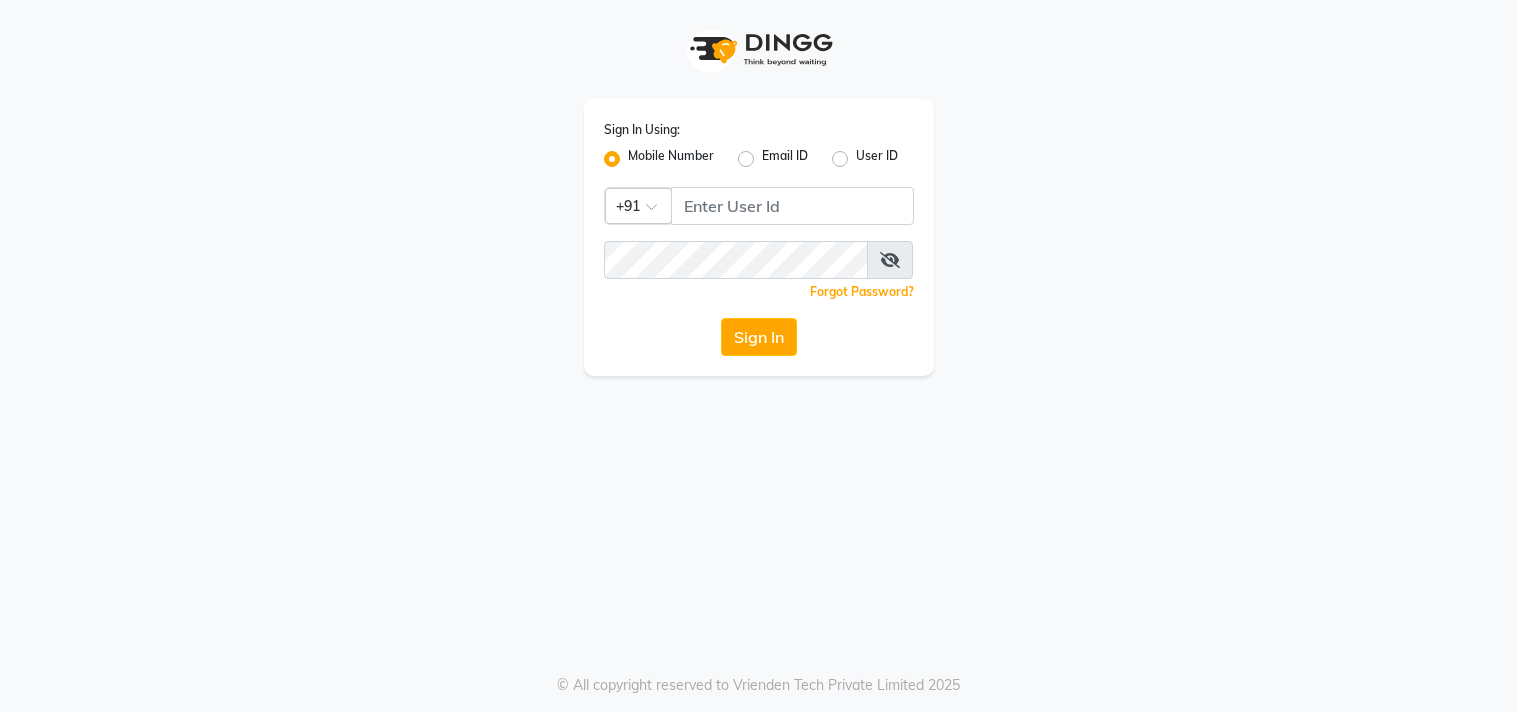 scroll, scrollTop: 0, scrollLeft: 0, axis: both 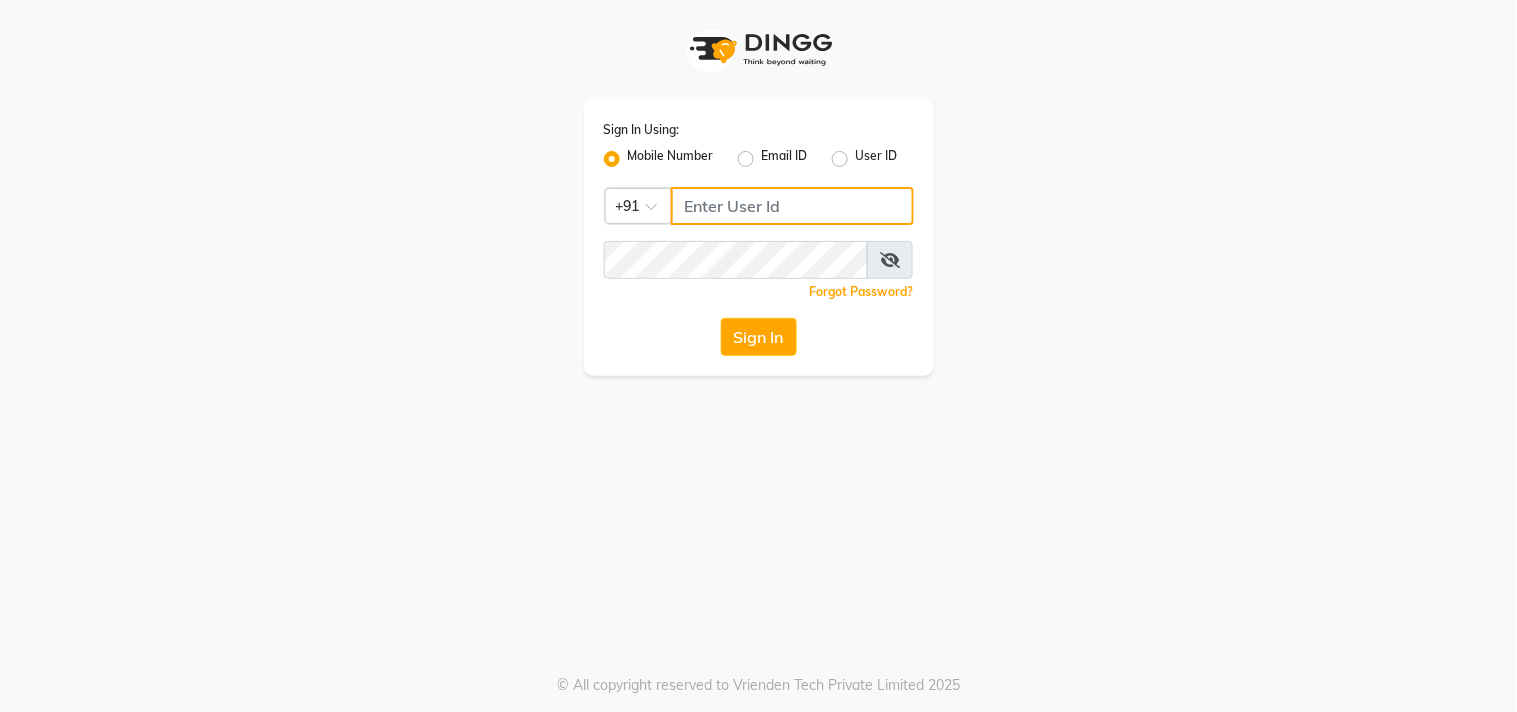 click 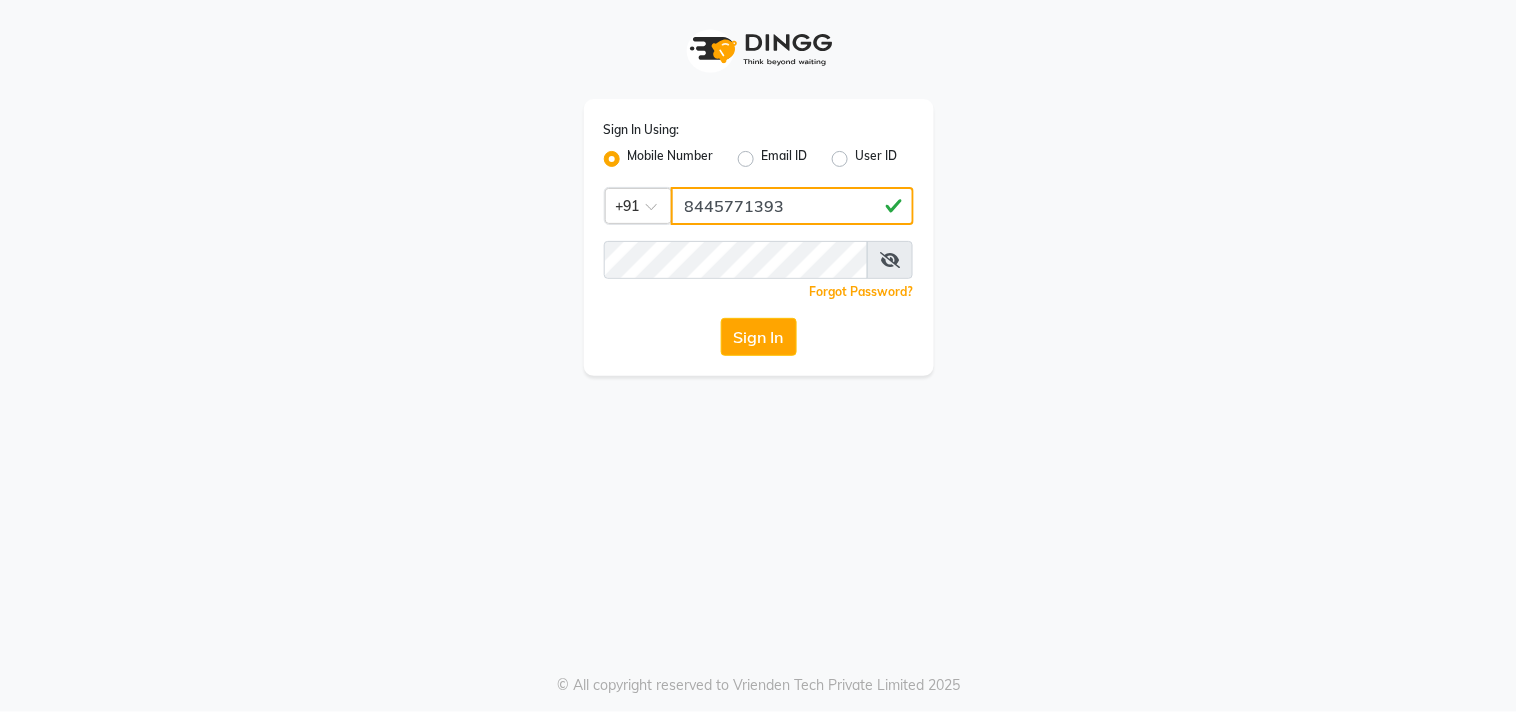 type on "8445771393" 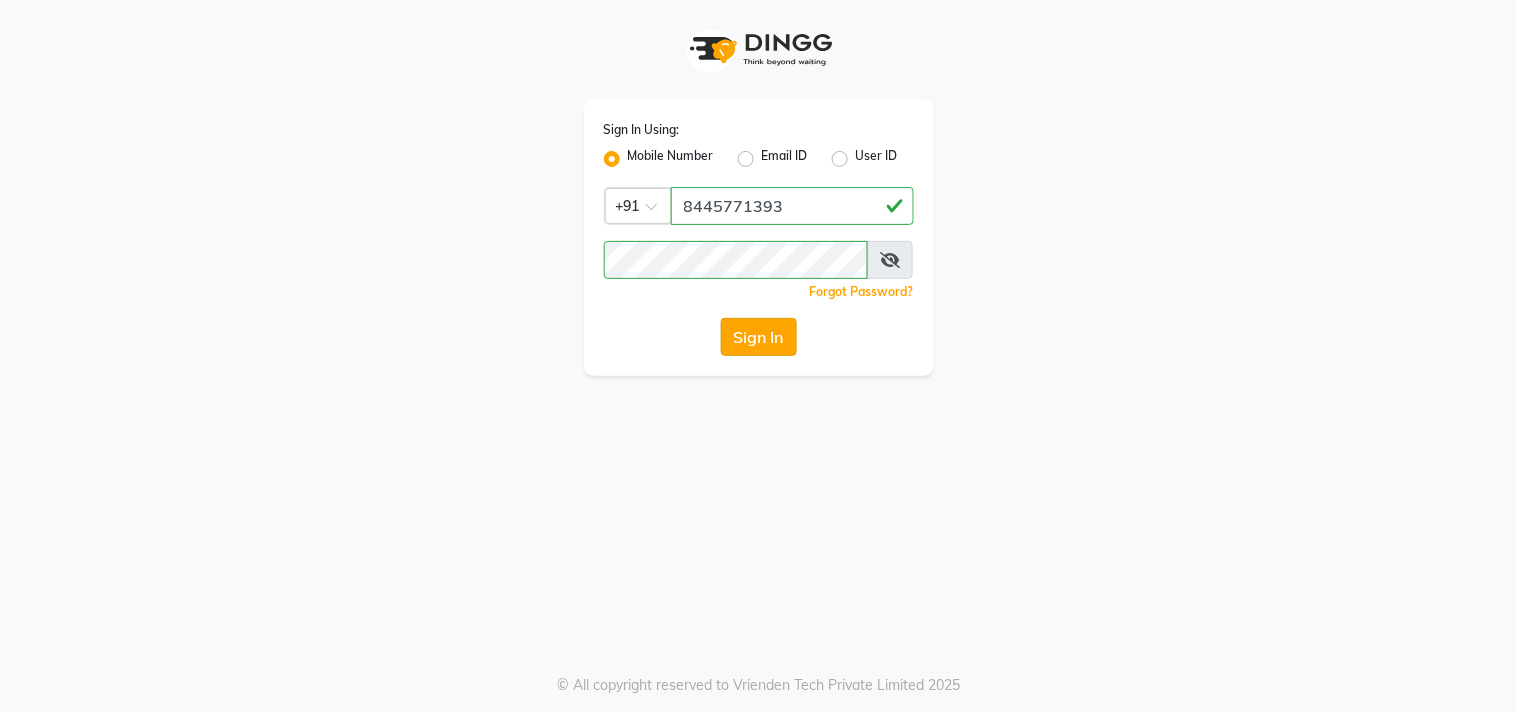 click on "Sign In" 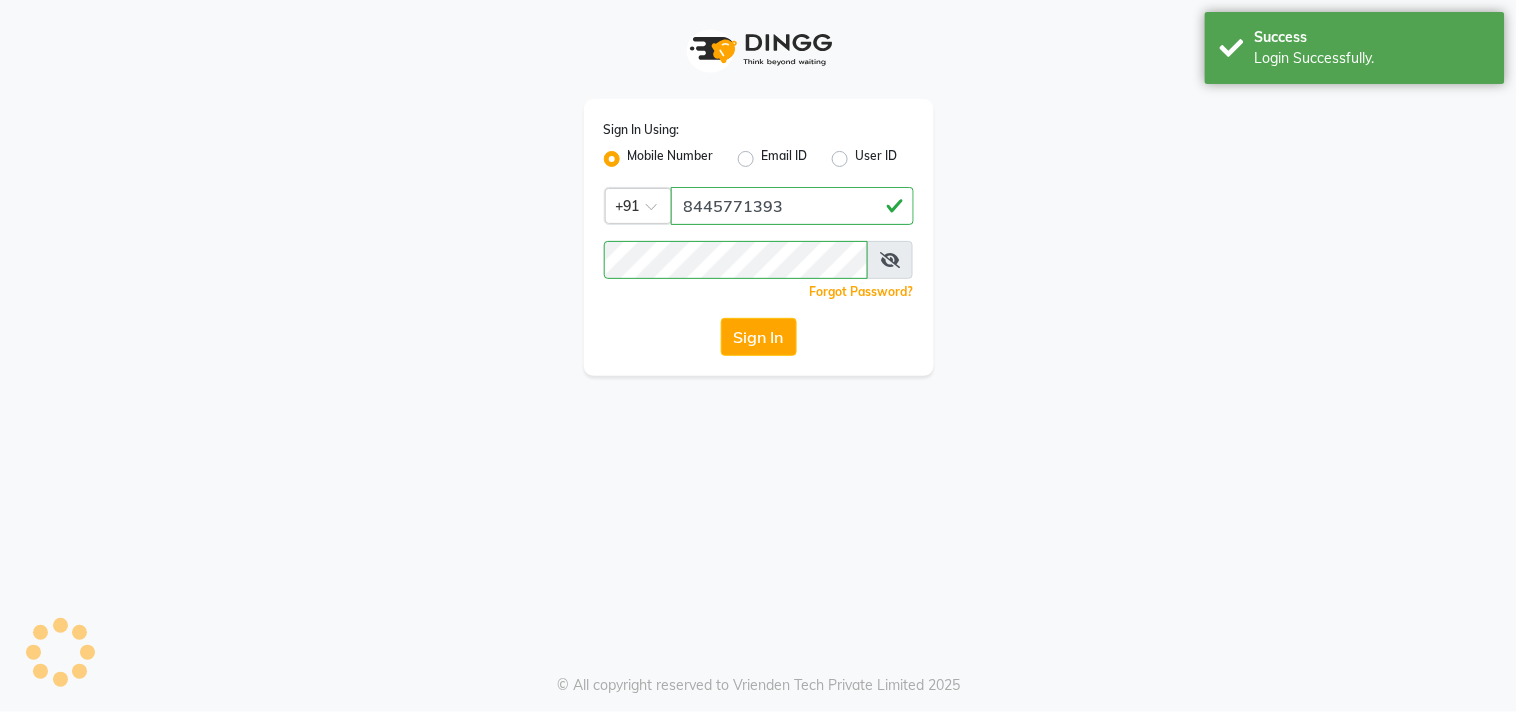 select on "service" 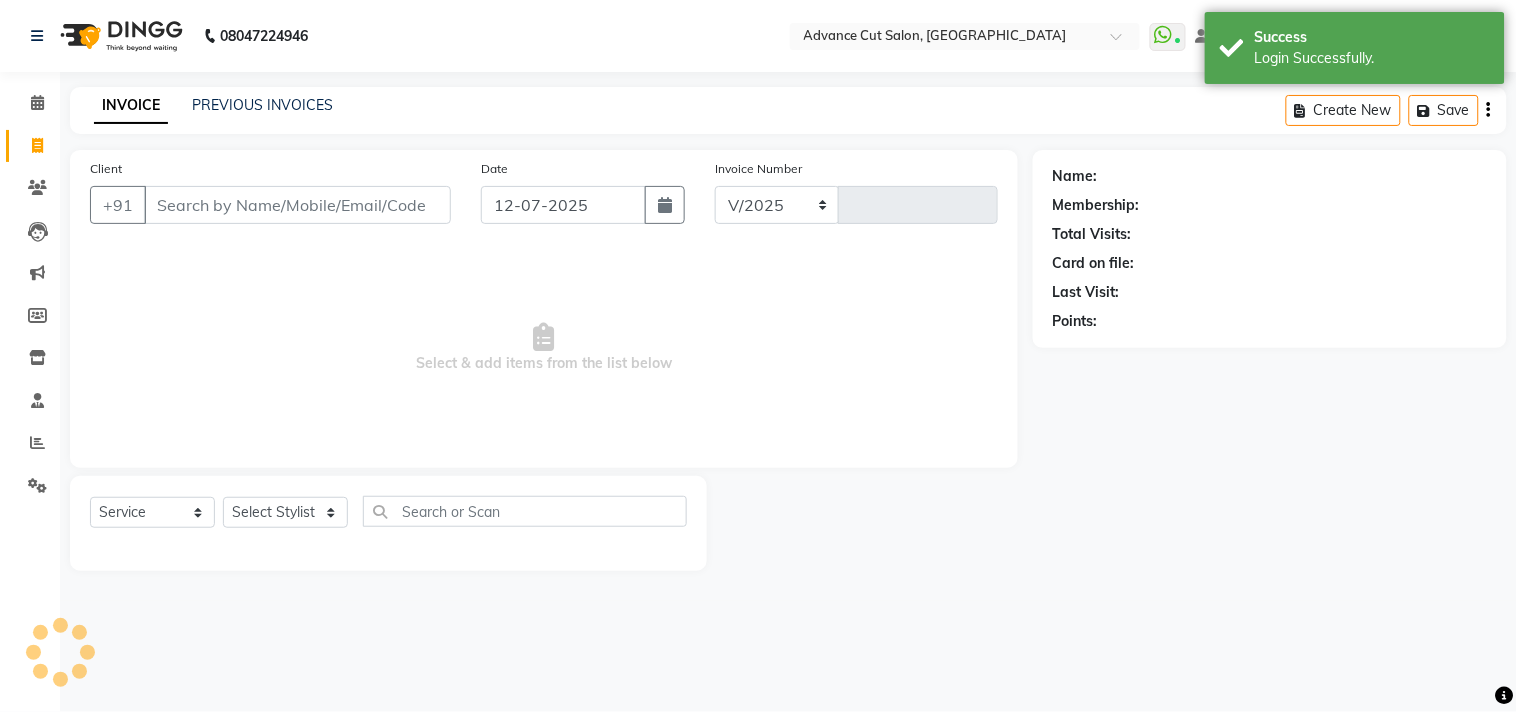 select on "922" 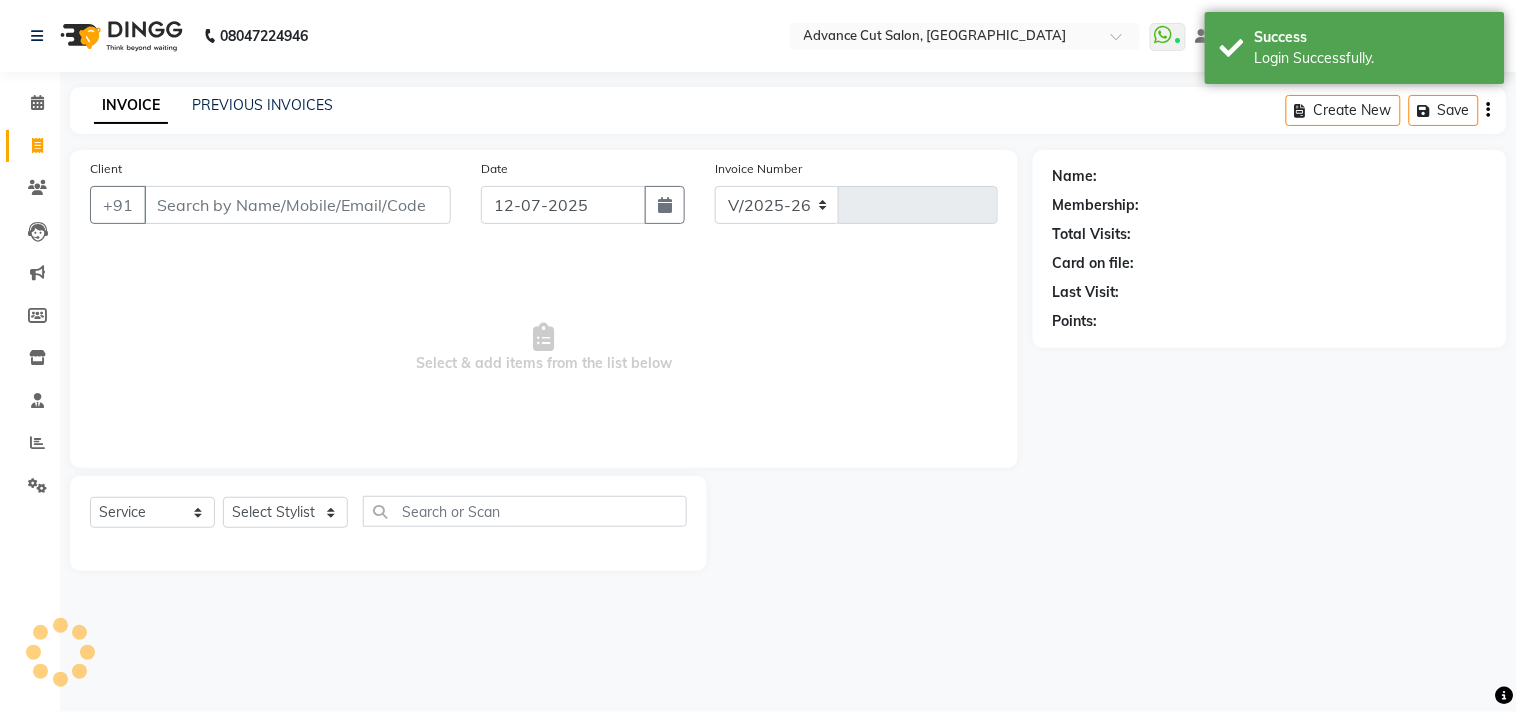 type on "3695" 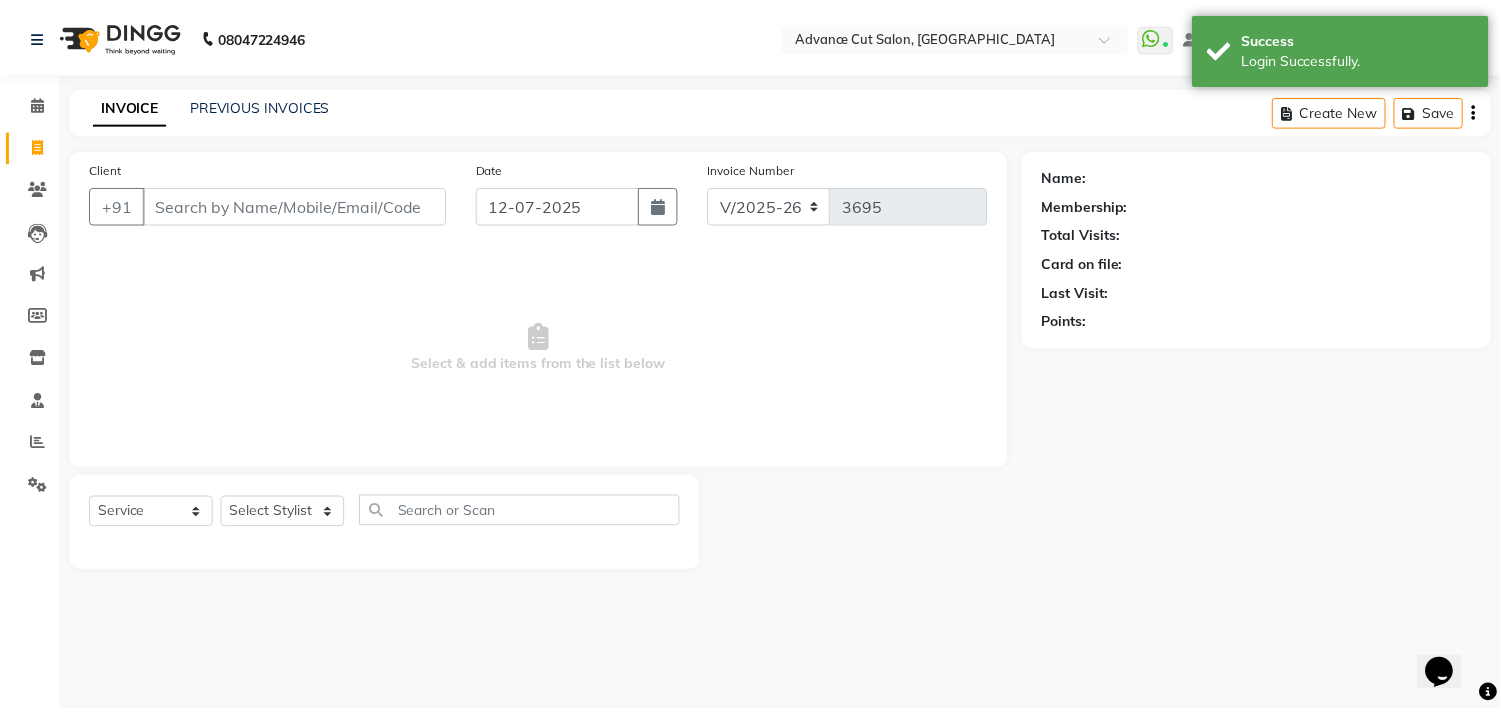 scroll, scrollTop: 0, scrollLeft: 0, axis: both 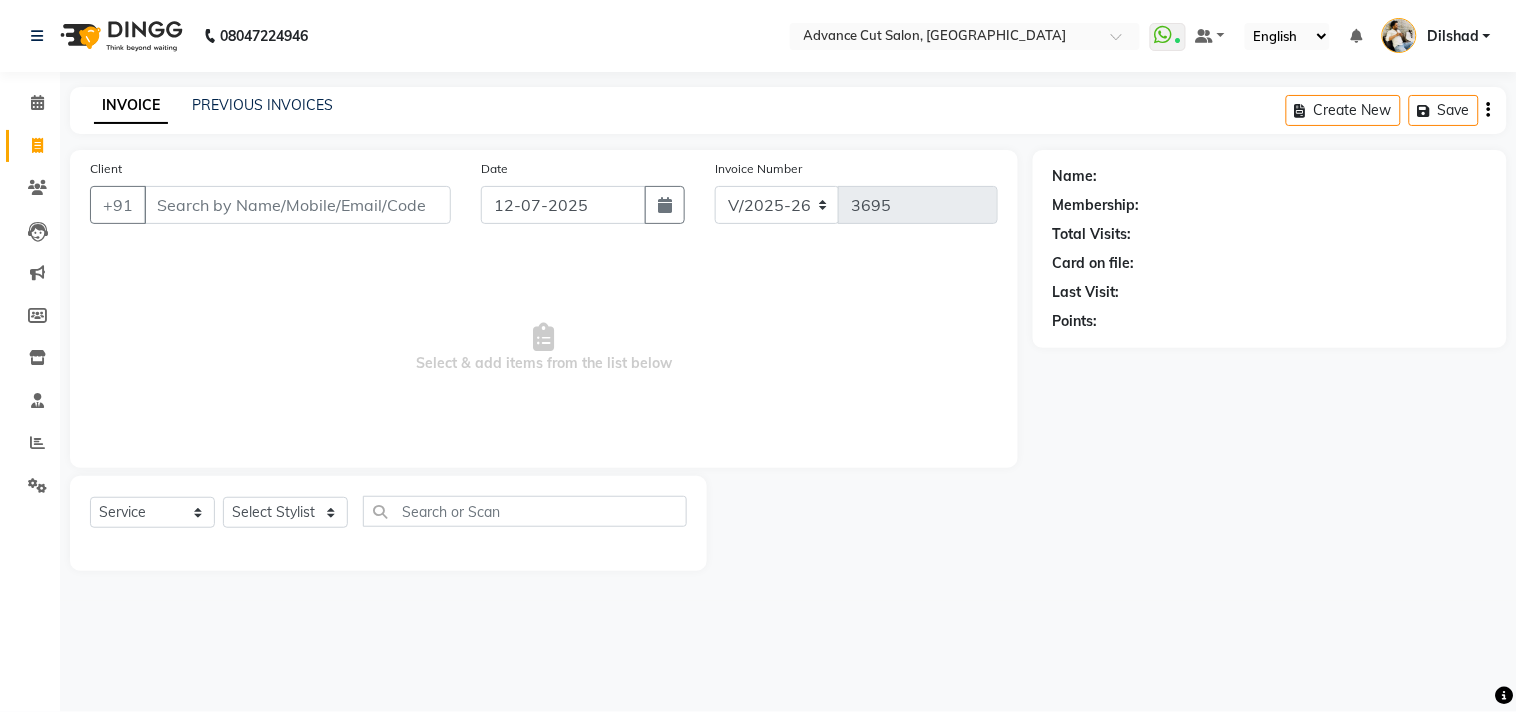 click on "INVOICE PREVIOUS INVOICES Create New   Save" 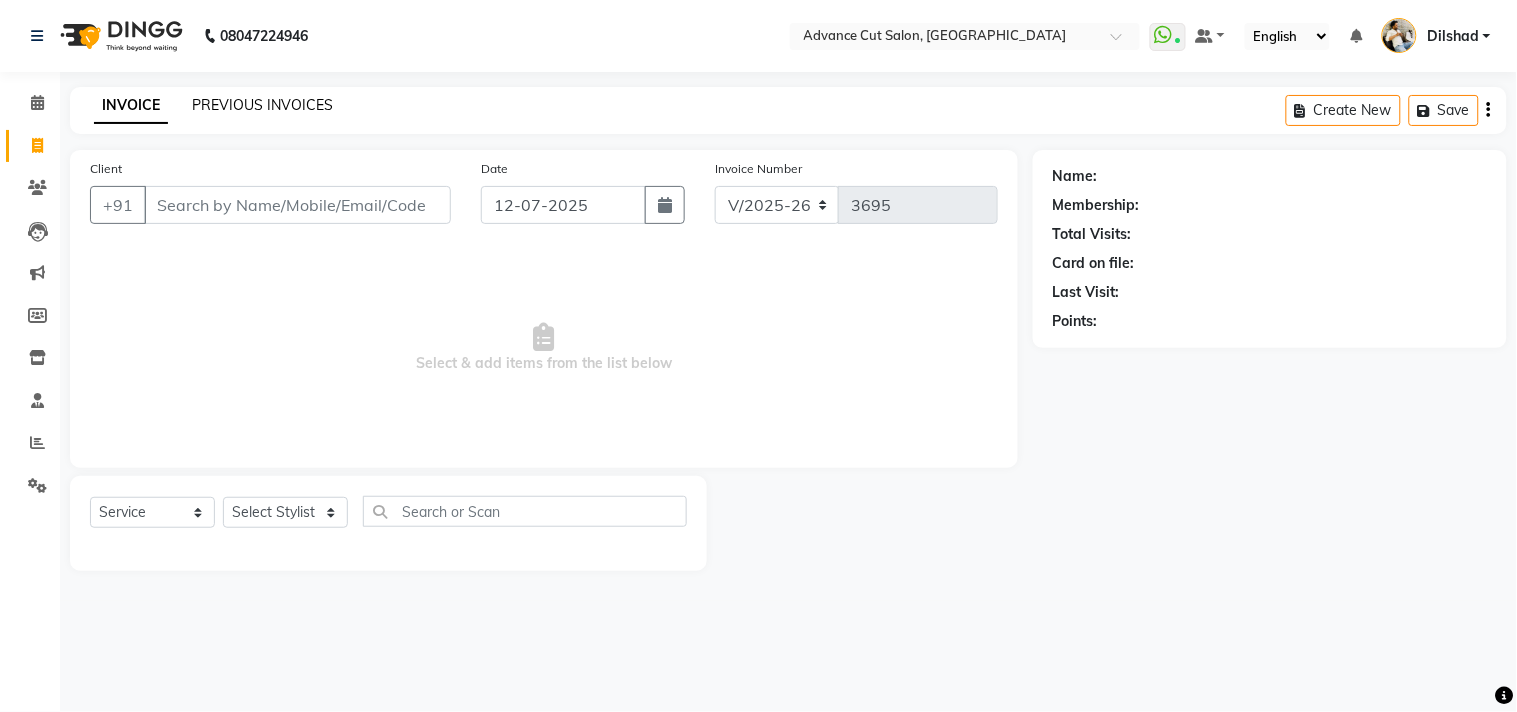 click on "PREVIOUS INVOICES" 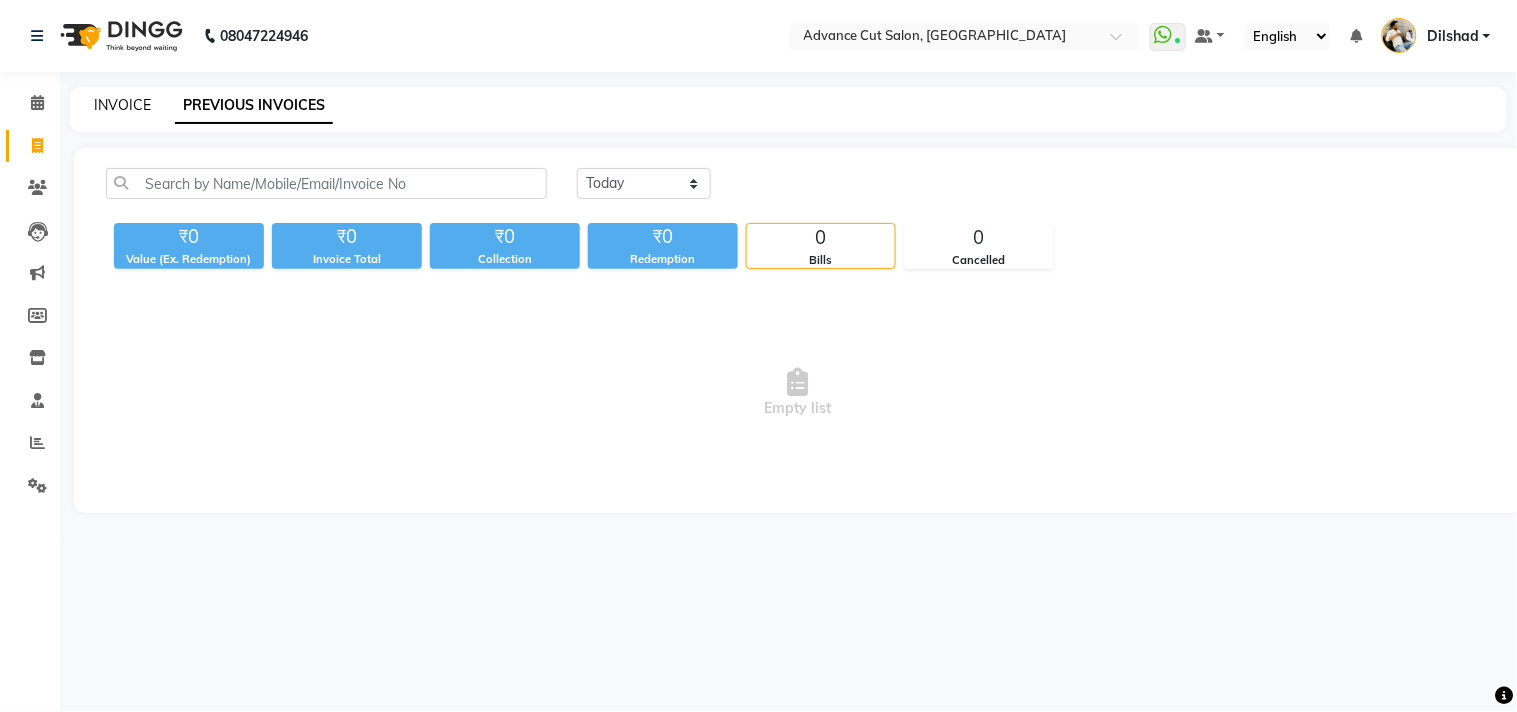 click on "INVOICE" 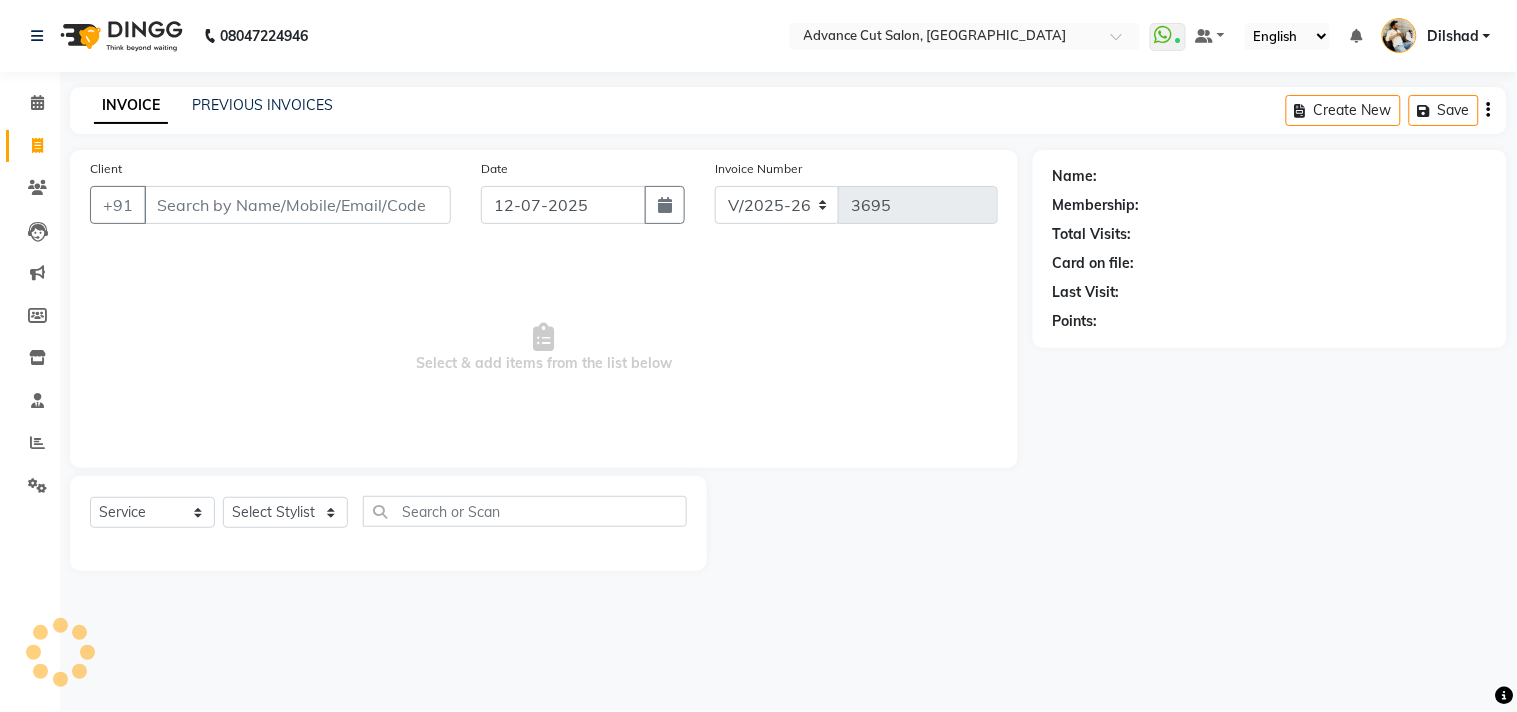 click on "08047224946 Select Location ×  Advance Cut Salon, New Colony  WhatsApp Status  ✕ Status:  Connected Most Recent Message: 11-07-2025     08:53 PM Recent Service Activity: 12-07-2025     10:23 AM Default Panel My Panel English ENGLISH Español العربية मराठी हिंदी ગુજરાતી தமிழ் 中文 Notifications nothing to show Dilshad Manage Profile Change Password Sign out  Version:3.15.4  ☀  Advance Cut Salon, New Colony  Calendar  Invoice  Clients  Leads   Marketing  Members  Inventory  Staff  Reports  Settings Completed InProgress Upcoming Dropped Tentative Check-In Confirm Bookings Generate Report Segments Page Builder INVOICE PREVIOUS INVOICES Create New   Save  Client +91 Date 12-07-2025 Invoice Number V/2025 V/2025-26 3695  Select & add items from the list below  Select  Service  Product  Membership  Package Voucher Prepaid Gift Card  Select Stylist Abrar Alam Avinash Dilshad Lallan Meenu Nabeel Nafeesh Ahmad Naved O.P. Sharma  Pryag Sahil Samar Shahzad" at bounding box center [758, 356] 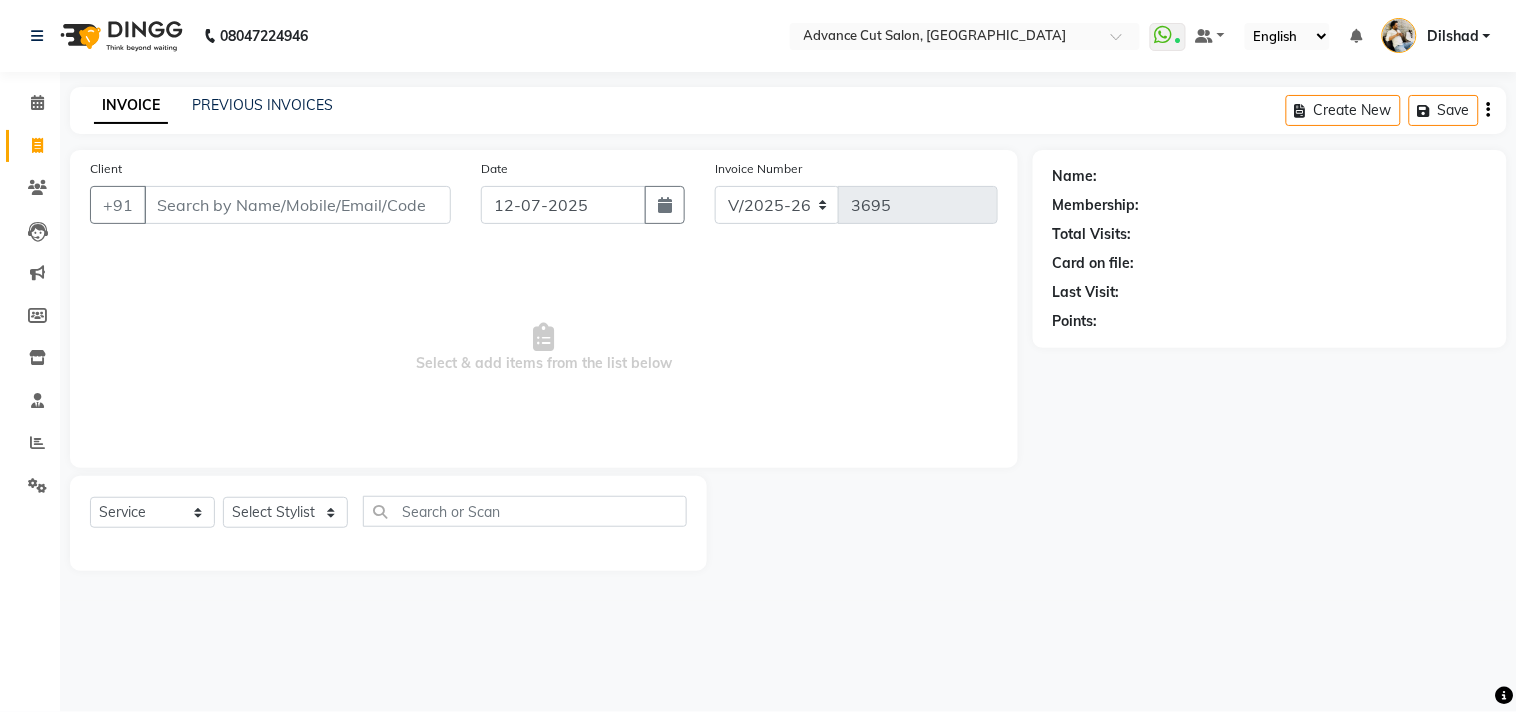 click on "08047224946 Select Location ×  Advance Cut Salon, New Colony  WhatsApp Status  ✕ Status:  Connected Most Recent Message: 11-07-2025     08:53 PM Recent Service Activity: 12-07-2025     10:23 AM Default Panel My Panel English ENGLISH Español العربية मराठी हिंदी ગુજરાતી தமிழ் 中文 Notifications nothing to show Dilshad Manage Profile Change Password Sign out  Version:3.15.4" 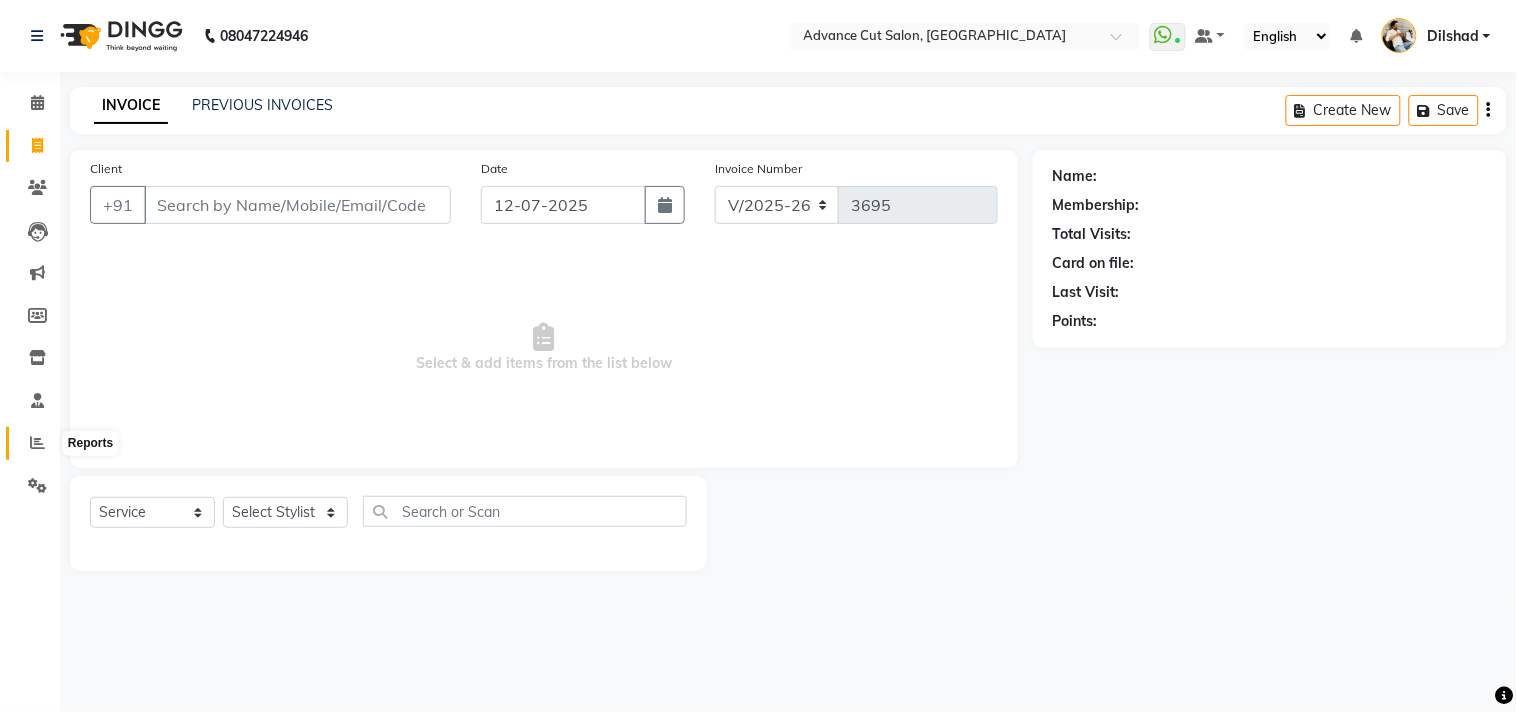 click 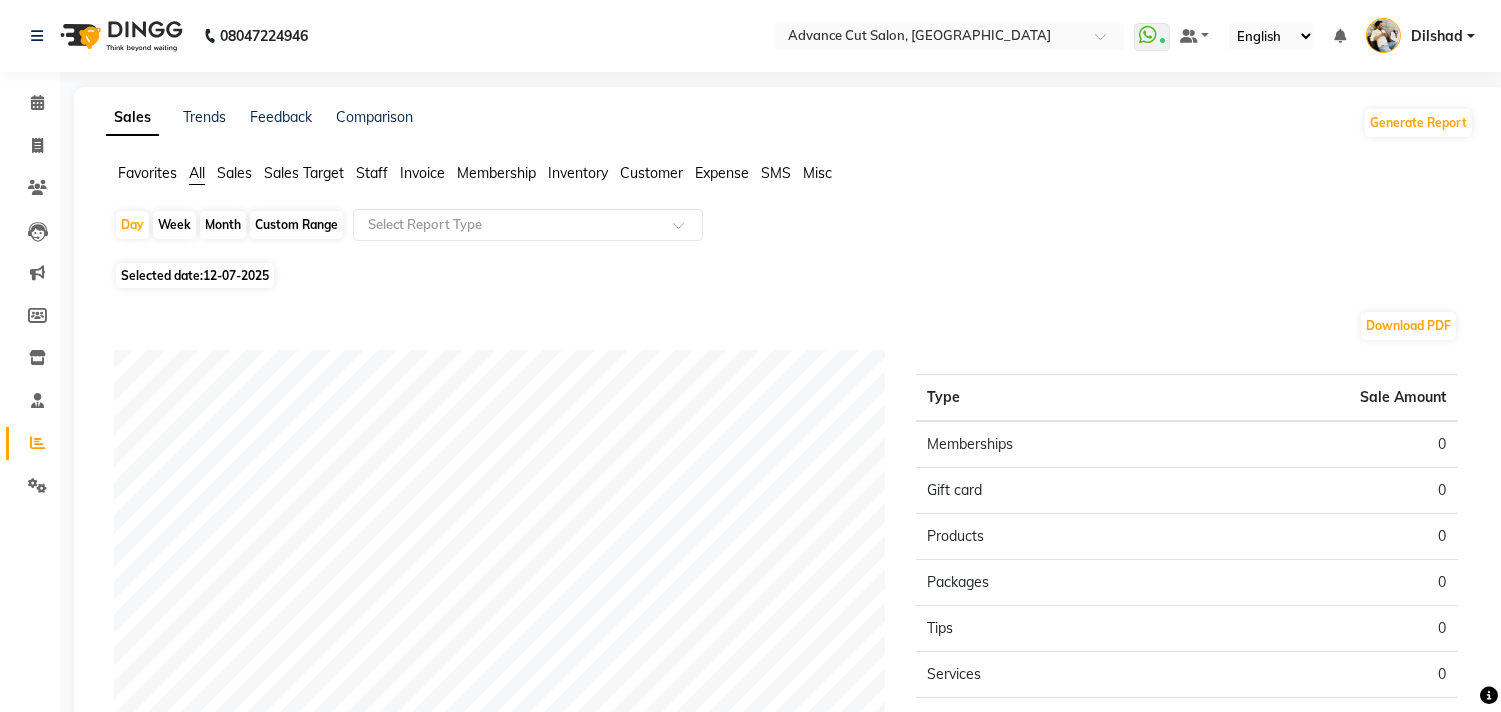 click on "Day   Week   Month   Custom Range  Select Report Type" 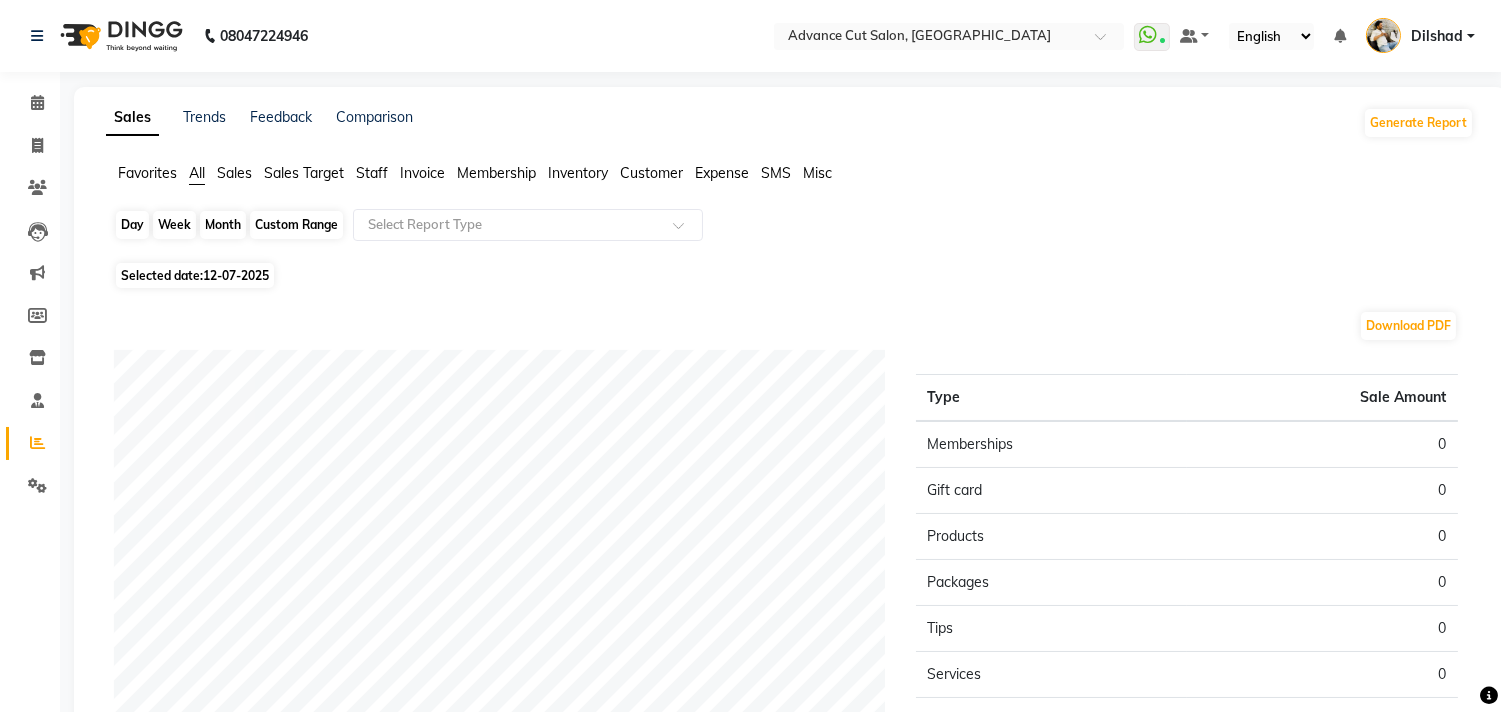 click on "Day" 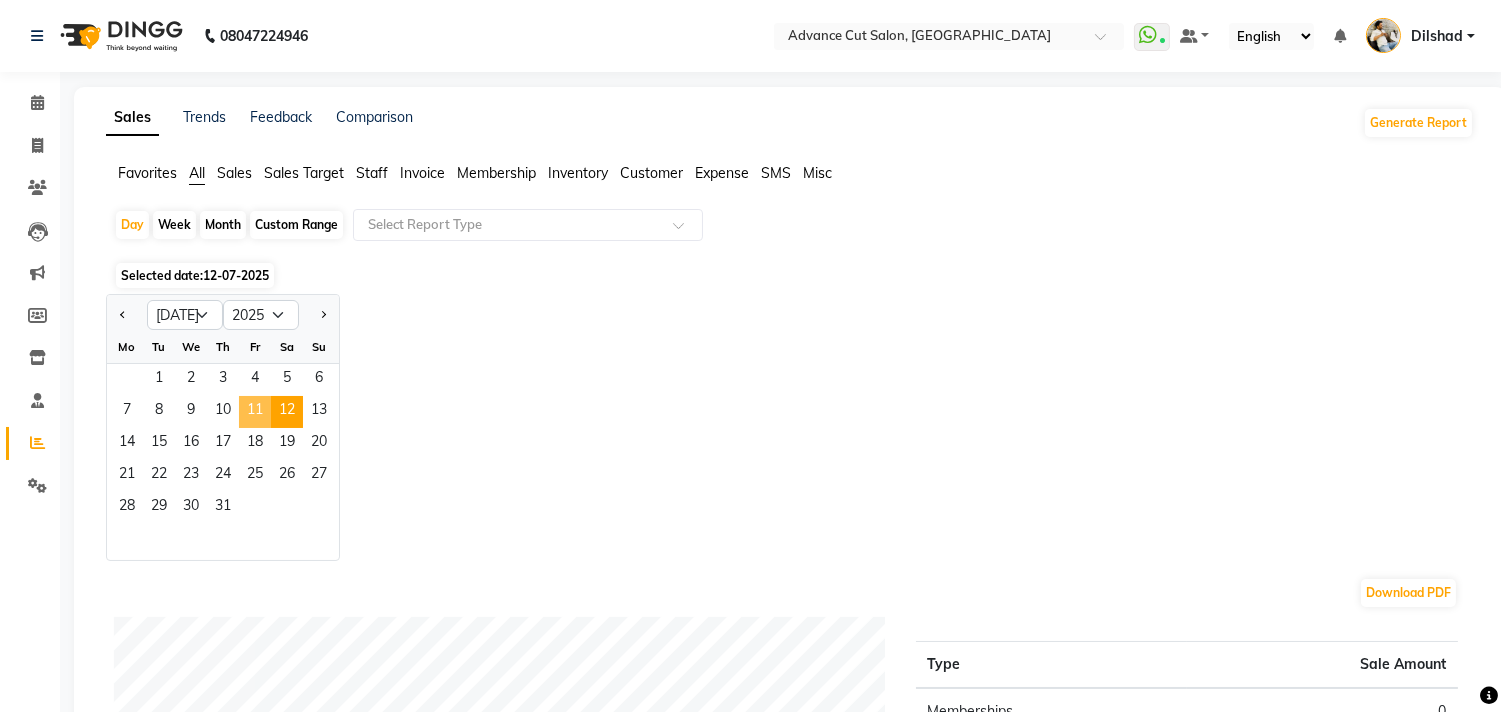 click on "11" 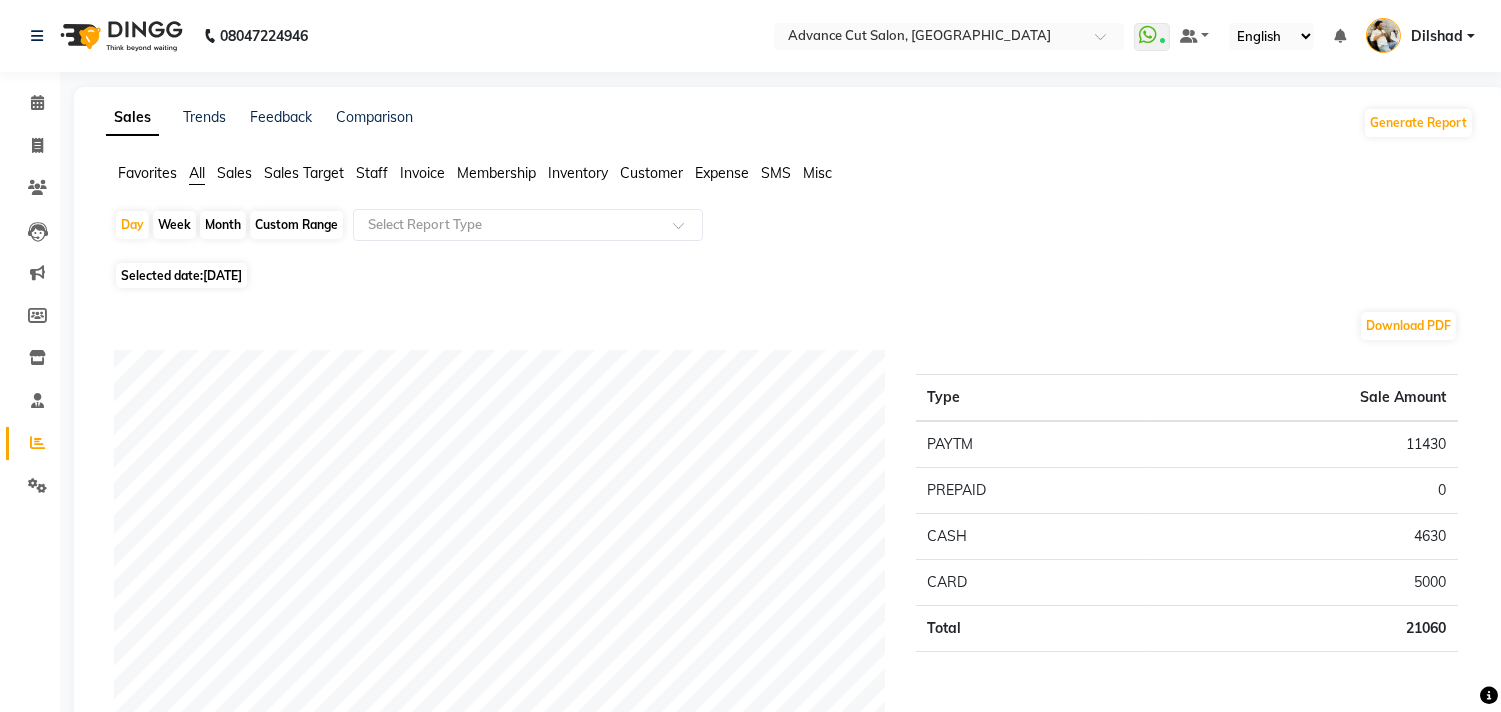 click on "Sales" 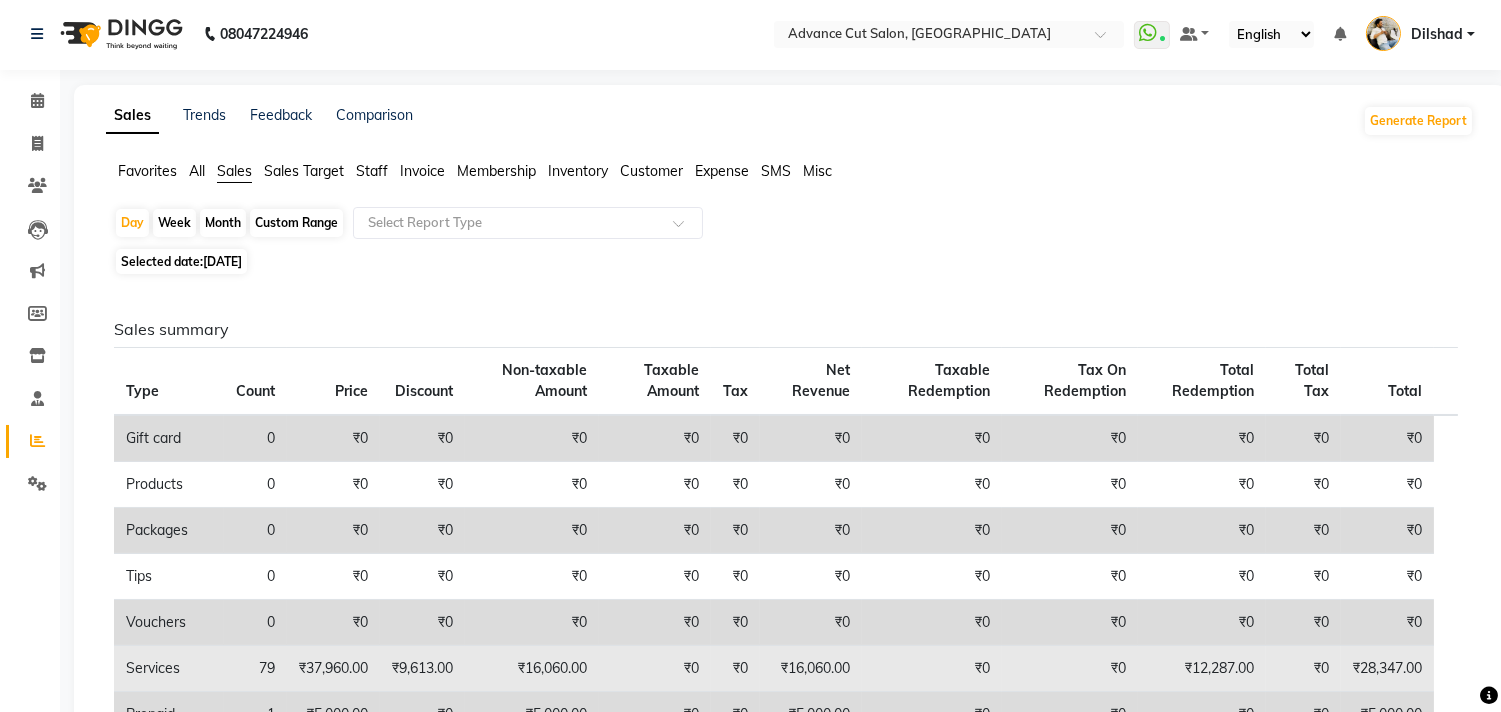 scroll, scrollTop: 0, scrollLeft: 0, axis: both 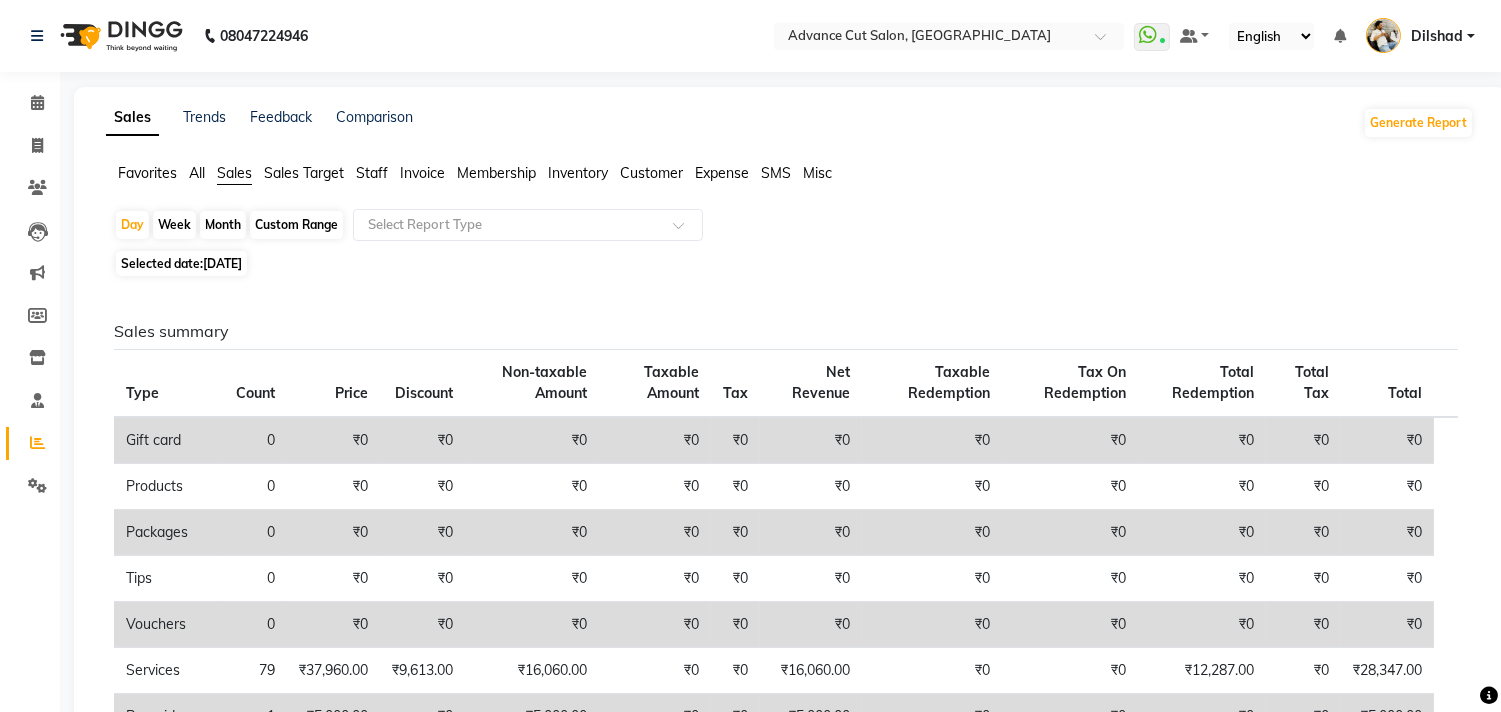 click on "Favorites All Sales Sales Target Staff Invoice Membership Inventory Customer Expense SMS Misc" 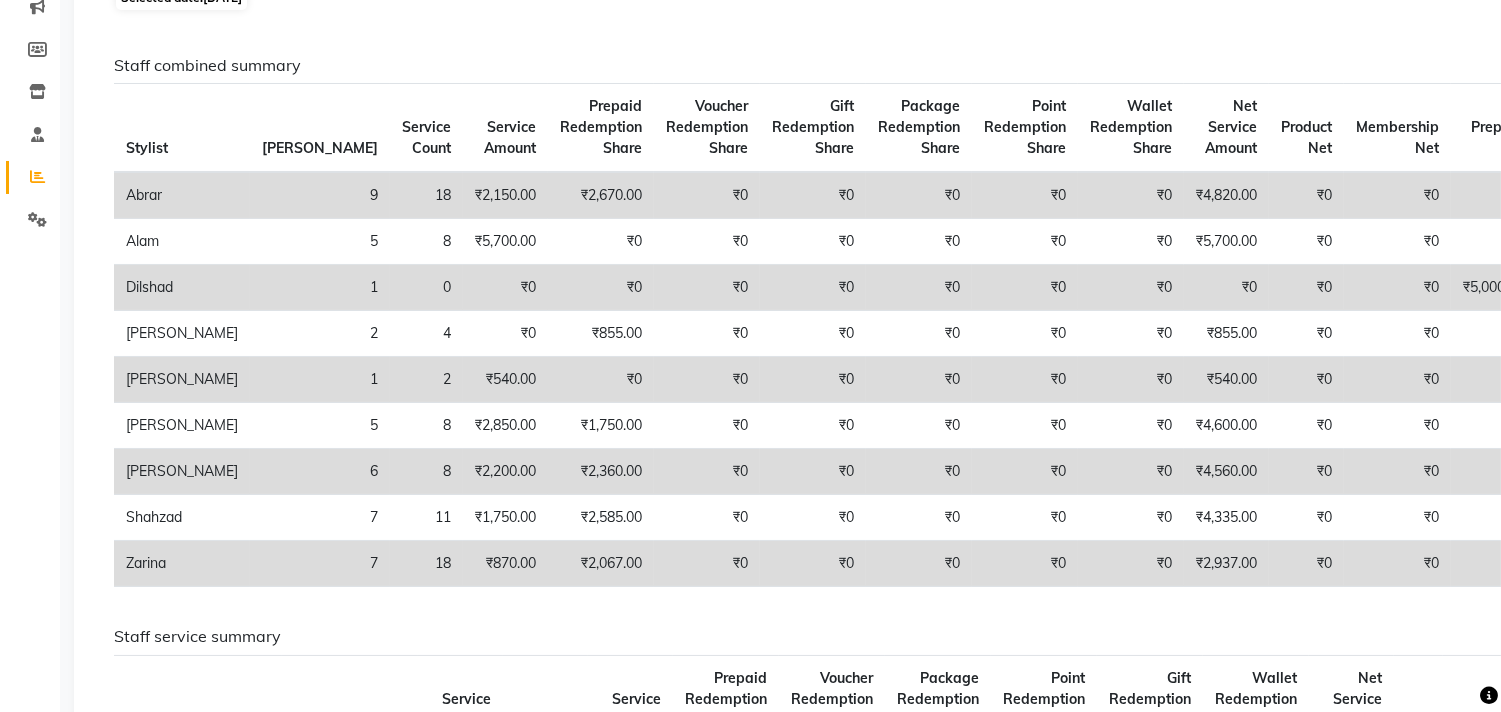 scroll, scrollTop: 0, scrollLeft: 0, axis: both 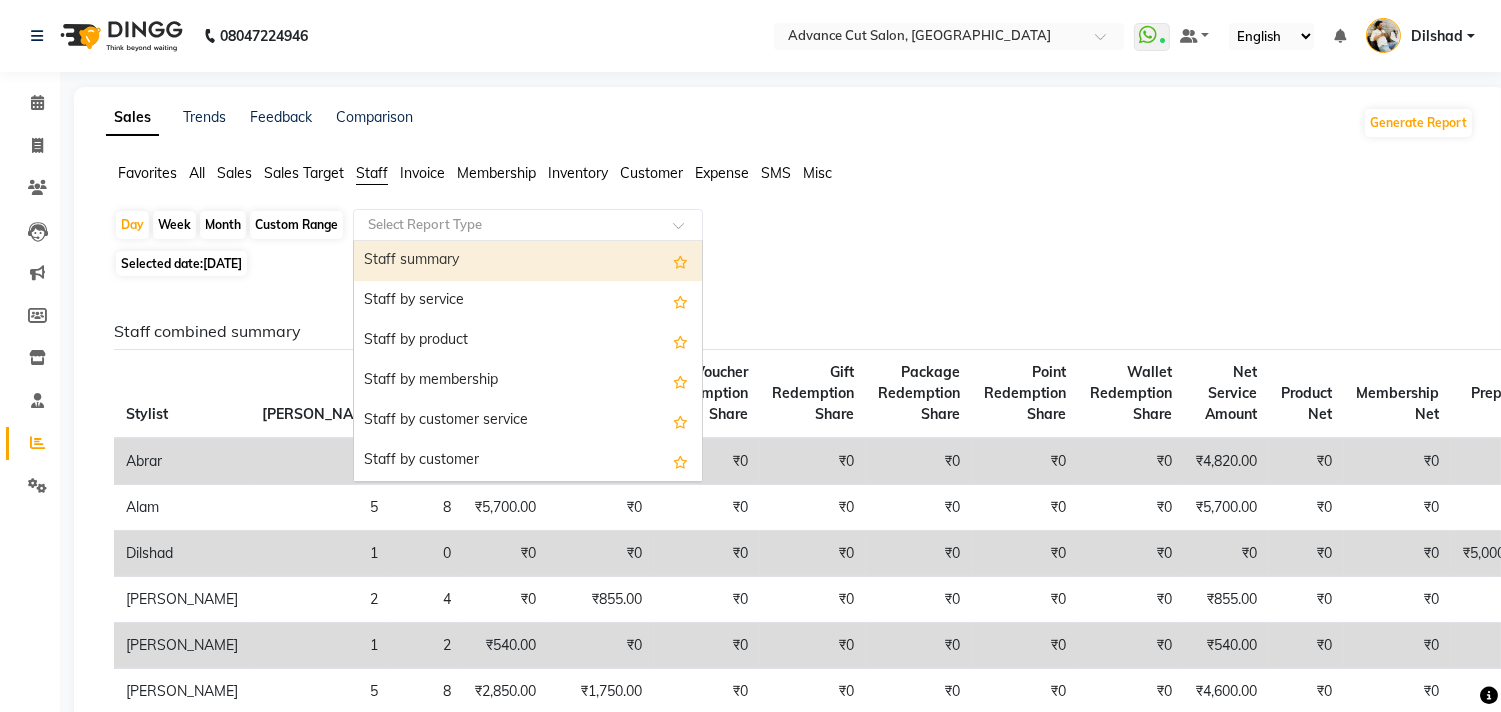 click on "Select Report Type" 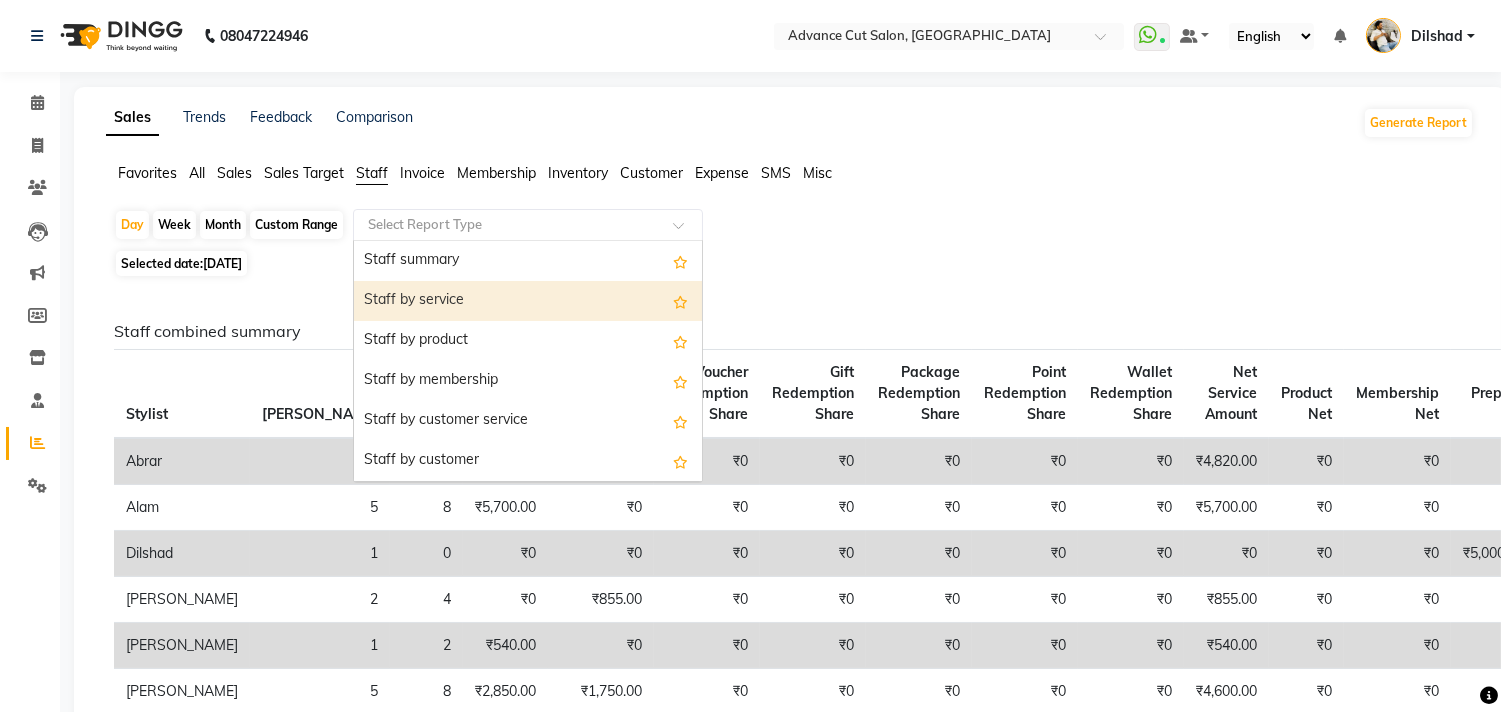 click on "Staff by service" at bounding box center [528, 301] 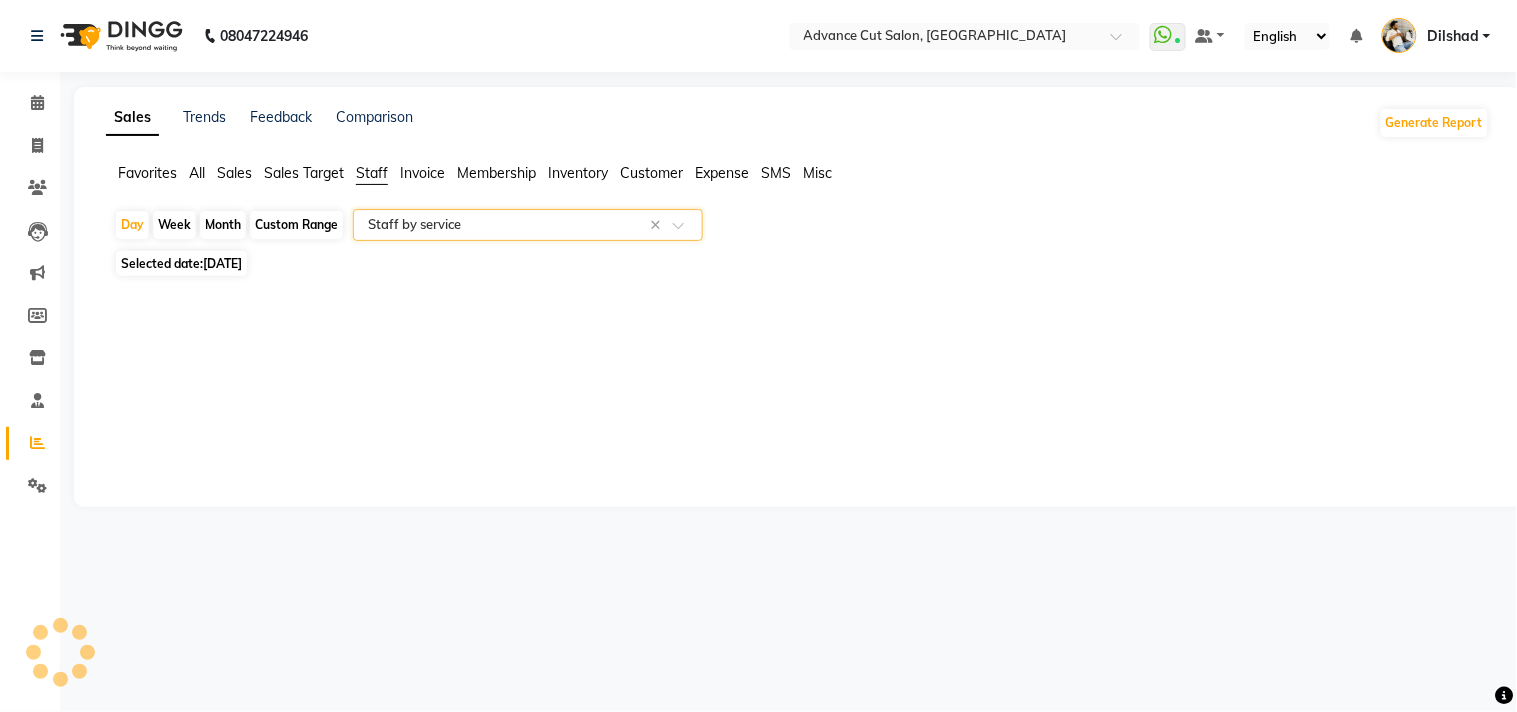 select on "full_report" 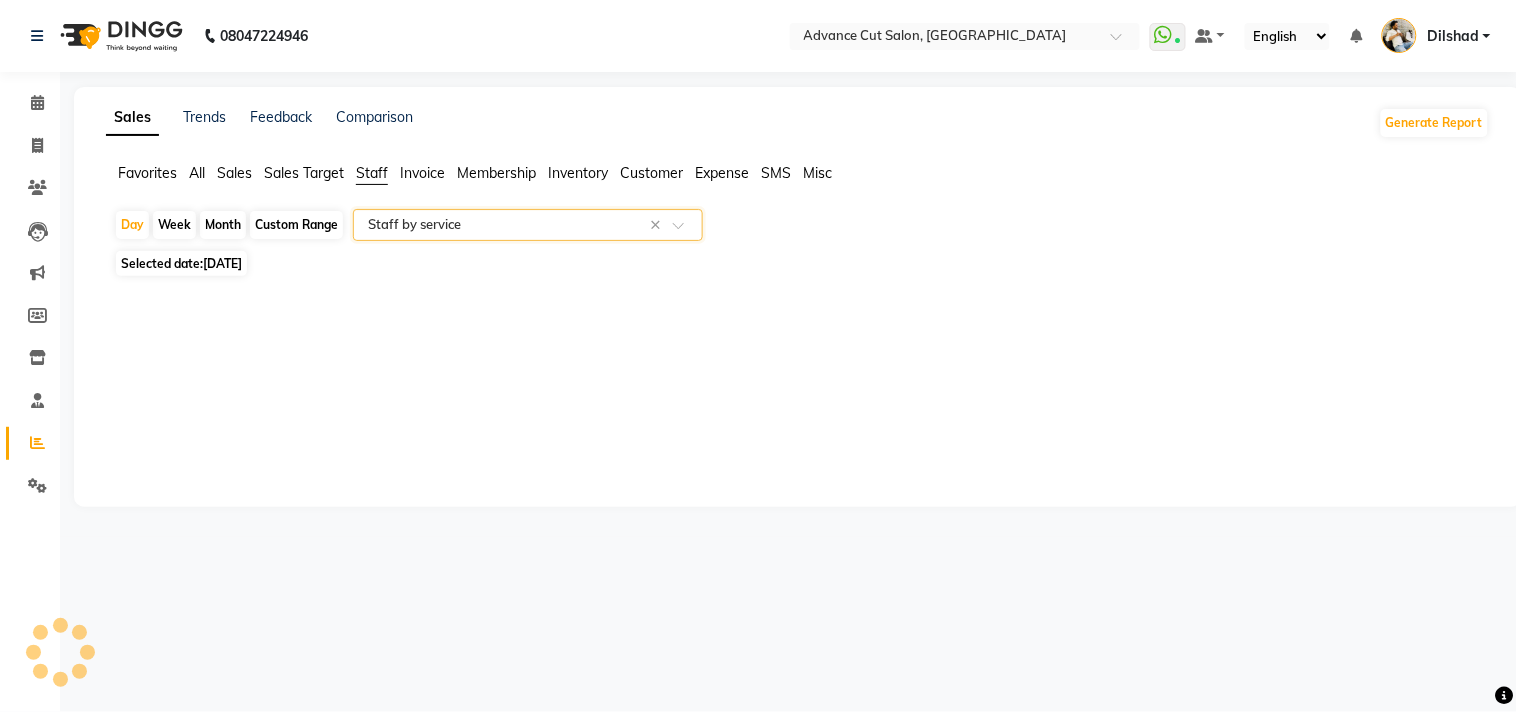 select on "csv" 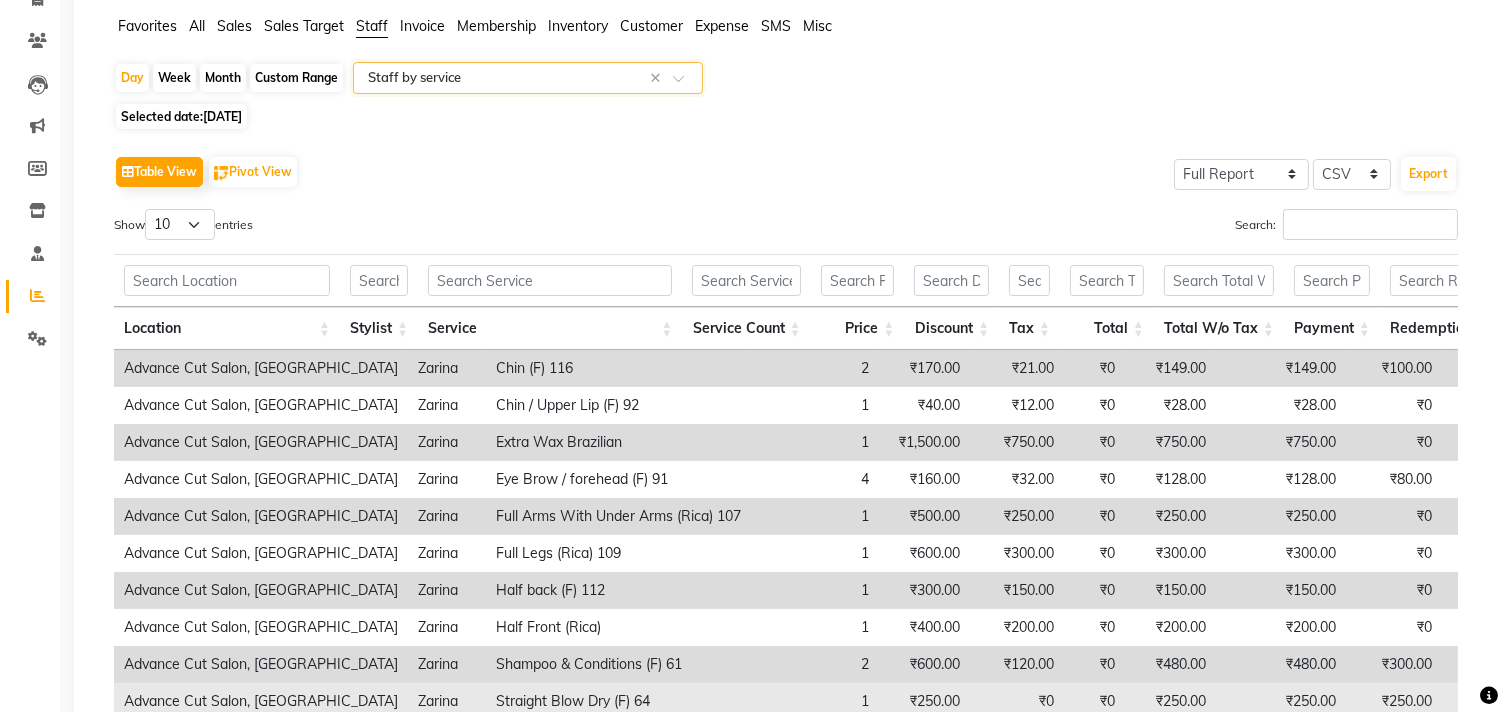 scroll, scrollTop: 340, scrollLeft: 0, axis: vertical 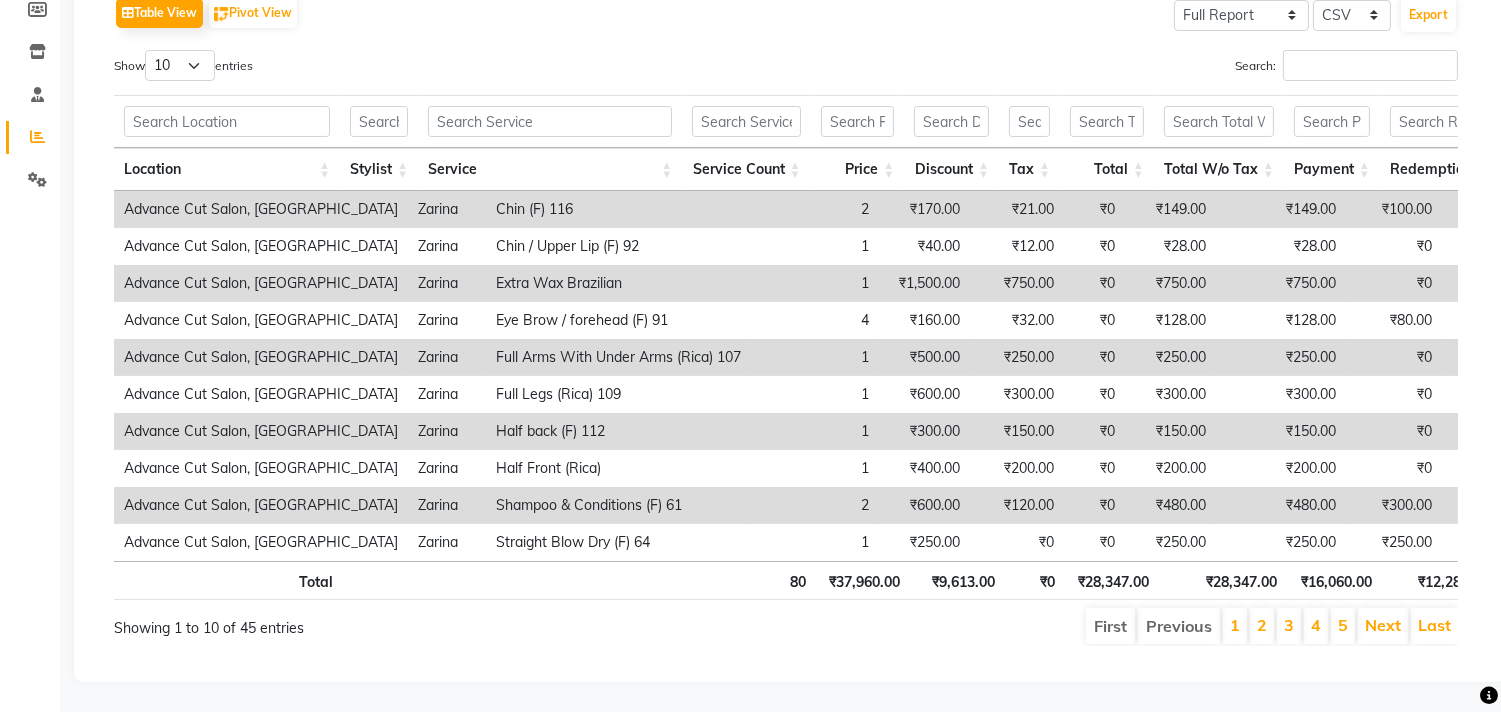 click on "5" at bounding box center [1343, 626] 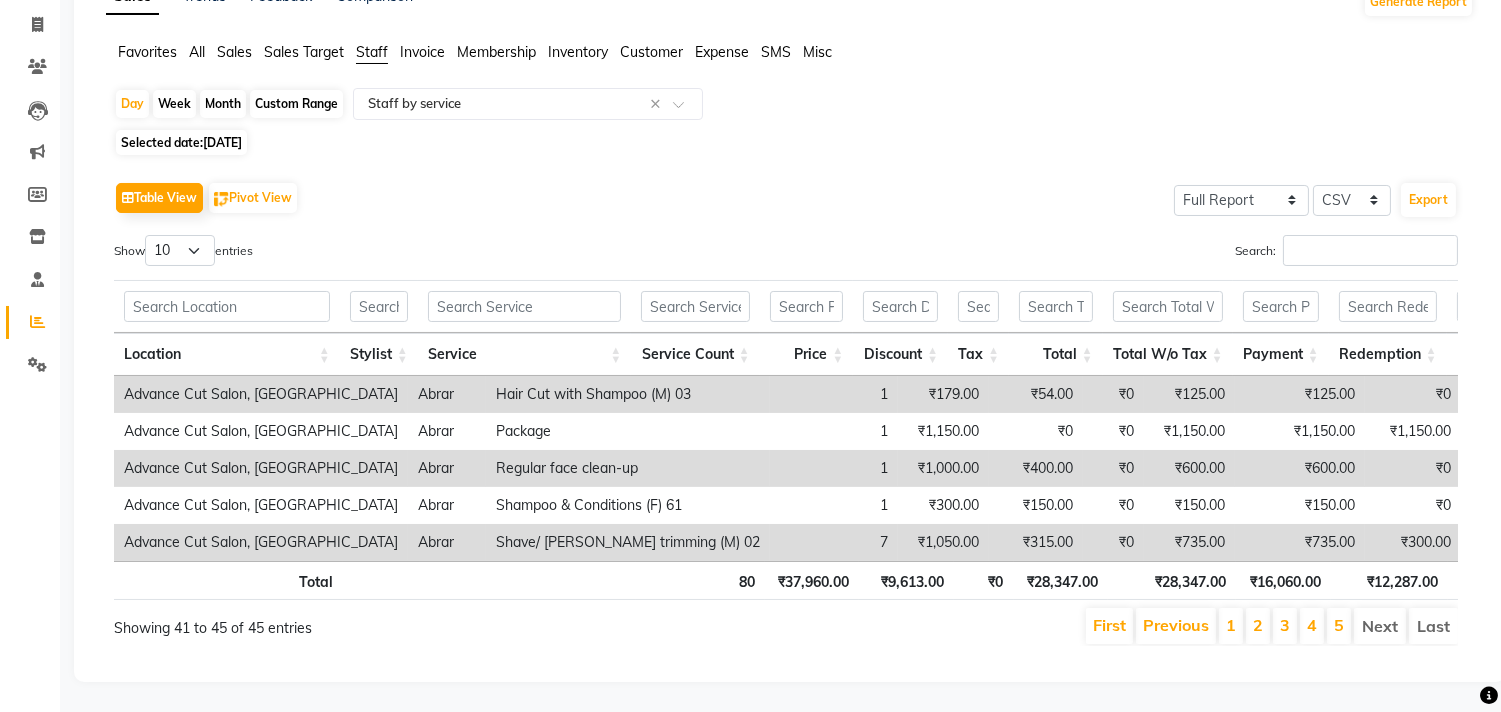 click on "5" at bounding box center [1339, 626] 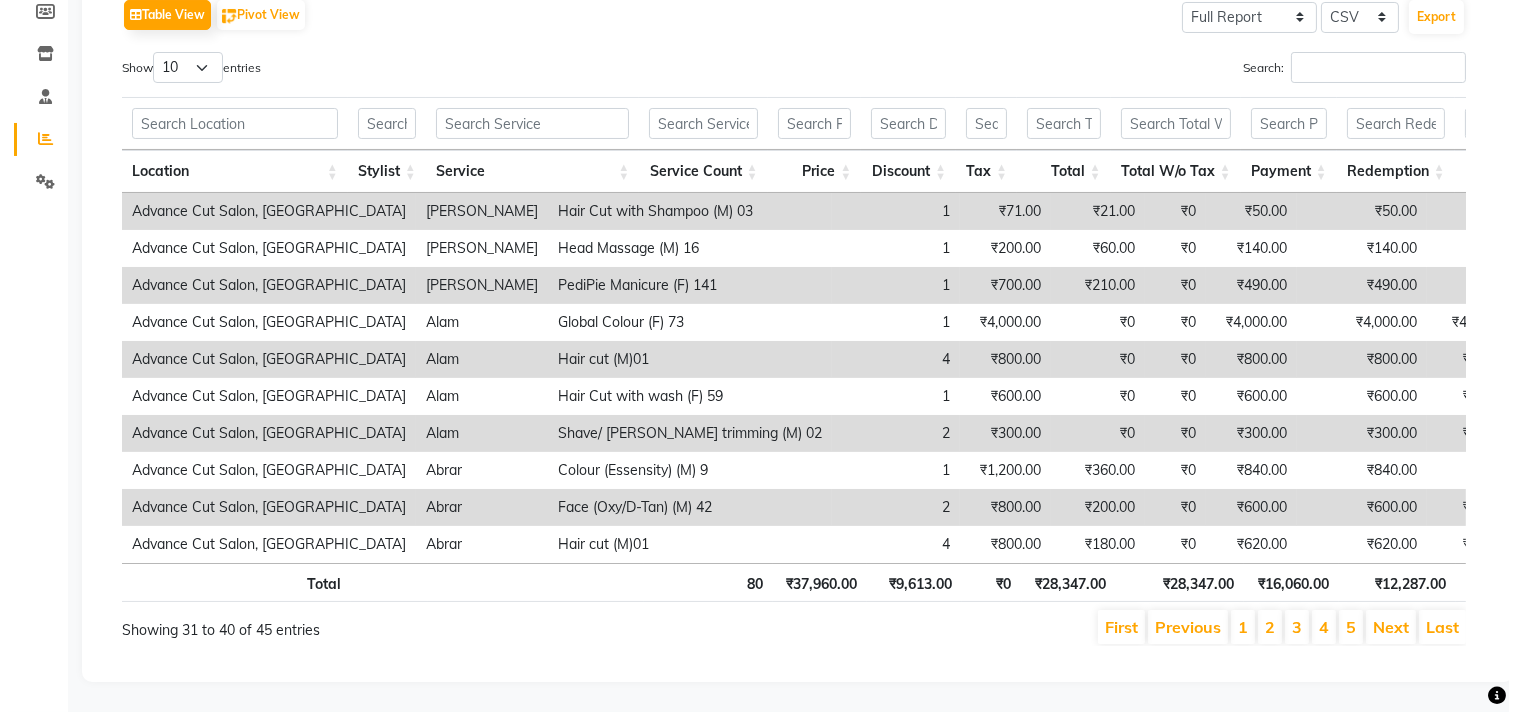 scroll, scrollTop: 0, scrollLeft: 0, axis: both 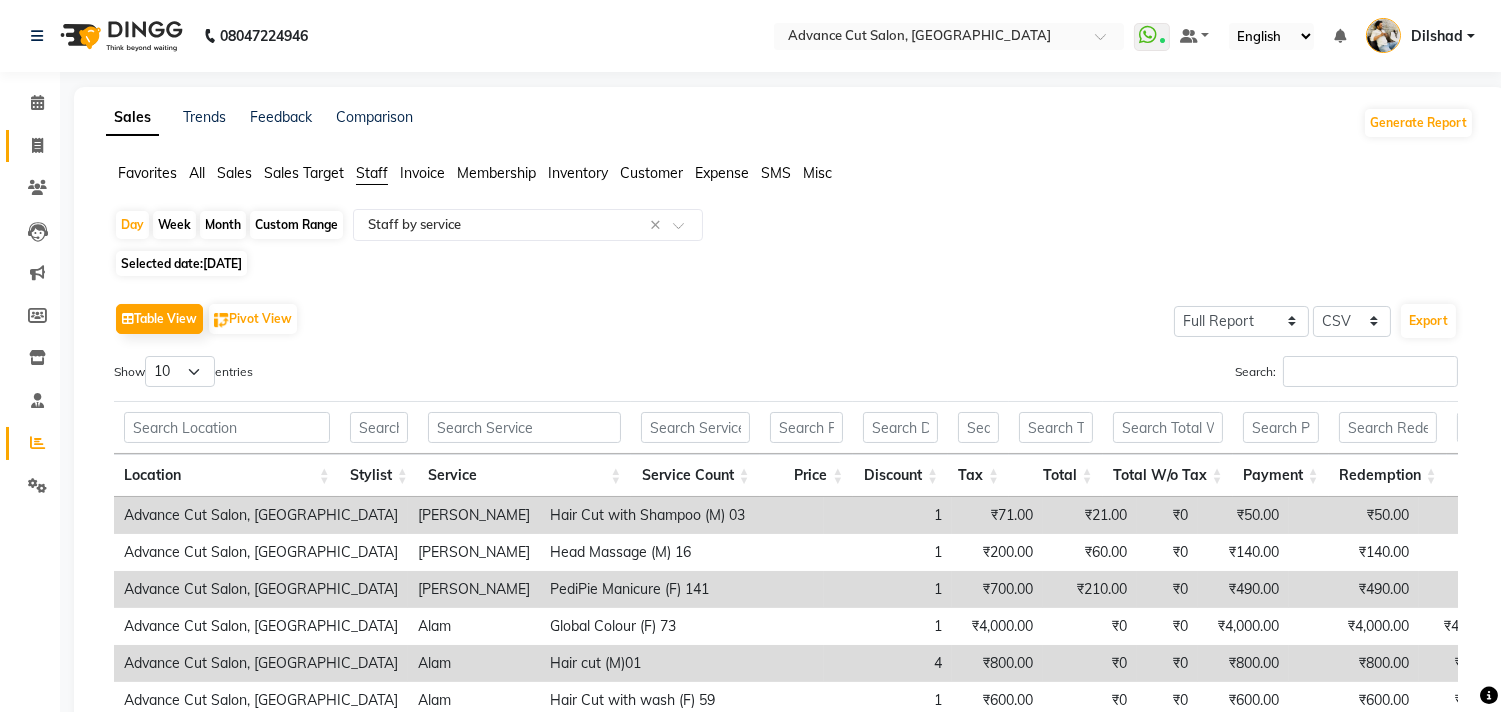click on "Invoice" 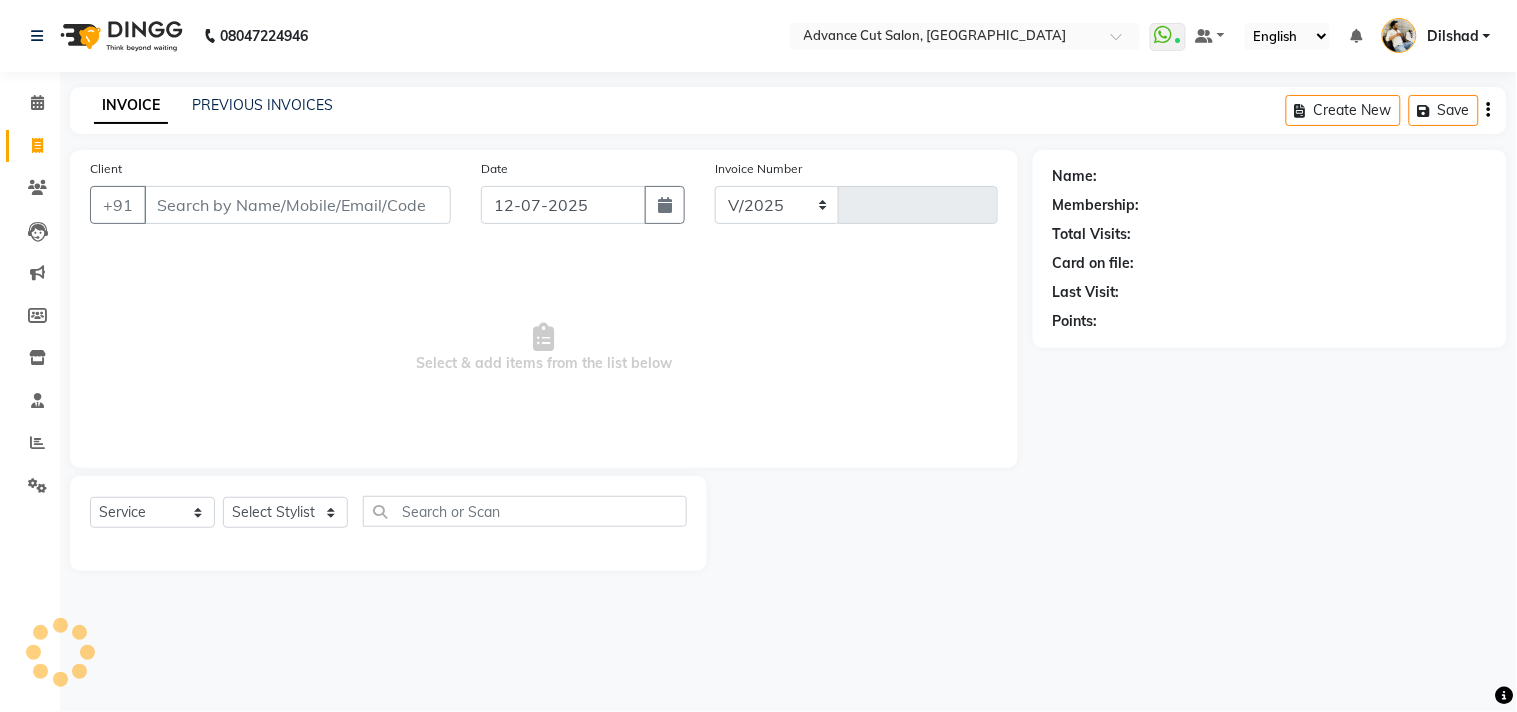 select on "922" 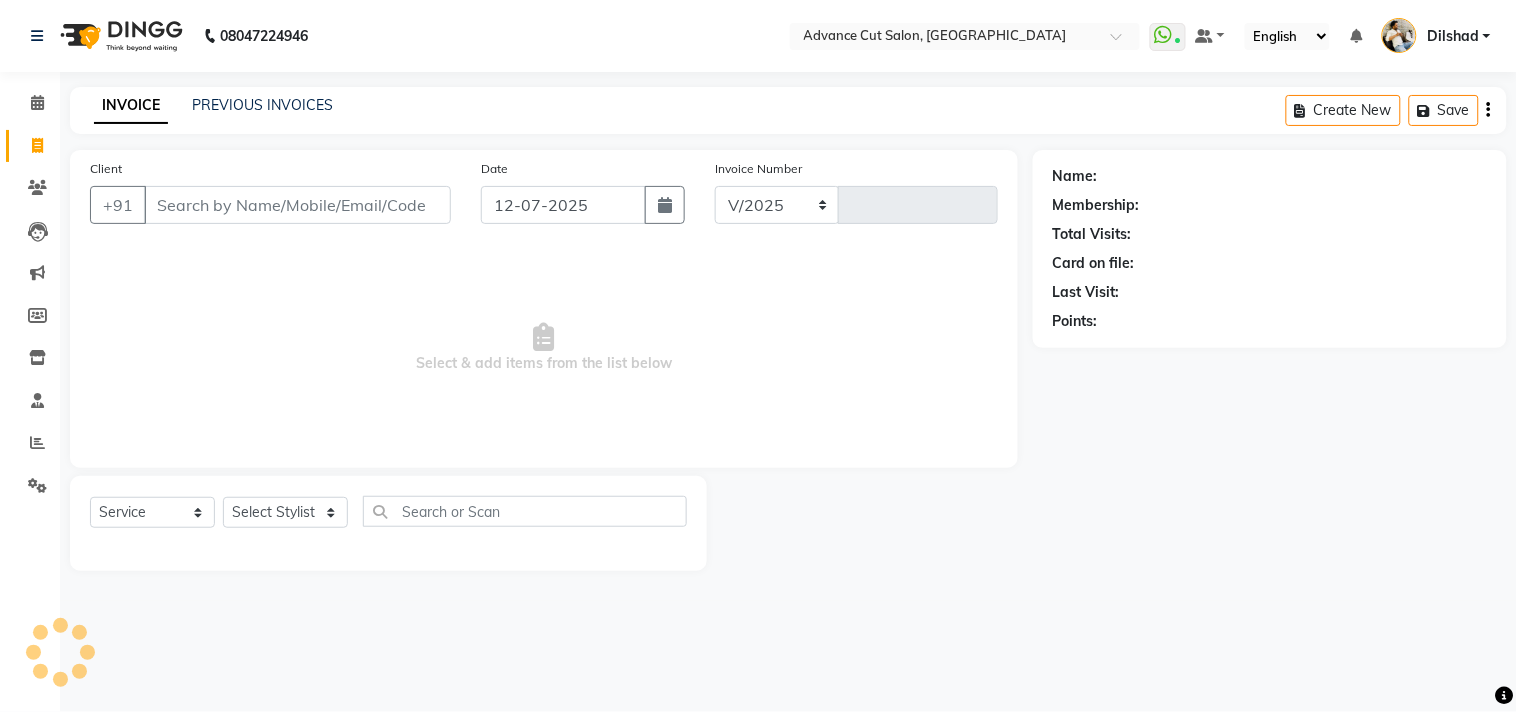 type on "3695" 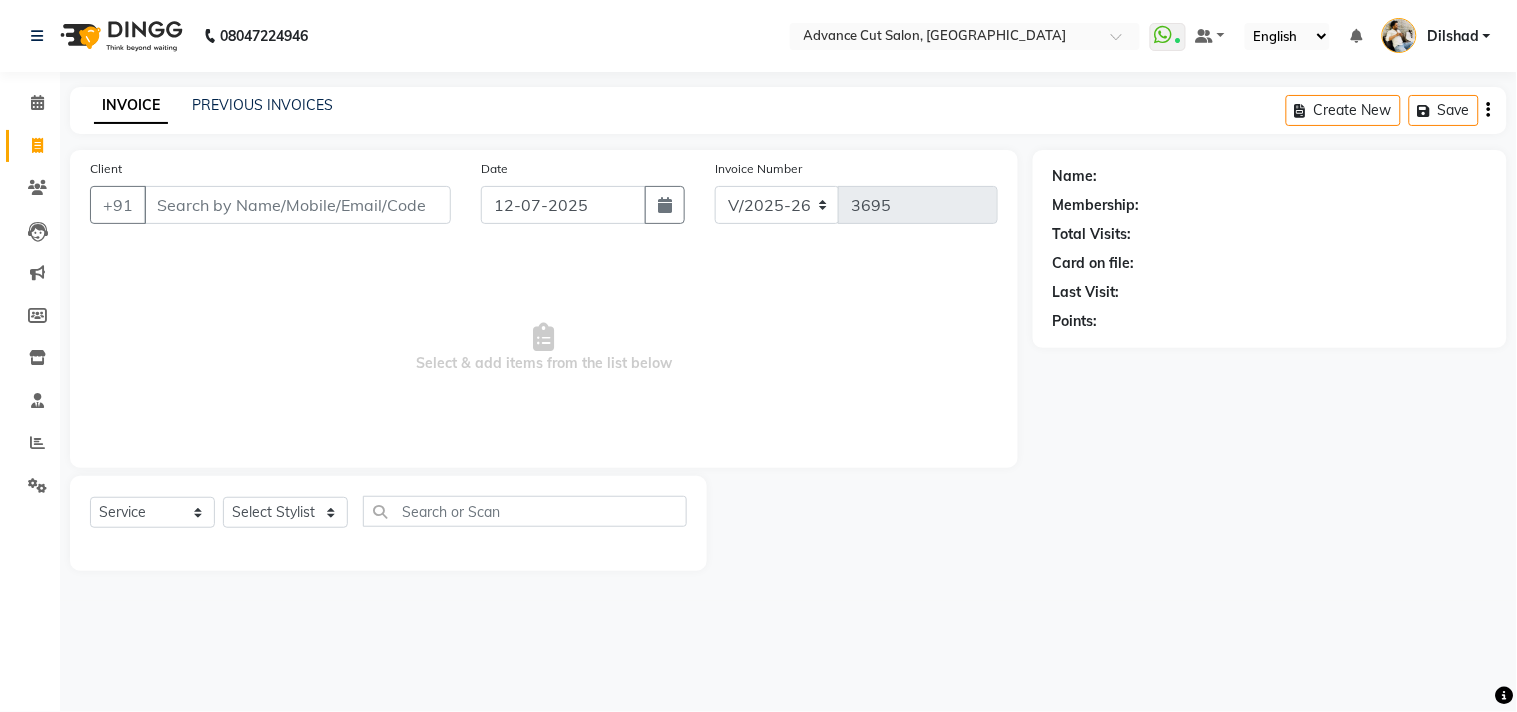 click on "Client" at bounding box center (297, 205) 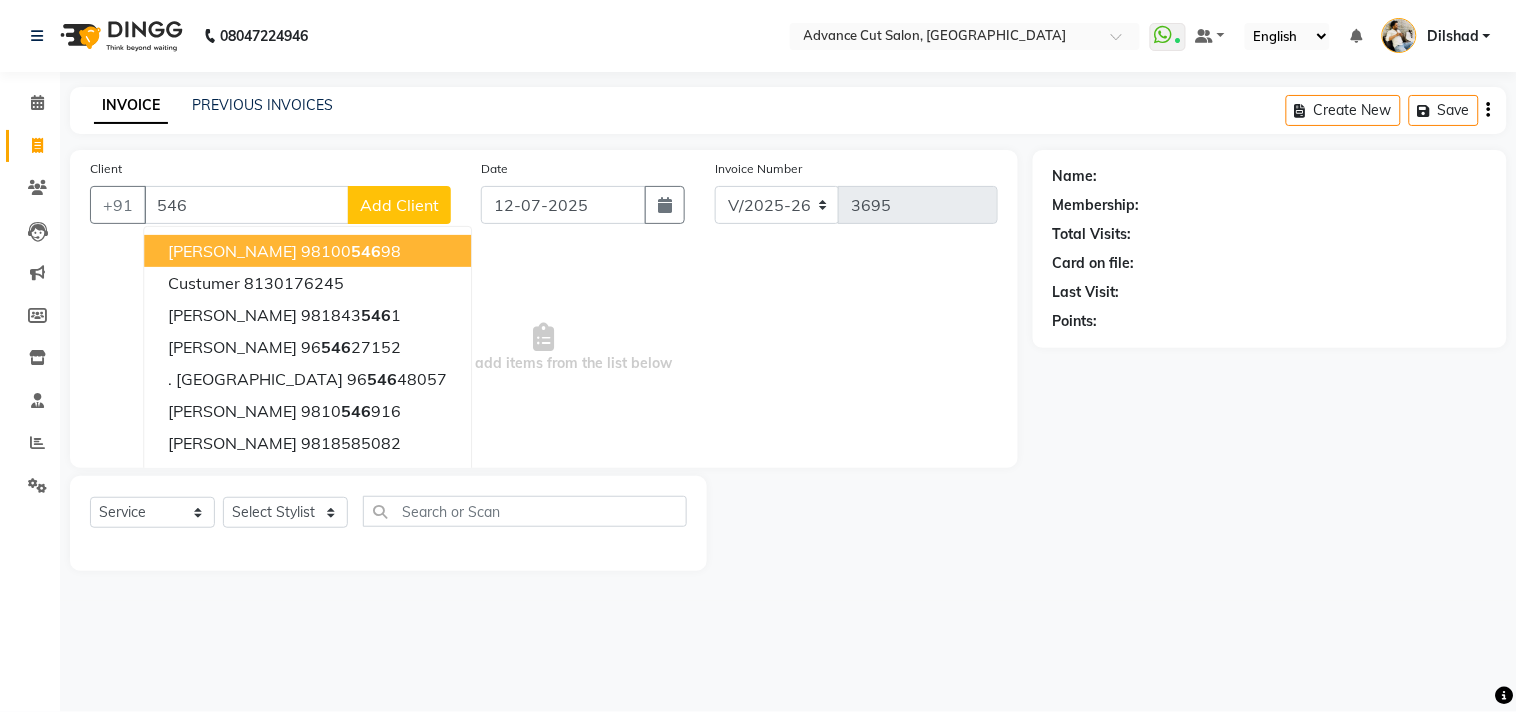 type on "546" 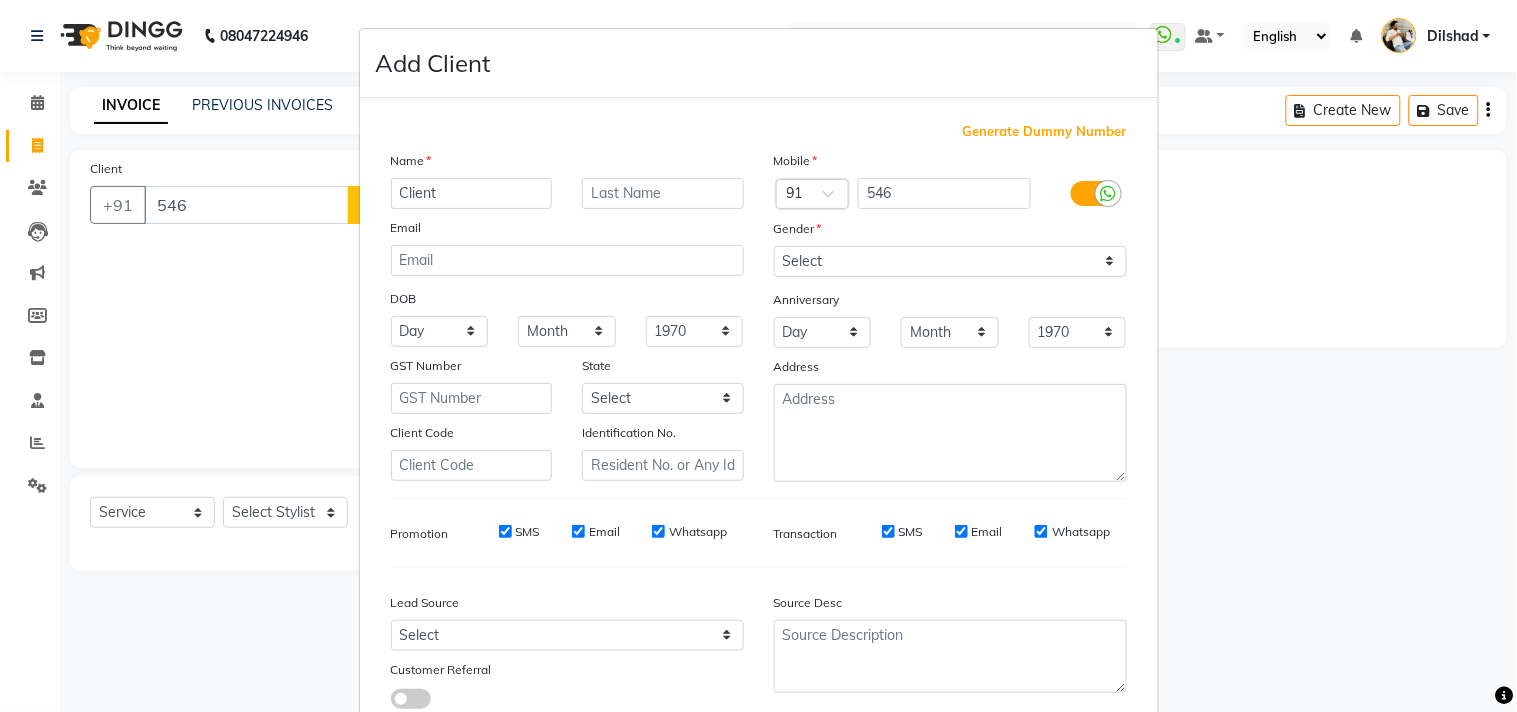 type on "Client" 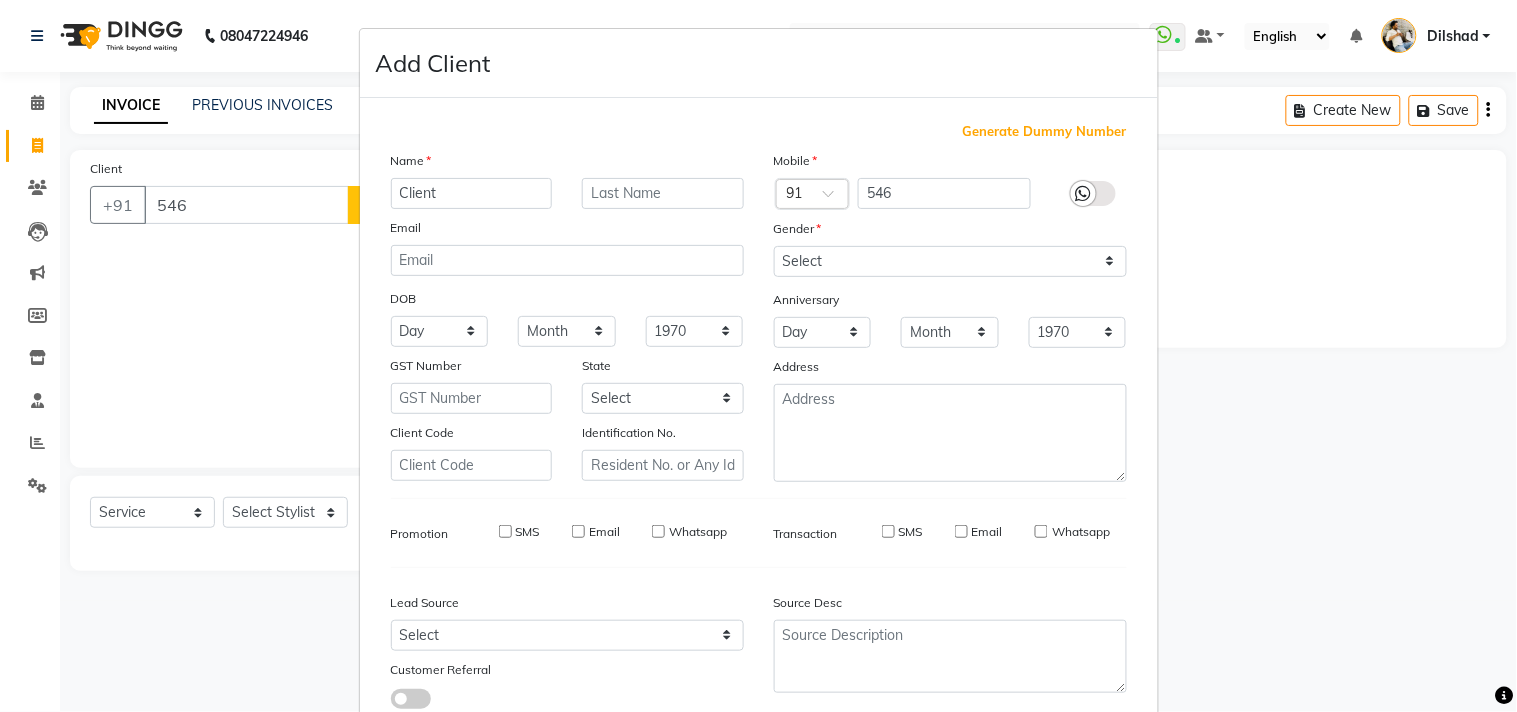 type on "1134800000503" 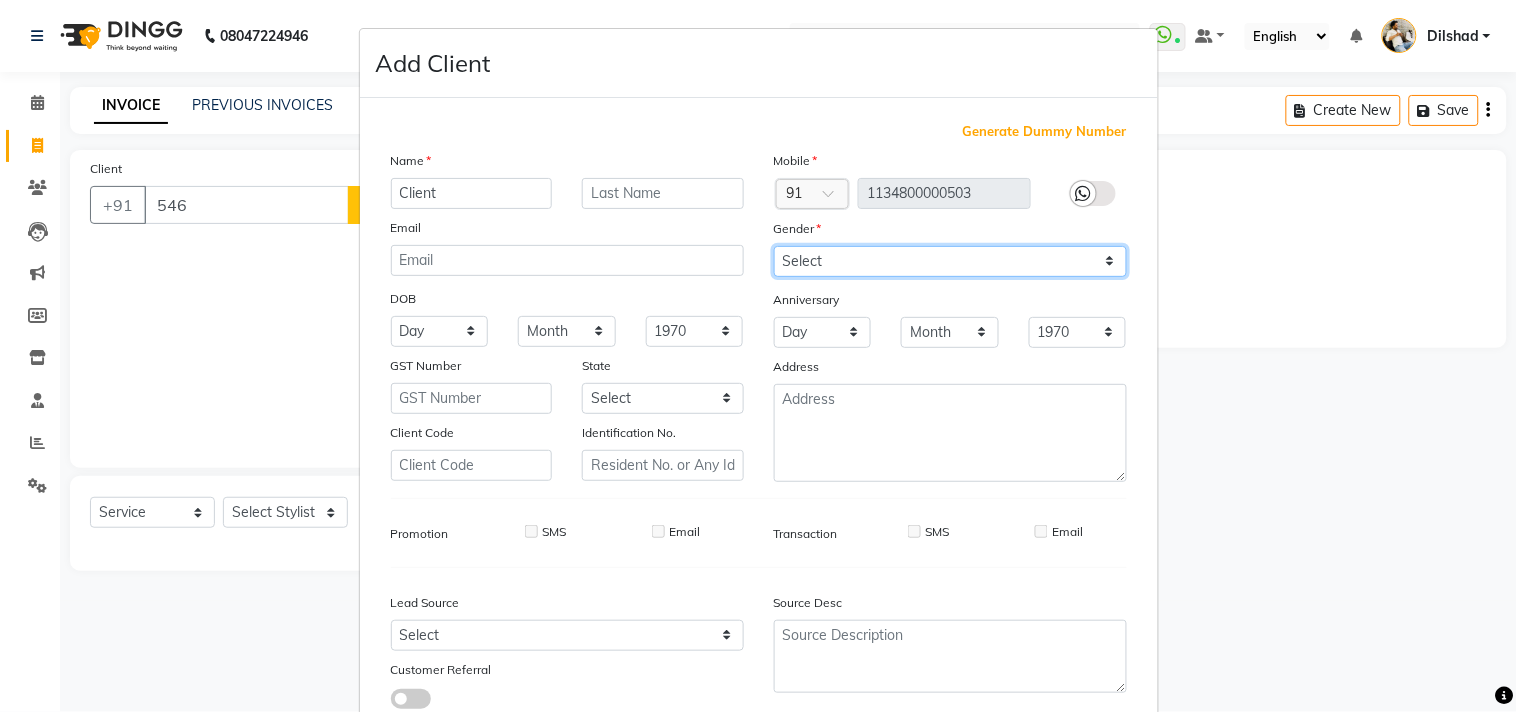click on "Select Male Female Other Prefer Not To Say" at bounding box center (950, 261) 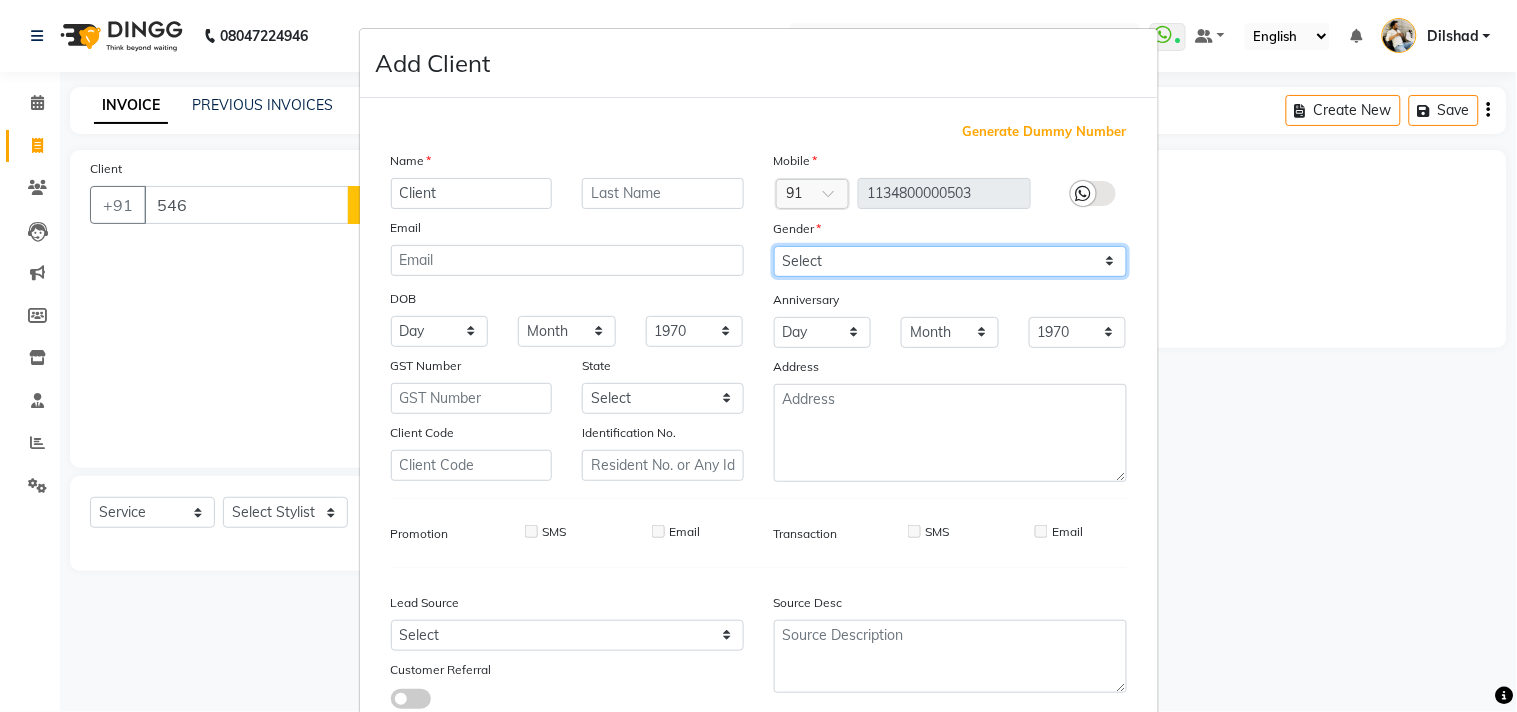 select on "[DEMOGRAPHIC_DATA]" 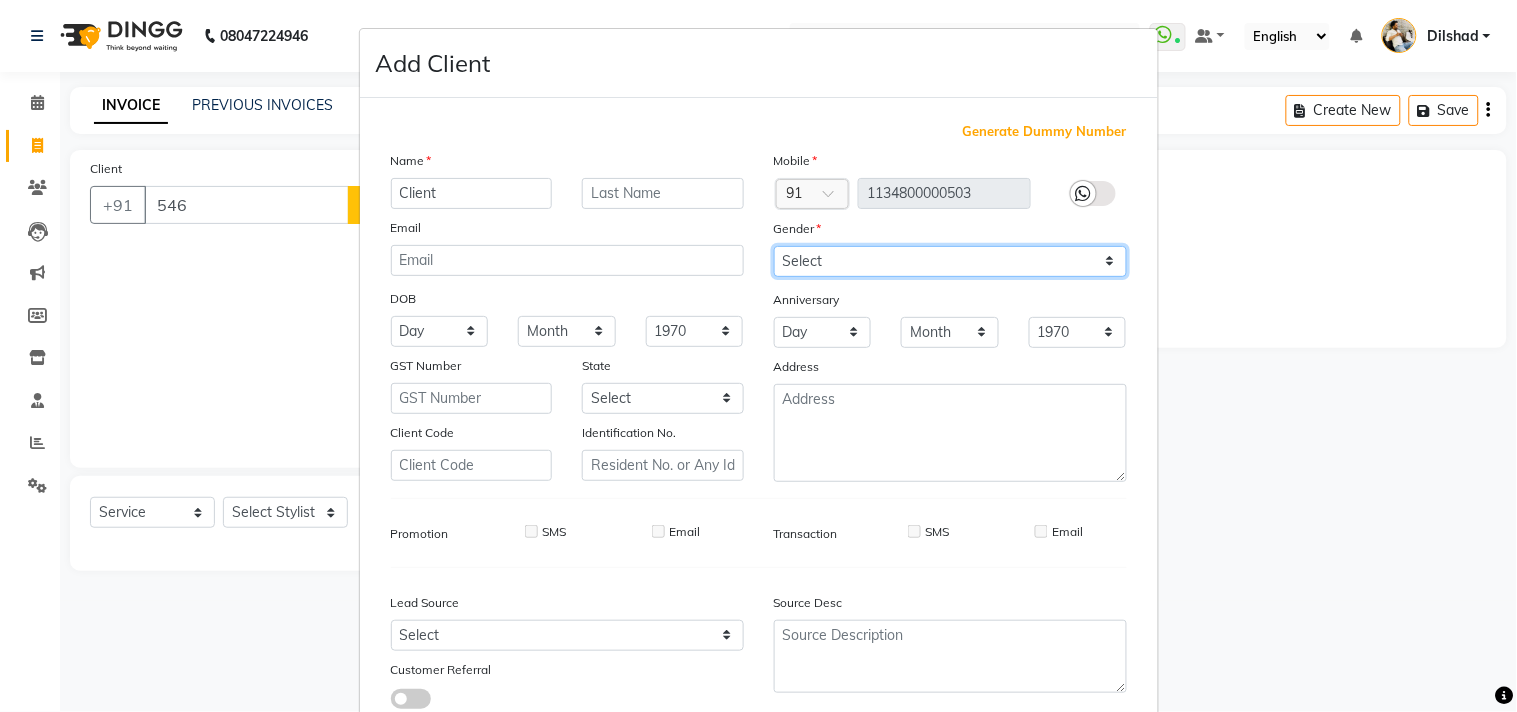 click on "Select Male Female Other Prefer Not To Say" at bounding box center (950, 261) 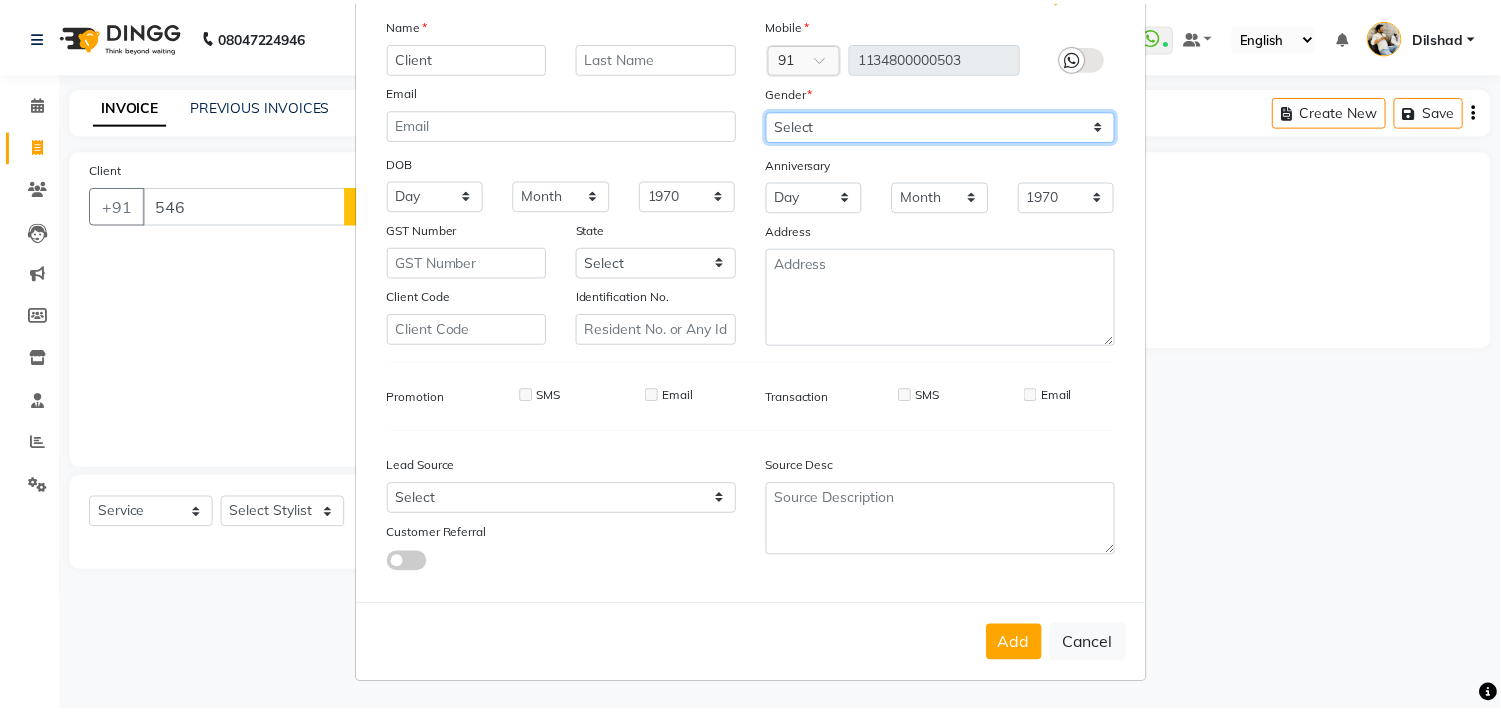 scroll, scrollTop: 138, scrollLeft: 0, axis: vertical 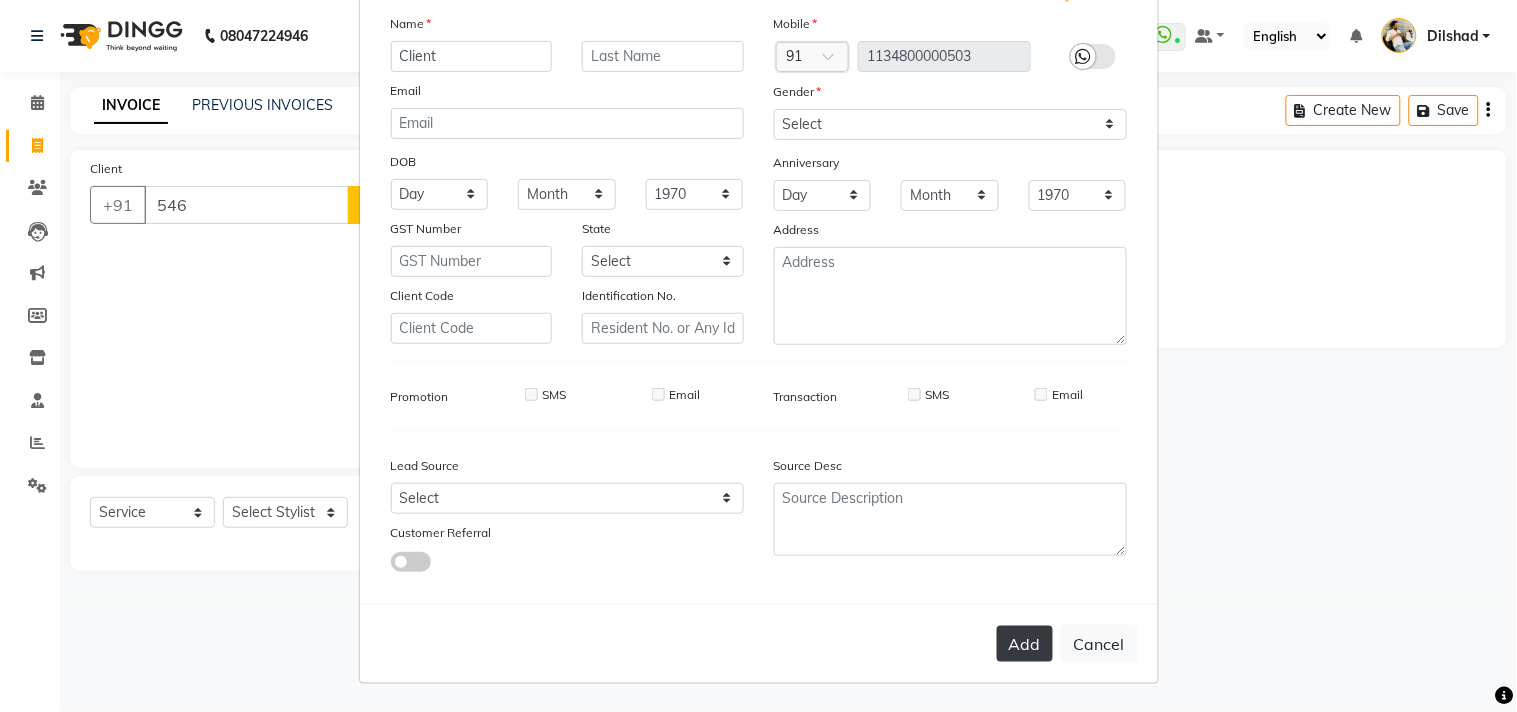 click on "Add" at bounding box center [1025, 644] 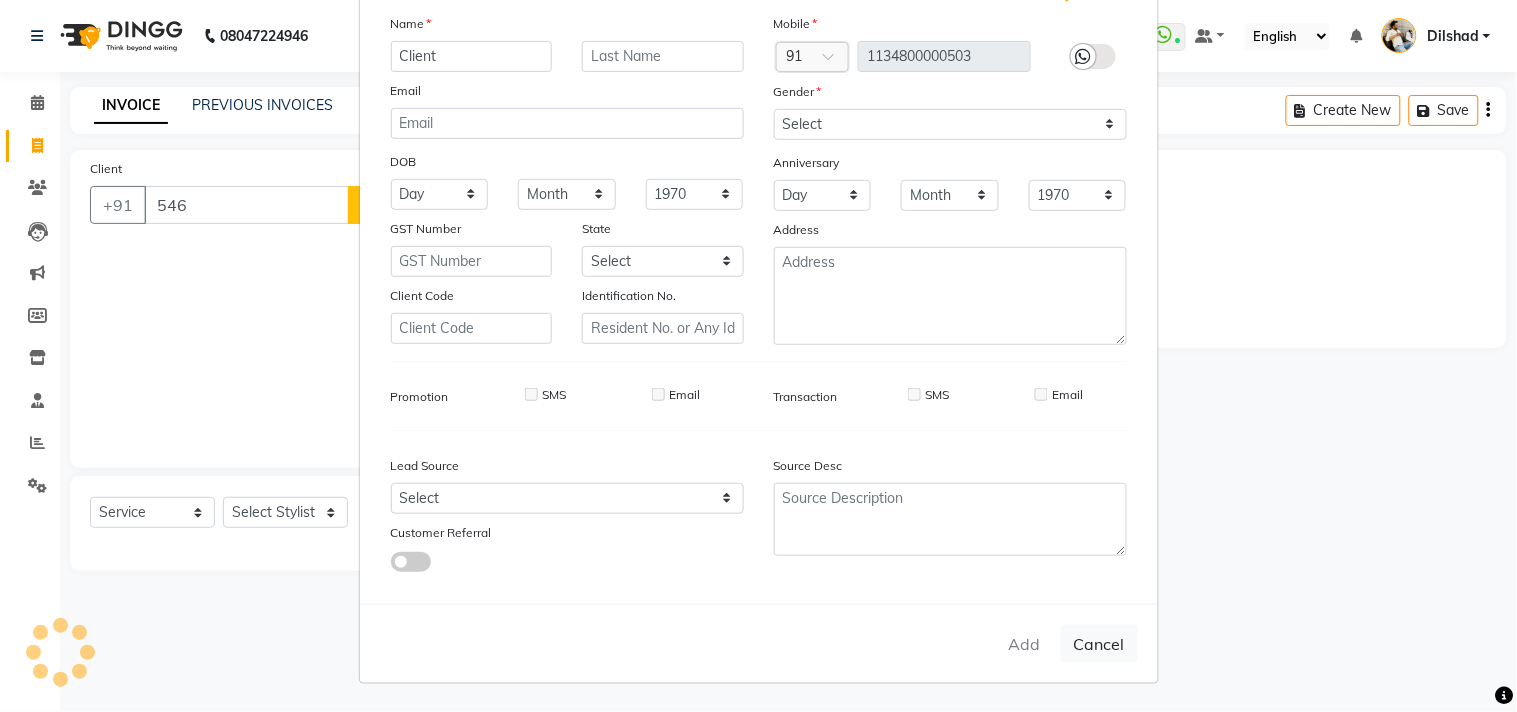 type on "1134800000503" 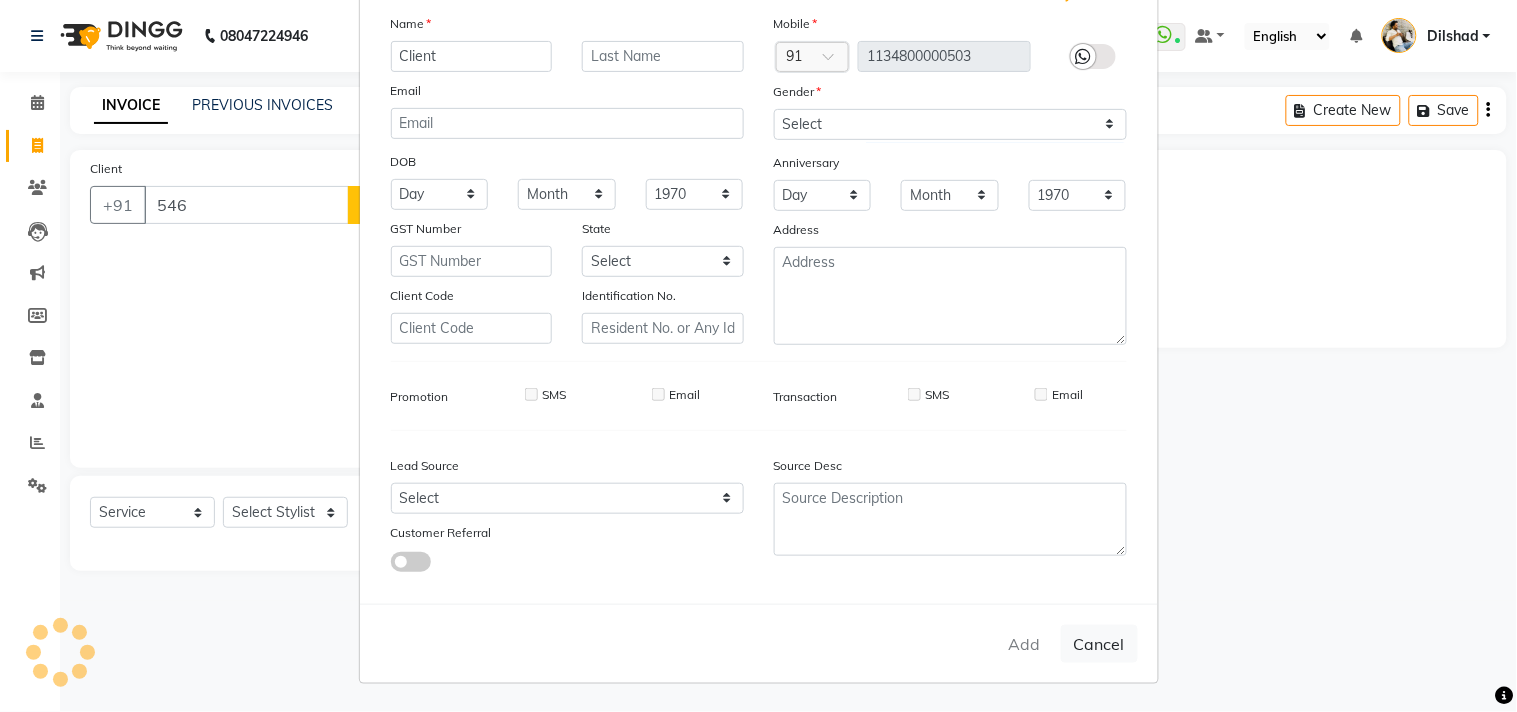 type 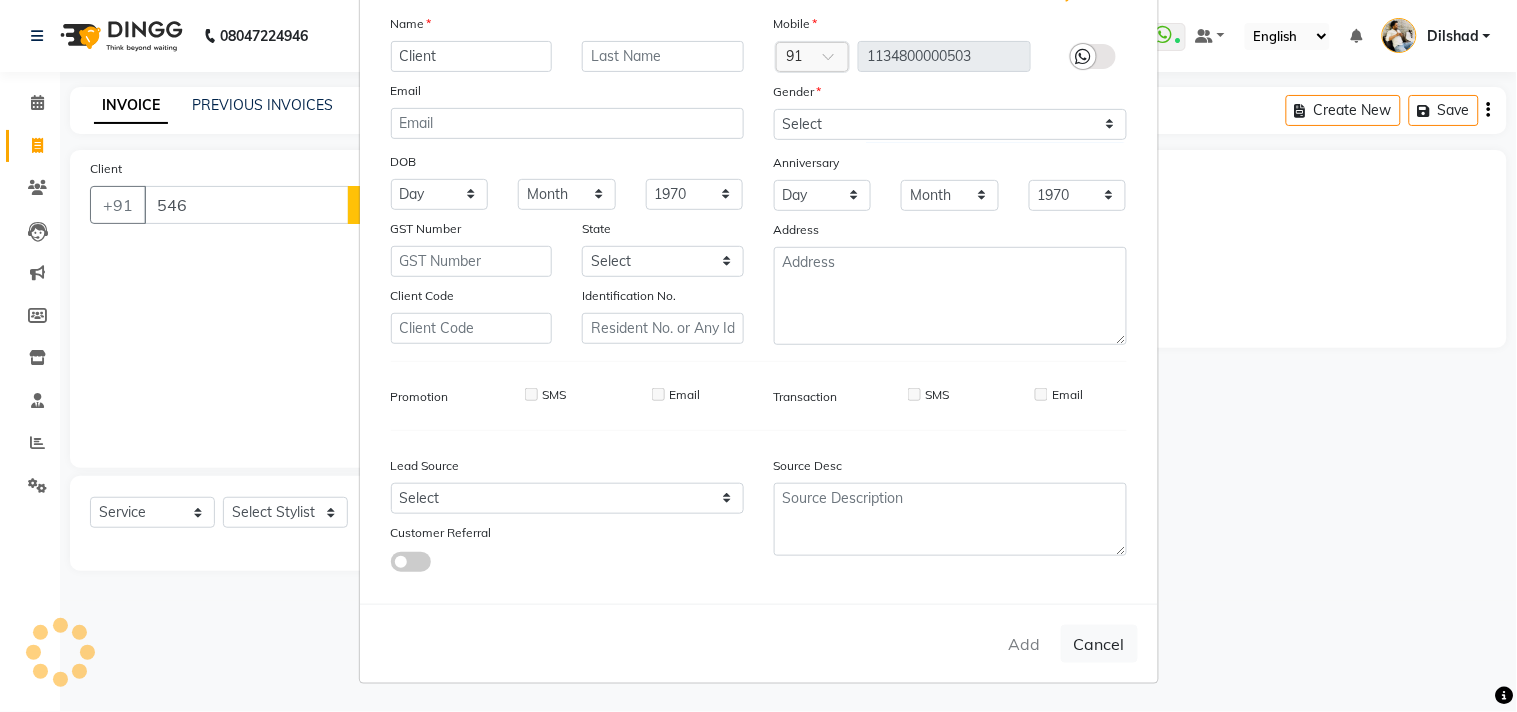 select 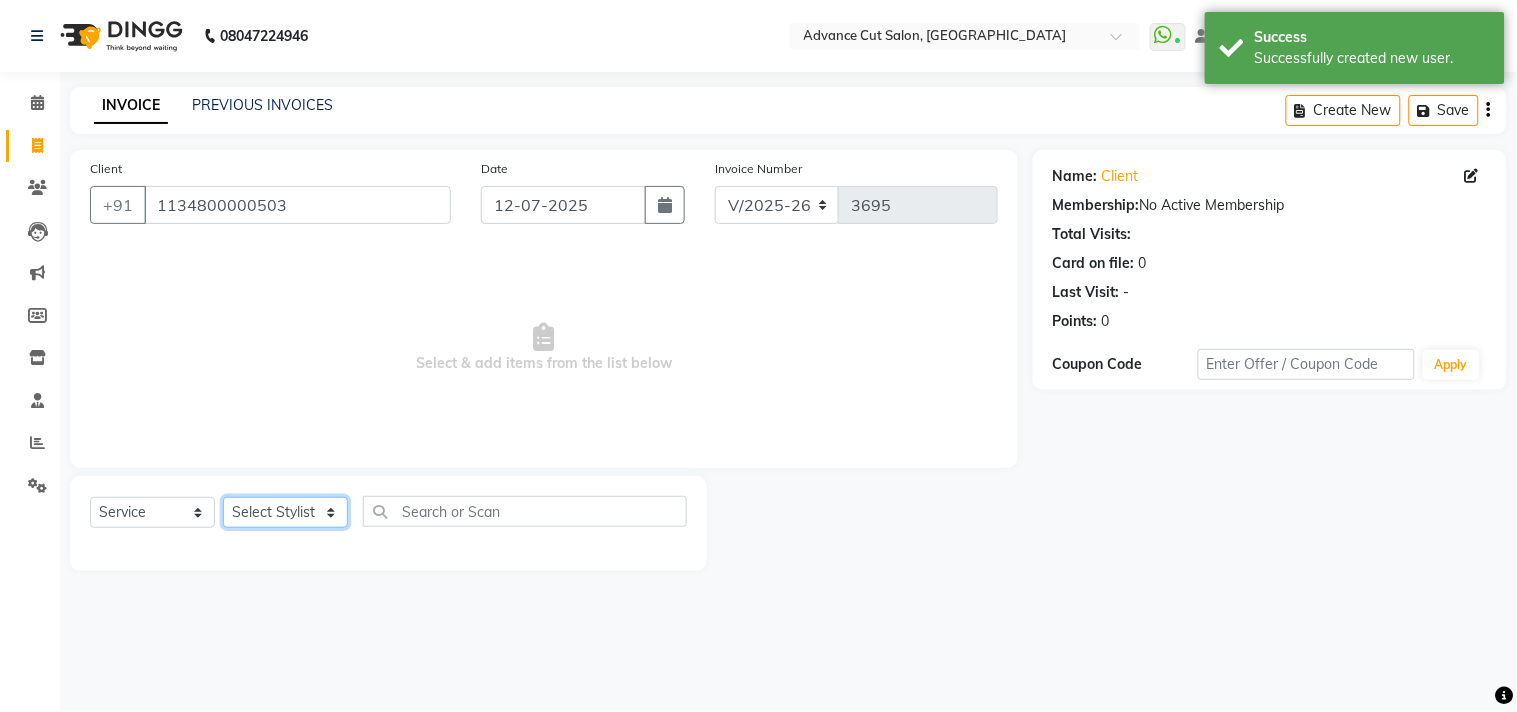 click on "Select Stylist Abrar Alam Avinash Dilshad Lallan Meenu Nabeel Nafeesh Ahmad Naved O.P. Sharma  Pryag Sahil Samar Shahzad  SHWETA SINGH Zarina" 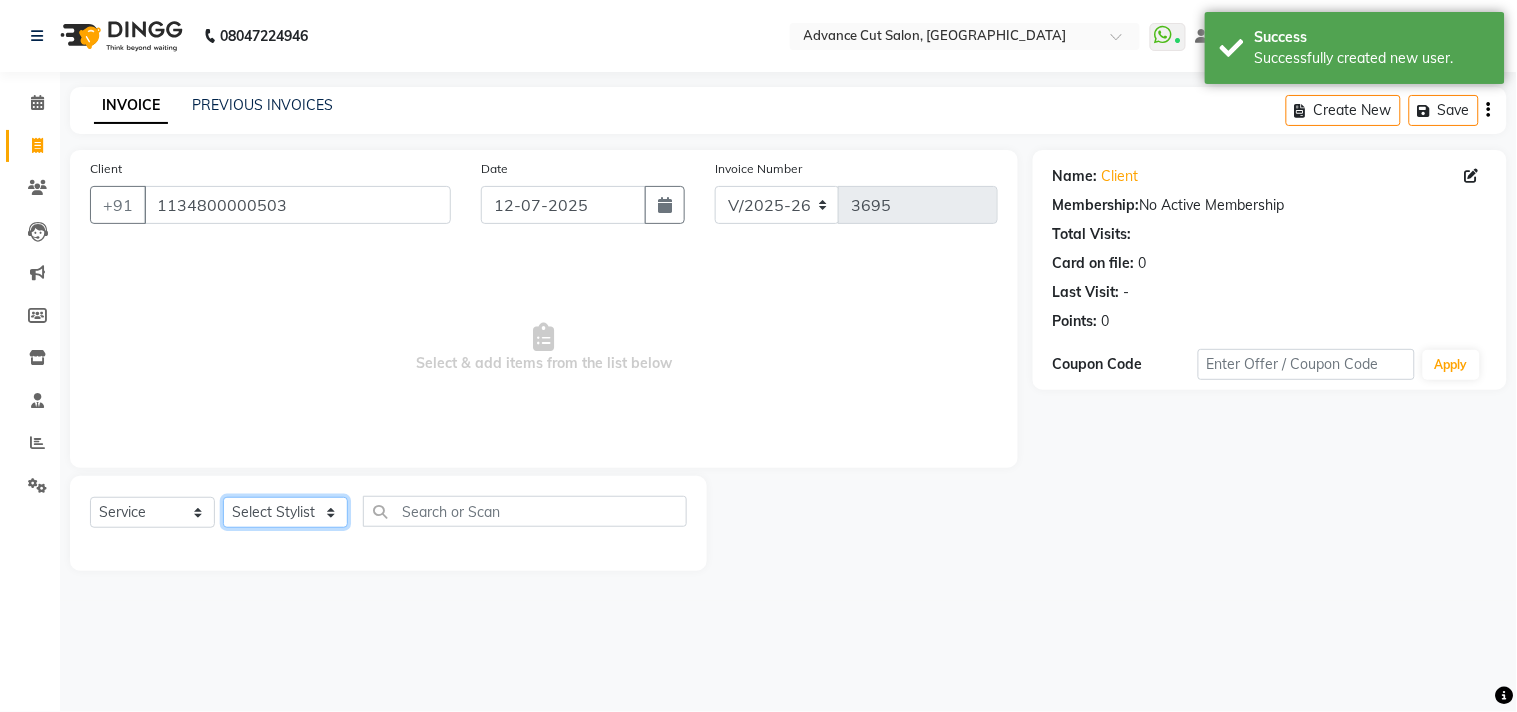 select on "25769" 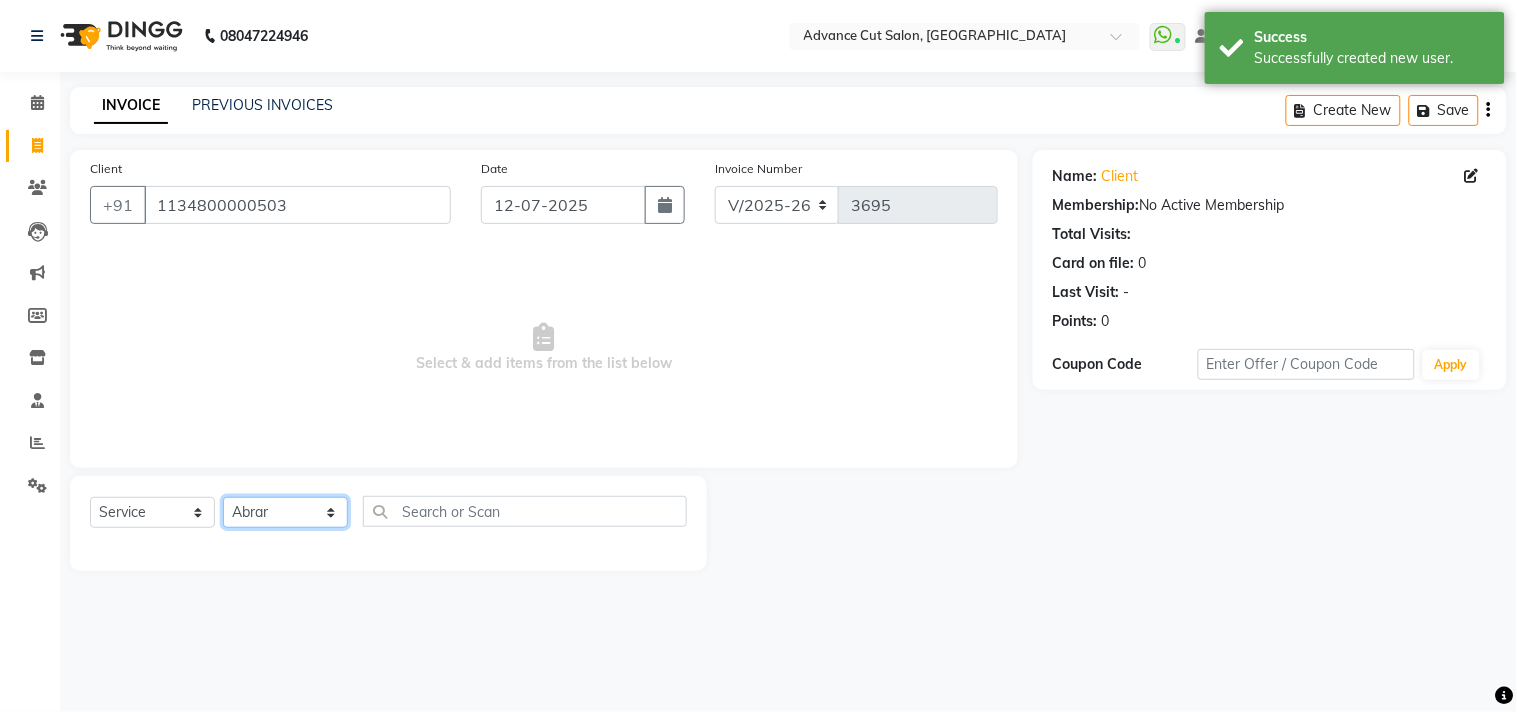 click on "Select Stylist Abrar Alam Avinash Dilshad Lallan Meenu Nabeel Nafeesh Ahmad Naved O.P. Sharma  Pryag Sahil Samar Shahzad  SHWETA SINGH Zarina" 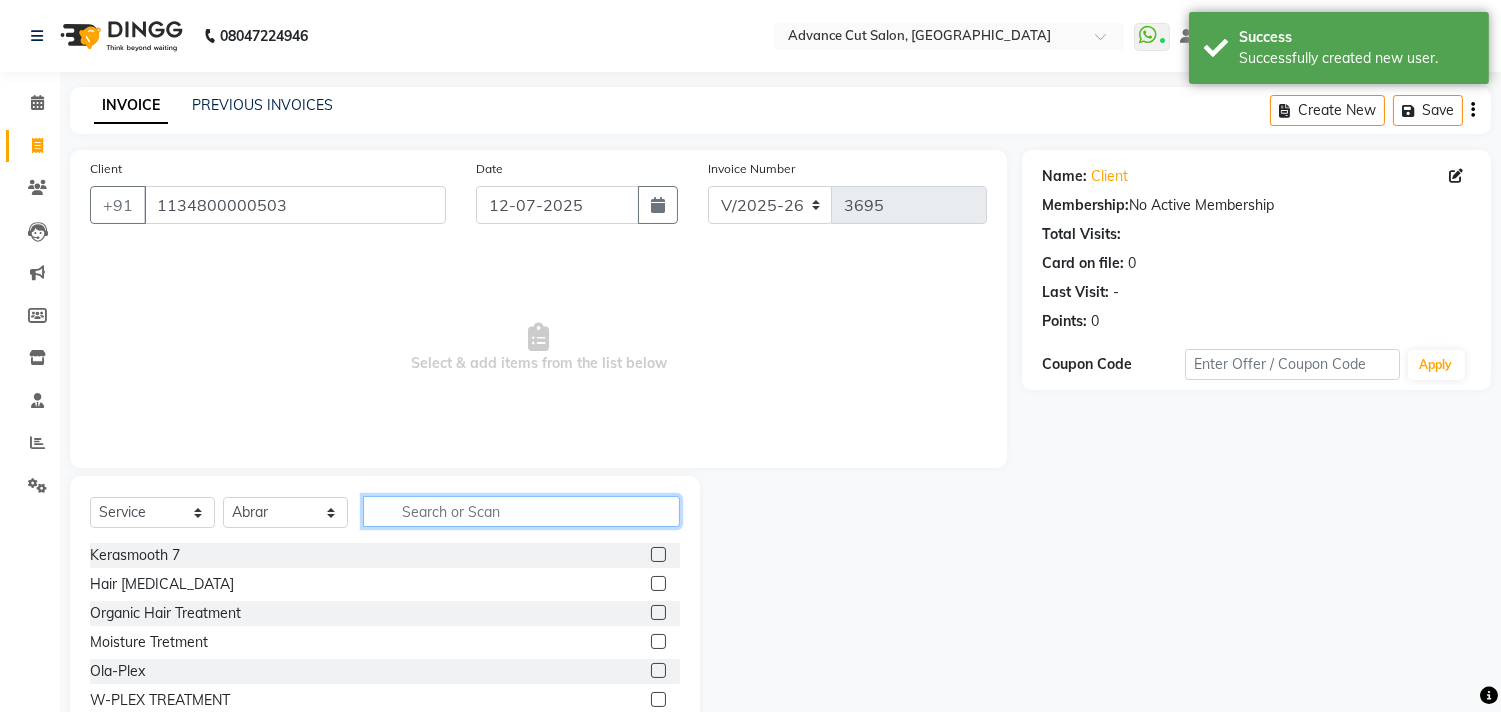 click 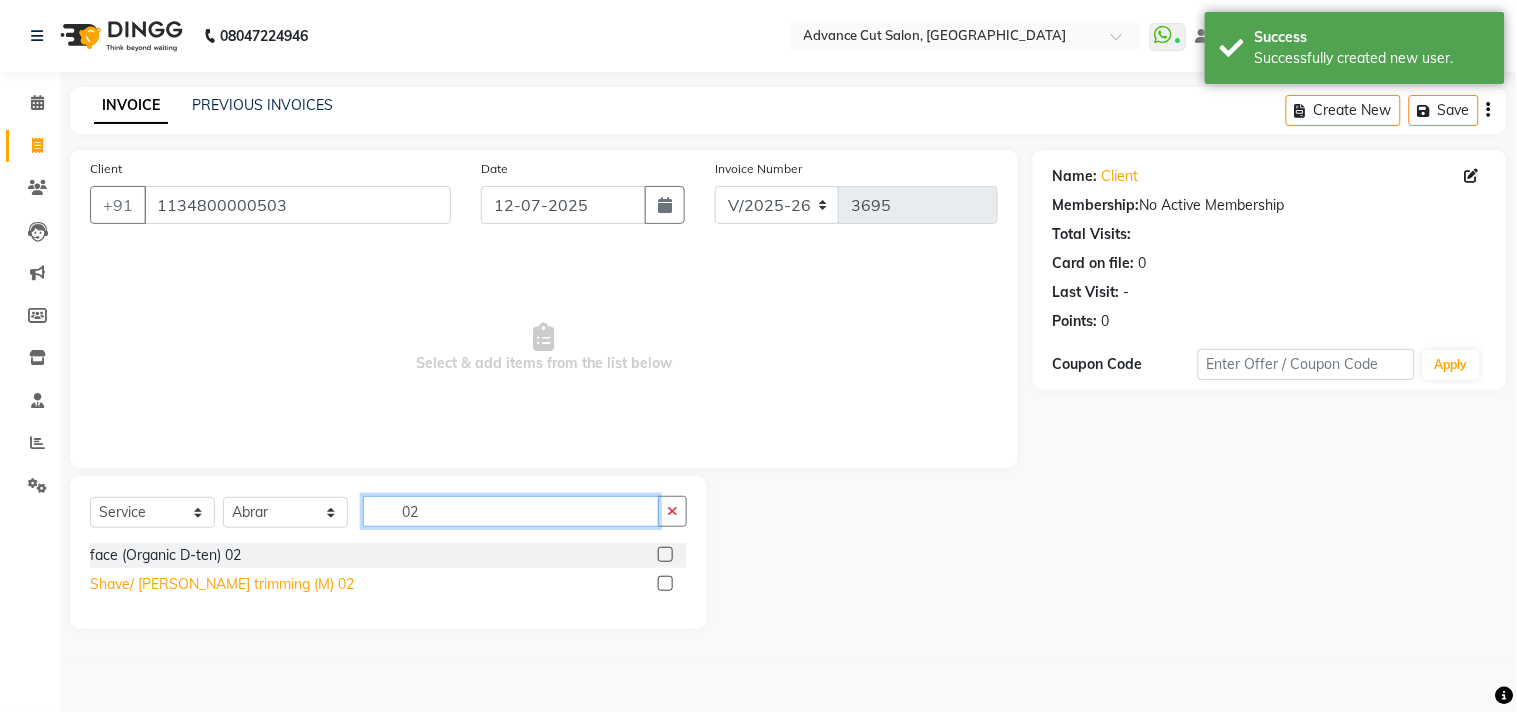 type on "02" 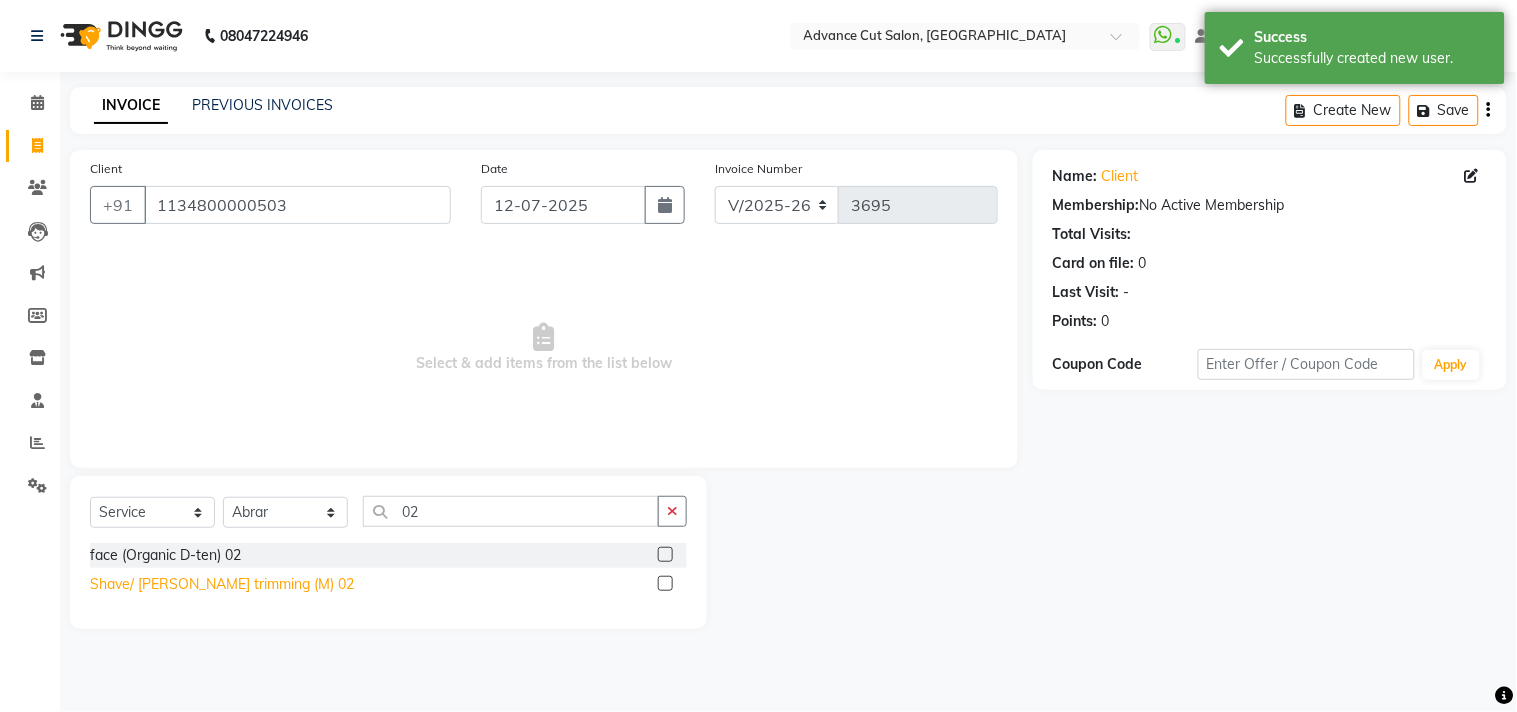 click on "Shave/ [PERSON_NAME] trimming (M) 02" 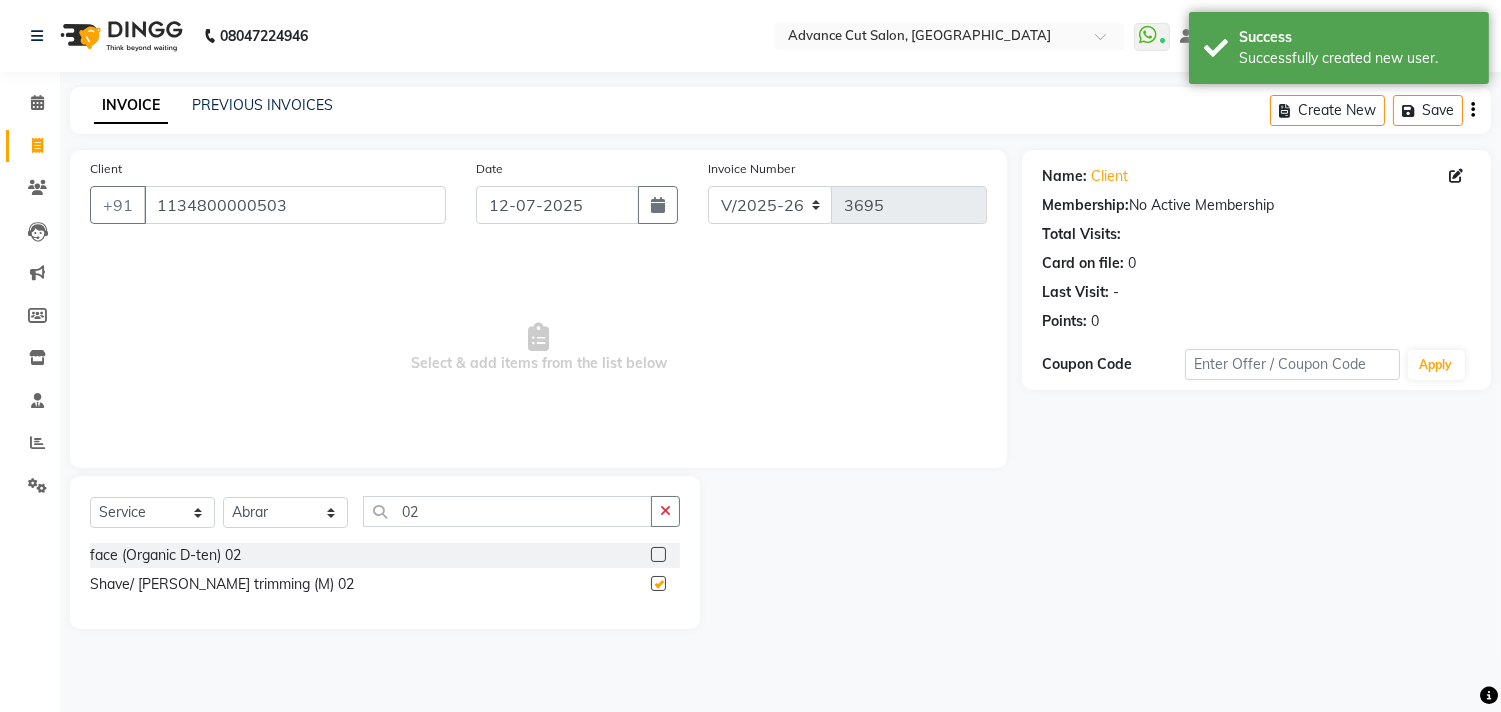 checkbox on "false" 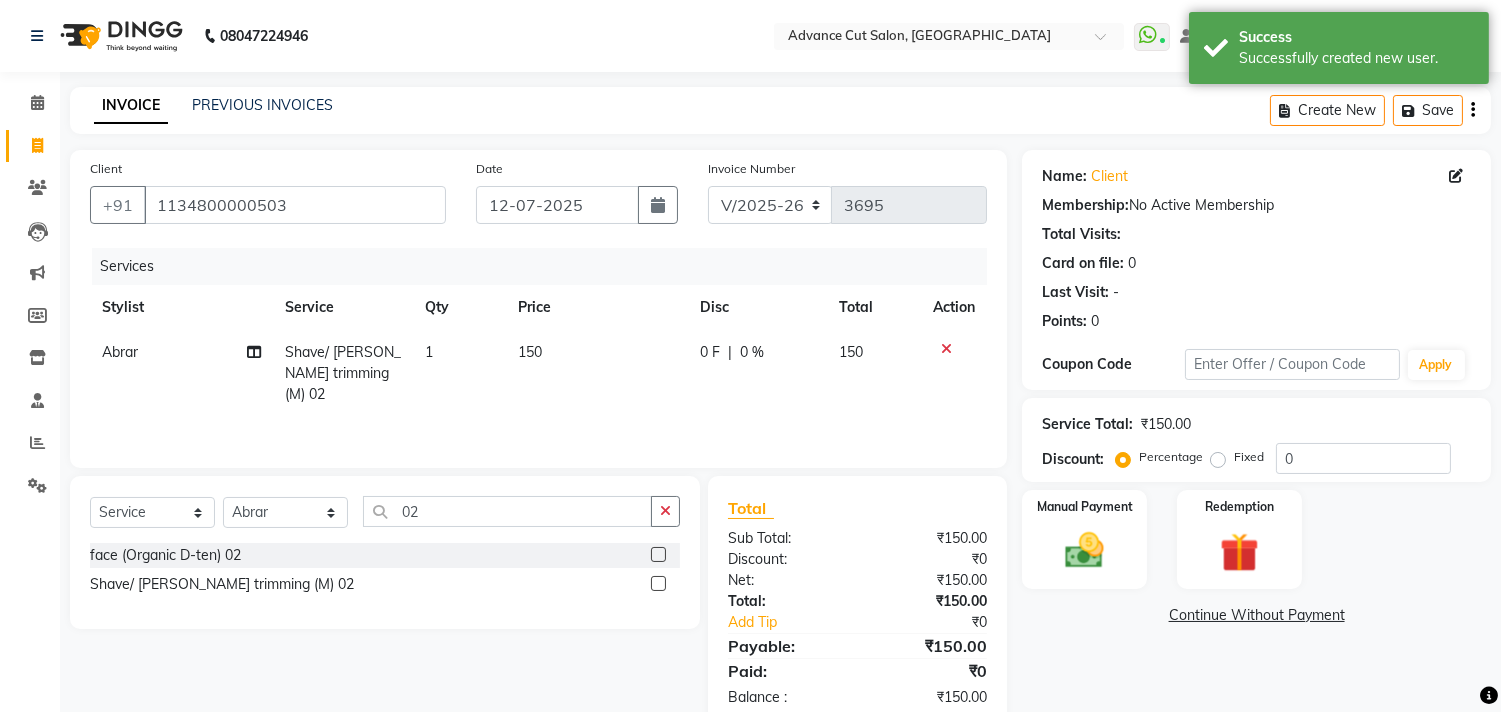 click on "Select  Service  Product  Membership  Package Voucher Prepaid Gift Card  Select Stylist [PERSON_NAME] Avinash Dilshad [PERSON_NAME] [PERSON_NAME] [PERSON_NAME] [PERSON_NAME]  [PERSON_NAME] [PERSON_NAME]  [PERSON_NAME] [PERSON_NAME] 02 face (Organic D-ten) 02  Shave/ [PERSON_NAME] trimming (M) 02" 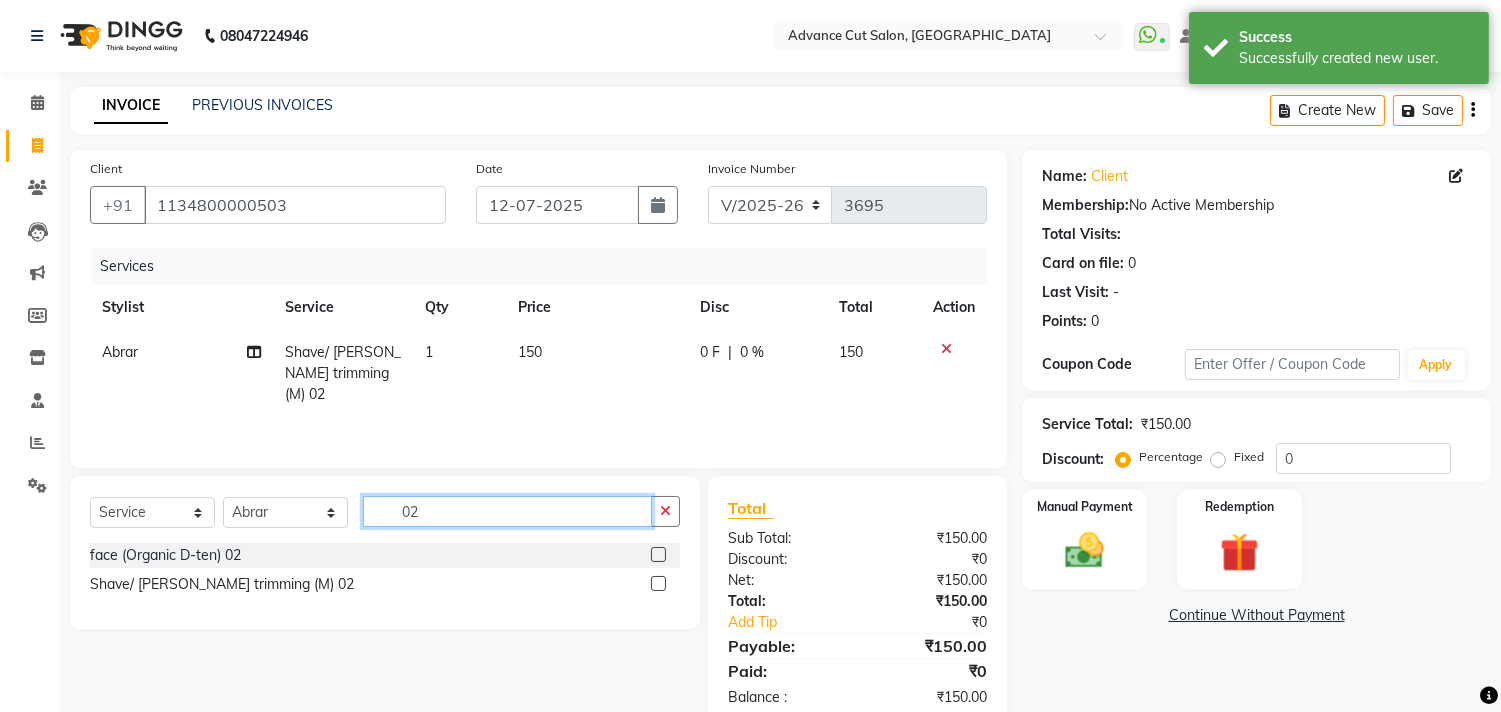 click on "02" 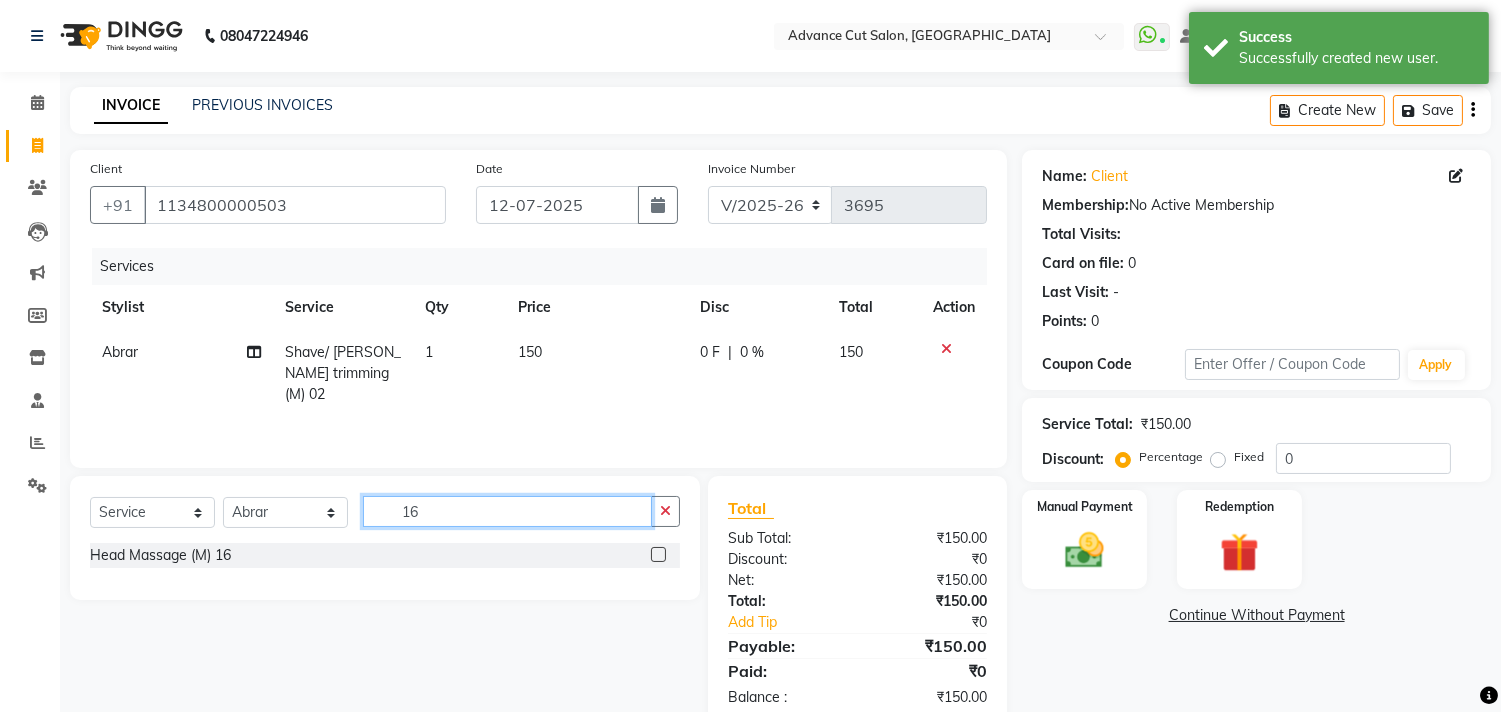type on "16" 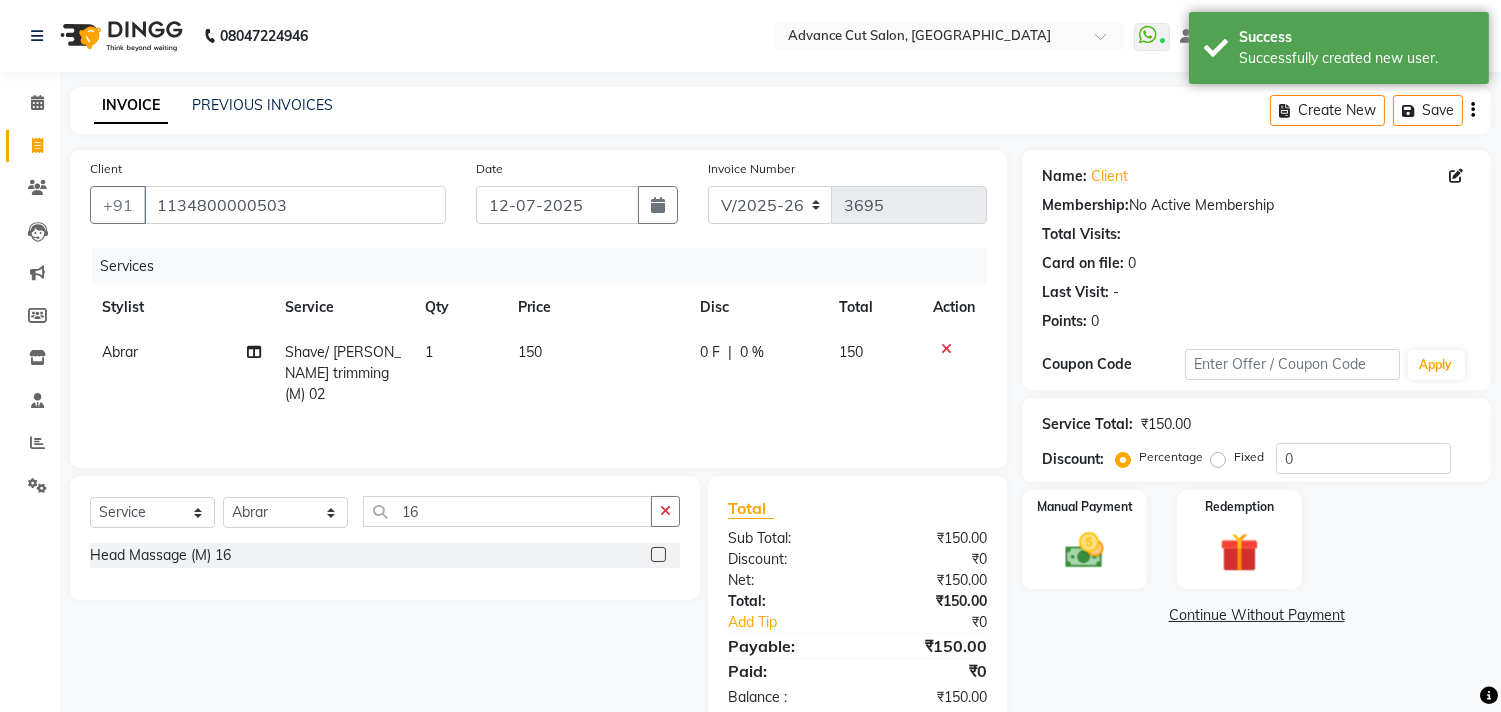 click on "Head Massage (M) 16" 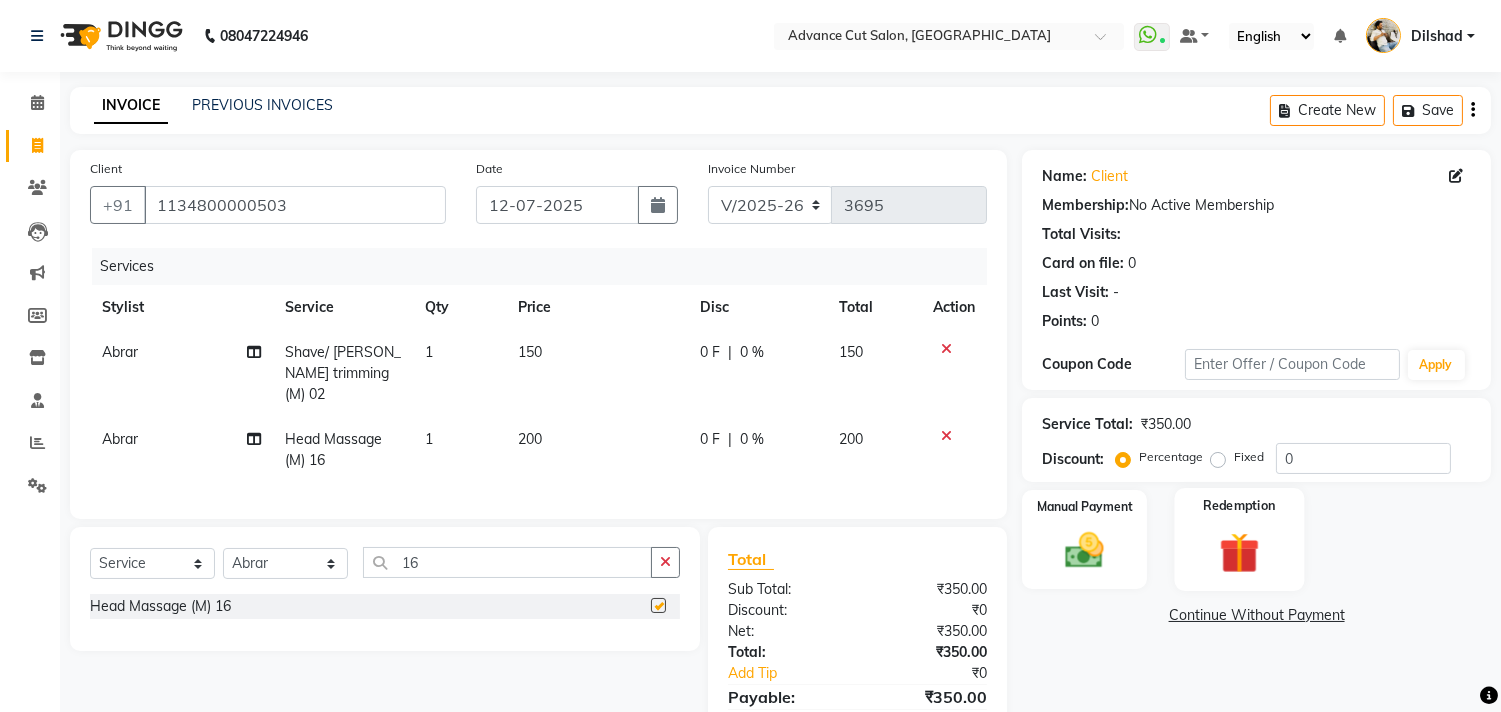 checkbox on "false" 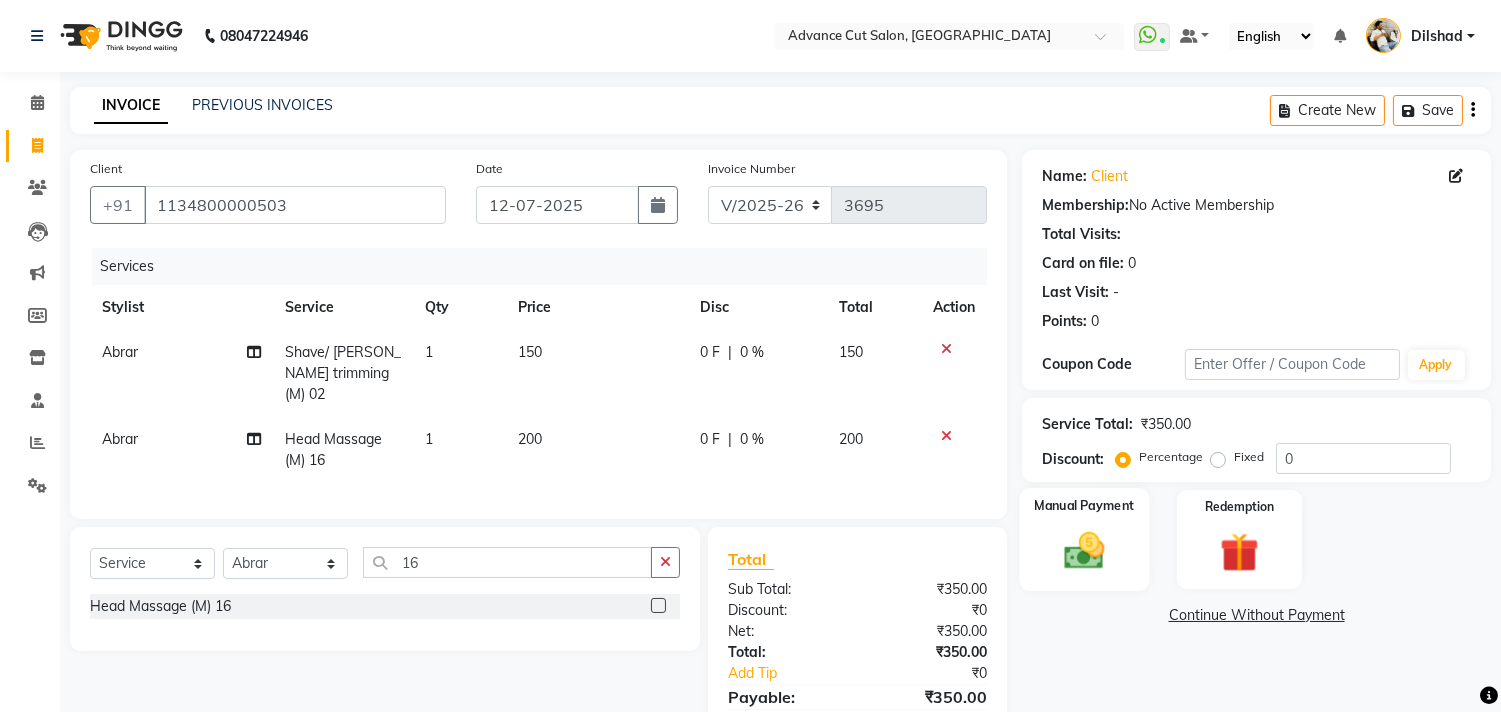 click on "Manual Payment" 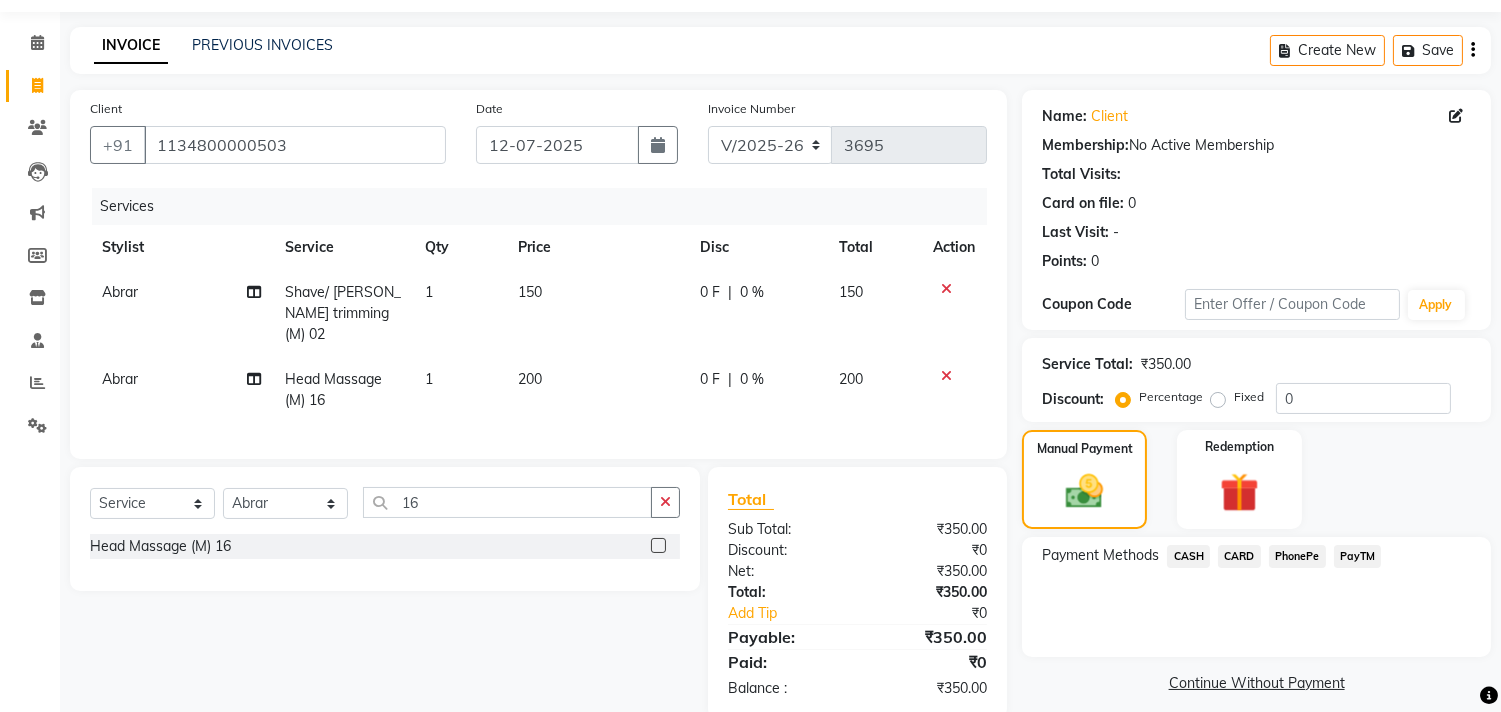 scroll, scrollTop: 92, scrollLeft: 0, axis: vertical 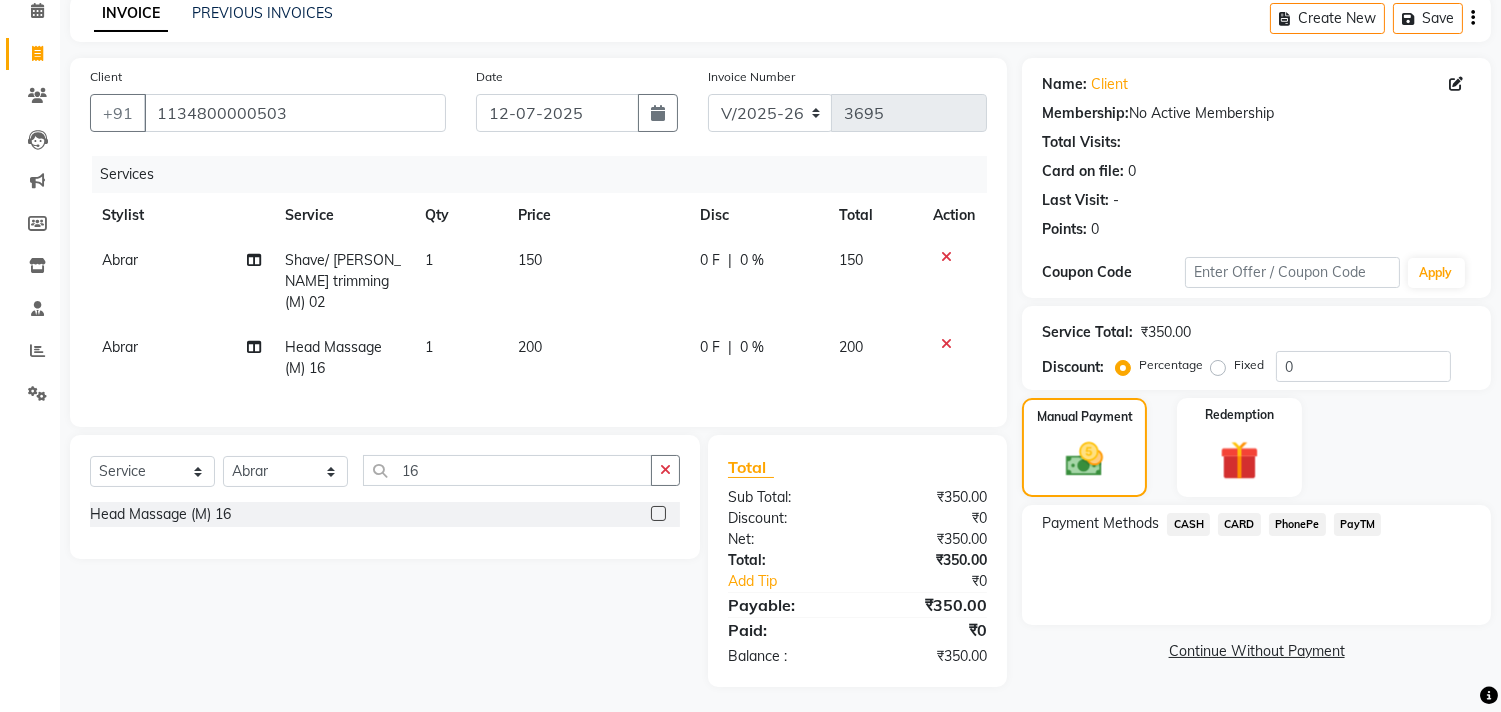 click on "PayTM" 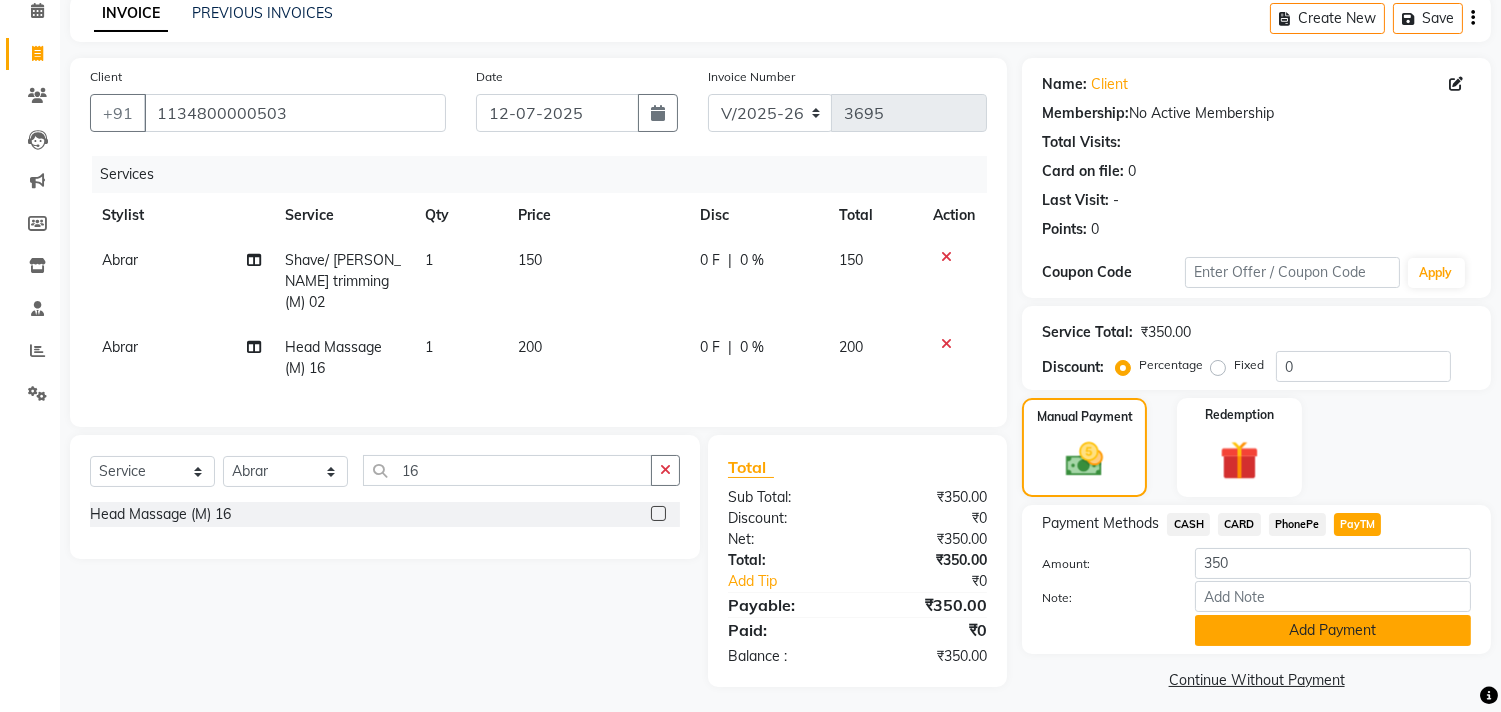 click on "Add Payment" 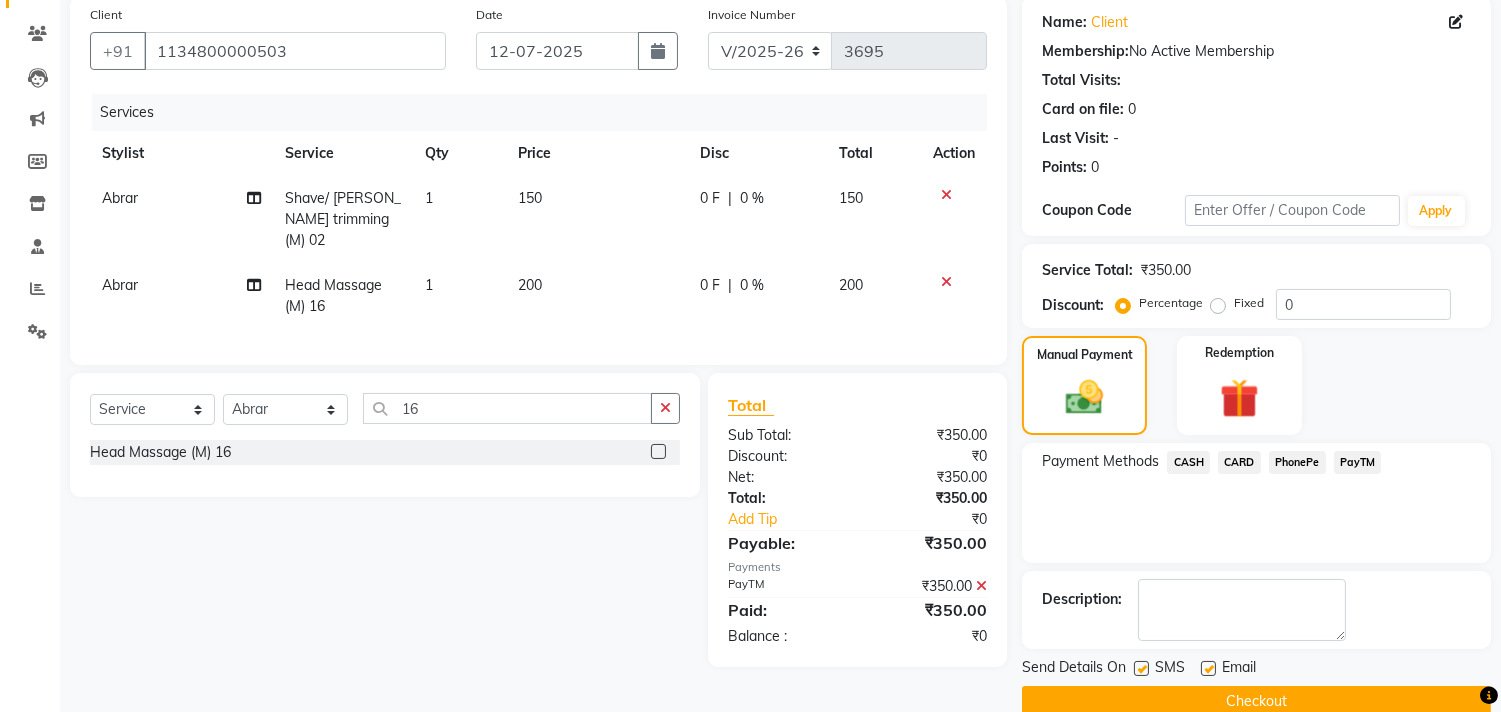 scroll, scrollTop: 187, scrollLeft: 0, axis: vertical 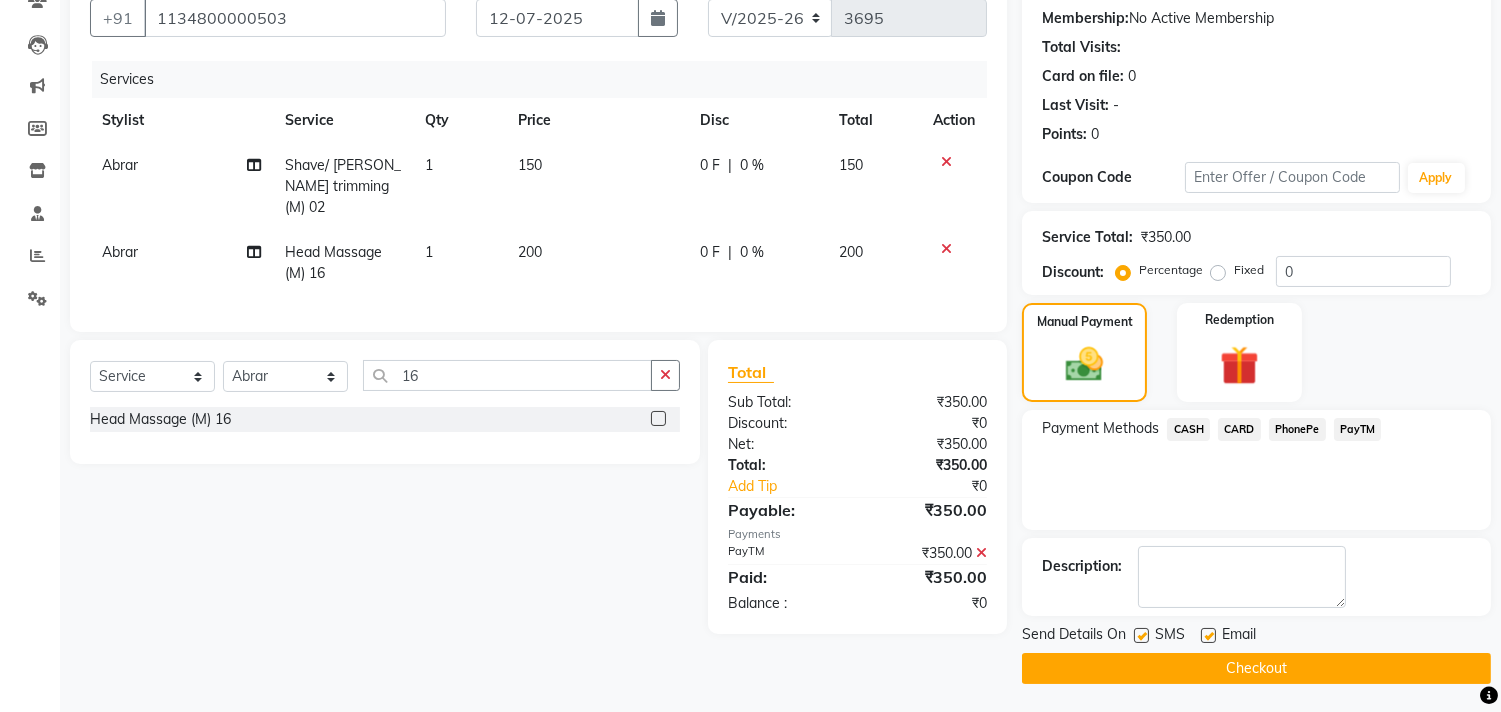 click on "Checkout" 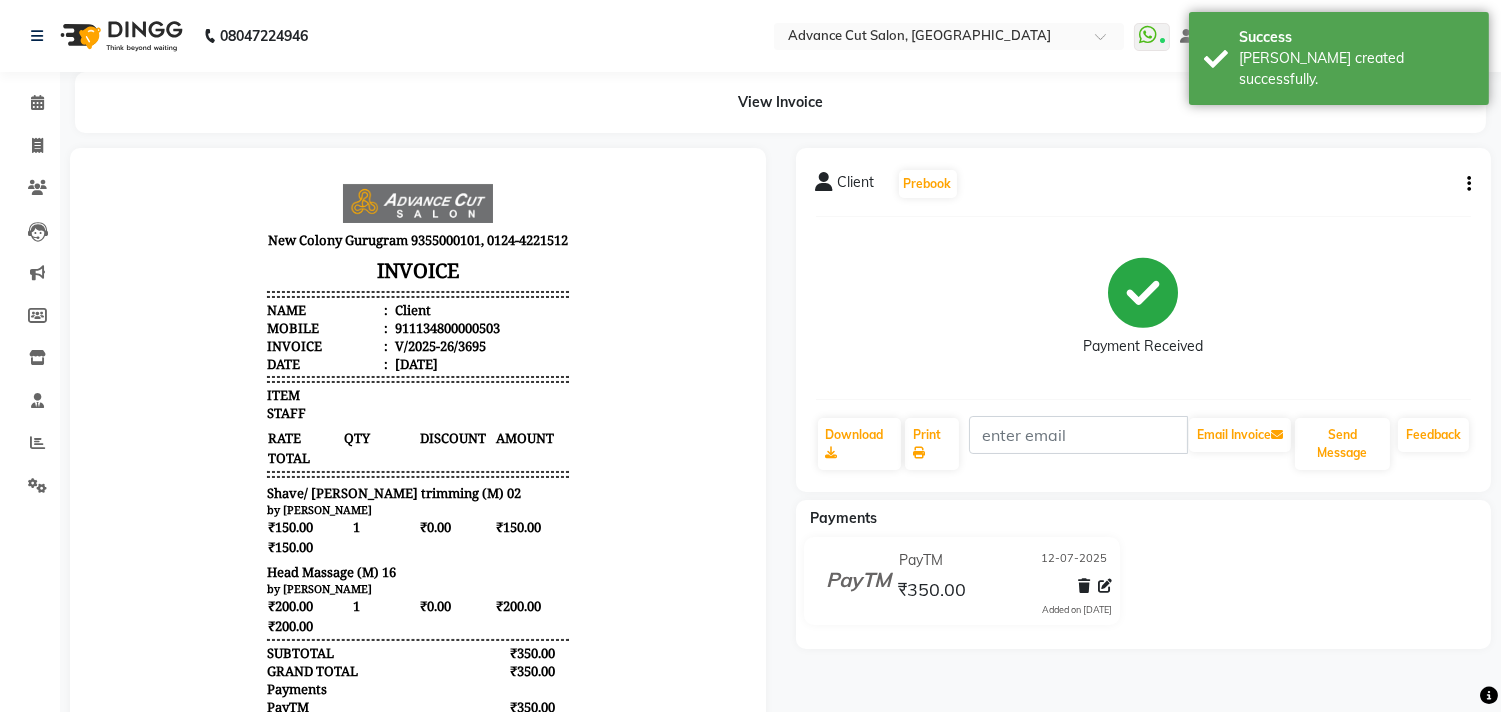 scroll, scrollTop: 0, scrollLeft: 0, axis: both 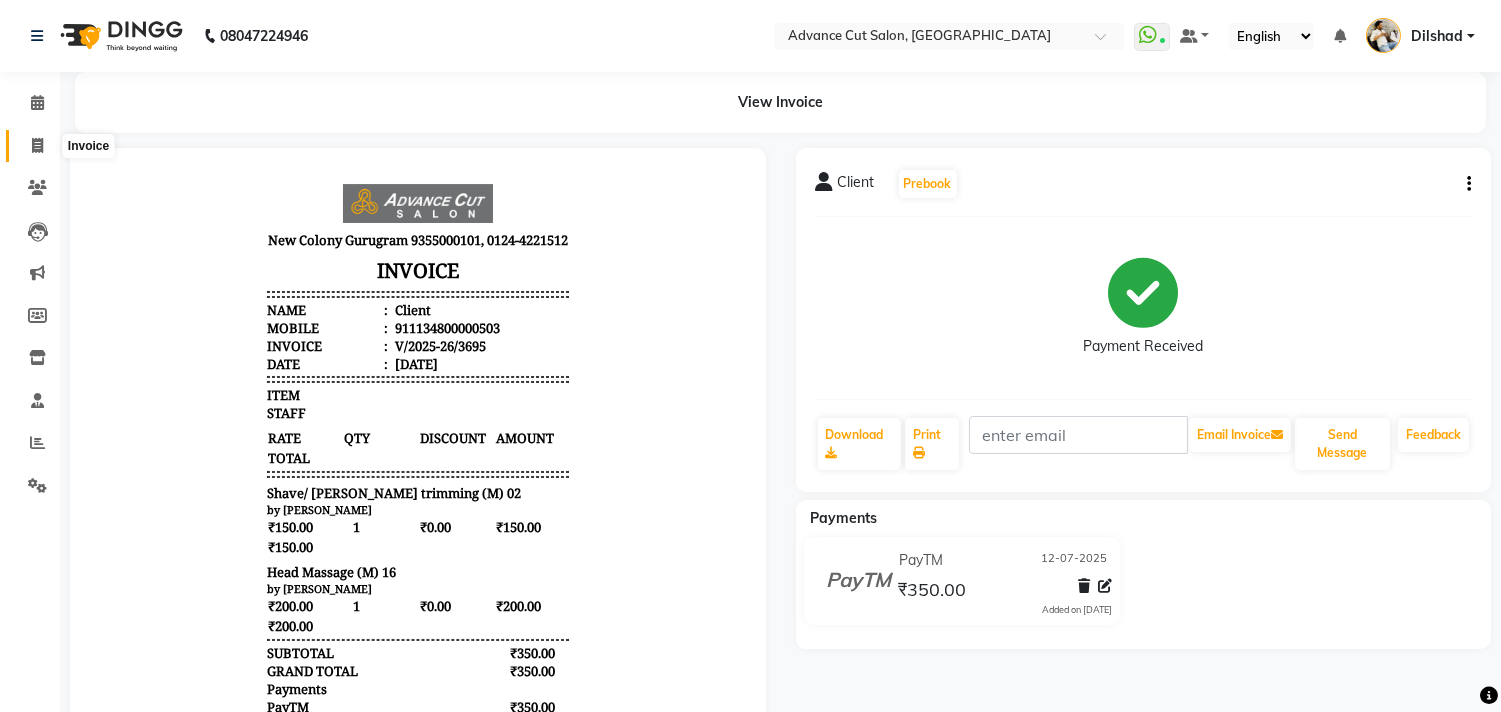 click 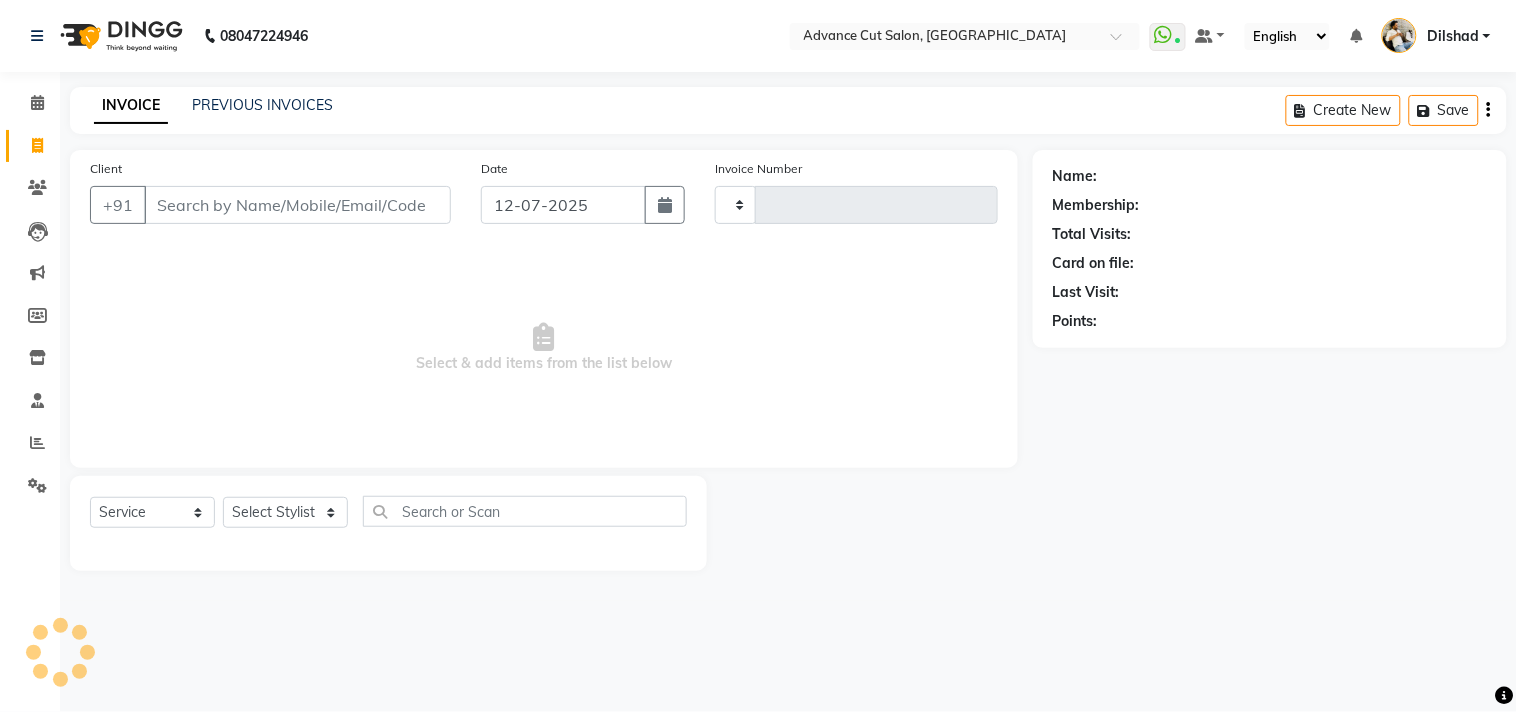 type on "3696" 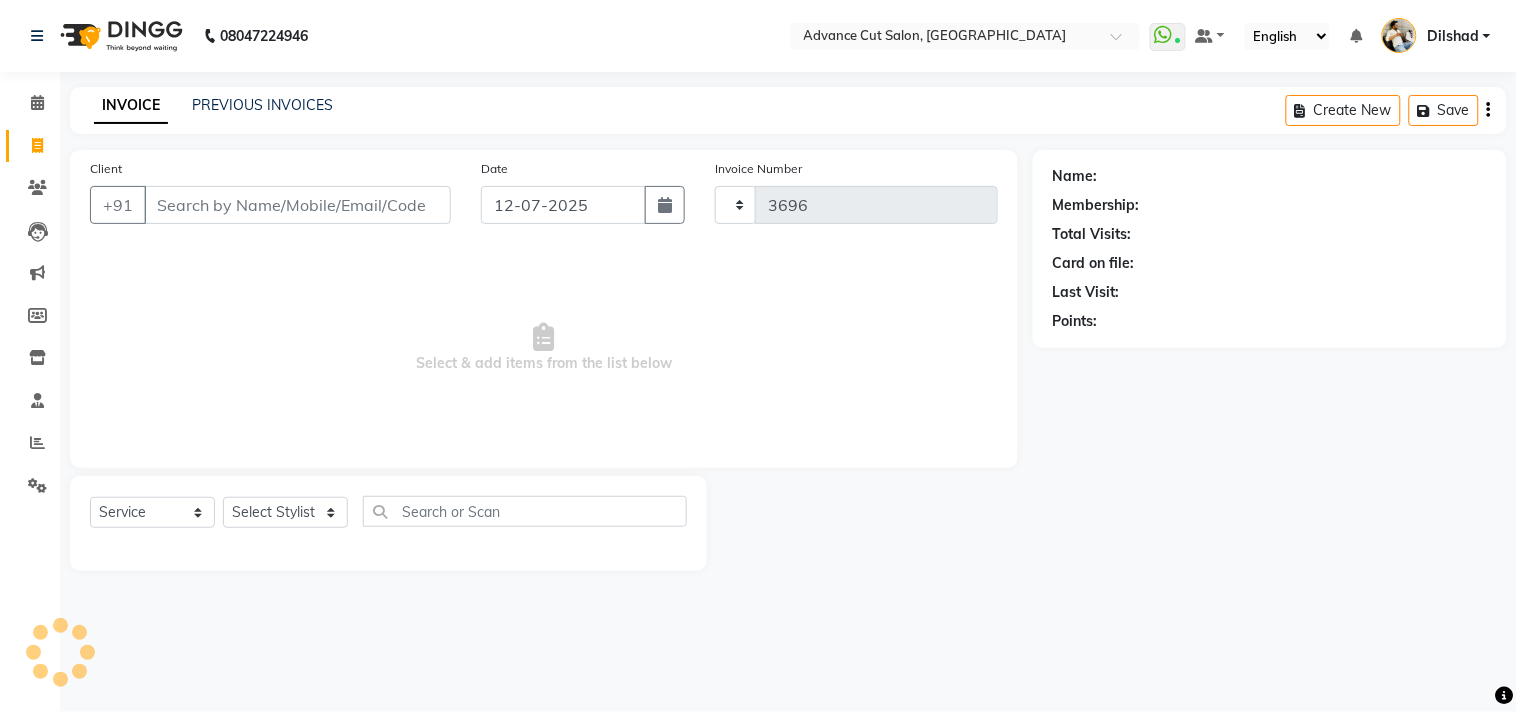 select on "922" 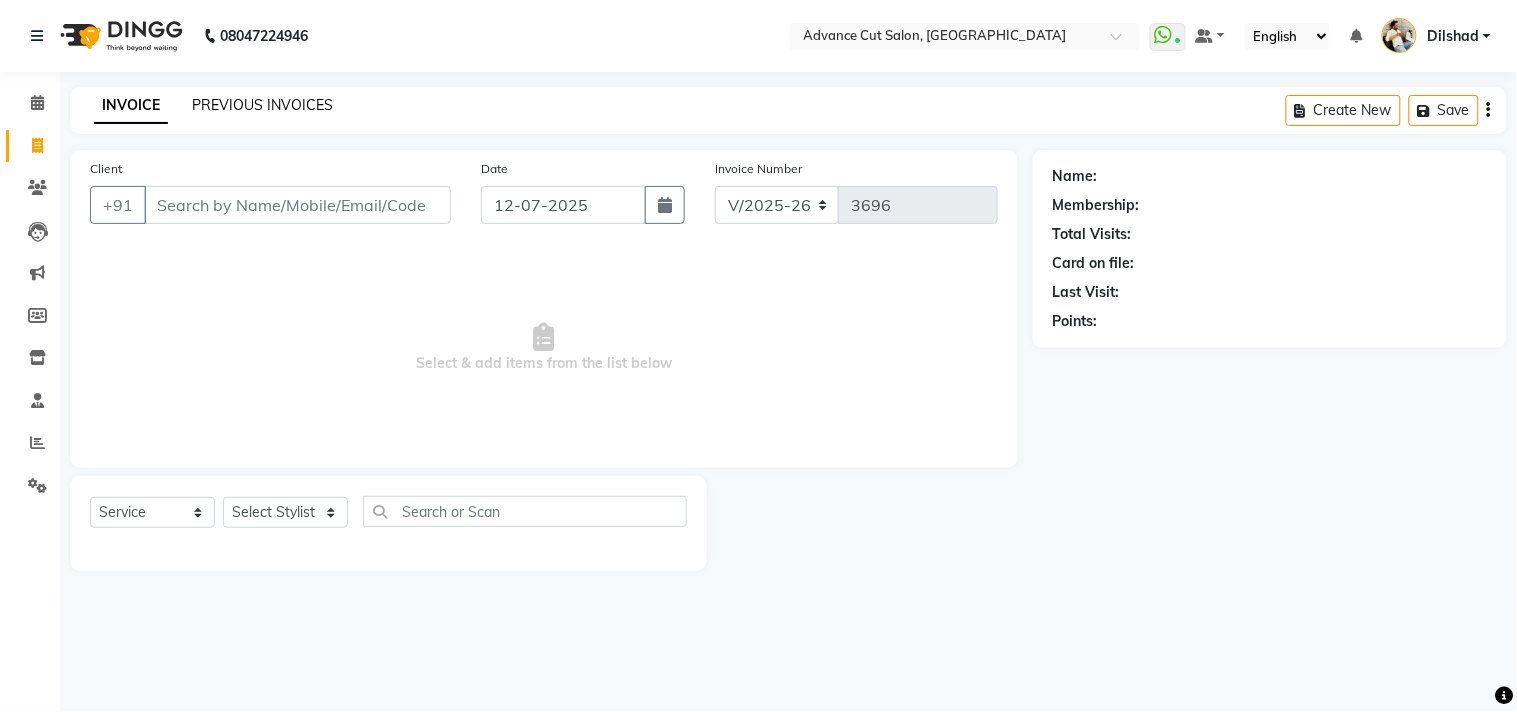 click on "PREVIOUS INVOICES" 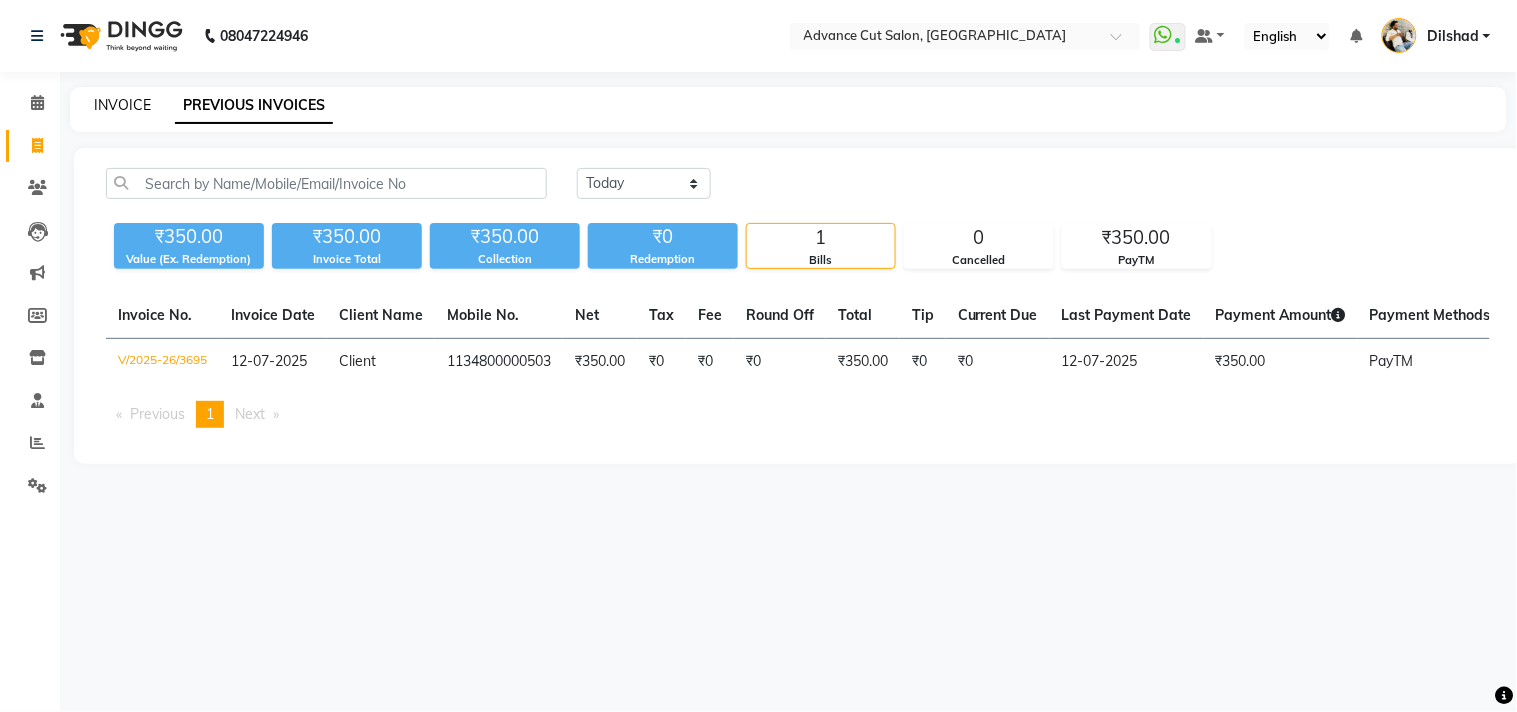 click on "INVOICE" 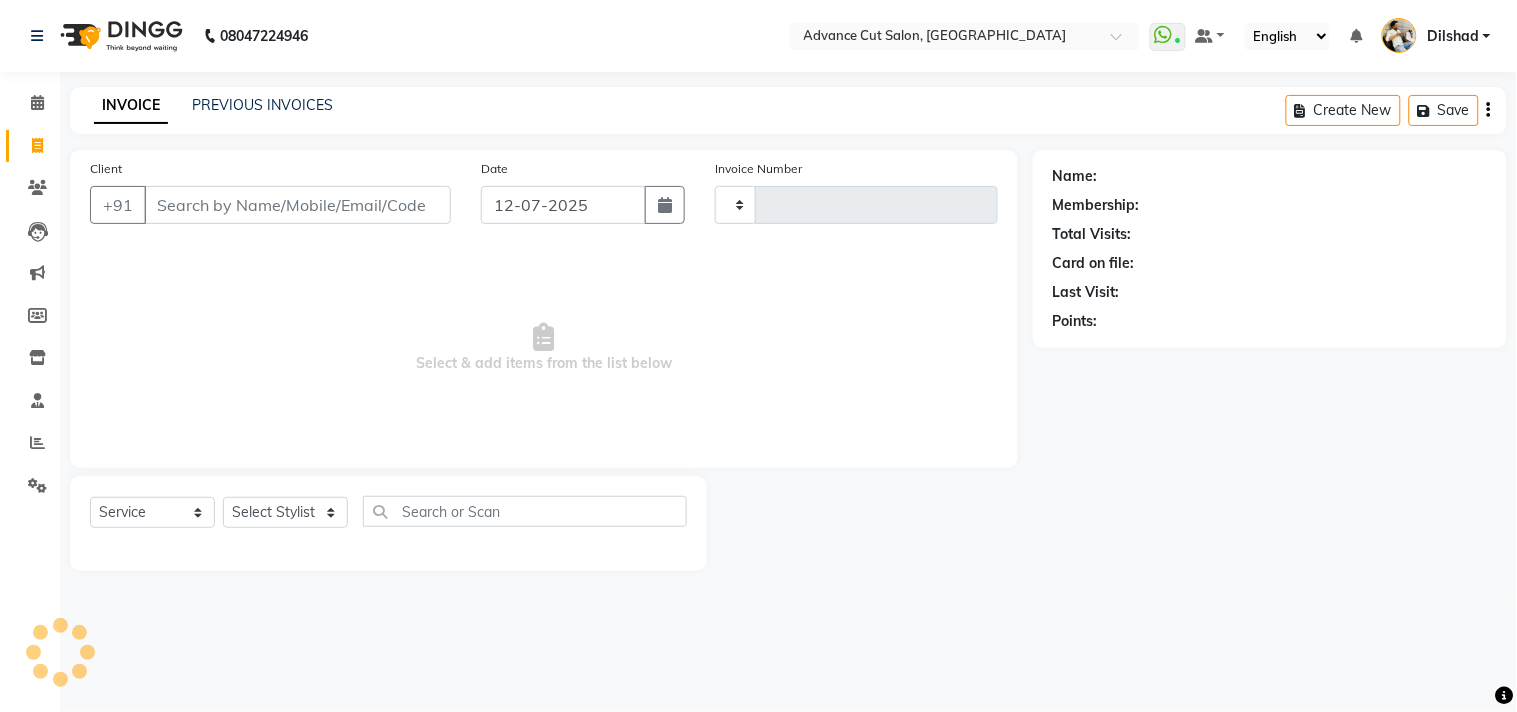type on "3696" 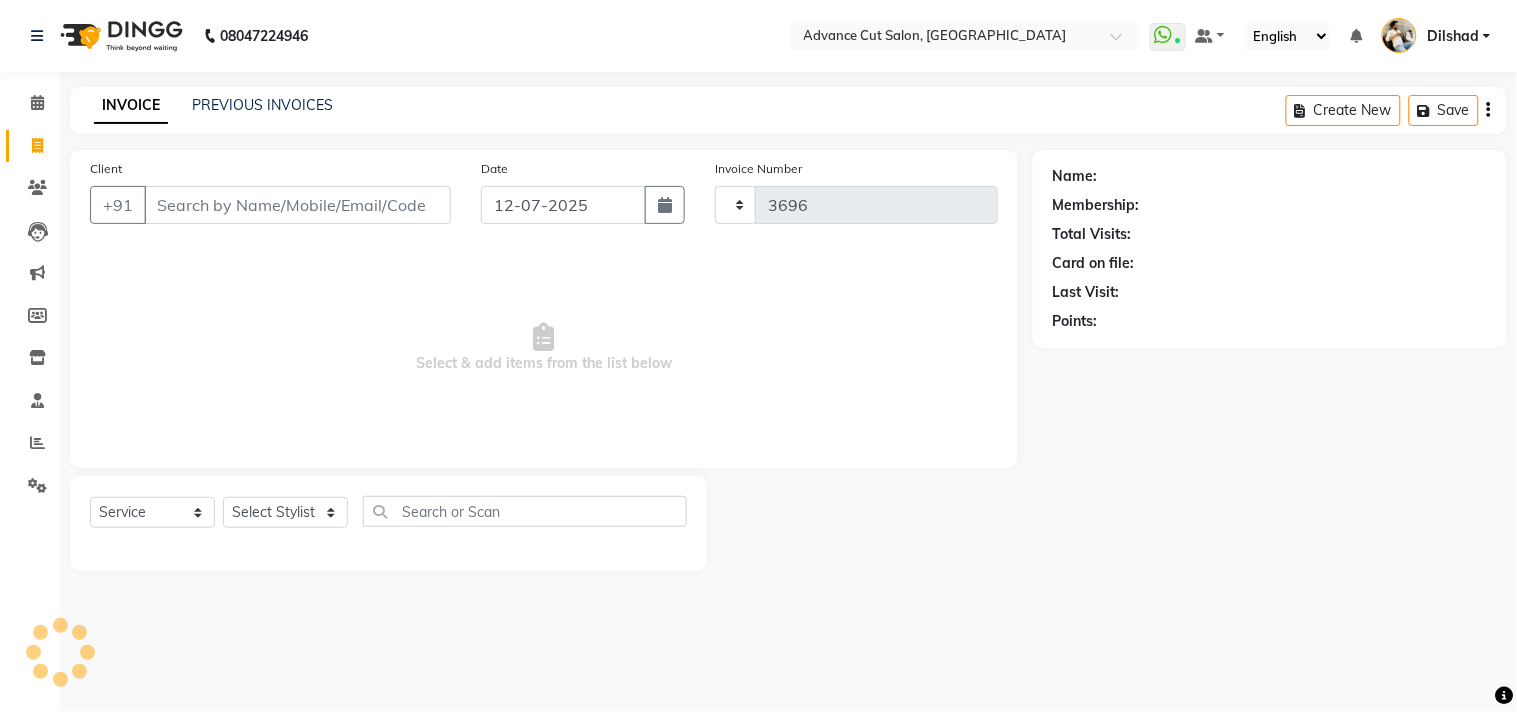 select on "922" 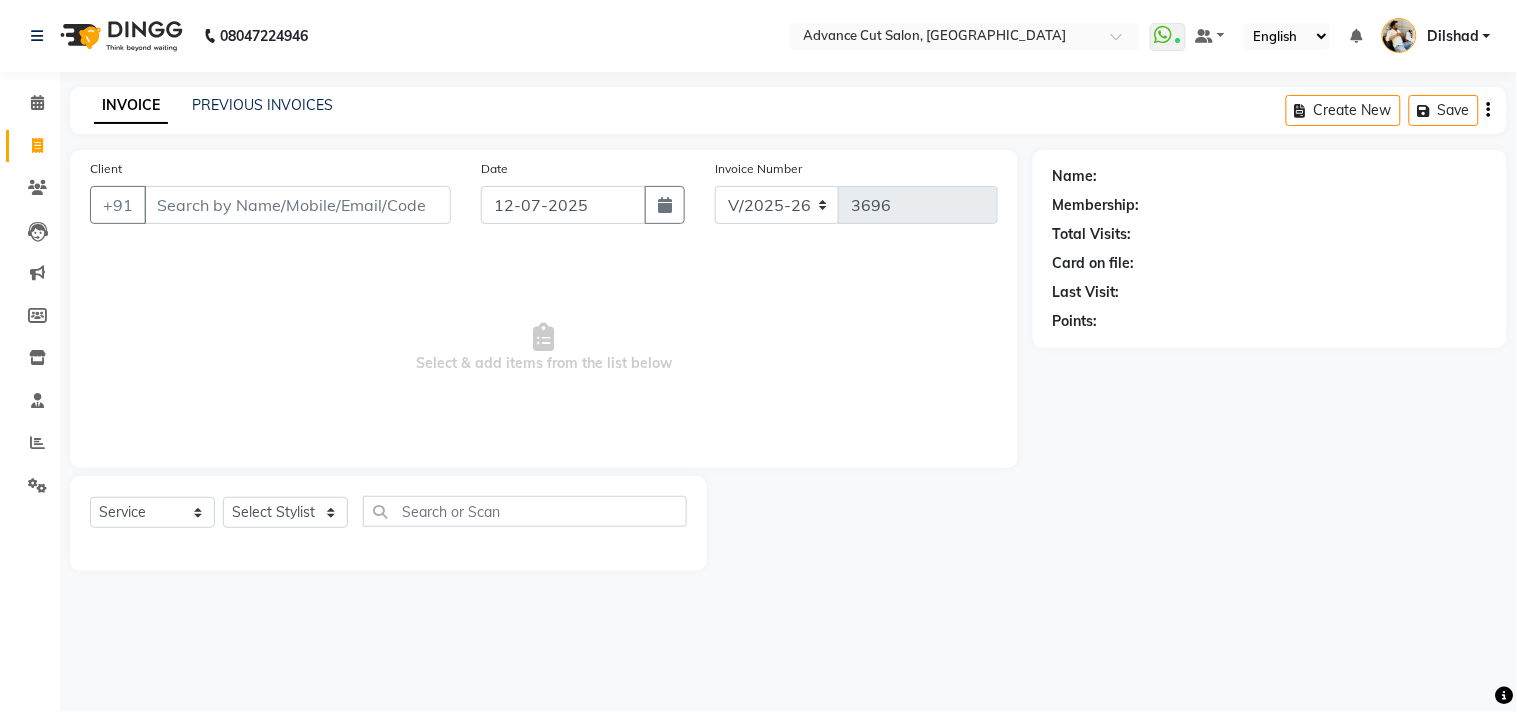 click on "INVOICE PREVIOUS INVOICES Create New   Save  Client +91 Date 12-07-2025 Invoice Number V/2025 V/2025-26 3696  Select & add items from the list below  Select  Service  Product  Membership  Package Voucher Prepaid Gift Card  Select Stylist Abrar Alam Avinash Dilshad Lallan Meenu Nabeel Nafeesh Ahmad Naved O.P. Sharma  Pryag Sahil Samar Shahzad  SHWETA SINGH Zarina Name: Membership: Total Visits: Card on file: Last Visit:  Points:" 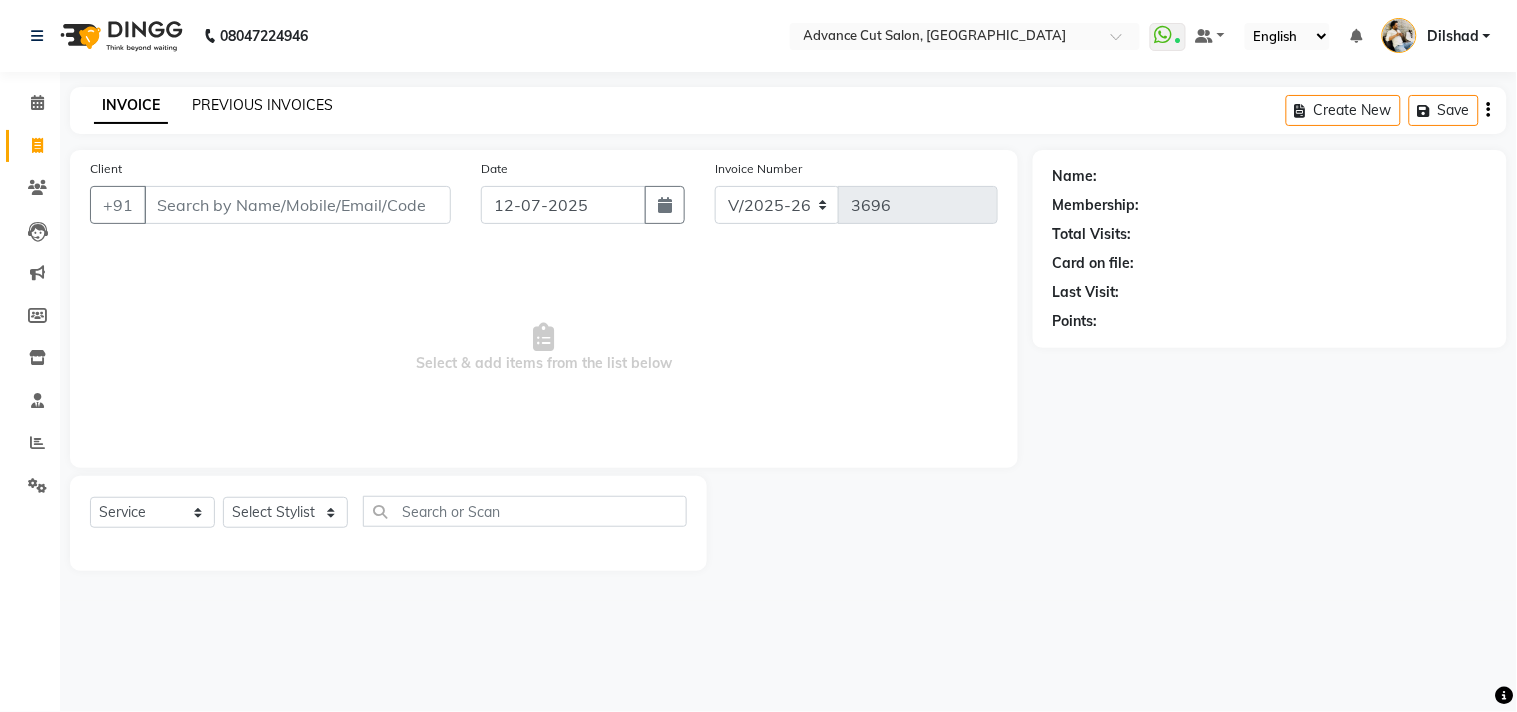 click on "PREVIOUS INVOICES" 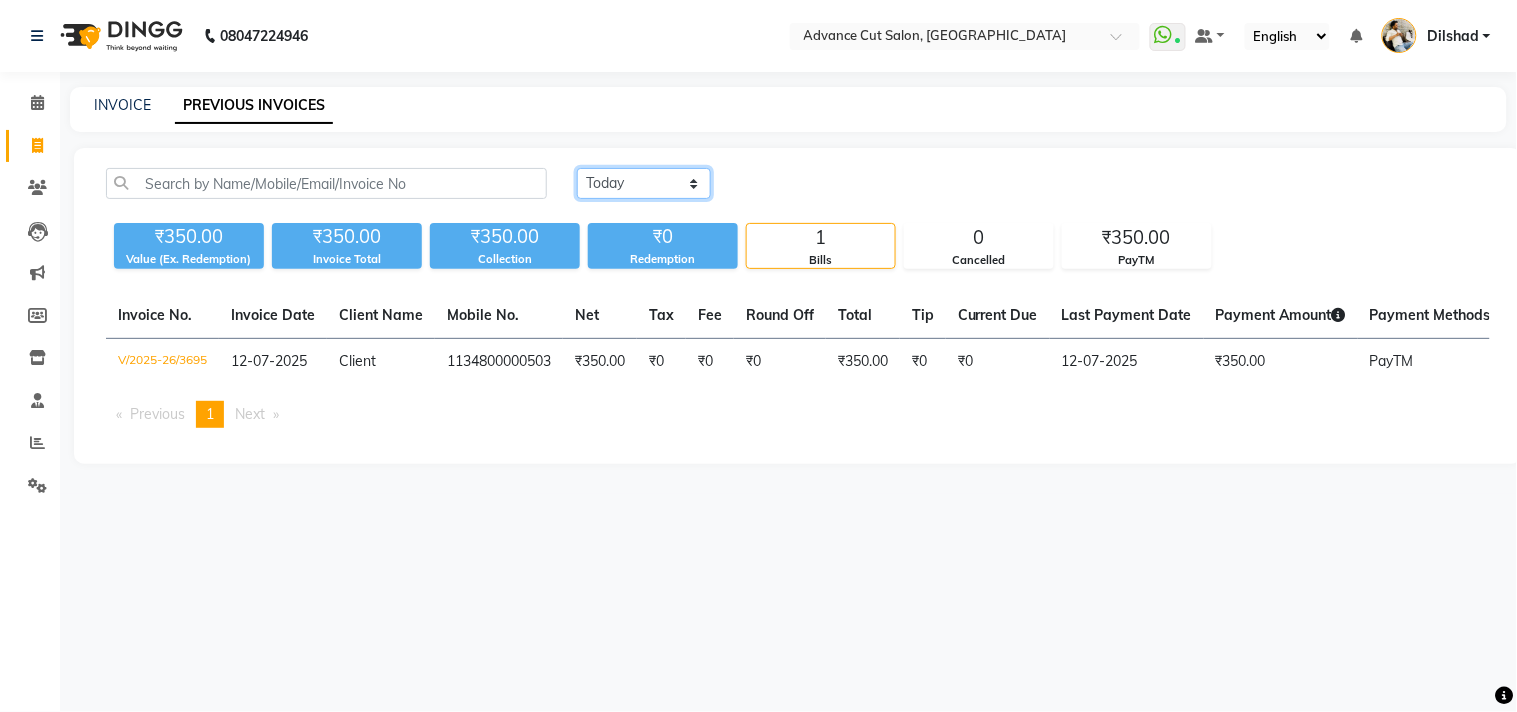 click on "Today Yesterday Custom Range" 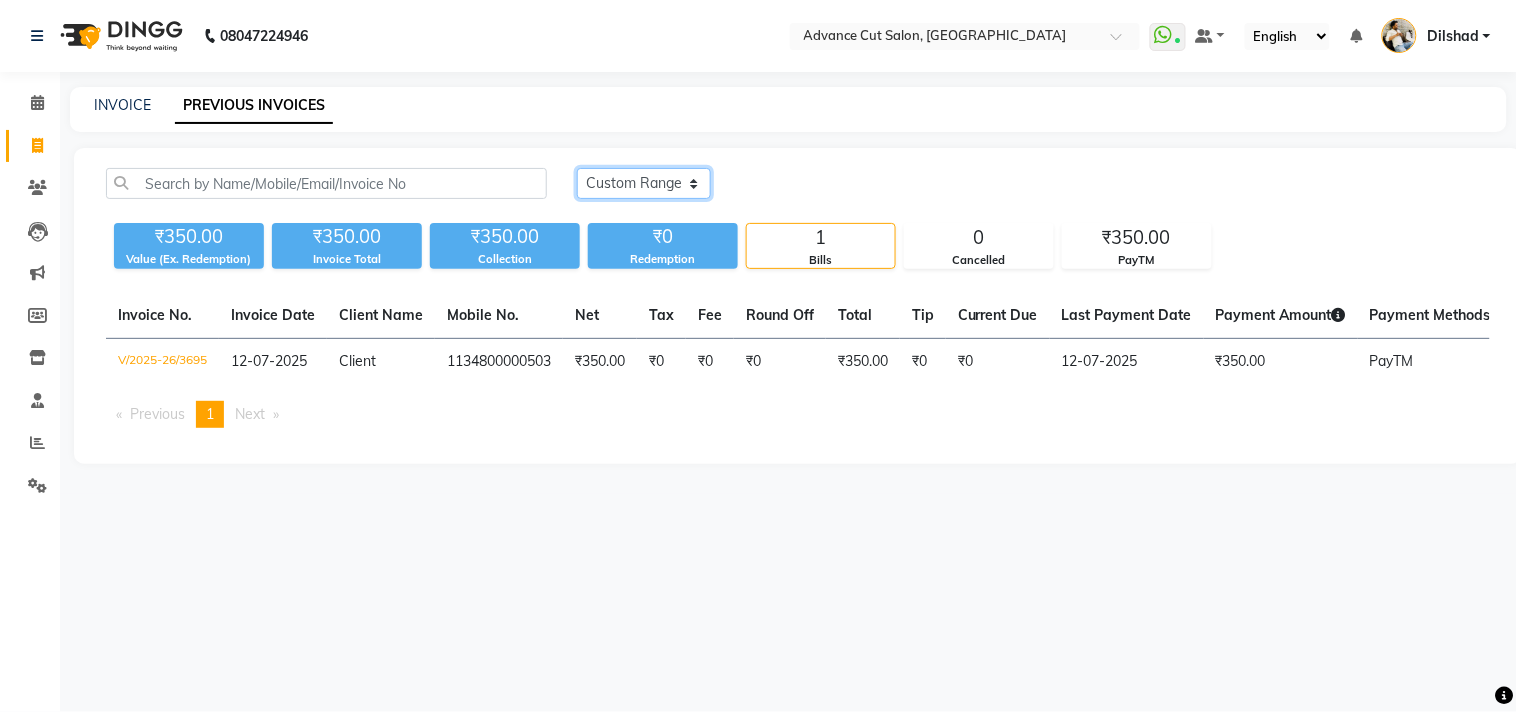 click on "Today Yesterday Custom Range" 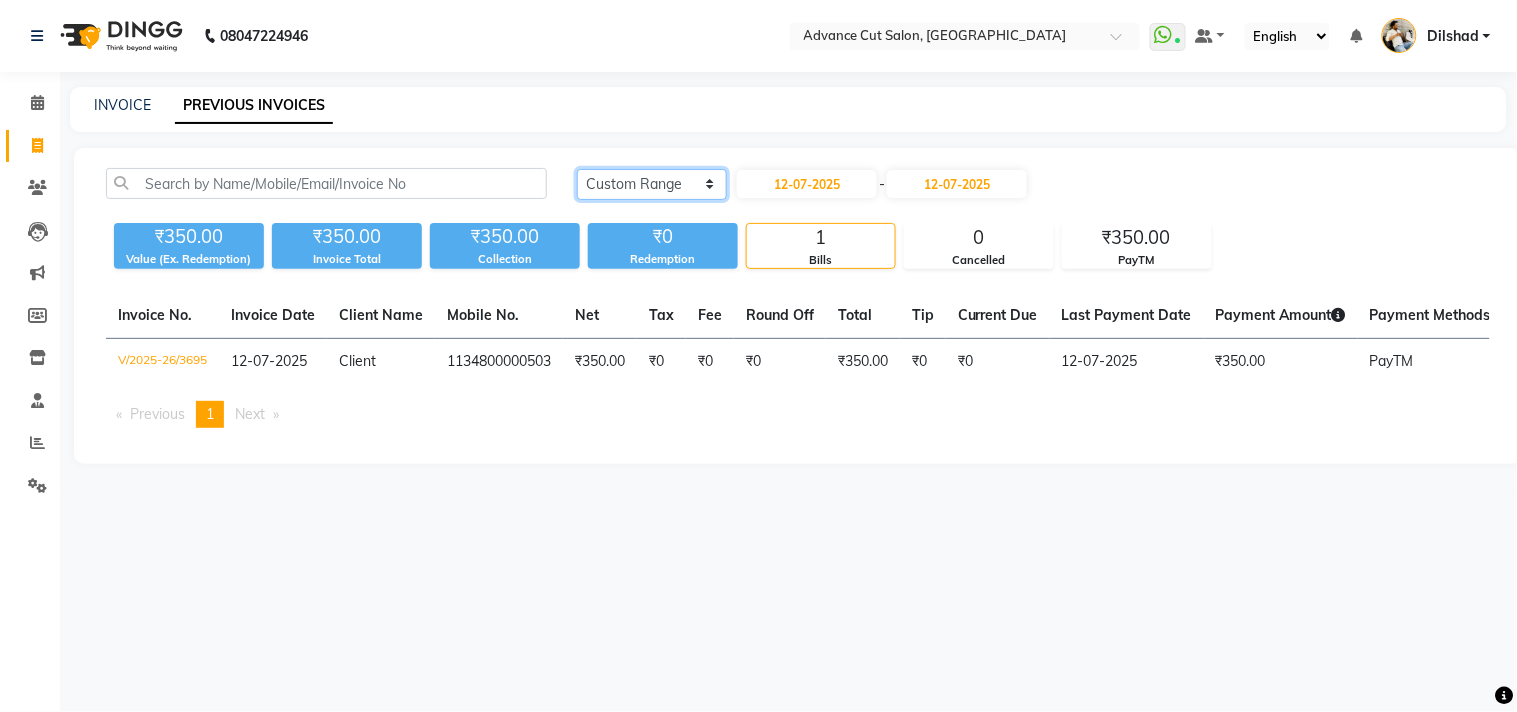 click on "Today Yesterday Custom Range" 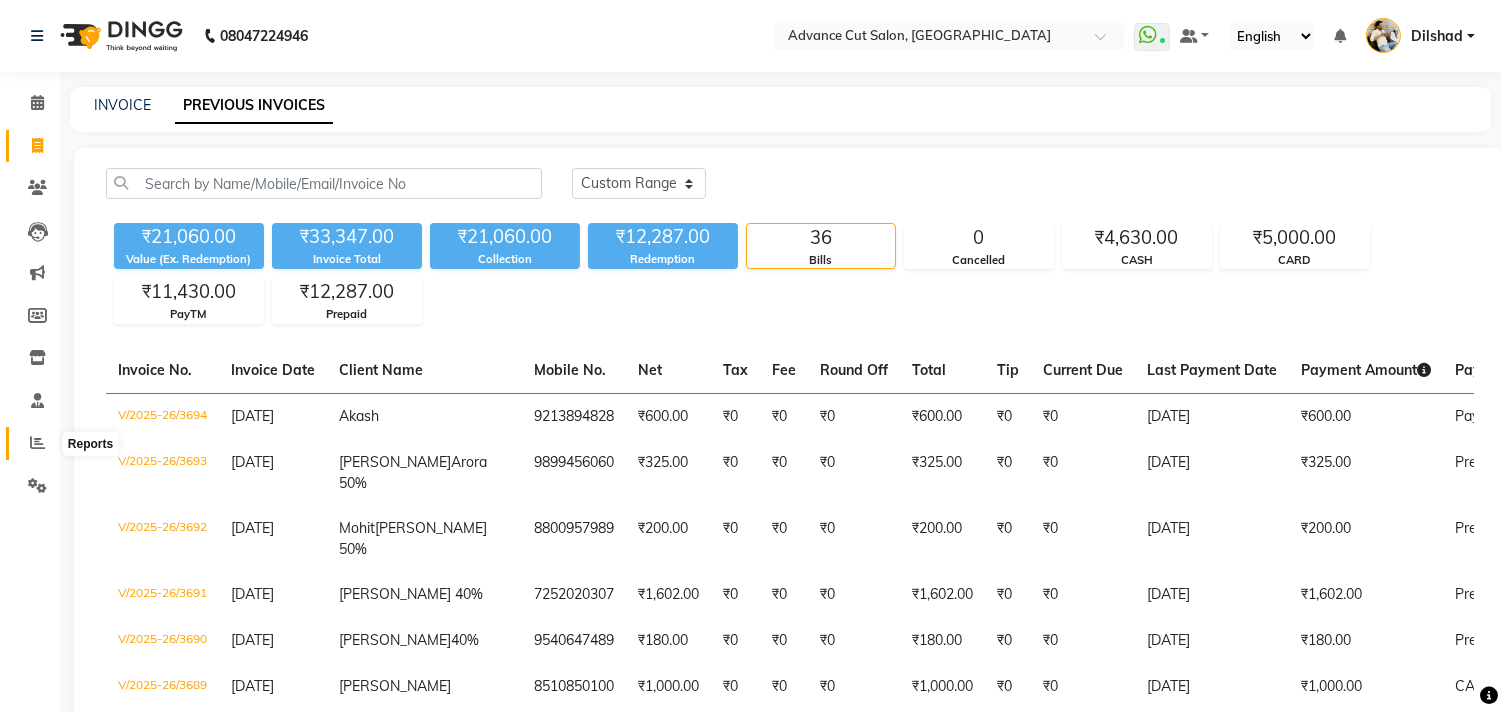 click 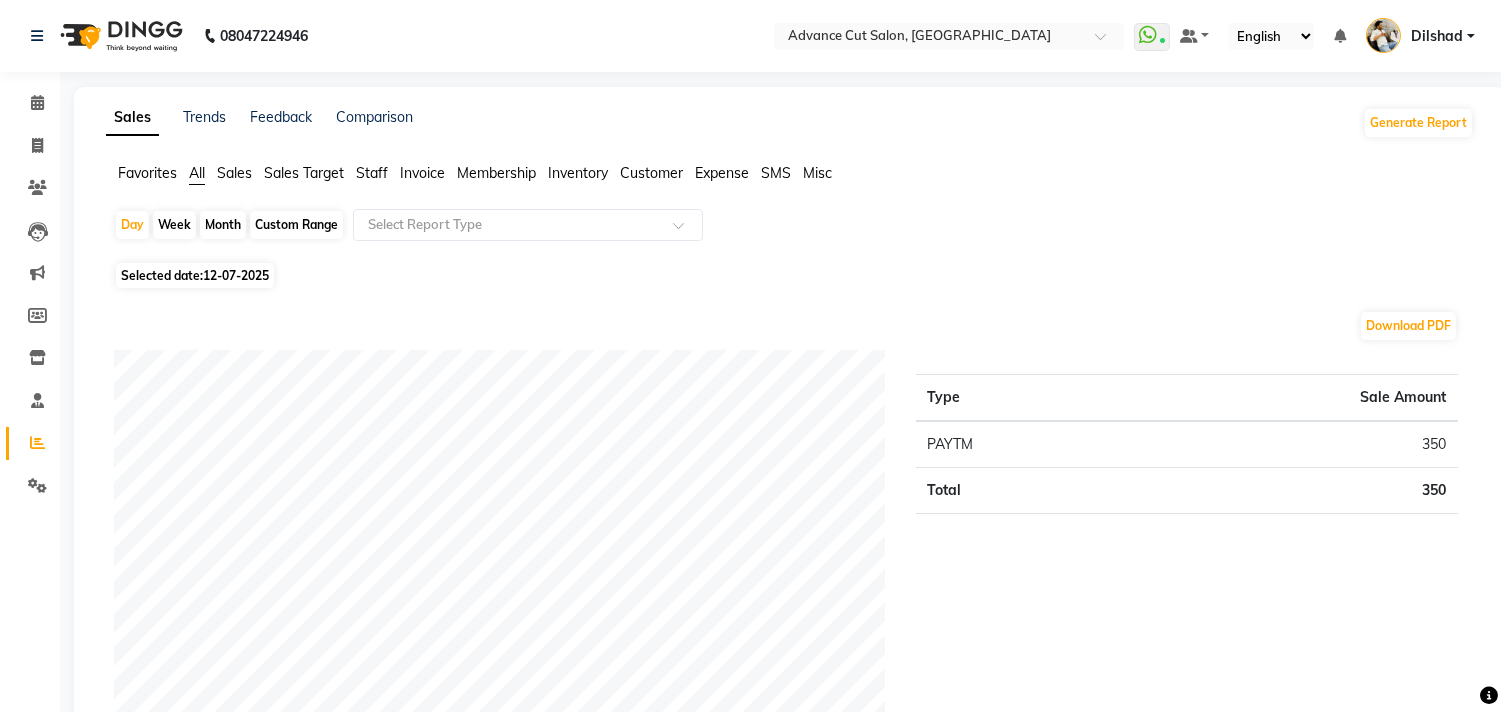 click on "Day   Week   Month   Custom Range  Select Report Type Selected date:  12-07-2025  Download PDF Payment mode Type Sale Amount PAYTM 350 Total 350 Staff summary Type Sale Amount Abrar 350 Total 350 Sales summary Type Sale Amount Memberships 0 Vouchers 0 Gift card 0 Products 0 Packages 0 Tips 0 Prepaid 0 Services 350 Fee 0 Total 350 Service sales Type Sale Amount Head Massage (M) 16 200 Shave/ Beard trimming (M) 02 150 Total 350 ★ Mark as Favorite  Choose how you'd like to save "" report to favorites  Save to Personal Favorites:   Only you can see this report in your favorites tab. Share with Organization:   Everyone in your organization can see this report in their favorites tab.  Save to Favorites" 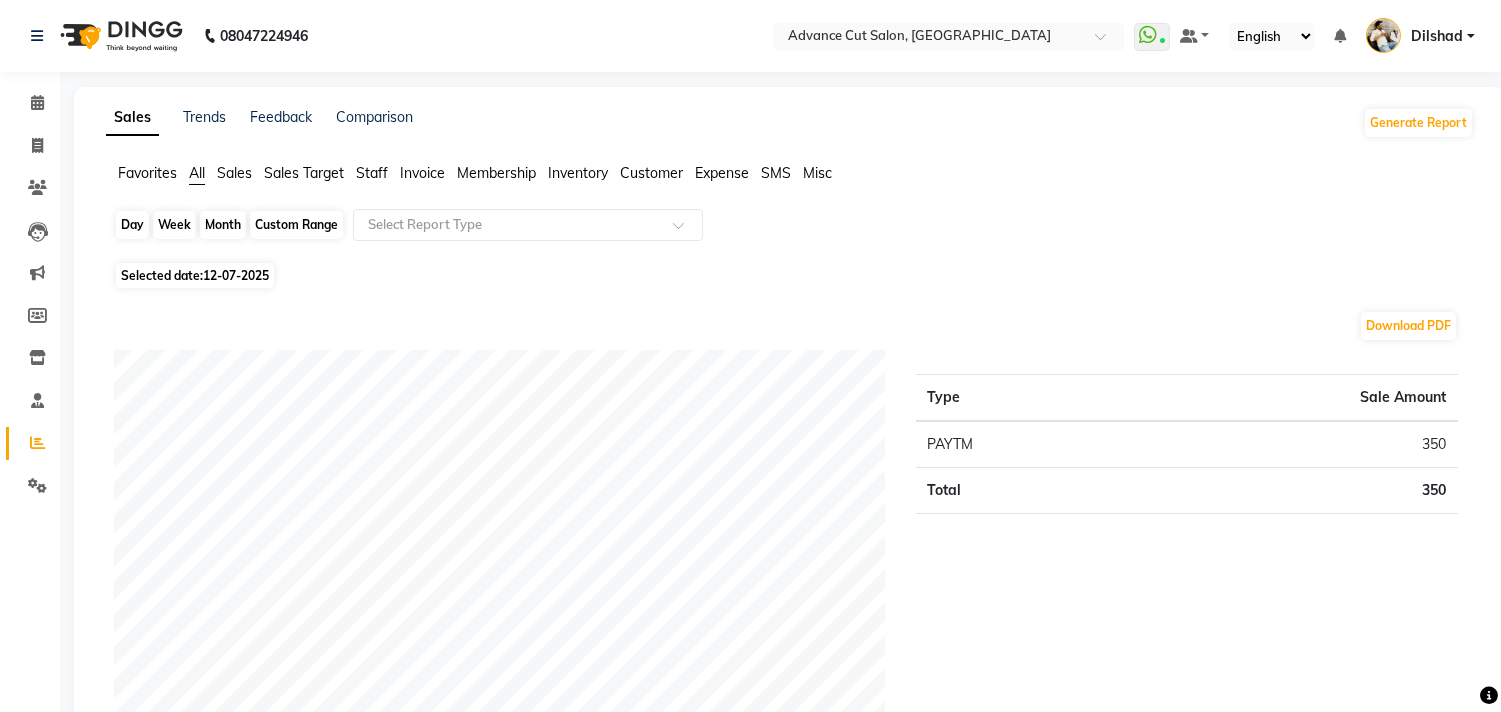 click on "Day" 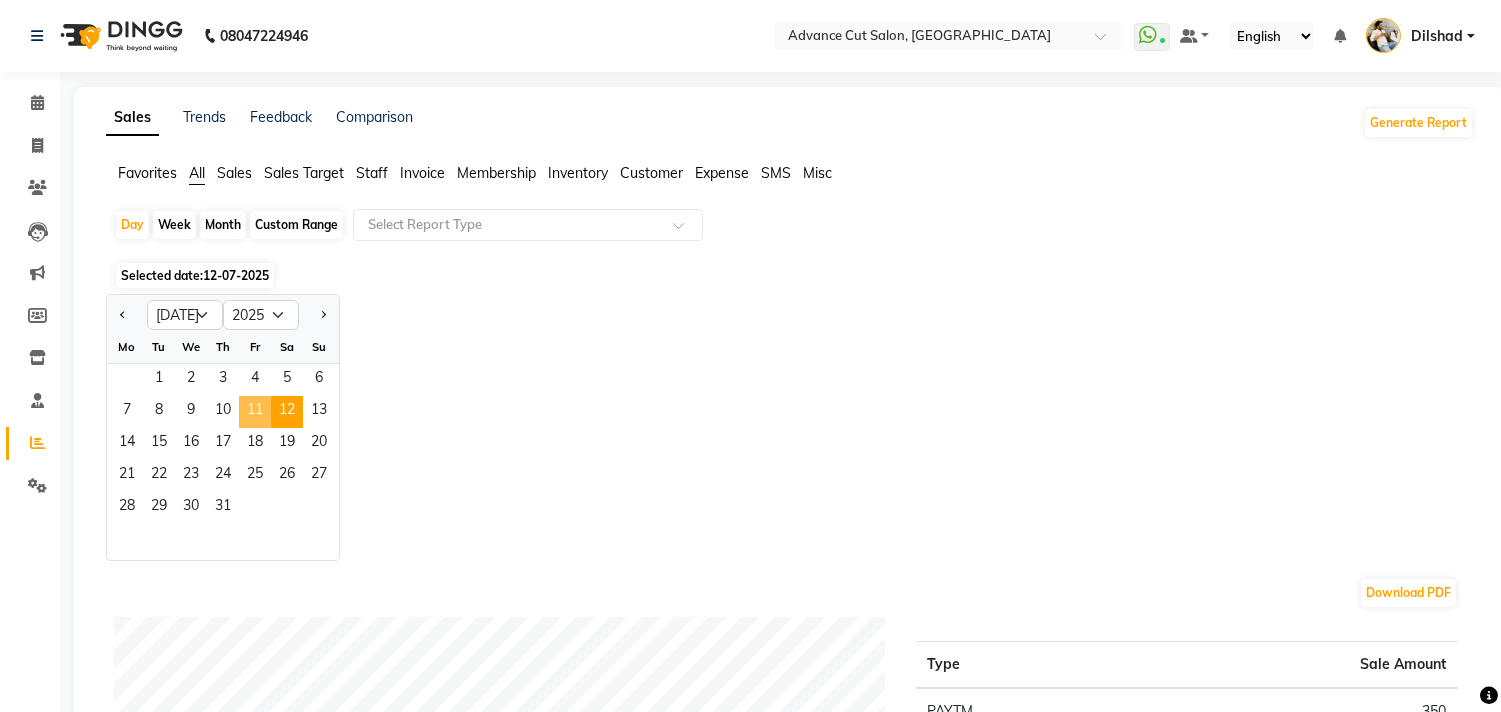 click on "11" 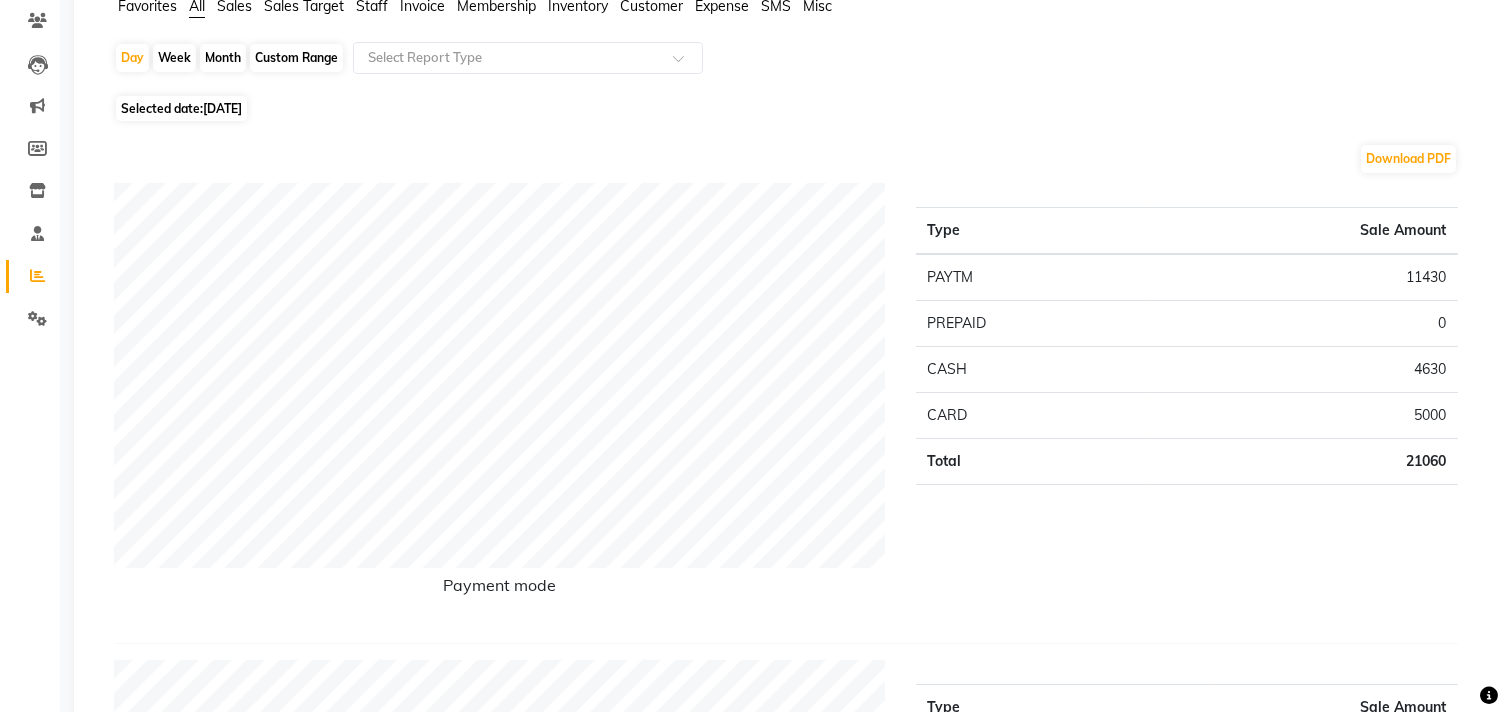 scroll, scrollTop: 0, scrollLeft: 0, axis: both 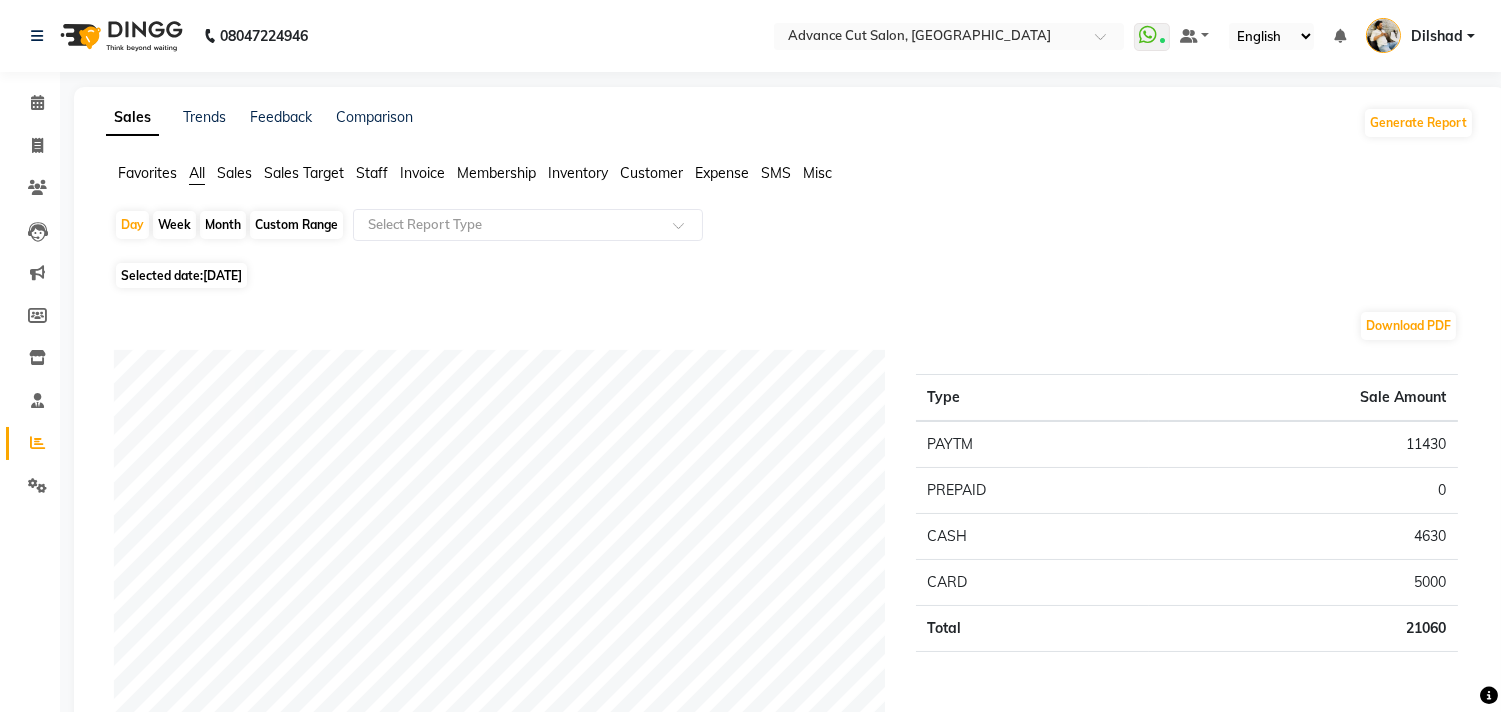 click on "Sales" 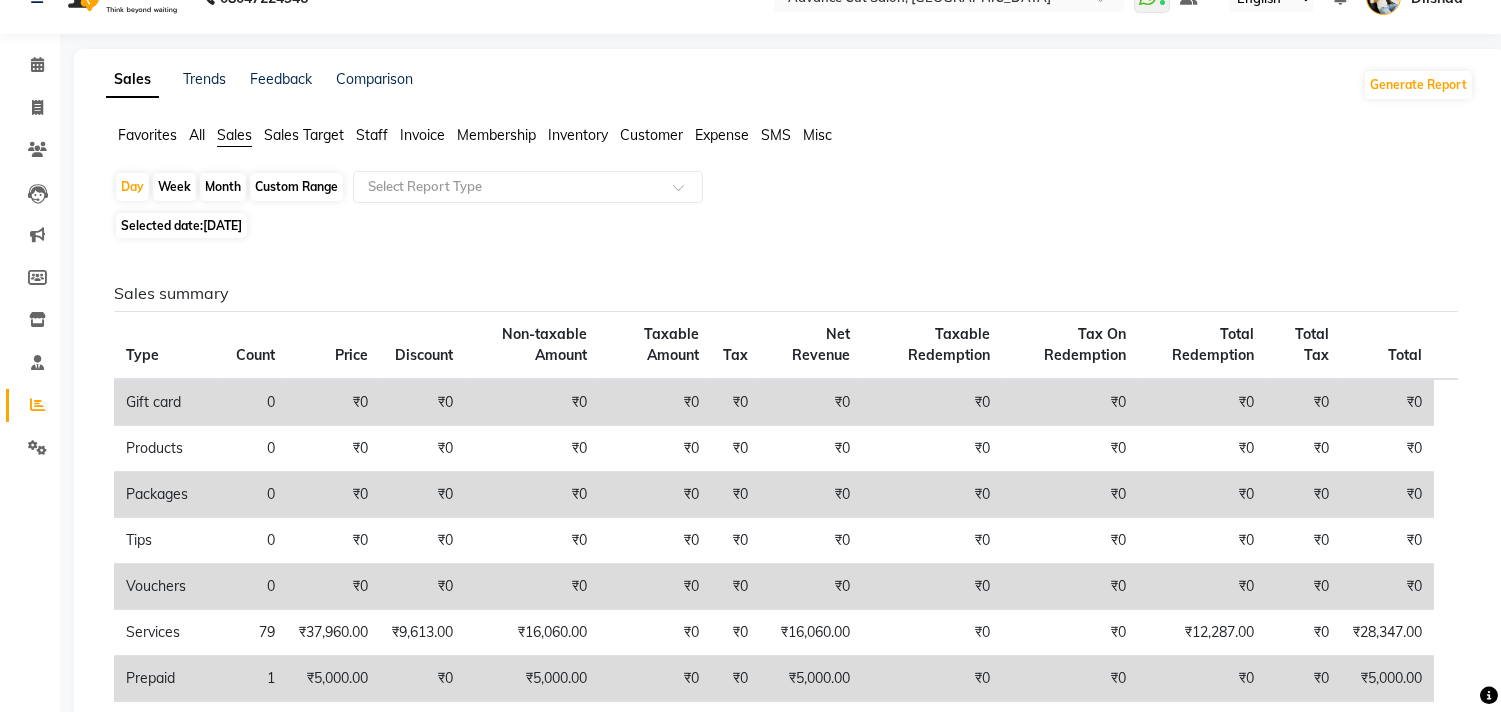 scroll, scrollTop: 0, scrollLeft: 0, axis: both 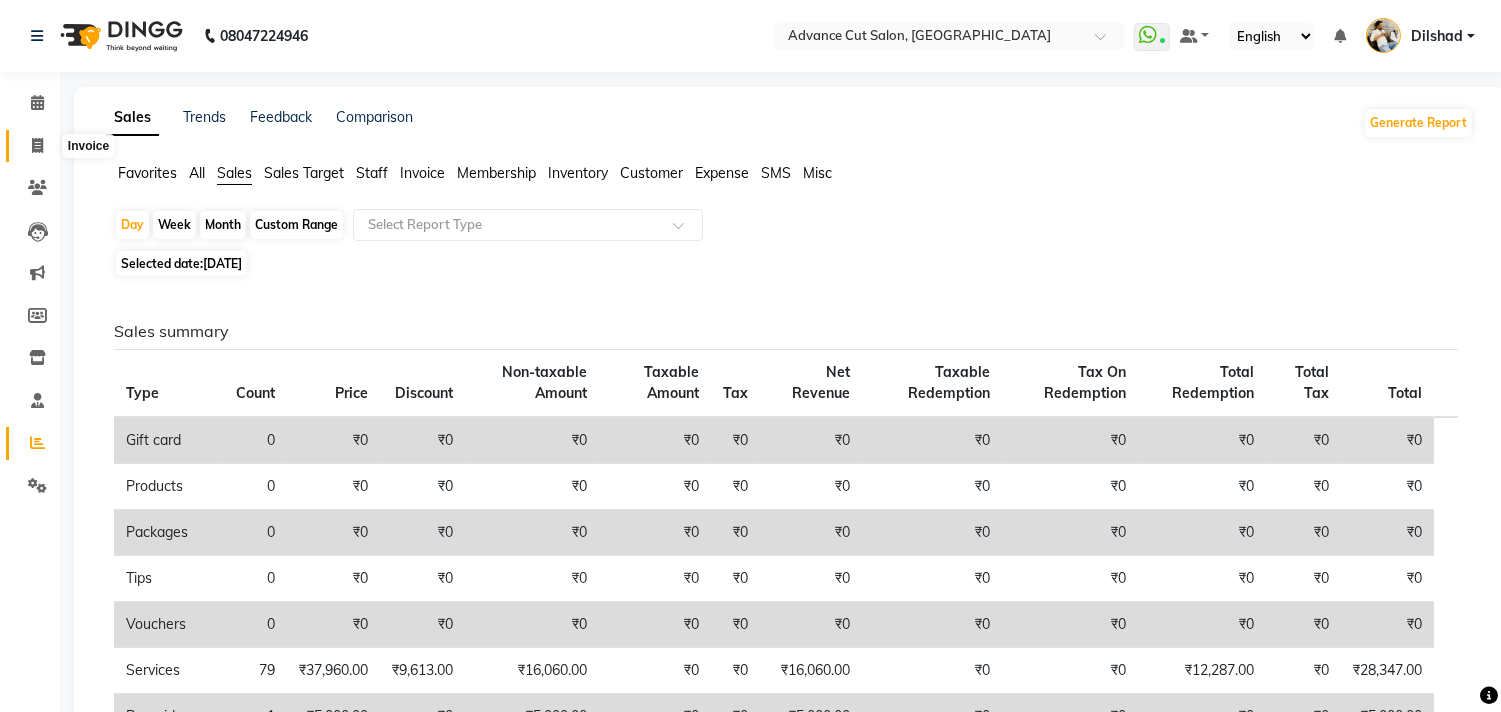 click 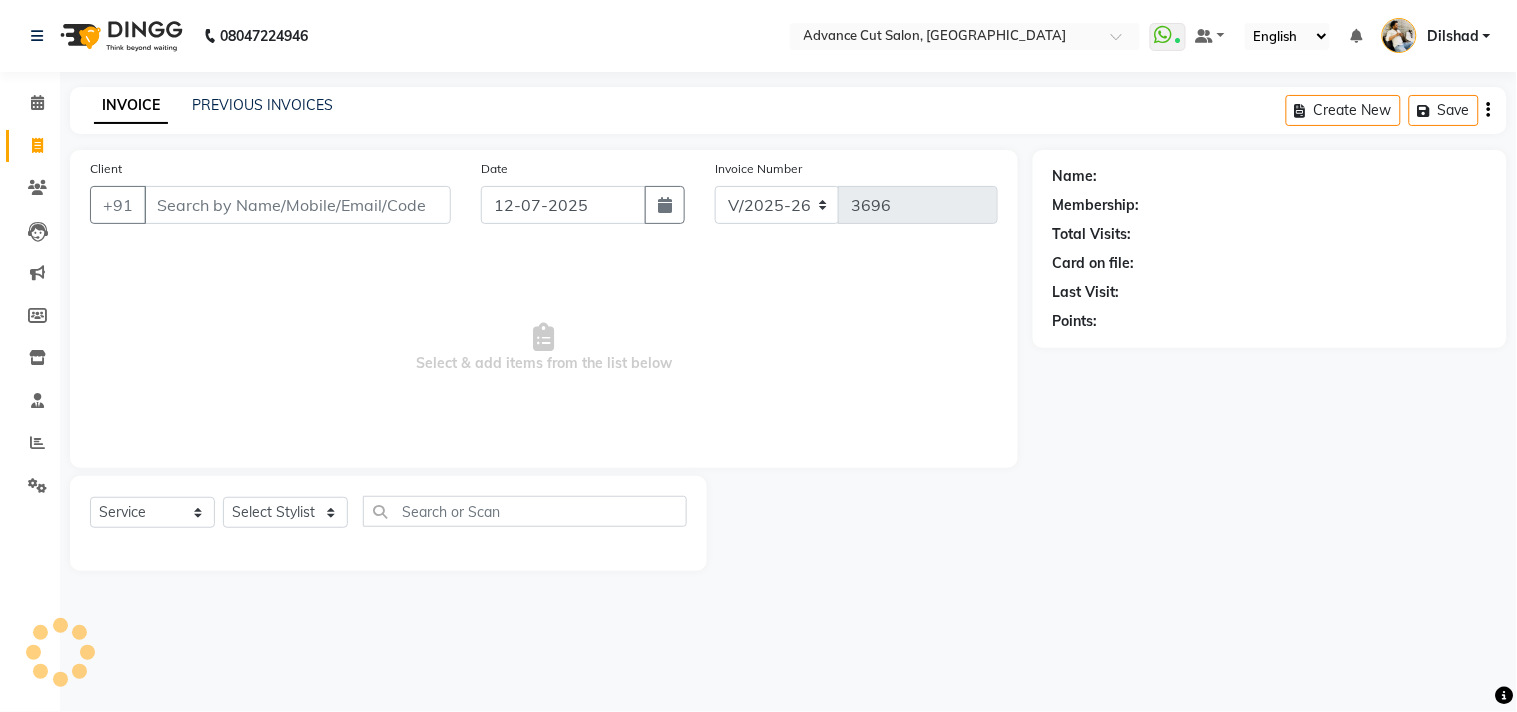 click on "INVOICE PREVIOUS INVOICES Create New   Save" 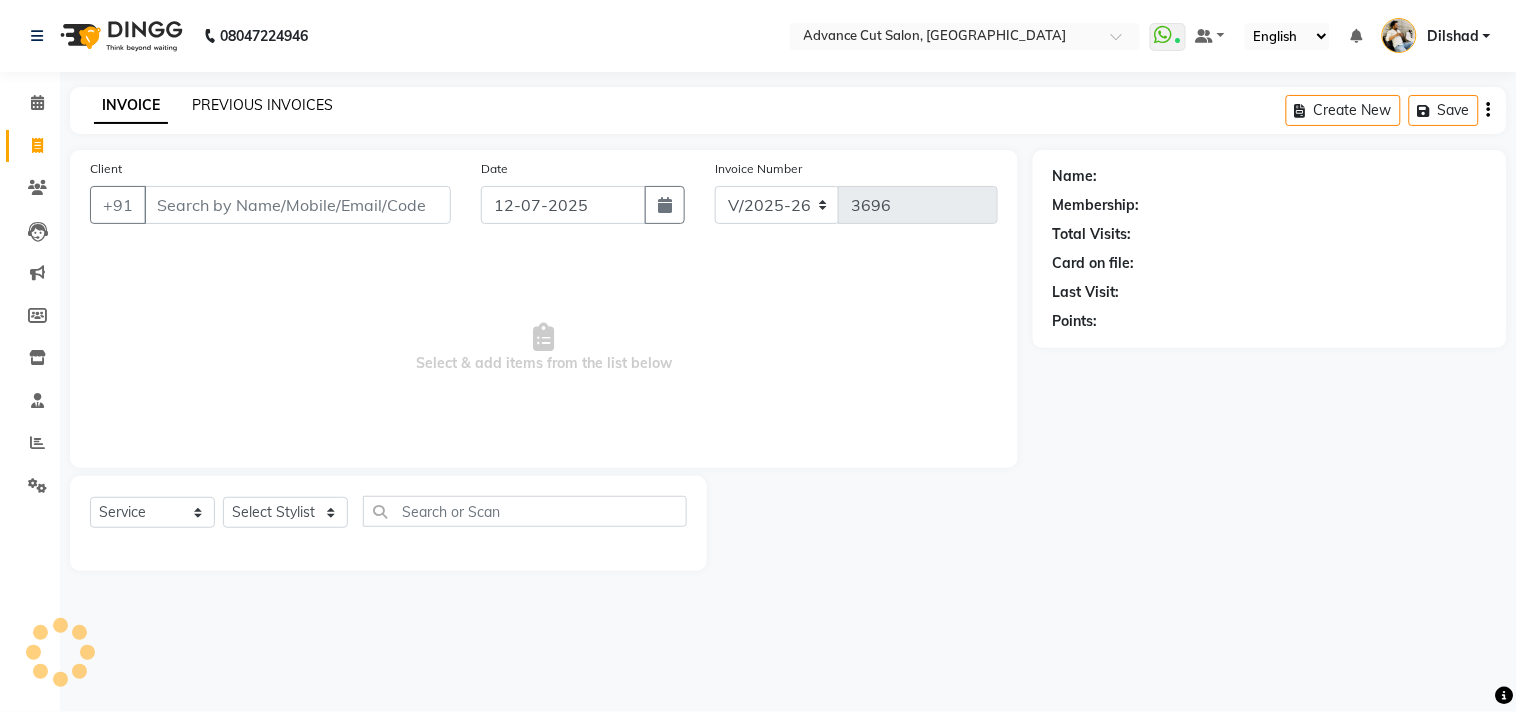 click on "PREVIOUS INVOICES" 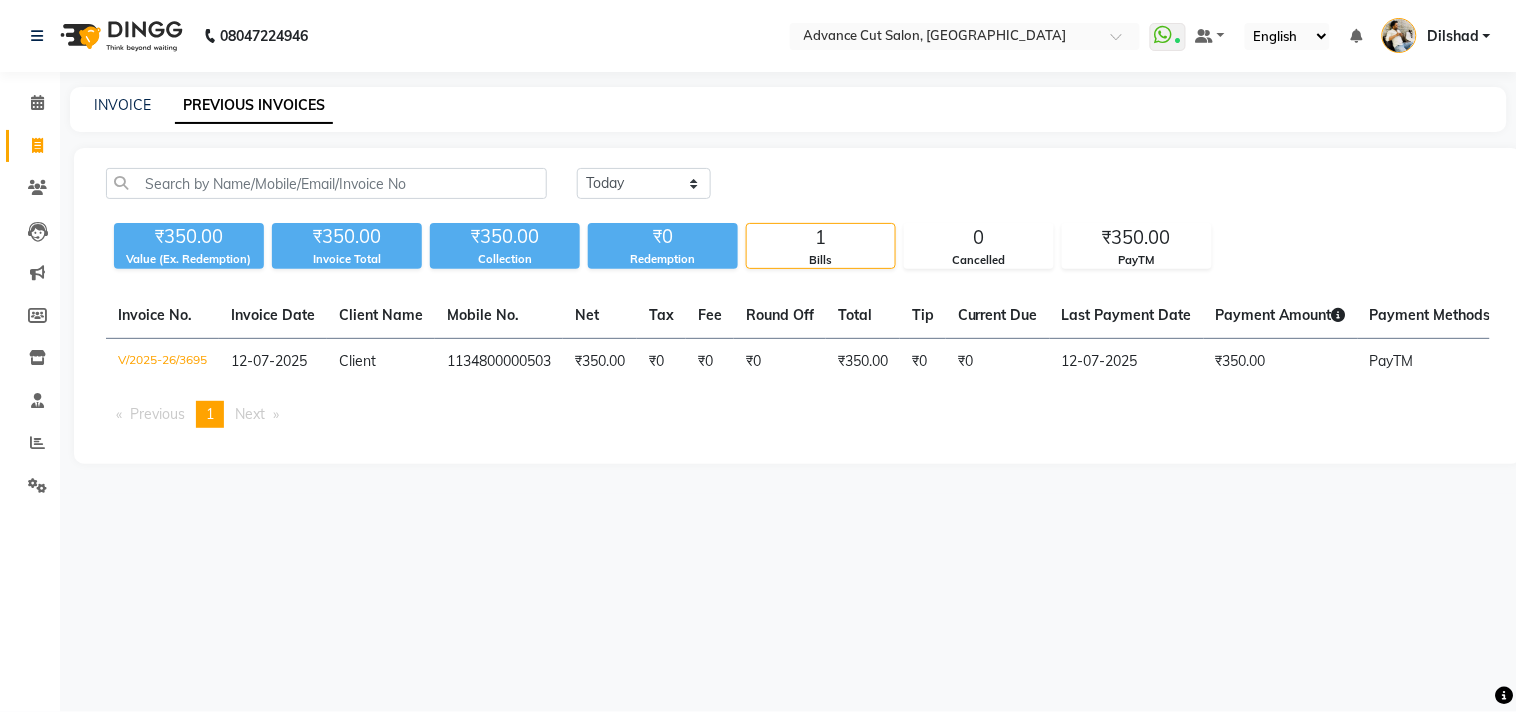 click on "INVOICE PREVIOUS INVOICES" 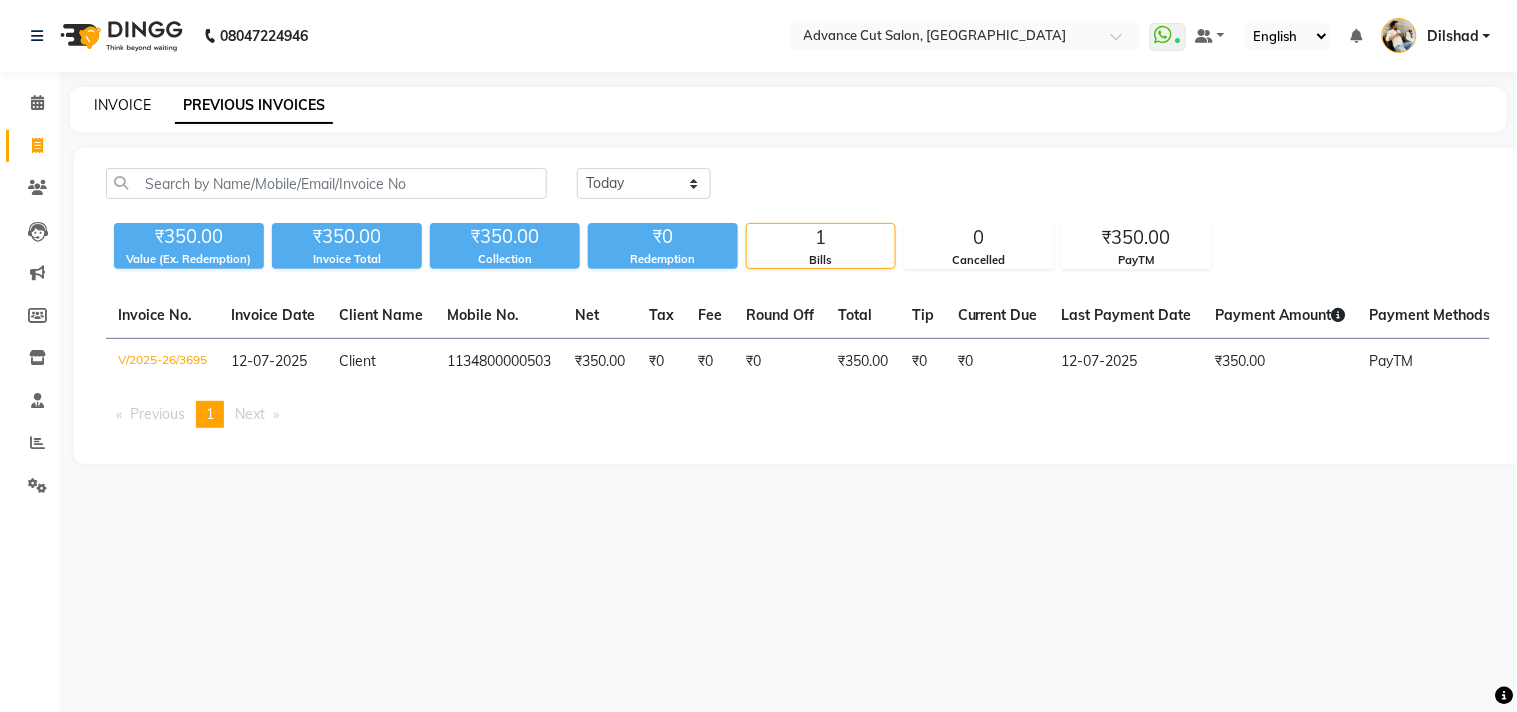 click on "INVOICE" 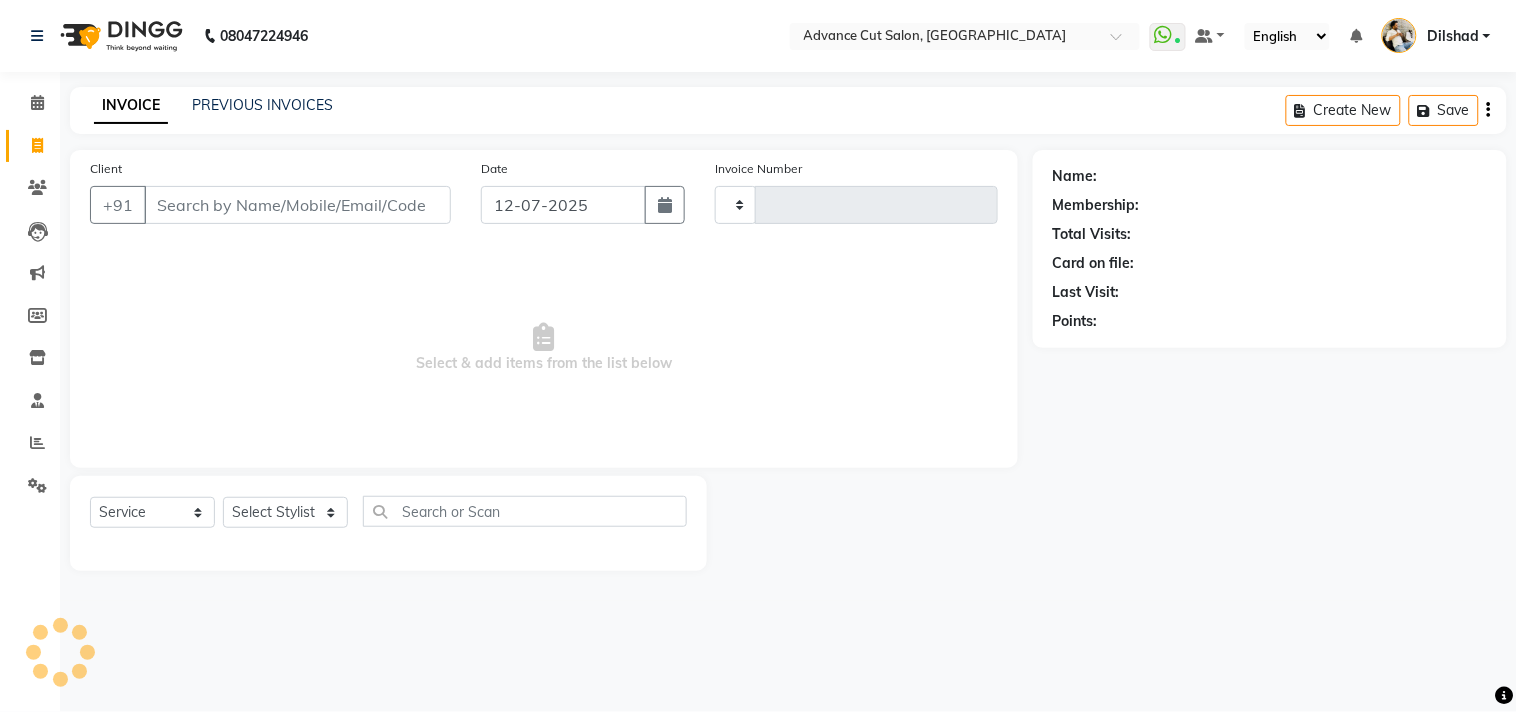 type on "3696" 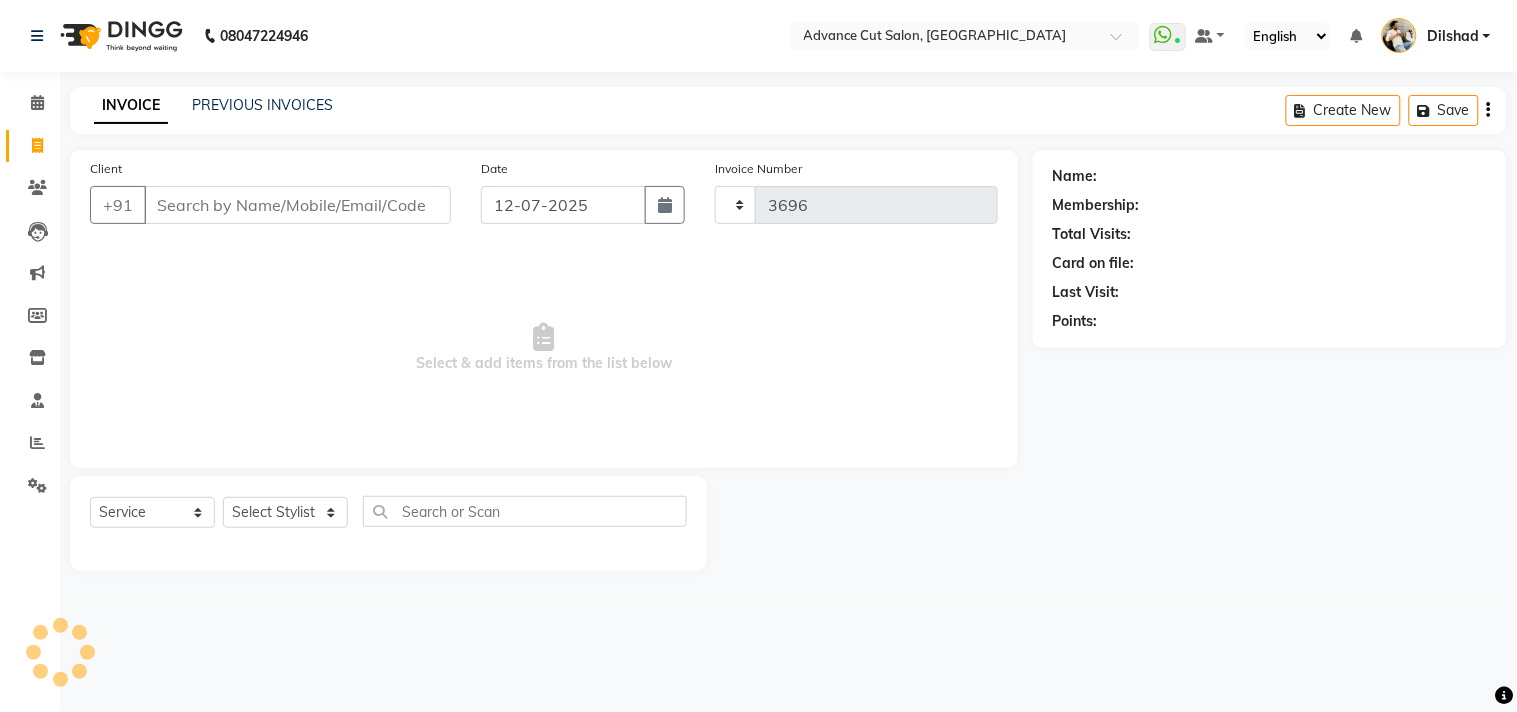 select on "922" 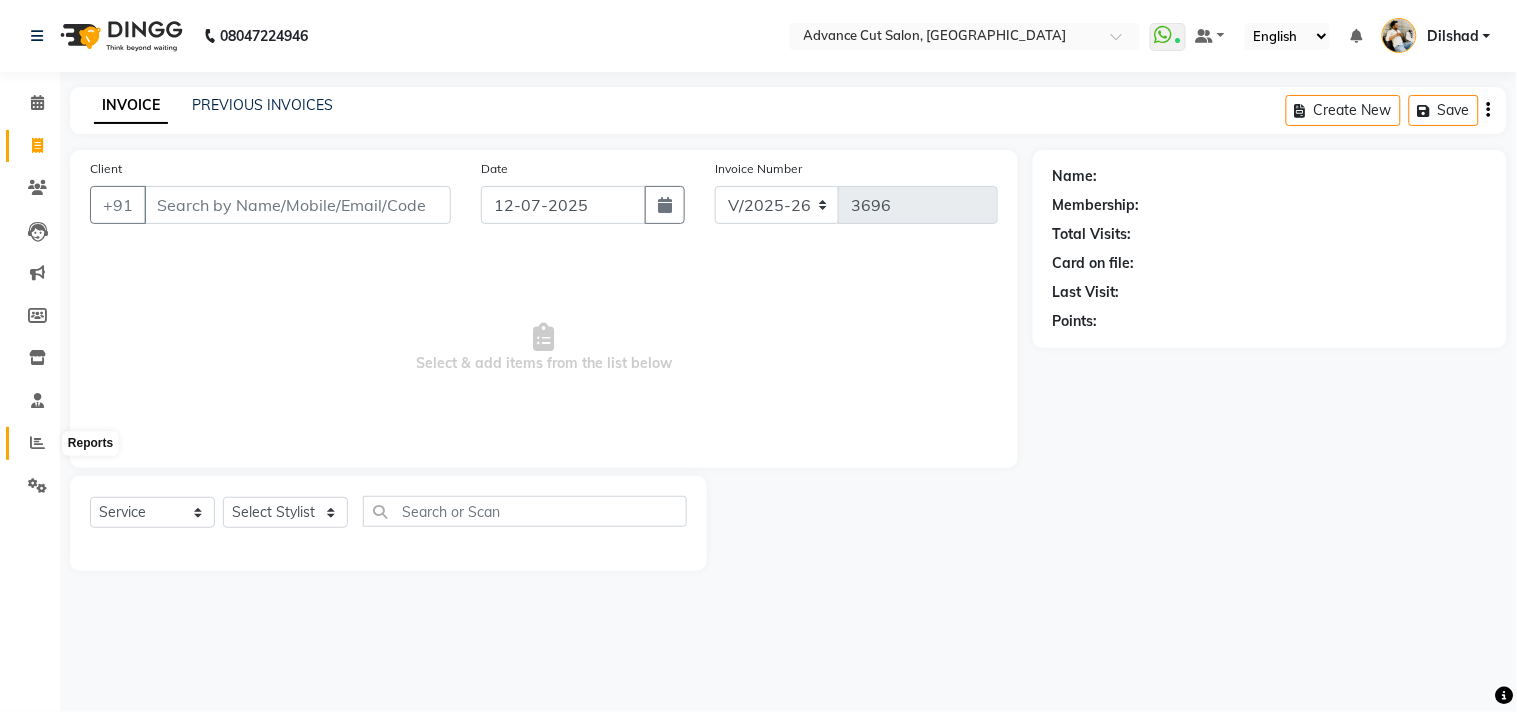 click 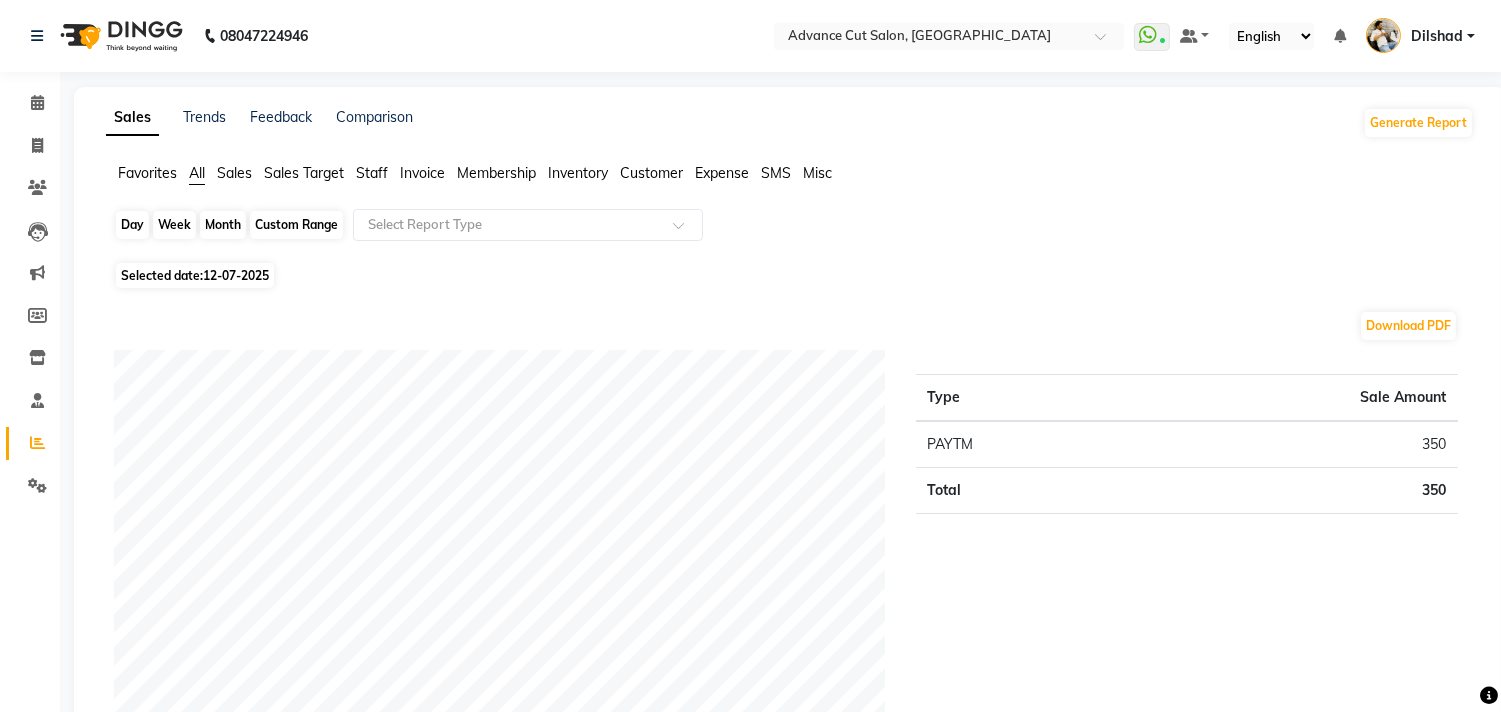 click on "Day" 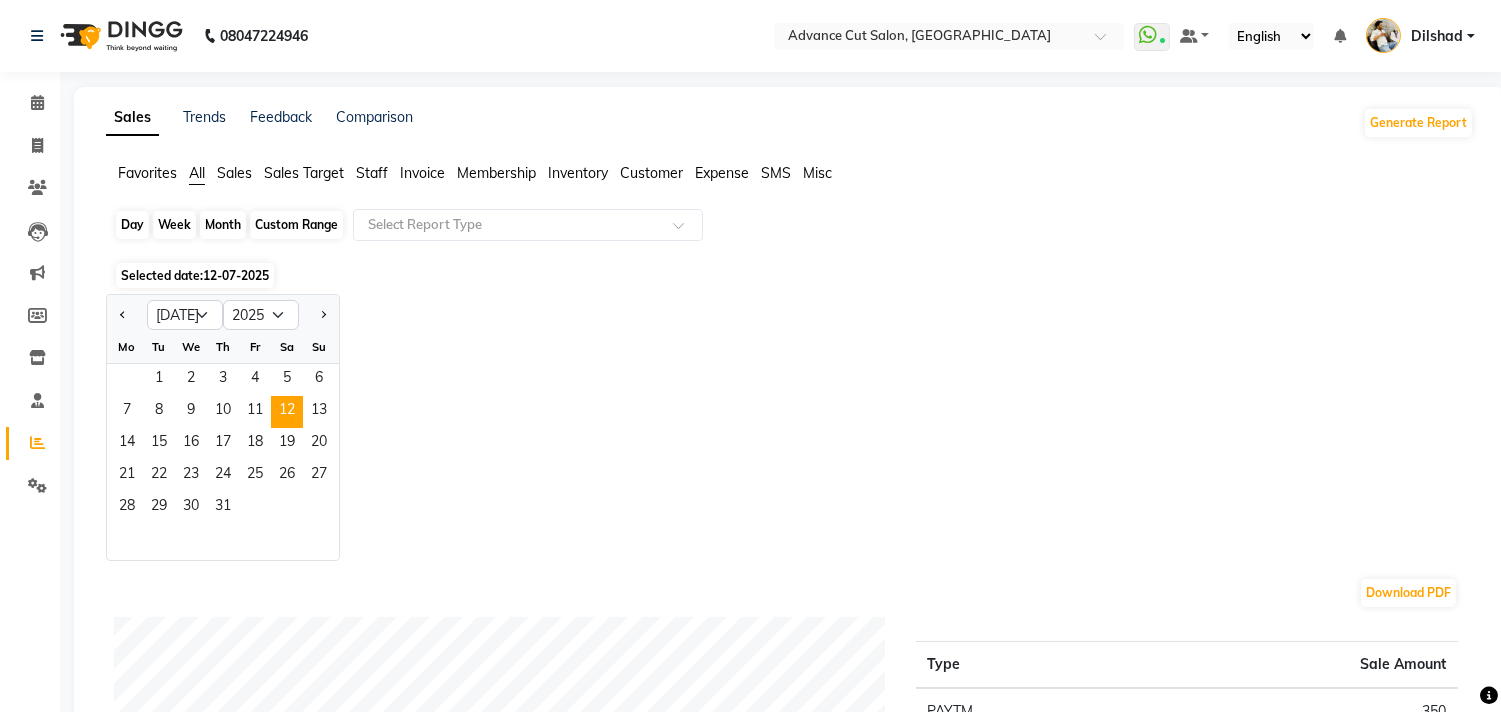 click on "Day" 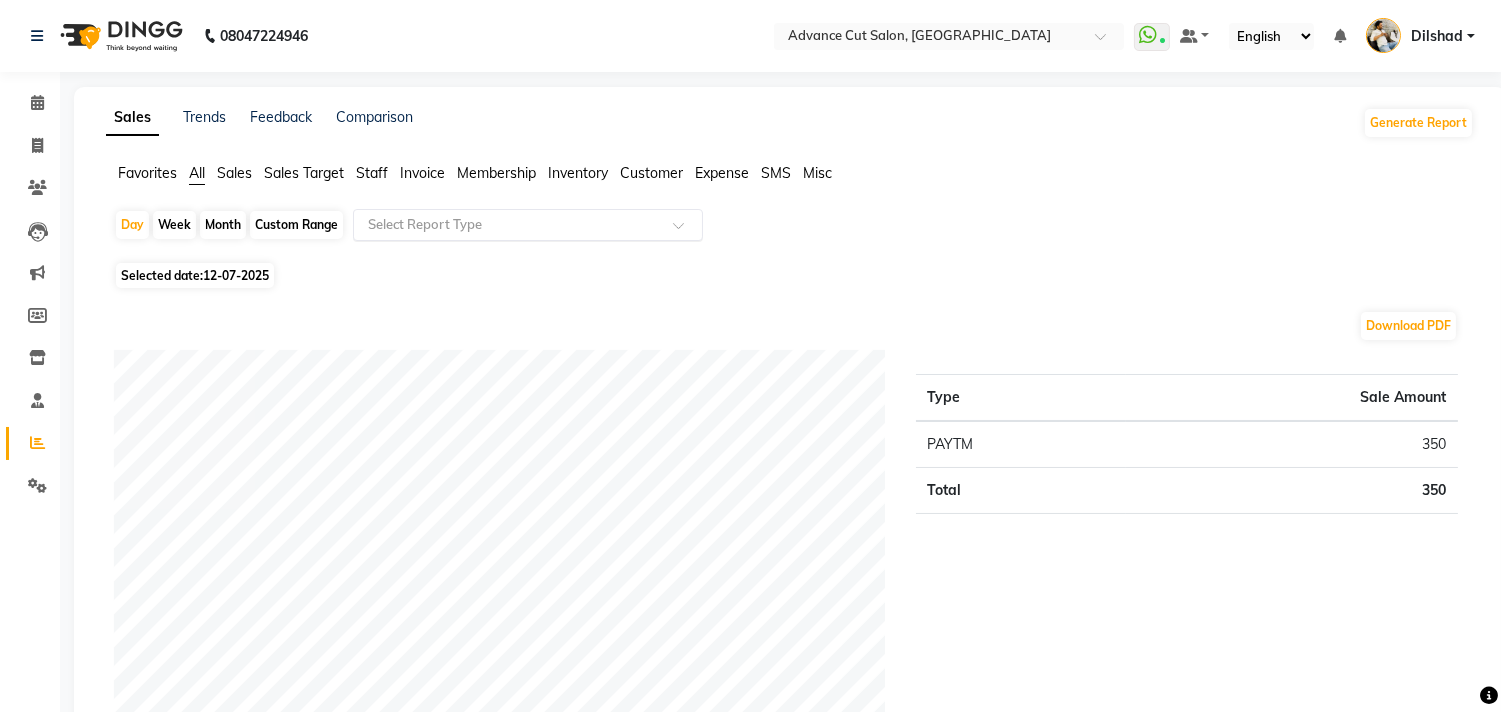 click 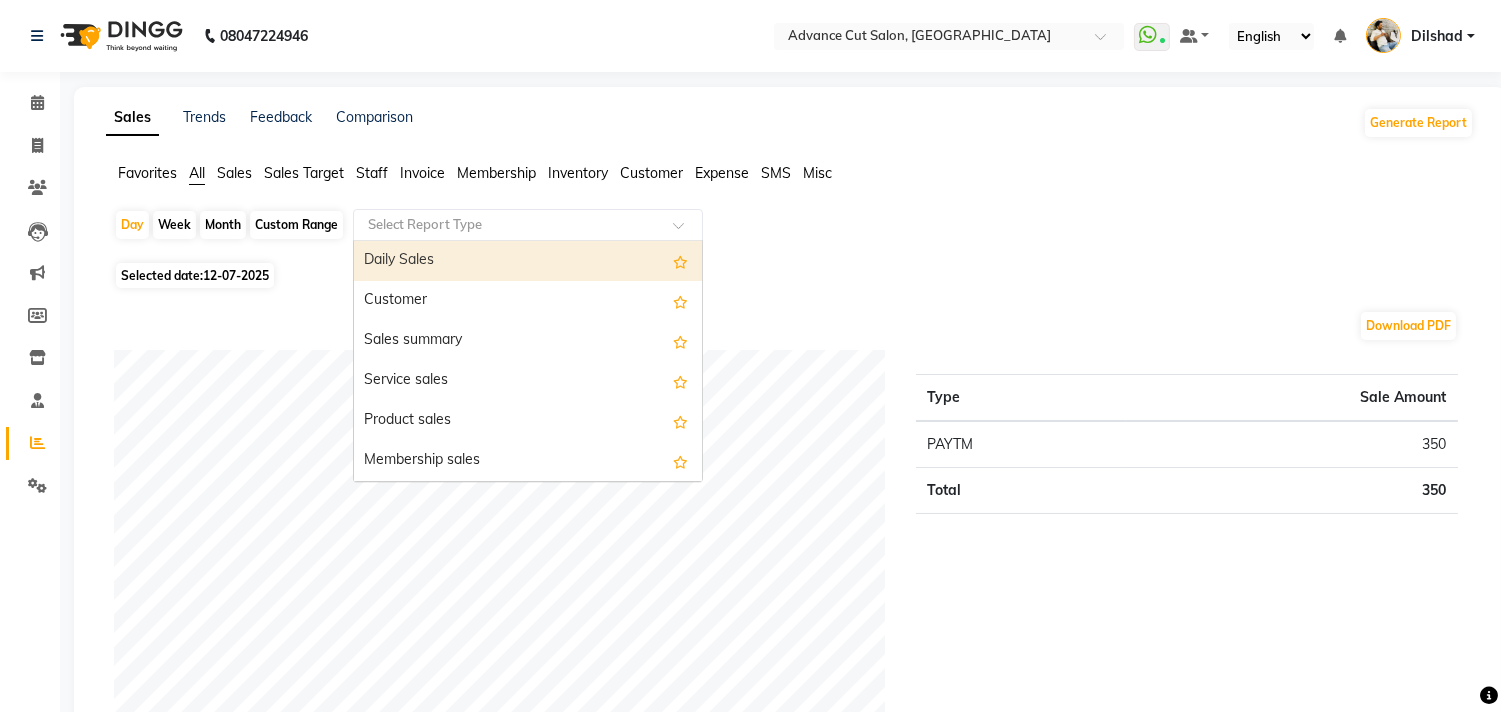 click on "Month" 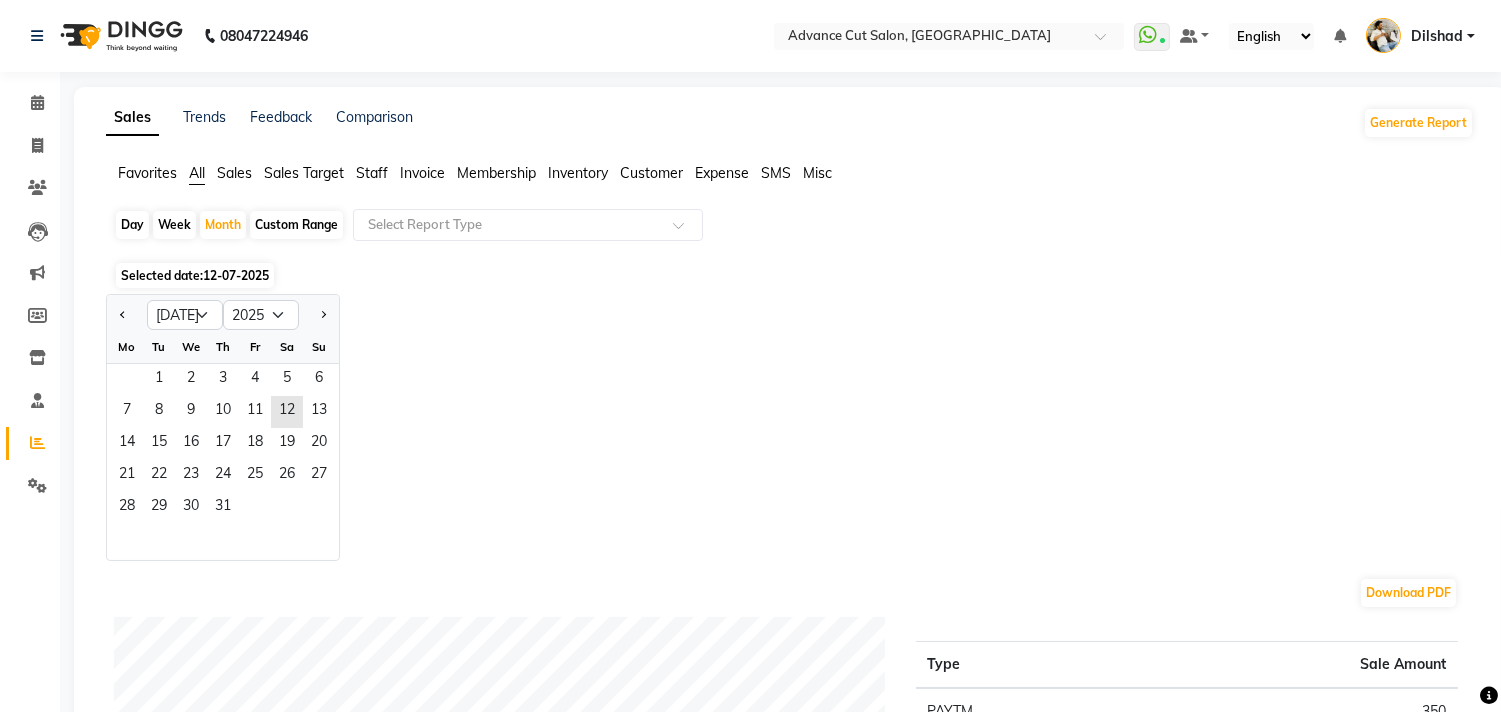 click on "Day" 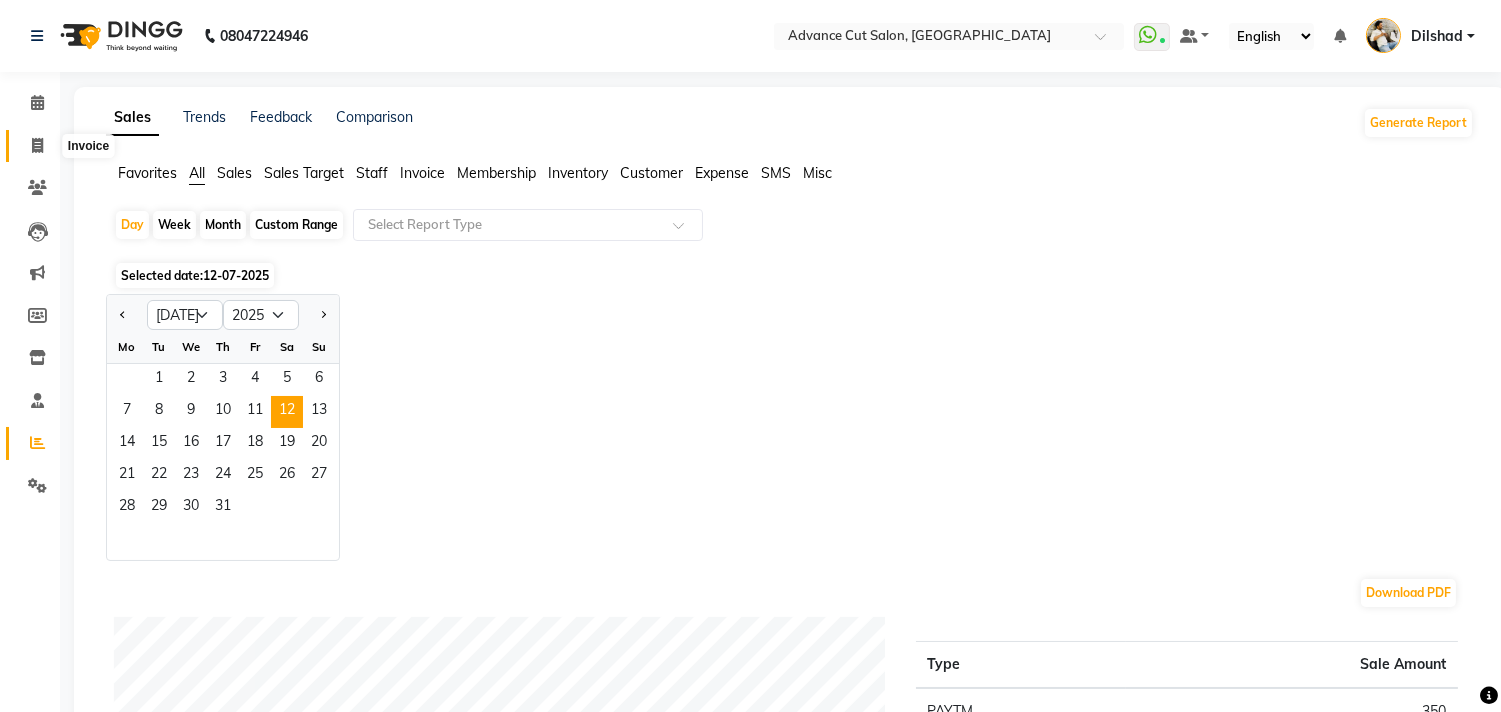 click 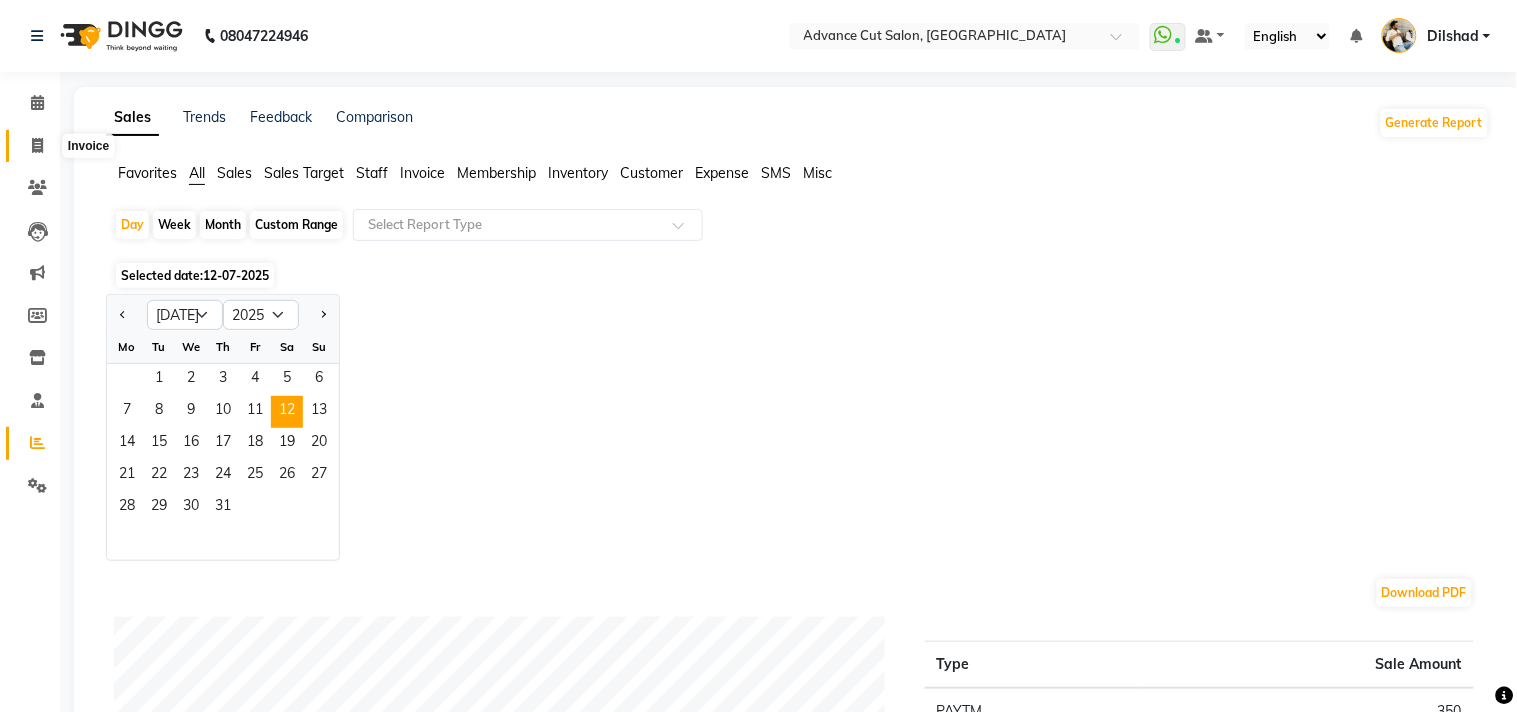 select on "922" 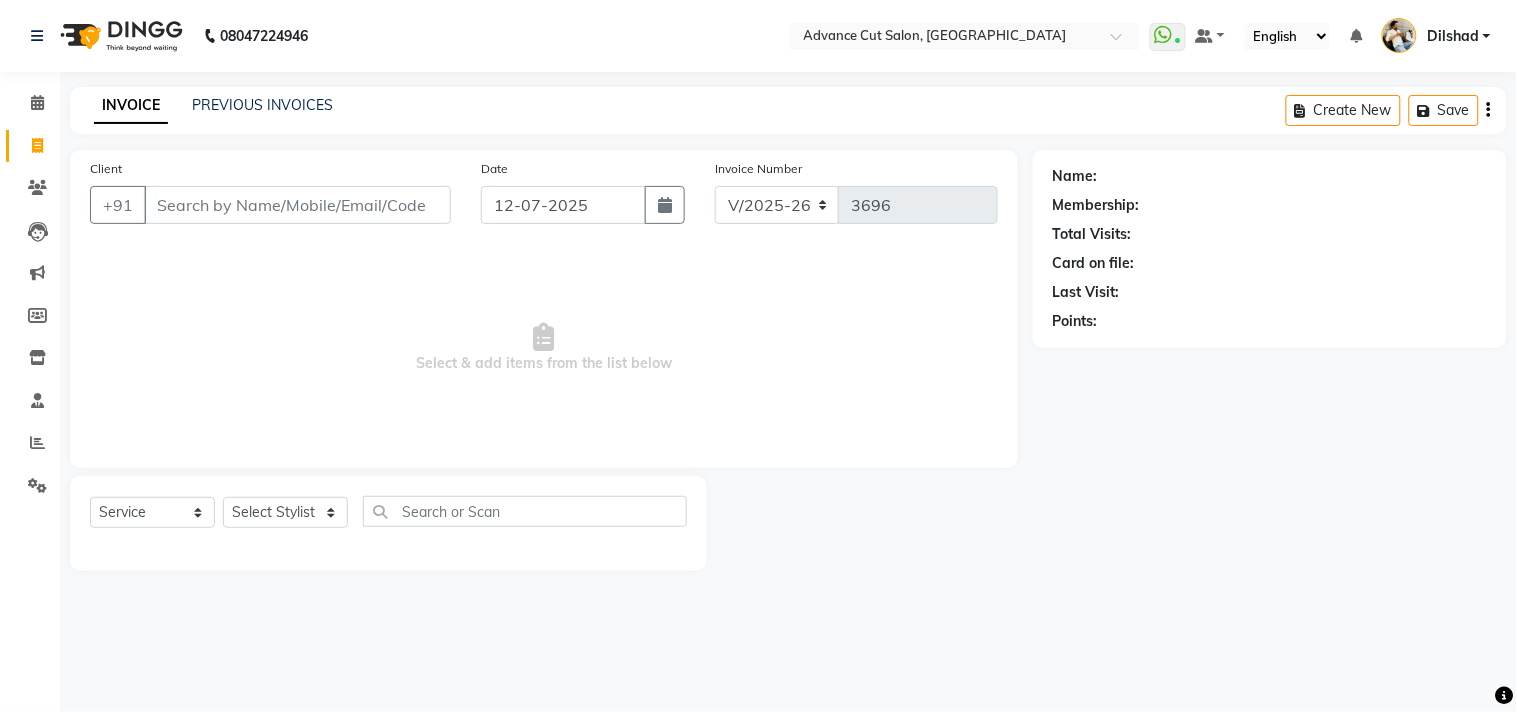 click on "INVOICE PREVIOUS INVOICES Create New   Save" 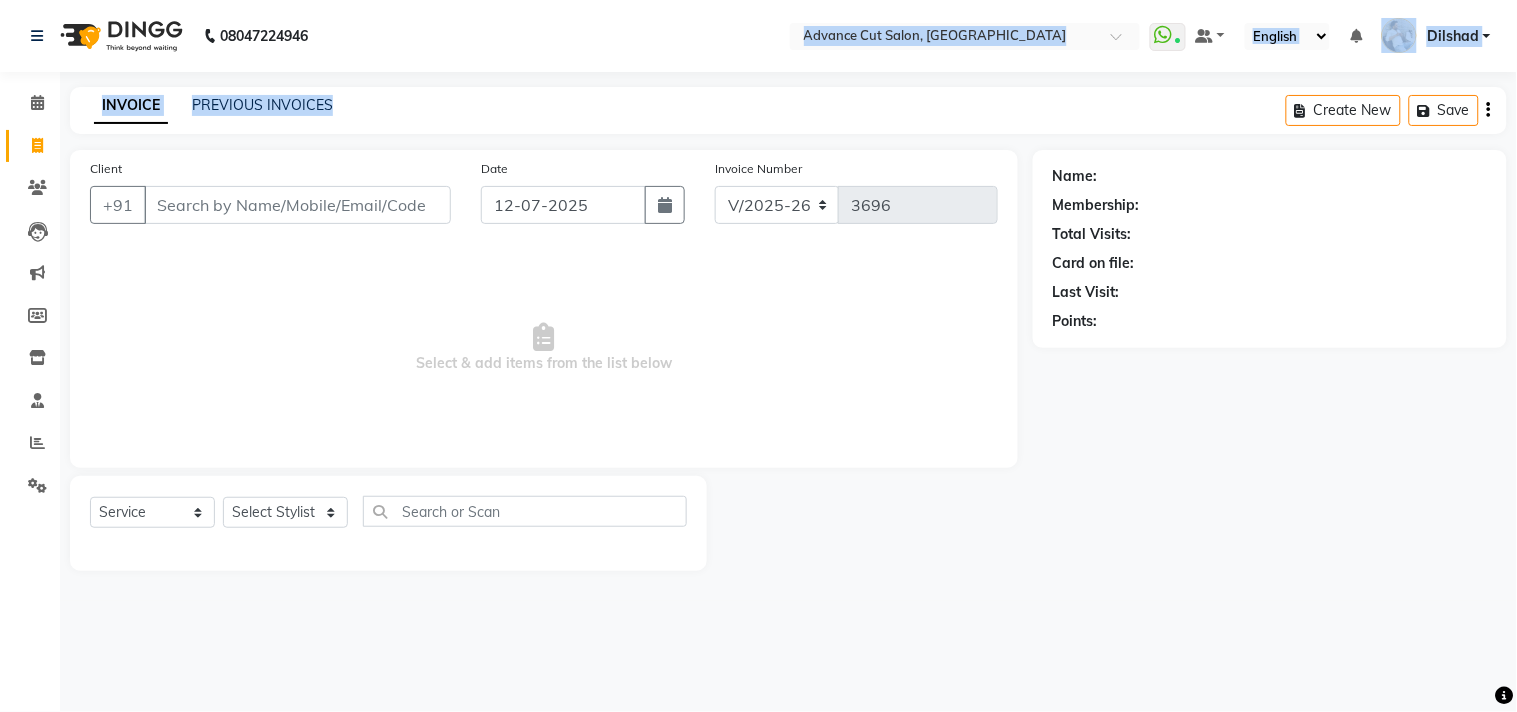 click on "08047224946 Select Location ×  Advance Cut Salon, New Colony  WhatsApp Status  ✕ Status:  Connected Most Recent Message: 11-07-2025     08:53 PM Recent Service Activity: 12-07-2025     10:23 AM Default Panel My Panel English ENGLISH Español العربية मराठी हिंदी ગુજરાતી தமிழ் 中文 Notifications nothing to show Dilshad Manage Profile Change Password Sign out  Version:3.15.4  ☀  Advance Cut Salon, New Colony  Calendar  Invoice  Clients  Leads   Marketing  Members  Inventory  Staff  Reports  Settings Completed InProgress Upcoming Dropped Tentative Check-In Confirm Bookings Generate Report Segments Page Builder INVOICE PREVIOUS INVOICES Create New   Save  Client +91 Date 12-07-2025 Invoice Number V/2025 V/2025-26 3696  Select & add items from the list below  Select  Service  Product  Membership  Package Voucher Prepaid Gift Card  Select Stylist Abrar Alam Avinash Dilshad Lallan Meenu Nabeel Nafeesh Ahmad Naved O.P. Sharma  Pryag Sahil Samar Shahzad" at bounding box center [758, 356] 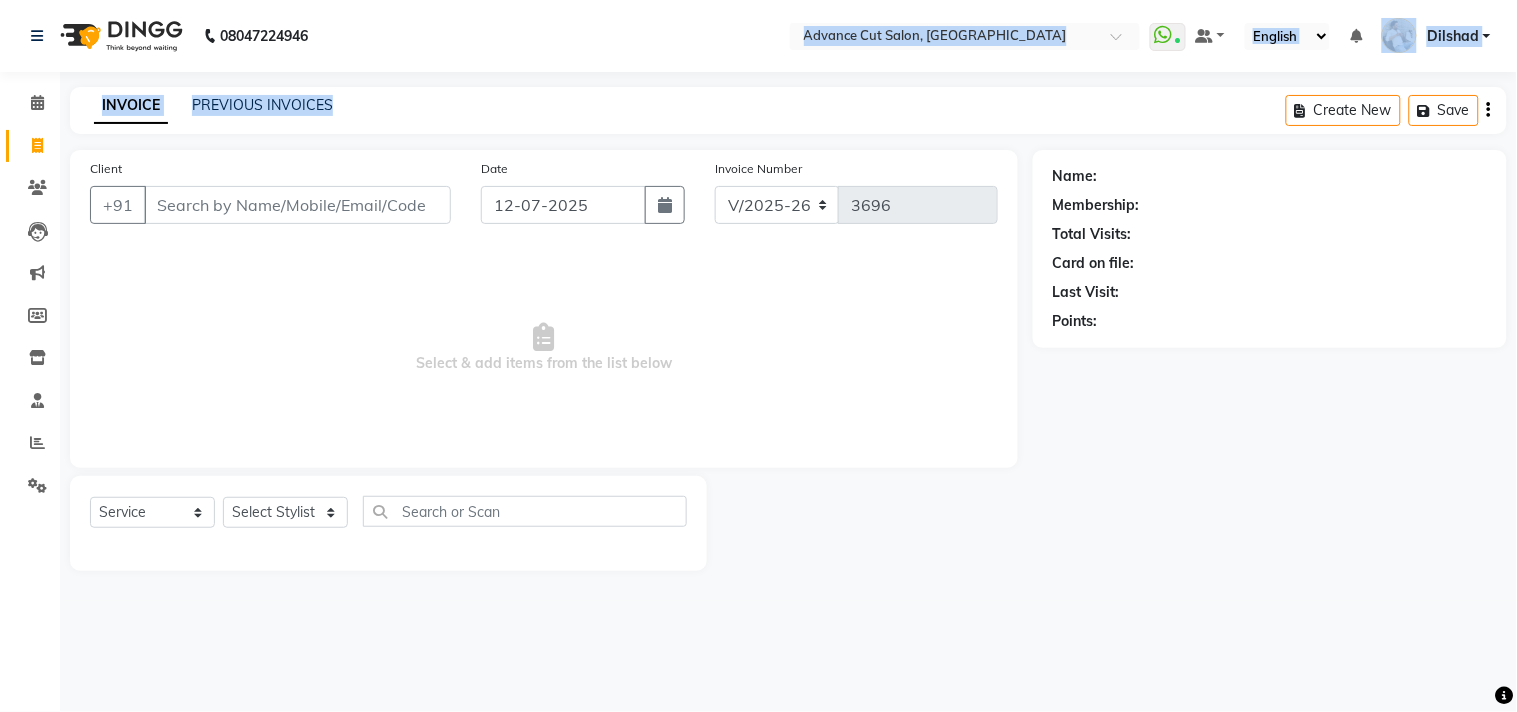 click on "INVOICE PREVIOUS INVOICES Create New   Save" 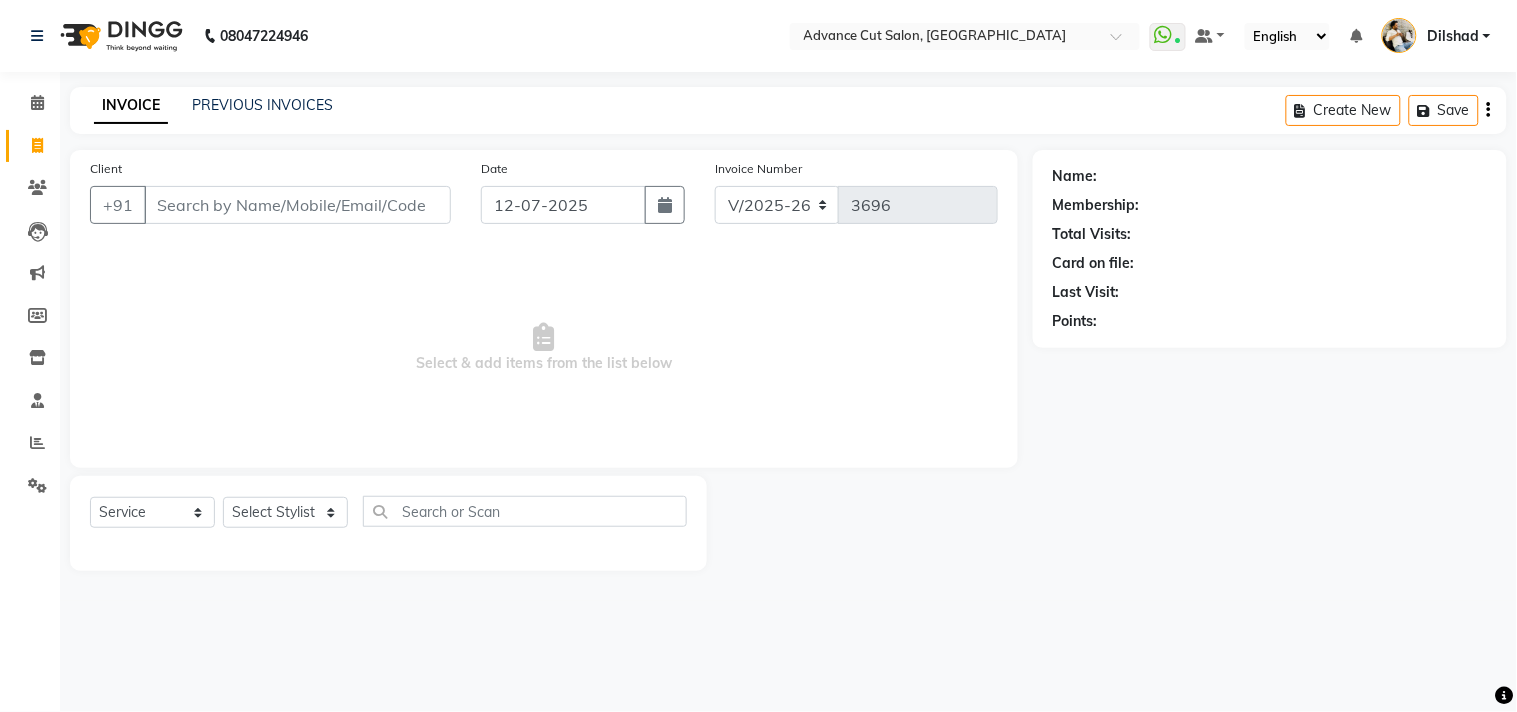 drag, startPoint x: 451, startPoint y: 93, endPoint x: 440, endPoint y: 98, distance: 12.083046 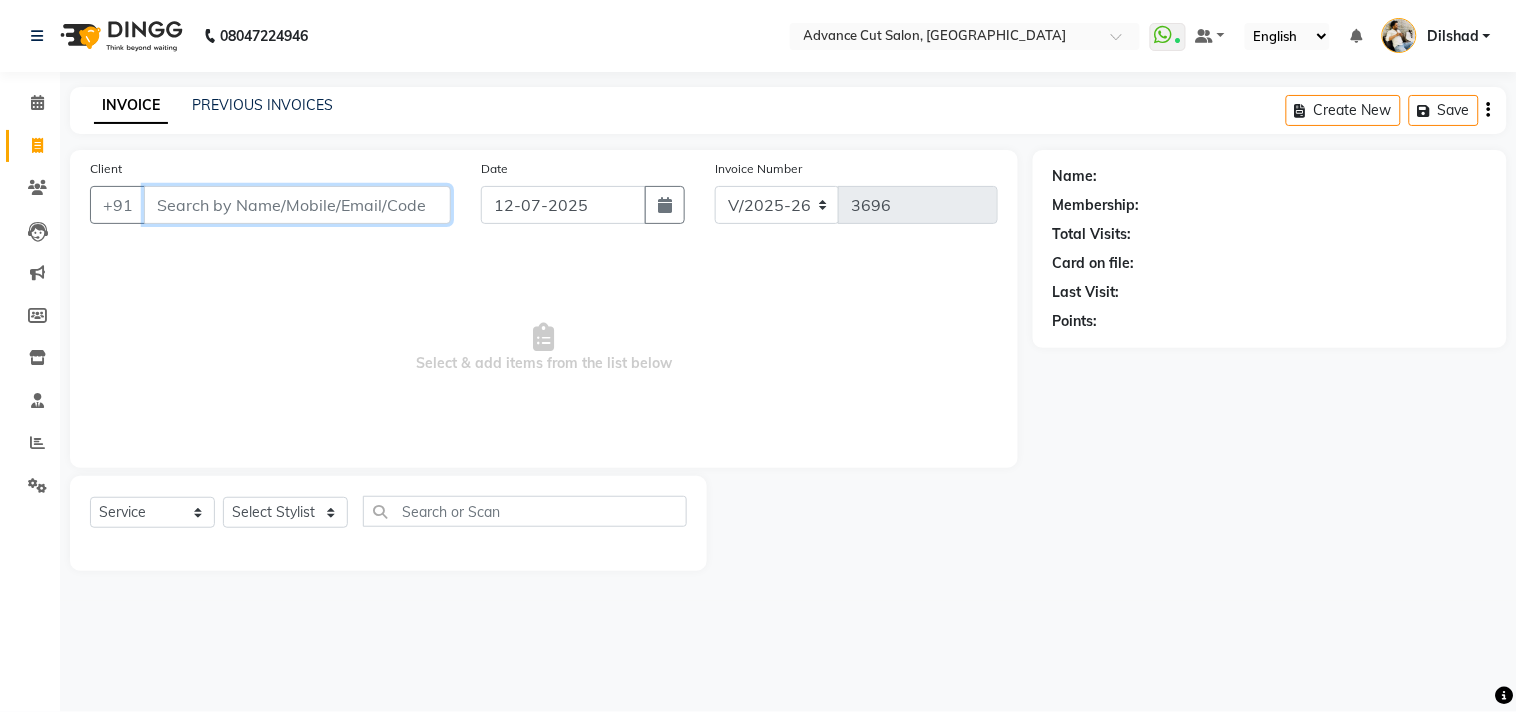 click on "Client" at bounding box center (297, 205) 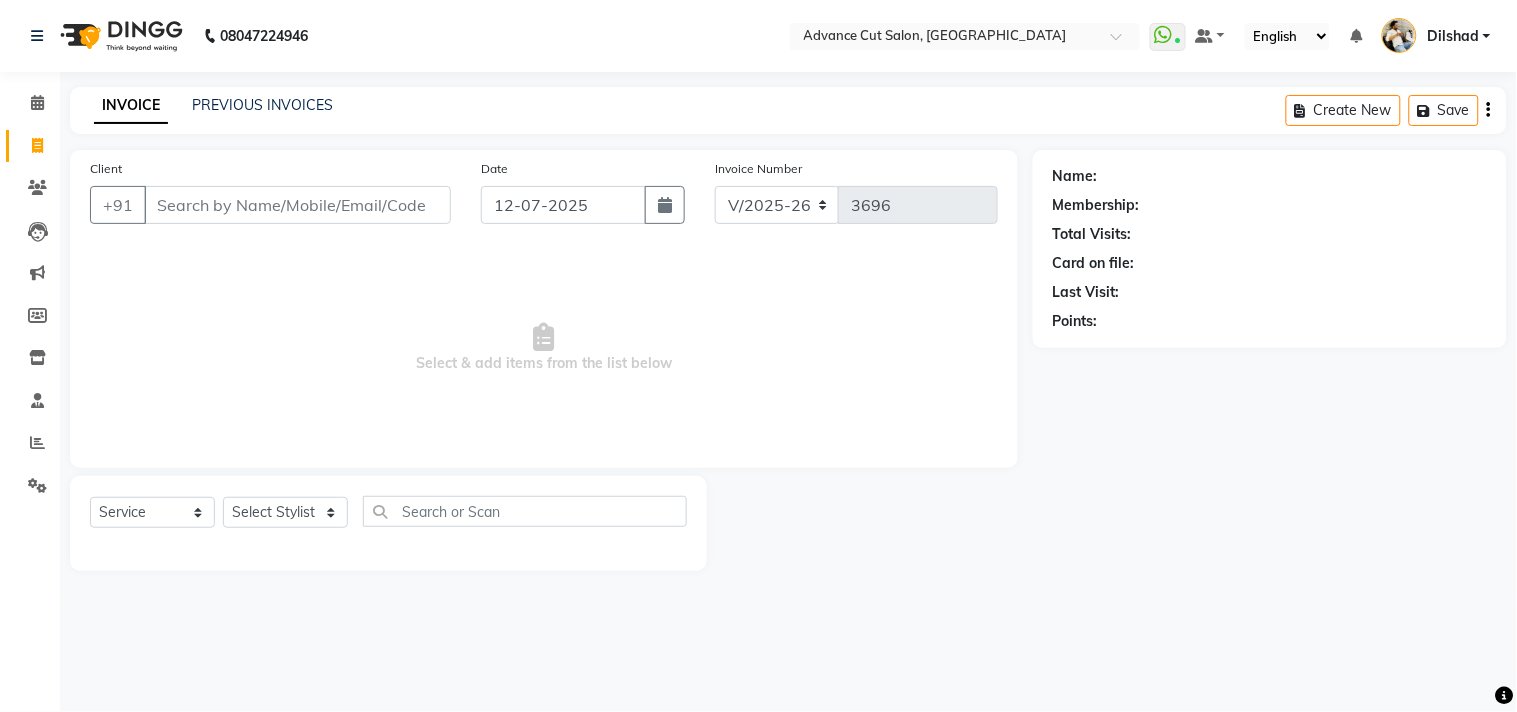 click on "Select & add items from the list below" at bounding box center [544, 348] 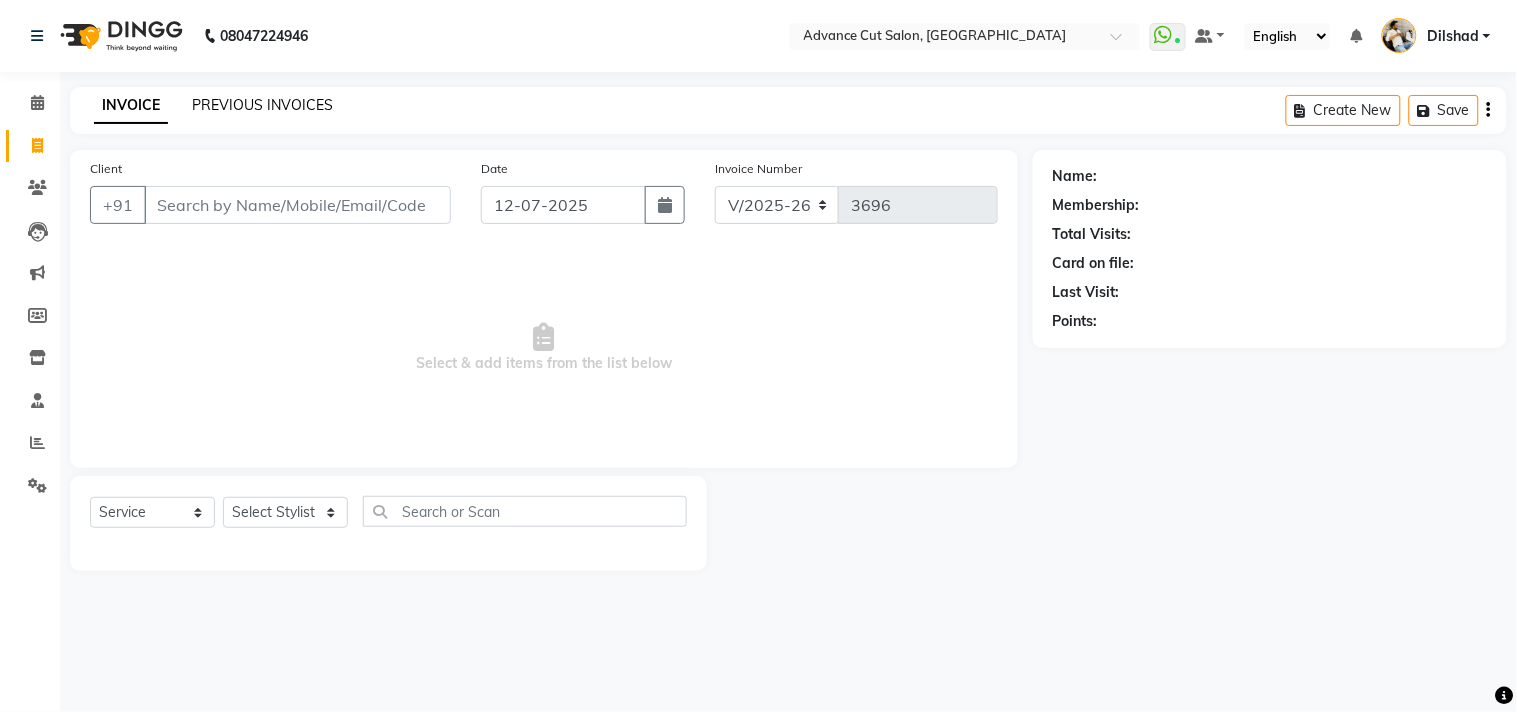 click on "PREVIOUS INVOICES" 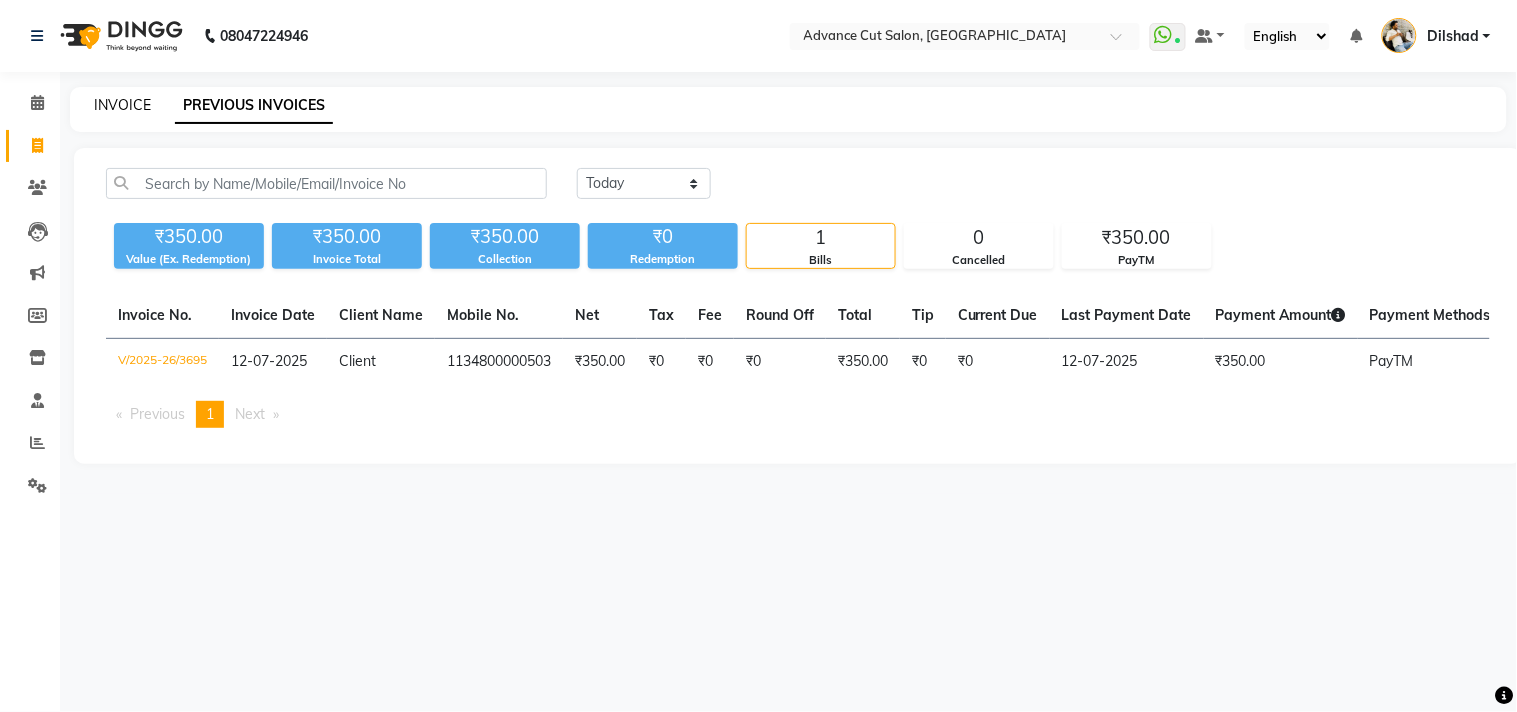 click on "INVOICE" 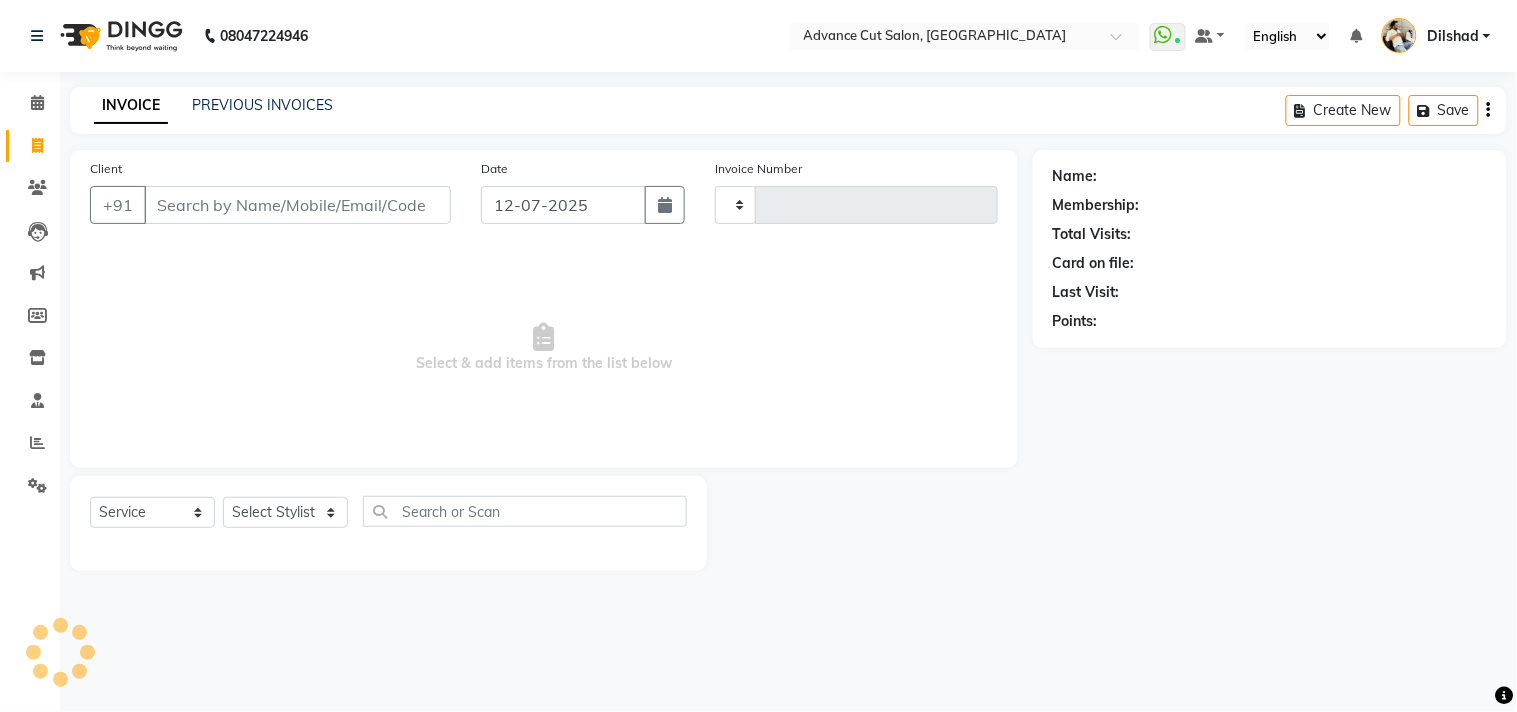 type on "3696" 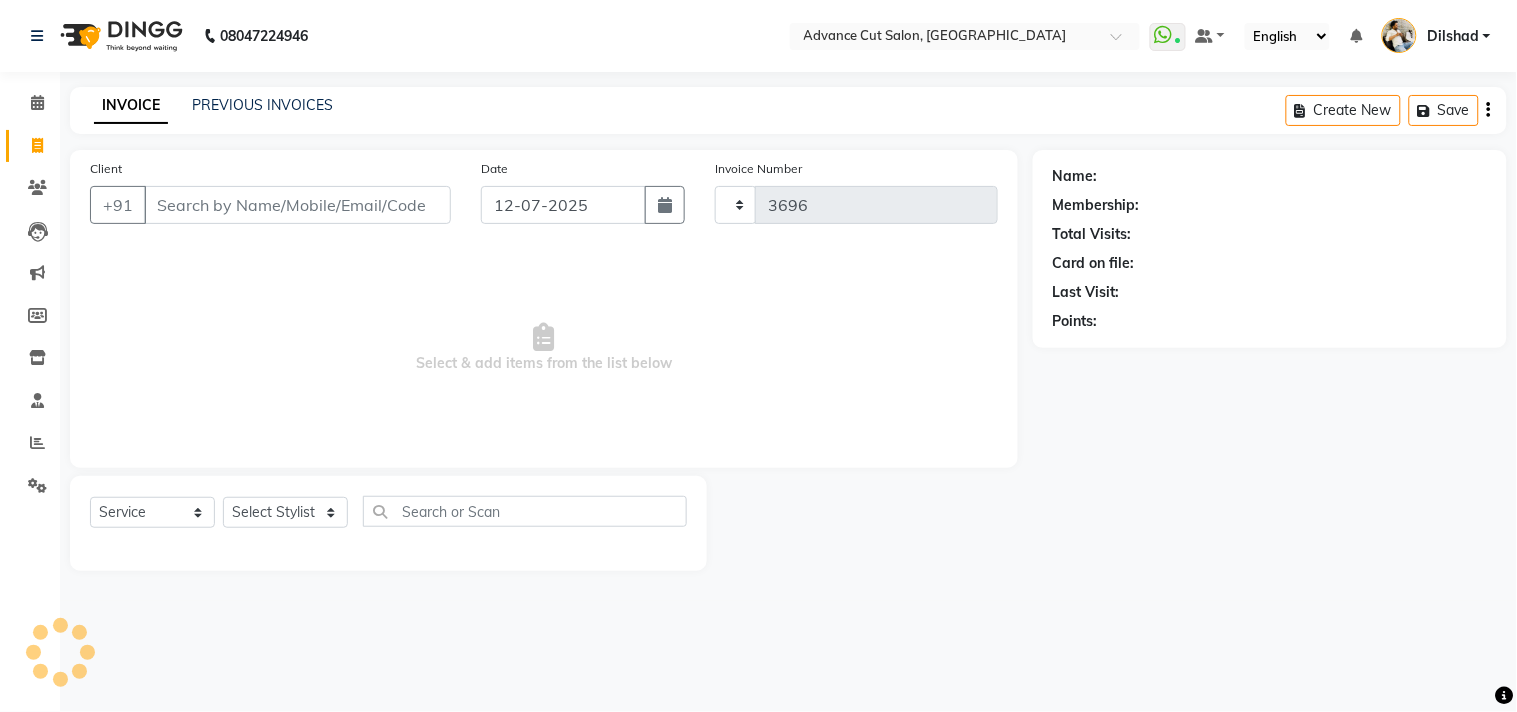 select on "922" 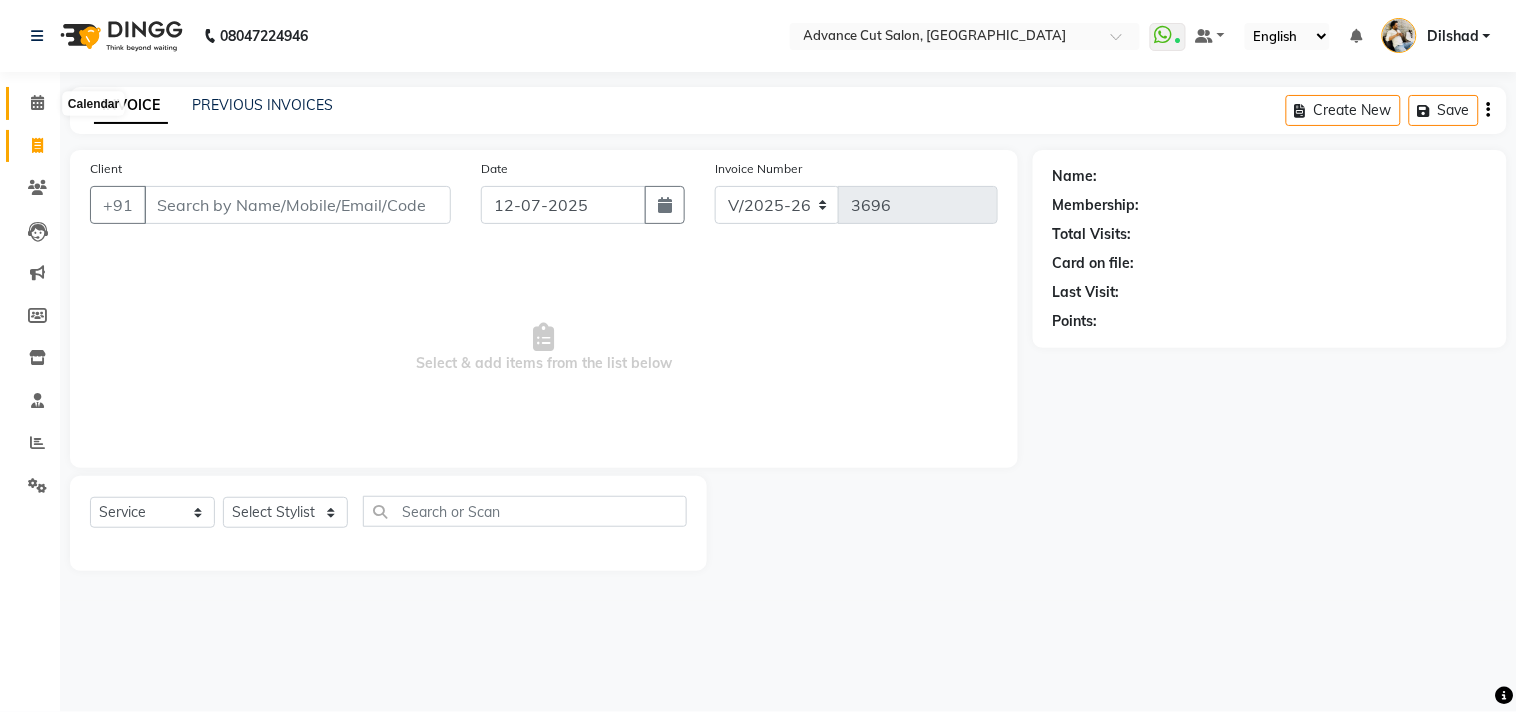 click 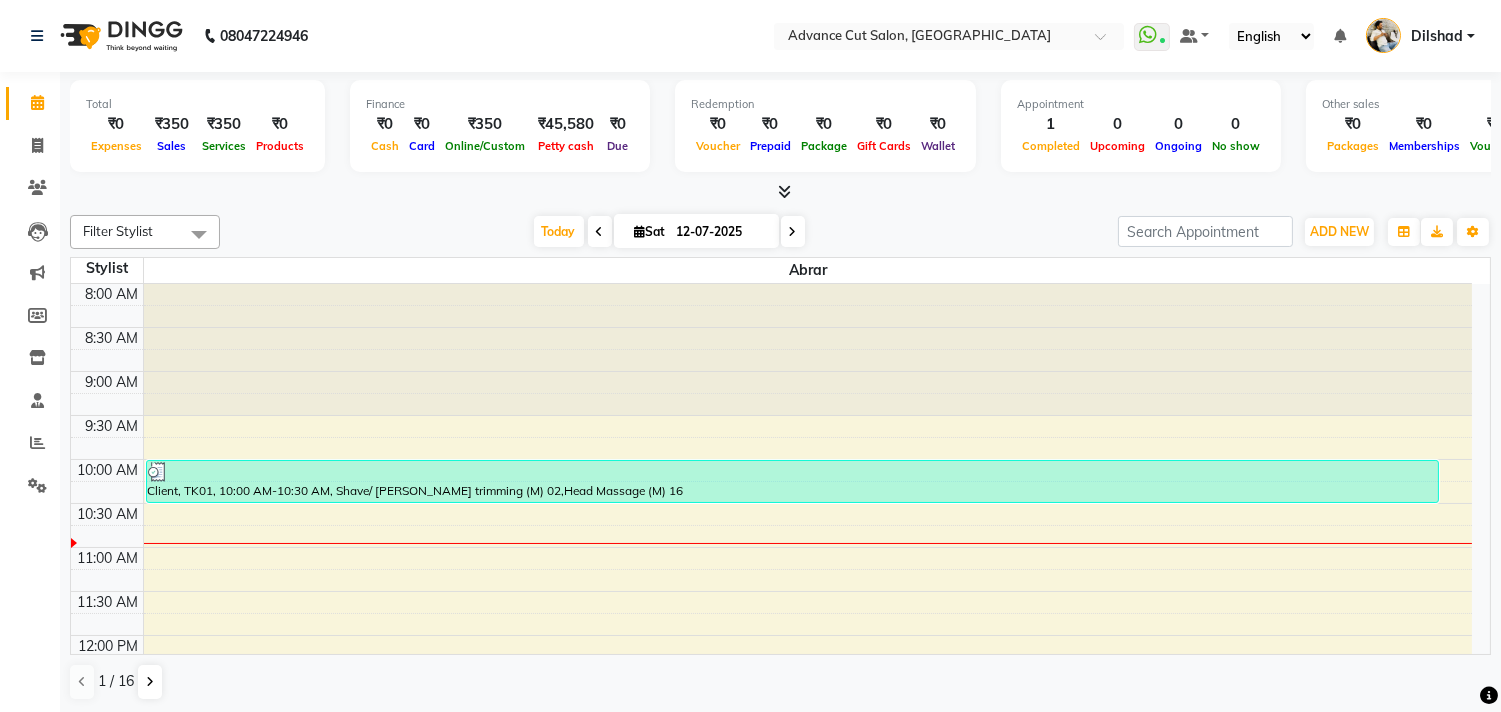 click on "Filter Stylist Select All Abrar Alam Avinash Dilshad Lallan Meenu Nabeel Nafeesh Ahmad Naved O.P. Sharma  Pryag Sahil Samar Shahzad  SHWETA SINGH Zarina Today  Sat 12-07-2025 Toggle Dropdown Add Appointment Add Invoice Add Expense Add Attendance Add Client Add Transaction Toggle Dropdown Add Appointment Add Invoice Add Expense Add Attendance Add Client ADD NEW Toggle Dropdown Add Appointment Add Invoice Add Expense Add Attendance Add Client Add Transaction Filter Stylist Select All Abrar Alam Avinash Dilshad Lallan Meenu Nabeel Nafeesh Ahmad Naved O.P. Sharma  Pryag Sahil Samar Shahzad  SHWETA SINGH Zarina Group By  Staff View   Room View  View as Vertical  Vertical - Week View  Horizontal  Horizontal - Week View  List  Toggle Dropdown Calendar Settings Manage Tags   Arrange Stylists   Reset Stylists  Full Screen Appointment Form Zoom 100% Staff/Room Display Count 1 Stylist Abrar 8:00 AM 8:30 AM 9:00 AM 9:30 AM 10:00 AM 10:30 AM 11:00 AM 11:30 AM 12:00 PM 12:30 PM 1:00 PM 1:30 PM 2:00 PM 2:30 PM 3:00 PM" 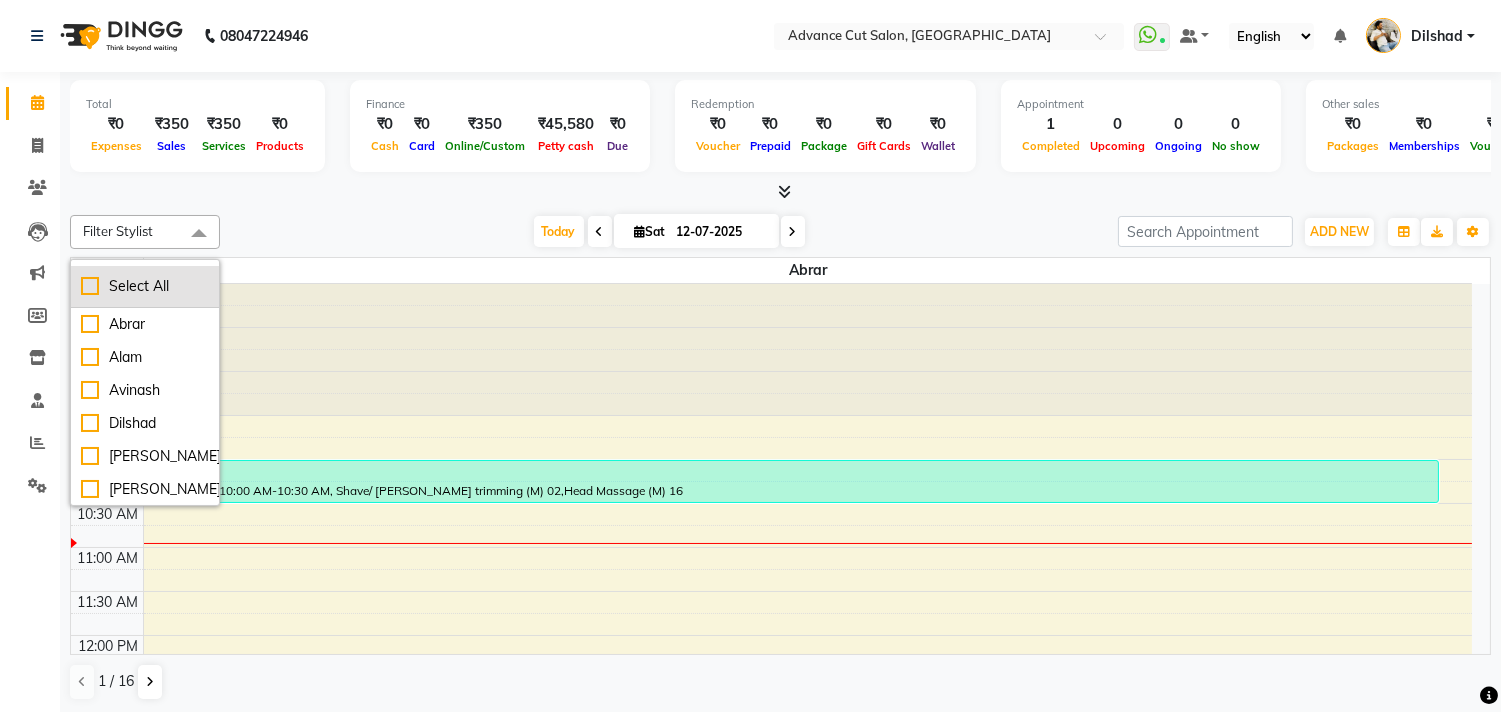 click on "Select All" at bounding box center [145, 286] 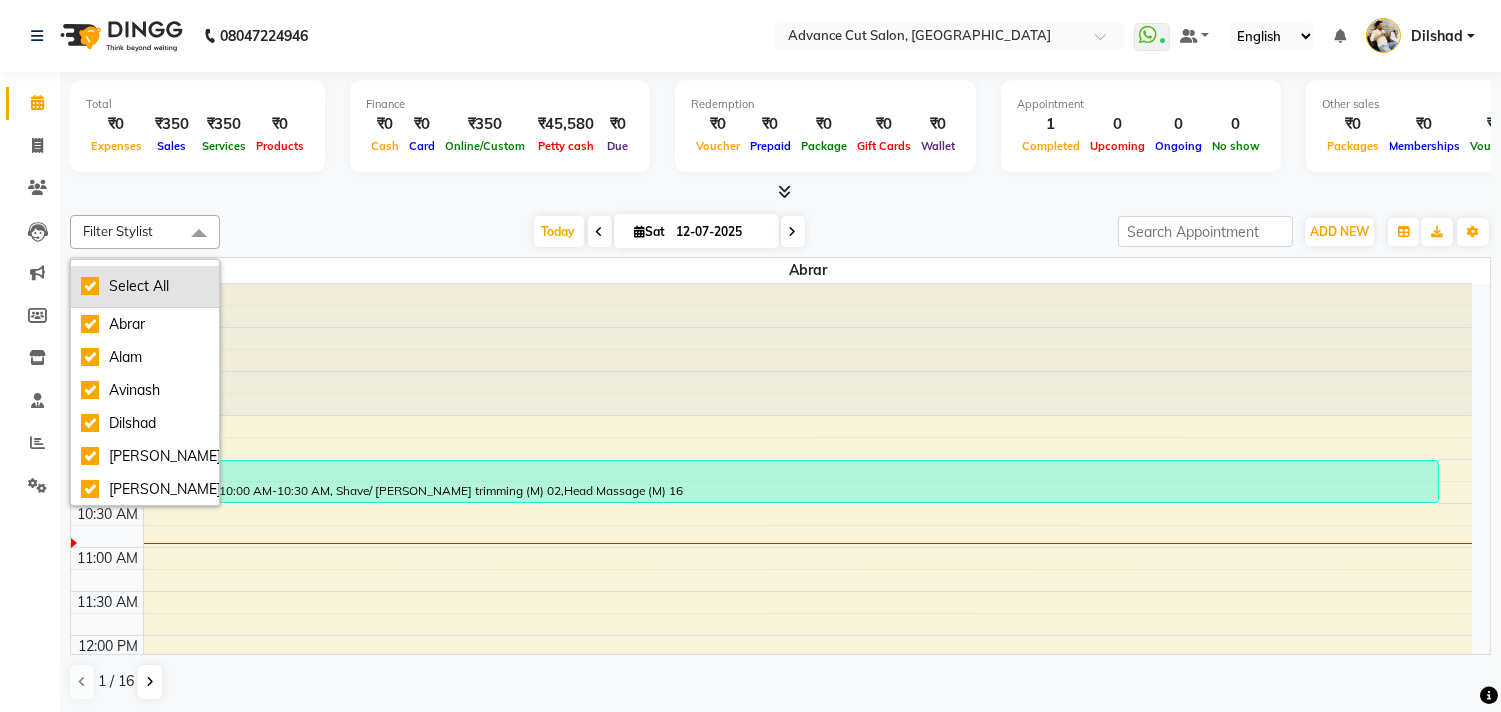checkbox on "true" 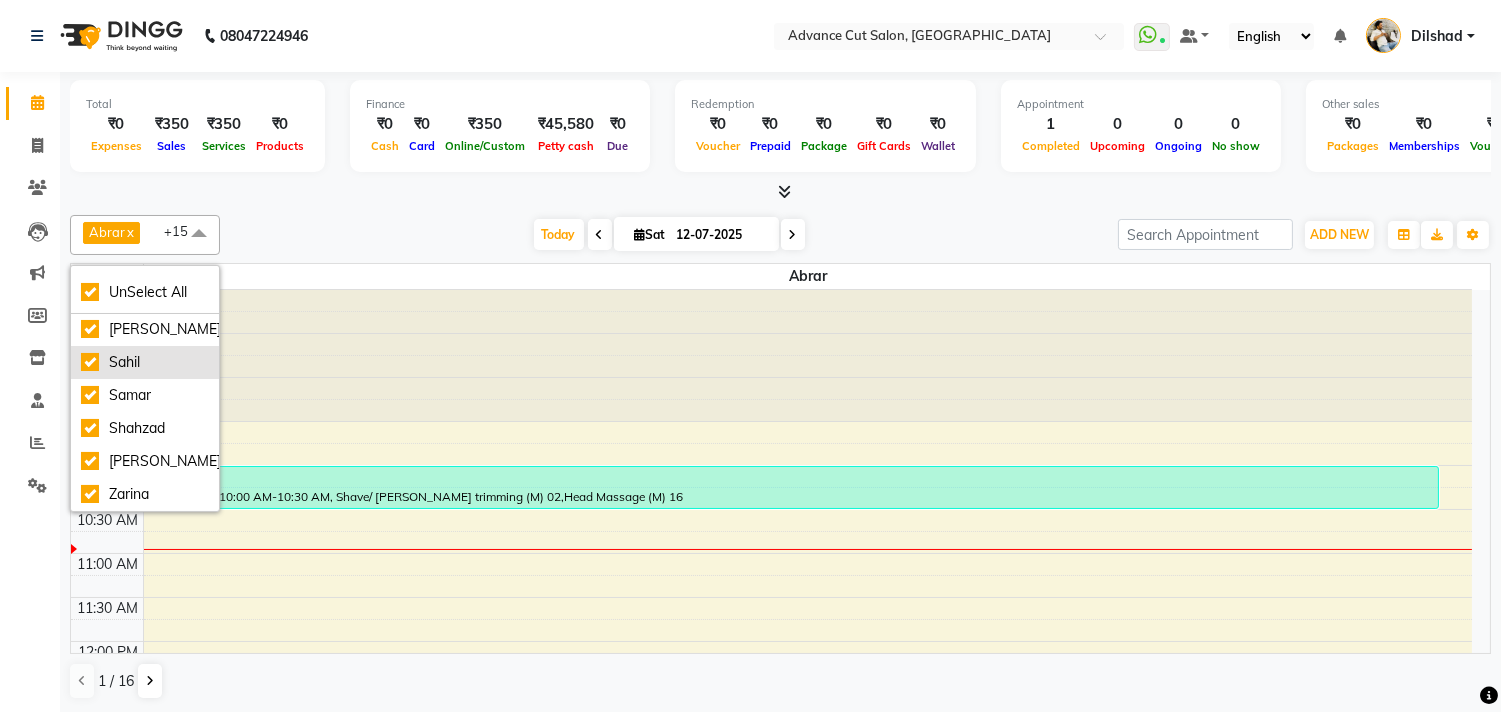 scroll, scrollTop: 372, scrollLeft: 0, axis: vertical 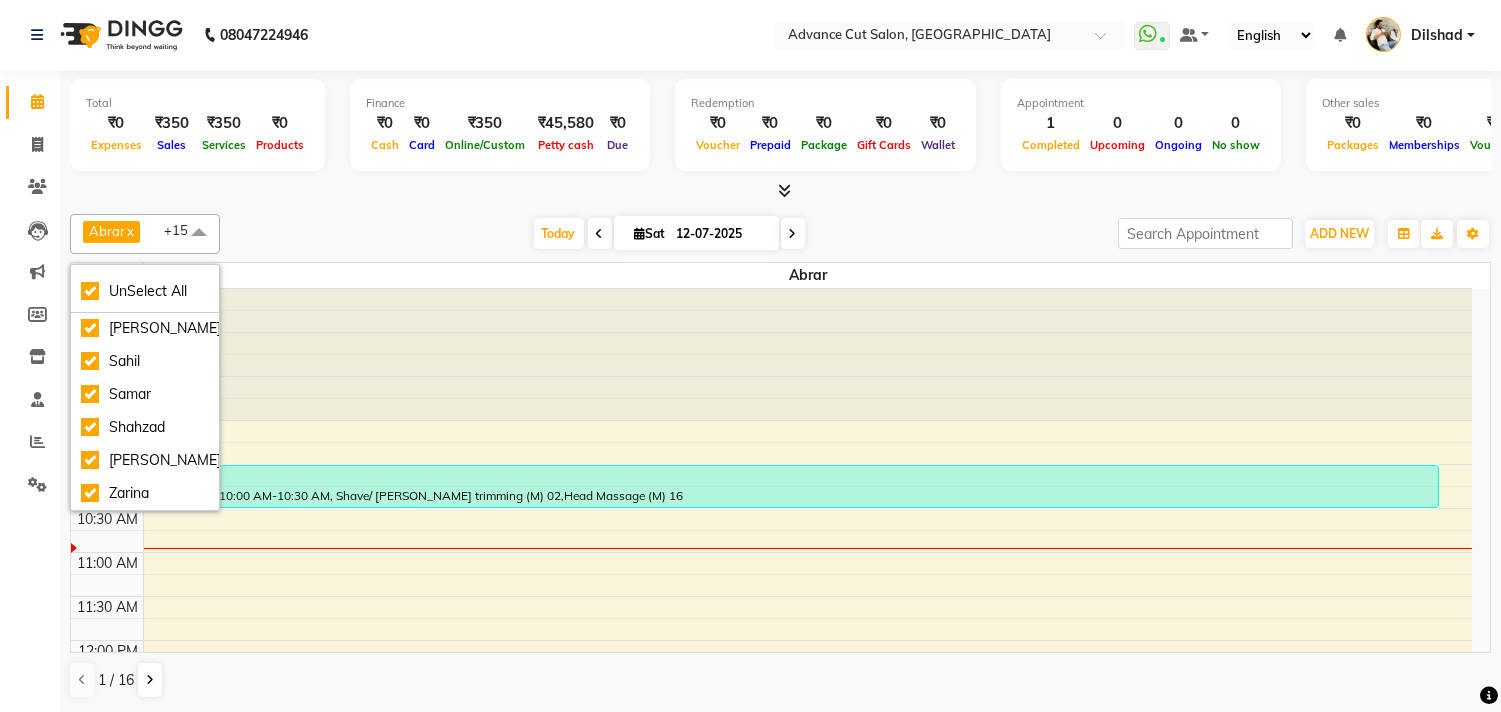click on "Today  Sat 12-07-2025" at bounding box center (669, 234) 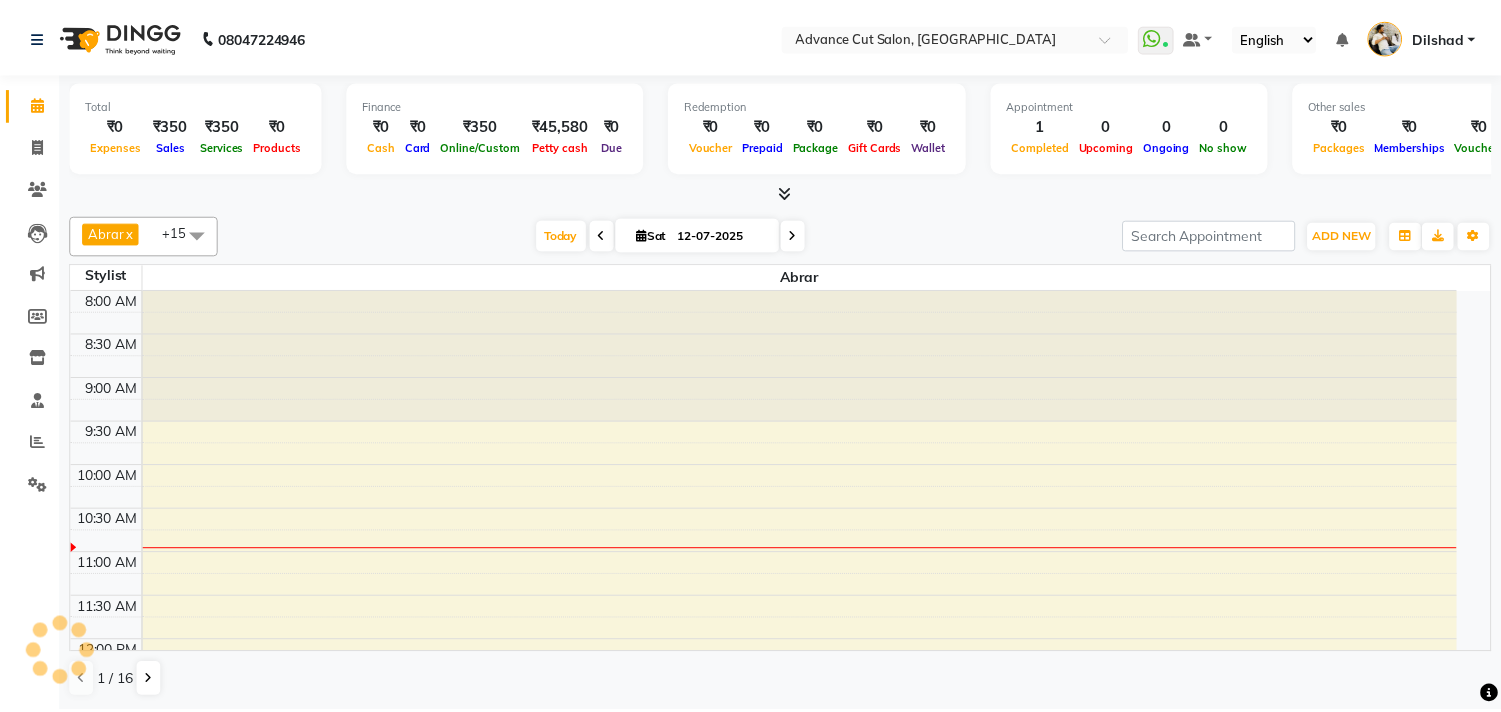 scroll, scrollTop: 0, scrollLeft: 0, axis: both 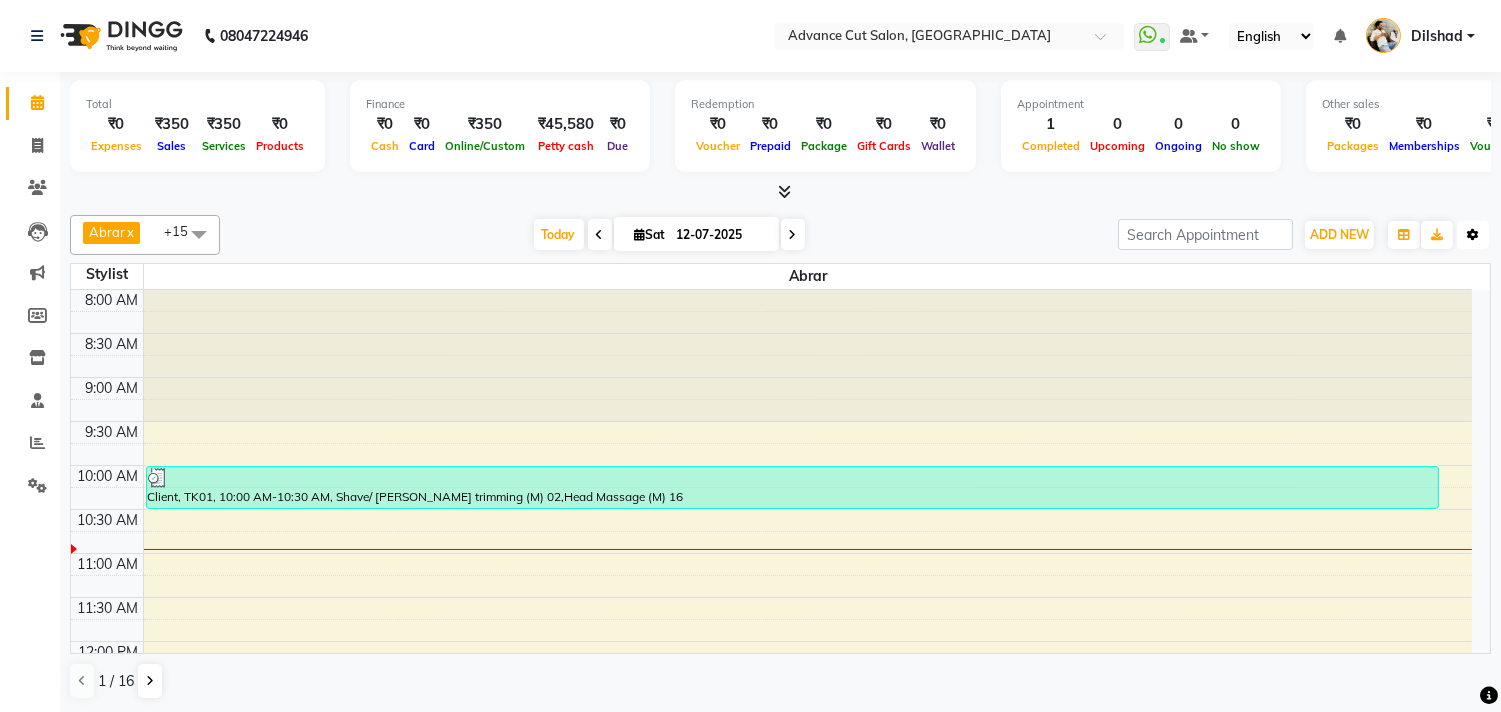 click at bounding box center [1473, 235] 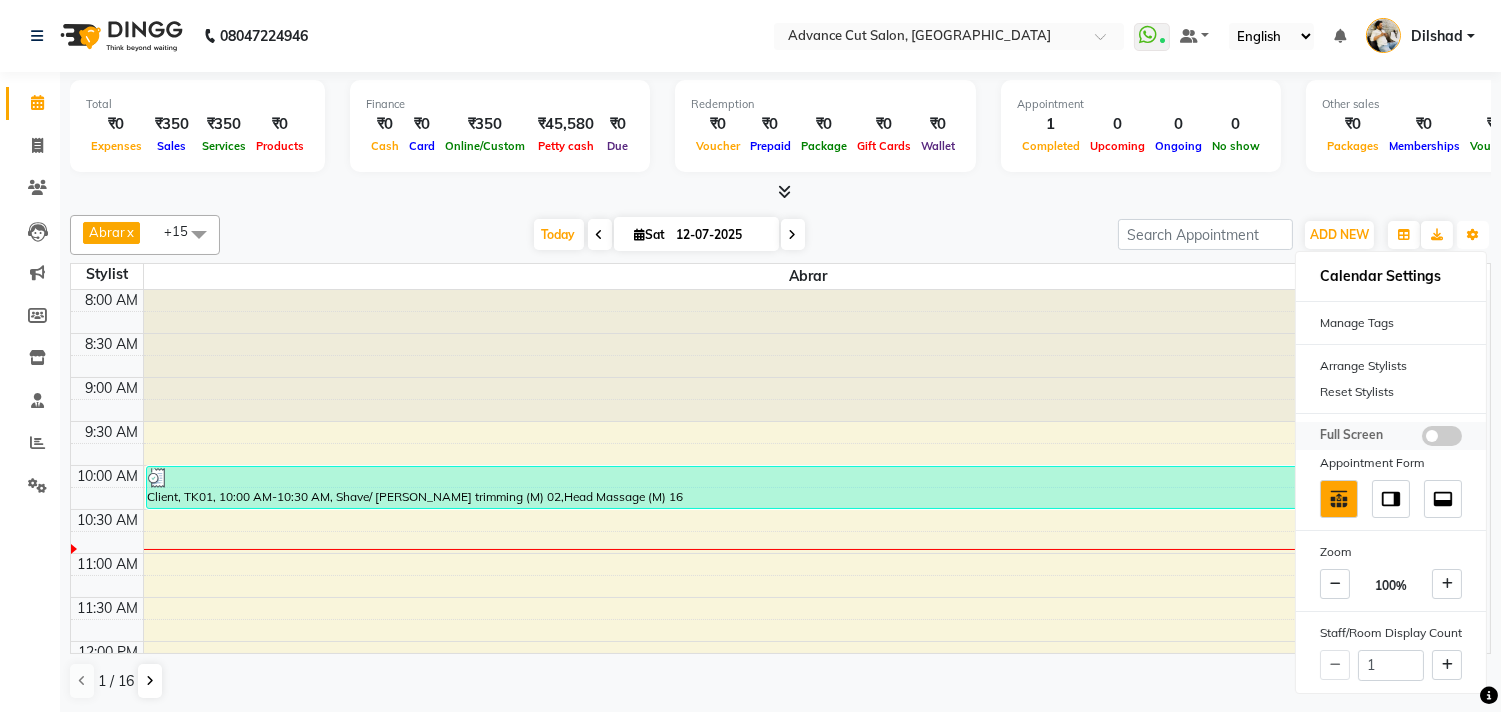 scroll, scrollTop: 1, scrollLeft: 0, axis: vertical 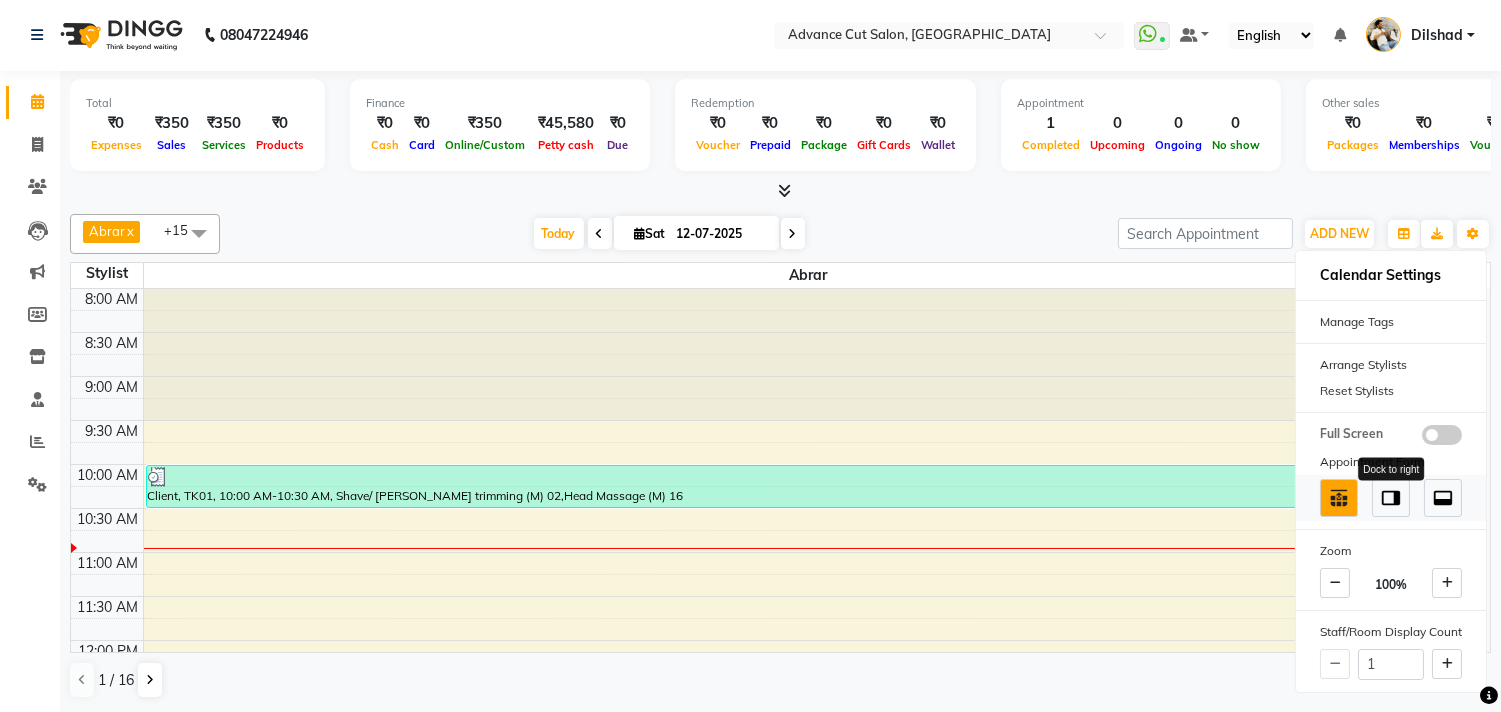 click at bounding box center [1391, 498] 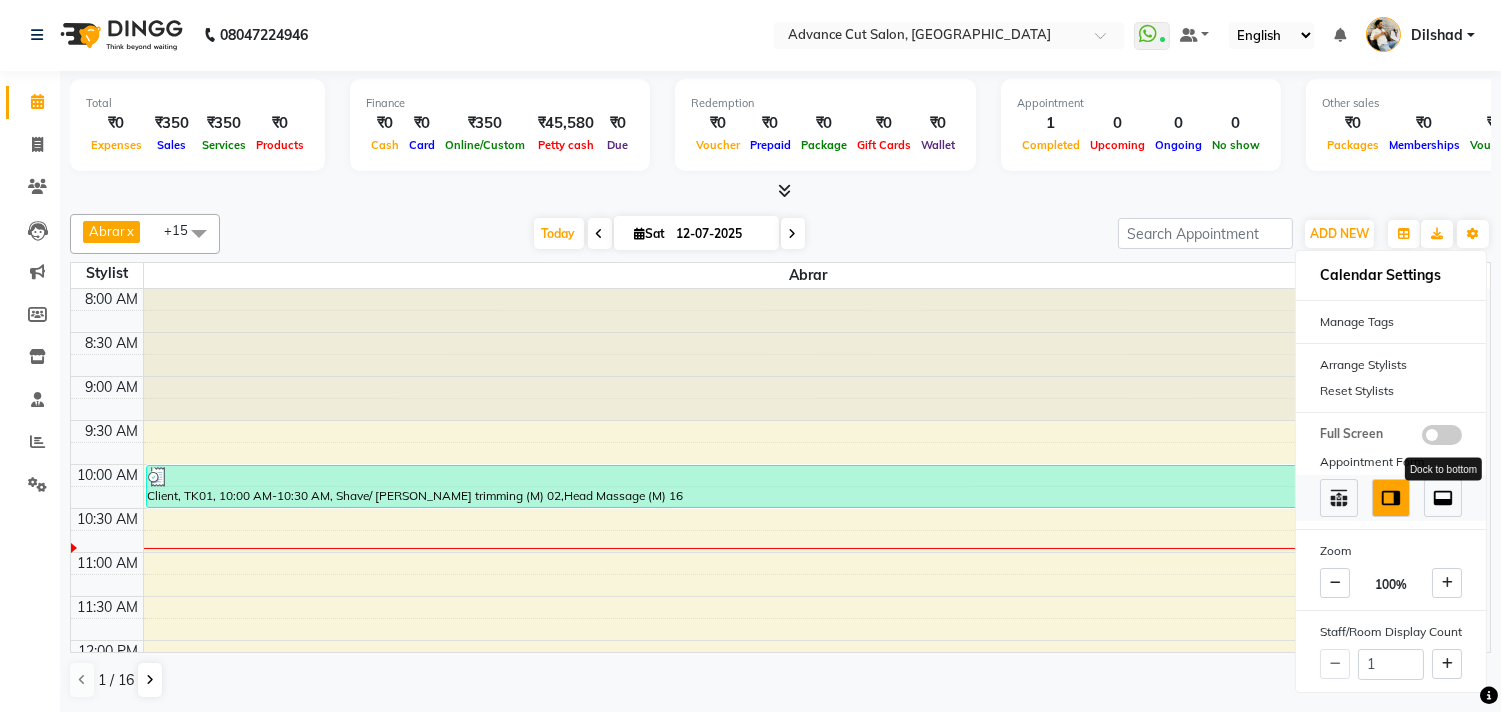 click at bounding box center [1443, 498] 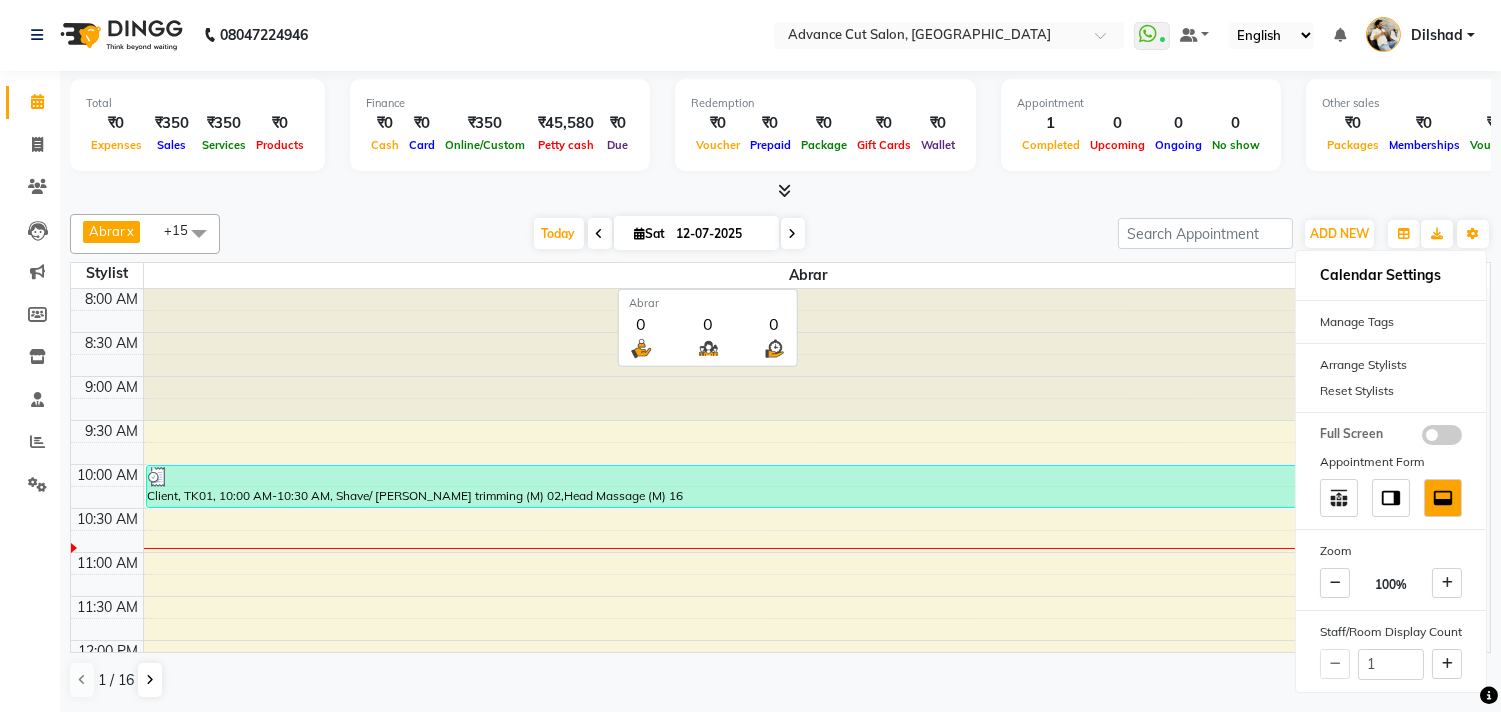 click on "Abrar" at bounding box center [808, 275] 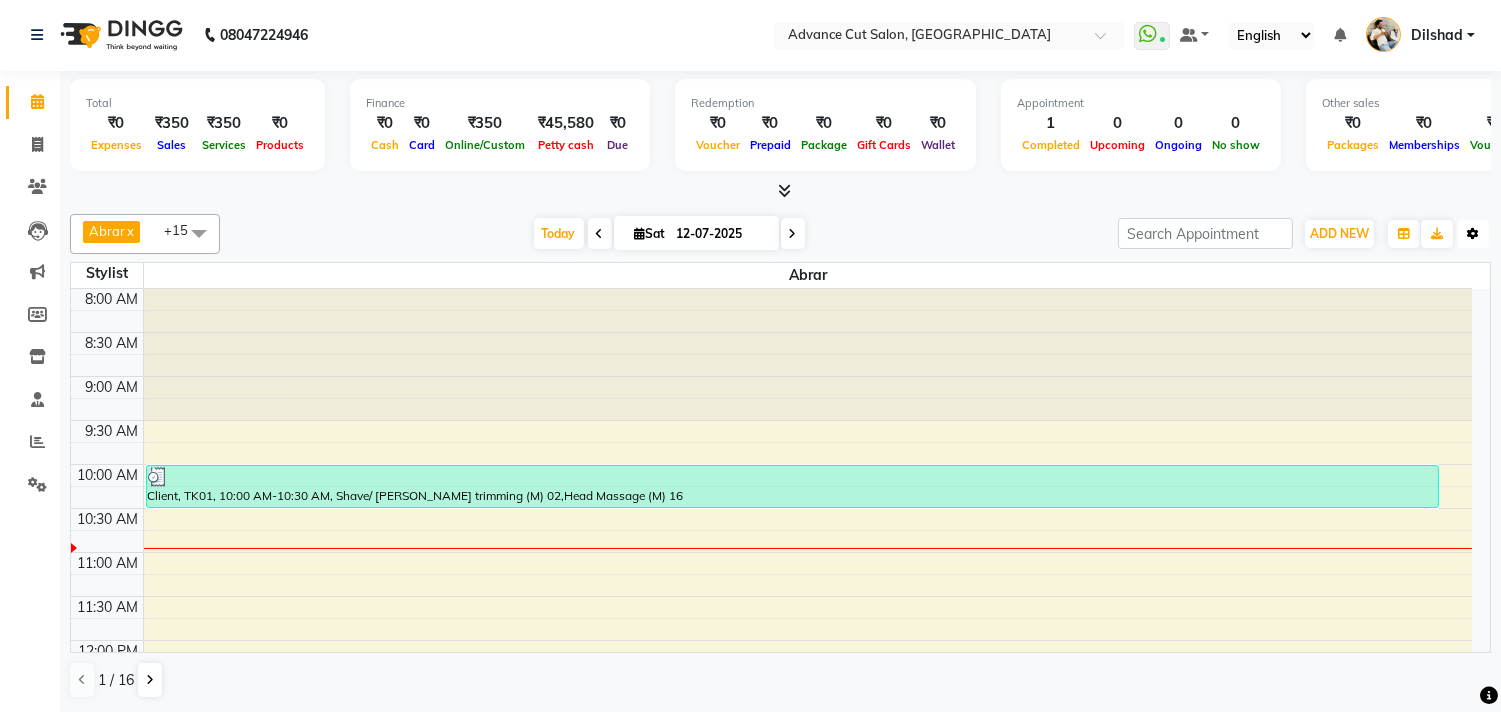 click on "Toggle Dropdown" at bounding box center (1473, 234) 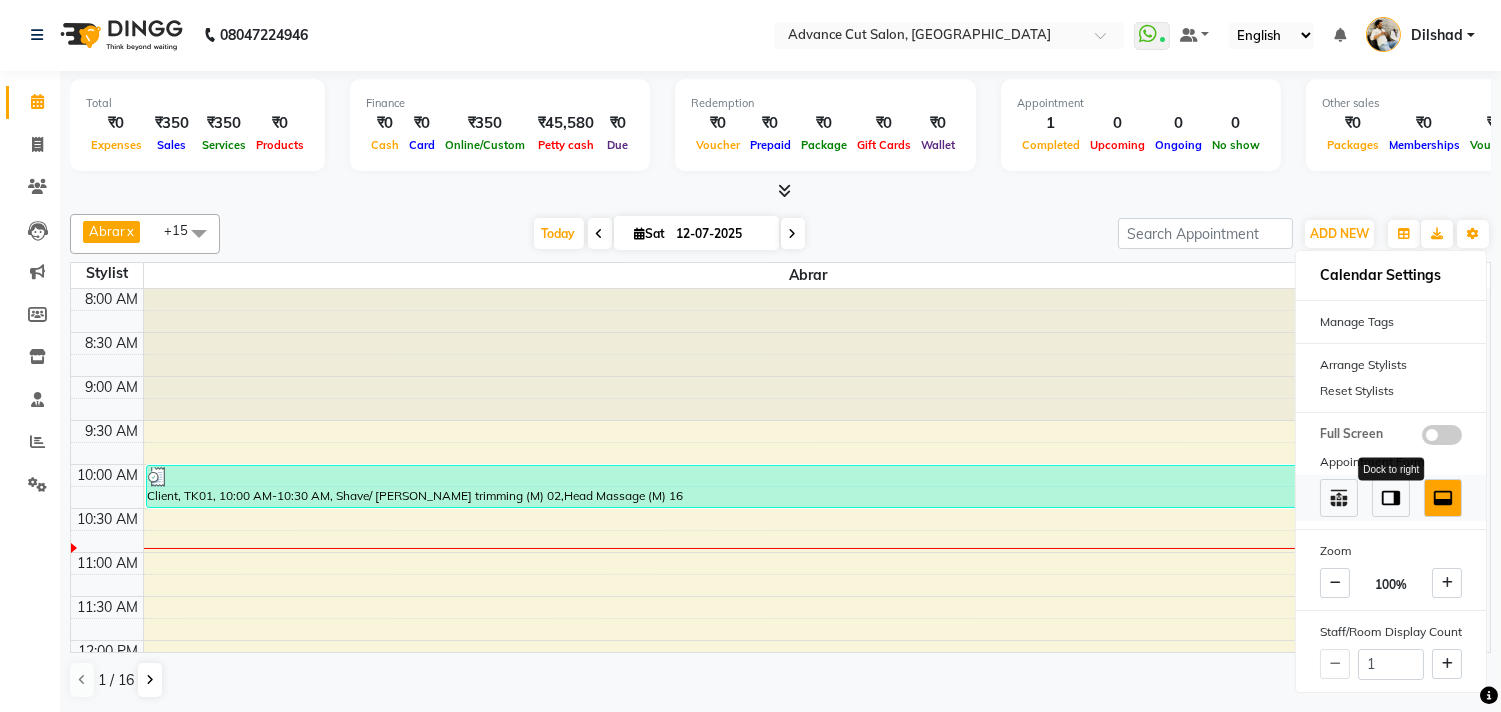 click at bounding box center (1391, 498) 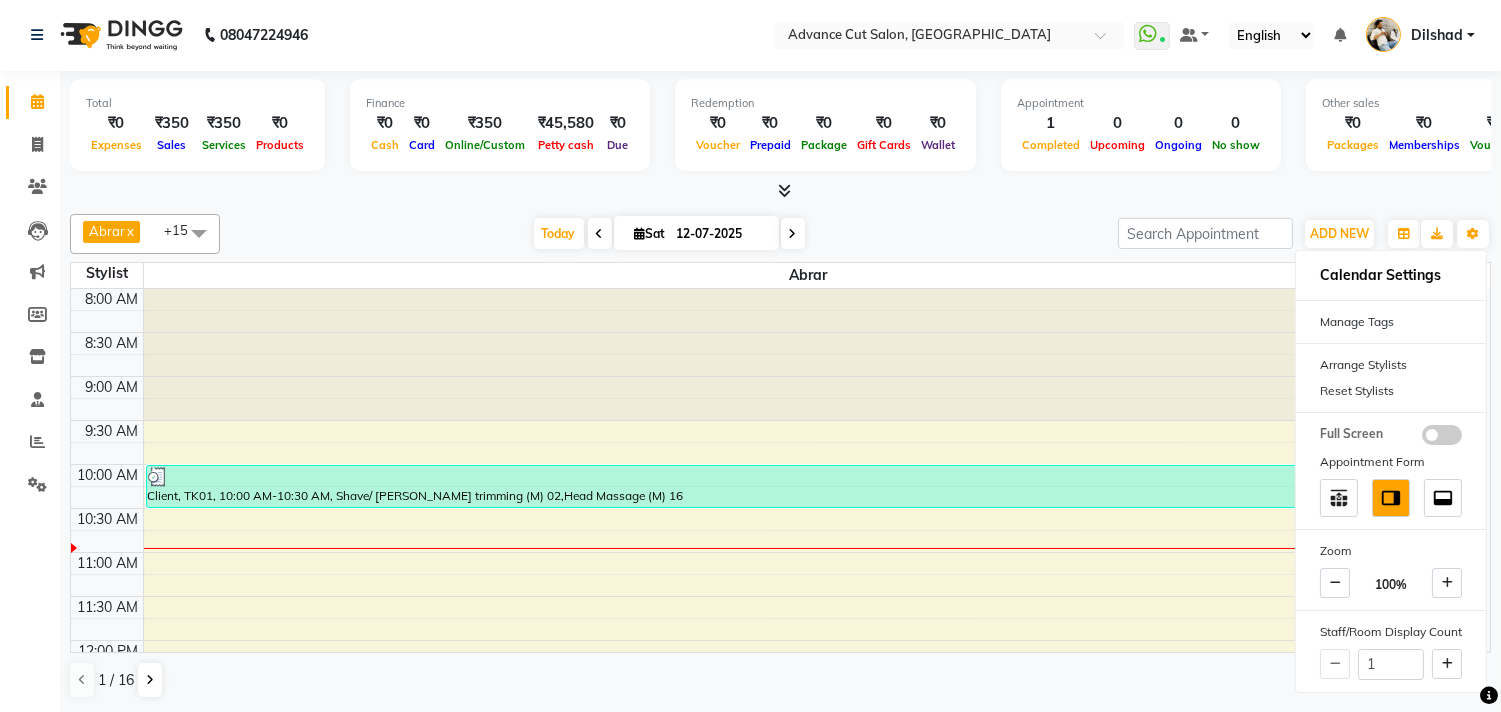 click on "Today  Sat 12-07-2025" at bounding box center [669, 234] 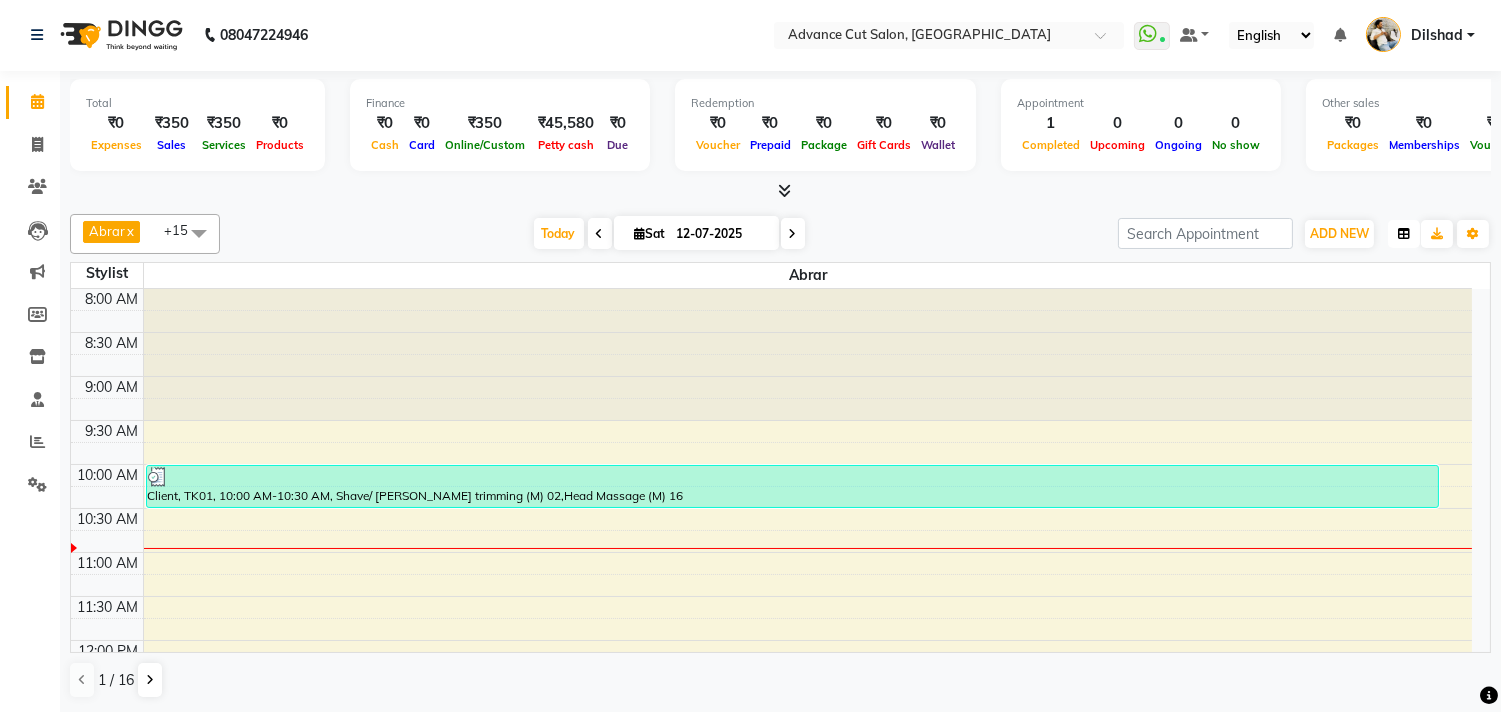 click at bounding box center (1404, 234) 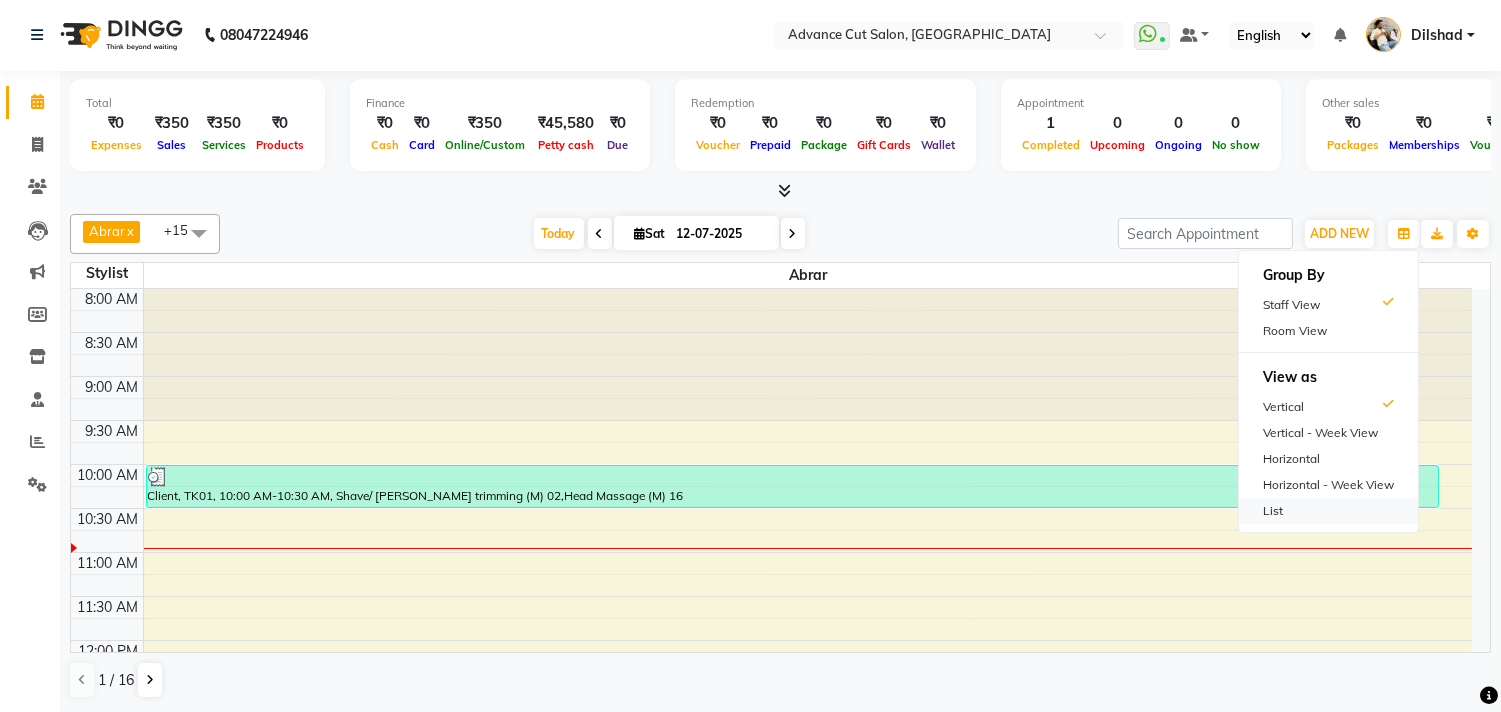 click on "List" at bounding box center (1328, 511) 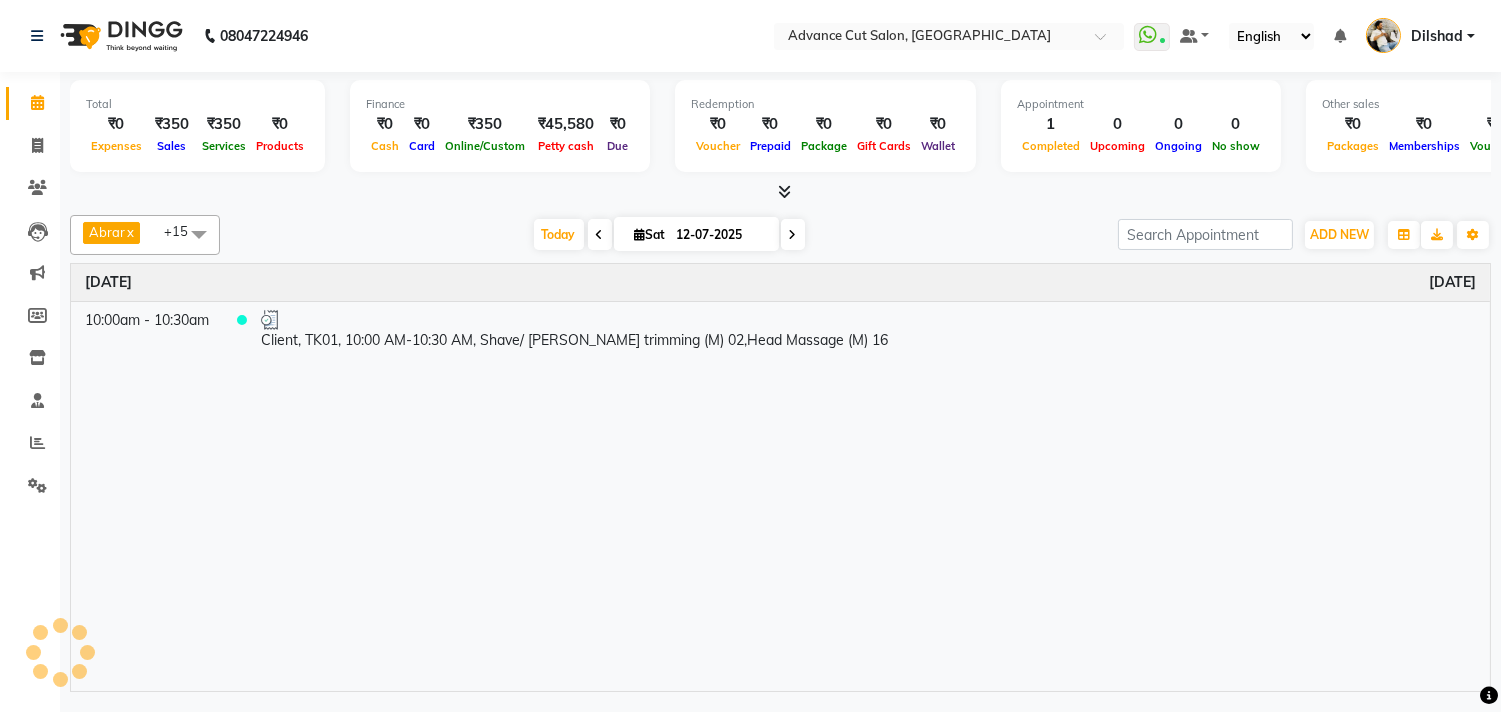 scroll, scrollTop: 0, scrollLeft: 0, axis: both 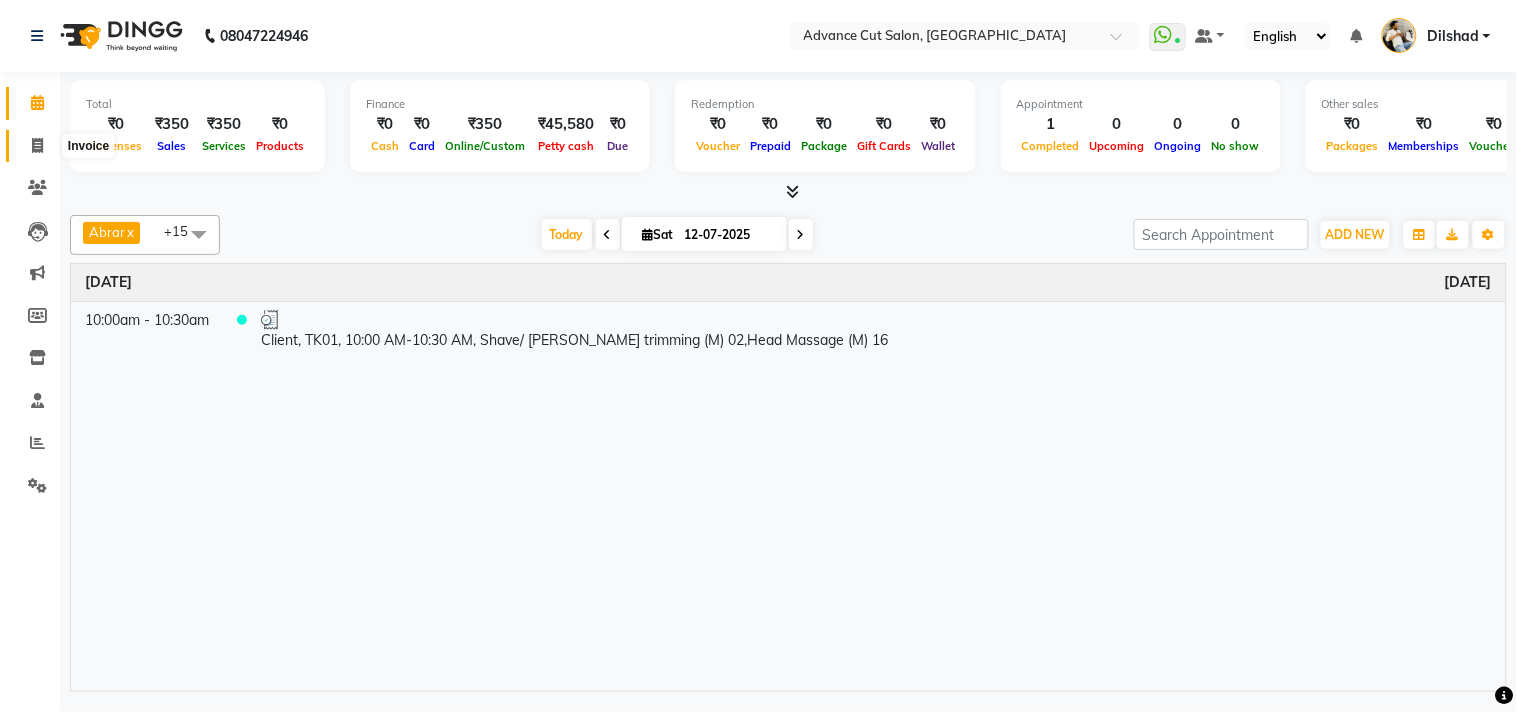 click 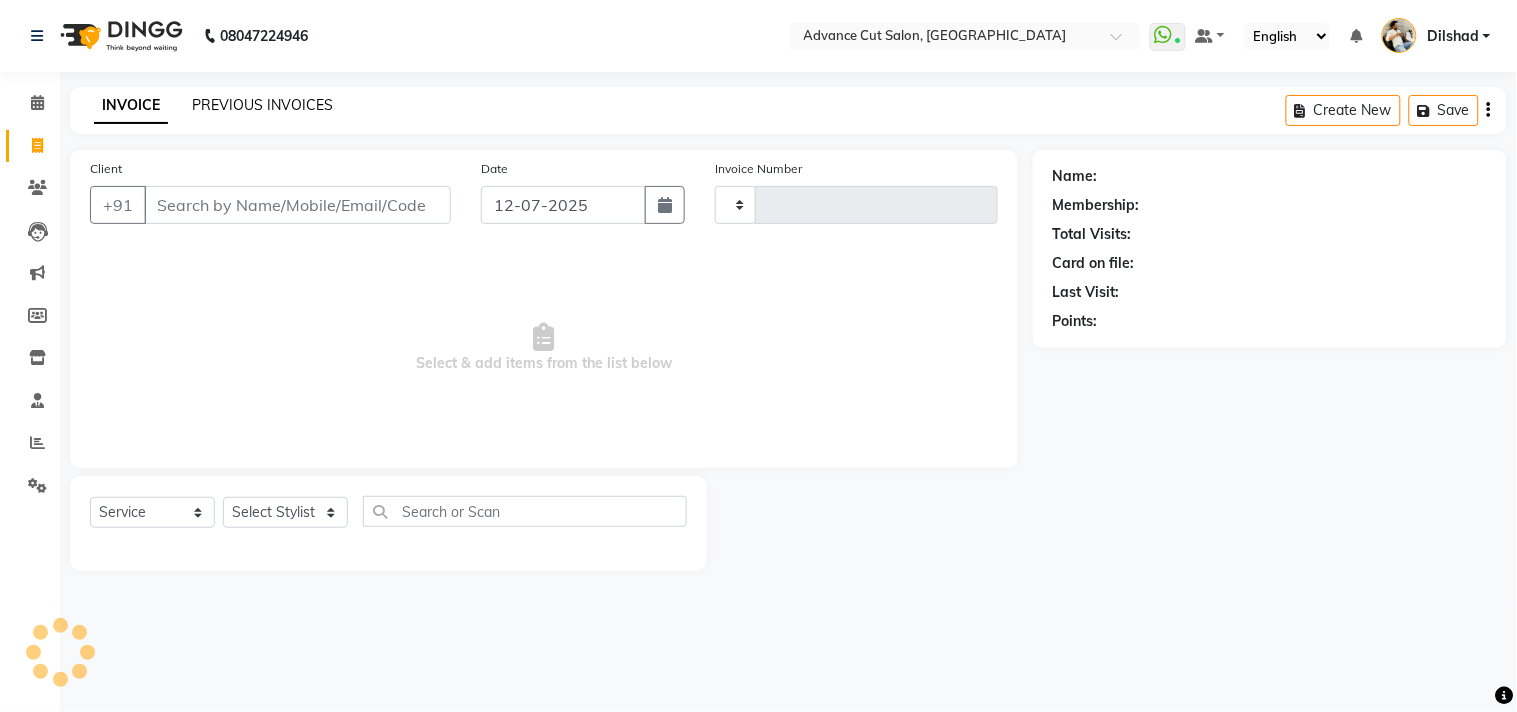 type on "3696" 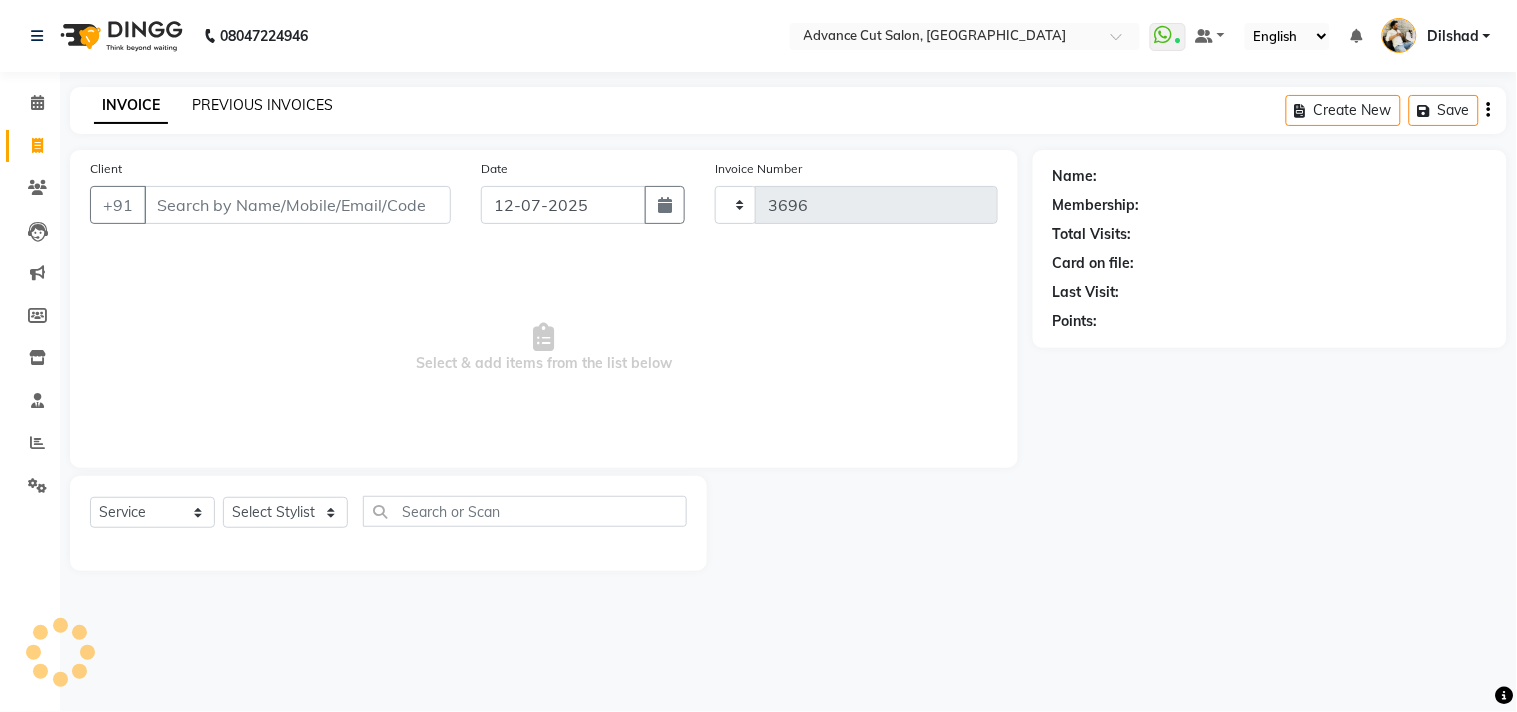 select on "922" 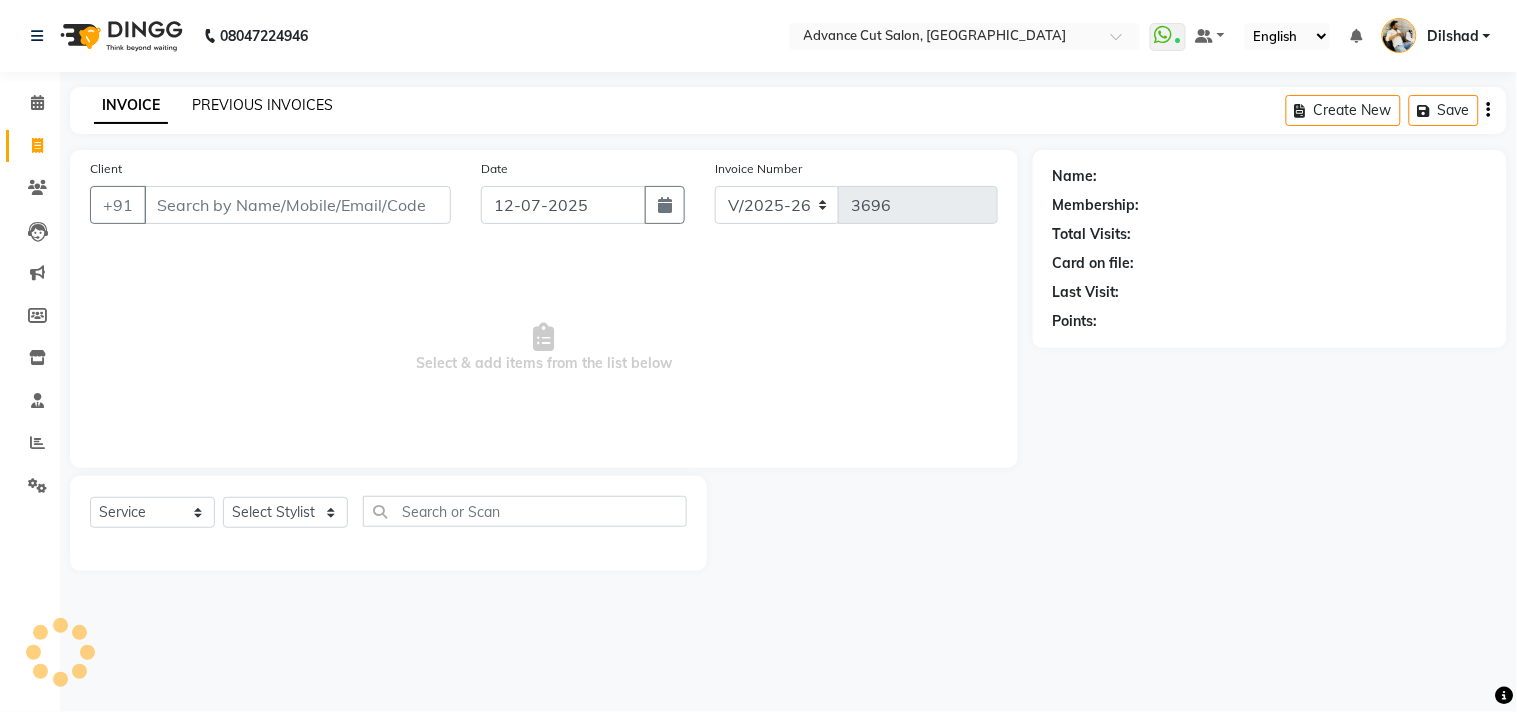 click on "PREVIOUS INVOICES" 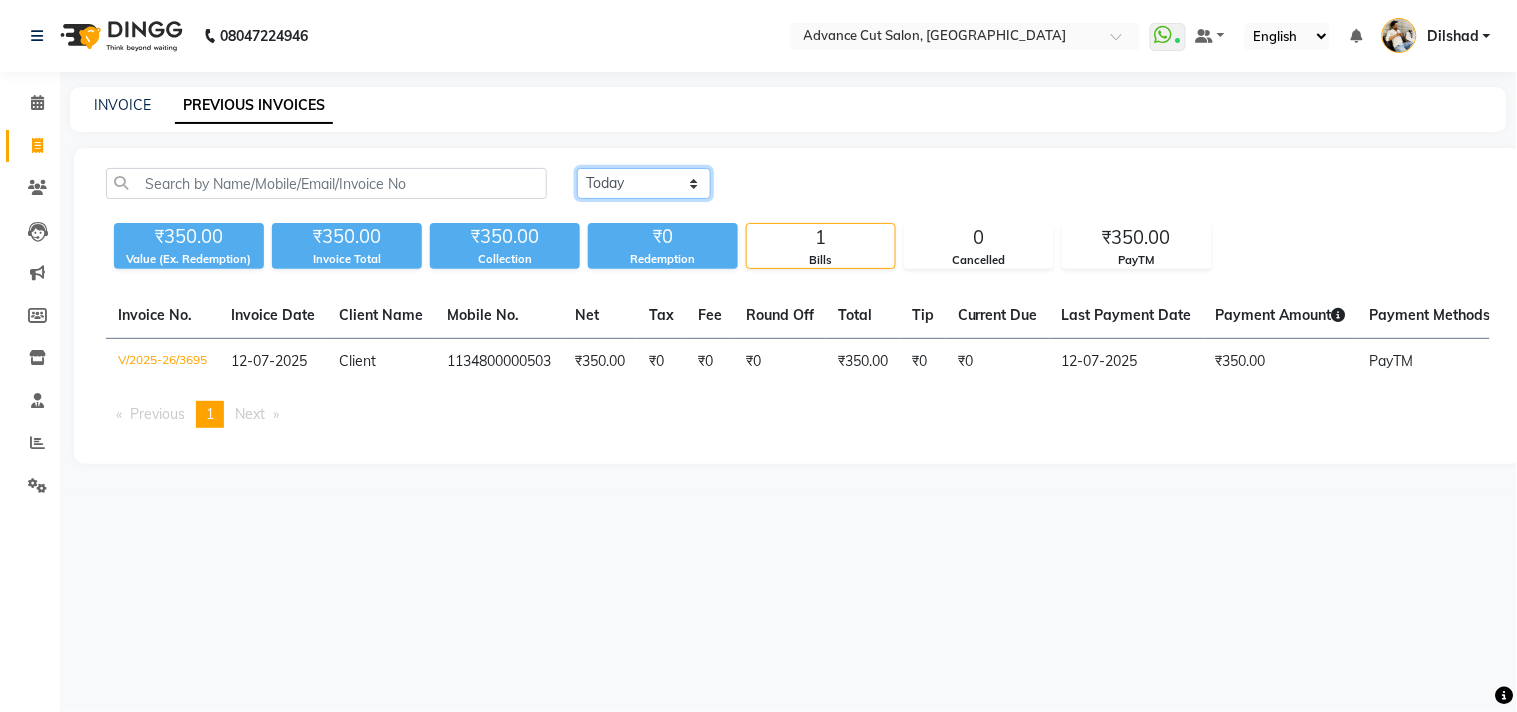 click on "Today Yesterday Custom Range" 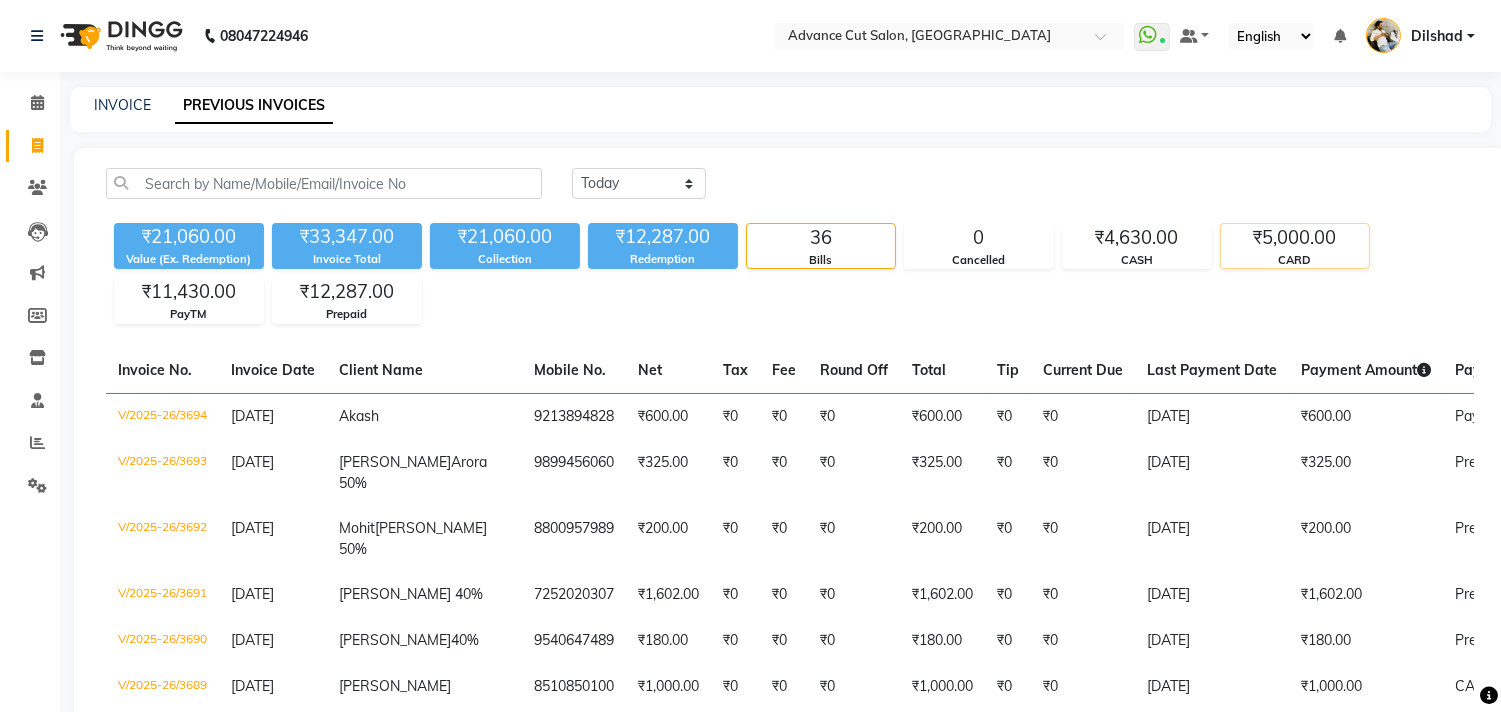 click on "₹5,000.00" 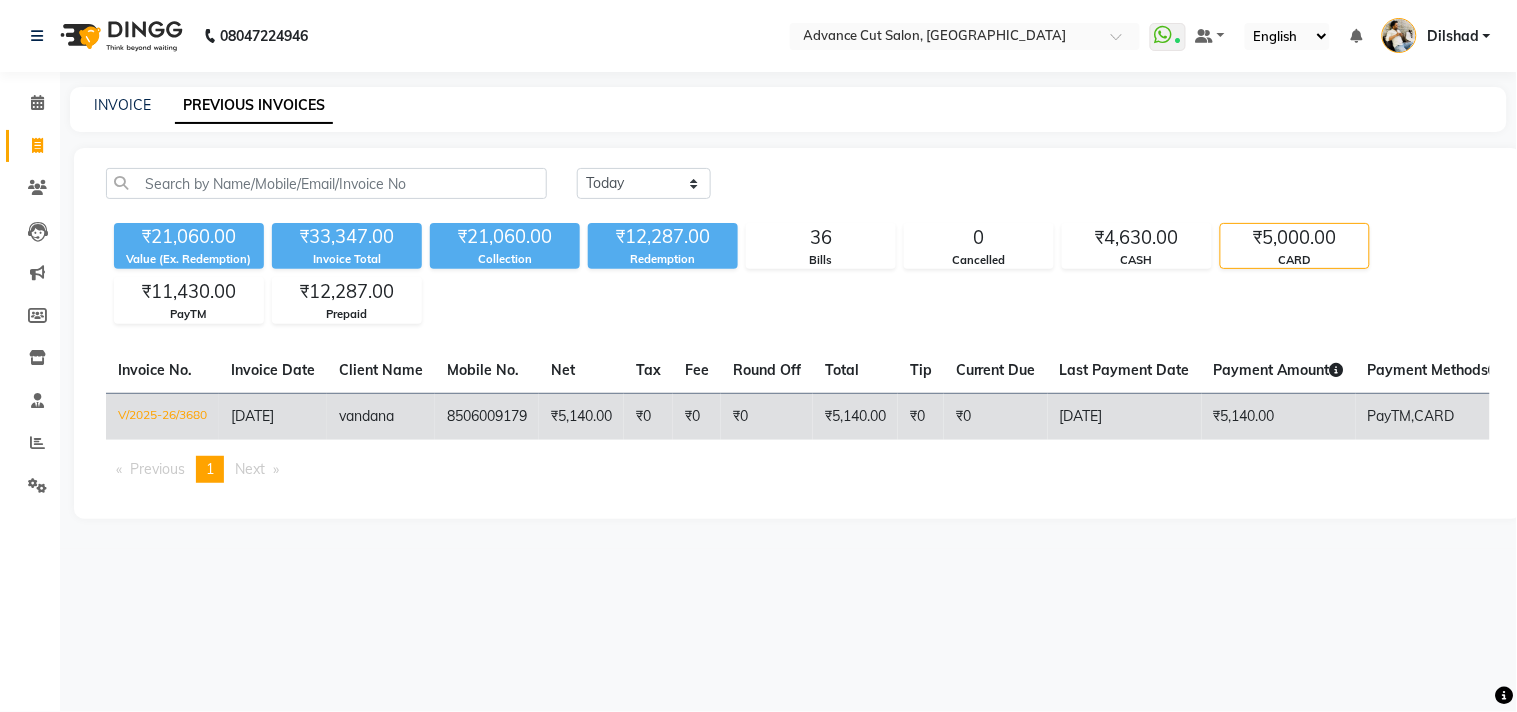 click on "8506009179" 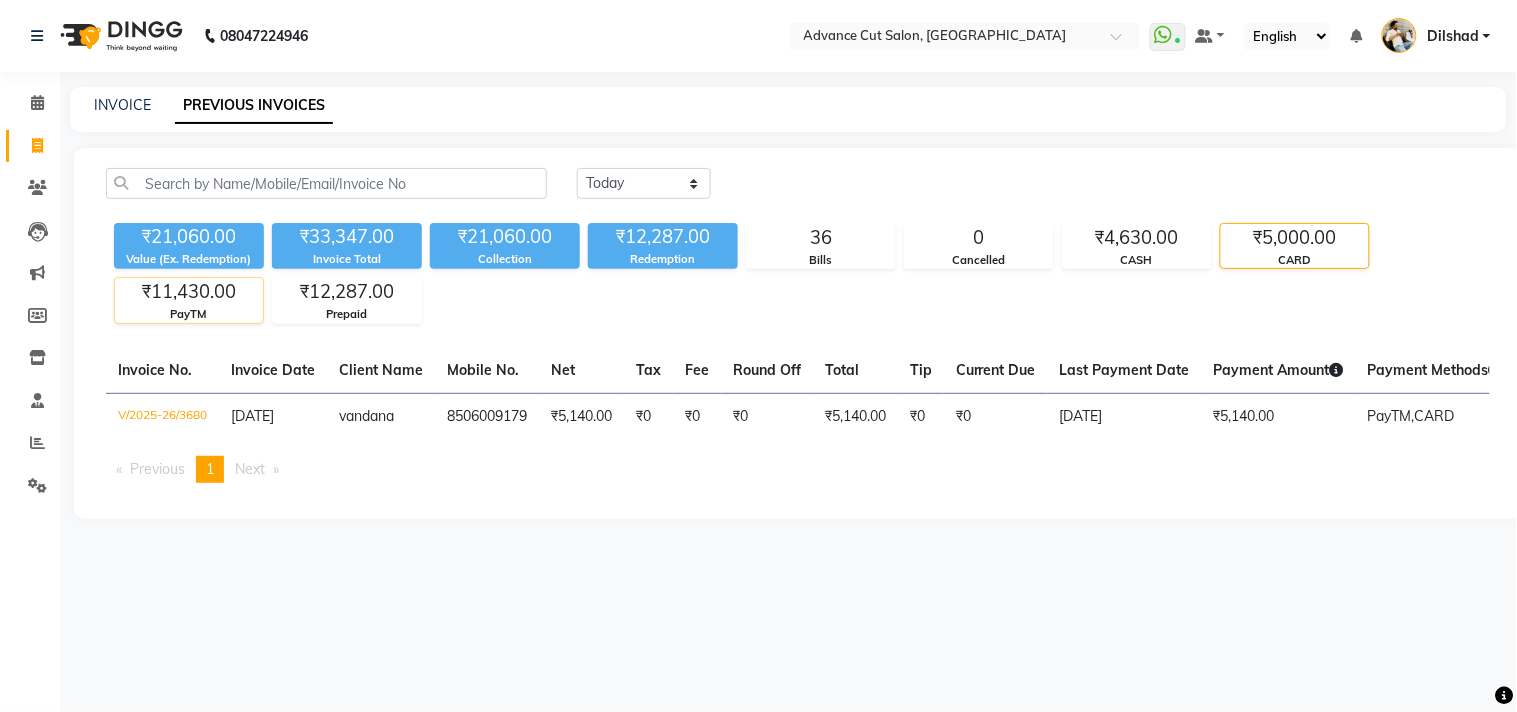 click on "PayTM" 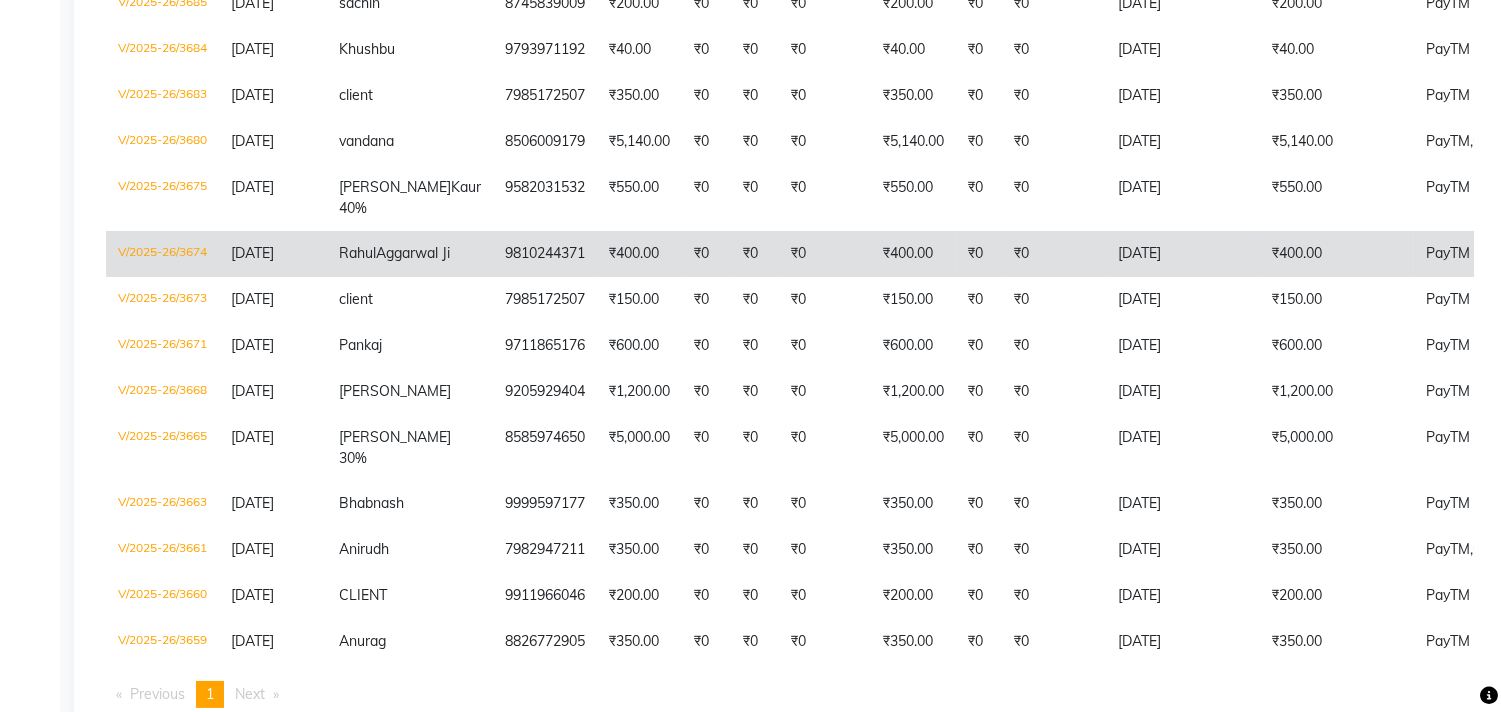 scroll, scrollTop: 555, scrollLeft: 0, axis: vertical 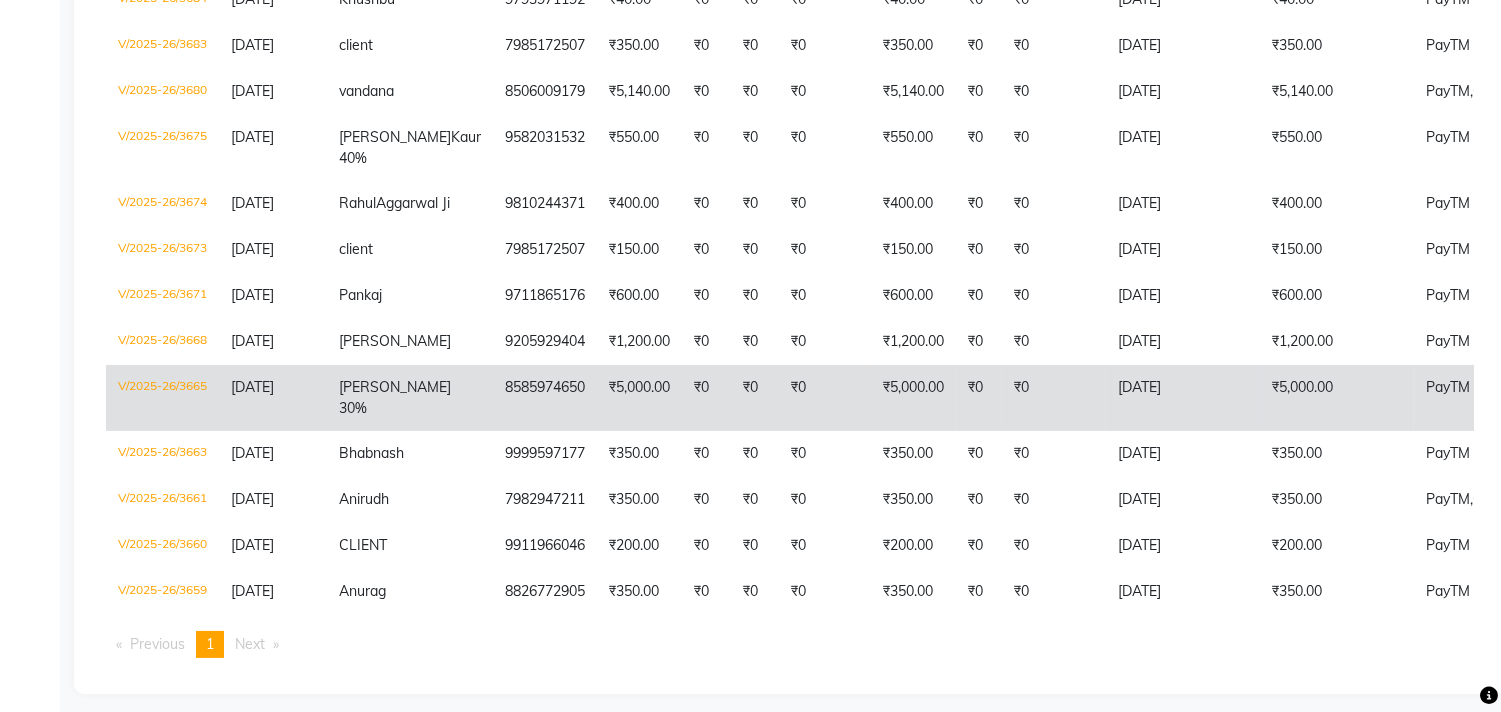 click on "8585974650" 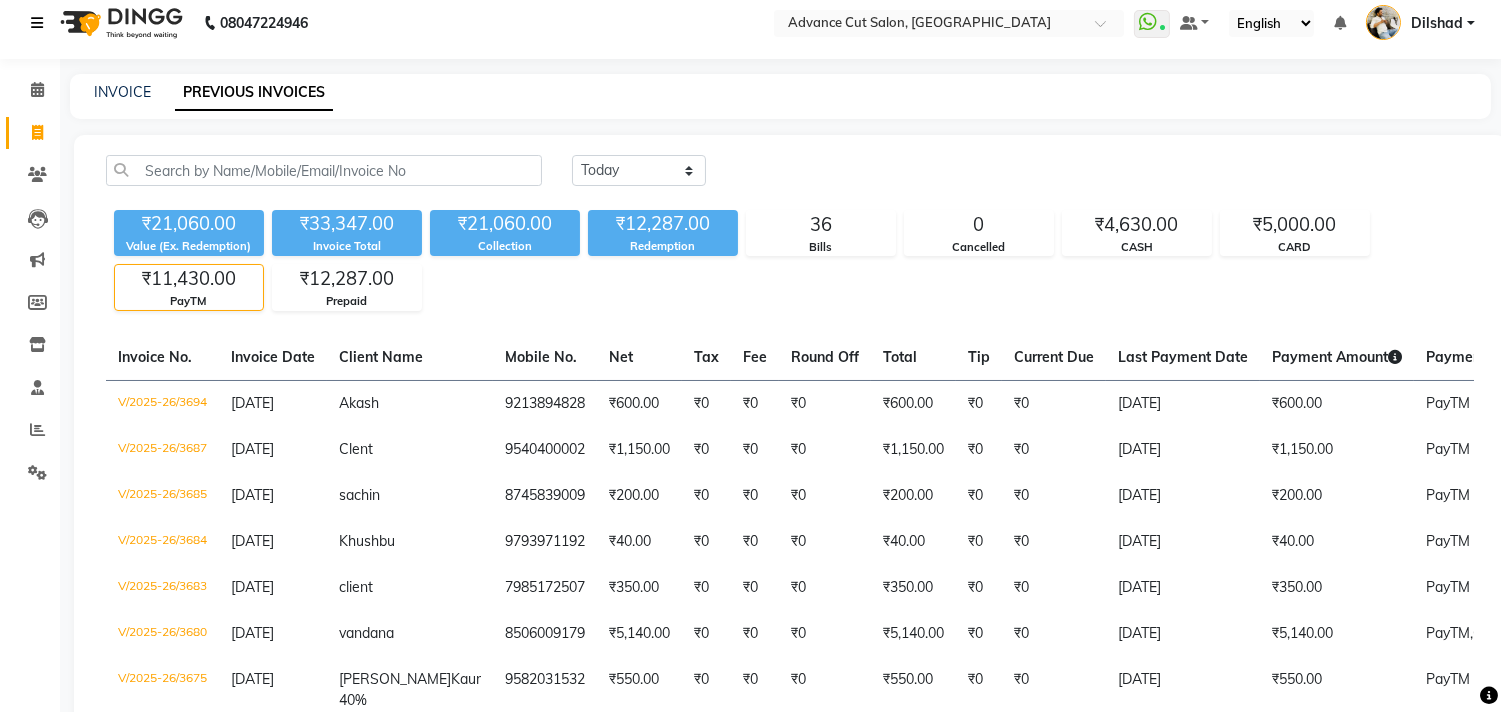 scroll, scrollTop: 0, scrollLeft: 0, axis: both 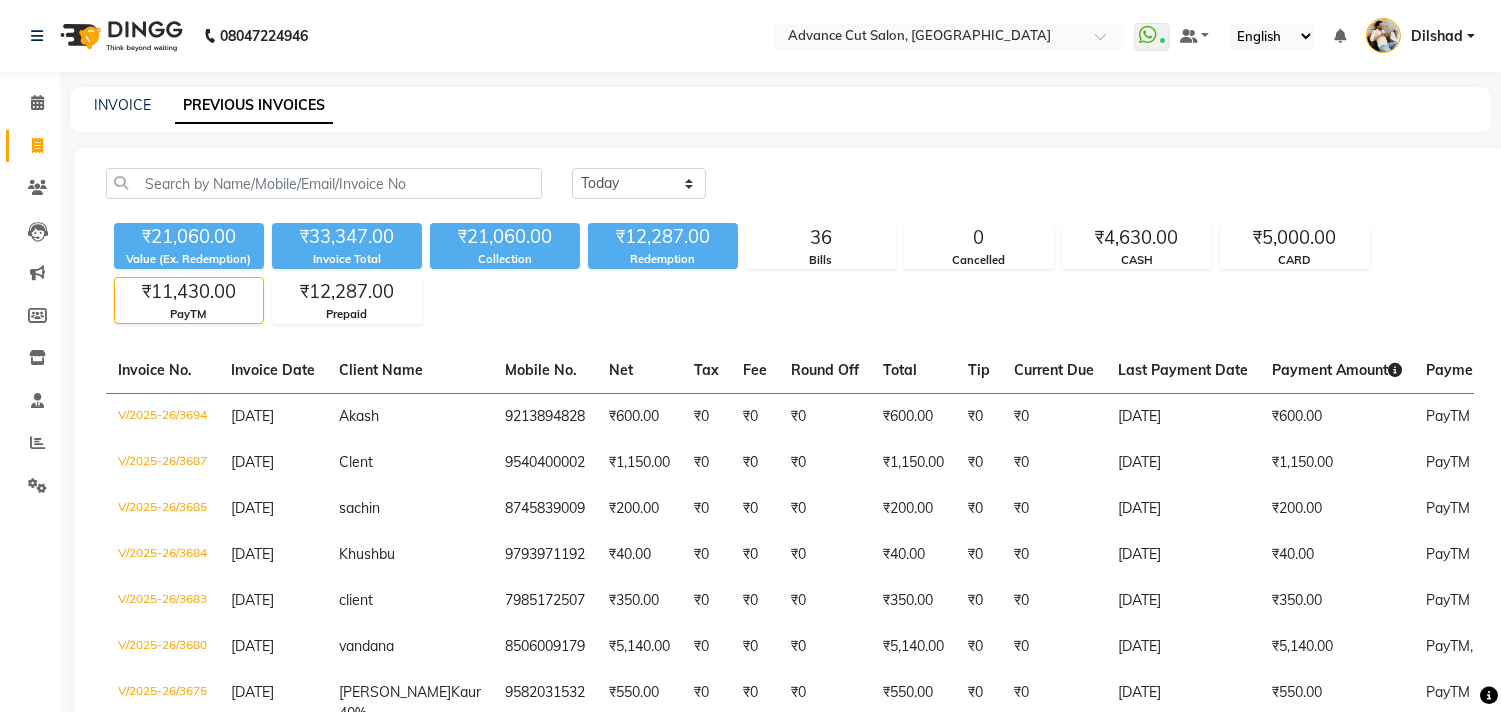 click on "INVOICE PREVIOUS INVOICES" 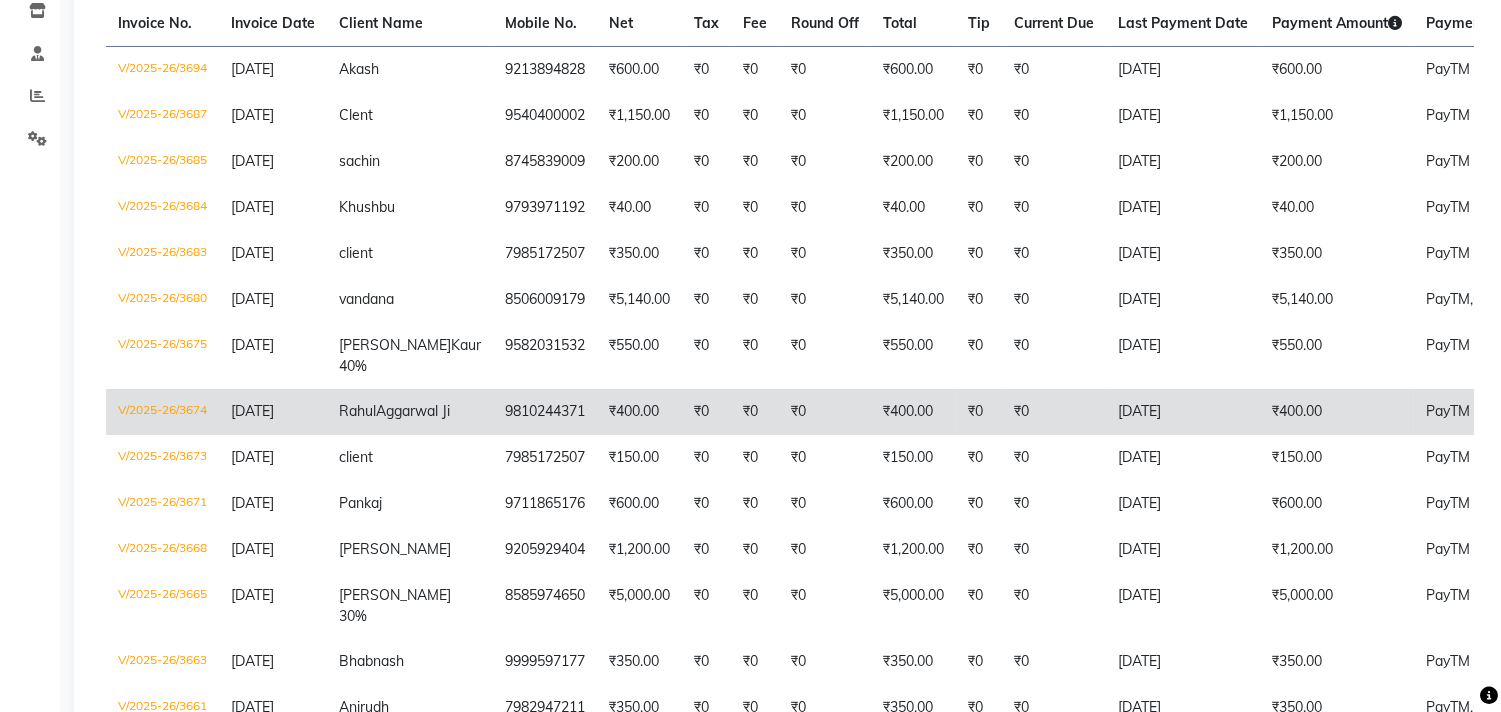 scroll, scrollTop: 598, scrollLeft: 0, axis: vertical 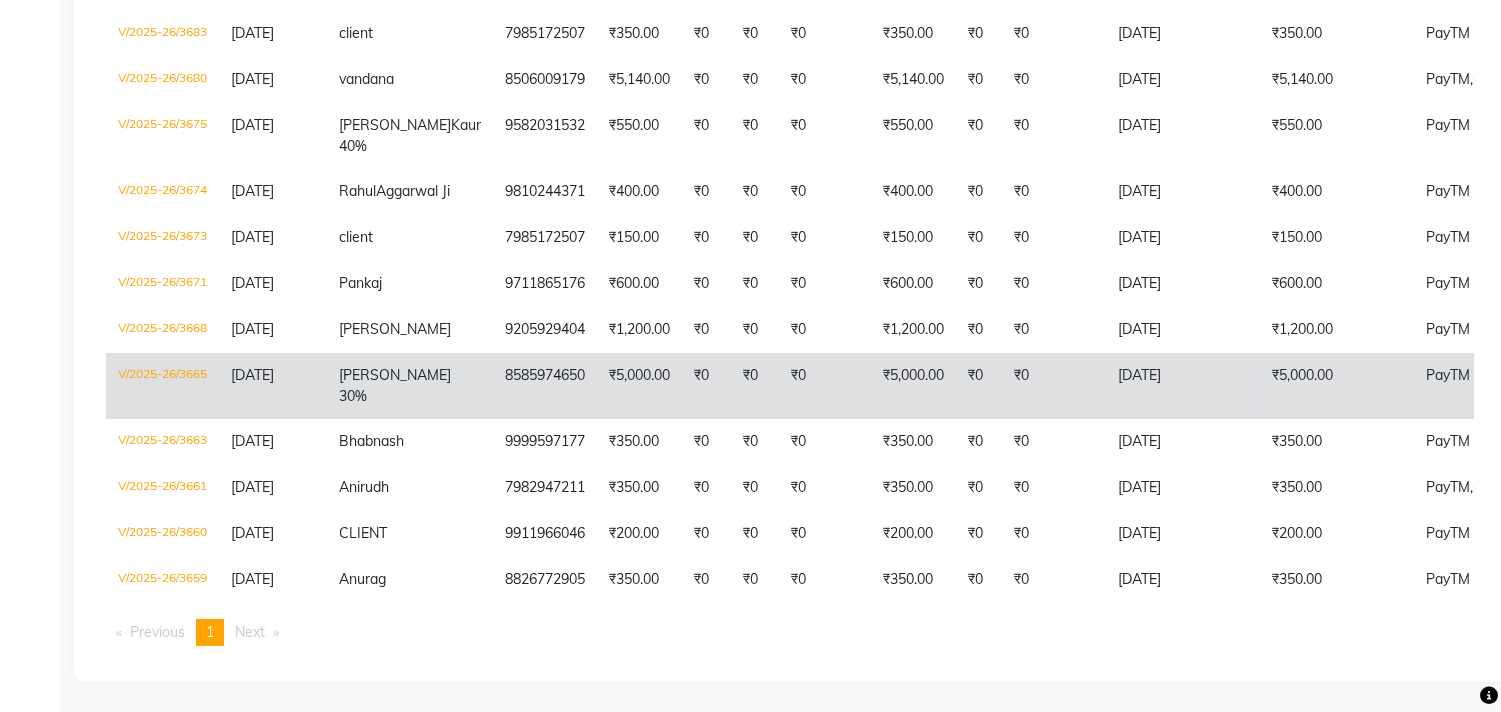 click on "8585974650" 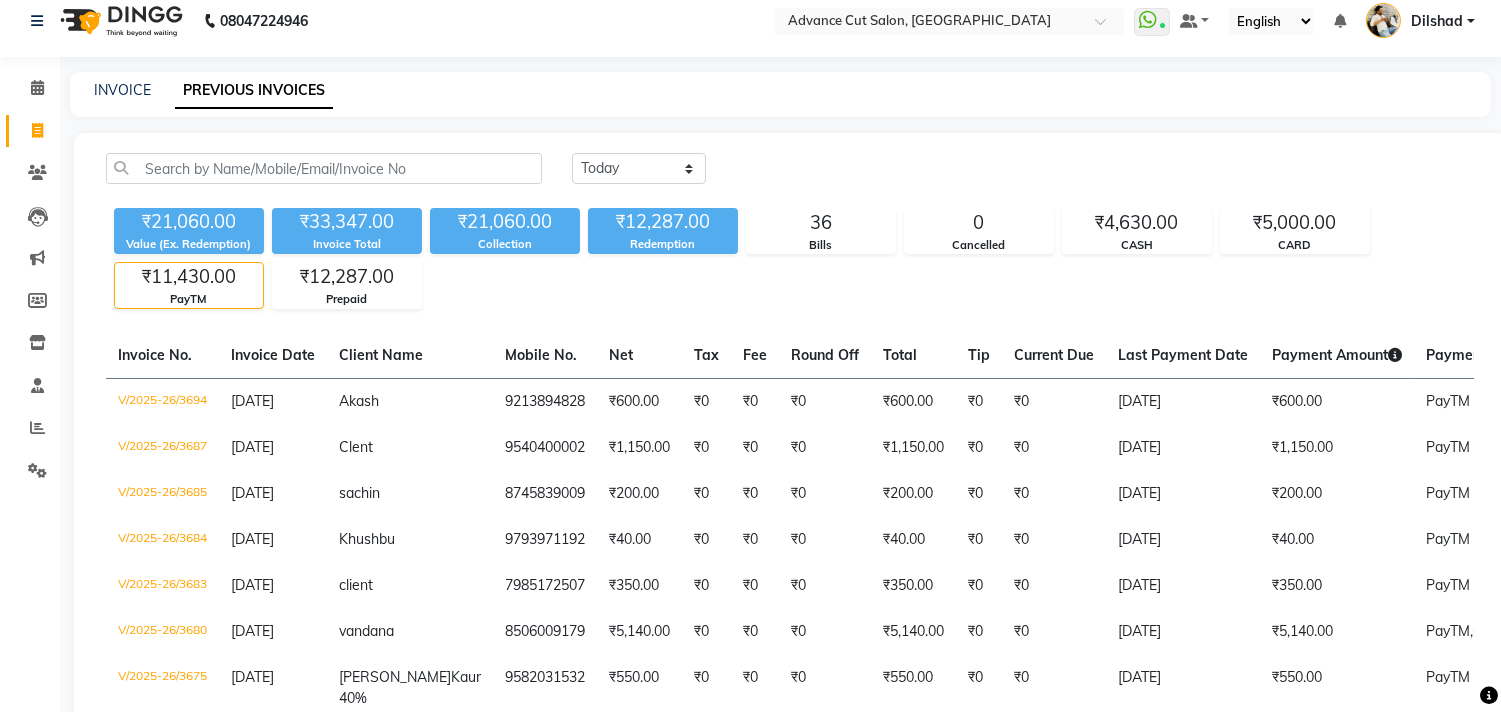 scroll, scrollTop: 0, scrollLeft: 0, axis: both 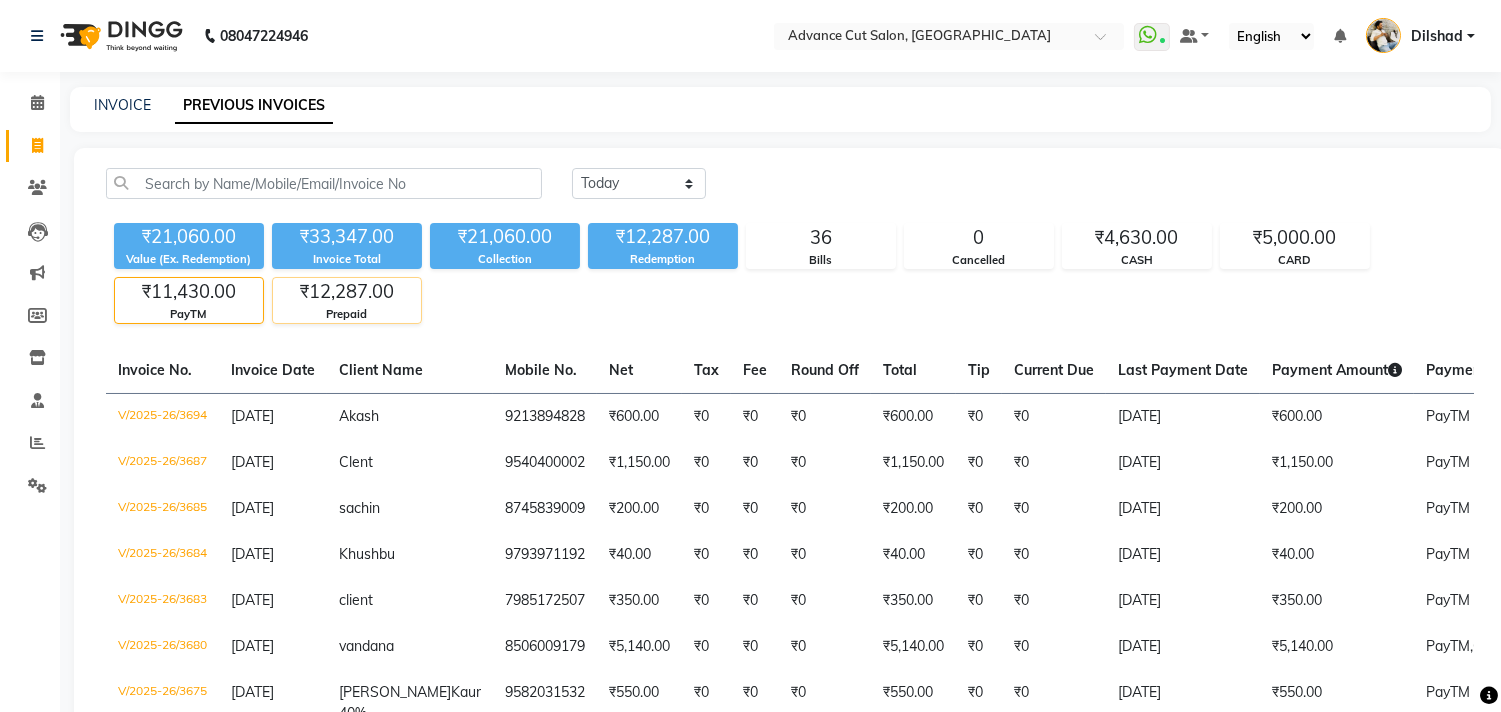 click on "₹12,287.00" 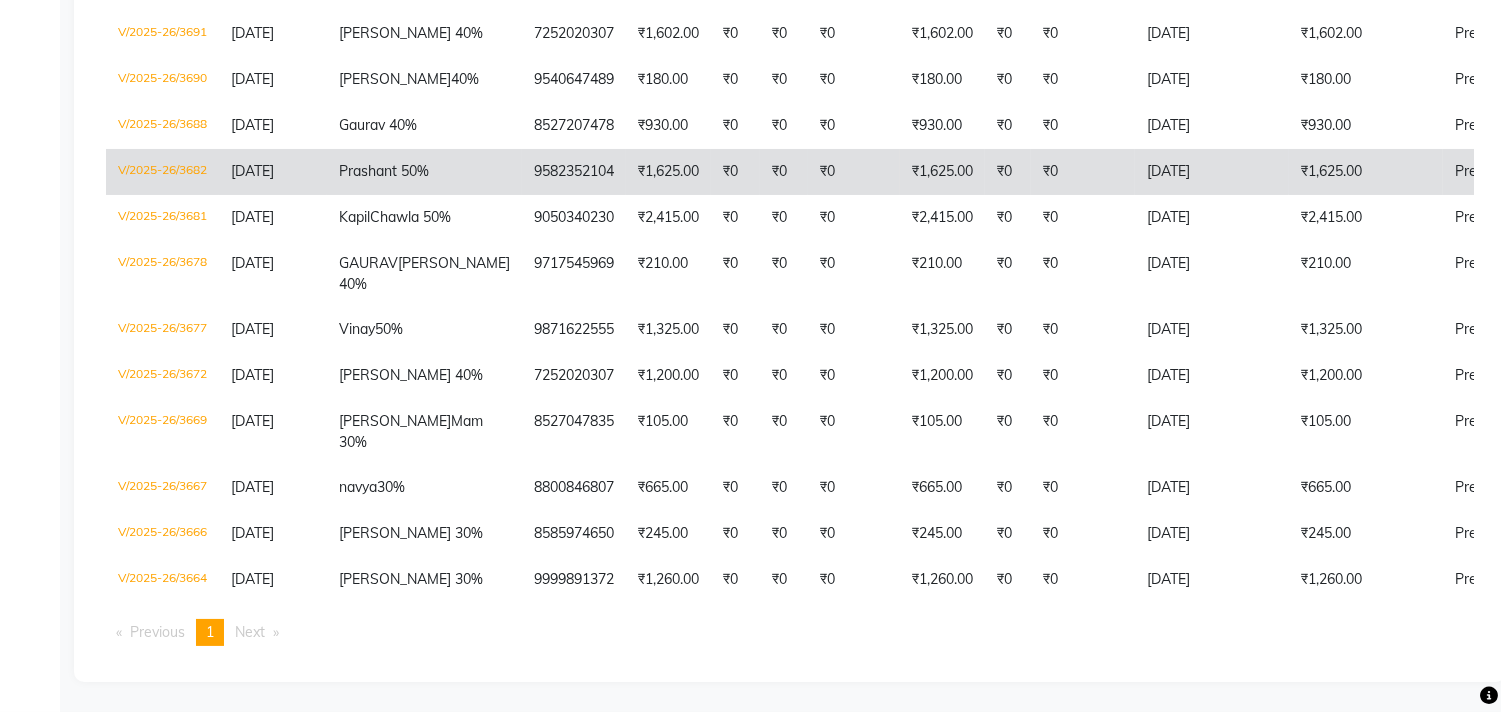 scroll, scrollTop: 671, scrollLeft: 0, axis: vertical 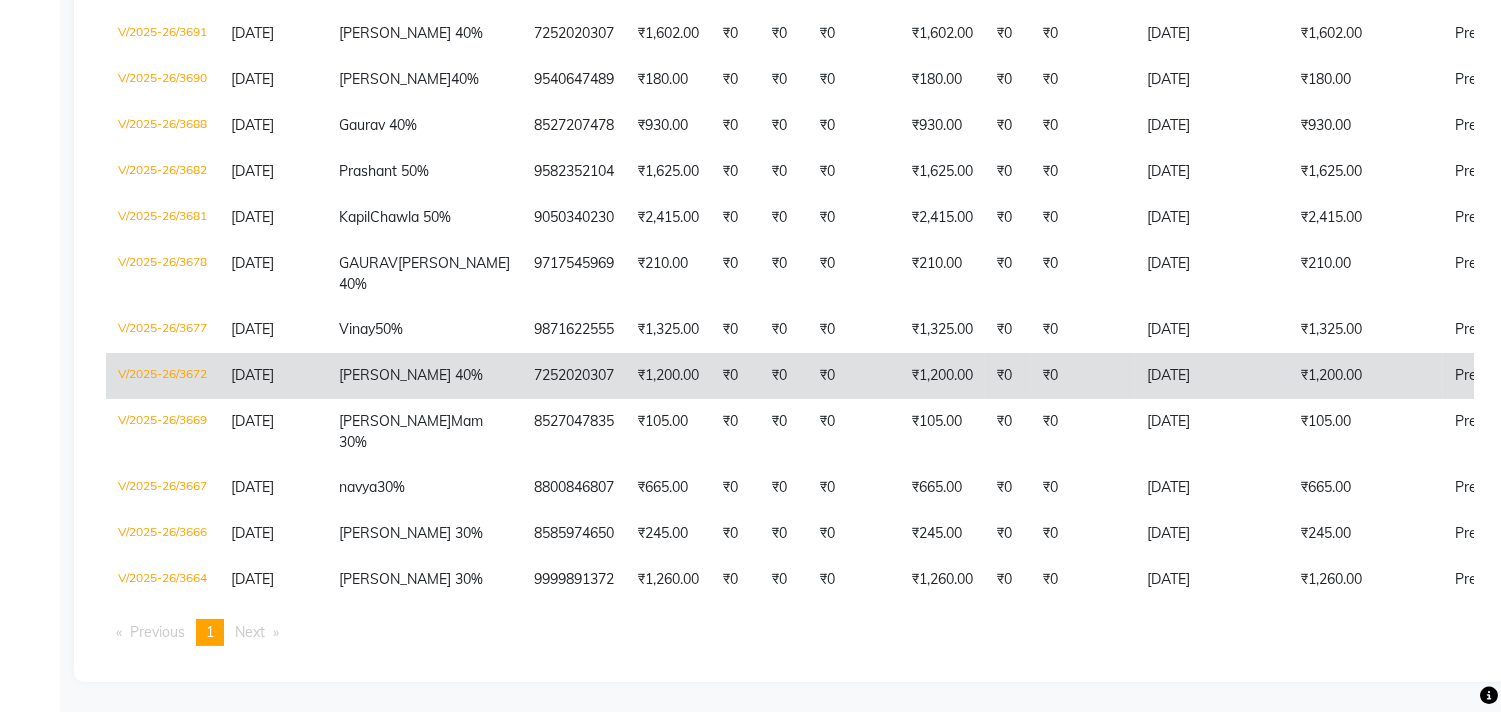 click on "₹1,200.00" 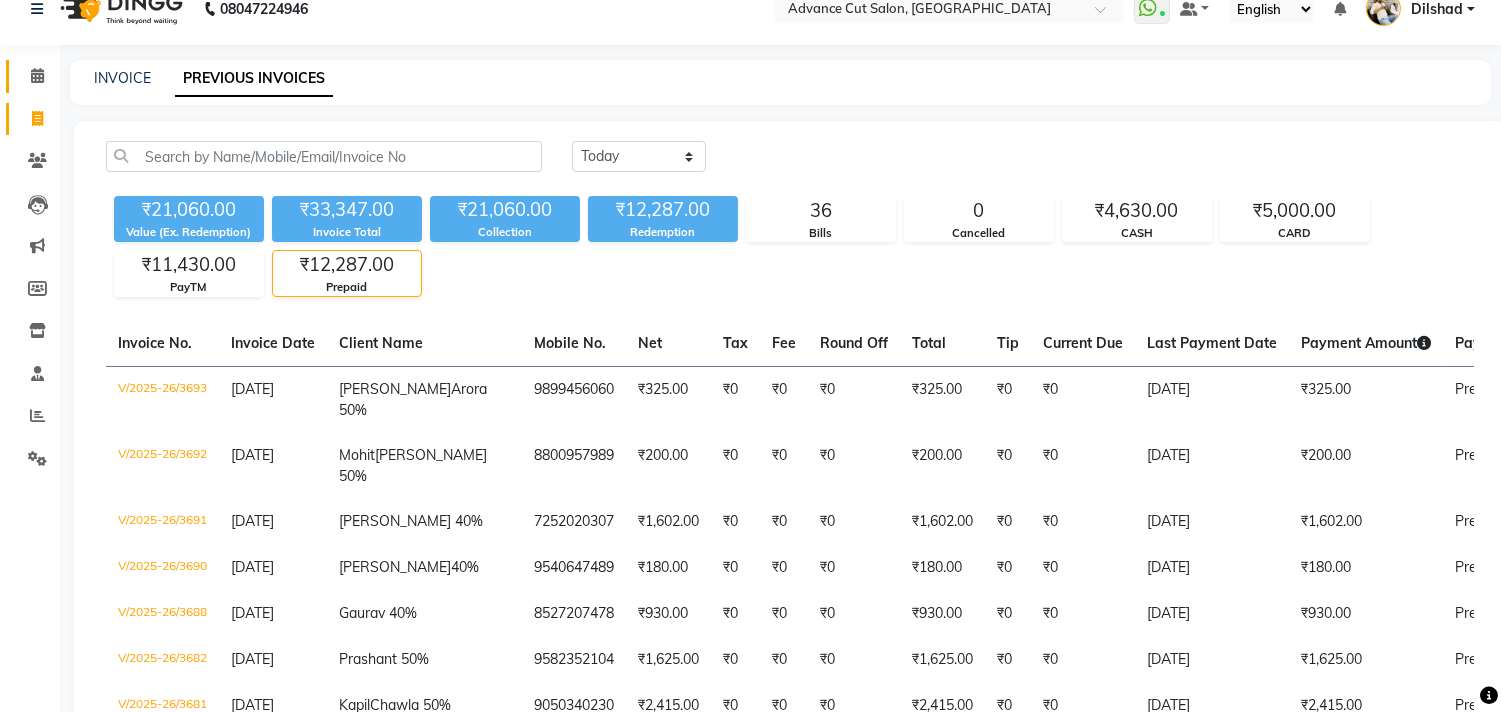 scroll, scrollTop: 0, scrollLeft: 0, axis: both 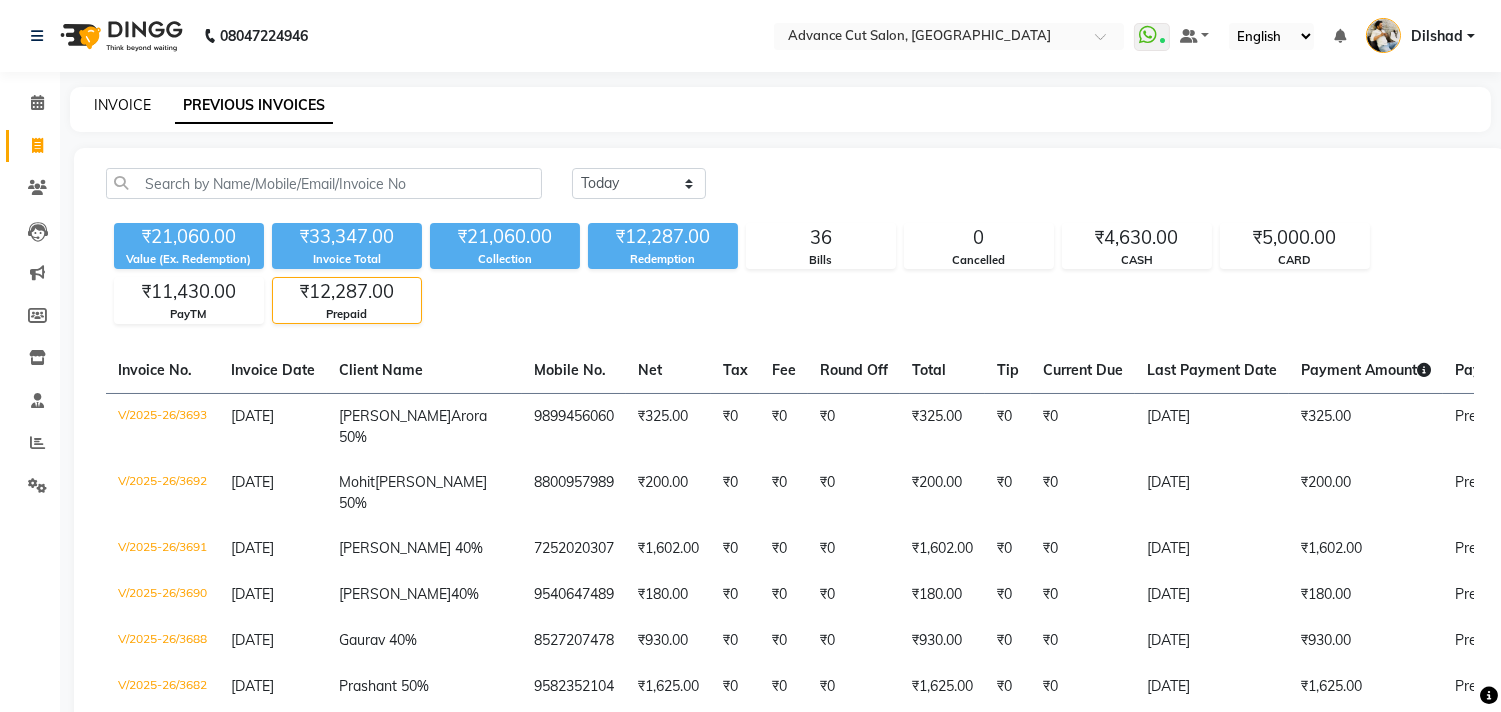 click on "INVOICE" 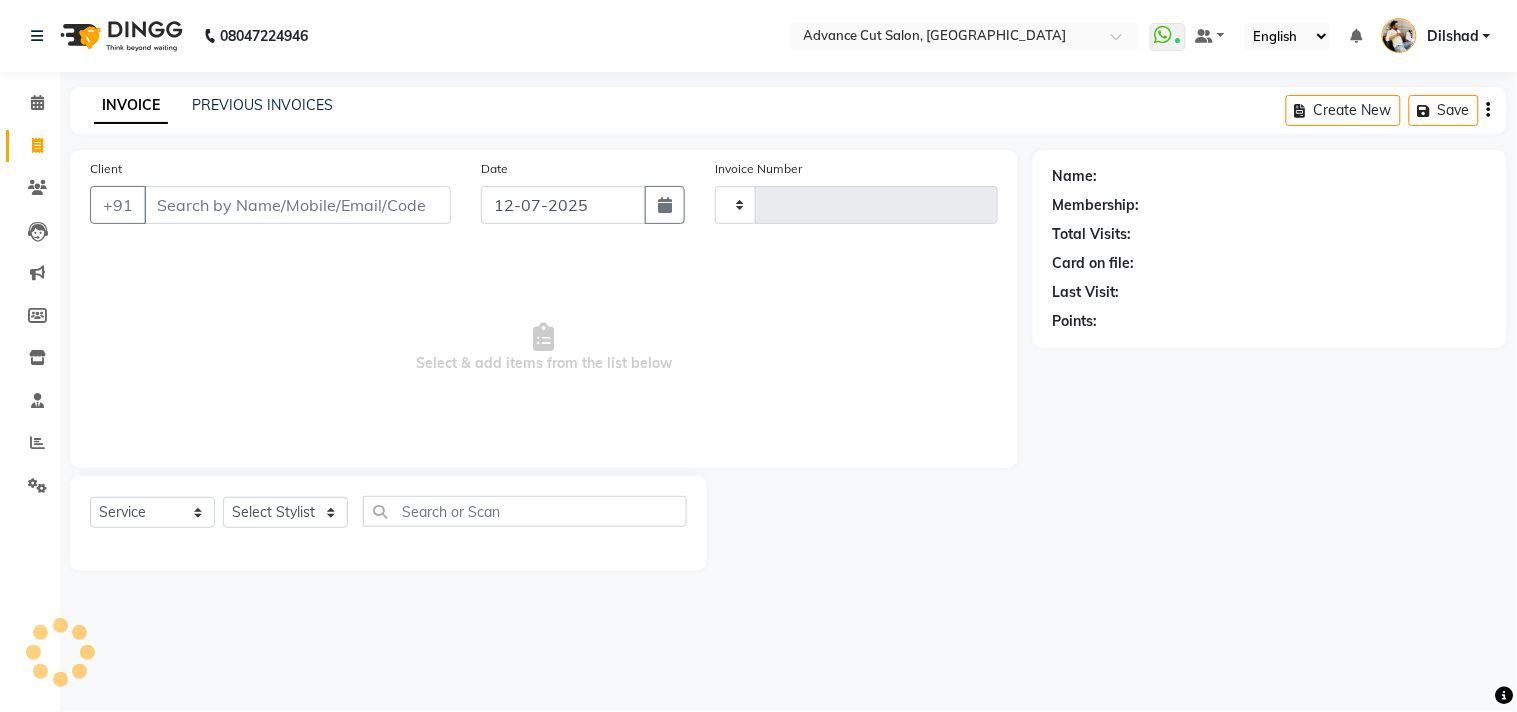 type on "3697" 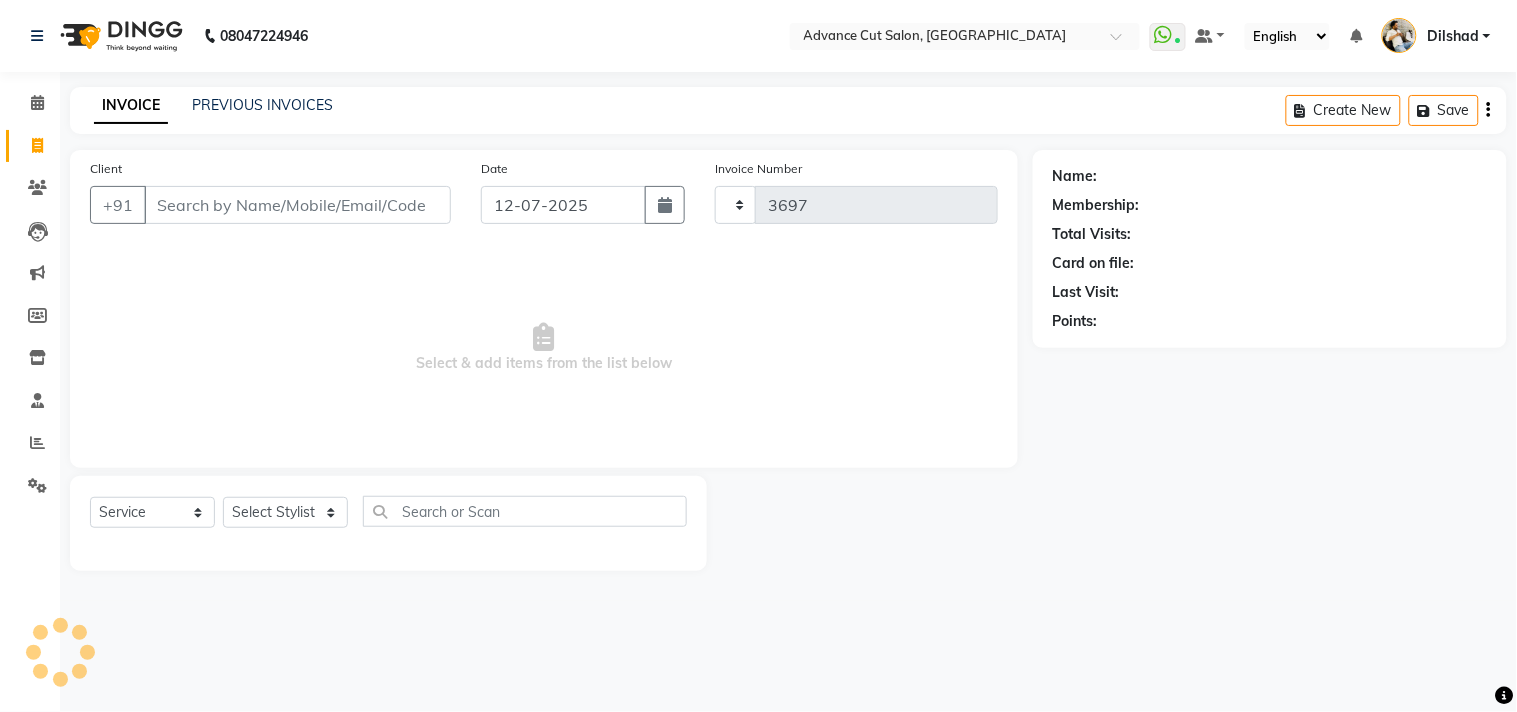 select on "922" 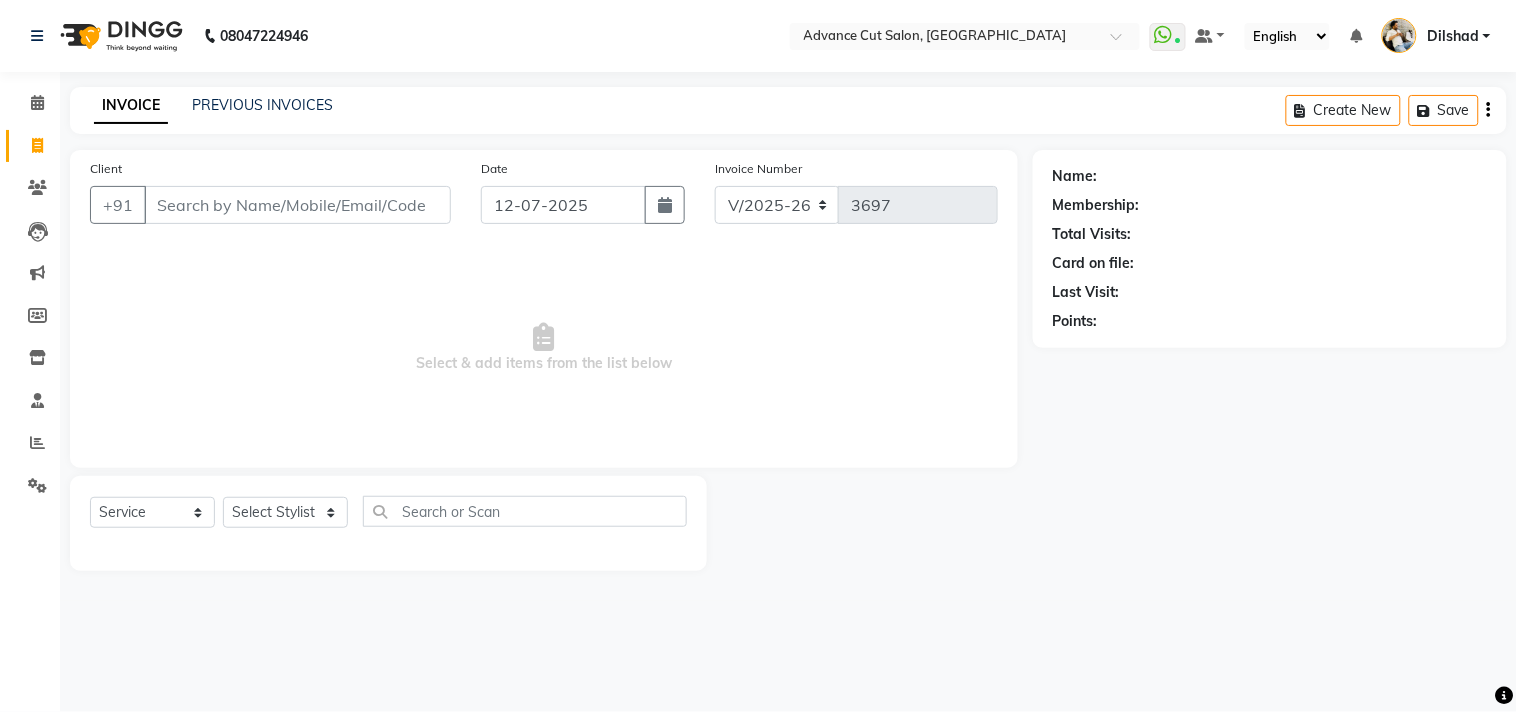 drag, startPoint x: 225, startPoint y: 208, endPoint x: 208, endPoint y: 206, distance: 17.117243 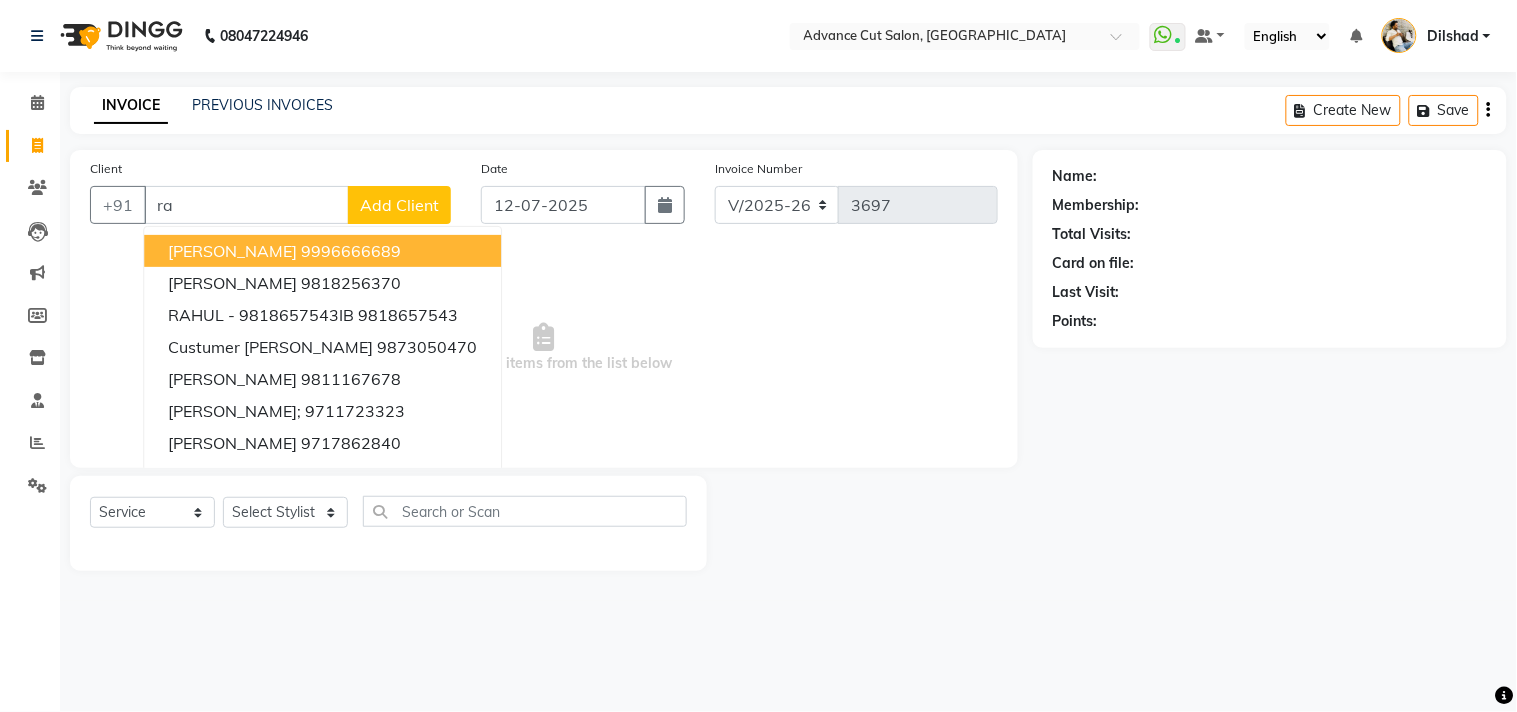 type on "r" 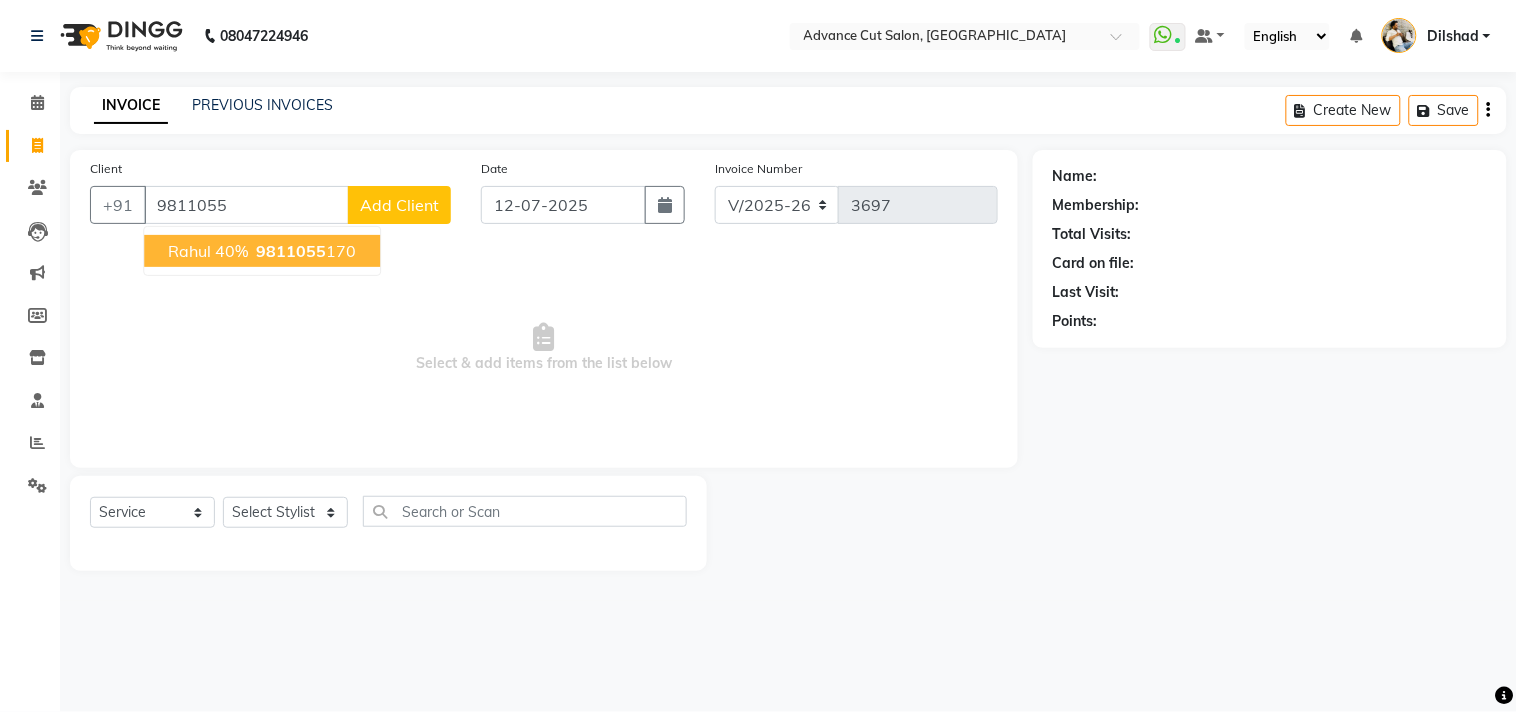 drag, startPoint x: 223, startPoint y: 242, endPoint x: 266, endPoint y: 391, distance: 155.08063 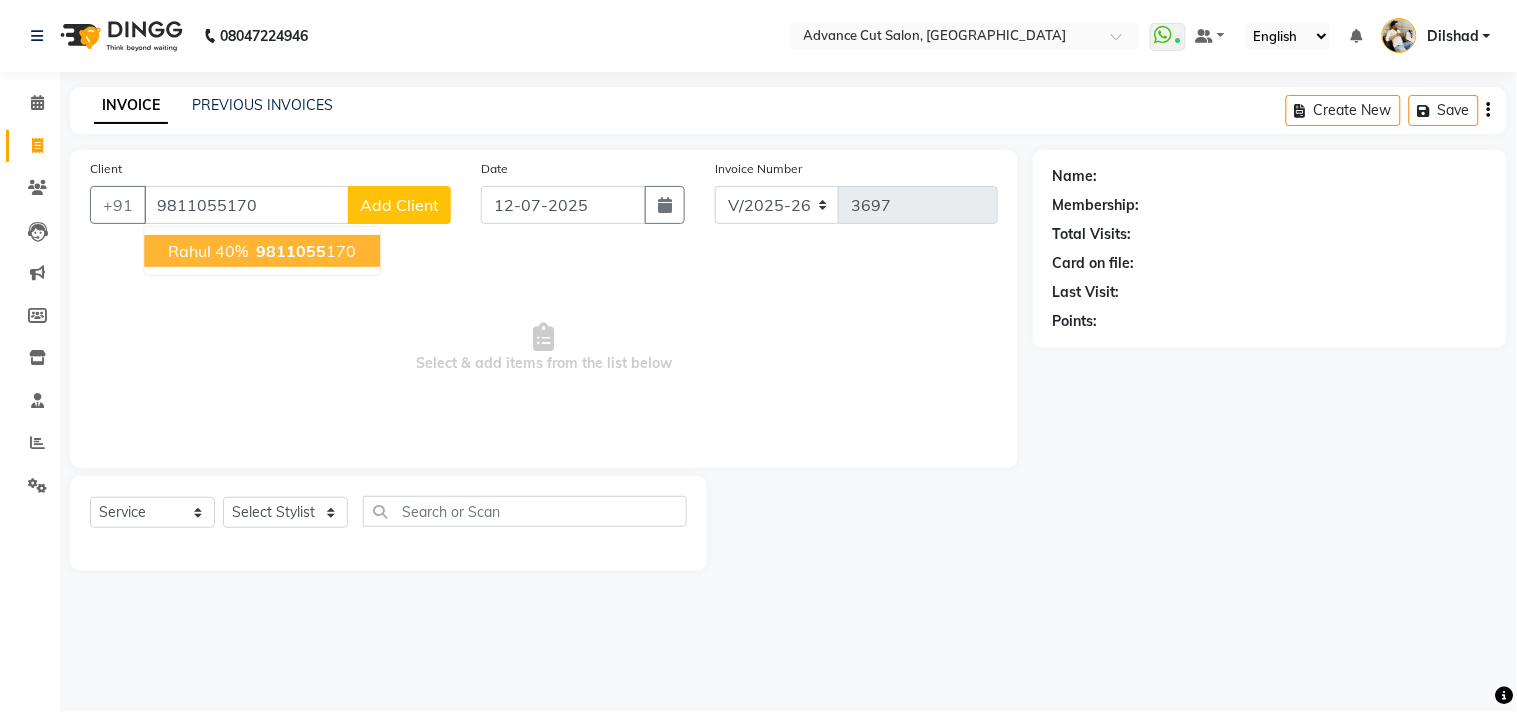 type on "9811055170" 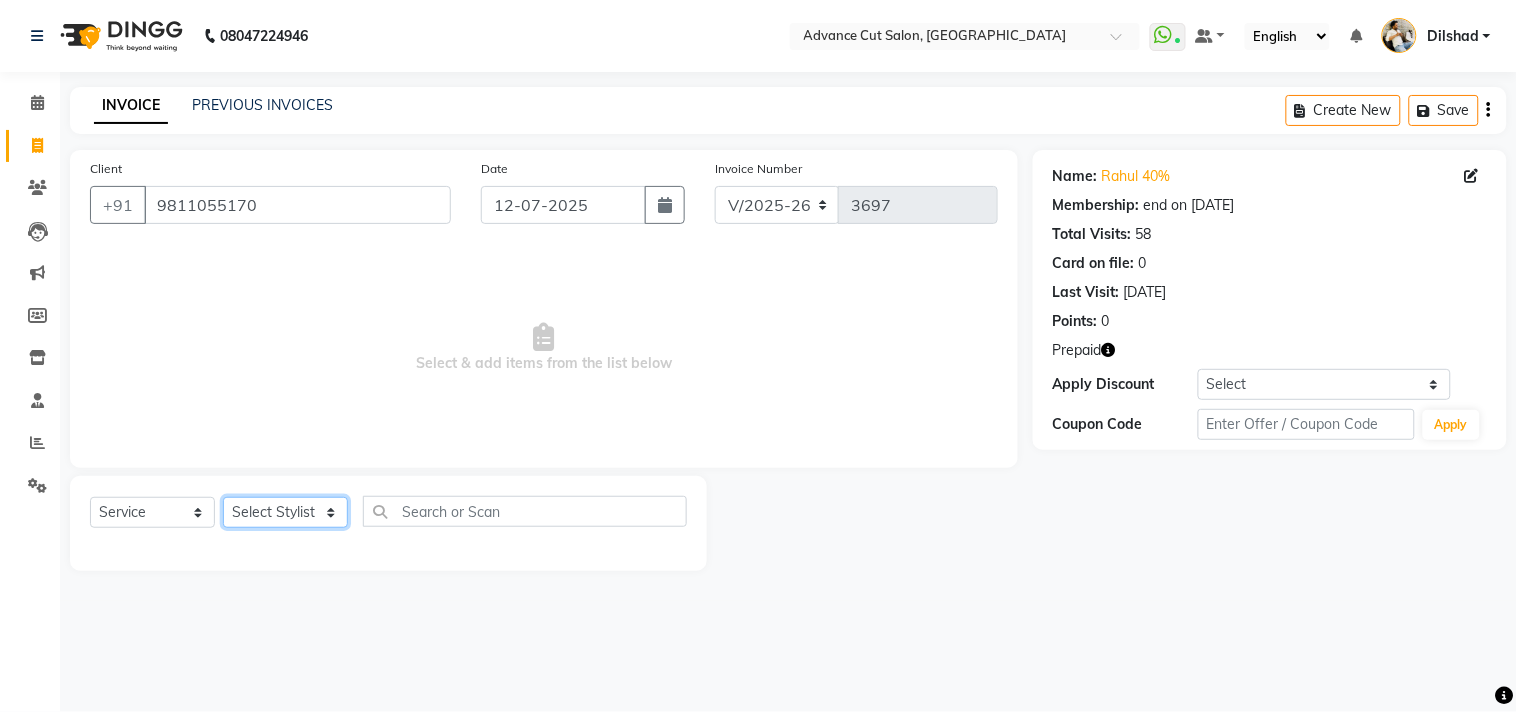 drag, startPoint x: 272, startPoint y: 526, endPoint x: 274, endPoint y: 498, distance: 28.071337 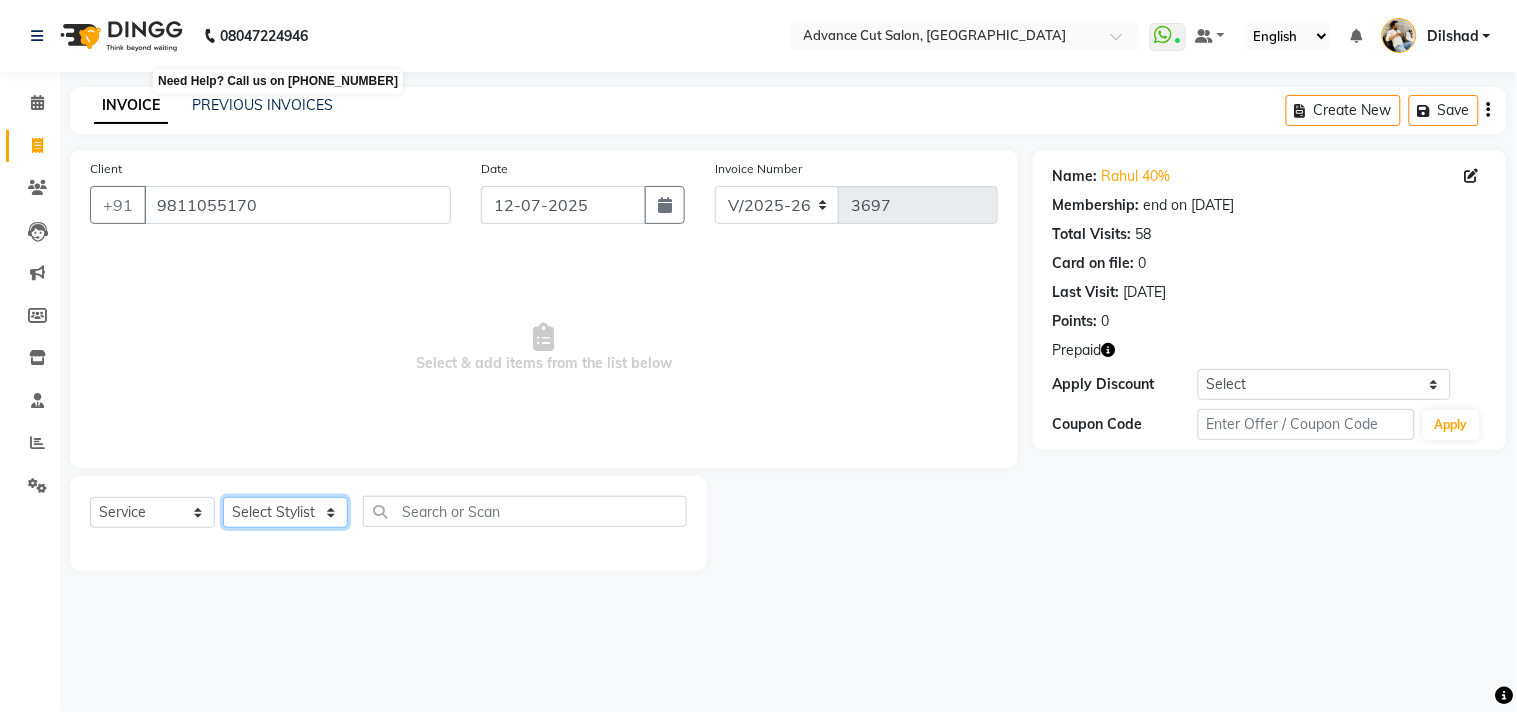 select on "15349" 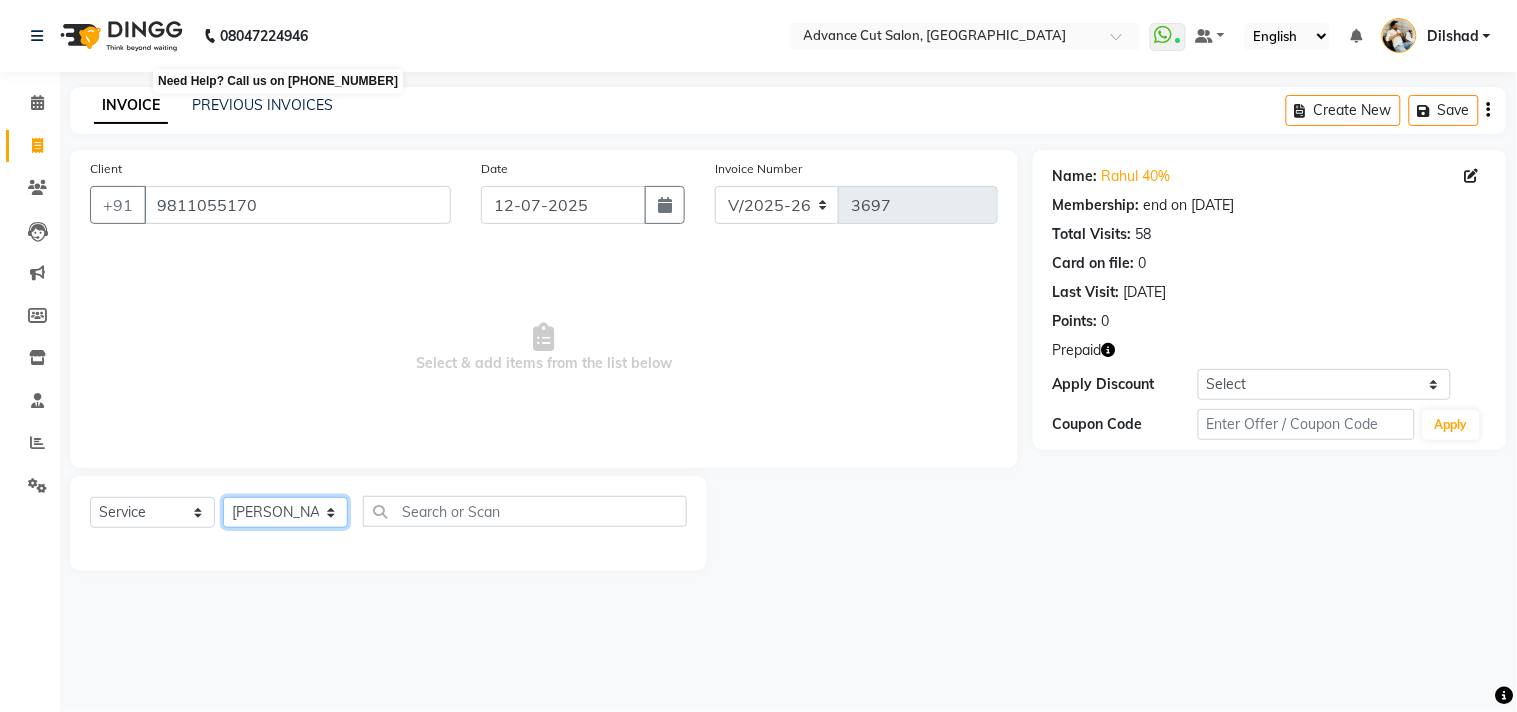 click on "Select Stylist Abrar Alam Avinash Dilshad Lallan Meenu Nabeel Nafeesh Ahmad Naved O.P. Sharma  Pryag Sahil Samar Shahzad  SHWETA SINGH Zarina" 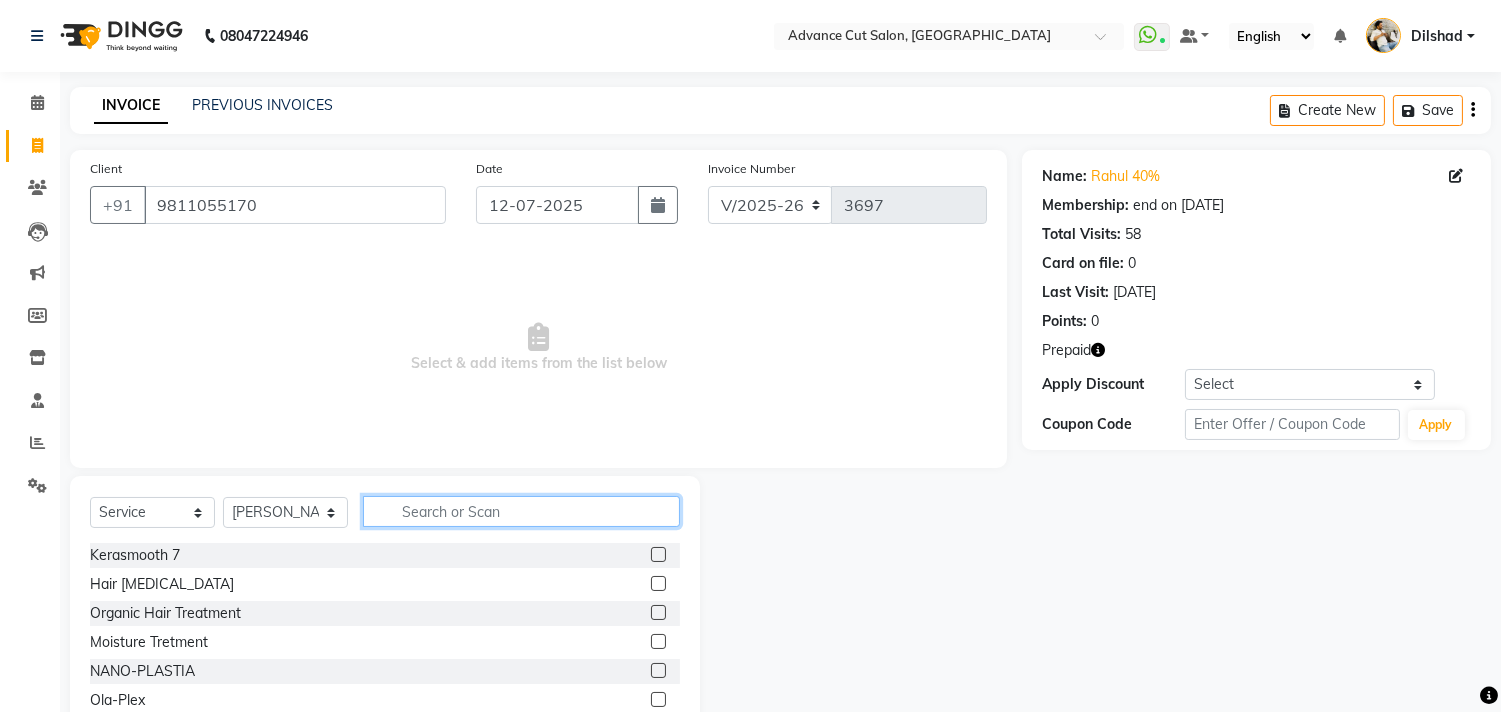 click 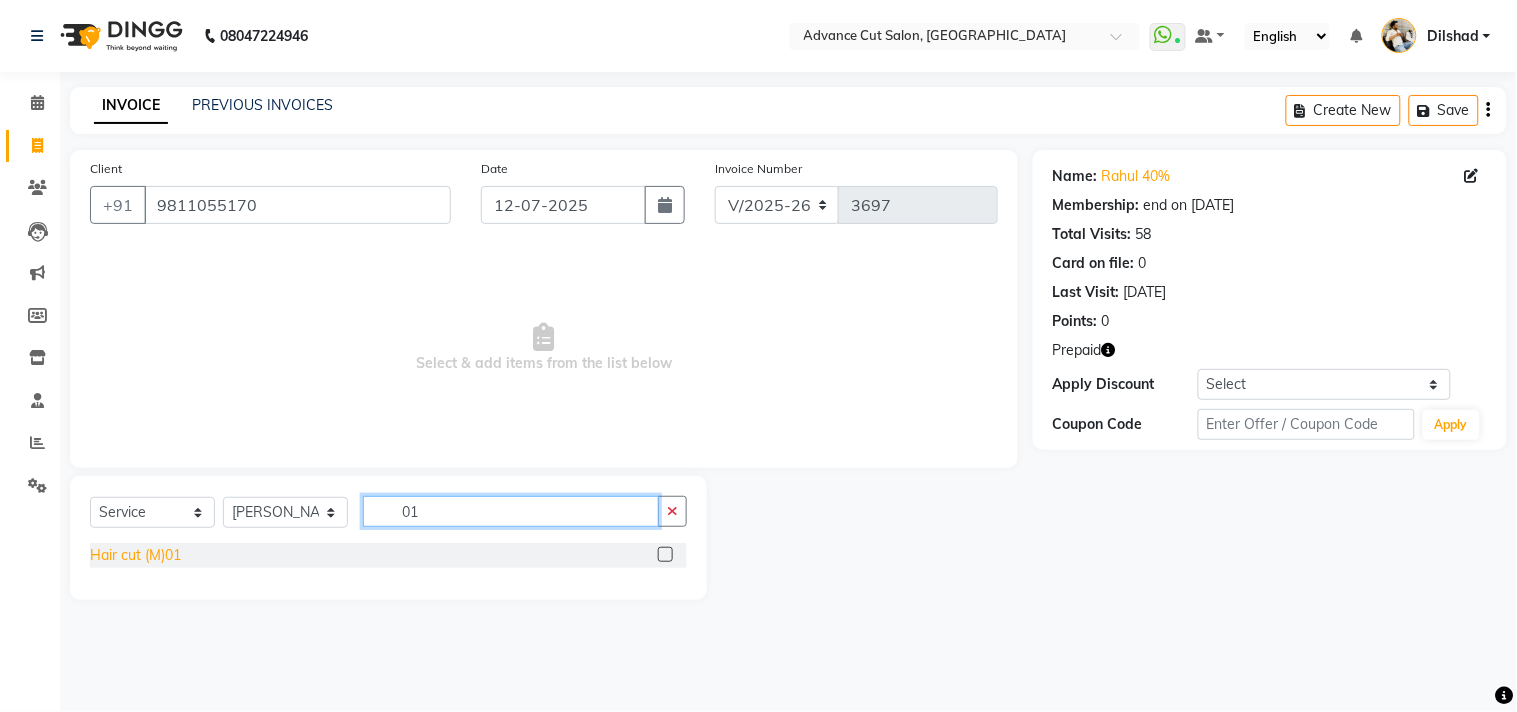type on "01" 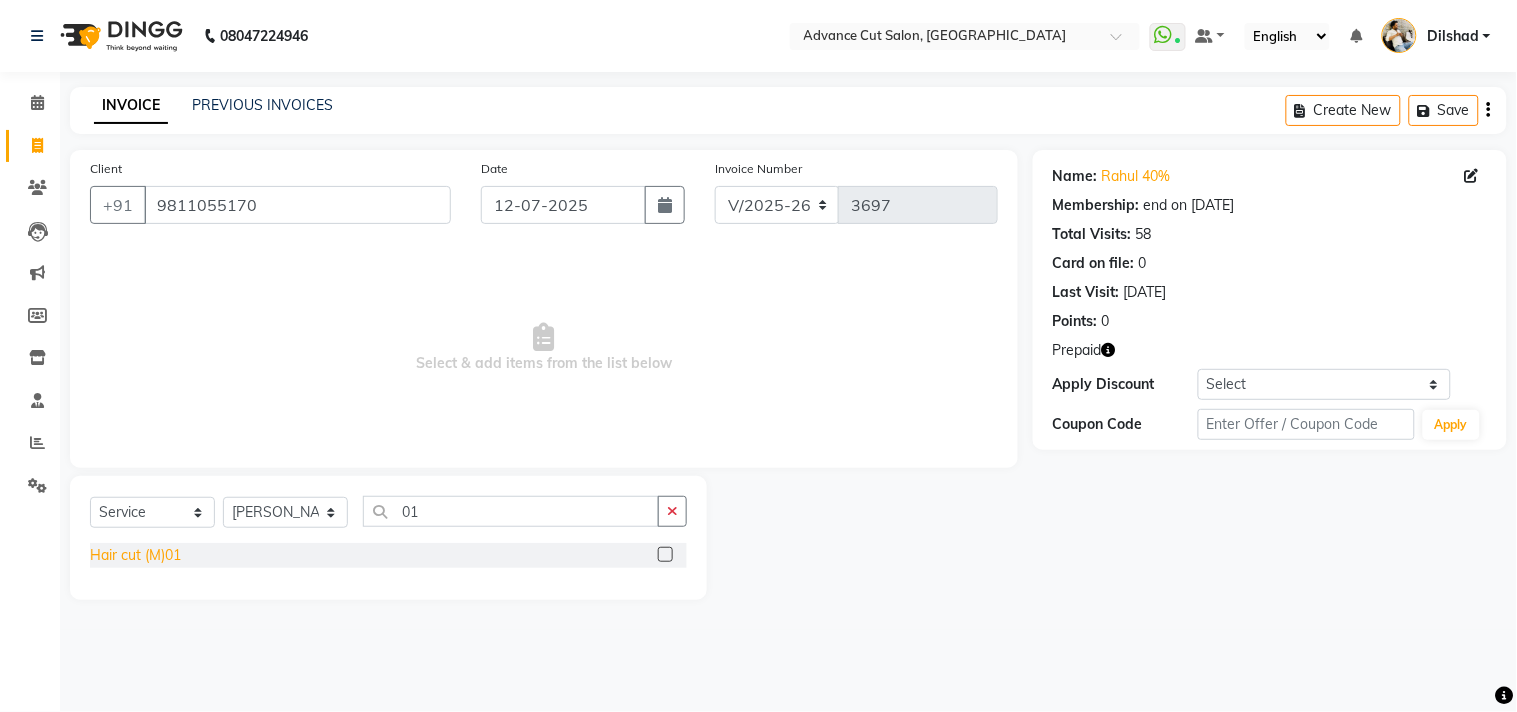 click on "Hair cut (M)01" 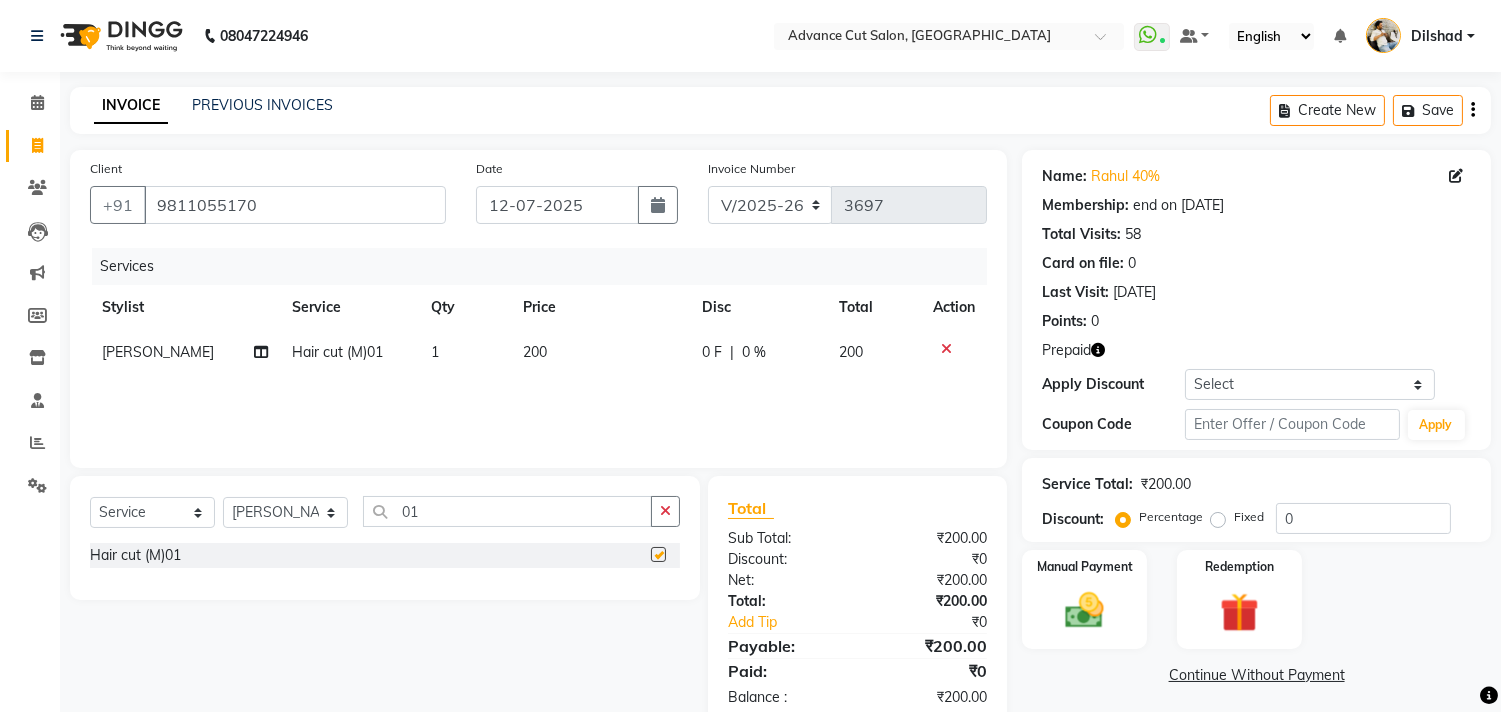 checkbox on "false" 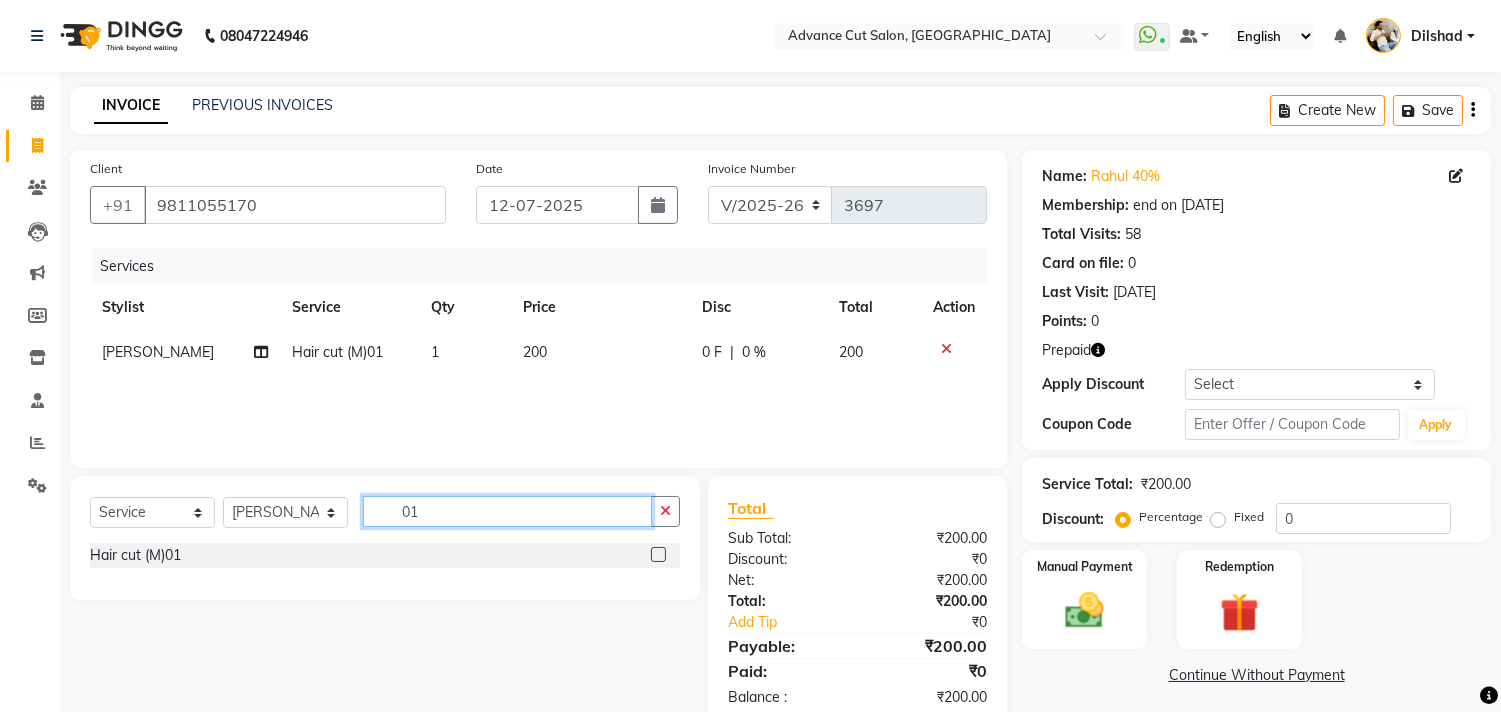 click on "01" 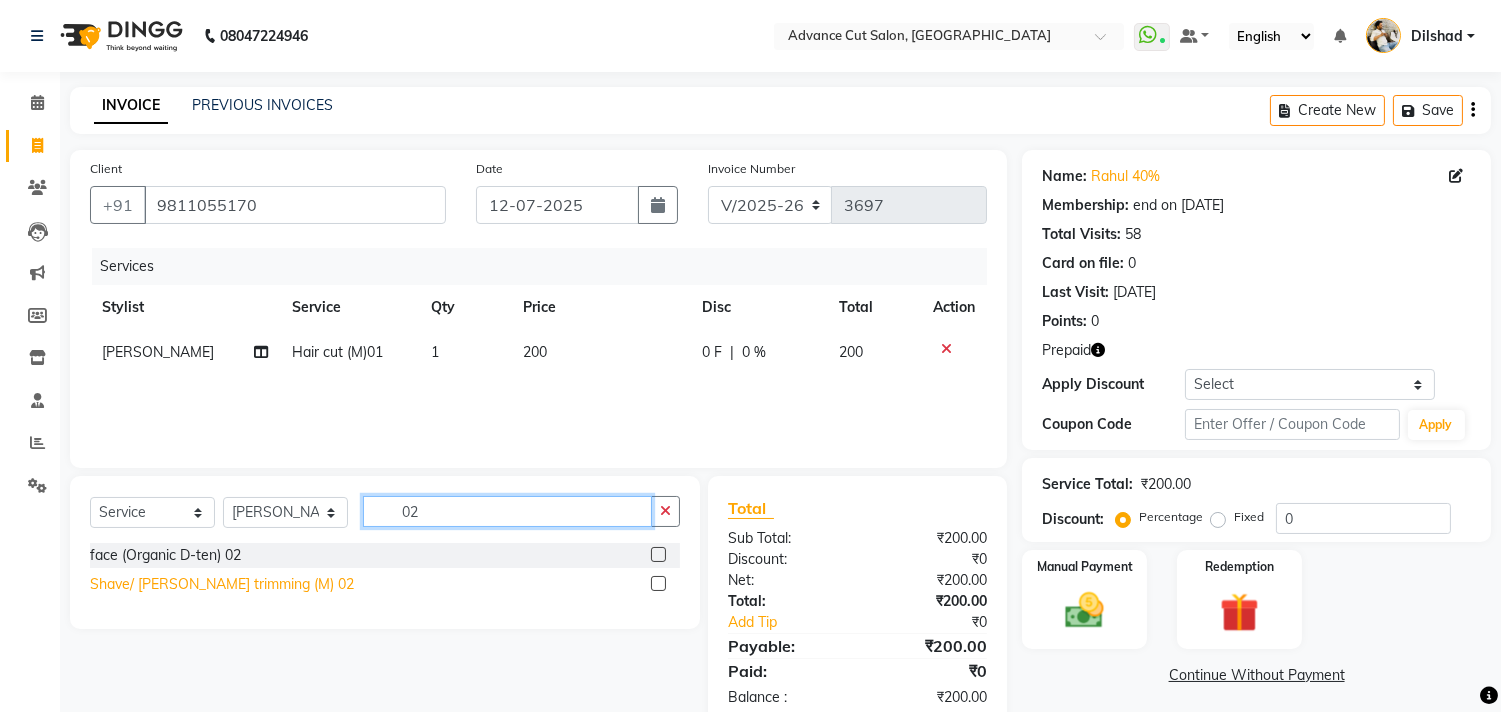 type on "02" 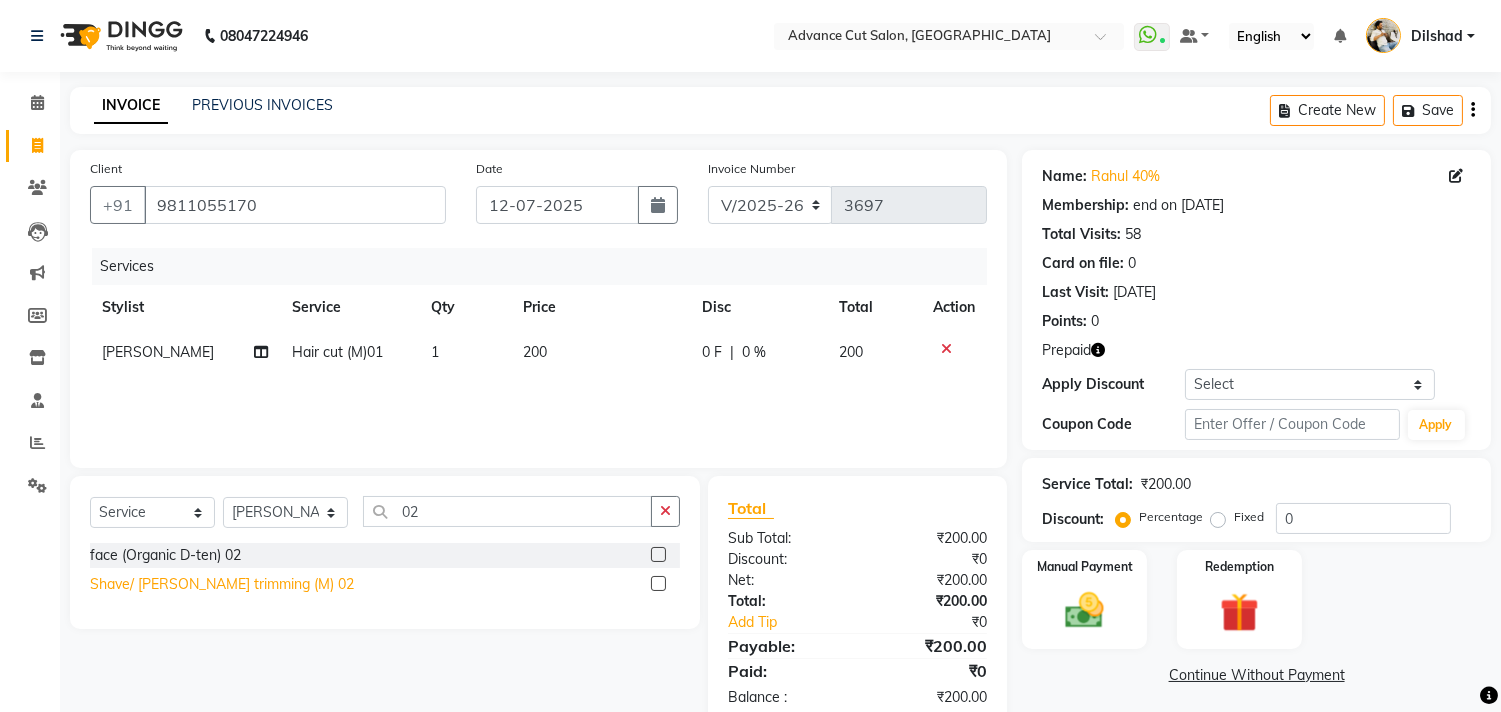 click on "Shave/ [PERSON_NAME] trimming (M) 02" 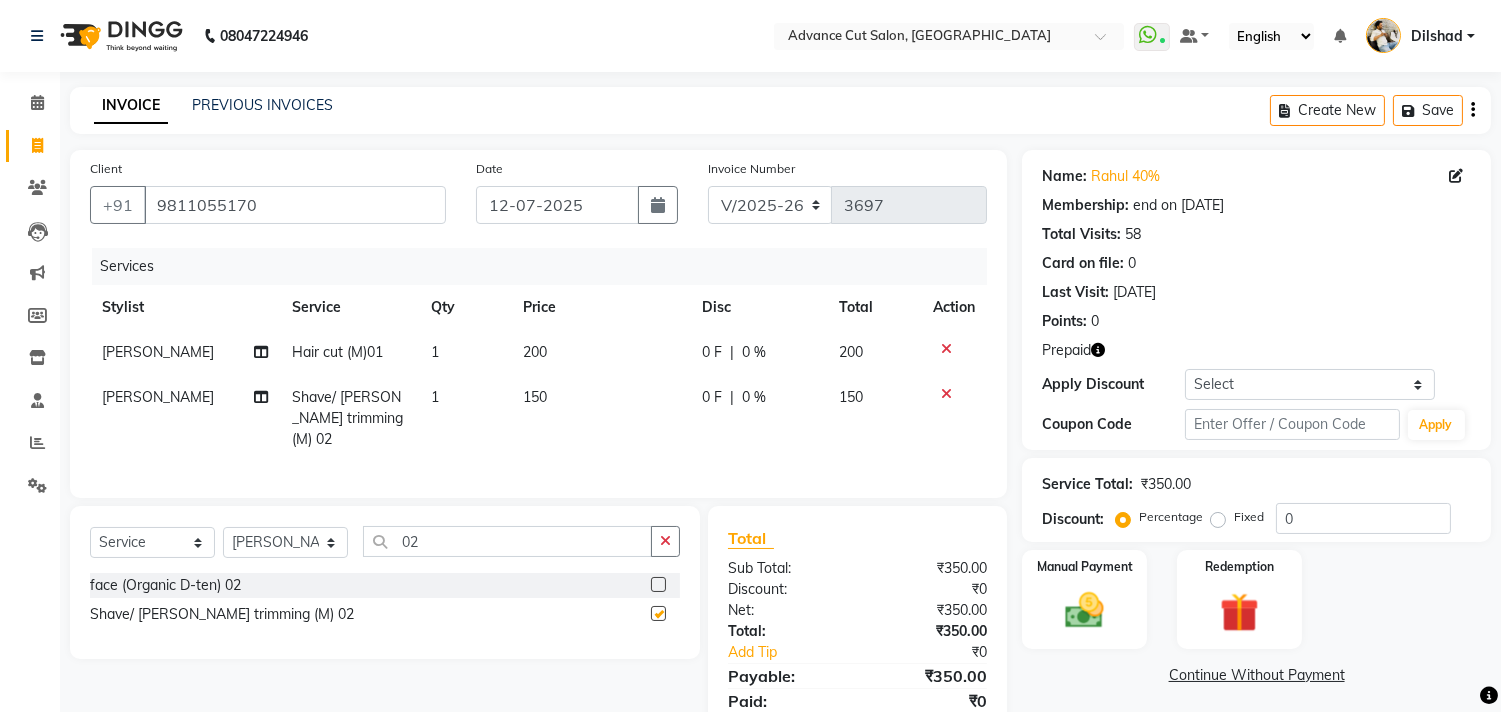 checkbox on "false" 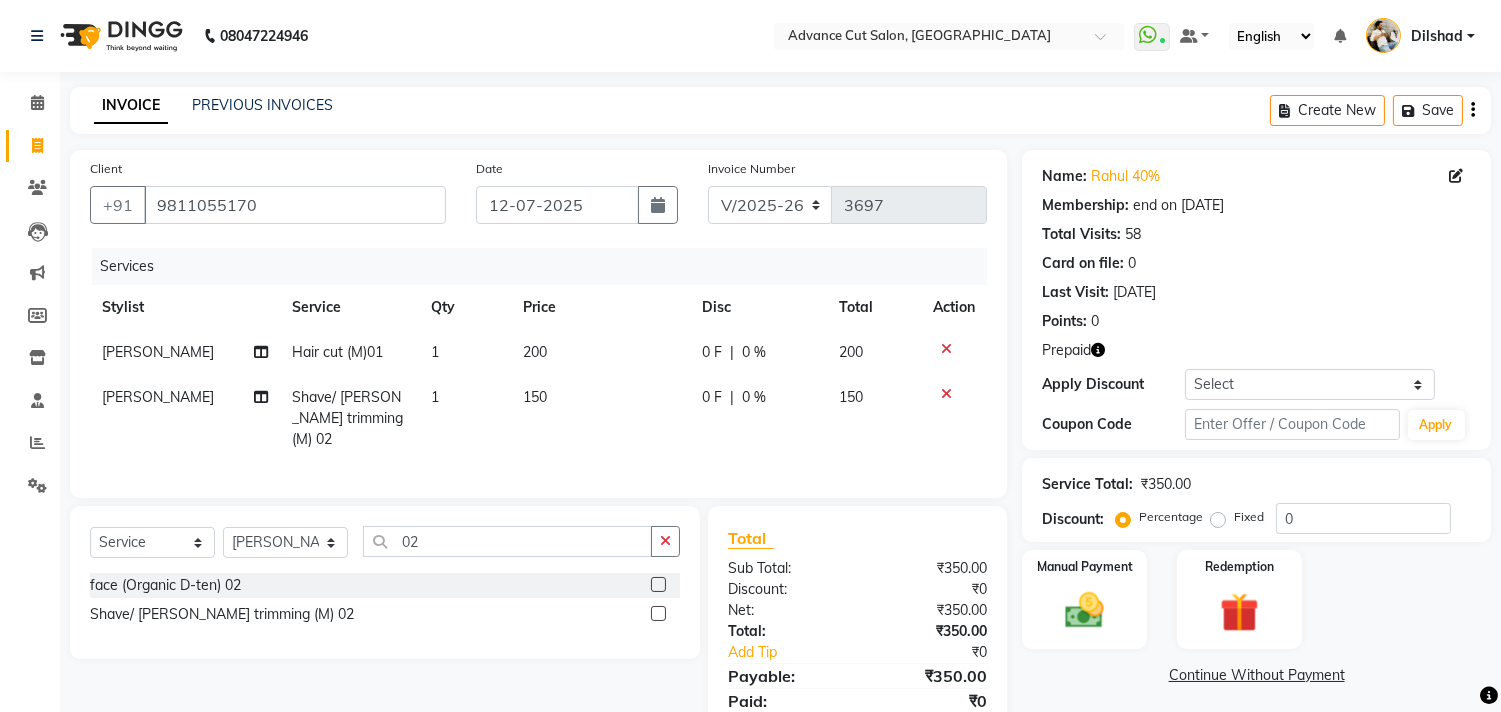 click on "150" 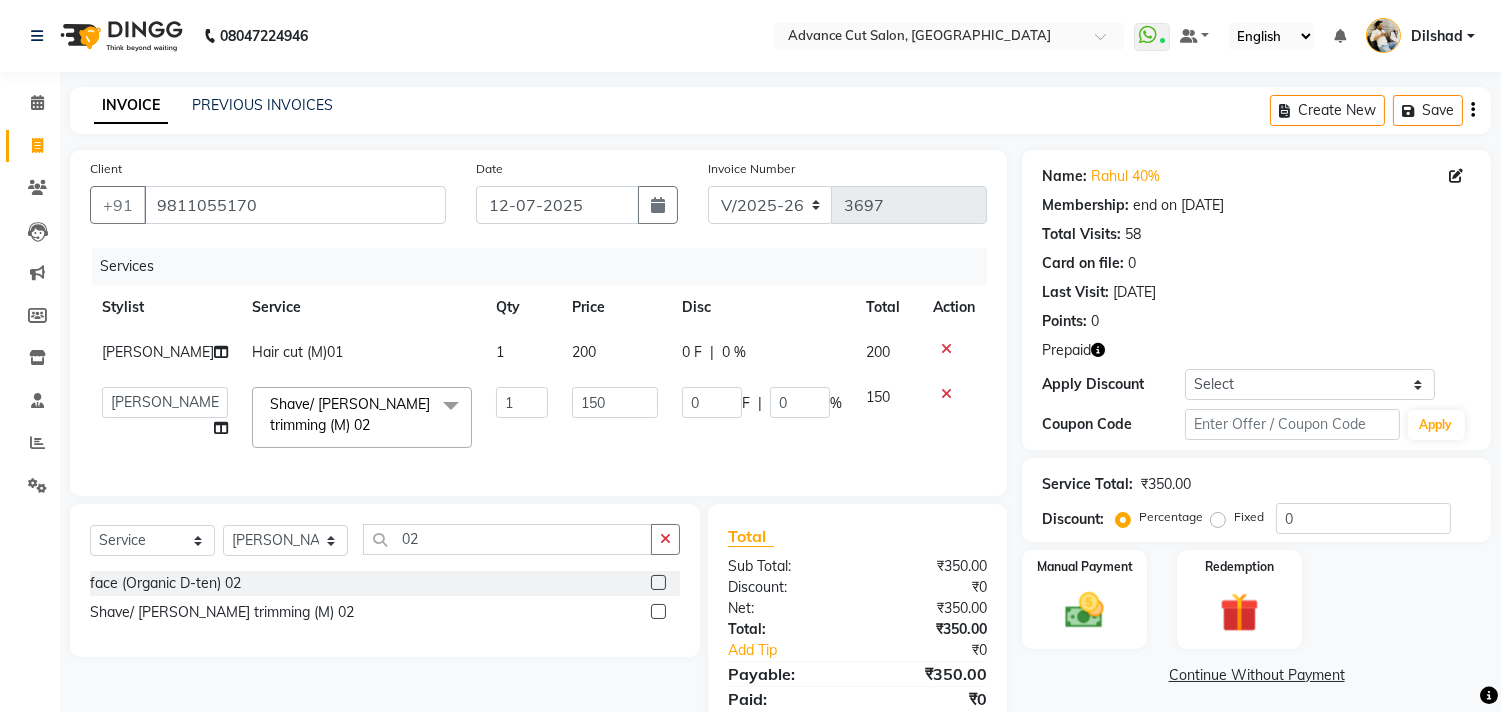 click on "200" 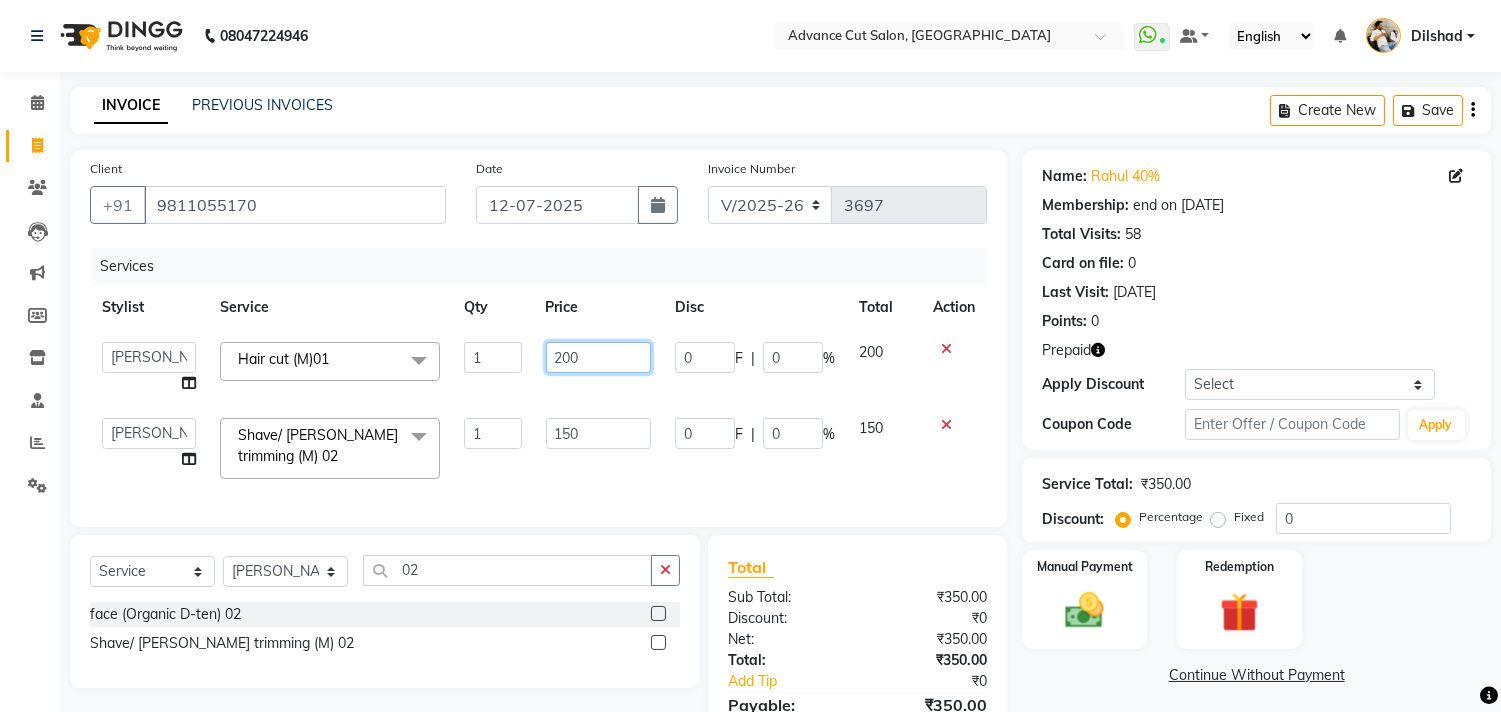 click on "200" 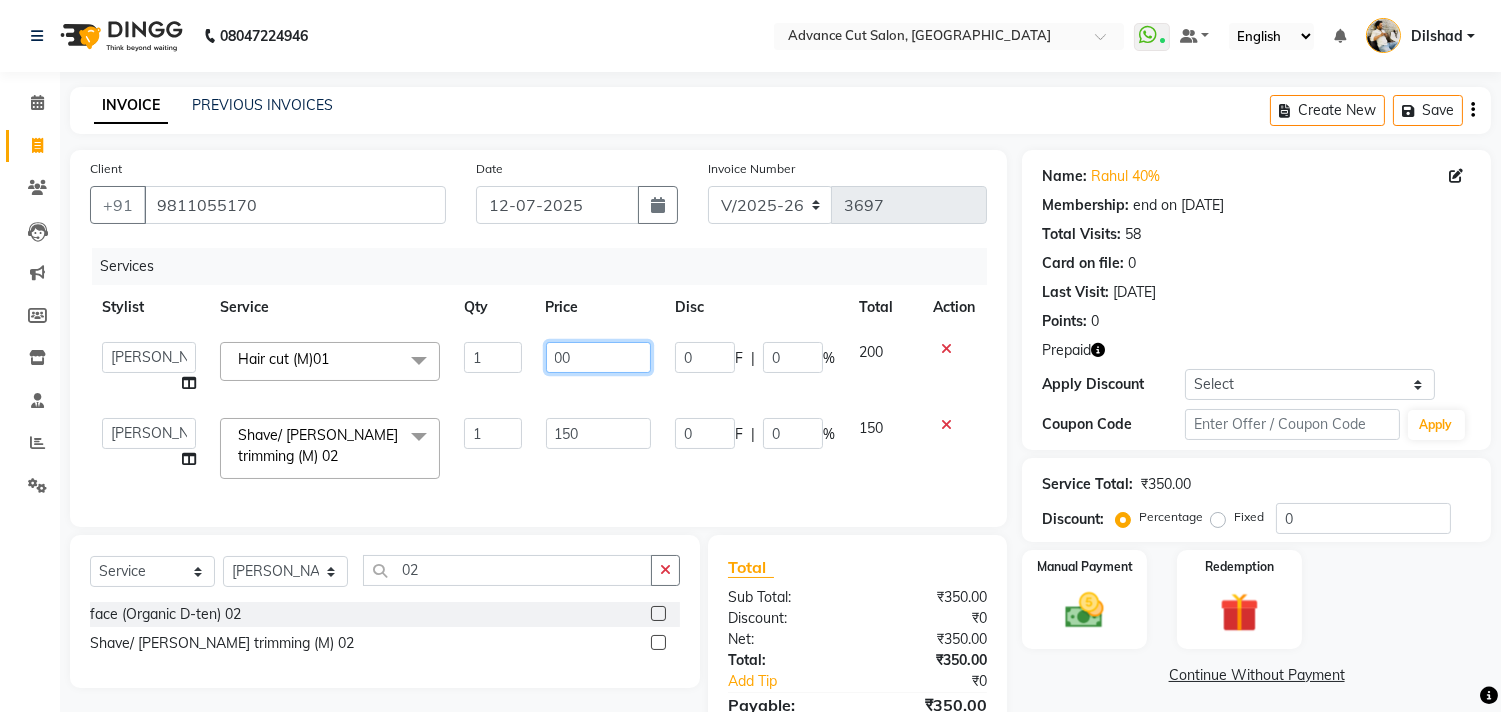 type on "300" 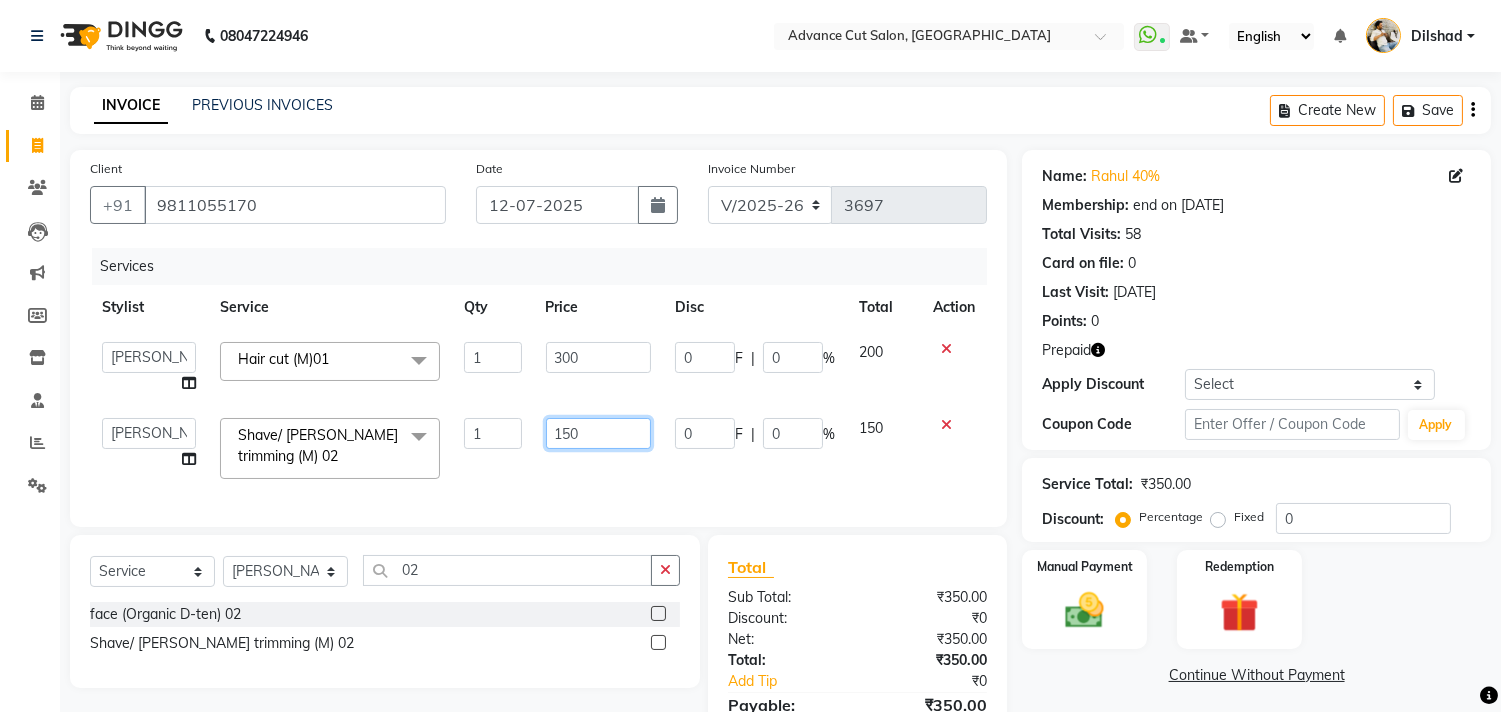 click on "150" 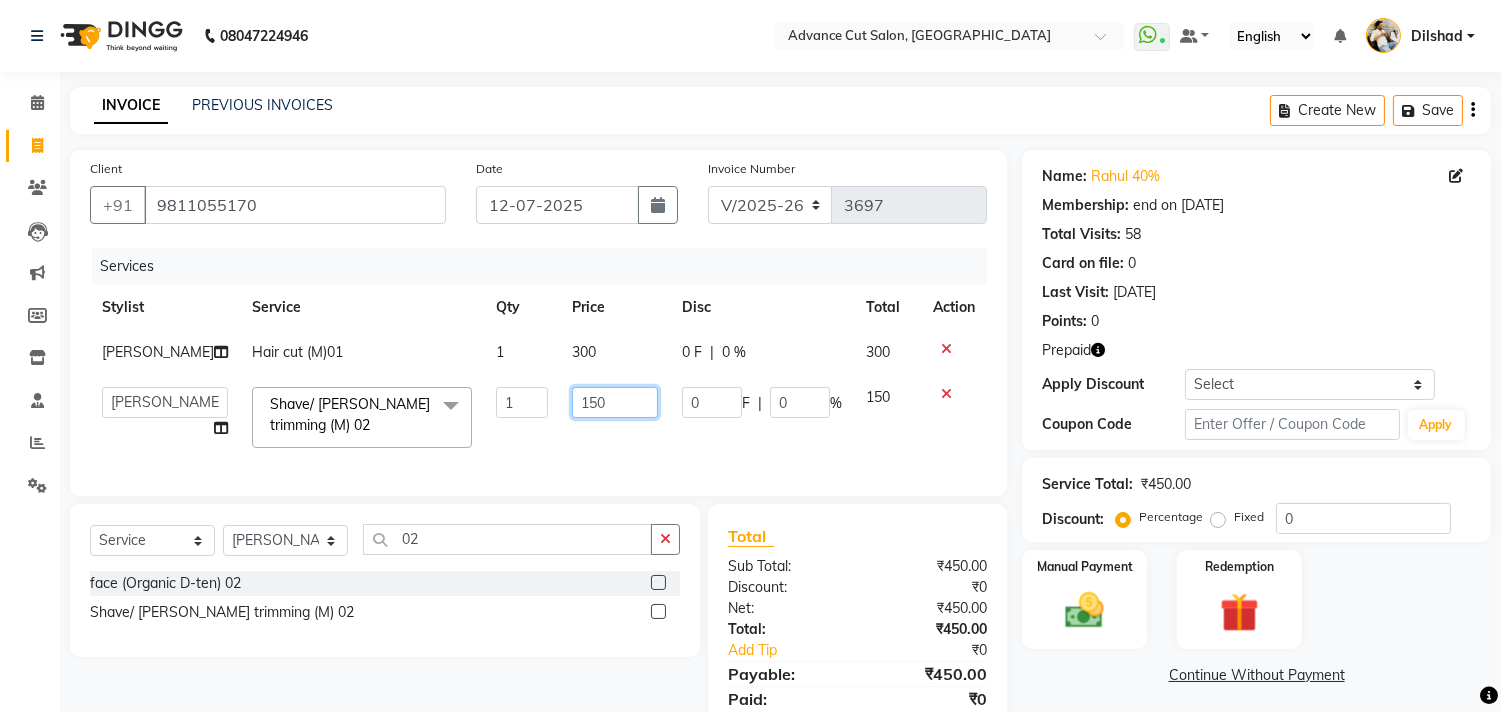 click on "150" 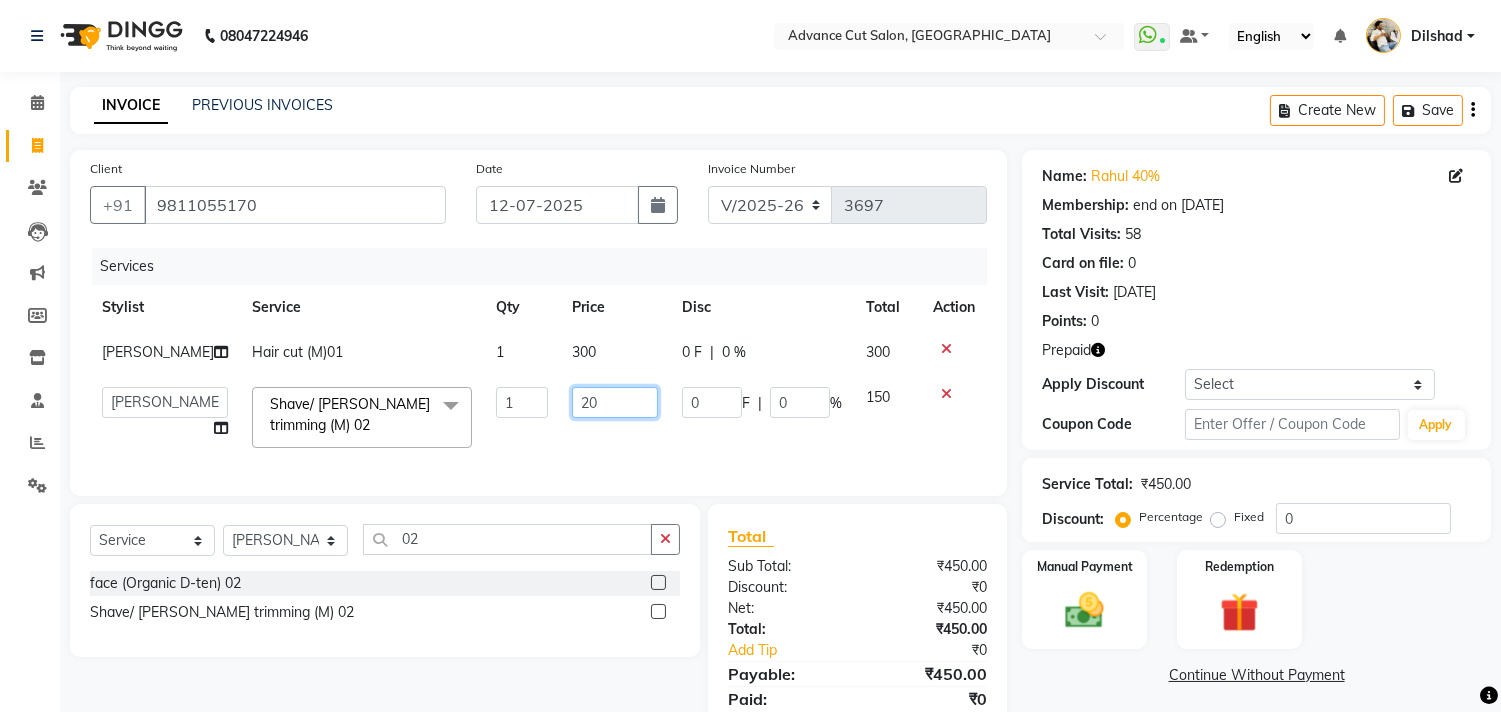 type on "200" 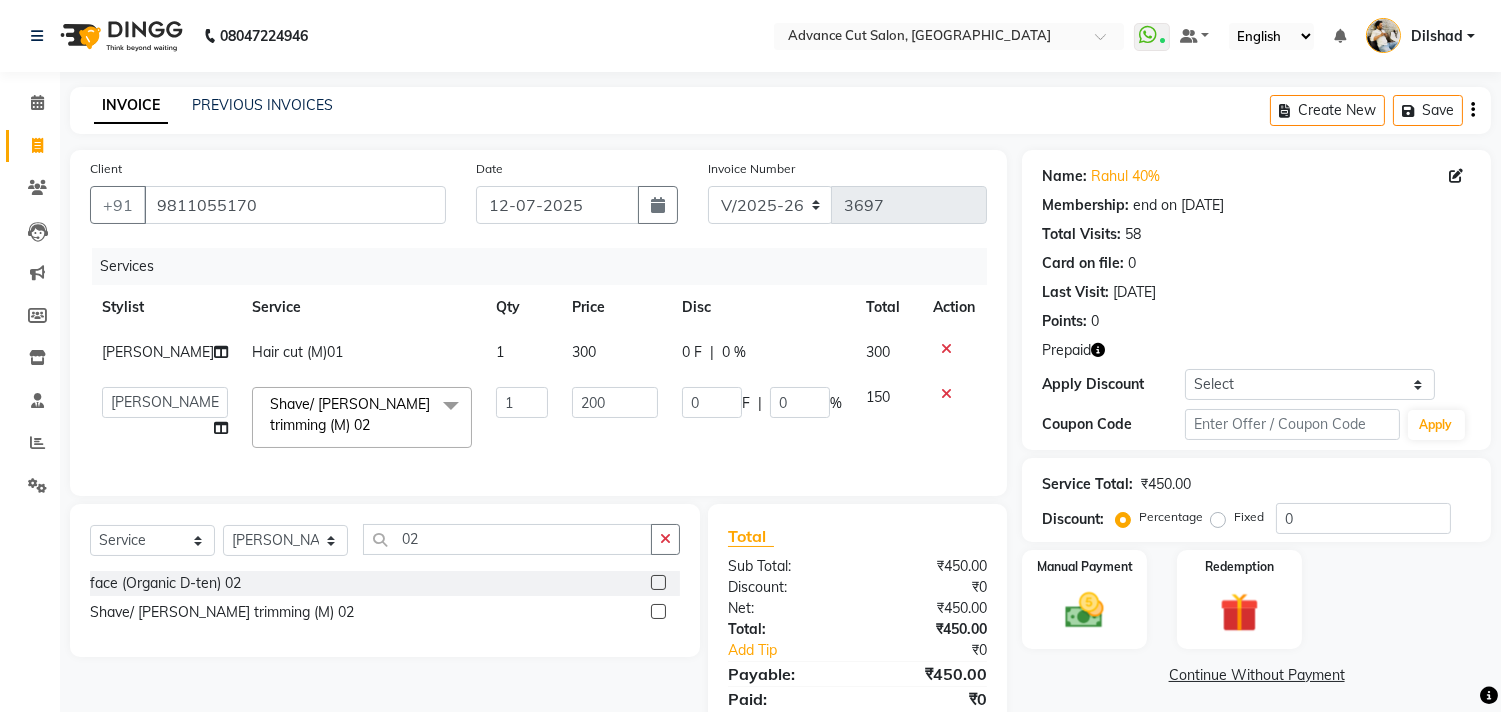click on "Abrar   Alam   Avinash   Dilshad   Lallan   Meenu   Nabeel   Nafeesh Ahmad   Naved   O.P. Sharma    Pryag   Sahil   Samar   Shahzad    SHWETA SINGH   Zarina  Shave/ Beard trimming (M) 02  x Kerasmooth 7 Hair Botox Organic Hair Treatment Moisture Tretment NANO-PLASTIA Ola-Plex  W-PLEX TREATMENT IONIC TREATMENT Age Perfectnist Intimate Facial Premium face clean-up  Luxury face clean-up Casmara Gold O3+ Vitamin C  face (Organic D-ten) 02 Half Back Bleach Full Back Bleach Full Front Bleach Vedic rose & jasmine Manicure Vedic rose & jasmine Pedicure Nail cut & Filling Papaya Marshmellow (M) 37 Blanch (M) 38 Upendice (M) 39 Casmara Goji (M) 40 Prestige (M) 36 Casmara Gold 36 O3+ Vitamin C  Face (Oxy/D-Tan) (M) 42 Face (Cheryls Oxyderm) (M) 43 Face (Cheryls Gold) (M) 44 Arms (M) 45 Front / Back (M) 47 O3+ D-ten  Skinora D-tan  Face massage Mundan in Salon (K) 55 Girls Hair Cut (F) 57 Hair Cut (F) 58 Hair Cut with wash (F) 59 Shampoo & Conditions (F) 61 Keratin Shampoo & Conditions (F) 62 SPLIT ENDS Ironing (F) 66" 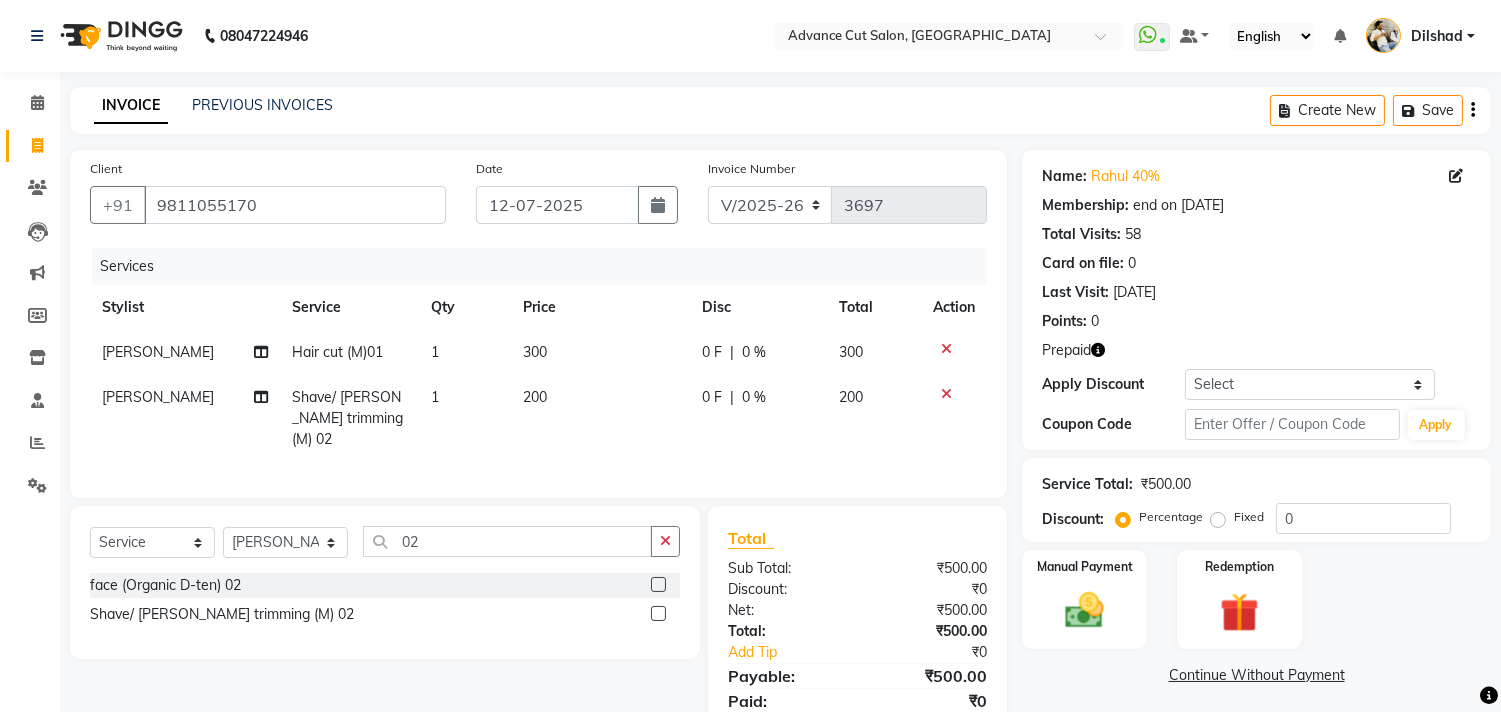 click on "Percentage   Fixed" 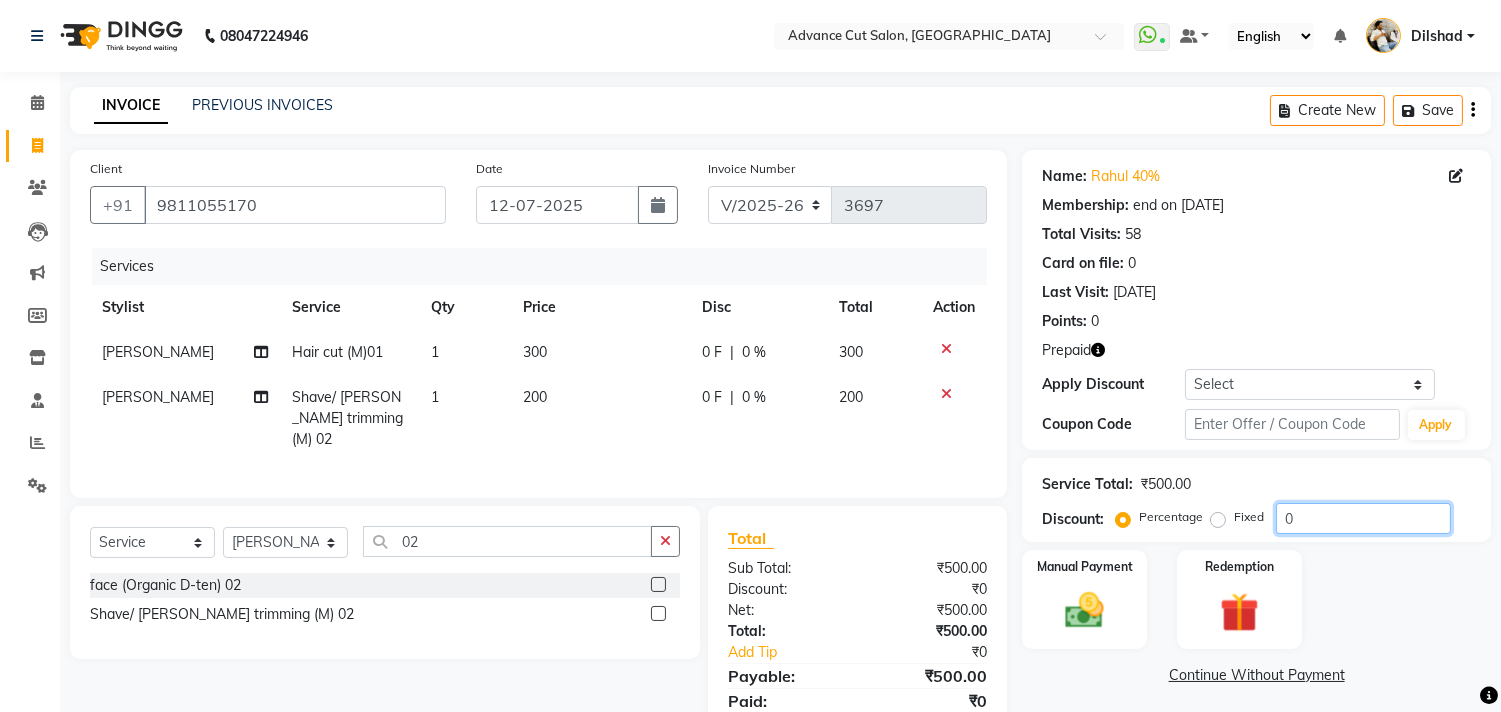 click on "0" 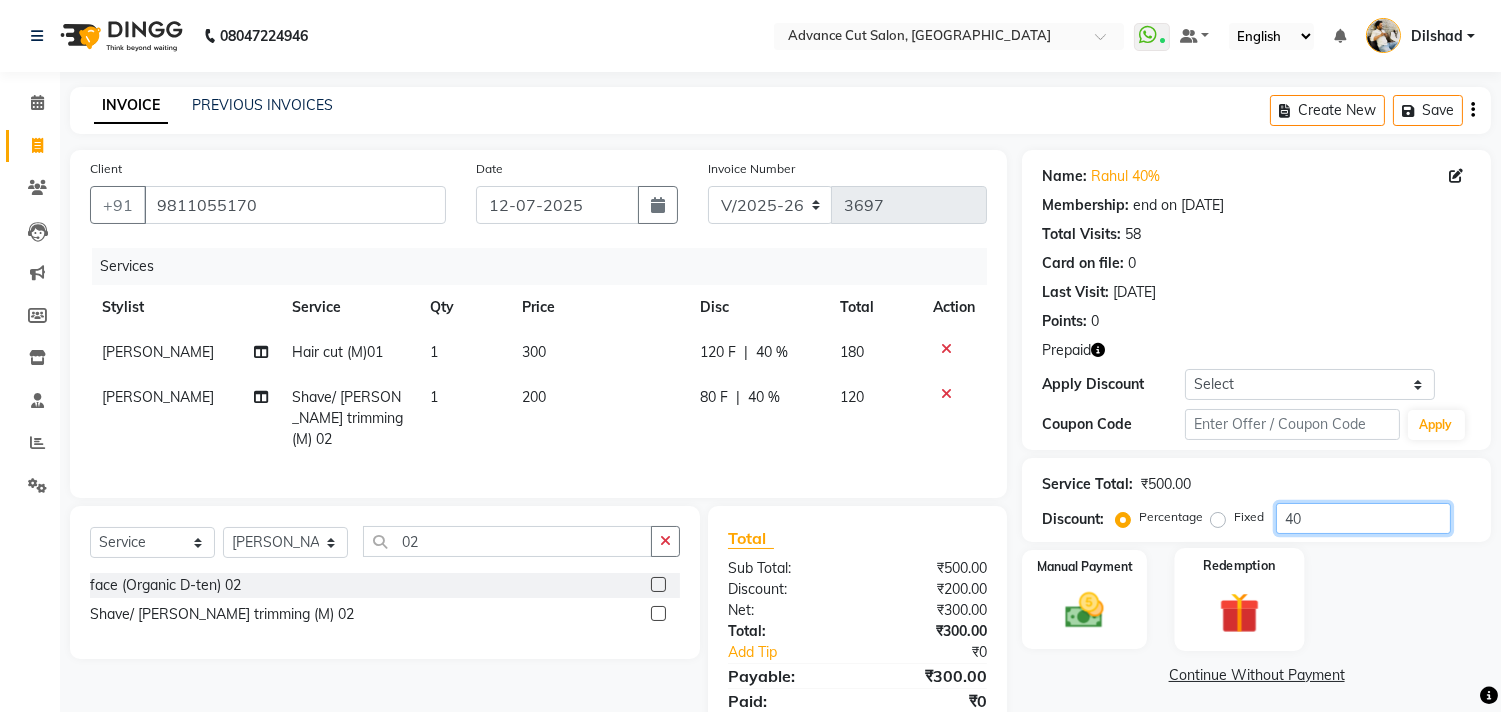 type on "40" 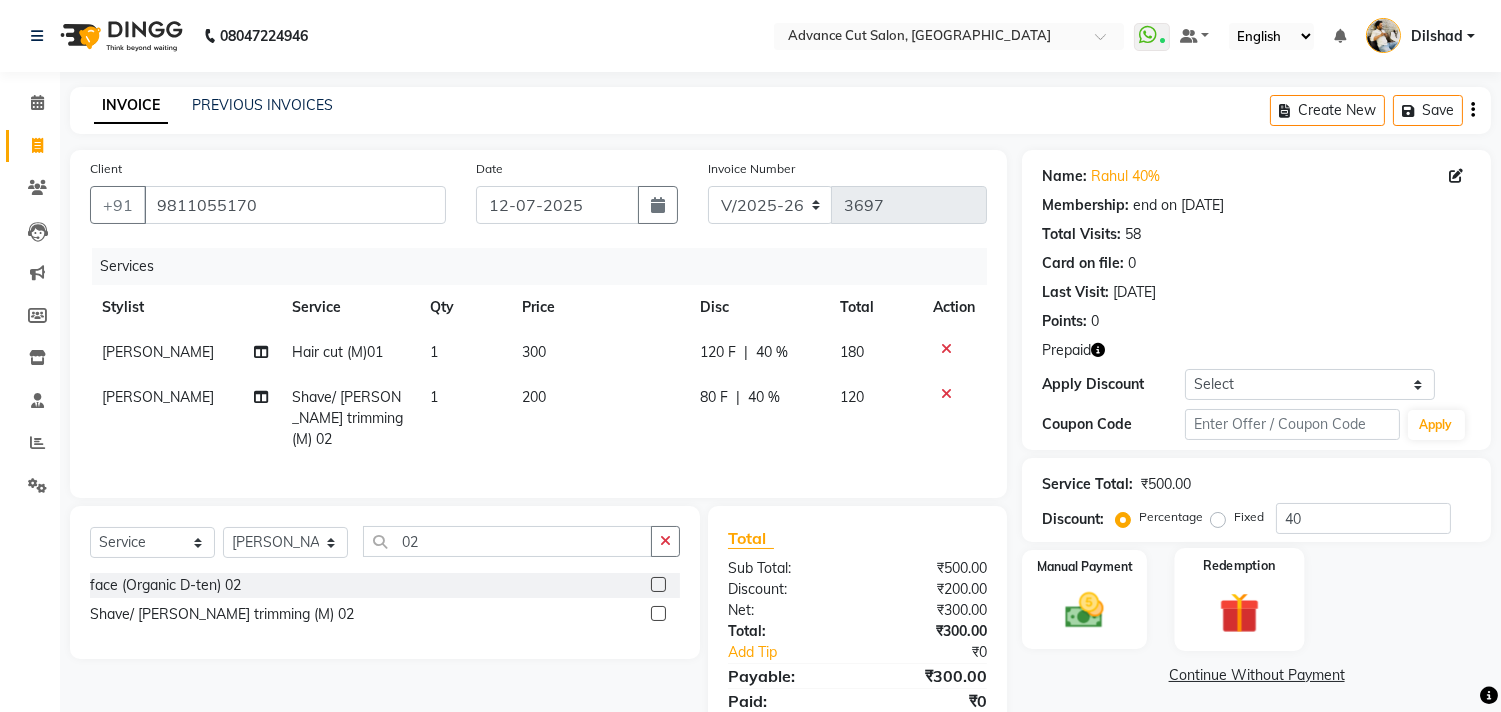click 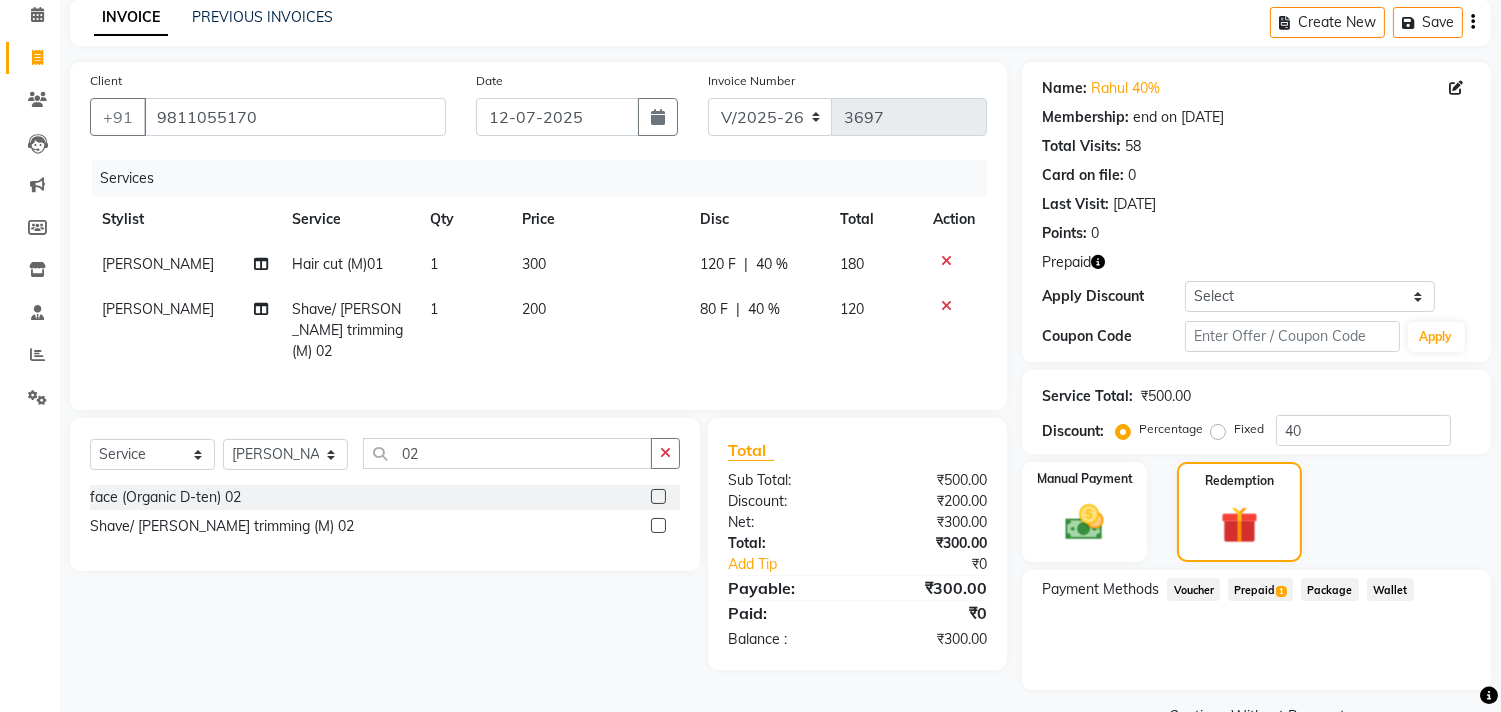 scroll, scrollTop: 135, scrollLeft: 0, axis: vertical 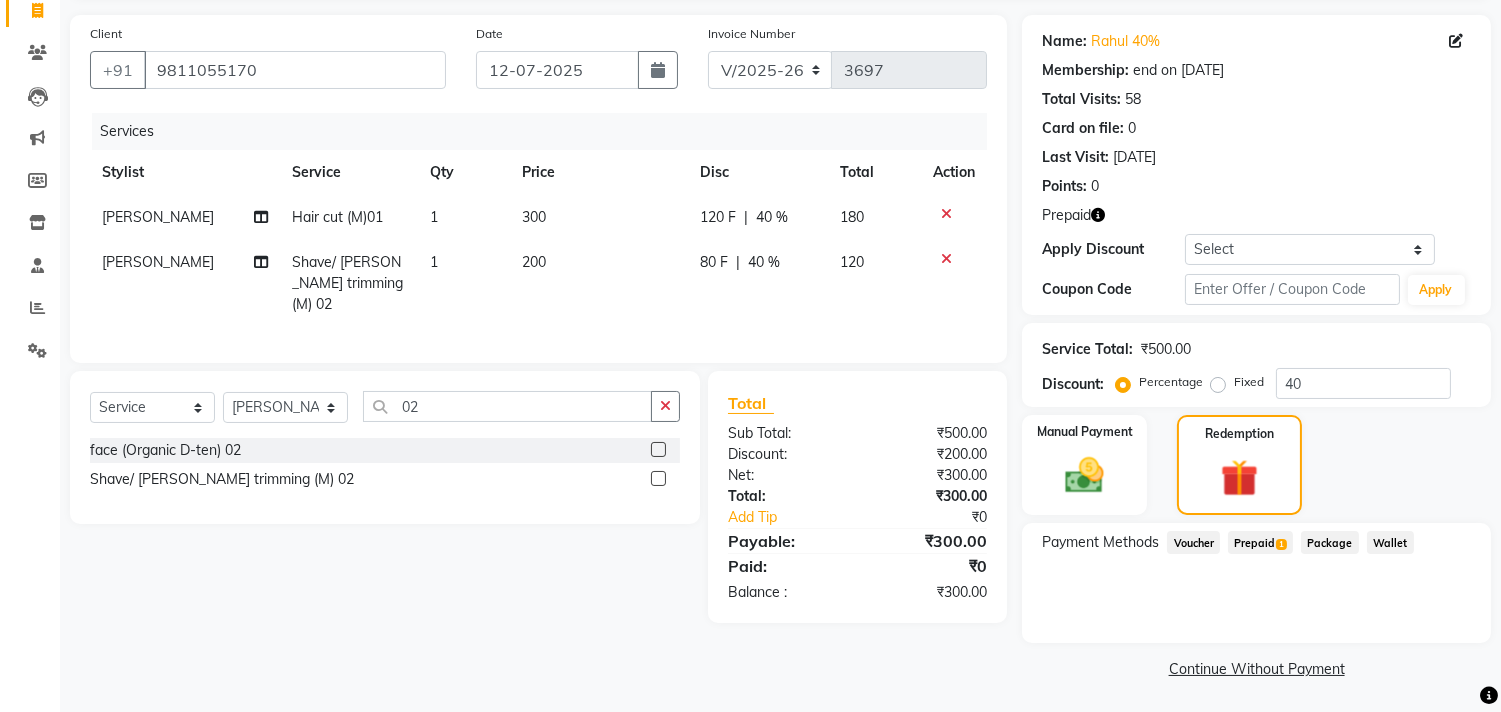 click on "Prepaid  1" 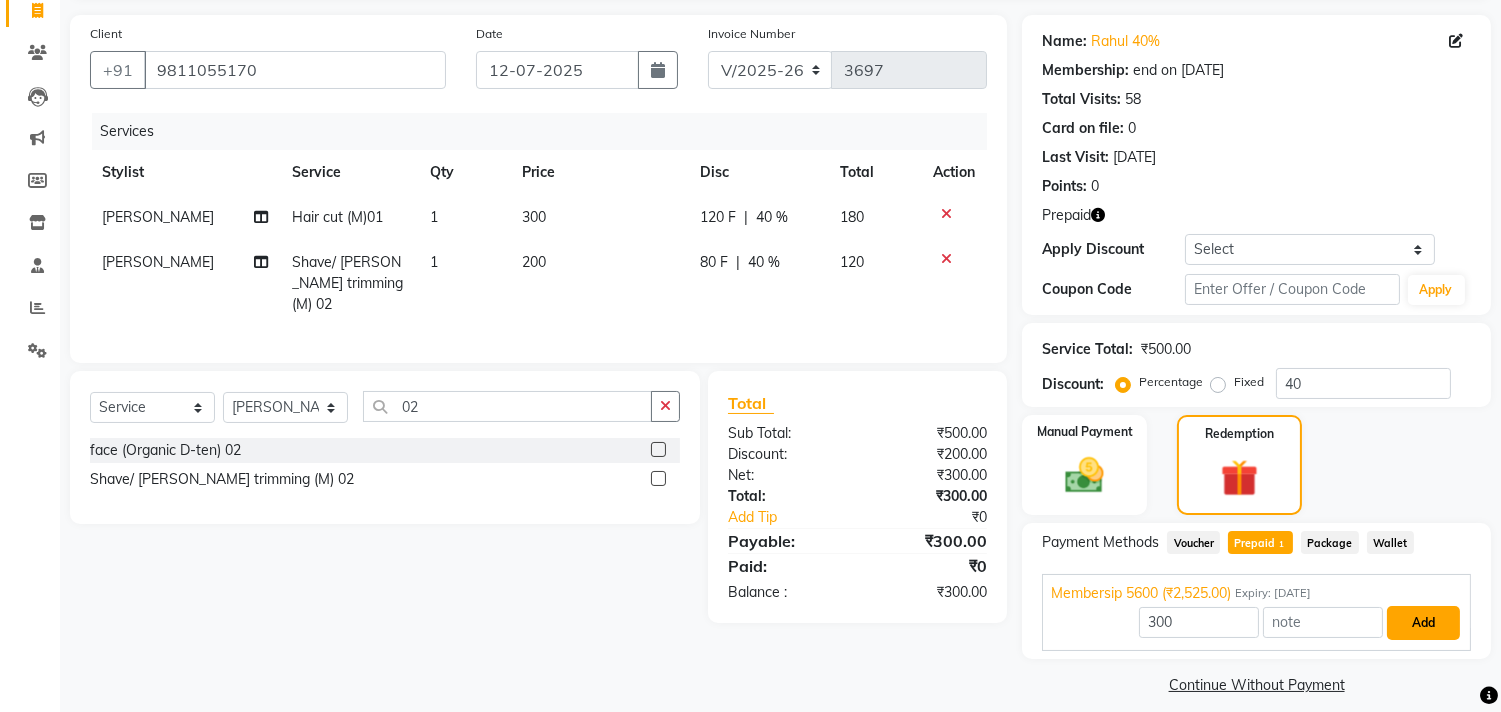 click on "Add" at bounding box center [1423, 623] 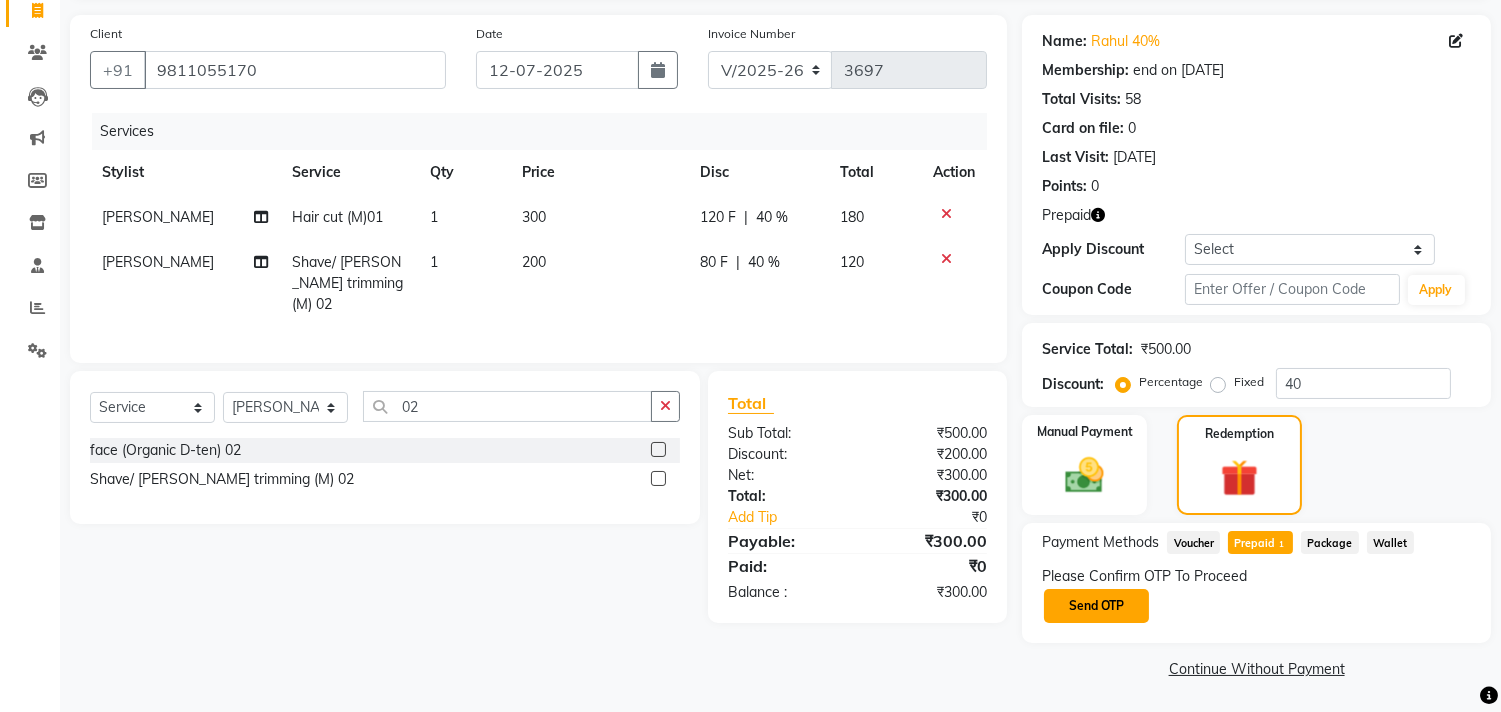 click on "Send OTP" 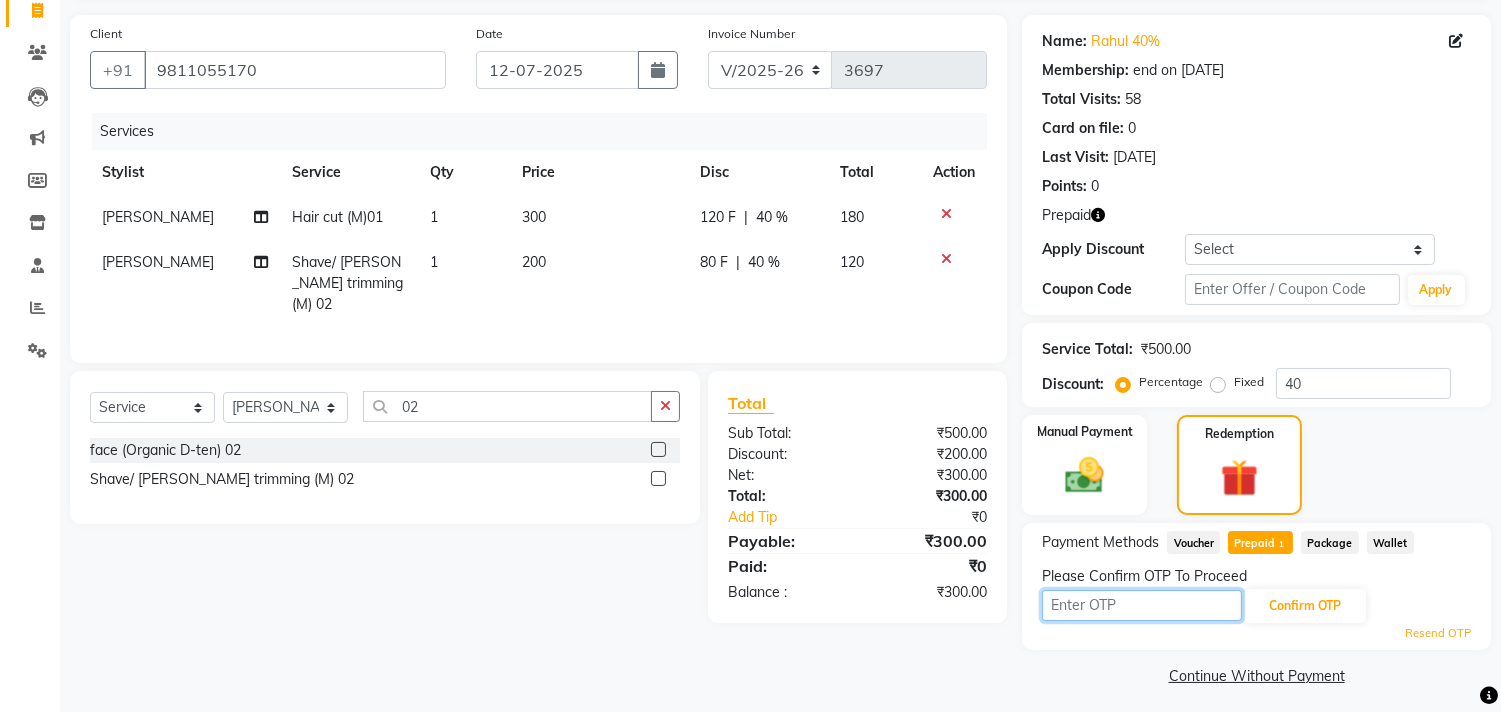 drag, startPoint x: 1112, startPoint y: 610, endPoint x: 1076, endPoint y: 616, distance: 36.496574 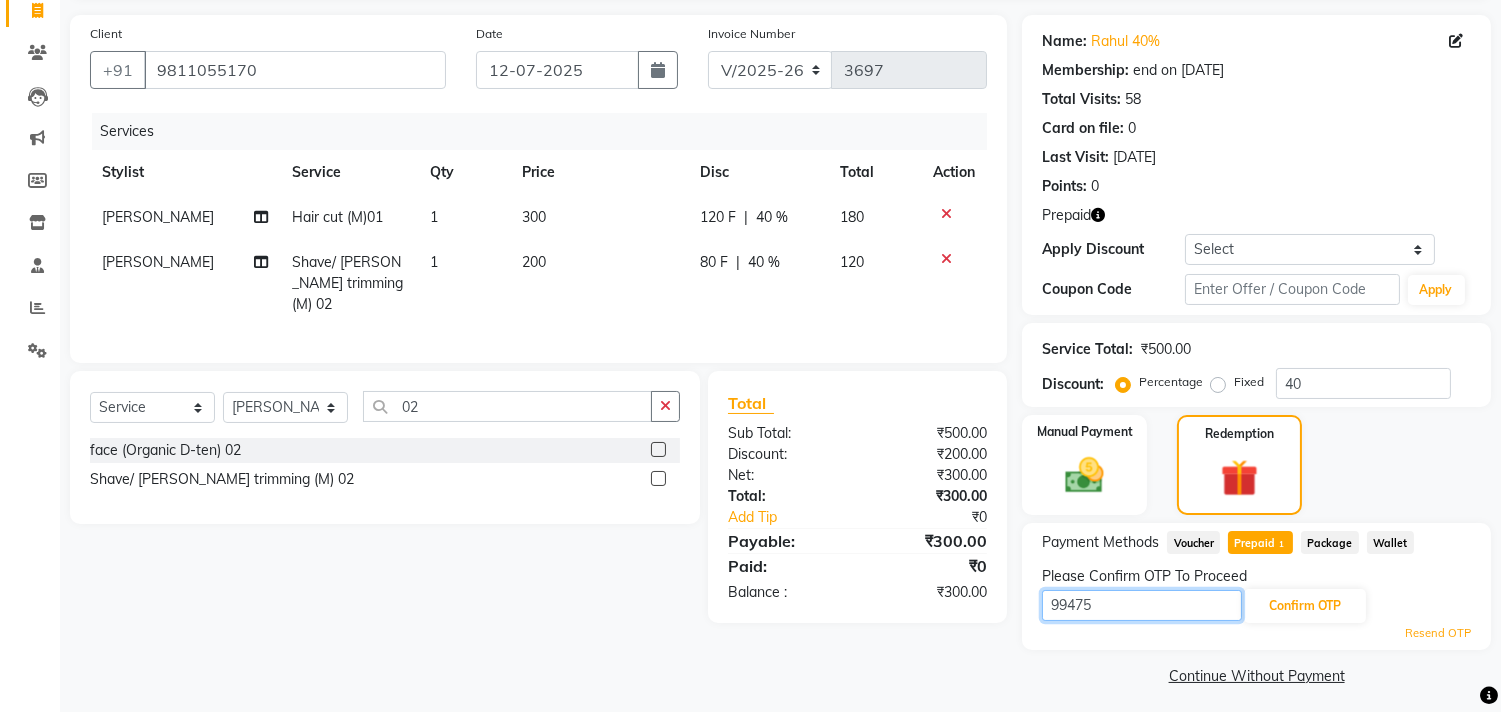 click on "99475" at bounding box center (1142, 605) 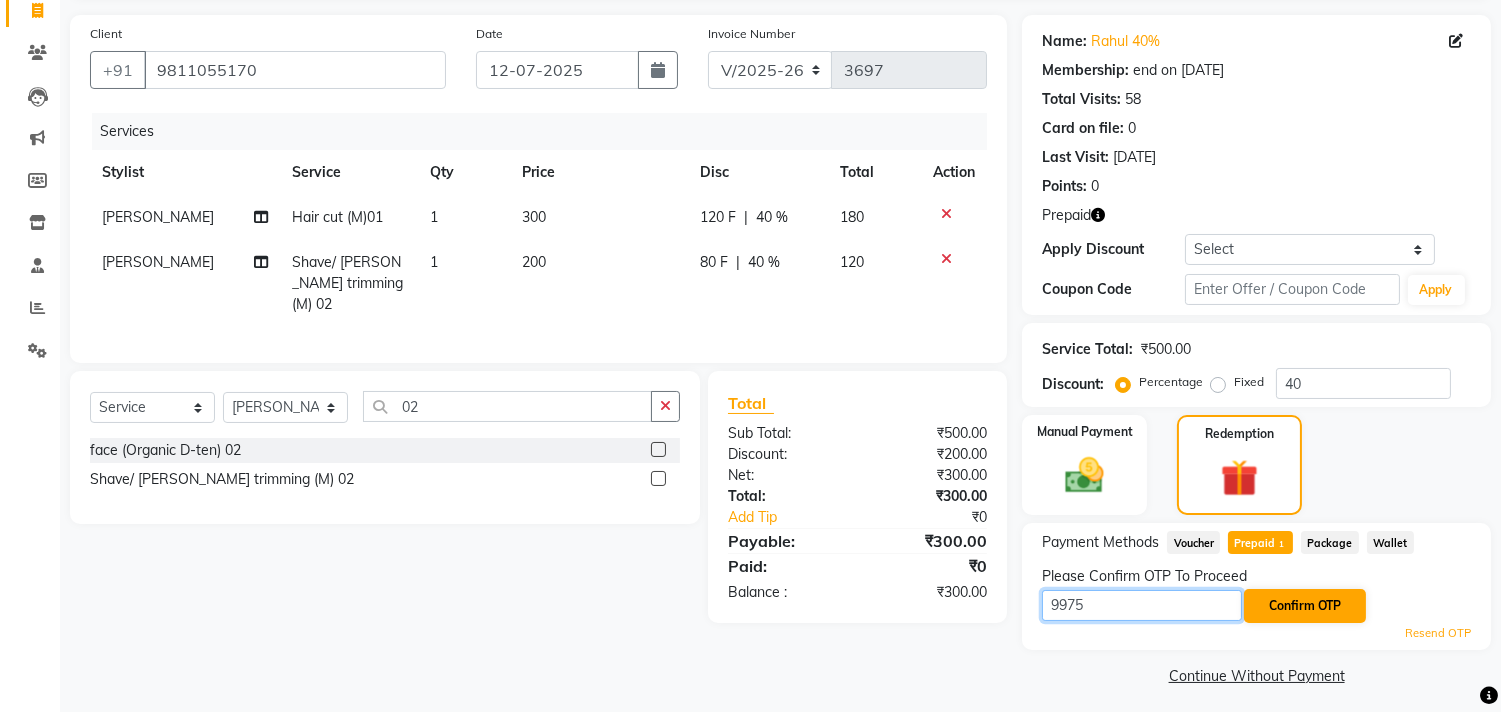 type on "9975" 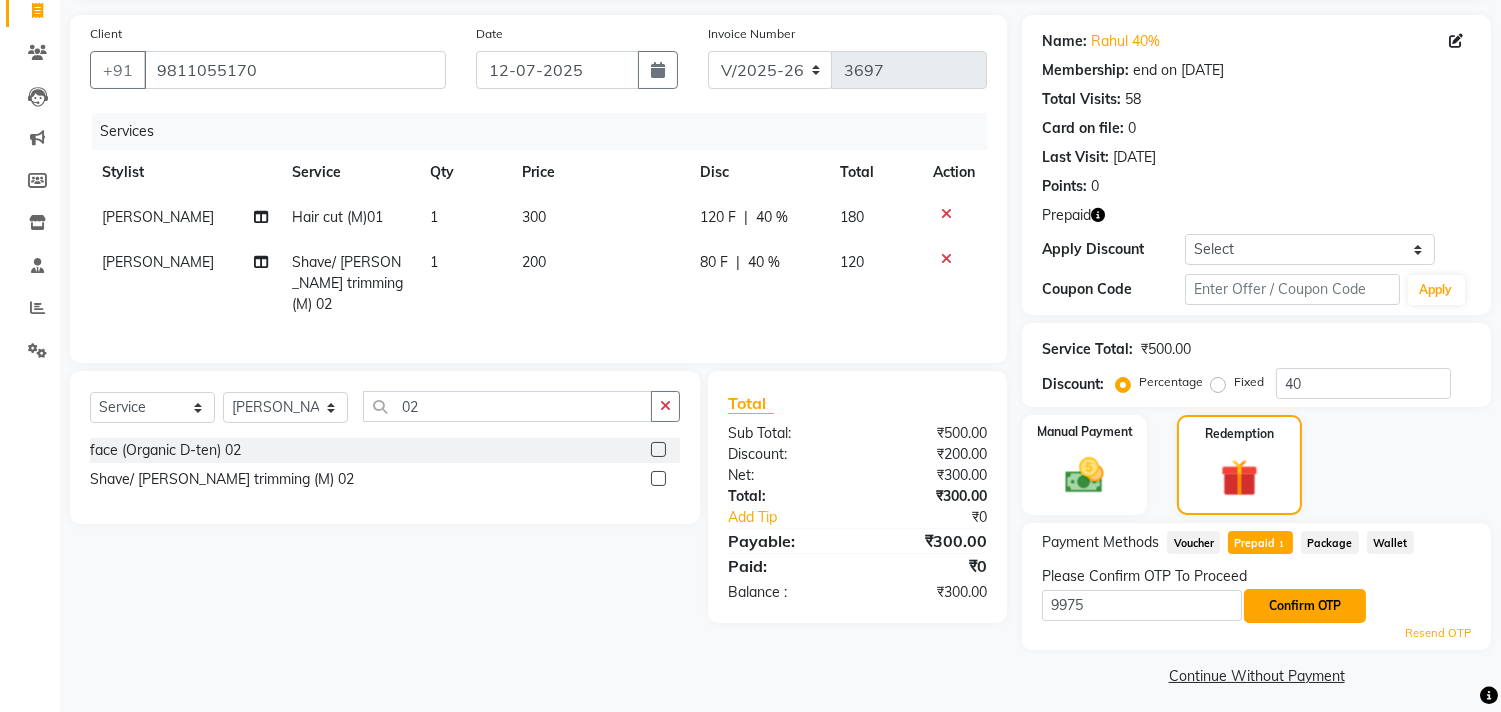 click on "Confirm OTP" 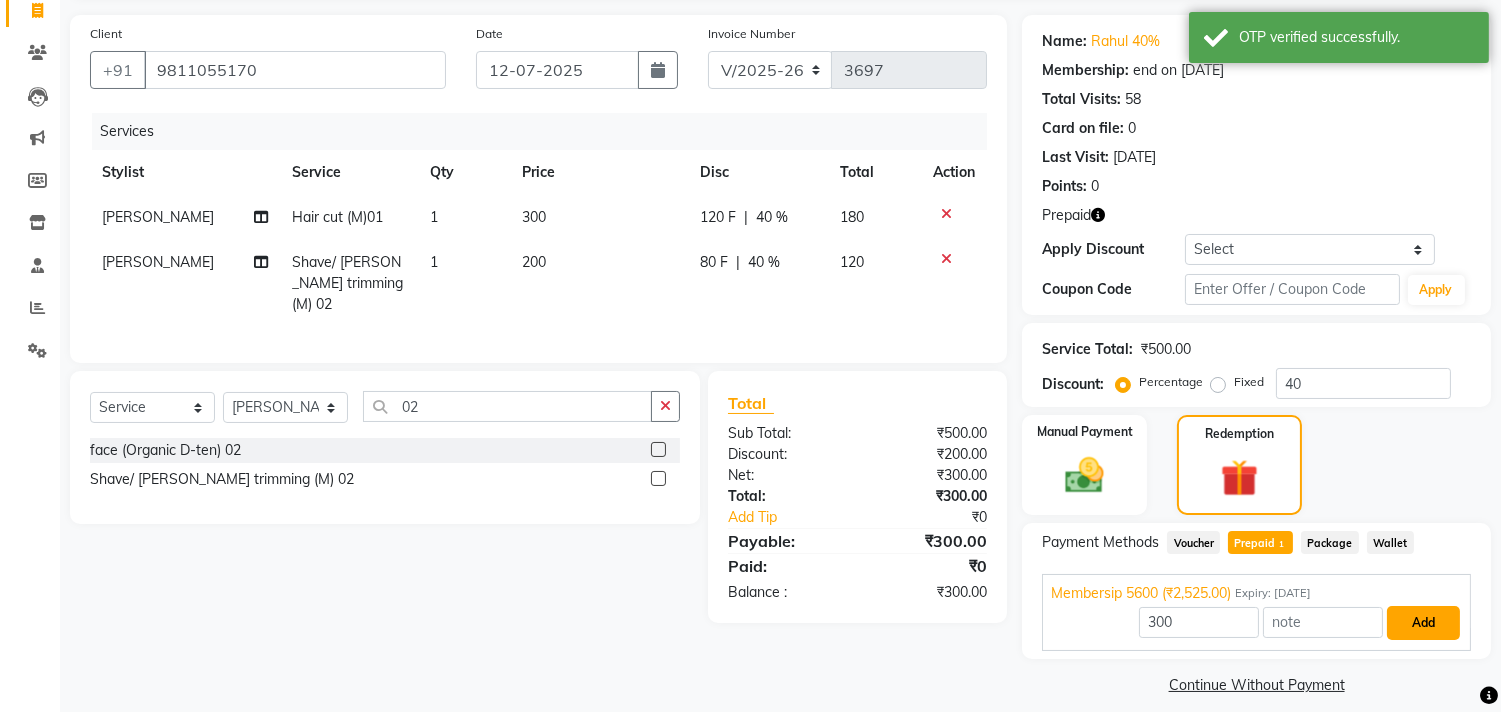 click on "Add" at bounding box center (1423, 623) 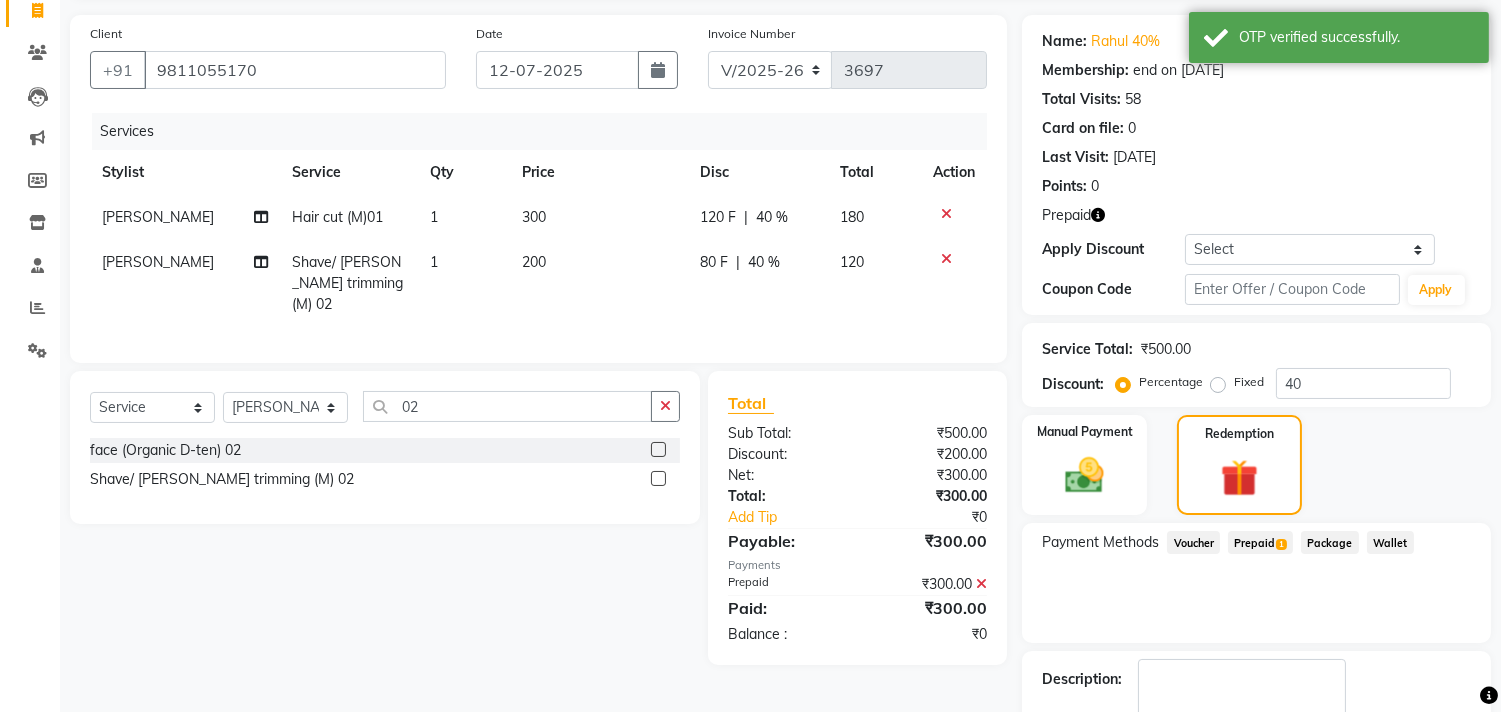 scroll, scrollTop: 248, scrollLeft: 0, axis: vertical 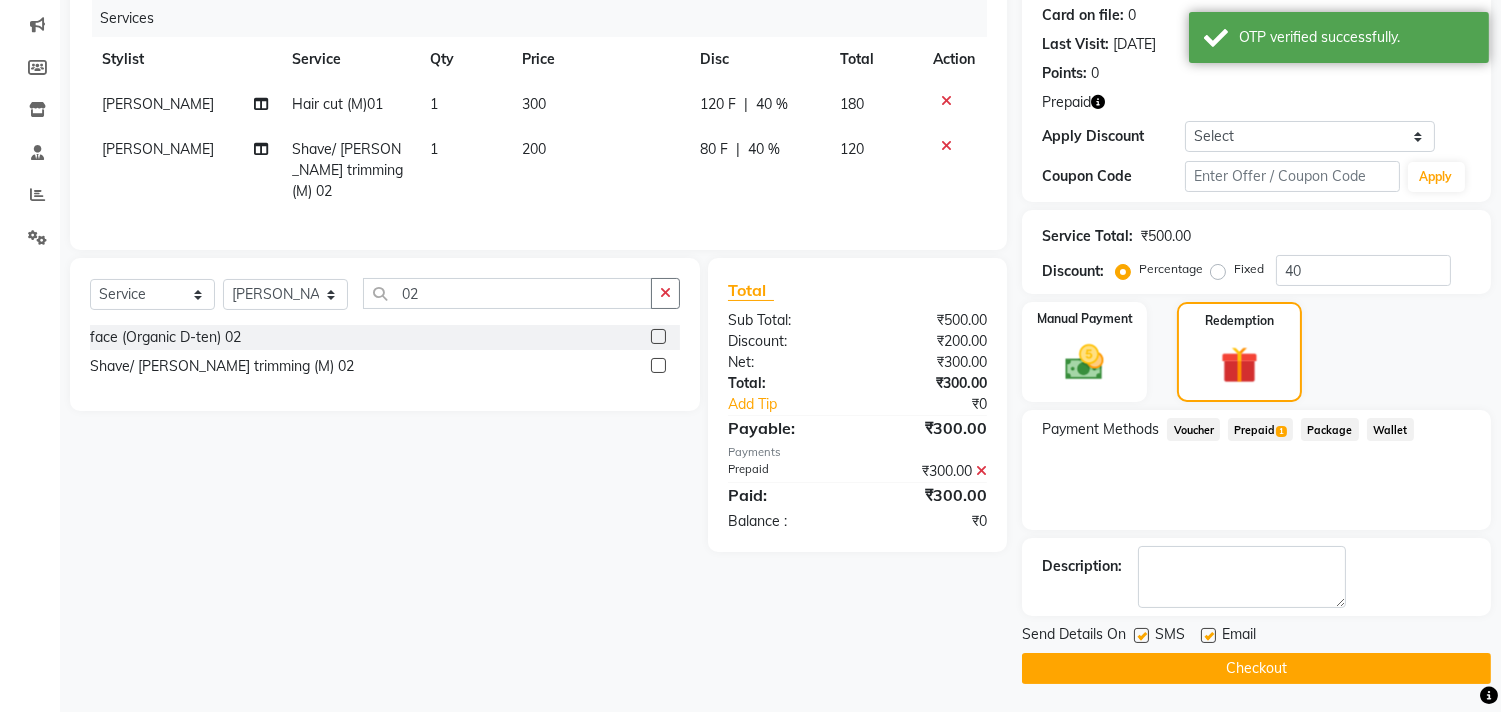 click on "Checkout" 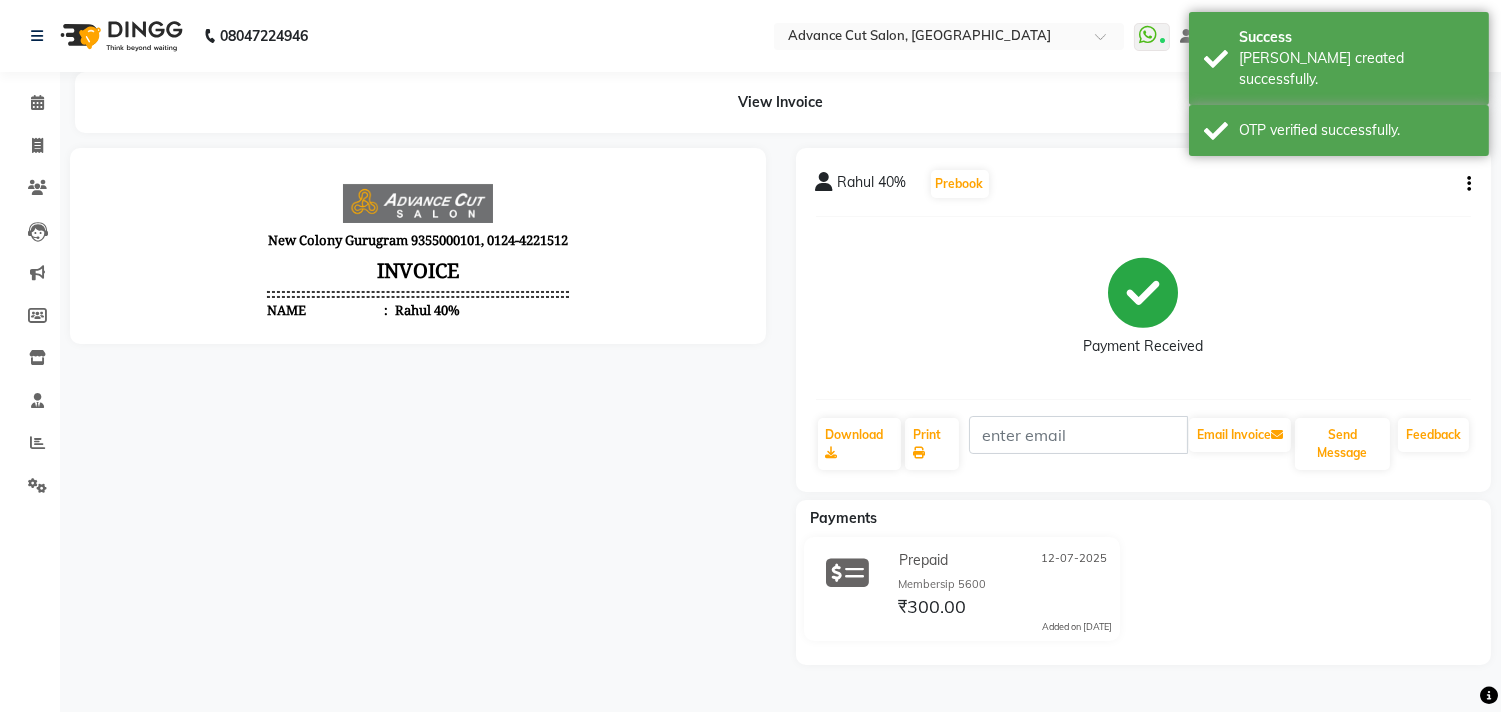 scroll, scrollTop: 0, scrollLeft: 0, axis: both 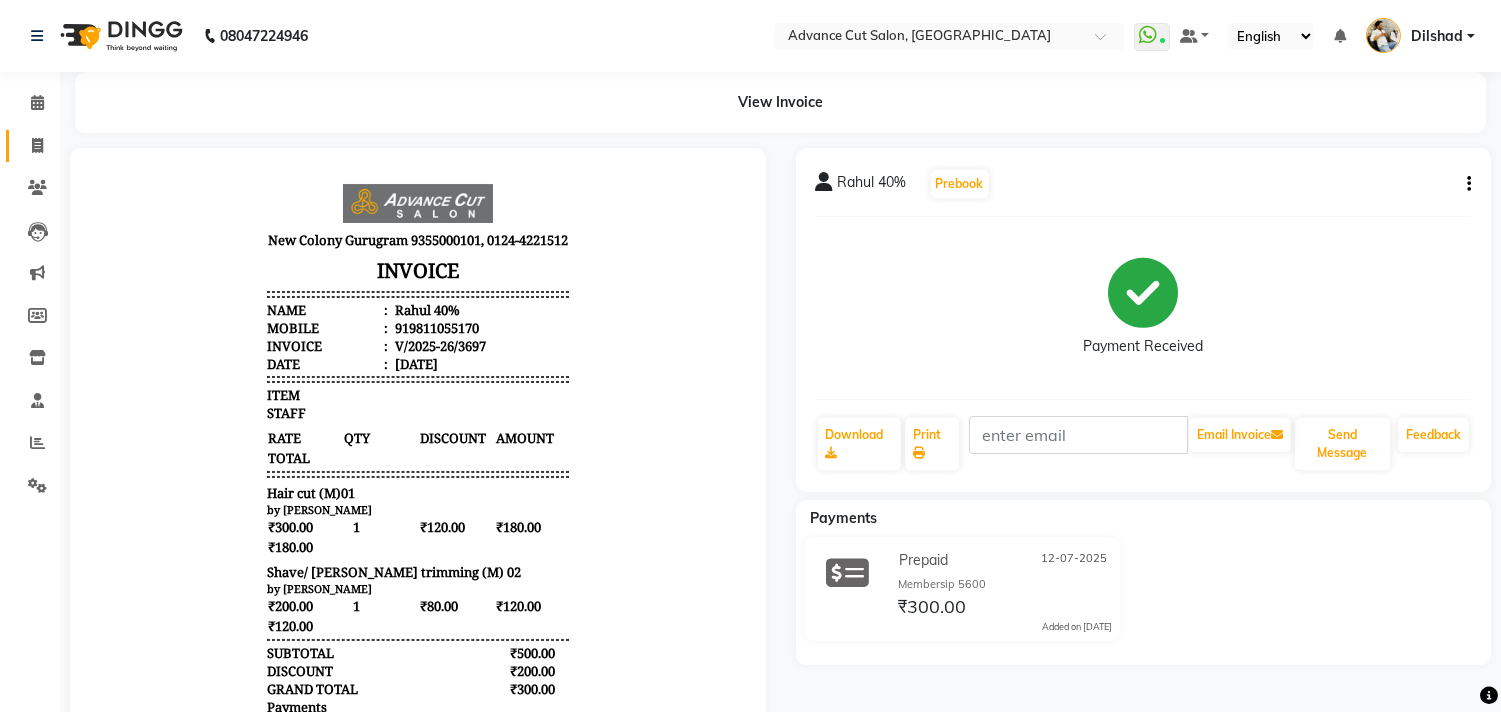 drag, startPoint x: 35, startPoint y: 141, endPoint x: 101, endPoint y: 58, distance: 106.04244 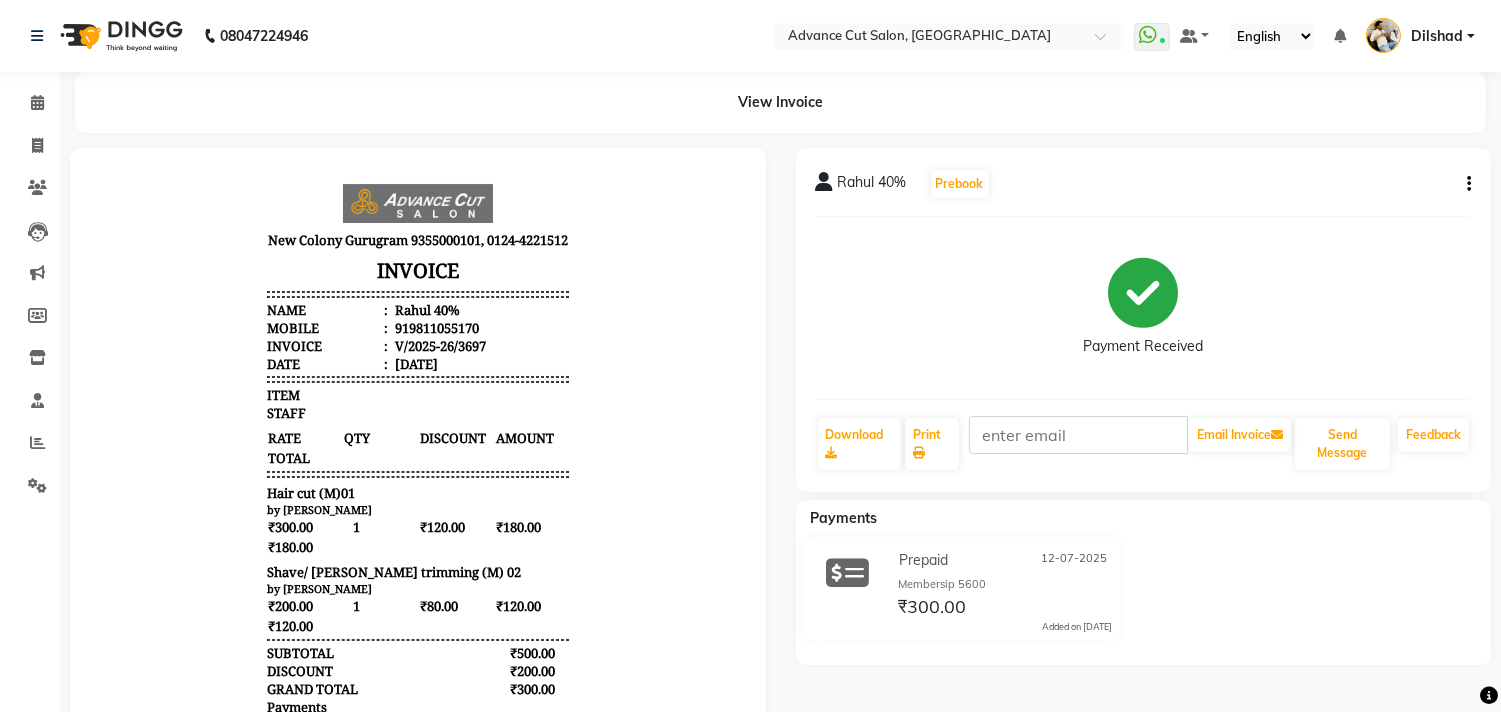 select on "service" 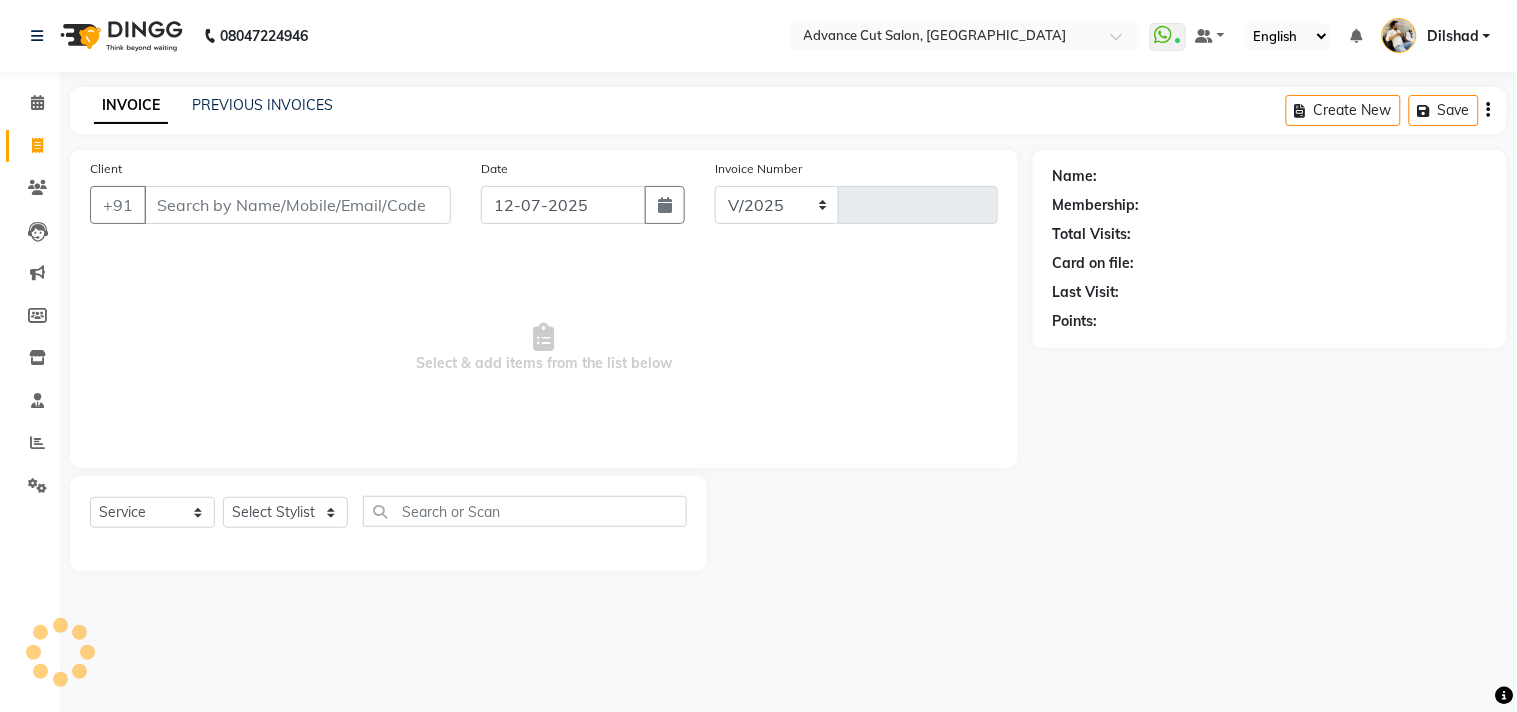select on "922" 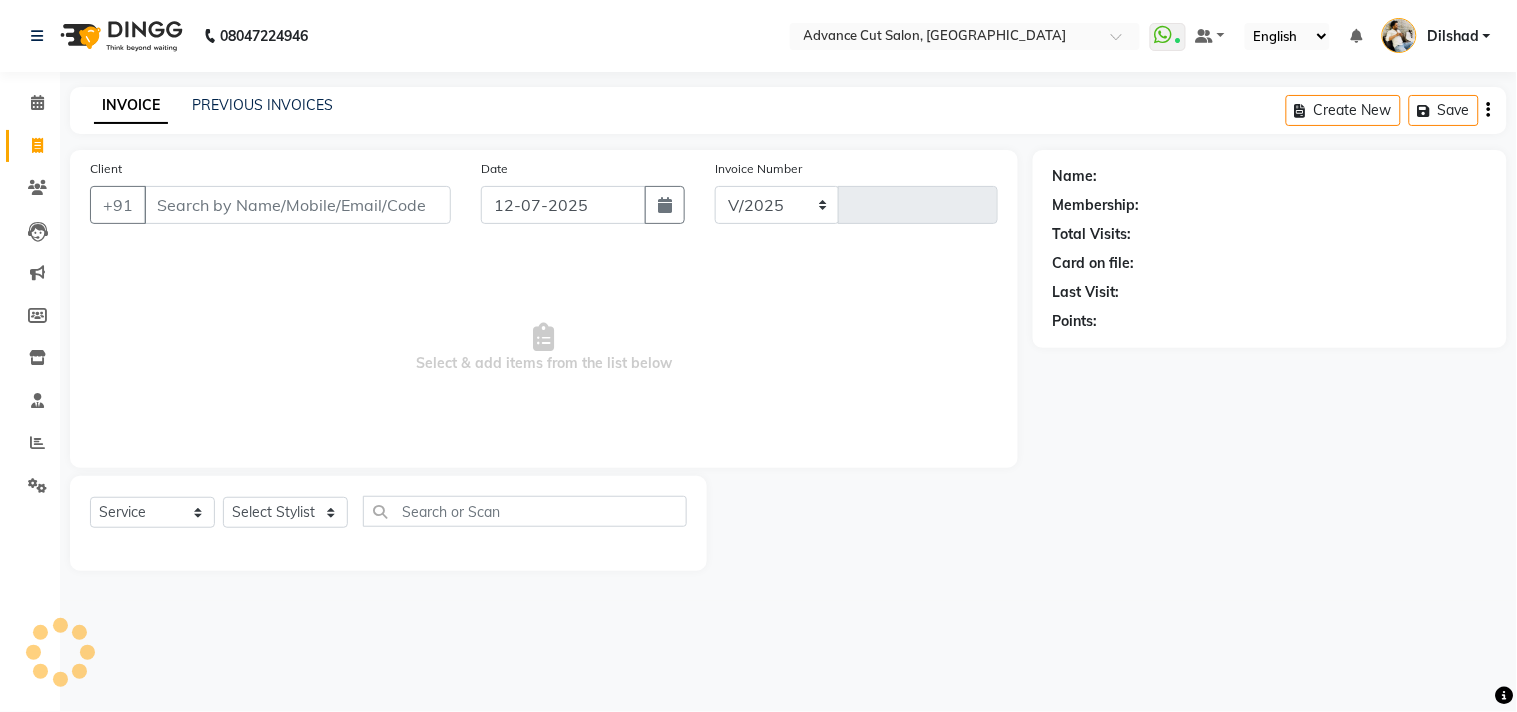 type on "3699" 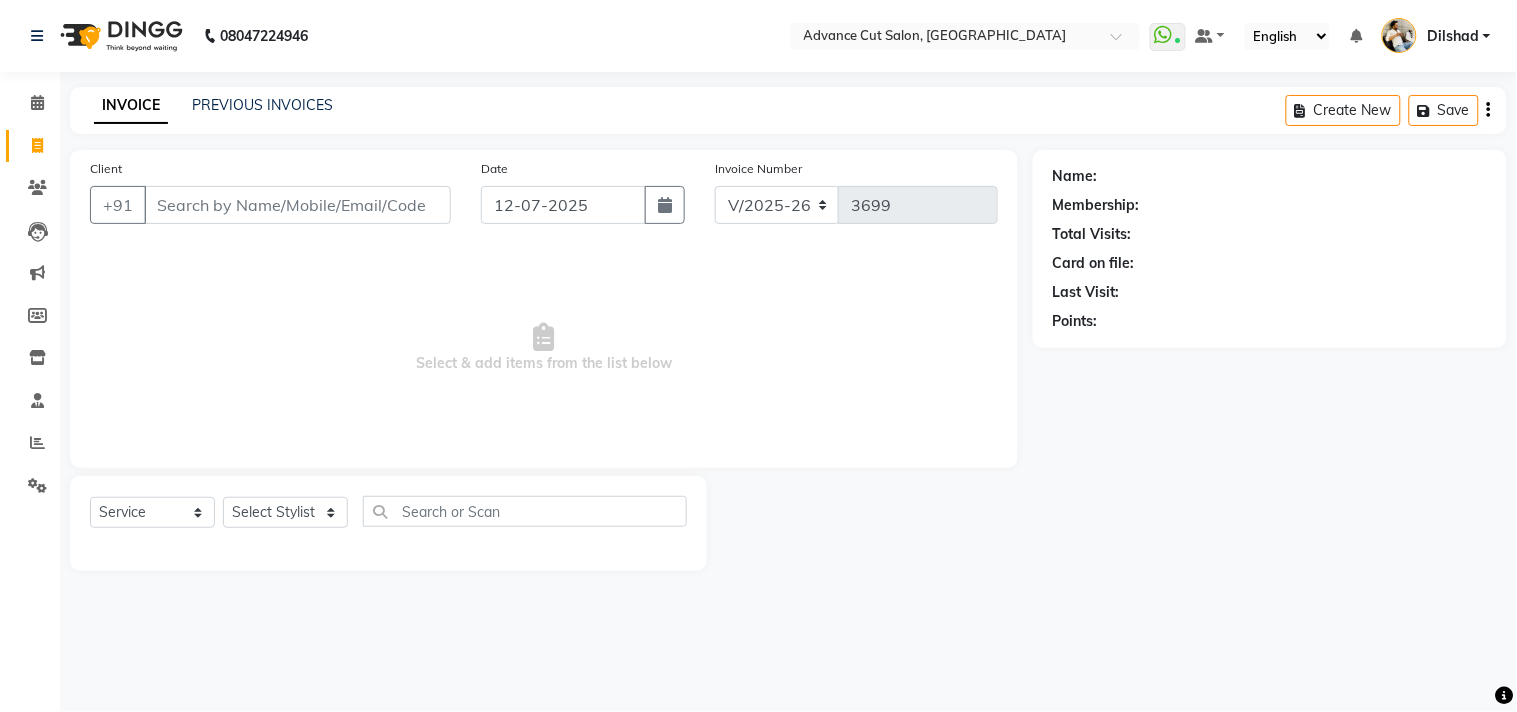 click on "08047224946 Select Location ×  Advance Cut Salon, New Colony  WhatsApp Status  ✕ Status:  Connected Most Recent Message: 11-07-2025     08:53 PM Recent Service Activity: 12-07-2025     10:56 AM Default Panel My Panel English ENGLISH Español العربية मराठी हिंदी ગુજરાતી தமிழ் 中文 Notifications nothing to show Dilshad Manage Profile Change Password Sign out  Version:3.15.4" 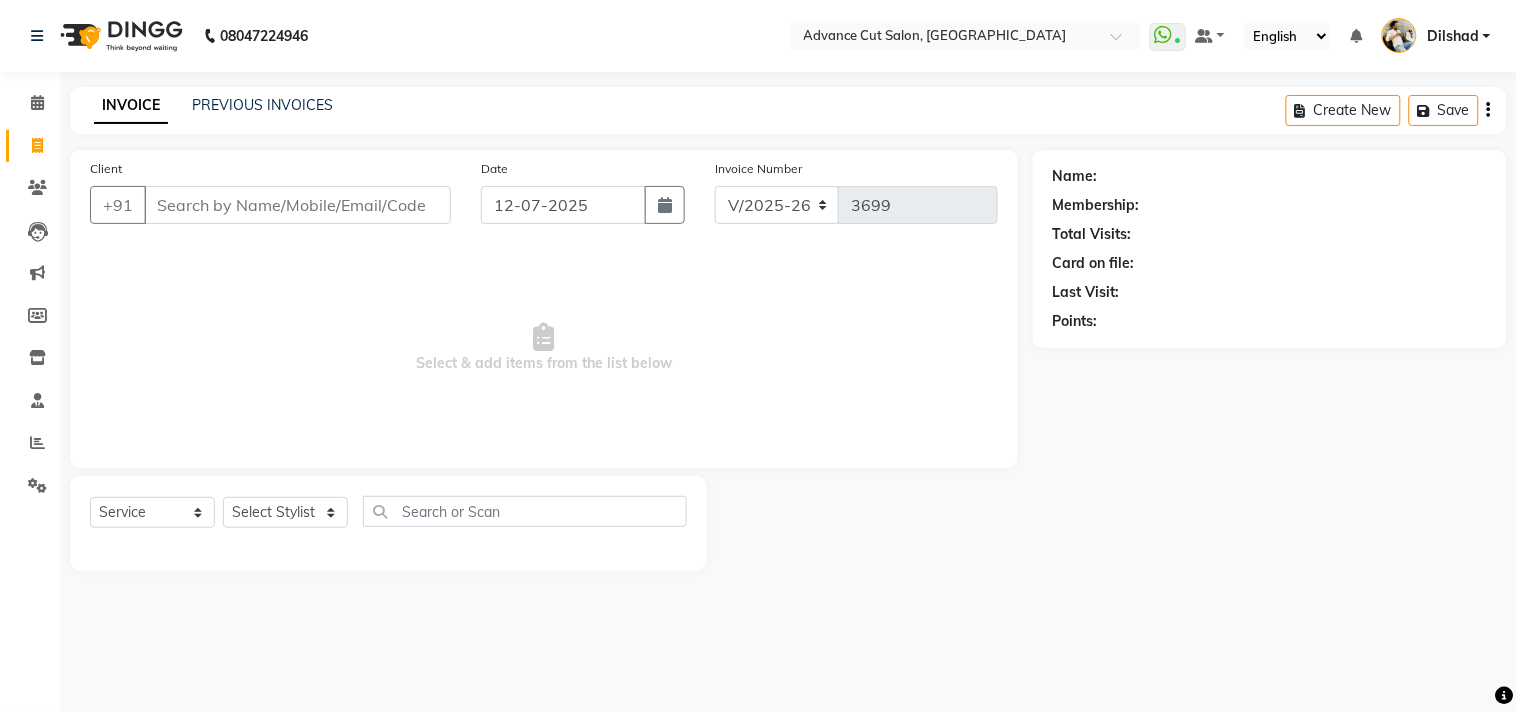 click on "INVOICE PREVIOUS INVOICES Create New   Save" 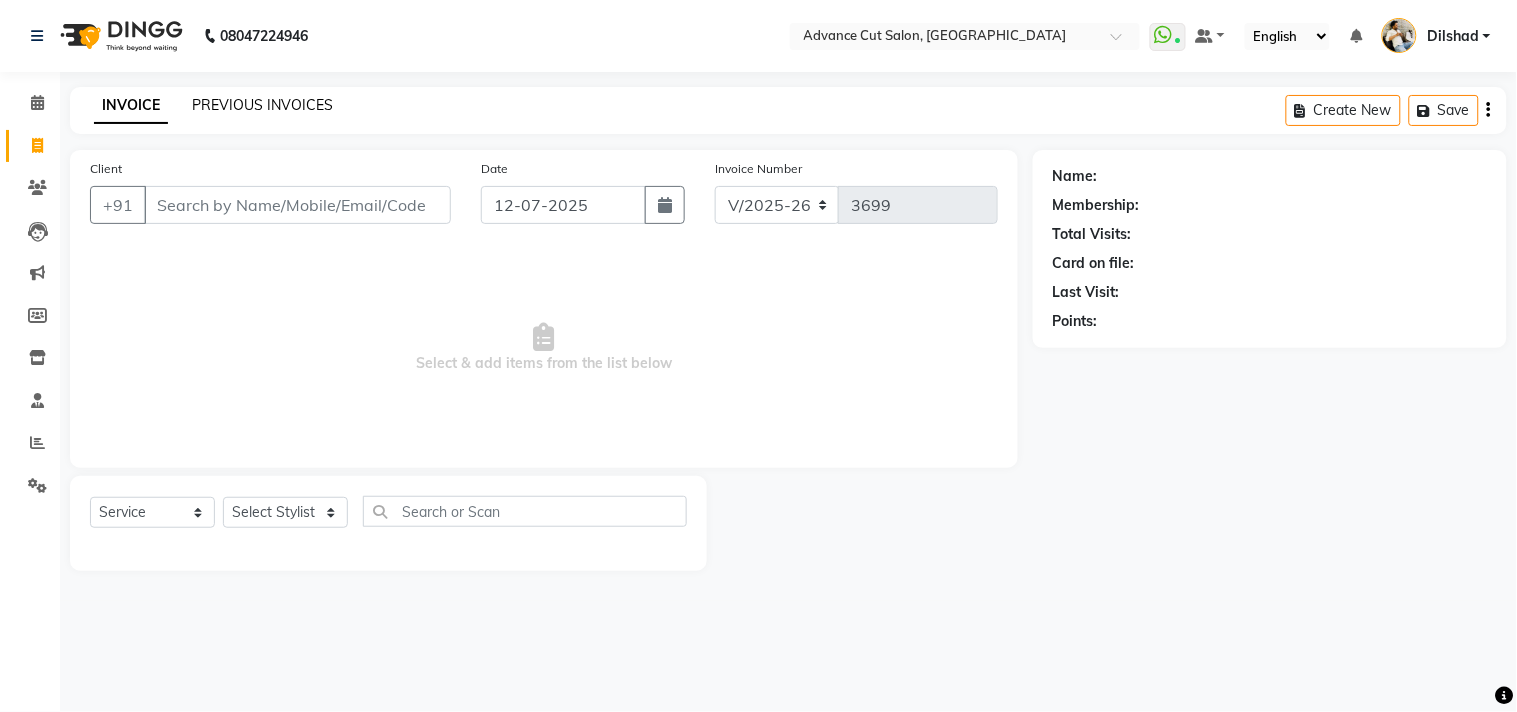 click on "PREVIOUS INVOICES" 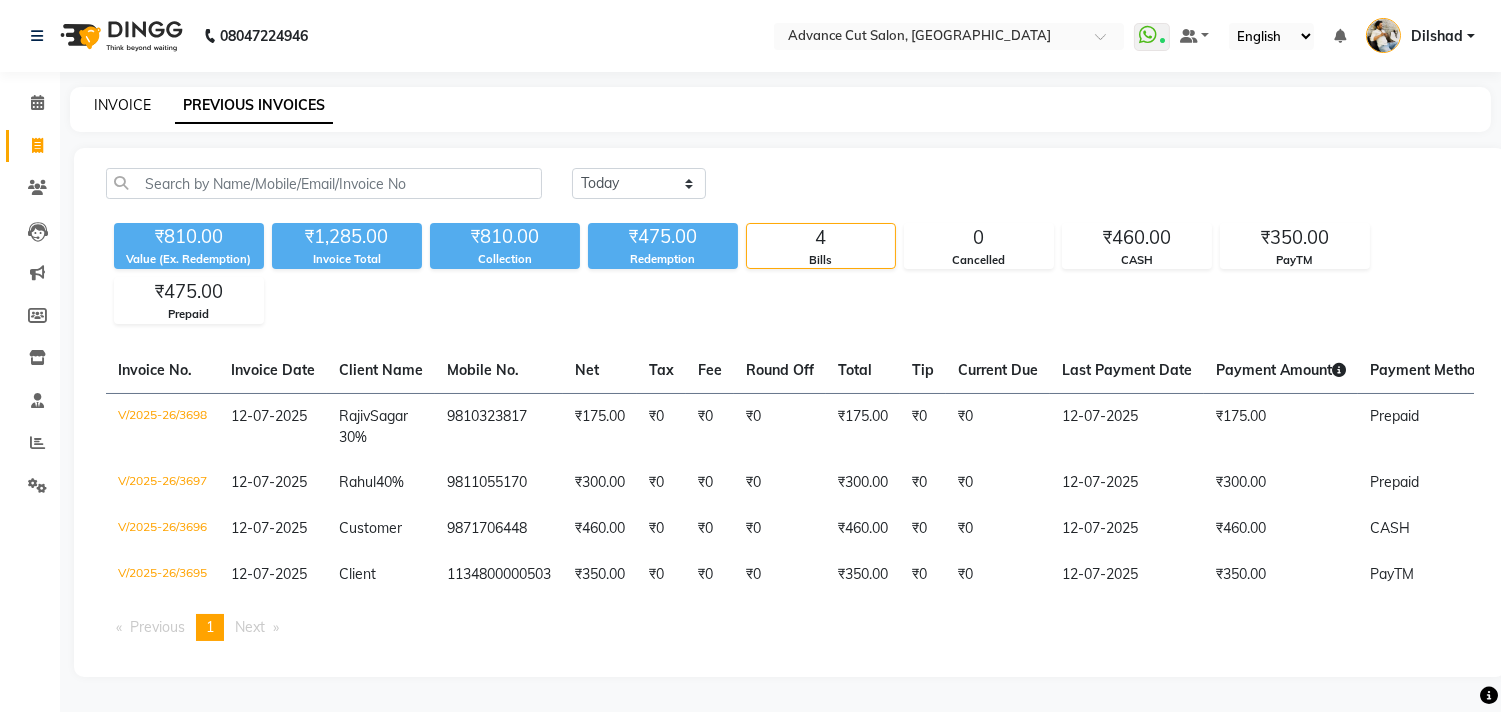 click on "INVOICE" 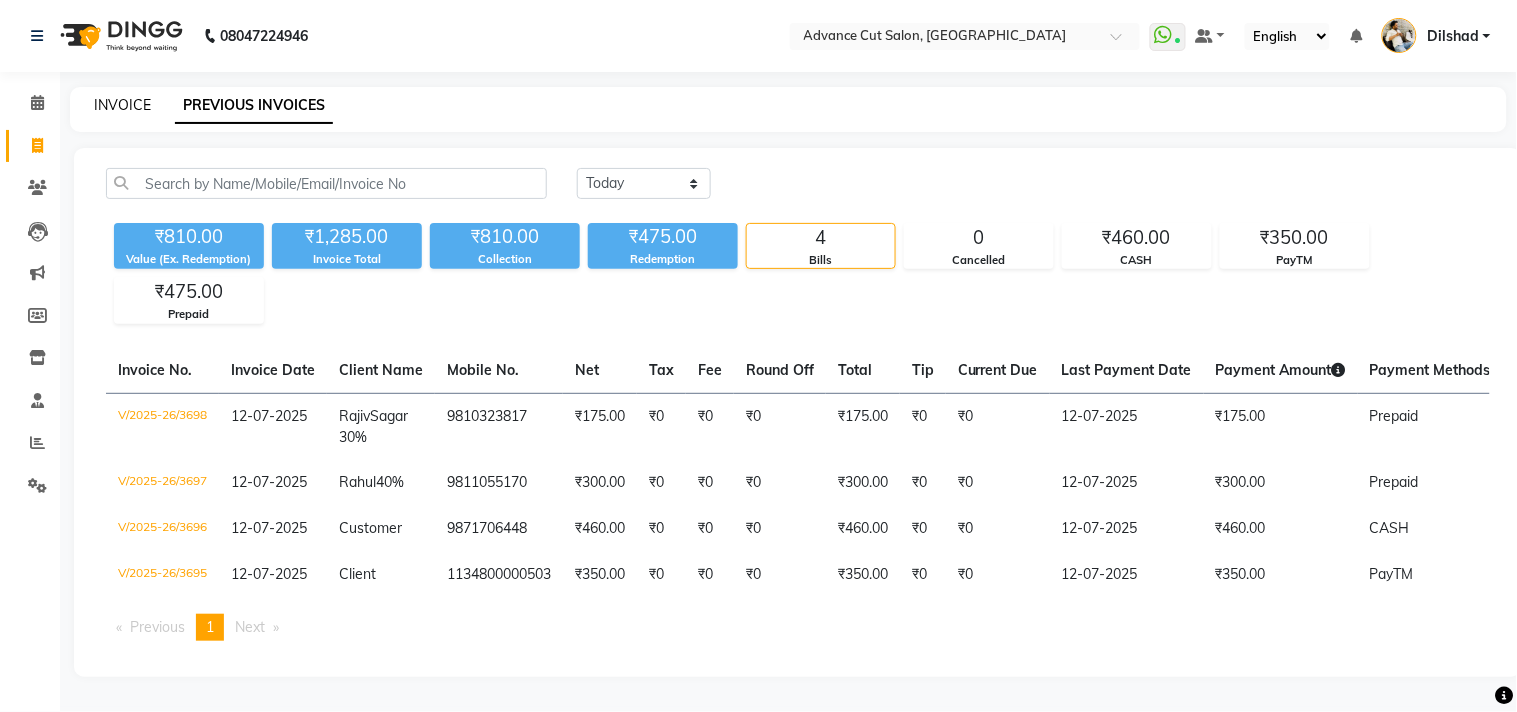 select on "922" 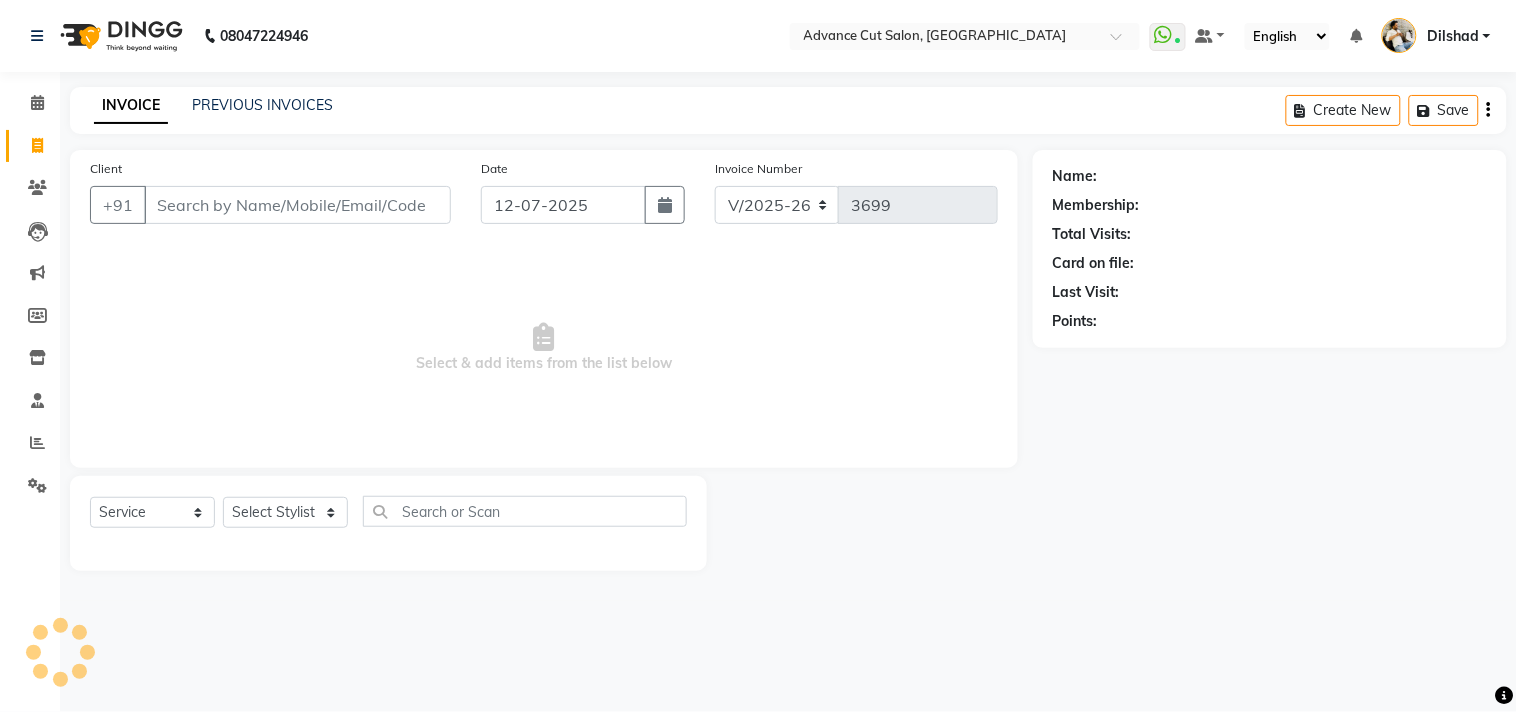 click on "INVOICE PREVIOUS INVOICES Create New   Save" 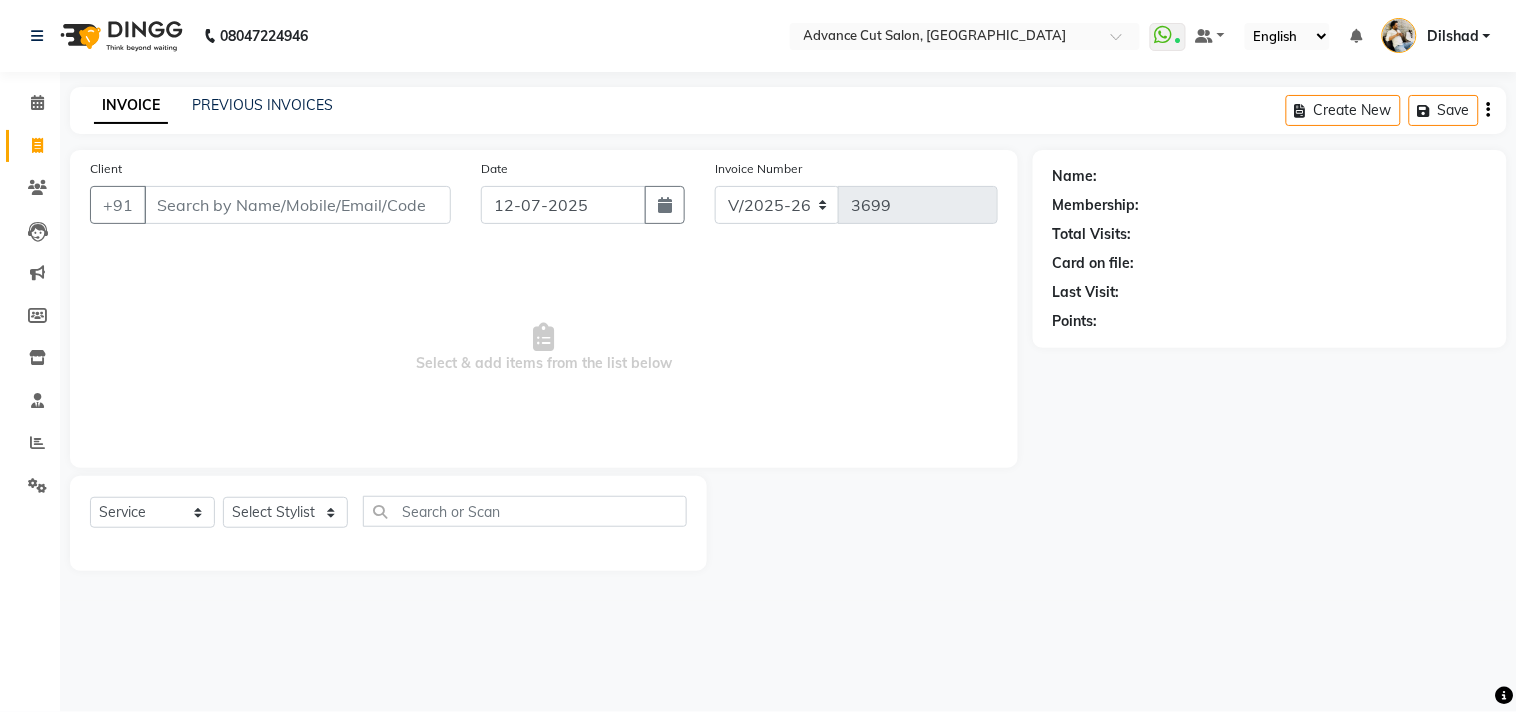 click on "INVOICE PREVIOUS INVOICES Create New   Save" 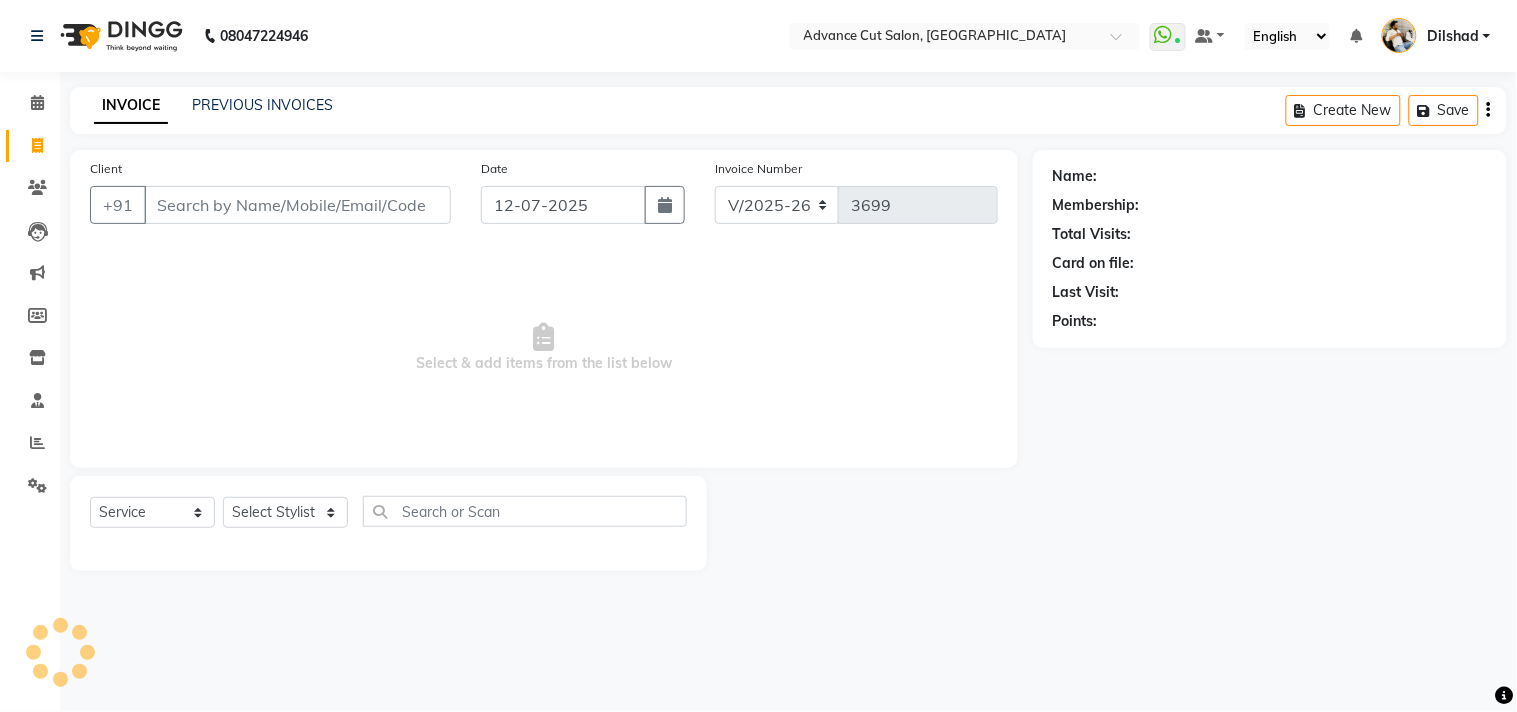click on "Name: Membership: Total Visits: Card on file: Last Visit:  Points:" 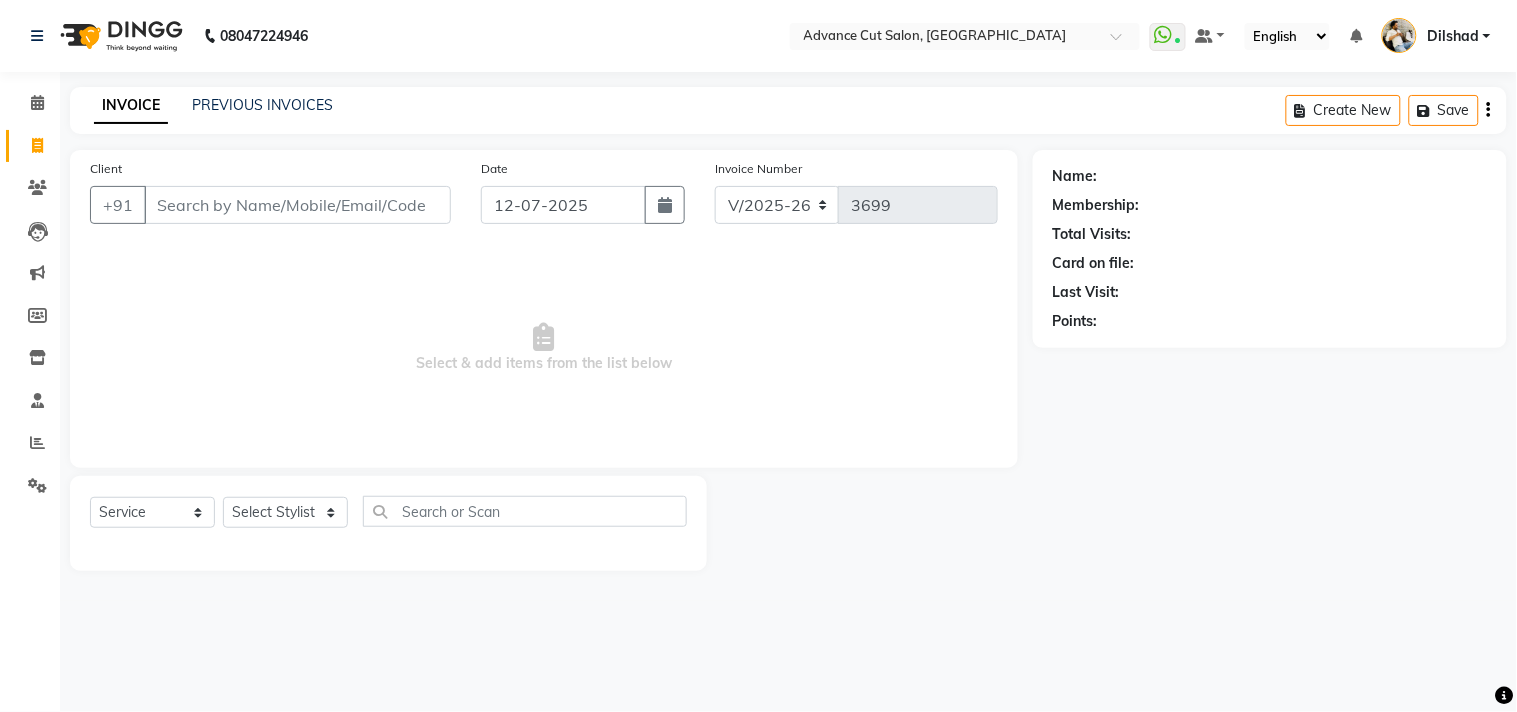 click on "08047224946 Select Location ×  Advance Cut Salon, New Colony  WhatsApp Status  ✕ Status:  Connected Most Recent Message: 11-07-2025     08:53 PM Recent Service Activity: 12-07-2025     10:56 AM Default Panel My Panel English ENGLISH Español العربية मराठी हिंदी ગુજરાતી தமிழ் 中文 Notifications nothing to show Dilshad Manage Profile Change Password Sign out  Version:3.15.4  ☀  Advance Cut Salon, New Colony  Calendar  Invoice  Clients  Leads   Marketing  Members  Inventory  Staff  Reports  Settings Completed InProgress Upcoming Dropped Tentative Check-In Confirm Bookings Generate Report Segments Page Builder INVOICE PREVIOUS INVOICES Create New   Save  Client +91 Date 12-07-2025 Invoice Number V/2025 V/2025-26 3699  Select & add items from the list below  Select  Service  Product  Membership  Package Voucher Prepaid Gift Card  Select Stylist Abrar Alam Avinash Dilshad Lallan Meenu Nabeel Nafeesh Ahmad Naved O.P. Sharma  Pryag Sahil Samar Shahzad" at bounding box center (758, 356) 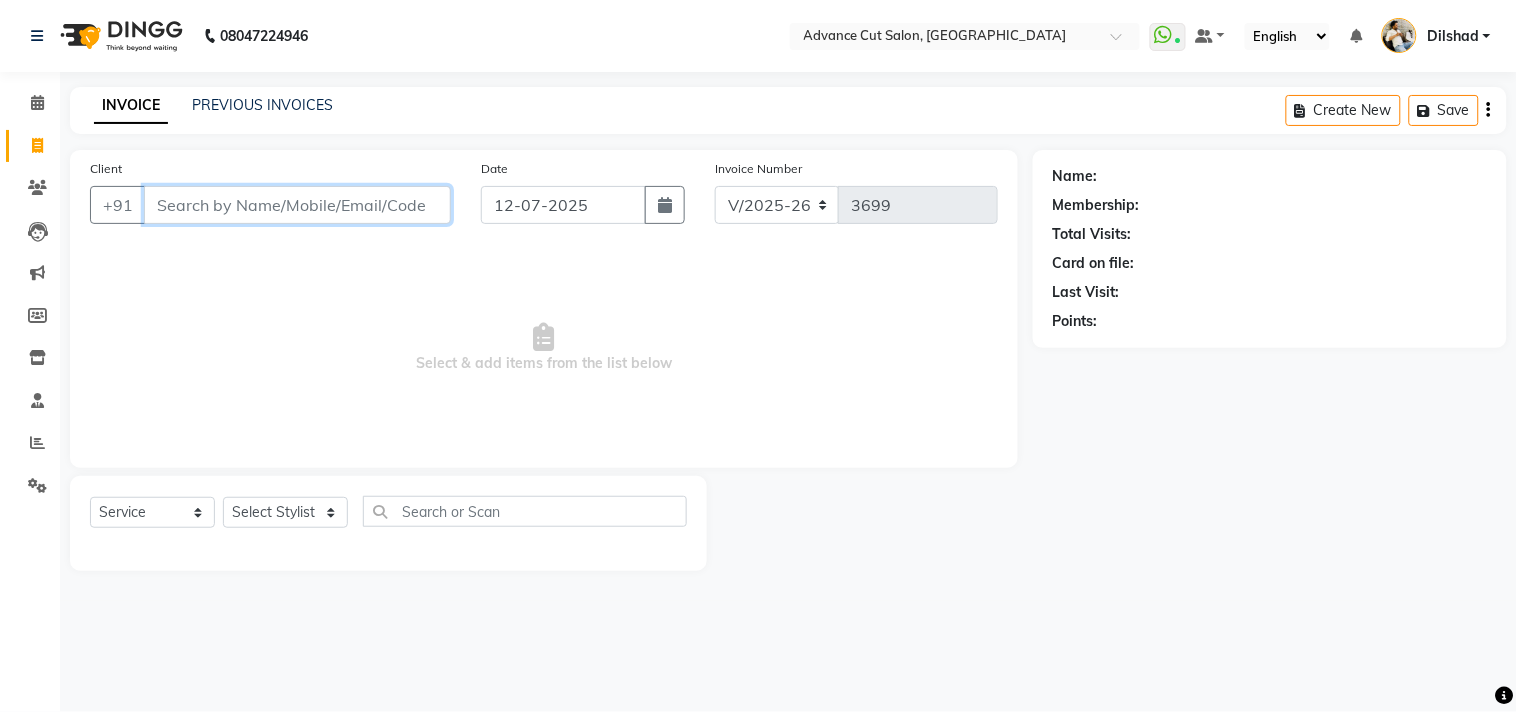 click on "Client" at bounding box center [297, 205] 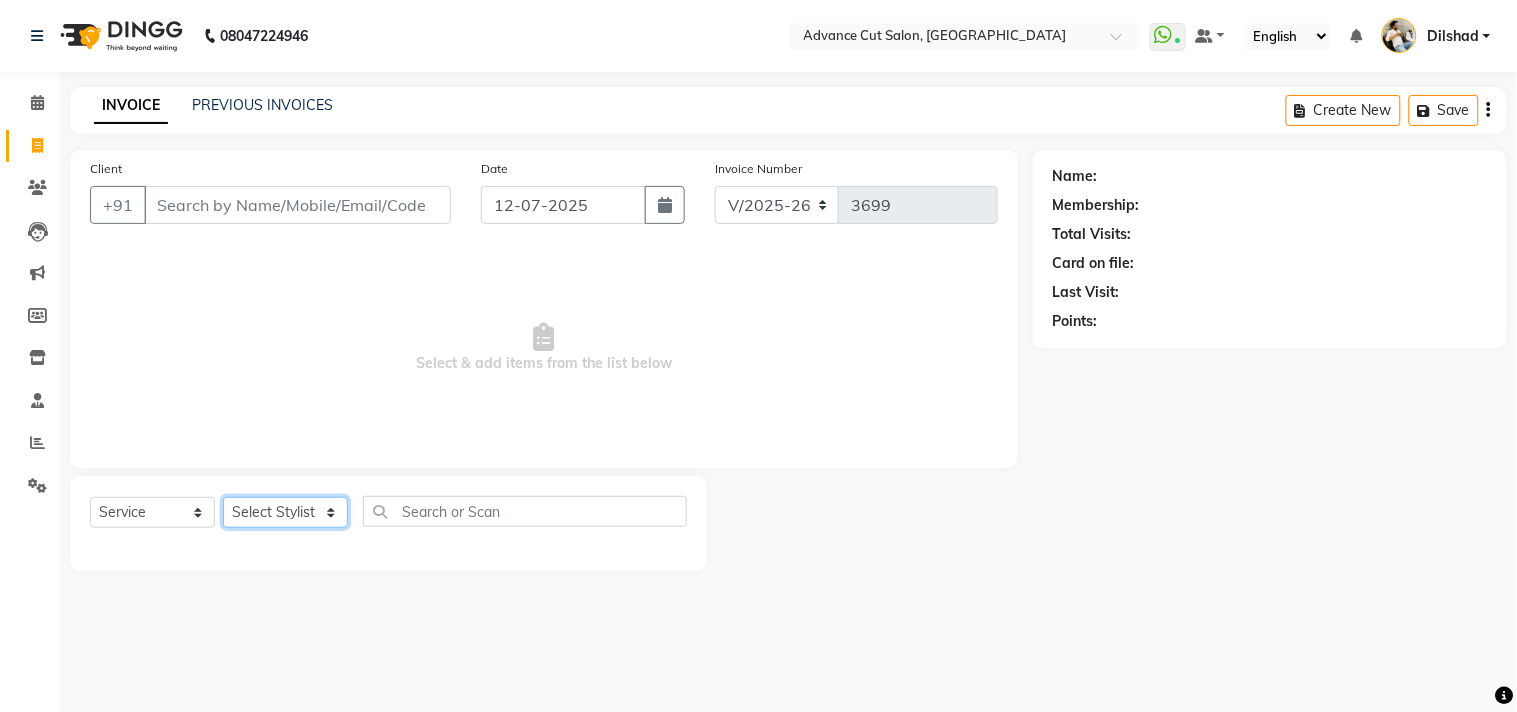 click on "Select Stylist [PERSON_NAME] Avinash Dilshad [PERSON_NAME] [PERSON_NAME] [PERSON_NAME] [PERSON_NAME]  [PERSON_NAME] [PERSON_NAME]  [PERSON_NAME] [PERSON_NAME]" 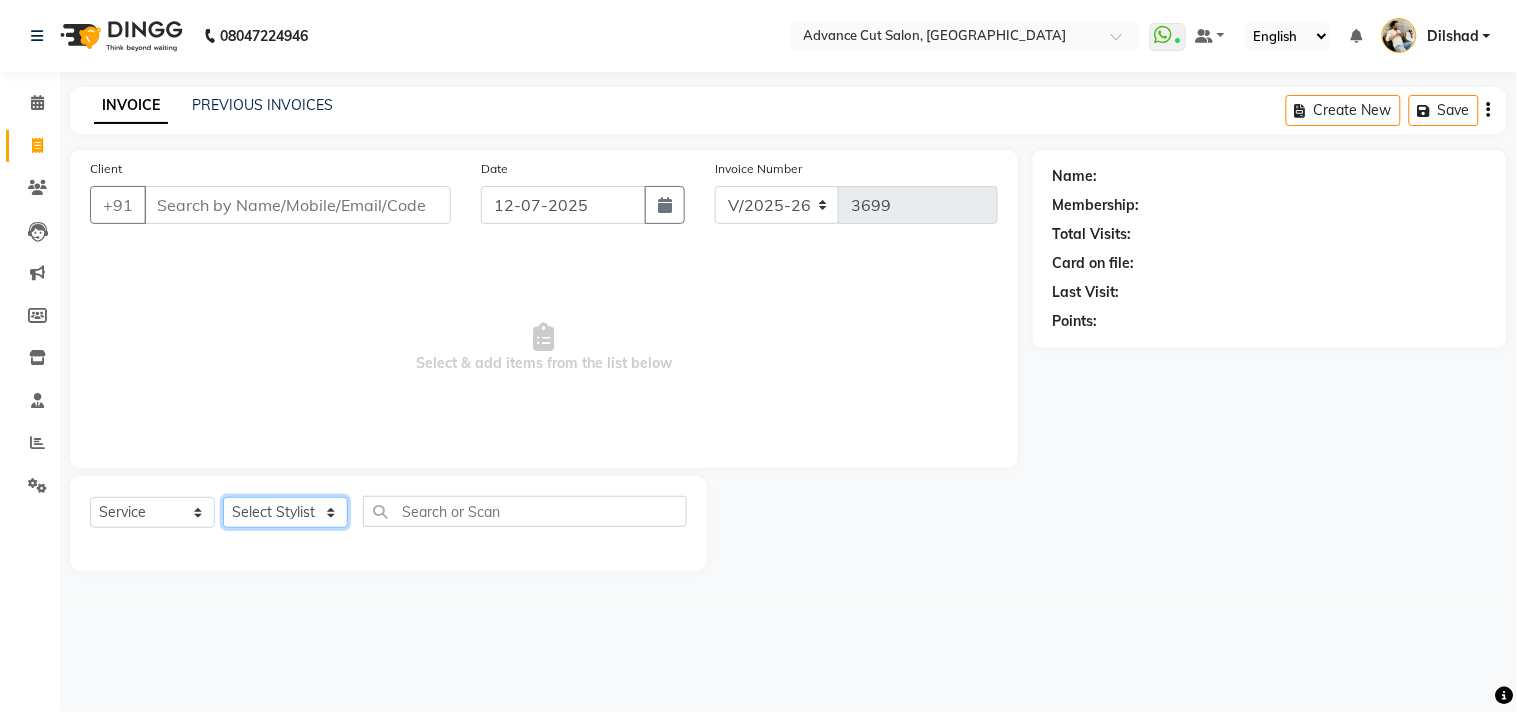 select on "25769" 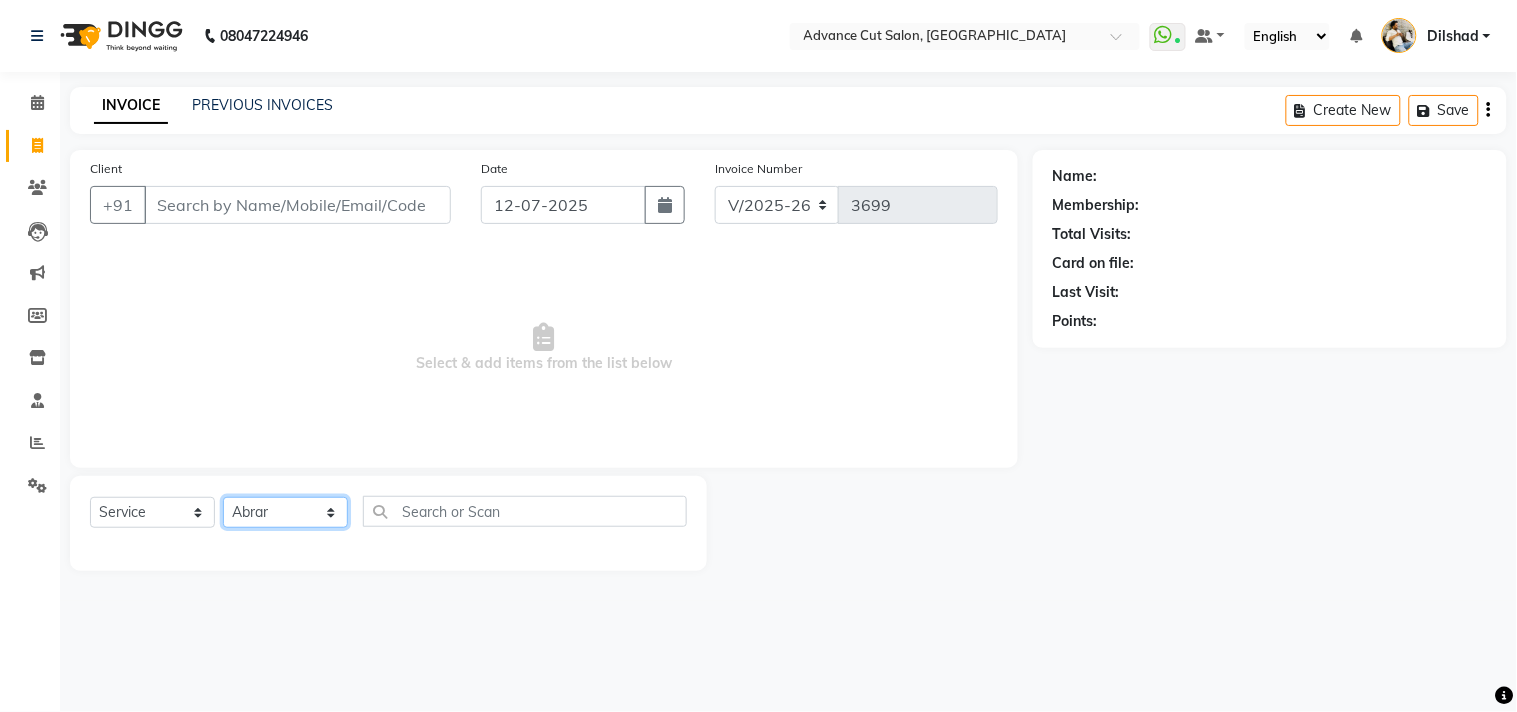 click on "Select Stylist [PERSON_NAME] Avinash Dilshad [PERSON_NAME] [PERSON_NAME] [PERSON_NAME] [PERSON_NAME]  [PERSON_NAME] [PERSON_NAME]  [PERSON_NAME] [PERSON_NAME]" 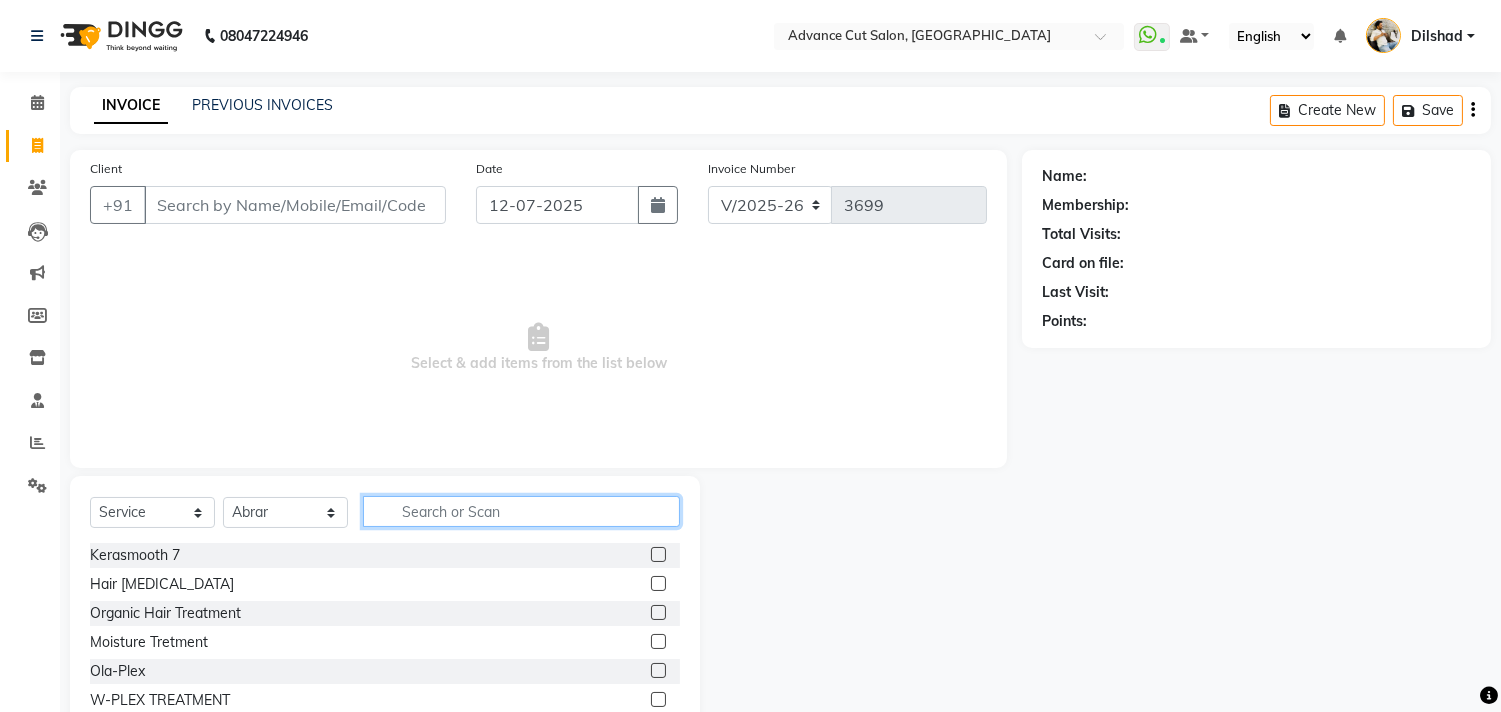 click 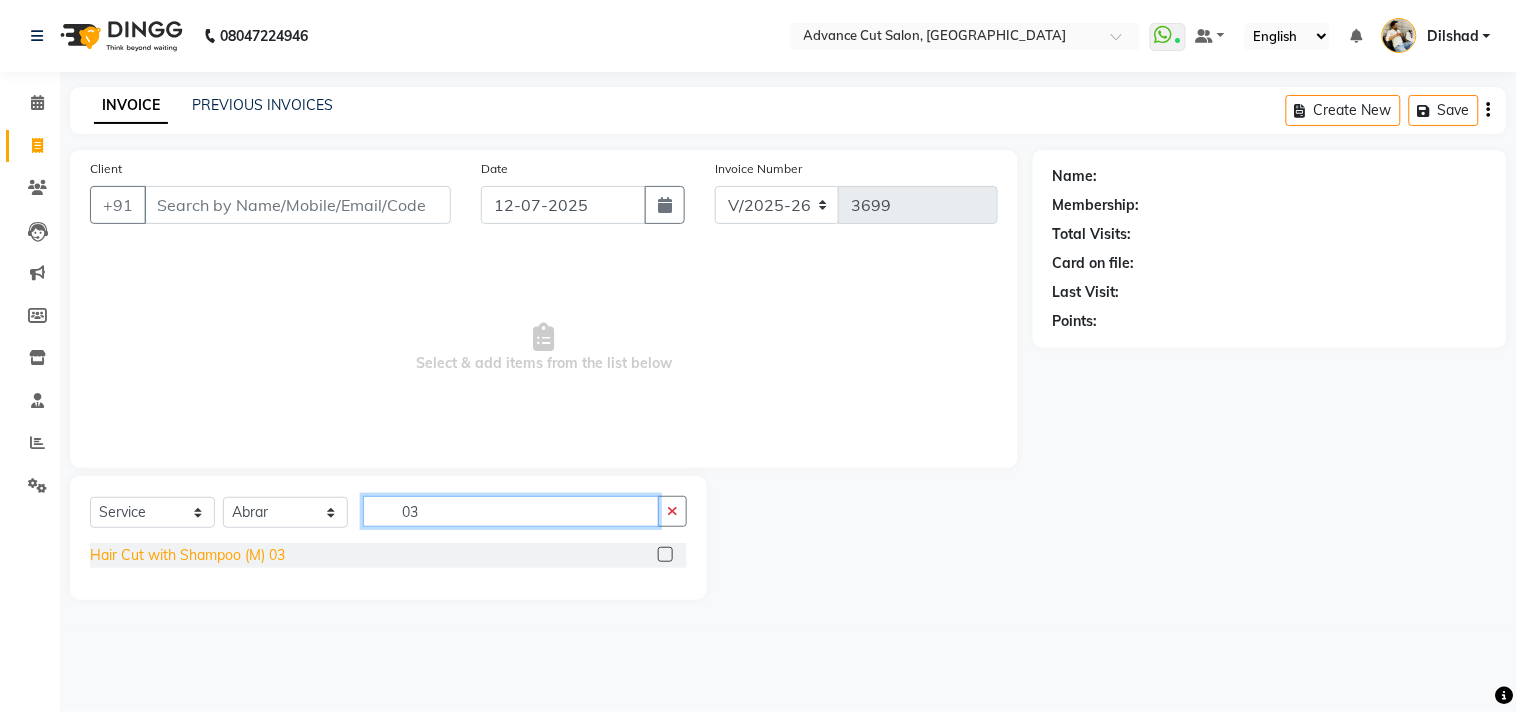 type on "03" 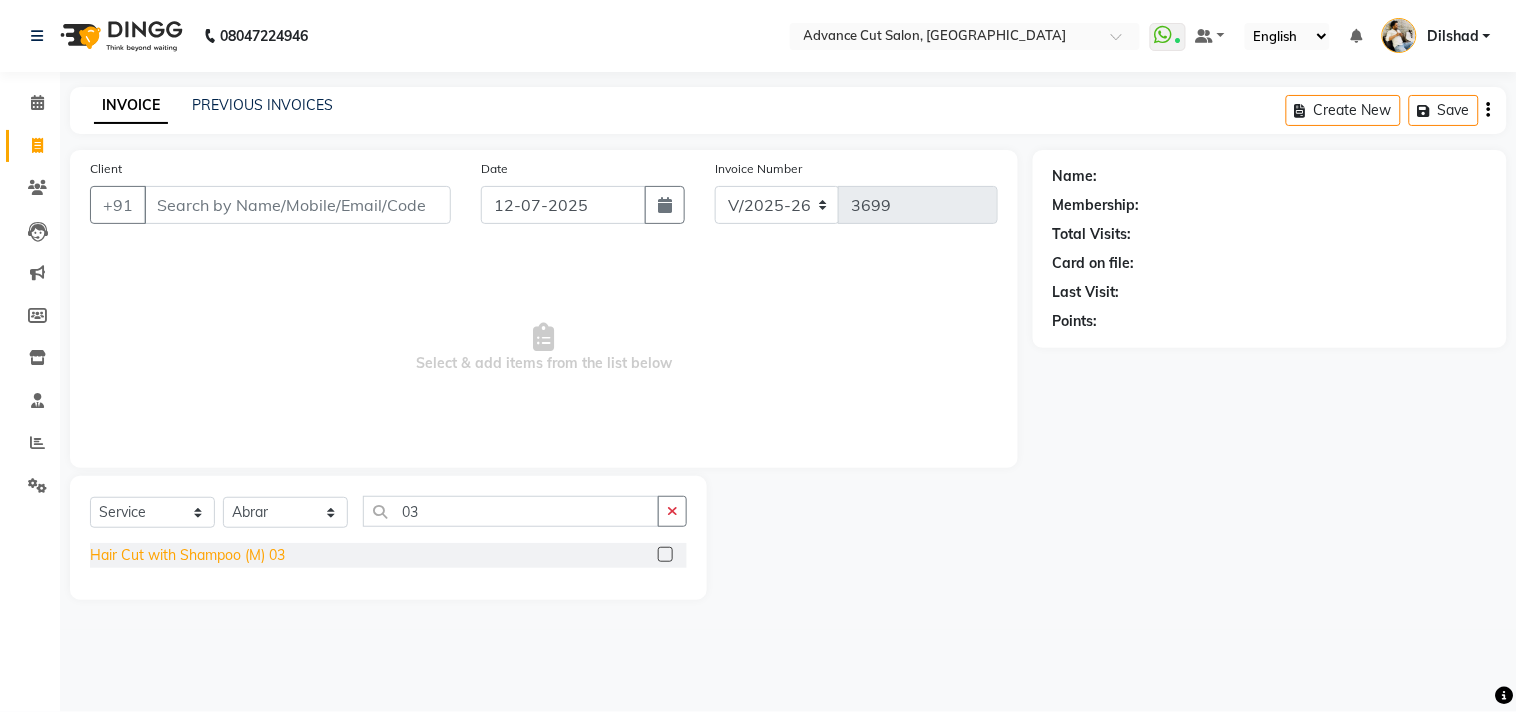 click on "Hair Cut with Shampoo (M) 03" 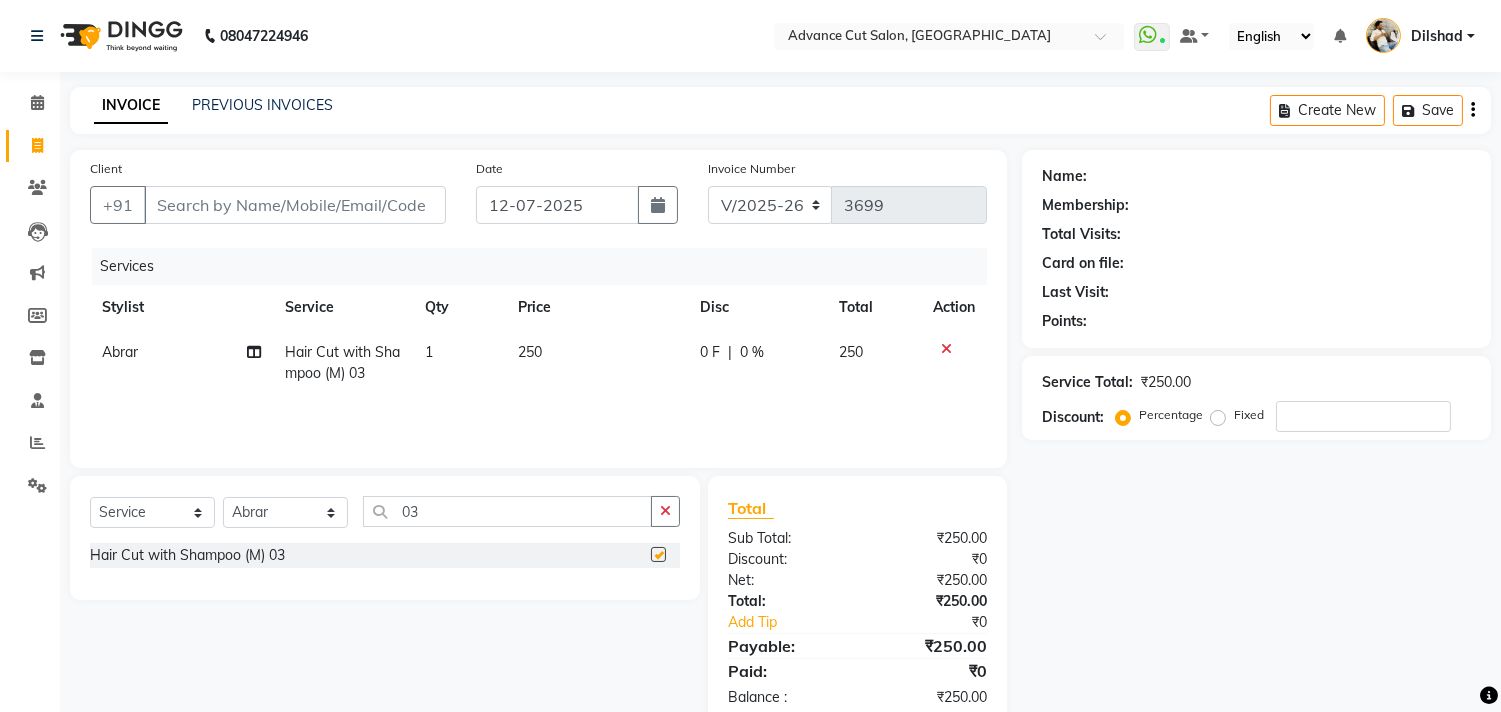 checkbox on "false" 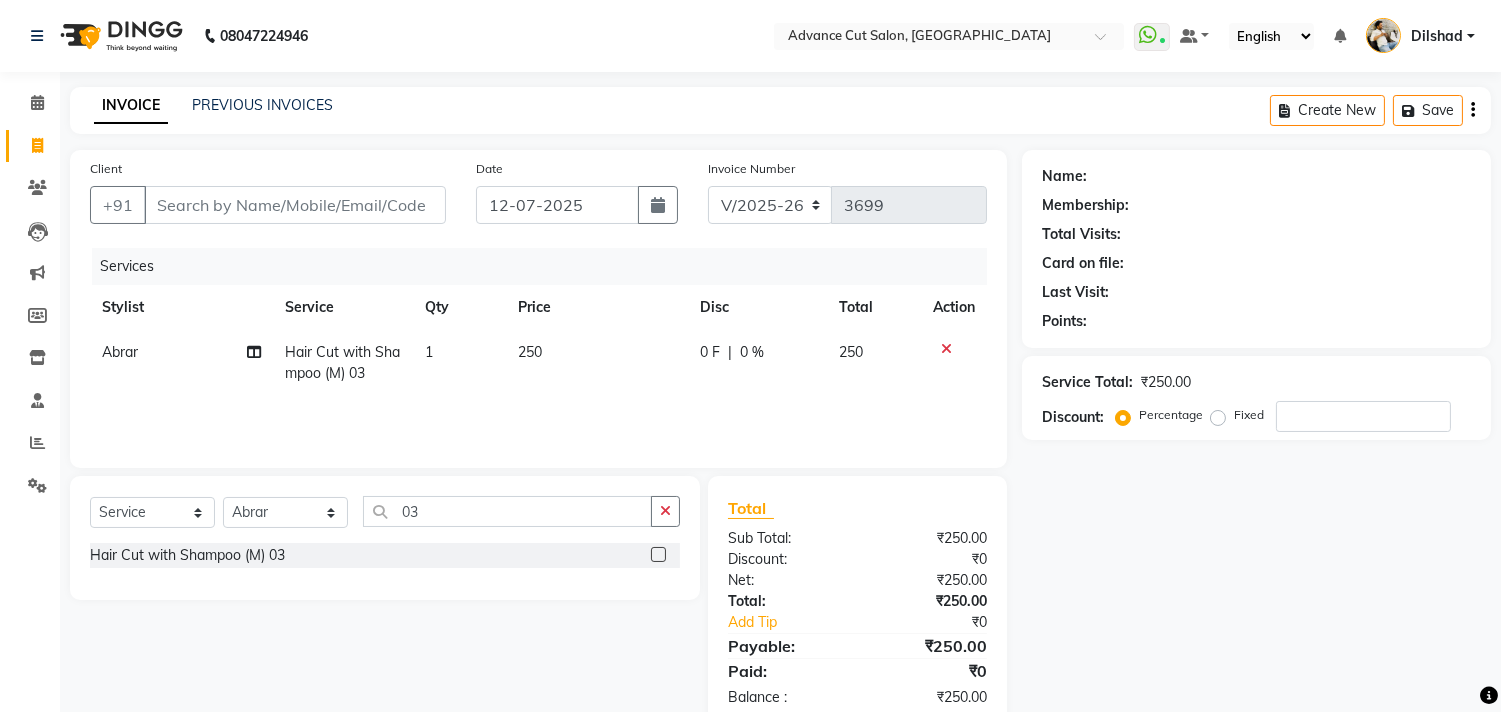 click on "Select  Service  Product  Membership  Package Voucher Prepaid Gift Card  Select Stylist Abrar Alam Avinash Dilshad Lallan Meenu Nabeel Nafeesh Ahmad Naved O.P. Sharma  Pryag Sahil Samar Shahzad  SHWETA SINGH Zarina 03" 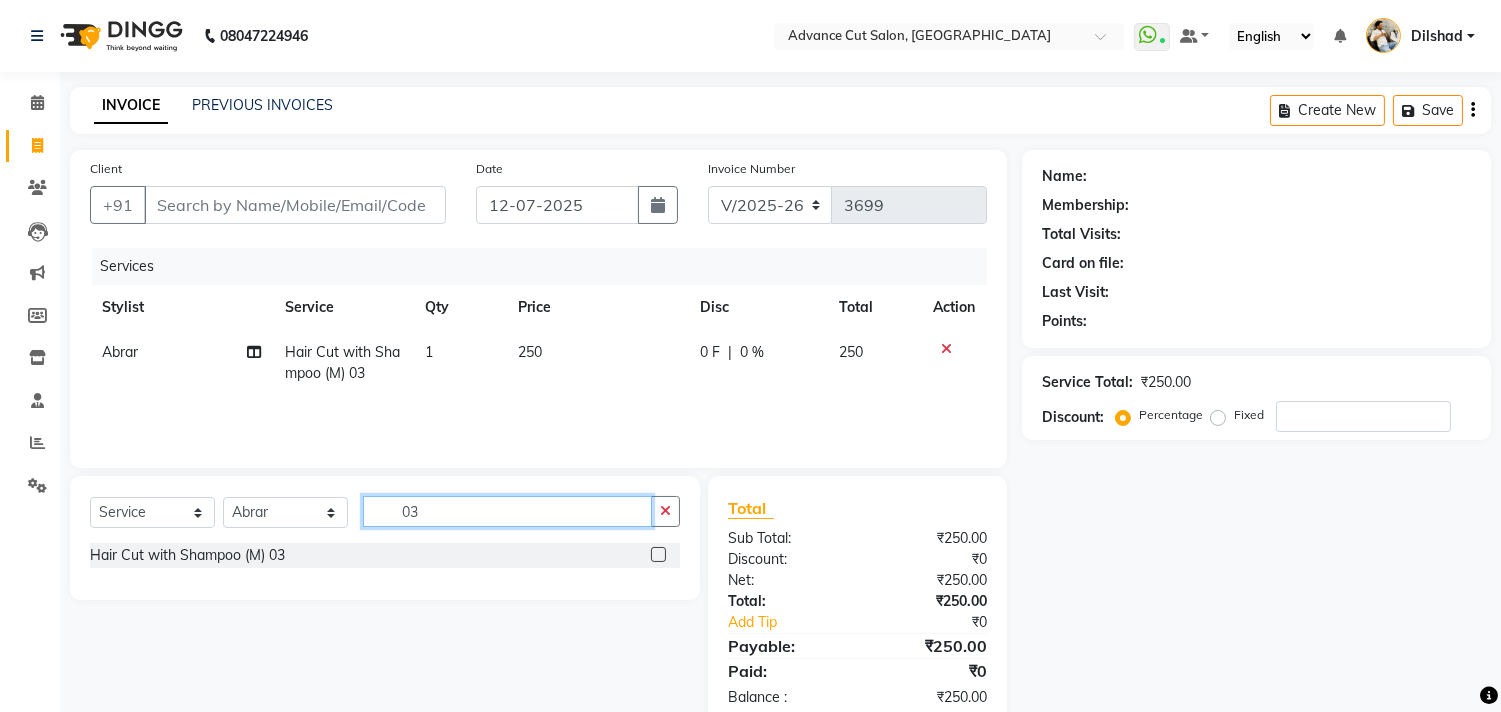 click on "03" 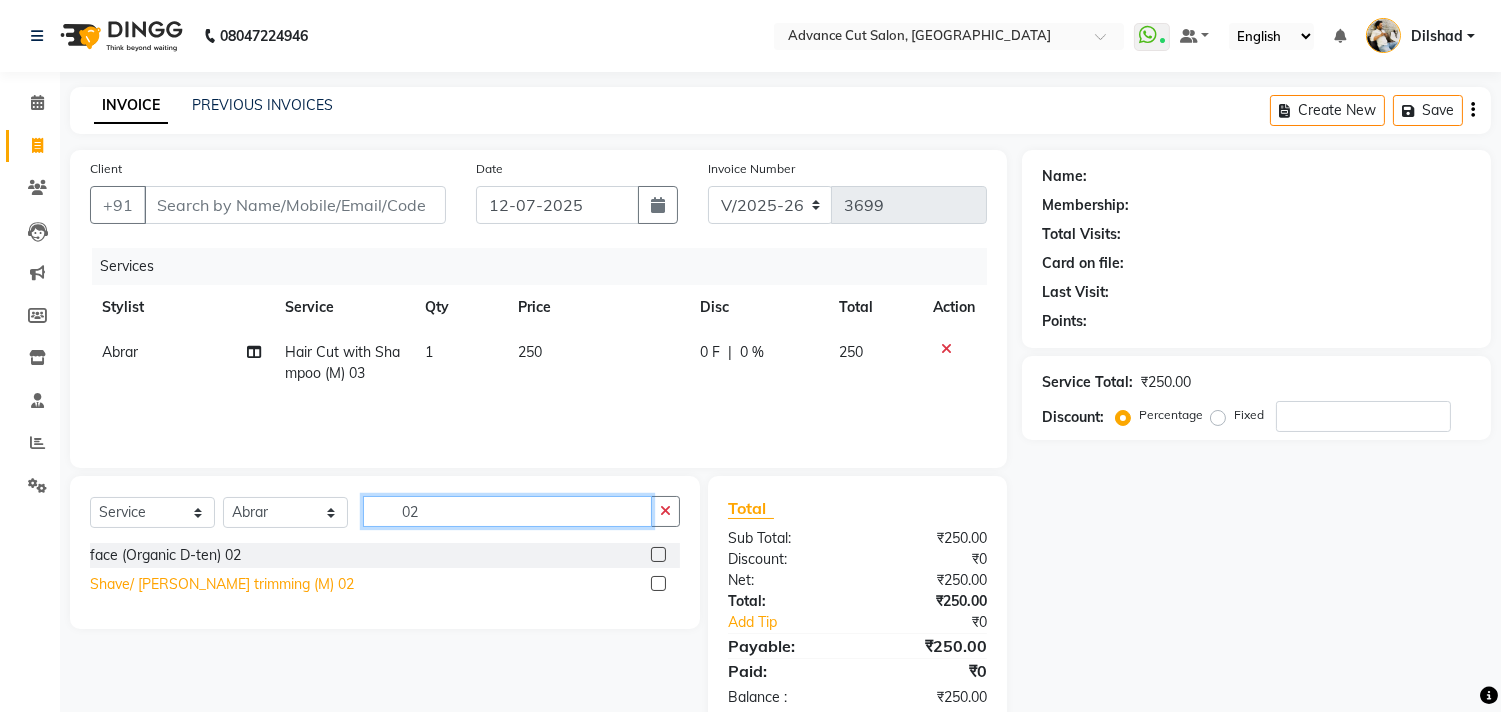 type on "02" 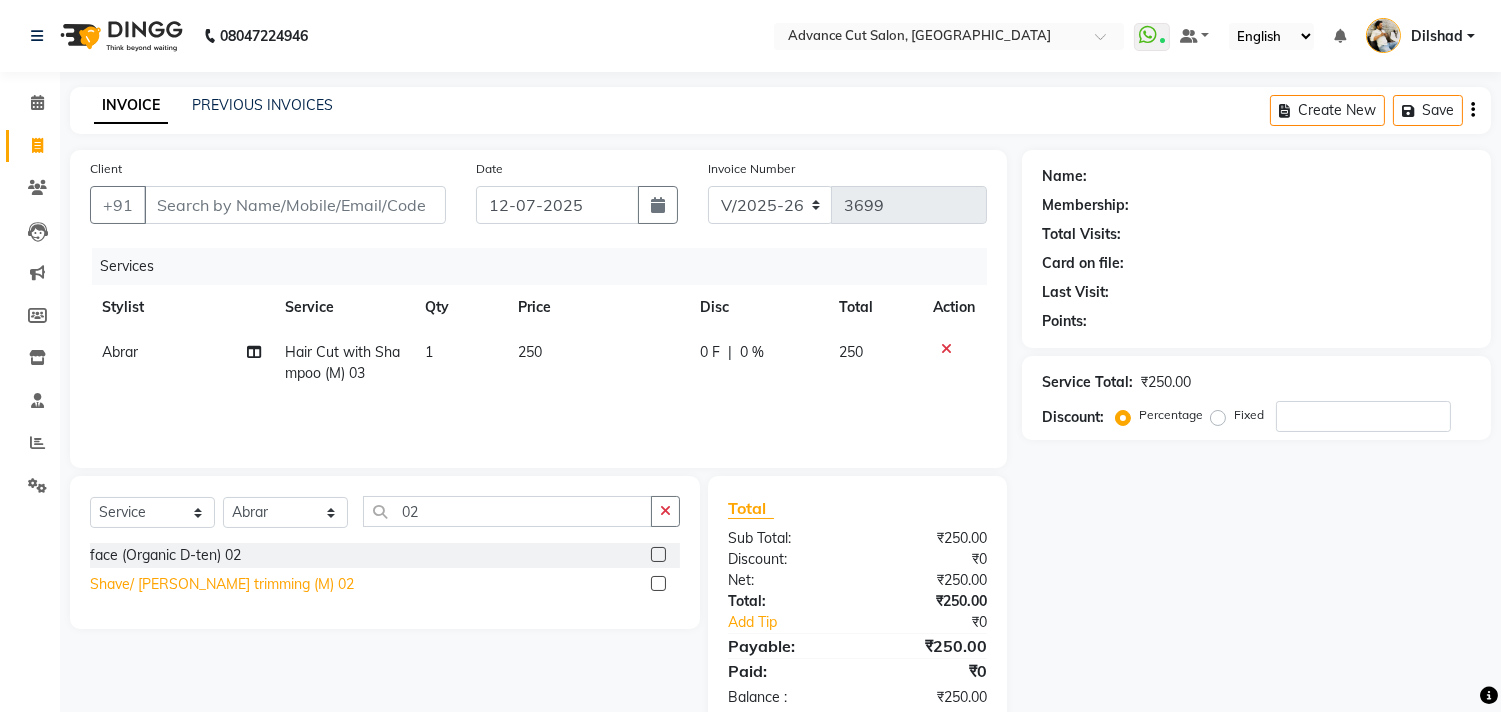 click on "Shave/ [PERSON_NAME] trimming (M) 02" 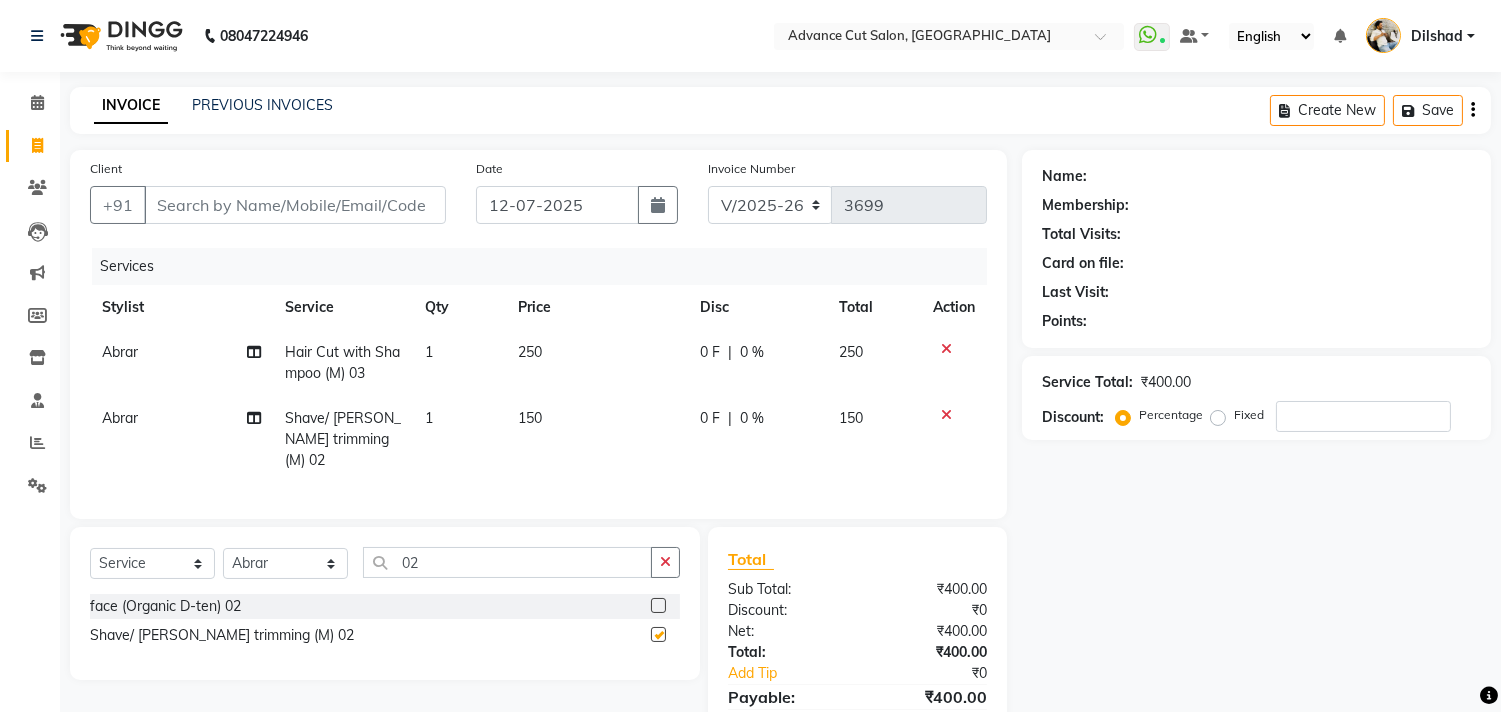 checkbox on "false" 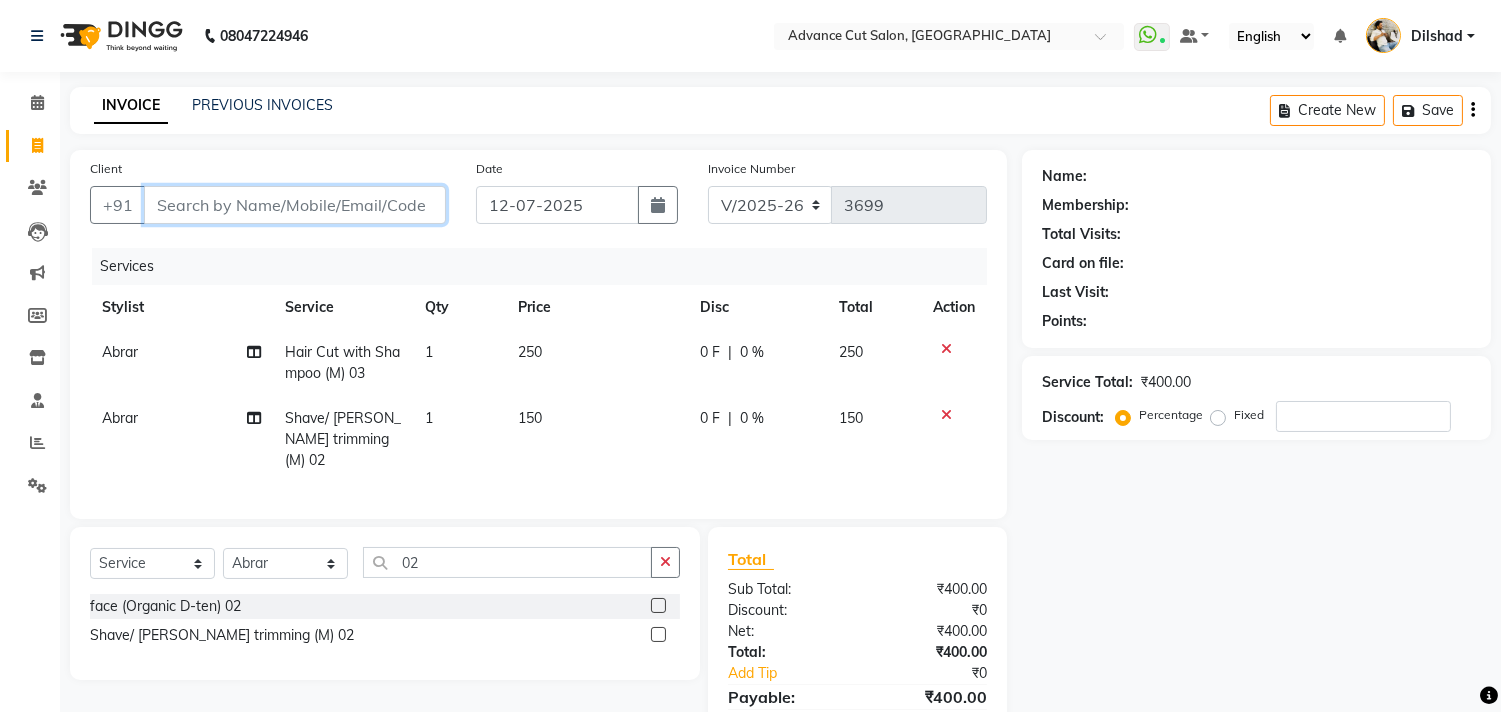 click on "Client" at bounding box center (295, 205) 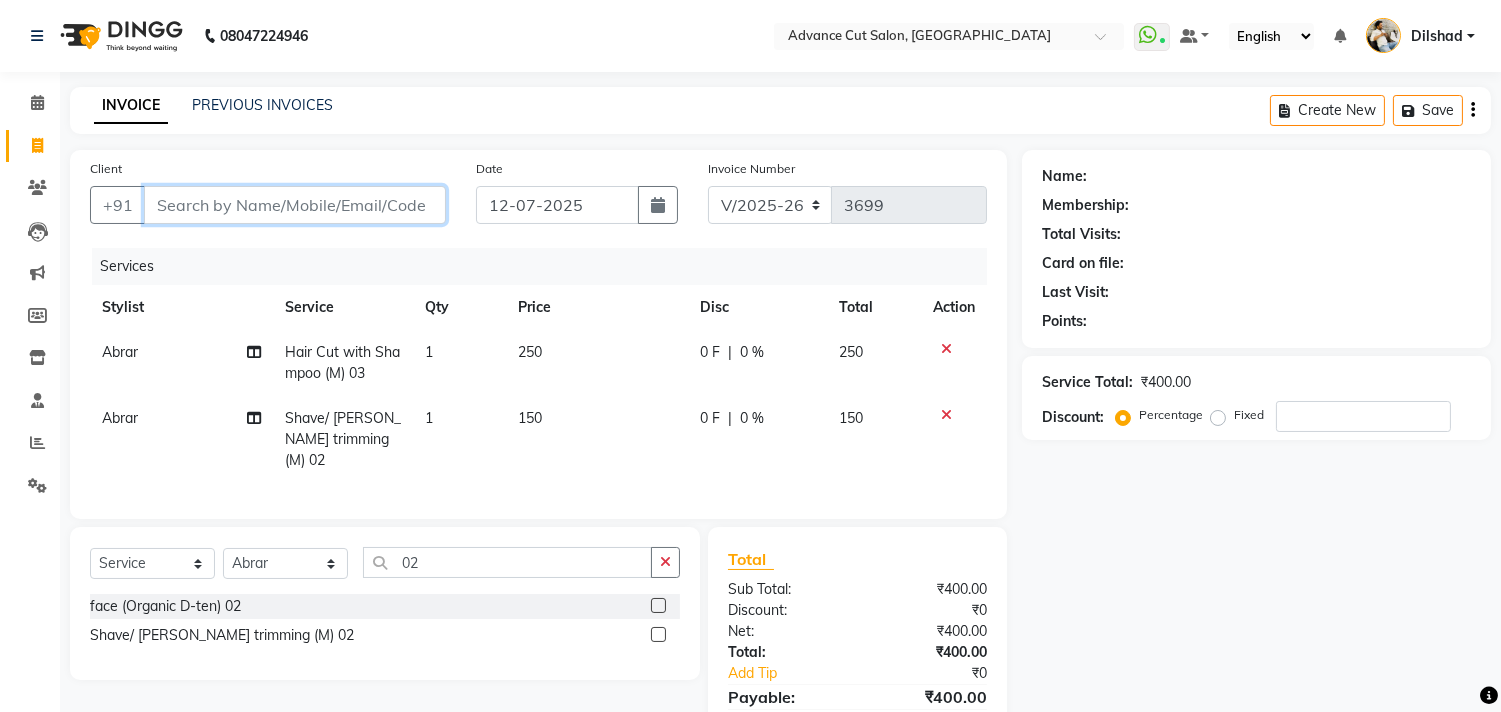 type on "l" 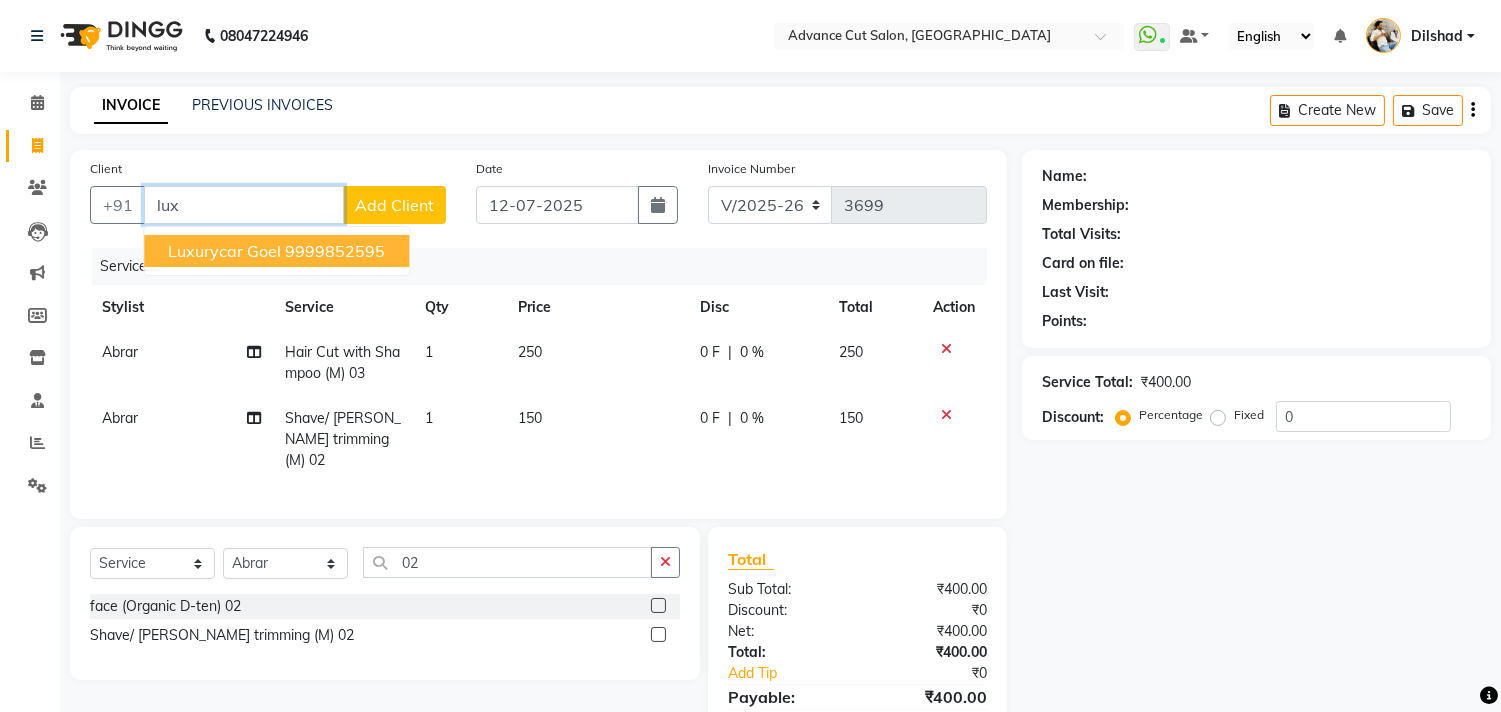type on "lux" 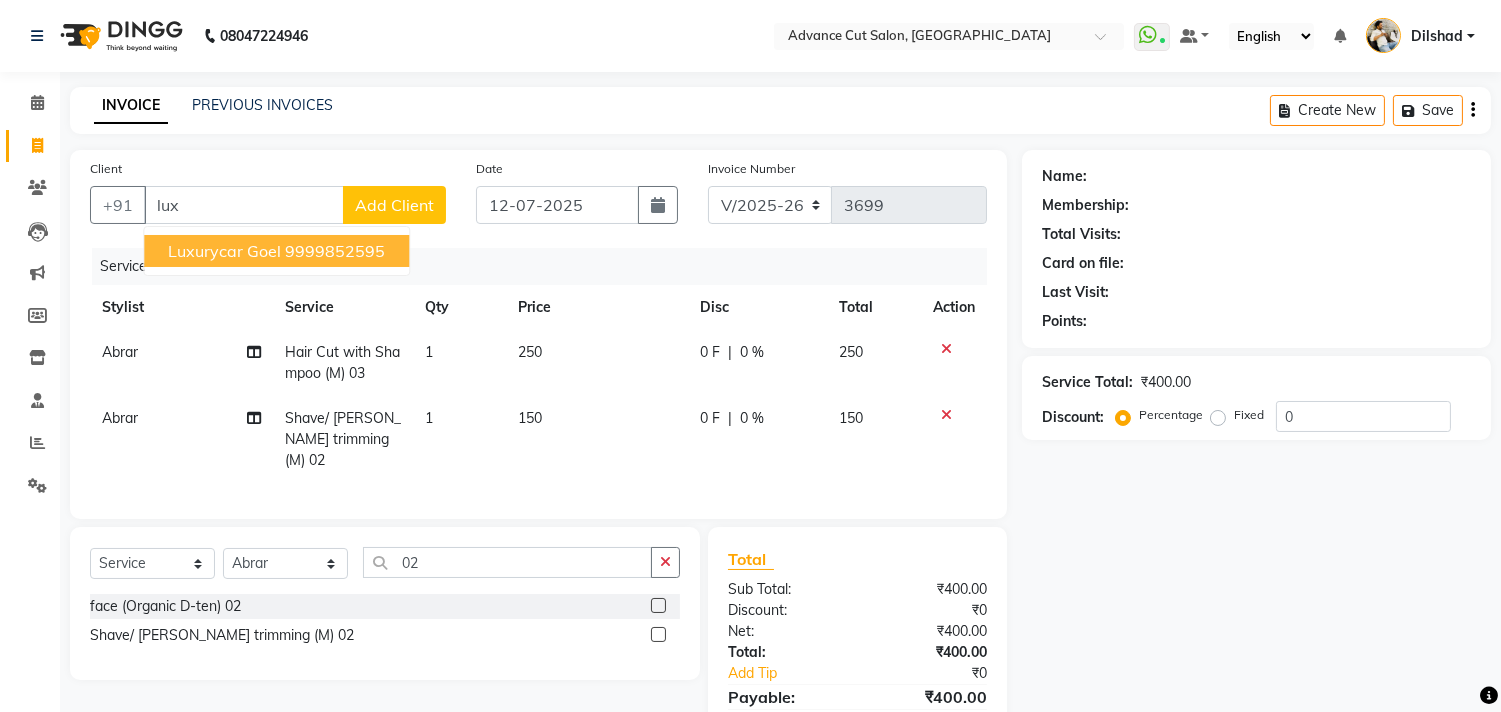 click on "Services" 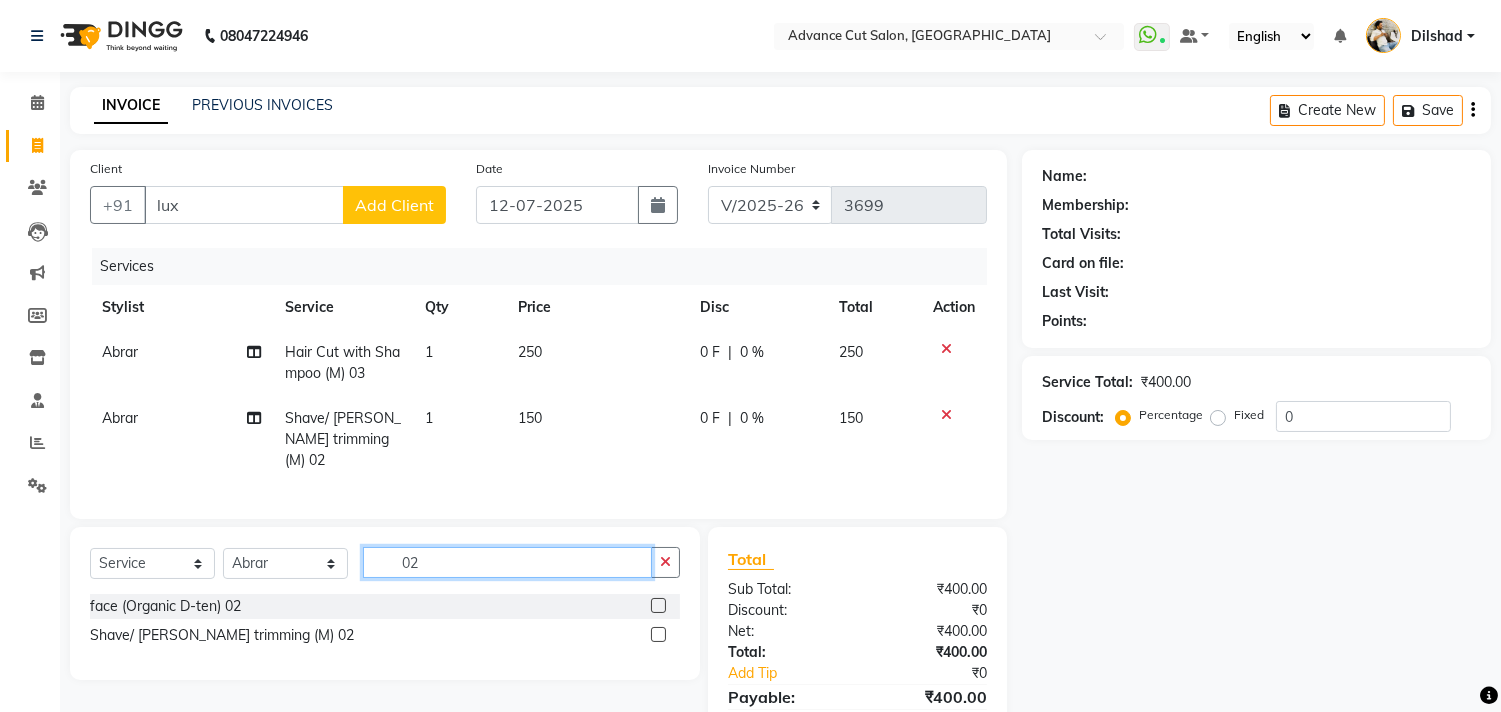 click on "02" 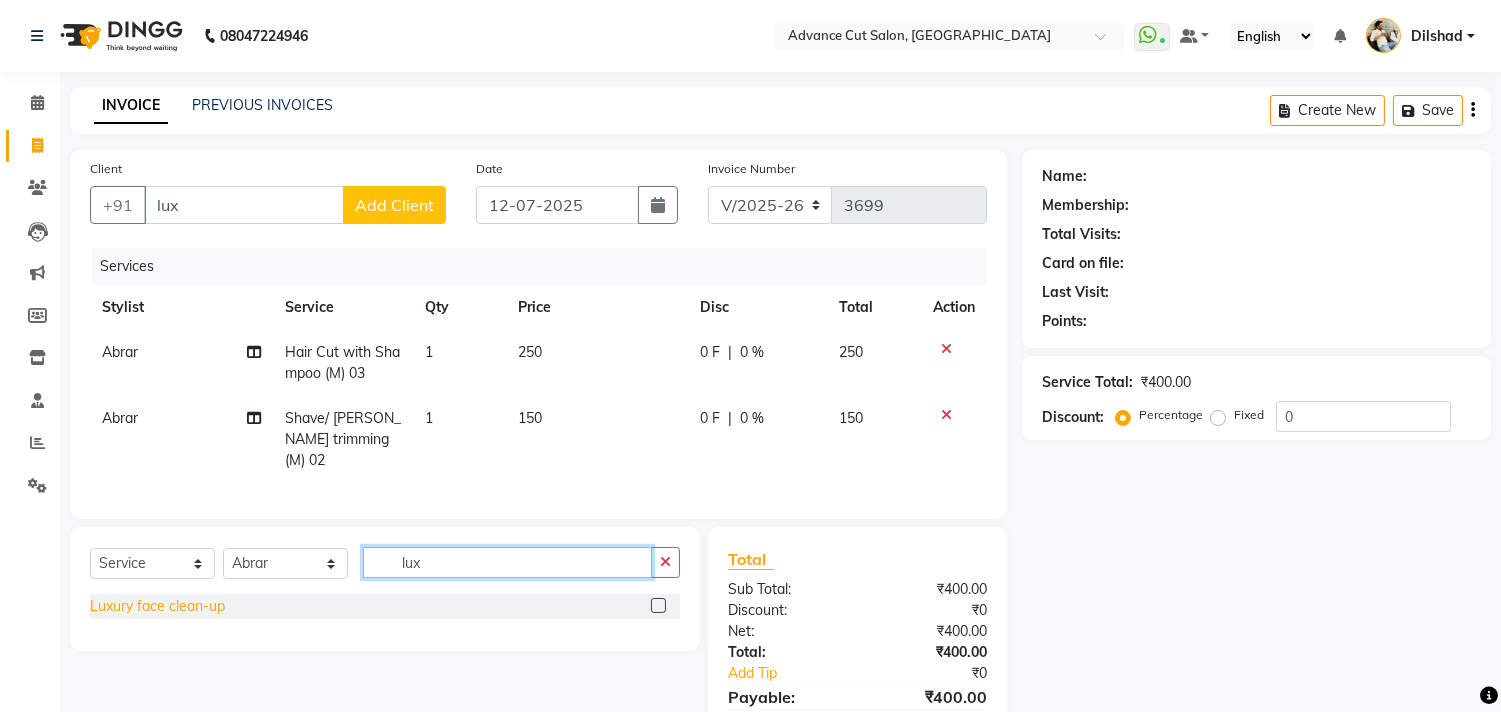 type on "lux" 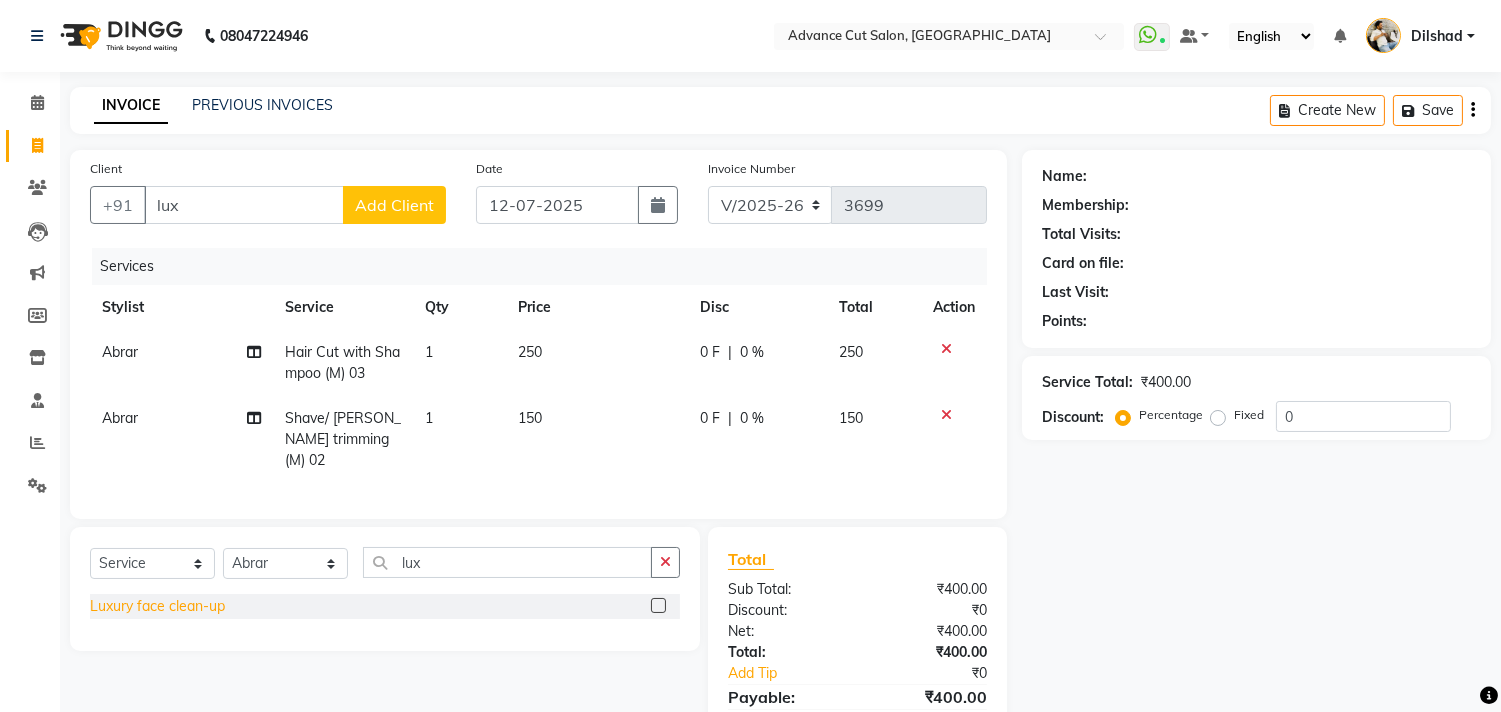 click on "Luxury face clean-up" 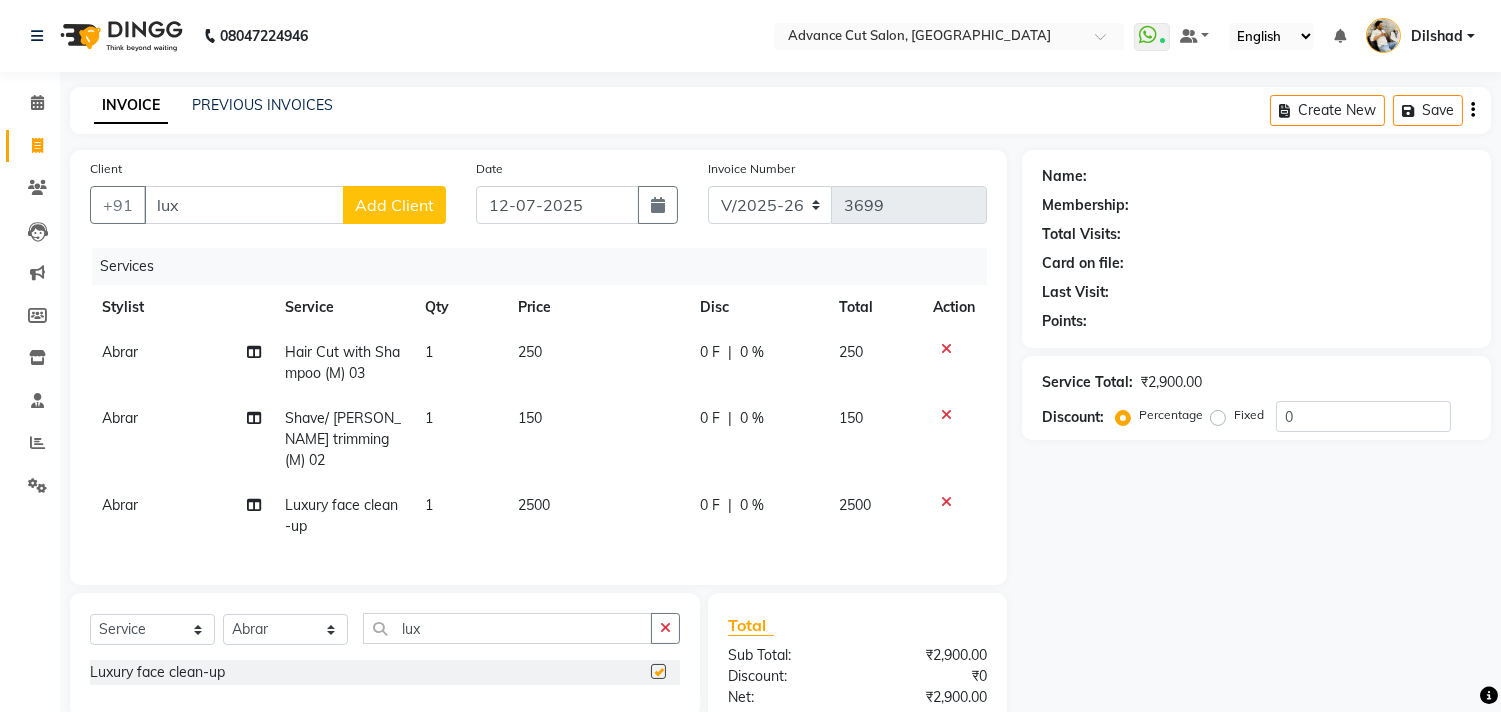 checkbox on "false" 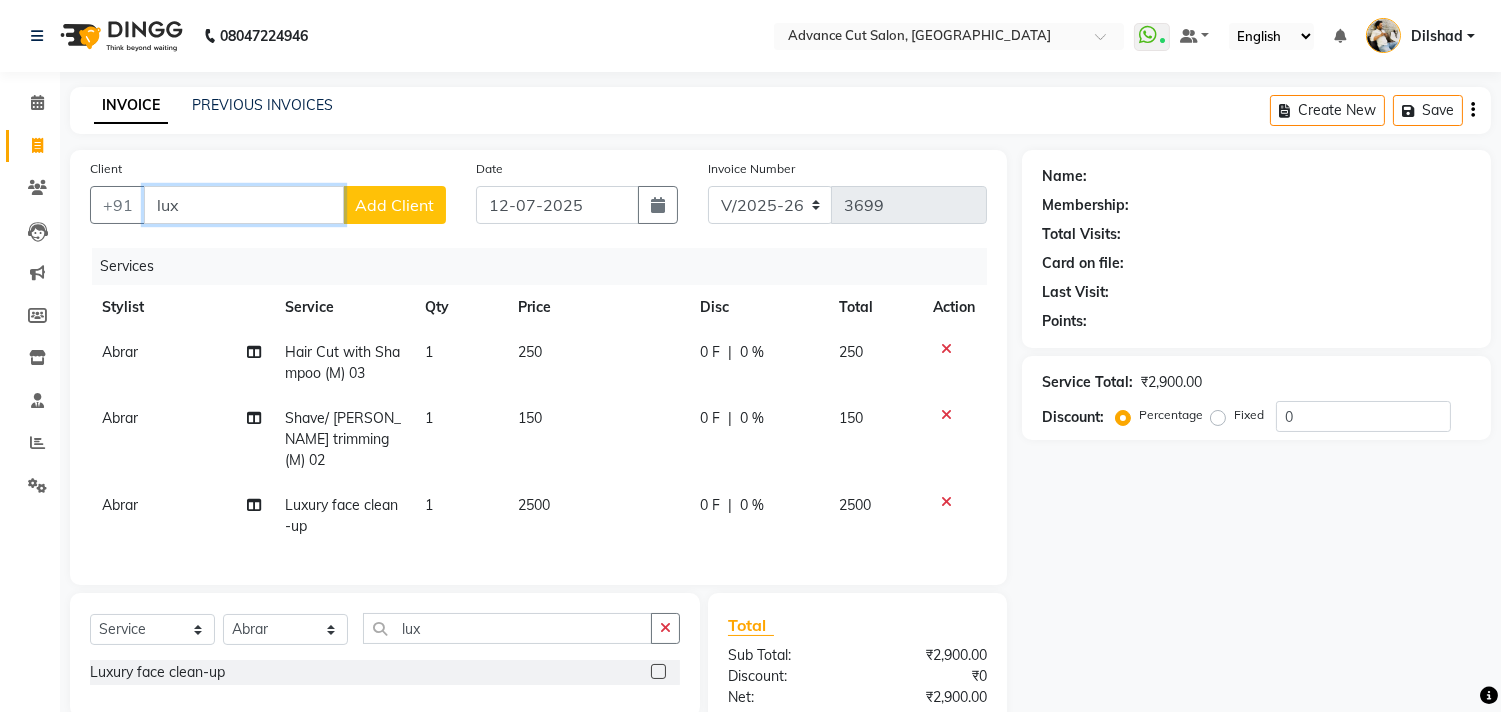 click on "lux" at bounding box center [244, 205] 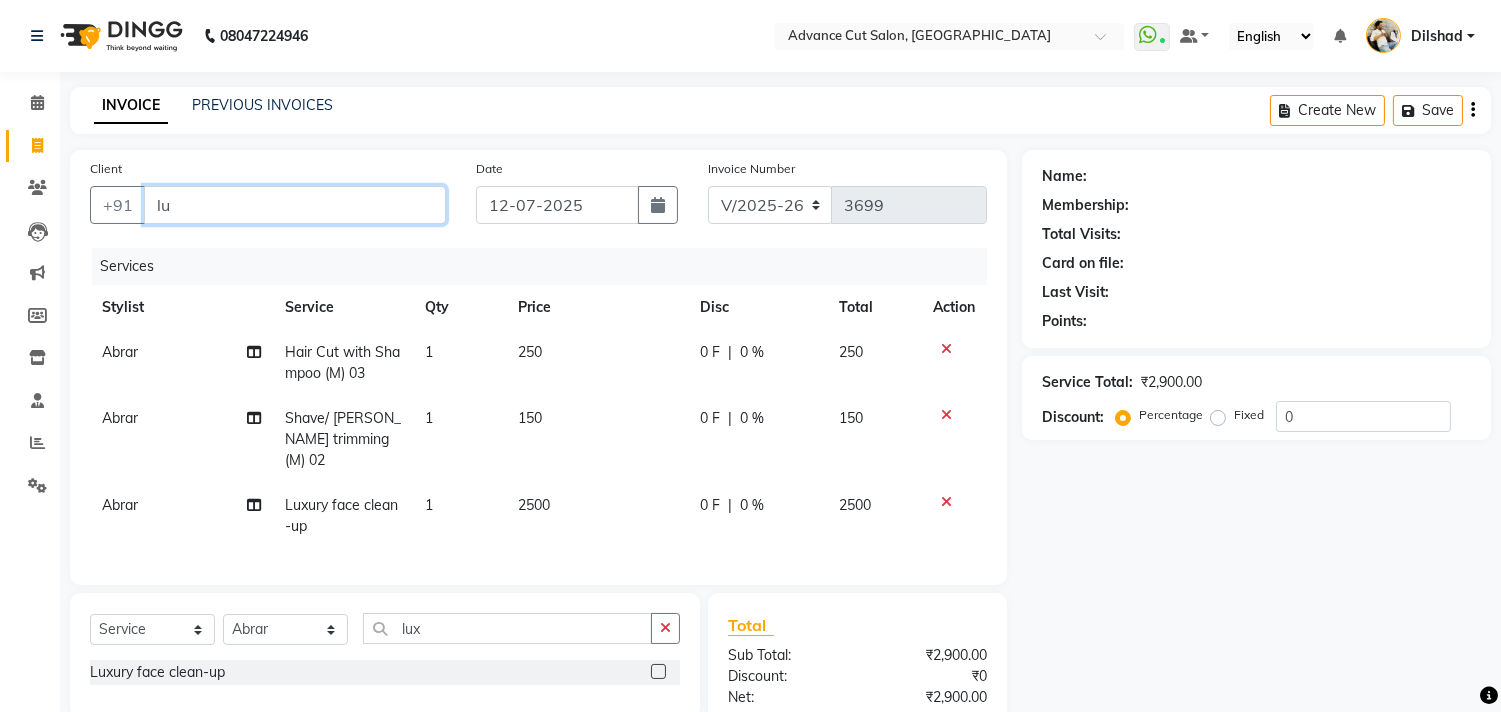 type on "l" 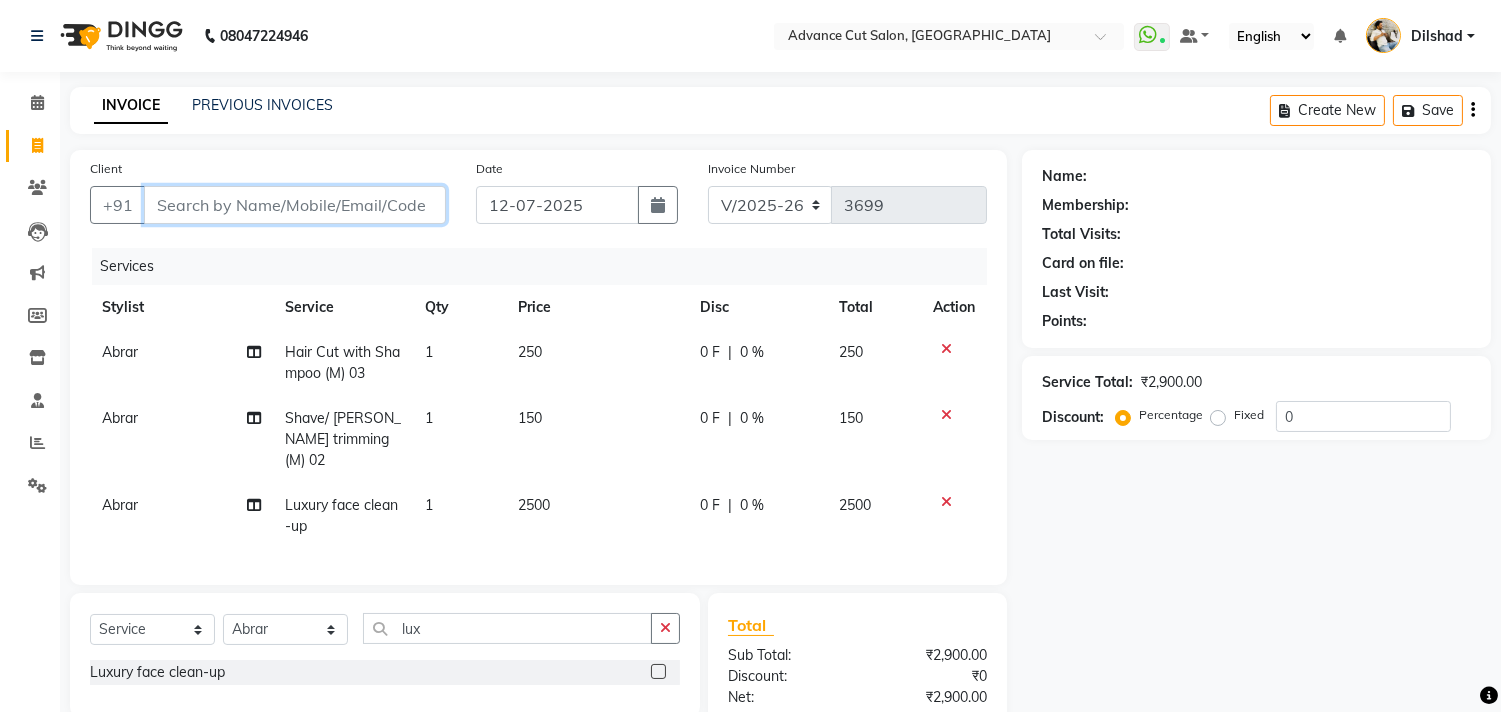 type 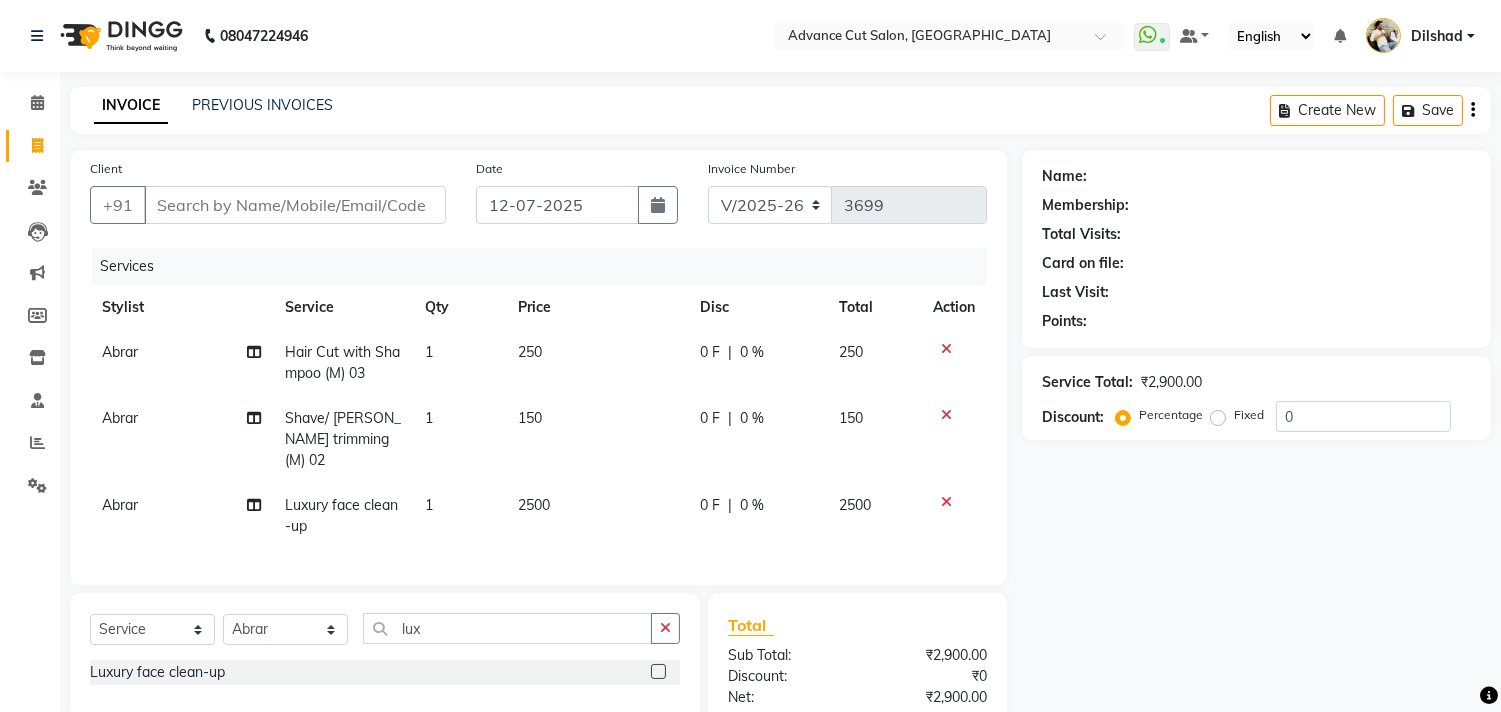 click on "INVOICE PREVIOUS INVOICES Create New   Save  Client +91 Date 12-07-2025 Invoice Number V/2025 V/2025-26 3699 Services Stylist Service Qty Price Disc Total Action Abrar Hair Cut with Shampoo (M) 03 1 250 0 F | 0 % 250 Abrar Shave/ Beard trimming (M) 02 1 150 0 F | 0 % 150 Abrar Luxury face clean-up 1 2500 0 F | 0 % 2500 Select  Service  Product  Membership  Package Voucher Prepaid Gift Card  Select Stylist Abrar Alam Avinash Dilshad Lallan Meenu Nabeel Nafeesh Ahmad Naved O.P. Sharma  Pryag Sahil Samar Shahzad  SHWETA SINGH Zarina lux Luxury face clean-up  Total Sub Total: ₹2,900.00 Discount: ₹0 Net: ₹2,900.00 Total: ₹2,900.00 Add Tip ₹0 Payable: ₹2,900.00 Paid: ₹0 Balance   : ₹2,900.00 Name: Membership: Total Visits: Card on file: Last Visit:  Points:  Service Total:  ₹2,900.00  Discount:  Percentage   Fixed  0" 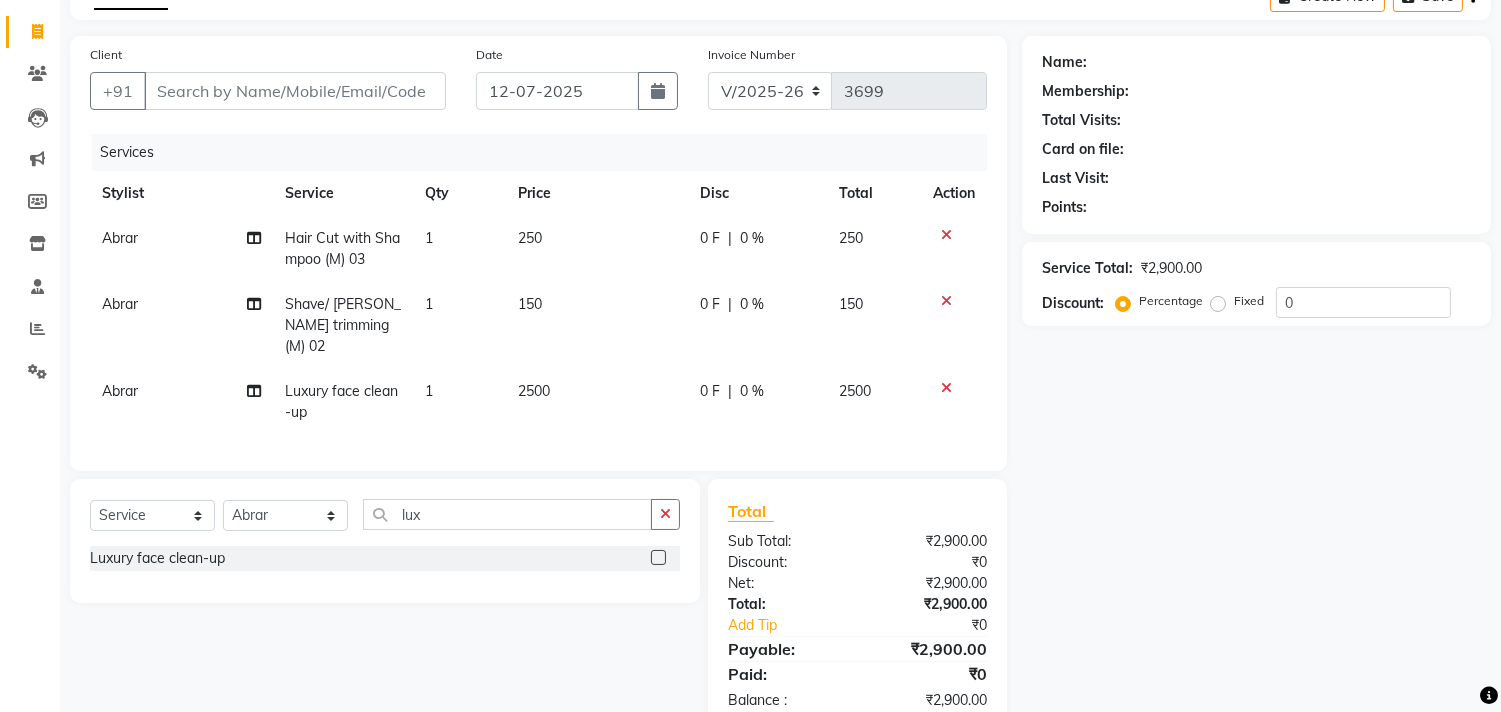 scroll, scrollTop: 158, scrollLeft: 0, axis: vertical 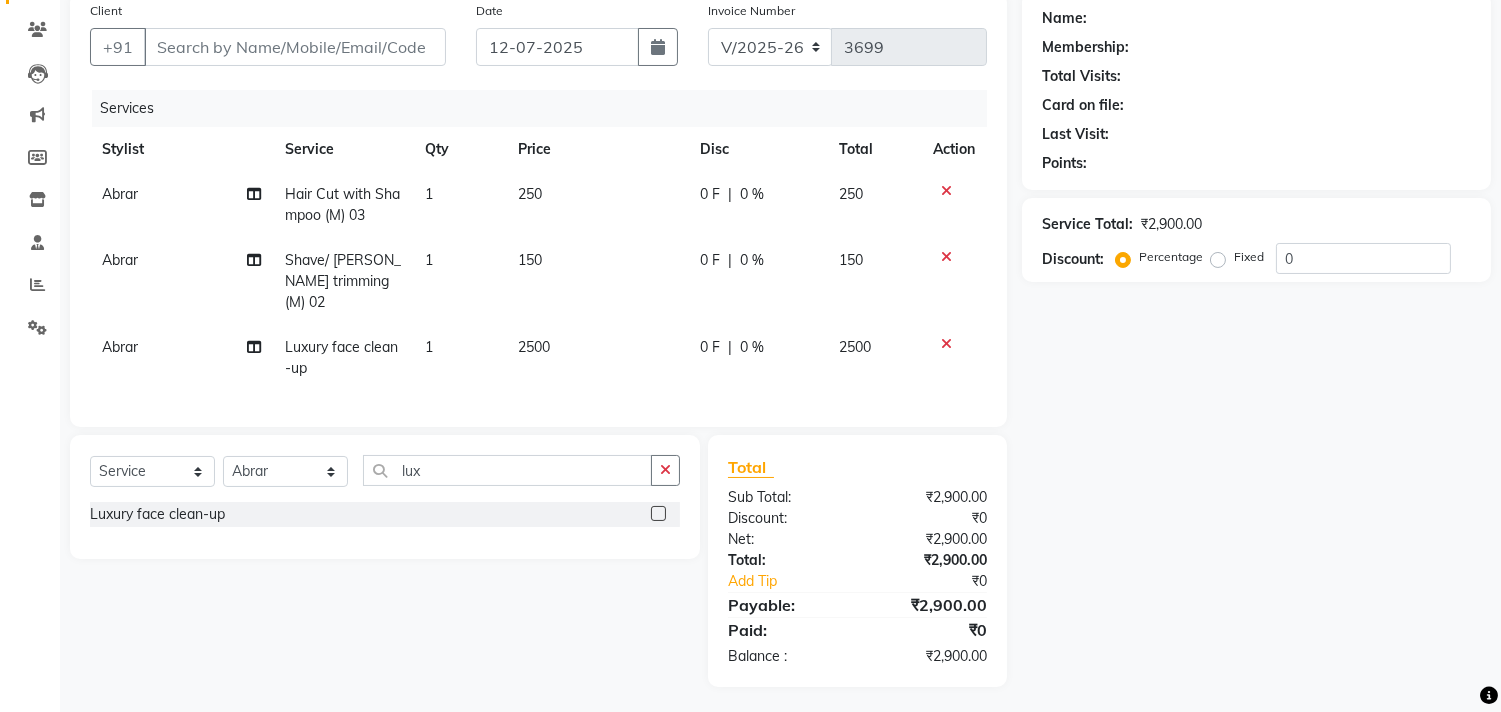 click on "Services" 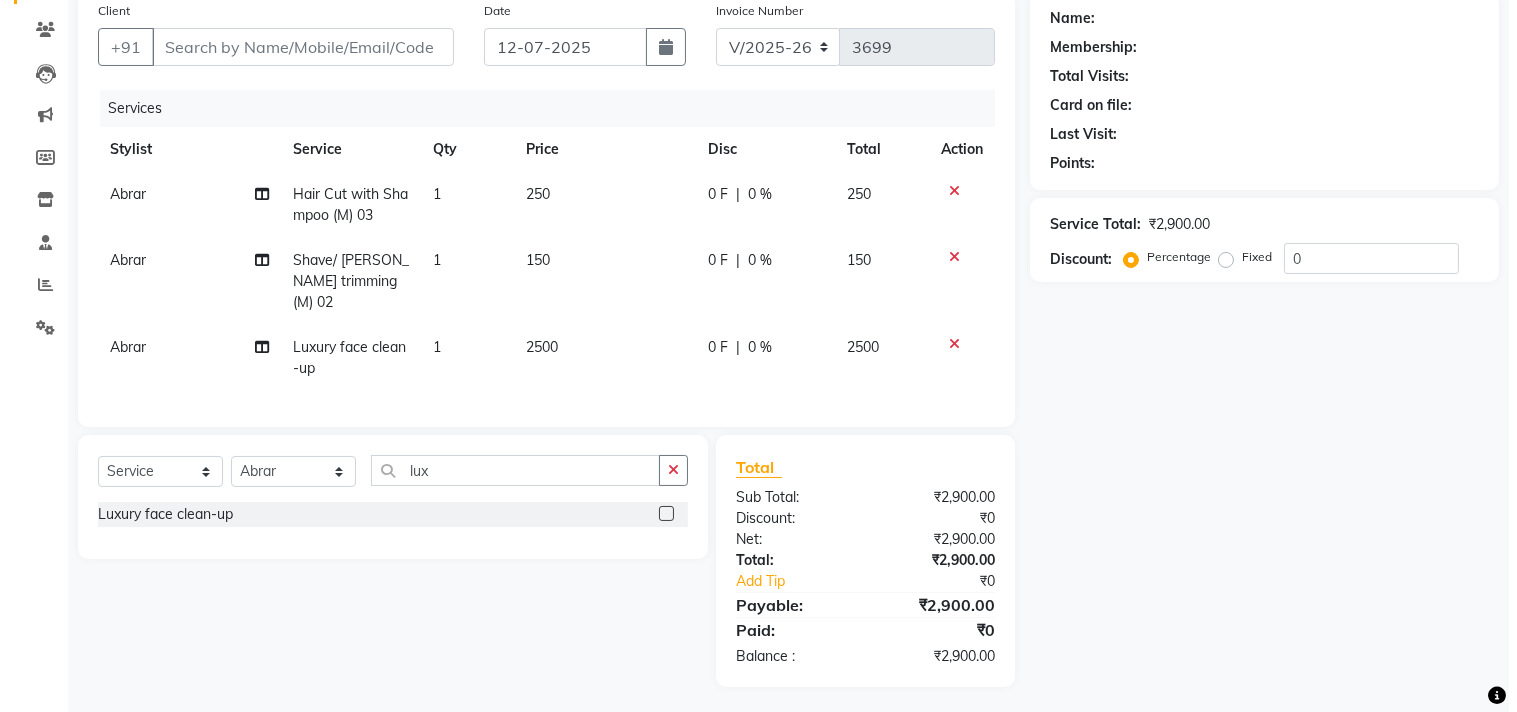 scroll, scrollTop: 0, scrollLeft: 0, axis: both 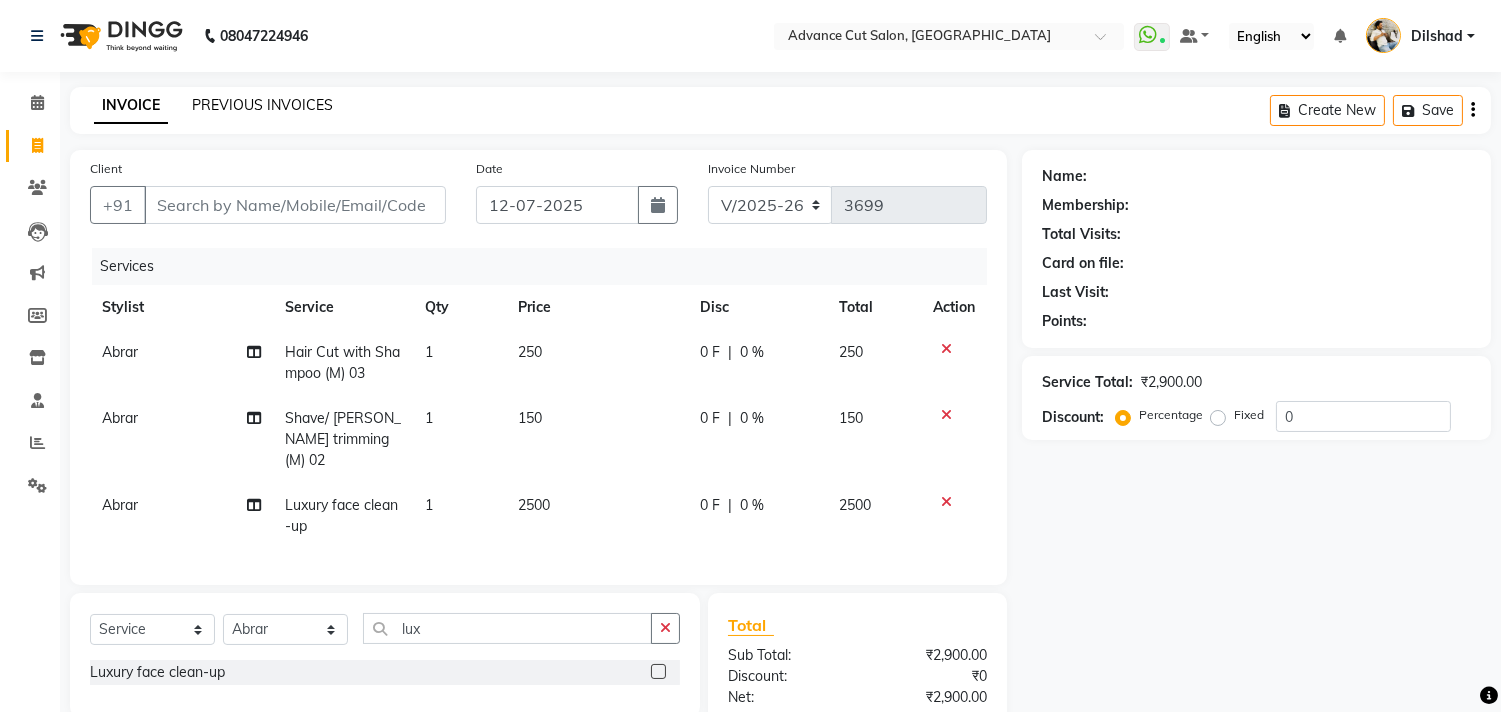click on "PREVIOUS INVOICES" 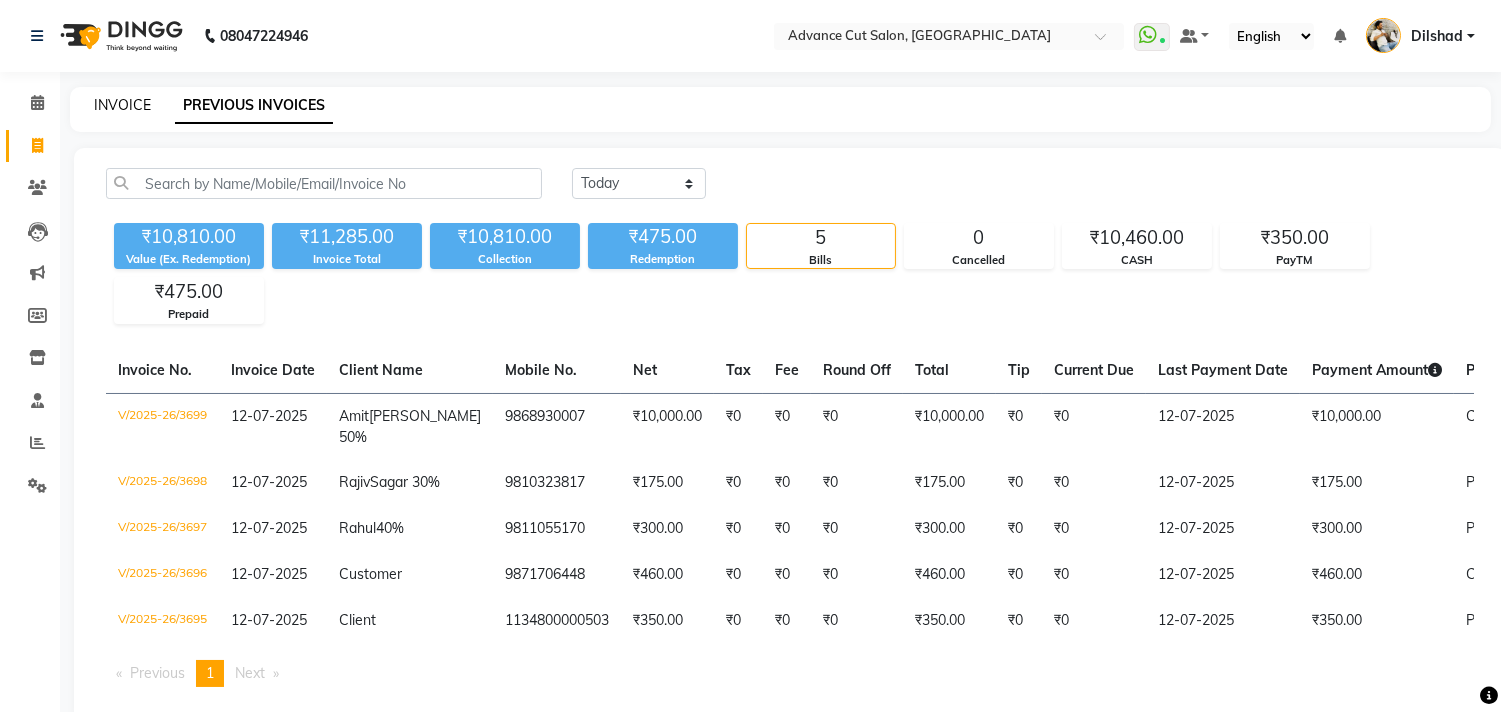 click on "INVOICE" 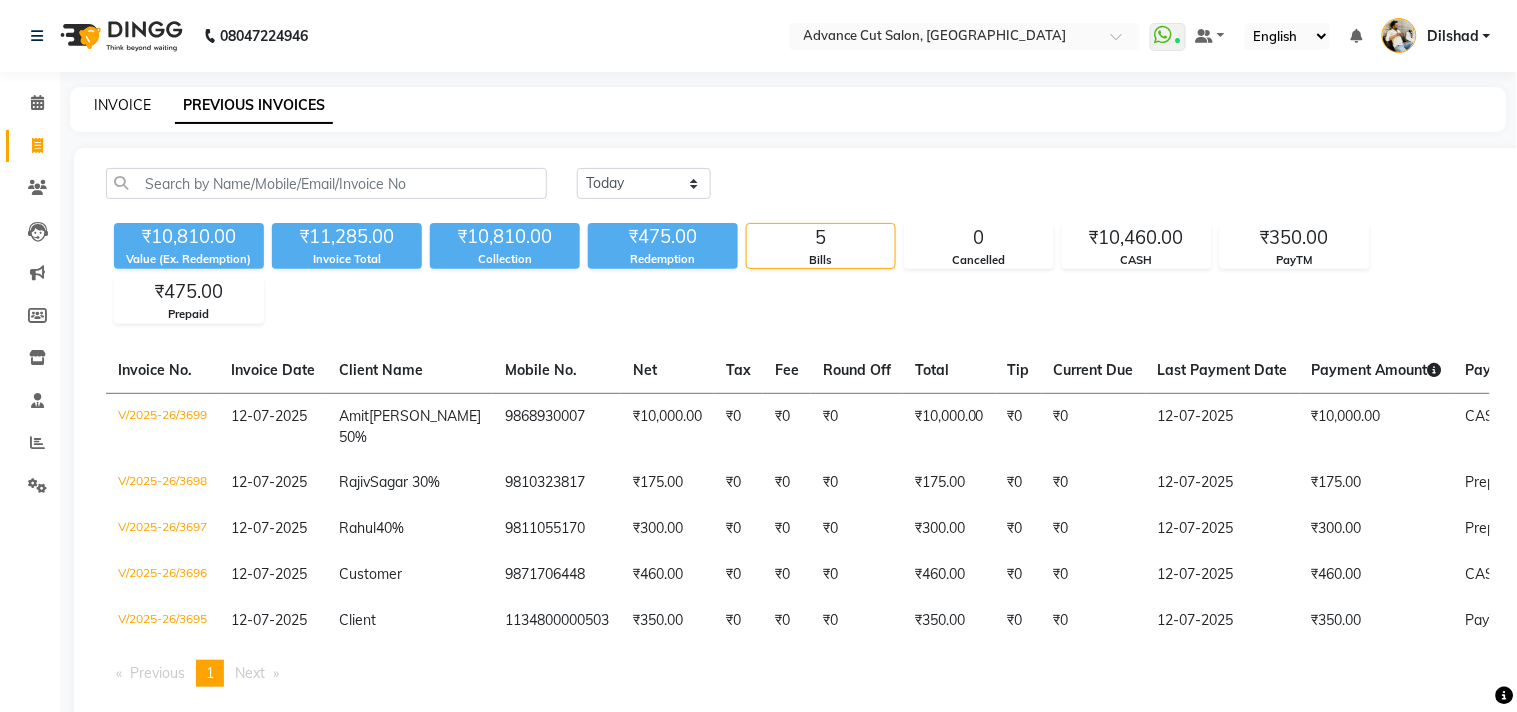 select on "service" 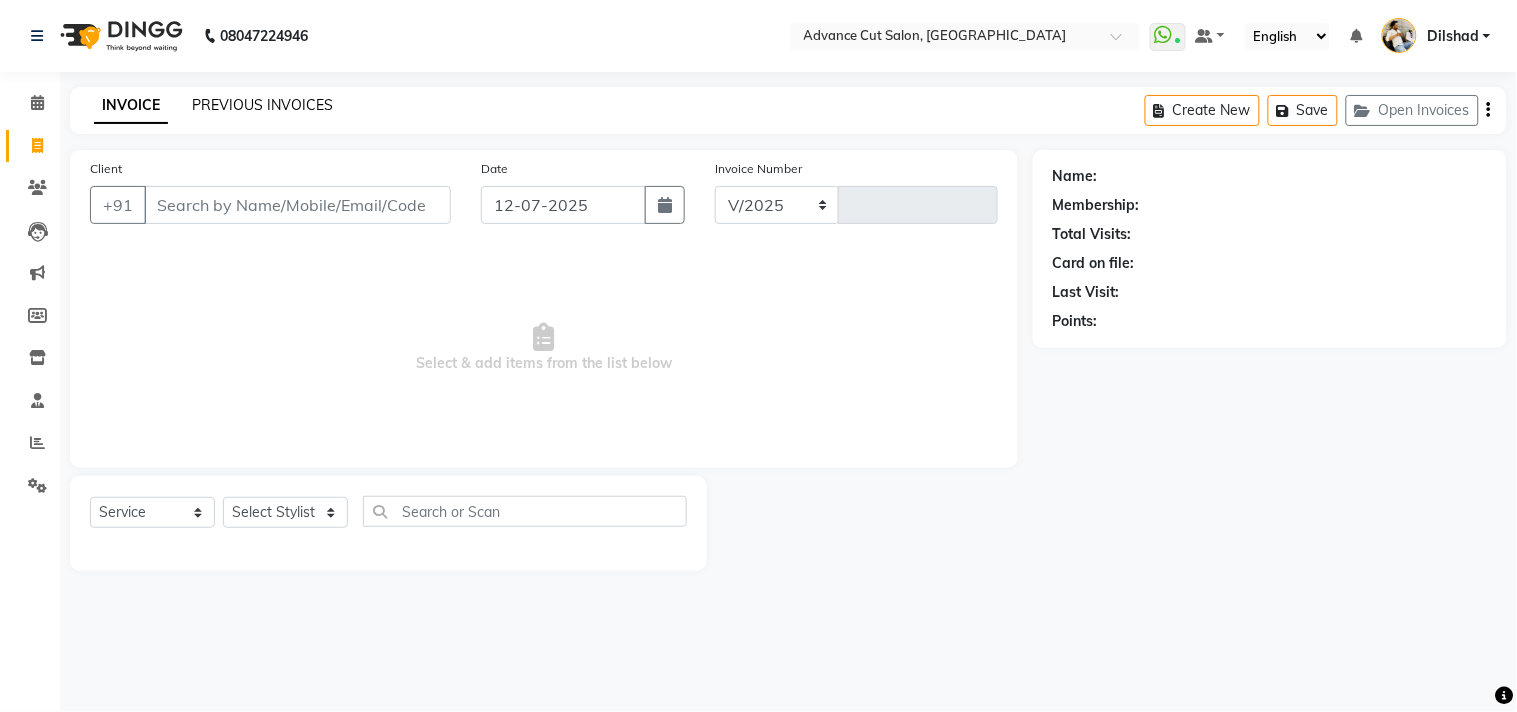 select on "922" 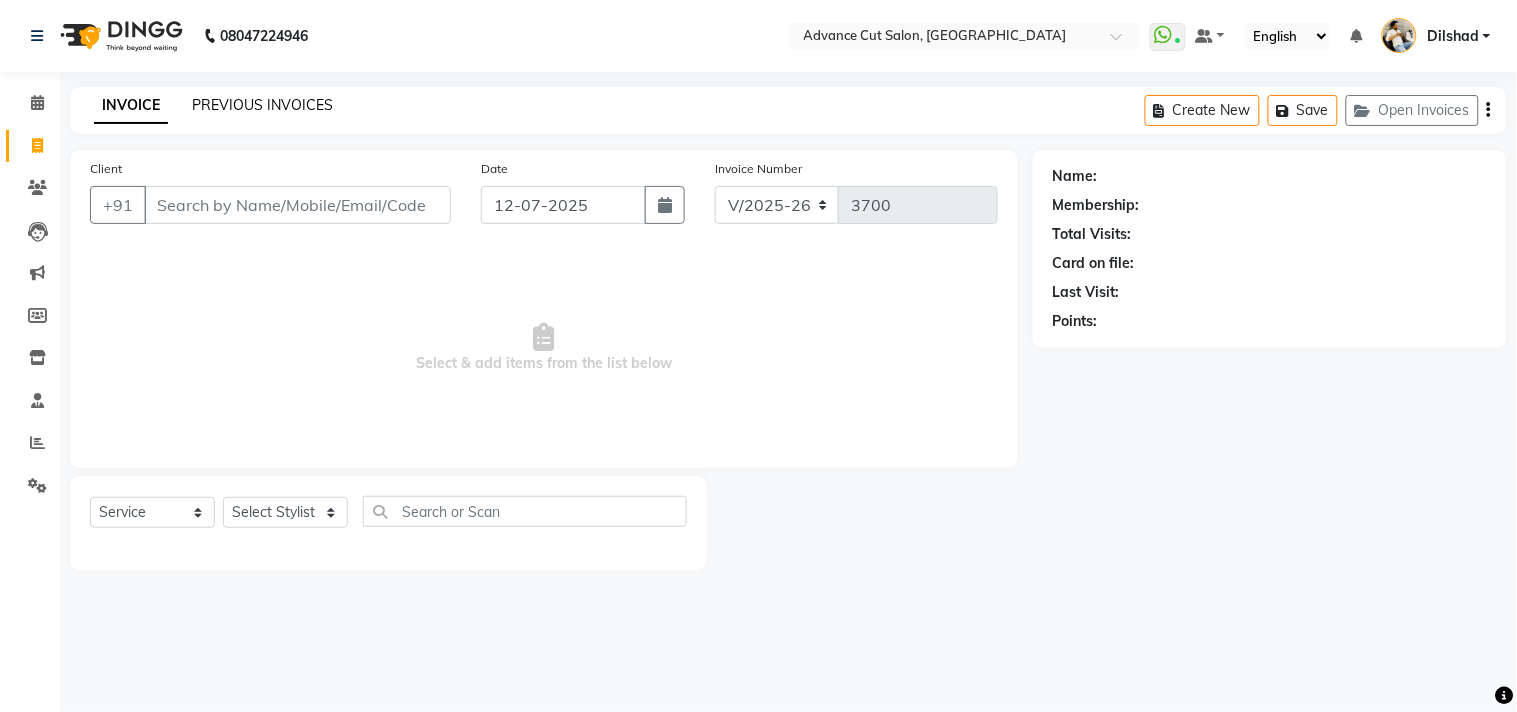 click on "PREVIOUS INVOICES" 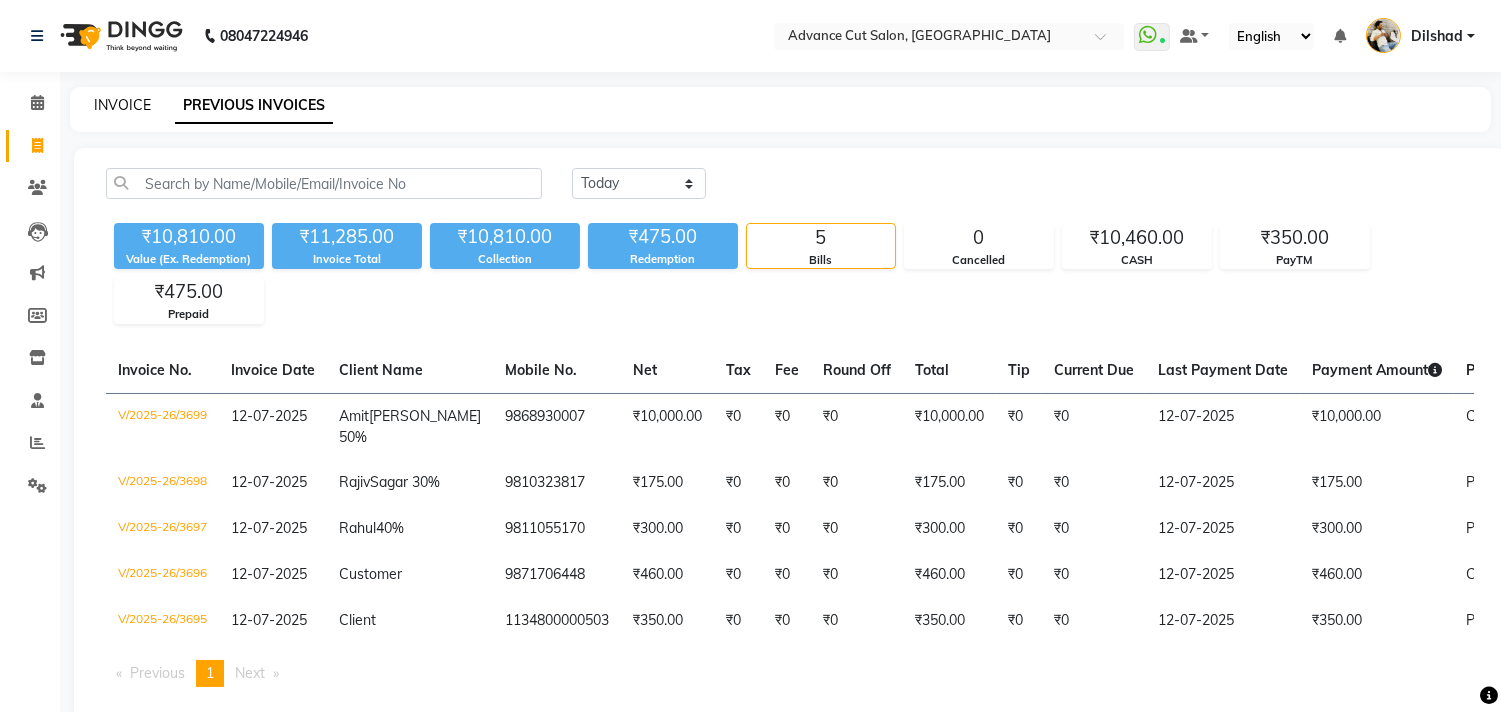 click on "INVOICE" 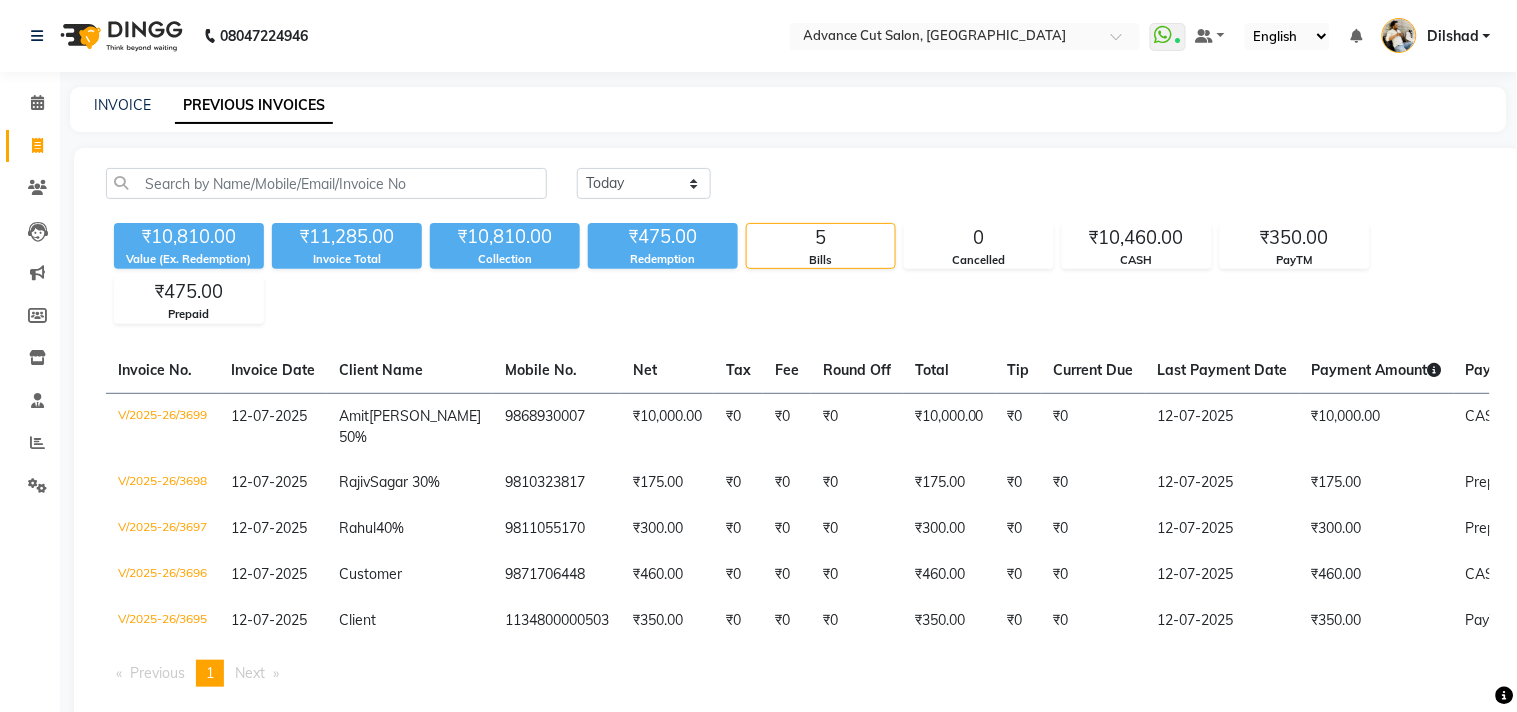 select on "922" 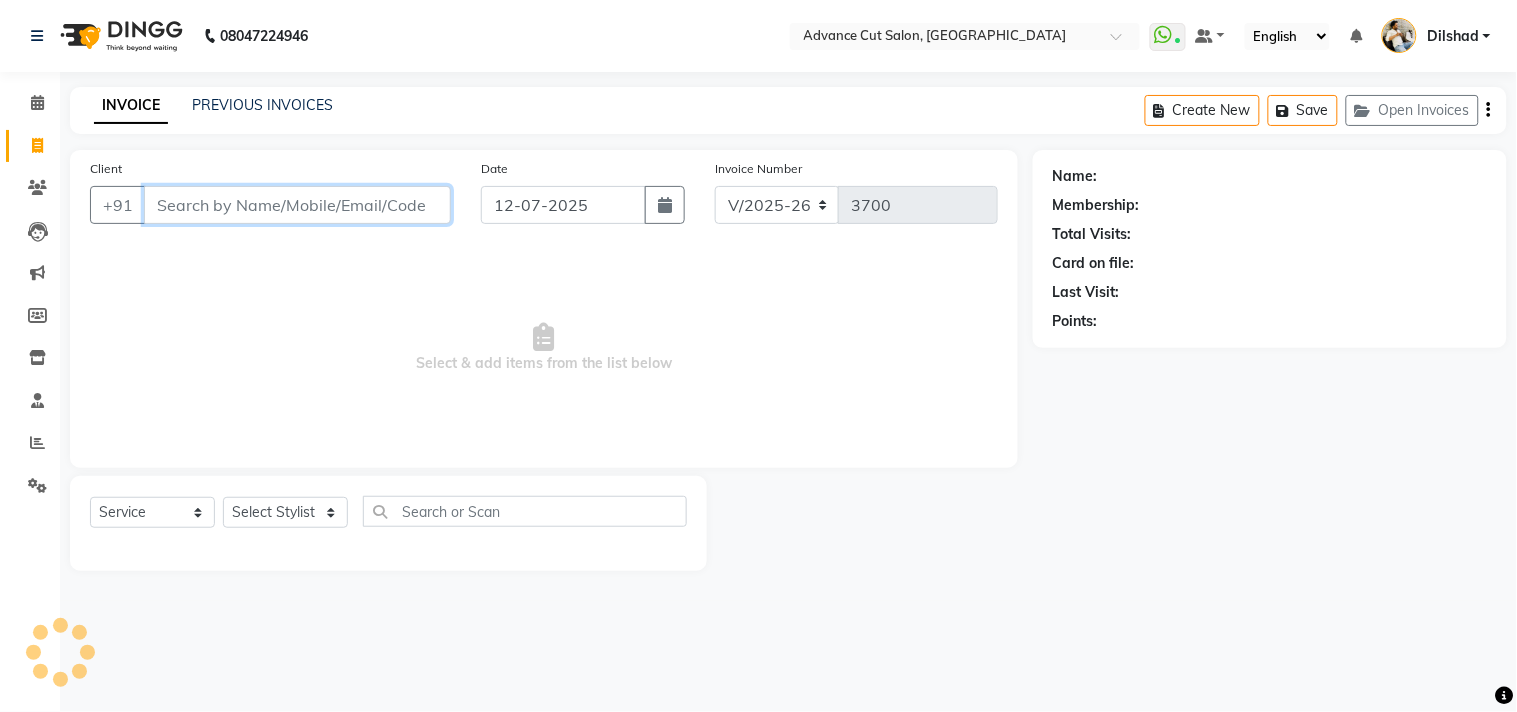 click on "Client" at bounding box center (297, 205) 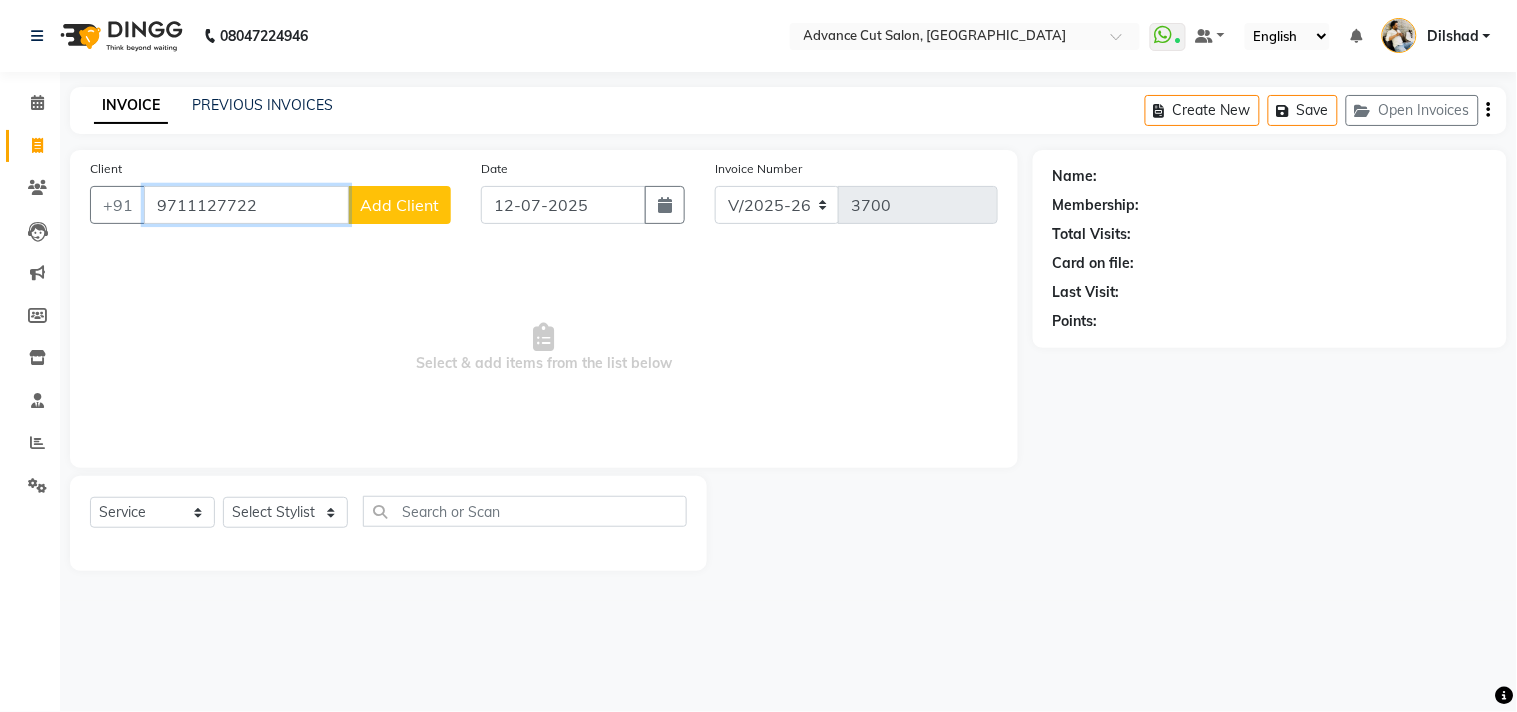 type on "9711127722" 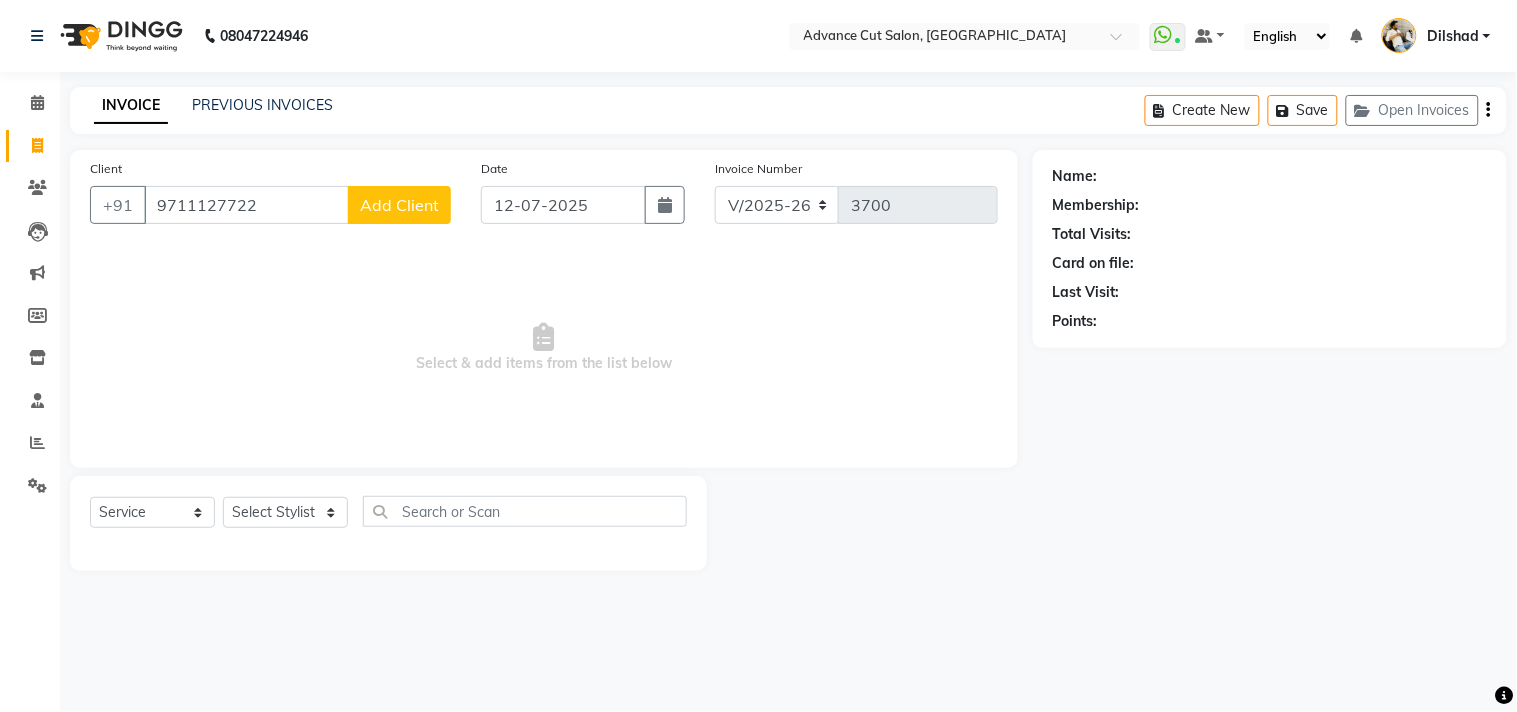 click on "Add Client" 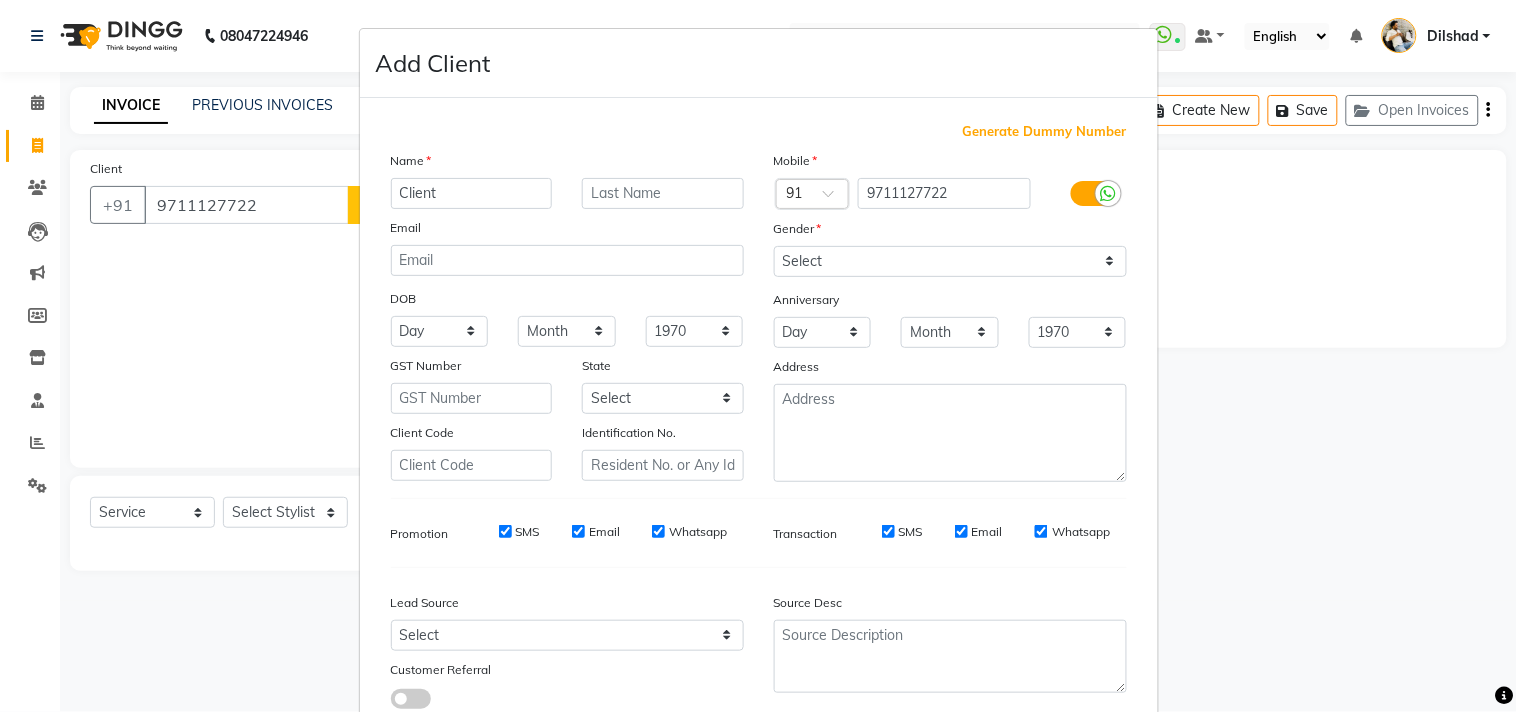 type on "Client" 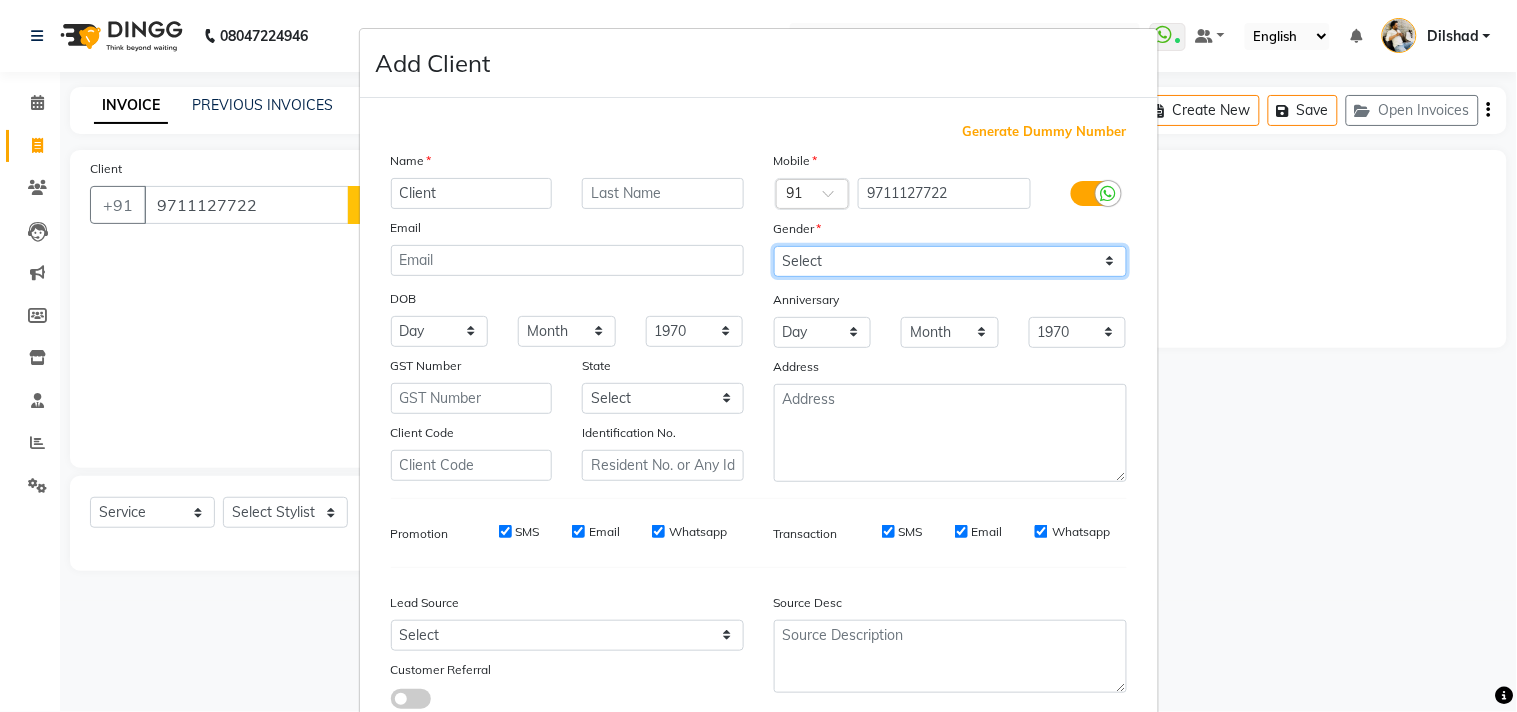 click on "Select Male Female Other Prefer Not To Say" at bounding box center (950, 261) 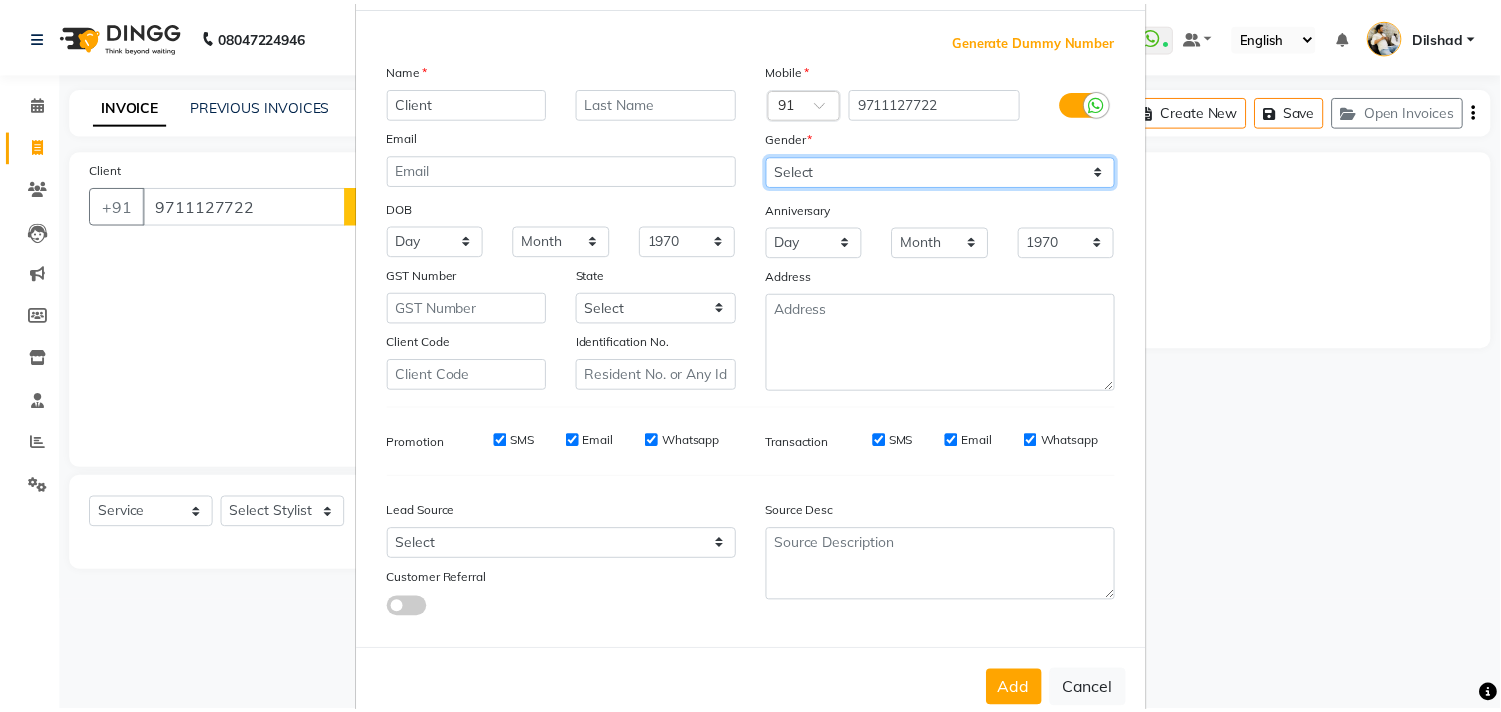 scroll, scrollTop: 138, scrollLeft: 0, axis: vertical 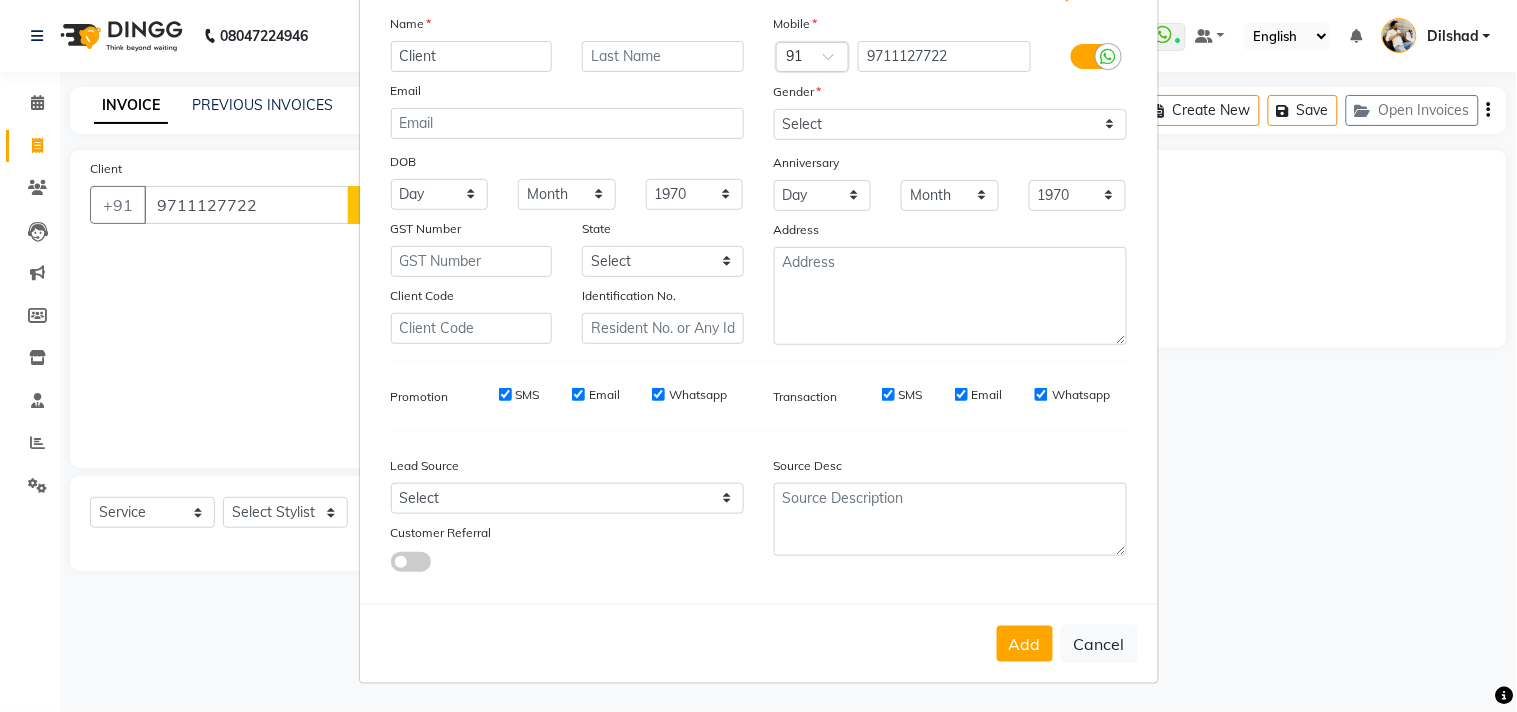 click on "Add   Cancel" at bounding box center (759, 643) 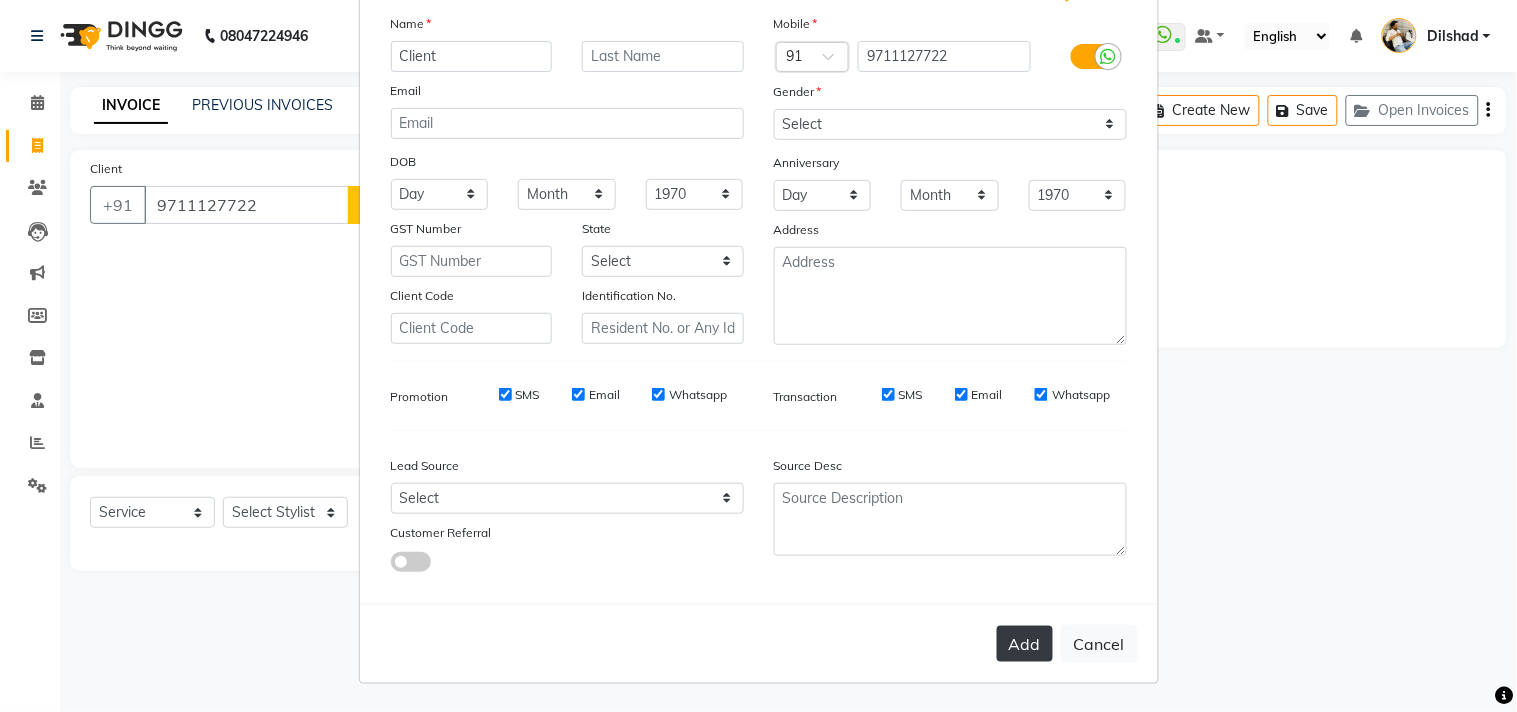 click on "Add" at bounding box center (1025, 644) 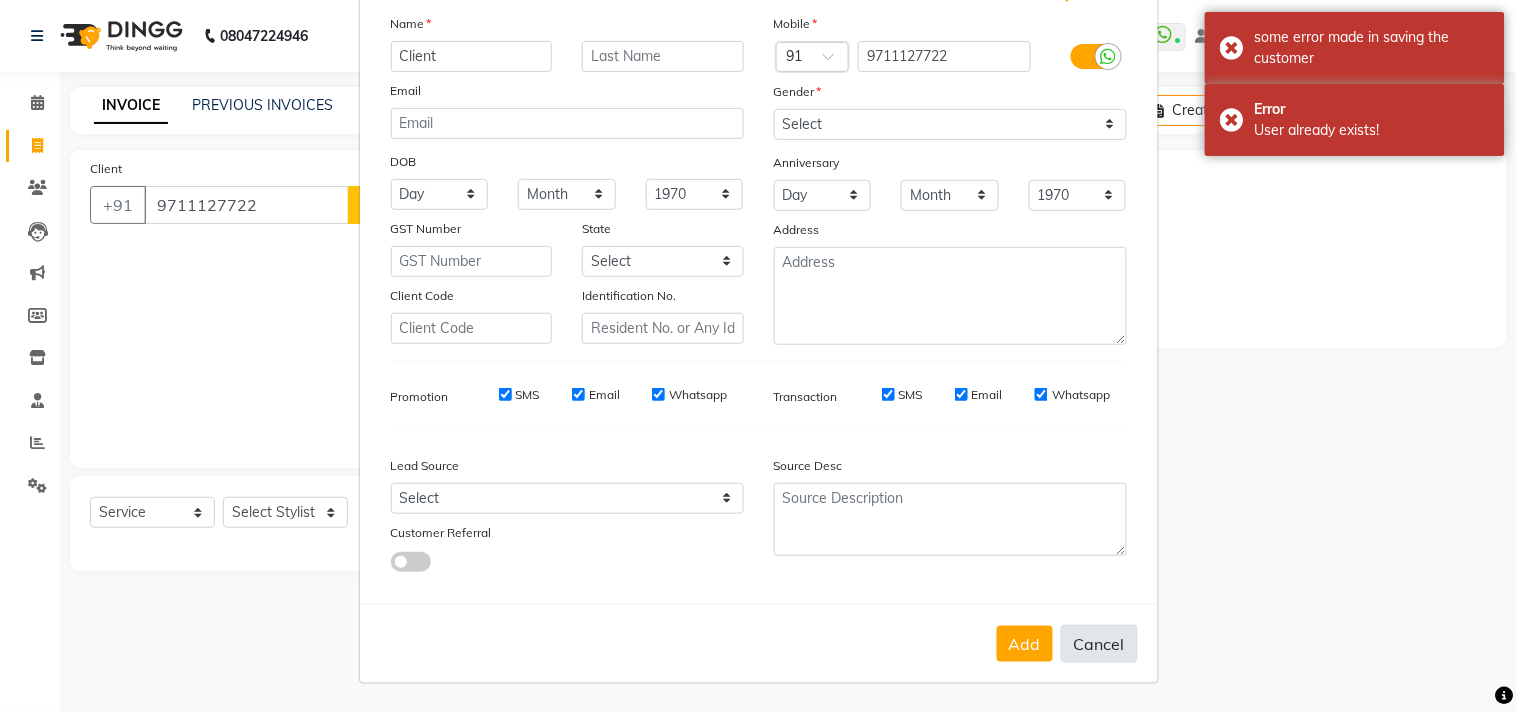 click on "Cancel" at bounding box center (1099, 644) 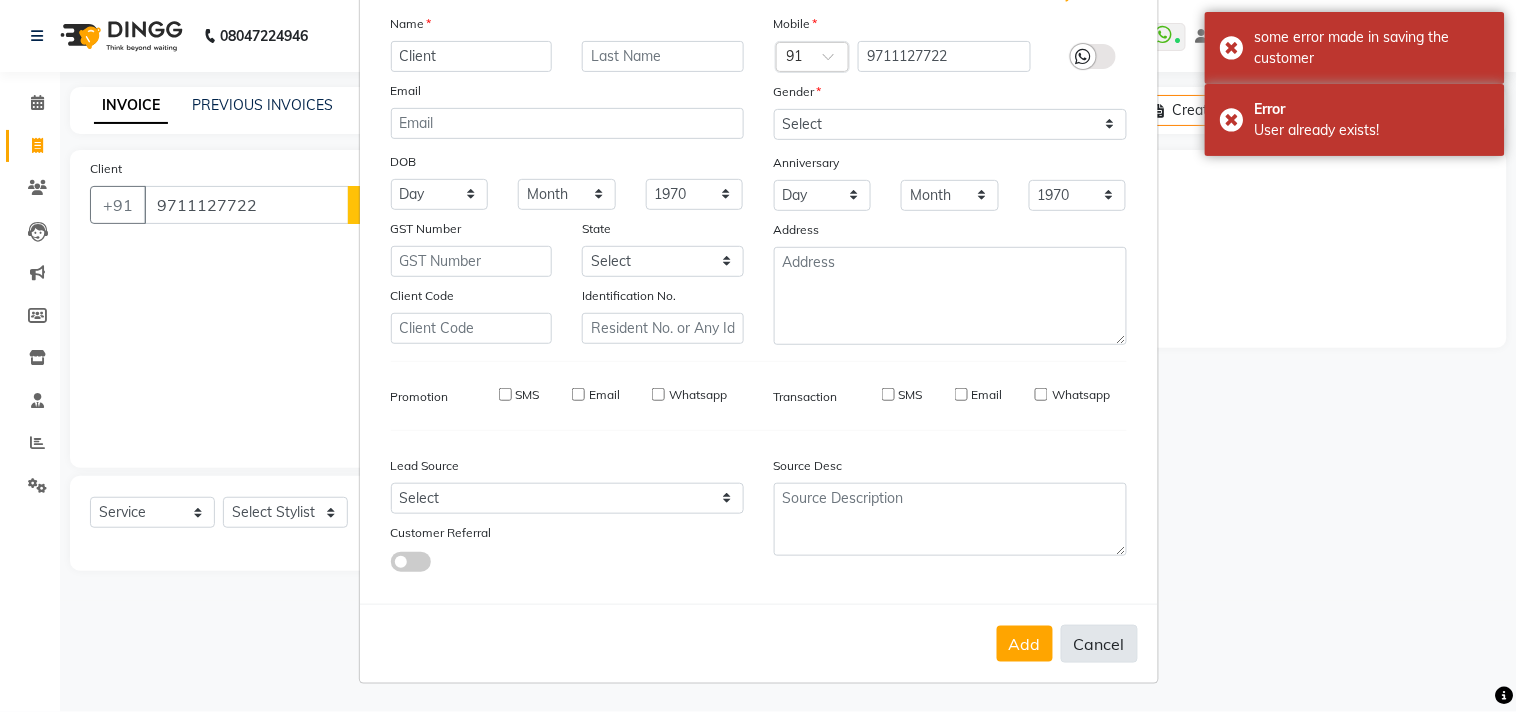 type 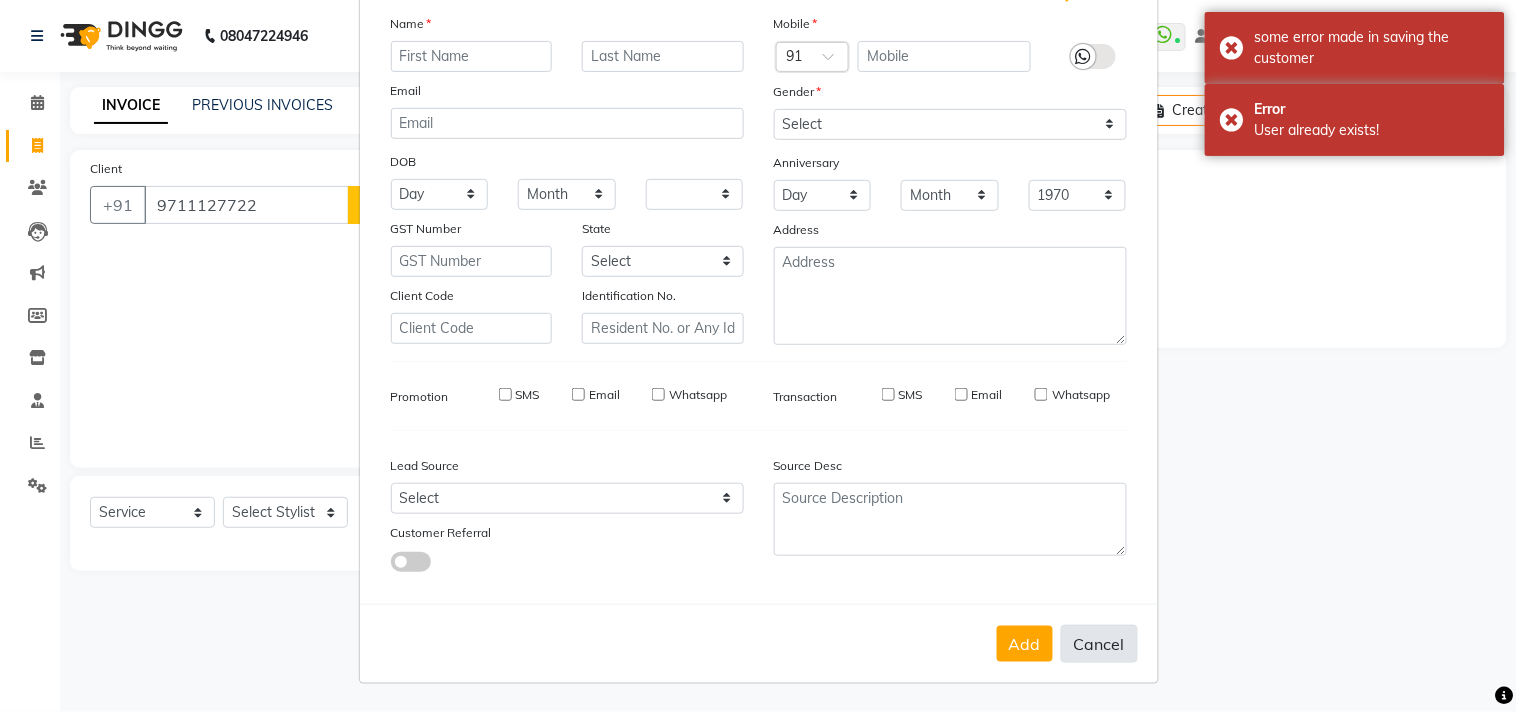 select 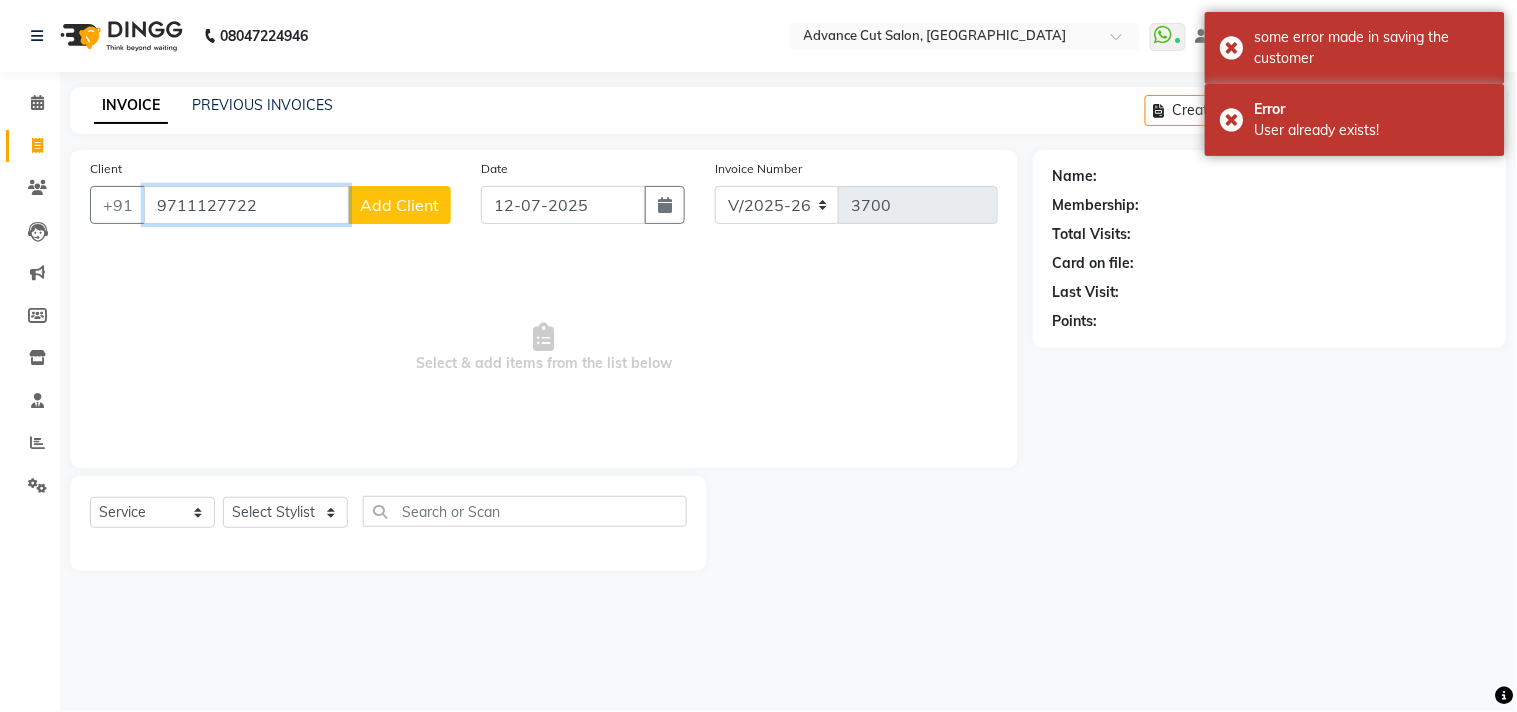 click on "9711127722" at bounding box center [246, 205] 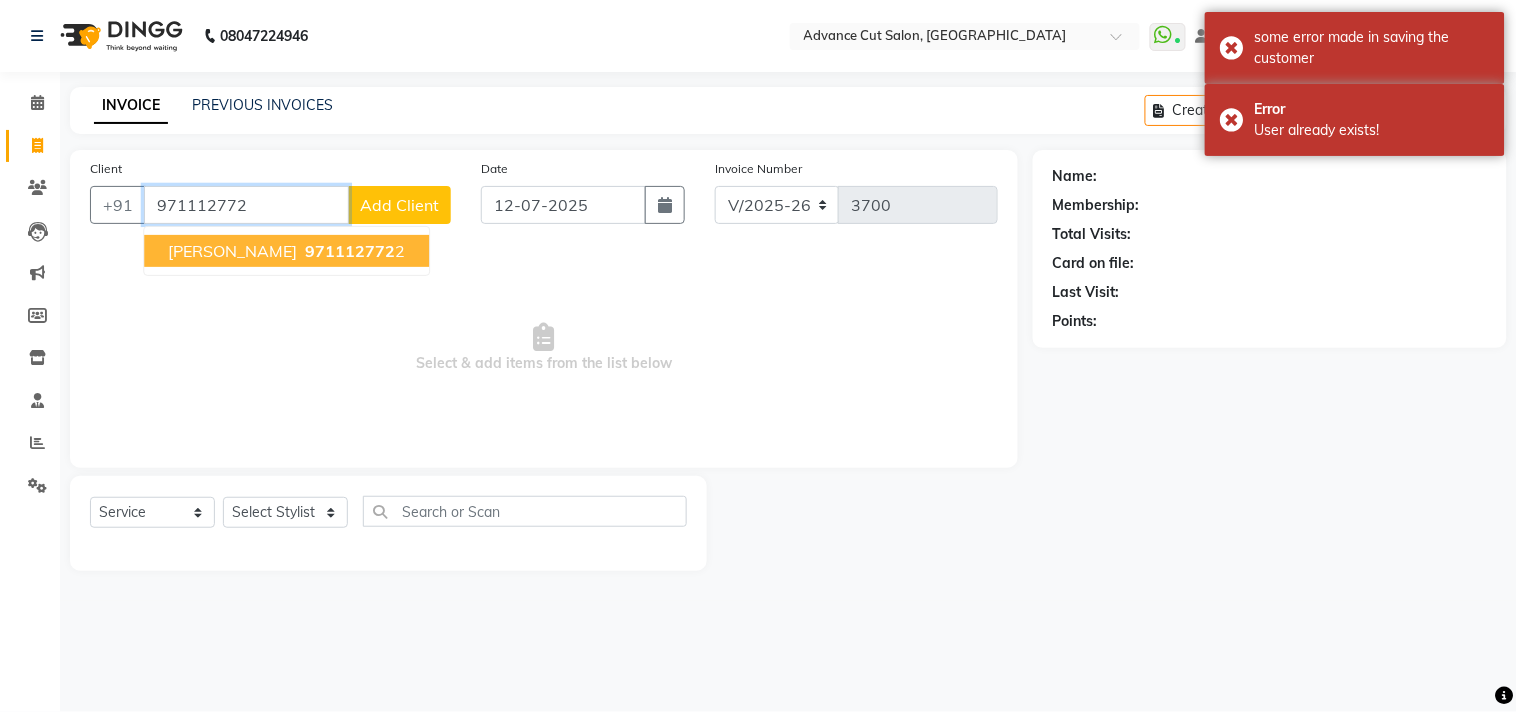 click on "971112772" at bounding box center (350, 251) 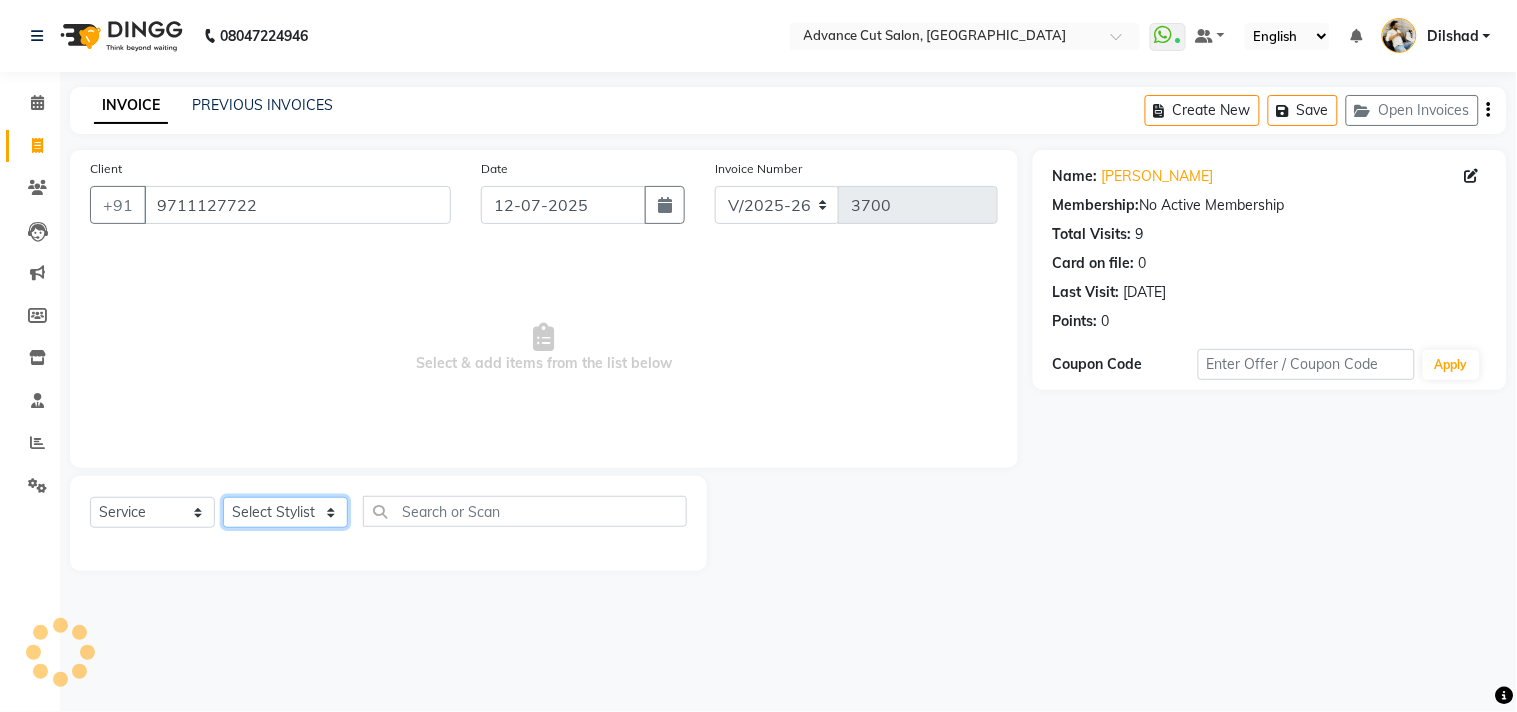 drag, startPoint x: 293, startPoint y: 525, endPoint x: 303, endPoint y: 503, distance: 24.166092 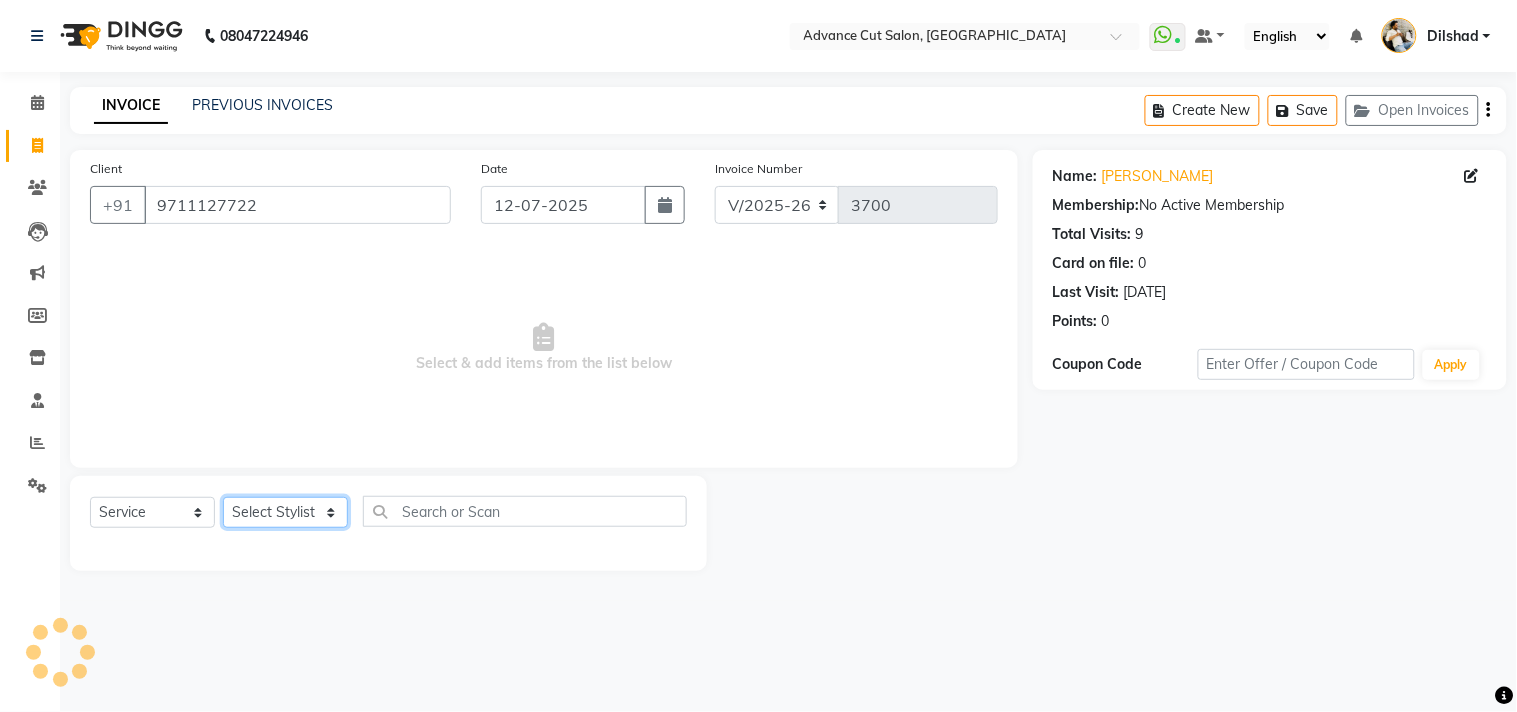 click on "Select Stylist [PERSON_NAME] Avinash Dilshad [PERSON_NAME] [PERSON_NAME] [PERSON_NAME] [PERSON_NAME]  [PERSON_NAME] [PERSON_NAME]  [PERSON_NAME] [PERSON_NAME]" 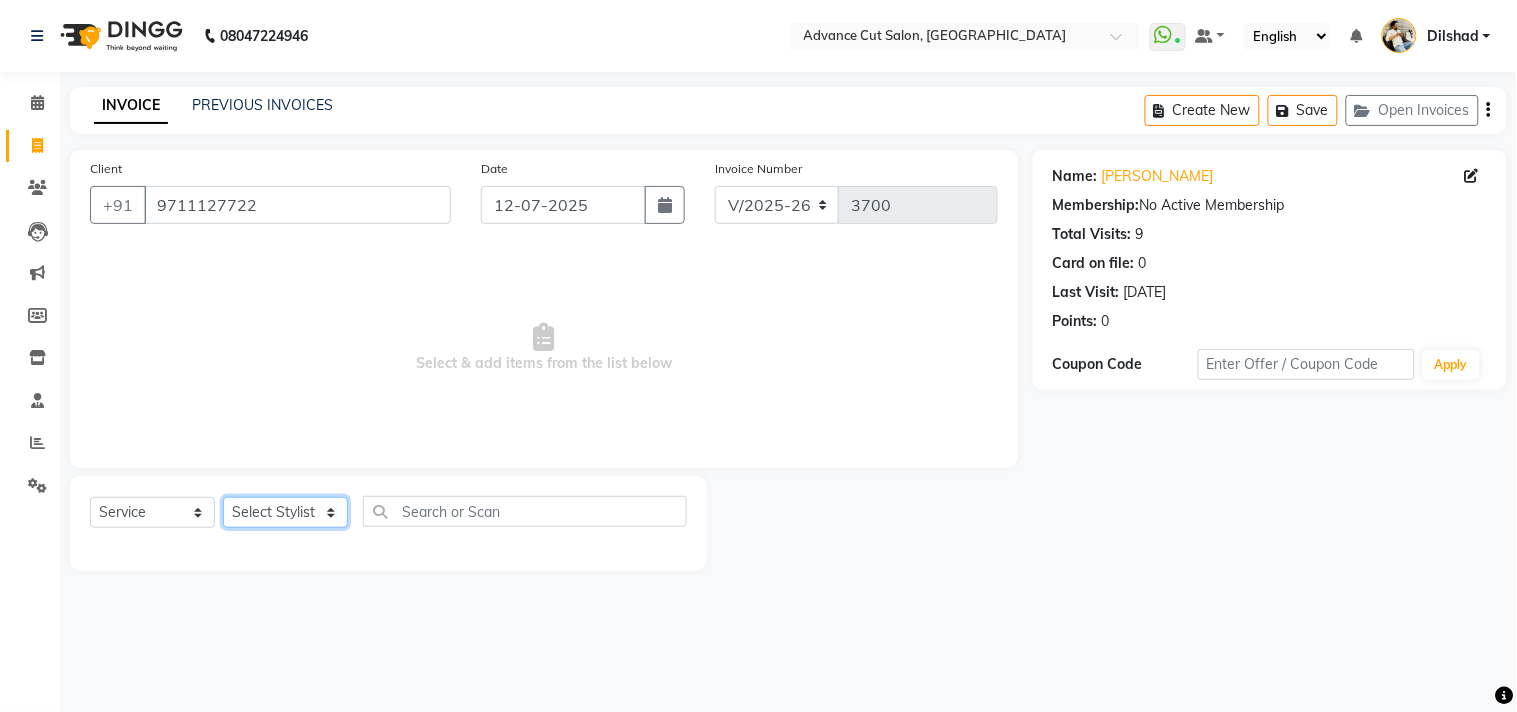 select on "35524" 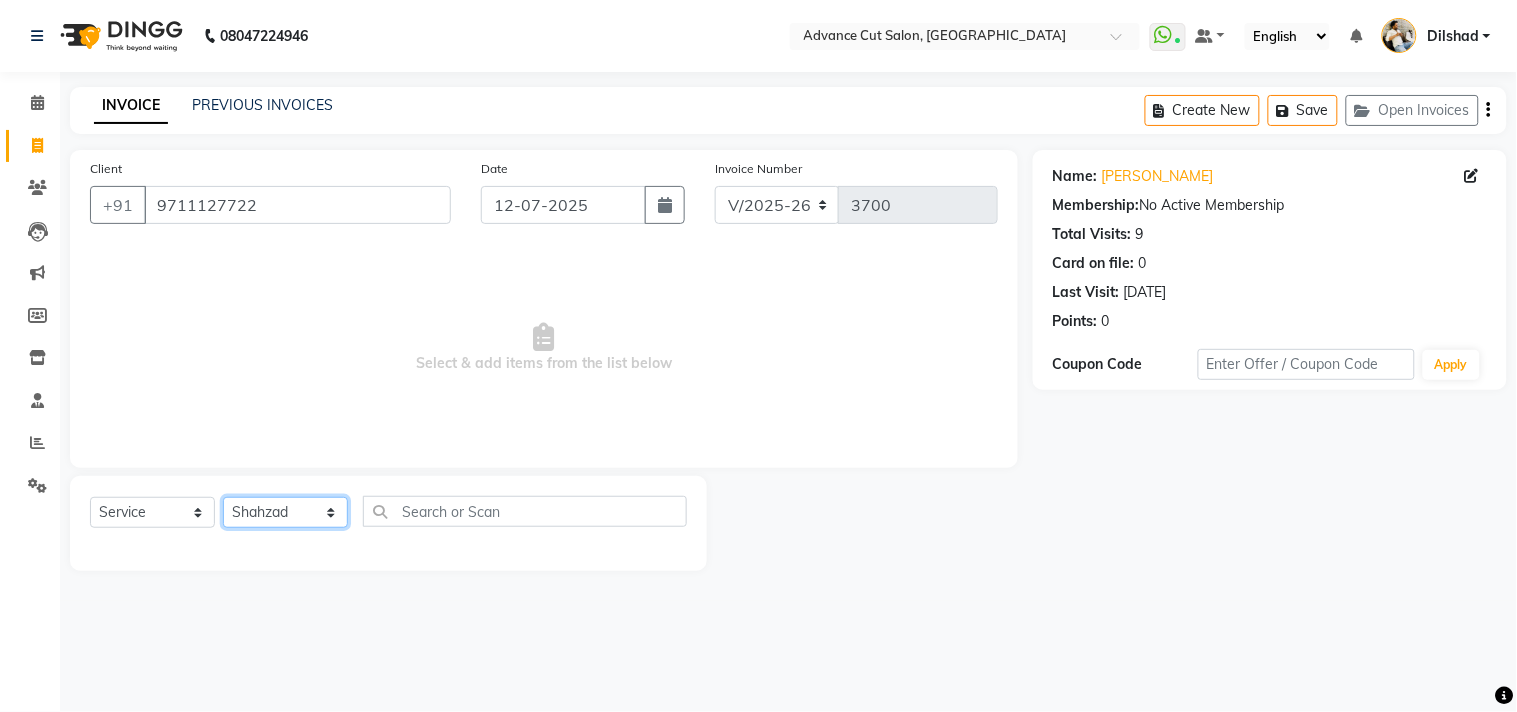 click on "Select Stylist [PERSON_NAME] Avinash Dilshad [PERSON_NAME] [PERSON_NAME] [PERSON_NAME] [PERSON_NAME]  [PERSON_NAME] [PERSON_NAME]  [PERSON_NAME] [PERSON_NAME]" 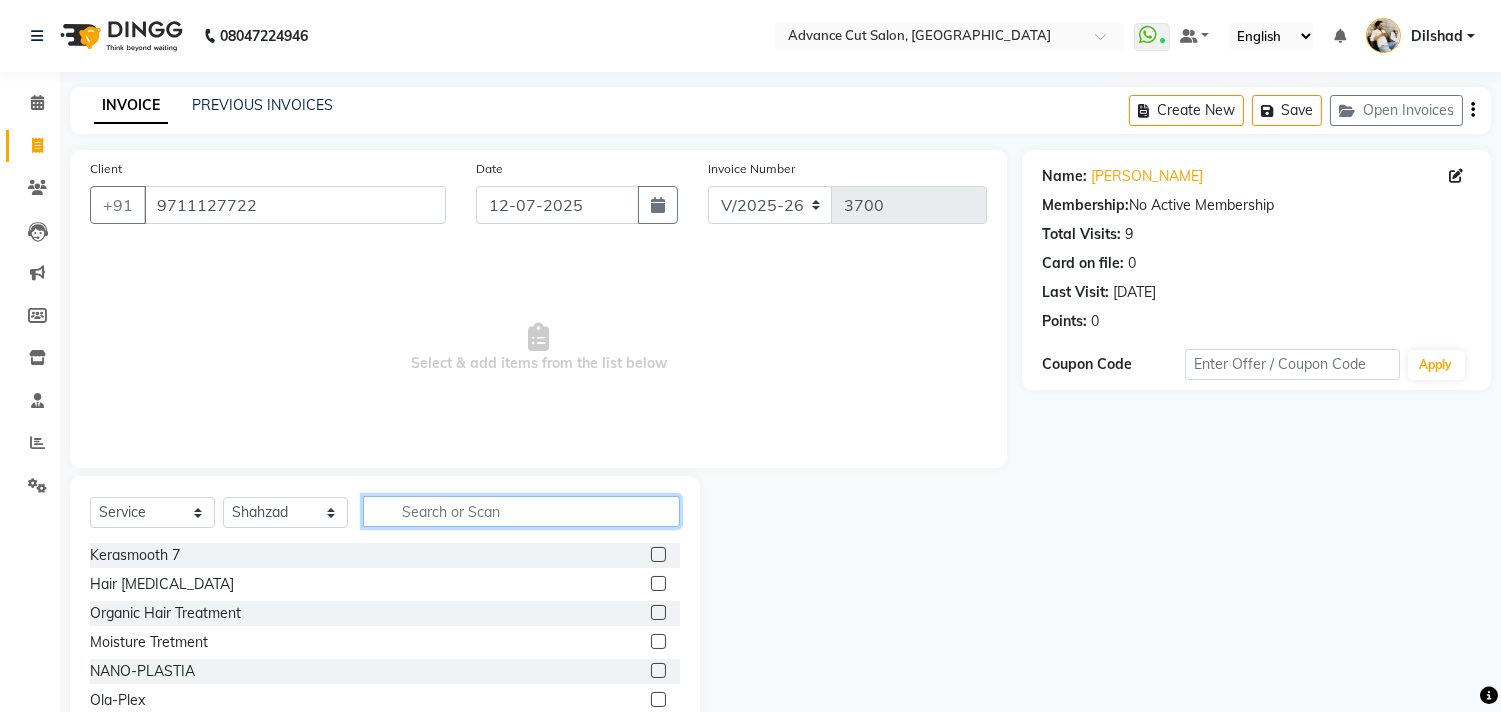 click 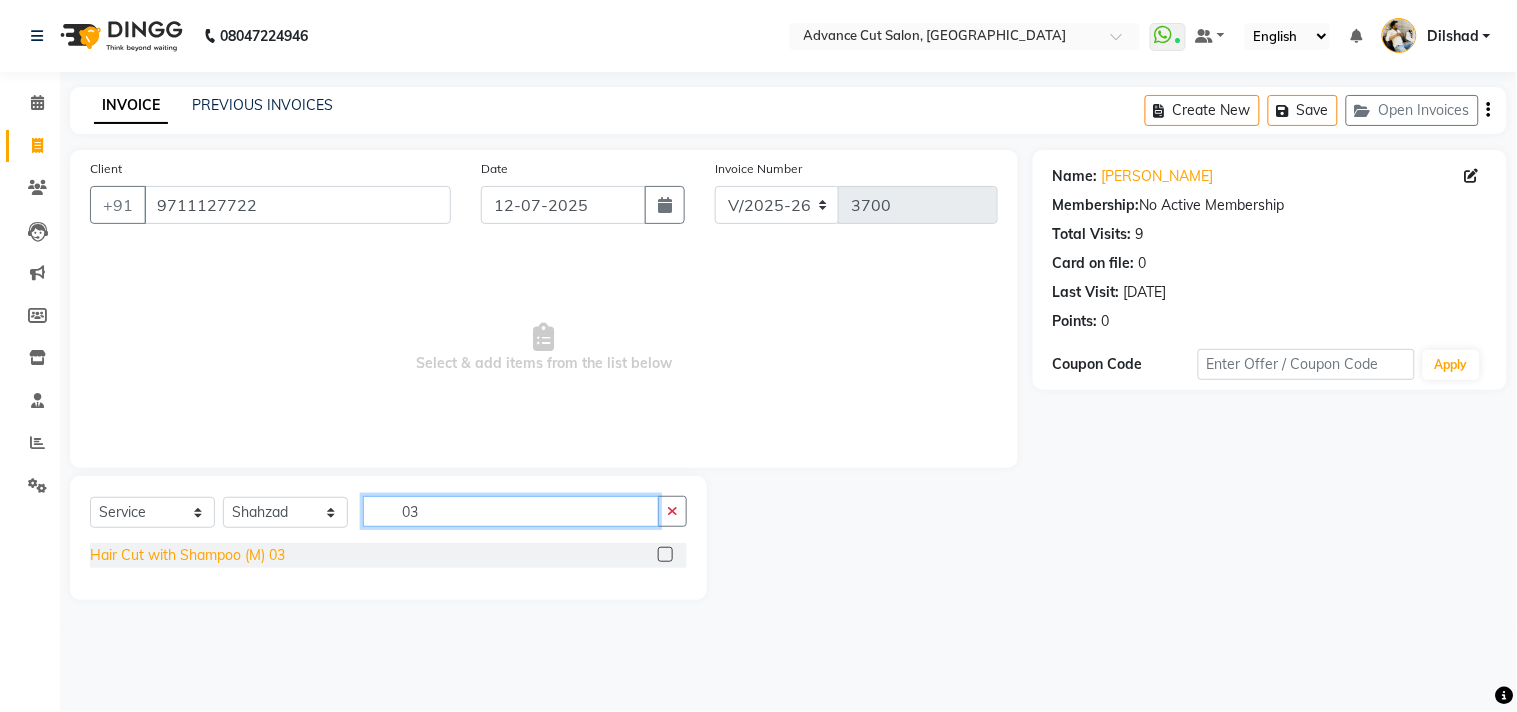 type on "03" 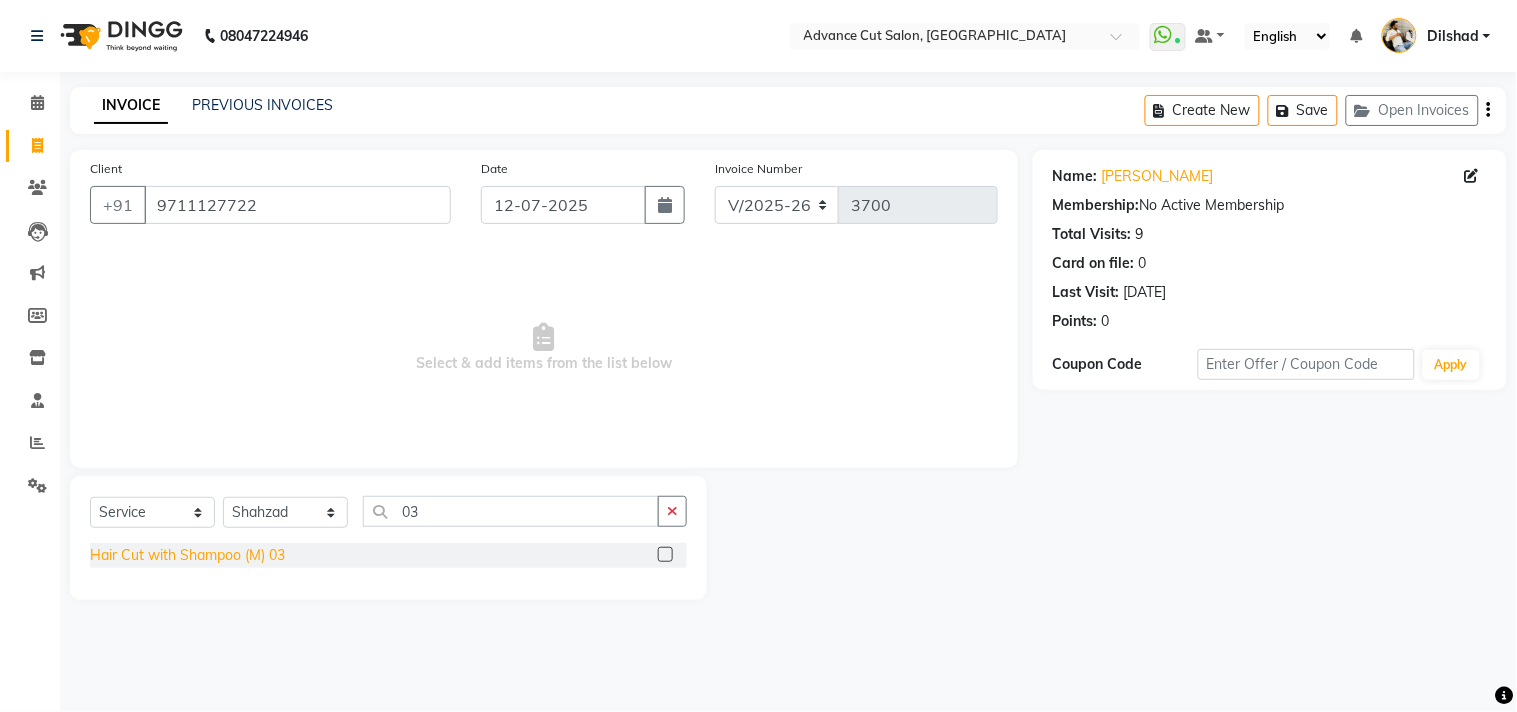 click on "Hair Cut with Shampoo (M) 03" 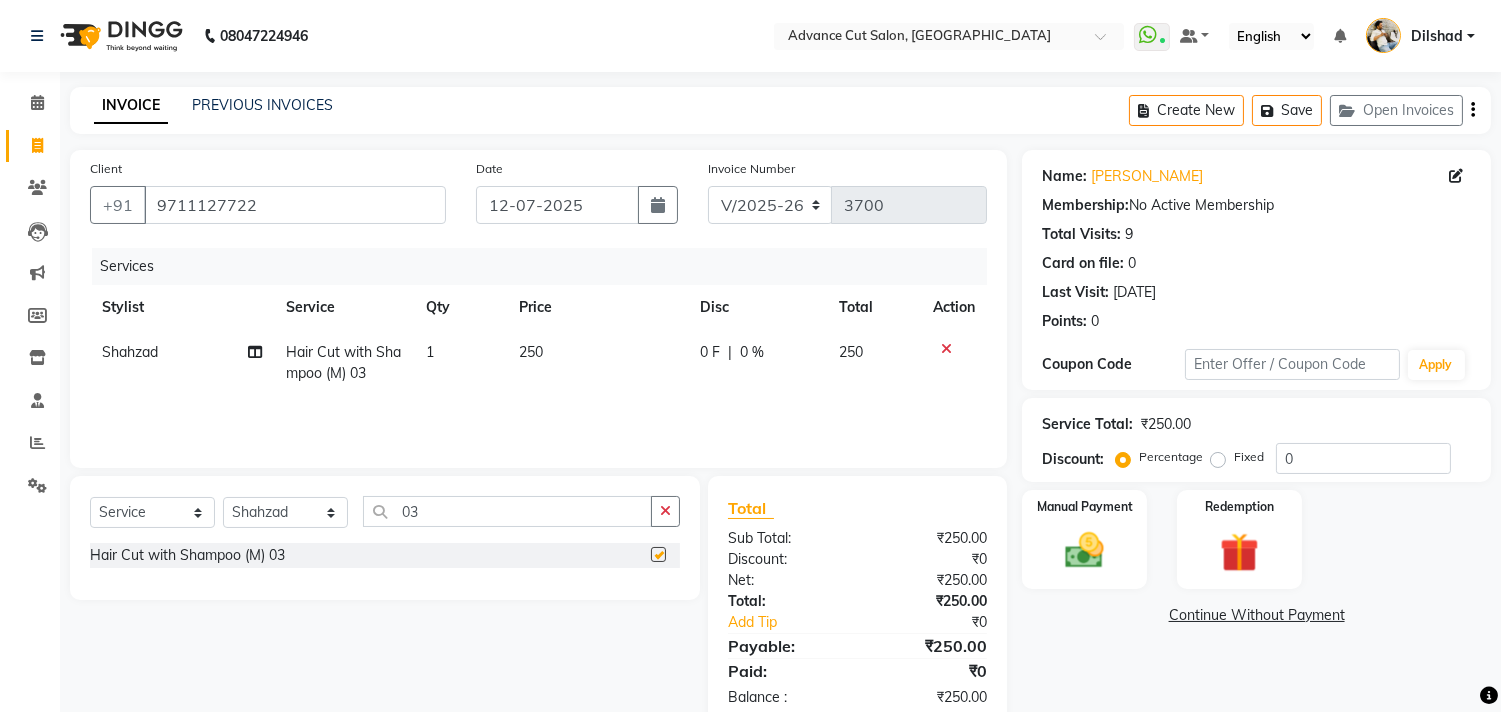 checkbox on "false" 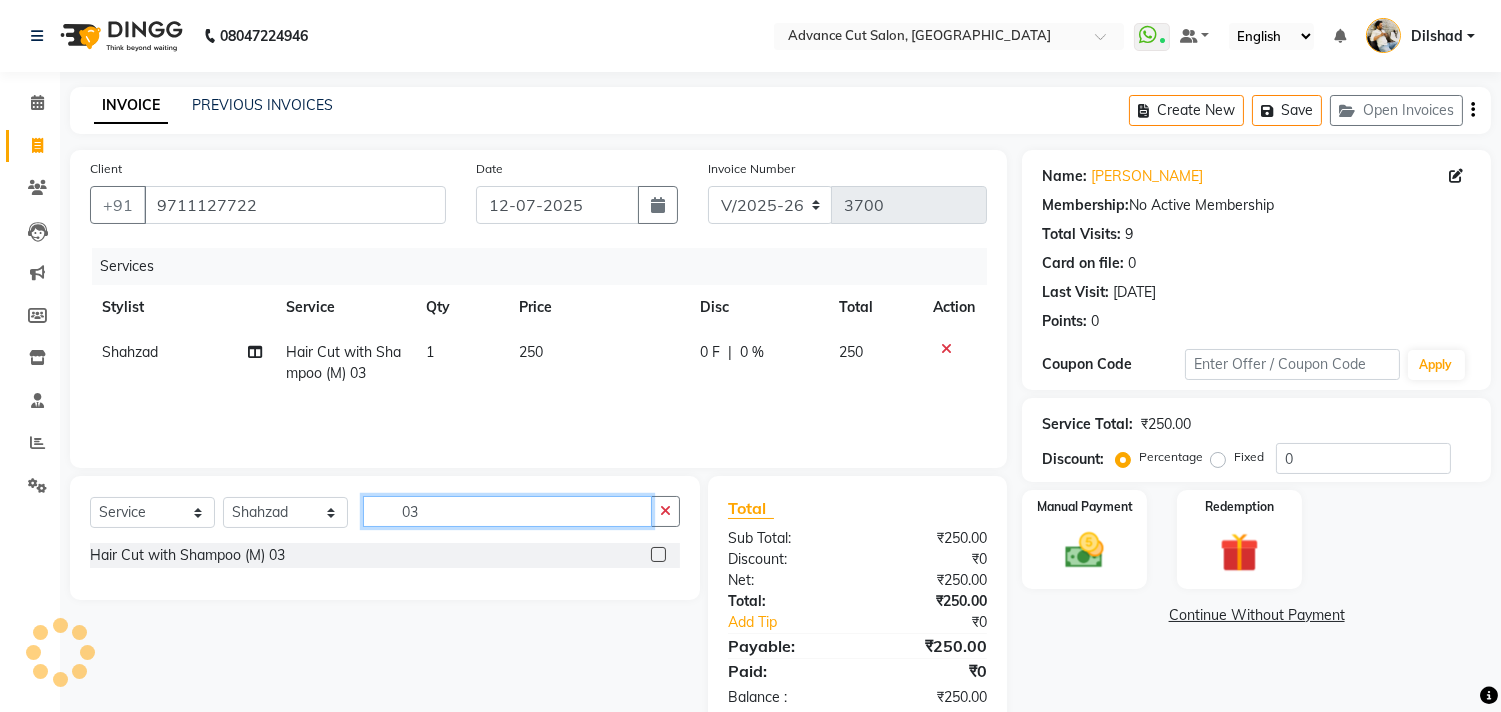click on "03" 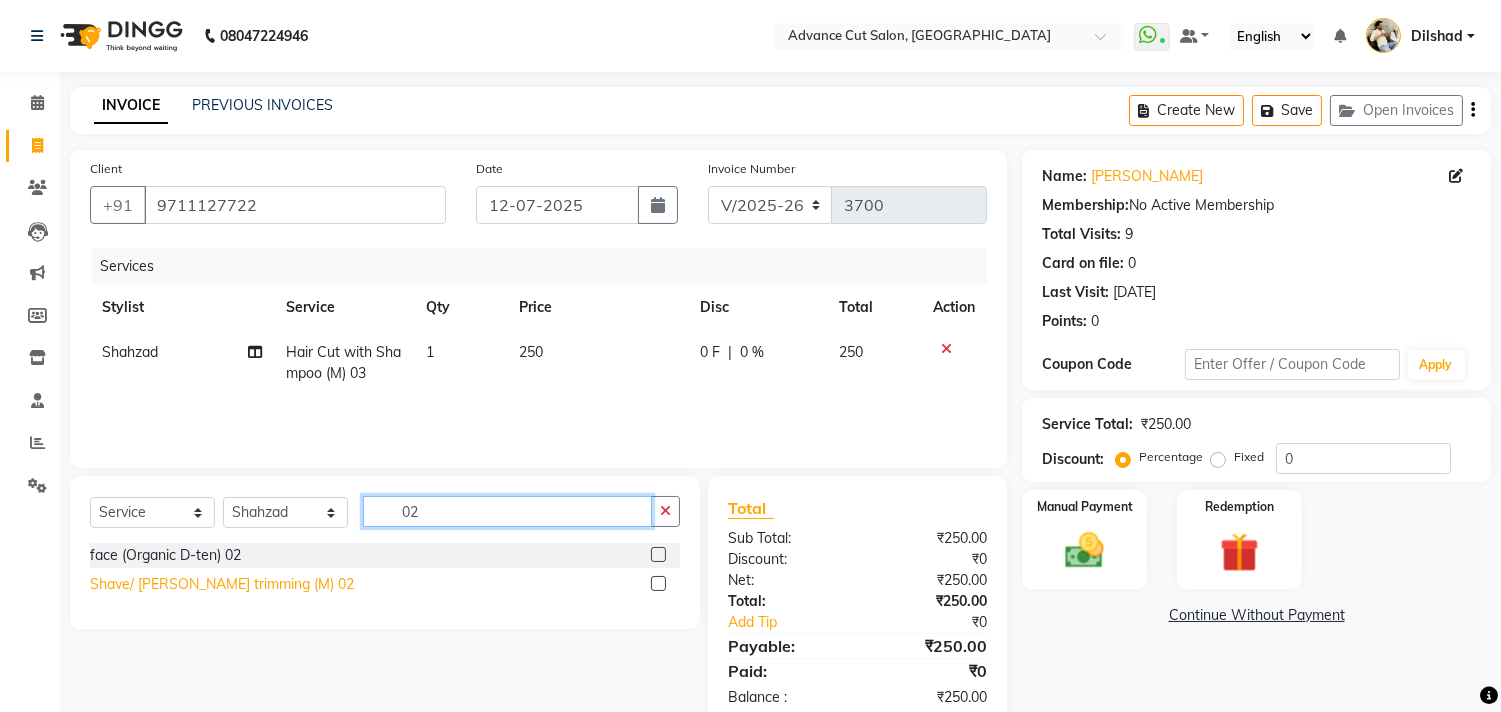 type on "02" 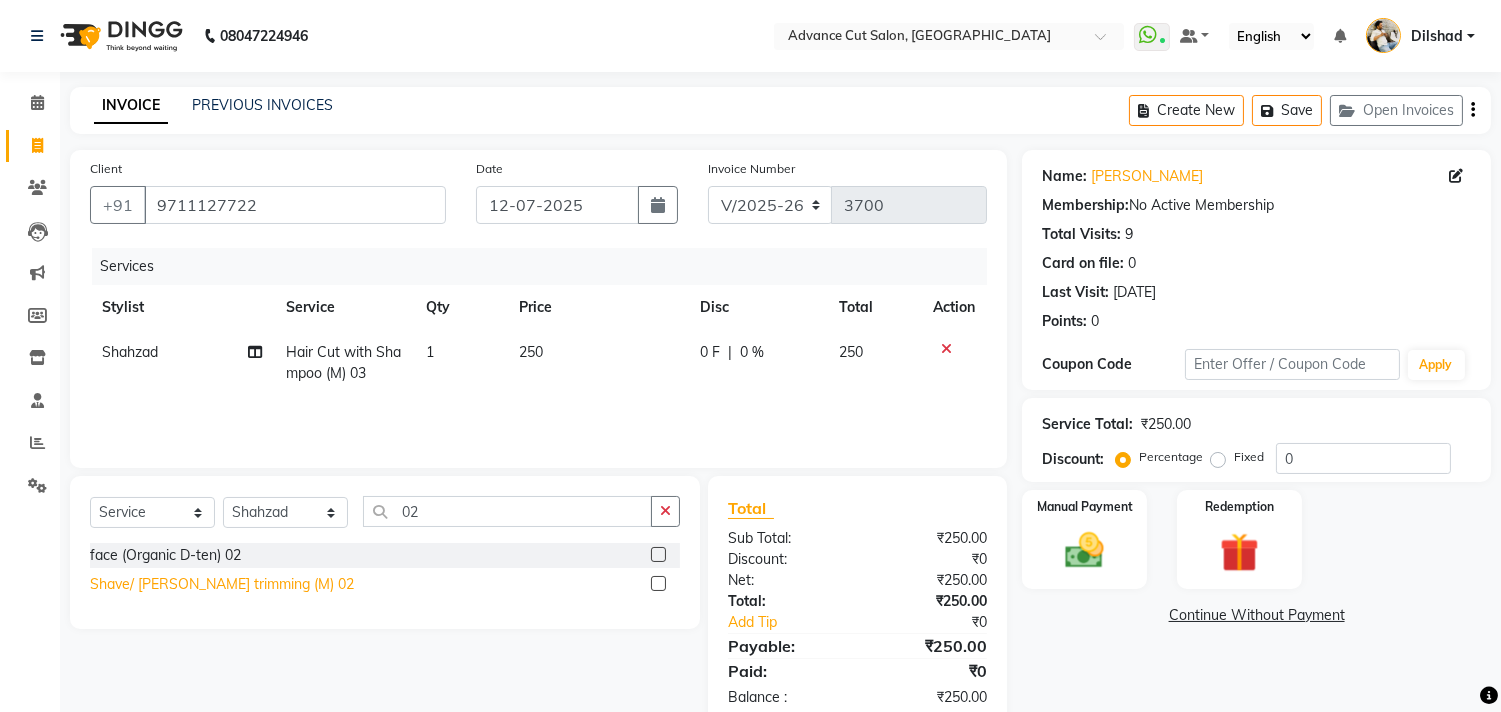 click on "Shave/ Beard trimming (M) 02" 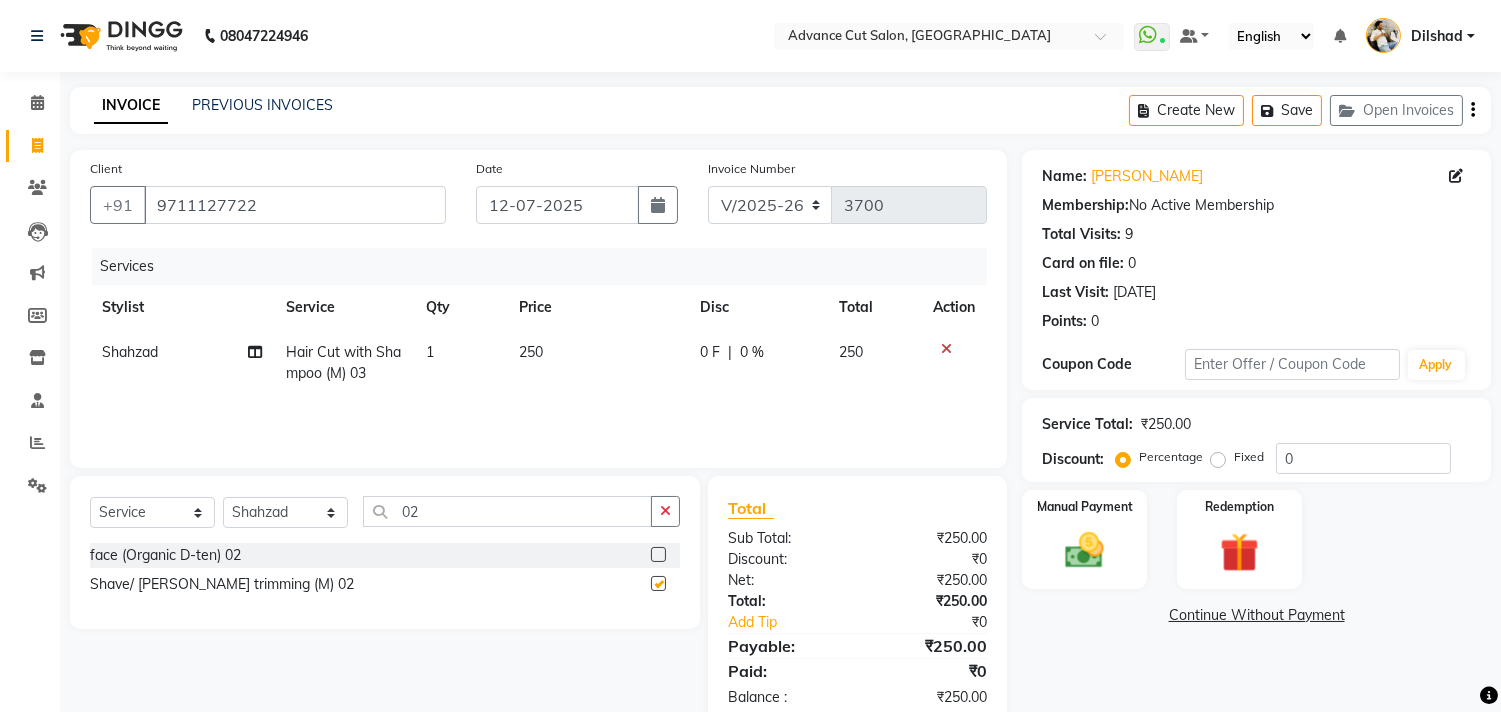 checkbox on "false" 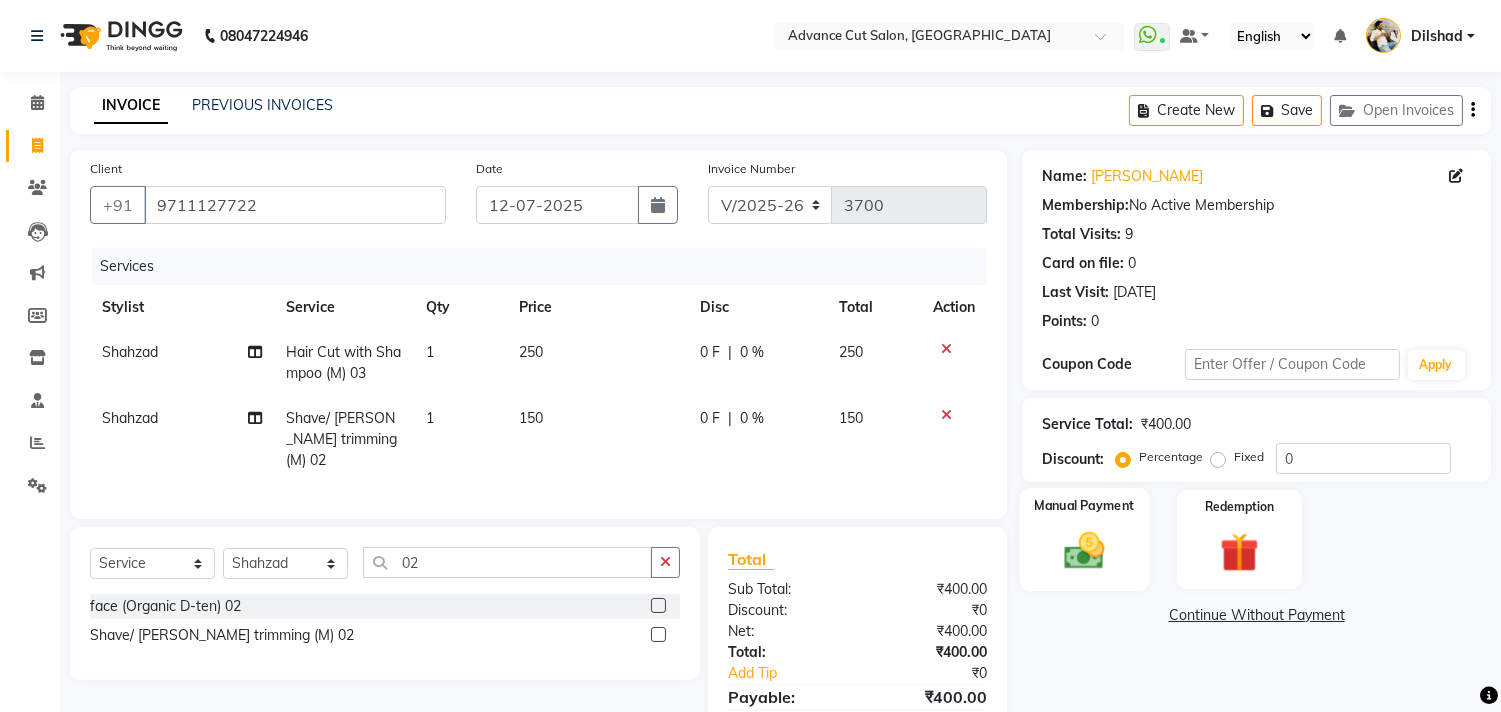 click on "Manual Payment" 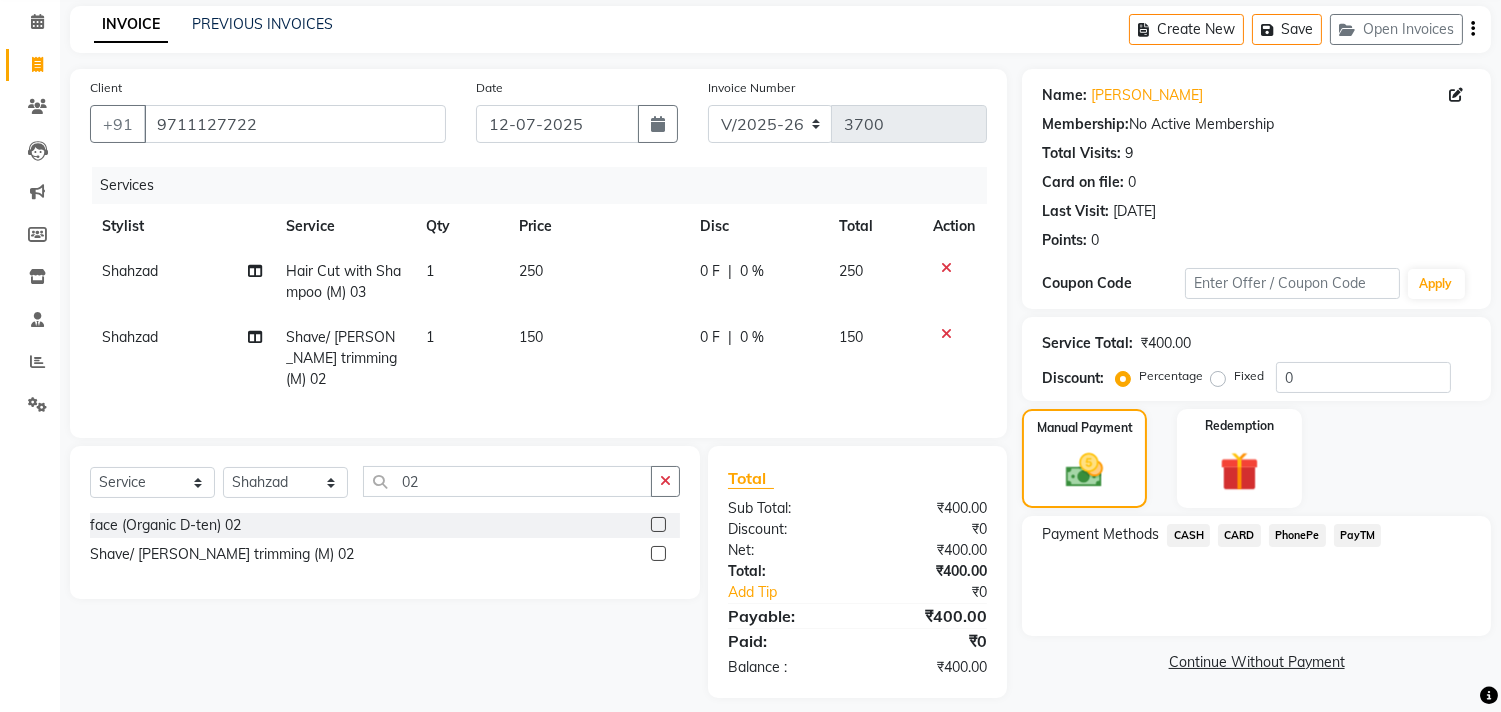 scroll, scrollTop: 92, scrollLeft: 0, axis: vertical 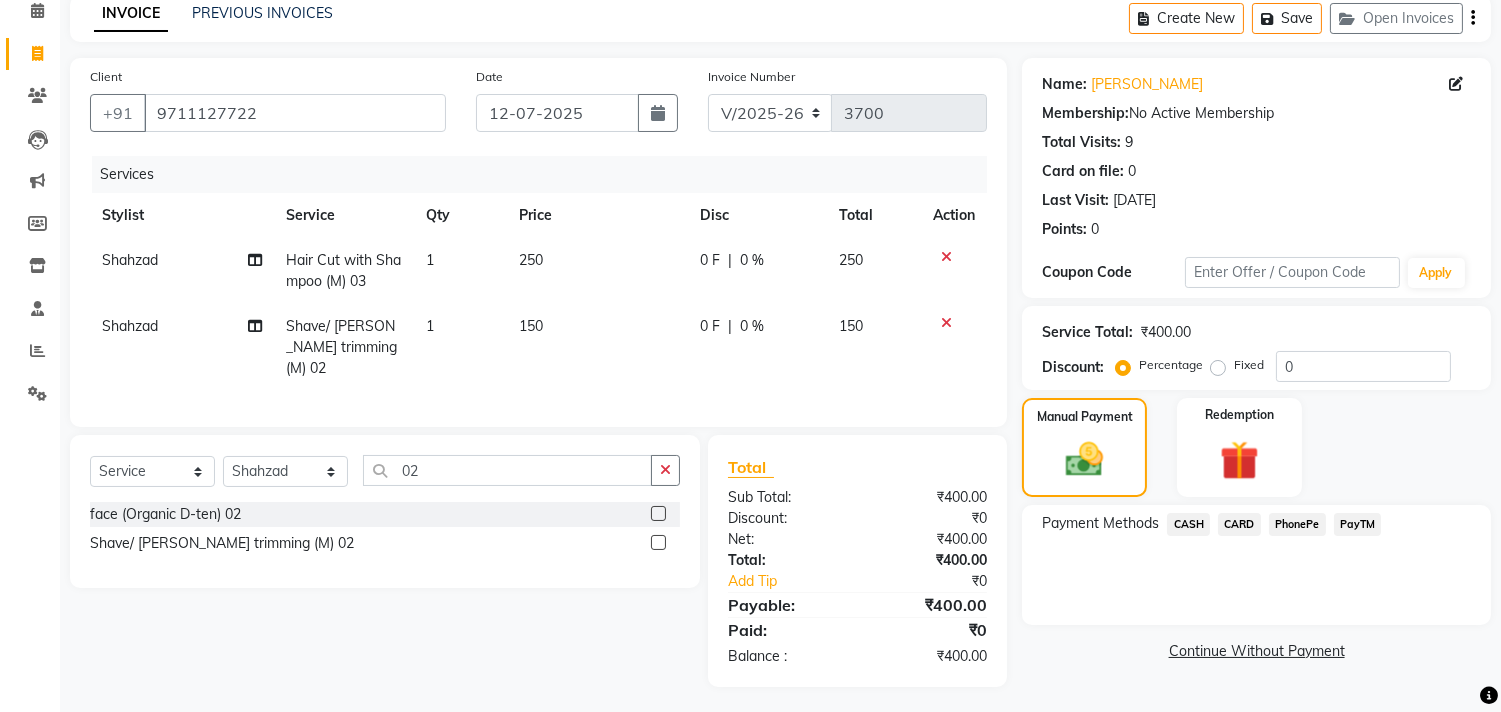 click on "CASH" 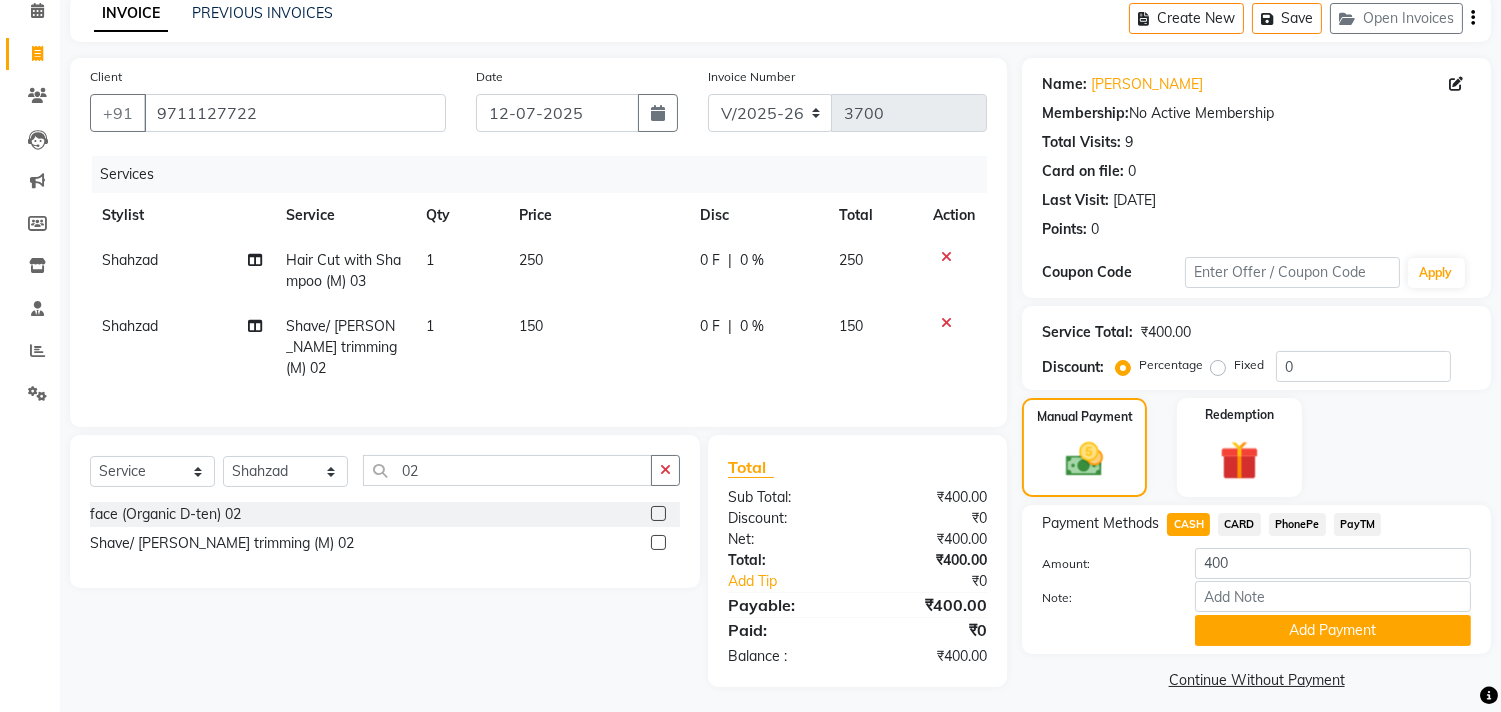 drag, startPoint x: 1351, startPoint y: 520, endPoint x: 1351, endPoint y: 536, distance: 16 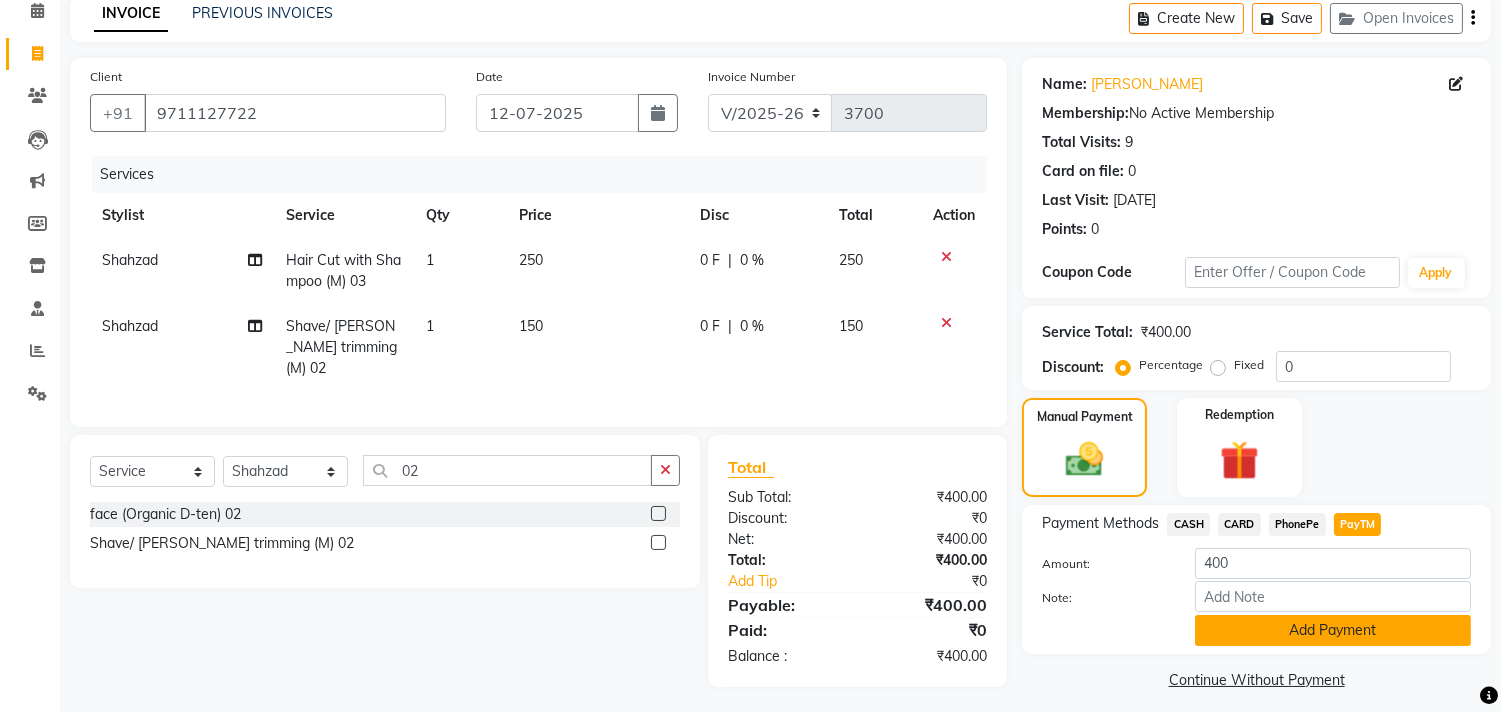 click on "Add Payment" 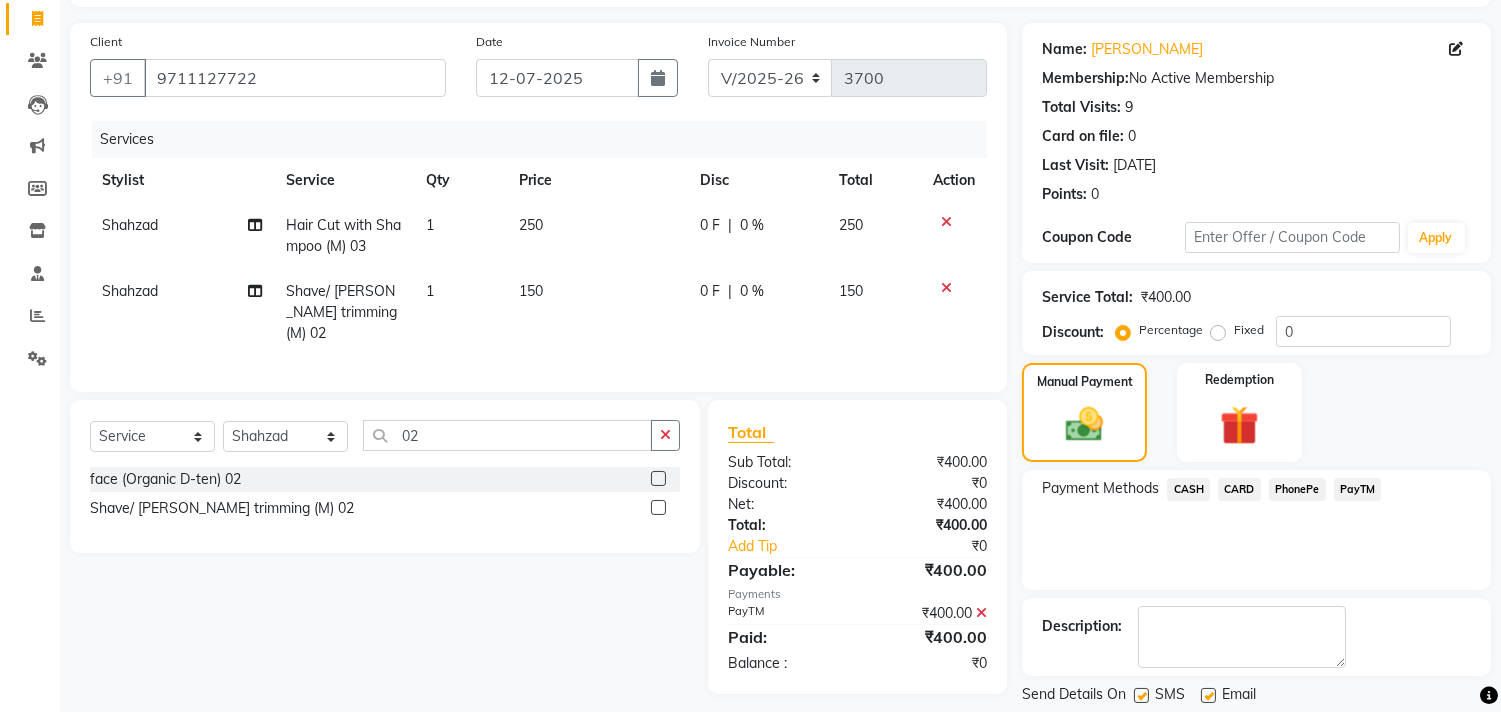 scroll, scrollTop: 187, scrollLeft: 0, axis: vertical 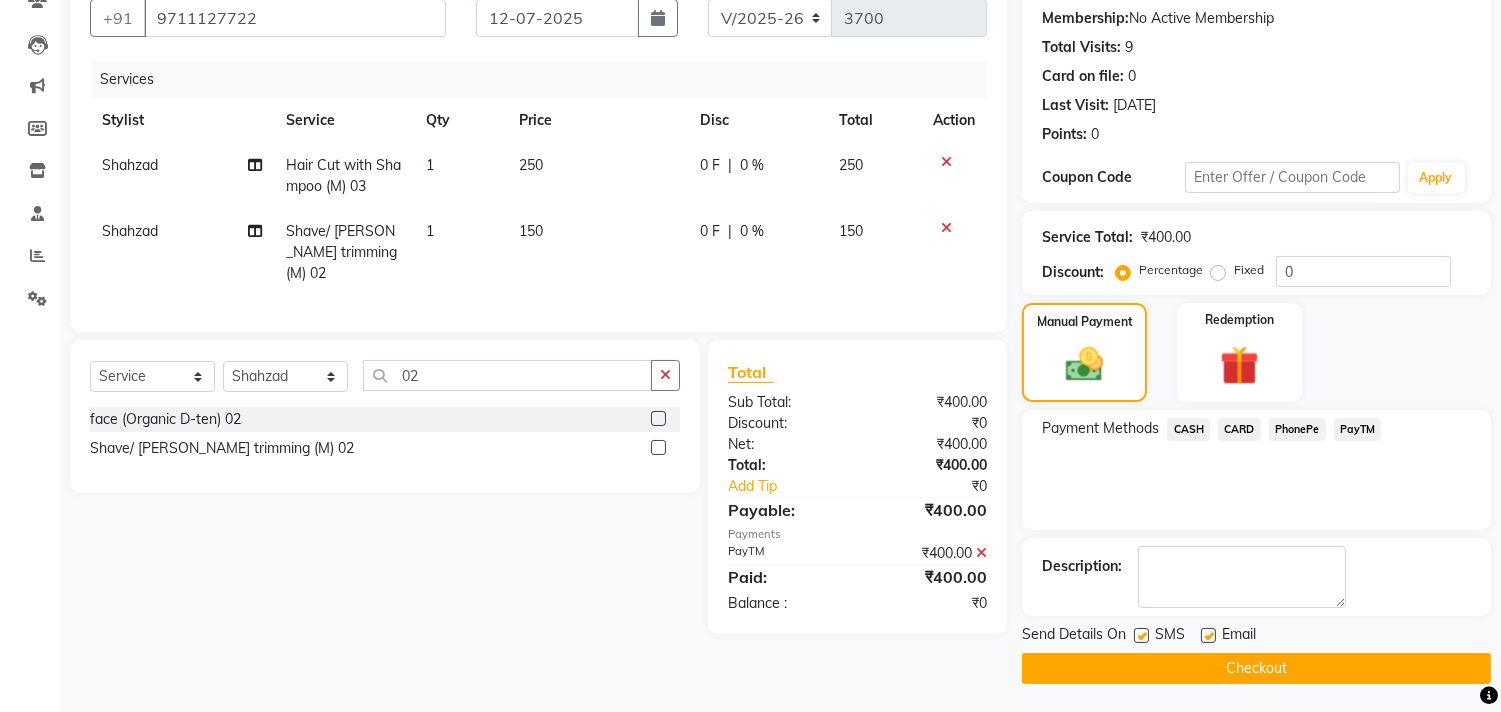 drag, startPoint x: 1312, startPoint y: 653, endPoint x: 1362, endPoint y: 632, distance: 54.230988 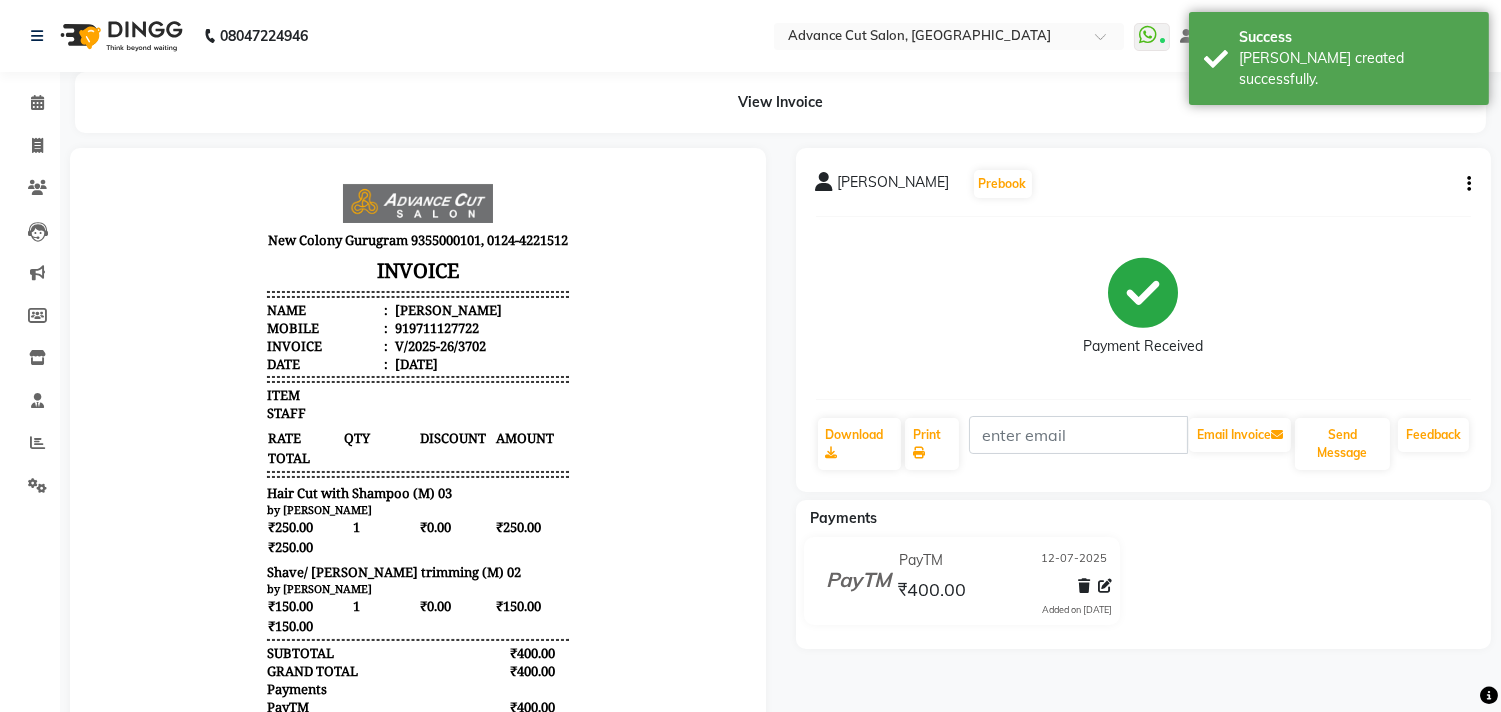 scroll, scrollTop: 0, scrollLeft: 0, axis: both 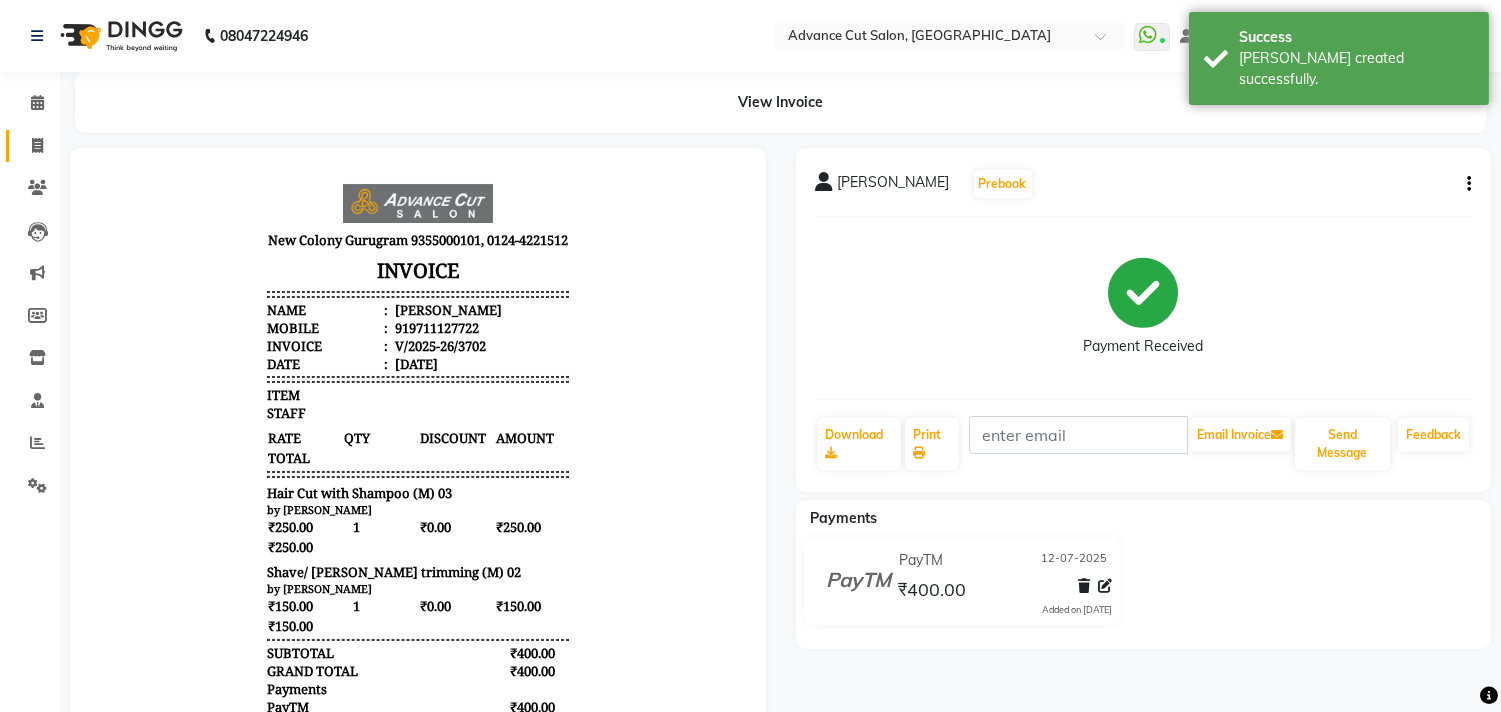 click on "Invoice" 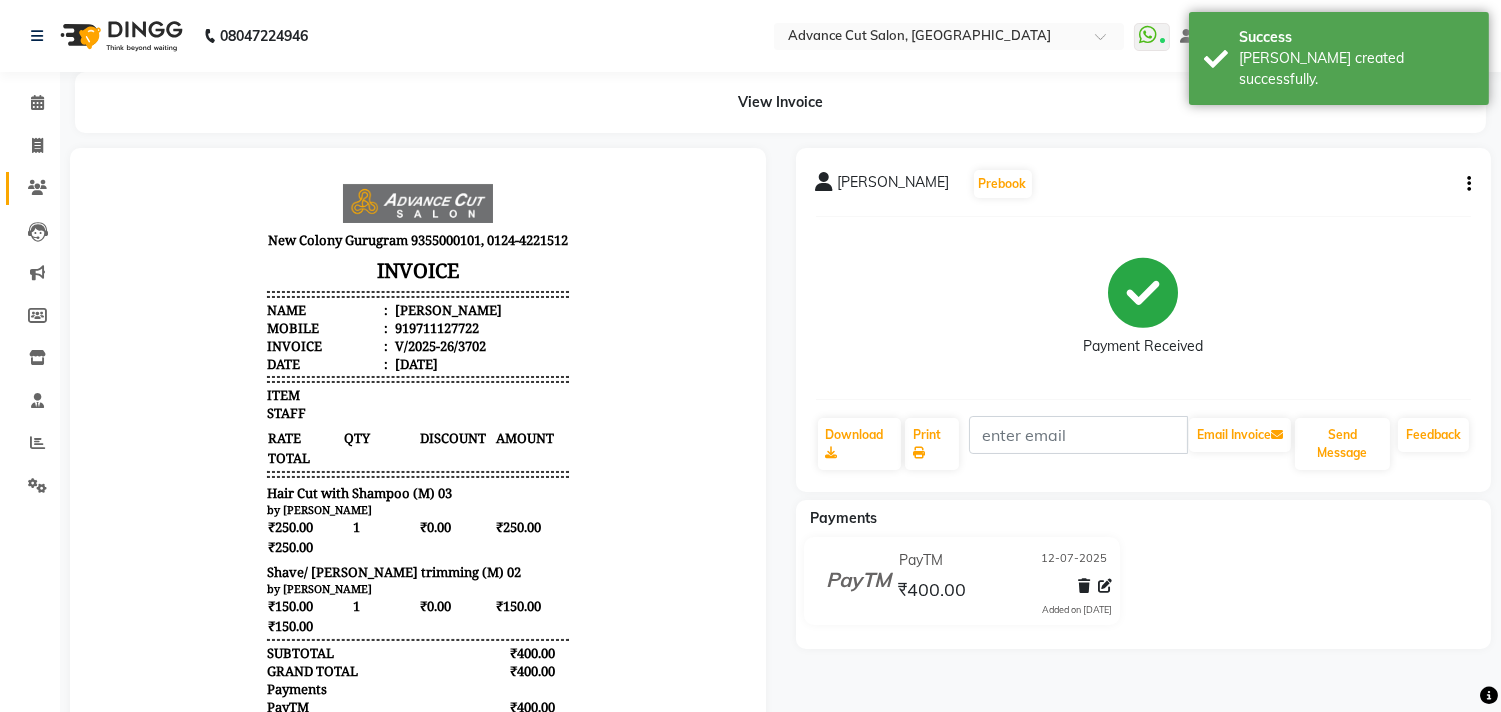 select on "service" 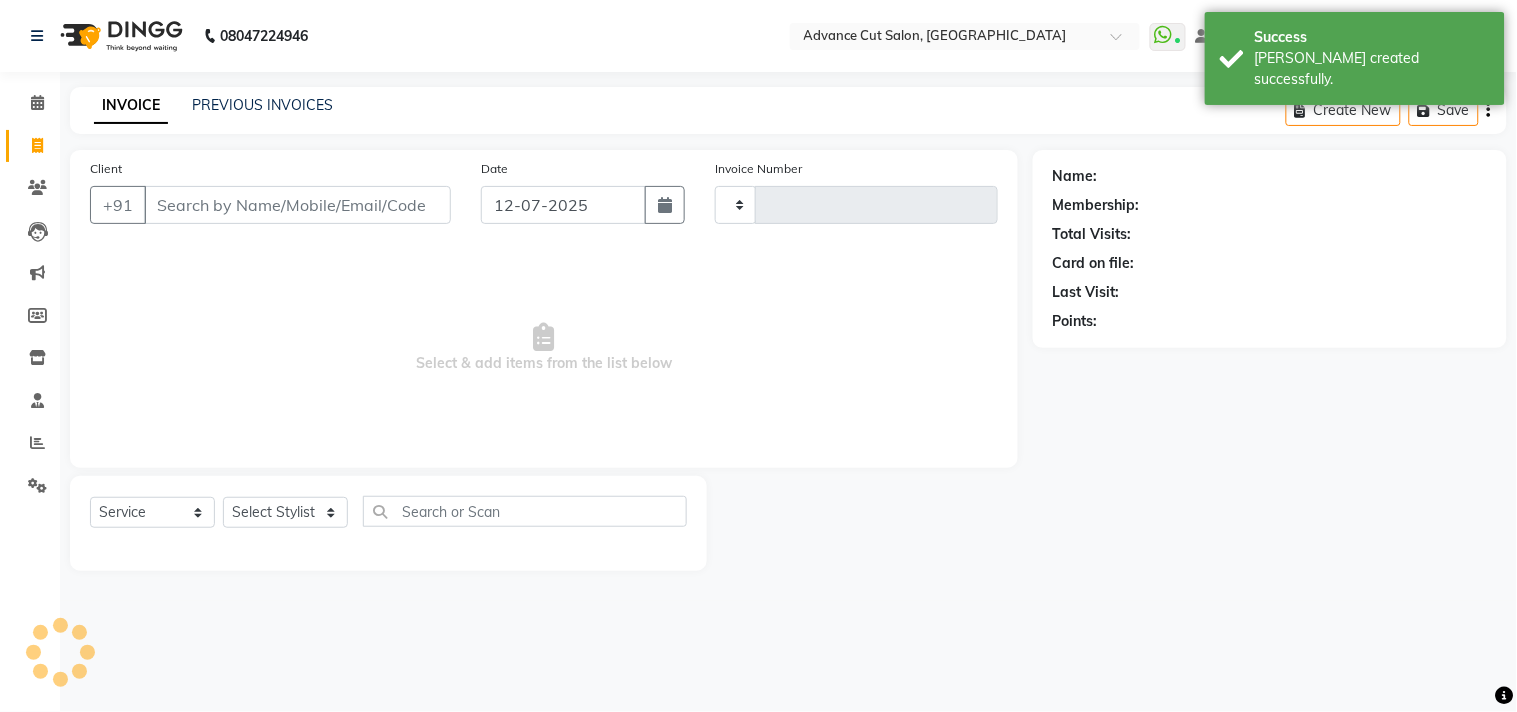type on "3703" 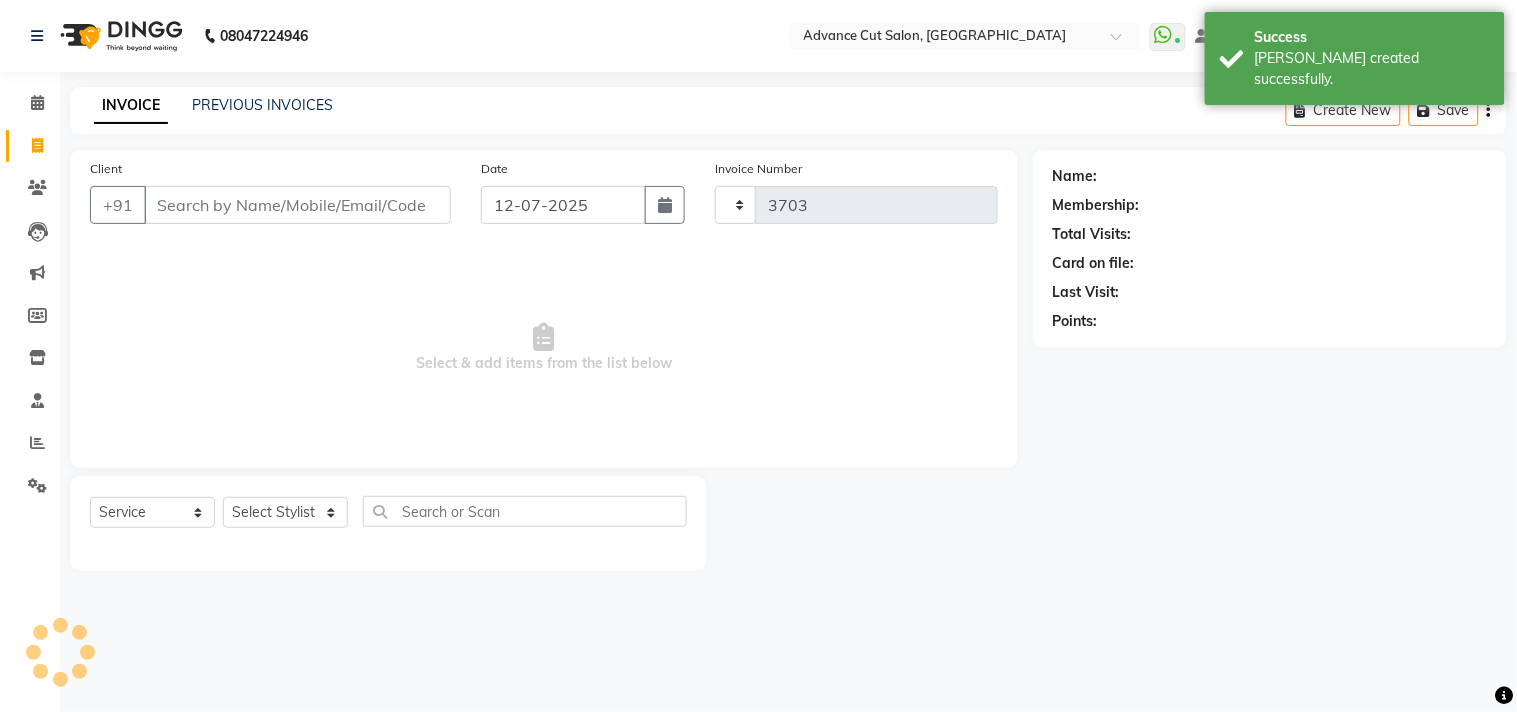 select on "922" 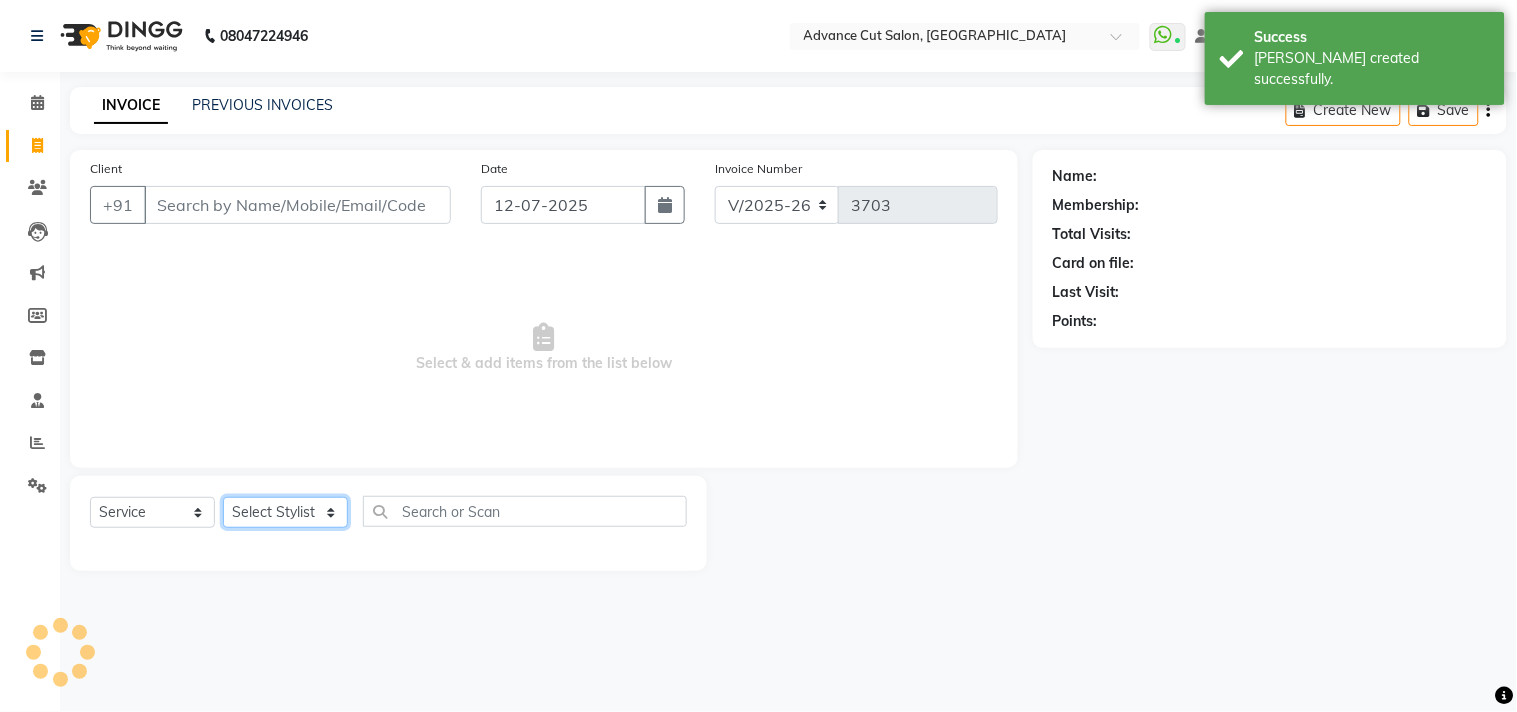 click on "Select Stylist" 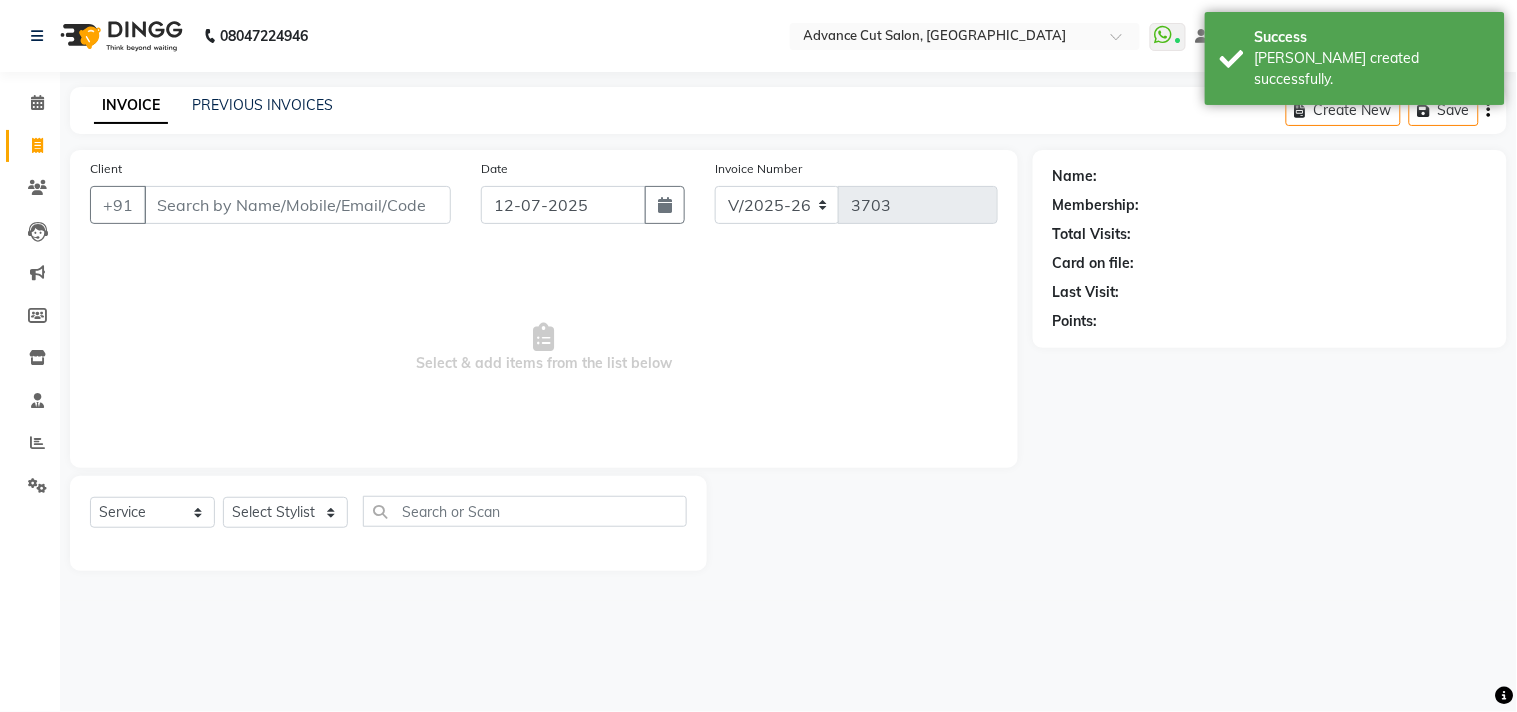 click on "Select & add items from the list below" at bounding box center (544, 348) 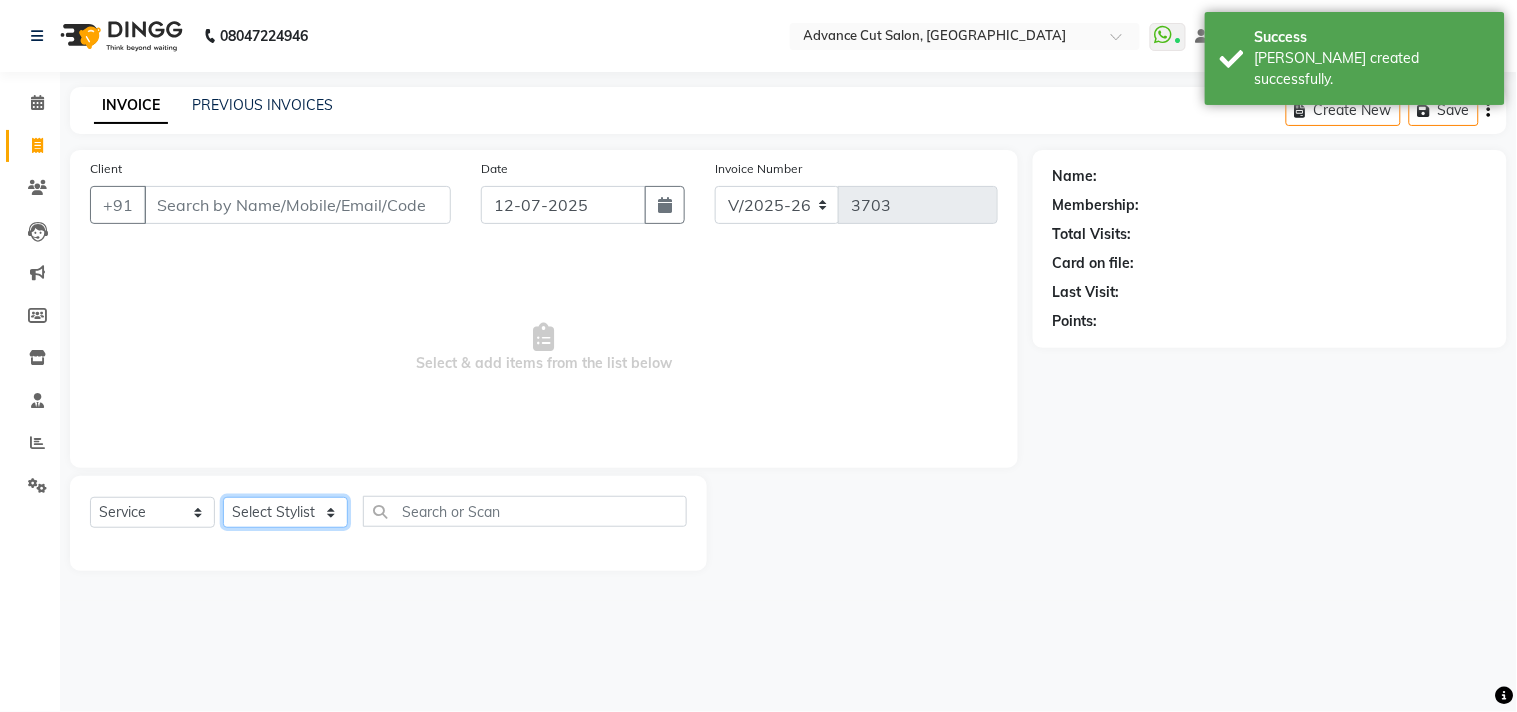 click on "Select Stylist [PERSON_NAME] Avinash Dilshad [PERSON_NAME] [PERSON_NAME] [PERSON_NAME] [PERSON_NAME]  [PERSON_NAME] [PERSON_NAME]  [PERSON_NAME] [PERSON_NAME]" 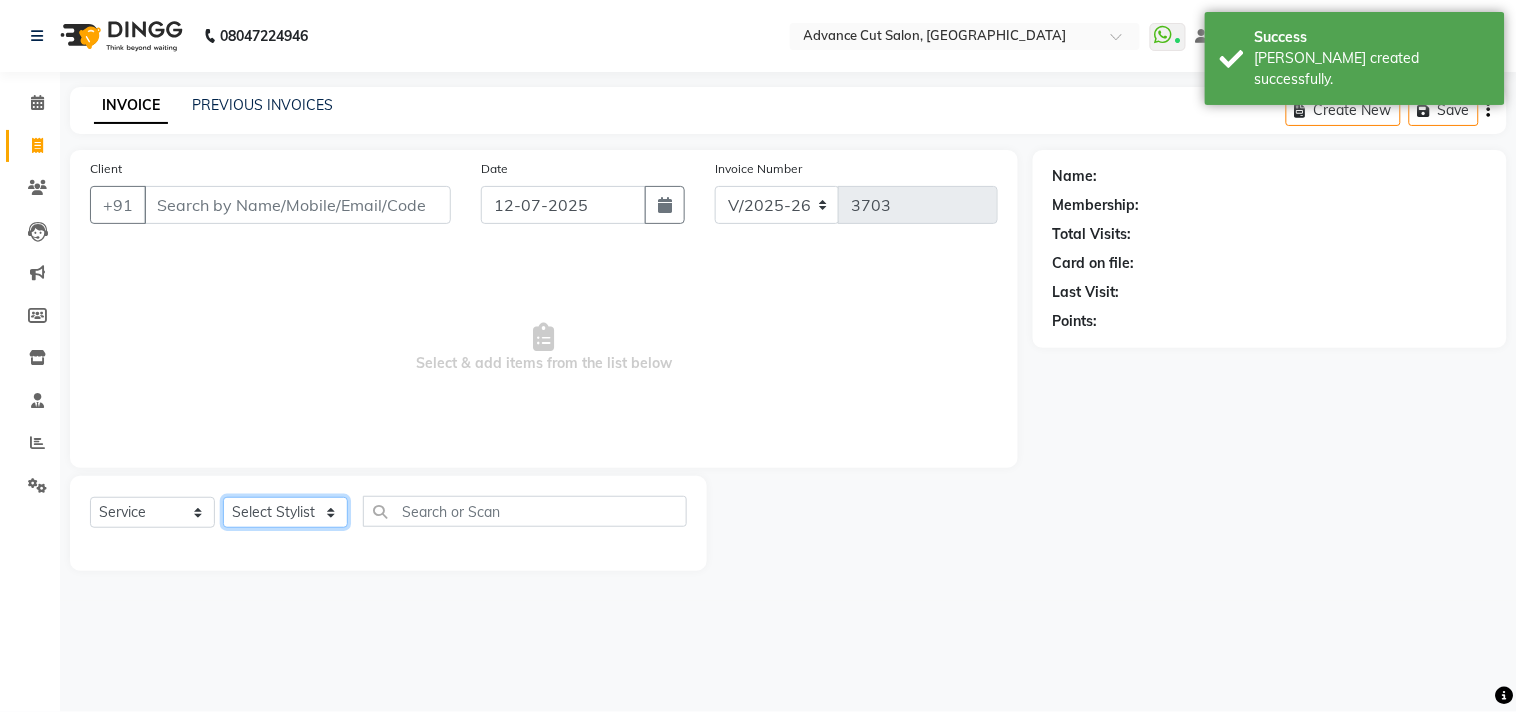 select on "15349" 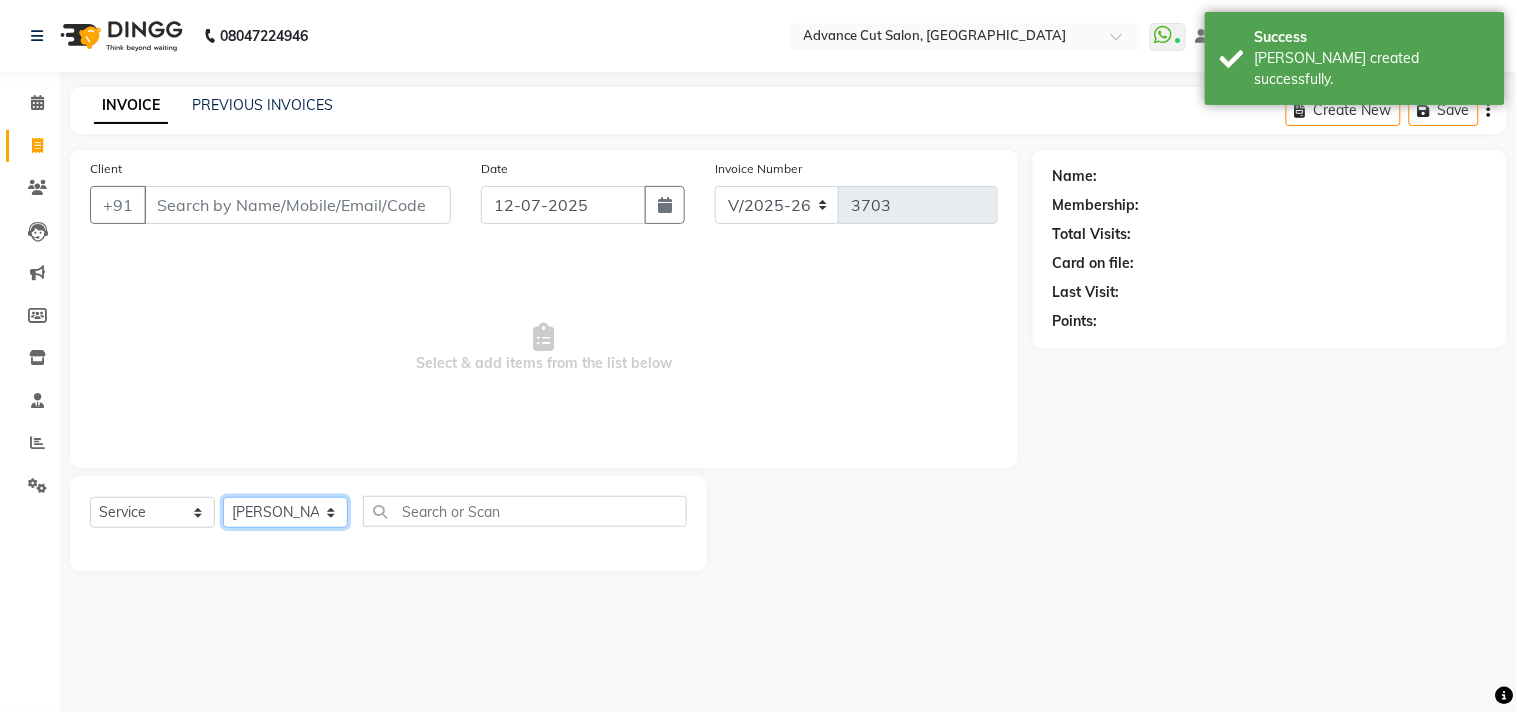 click on "Select Stylist [PERSON_NAME] Avinash Dilshad [PERSON_NAME] [PERSON_NAME] [PERSON_NAME] [PERSON_NAME]  [PERSON_NAME] [PERSON_NAME]  [PERSON_NAME] [PERSON_NAME]" 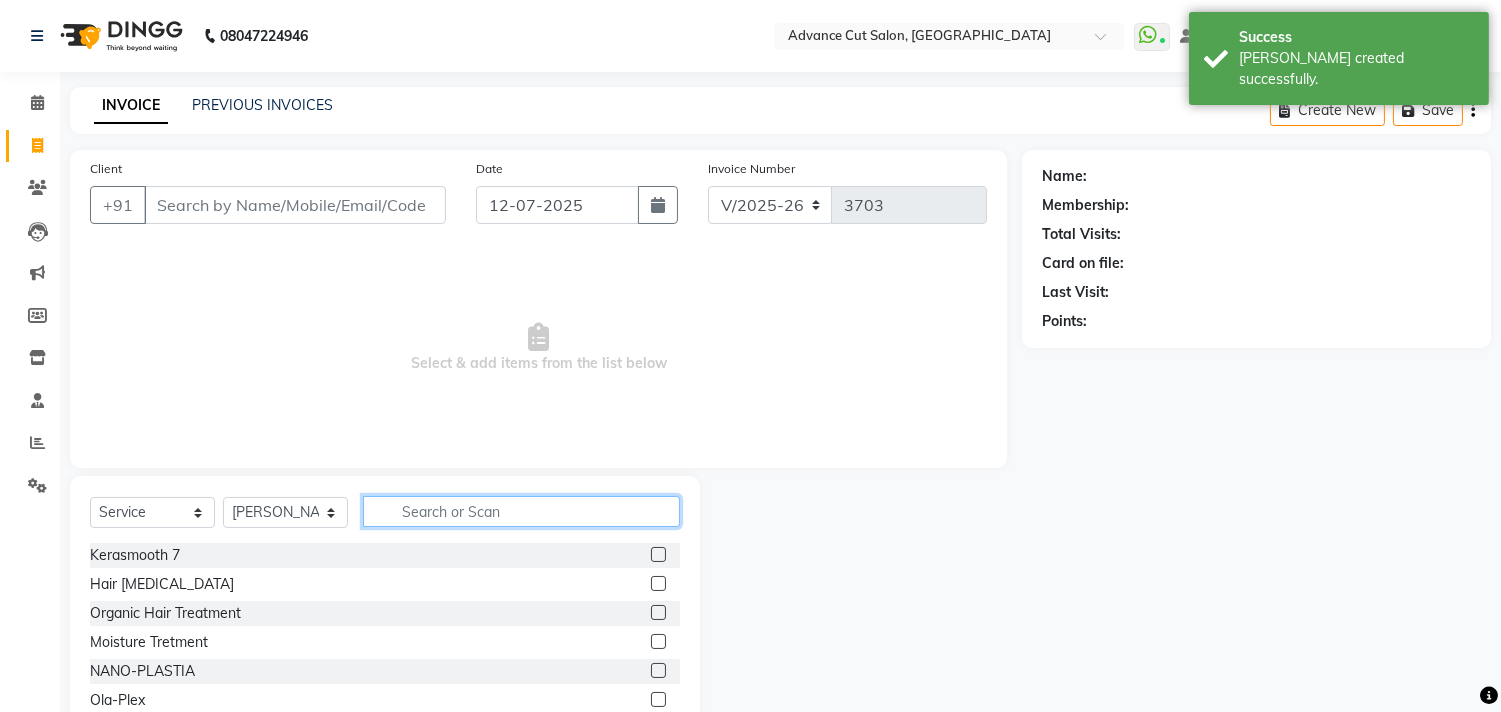 click 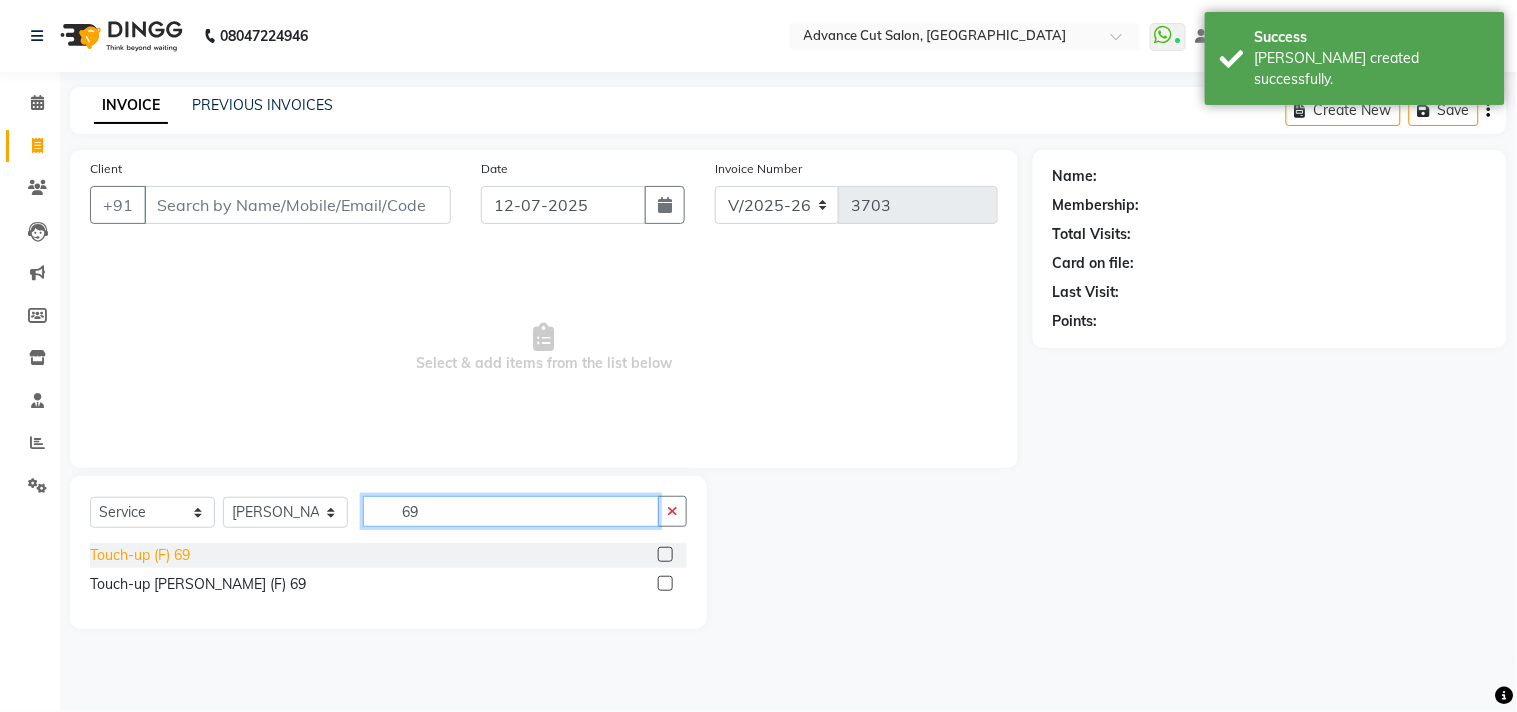 type on "69" 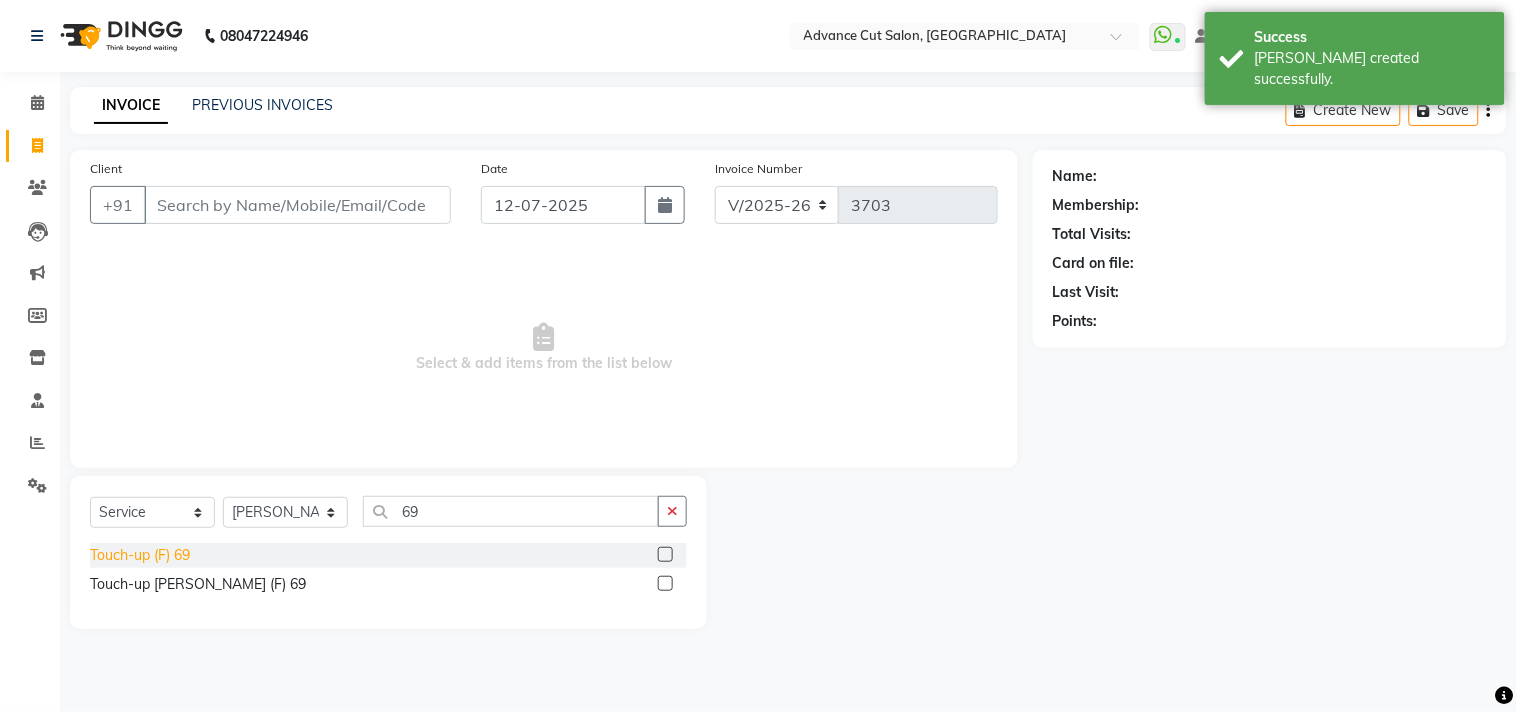 click on "Touch-up (F) 69" 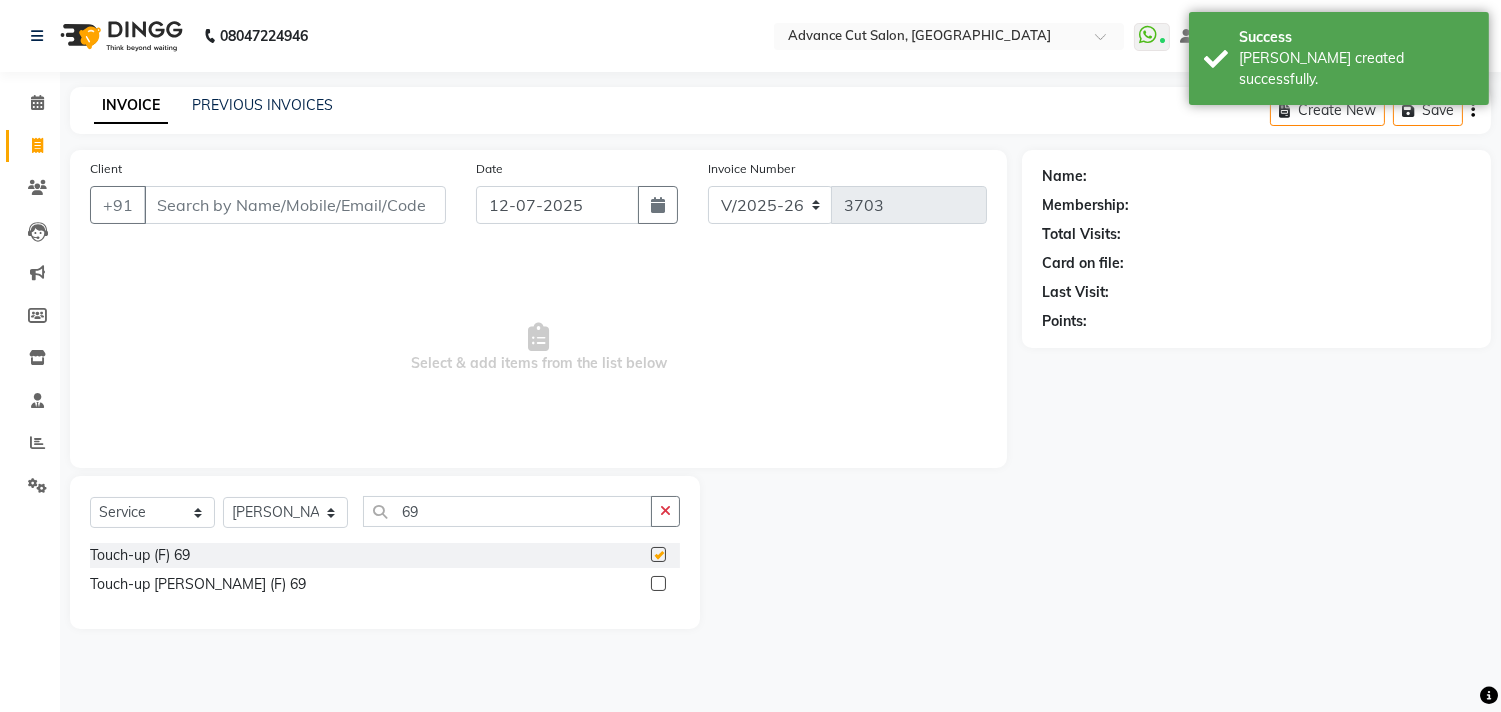 checkbox on "false" 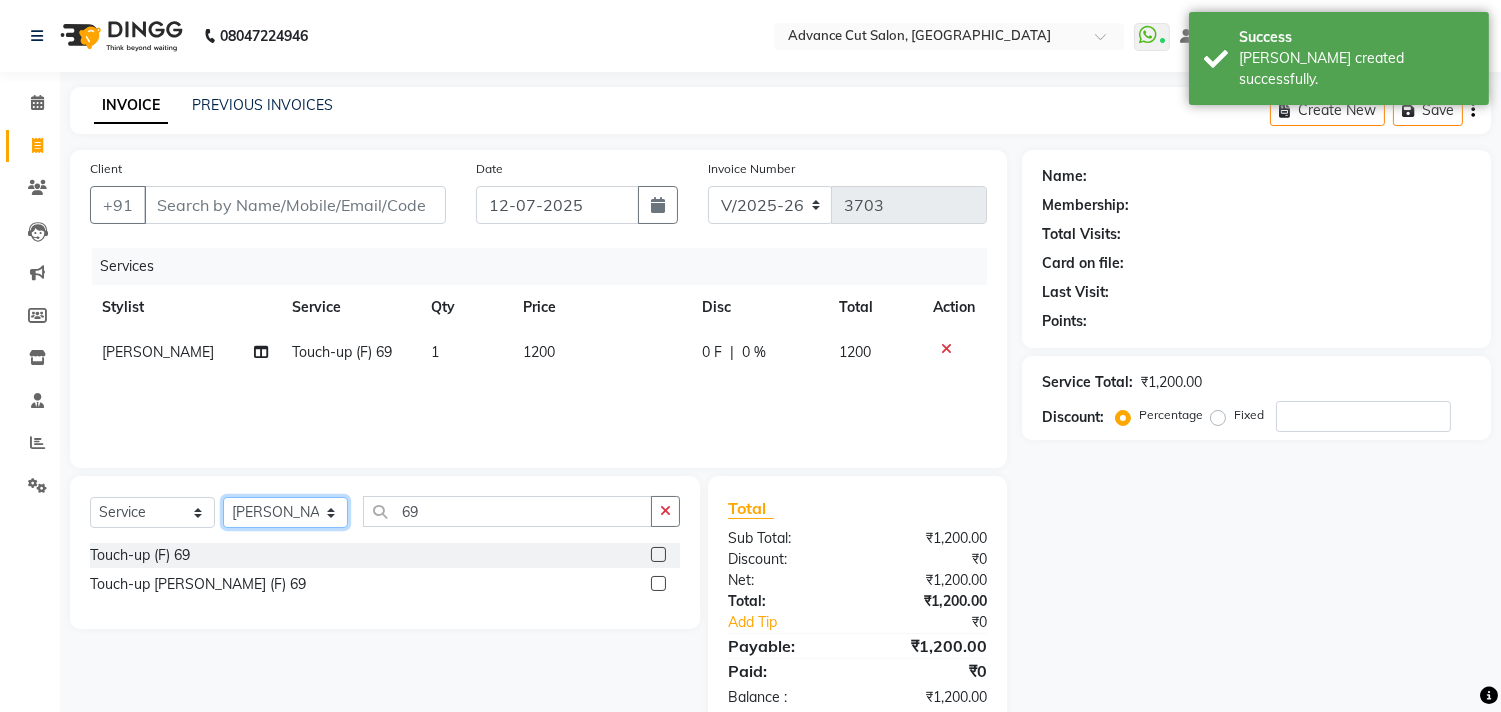 click on "Select Stylist [PERSON_NAME] Avinash Dilshad [PERSON_NAME] [PERSON_NAME] [PERSON_NAME] [PERSON_NAME]  [PERSON_NAME] [PERSON_NAME]  [PERSON_NAME] [PERSON_NAME]" 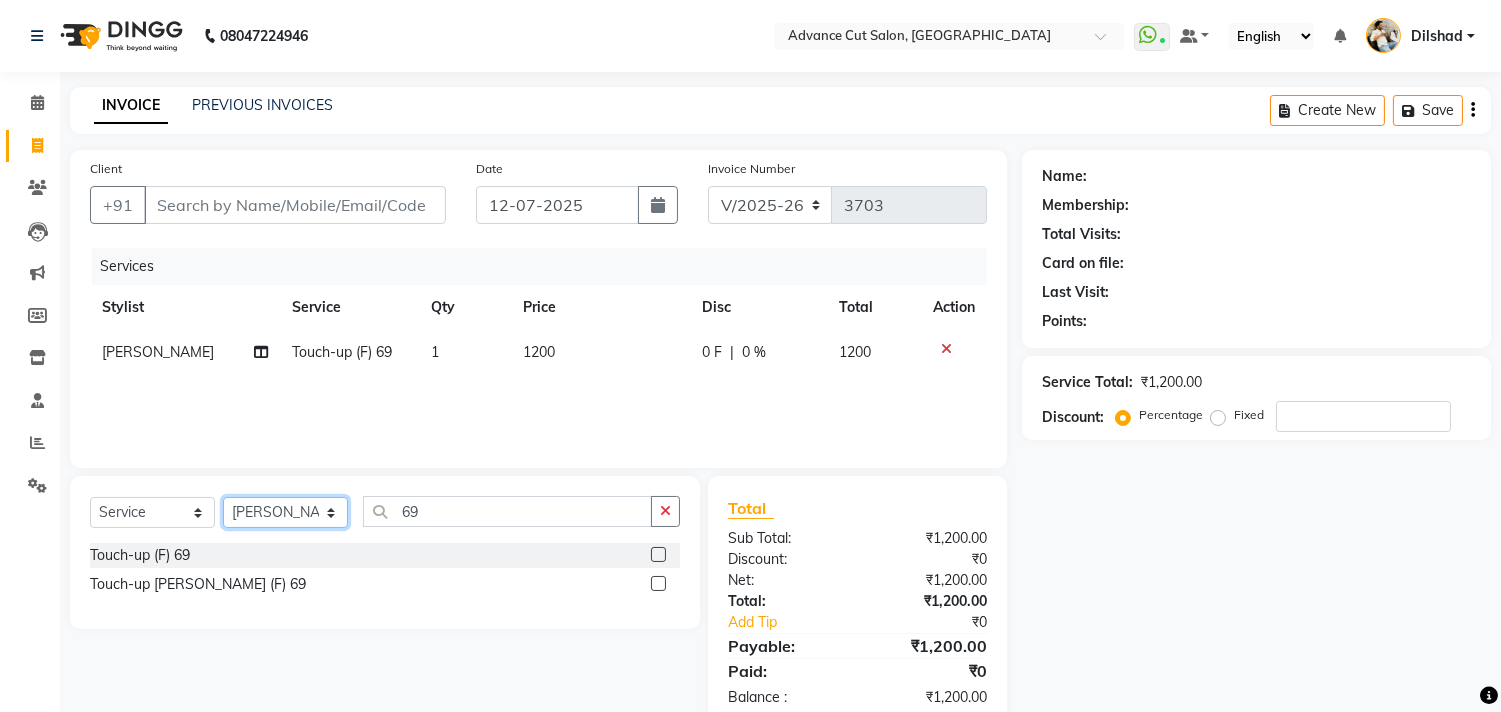 select on "61856" 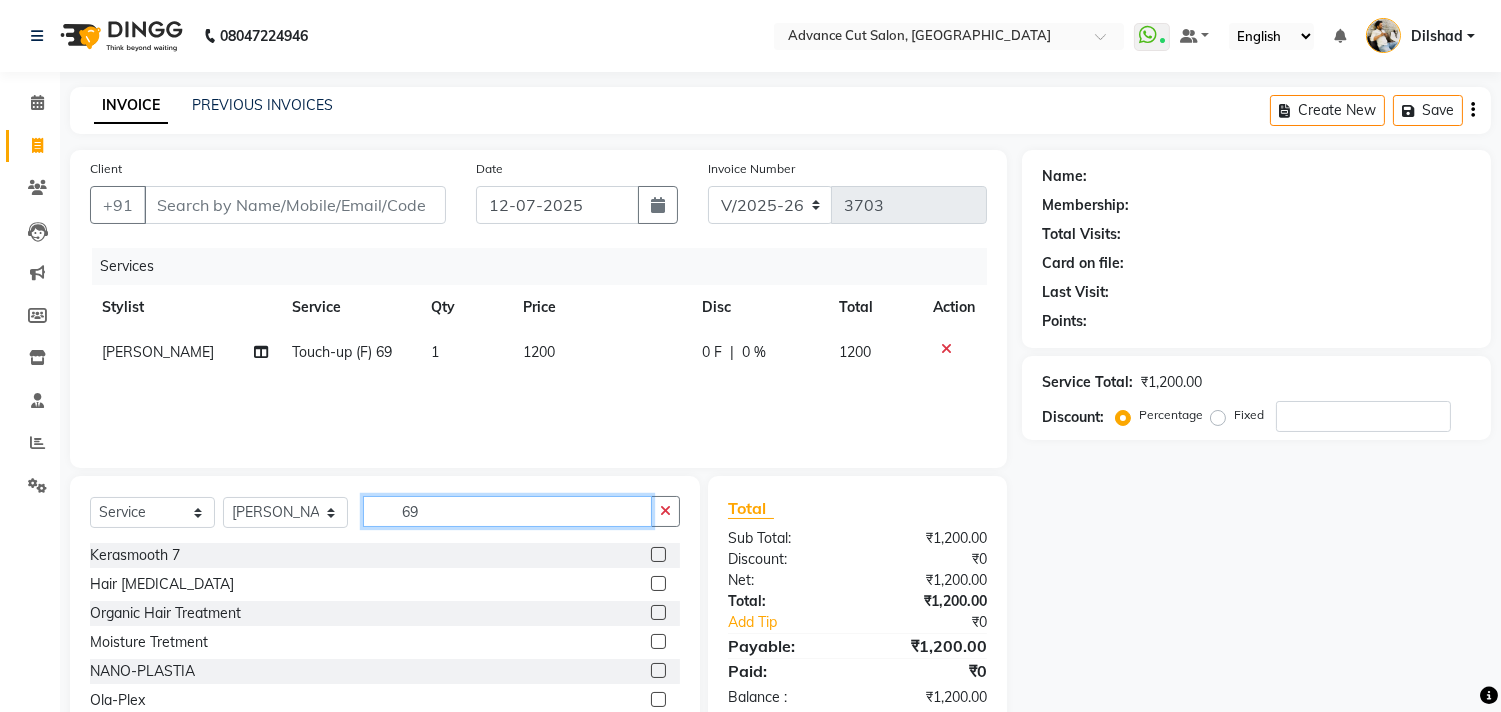 drag, startPoint x: 468, startPoint y: 516, endPoint x: 457, endPoint y: 480, distance: 37.64306 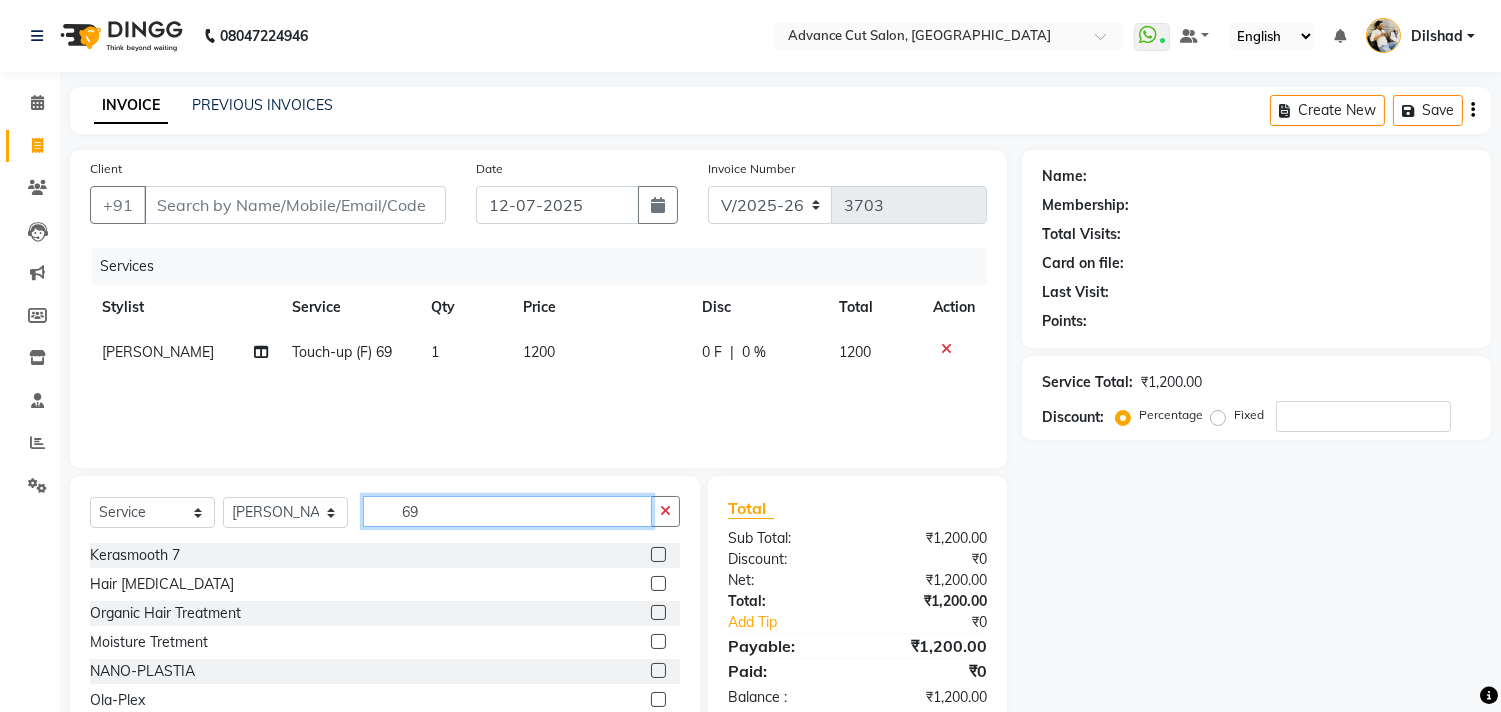 click on "69" 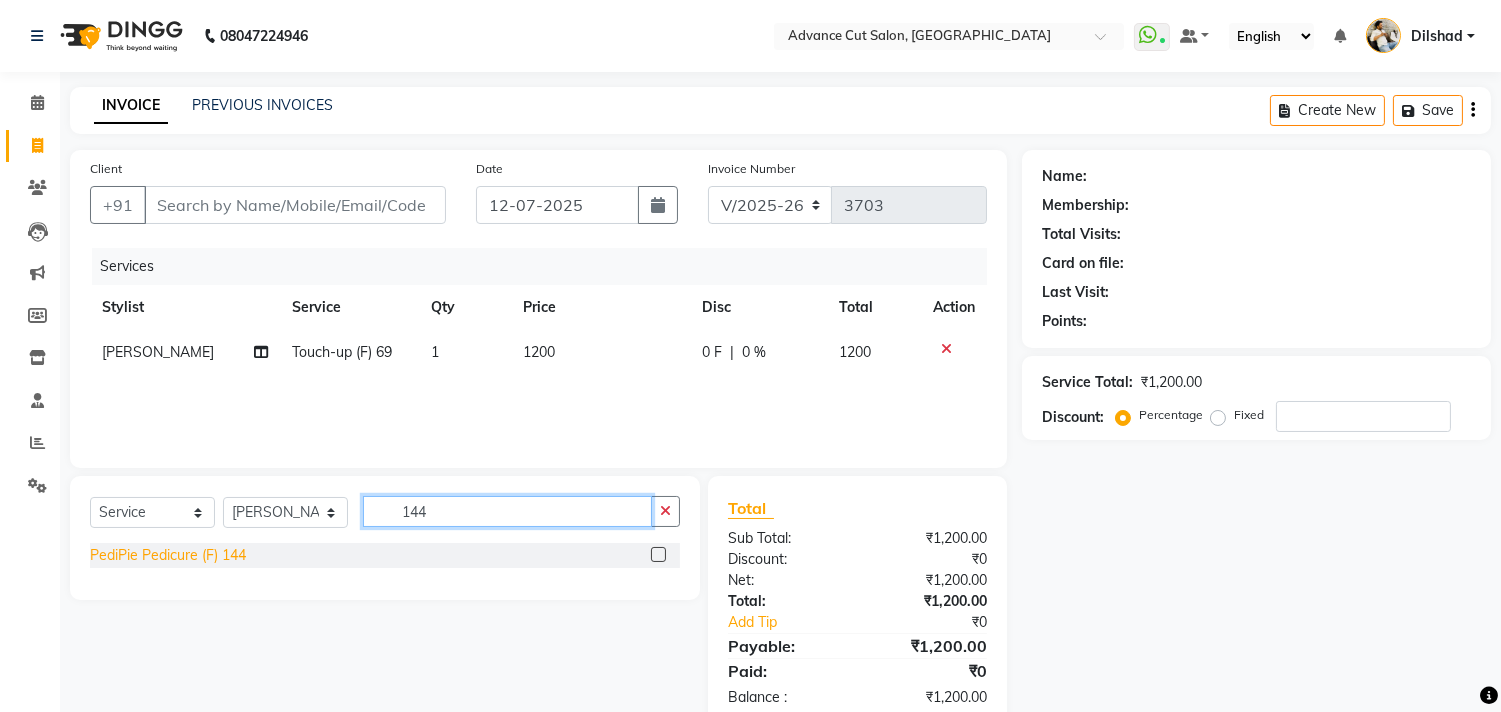 type on "144" 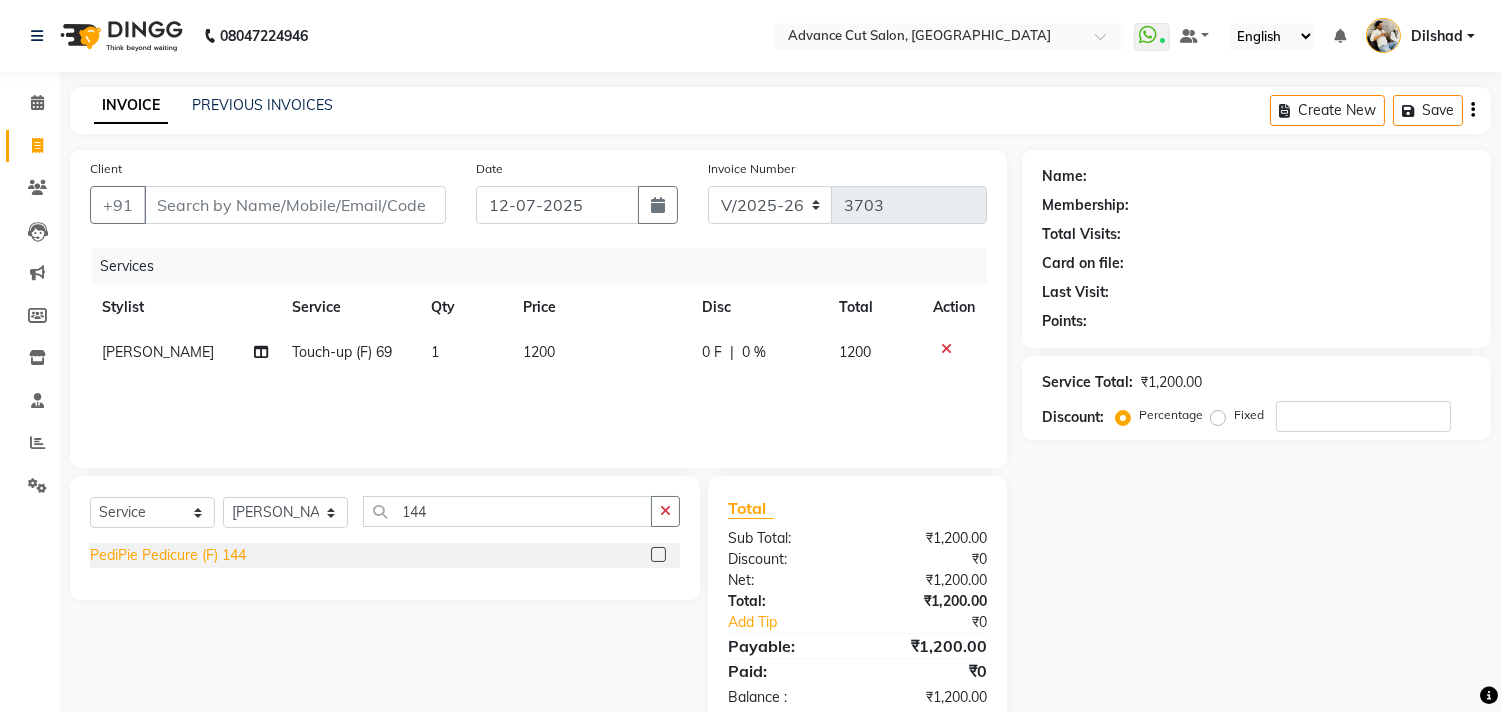 click on "PediPie Pedicure (F) 144" 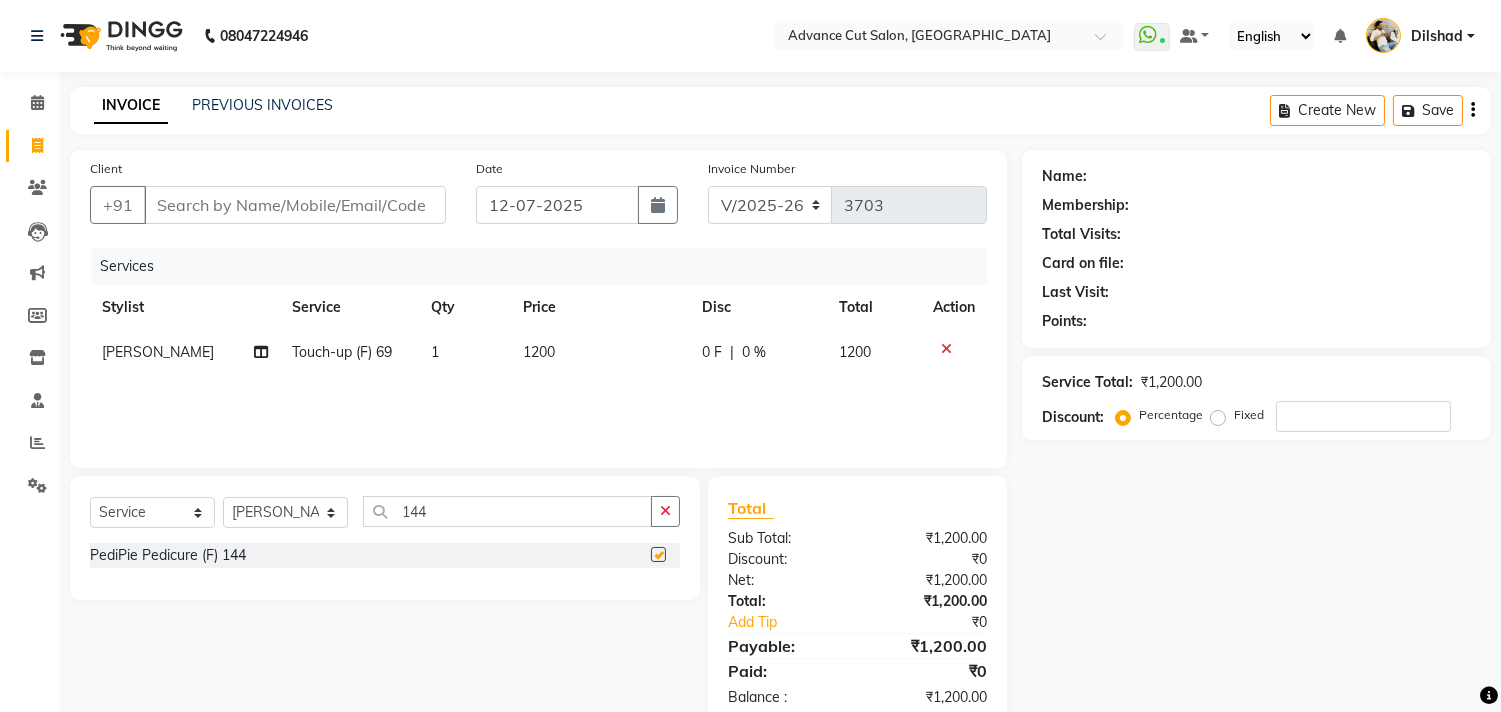 checkbox on "false" 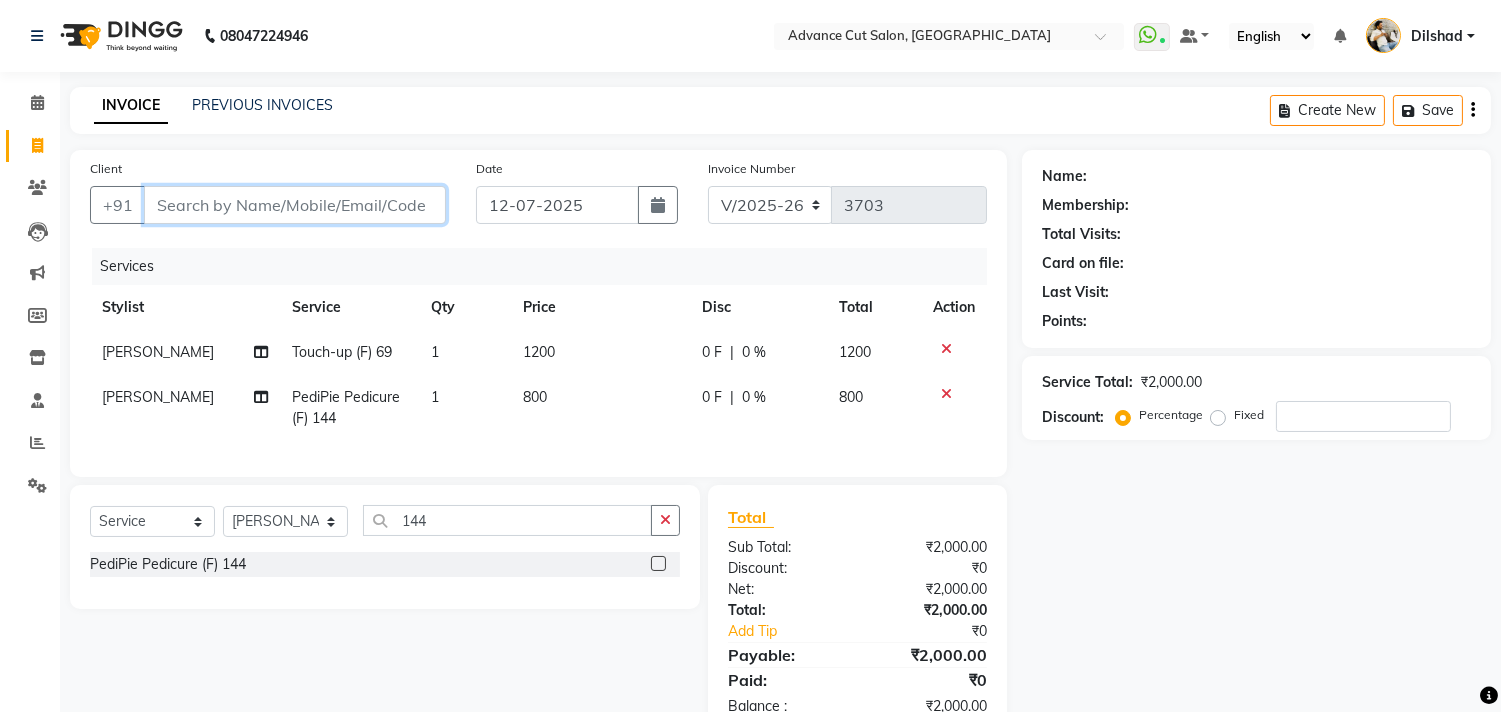 click on "Client" at bounding box center [295, 205] 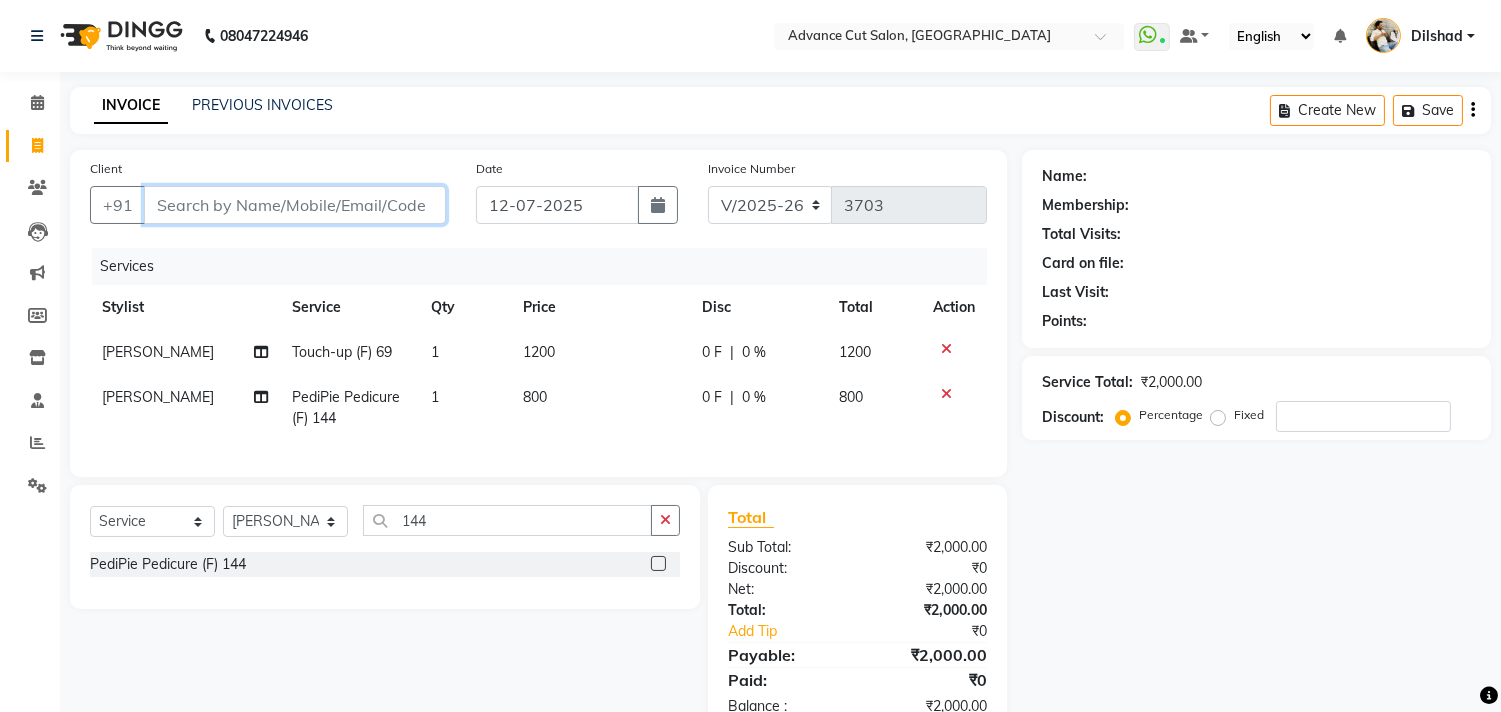type on "8" 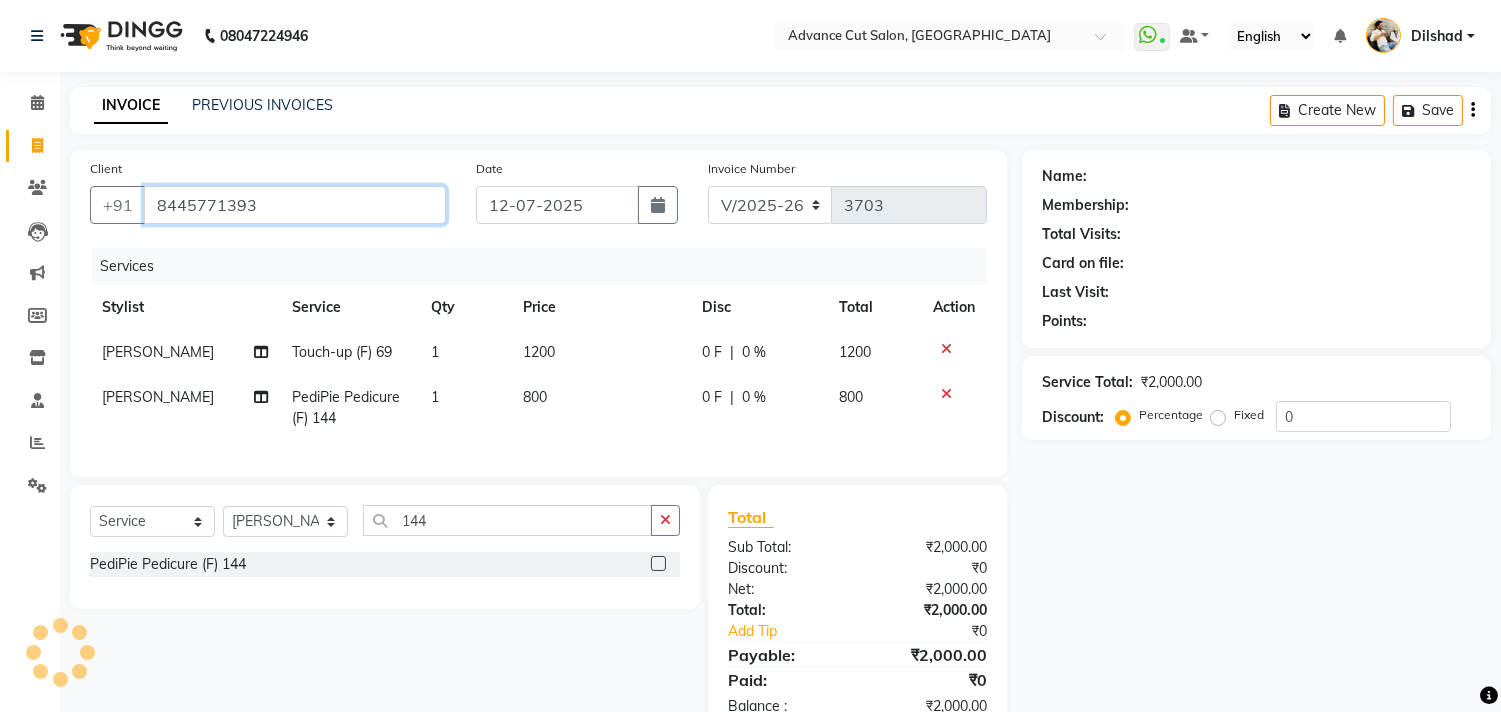 type on "8445771393" 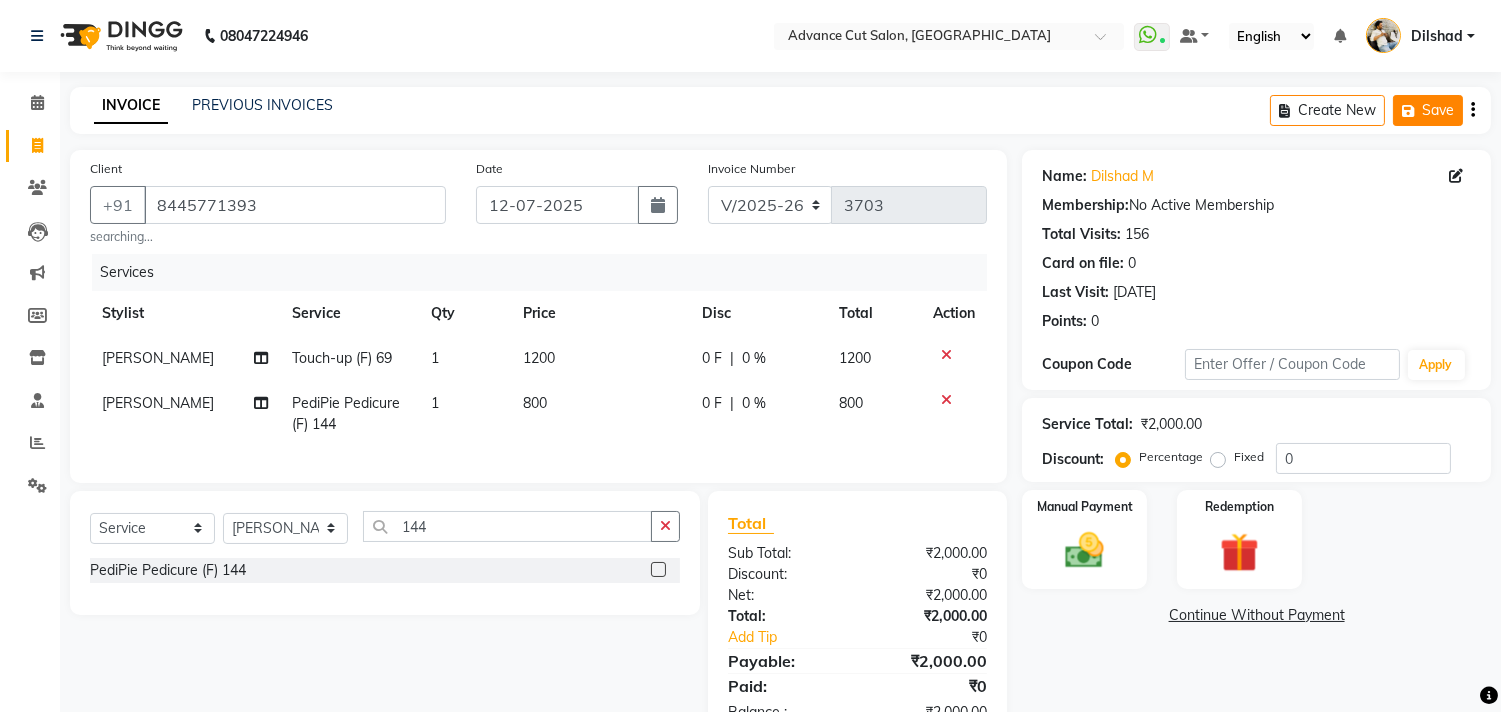 click on "Save" 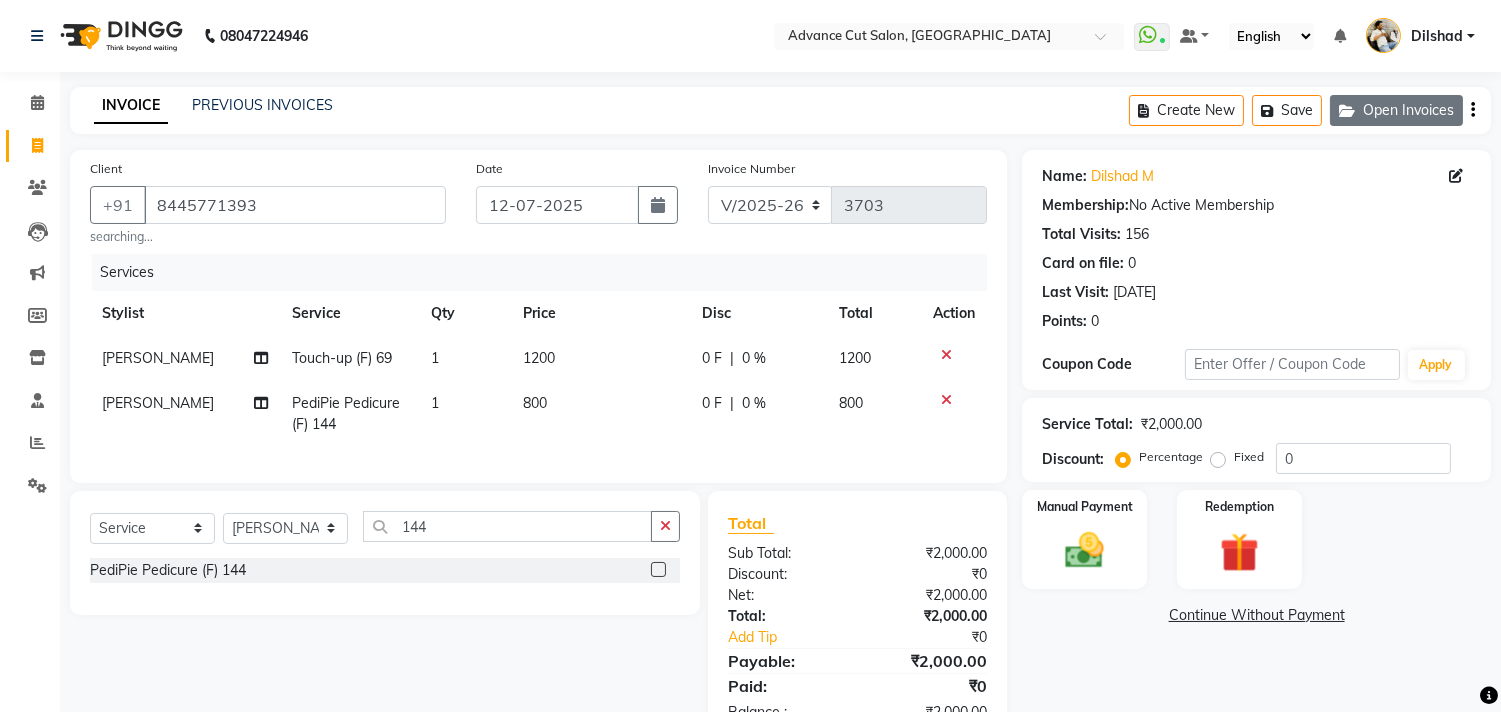 click on "Open Invoices" 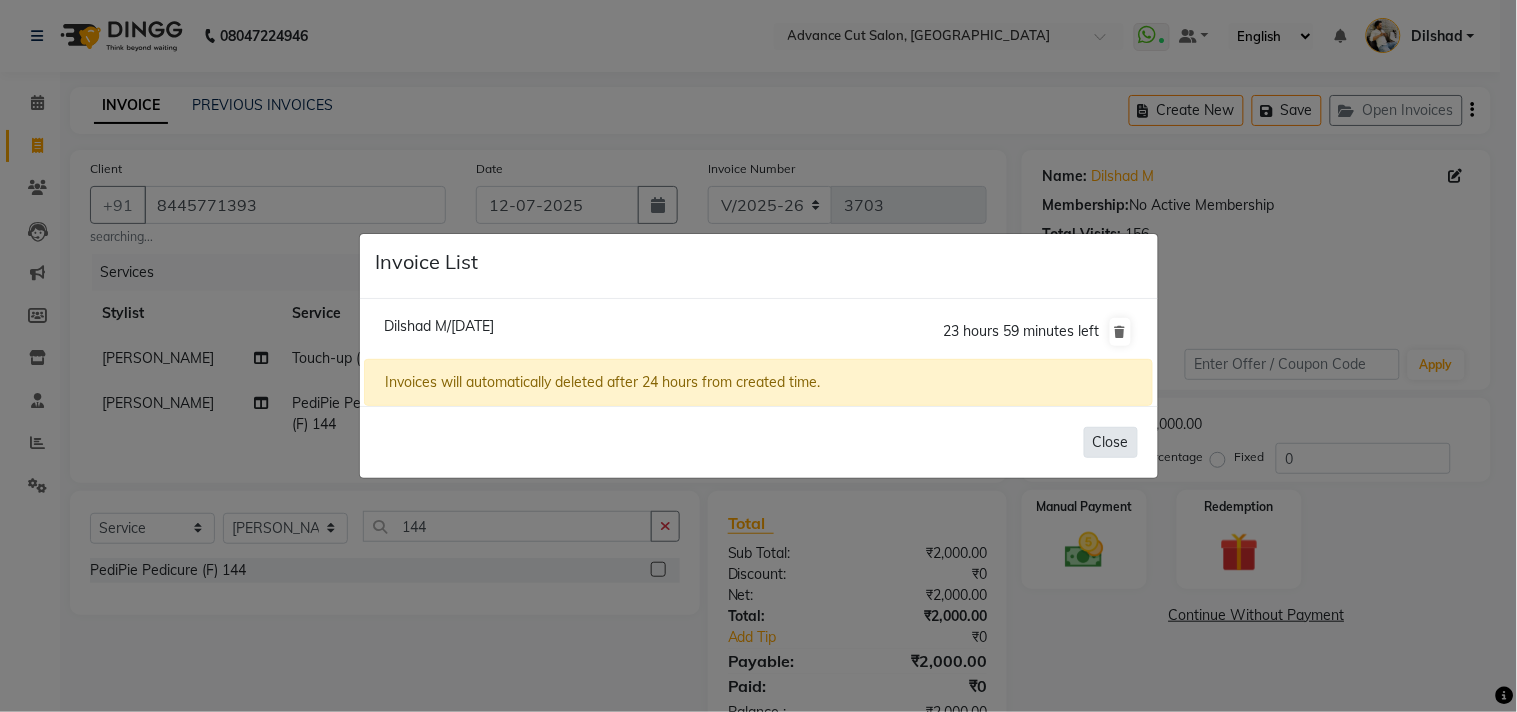 drag, startPoint x: 1101, startPoint y: 445, endPoint x: 1098, endPoint y: 435, distance: 10.440307 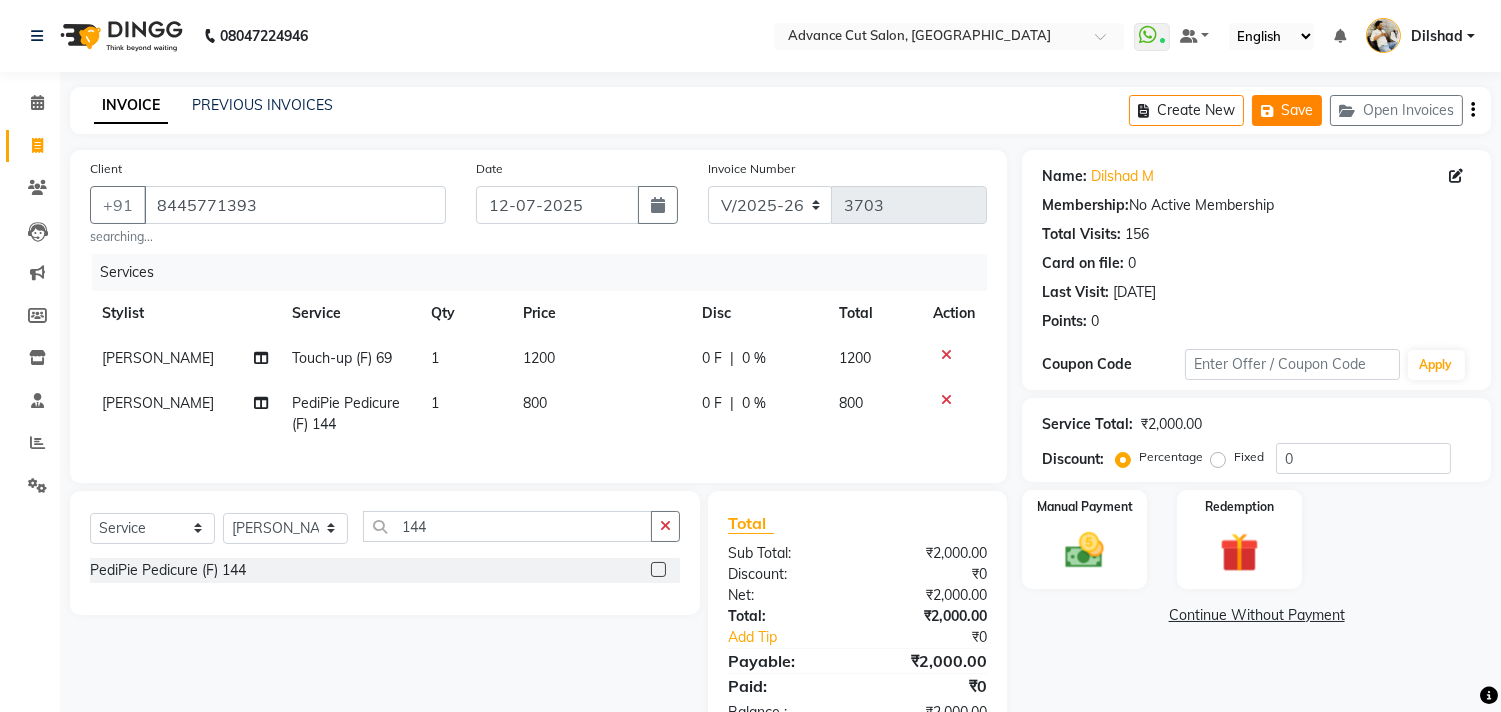 click on "Save" 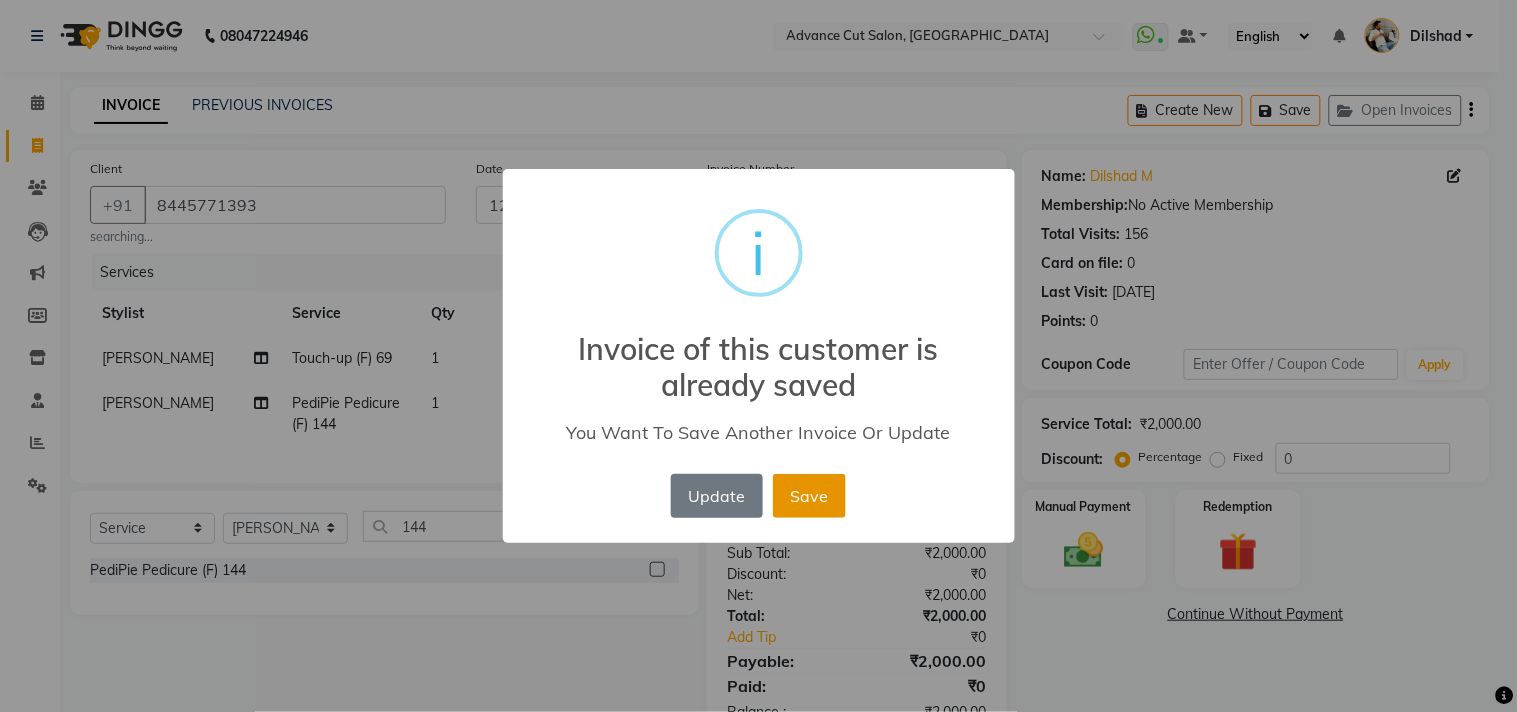 click on "Save" at bounding box center [809, 496] 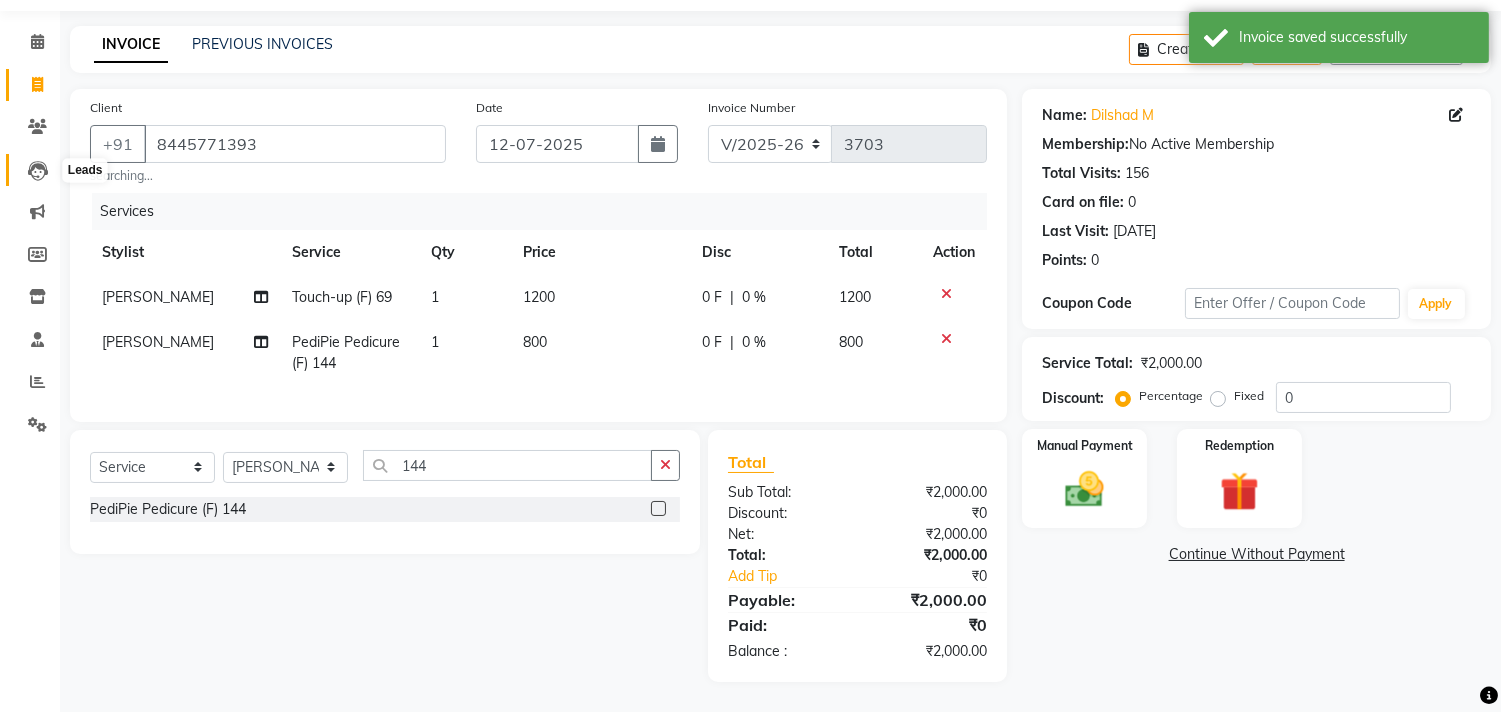 scroll, scrollTop: 78, scrollLeft: 0, axis: vertical 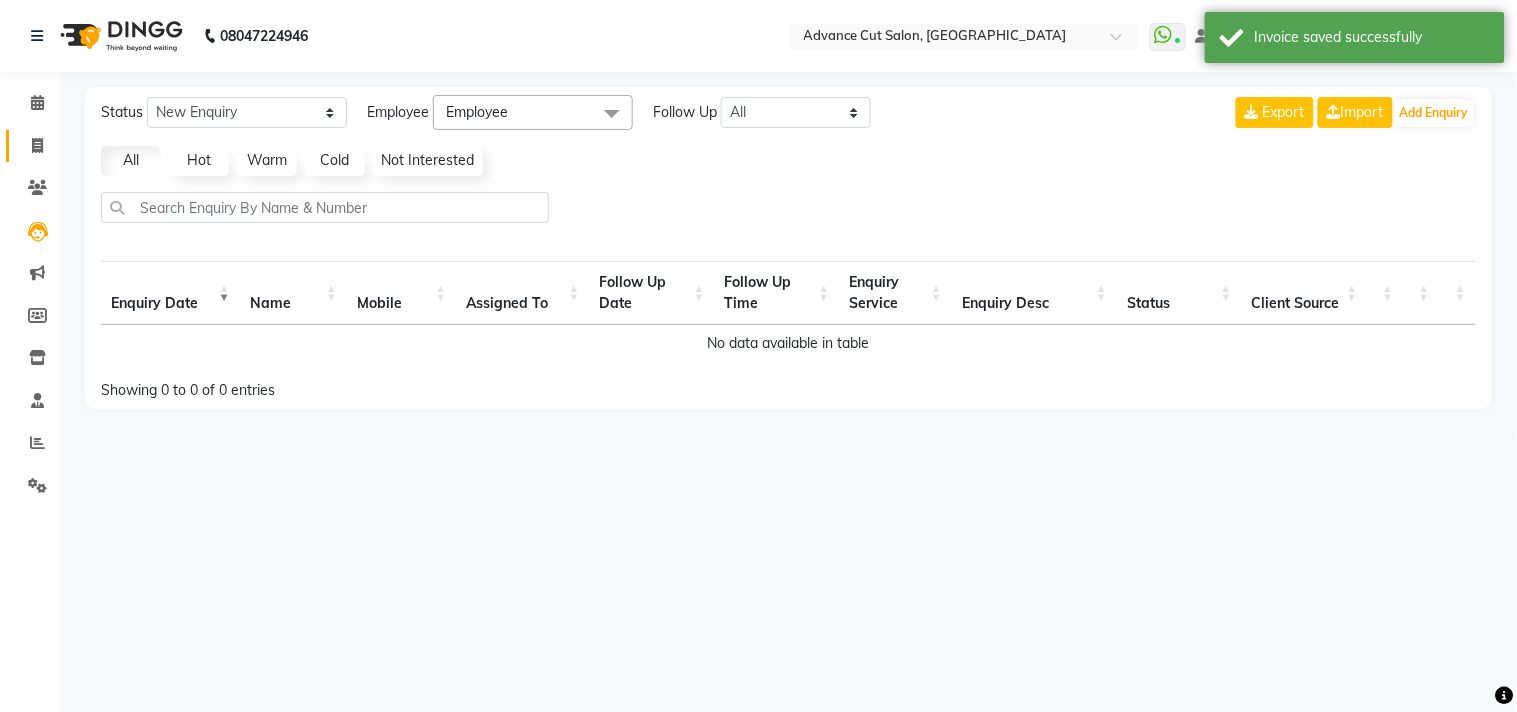 click on "Invoice" 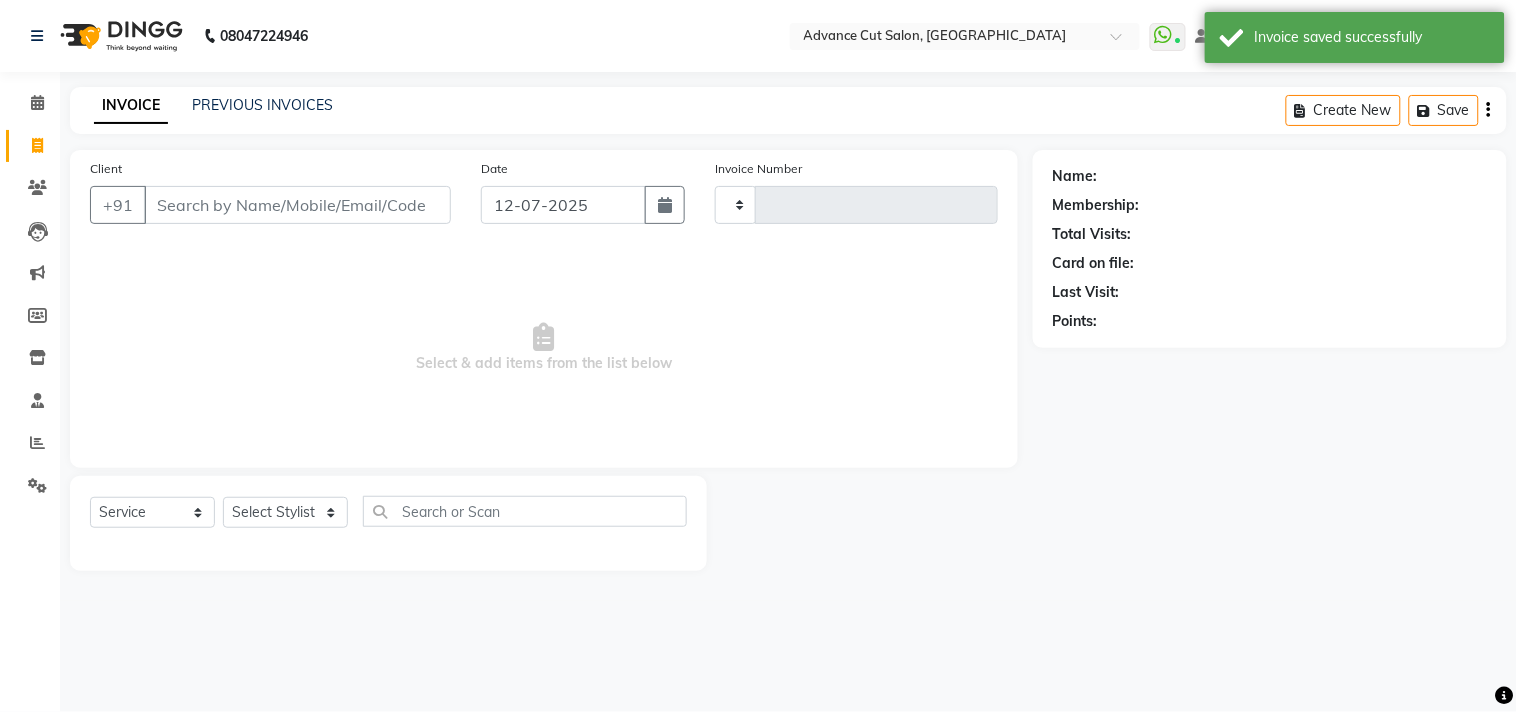 type on "3703" 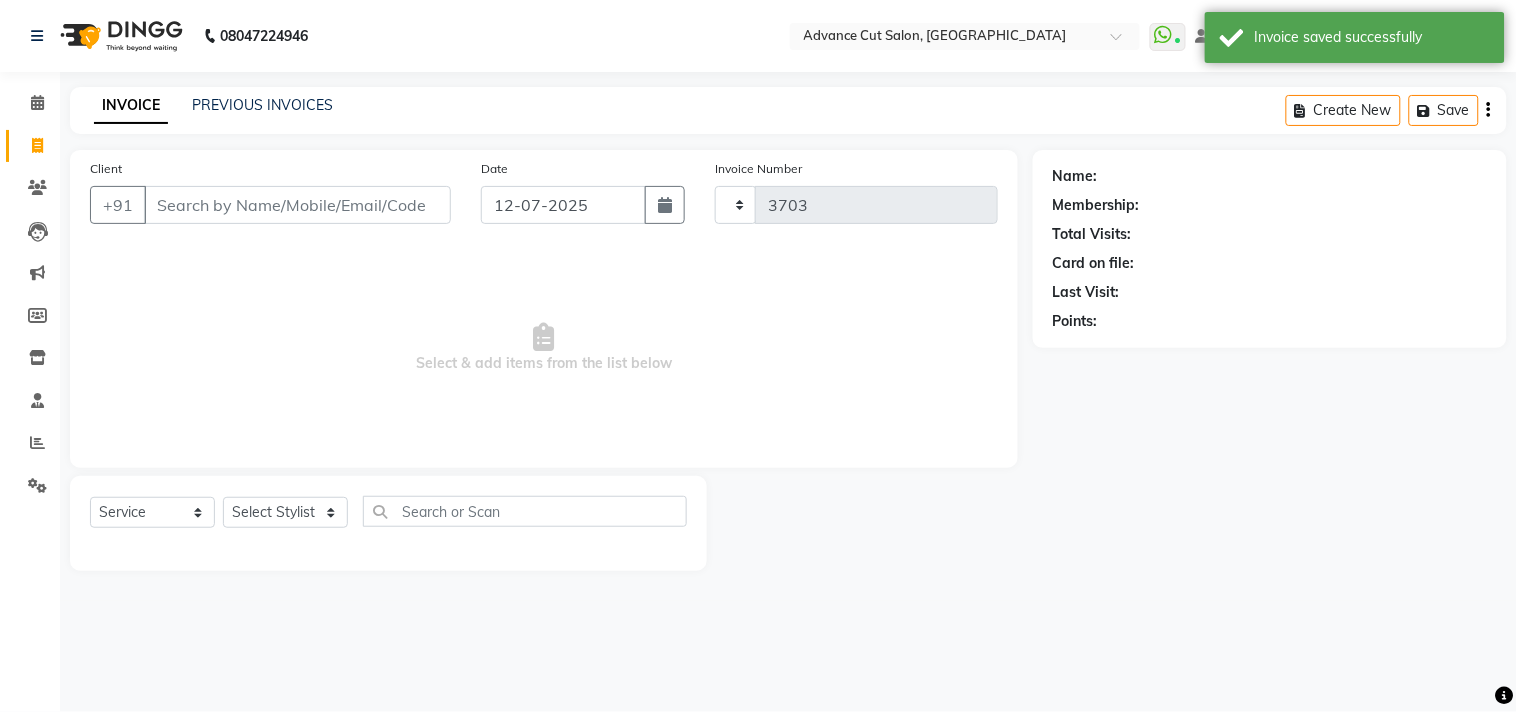 select on "922" 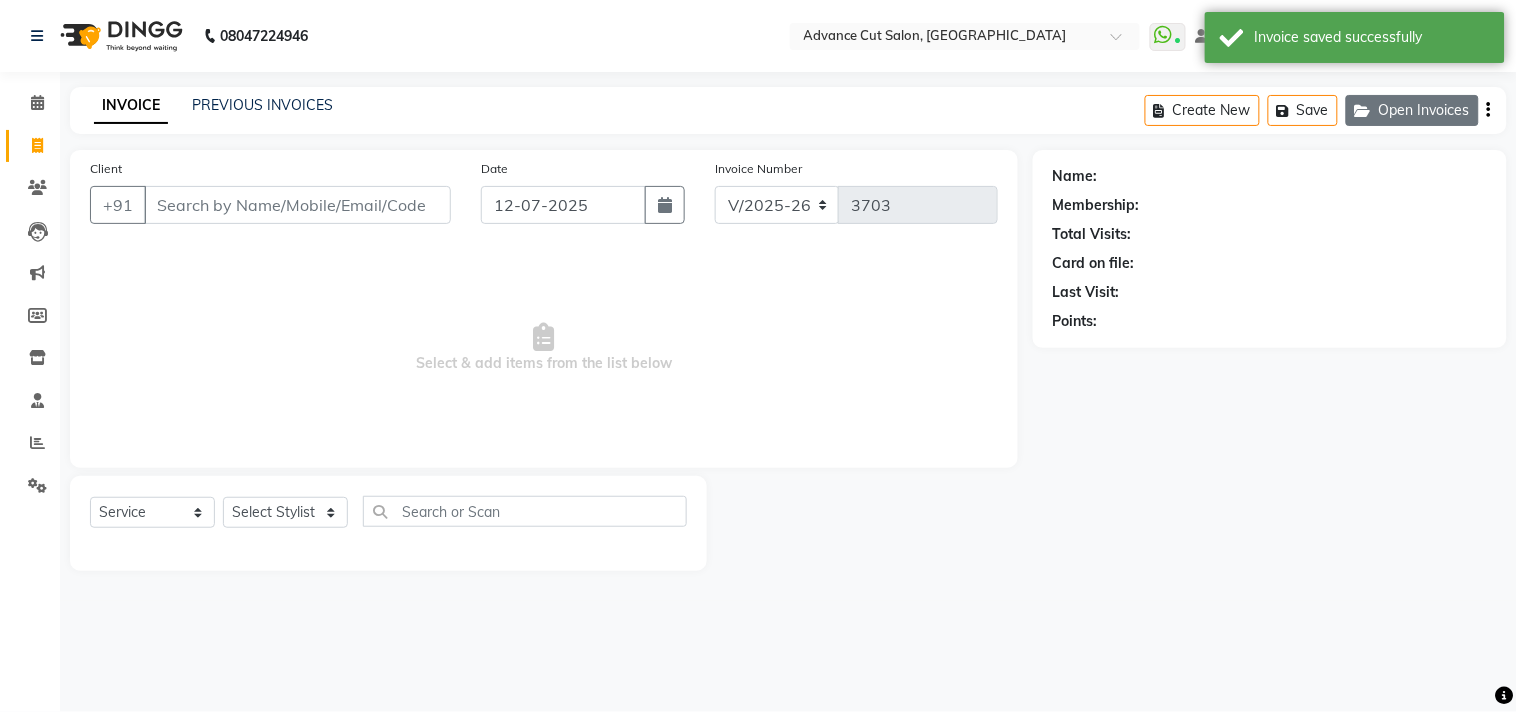 click on "Open Invoices" 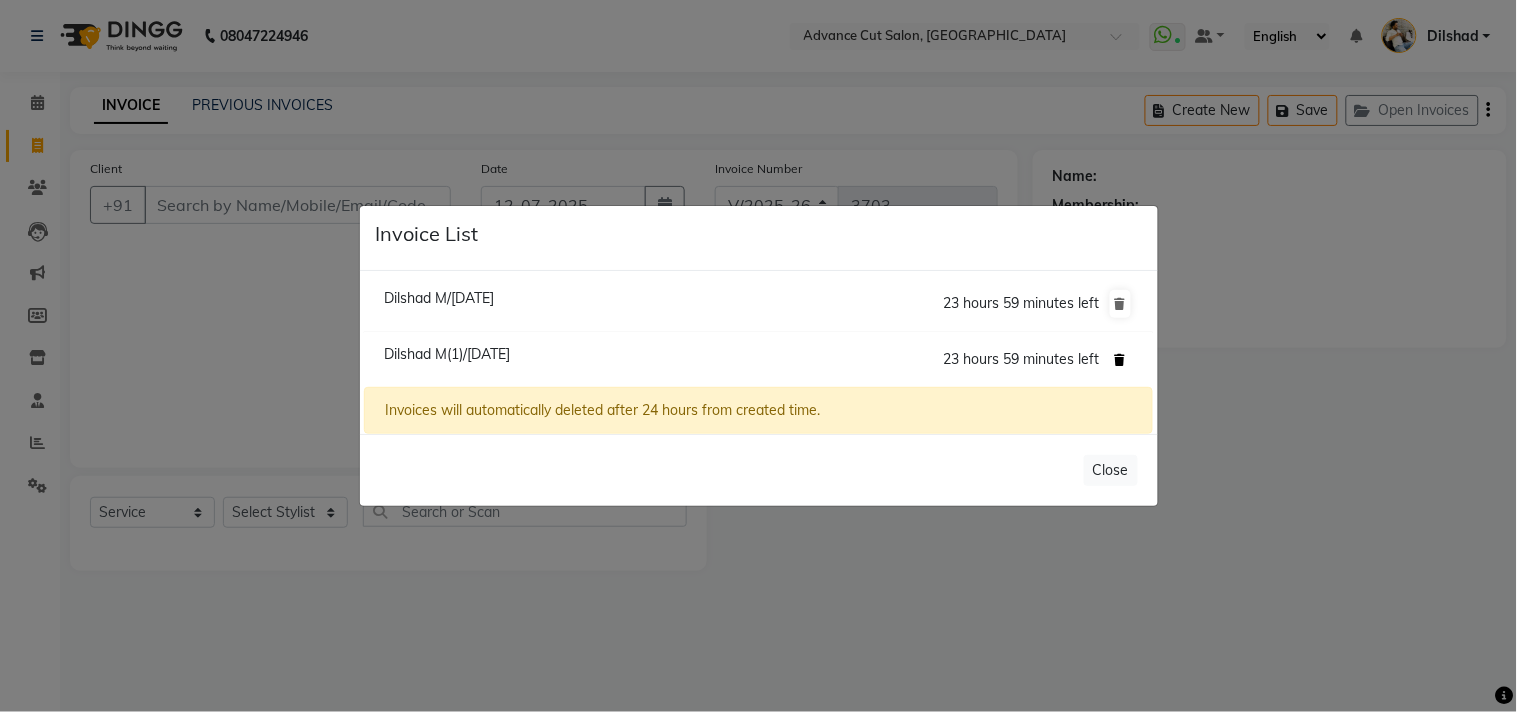 click 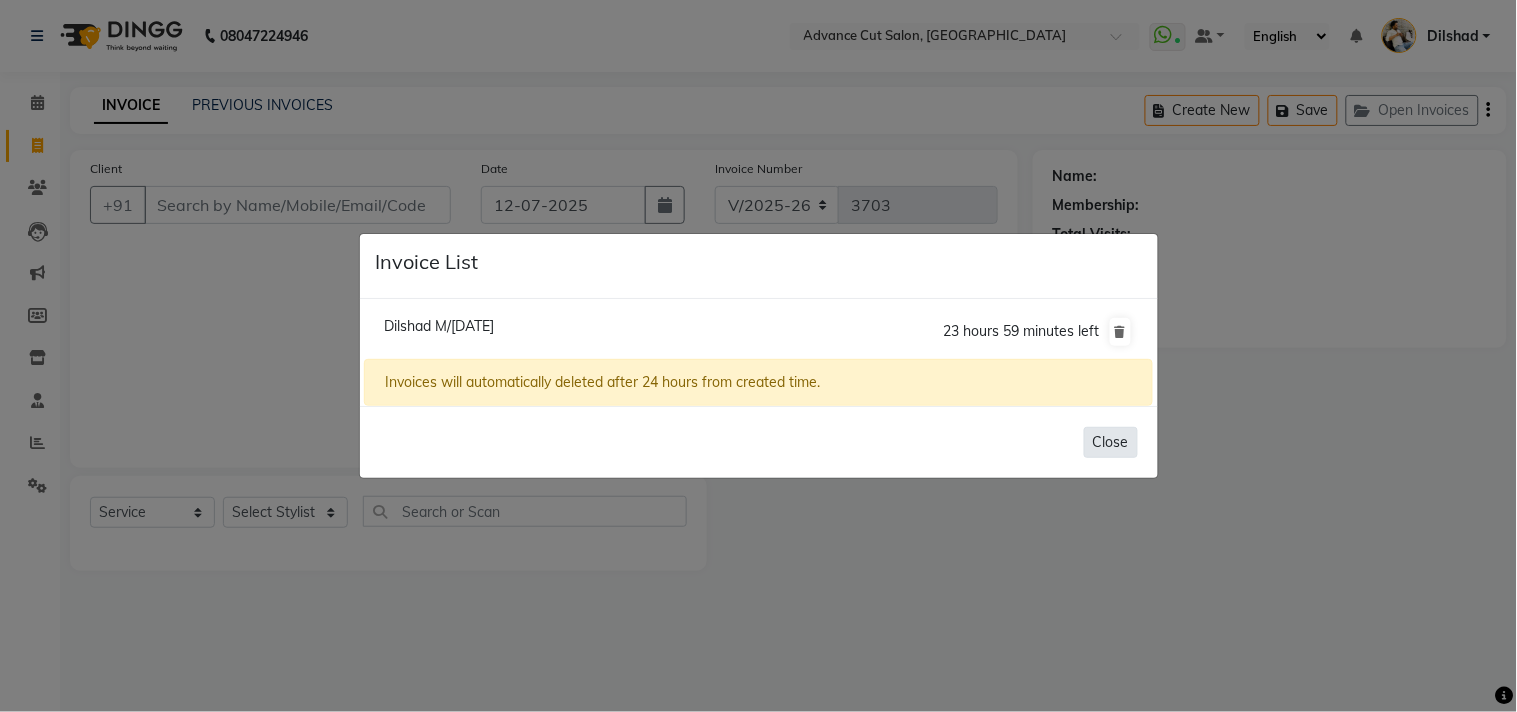 click on "Close" 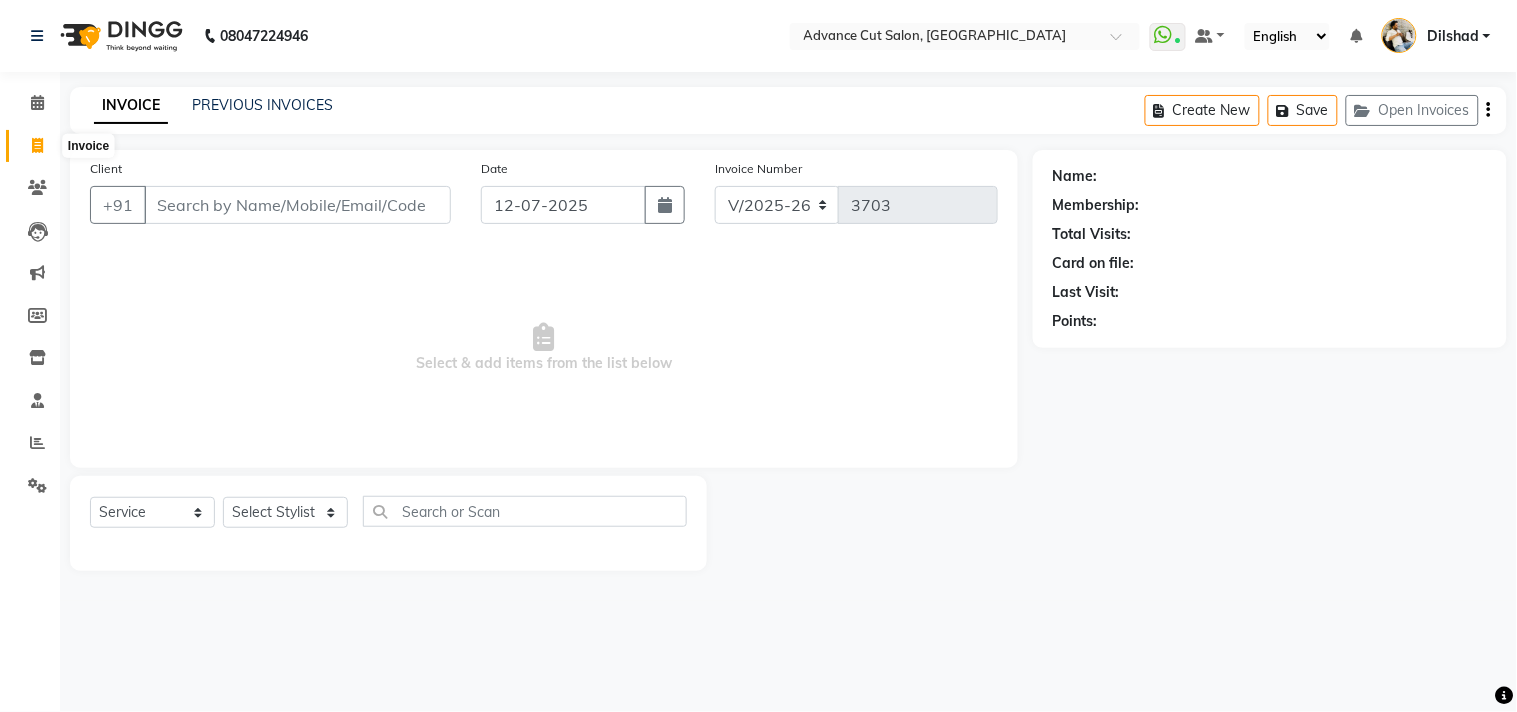 click 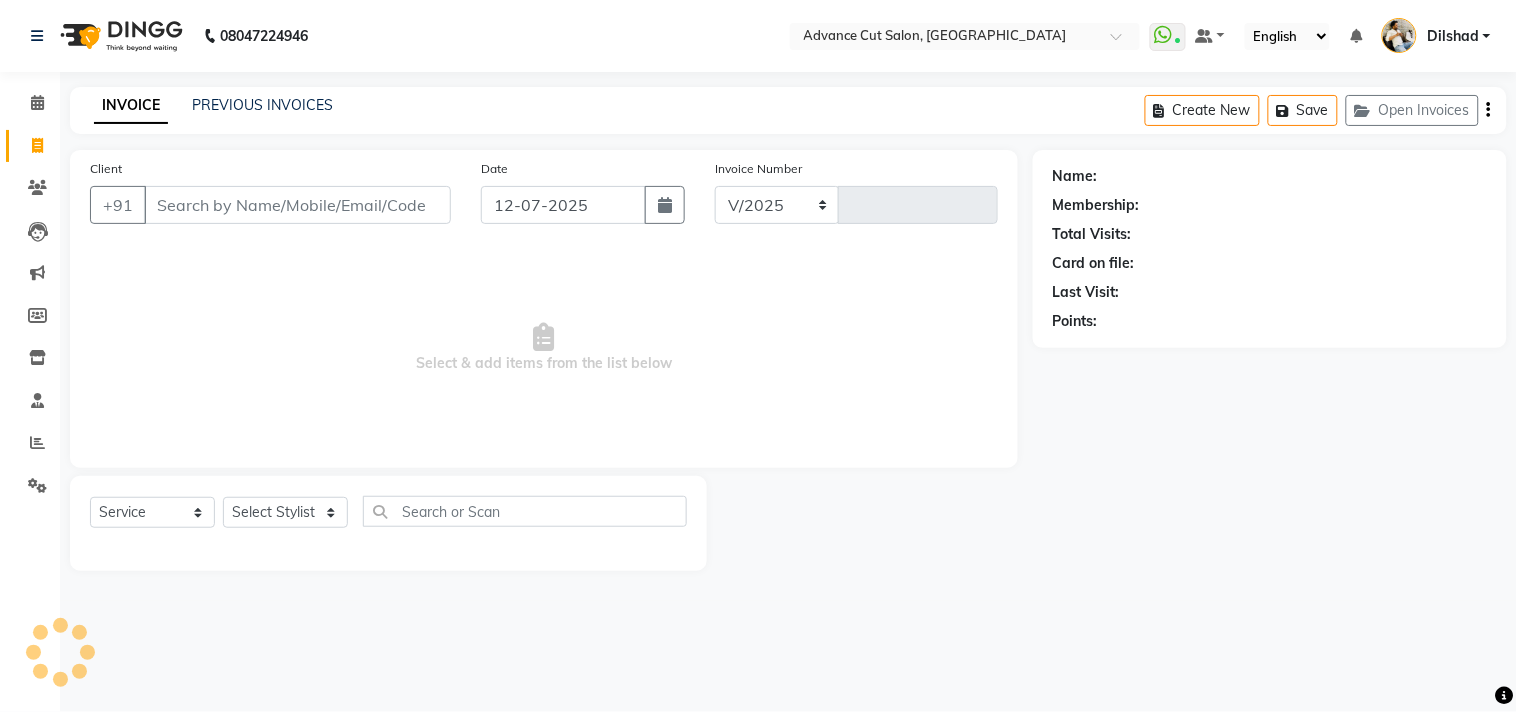 select on "922" 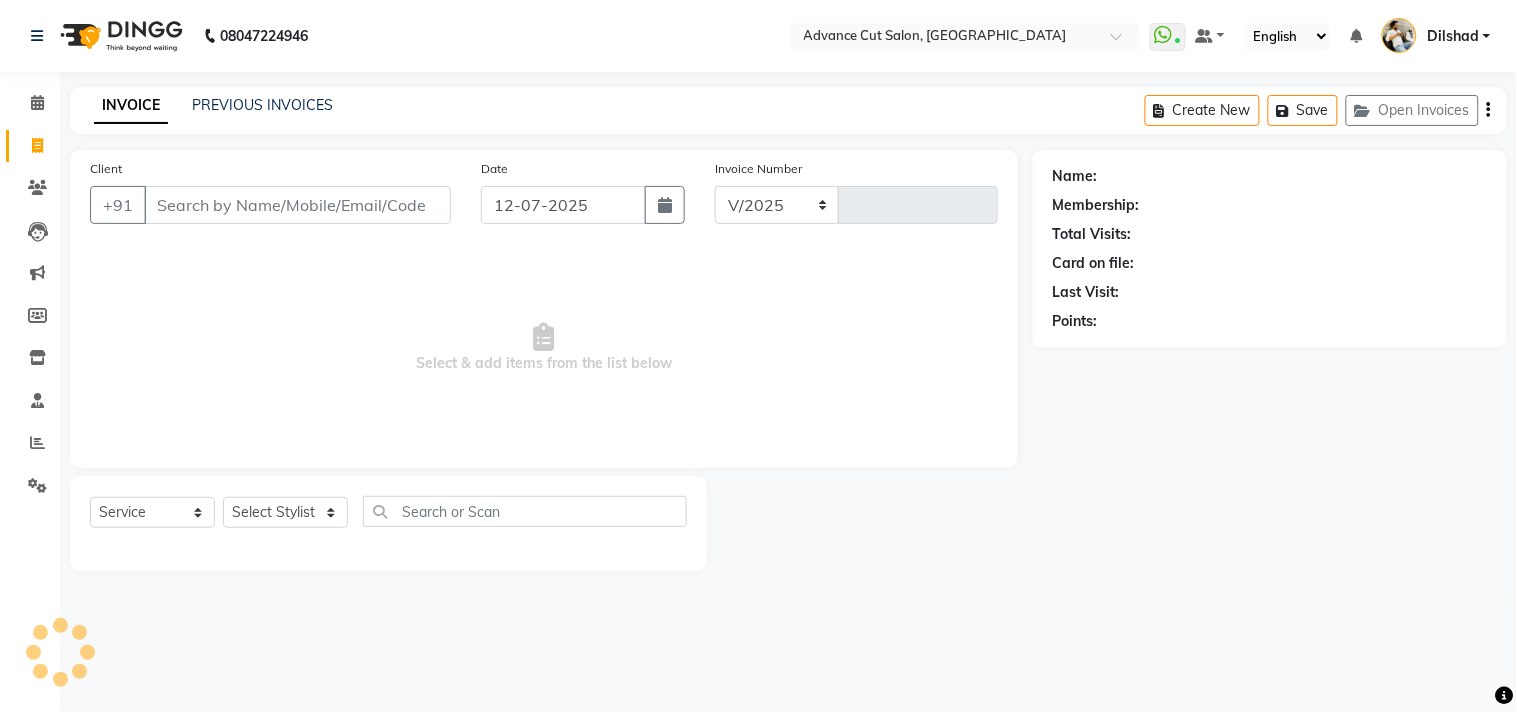 type on "3703" 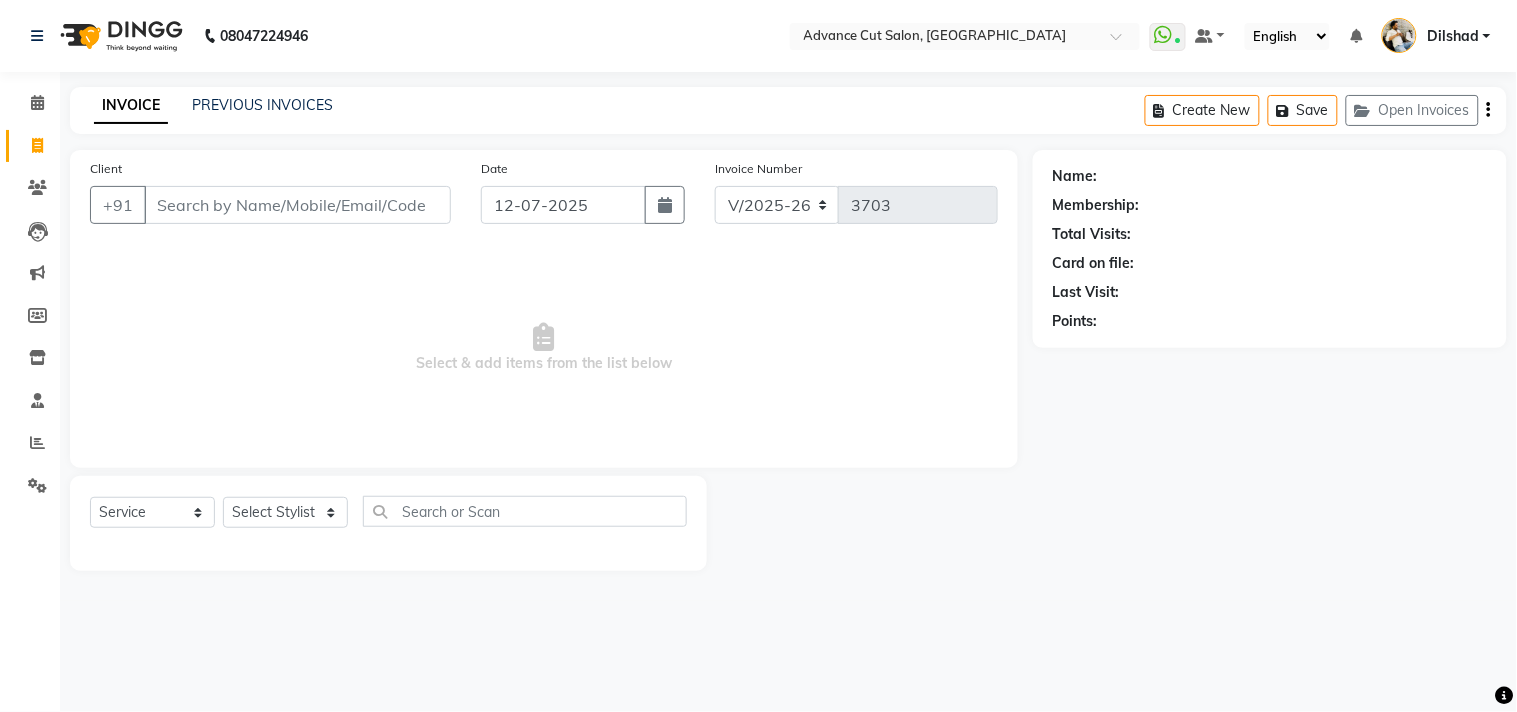 click on "Select & add items from the list below" at bounding box center (544, 348) 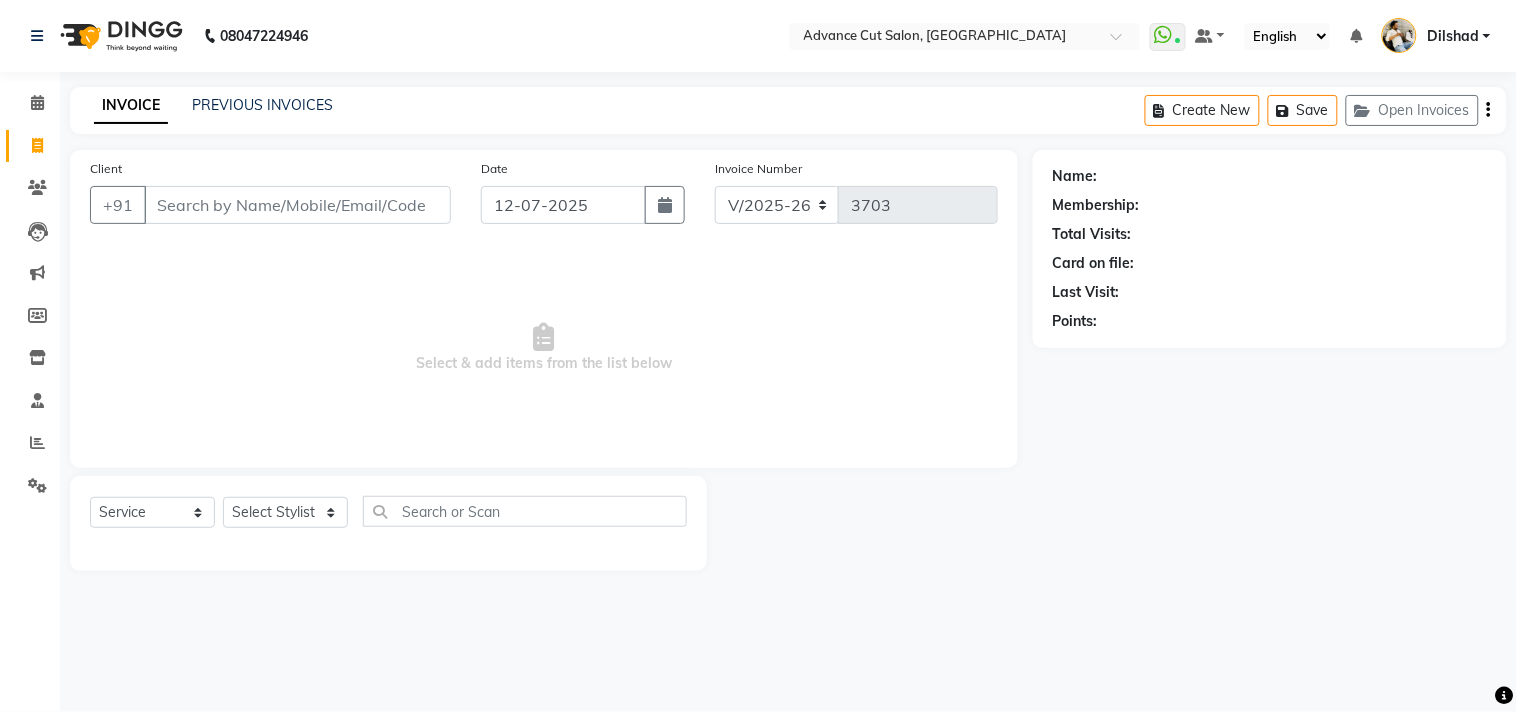 click on "INVOICE PREVIOUS INVOICES Create New   Save   Open Invoices" 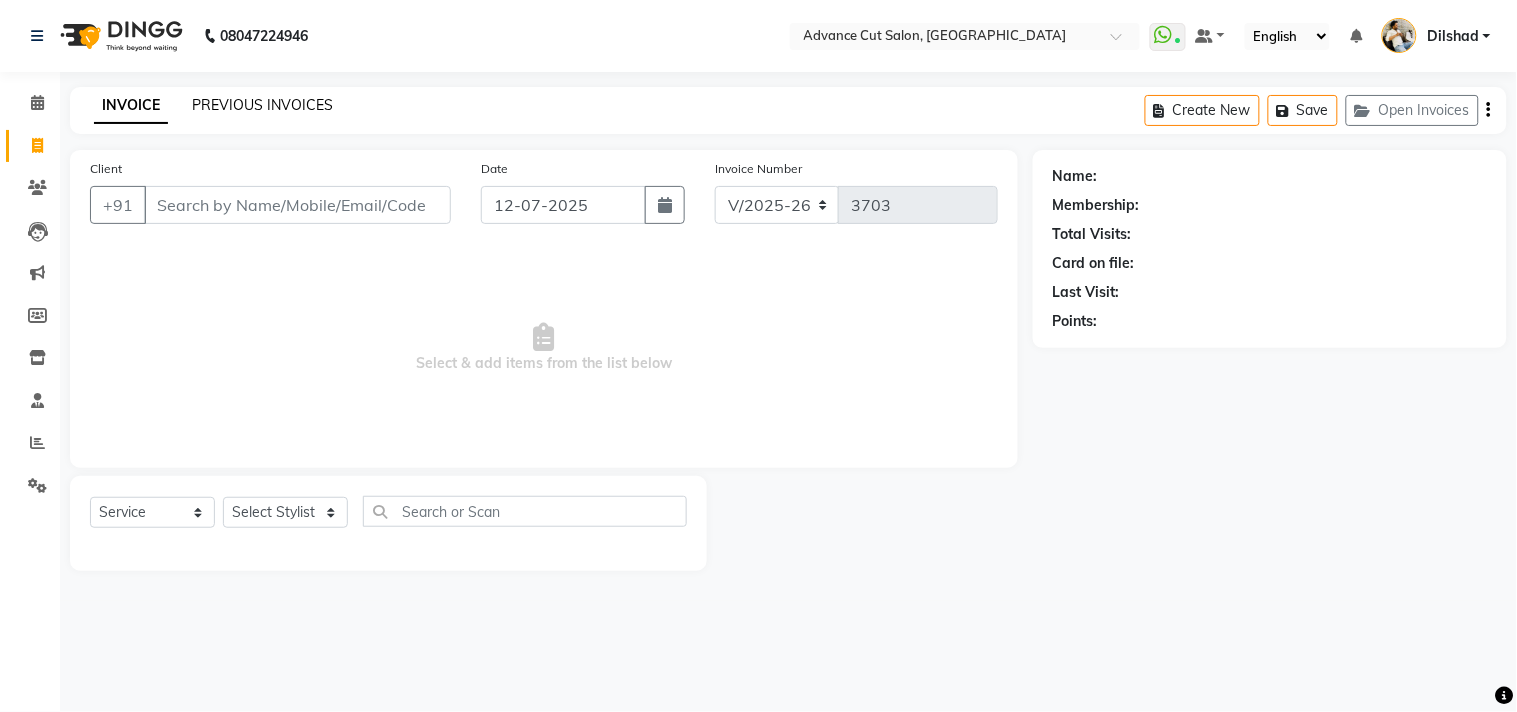 click on "PREVIOUS INVOICES" 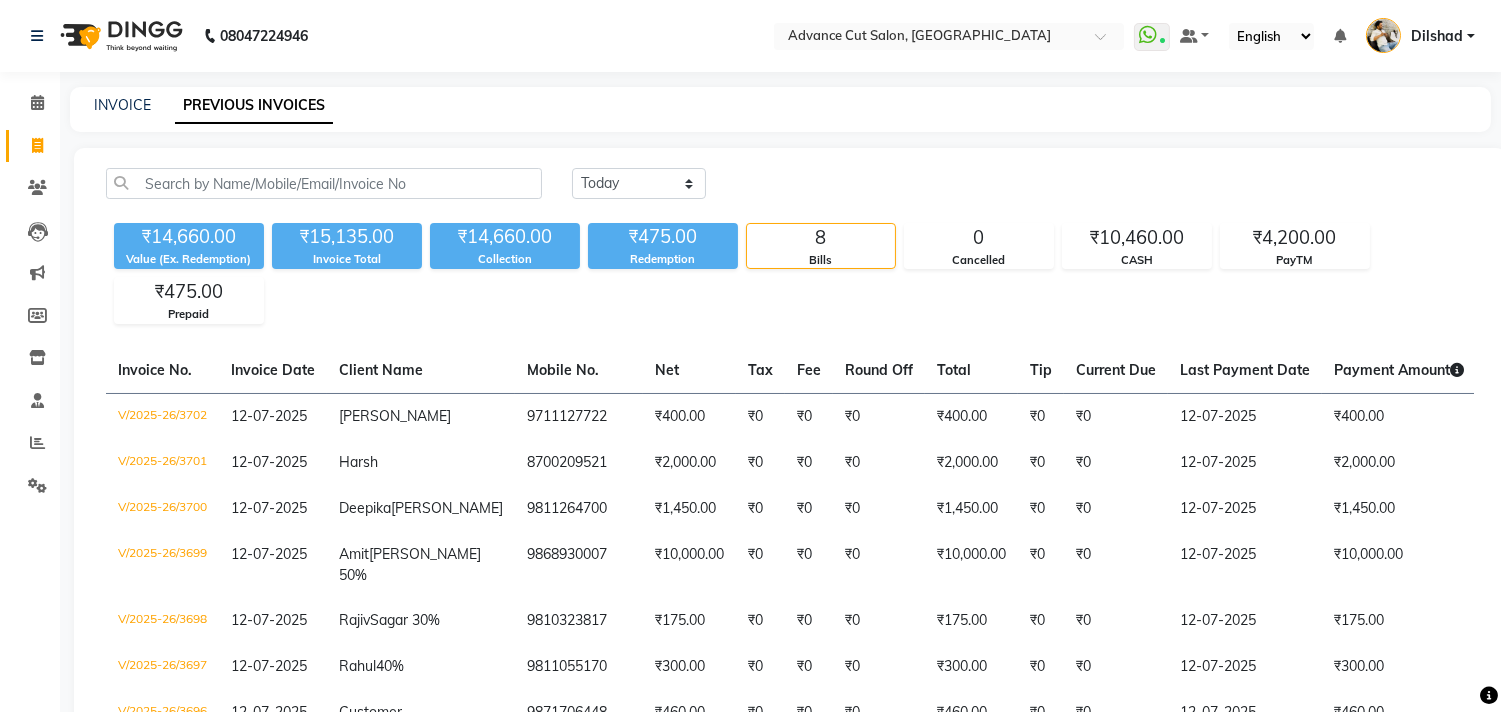 click on "INVOICE PREVIOUS INVOICES" 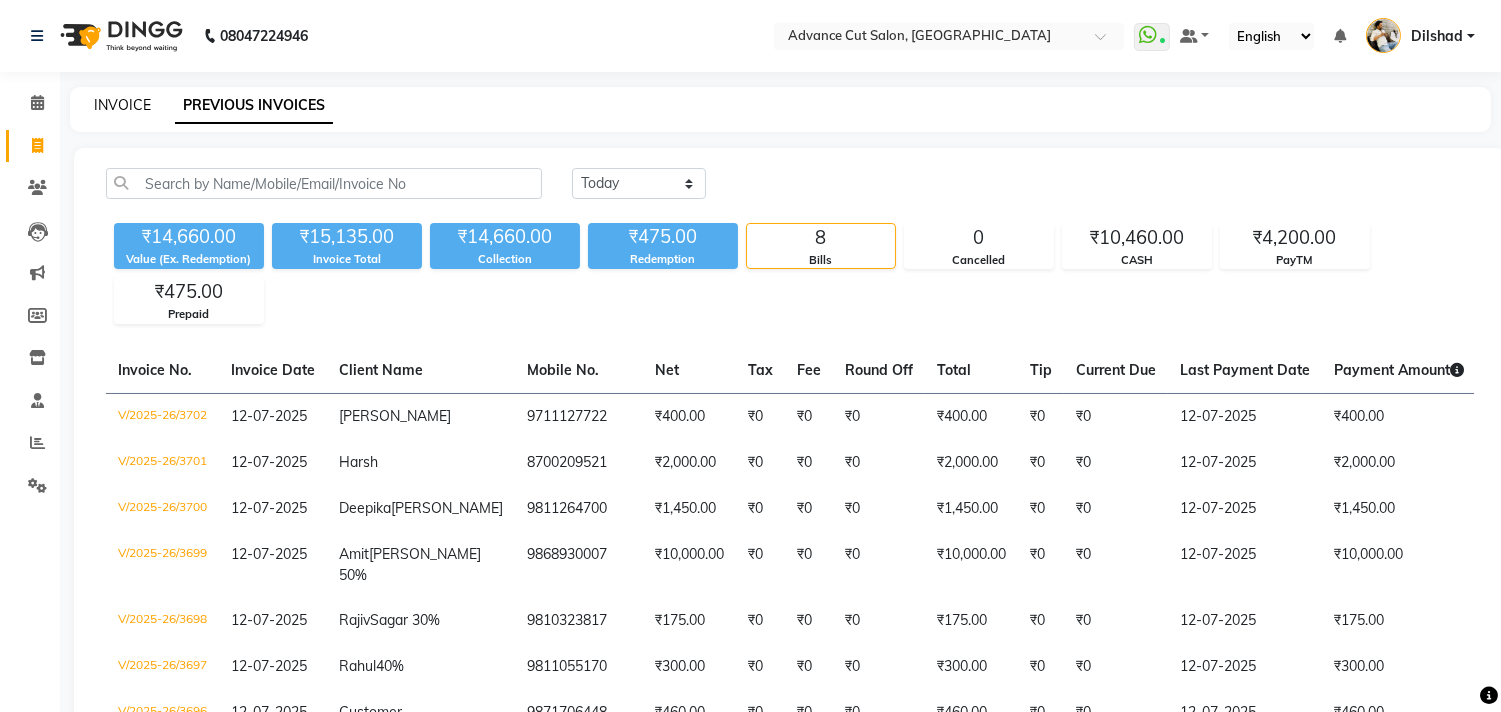 click on "INVOICE" 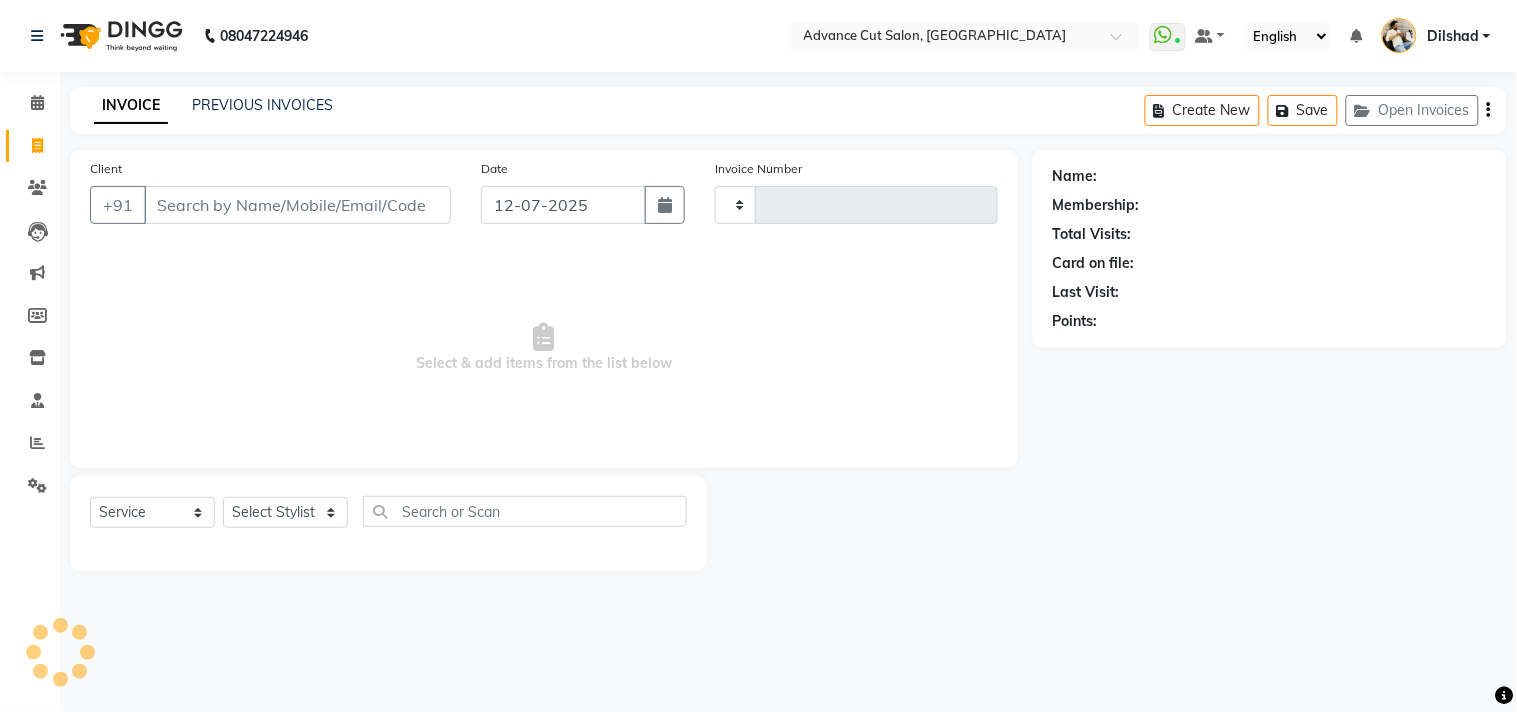 click on "INVOICE PREVIOUS INVOICES Create New   Save   Open Invoices  Client +91 Date 12-07-2025 Invoice Number  Select & add items from the list below  Select  Service  Product  Membership  Package Voucher Prepaid Gift Card  Select Stylist Abrar Alam Avinash Dilshad Lallan Meenu Nabeel Nafeesh Ahmad Naved O.P. Sharma  Pryag Sahil Samar Shahzad  SHWETA SINGH Zarina Name: Membership: Total Visits: Card on file: Last Visit:  Points:" 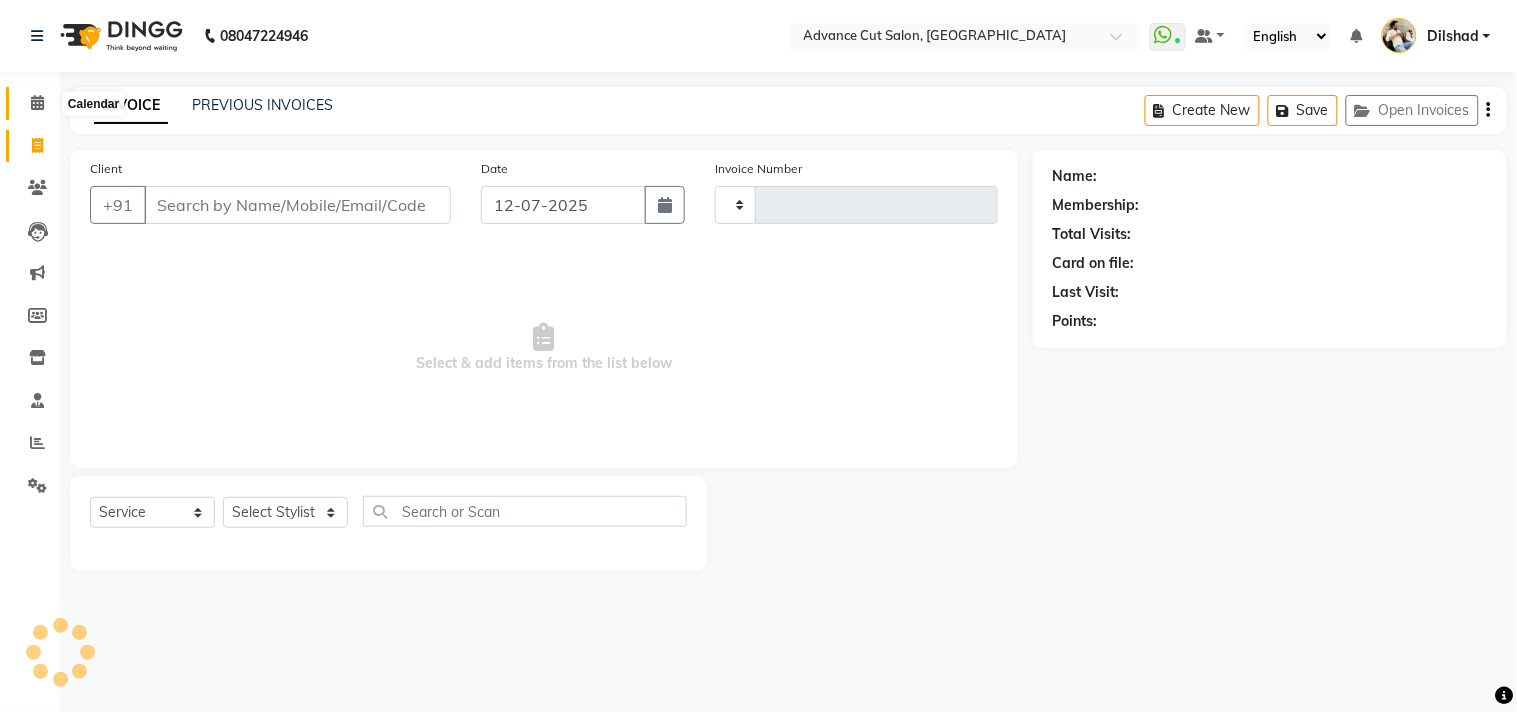 click 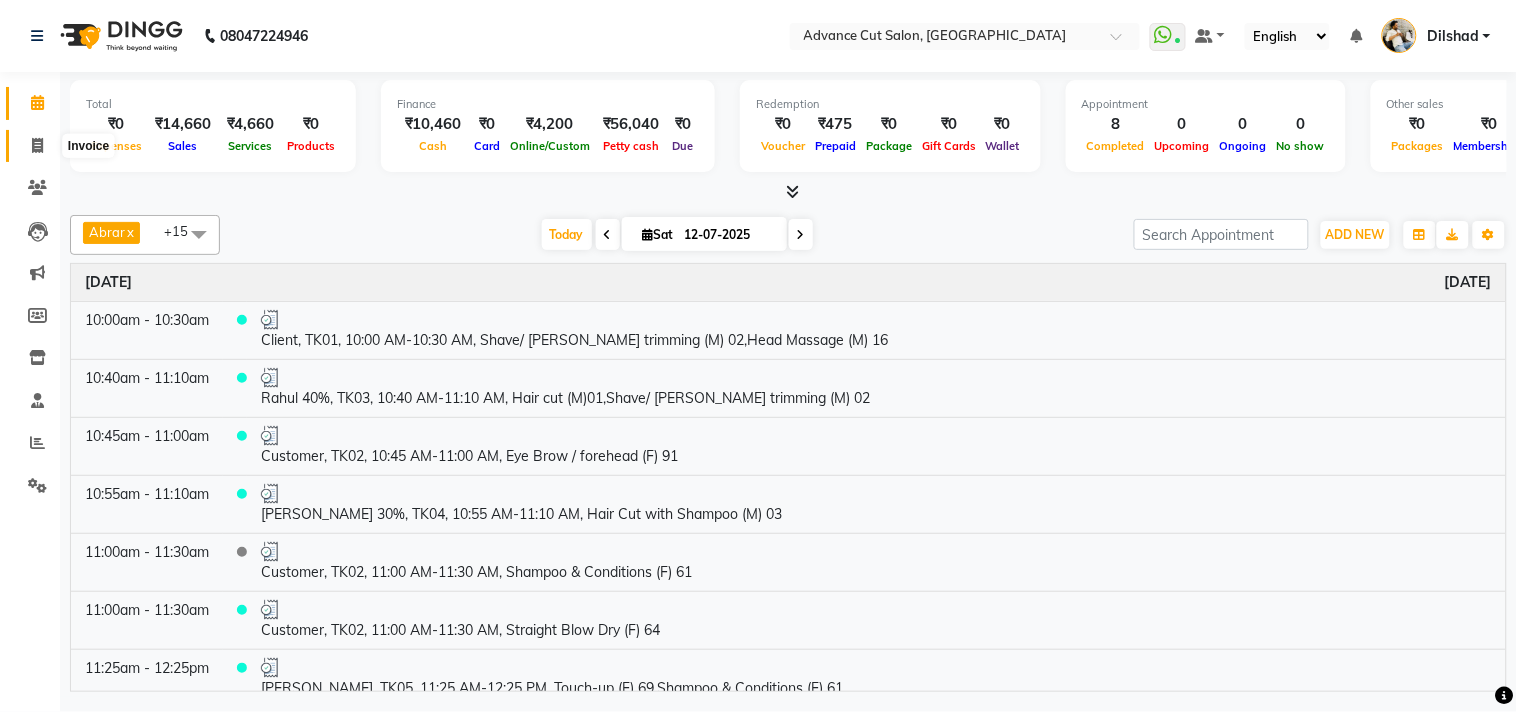 click 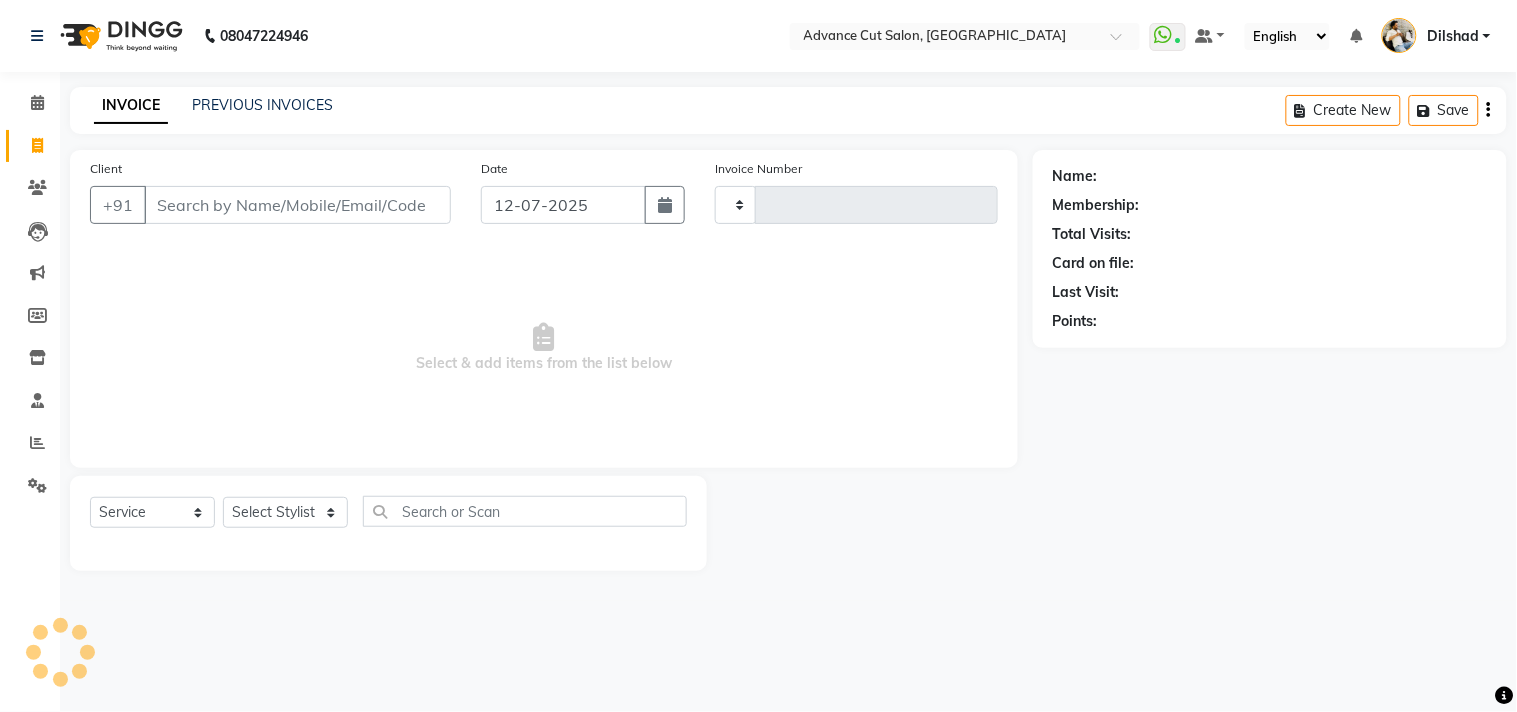 type on "3703" 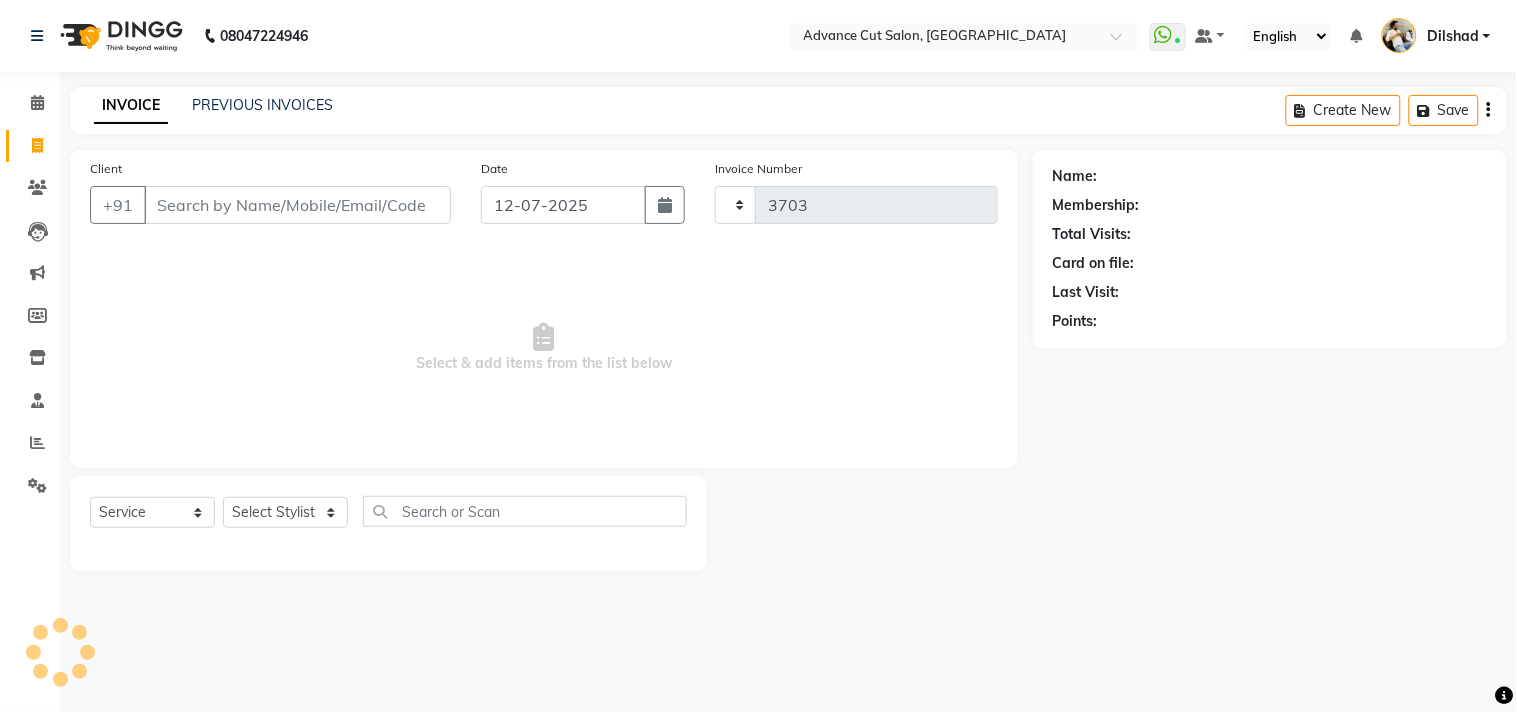 select on "922" 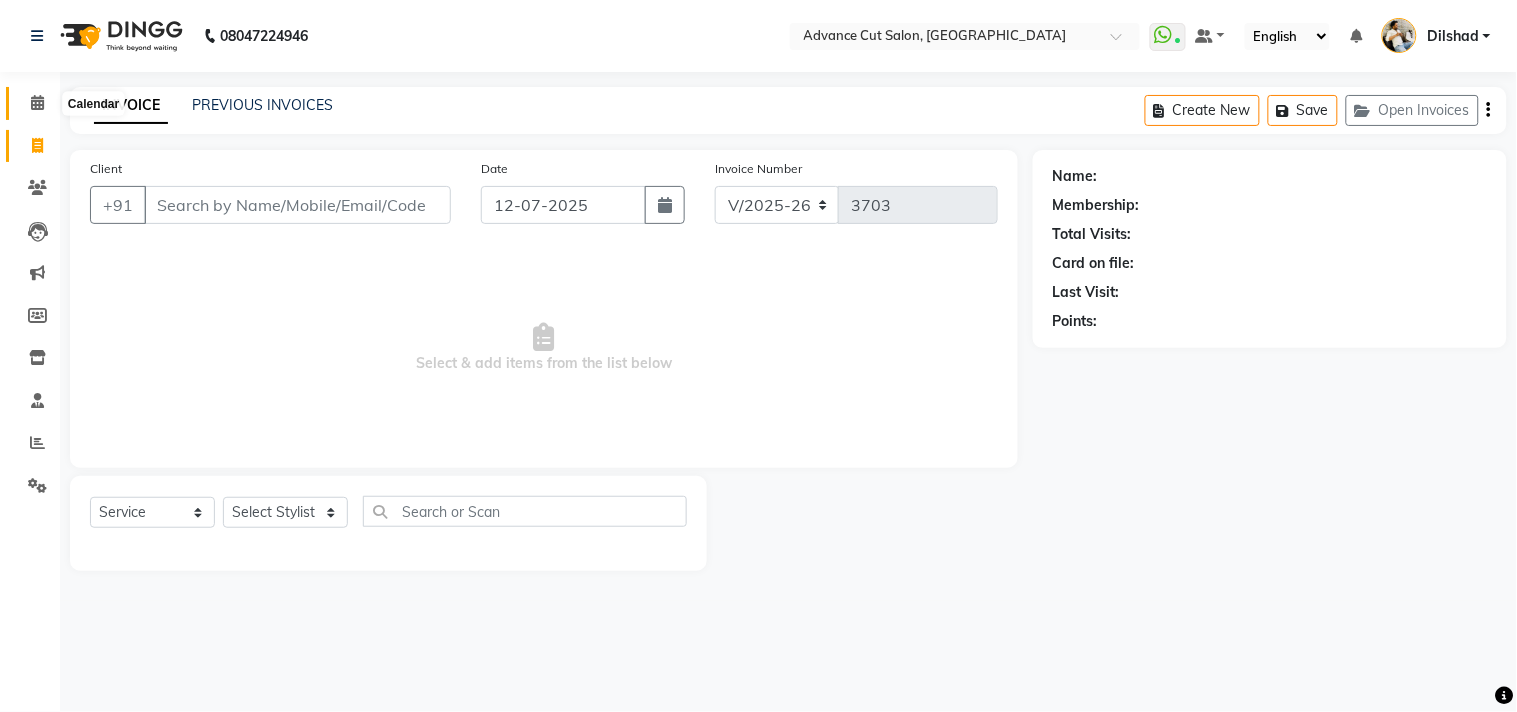 click 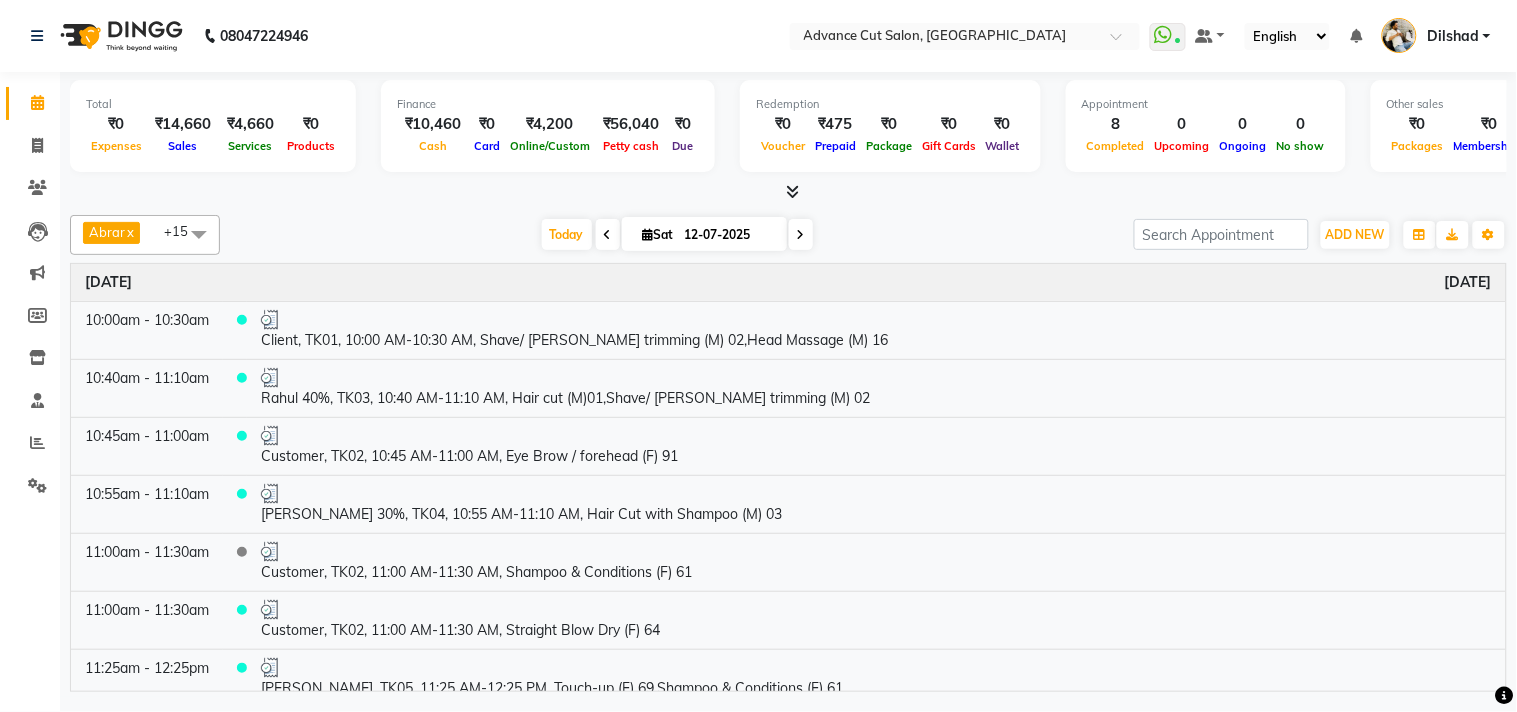 click on "Prepaid" at bounding box center (835, 145) 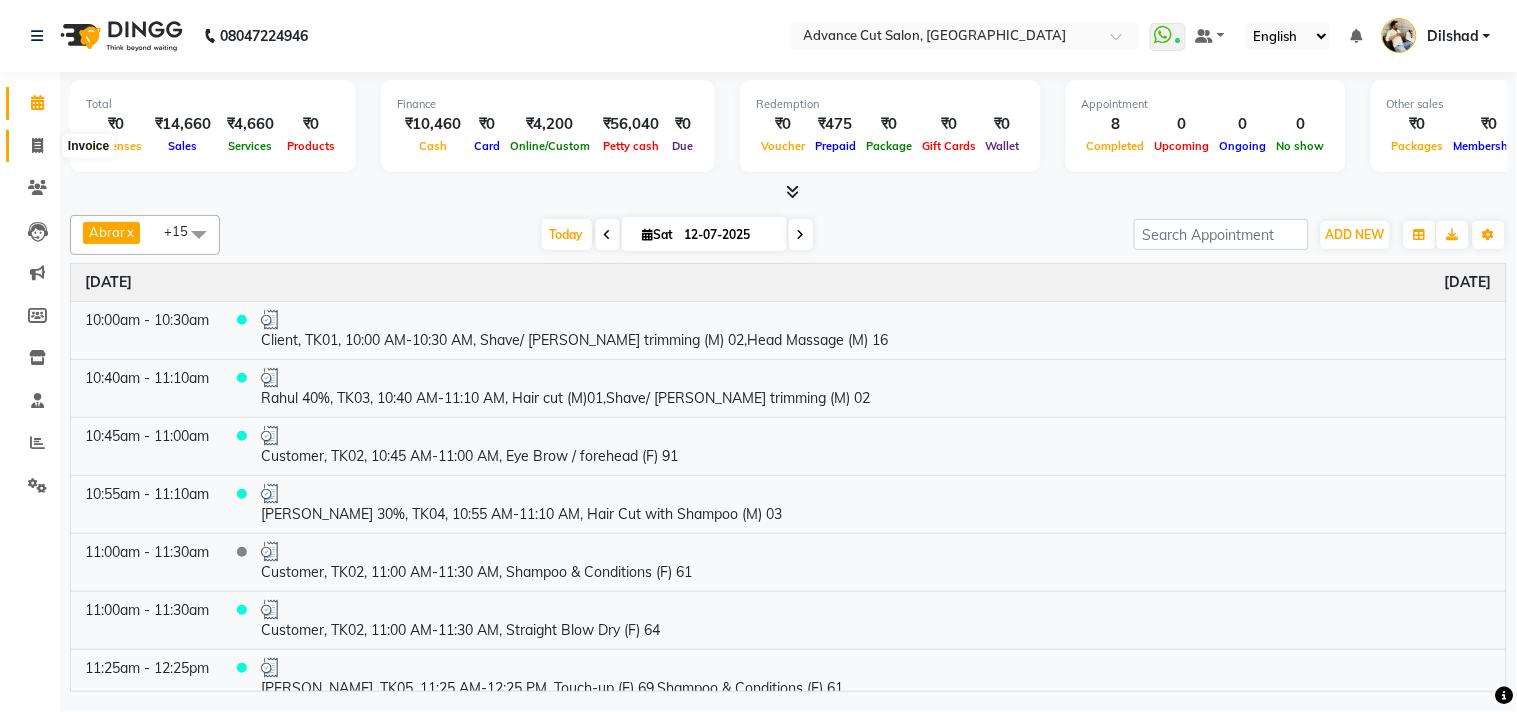 click 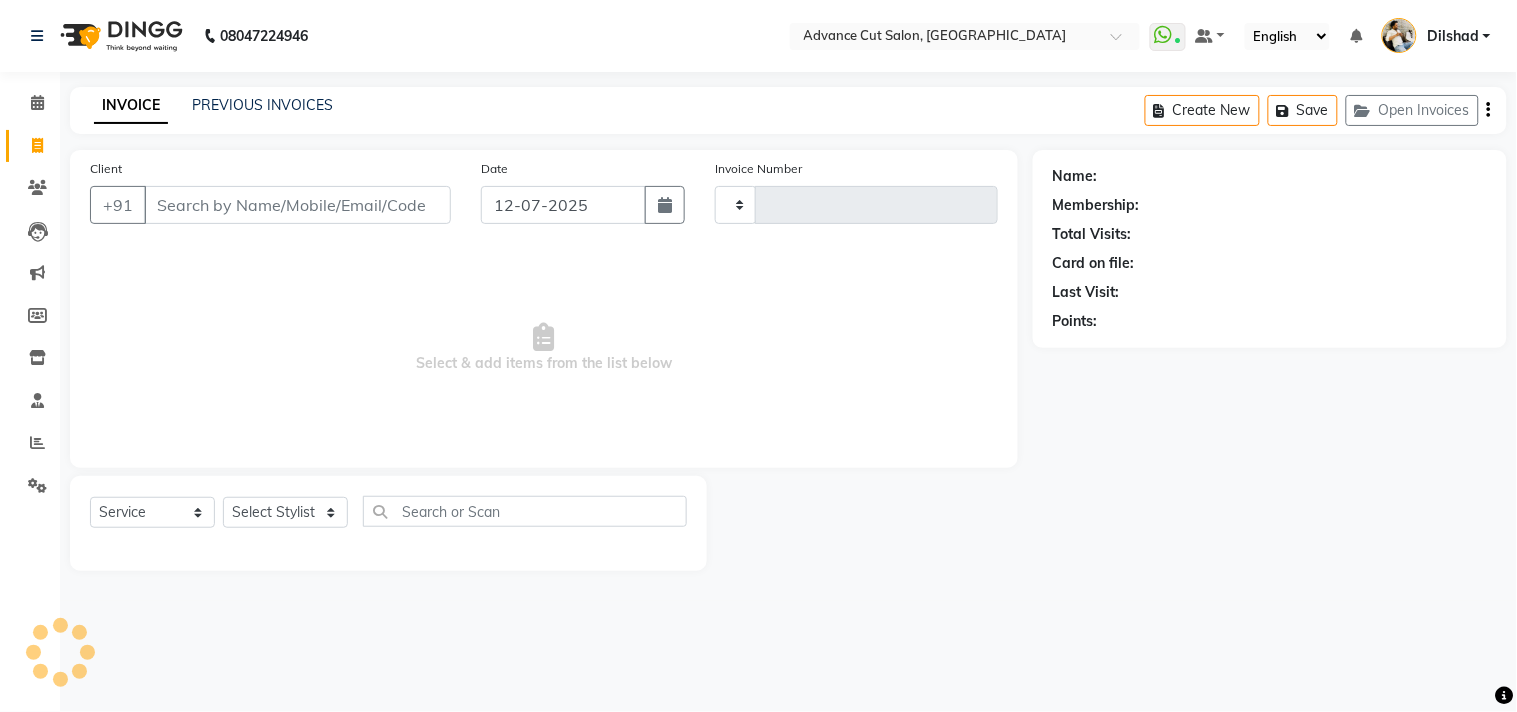 type on "3703" 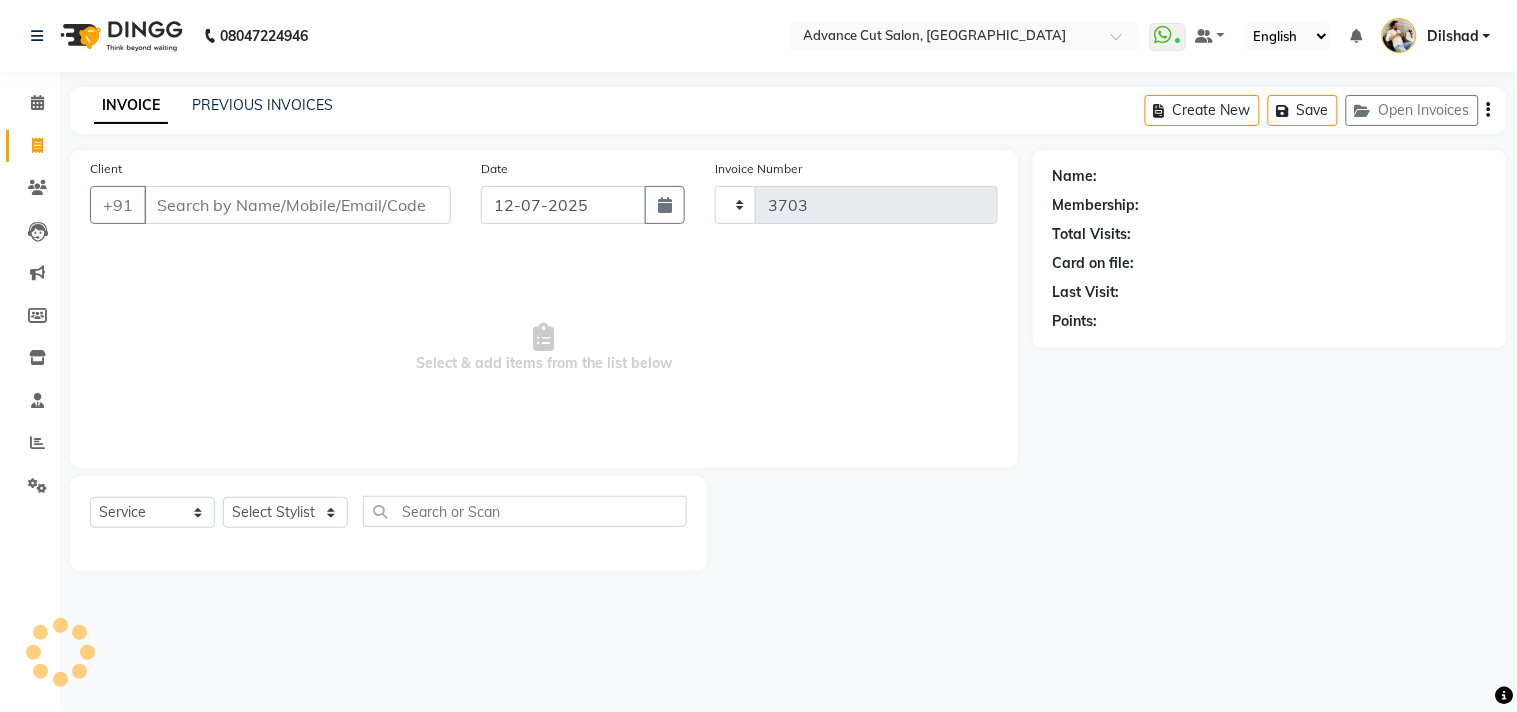 select on "922" 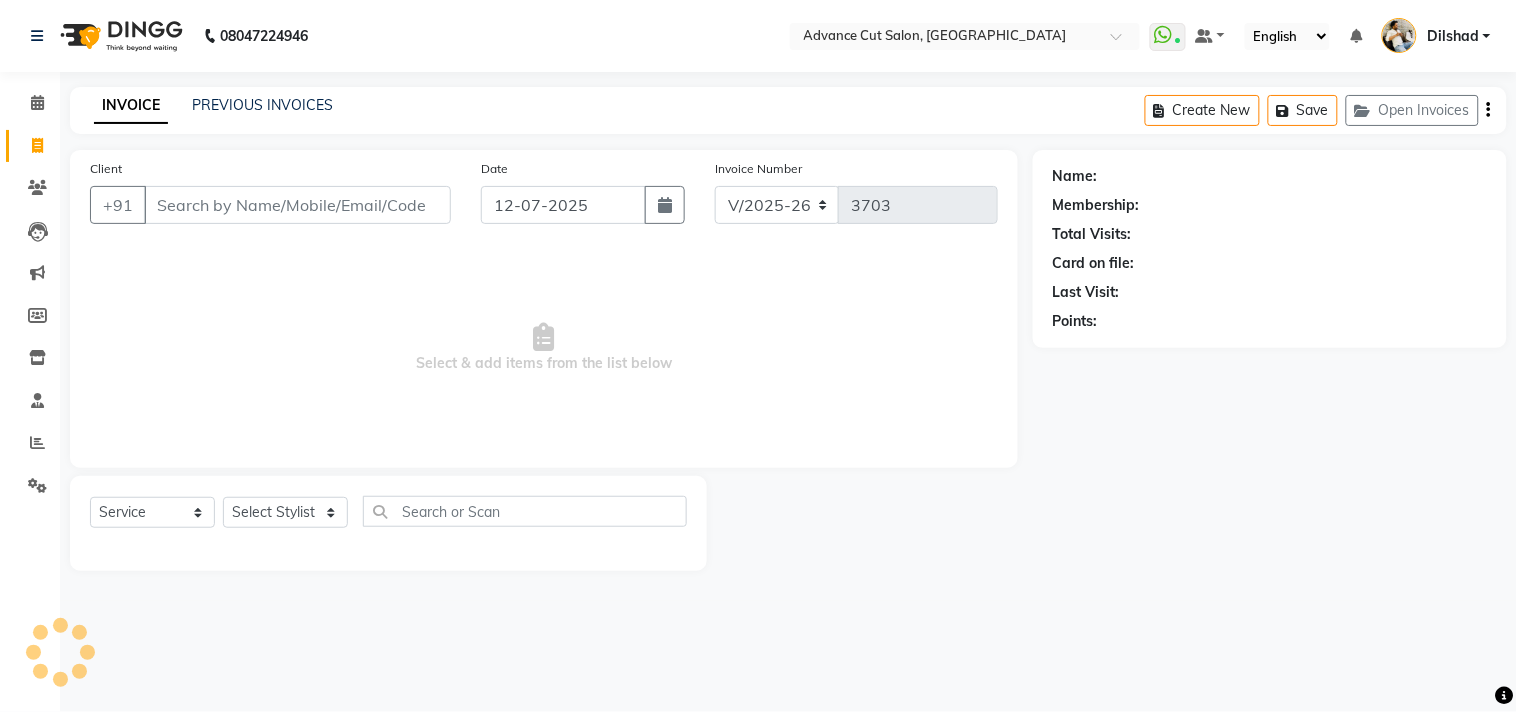 click on "INVOICE PREVIOUS INVOICES Create New   Save   Open Invoices" 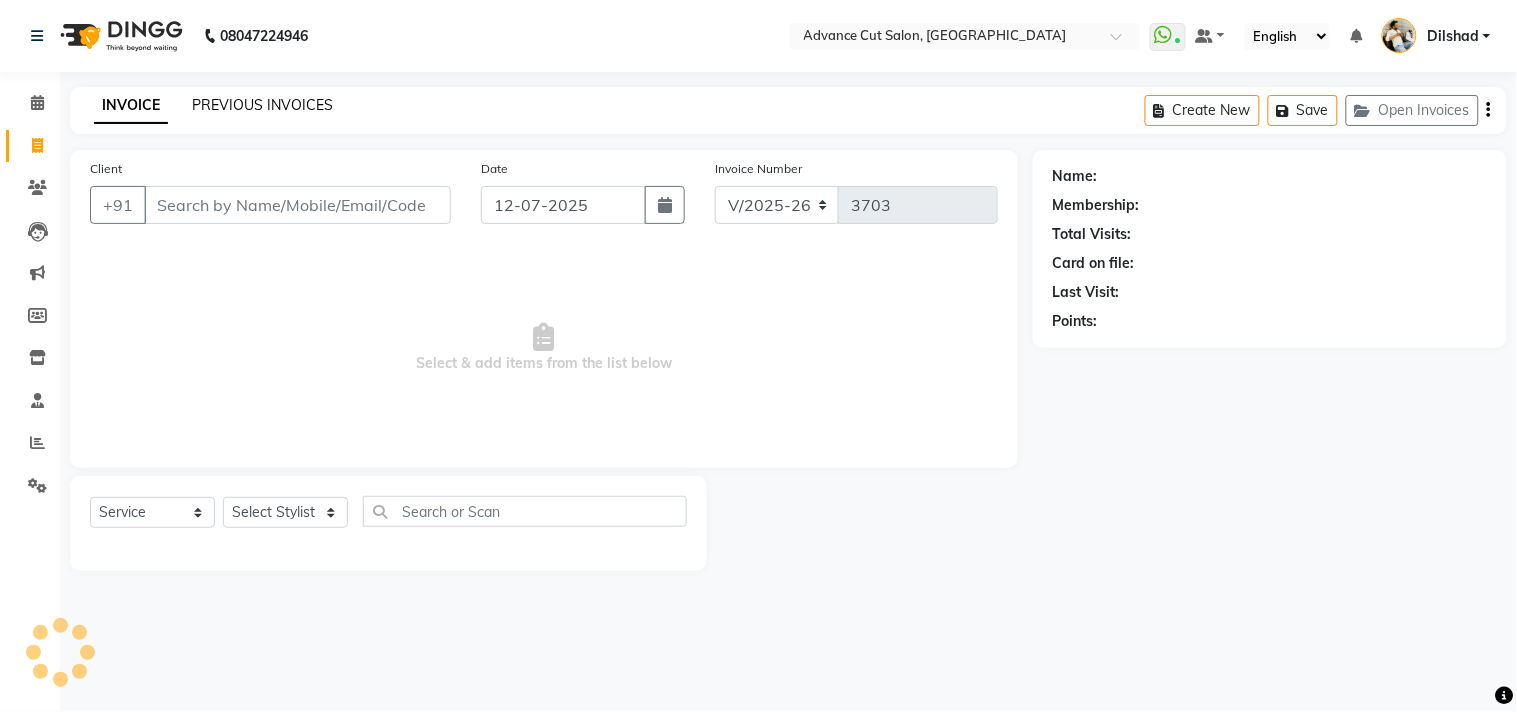 click on "PREVIOUS INVOICES" 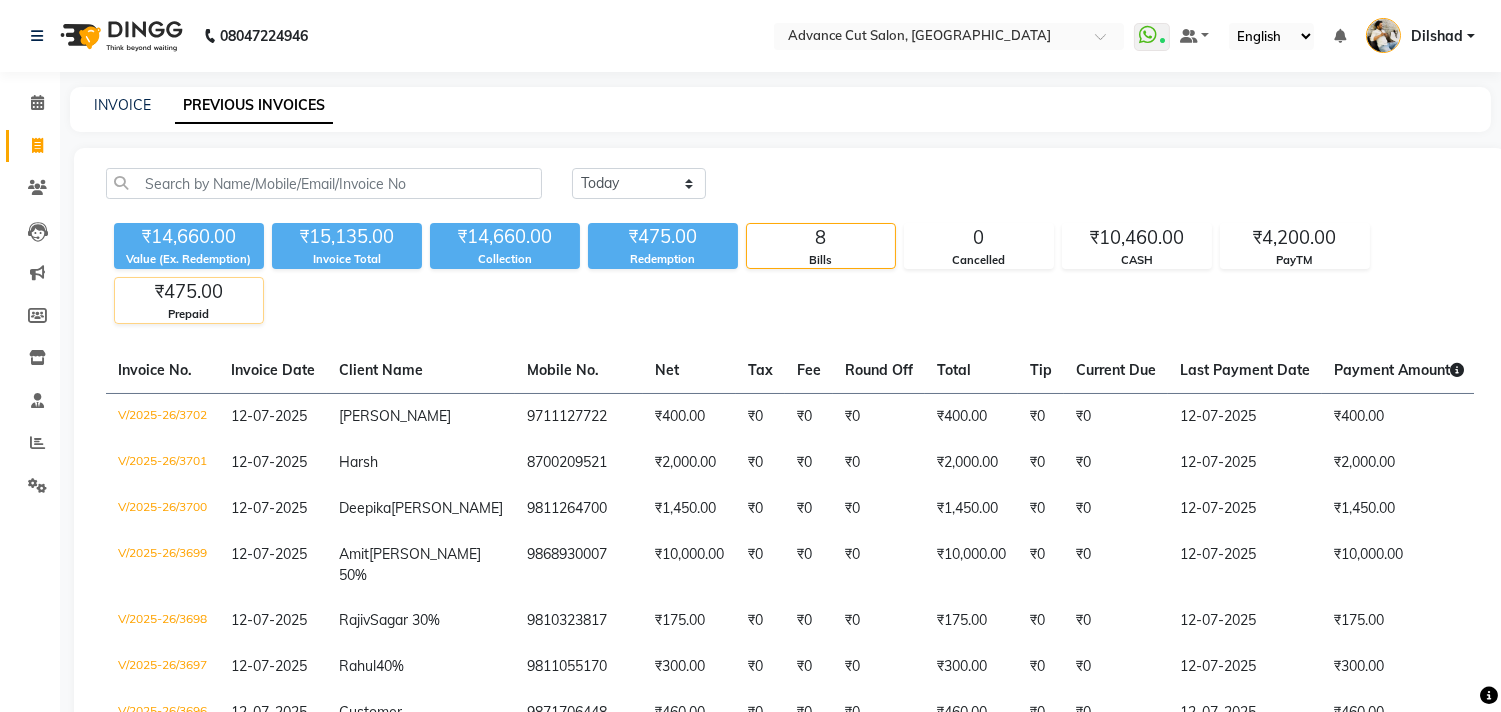 click on "₹475.00" 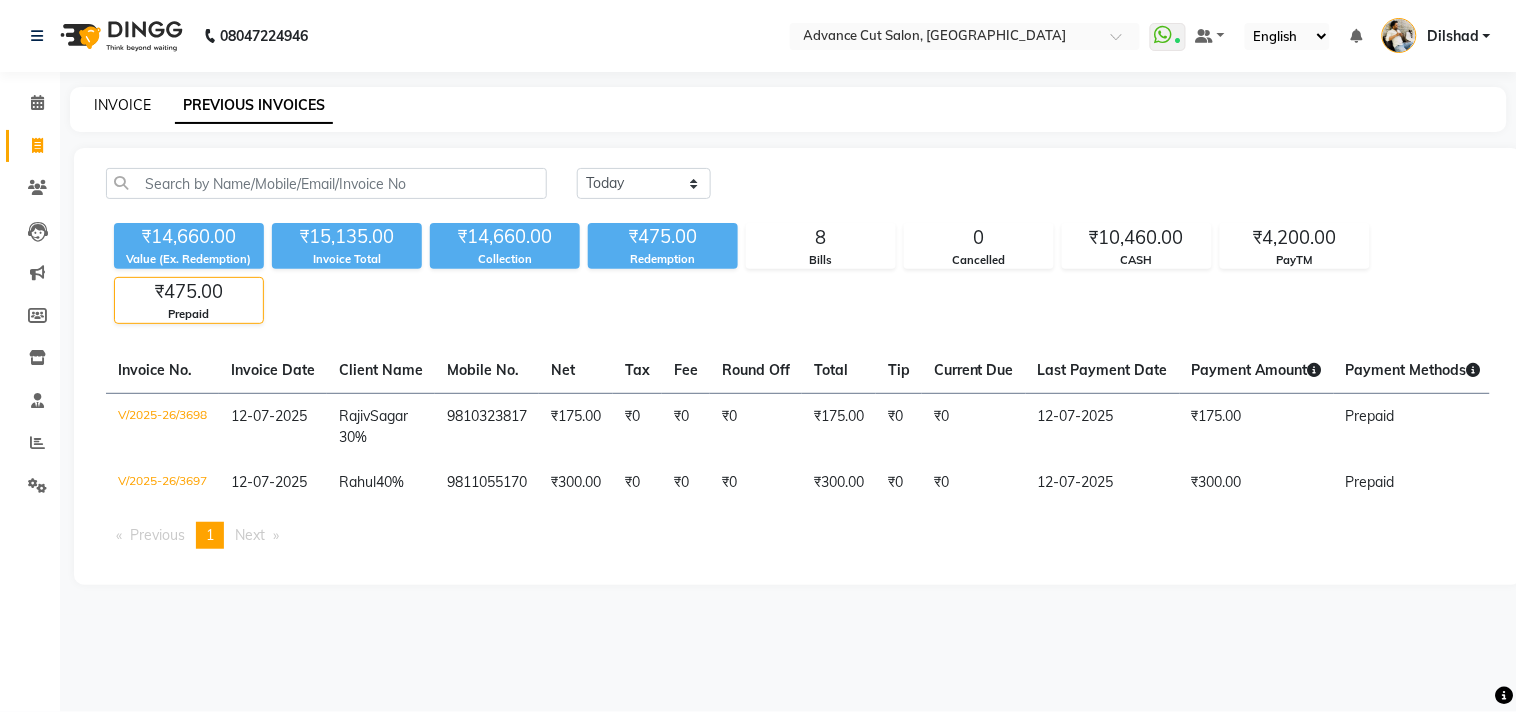 click on "INVOICE" 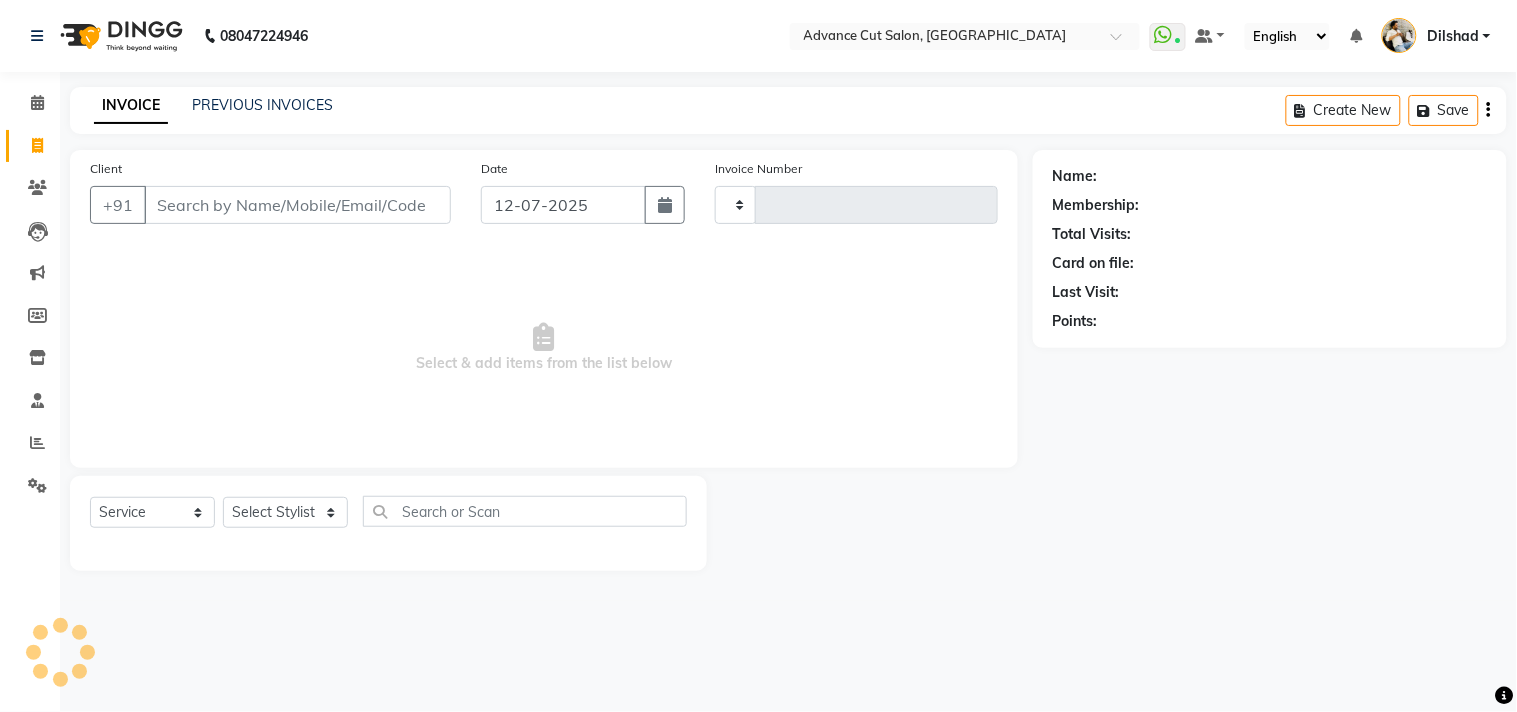 type on "3703" 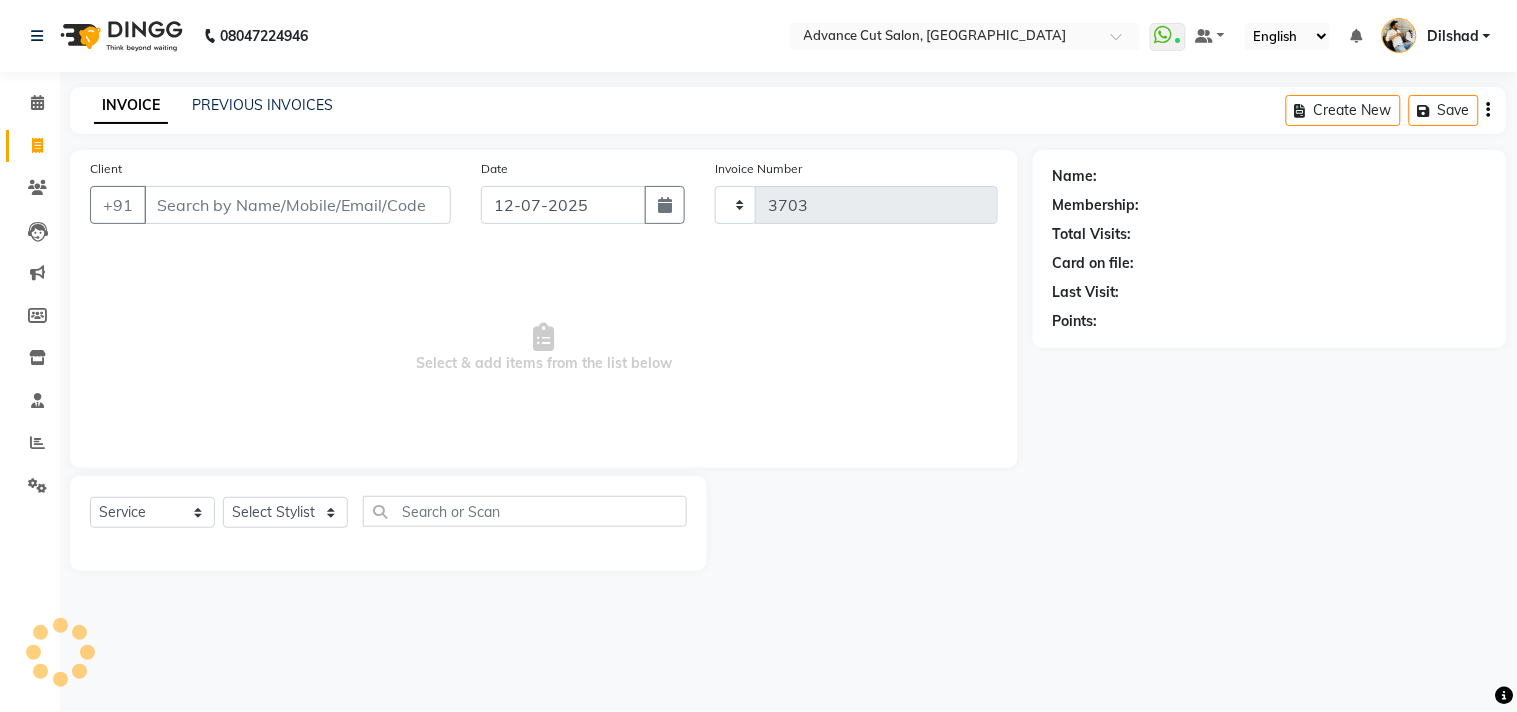 select on "922" 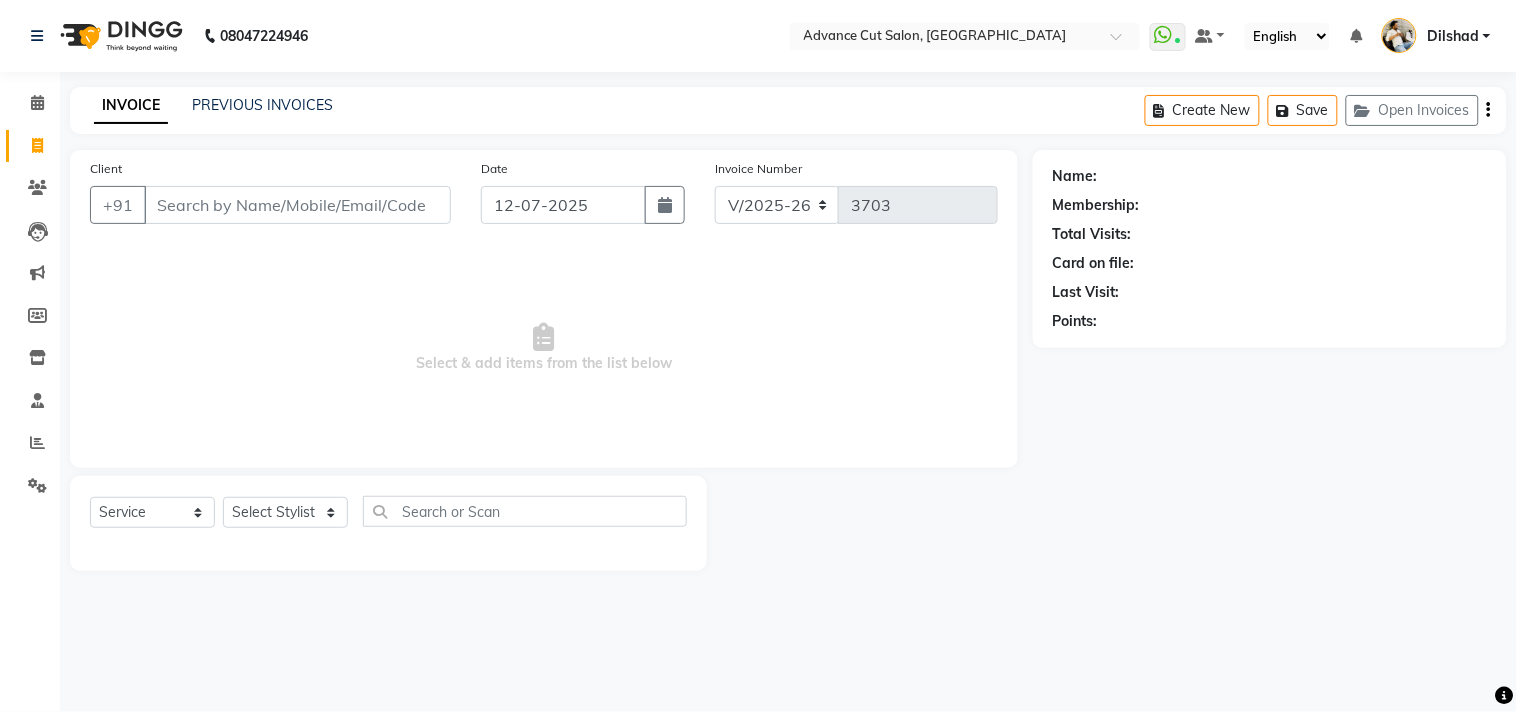 click on "Client +91 Date 12-07-2025 Invoice Number V/2025 V/2025-26 3703  Select & add items from the list below" 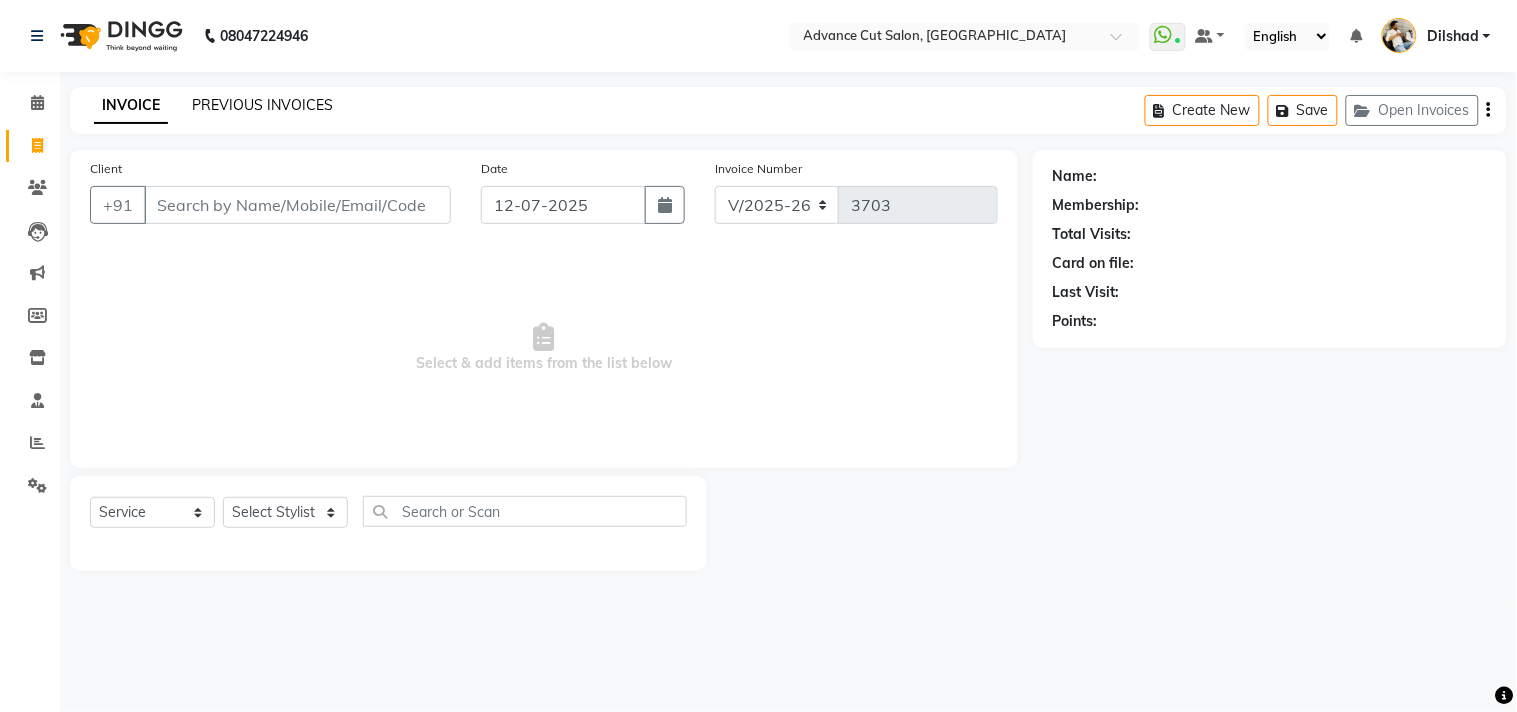 click on "PREVIOUS INVOICES" 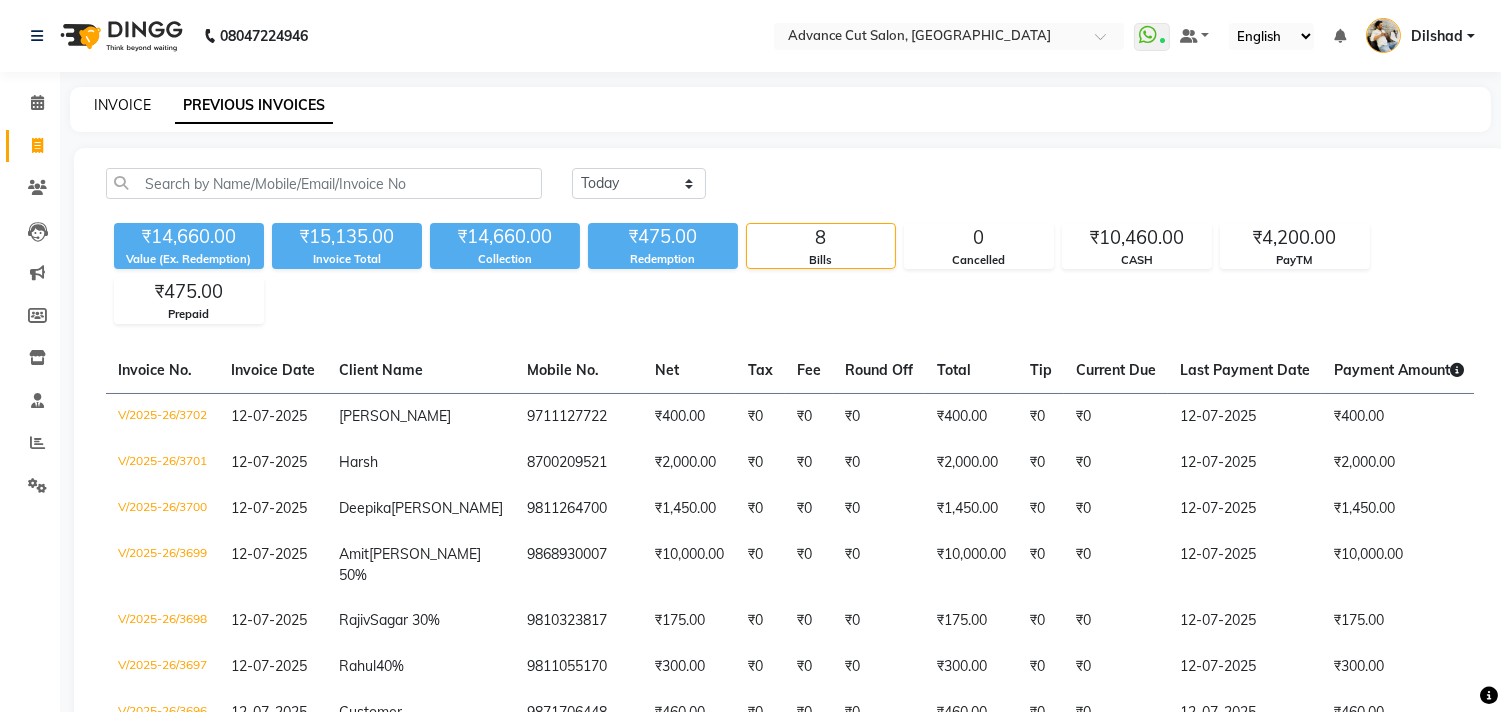 click on "INVOICE" 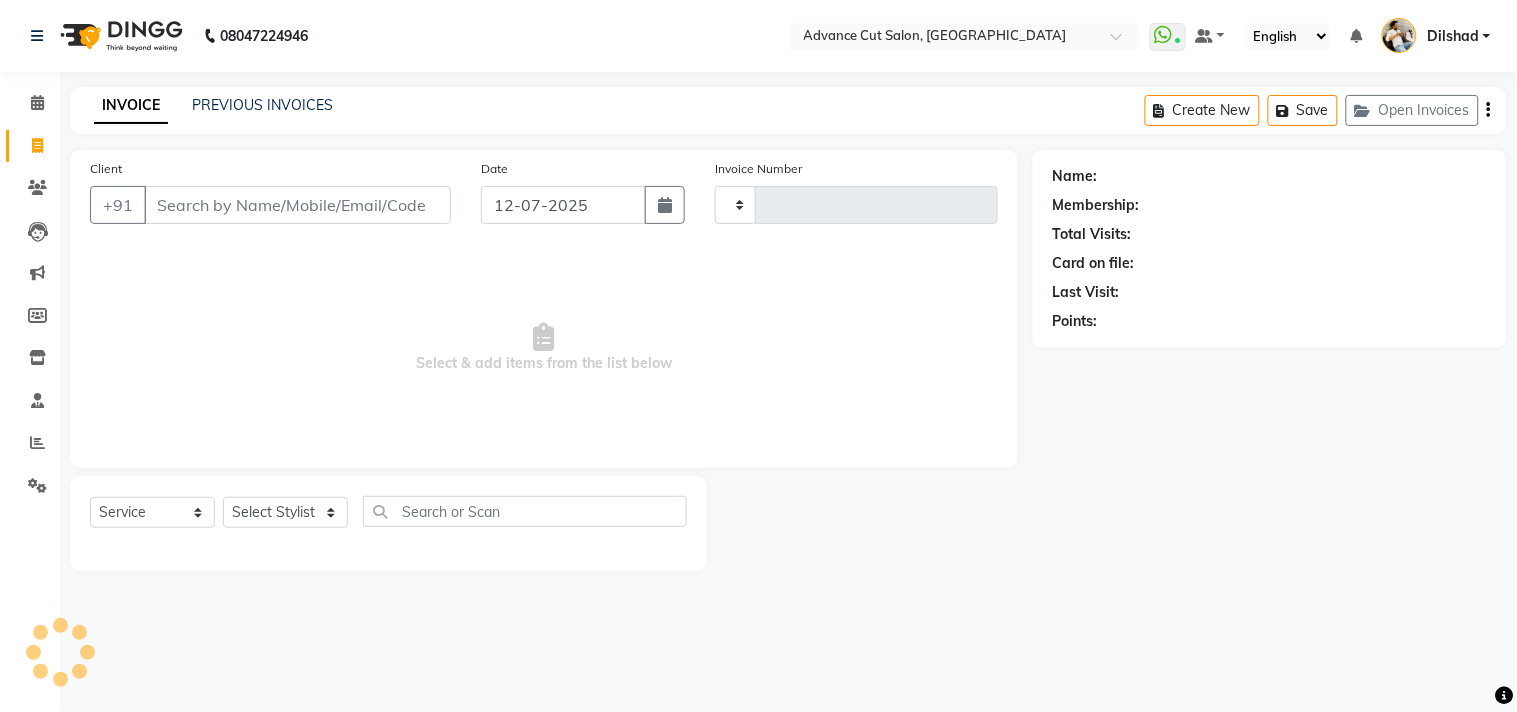 type on "3703" 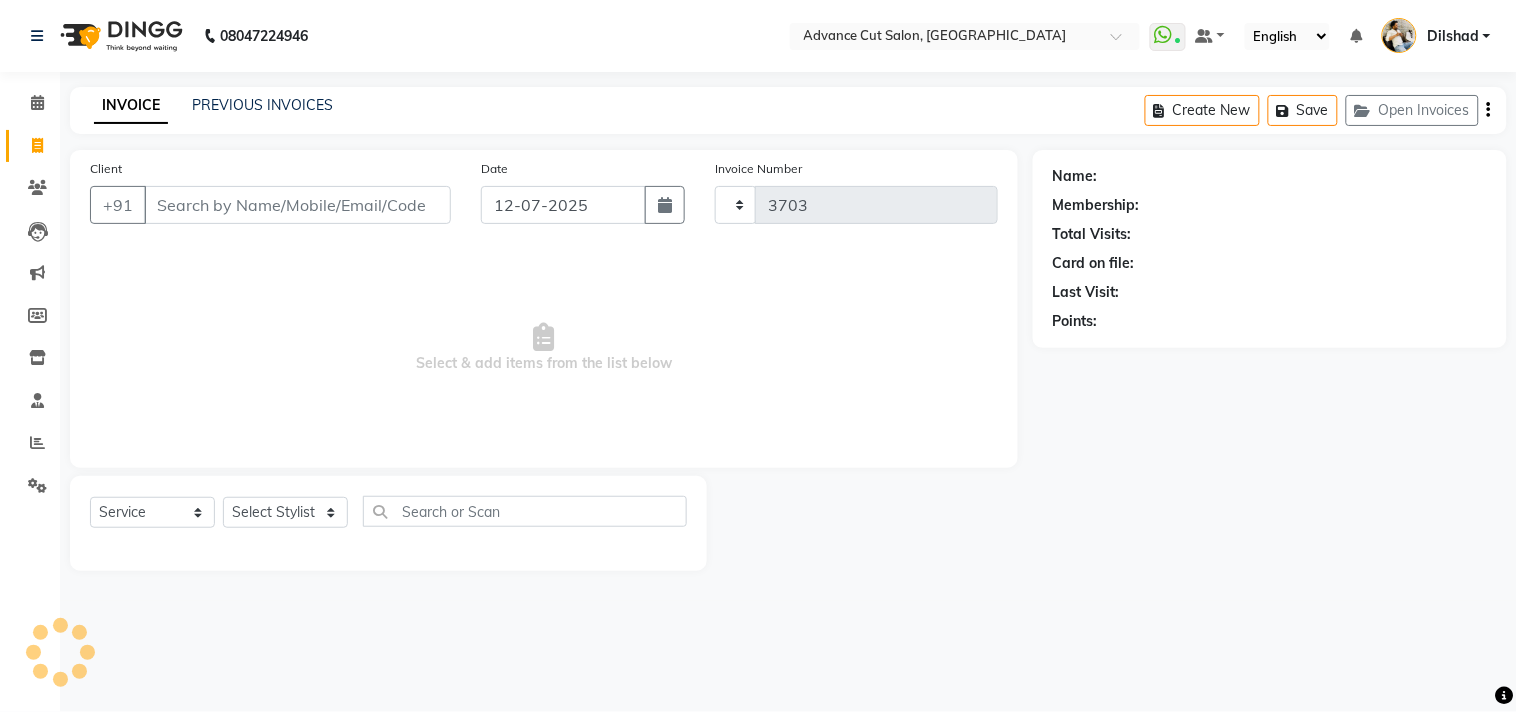 select on "922" 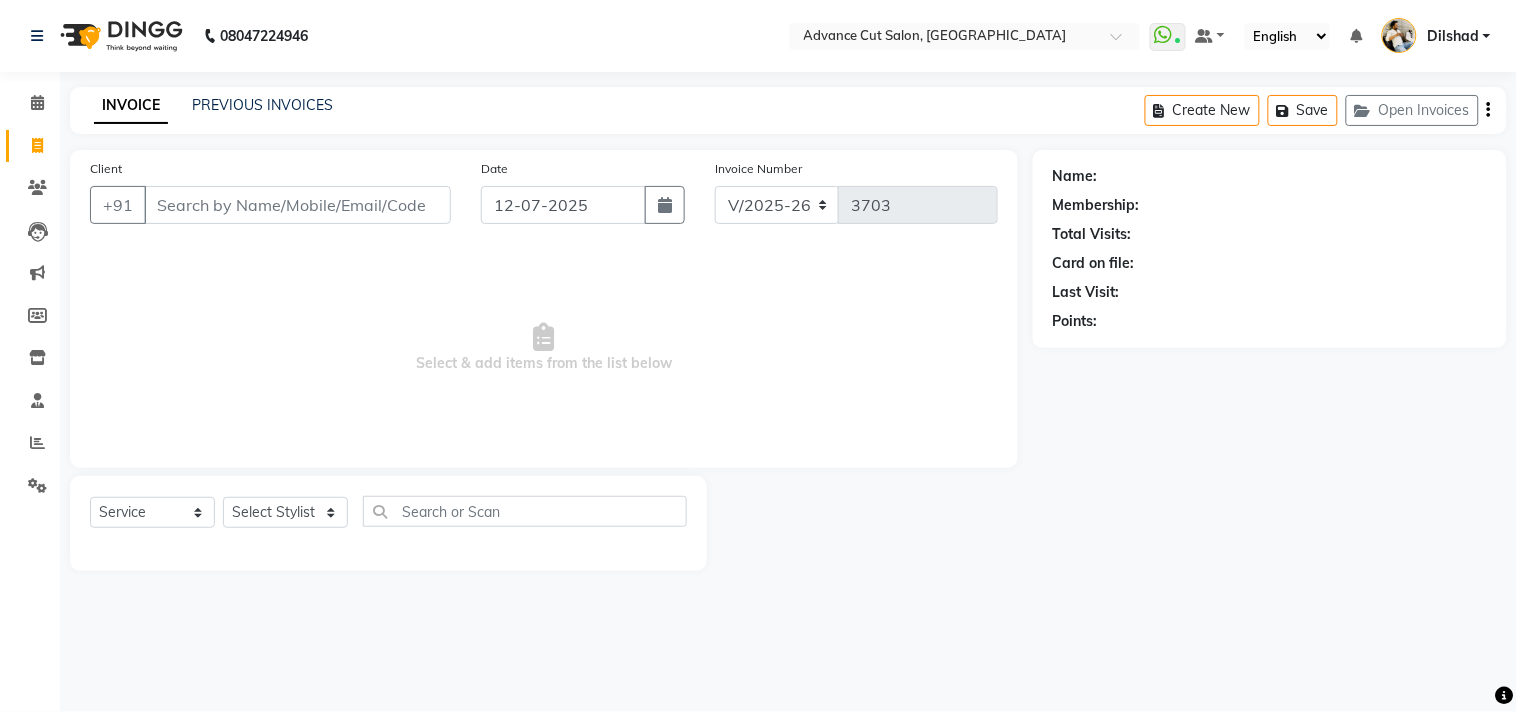 click on "INVOICE PREVIOUS INVOICES Create New   Save   Open Invoices" 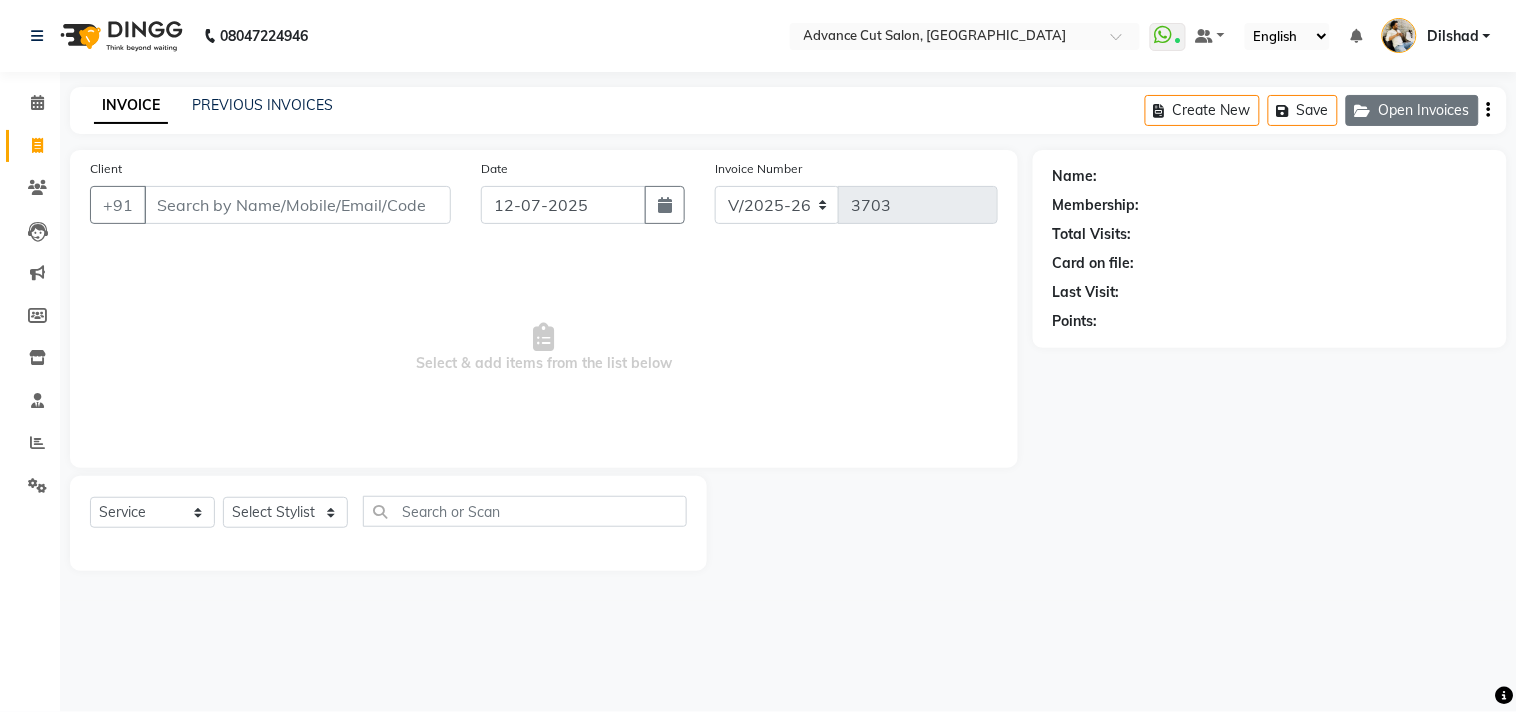 click on "Open Invoices" 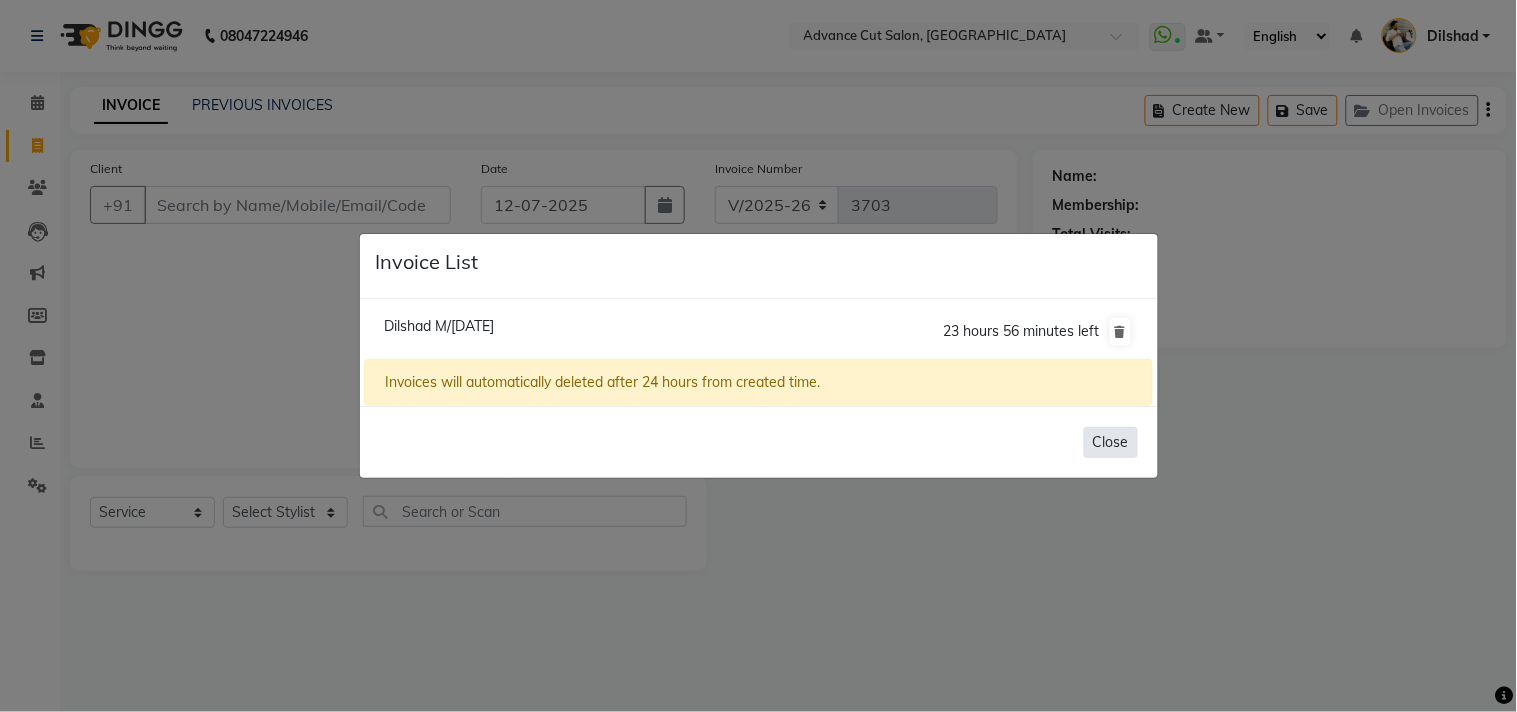 click on "Close" 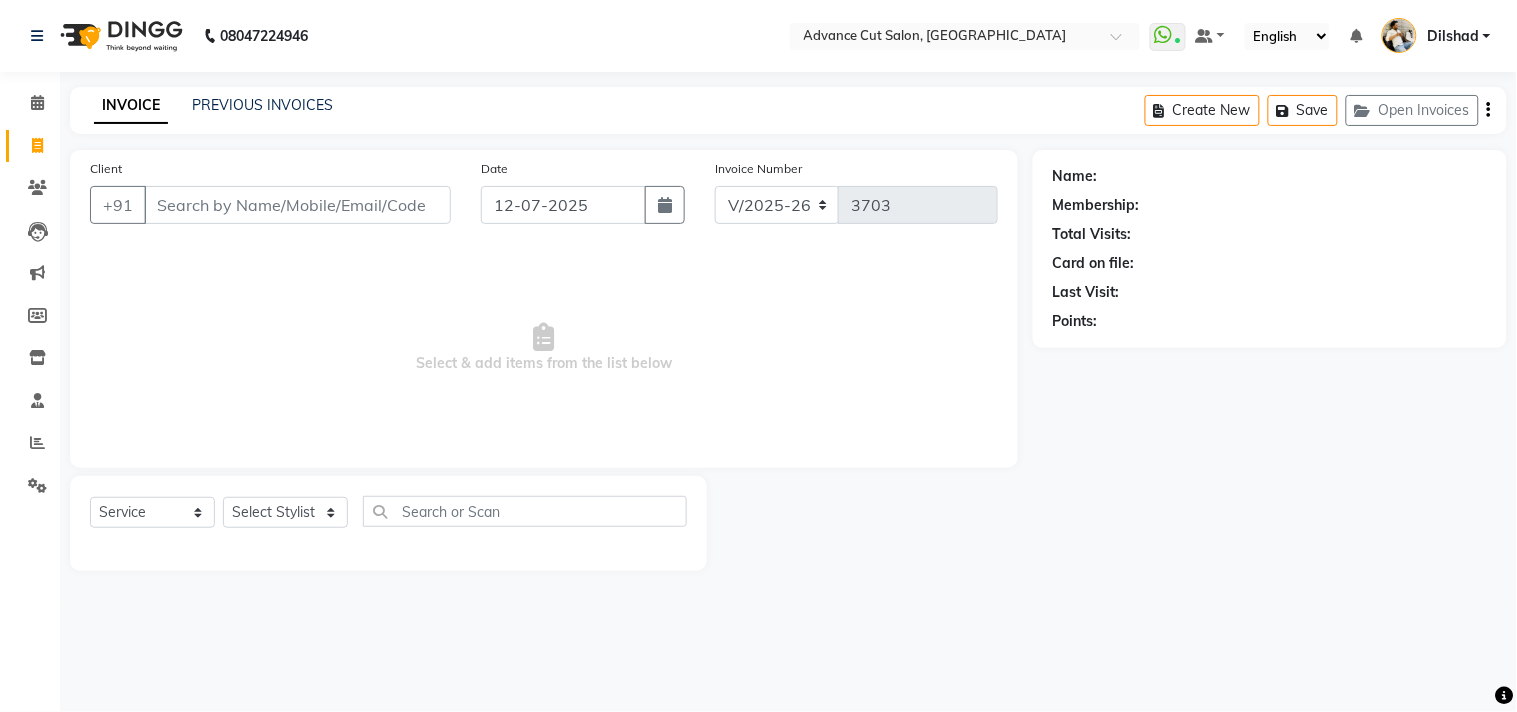 click on "INVOICE PREVIOUS INVOICES Create New   Save   Open Invoices  Client +91 Date 12-07-2025 Invoice Number V/2025 V/2025-26 3703  Select & add items from the list below  Select  Service  Product  Membership  Package Voucher Prepaid Gift Card  Select Stylist Abrar Alam Avinash Dilshad Lallan Meenu Nabeel Nafeesh Ahmad Naved O.P. Sharma  Pryag Sahil Samar Shahzad  SHWETA SINGH Zarina Name: Membership: Total Visits: Card on file: Last Visit:  Points:" 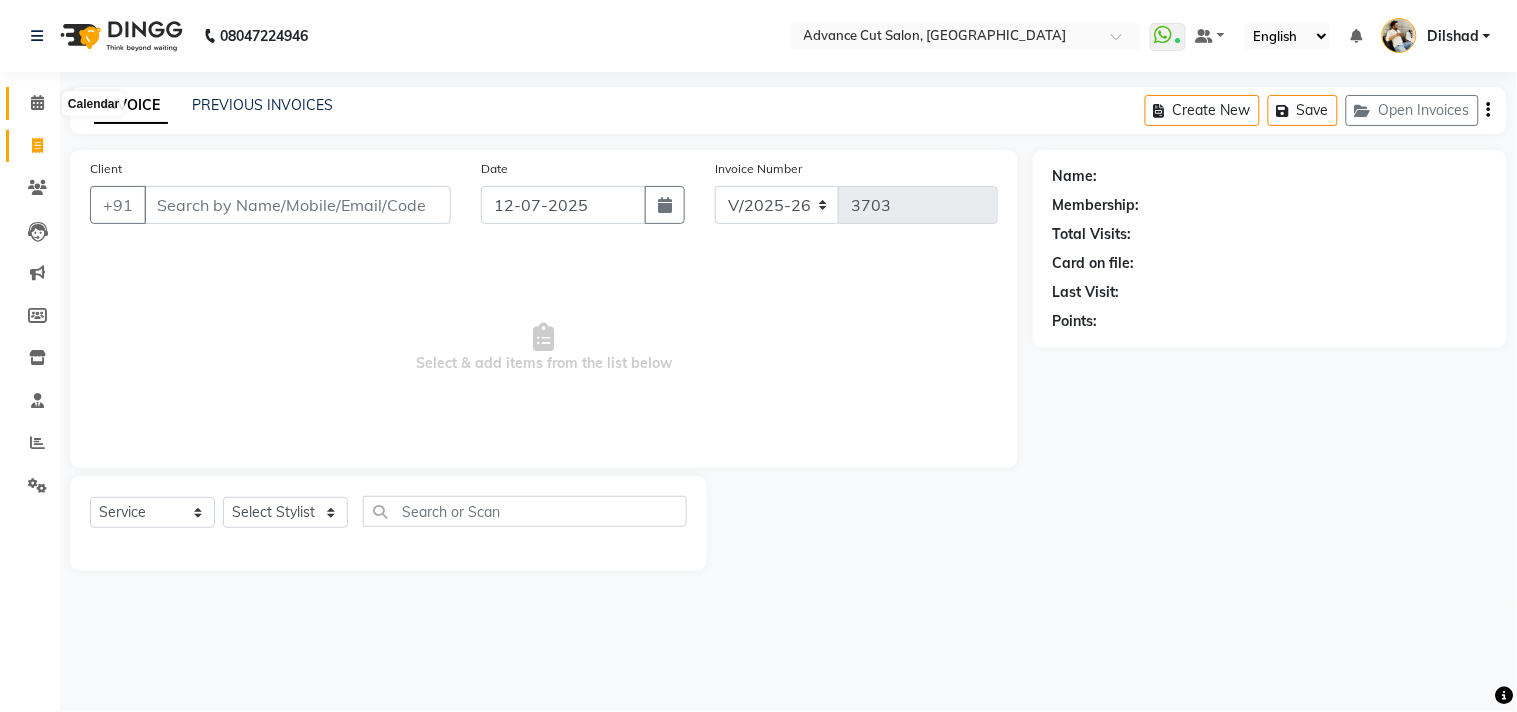 click 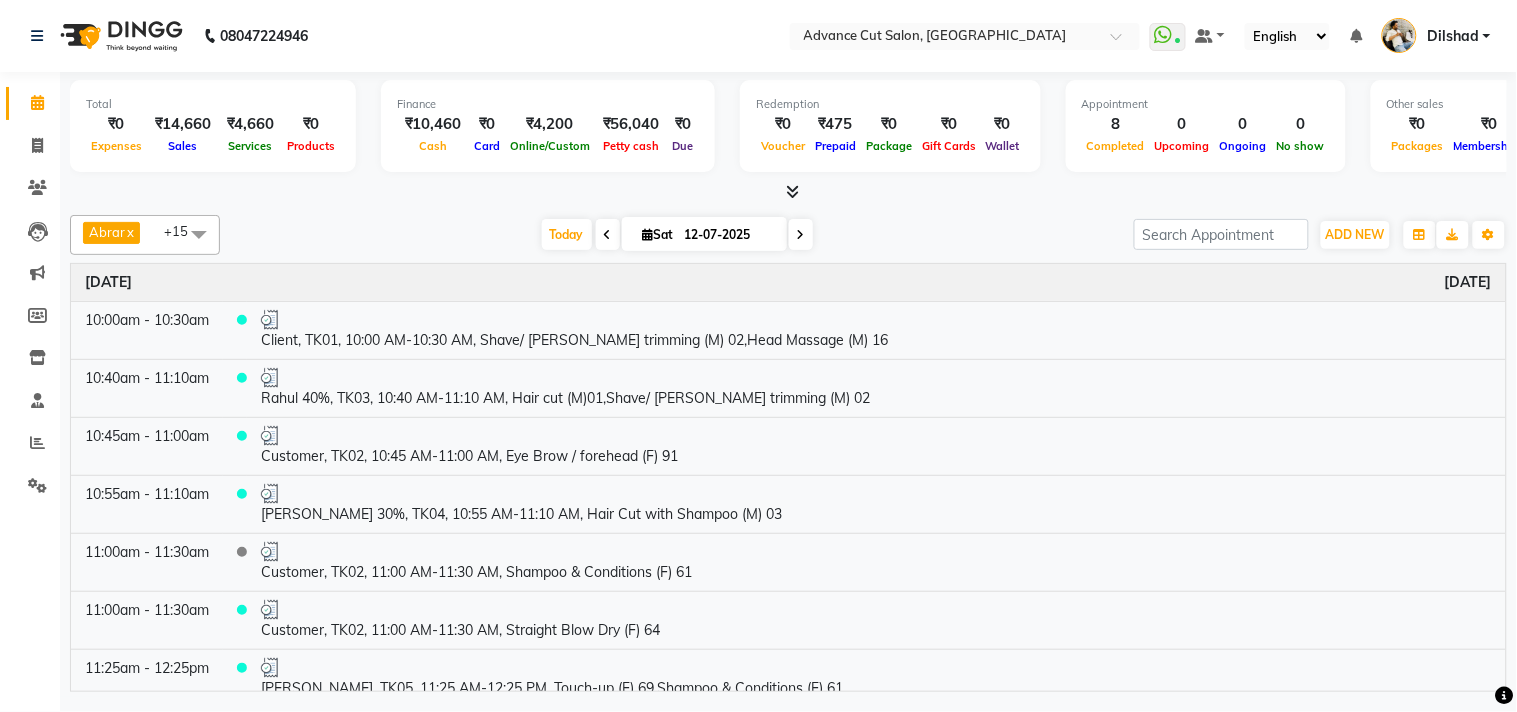 click at bounding box center (792, 191) 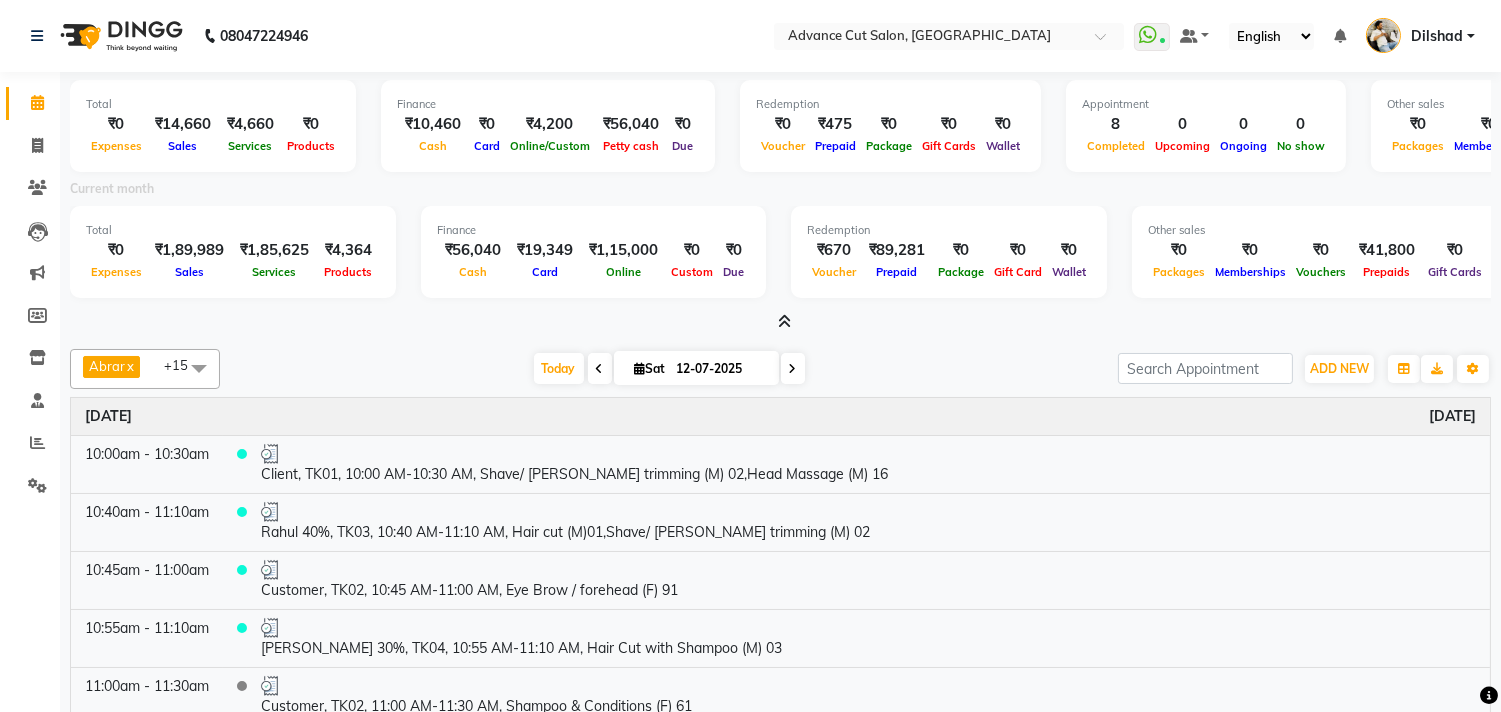 click at bounding box center [784, 321] 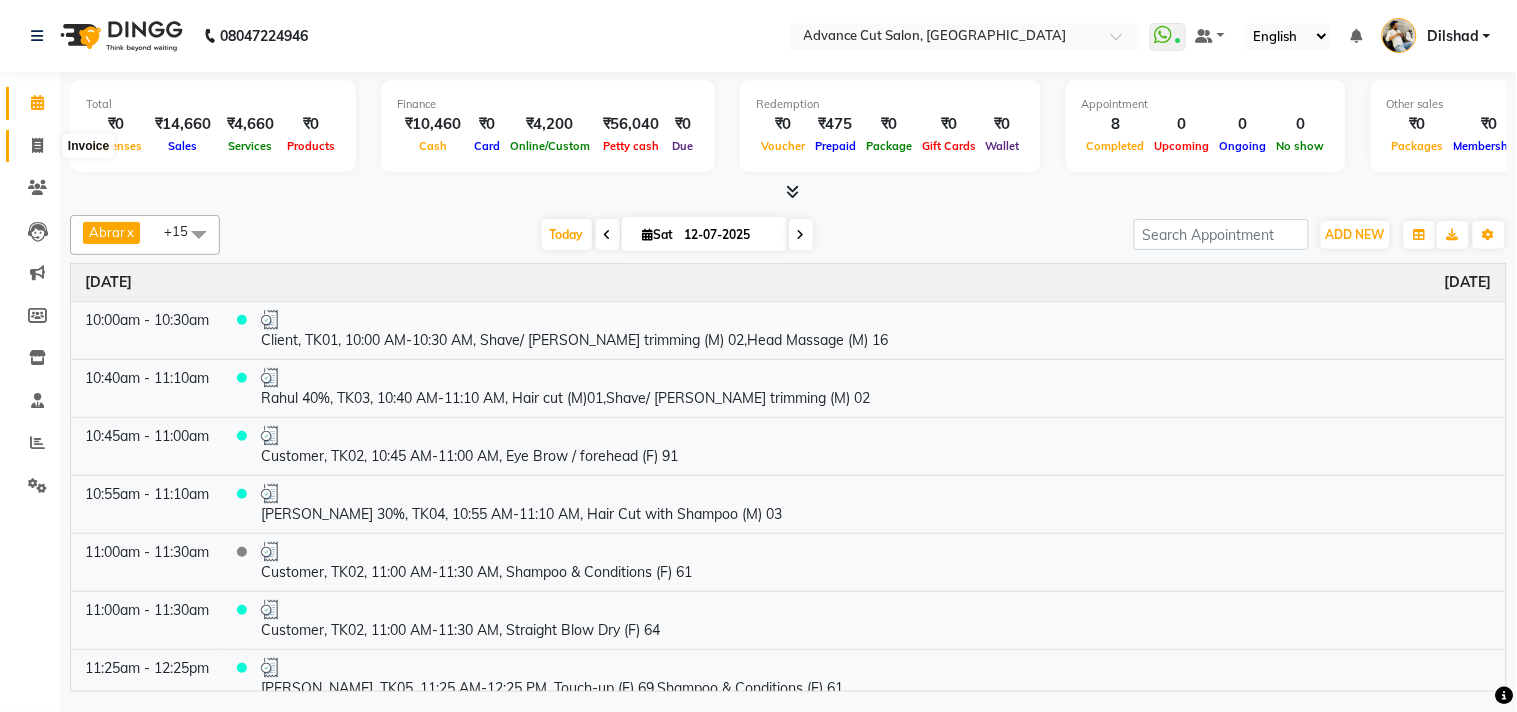 click 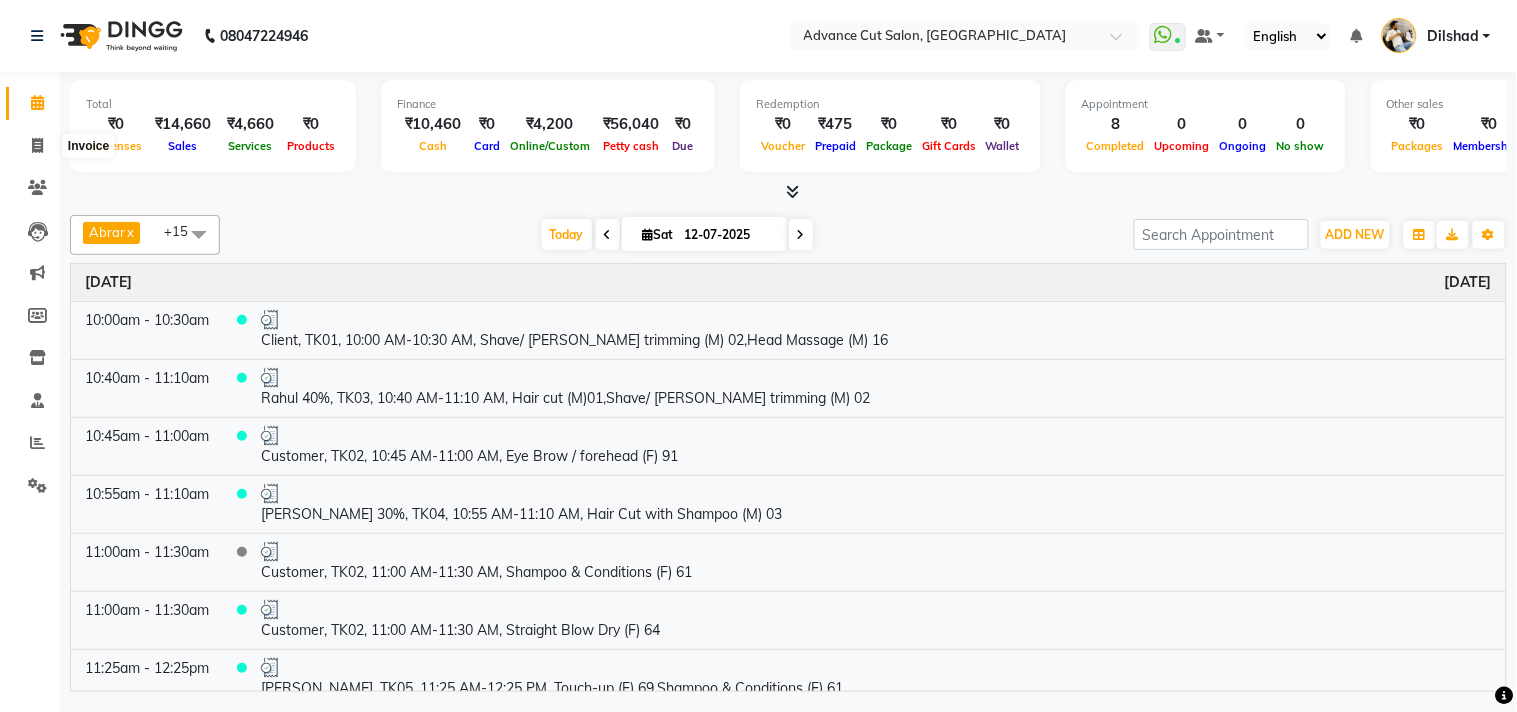select on "service" 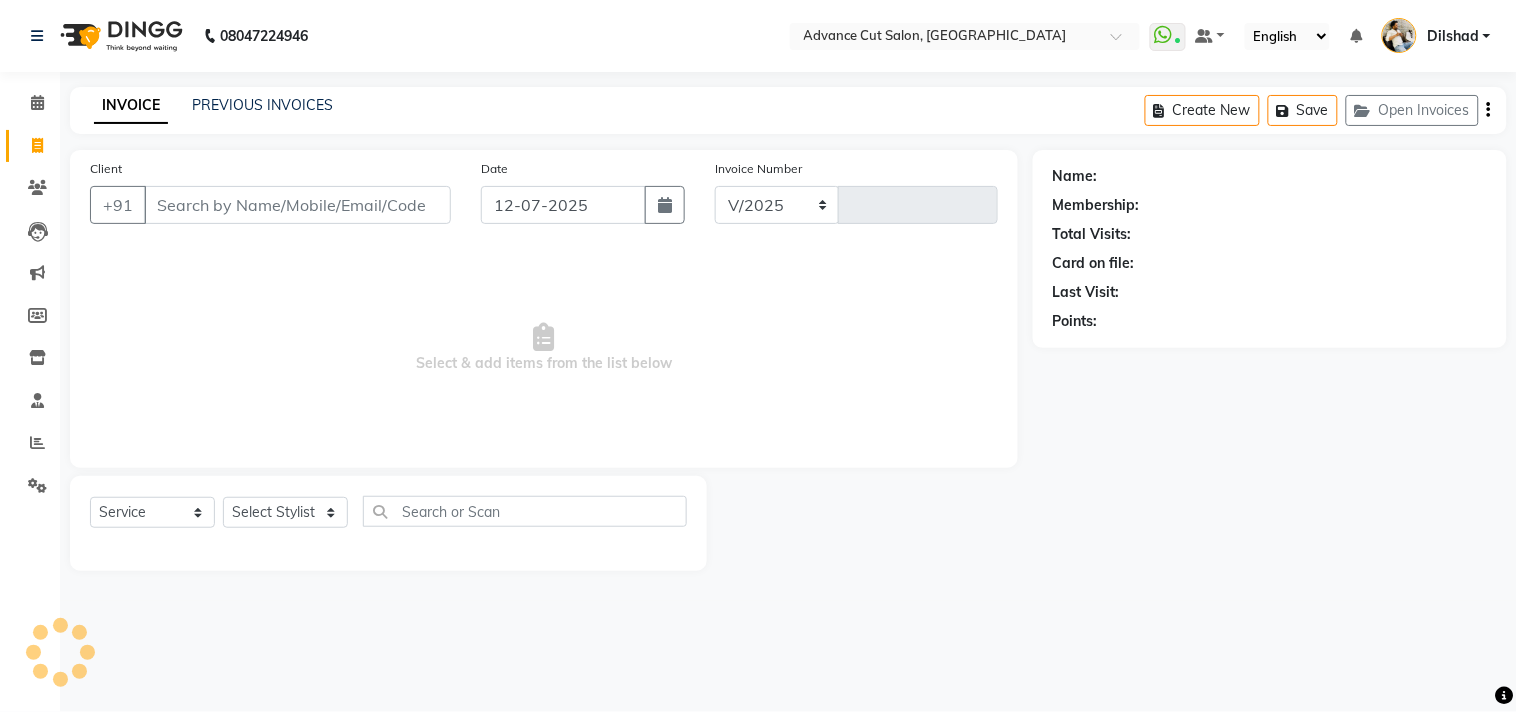 select on "922" 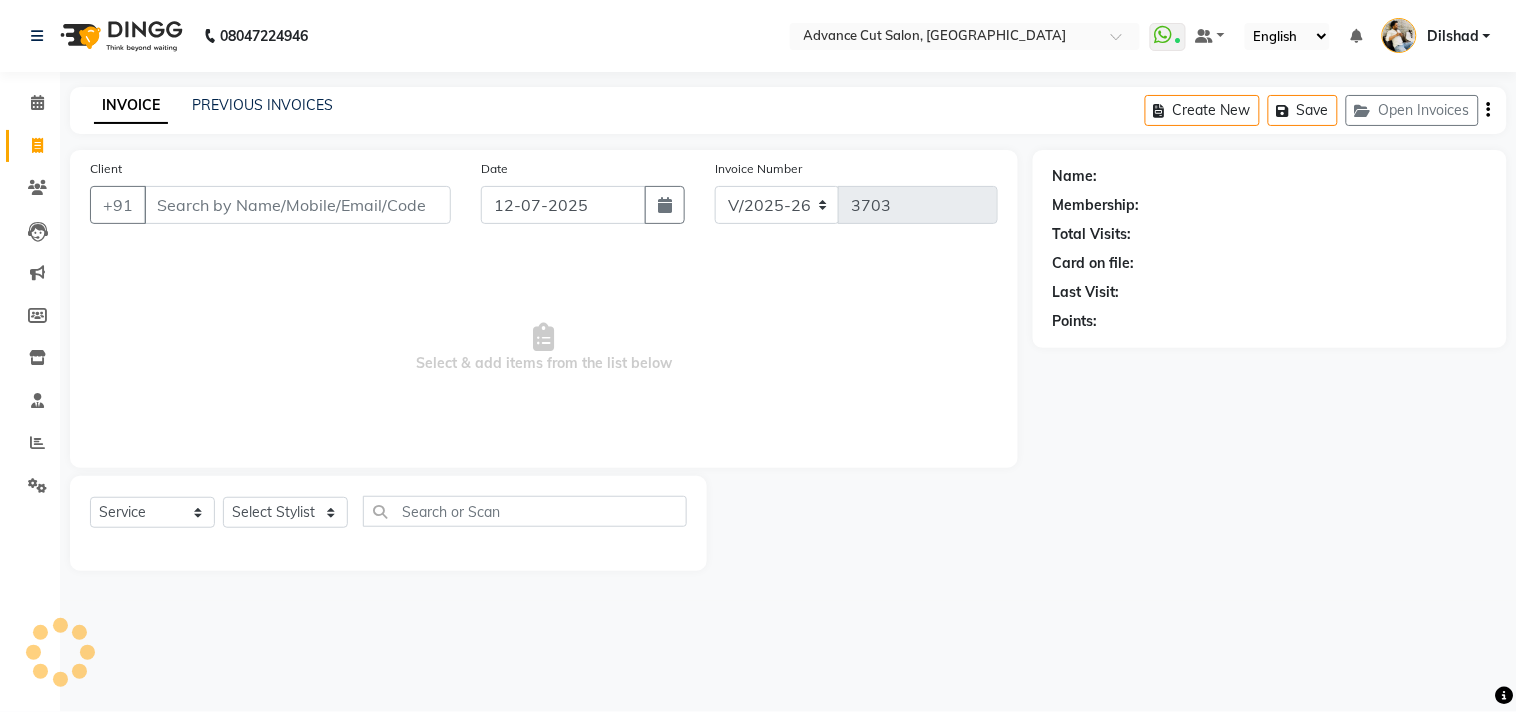 click on "08047224946 Select Location ×  Advance Cut Salon, New Colony  WhatsApp Status  ✕ Status:  Connected Most Recent Message: 11-07-2025     08:53 PM Recent Service Activity: 12-07-2025     10:56 AM Default Panel My Panel English ENGLISH Español العربية मराठी हिंदी ગુજરાતી தமிழ் 中文 Notifications nothing to show Dilshad Manage Profile Change Password Sign out  Version:3.15.4" 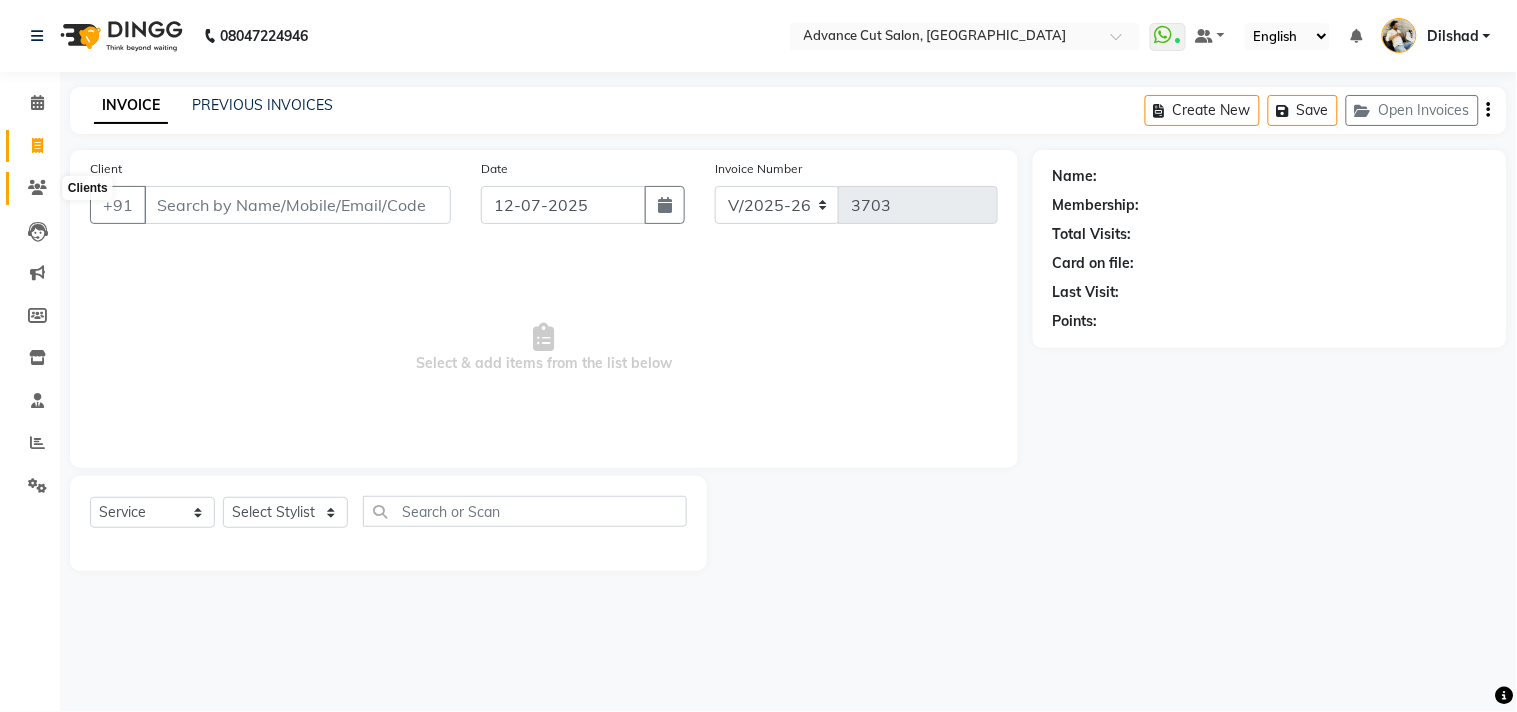 click 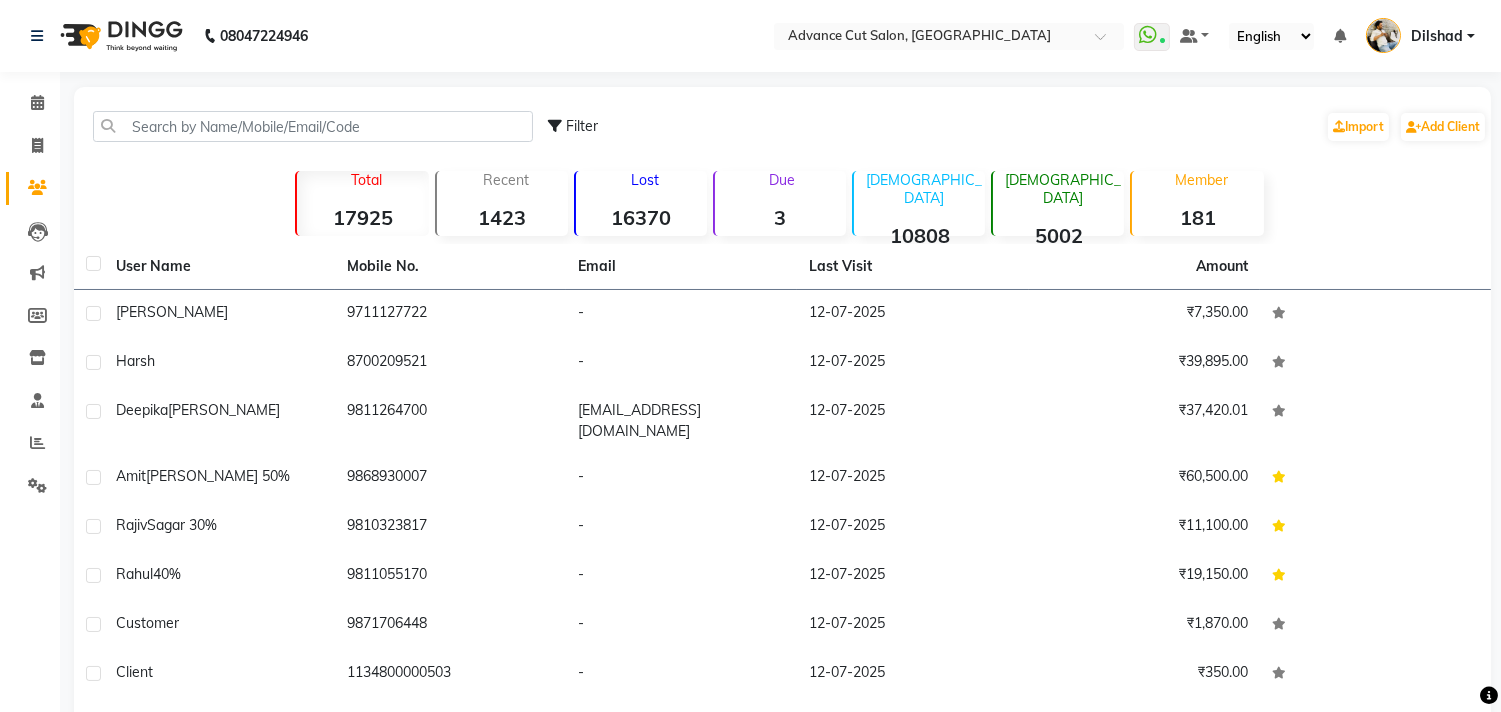 click on "08047224946 Select Location ×  Advance Cut Salon, New Colony  WhatsApp Status  ✕ Status:  Connected Most Recent Message: 11-07-2025     08:53 PM Recent Service Activity: 12-07-2025     10:56 AM Default Panel My Panel English ENGLISH Español العربية मराठी हिंदी ગુજરાતી தமிழ் 中文 Notifications nothing to show Dilshad Manage Profile Change Password Sign out  Version:3.15.4  ☀  Advance Cut Salon, New Colony  Calendar  Invoice  Clients  Leads   Marketing  Members  Inventory  Staff  Reports  Settings Completed InProgress Upcoming Dropped Tentative Check-In Confirm Bookings Generate Report Segments Page Builder Filter  Import   Add Client   Total  17925  Recent  1423  Lost  16370  Due  3  Male  10808  Female  5002  Member  181 User Name Mobile No. Email Last Visit Amount Mudit     9711127722   -   12-07-2025   ₹7,350.00  Harsh     8700209521   -   12-07-2025   ₹39,895.00  Deepika  Ambwani   9811264700   deepika.kariro@gmail.com   12-07-2025   -" at bounding box center [750, 450] 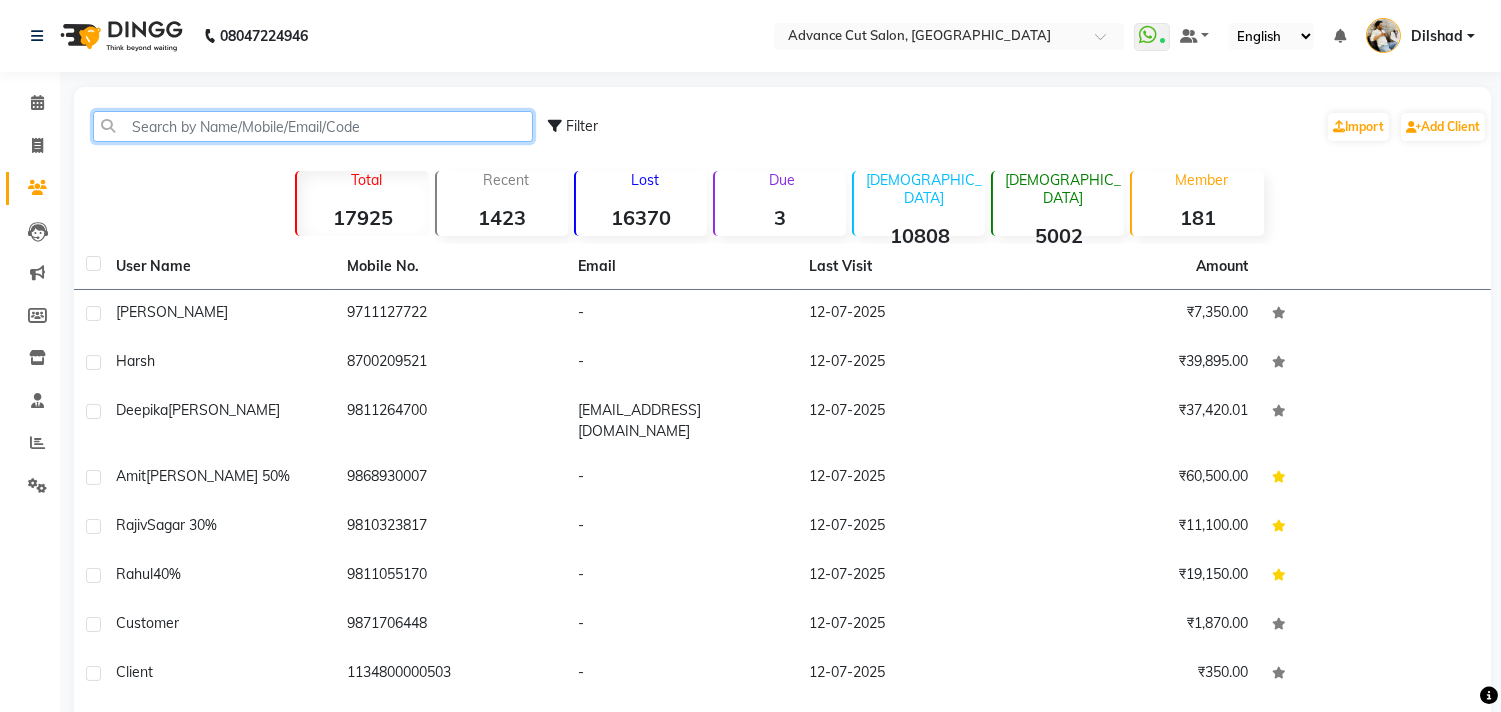 click 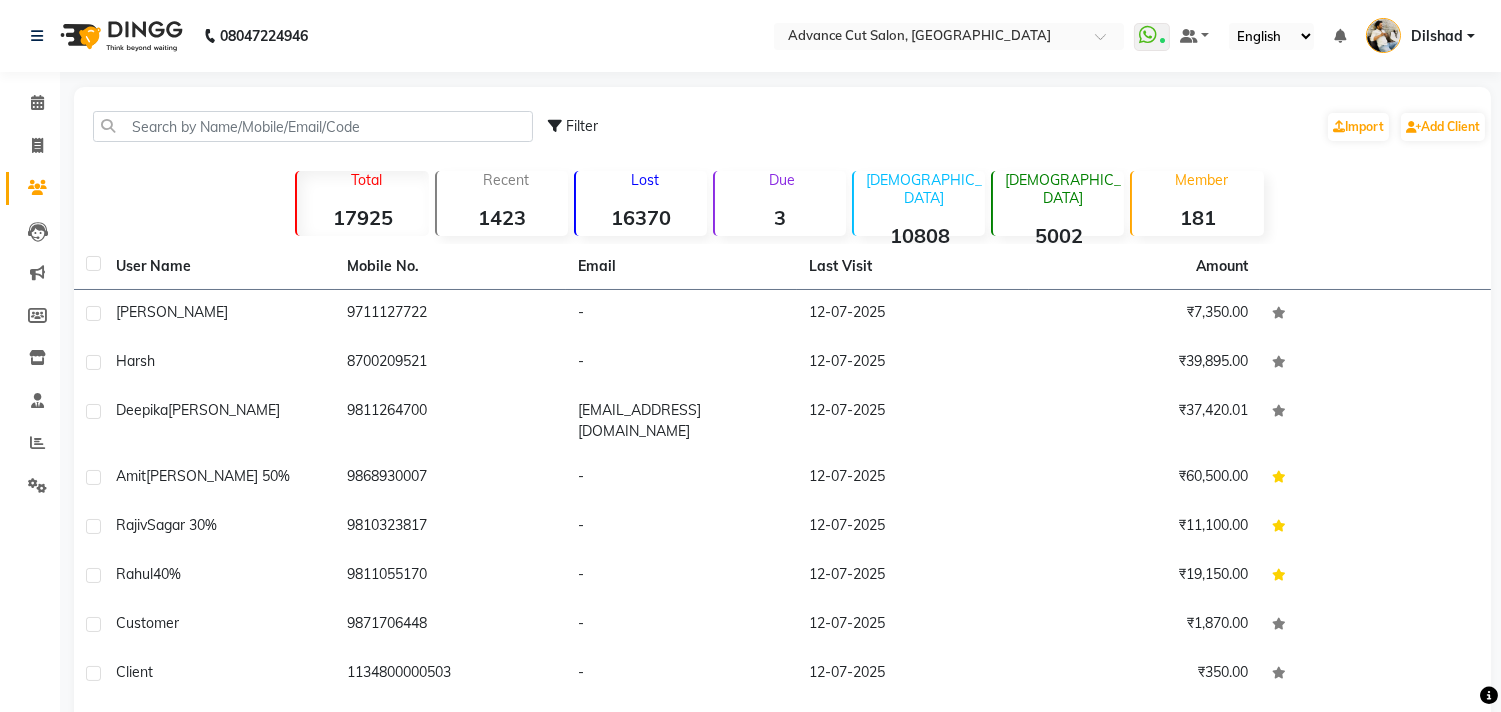 click on "08047224946 Select Location ×  Advance Cut Salon, New Colony  WhatsApp Status  ✕ Status:  Connected Most Recent Message: 11-07-2025     08:53 PM Recent Service Activity: 12-07-2025     10:56 AM Default Panel My Panel English ENGLISH Español العربية मराठी हिंदी ગુજરાતી தமிழ் 中文 Notifications nothing to show Dilshad Manage Profile Change Password Sign out  Version:3.15.4" 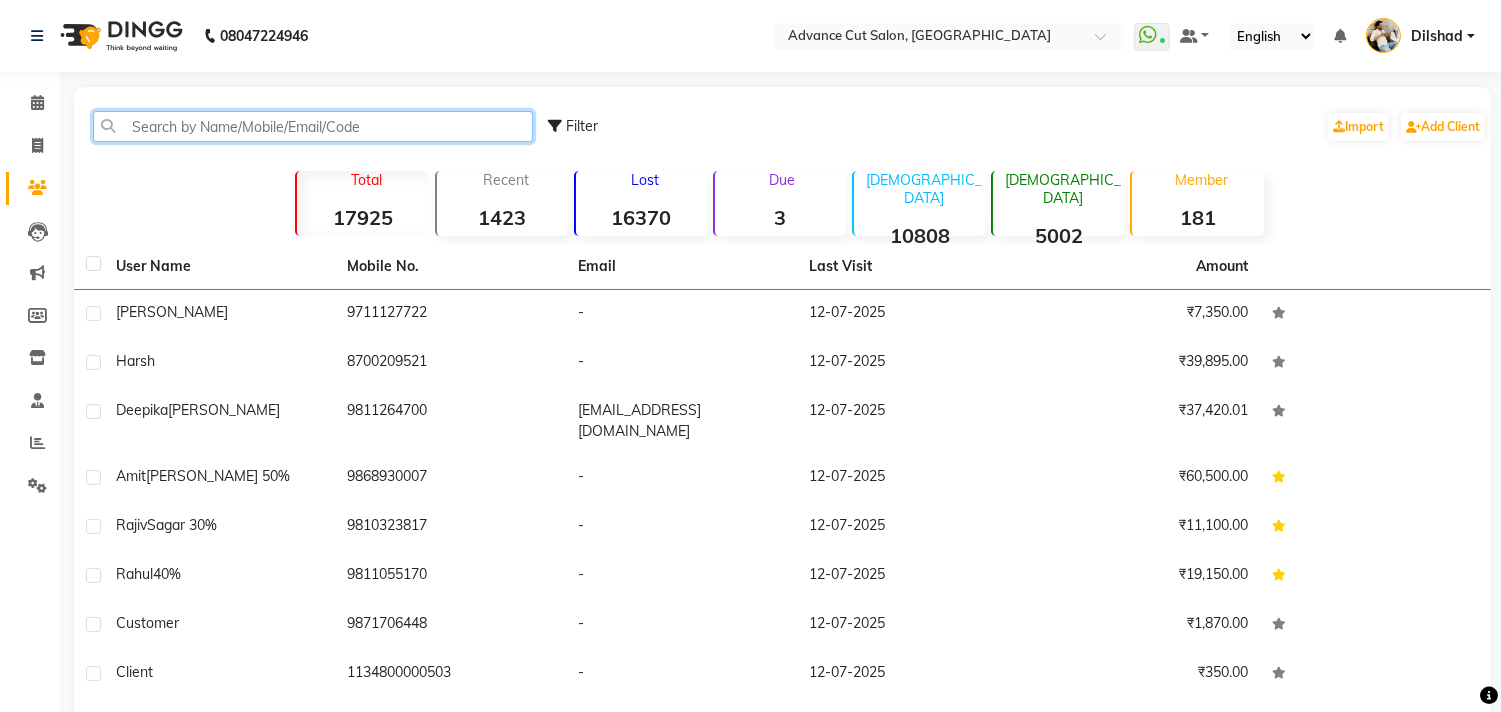 click 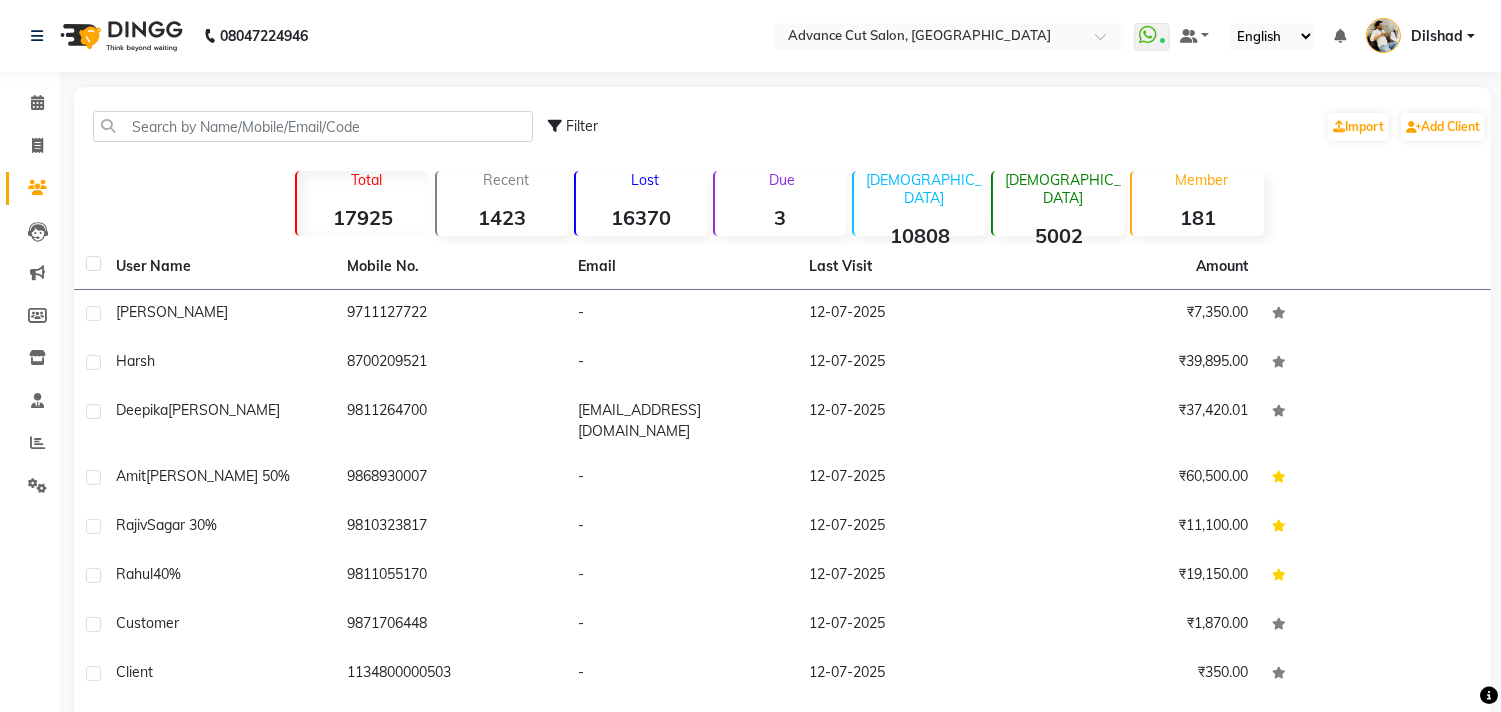 click on "Filter  Import   Add Client" 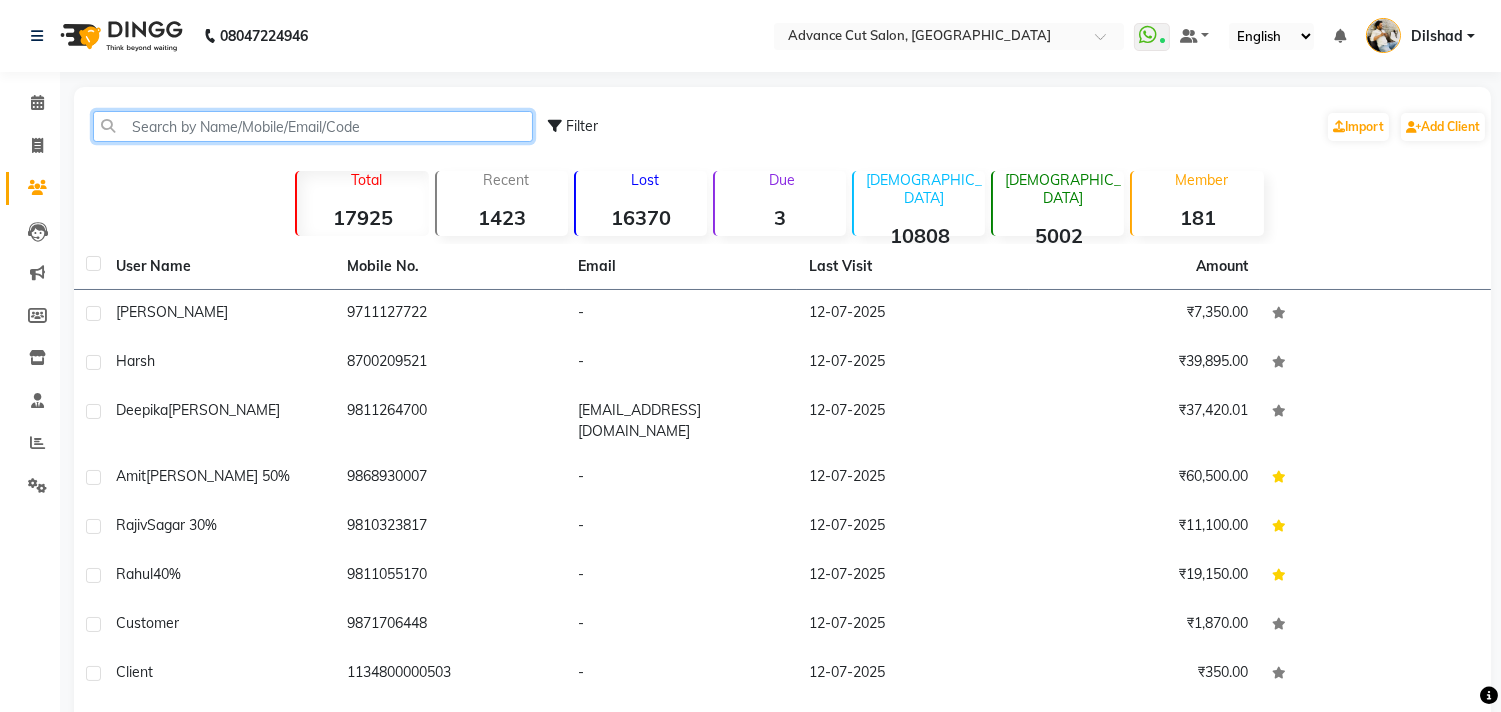 click 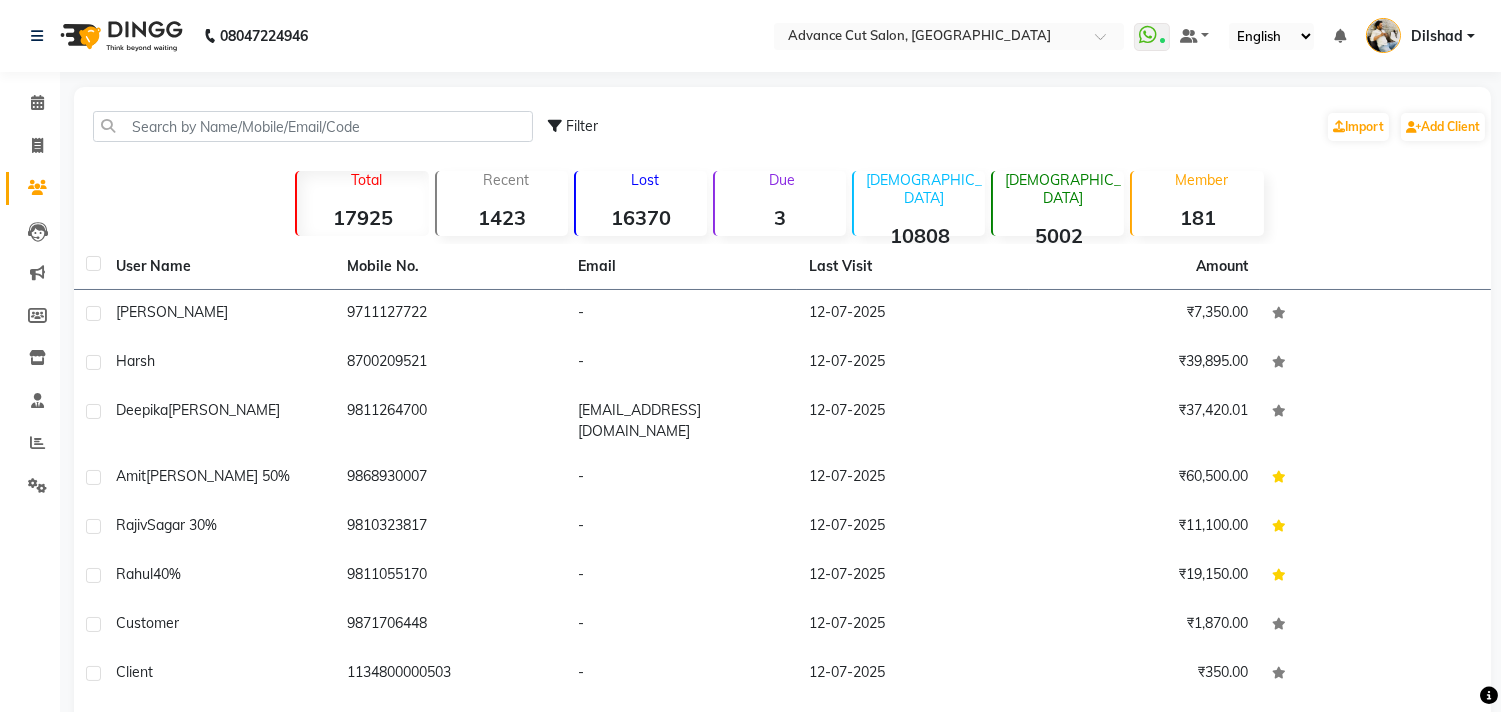 click on "08047224946 Select Location ×  Advance Cut Salon, New Colony  WhatsApp Status  ✕ Status:  Connected Most Recent Message: 11-07-2025     08:53 PM Recent Service Activity: 12-07-2025     10:56 AM Default Panel My Panel English ENGLISH Español العربية मराठी हिंदी ગુજરાતી தமிழ் 中文 Notifications nothing to show Dilshad Manage Profile Change Password Sign out  Version:3.15.4  ☀  Advance Cut Salon, New Colony  Calendar  Invoice  Clients  Leads   Marketing  Members  Inventory  Staff  Reports  Settings Completed InProgress Upcoming Dropped Tentative Check-In Confirm Bookings Generate Report Segments Page Builder Filter  Import   Add Client   Total  17925  Recent  1423  Lost  16370  Due  3  Male  10808  Female  5002  Member  181 User Name Mobile No. Email Last Visit Amount Mudit     9711127722   -   12-07-2025   ₹7,350.00  Harsh     8700209521   -   12-07-2025   ₹39,895.00  Deepika  Ambwani   9811264700   deepika.kariro@gmail.com   12-07-2025   -" at bounding box center (750, 450) 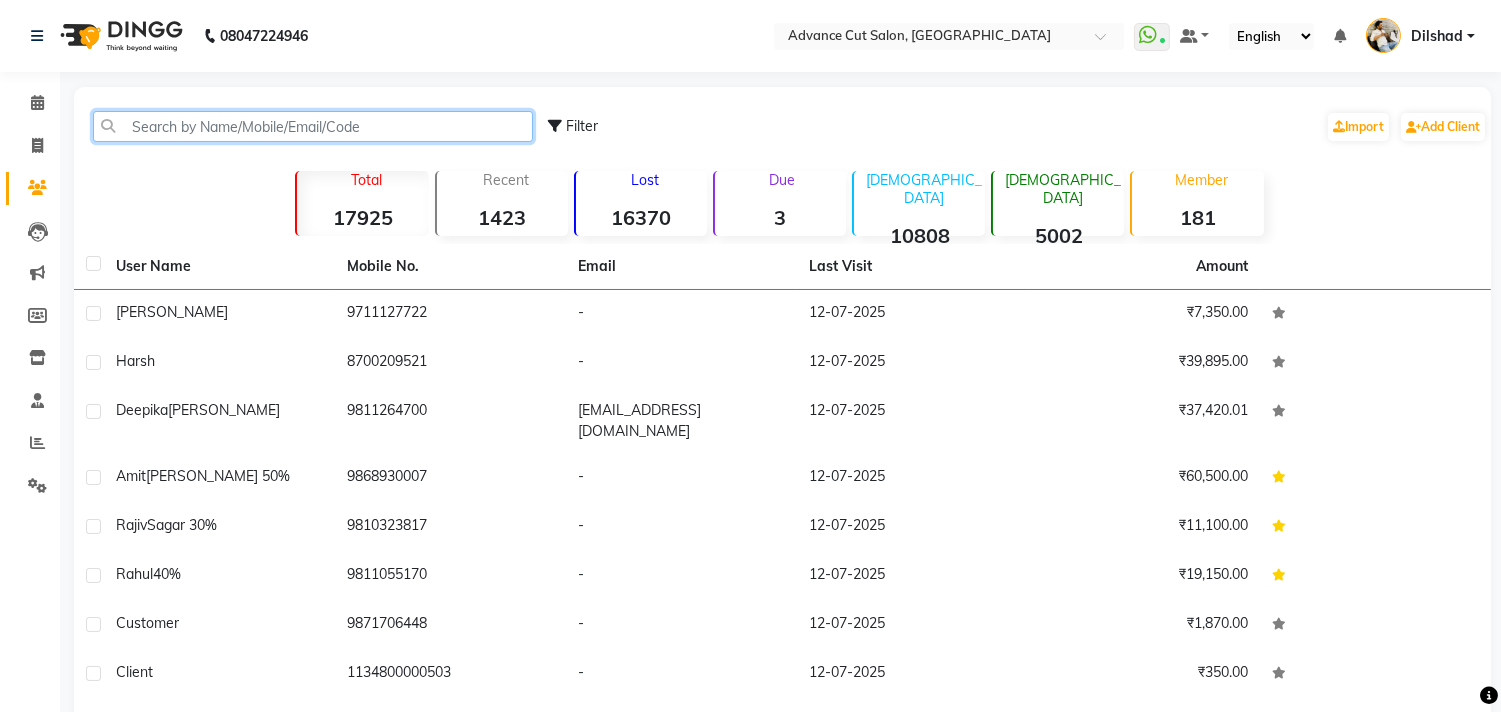 click 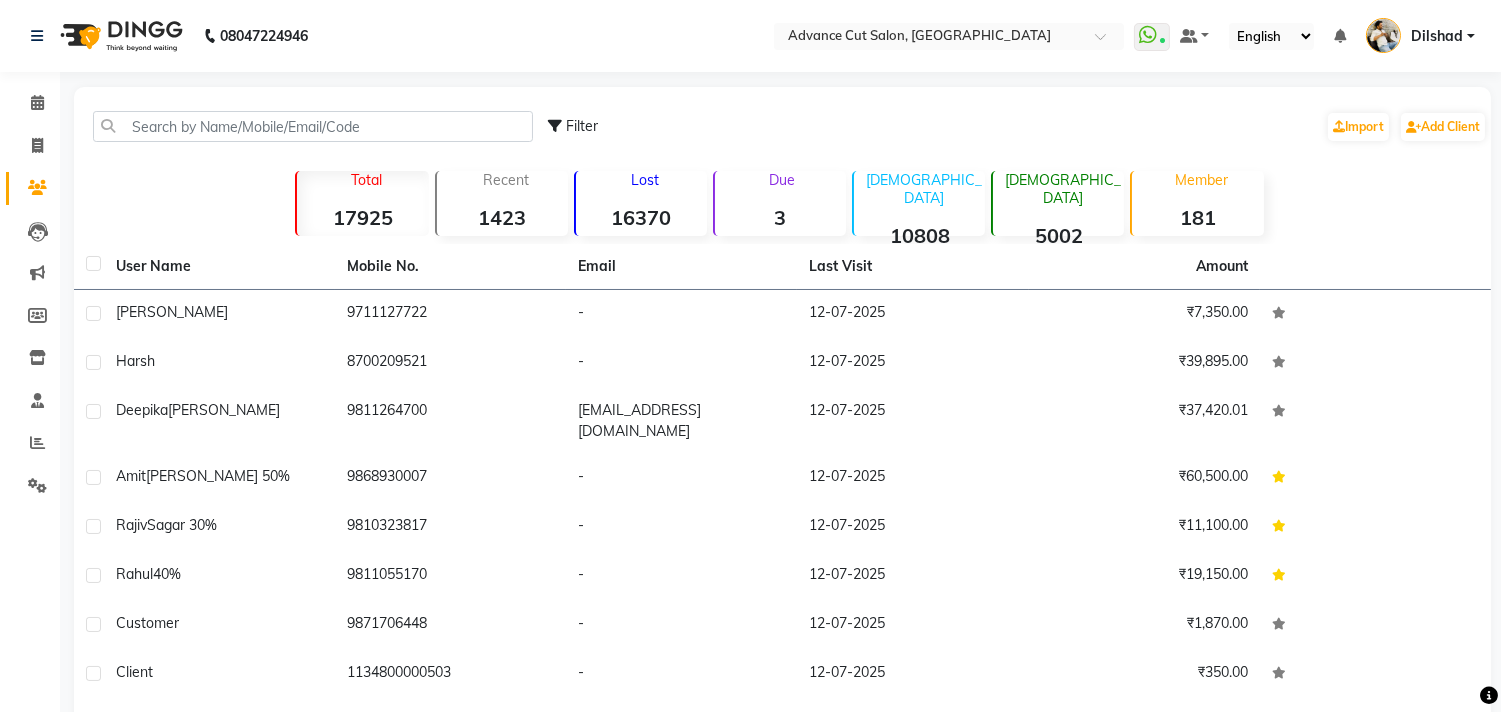 click on "08047224946 Select Location ×  Advance Cut Salon, New Colony  WhatsApp Status  ✕ Status:  Connected Most Recent Message: 11-07-2025     08:53 PM Recent Service Activity: 12-07-2025     10:56 AM Default Panel My Panel English ENGLISH Español العربية मराठी हिंदी ગુજરાતી தமிழ் 中文 Notifications nothing to show Dilshad Manage Profile Change Password Sign out  Version:3.15.4  ☀  Advance Cut Salon, New Colony  Calendar  Invoice  Clients  Leads   Marketing  Members  Inventory  Staff  Reports  Settings Completed InProgress Upcoming Dropped Tentative Check-In Confirm Bookings Generate Report Segments Page Builder Filter  Import   Add Client   Total  17925  Recent  1423  Lost  16370  Due  3  Male  10808  Female  5002  Member  181 User Name Mobile No. Email Last Visit Amount Mudit     9711127722   -   12-07-2025   ₹7,350.00  Harsh     8700209521   -   12-07-2025   ₹39,895.00  Deepika  Ambwani   9811264700   deepika.kariro@gmail.com   12-07-2025   -" at bounding box center (750, 450) 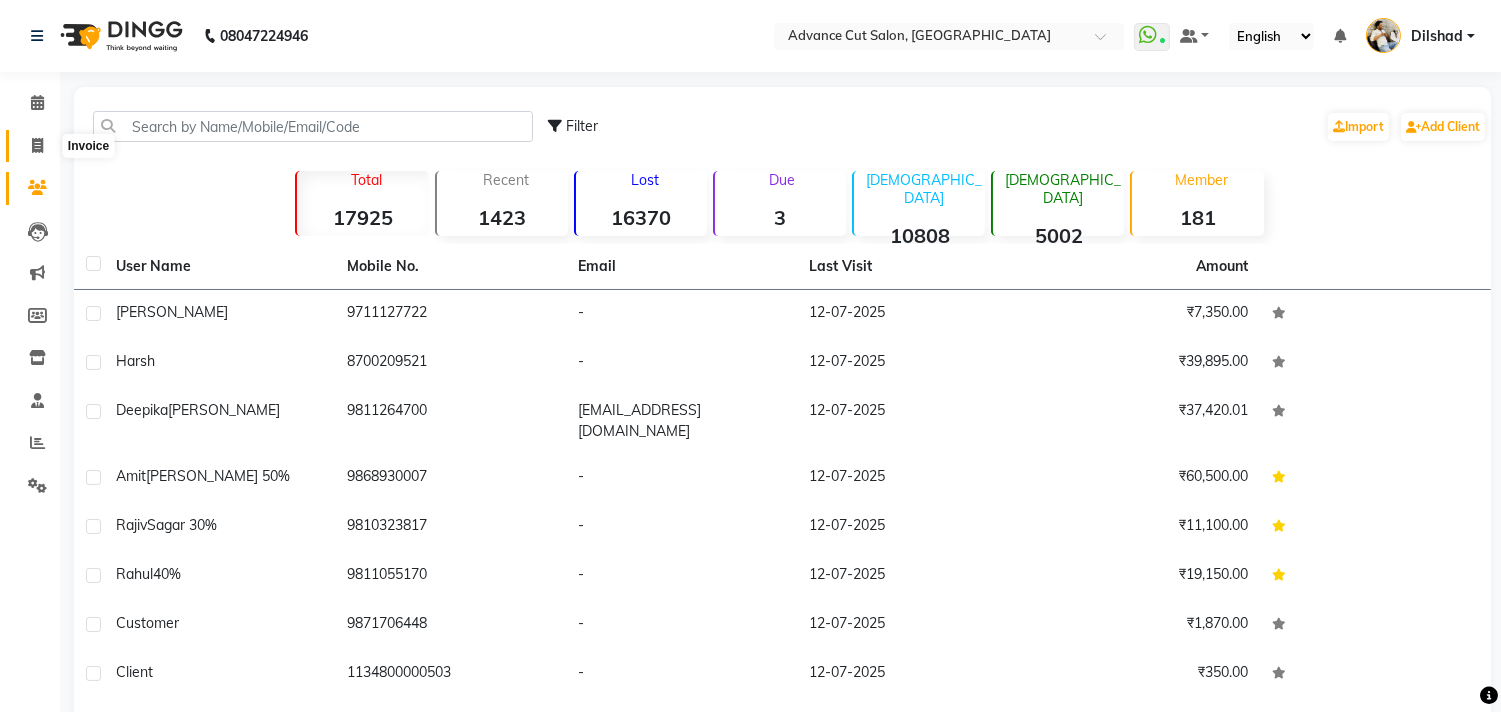 click 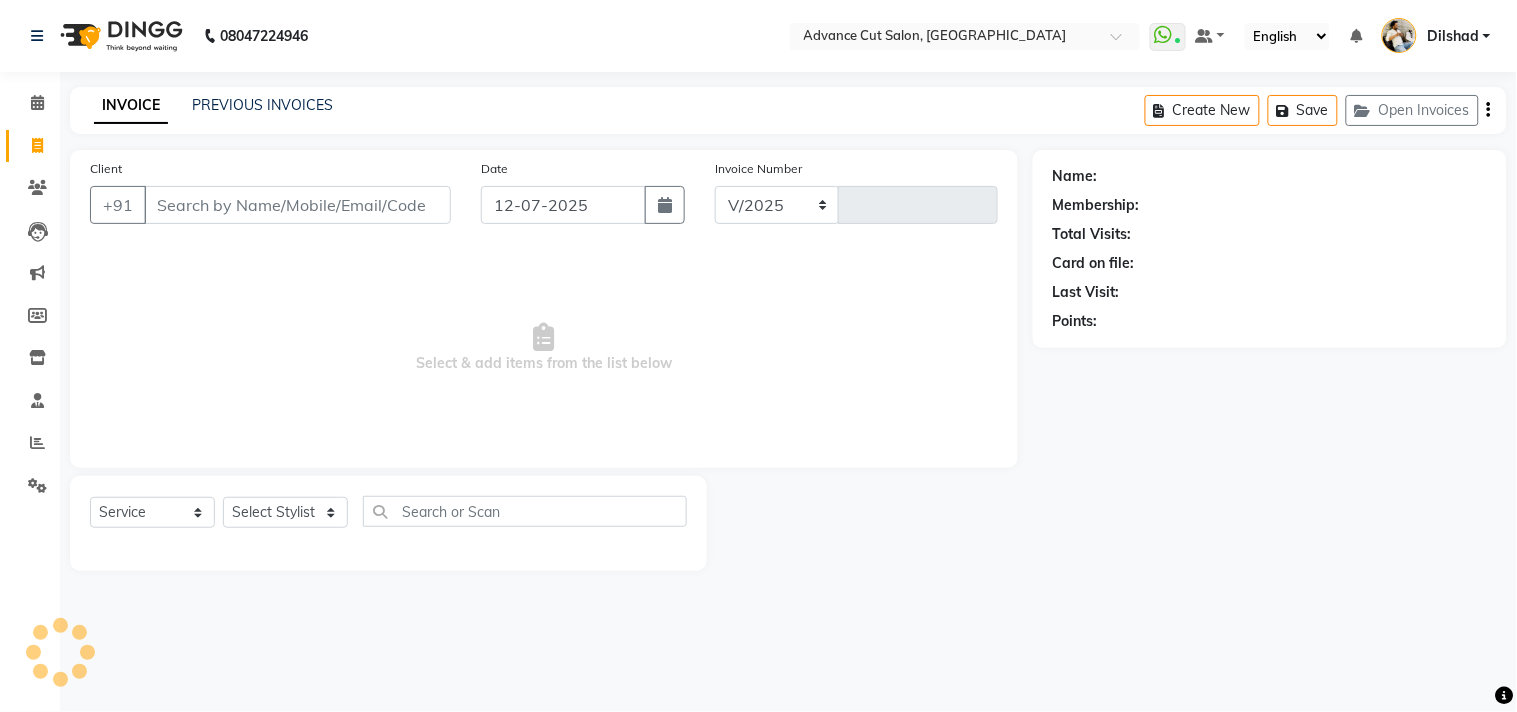 select on "922" 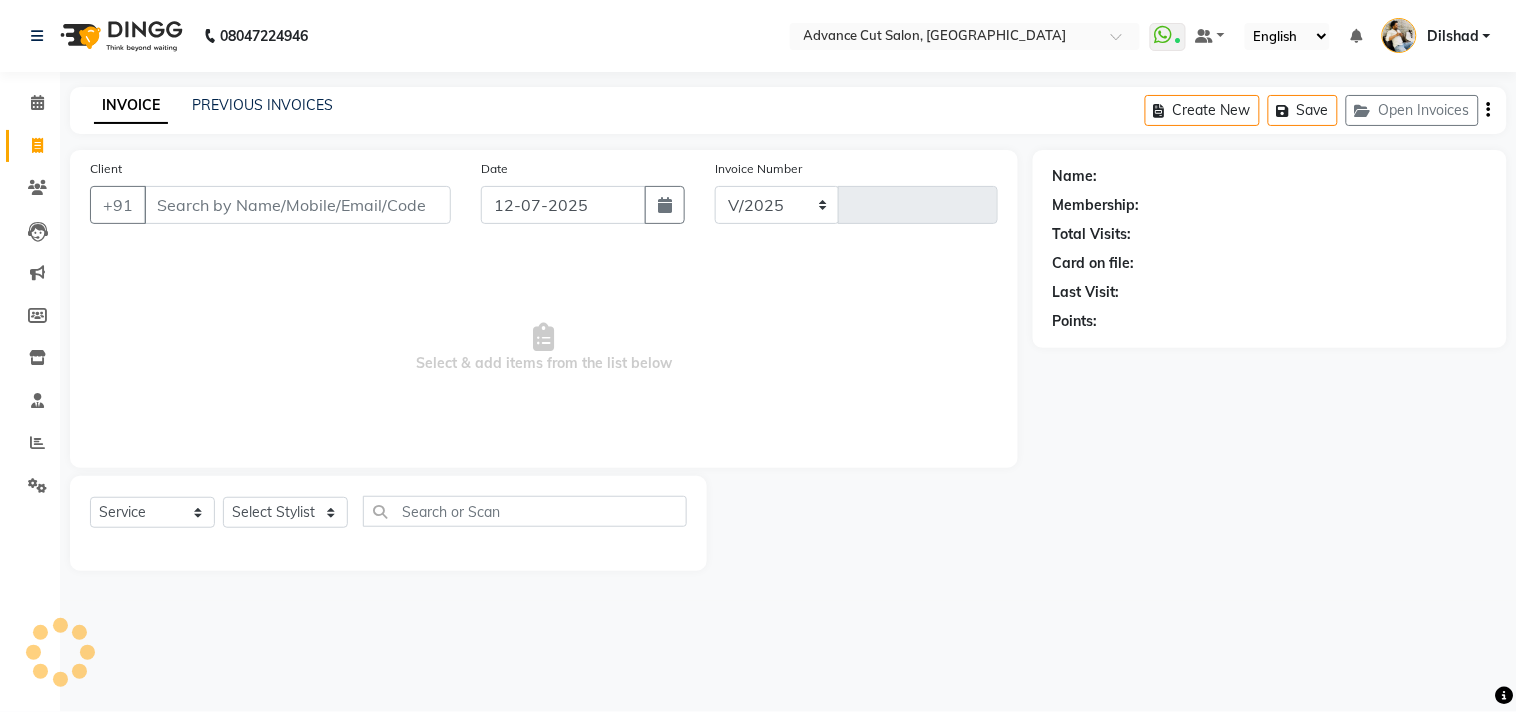 type on "3703" 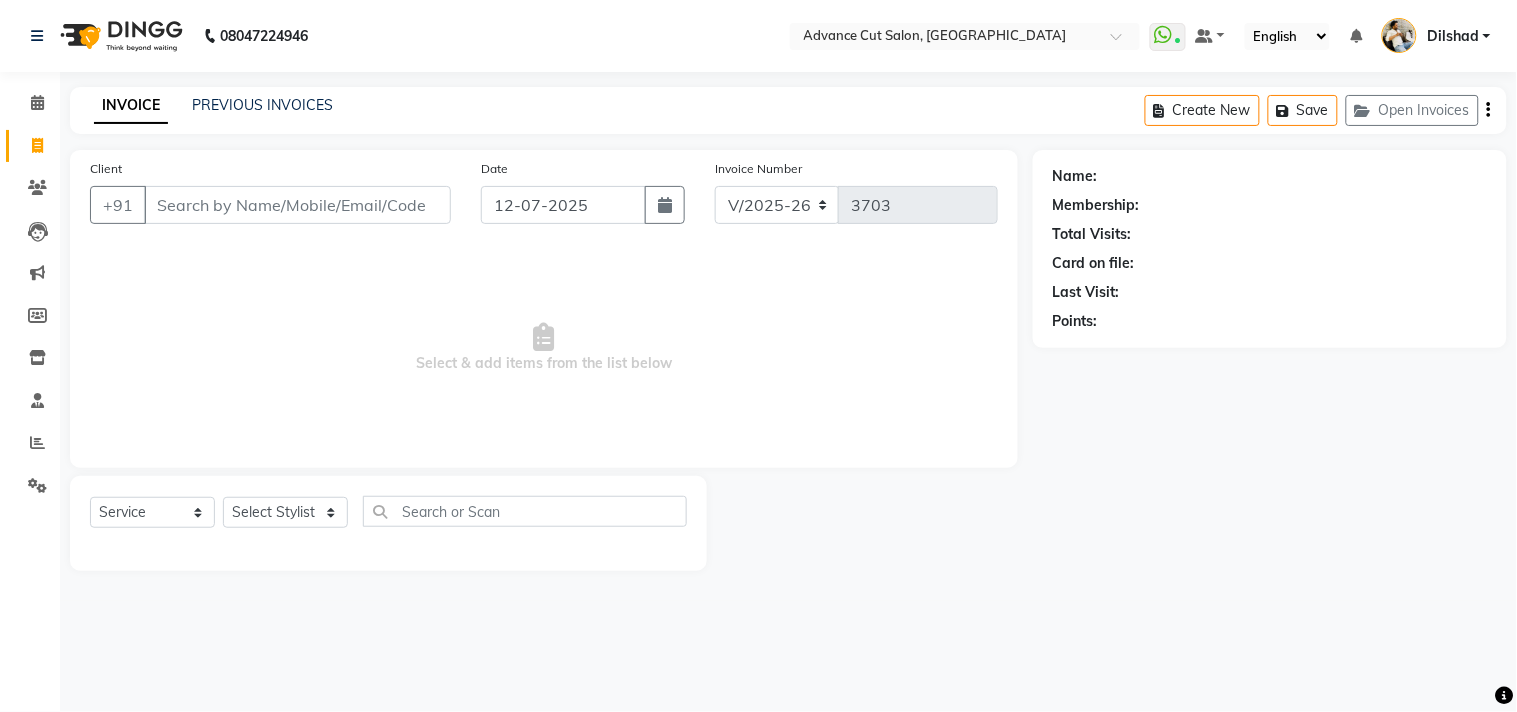click on "Invoice Number V/2025 V/2025-26 3703" 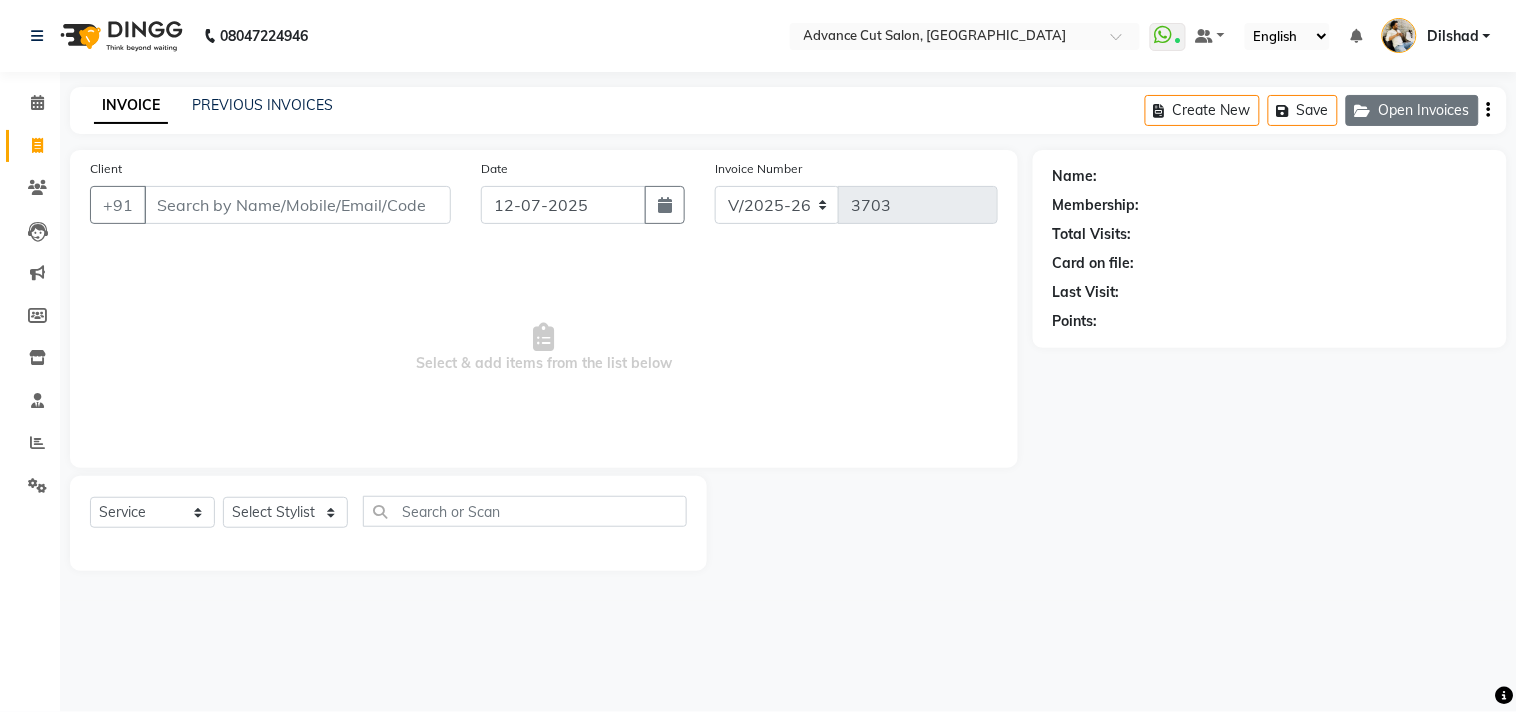click on "Open Invoices" 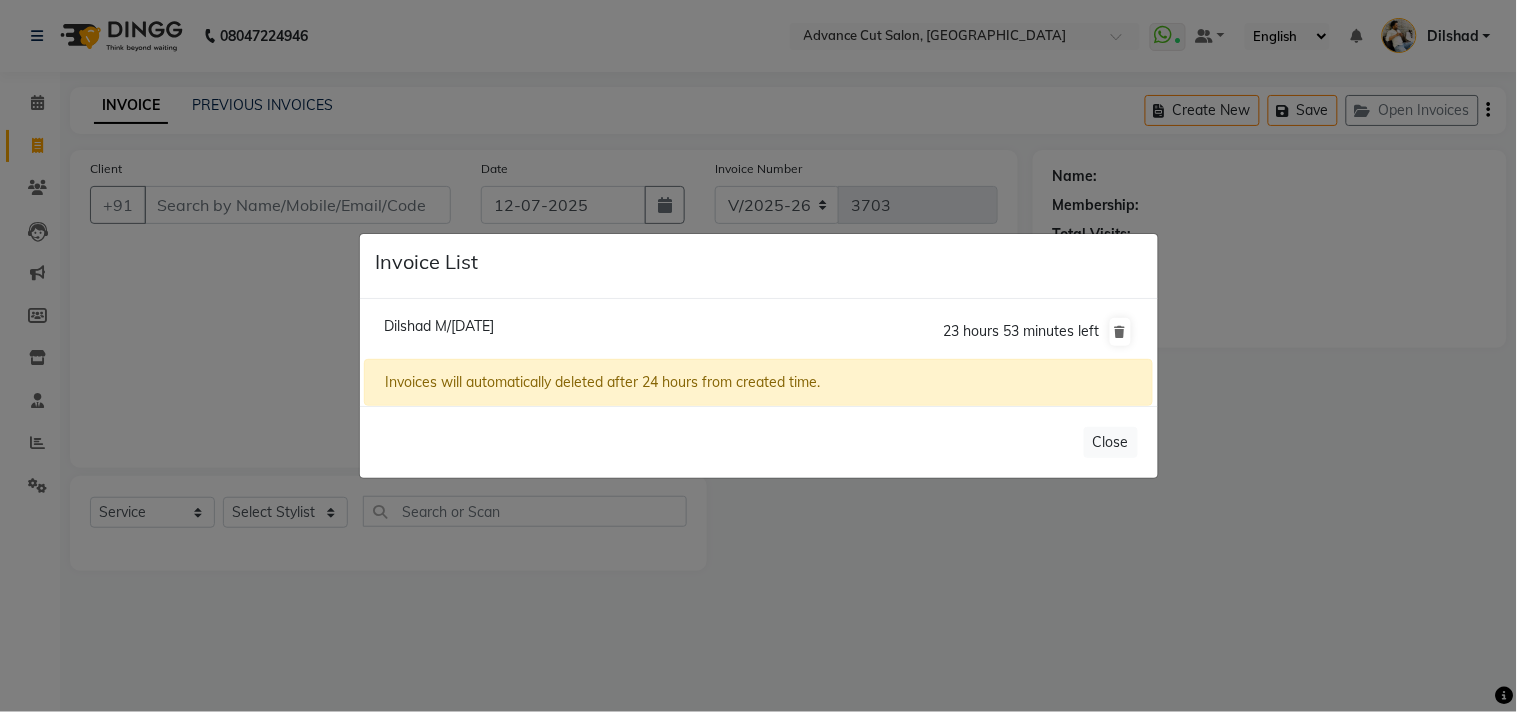 click on "Dilshad M/12 July 2025" 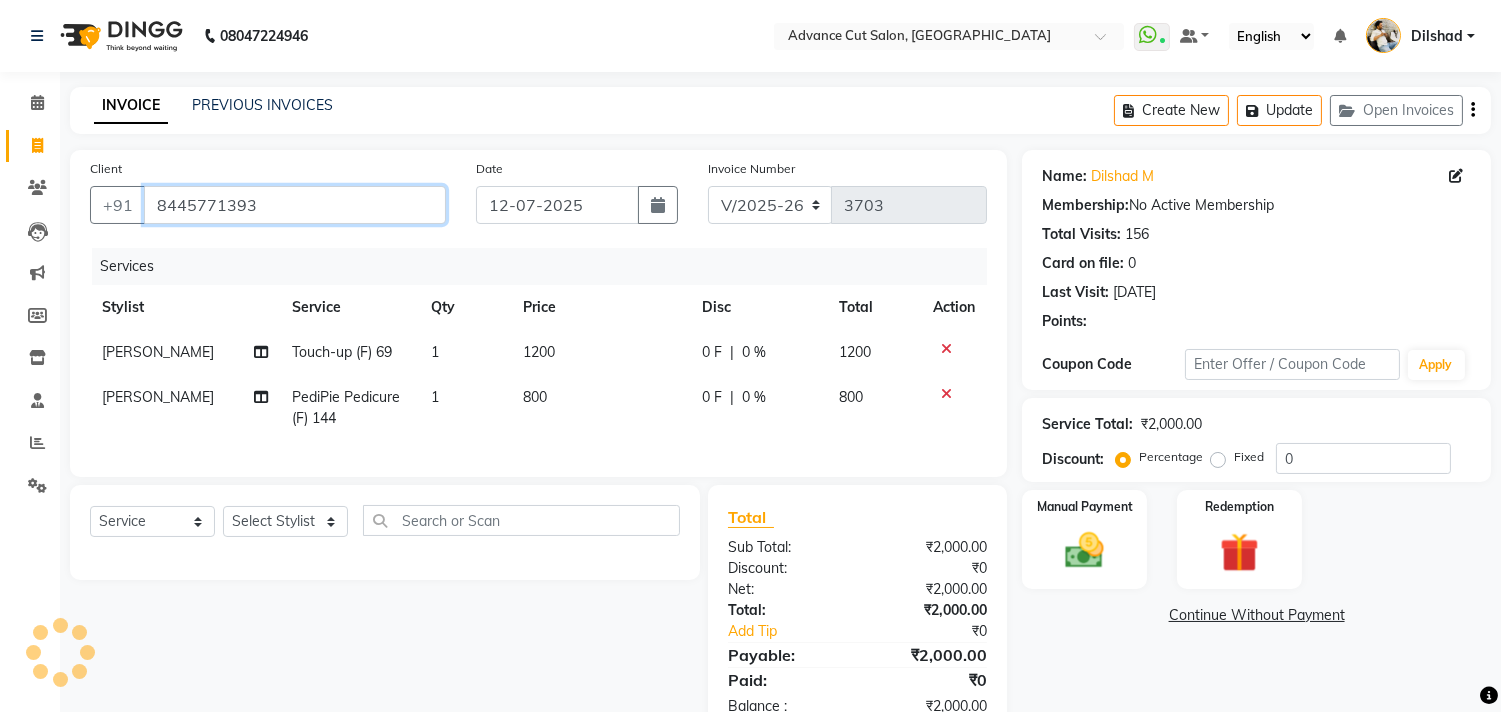 click on "8445771393" at bounding box center [295, 205] 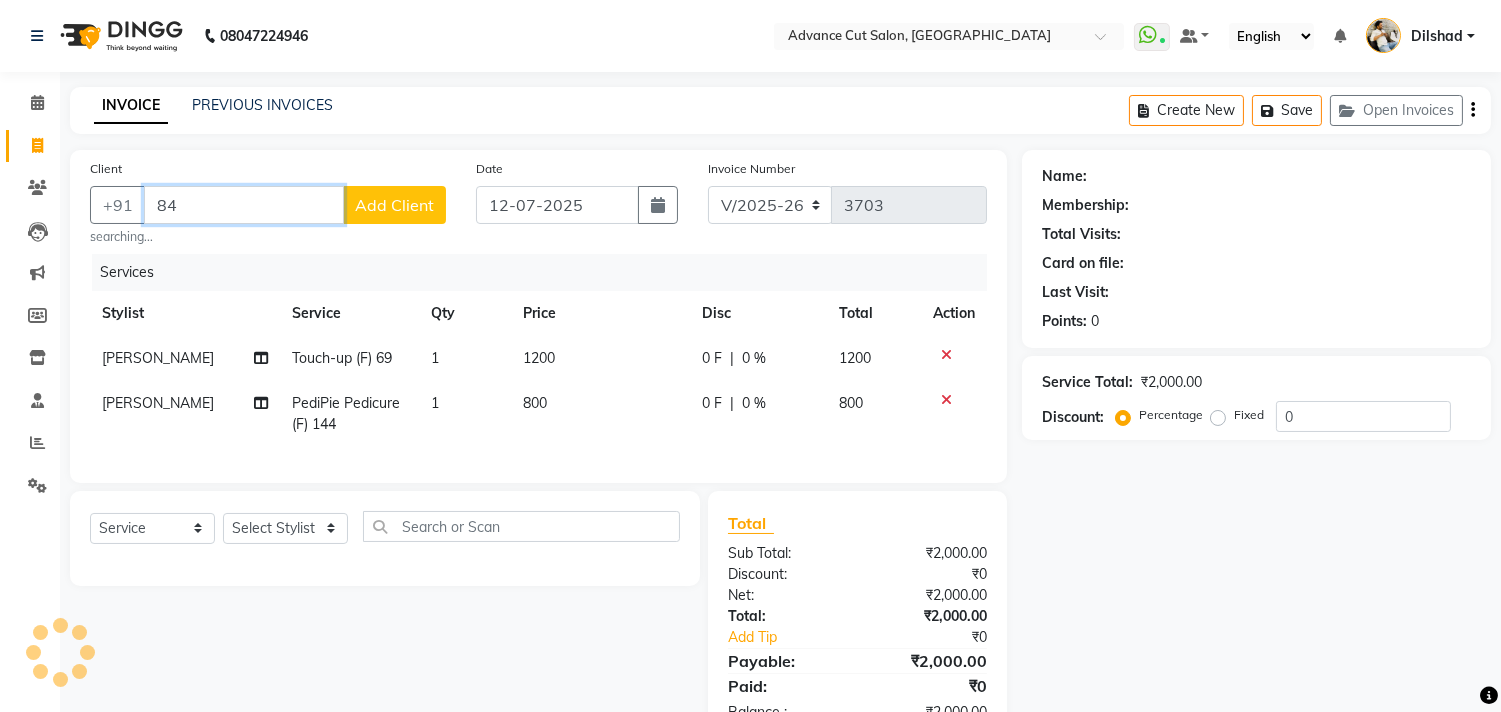 type on "8" 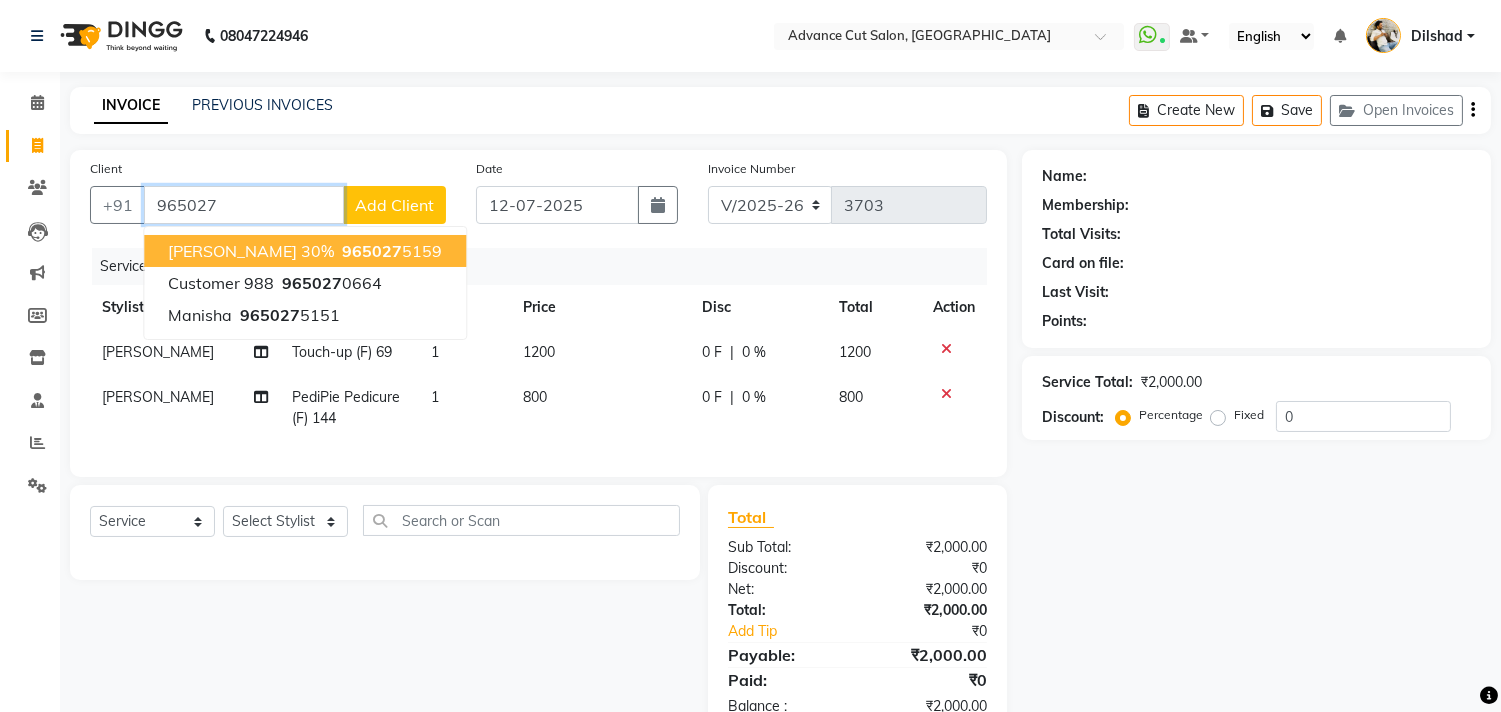 click on "Manisha 30%" at bounding box center (251, 251) 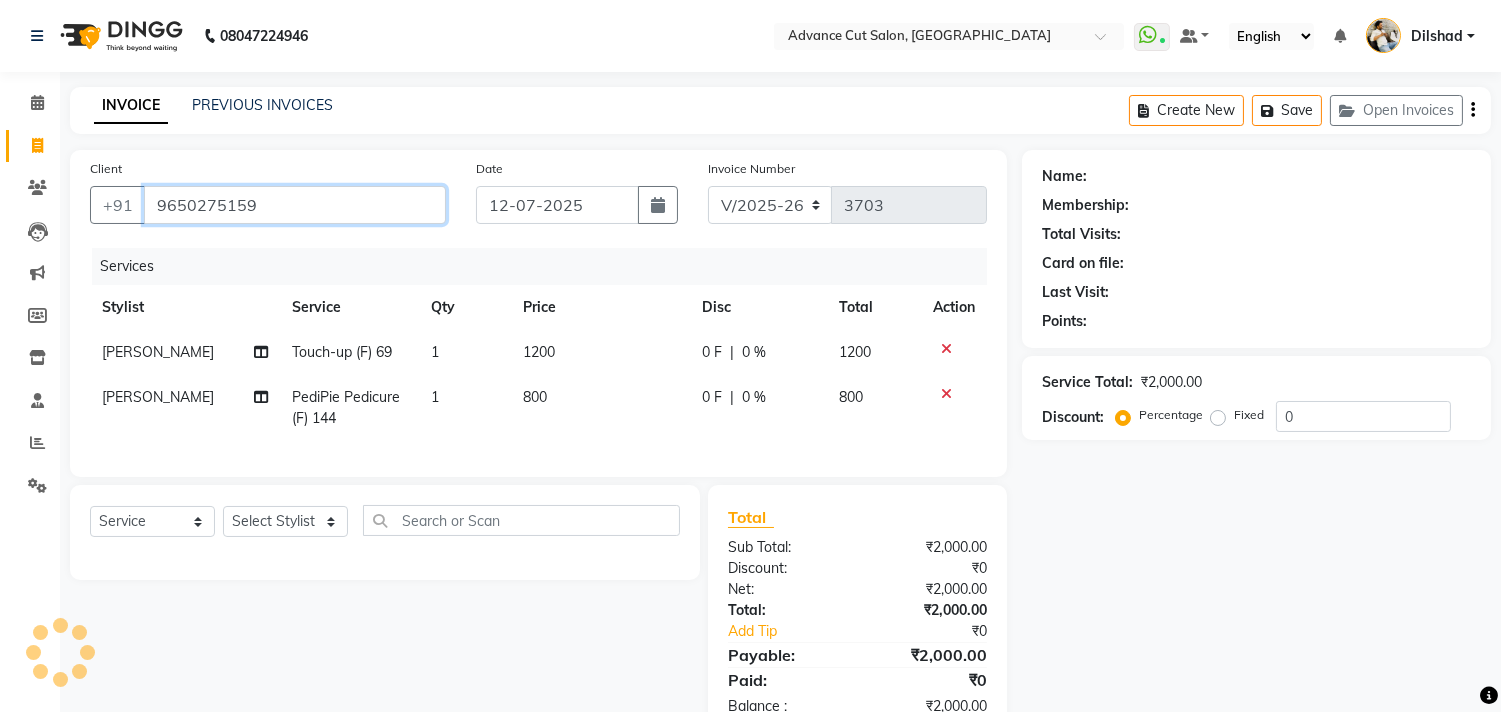 type on "9650275159" 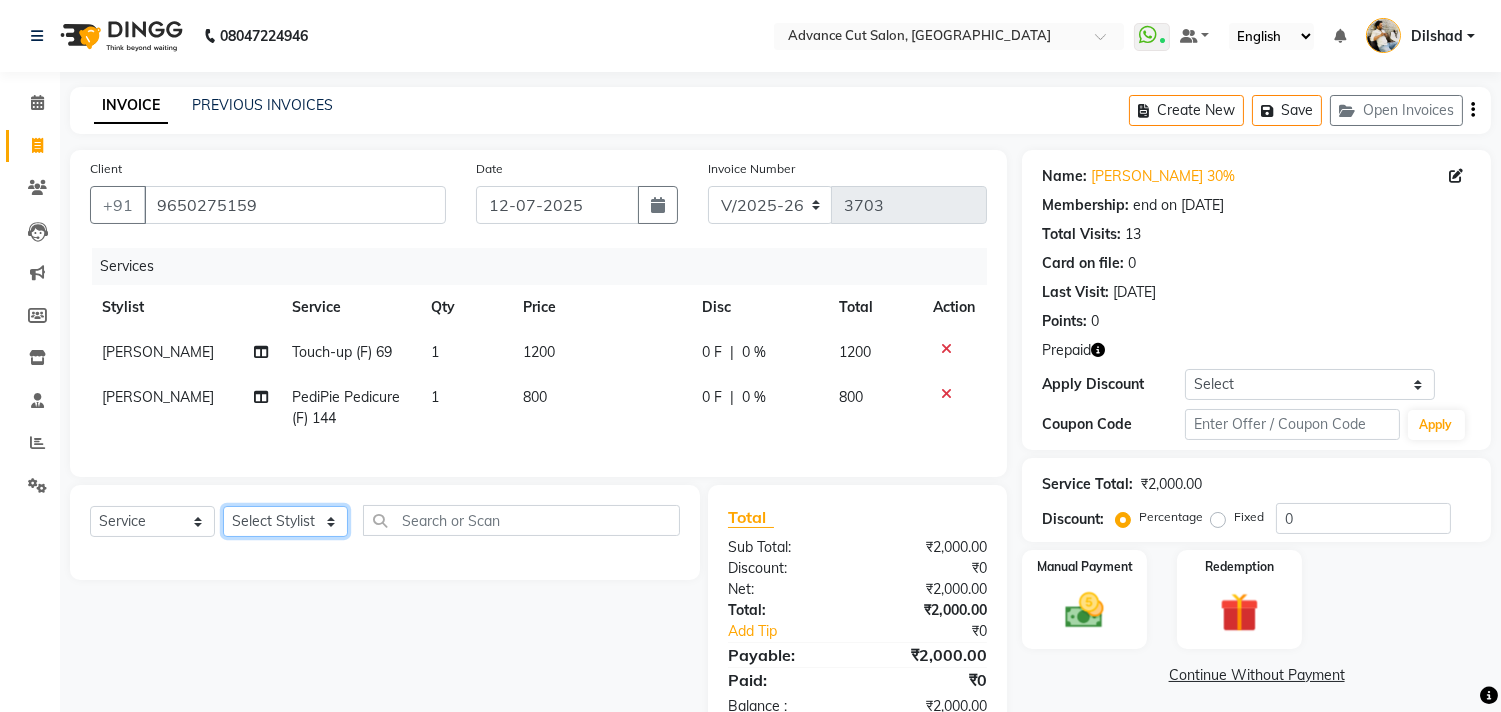 drag, startPoint x: 235, startPoint y: 544, endPoint x: 254, endPoint y: 525, distance: 26.870058 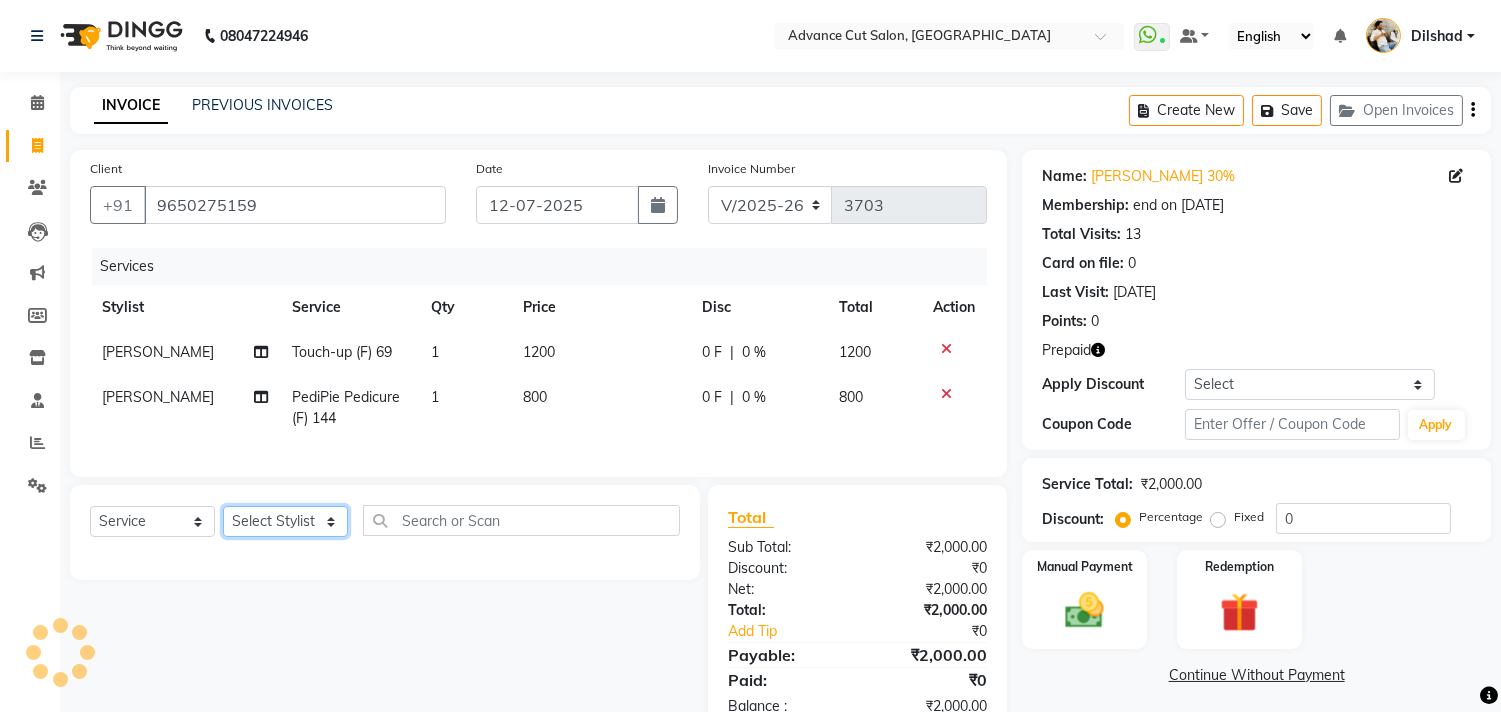 select on "25355" 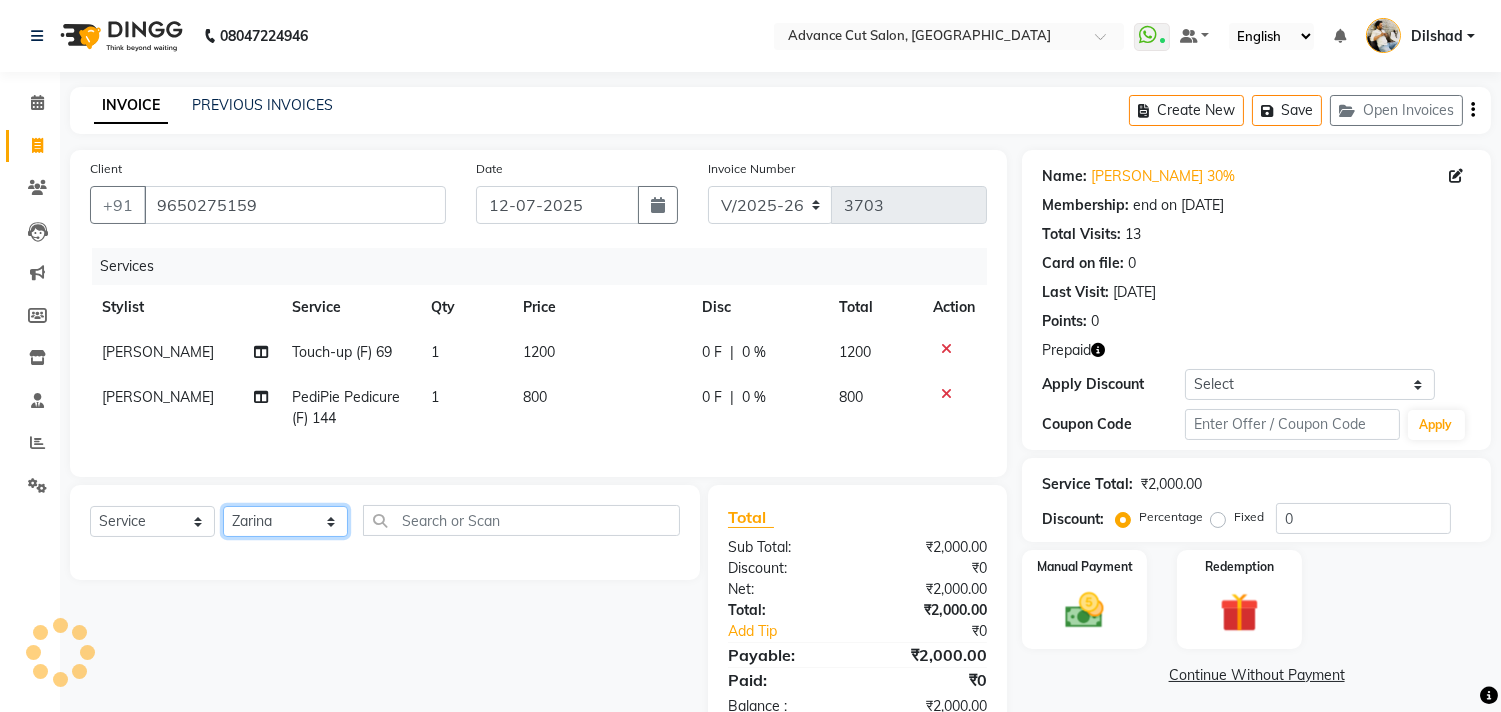 click on "Select Stylist [PERSON_NAME] Avinash Dilshad [PERSON_NAME] [PERSON_NAME] [PERSON_NAME] [PERSON_NAME]  [PERSON_NAME] [PERSON_NAME]  [PERSON_NAME] [PERSON_NAME]" 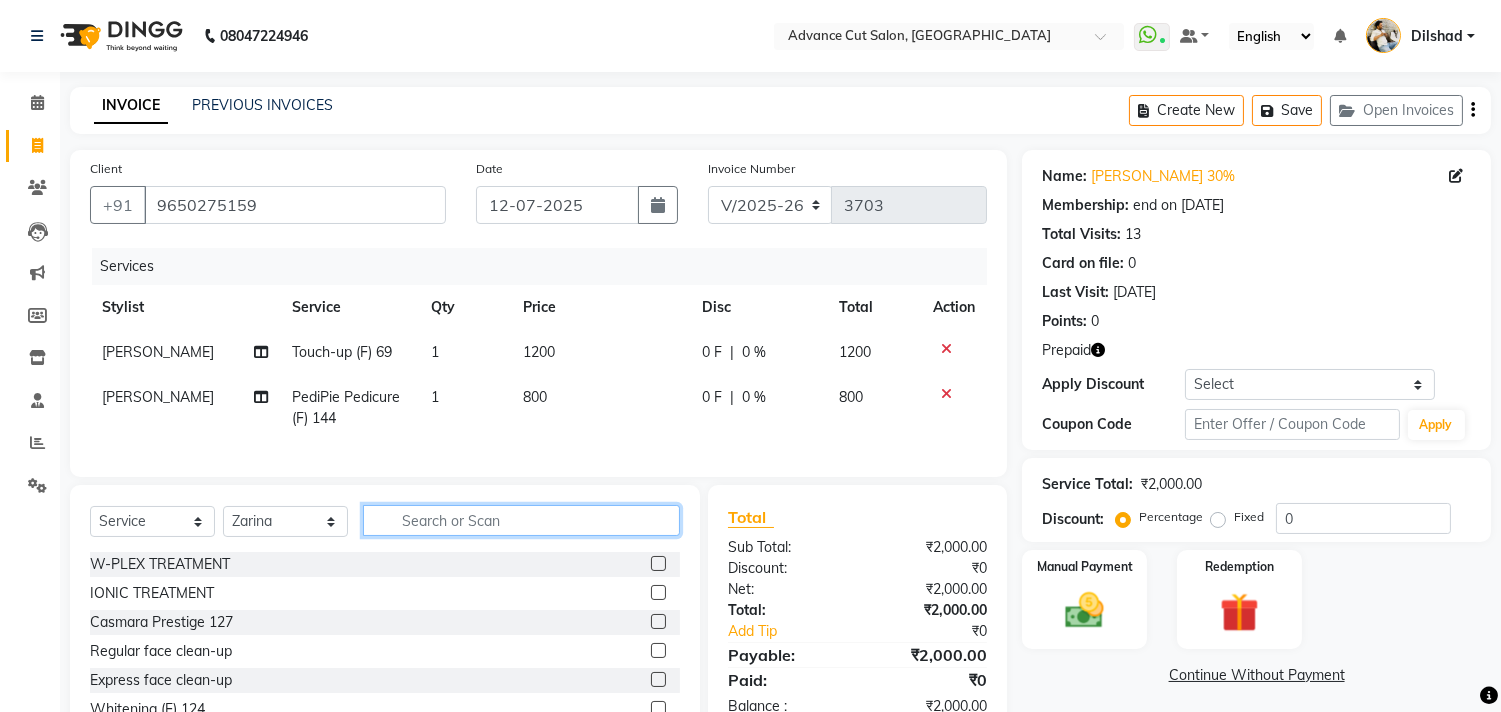 click 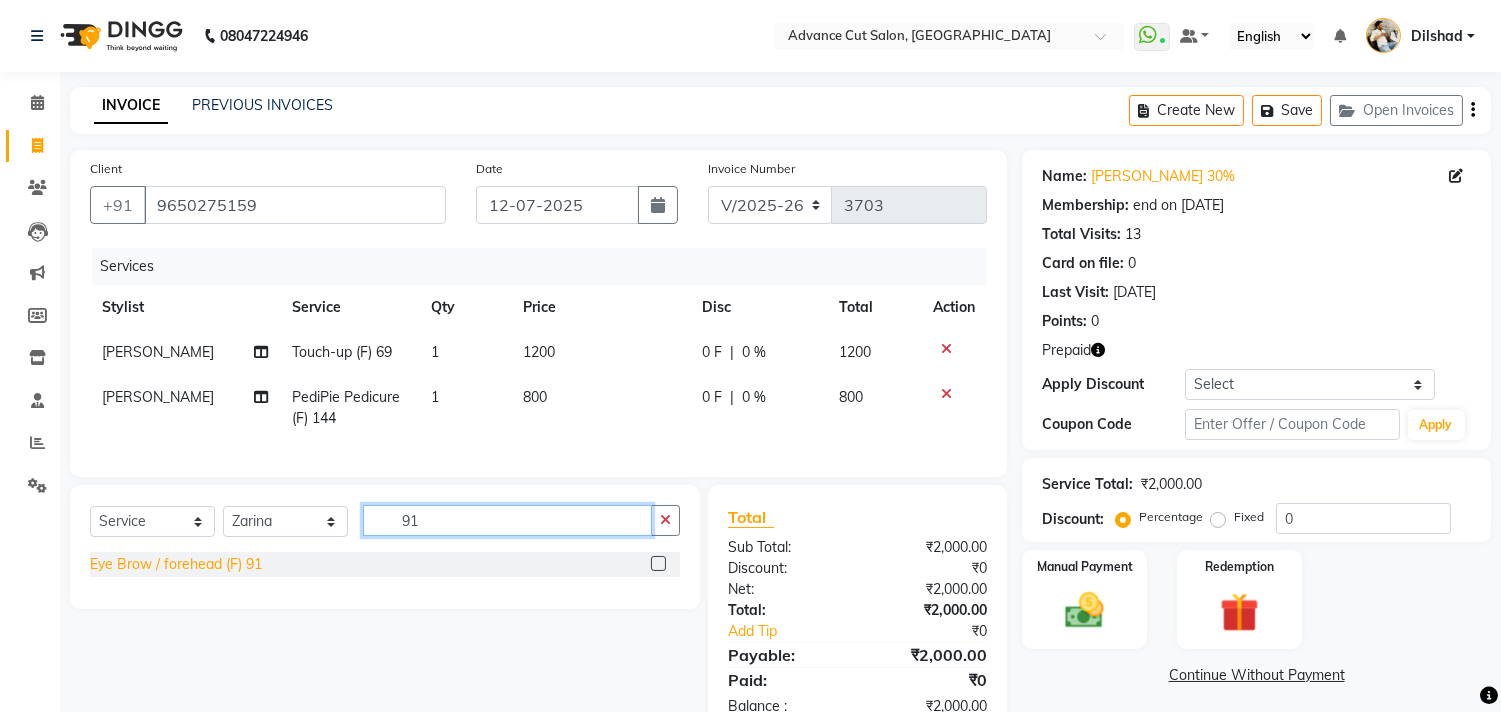 type on "91" 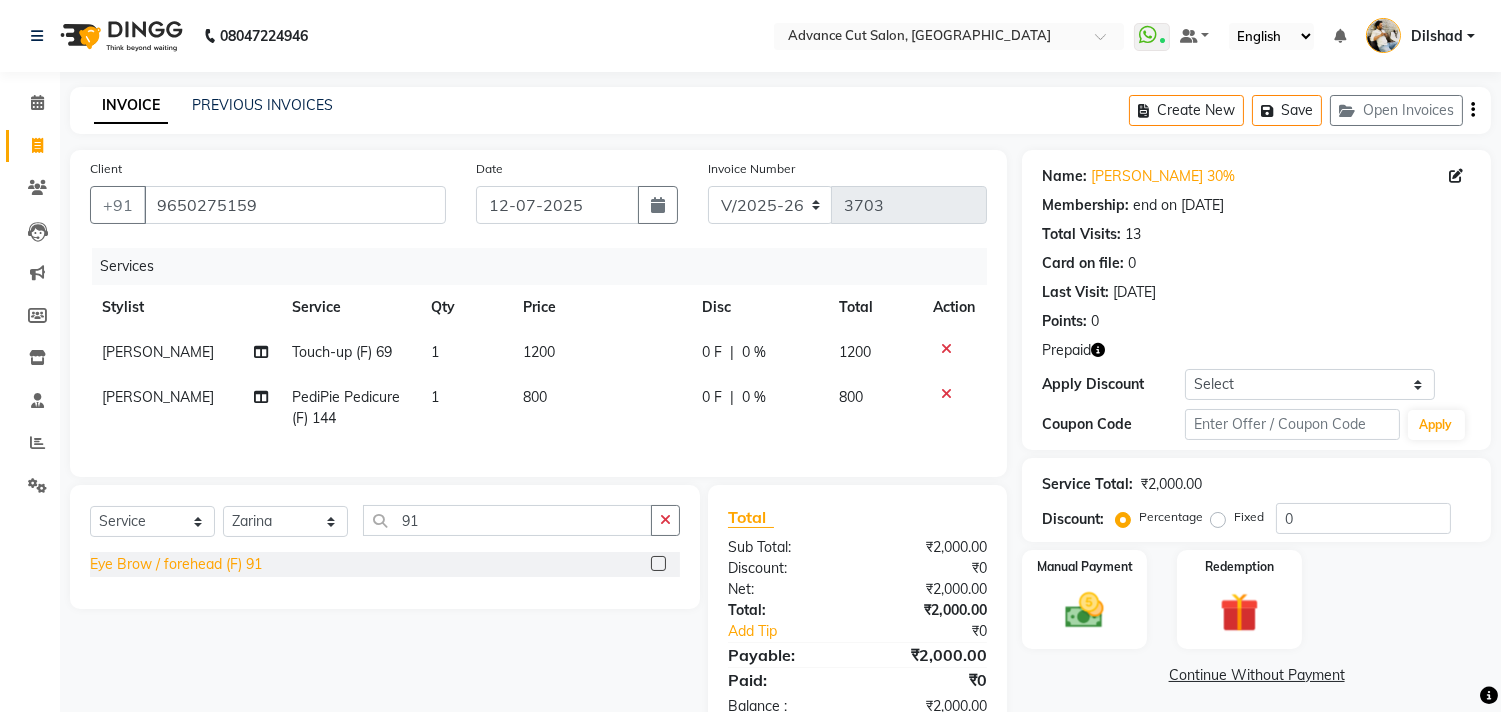 click on "Eye Brow / forehead (F) 91" 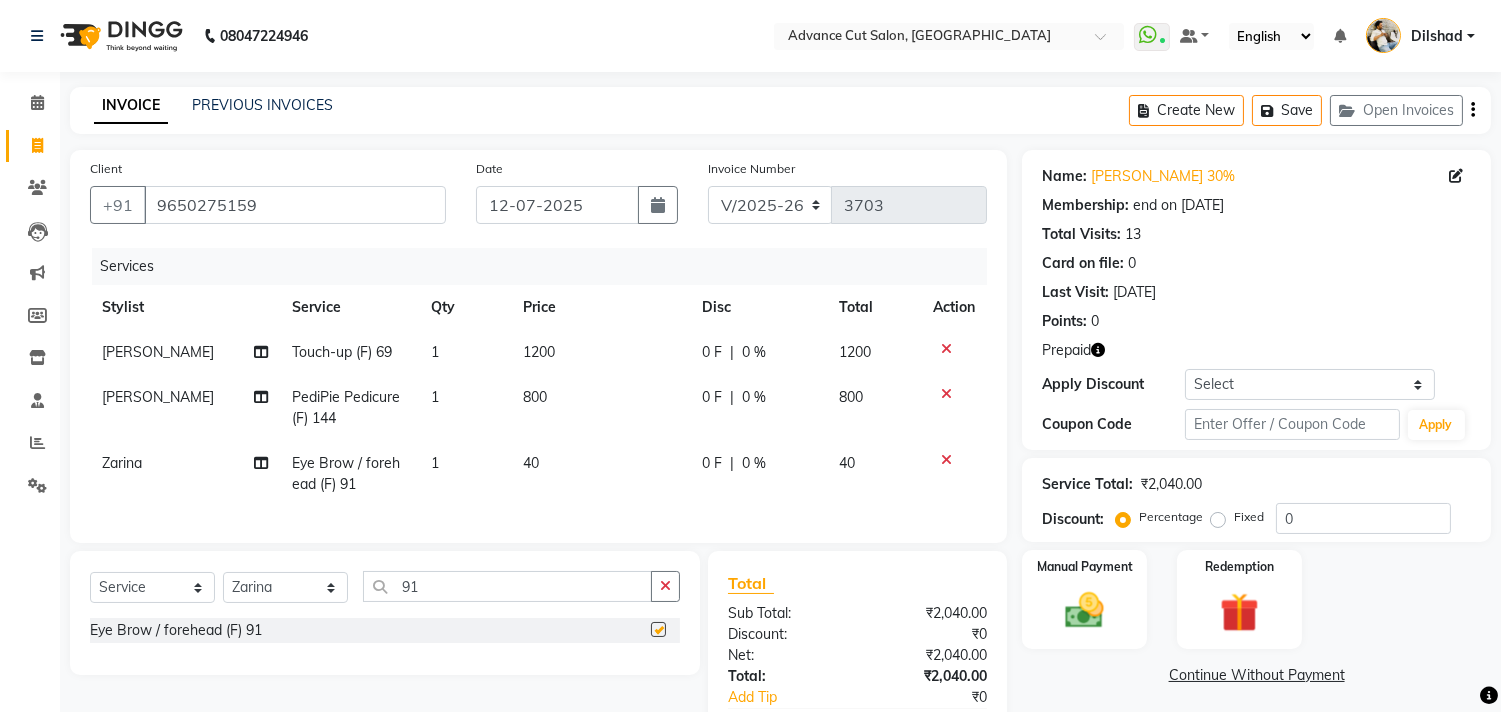 checkbox on "false" 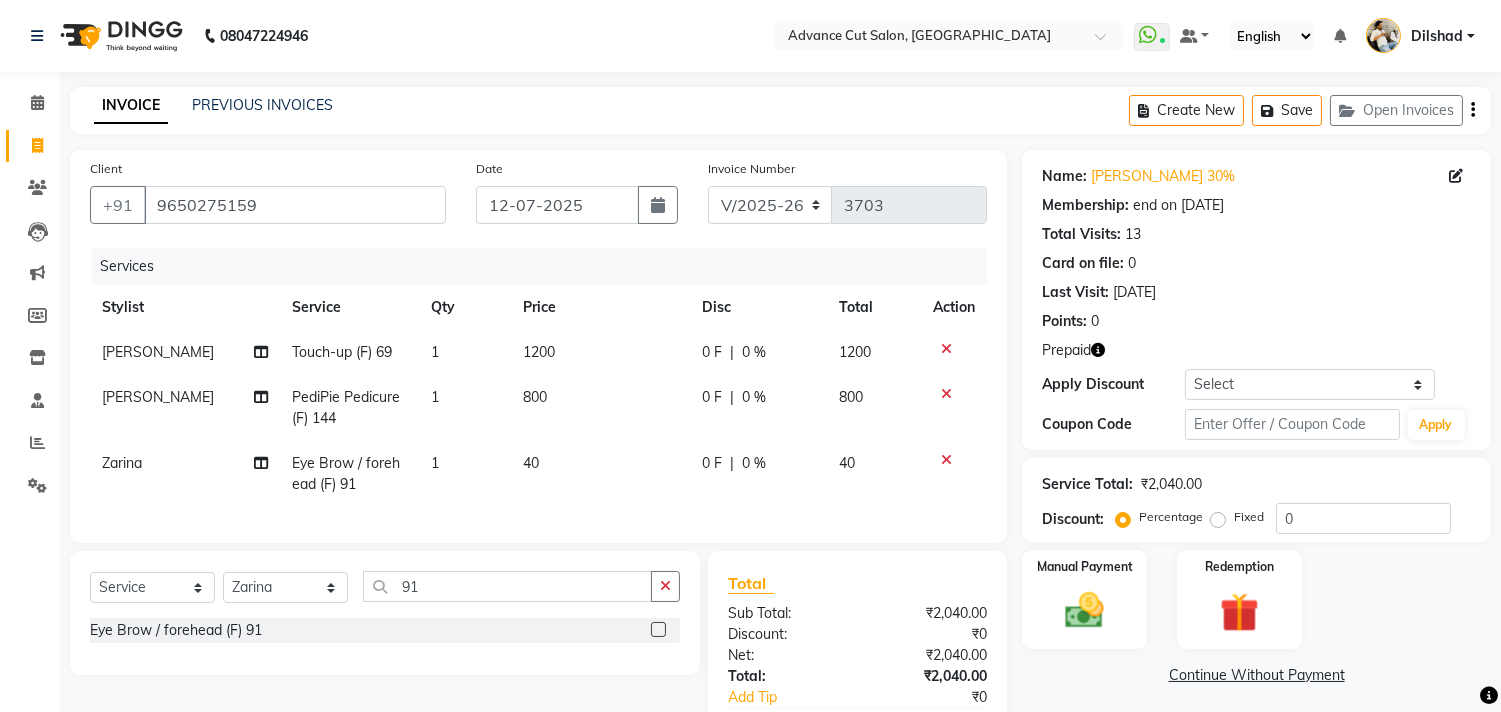 click 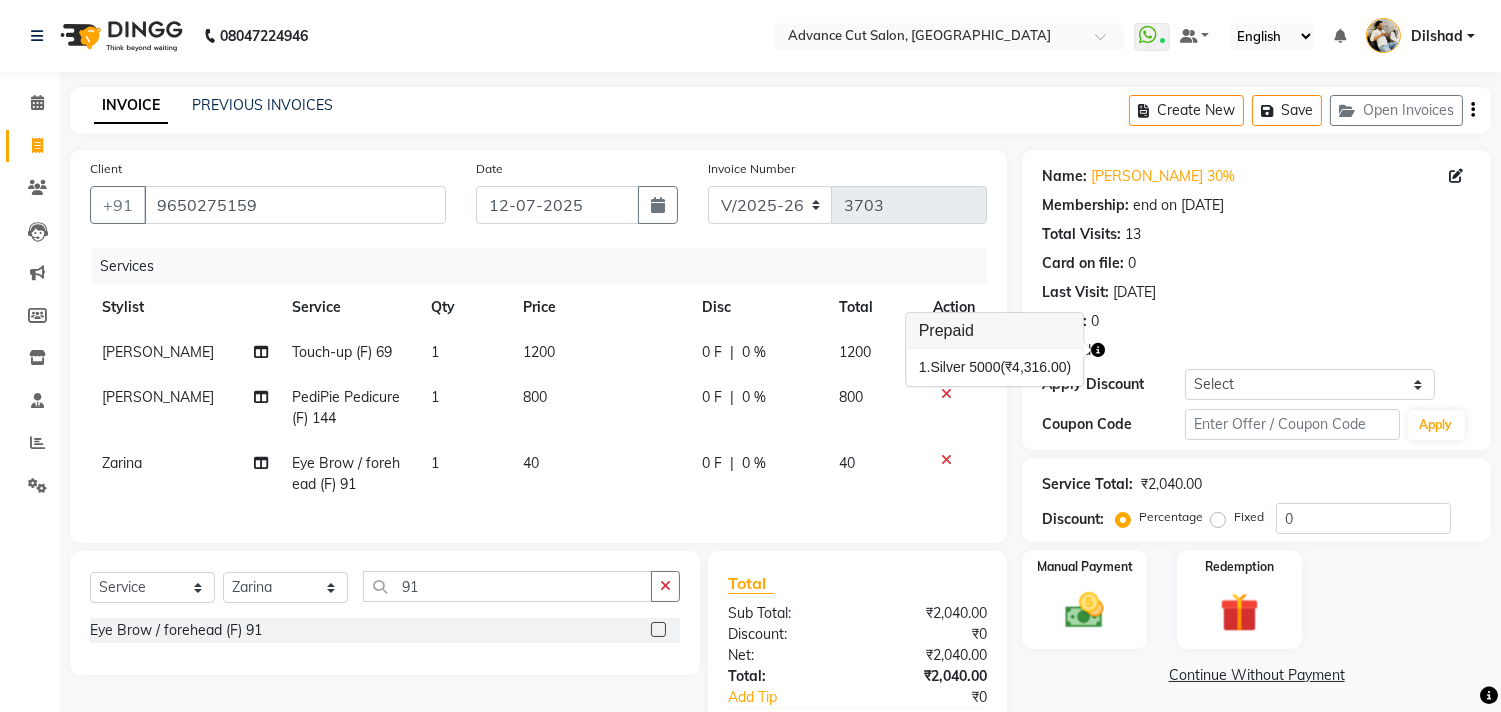 click 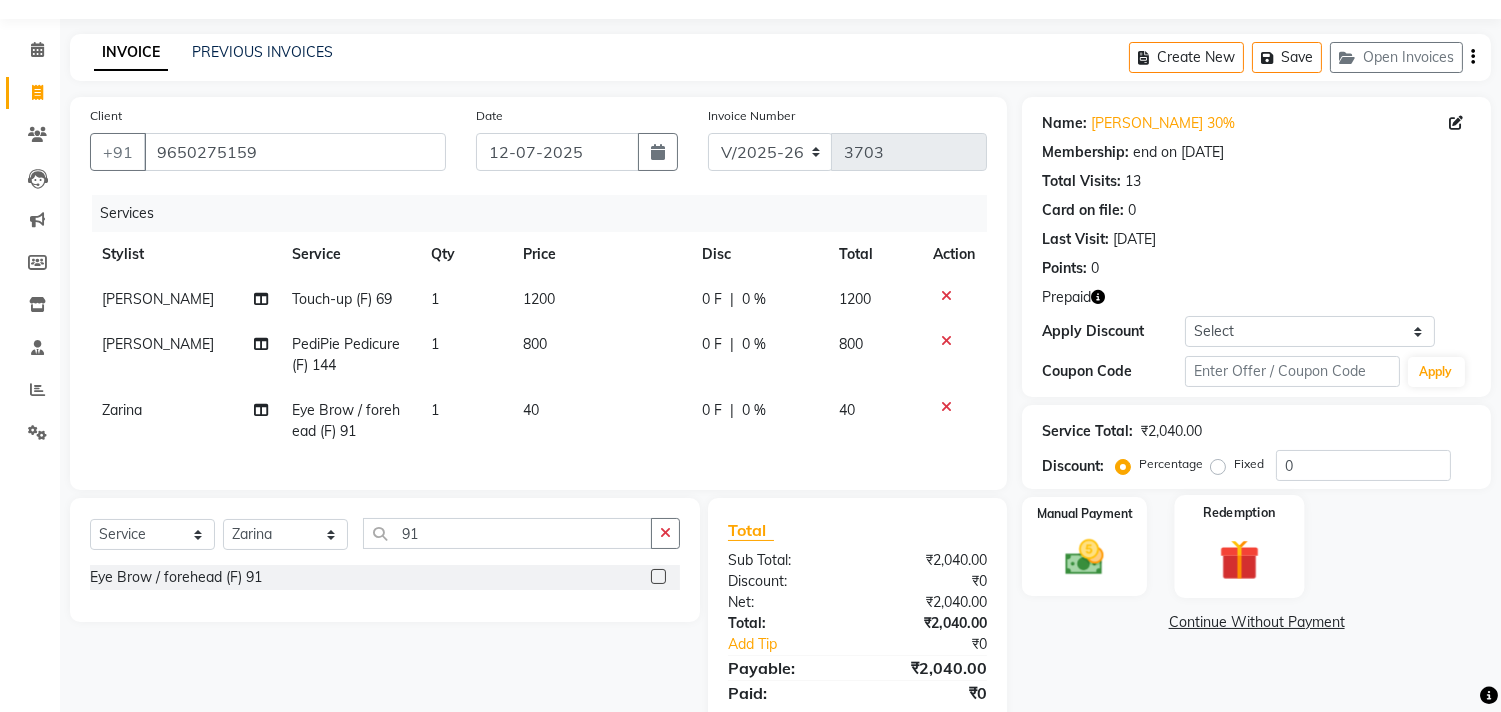 scroll, scrollTop: 137, scrollLeft: 0, axis: vertical 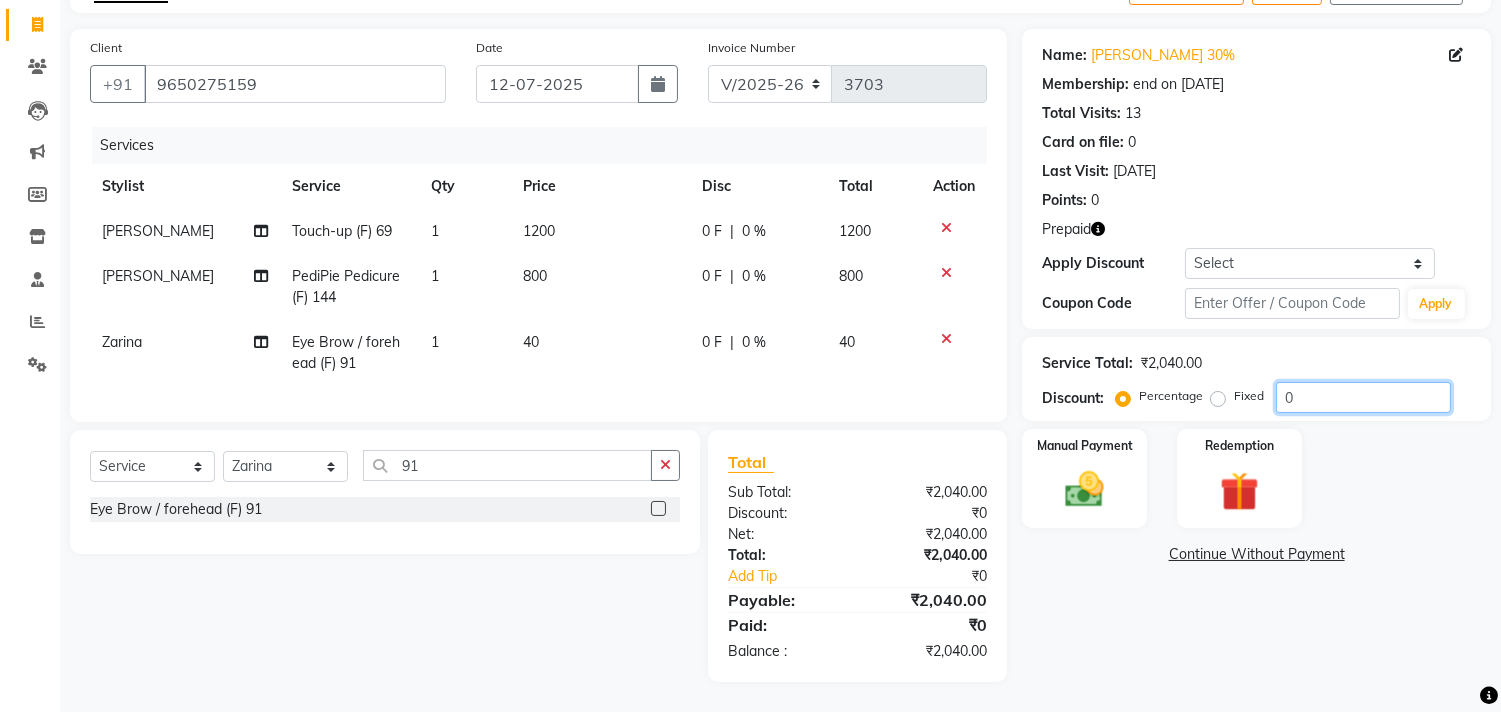 click on "0" 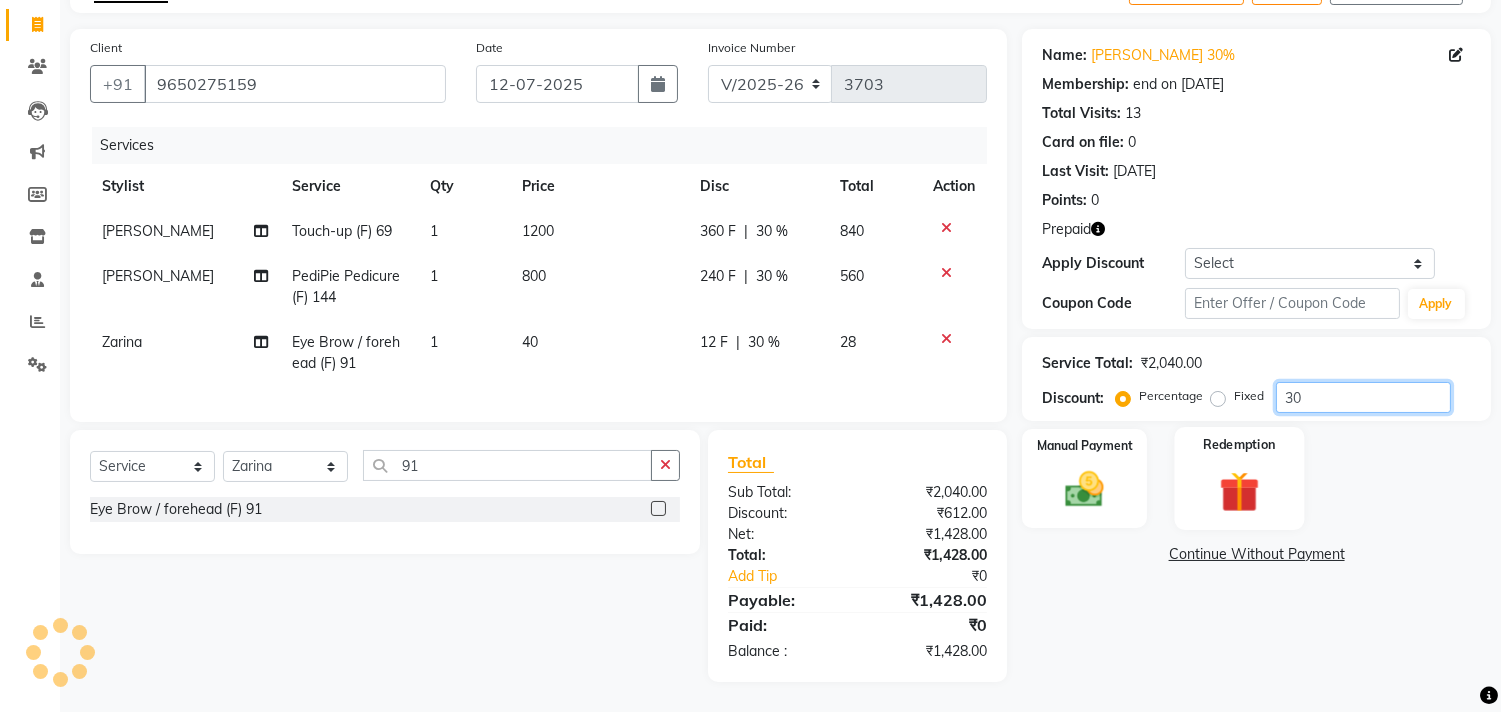 type on "30" 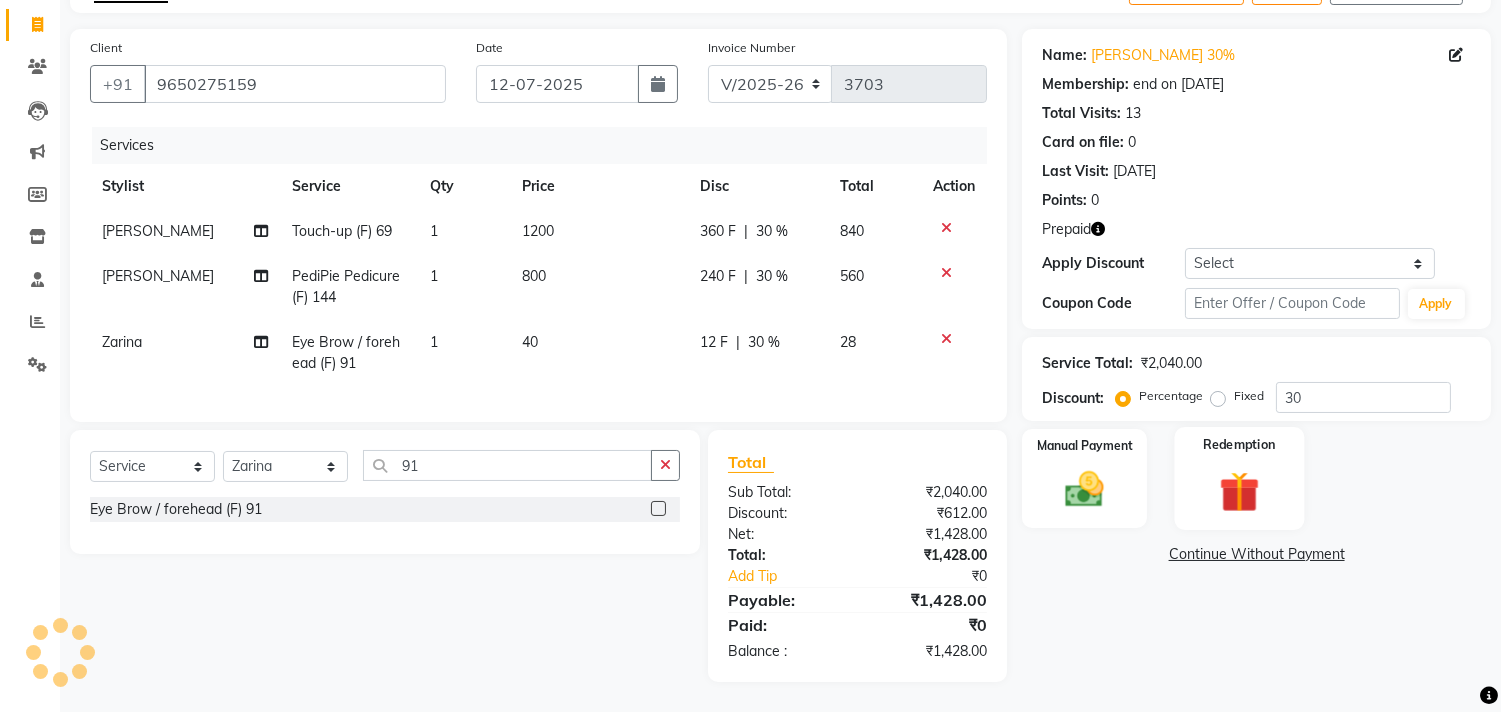click on "Redemption" 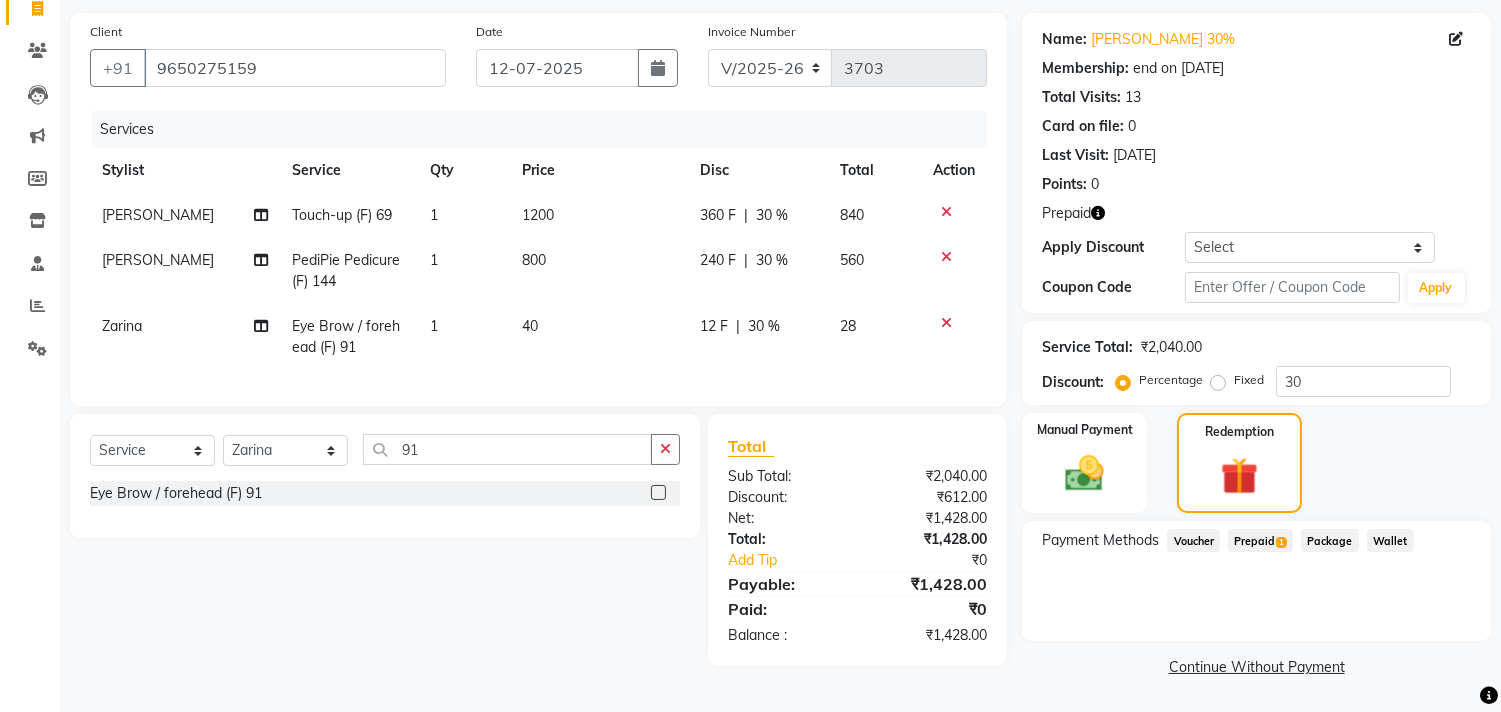 click on "Prepaid  1" 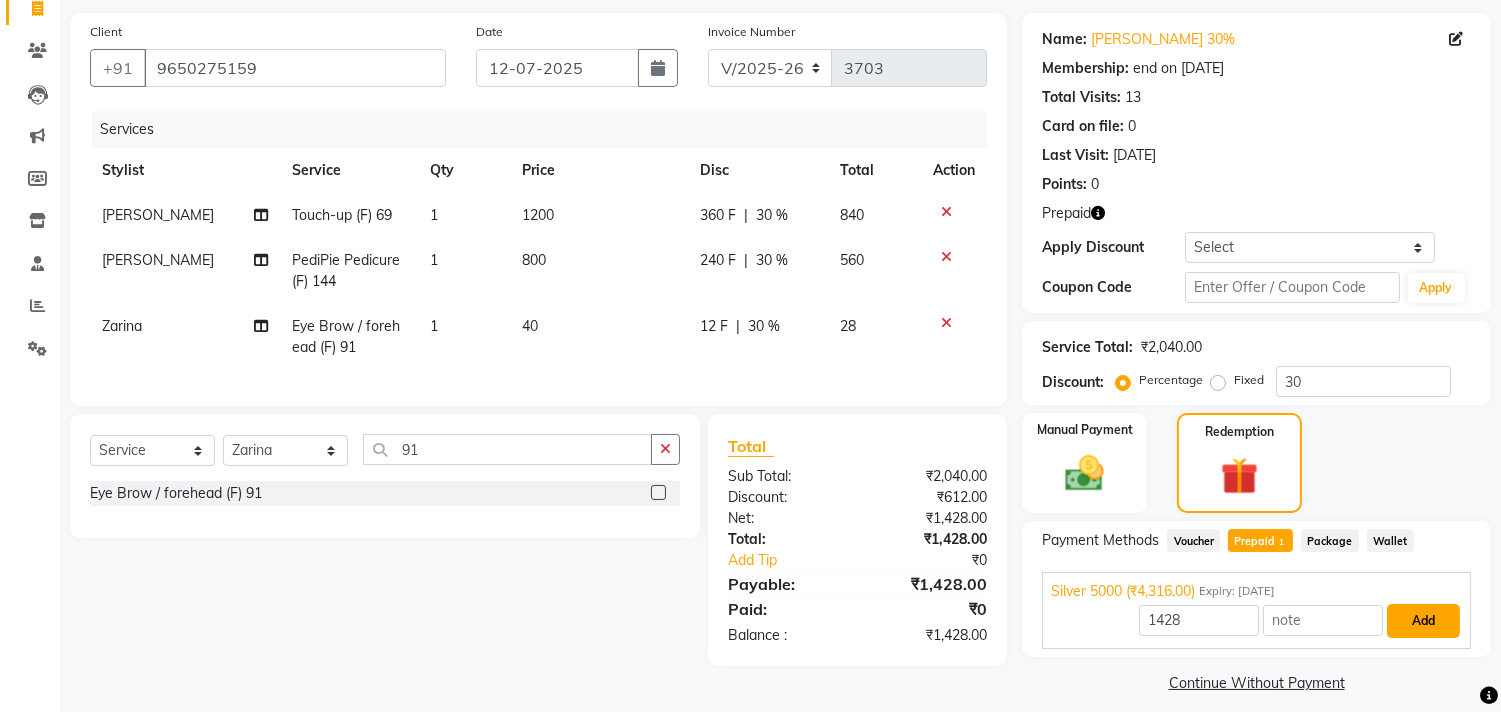 click on "Add" at bounding box center (1423, 621) 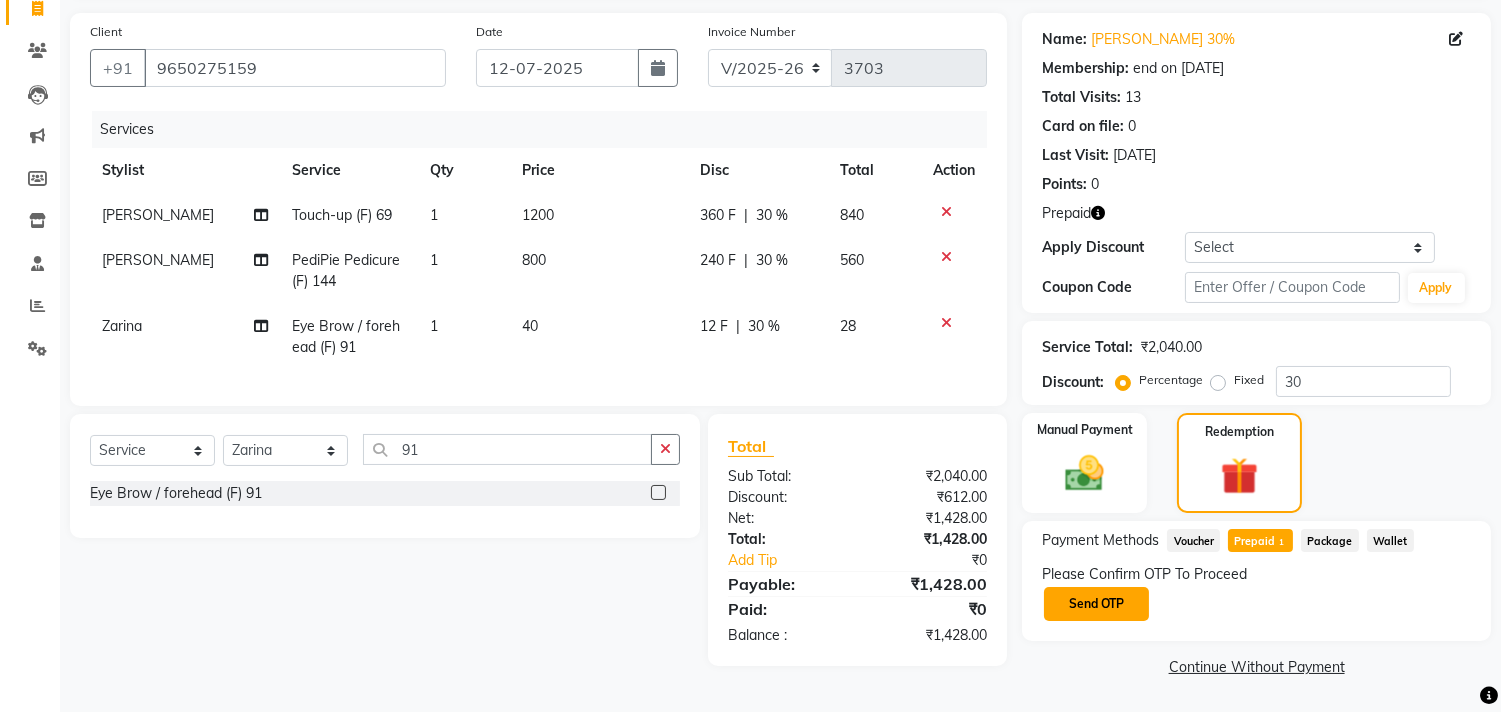 click on "Send OTP" 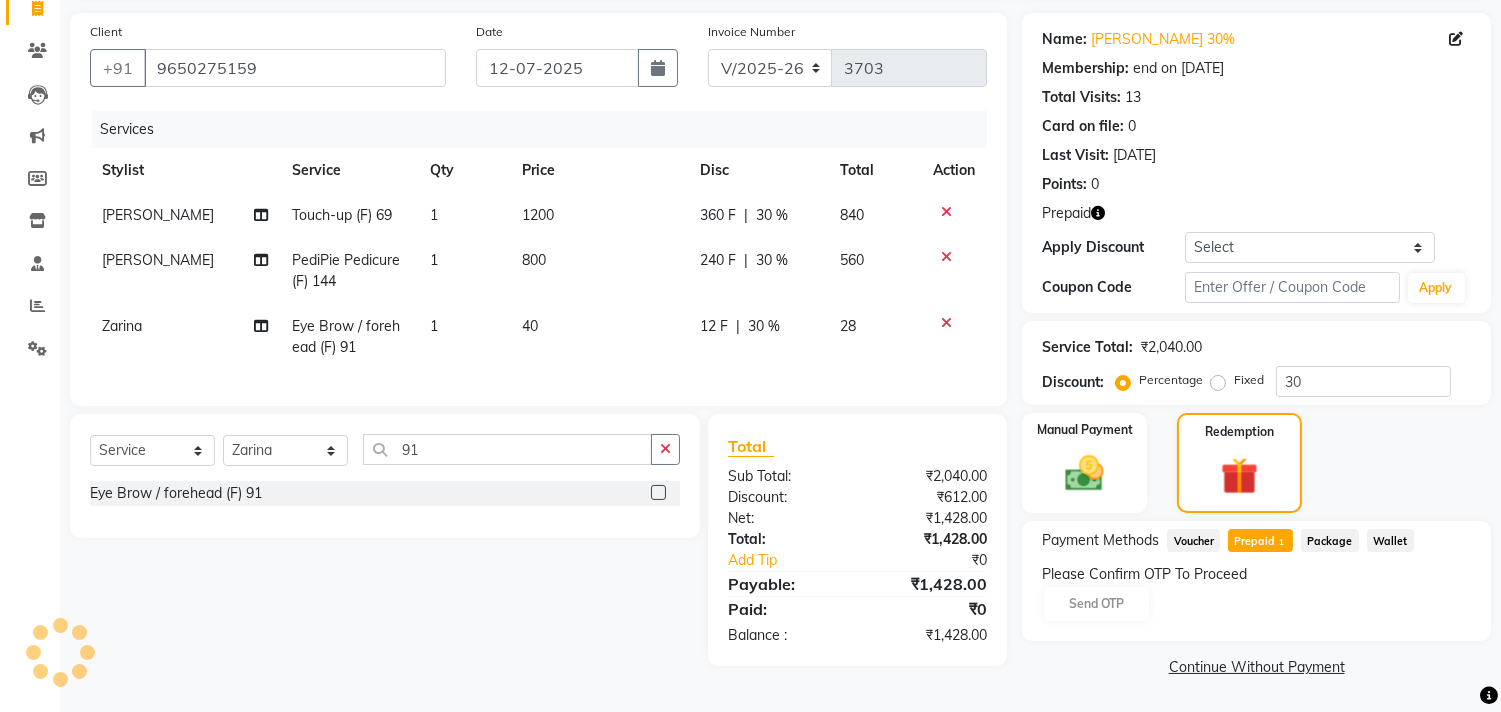 click on "Please Confirm OTP To Proceed Send OTP" 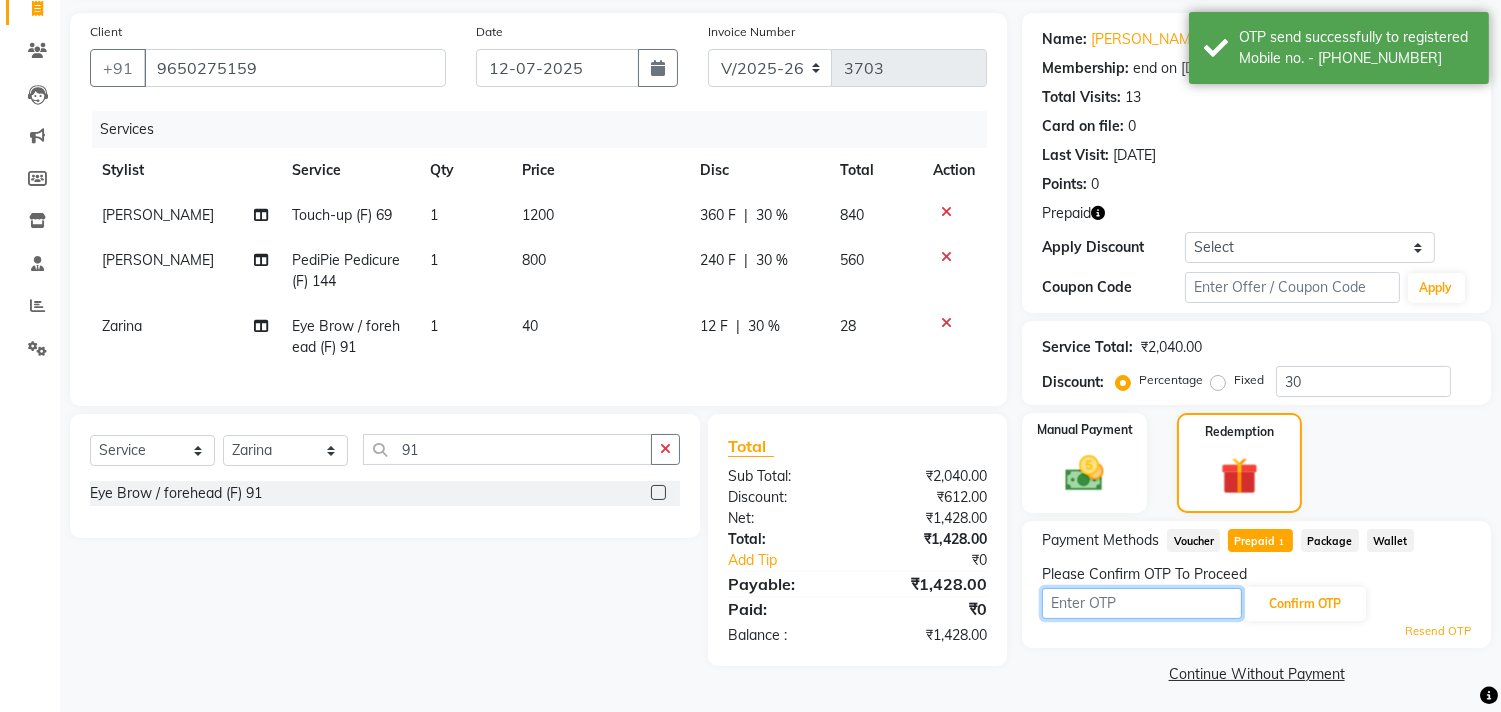 click at bounding box center [1142, 603] 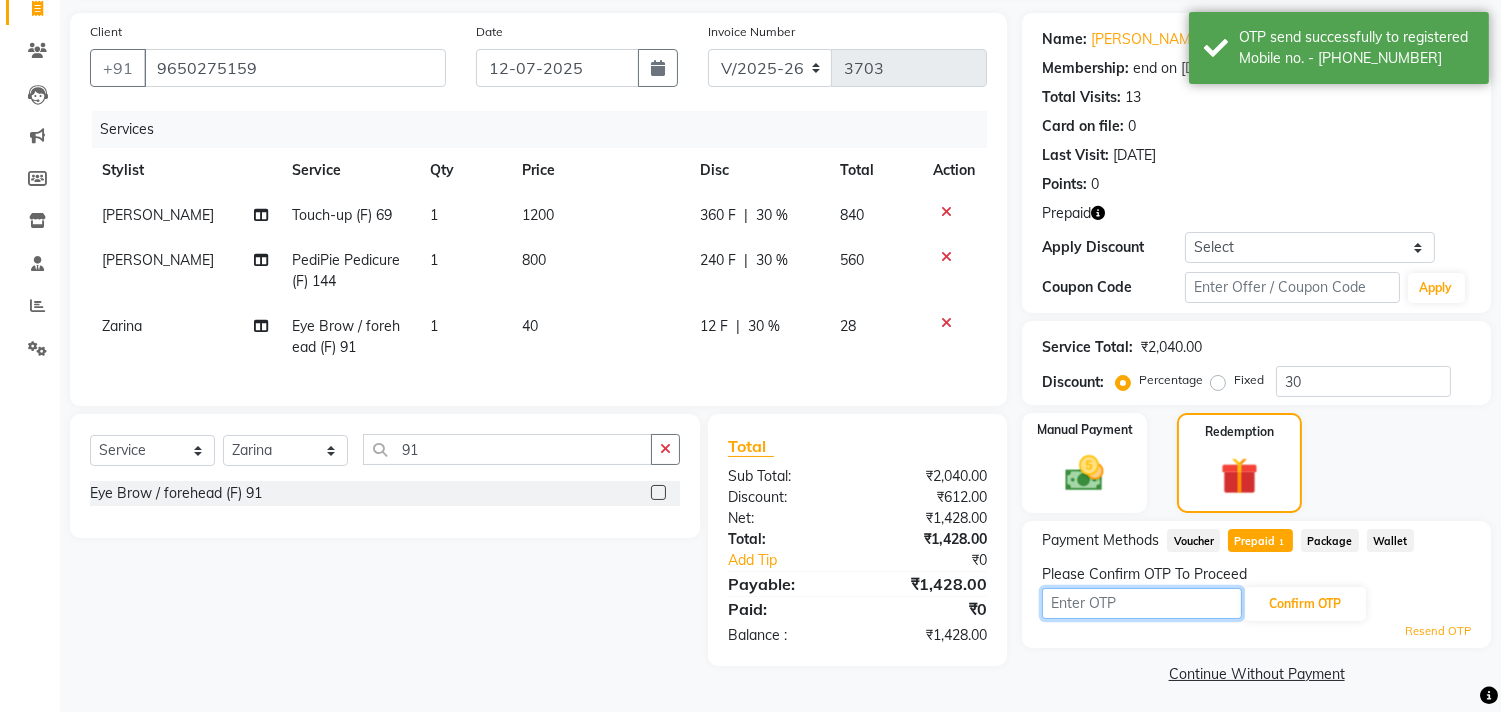 click at bounding box center [1142, 603] 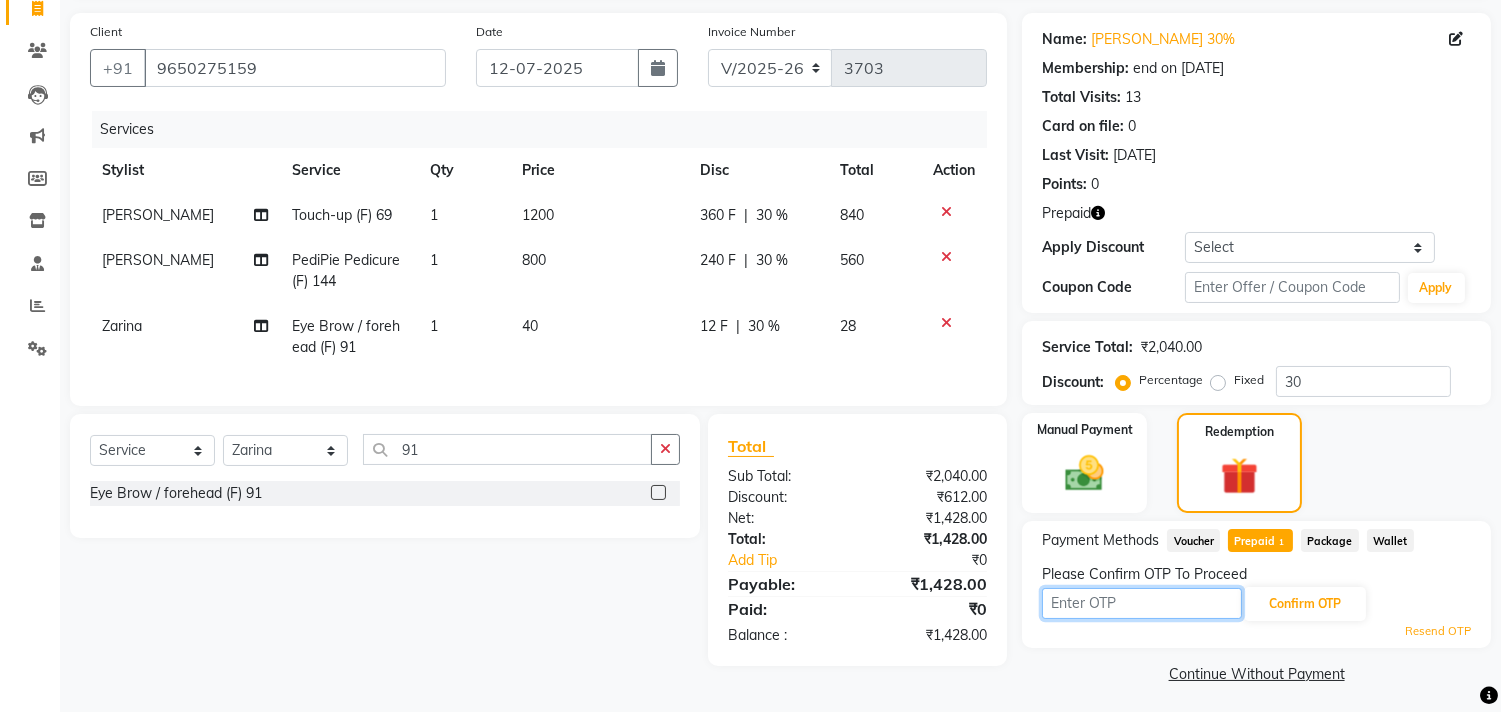 click at bounding box center [1142, 603] 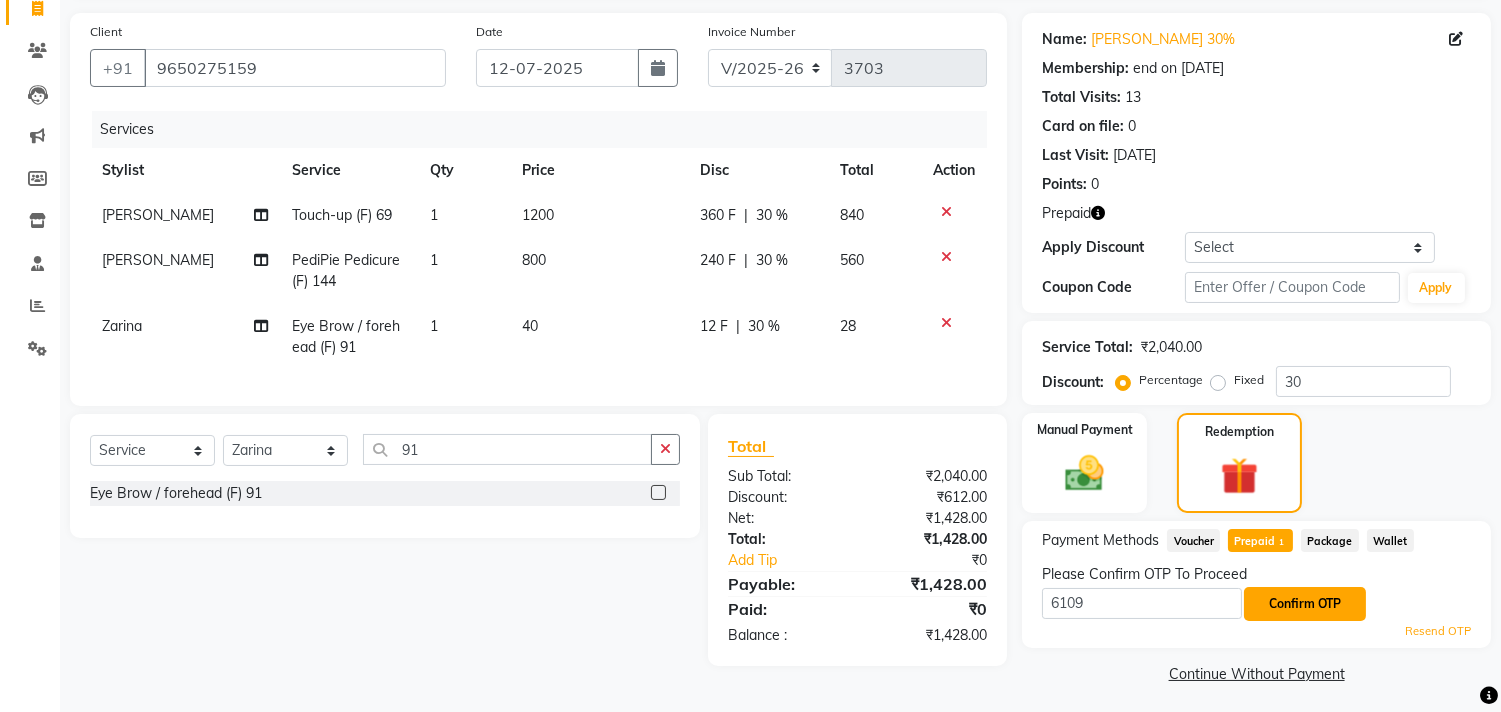 click on "Confirm OTP" 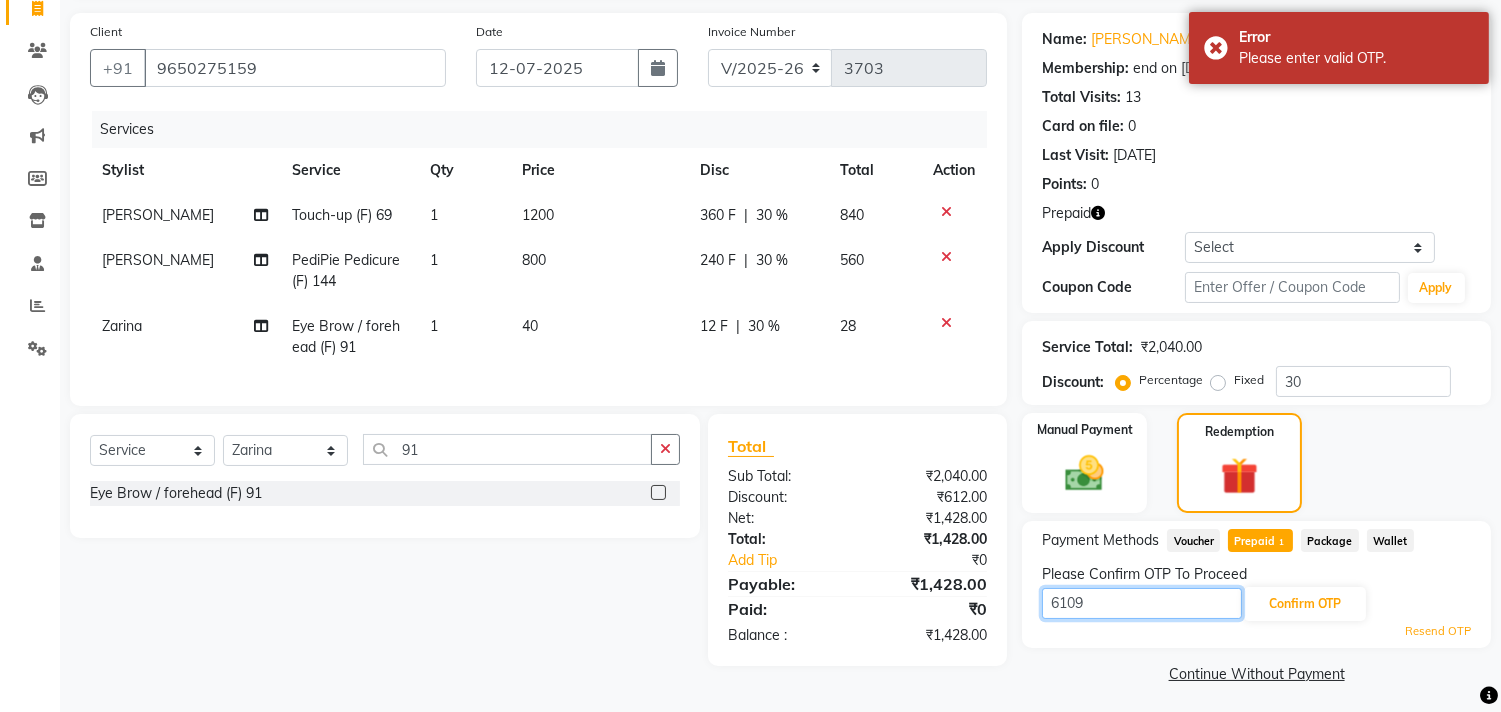click on "6109" at bounding box center (1142, 603) 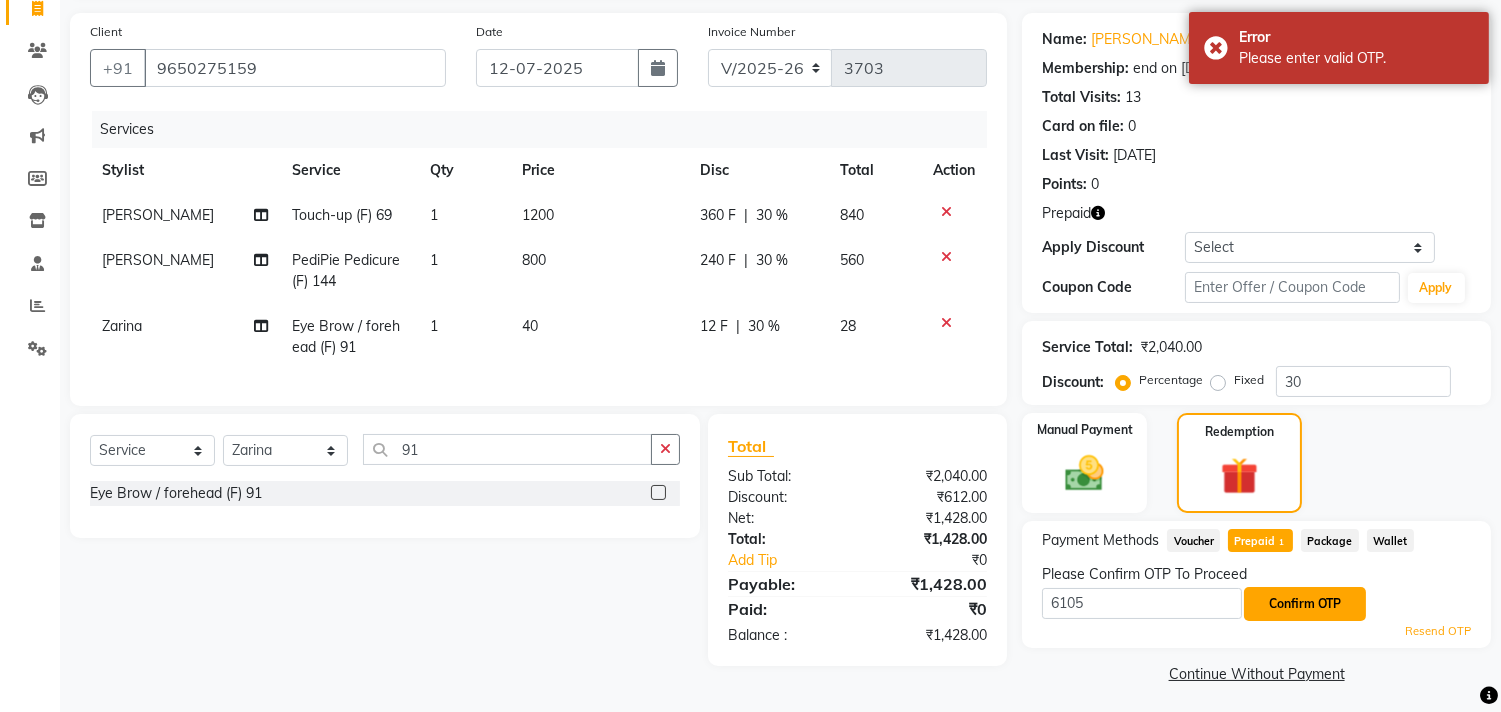 click on "Confirm OTP" 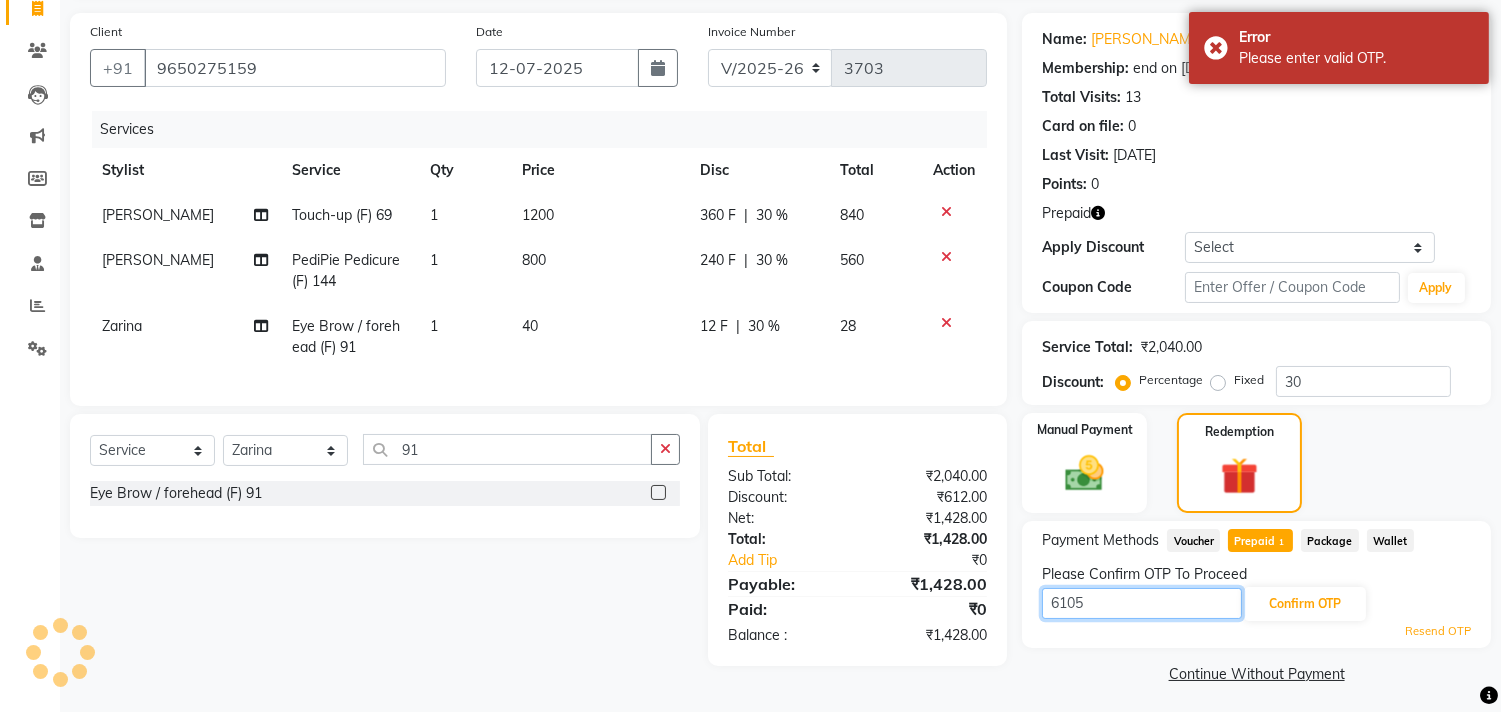 click on "6105" at bounding box center (1142, 603) 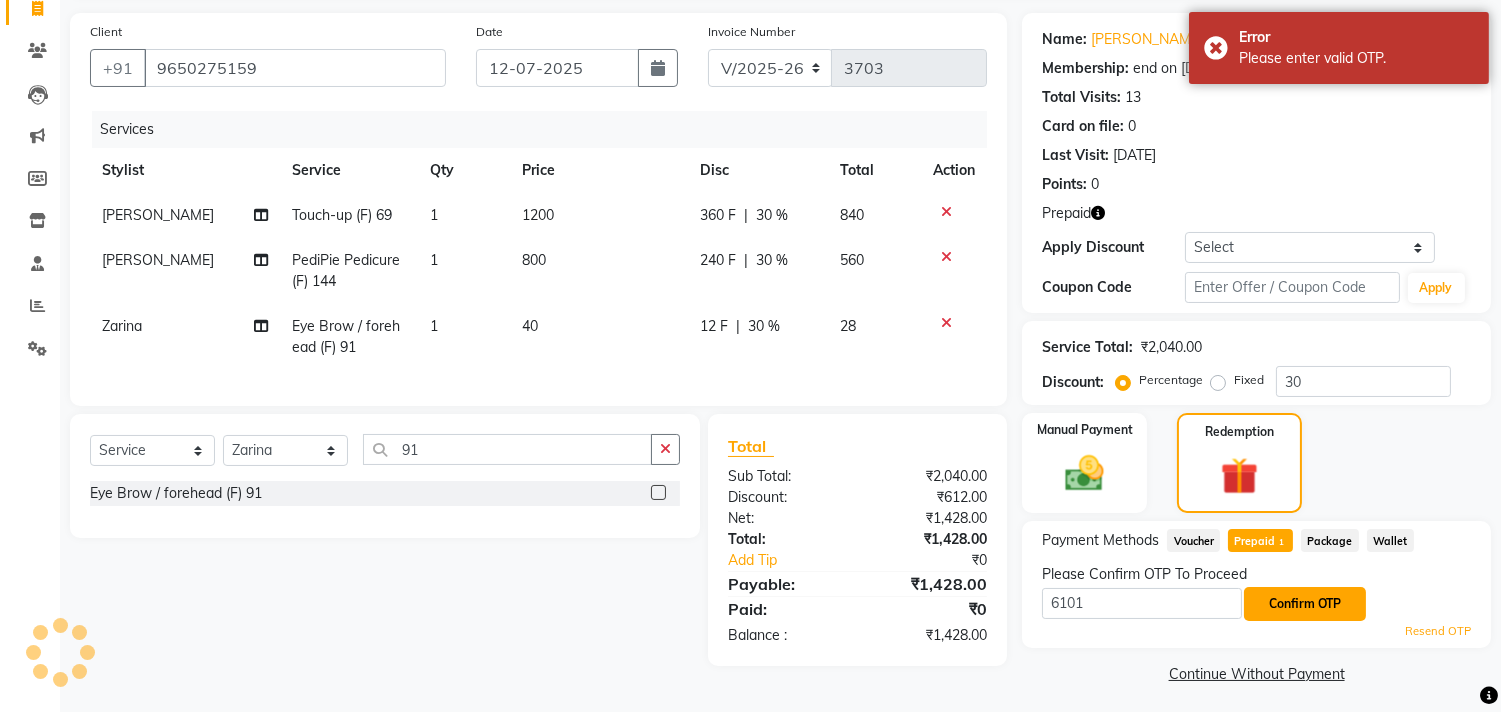 click on "Confirm OTP" 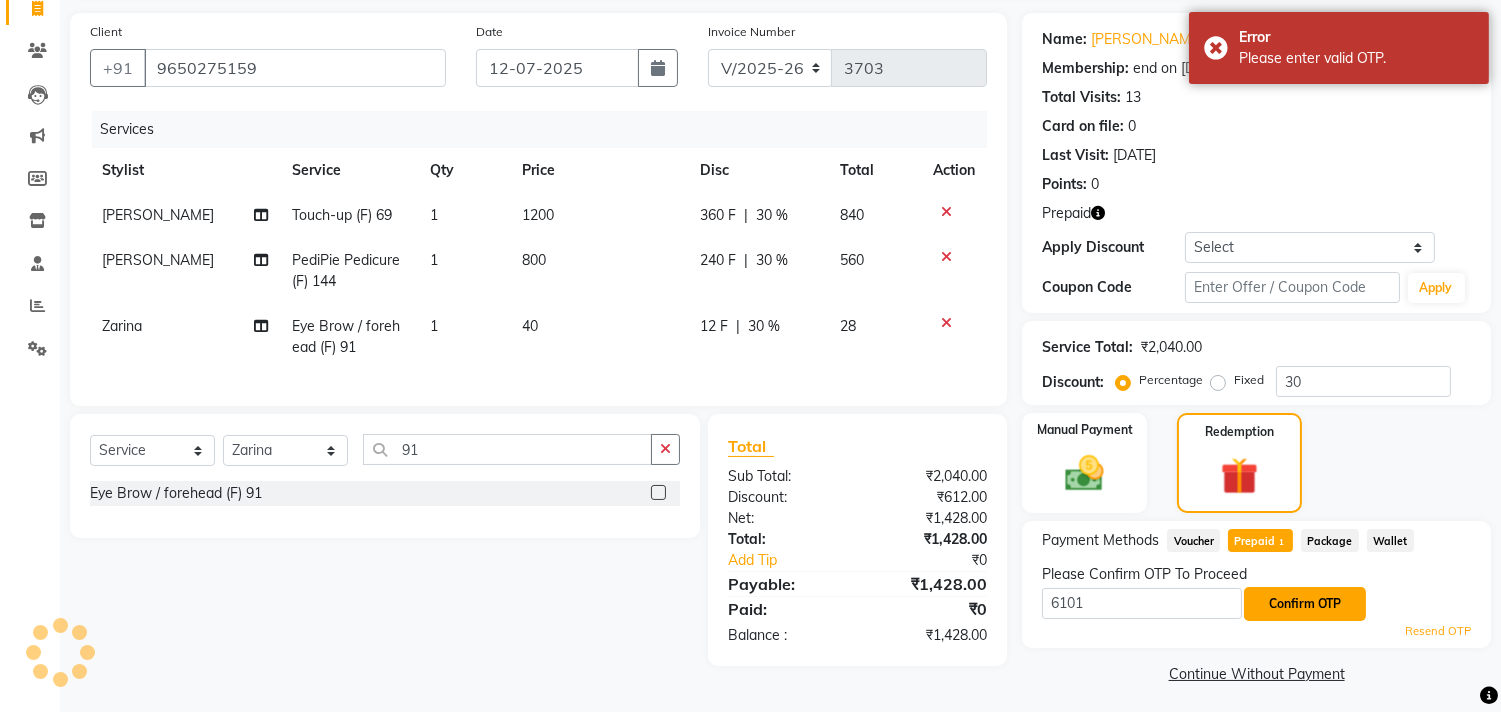 click on "Confirm OTP" 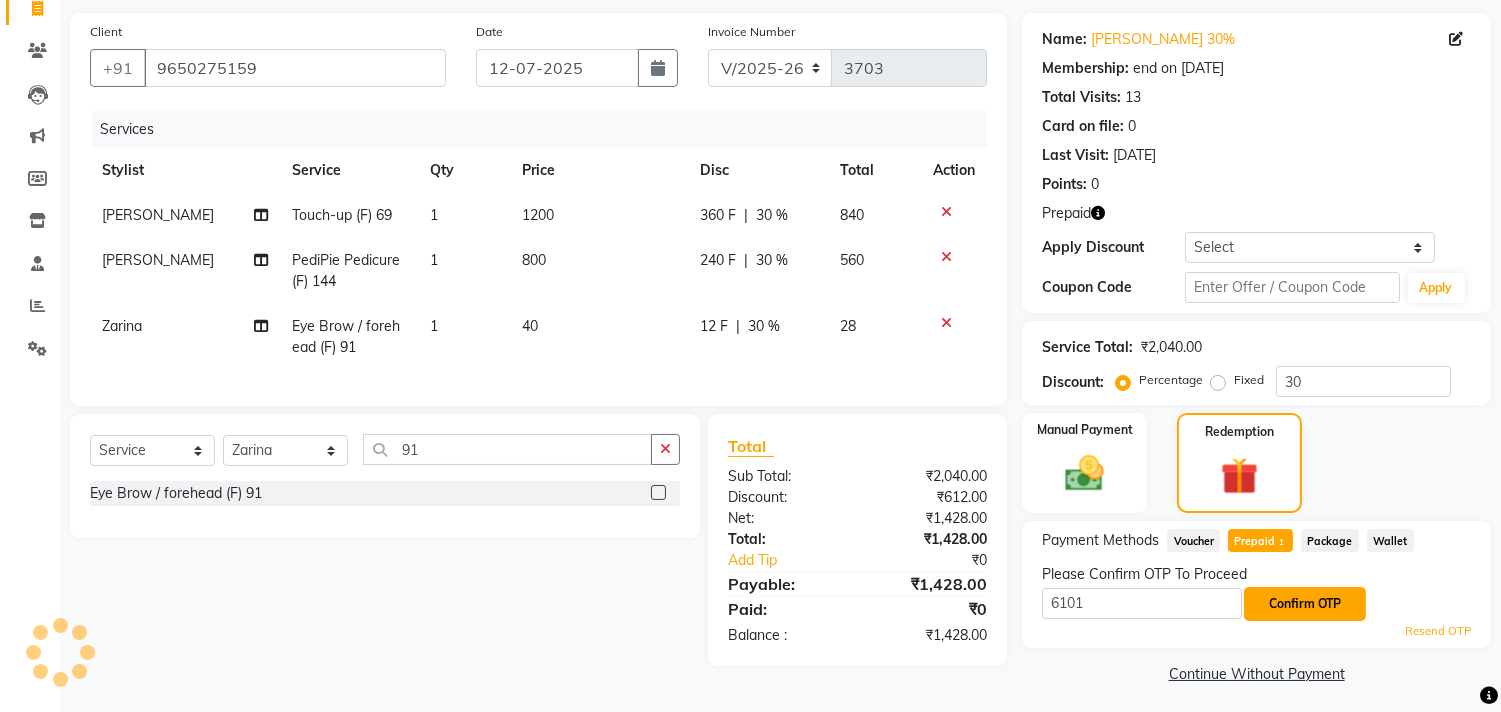 click on "Confirm OTP" 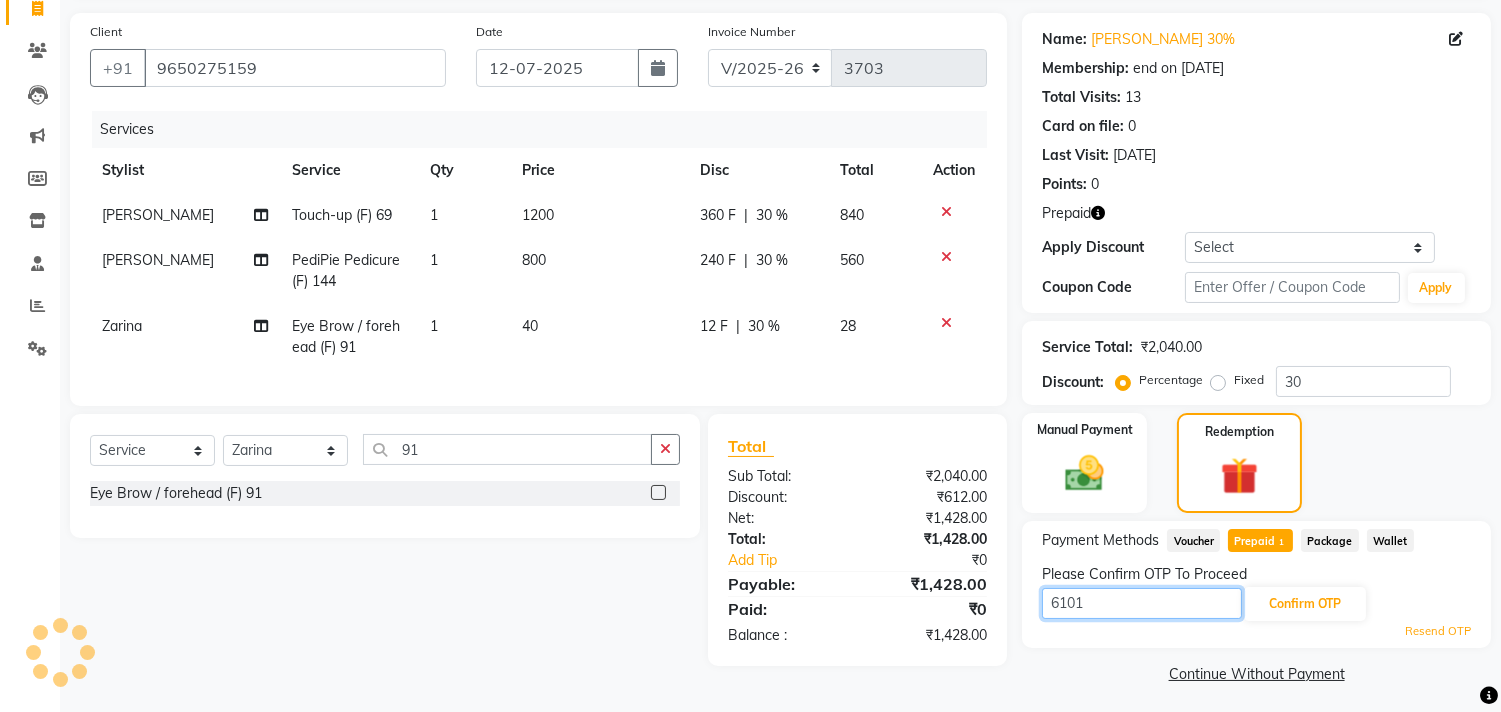 click on "6101" at bounding box center [1142, 603] 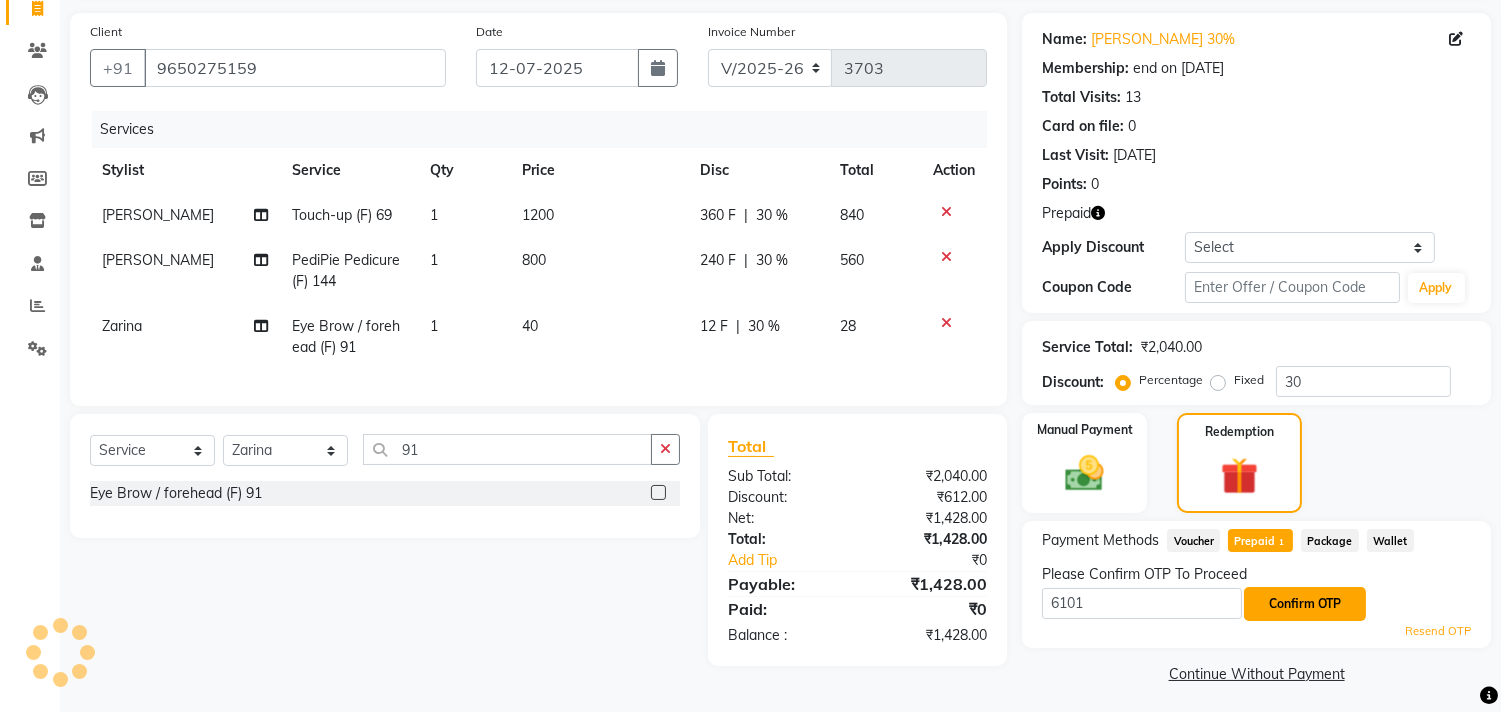 click on "Confirm OTP" 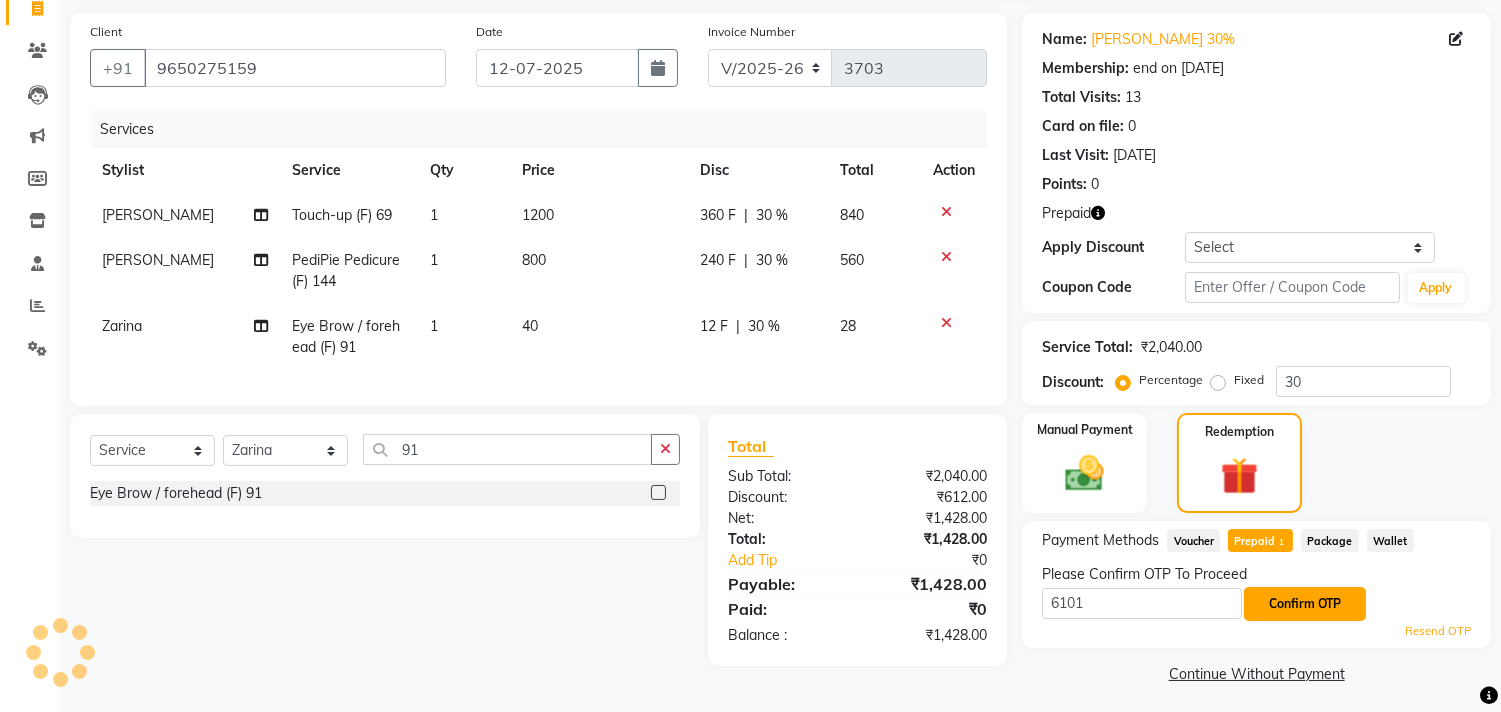 click on "Confirm OTP" 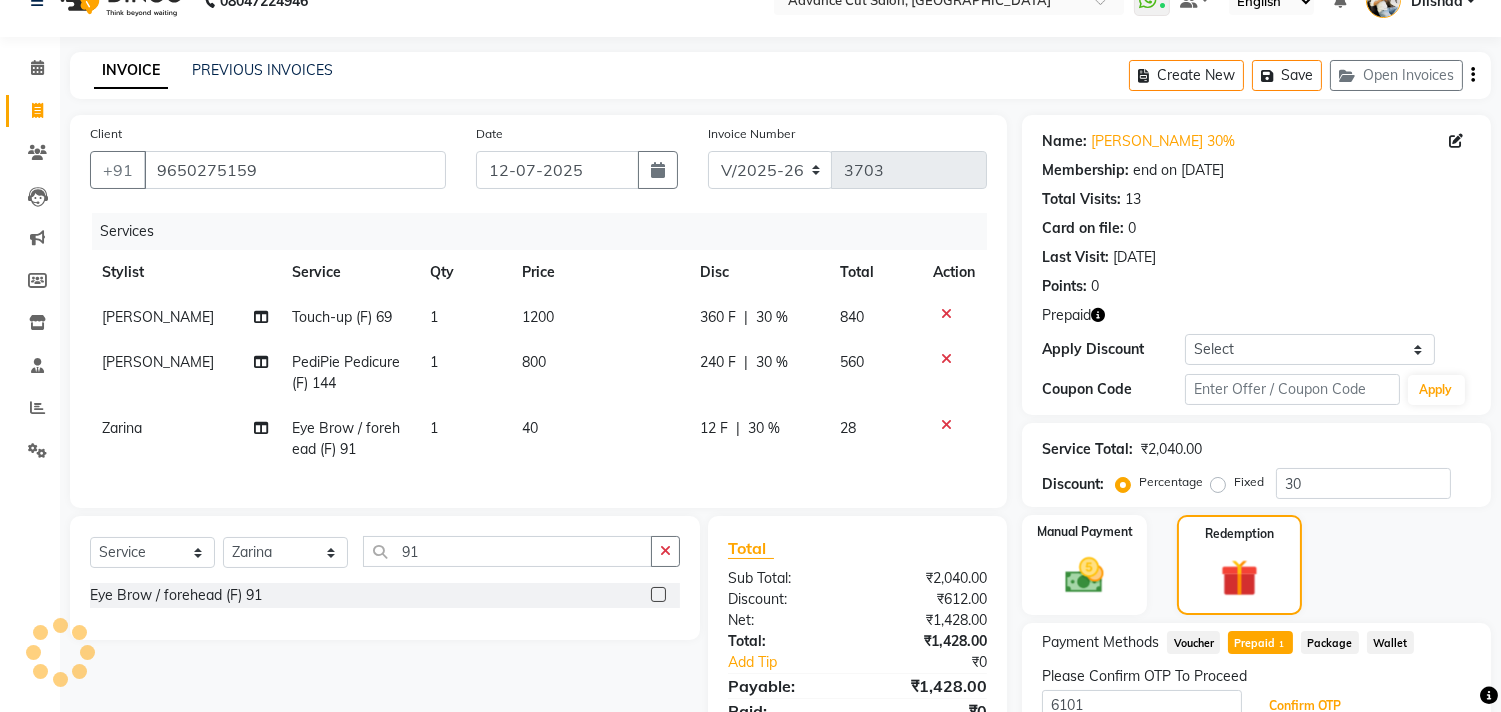 scroll, scrollTop: 0, scrollLeft: 0, axis: both 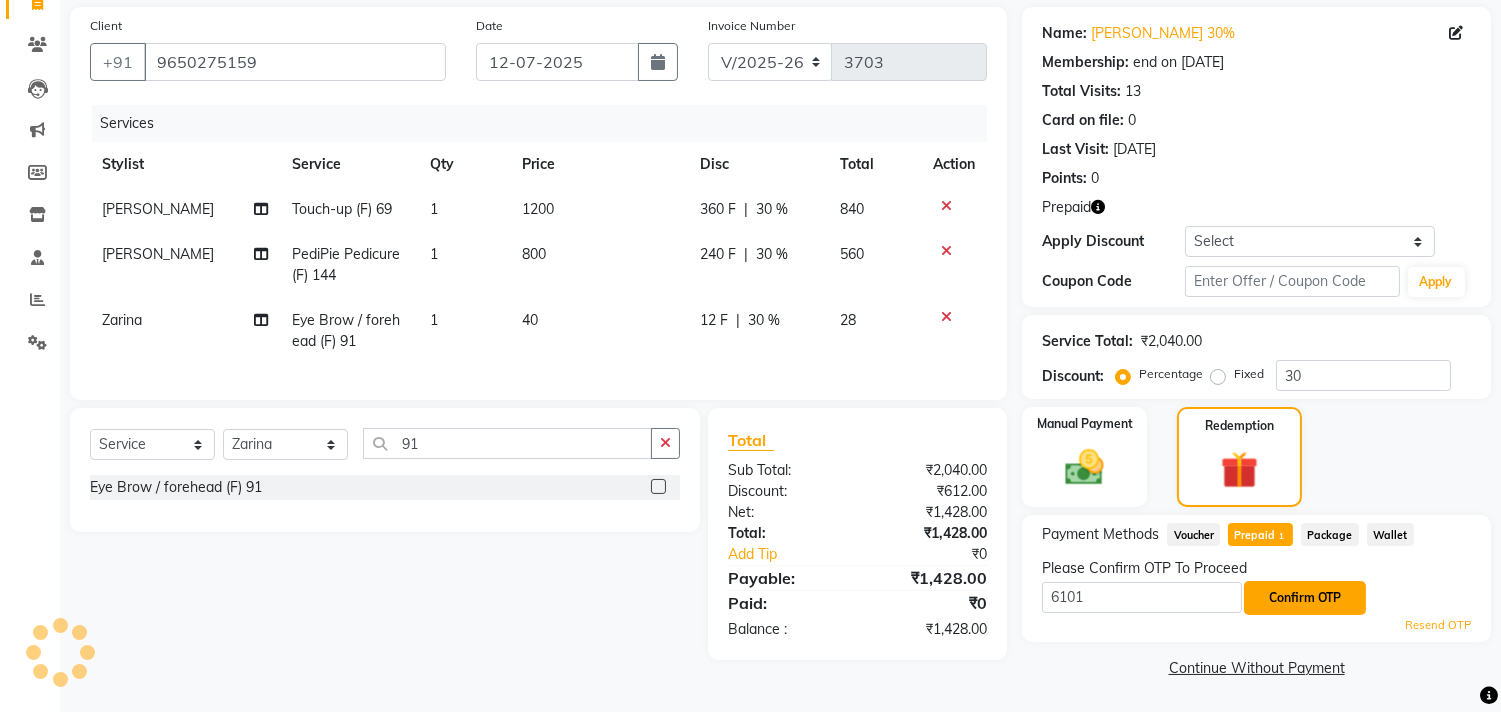 click on "Confirm OTP" 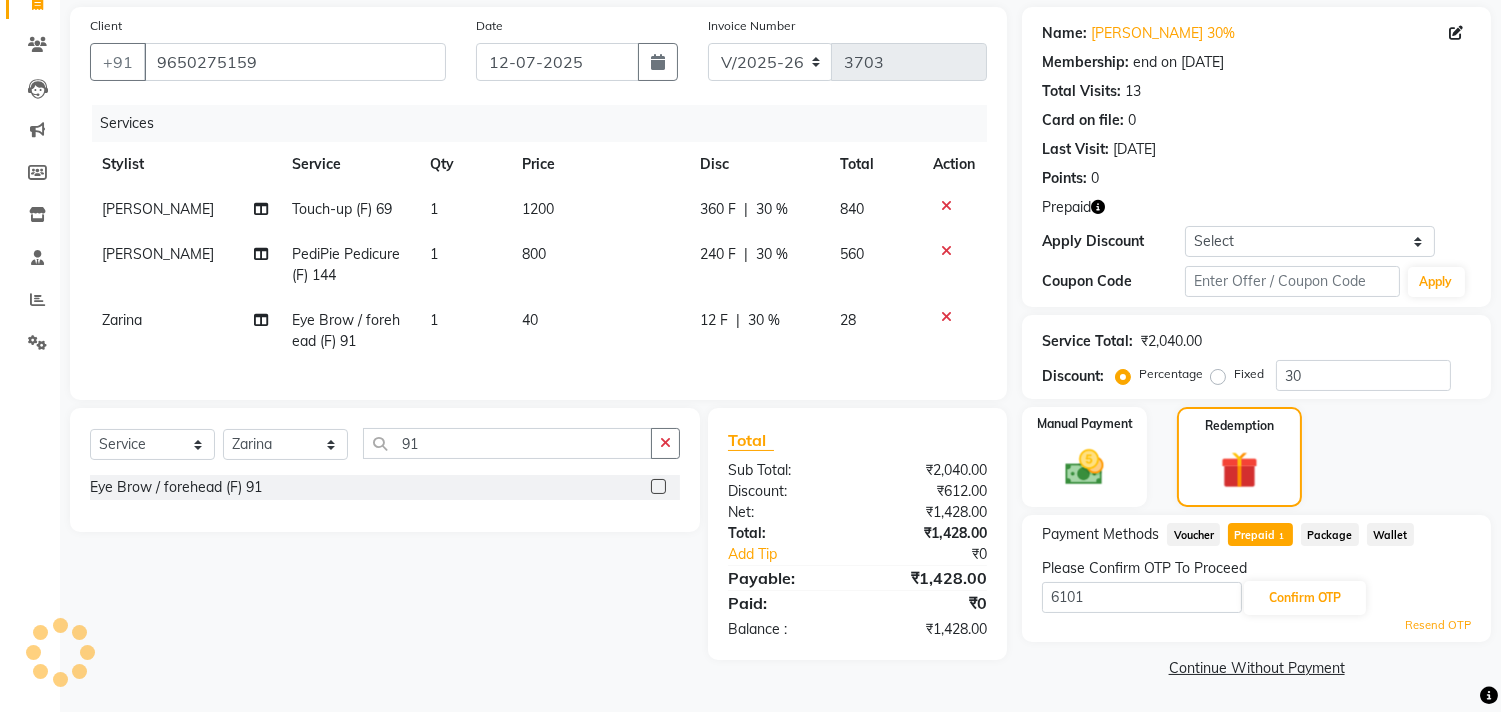 click on "Resend OTP" 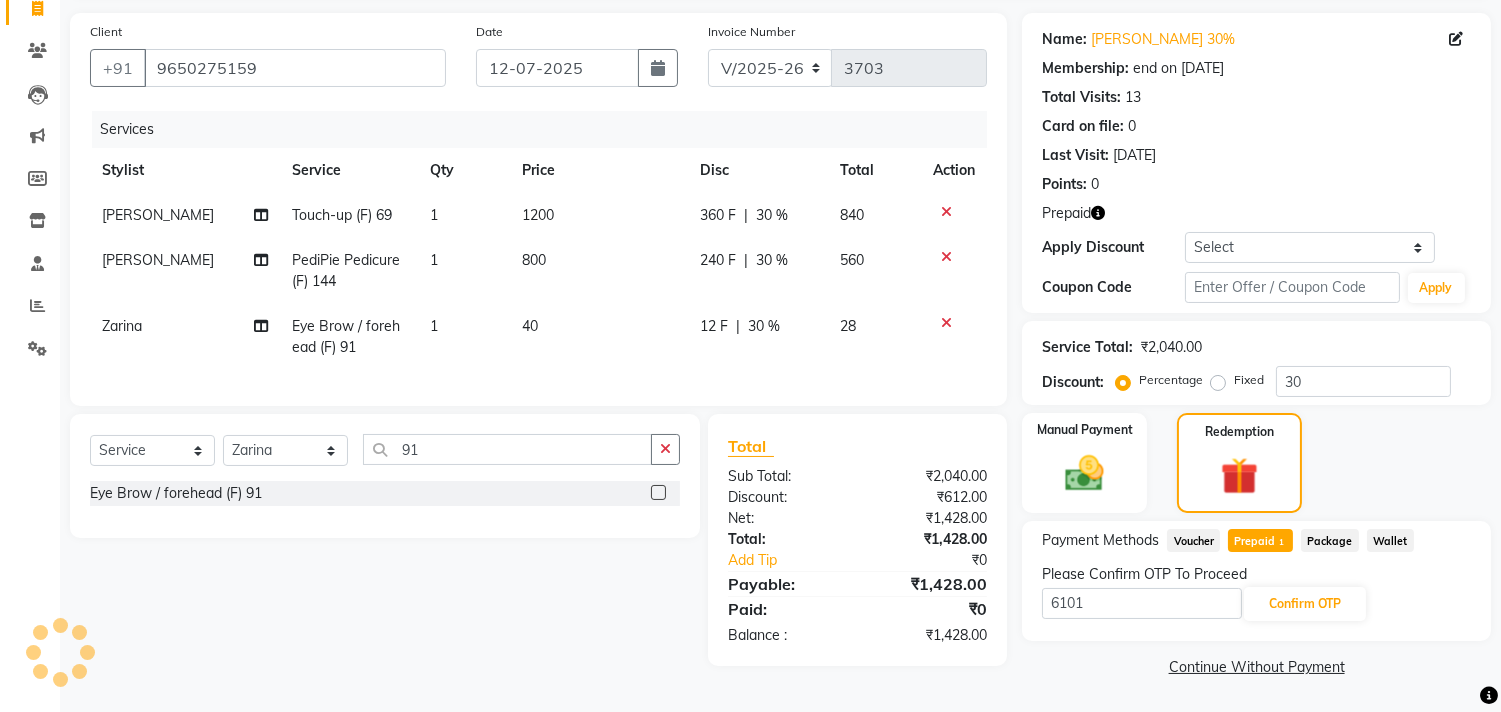 scroll, scrollTop: 137, scrollLeft: 0, axis: vertical 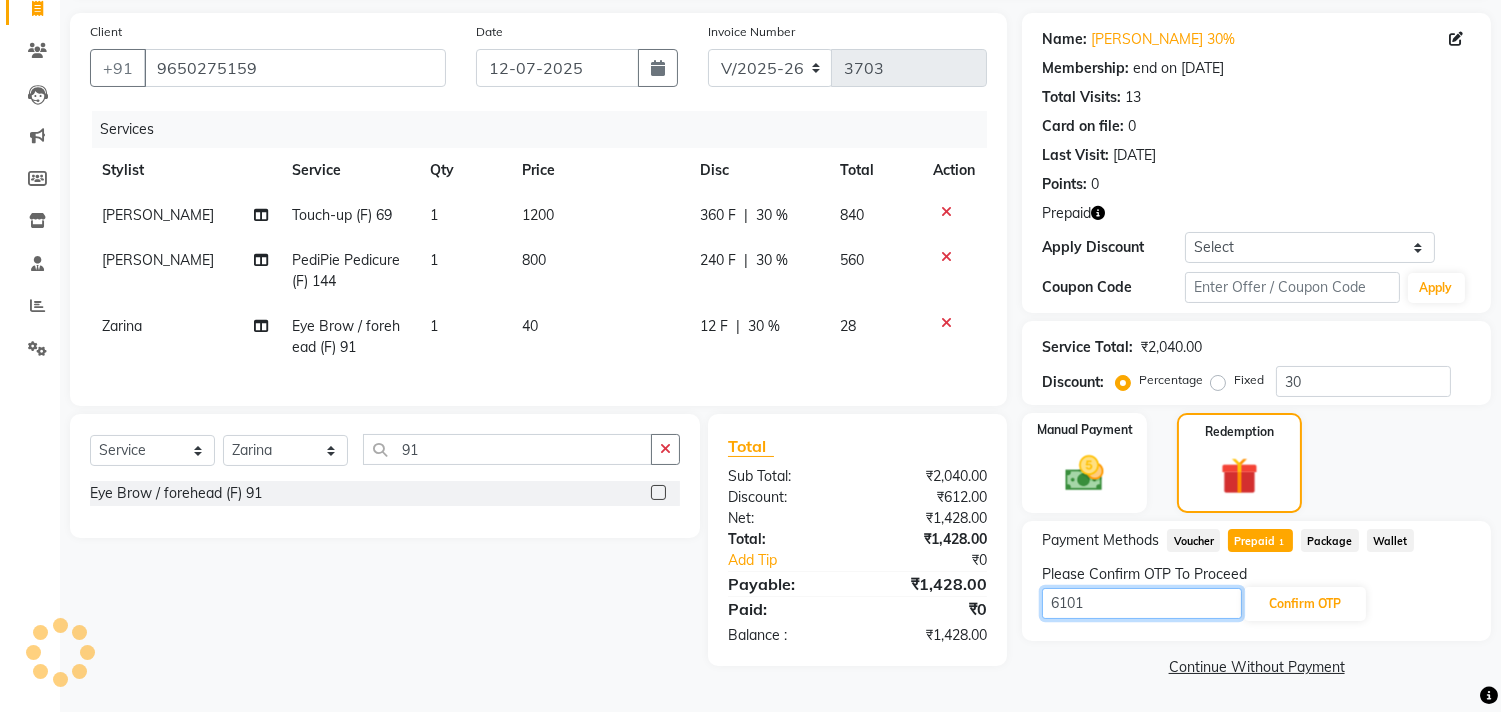click on "6101" at bounding box center [1142, 603] 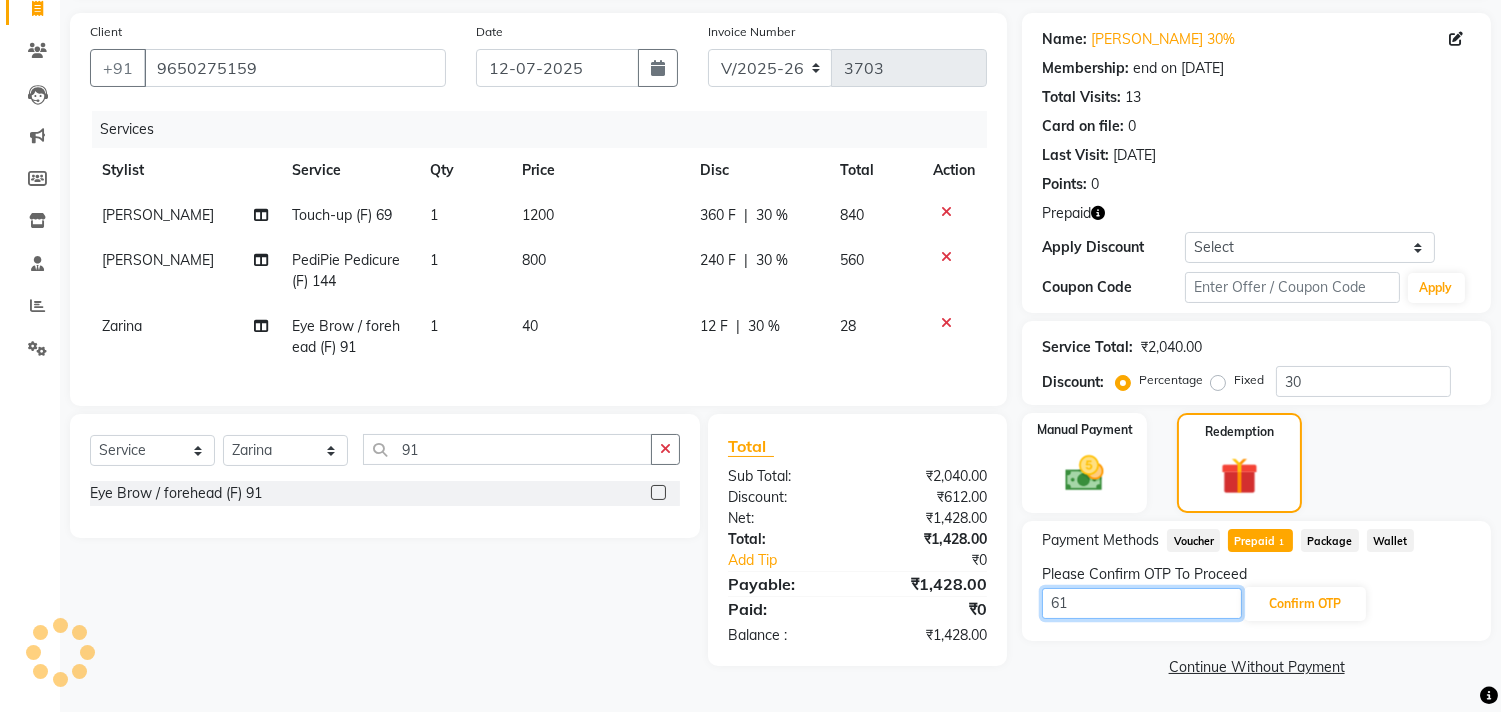 type on "6" 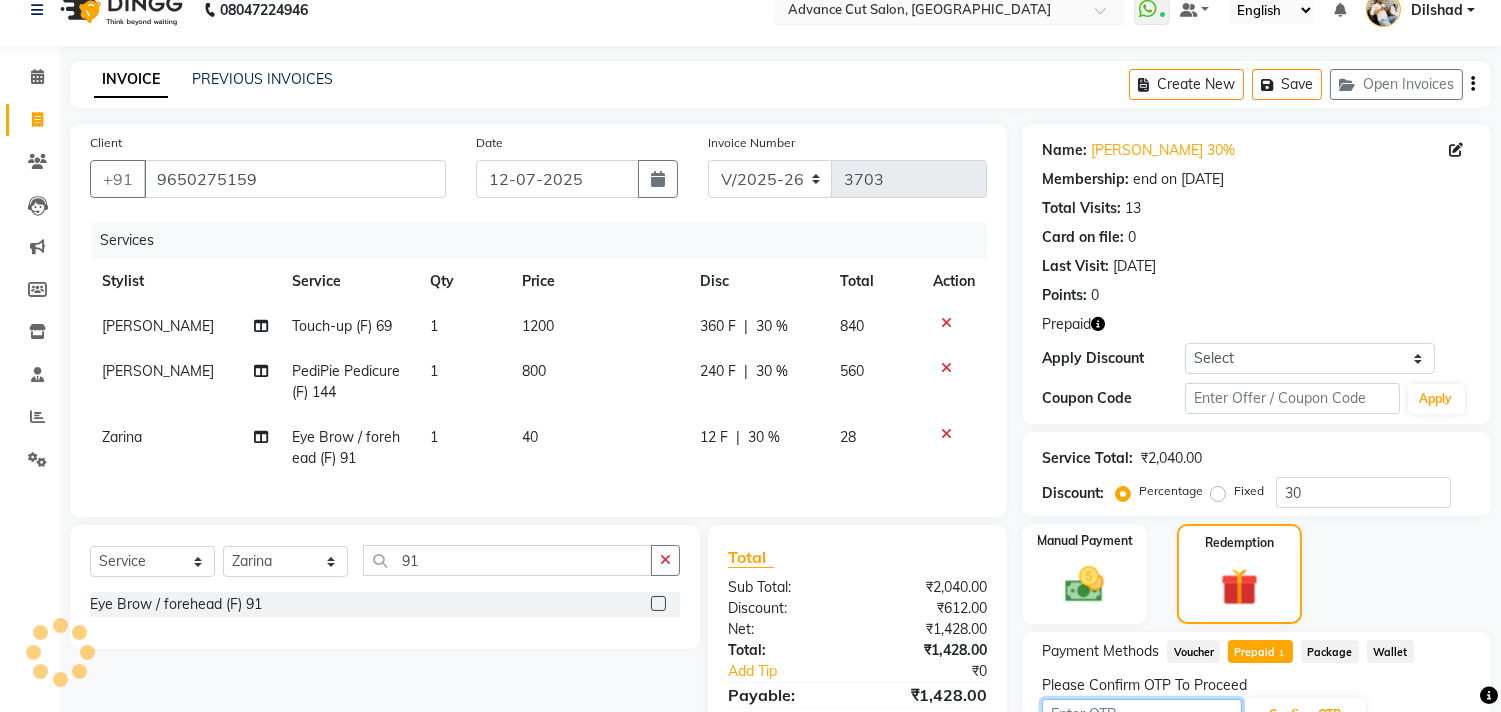 scroll, scrollTop: 0, scrollLeft: 0, axis: both 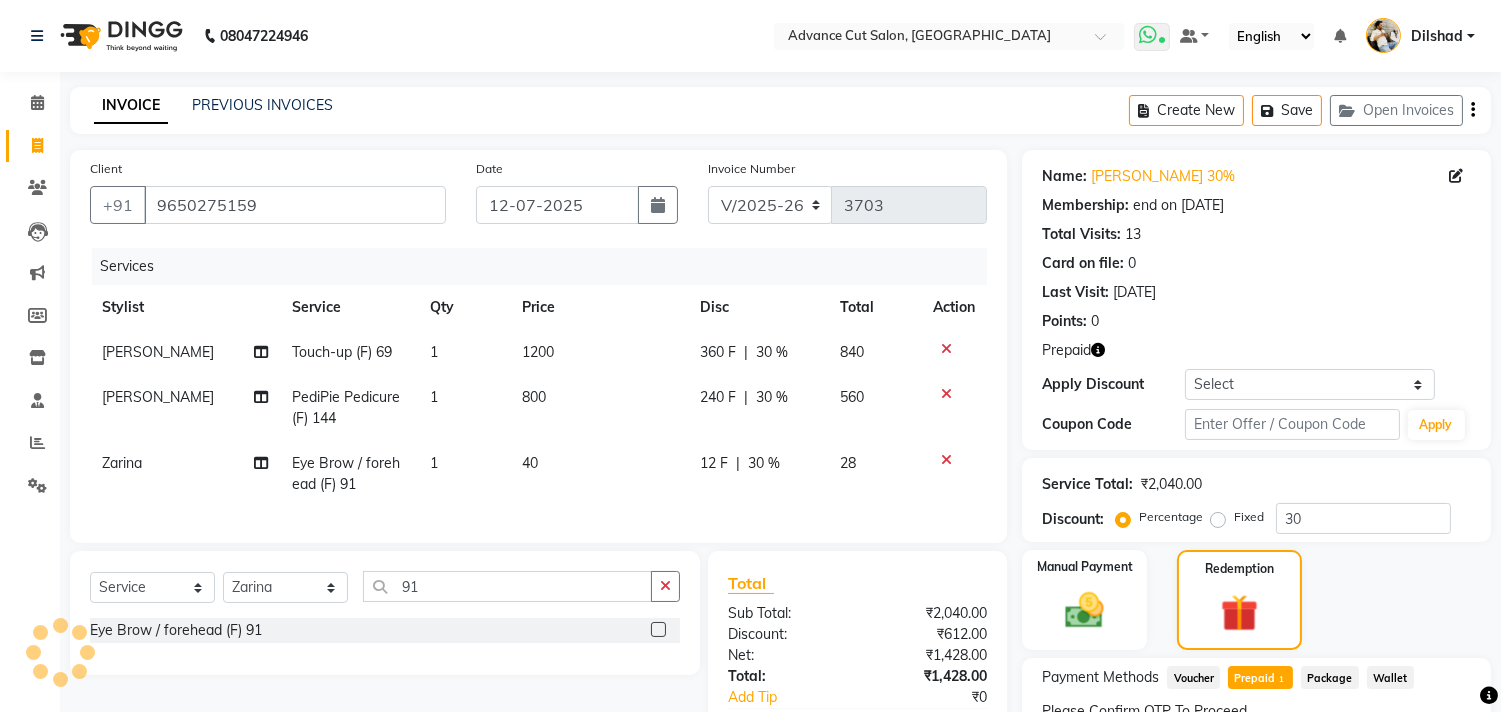 click at bounding box center [1152, 37] 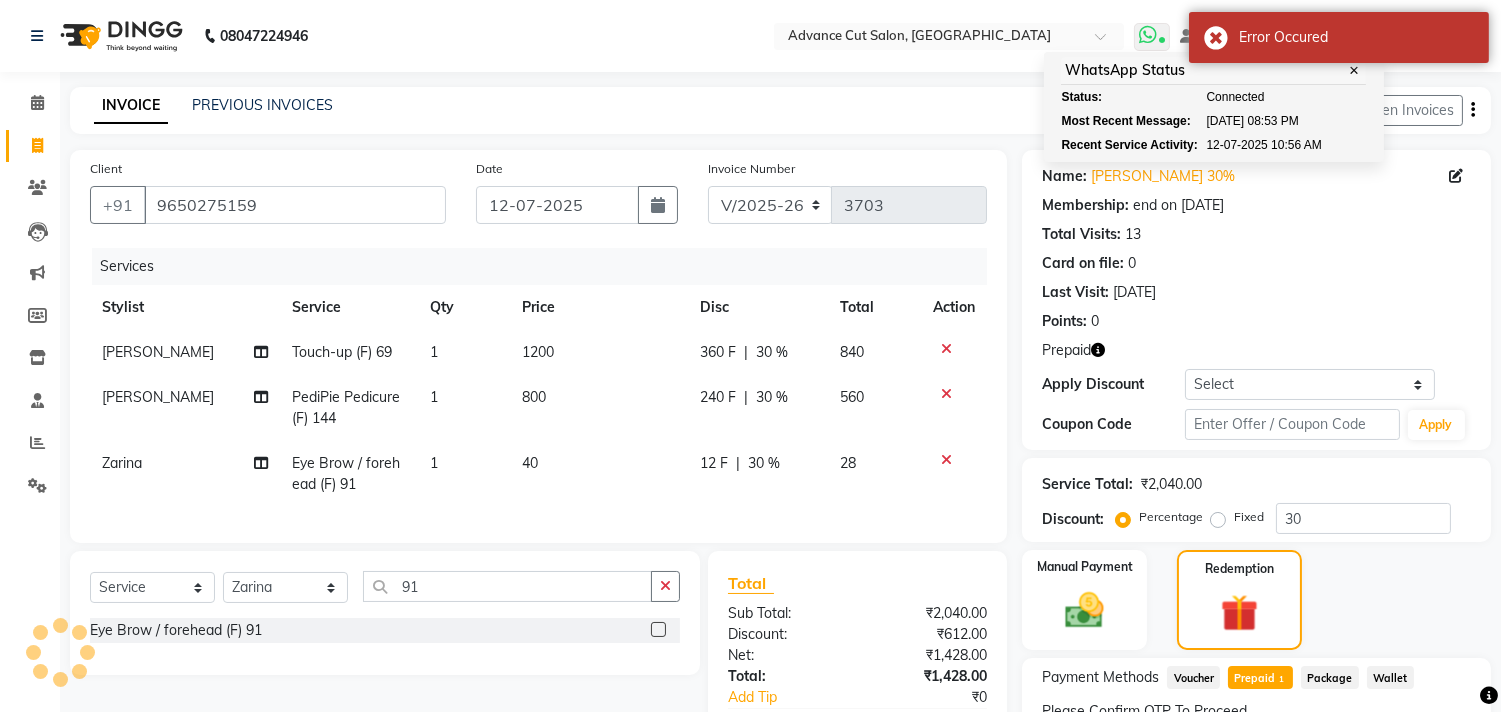 click at bounding box center [1152, 37] 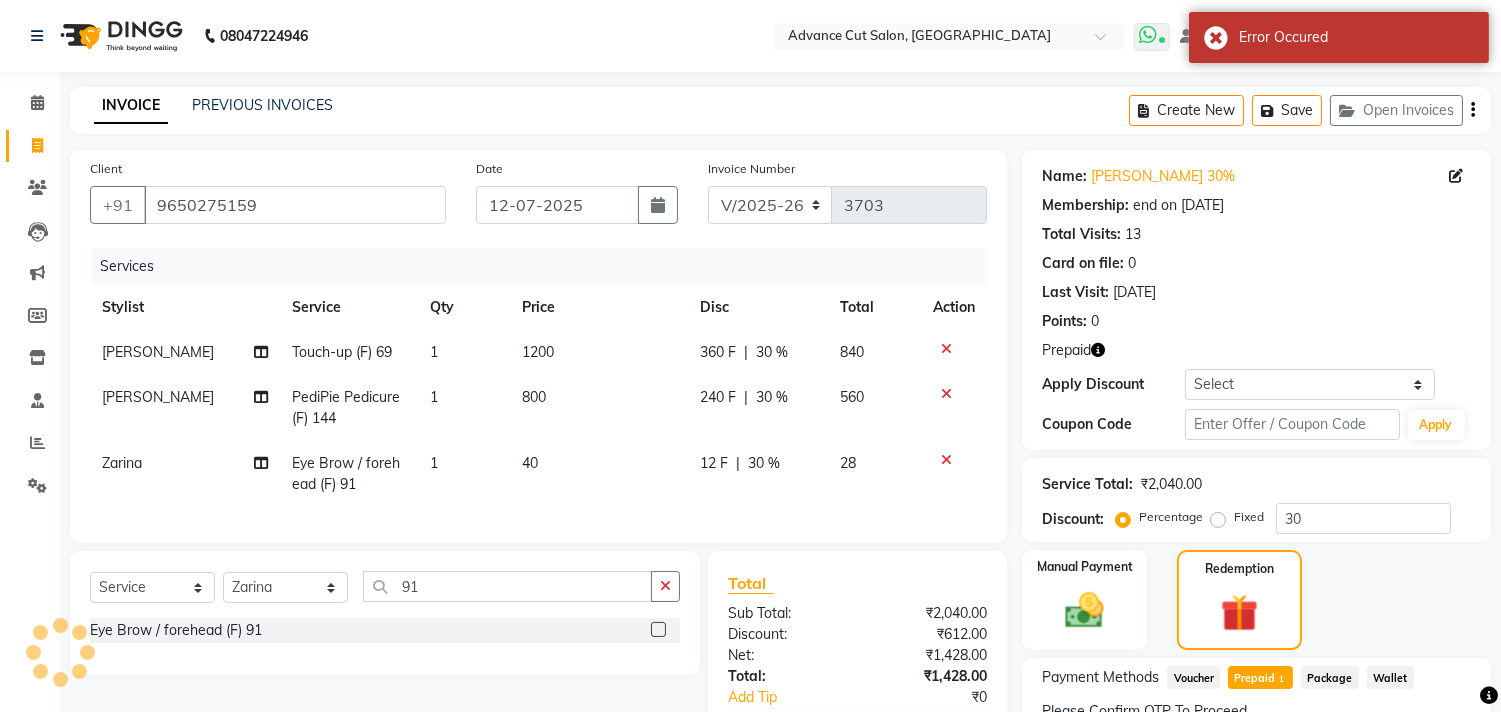 click at bounding box center (1148, 35) 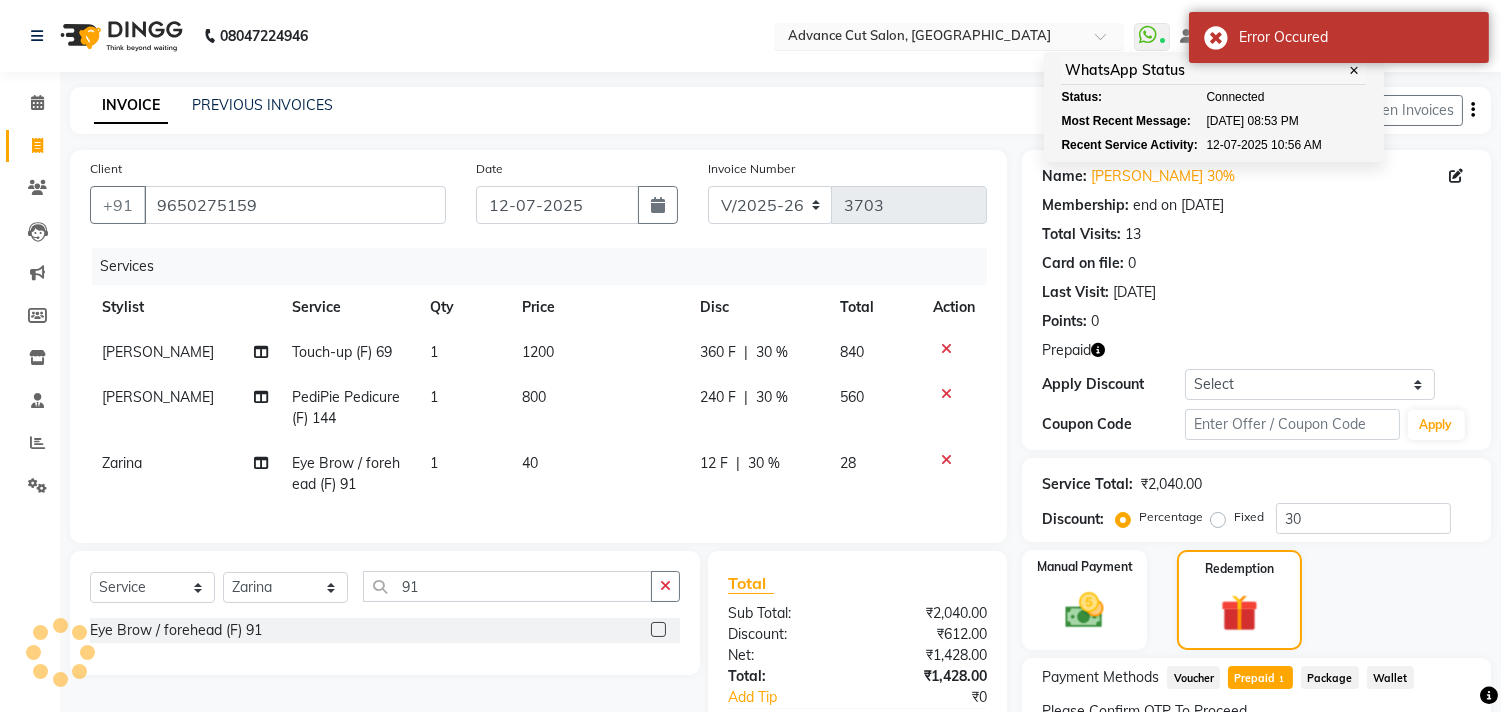 click at bounding box center [929, 38] 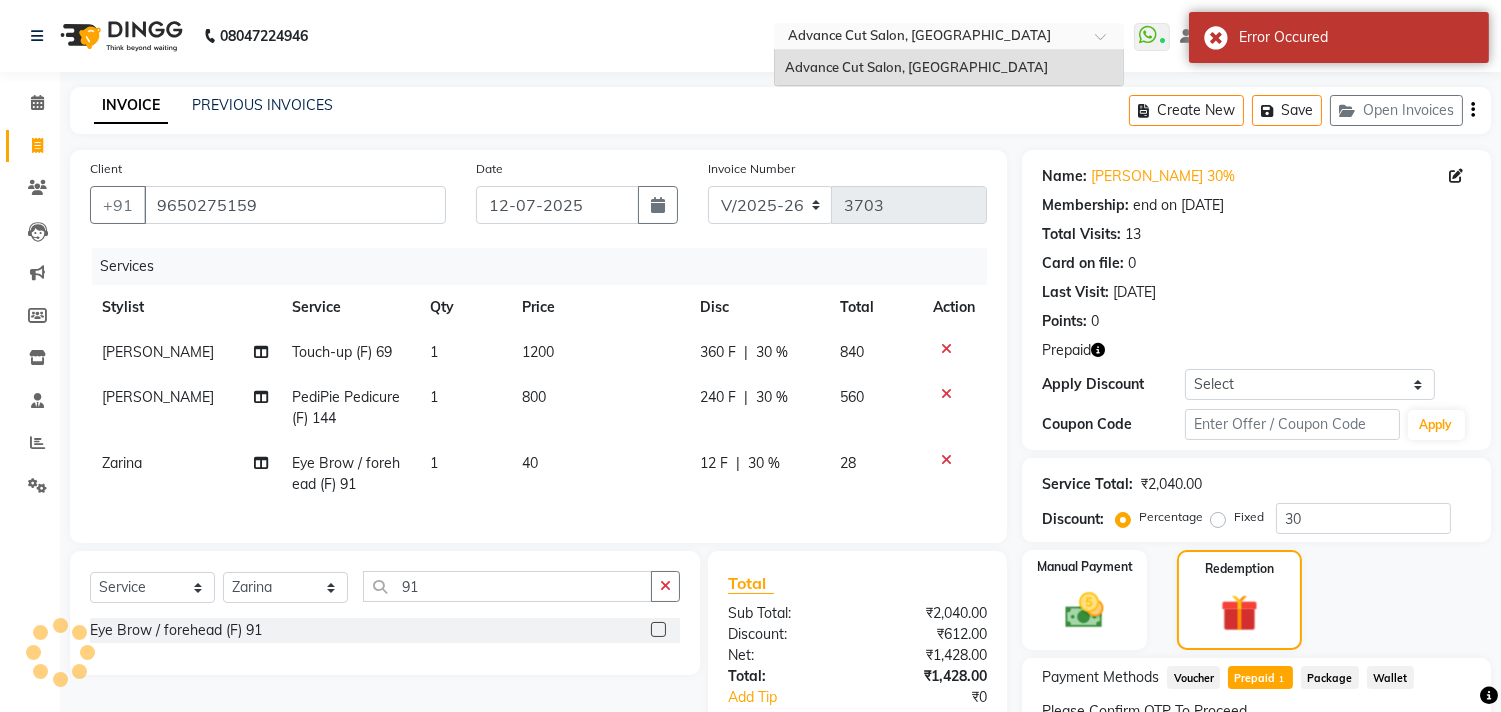 click on "INVOICE PREVIOUS INVOICES Create New   Save   Open Invoices" 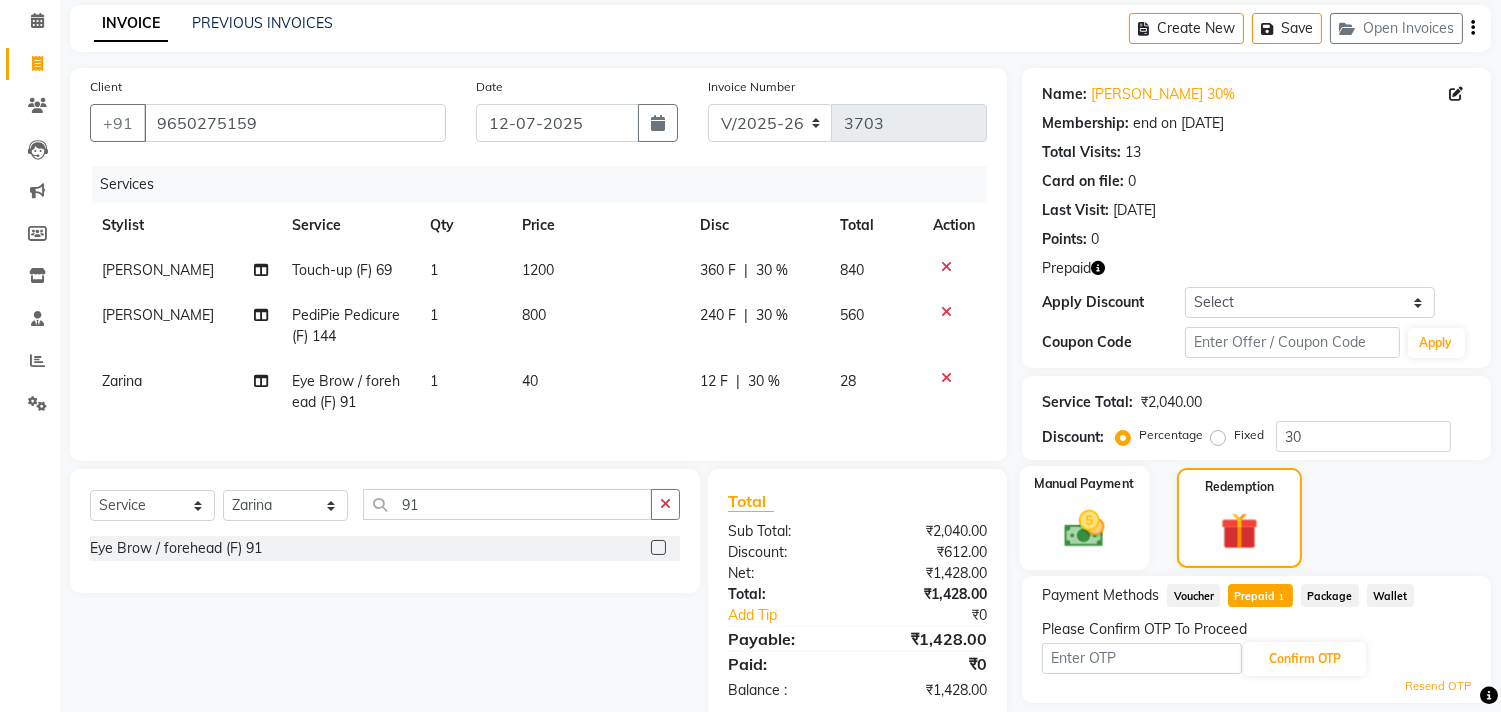 scroll, scrollTop: 143, scrollLeft: 0, axis: vertical 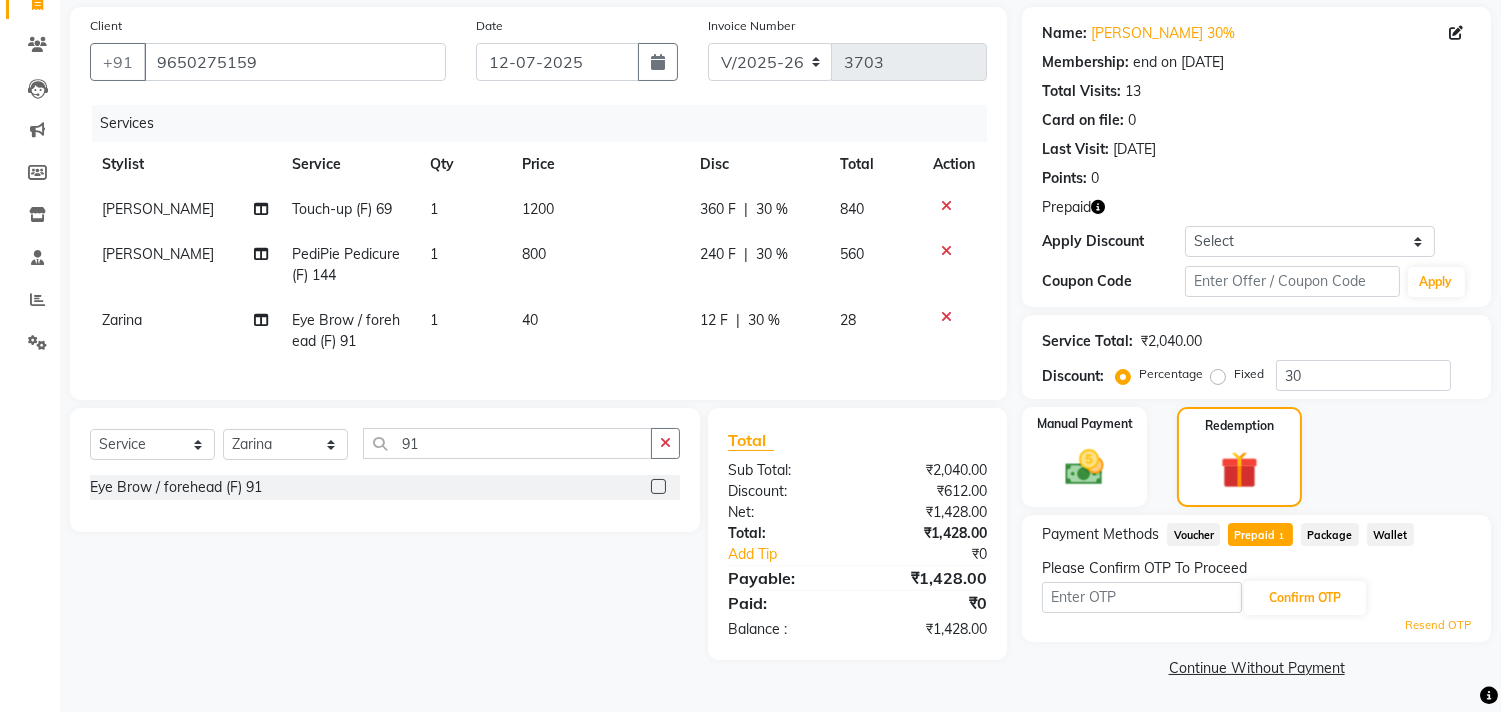 drag, startPoint x: 1037, startPoint y: 248, endPoint x: 1025, endPoint y: 247, distance: 12.0415945 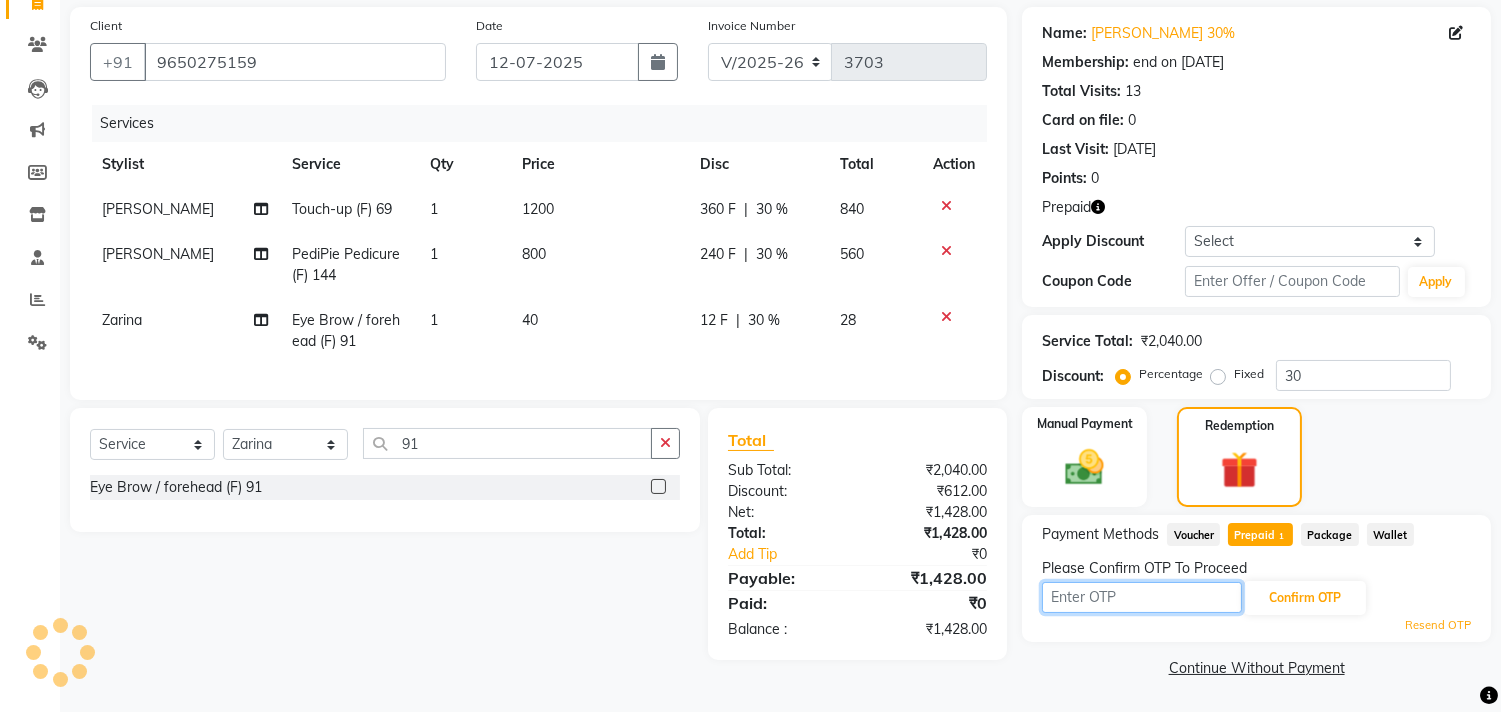 click at bounding box center [1142, 597] 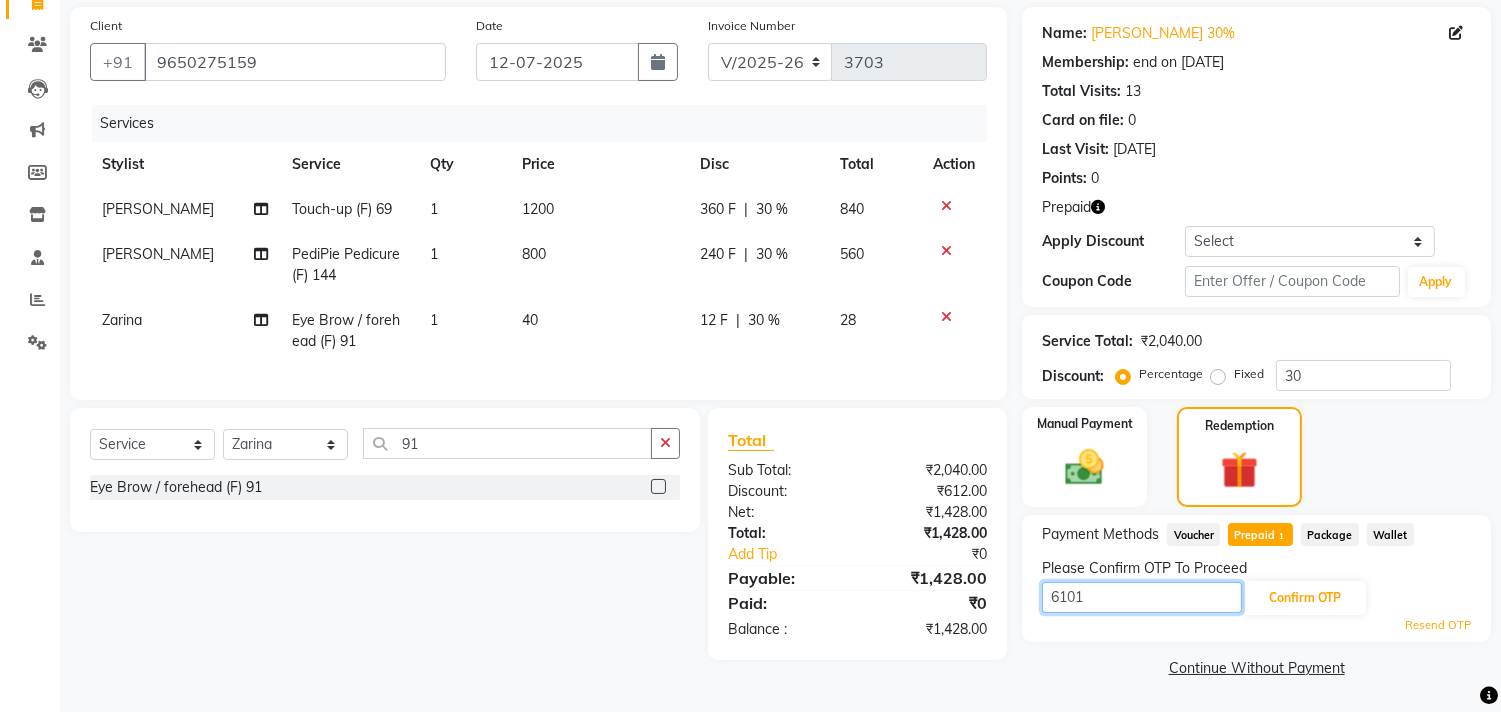 type on "6101" 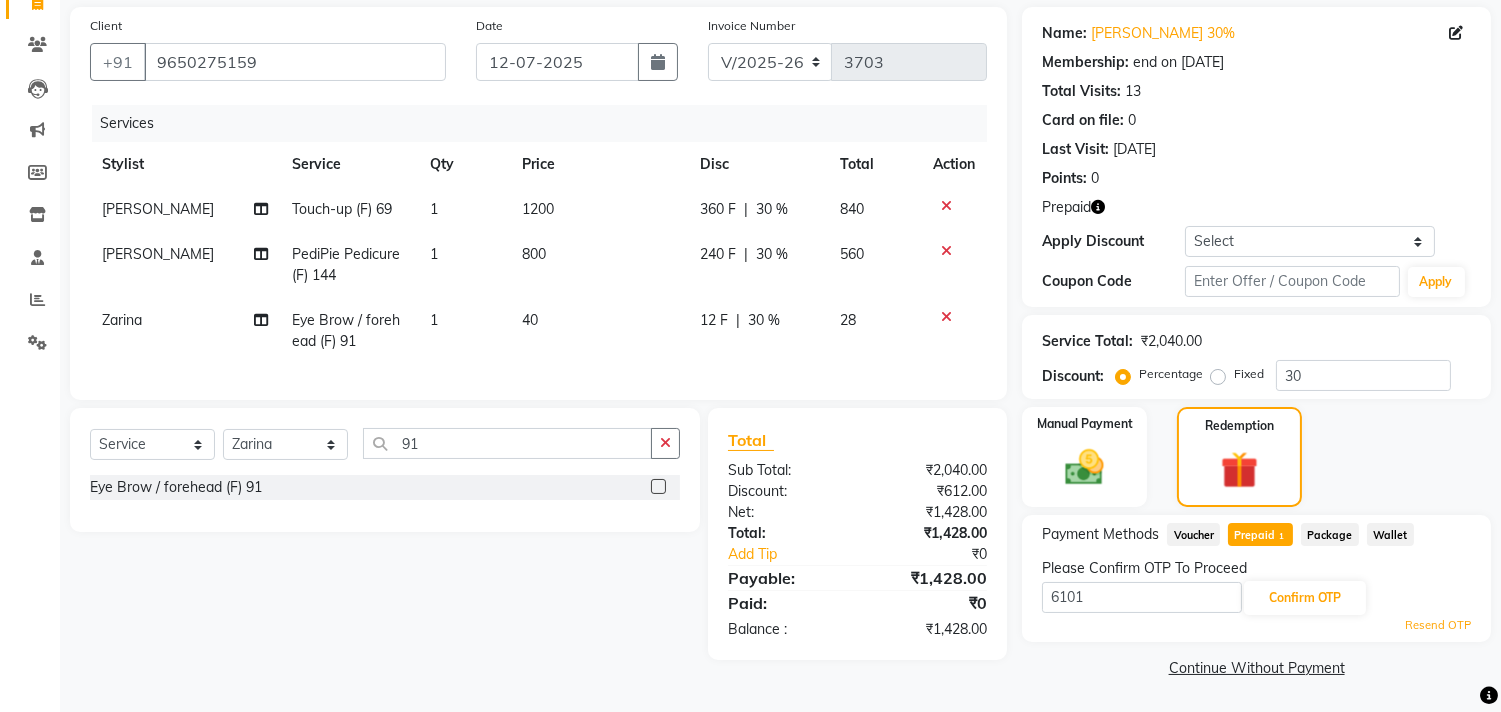 click on "6101 Confirm OTP" 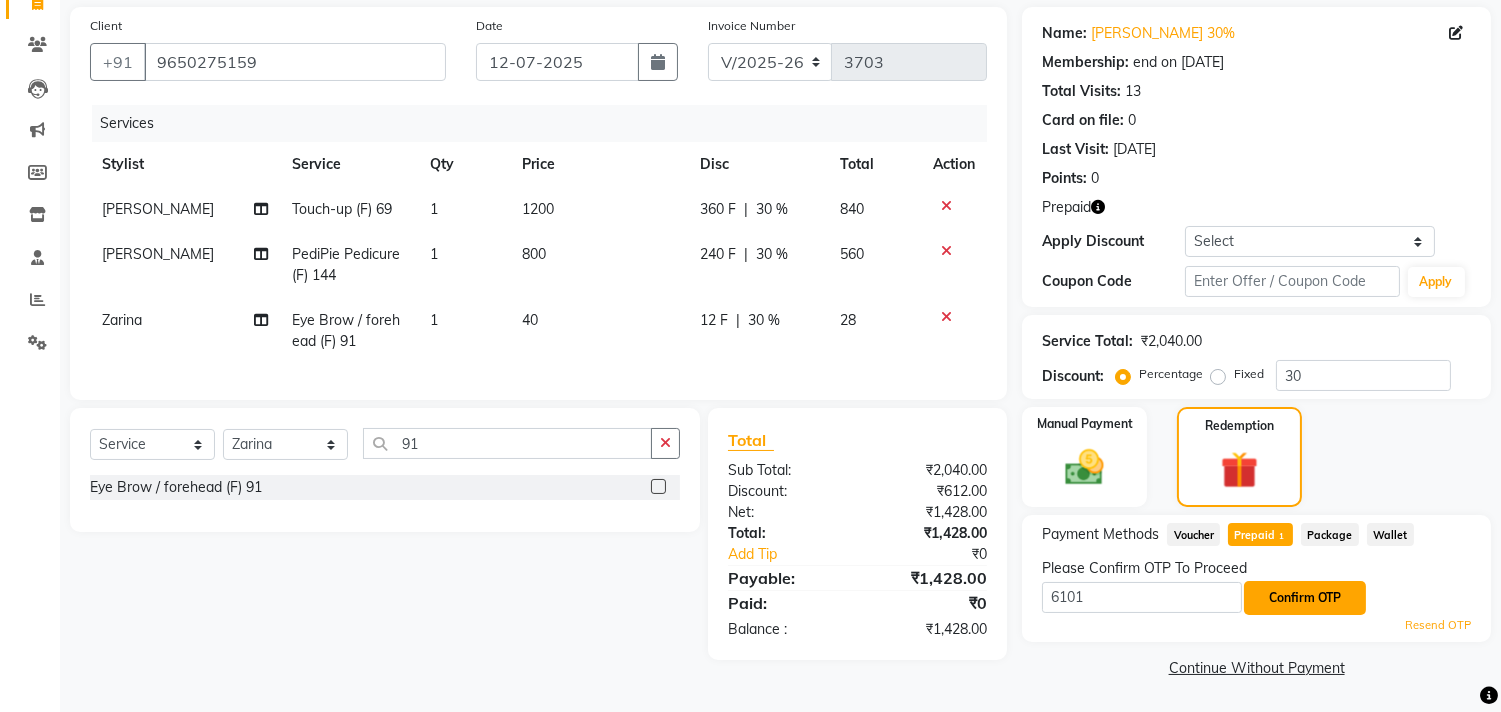 click on "Confirm OTP" 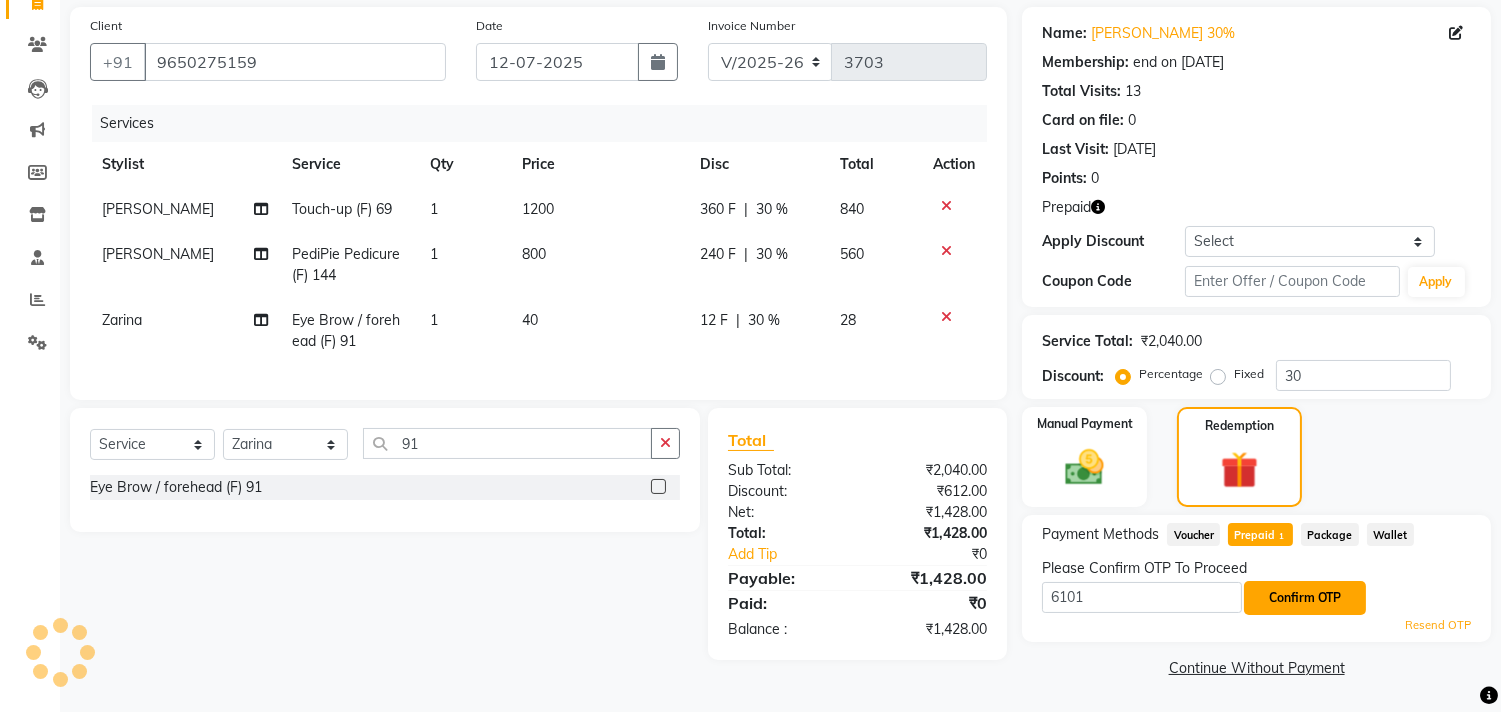 click on "Confirm OTP" 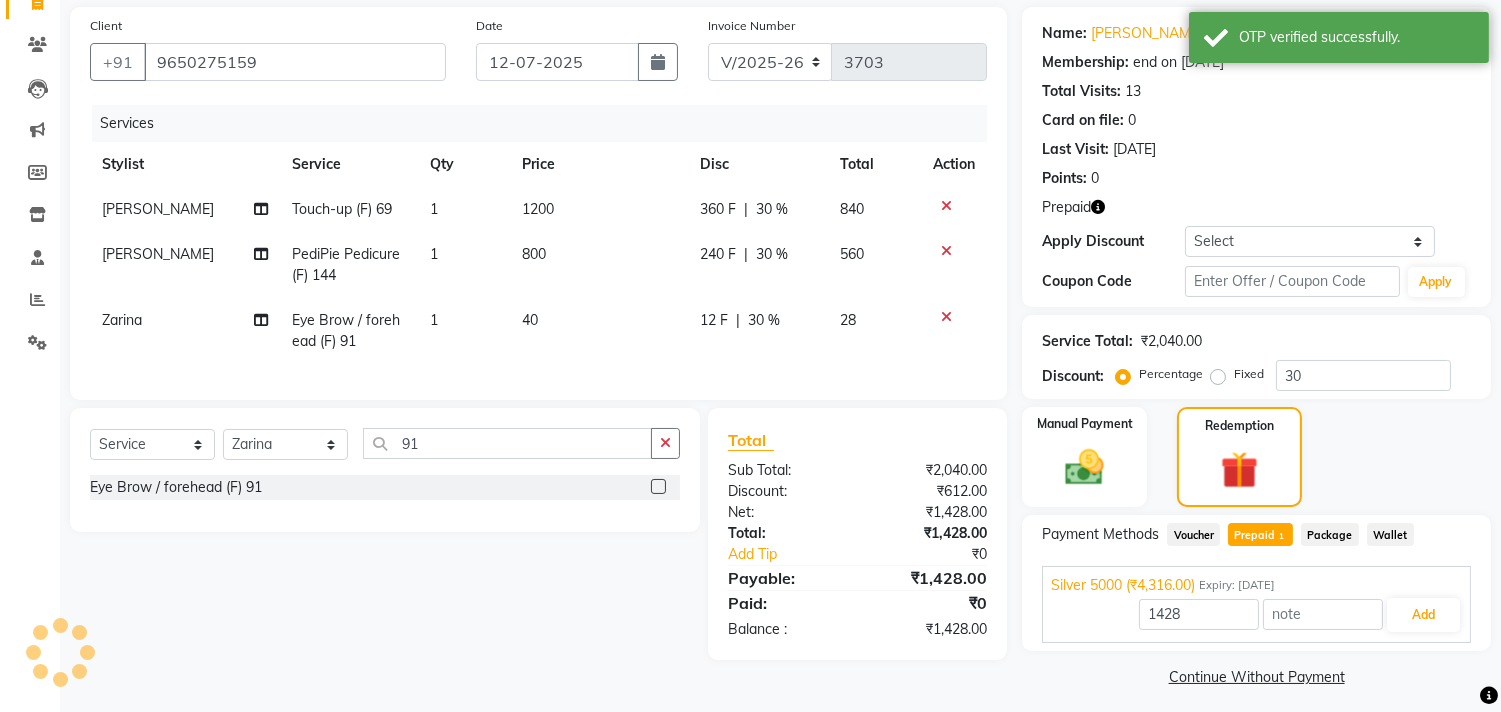 drag, startPoint x: 1270, startPoint y: 604, endPoint x: 1280, endPoint y: 597, distance: 12.206555 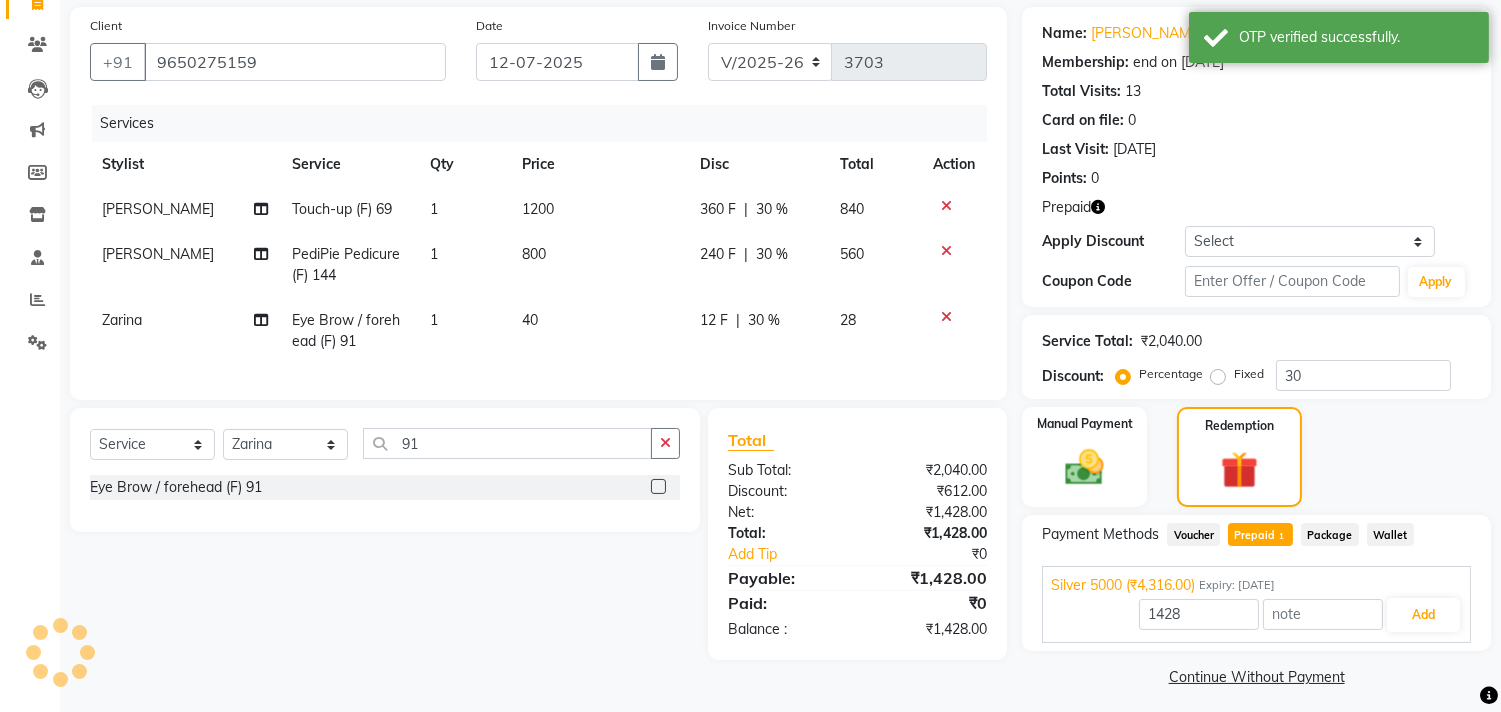 click at bounding box center (1323, 614) 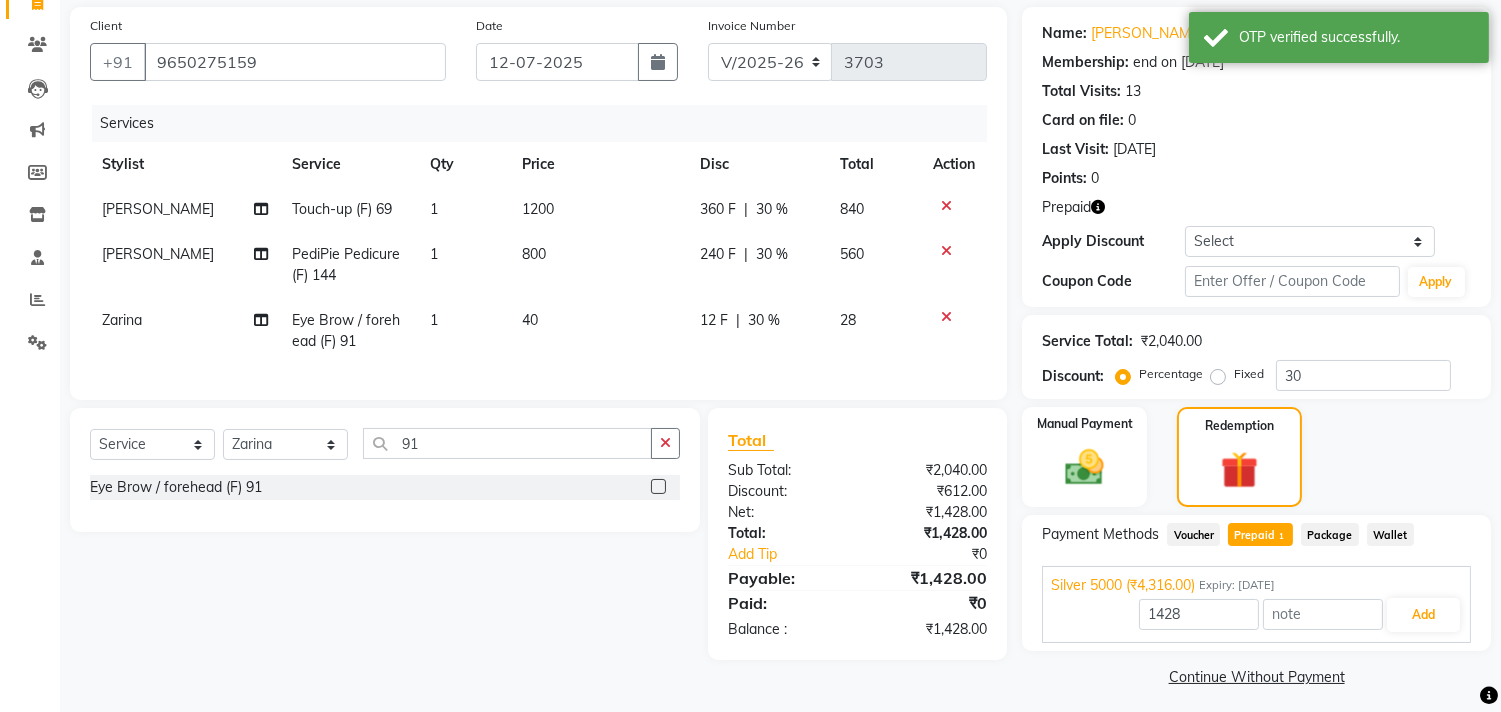 click at bounding box center (1323, 614) 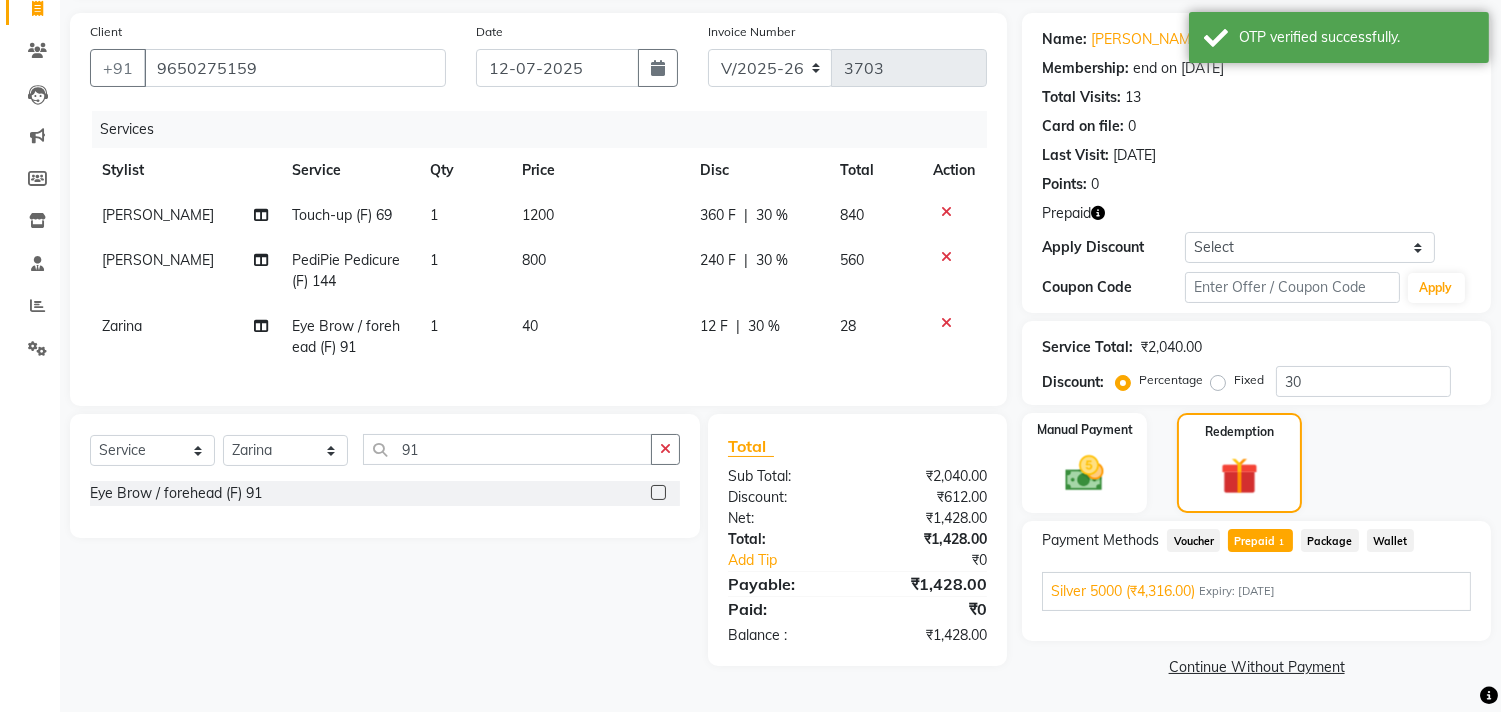 scroll, scrollTop: 137, scrollLeft: 0, axis: vertical 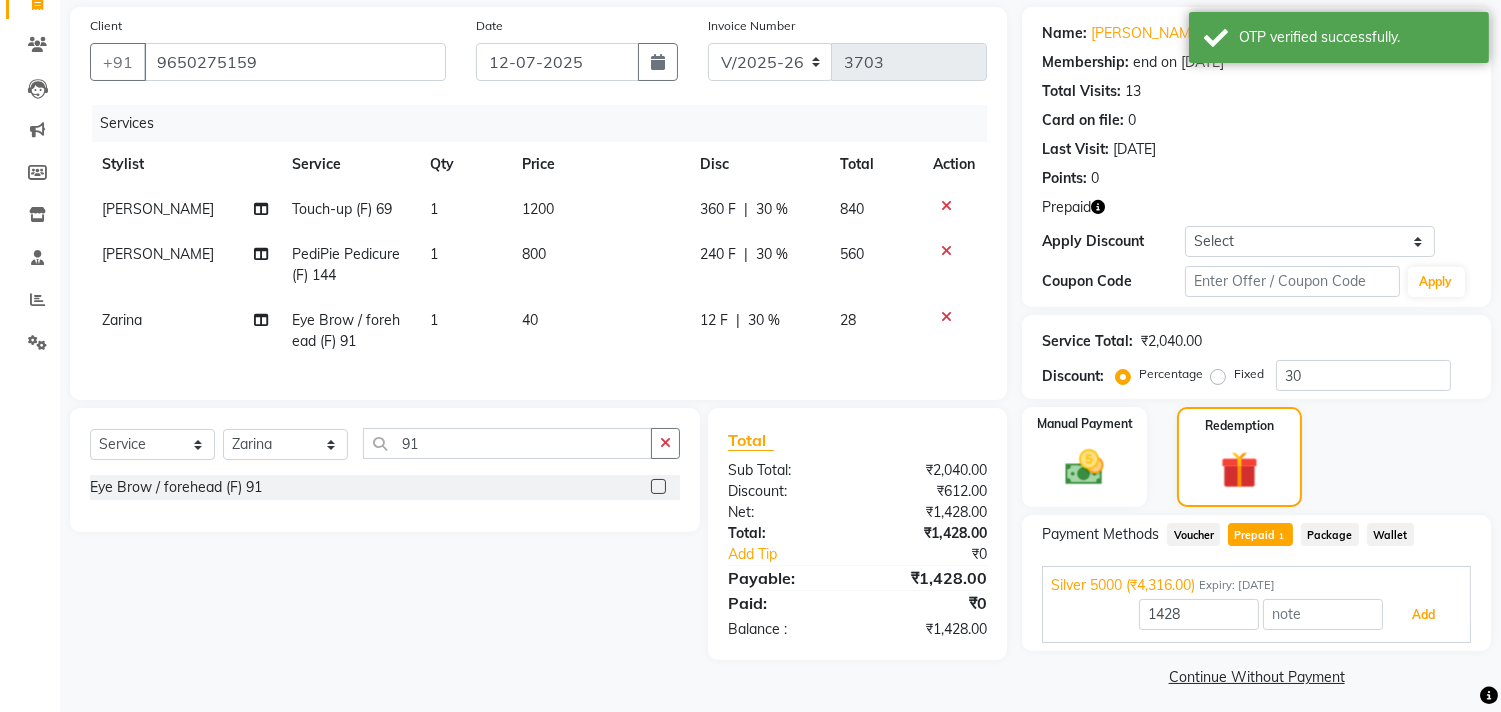 click on "Add" at bounding box center (1423, 615) 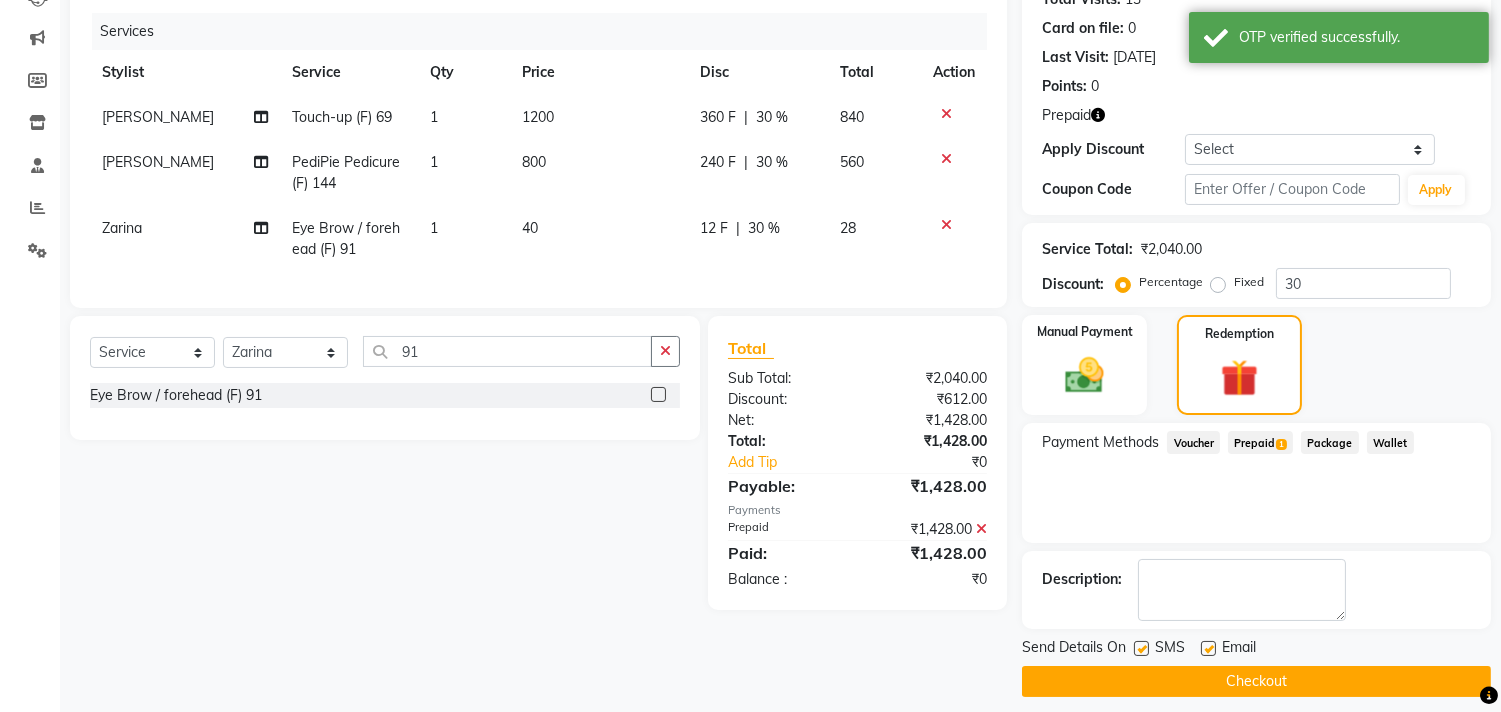 scroll, scrollTop: 248, scrollLeft: 0, axis: vertical 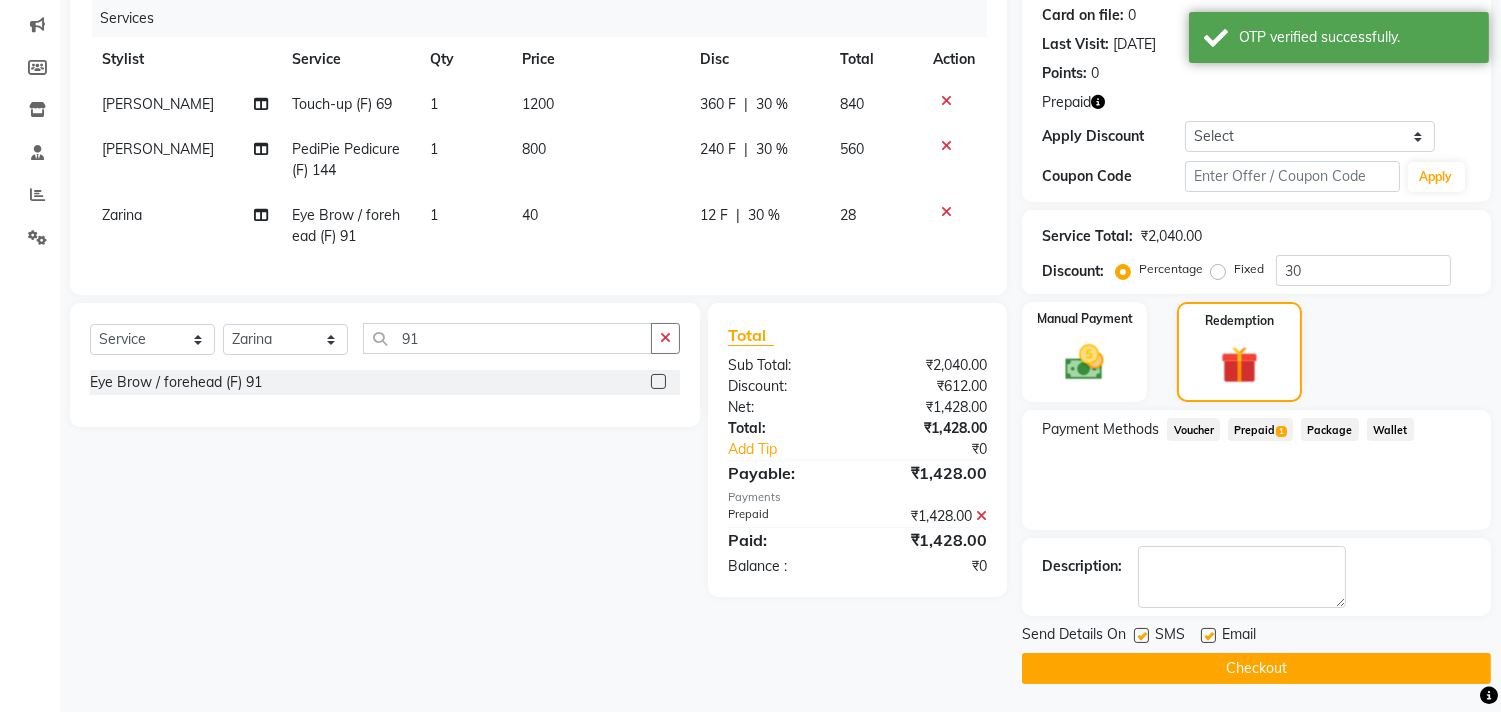 click on "INVOICE PREVIOUS INVOICES Create New   Save   Open Invoices  Client +91 9650275159 Date 12-07-2025 Invoice Number V/2025 V/2025-26 3703 Services Stylist Service Qty Price Disc Total Action O.P. Sharma  Touch-up (F) 69 1 1200 360 F | 30 % 840 Lallan PediPie Pedicure (F) 144 1 800 240 F | 30 % 560 Zarina Eye Brow / forehead (F) 91 1 40 12 F | 30 % 28 Select  Service  Product  Membership  Package Voucher Prepaid Gift Card  Select Stylist Abrar Alam Avinash Dilshad Lallan Meenu Nabeel Nafeesh Ahmad Naved O.P. Sharma  Pryag Sahil Samar Shahzad  SHWETA SINGH Zarina 91 Eye Brow / forehead (F) 91  Total Sub Total: ₹2,040.00 Discount: ₹612.00 Net: ₹1,428.00 Total: ₹1,428.00 Add Tip ₹0 Payable: ₹1,428.00 Payments Prepaid ₹1,428.00  Paid: ₹1,428.00 Balance   : ₹0 Name: Manisha 30% Membership: end on 23-05-2026 Total Visits:  13 Card on file:  0 Last Visit:   01-07-2025 Points:   0  Prepaid Apply Discount Select Membership → Silver 5000 Membership → Silver 5000 Coupon Code Apply Service Total: 30 1" 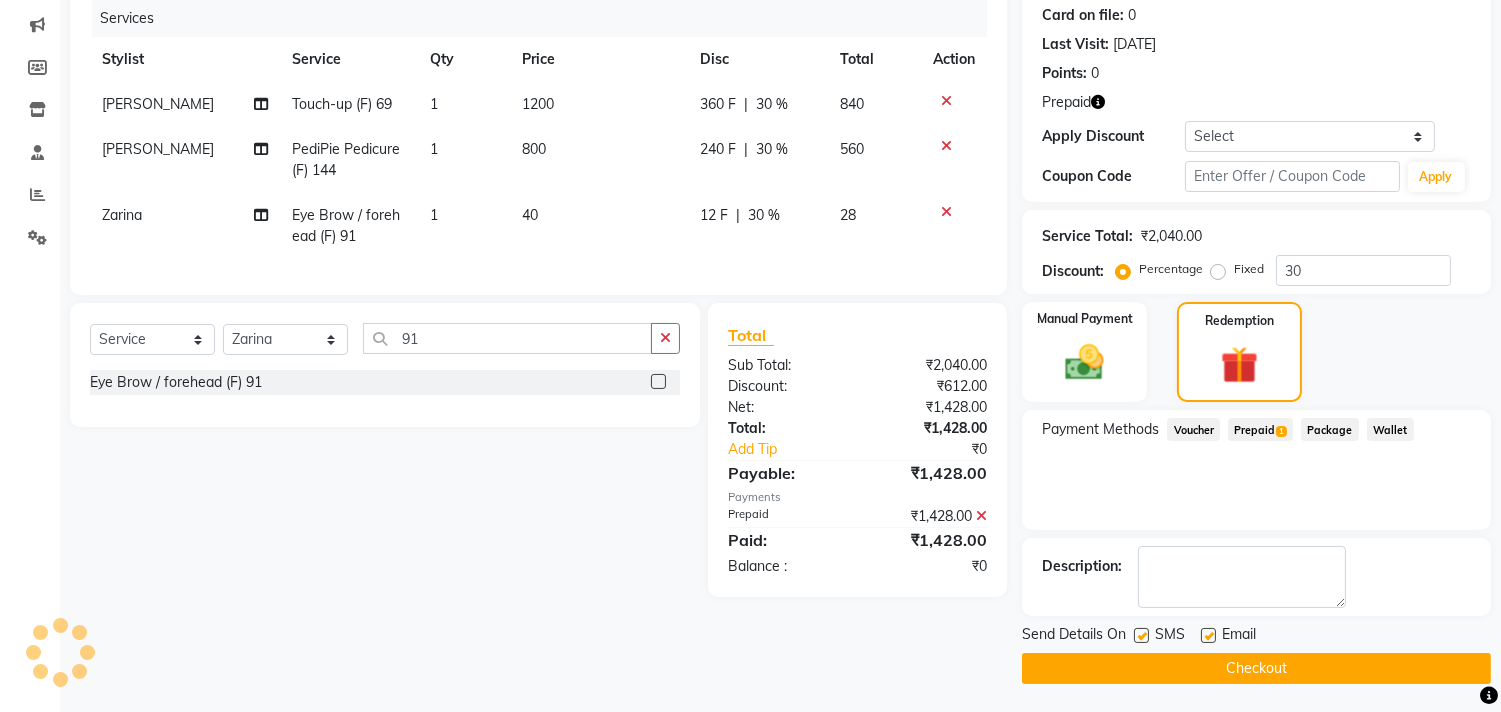click on "Checkout" 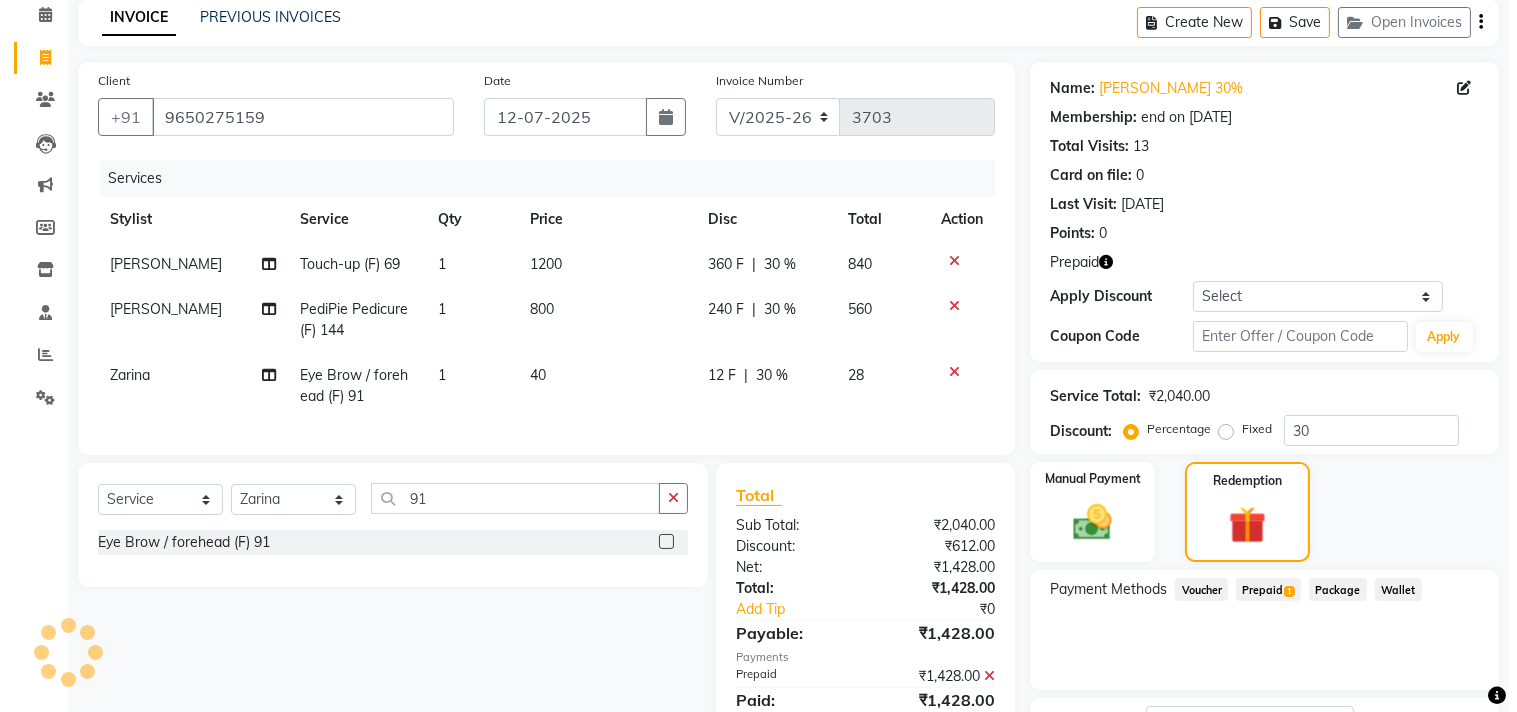 scroll, scrollTop: 0, scrollLeft: 0, axis: both 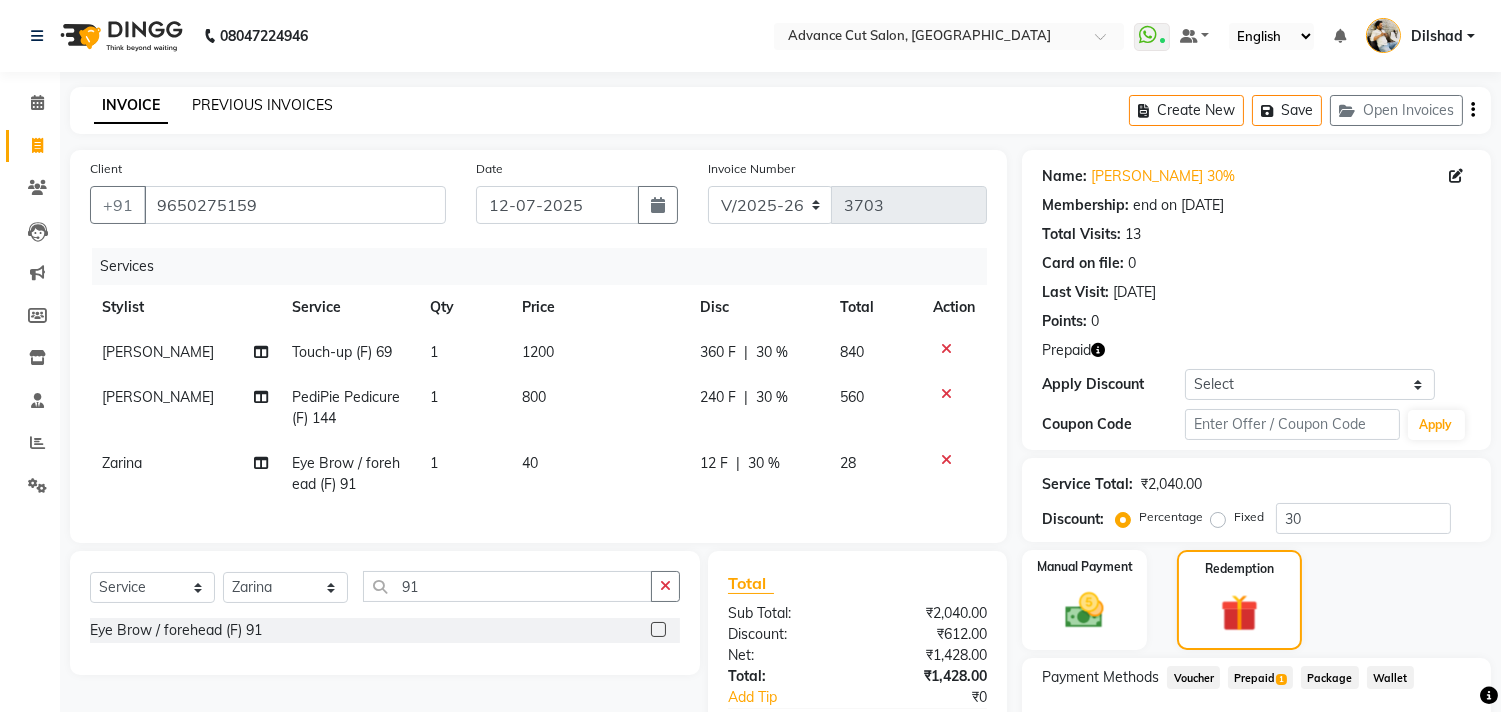 click on "PREVIOUS INVOICES" 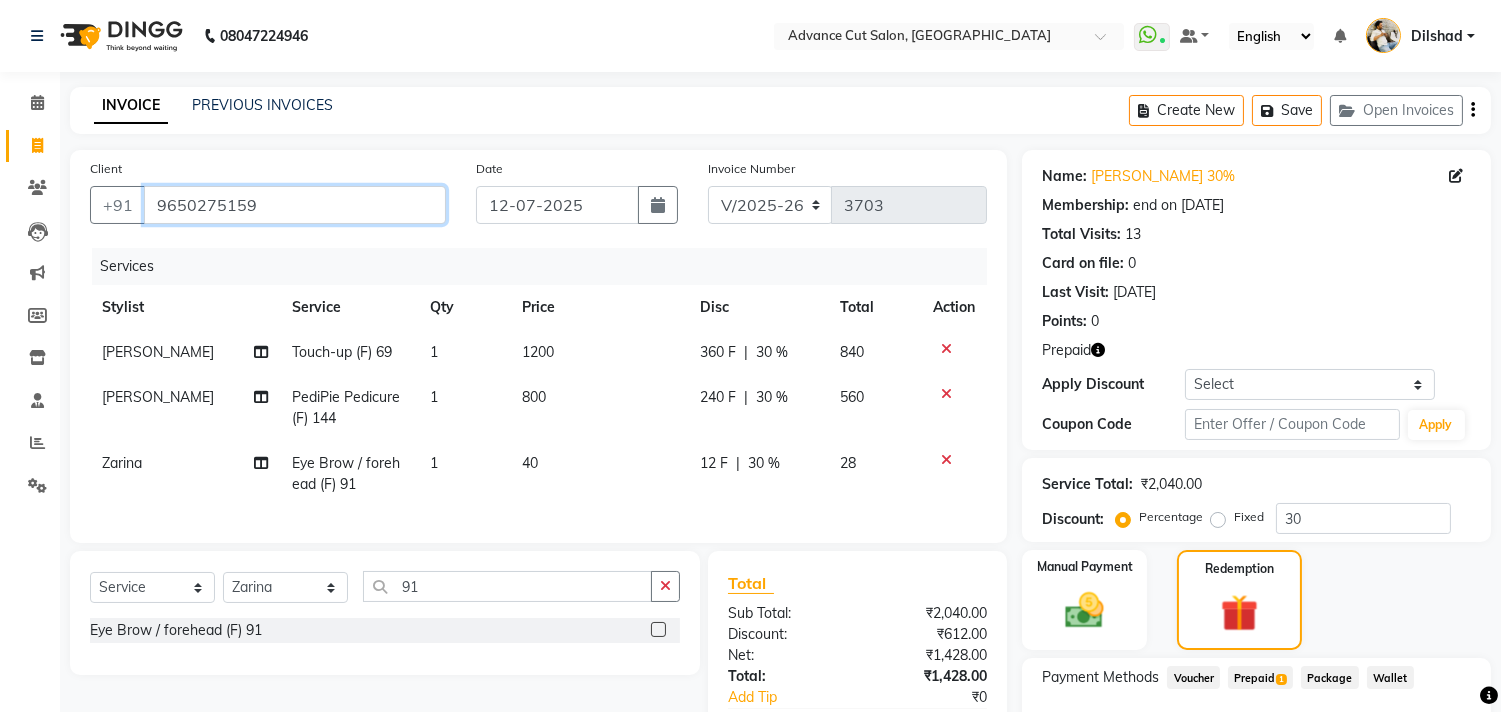 drag, startPoint x: 155, startPoint y: 196, endPoint x: 282, endPoint y: 193, distance: 127.03543 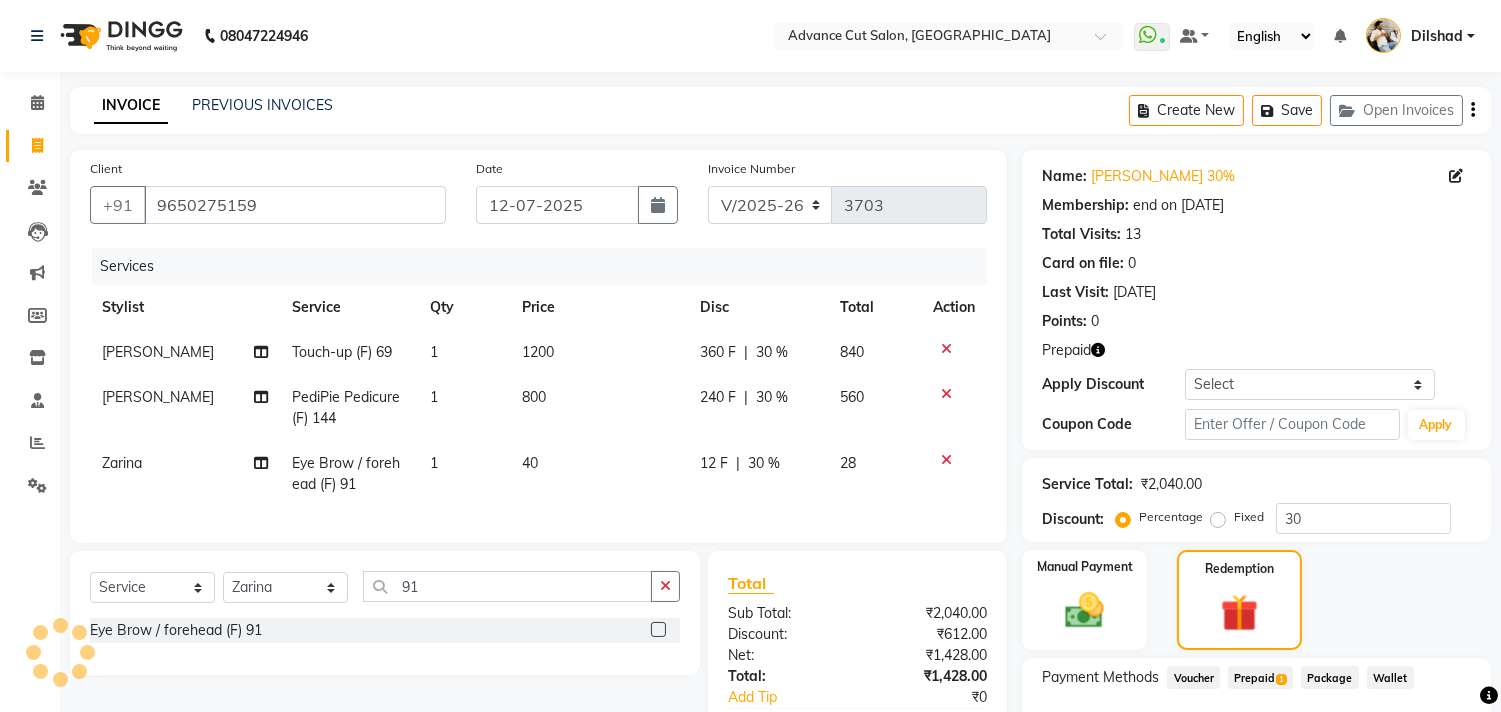 click on "INVOICE PREVIOUS INVOICES Create New   Save   Open Invoices" 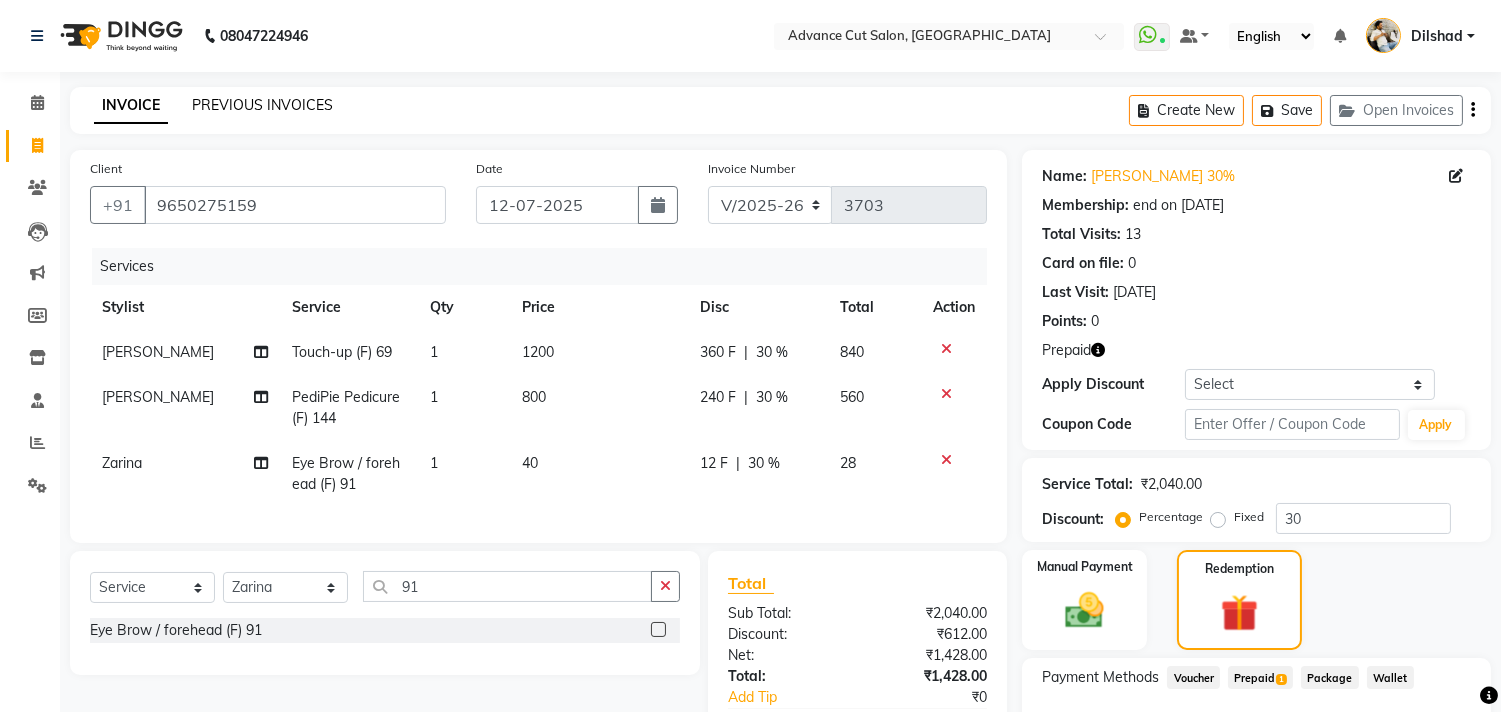 click on "PREVIOUS INVOICES" 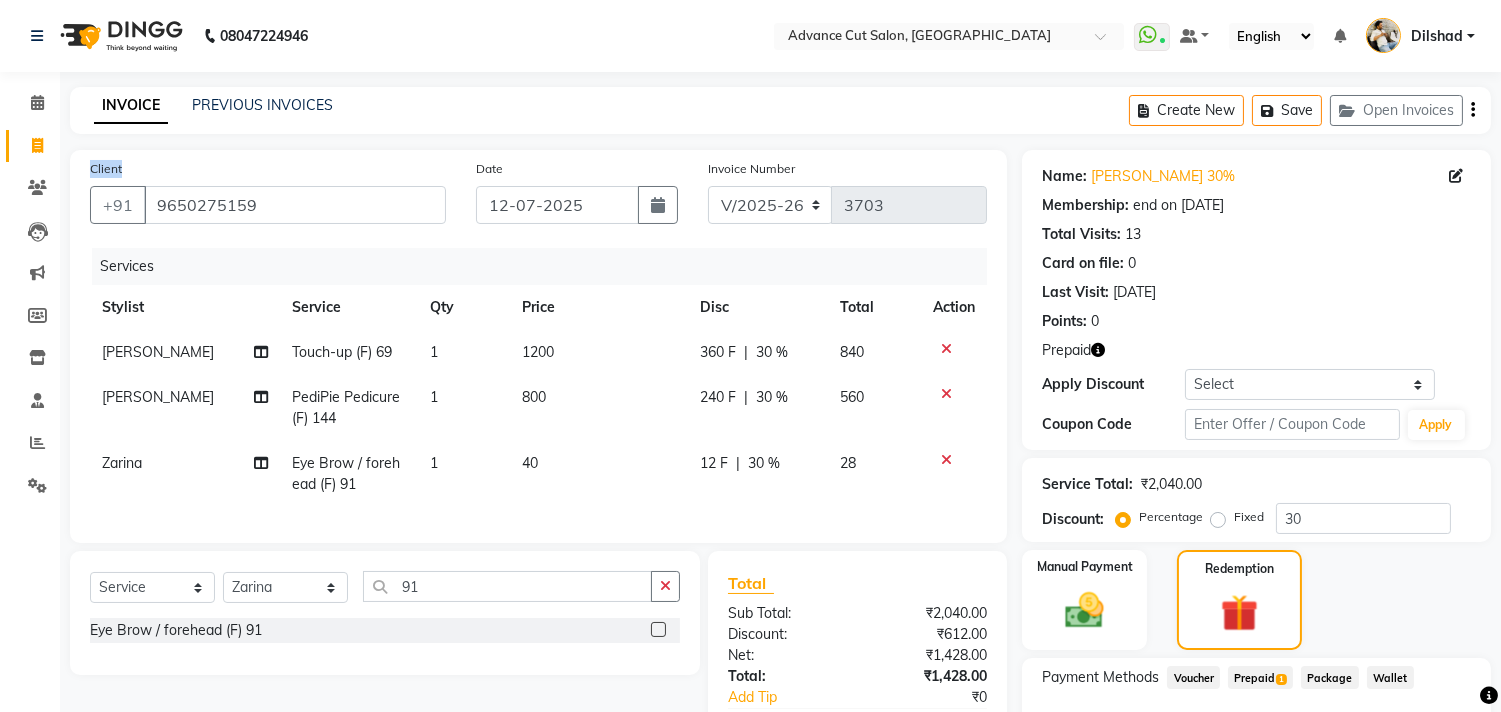 click on "INVOICE PREVIOUS INVOICES Create New   Save   Open Invoices  Client +91 9650275159 Date 12-07-2025 Invoice Number V/2025 V/2025-26 3703 Services Stylist Service Qty Price Disc Total Action O.P. Sharma  Touch-up (F) 69 1 1200 360 F | 30 % 840 Lallan PediPie Pedicure (F) 144 1 800 240 F | 30 % 560 Zarina Eye Brow / forehead (F) 91 1 40 12 F | 30 % 28 Select  Service  Product  Membership  Package Voucher Prepaid Gift Card  Select Stylist Abrar Alam Avinash Dilshad Lallan Meenu Nabeel Nafeesh Ahmad Naved O.P. Sharma  Pryag Sahil Samar Shahzad  SHWETA SINGH Zarina 91 Eye Brow / forehead (F) 91  Total Sub Total: ₹2,040.00 Discount: ₹612.00 Net: ₹1,428.00 Total: ₹1,428.00 Add Tip ₹0 Payable: ₹1,428.00 Payments Prepaid ₹1,428.00  Paid: ₹1,428.00 Balance   : ₹0 Name: Manisha 30% Membership: end on 23-05-2026 Total Visits:  13 Card on file:  0 Last Visit:   01-07-2025 Points:   0  Prepaid Apply Discount Select Membership → Silver 5000 Membership → Silver 5000 Coupon Code Apply Service Total: 30 1" 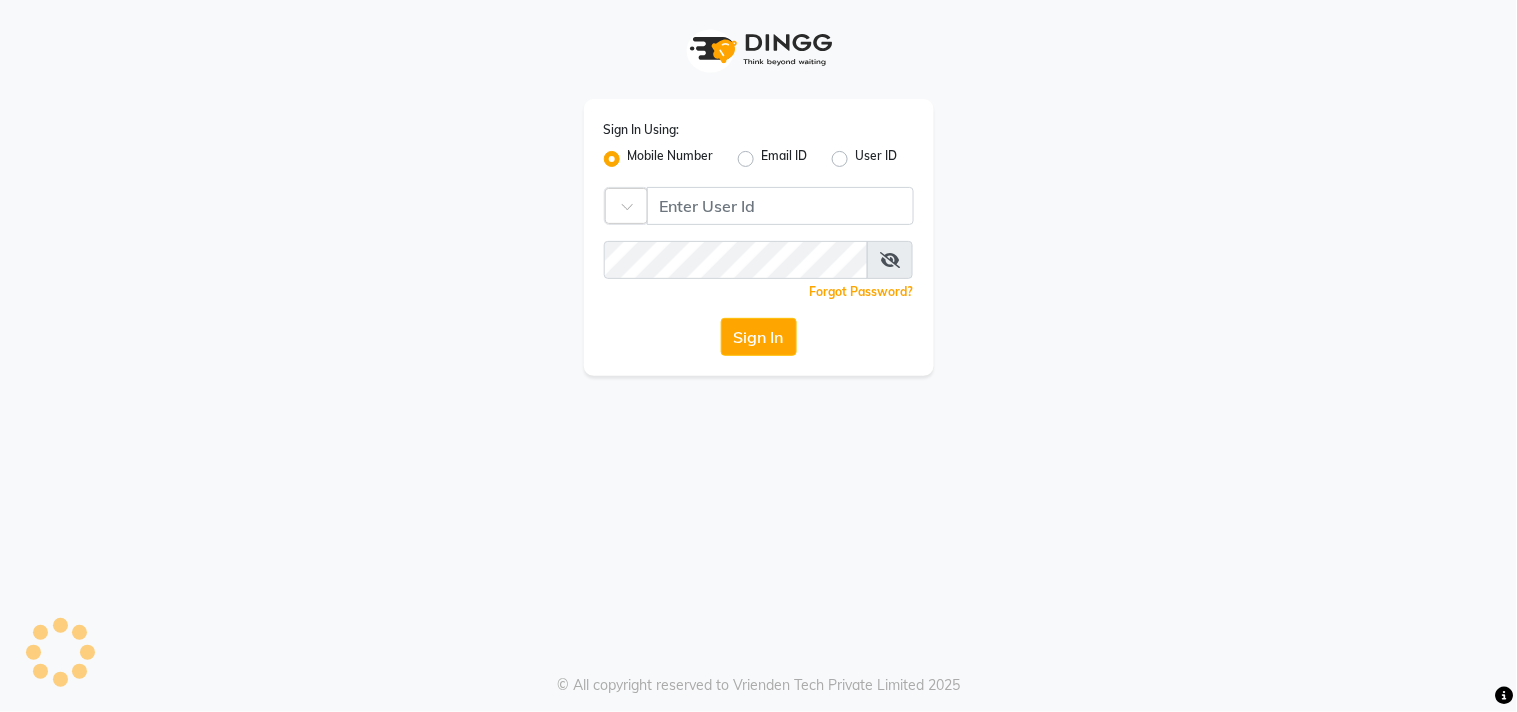 click on "Sign In Using: Mobile Number Email ID User ID Country Code ×  Remember me Forgot Password?  Sign In" 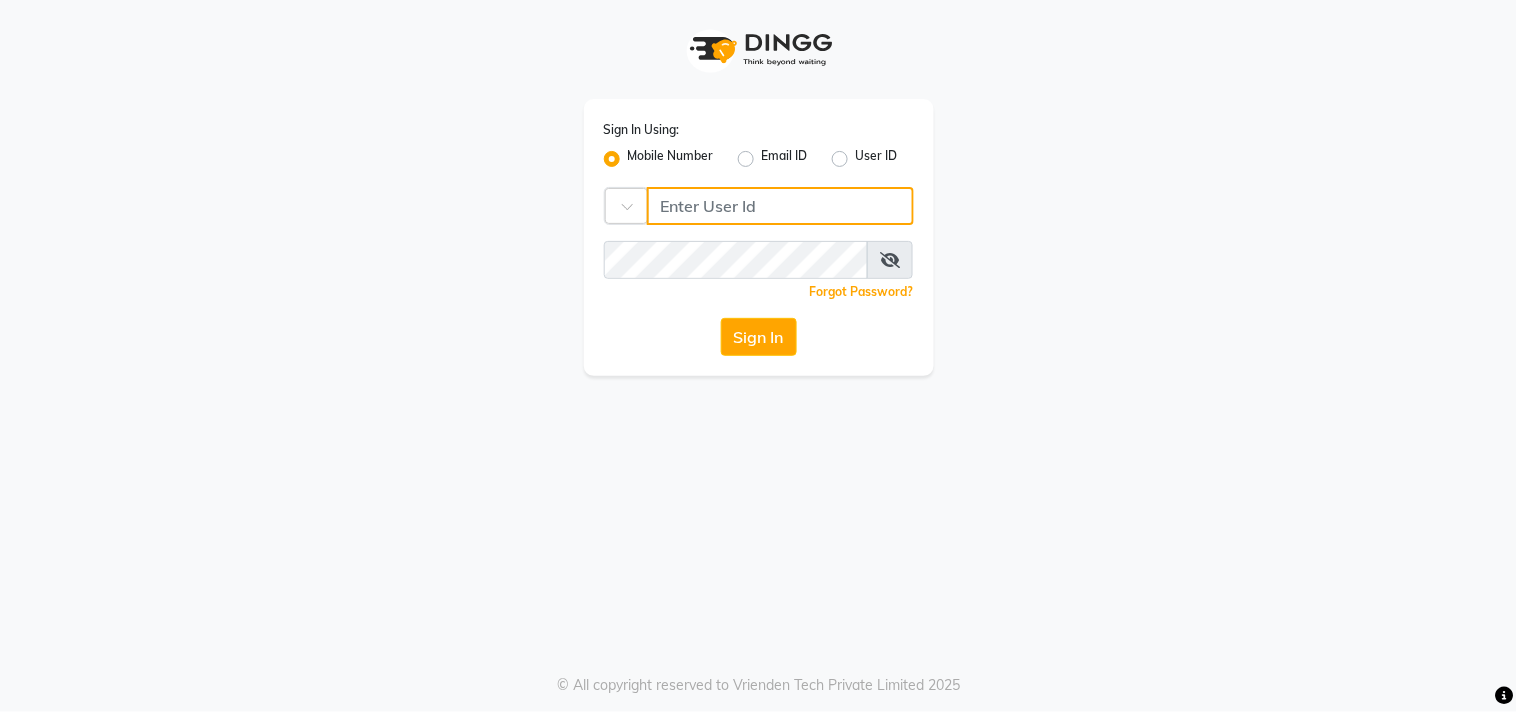 click 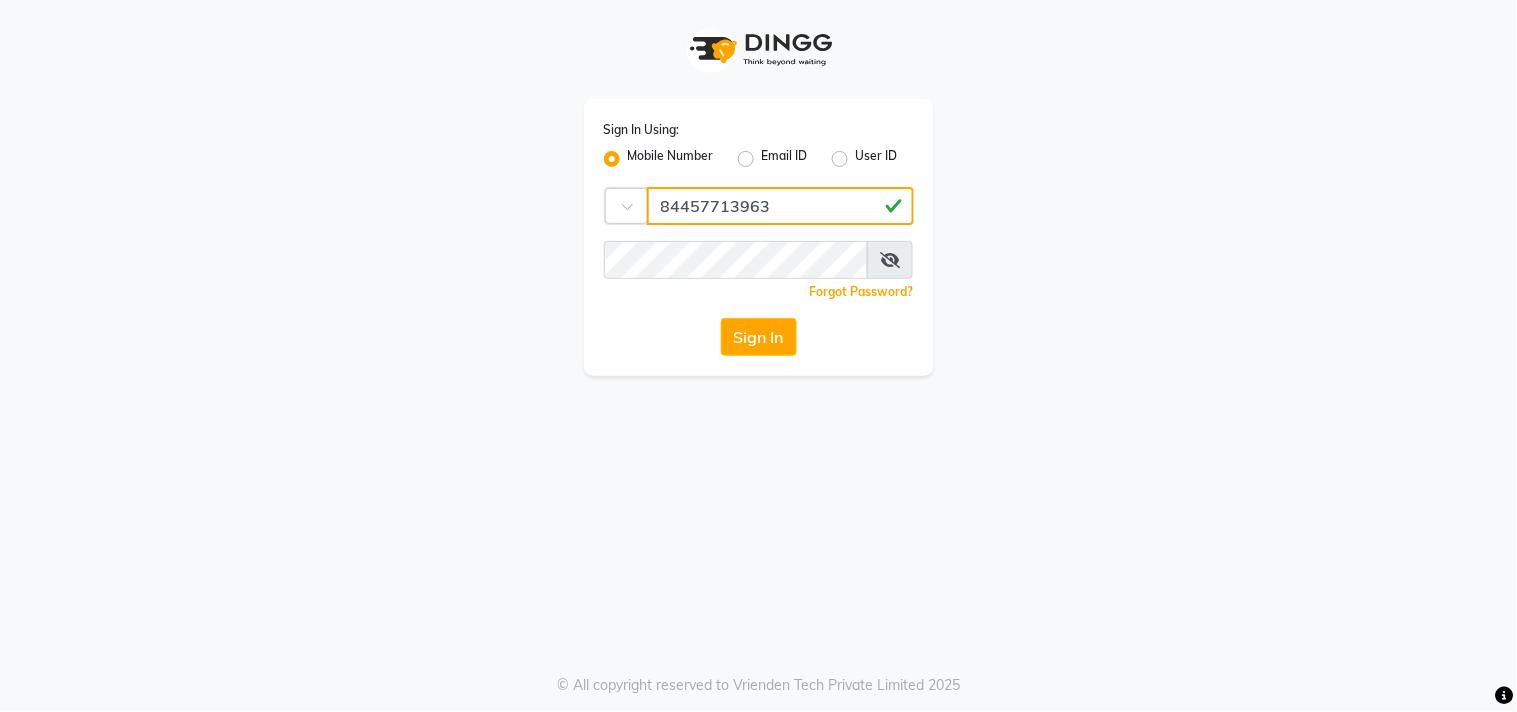 click on "84457713963" 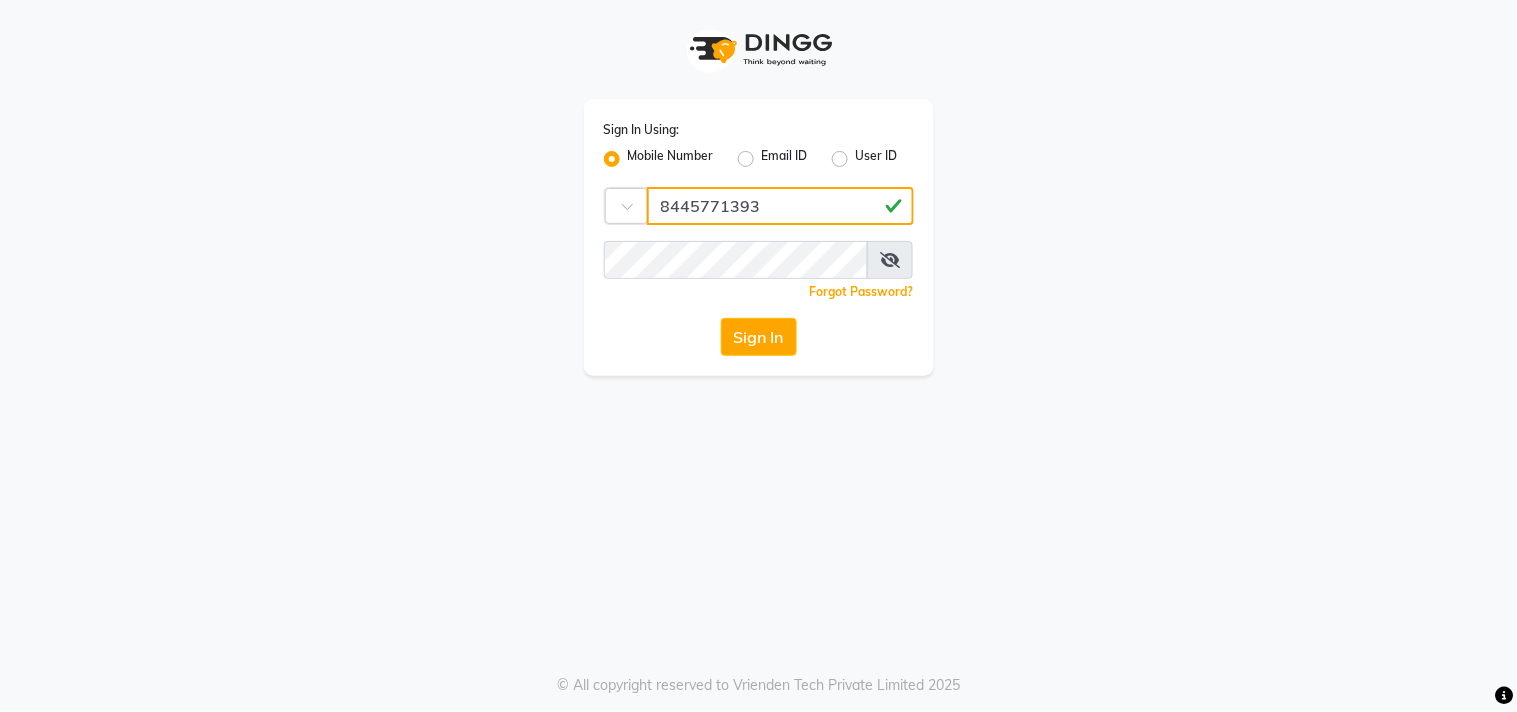 type on "8445771393" 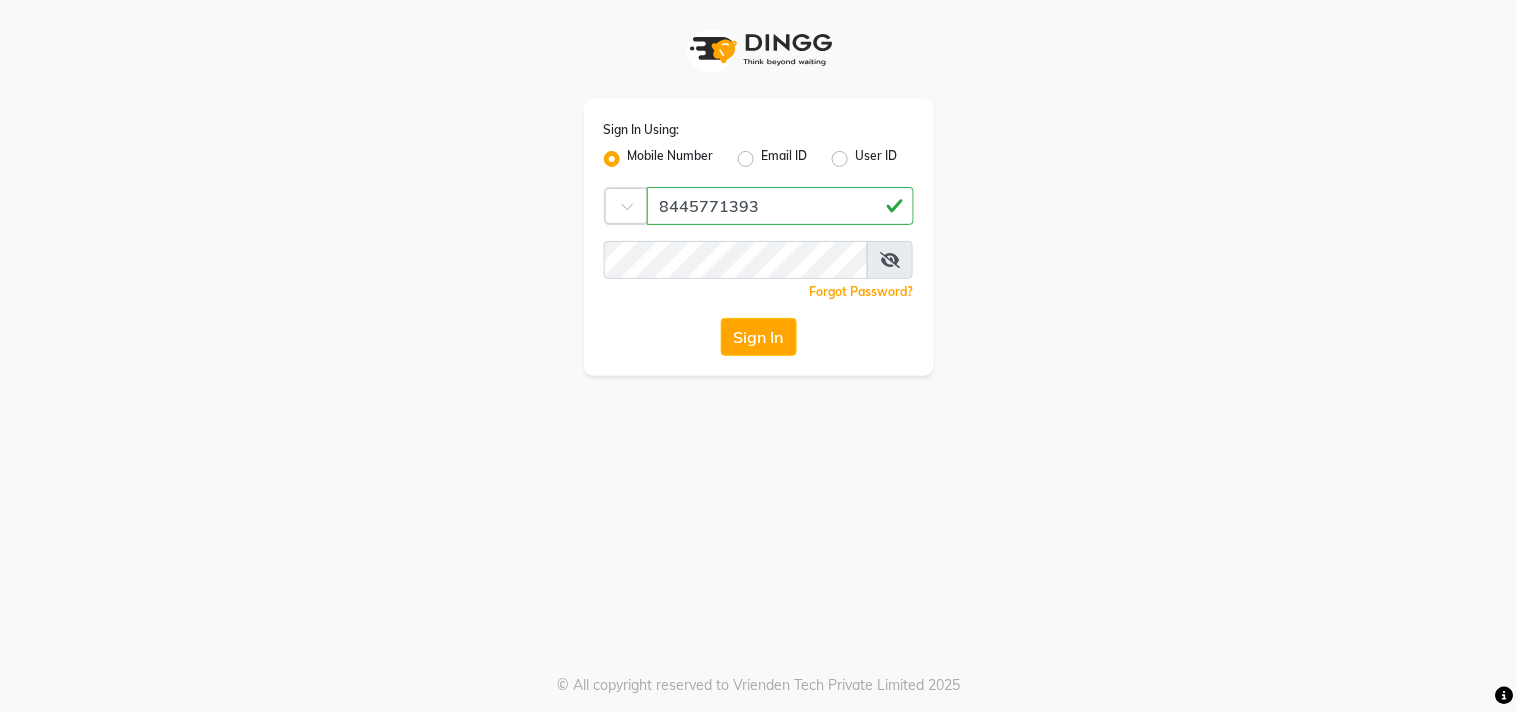 click 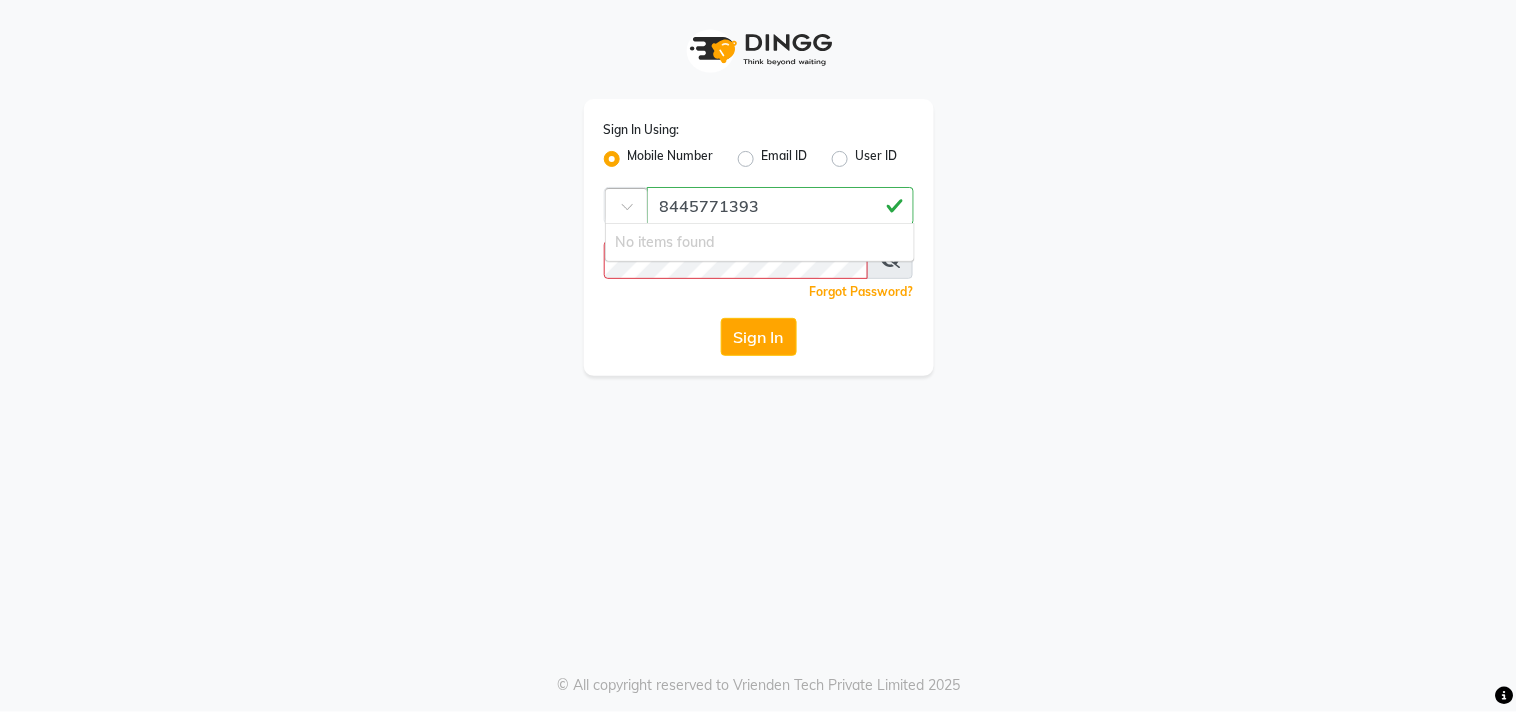 click 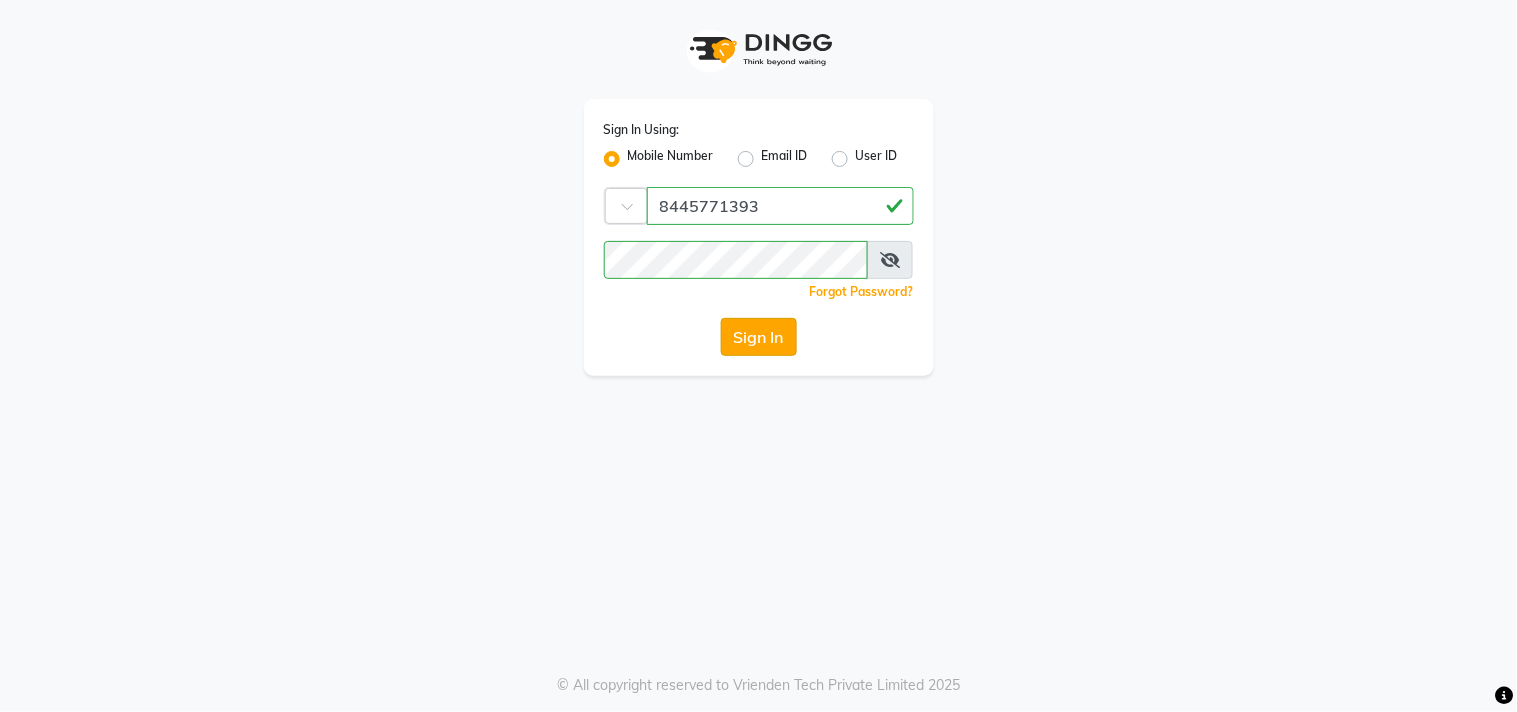 click on "Sign In" 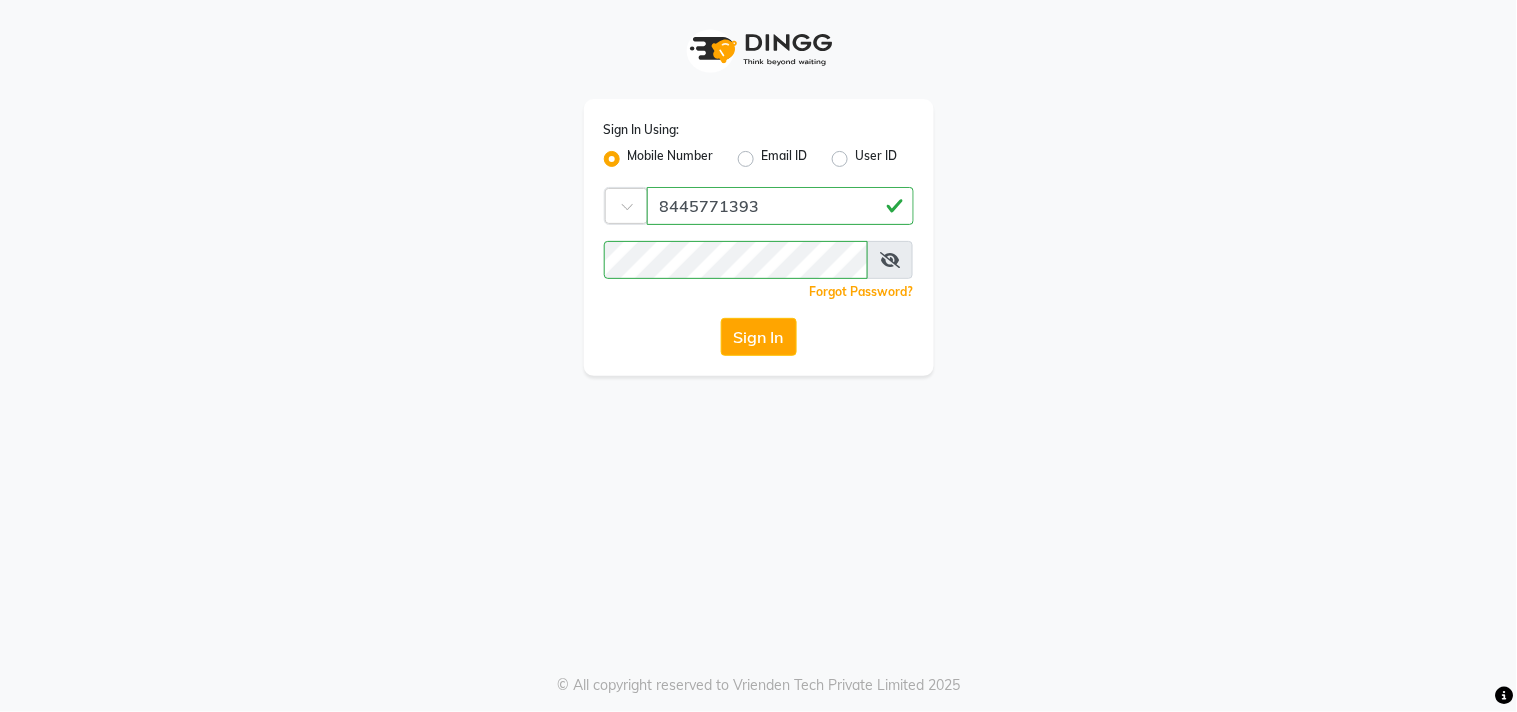click at bounding box center [890, 260] 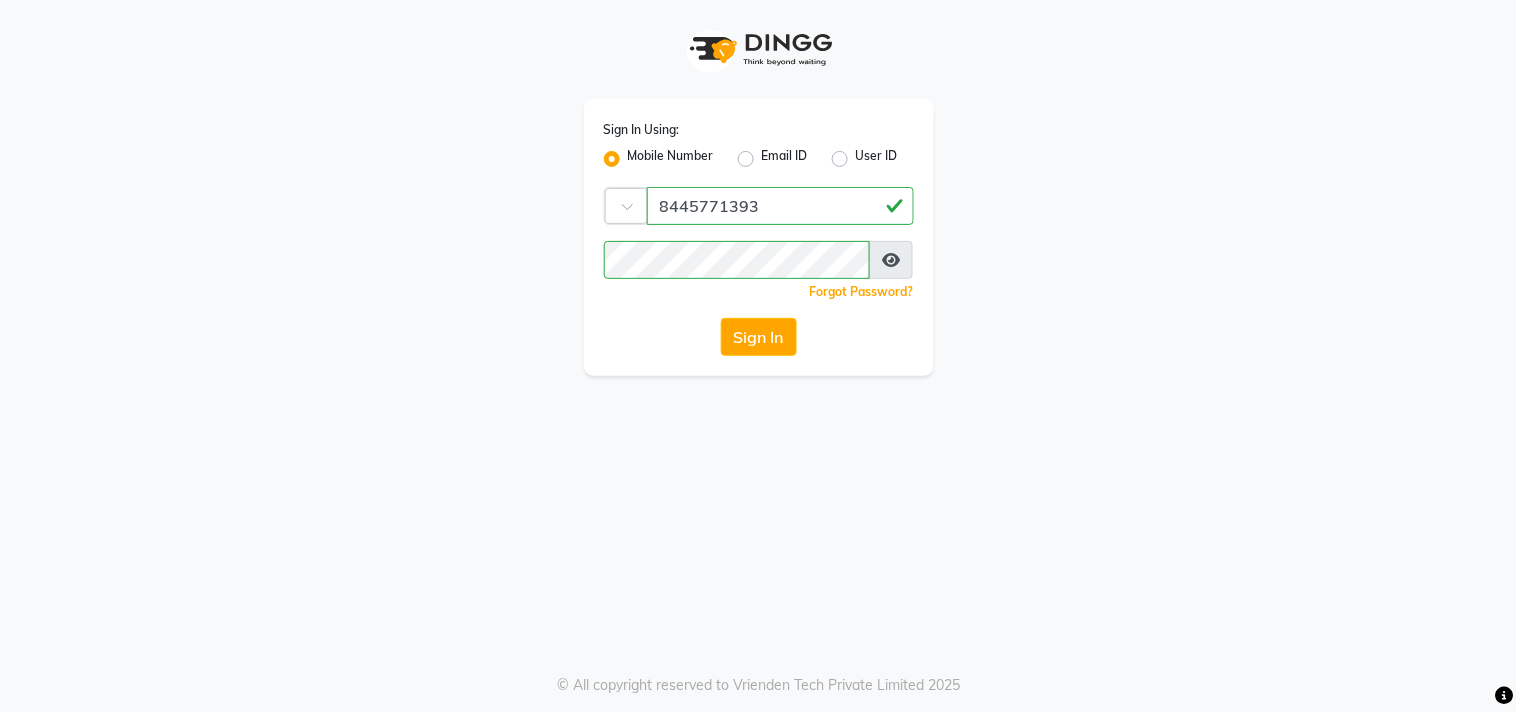 click on "Sign In Using: Mobile Number Email ID User ID Country Code × 8445771393  Remember me Forgot Password?  Sign In" 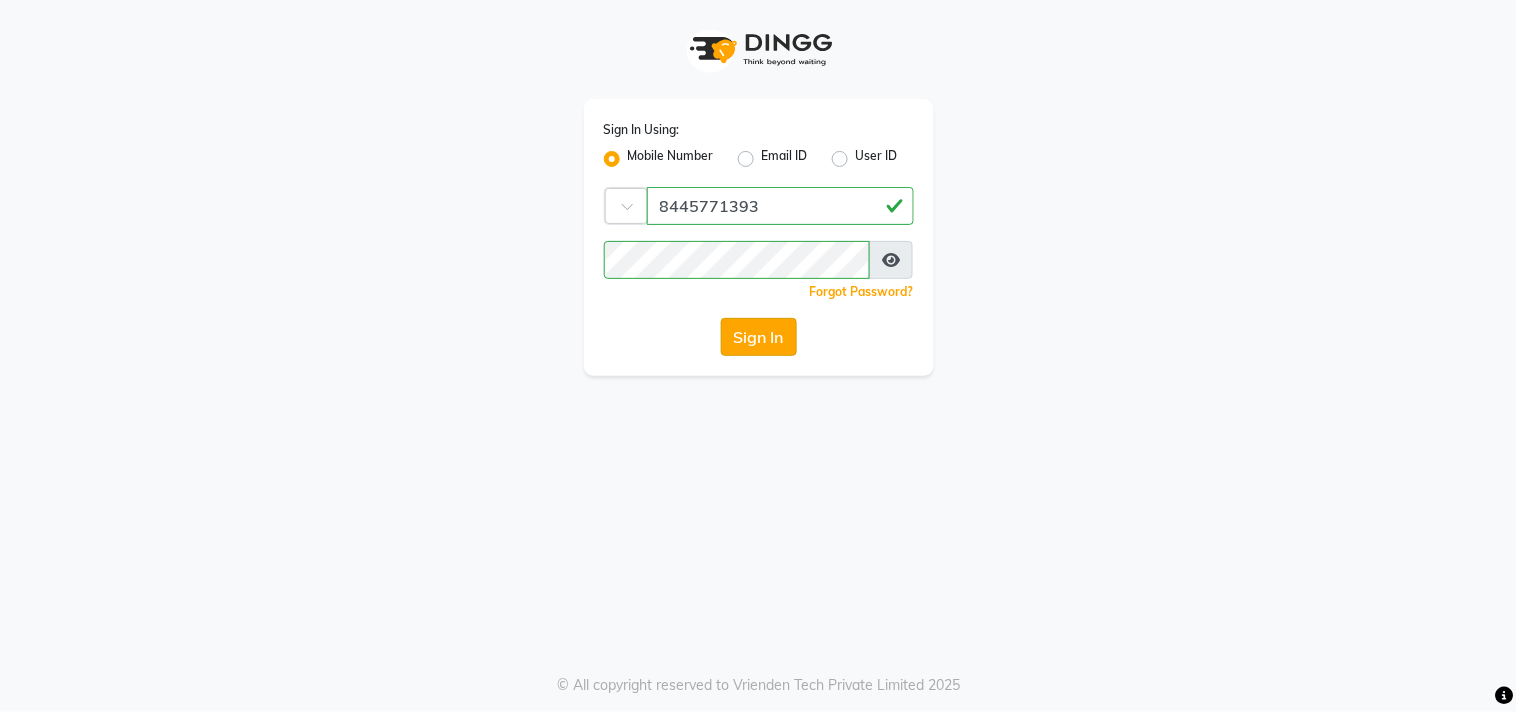 click on "Sign In" 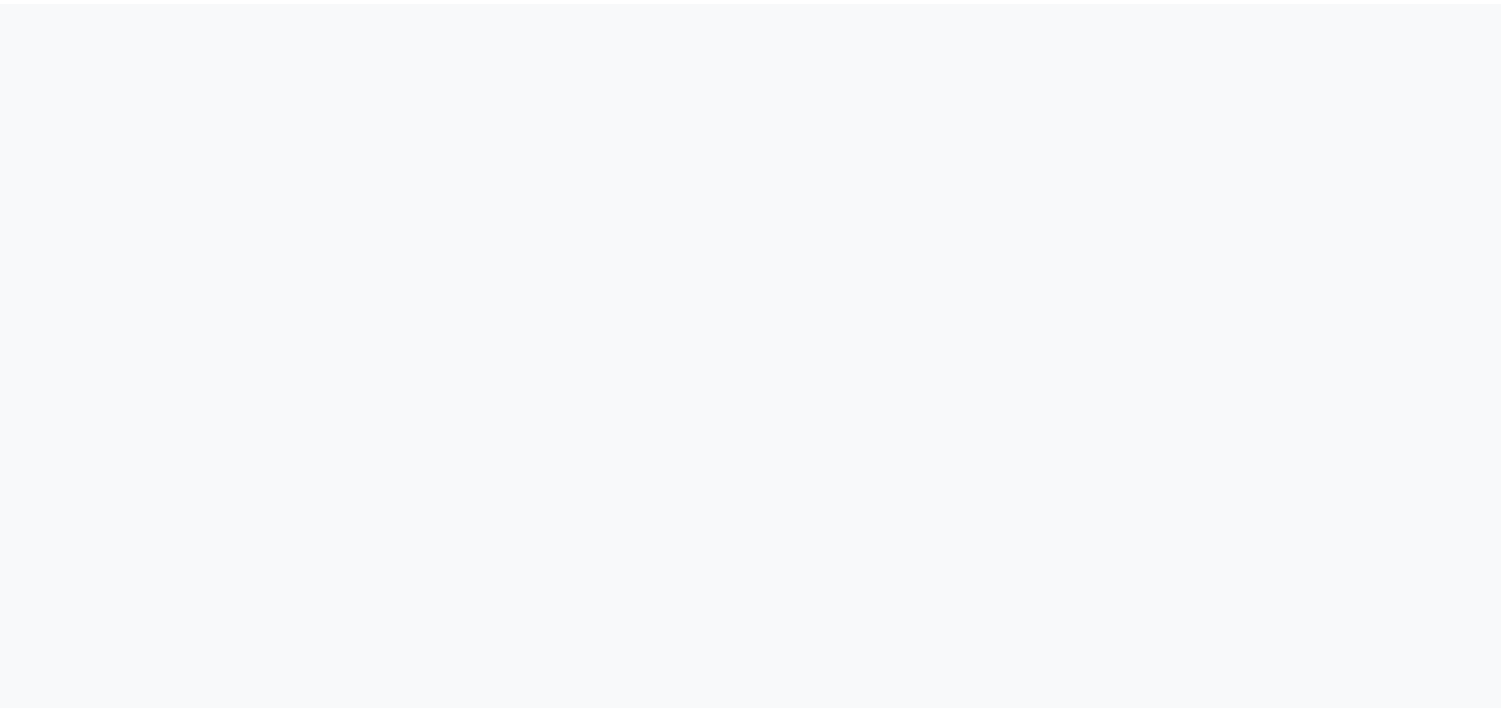 scroll, scrollTop: 0, scrollLeft: 0, axis: both 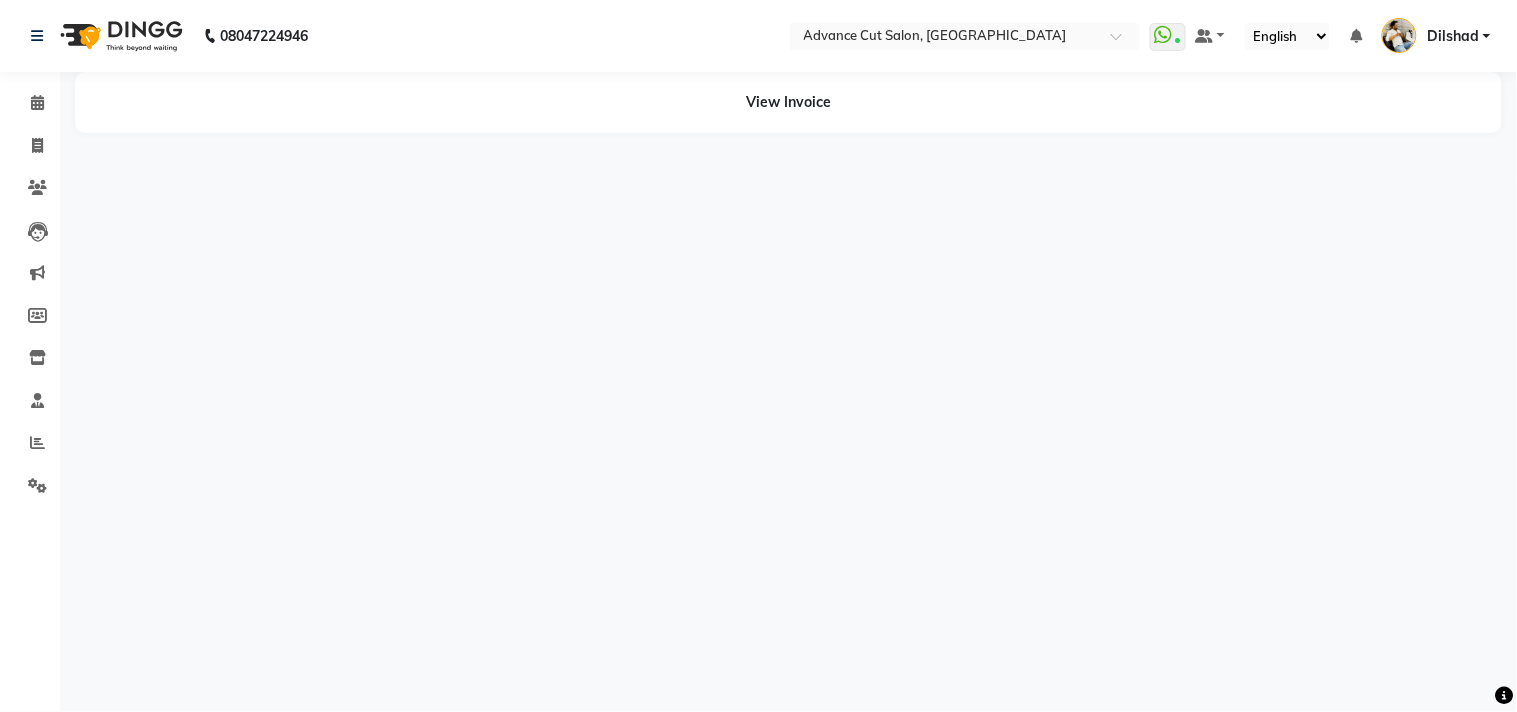 select on "en" 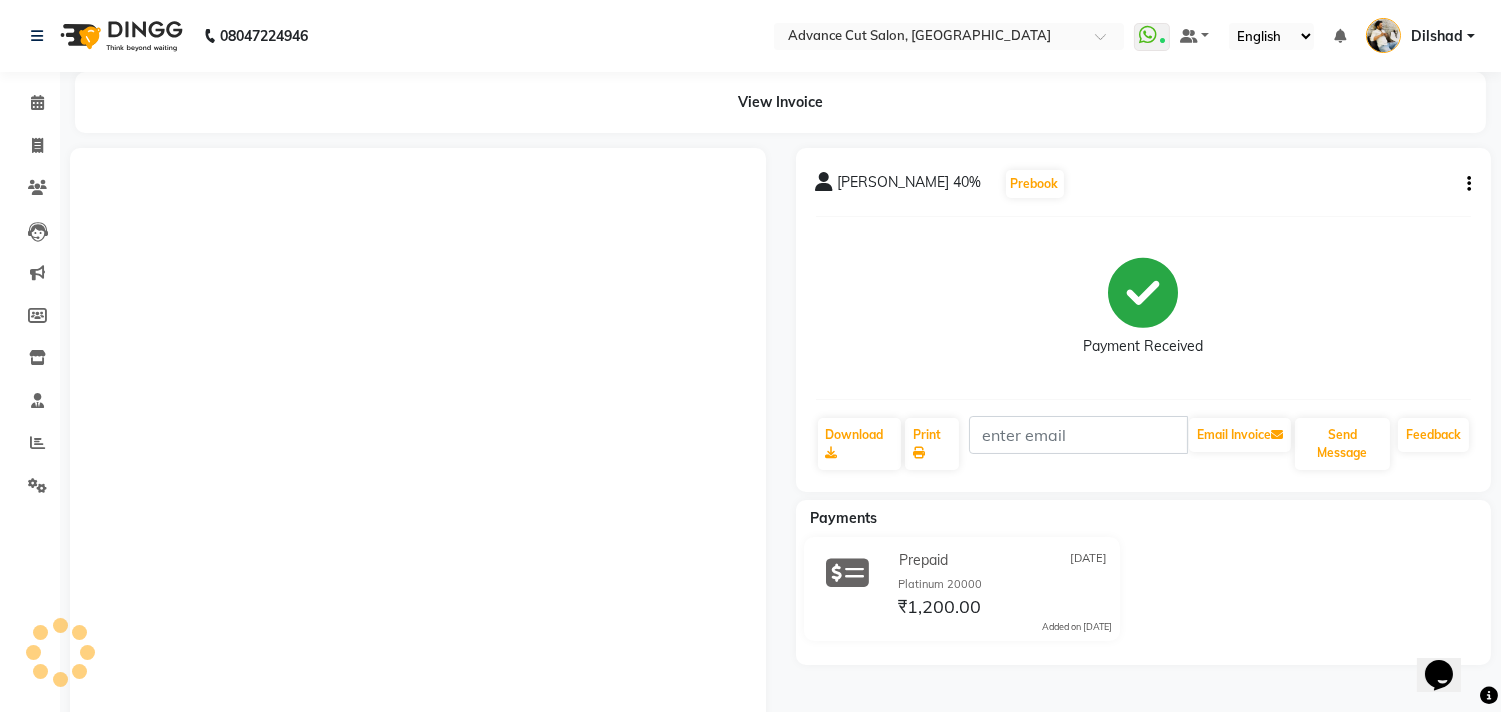 scroll, scrollTop: 0, scrollLeft: 0, axis: both 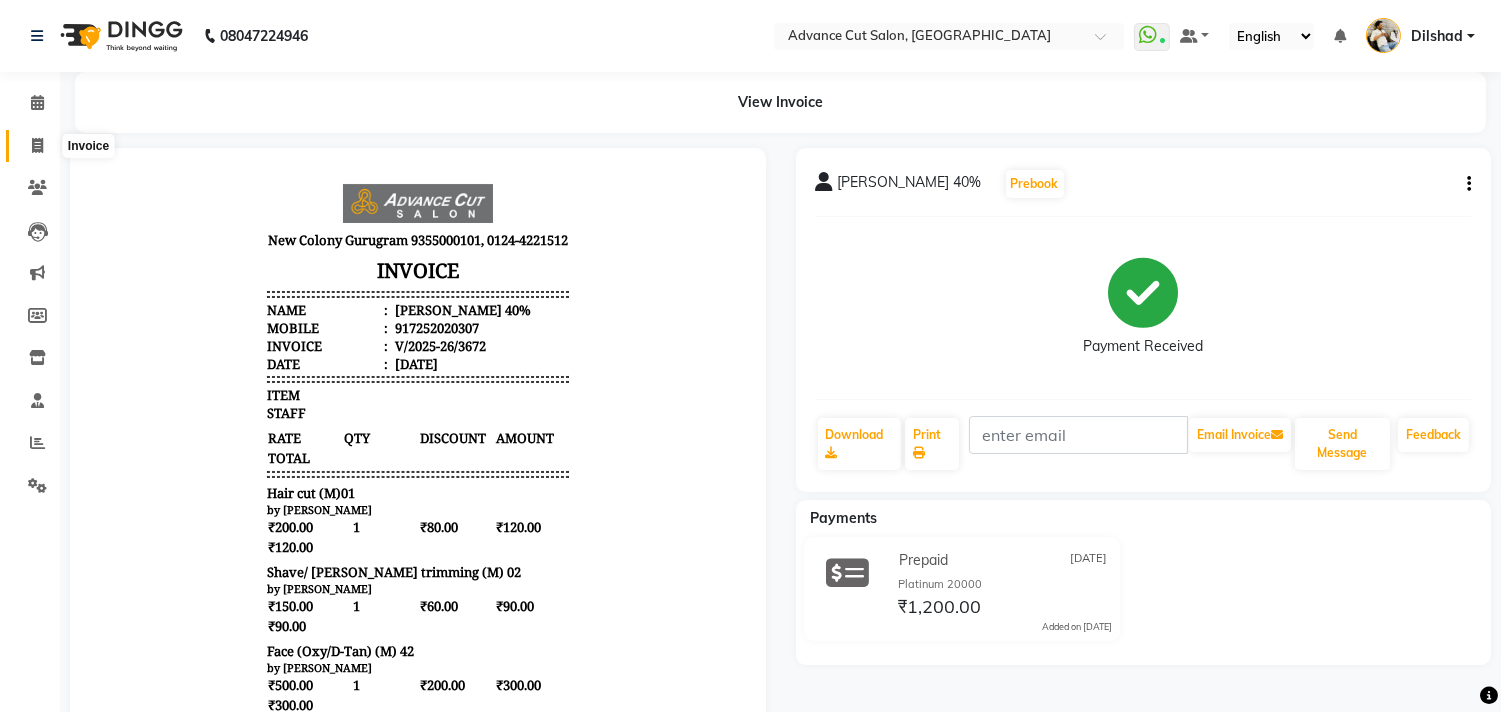 click 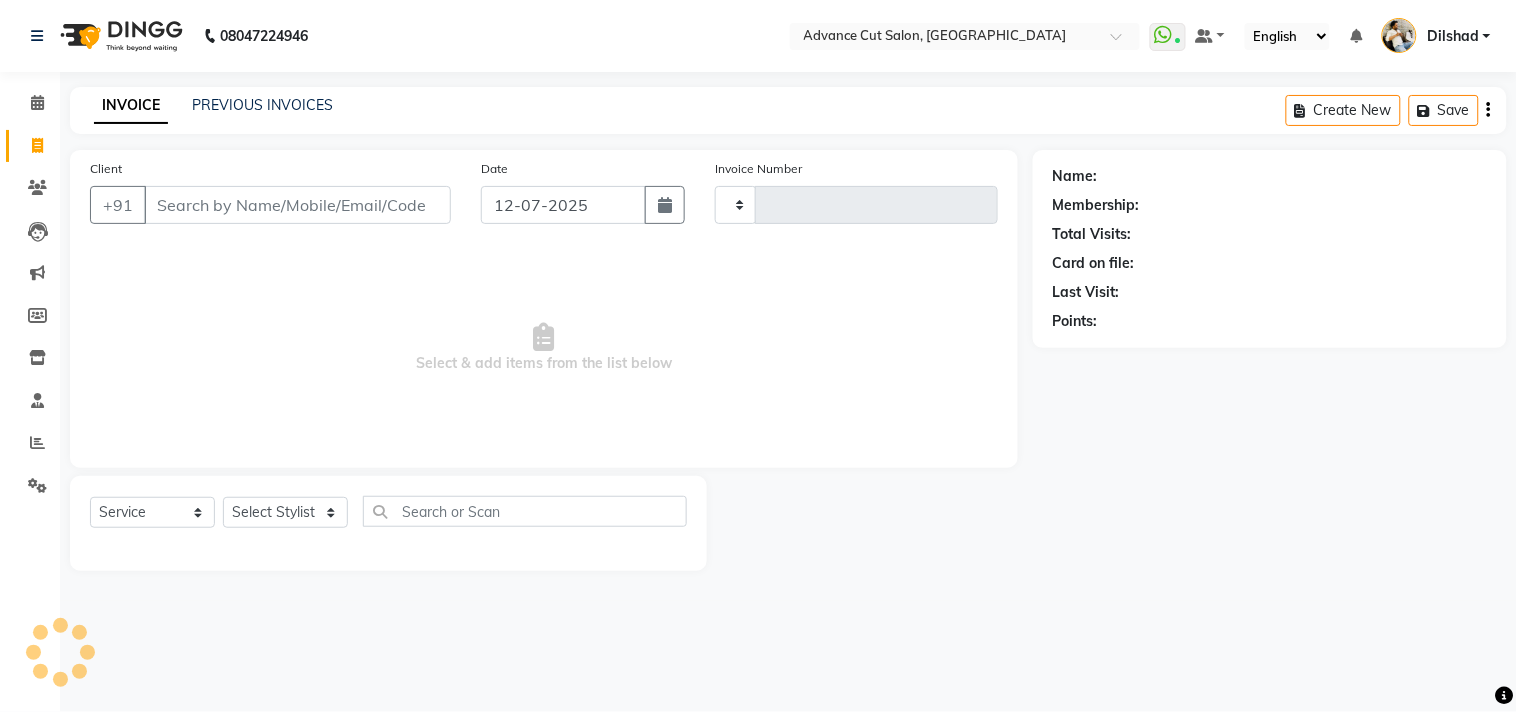 type on "3696" 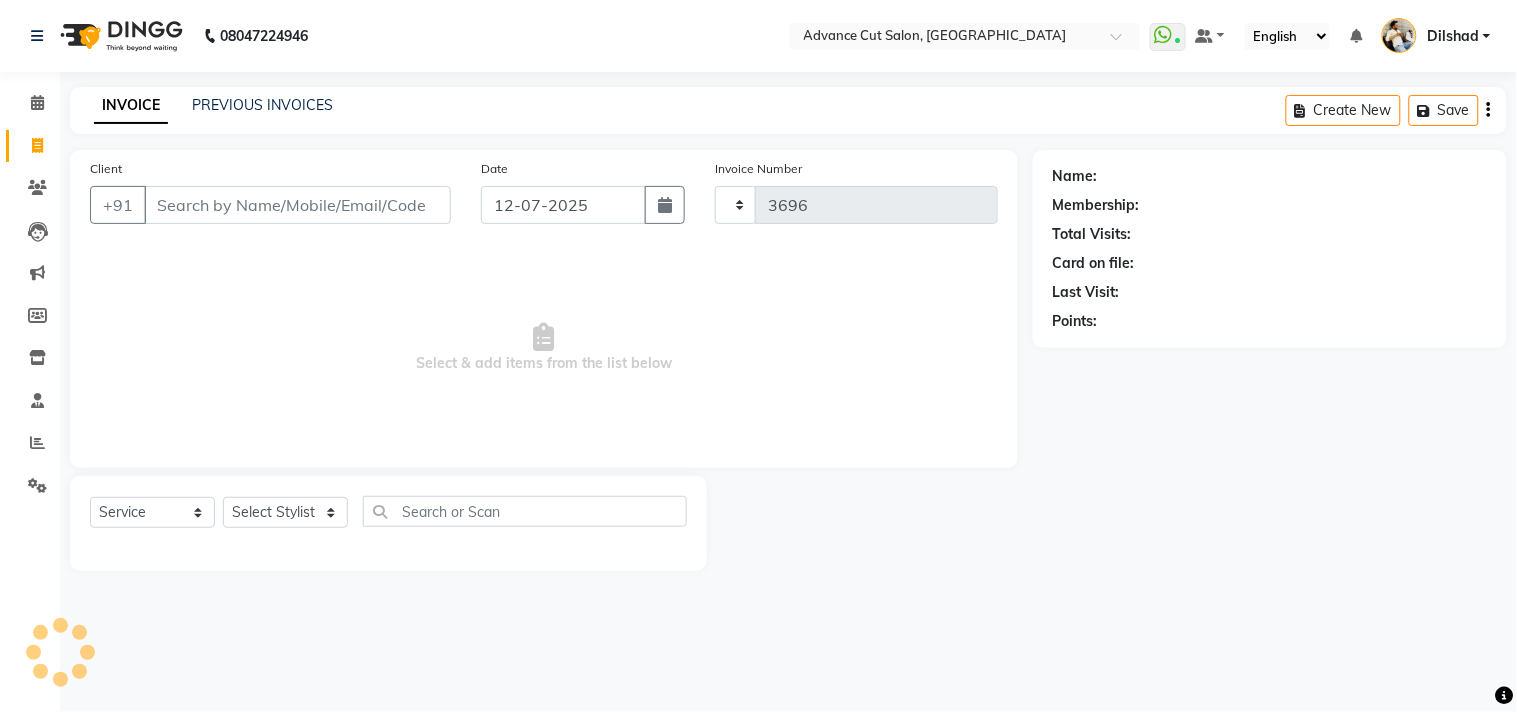 select on "922" 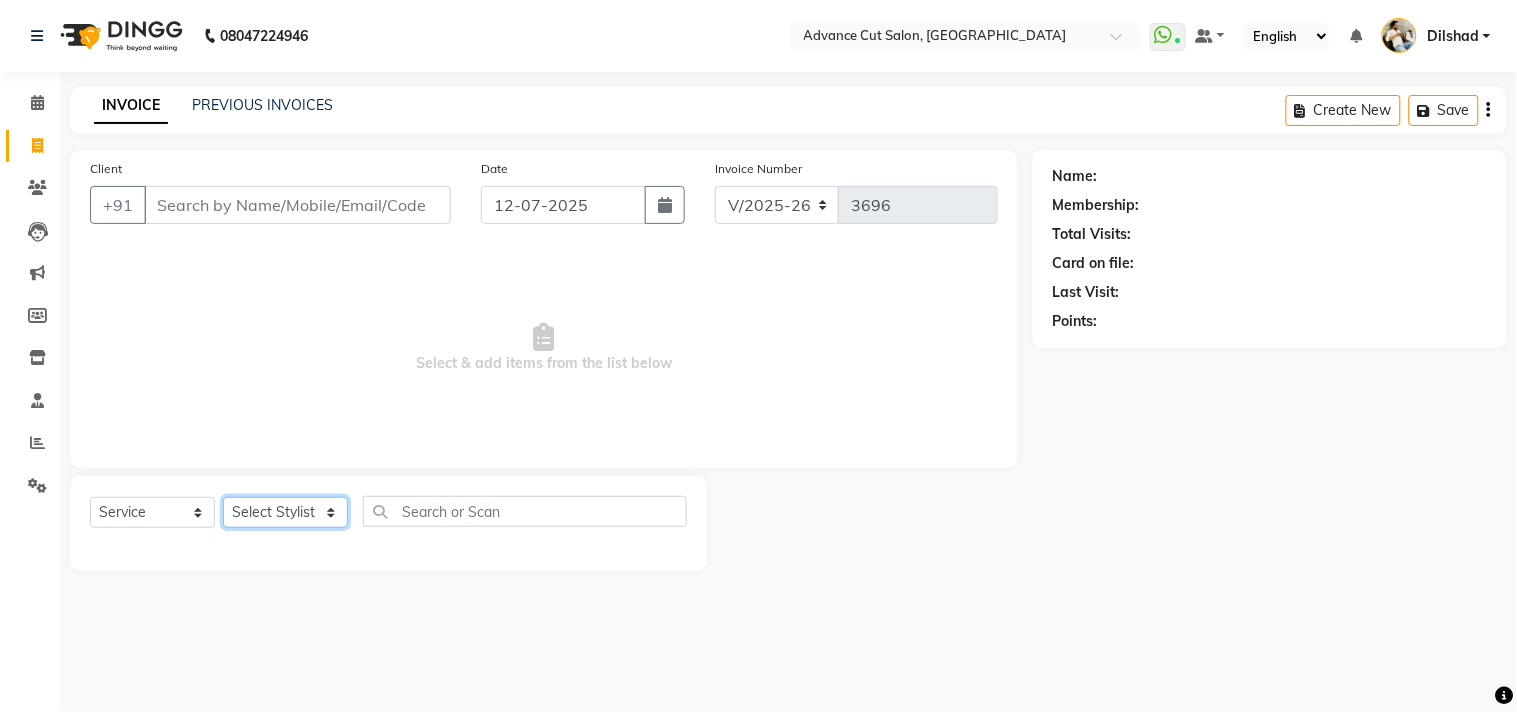 click on "Select Stylist Abrar Alam Avinash Dilshad Lallan Meenu Nabeel Nafeesh Ahmad Naved O.P. Sharma  Pryag Sahil Samar Shahzad  SHWETA SINGH Zarina" 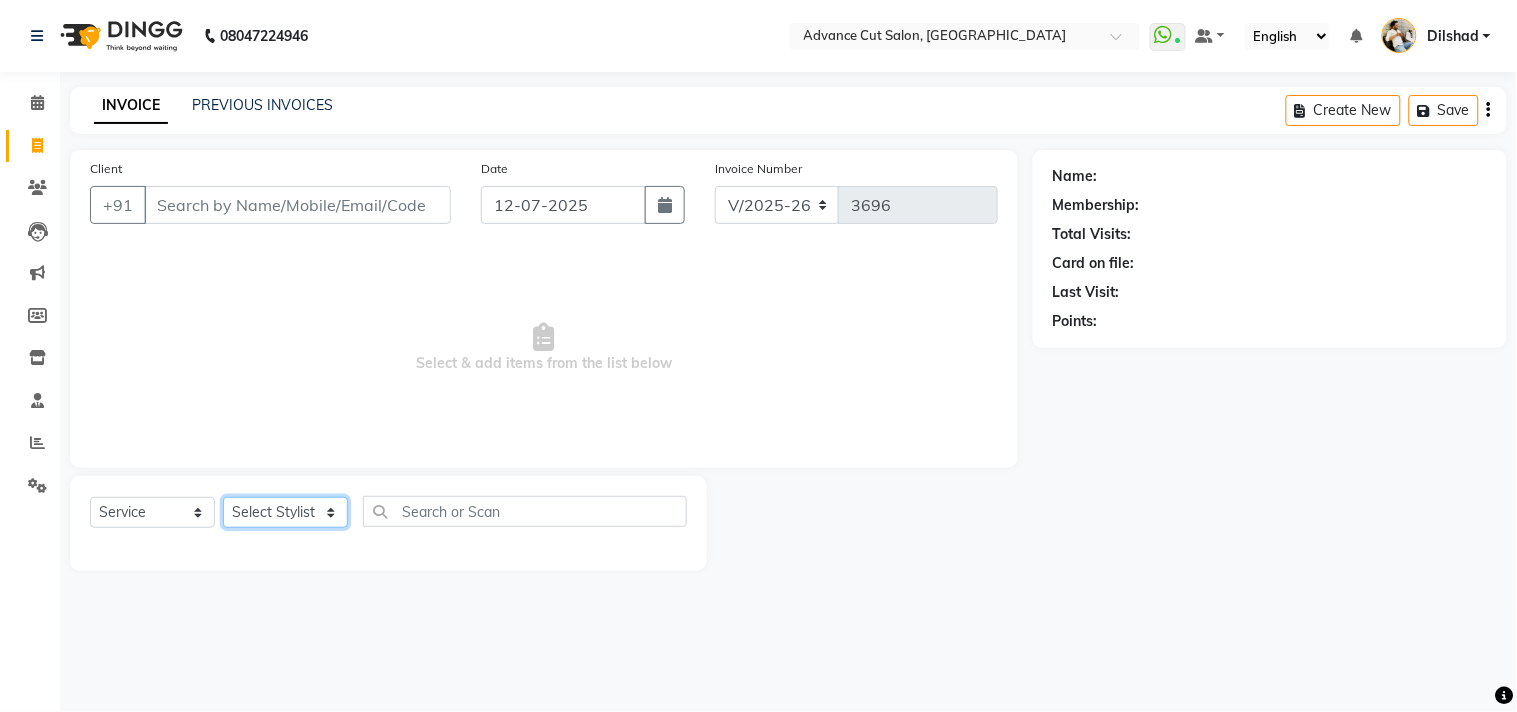 select on "49583" 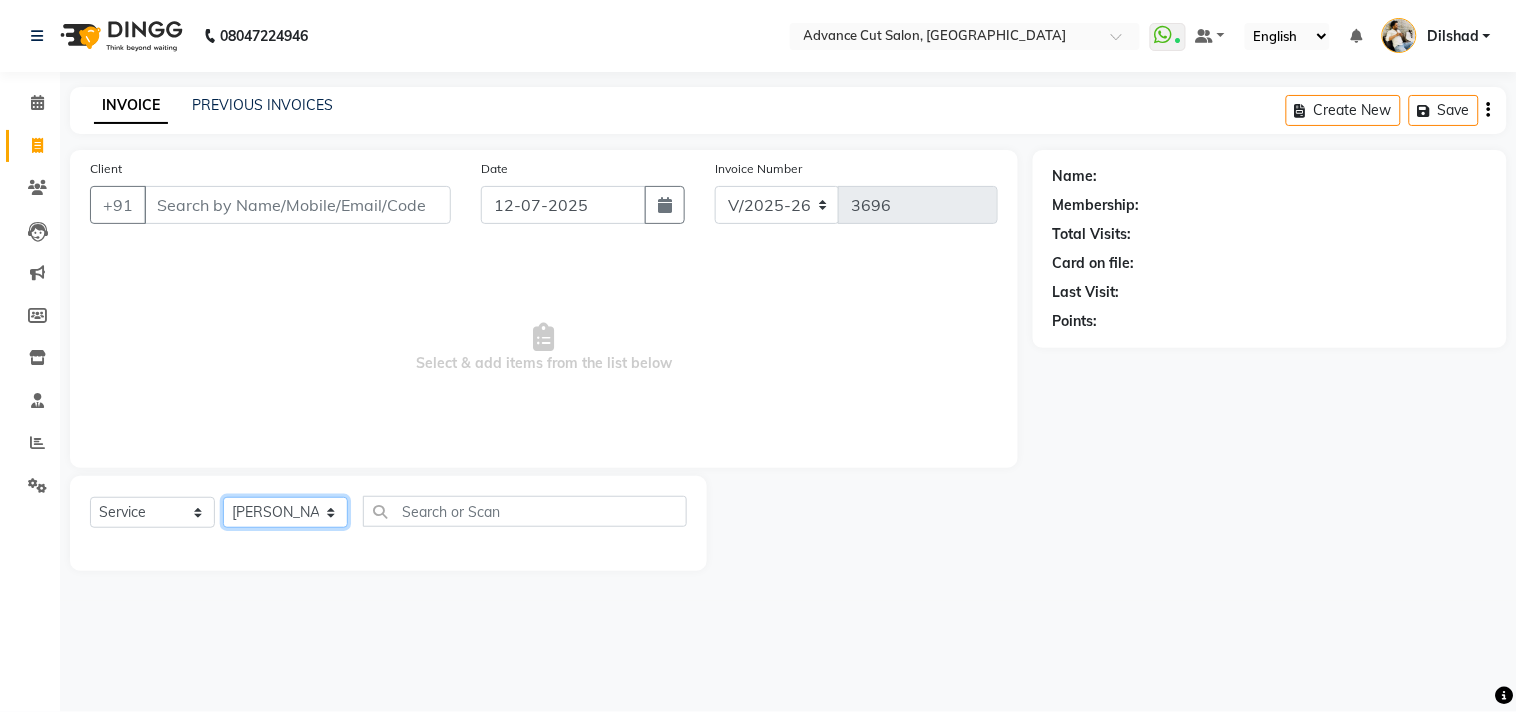 click on "Select Stylist Abrar Alam Avinash Dilshad Lallan Meenu Nabeel Nafeesh Ahmad Naved O.P. Sharma  Pryag Sahil Samar Shahzad  SHWETA SINGH Zarina" 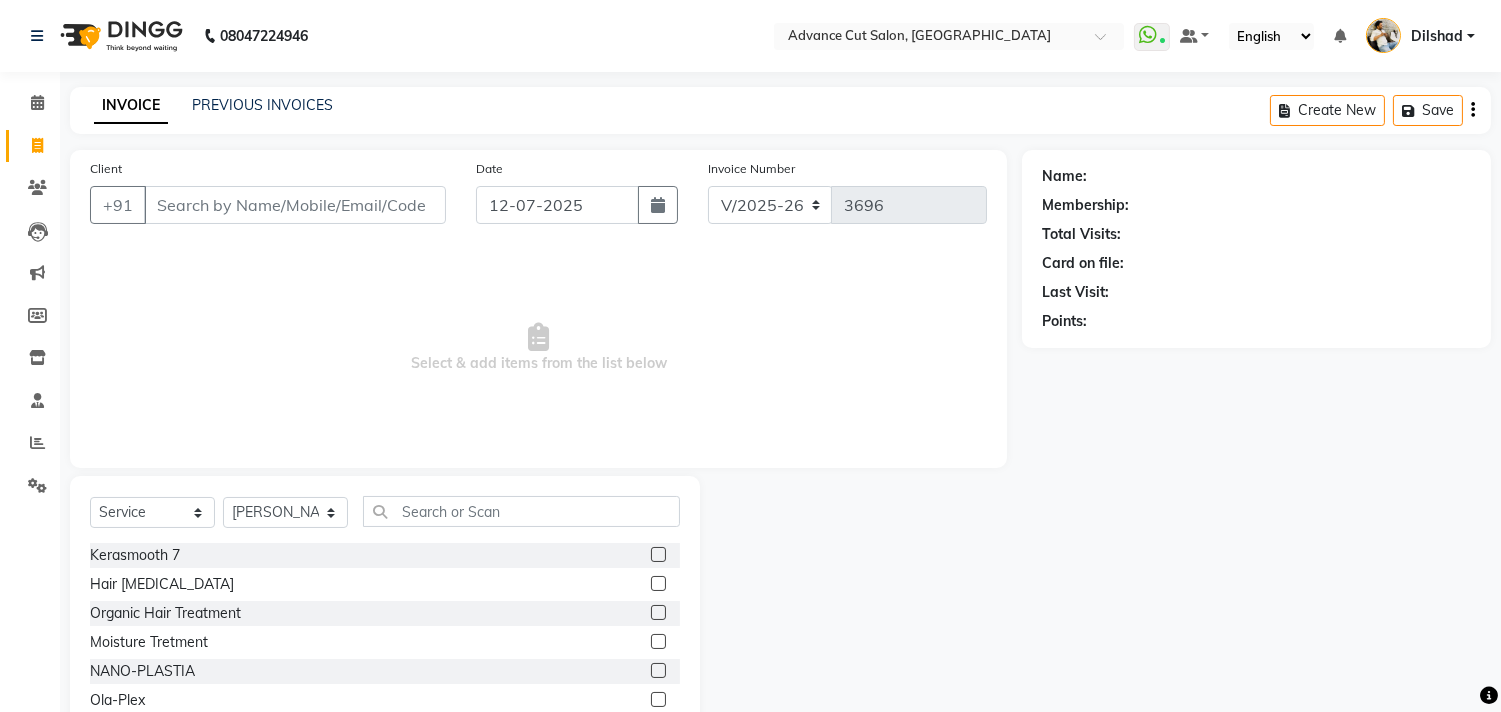 click on "Select  Service  Product  Membership  Package Voucher Prepaid Gift Card  Select Stylist Abrar Alam Avinash Dilshad Lallan Meenu Nabeel Nafeesh Ahmad Naved O.P. Sharma  Pryag Sahil Samar Shahzad  SHWETA SINGH Zarina Kerasmooth 7  Hair Botox  Organic Hair Treatment  Moisture Tretment  NANO-PLASTIA  Ola-Plex   W-PLEX TREATMENT  IONIC TREATMENT  Casmara Prestige  127  Regular face clean-up   Express face clean-up   Whitening (F) 124  Skinora Mattifliying / Hydra  Skinora Rediance / Age control  Age Perfectnist  Casmara Vitamin Veg.  Intimate Facial  Premium face clean-up   Luxury face clean-up  Papaya Marshmellow (F) 128  Blanch (F) 129  Upendice (F) 130  Sothys Goji (F) 131  Casmara Gold  O3+ Vitamin C   Face (OXY/D-Tan) (F) 133  Face (OZONE) (F) 134  Arms Bleach (F) 136  Legs (F) 137  Half Front Bleach (F) 138  Full Body Bleach (F) 139  face (Organic D-ten) 02  Half Back Bleach  Full Back Bleach  Full Front Bleach  Classic Manicure (F) 140  PediPie Manicure (F) 141  Alga Manicure (F) 142  Alga Pedicure (F) 145" 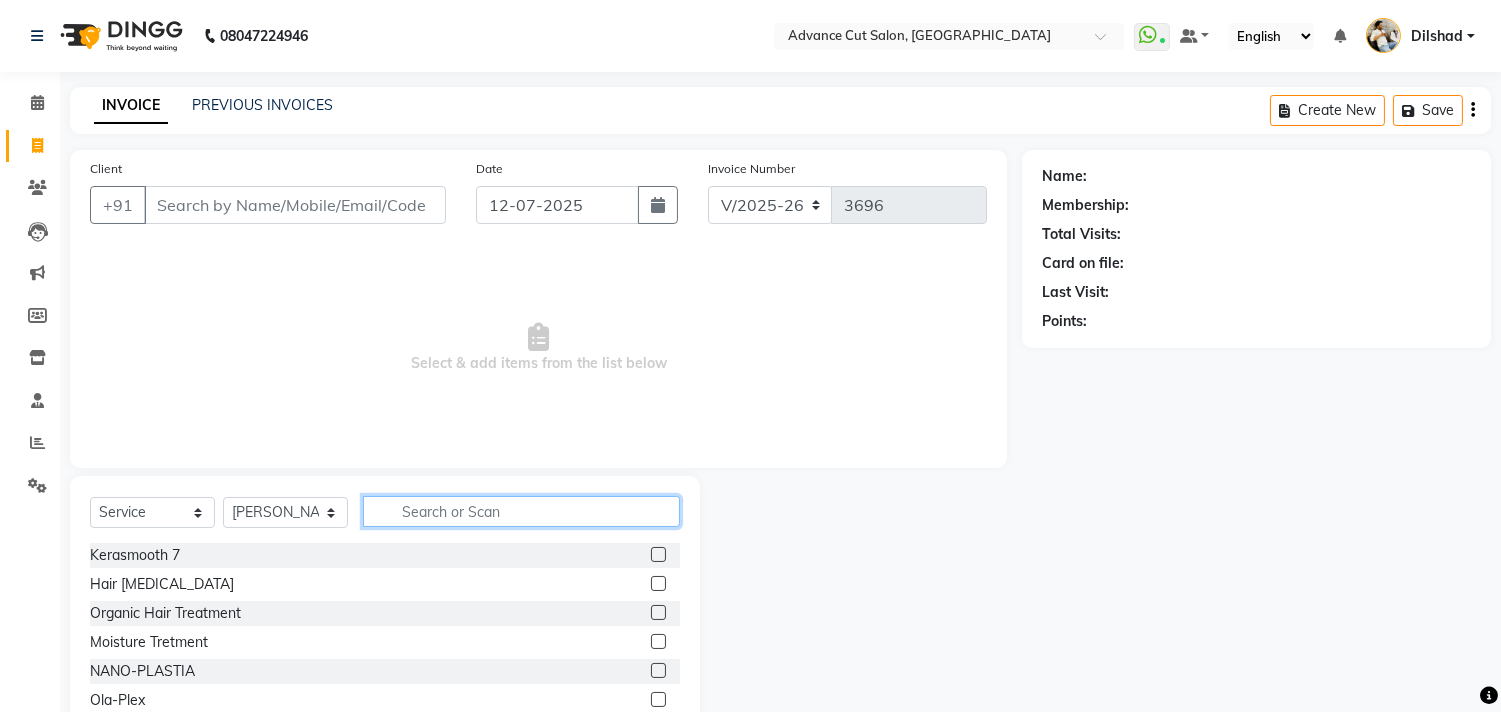 click 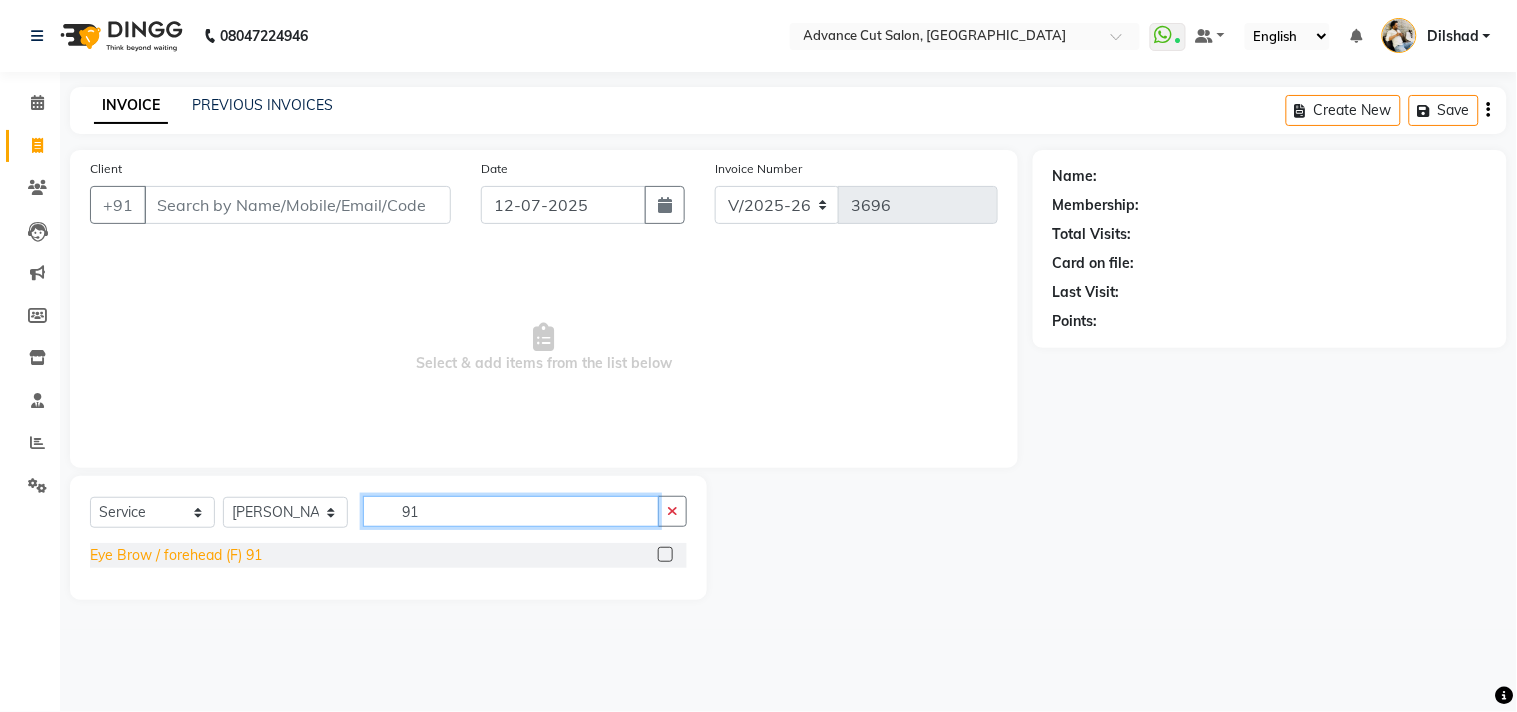 type on "91" 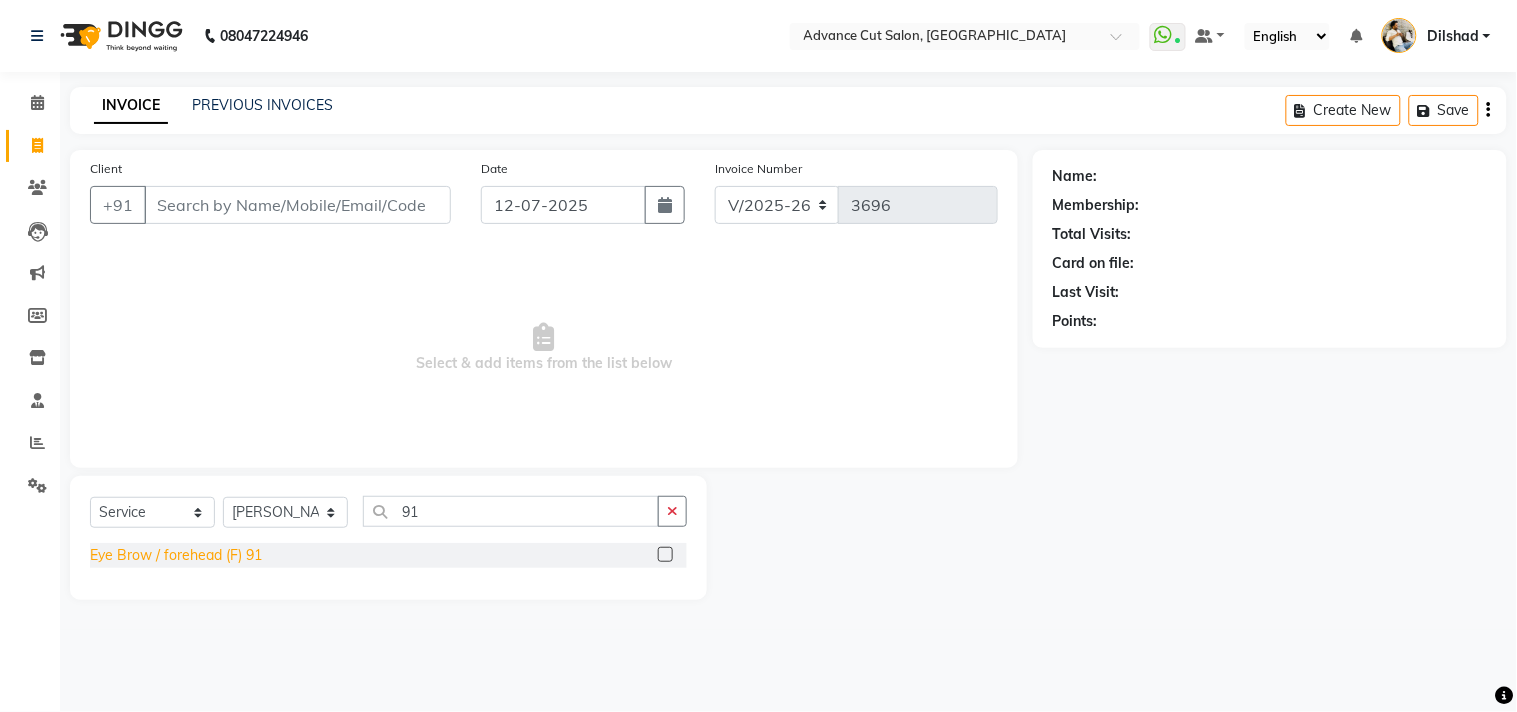 click on "Eye Brow / forehead (F) 91" 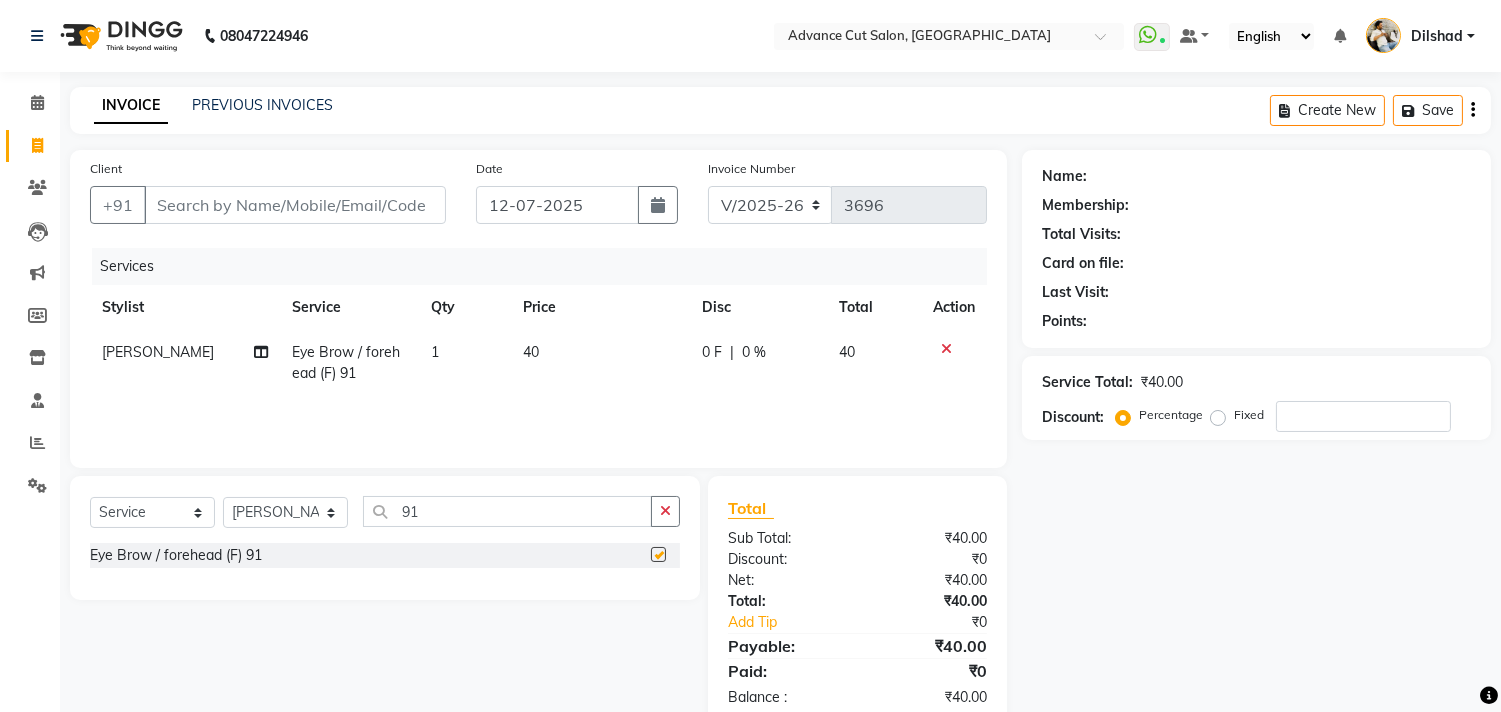 checkbox on "false" 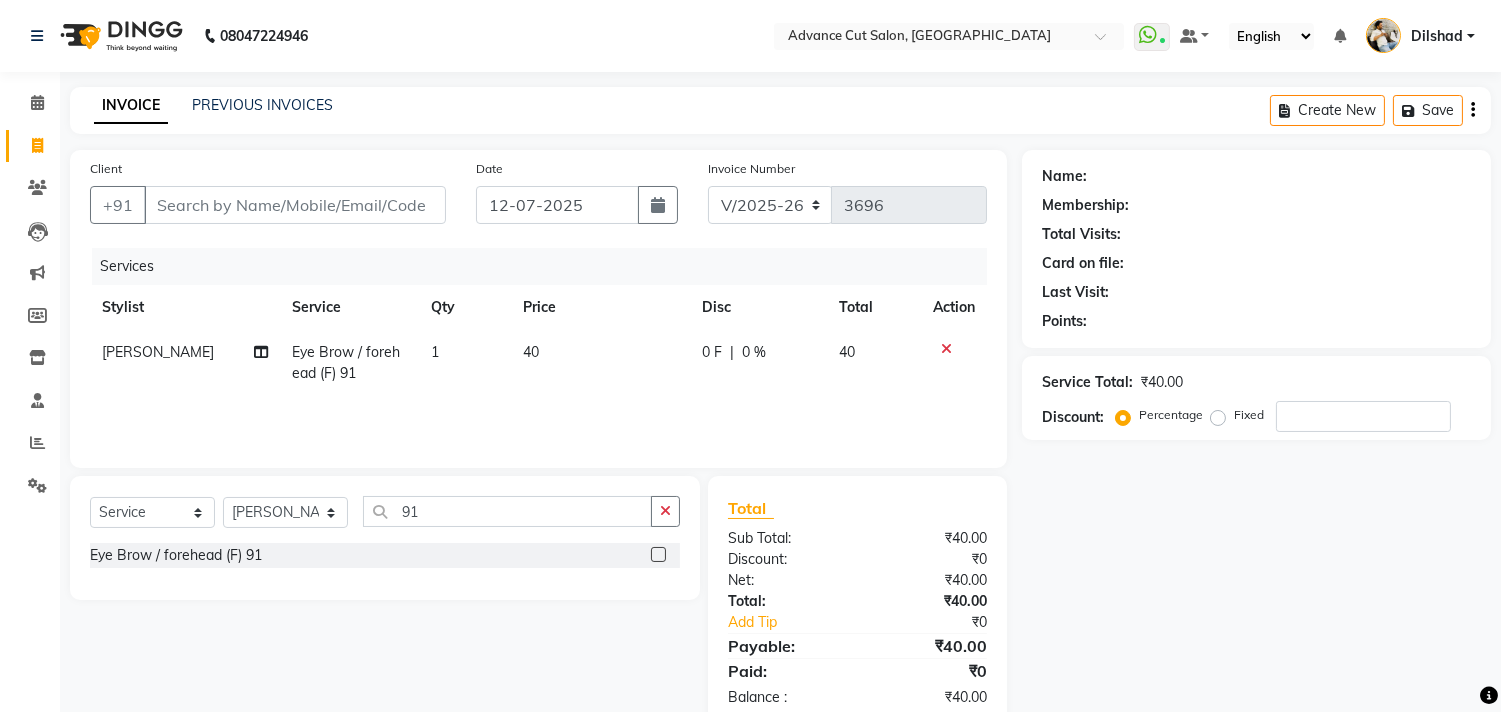 click on "1" 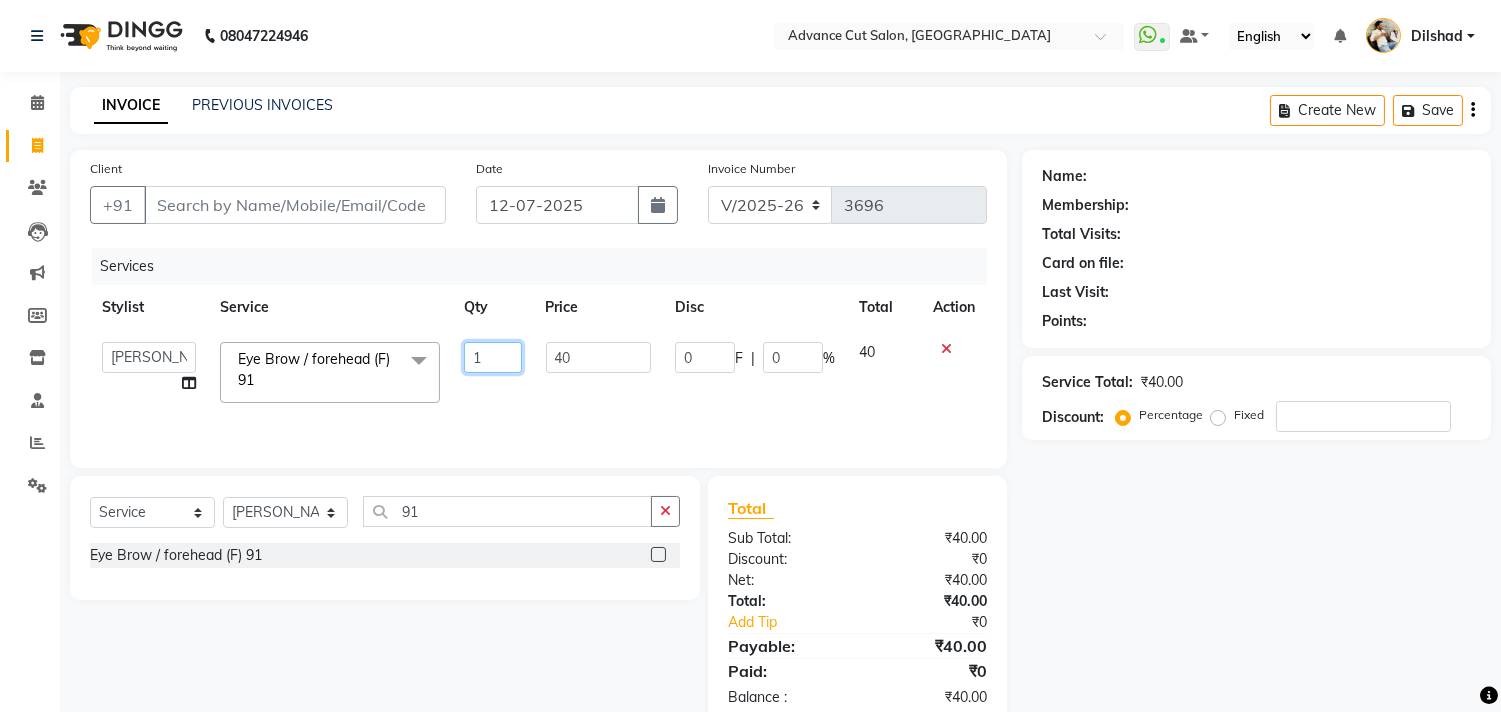click on "1" 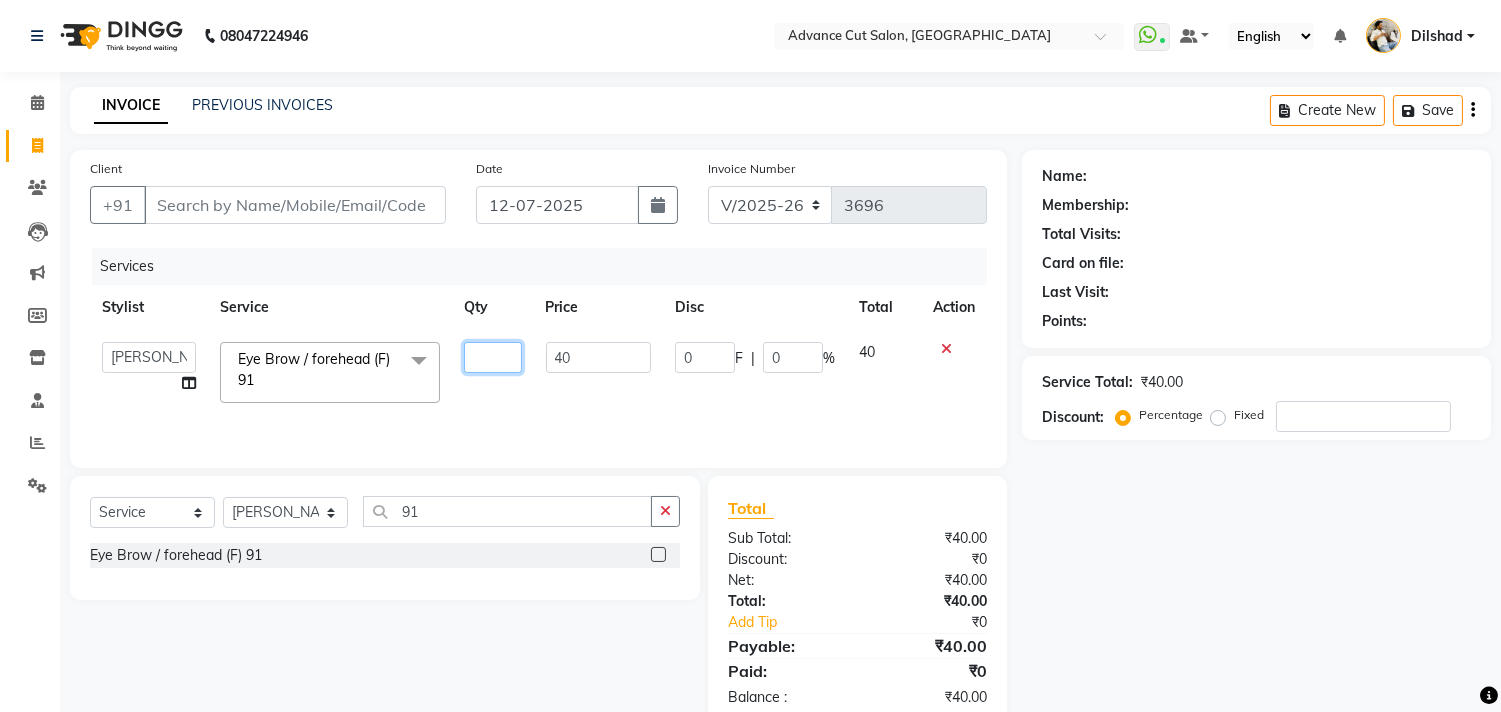 type on "4" 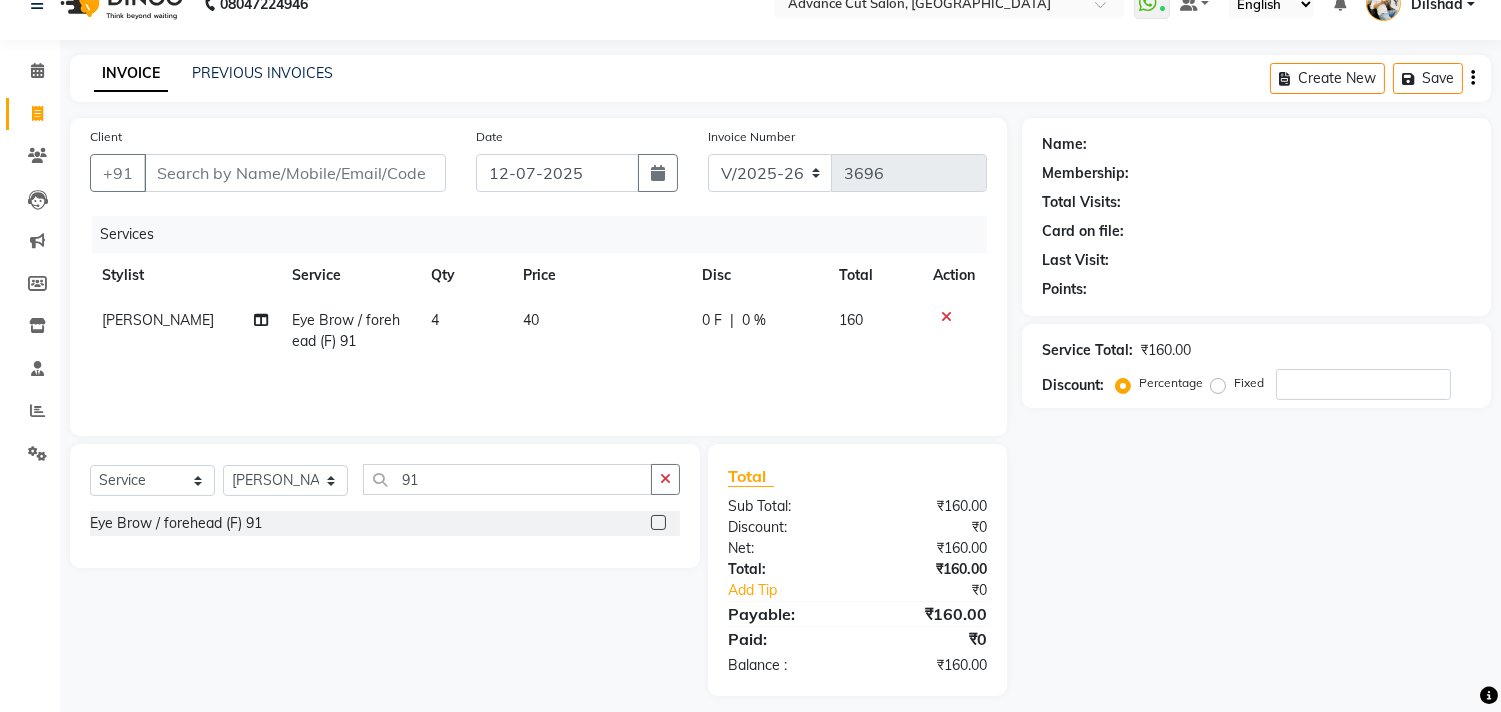 scroll, scrollTop: 46, scrollLeft: 0, axis: vertical 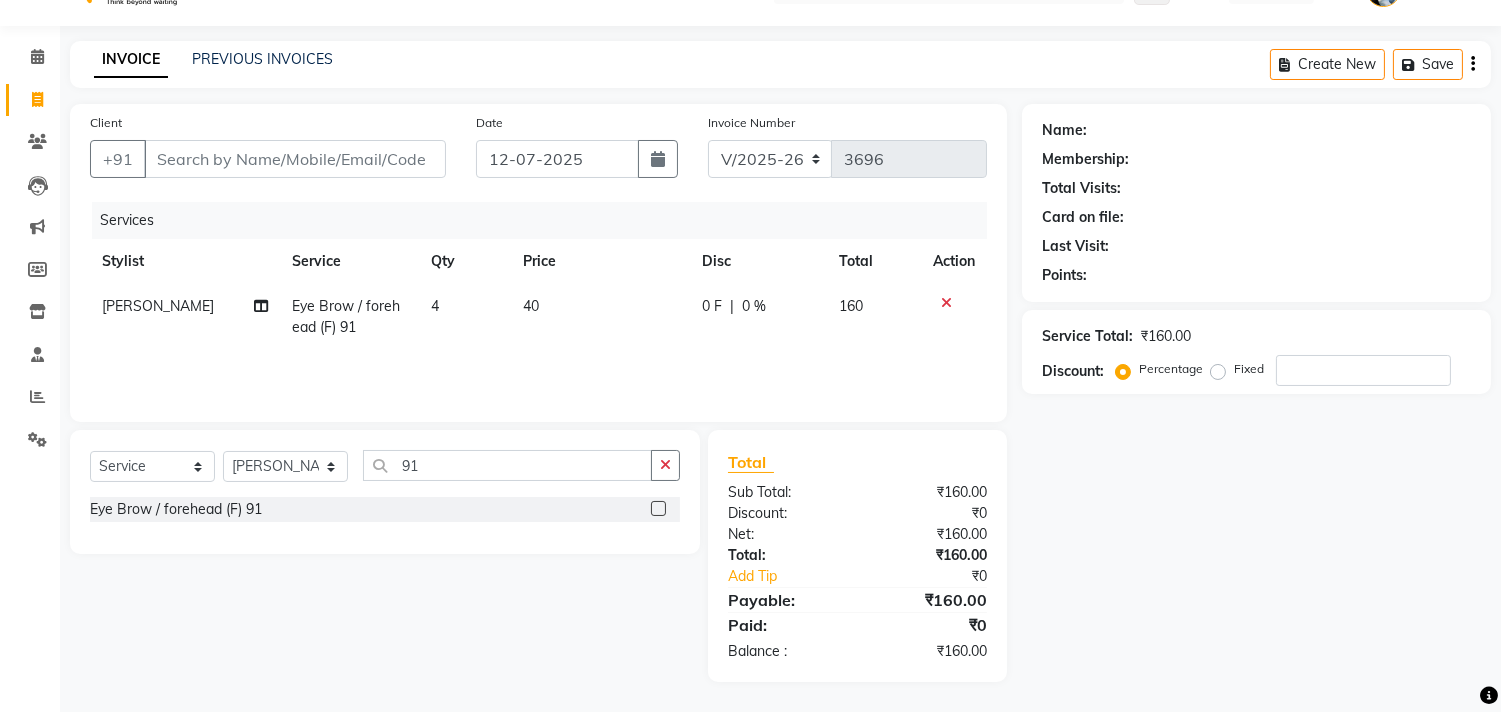 click on "[PERSON_NAME]" 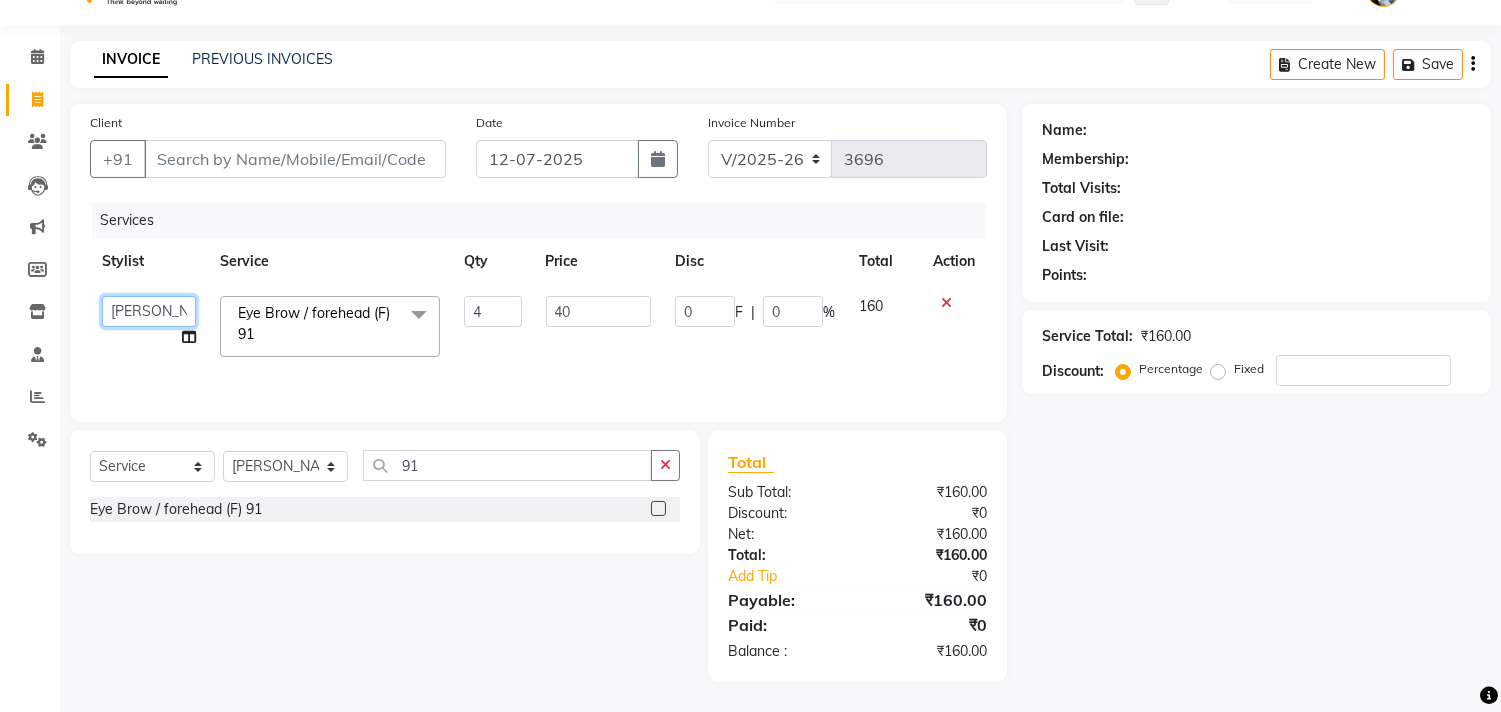 click on "Abrar   Alam   Avinash   Dilshad   Lallan   Meenu   Nabeel   Nafeesh Ahmad   Naved   O.P. Sharma    Pryag   Sahil   Samar   Shahzad    SHWETA SINGH   Zarina" 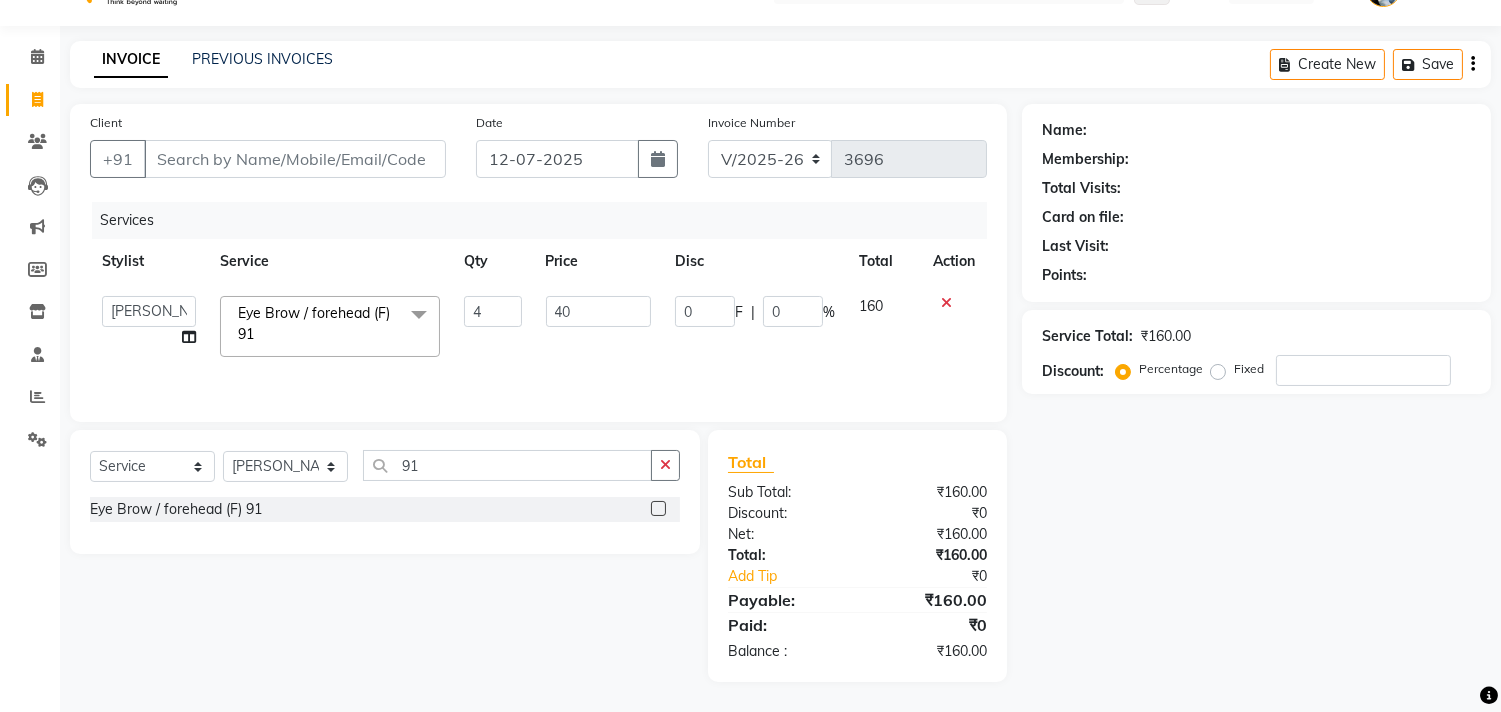 select on "15350" 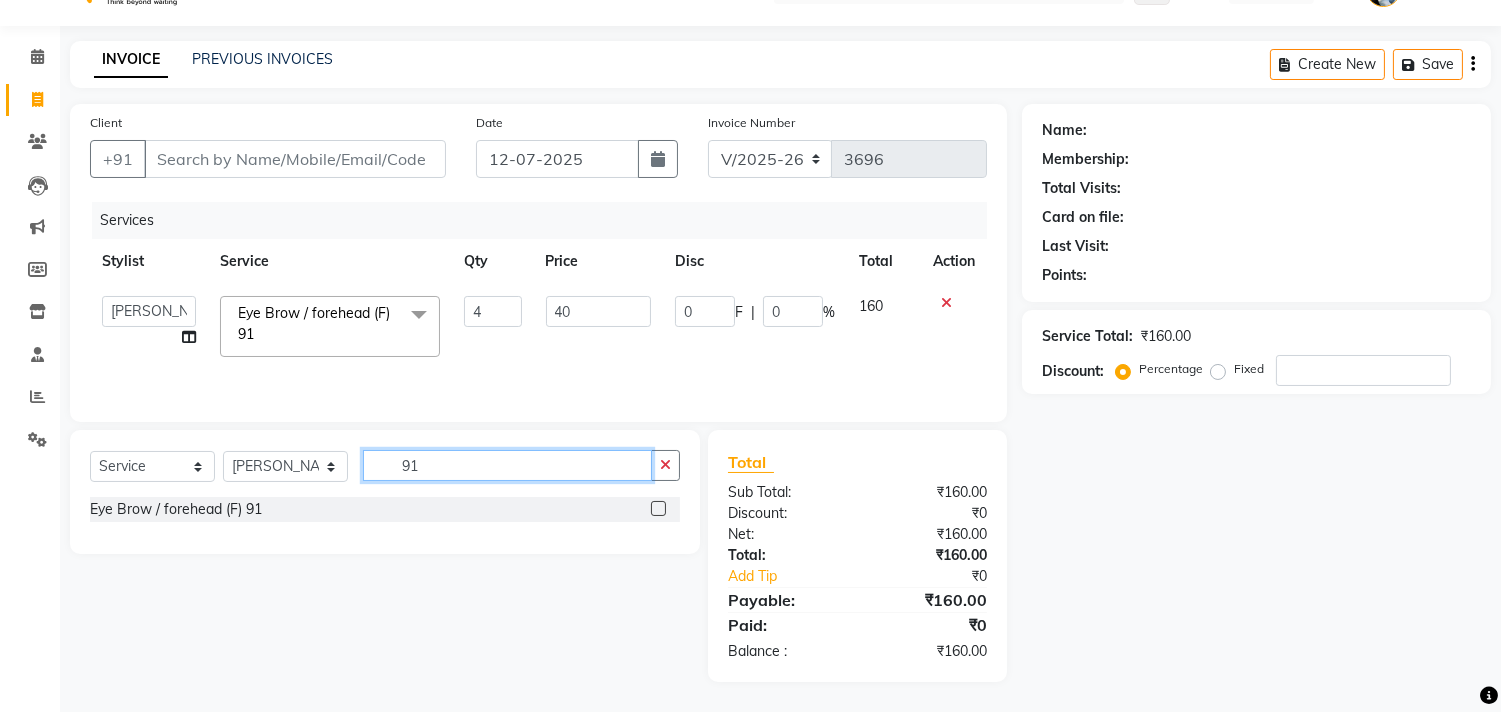 click on "91" 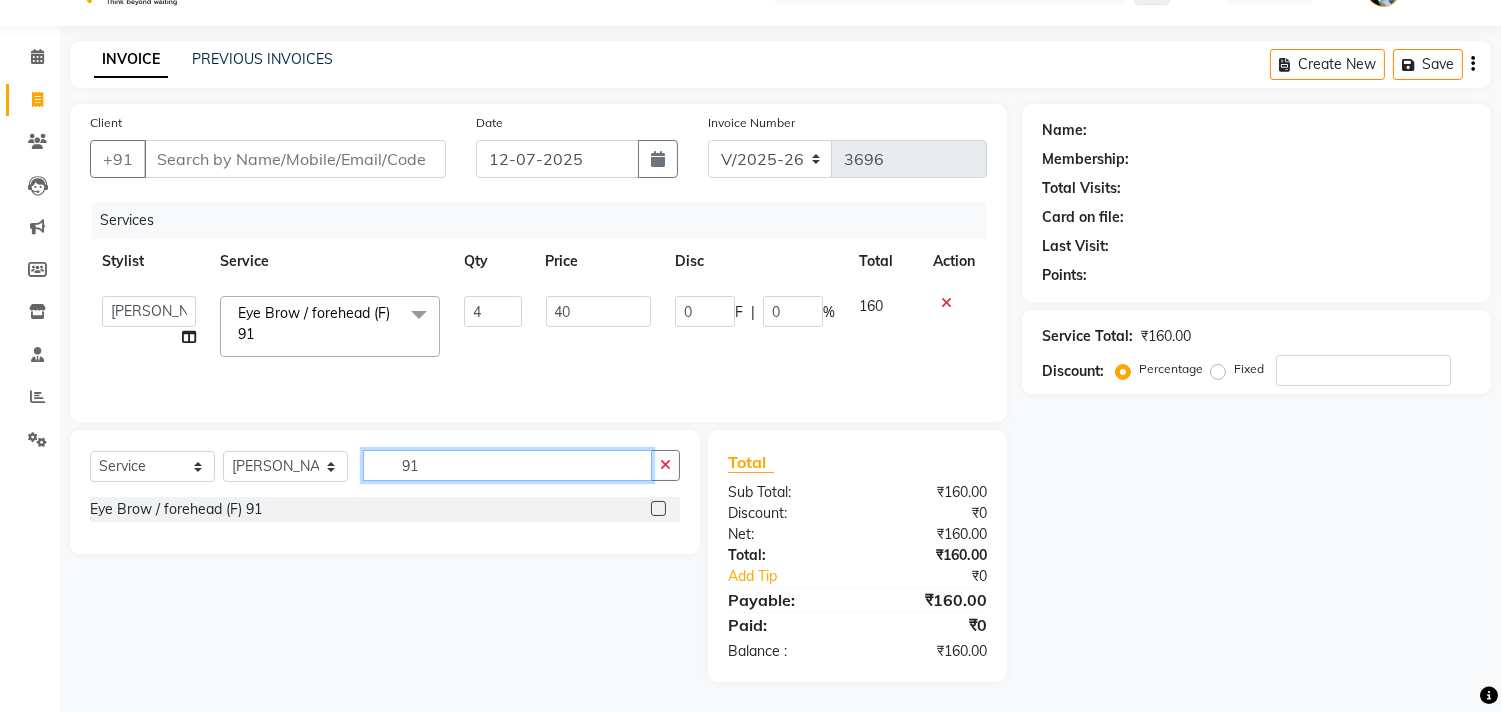 type on "9" 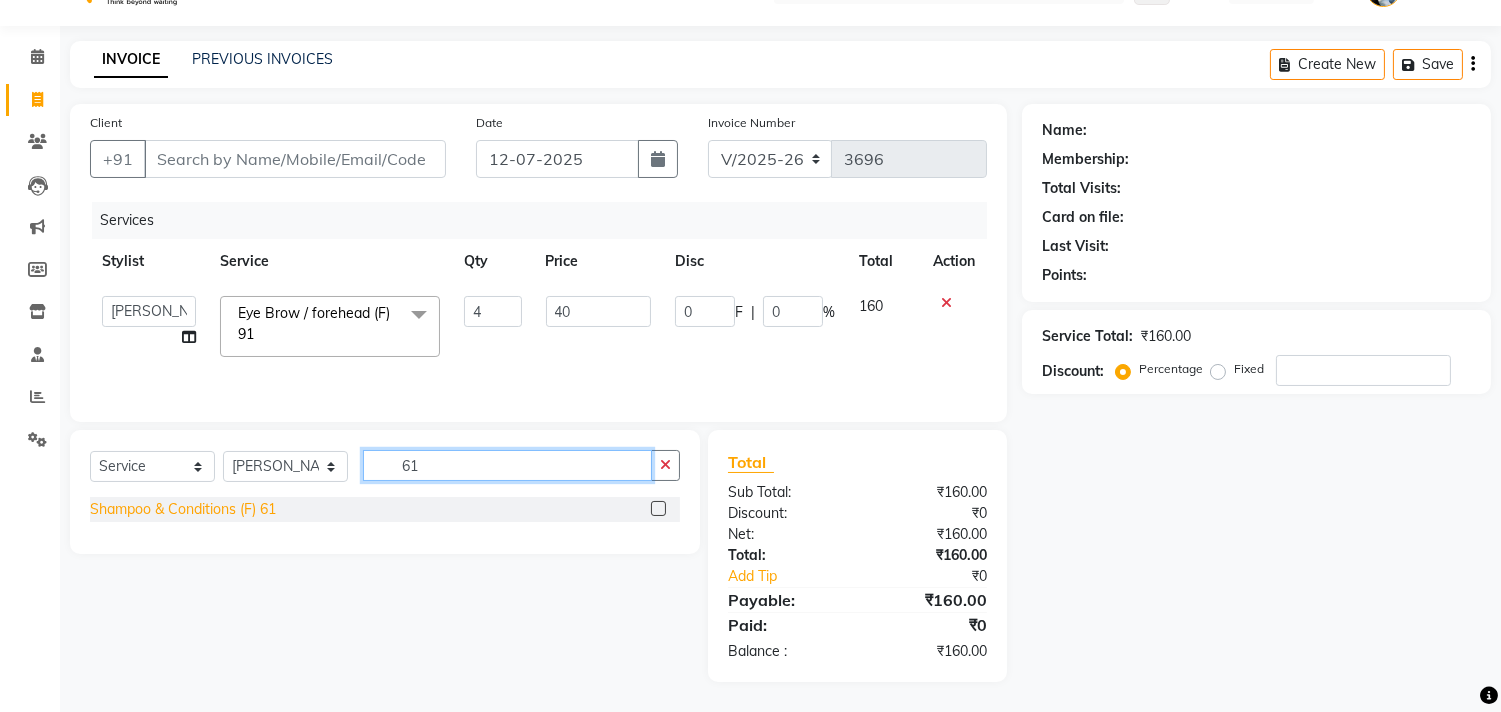 type on "61" 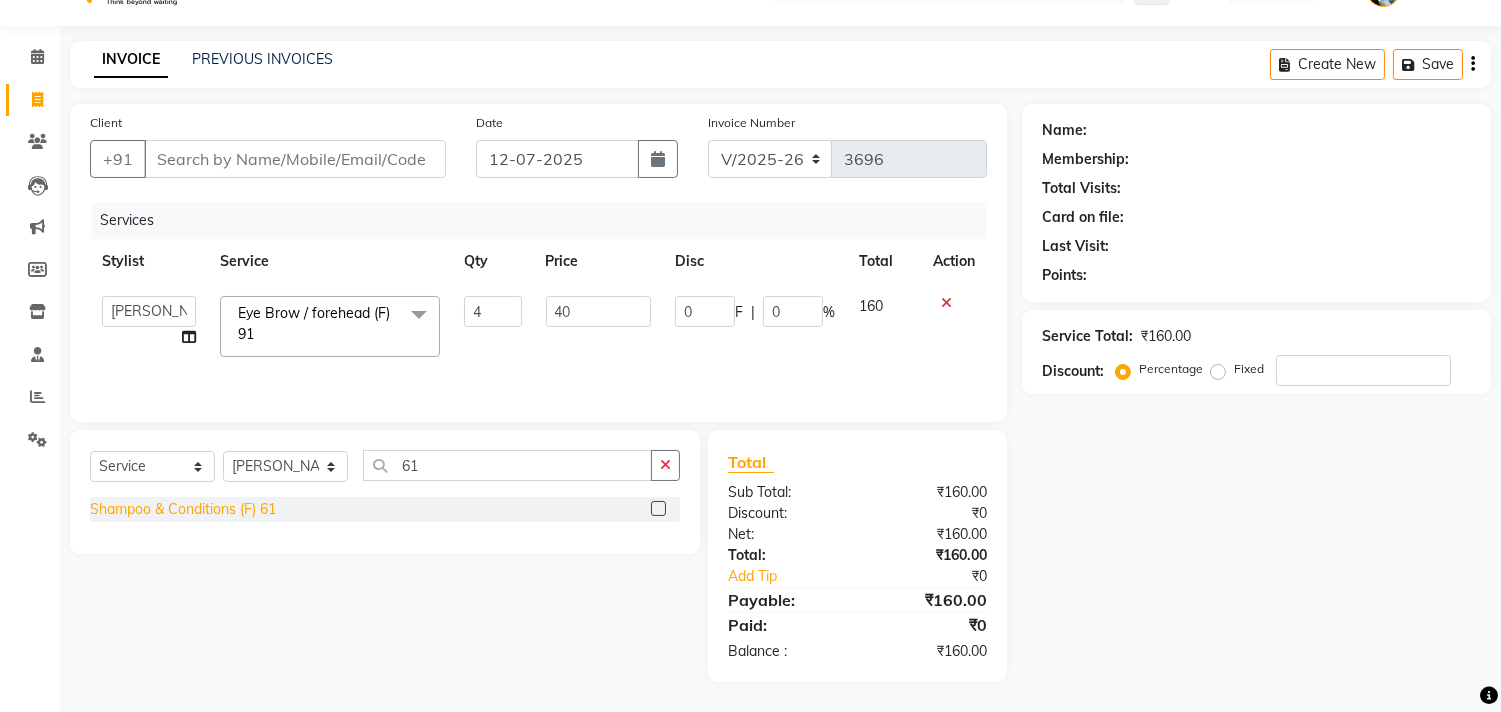 click on "Shampoo & Conditions (F) 61" 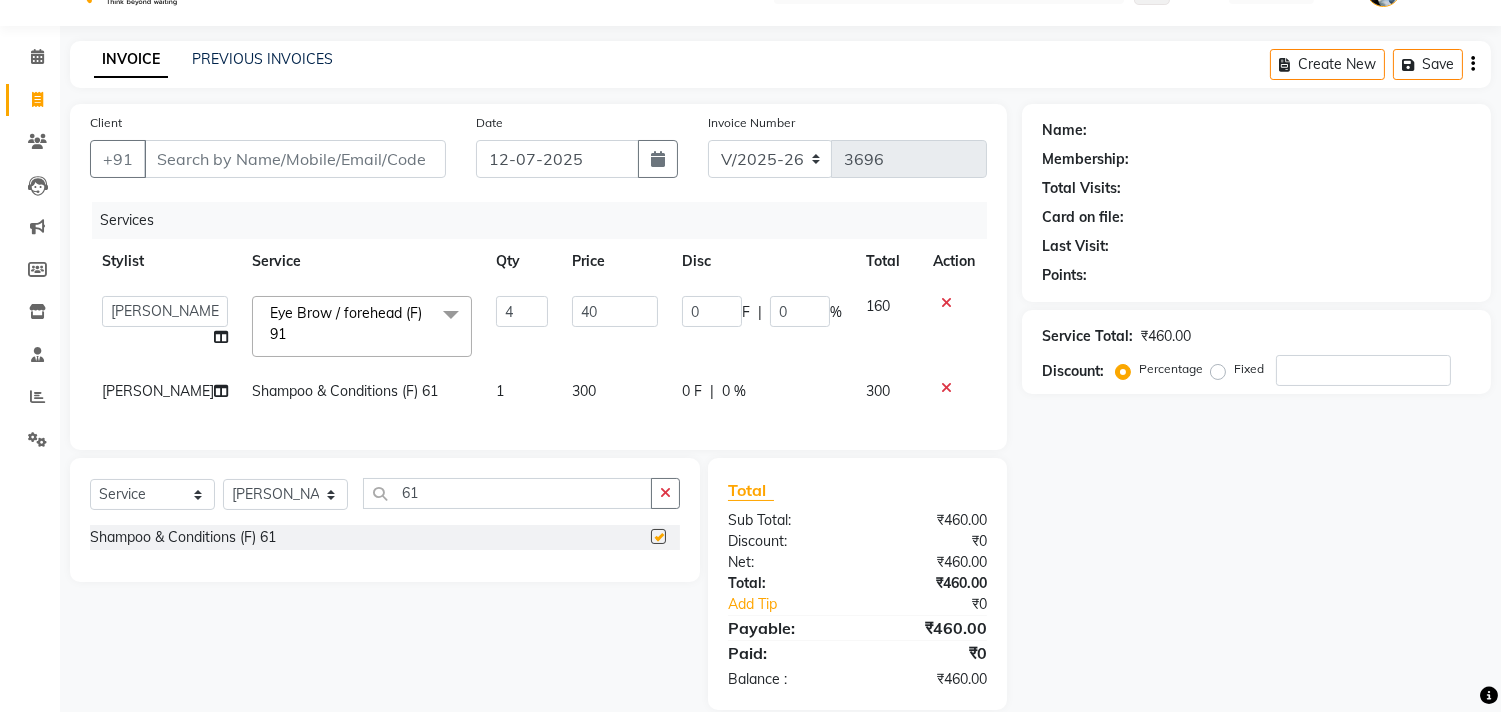 checkbox on "false" 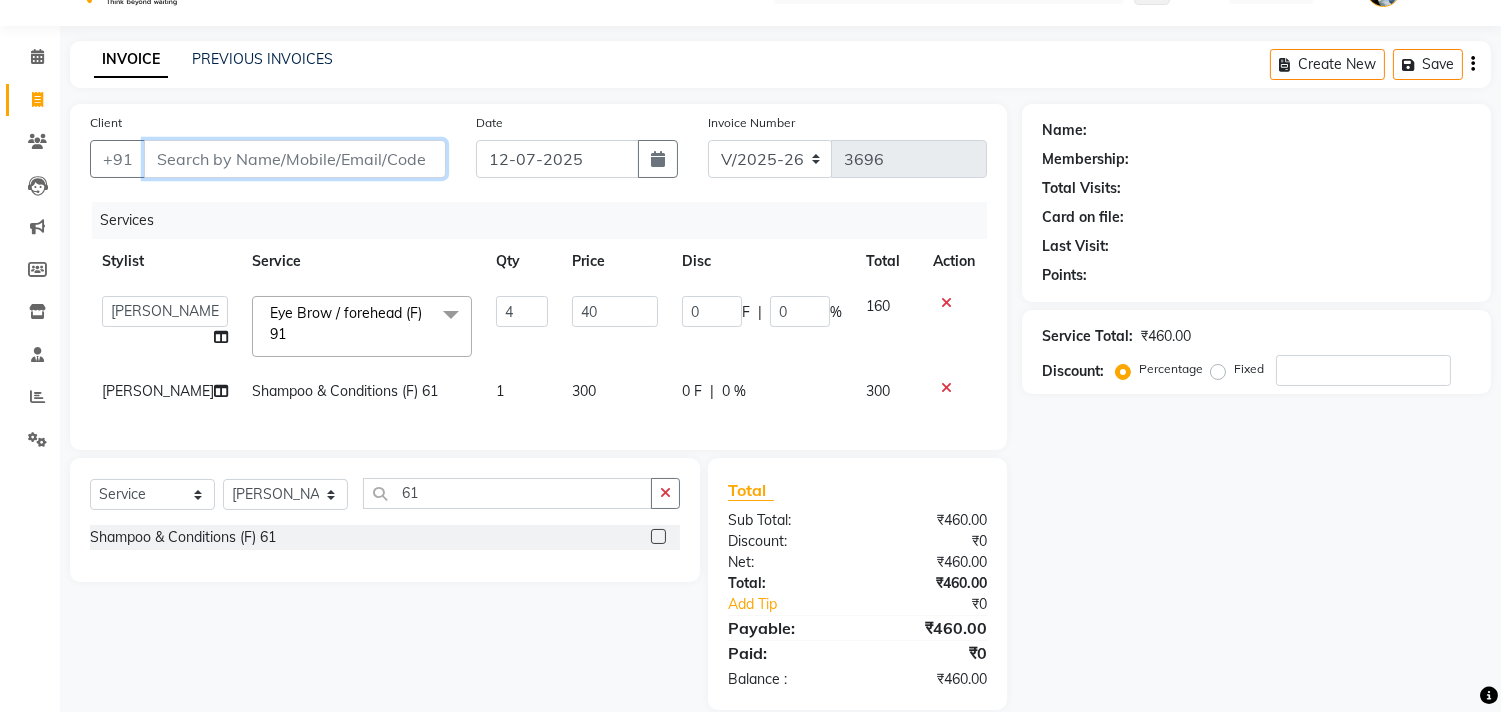 click on "Client" at bounding box center (295, 159) 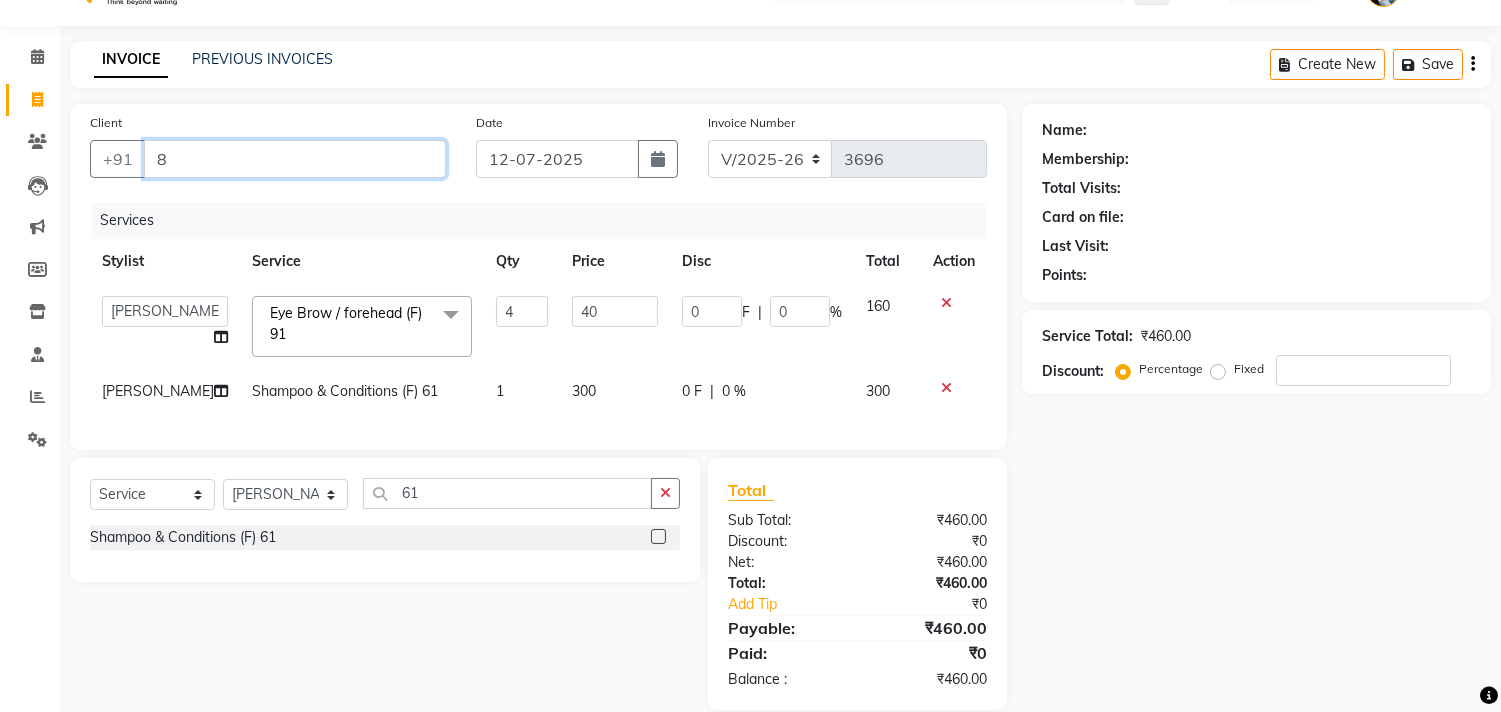 type on "0" 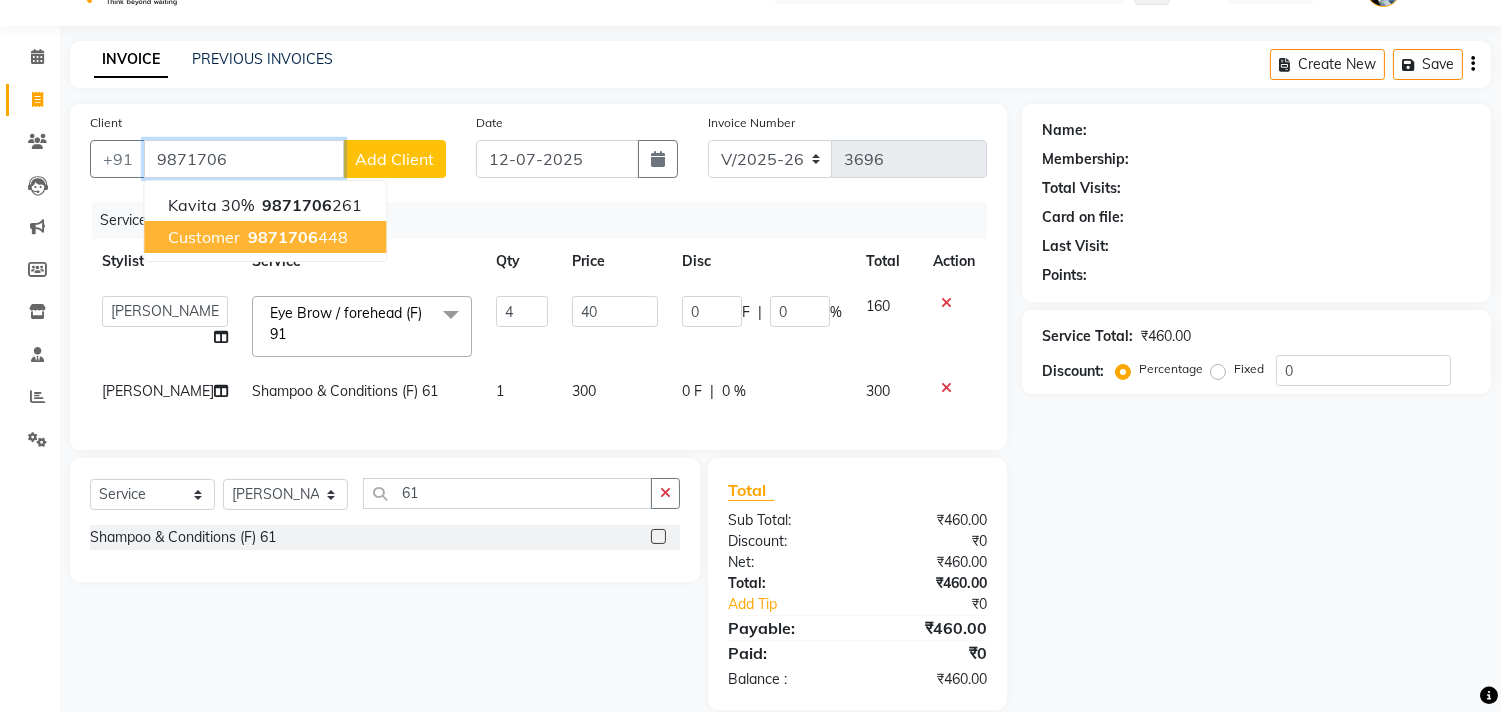 click on "9871706" at bounding box center (283, 237) 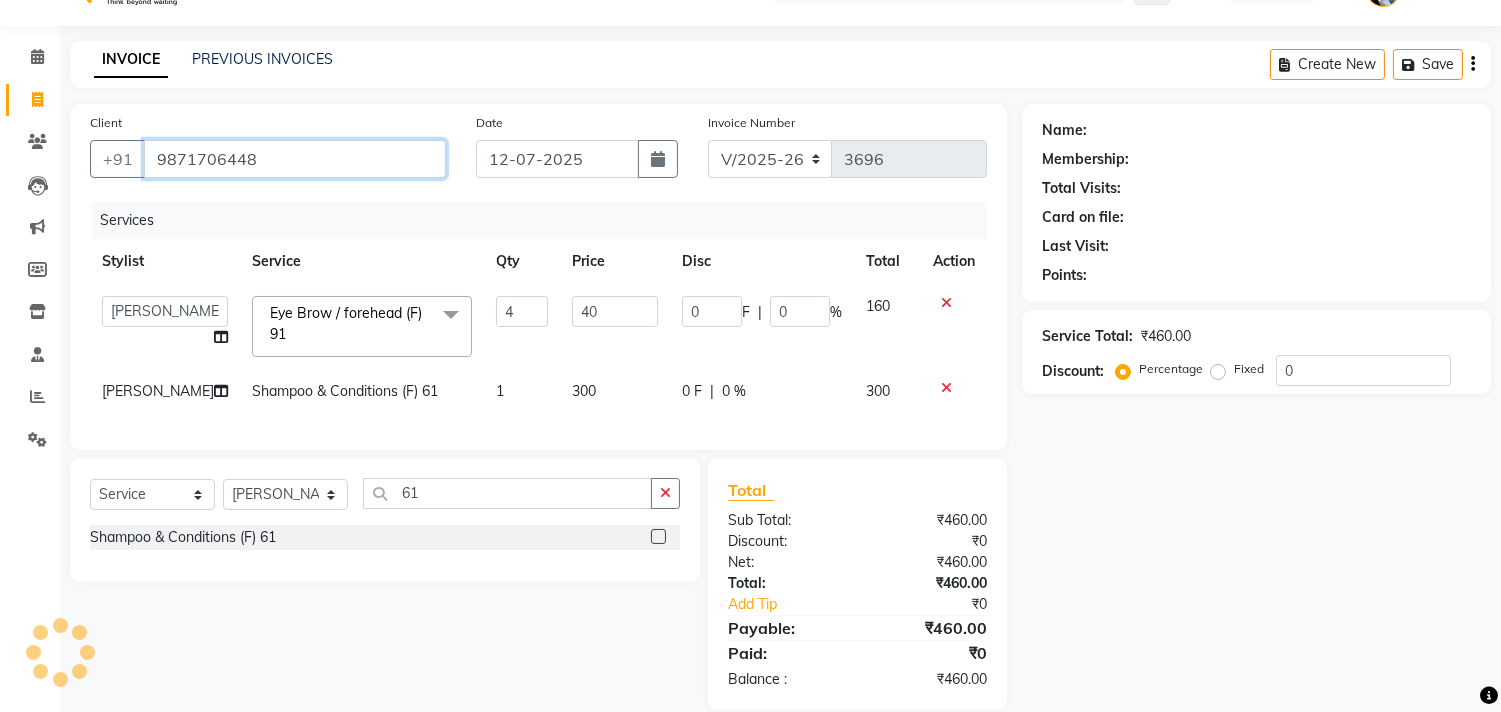 type on "9871706448" 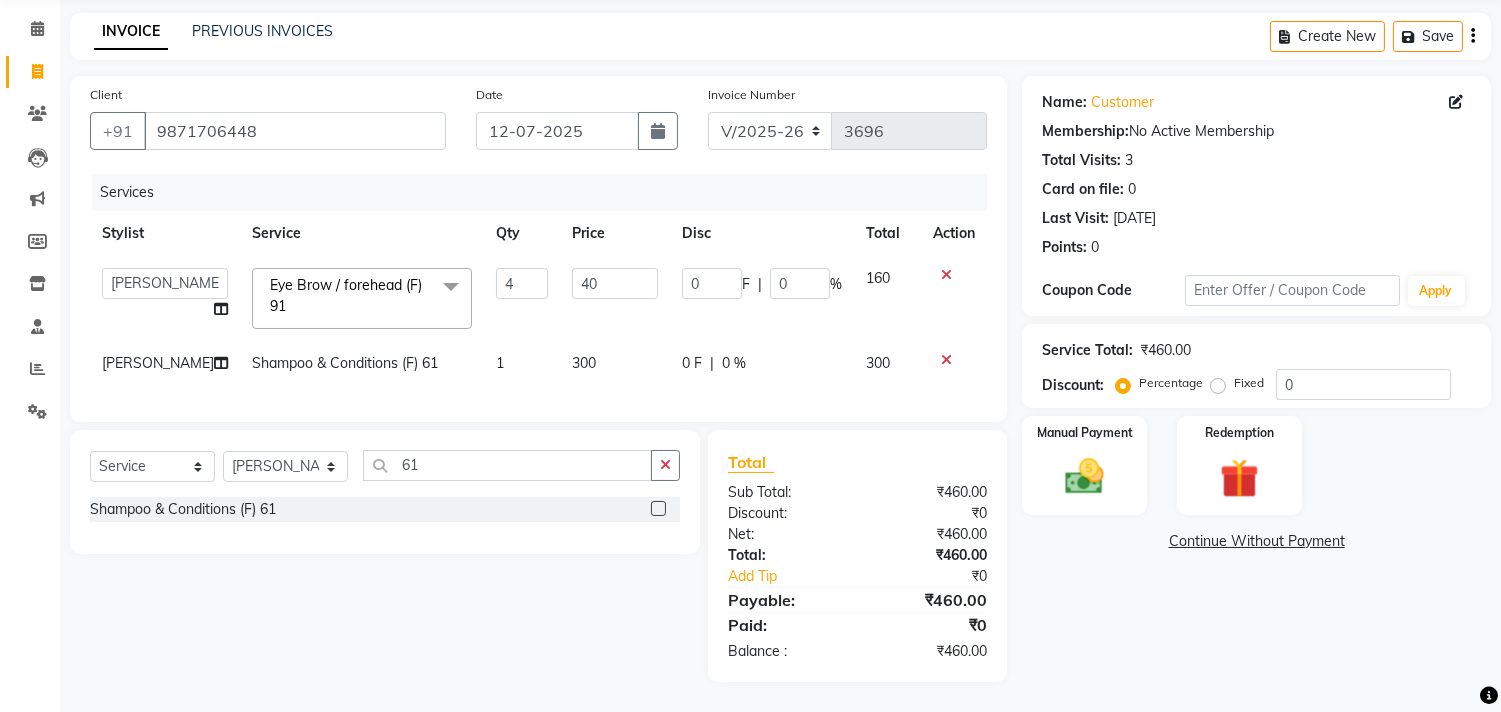 scroll, scrollTop: 91, scrollLeft: 0, axis: vertical 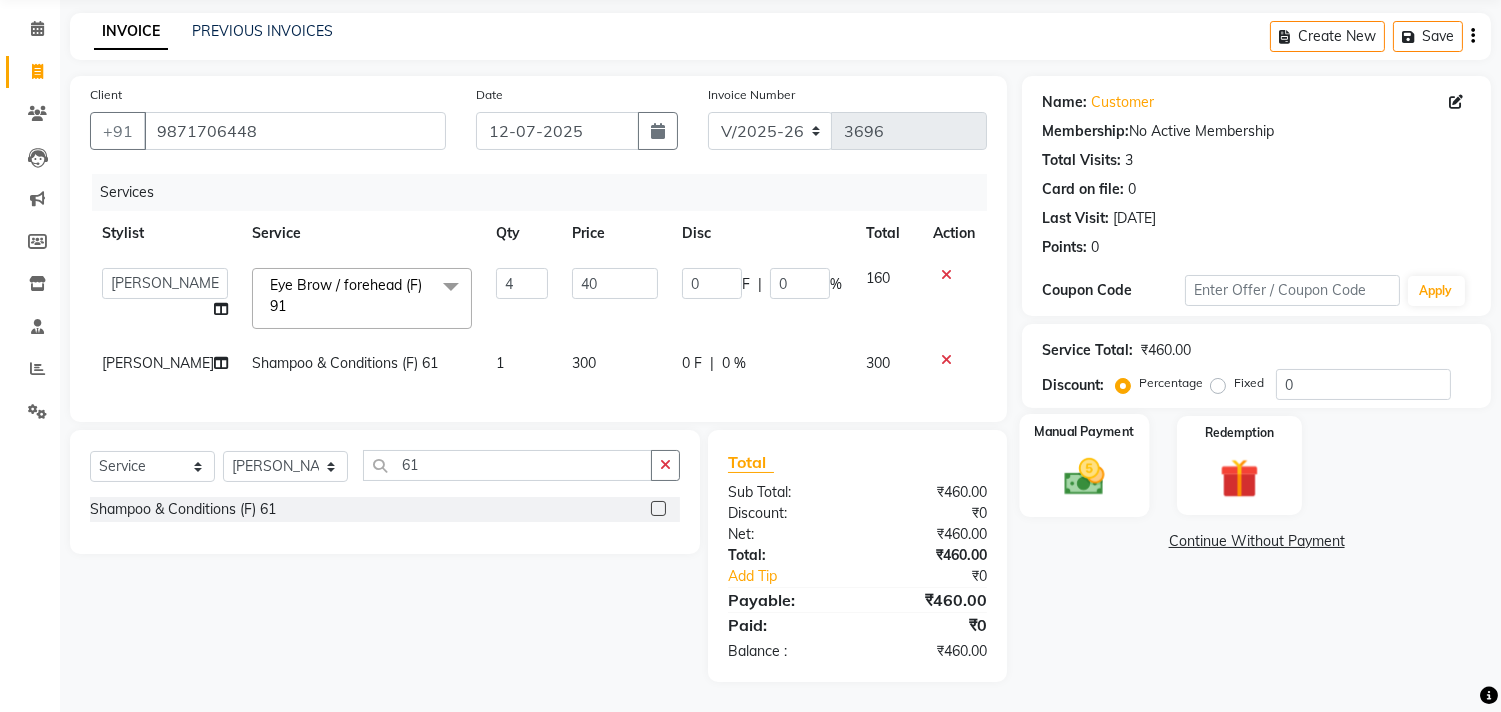 click on "Manual Payment" 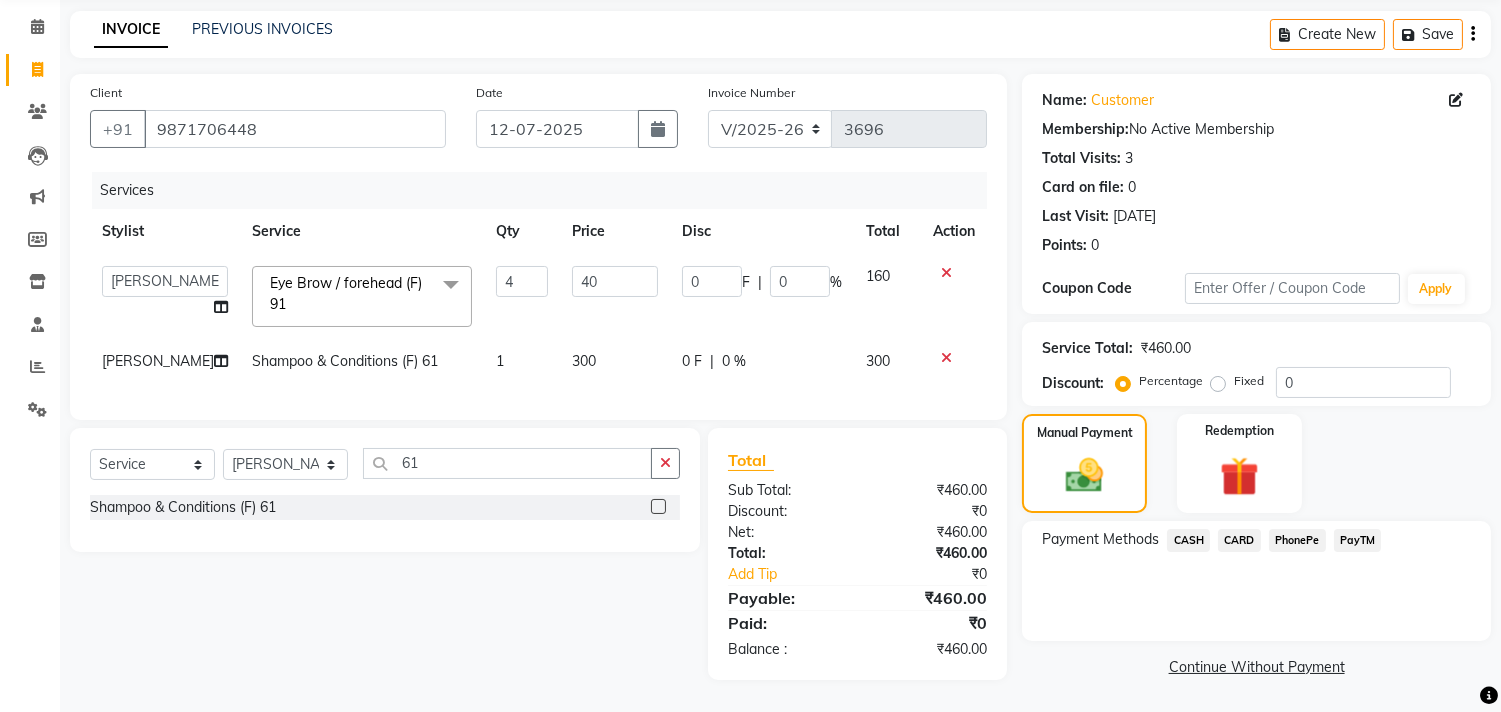click on "PayTM" 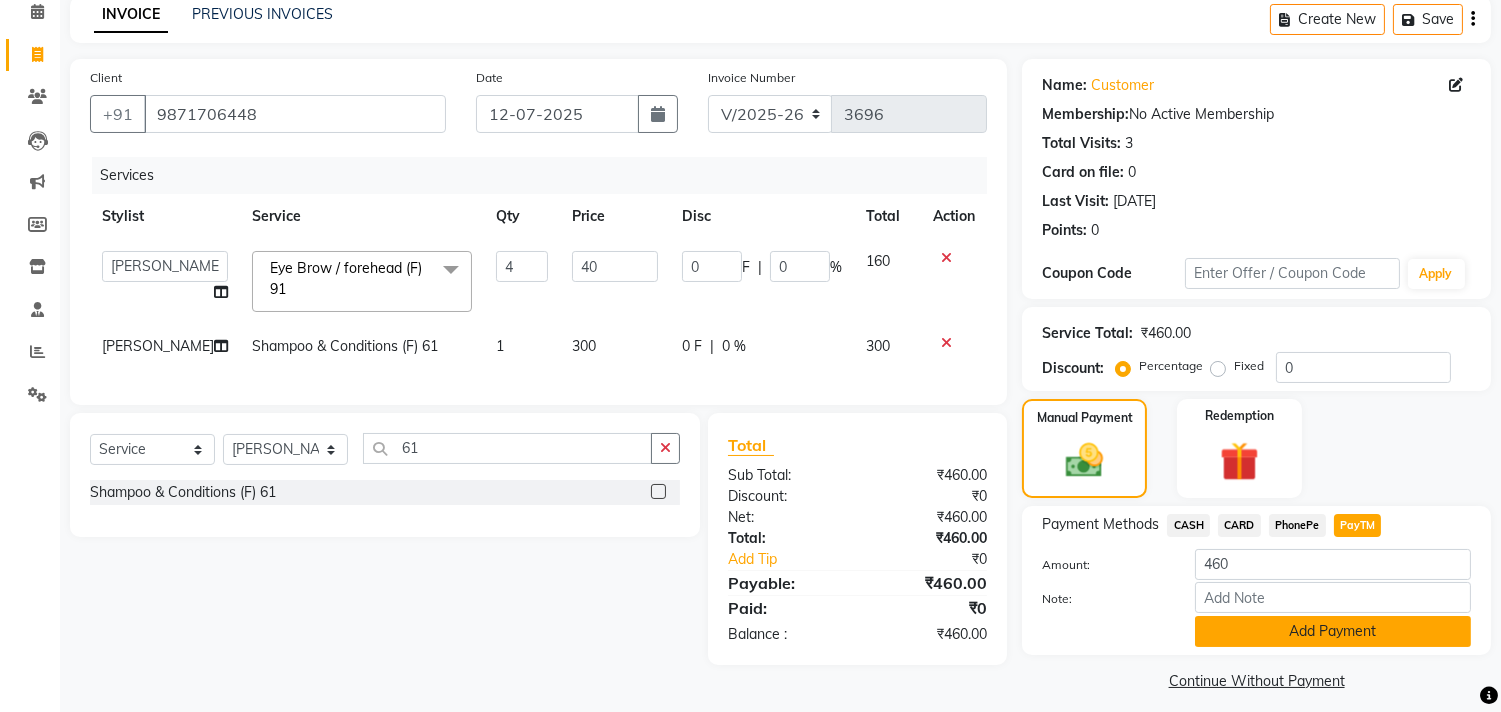 click on "Add Payment" 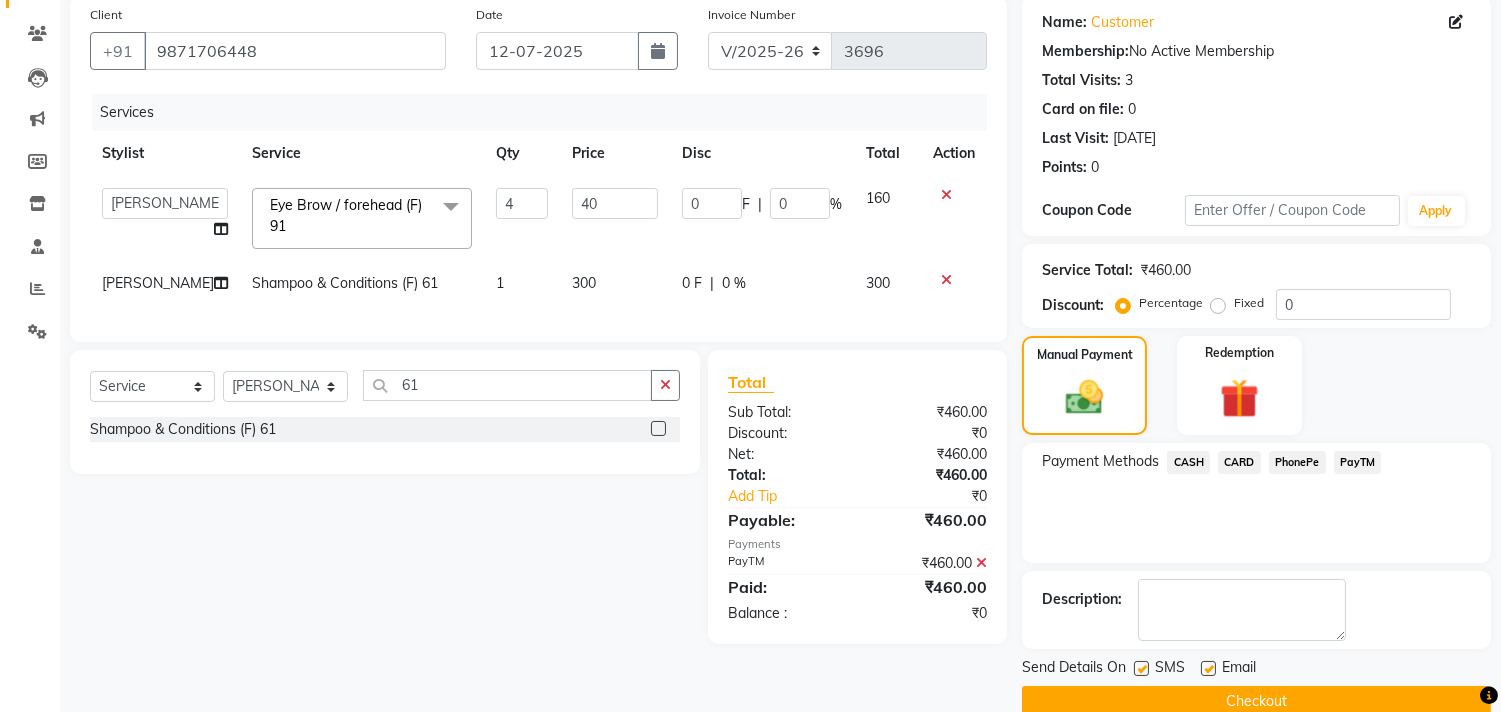 scroll, scrollTop: 187, scrollLeft: 0, axis: vertical 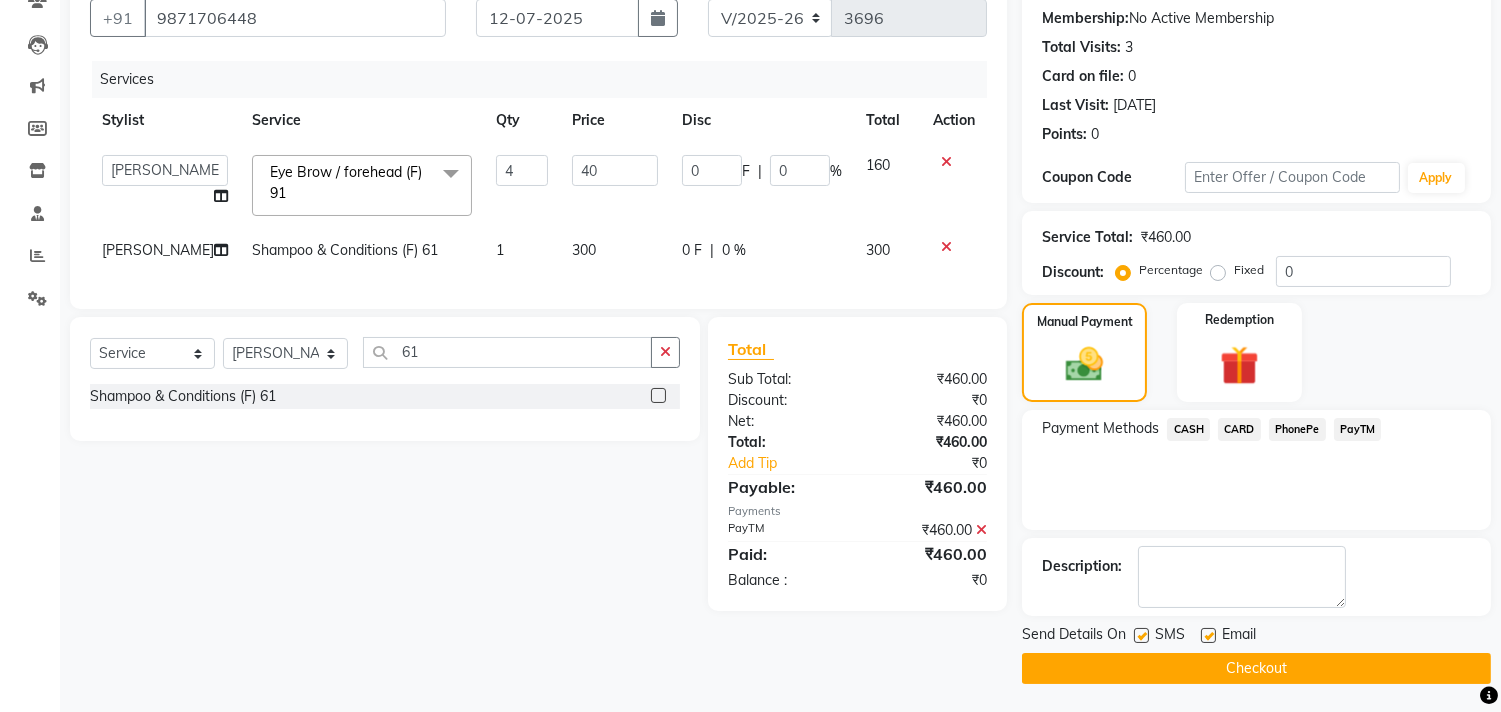 click on "Checkout" 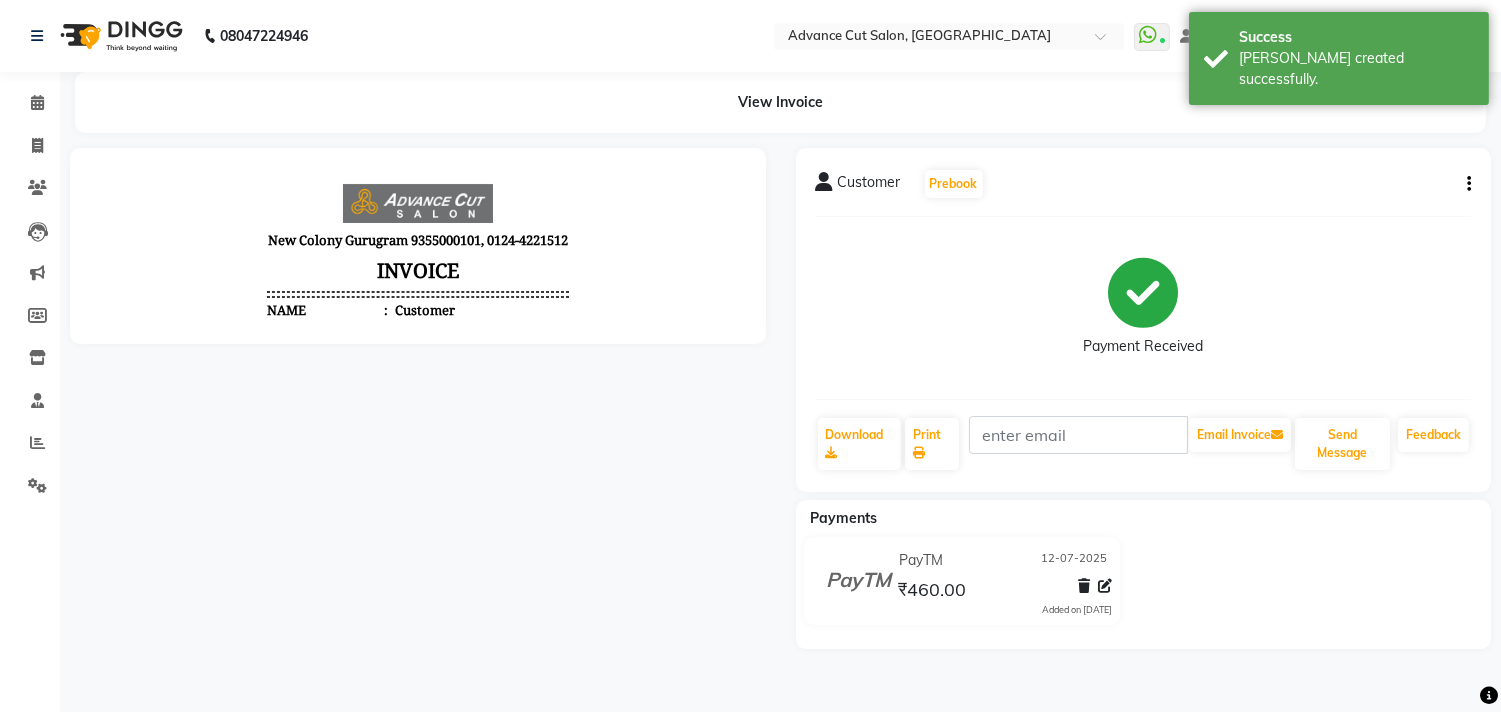 scroll, scrollTop: 0, scrollLeft: 0, axis: both 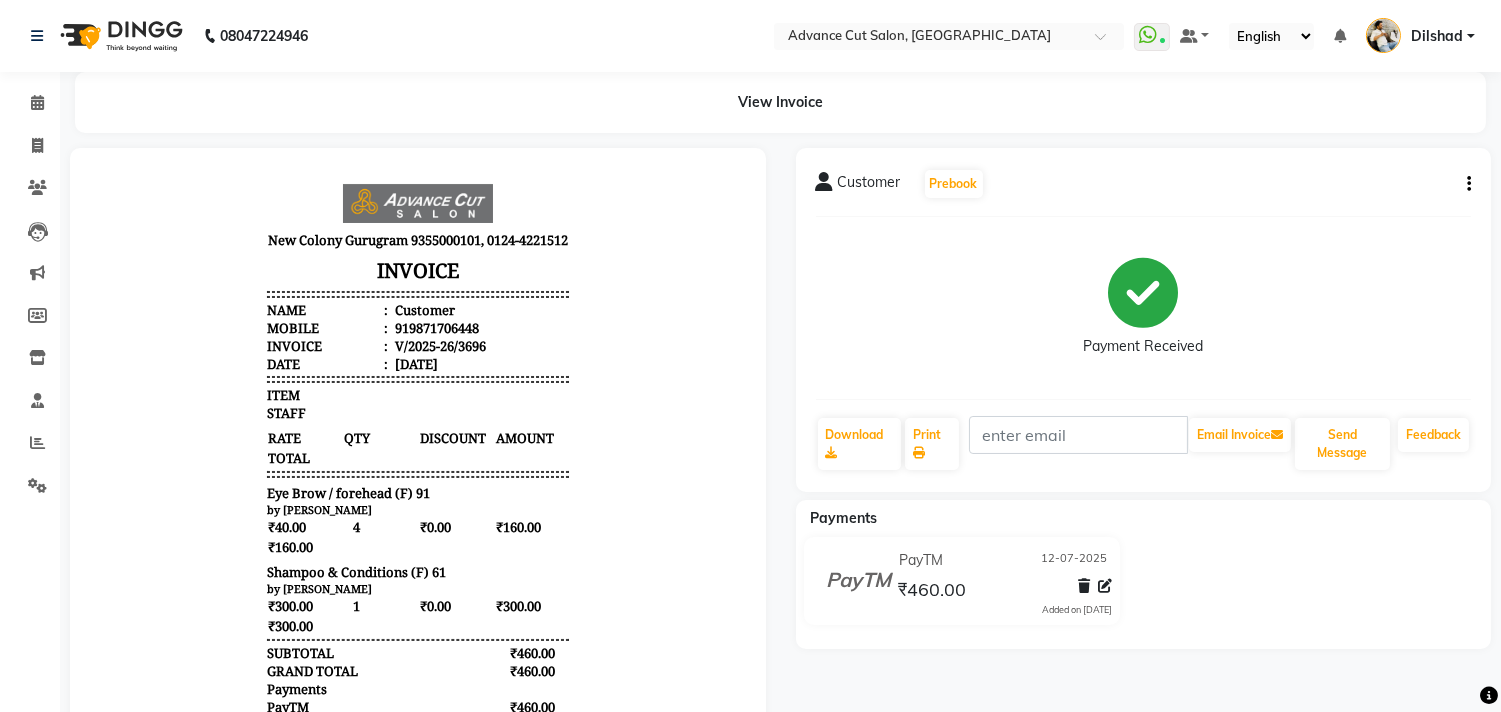 click 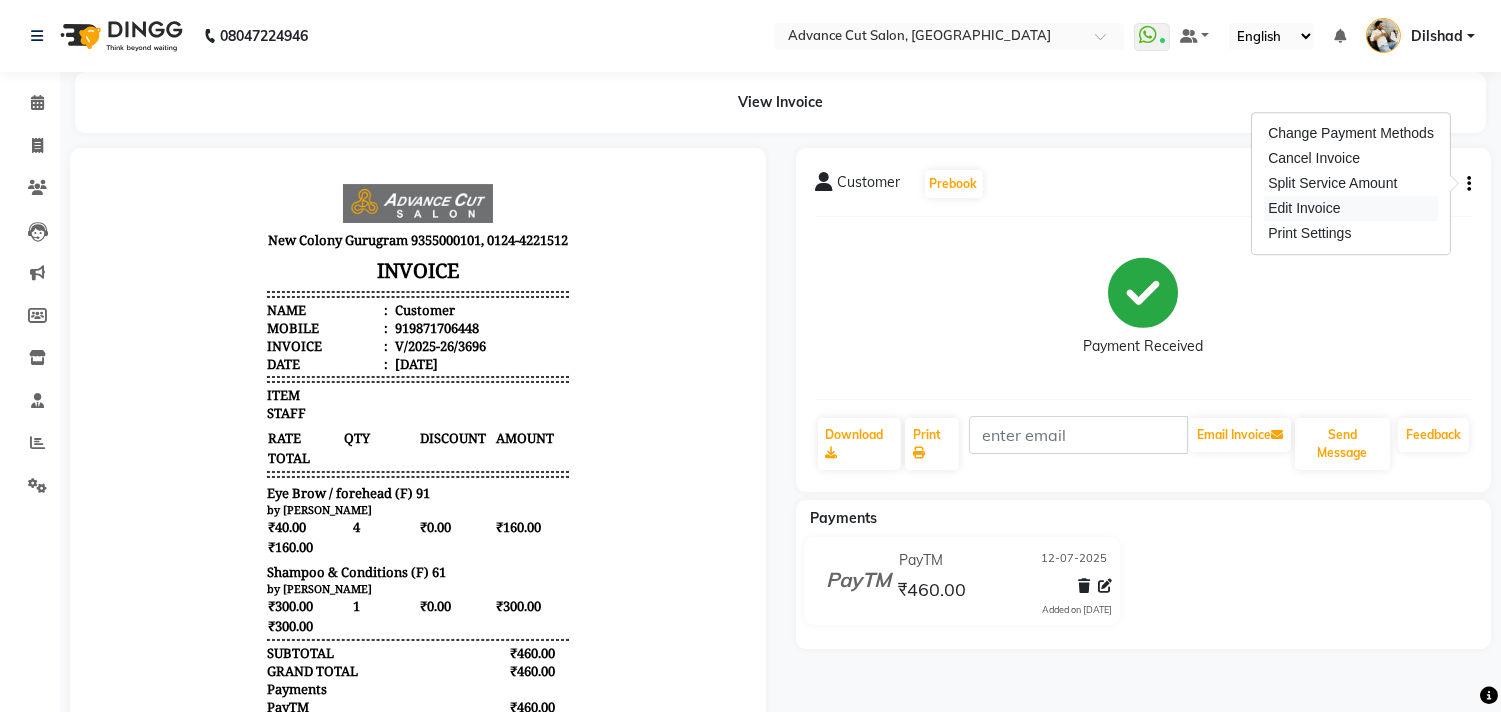 click on "Edit Invoice" at bounding box center [1351, 208] 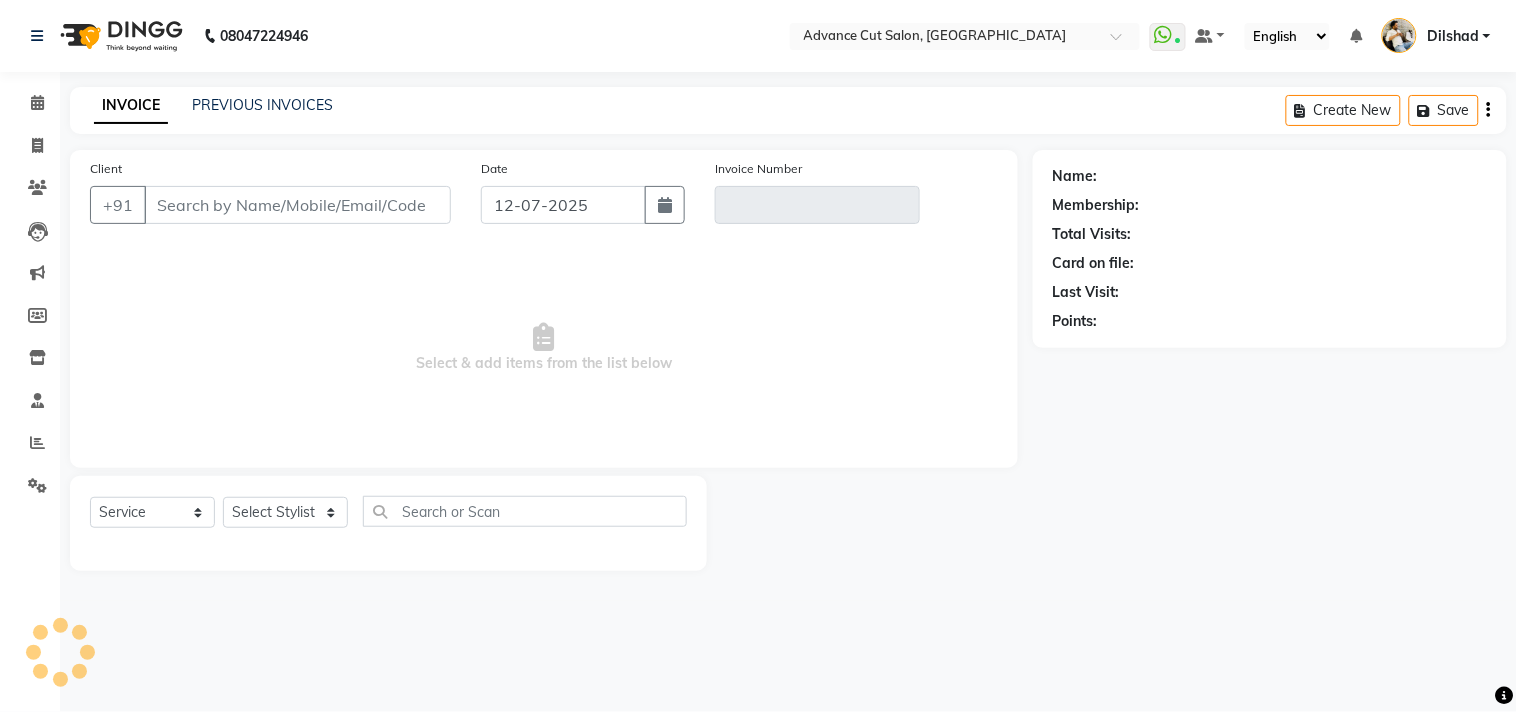 type on "9871706448" 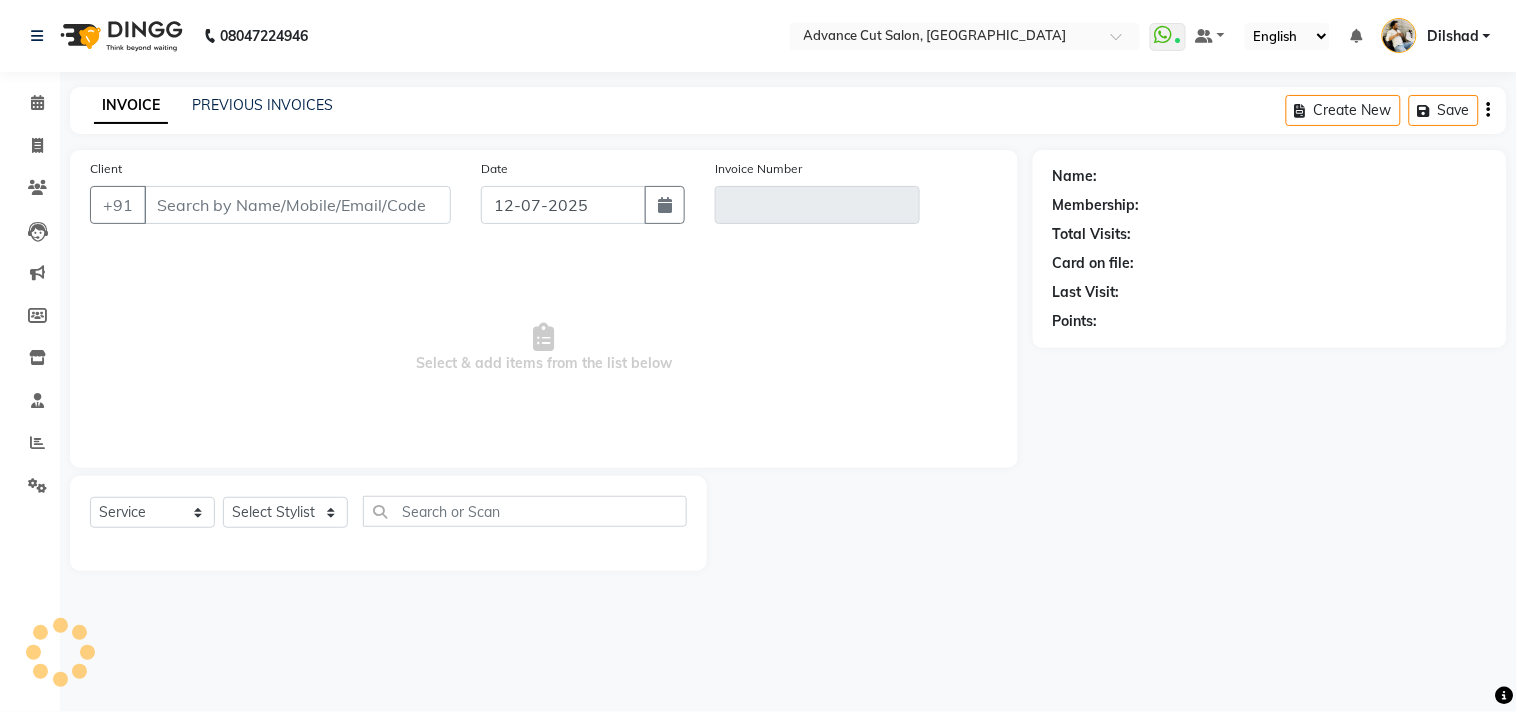 type on "V/2025-26/3696" 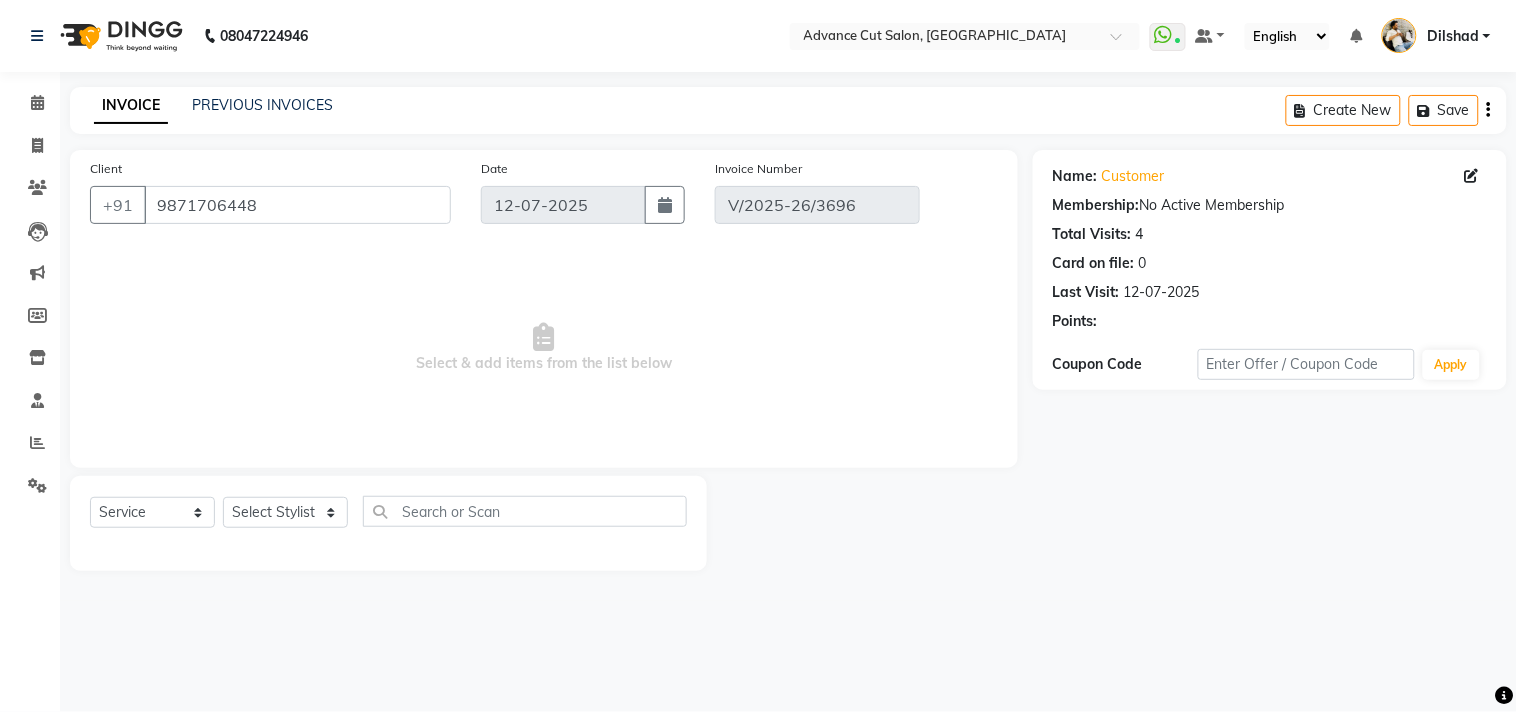 select on "select" 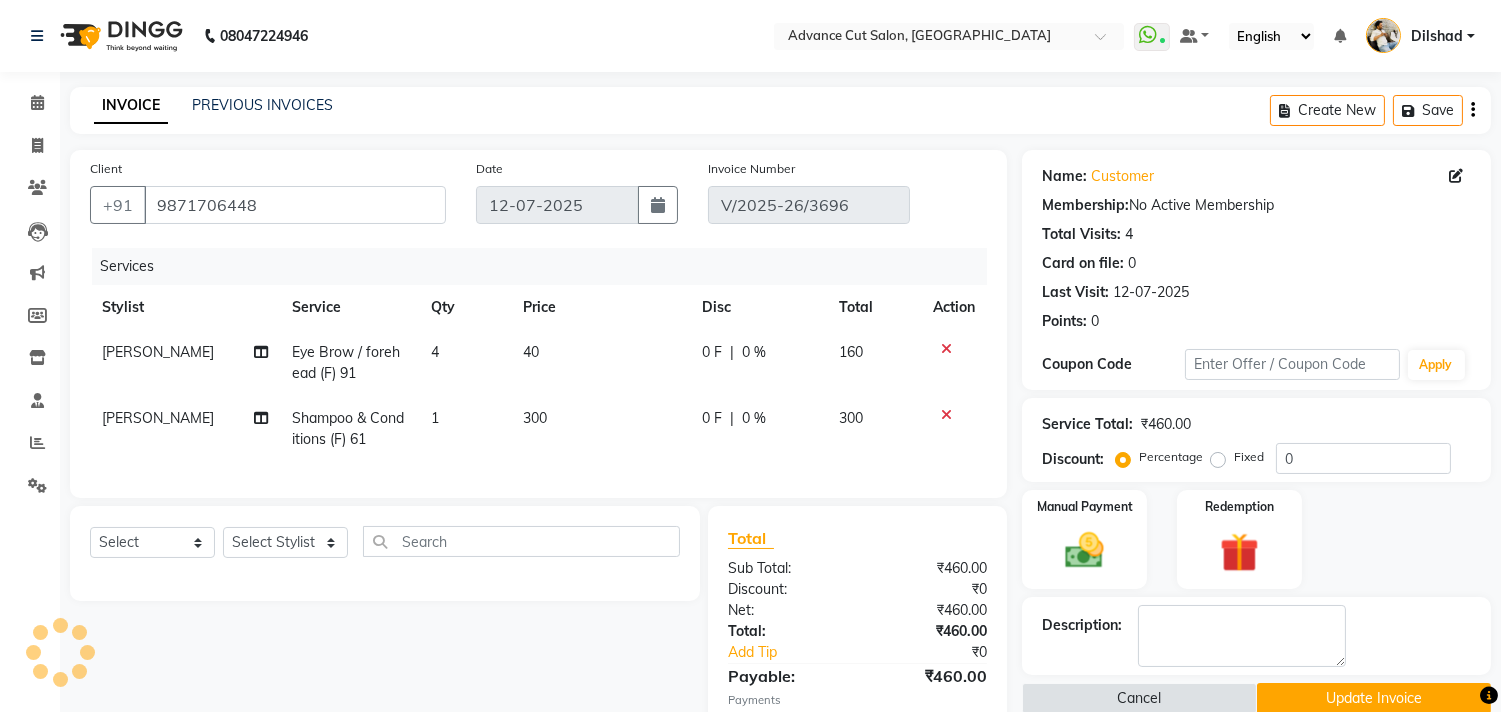 click on "Shampoo & Conditions (F) 61" 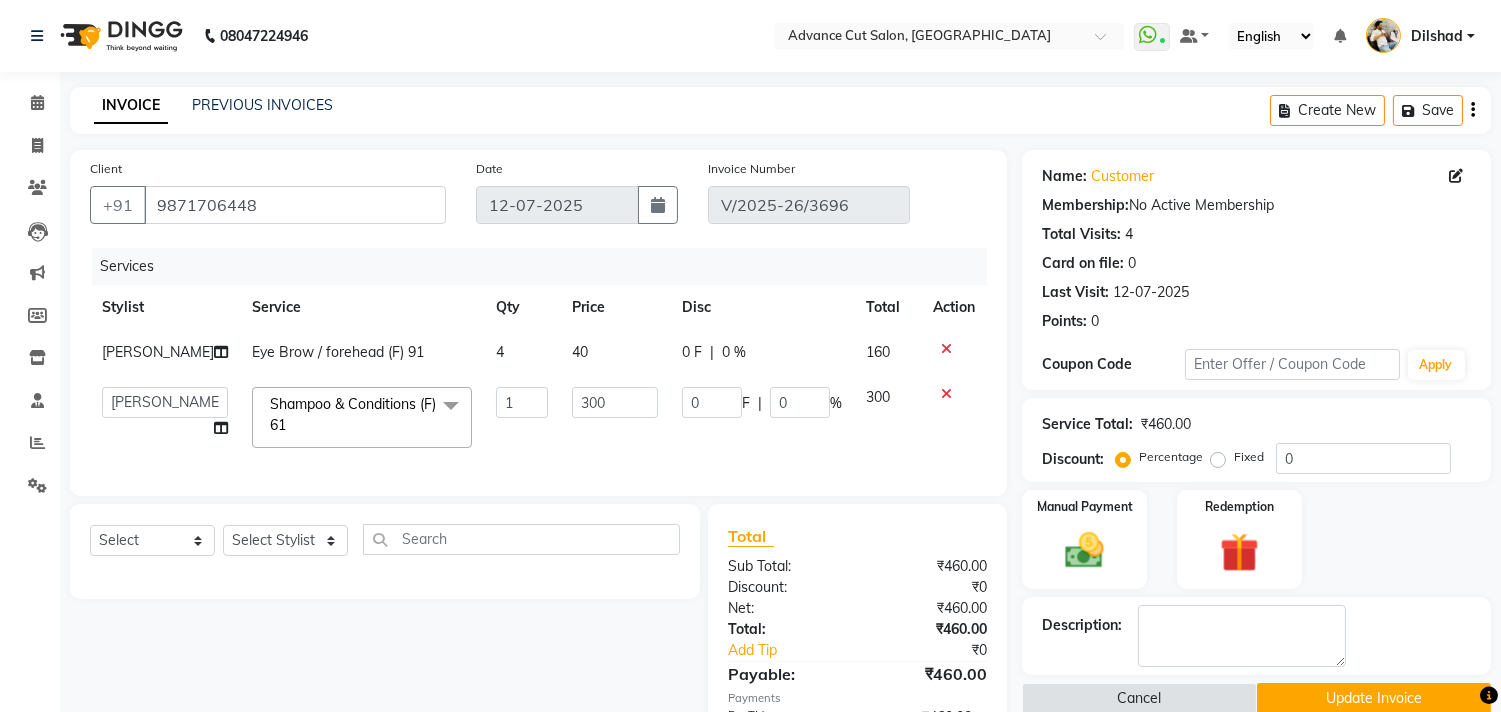 click 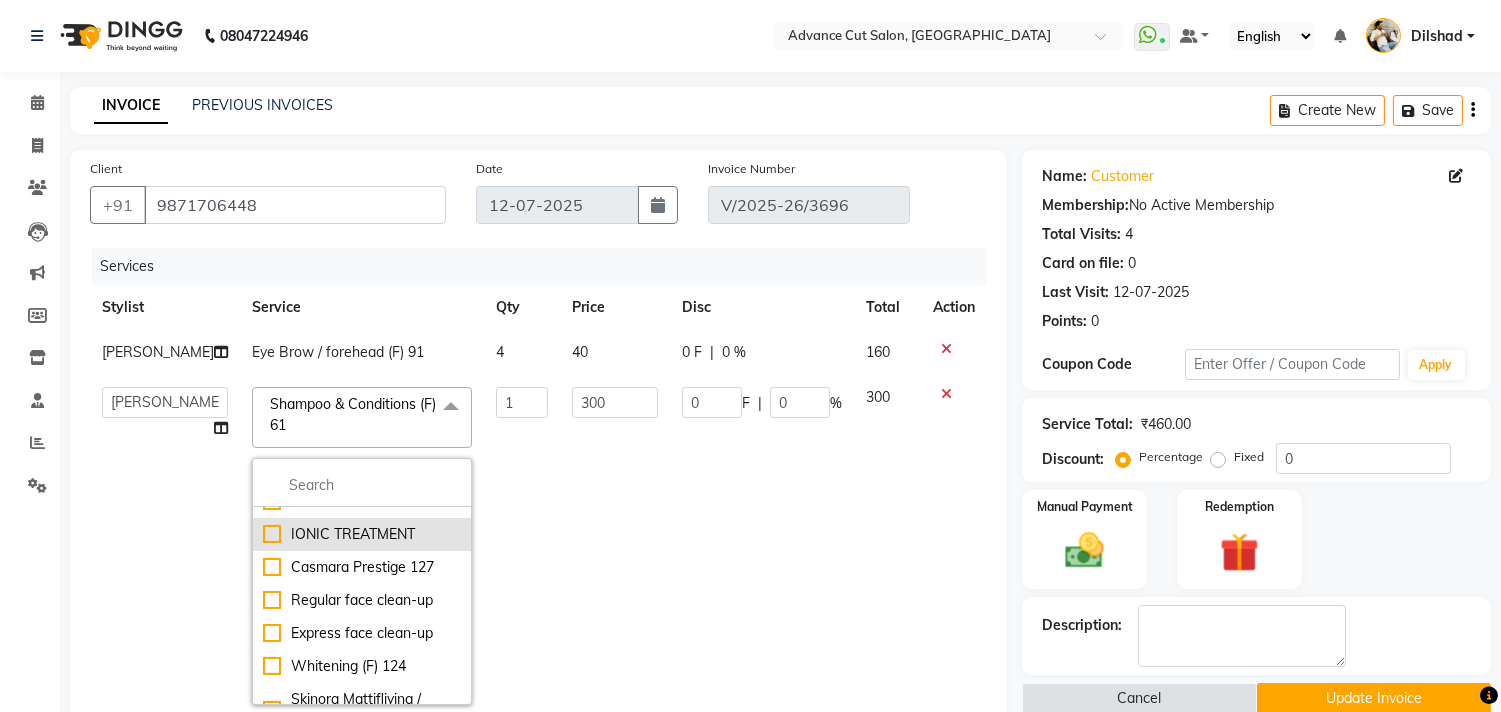scroll, scrollTop: 222, scrollLeft: 0, axis: vertical 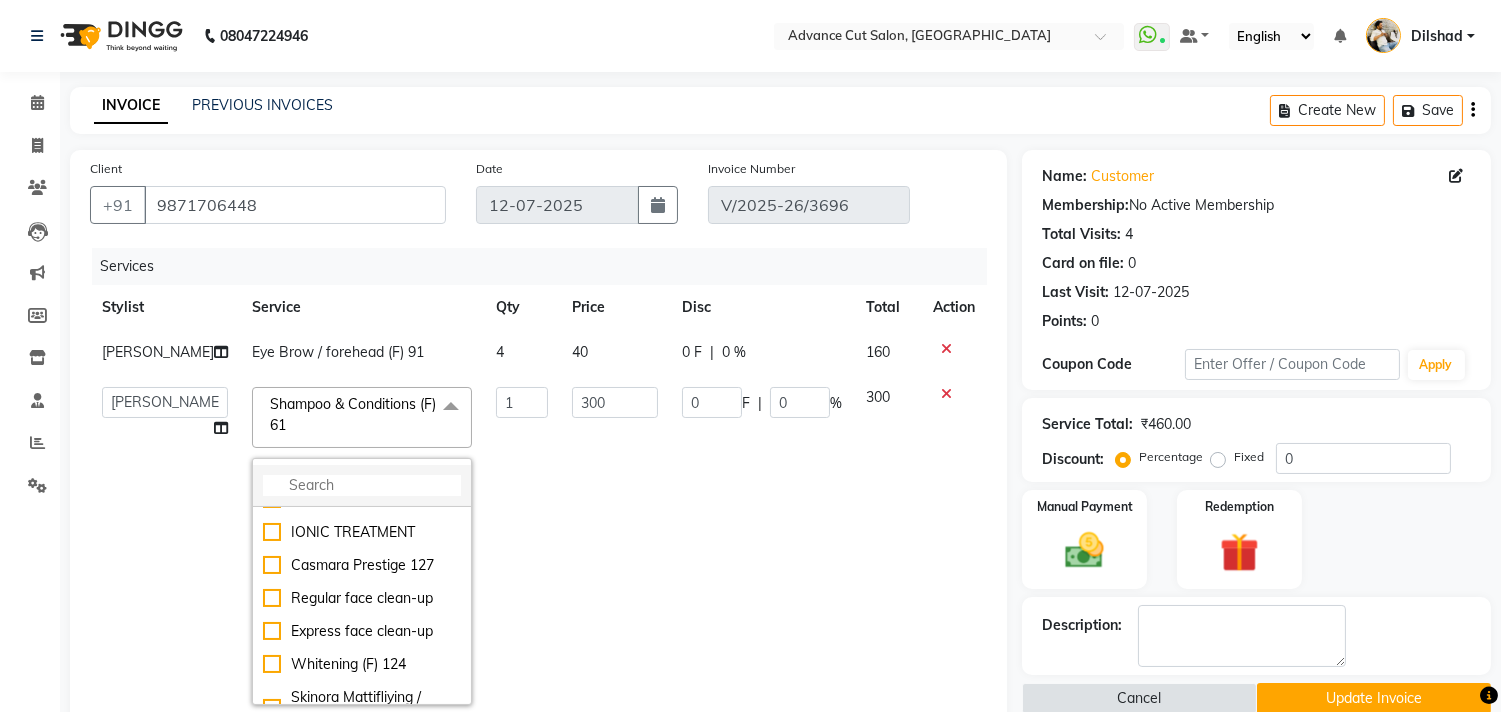 click 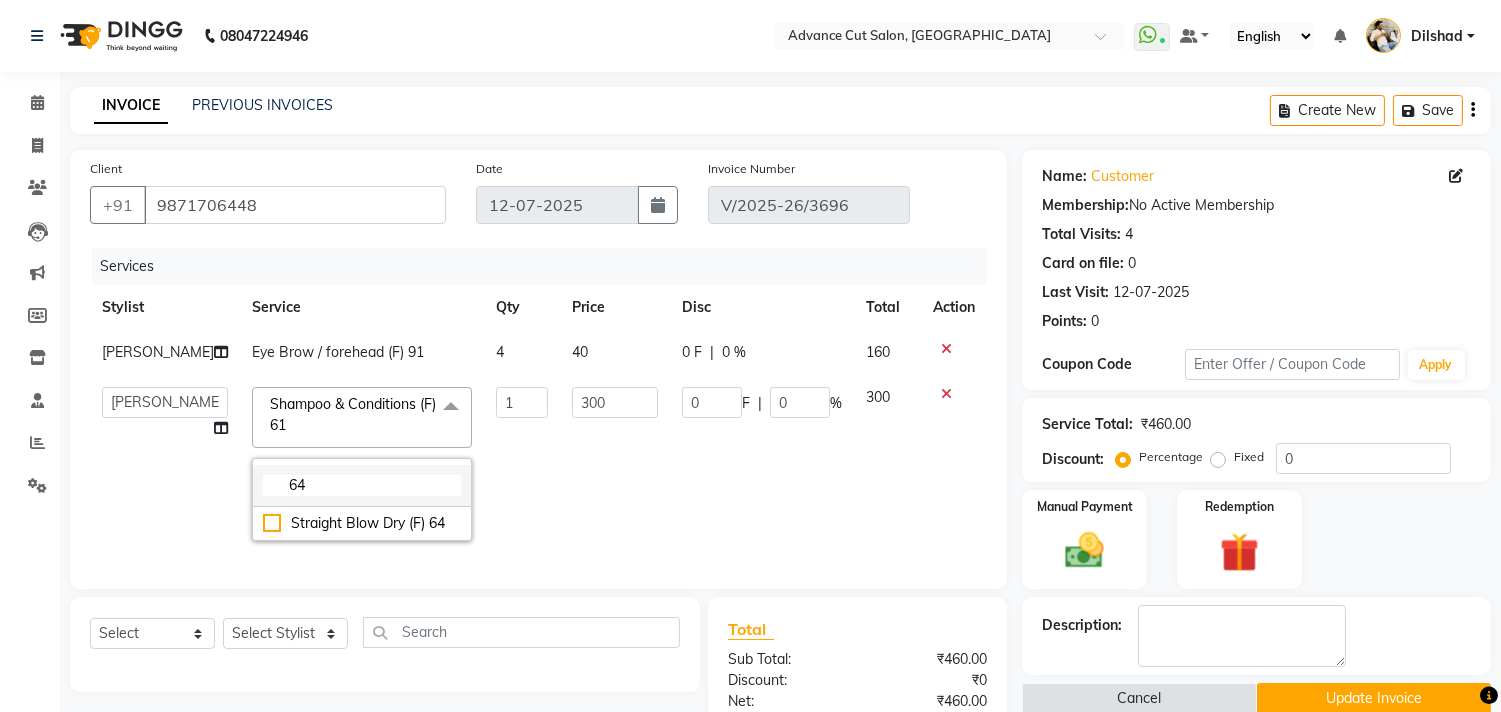 scroll, scrollTop: 0, scrollLeft: 0, axis: both 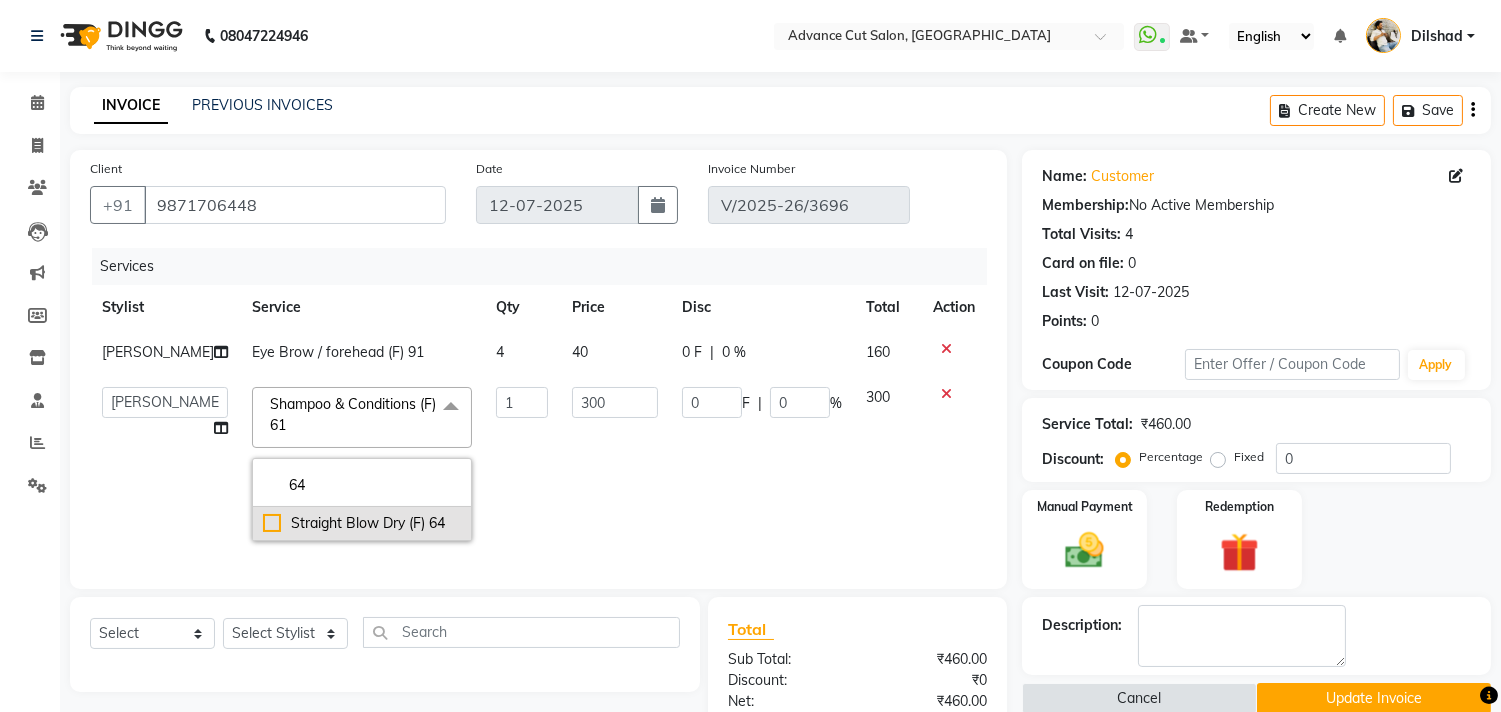 type on "64" 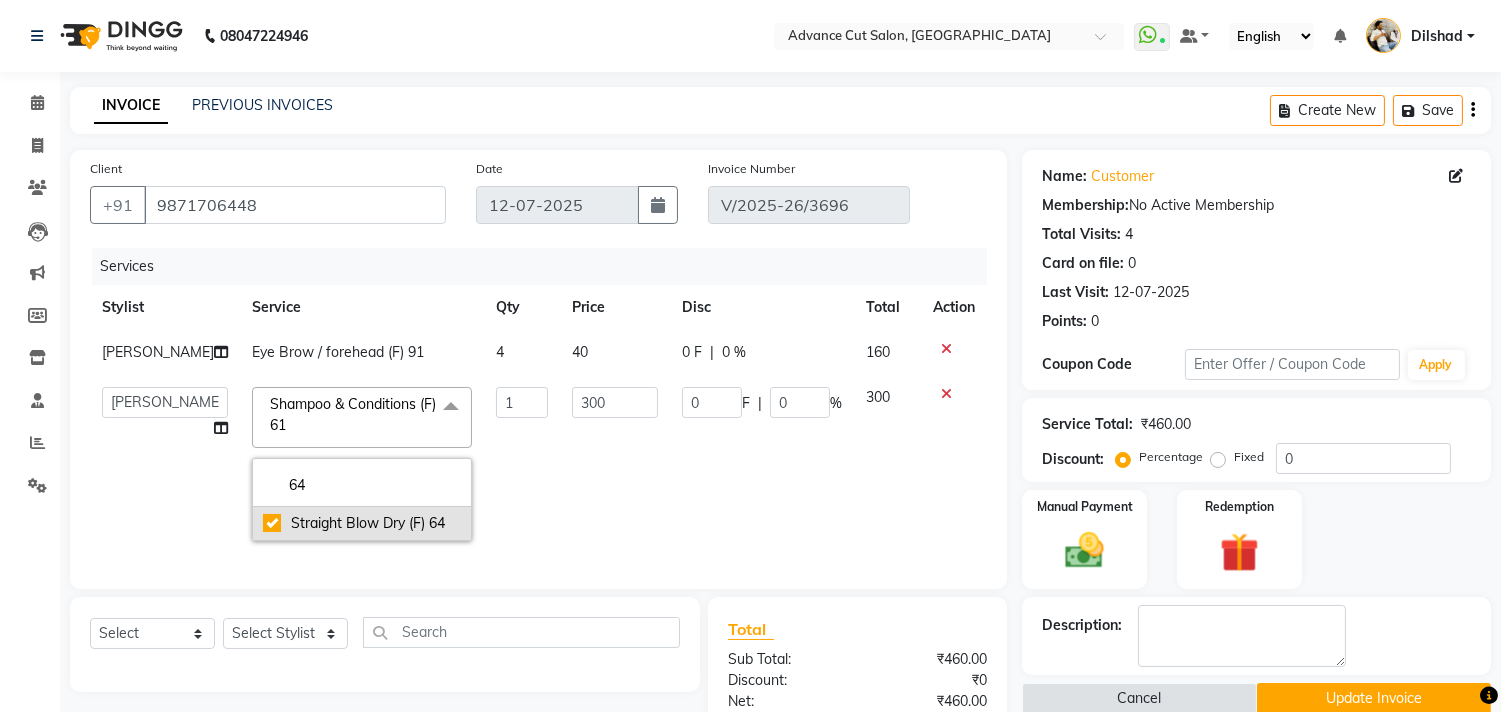checkbox on "true" 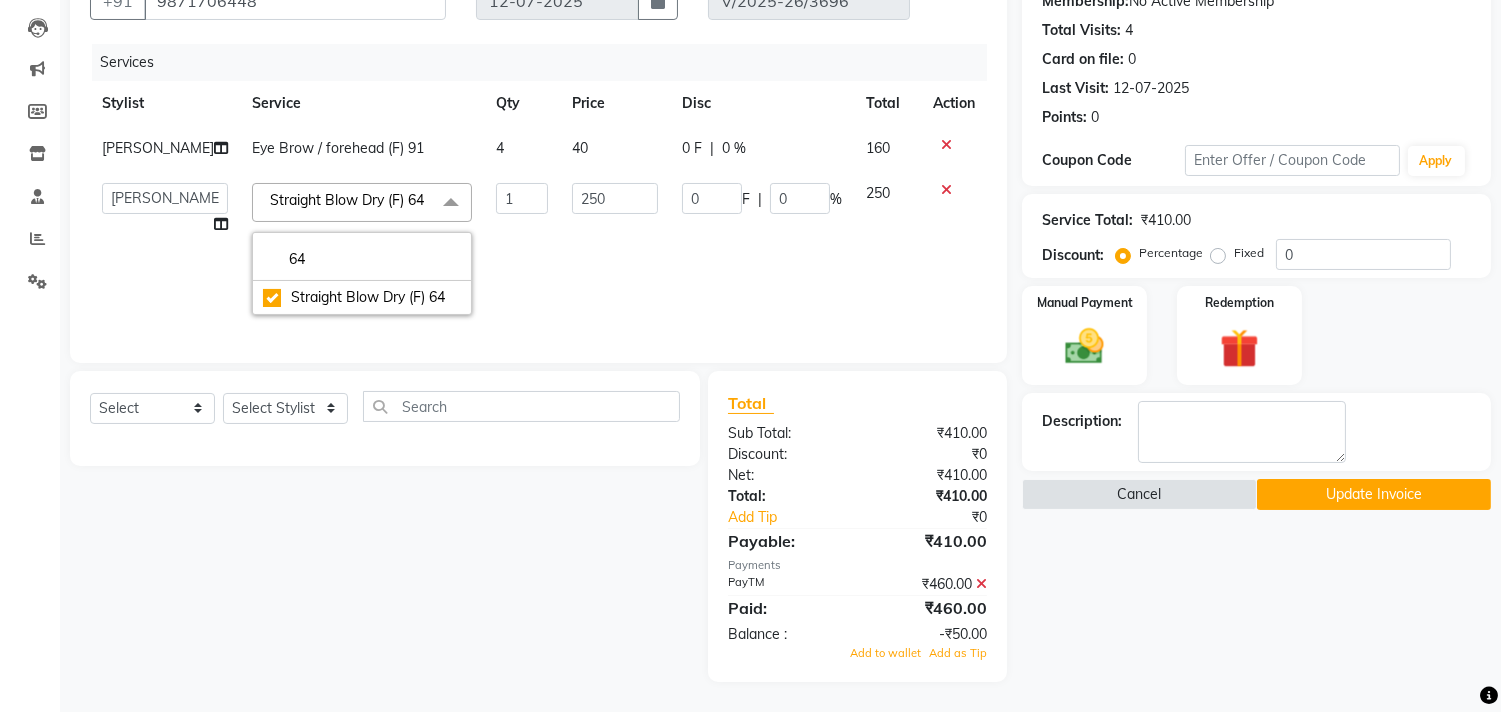 click on "0 F | 0 %" 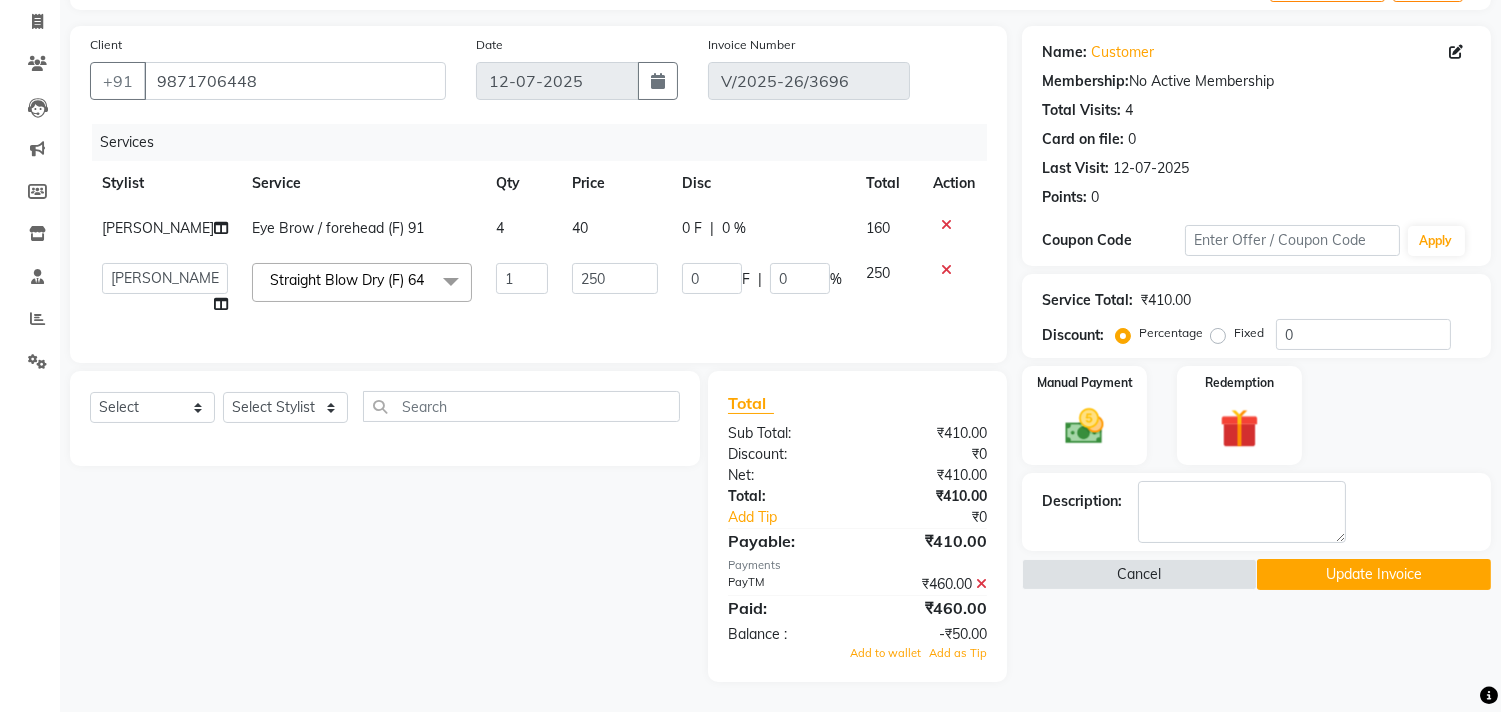 scroll, scrollTop: 148, scrollLeft: 0, axis: vertical 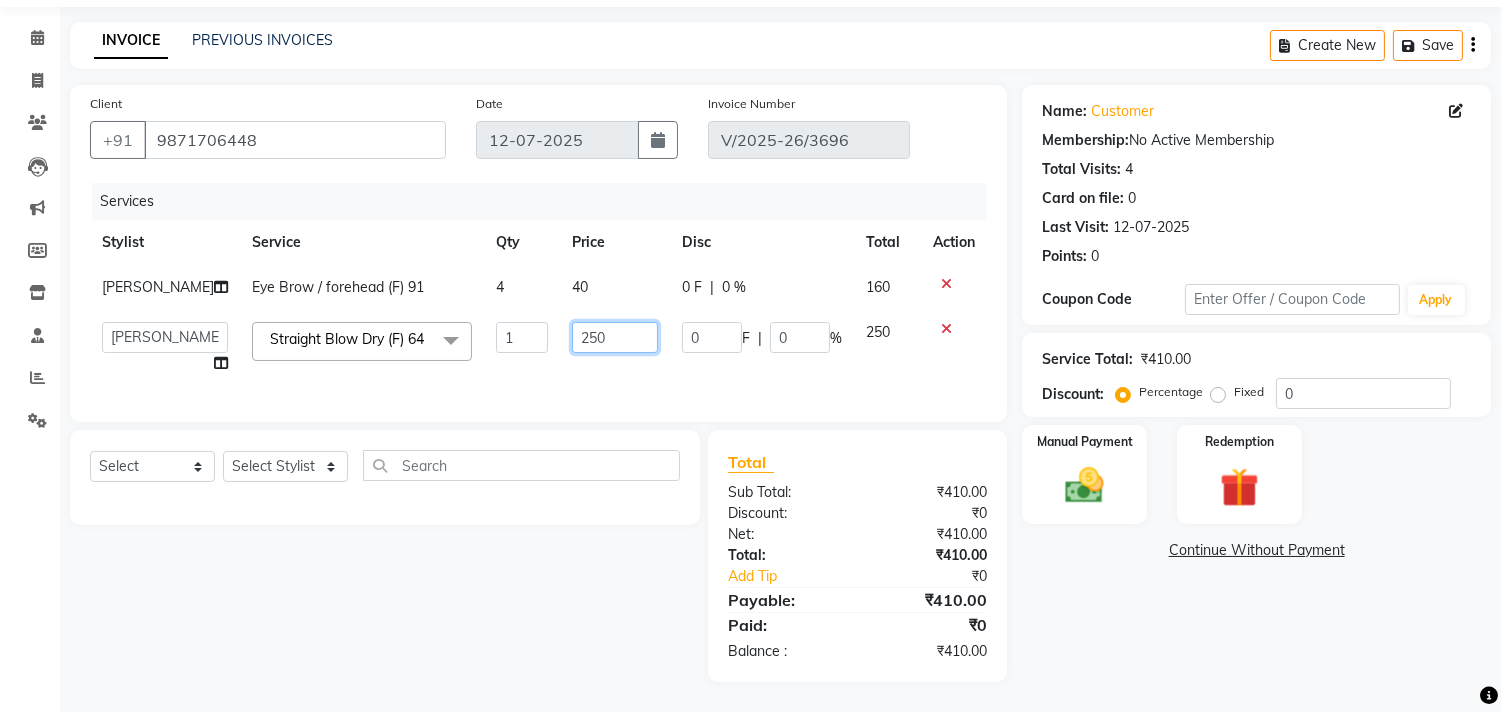 click on "250" 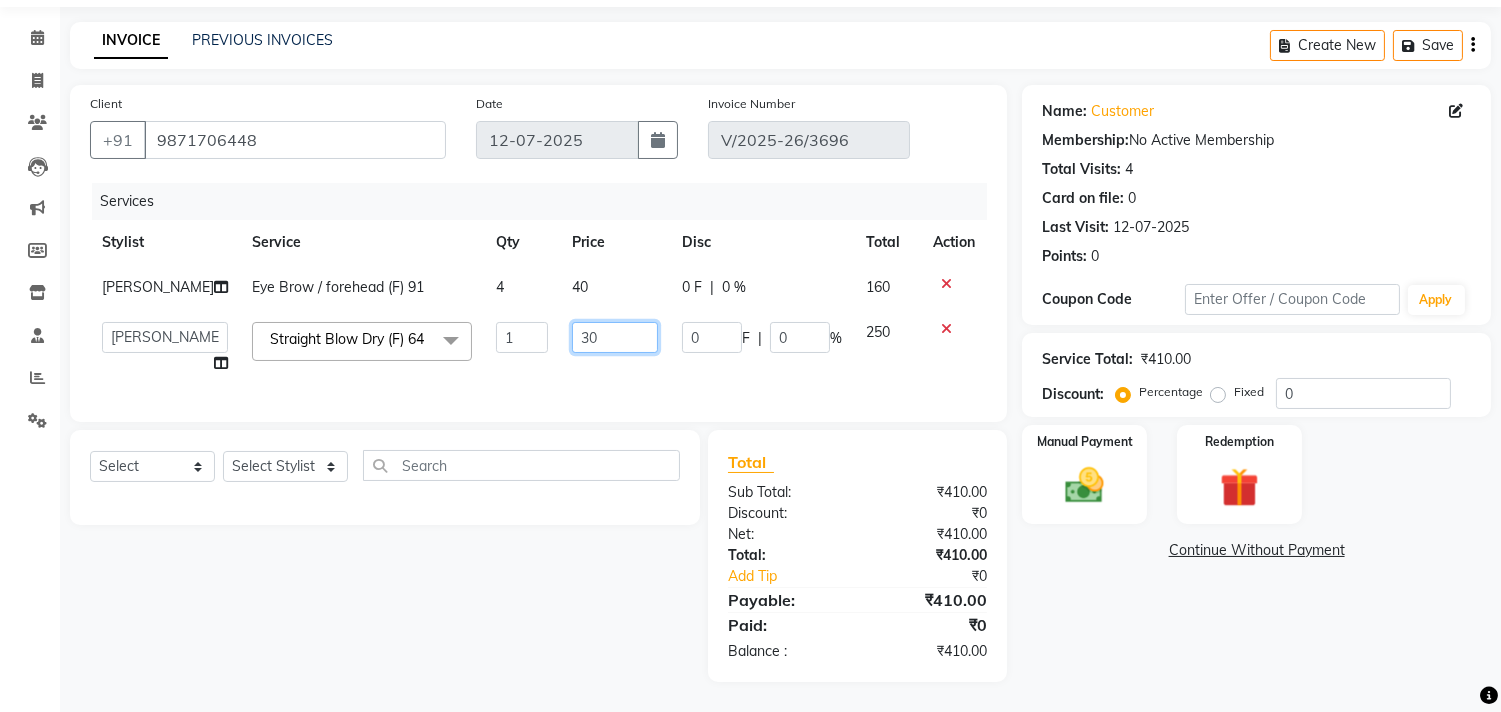 type on "300" 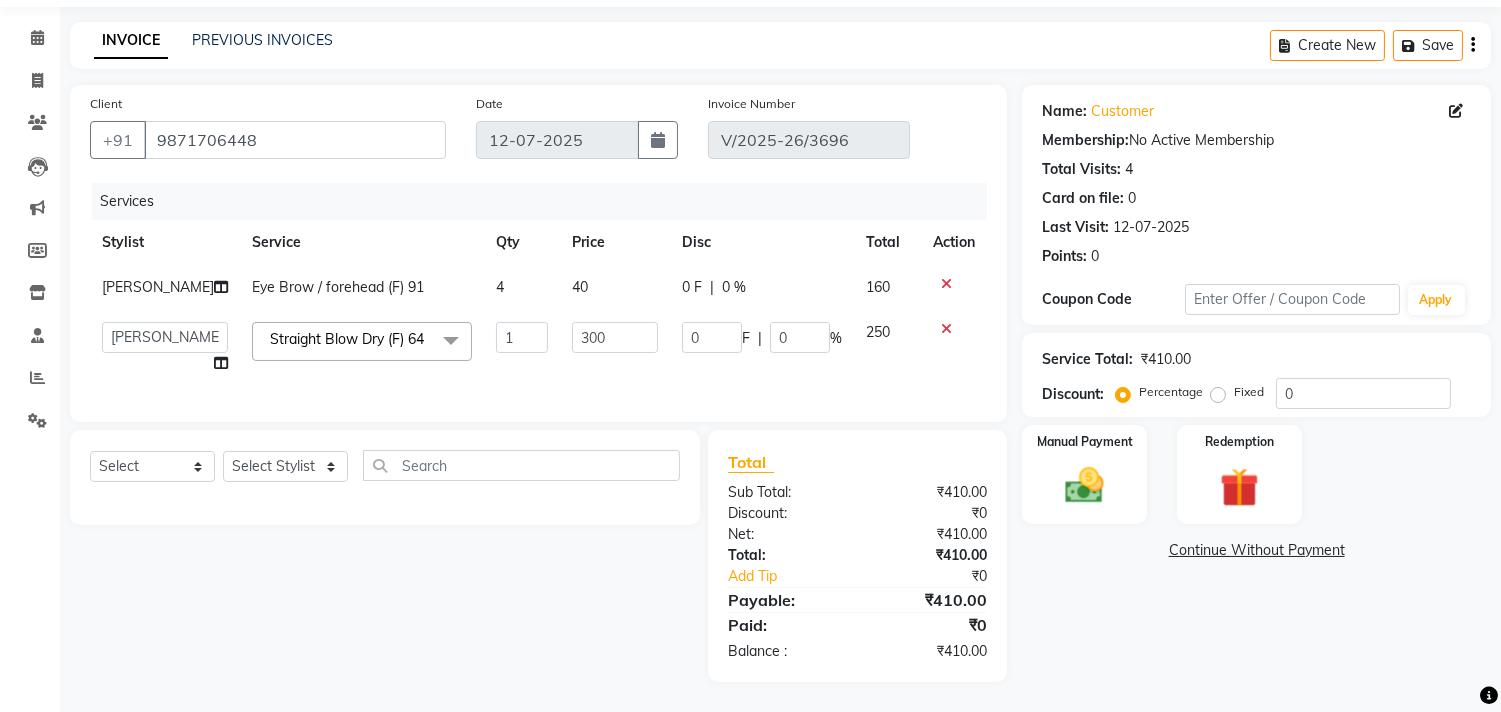 click on "300" 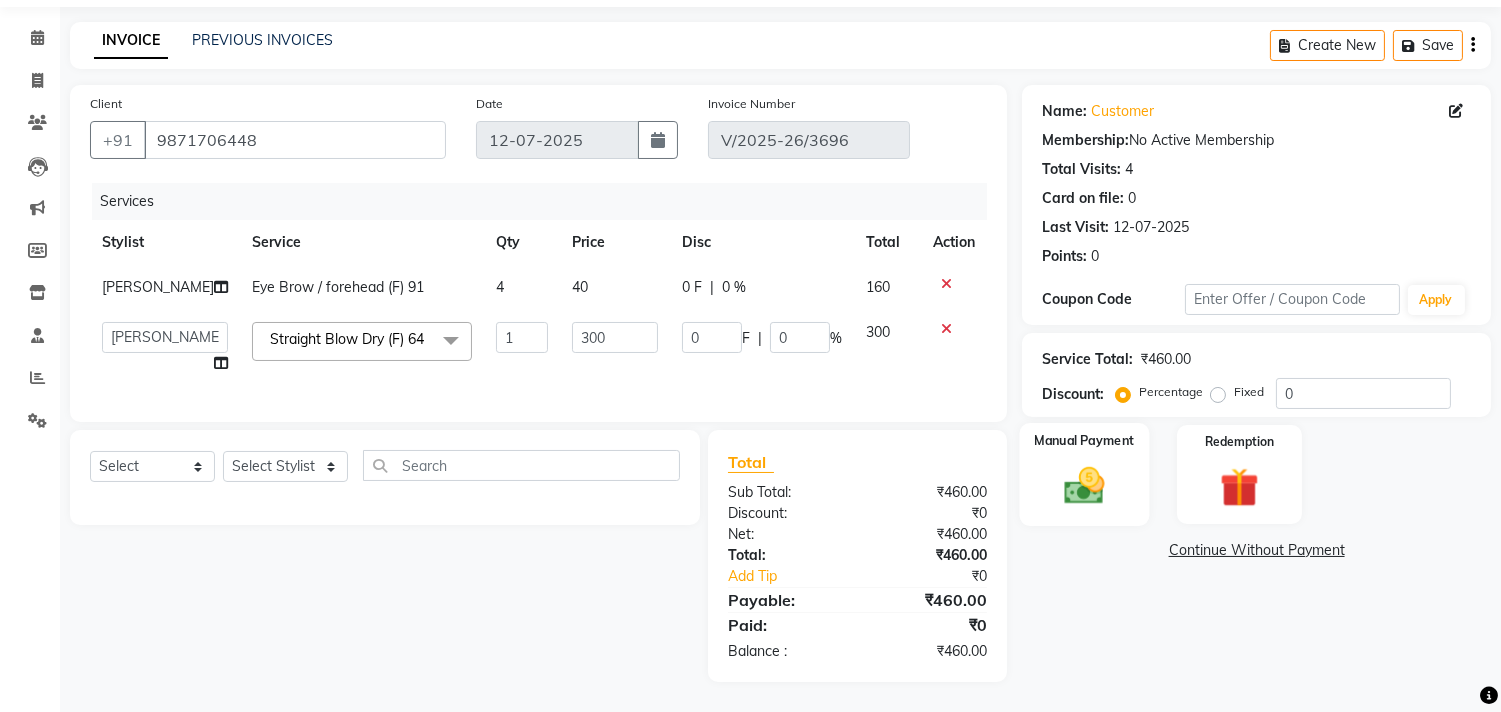 click on "Manual Payment" 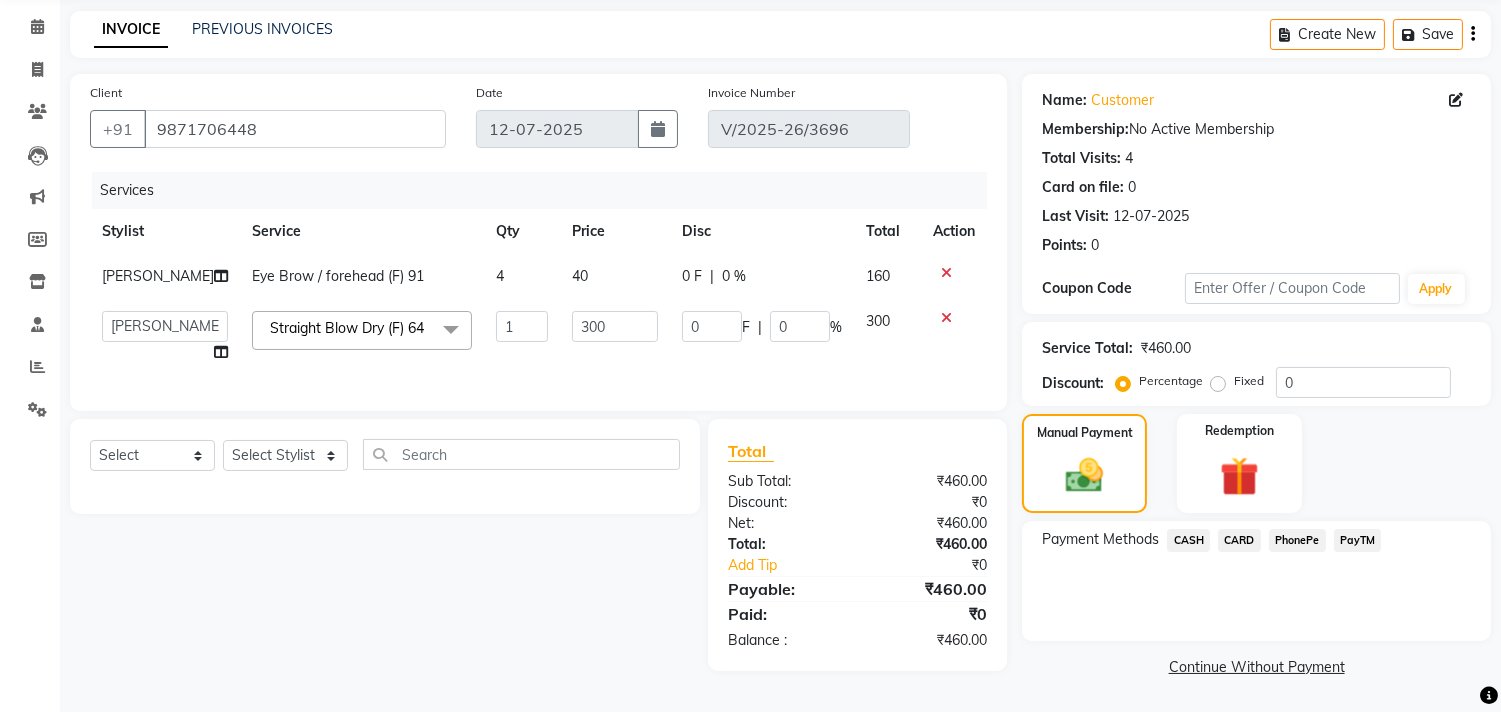 click on "CASH" 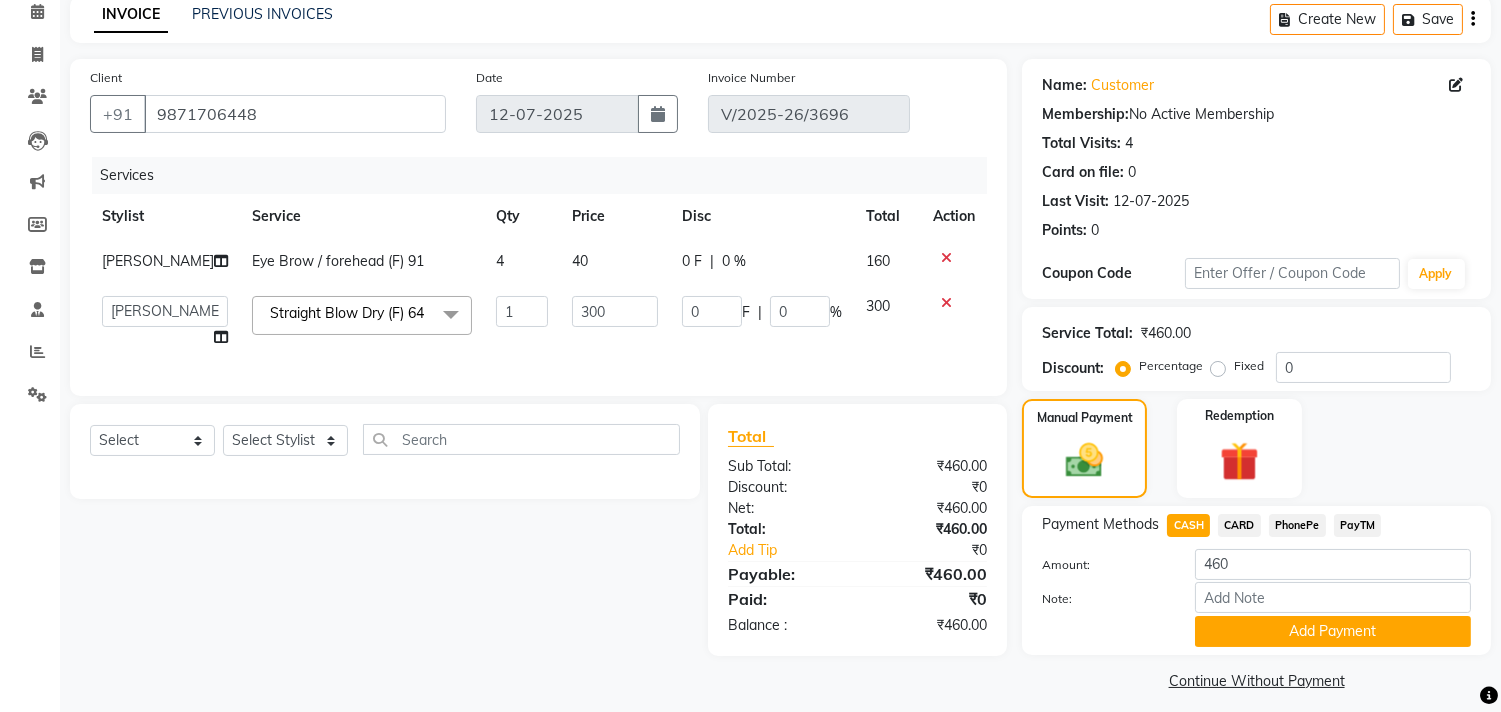 click on "Add Payment" 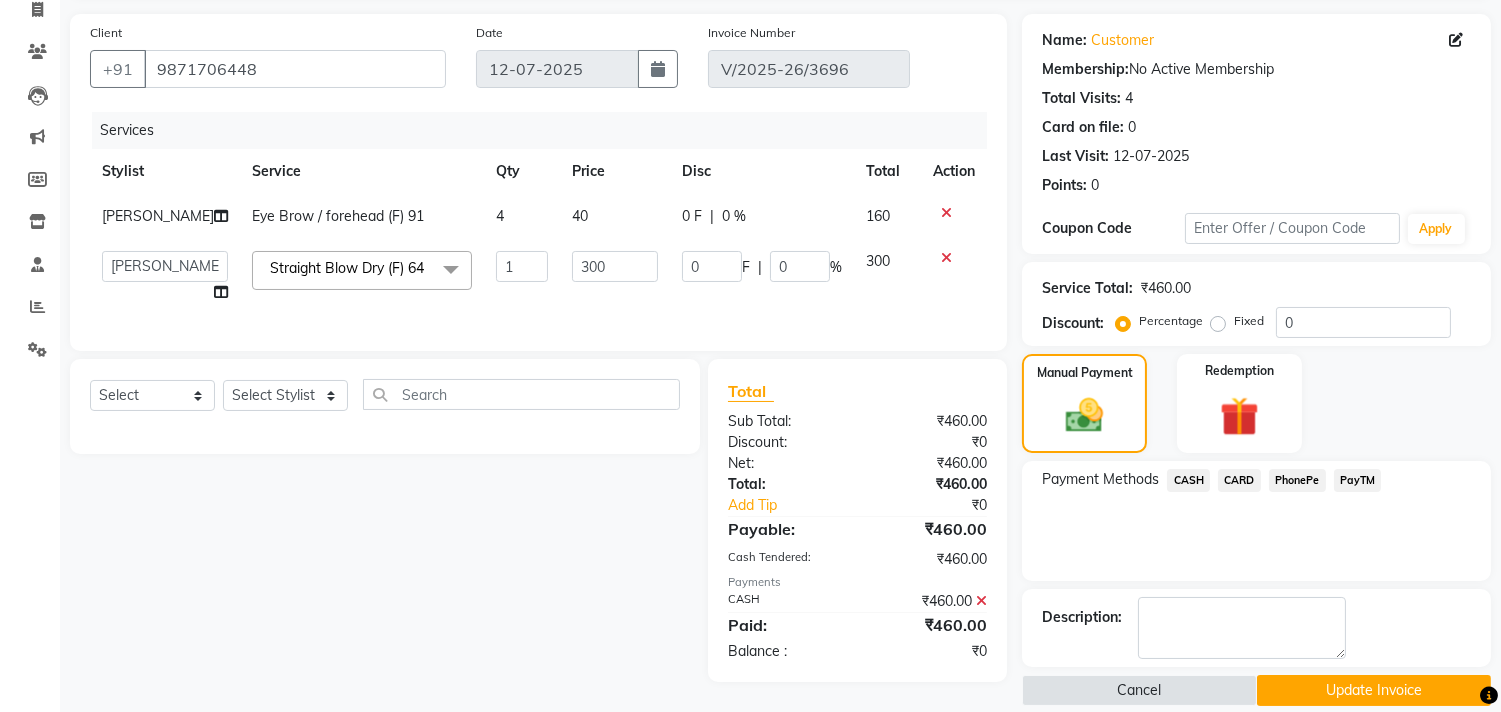scroll, scrollTop: 161, scrollLeft: 0, axis: vertical 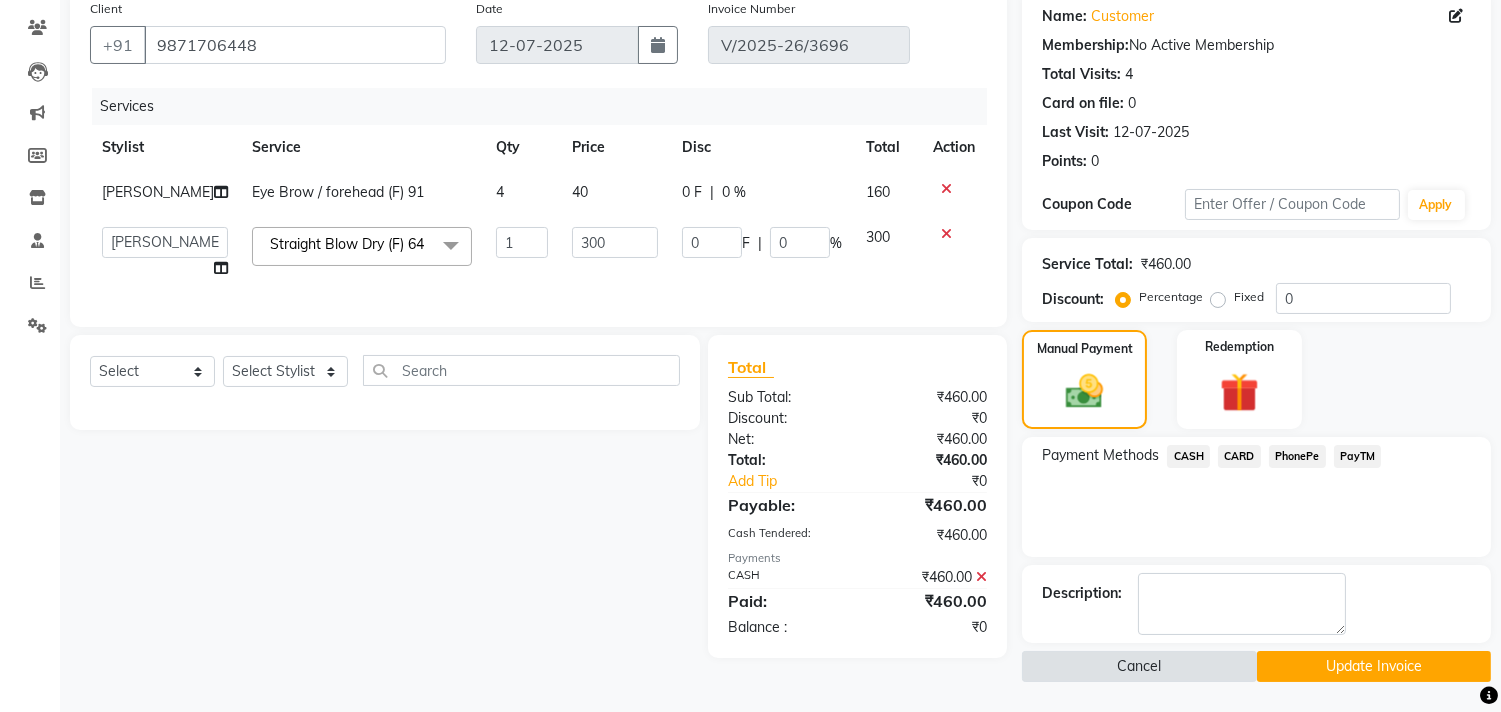 click on "Cancel" 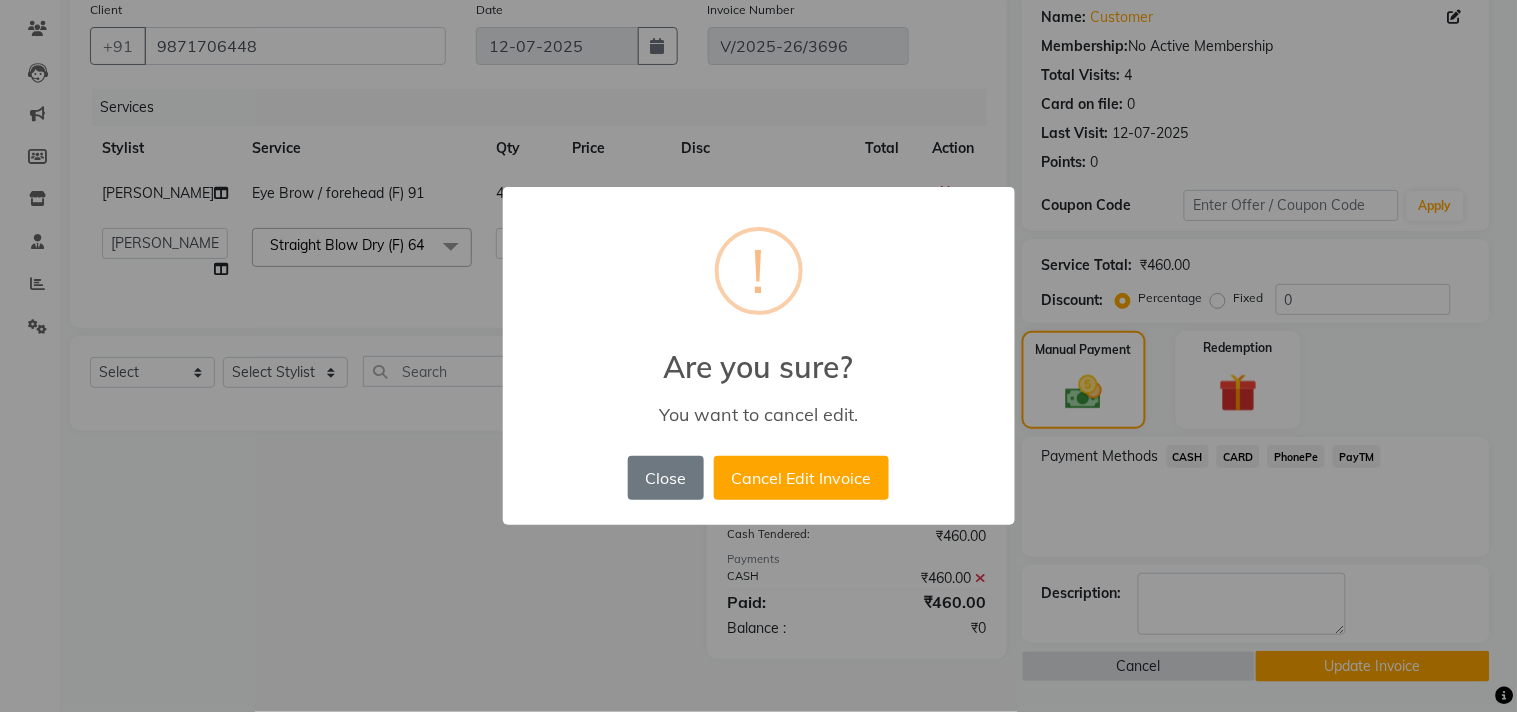 click on "× ! Are you sure? You want to cancel edit. Close No Cancel Edit Invoice" at bounding box center (758, 356) 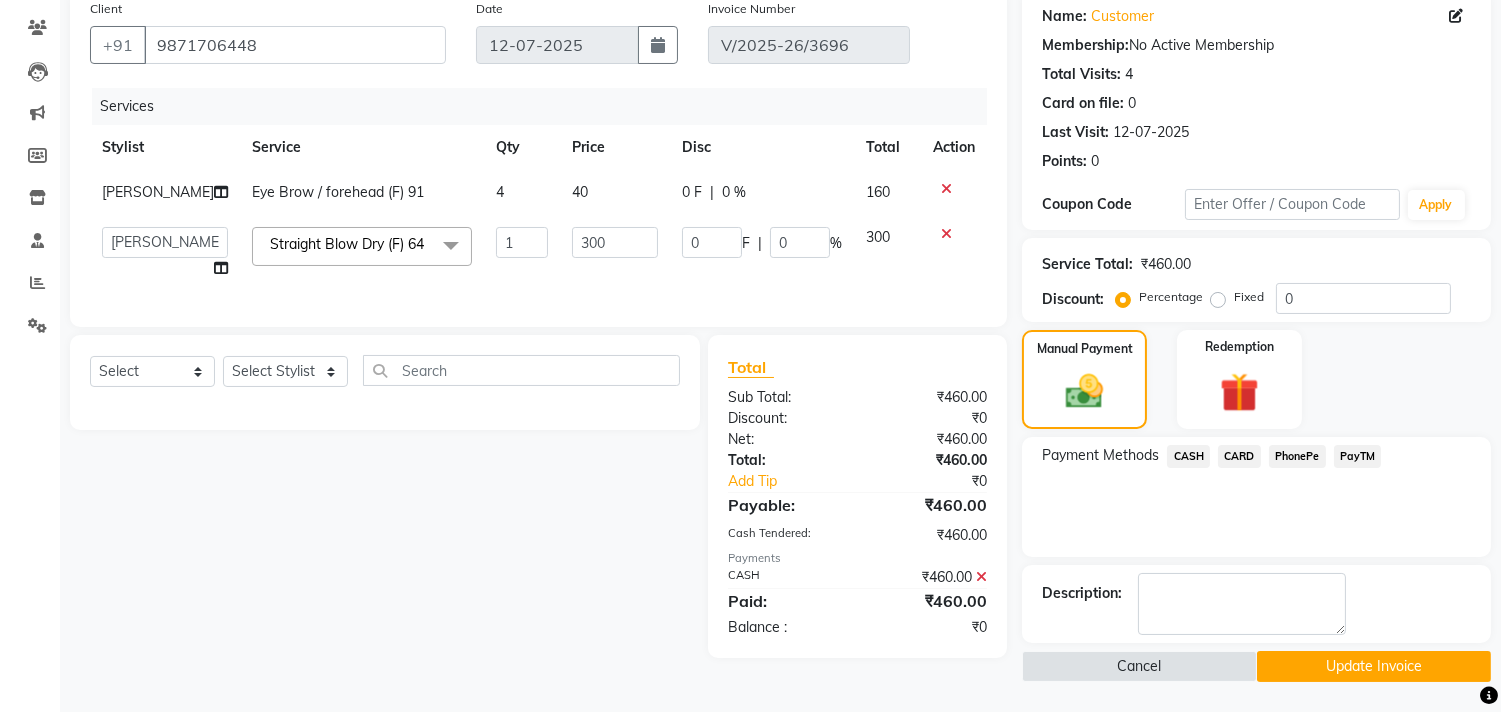 click on "Update Invoice" 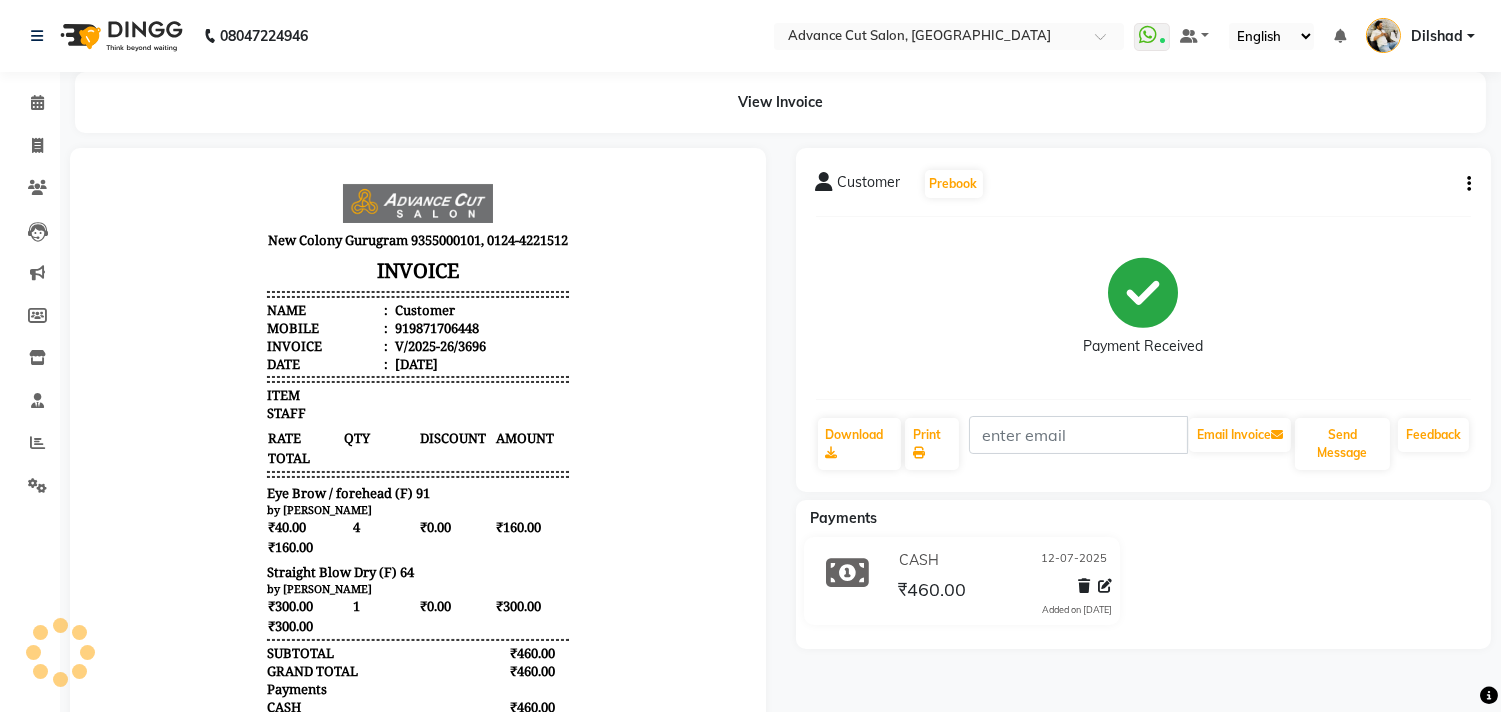 scroll, scrollTop: 0, scrollLeft: 0, axis: both 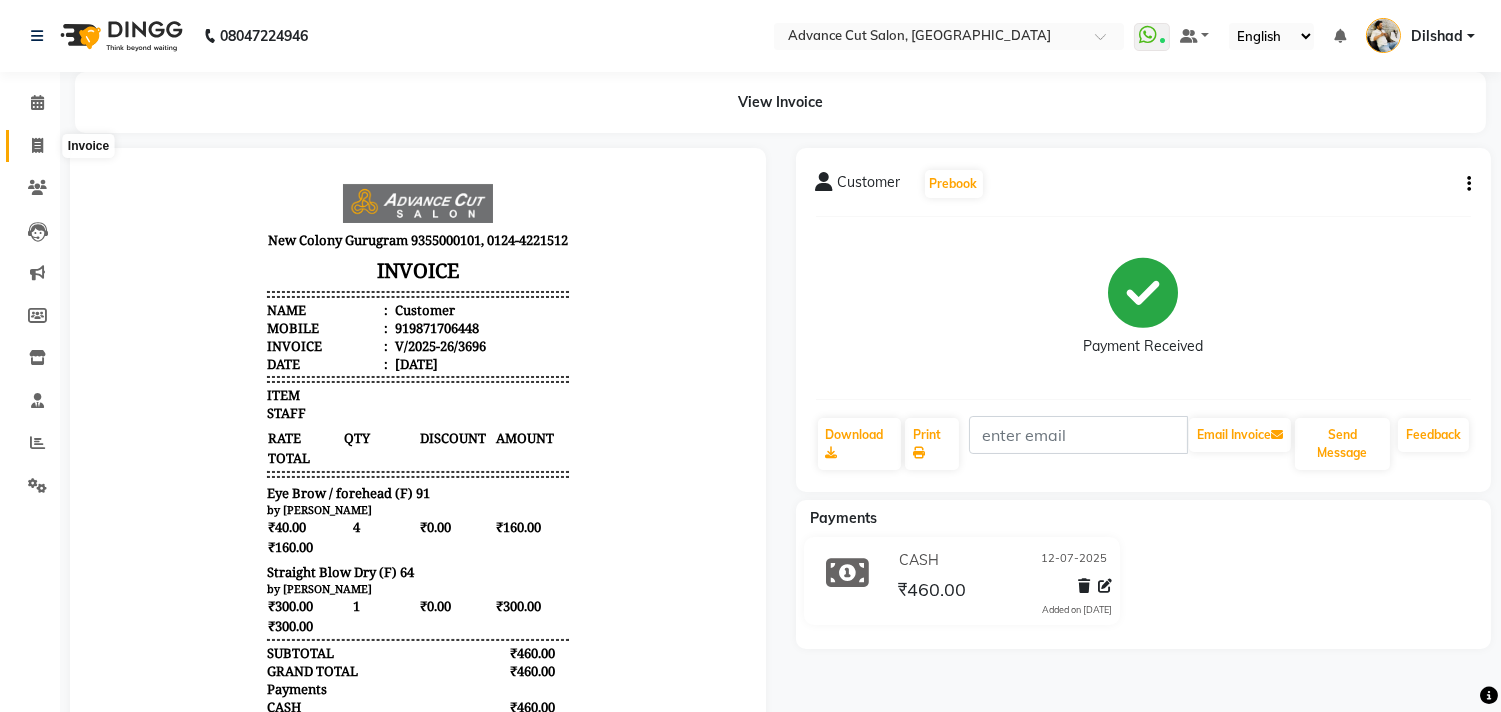 click 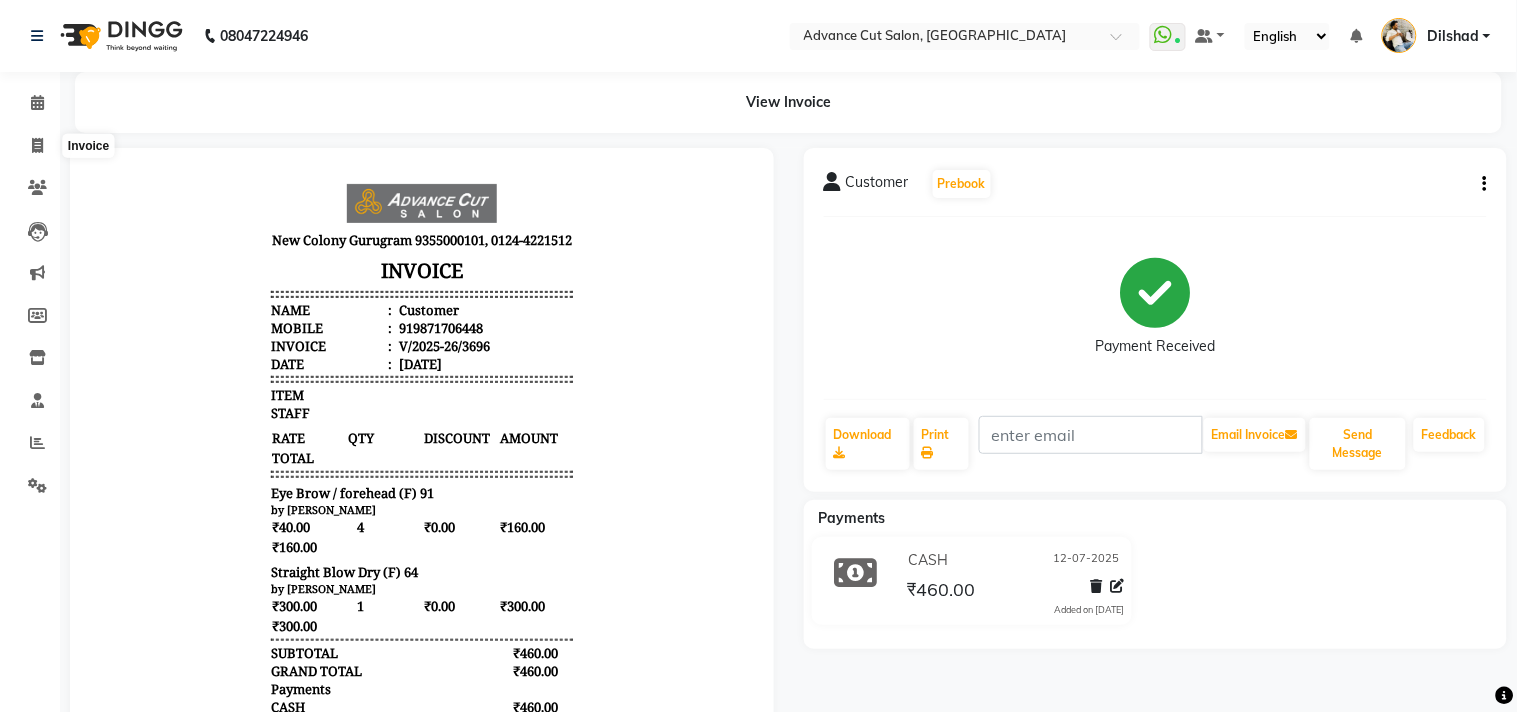 select on "922" 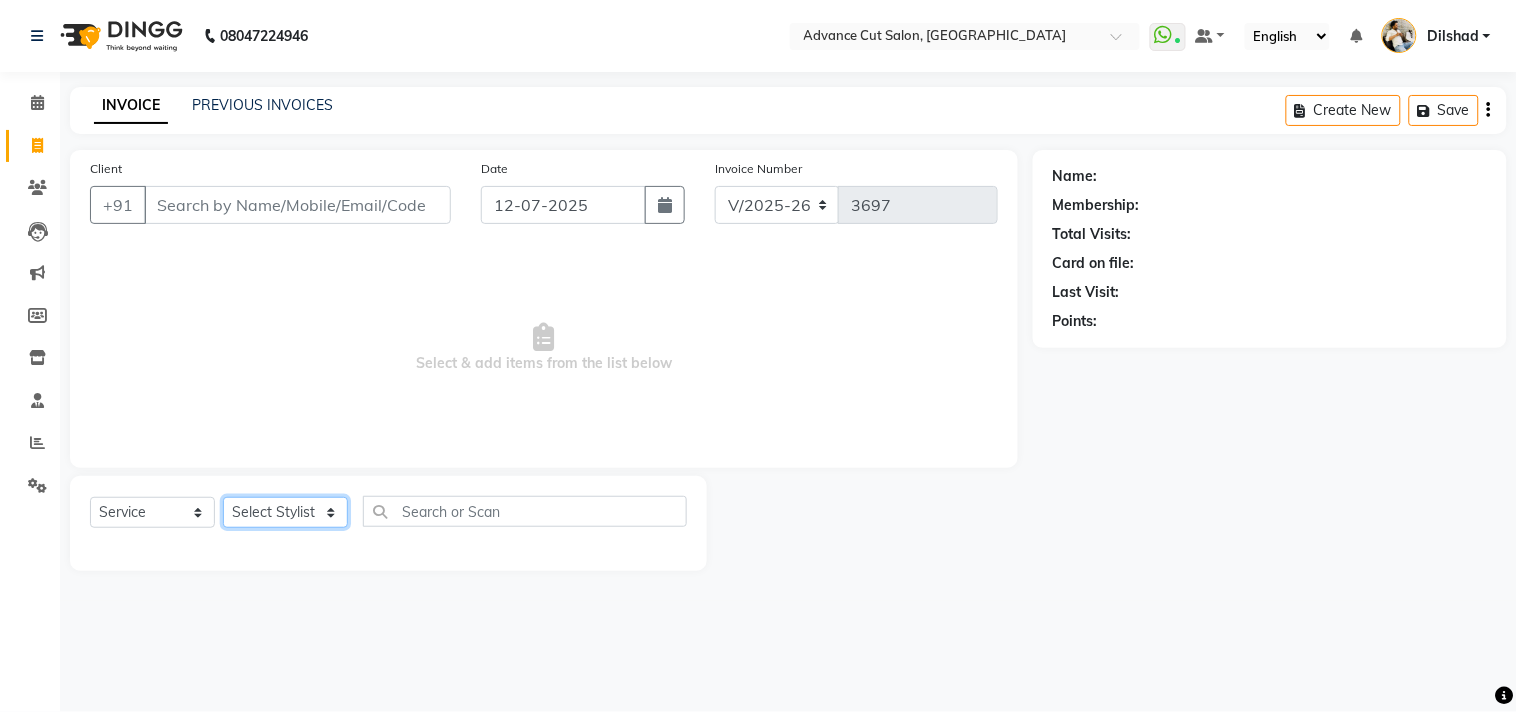 drag, startPoint x: 301, startPoint y: 508, endPoint x: 298, endPoint y: 497, distance: 11.401754 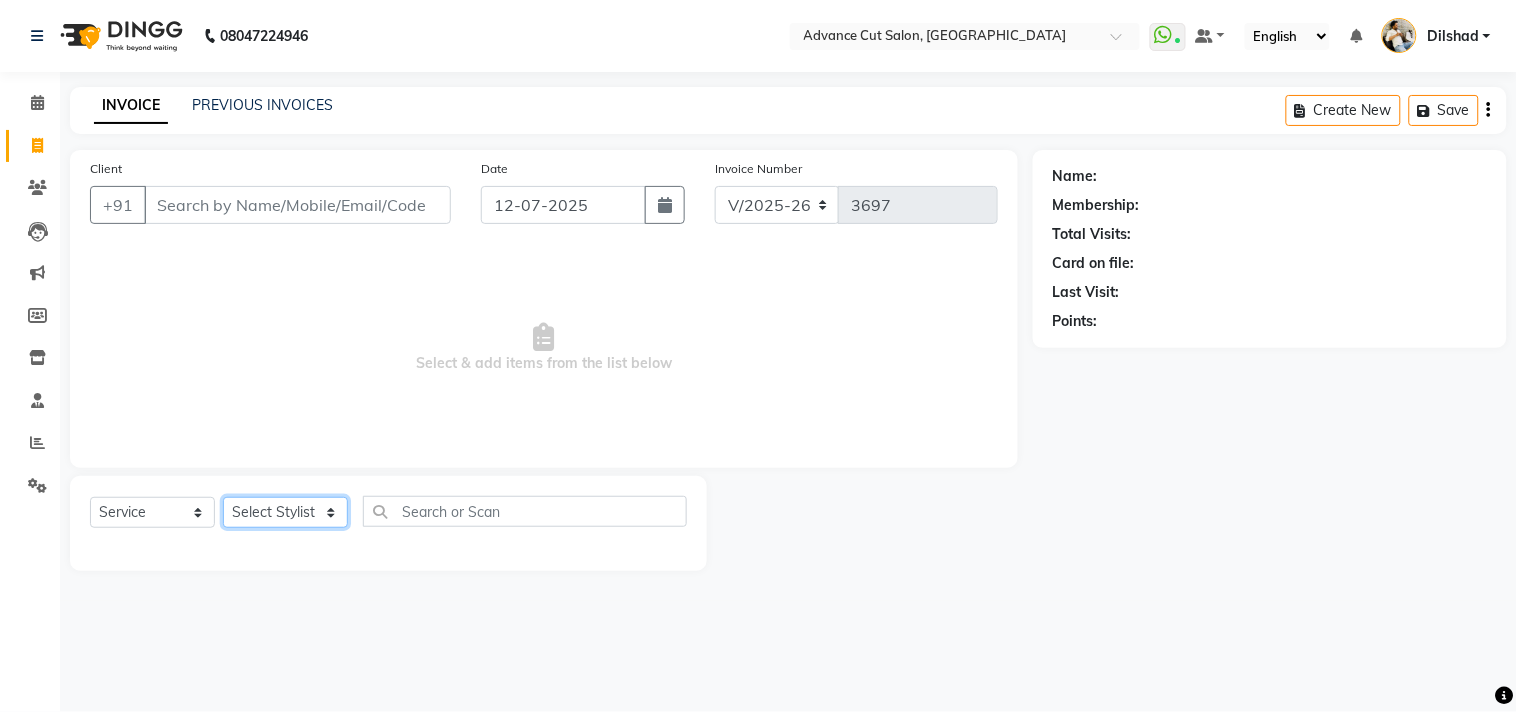 select on "35524" 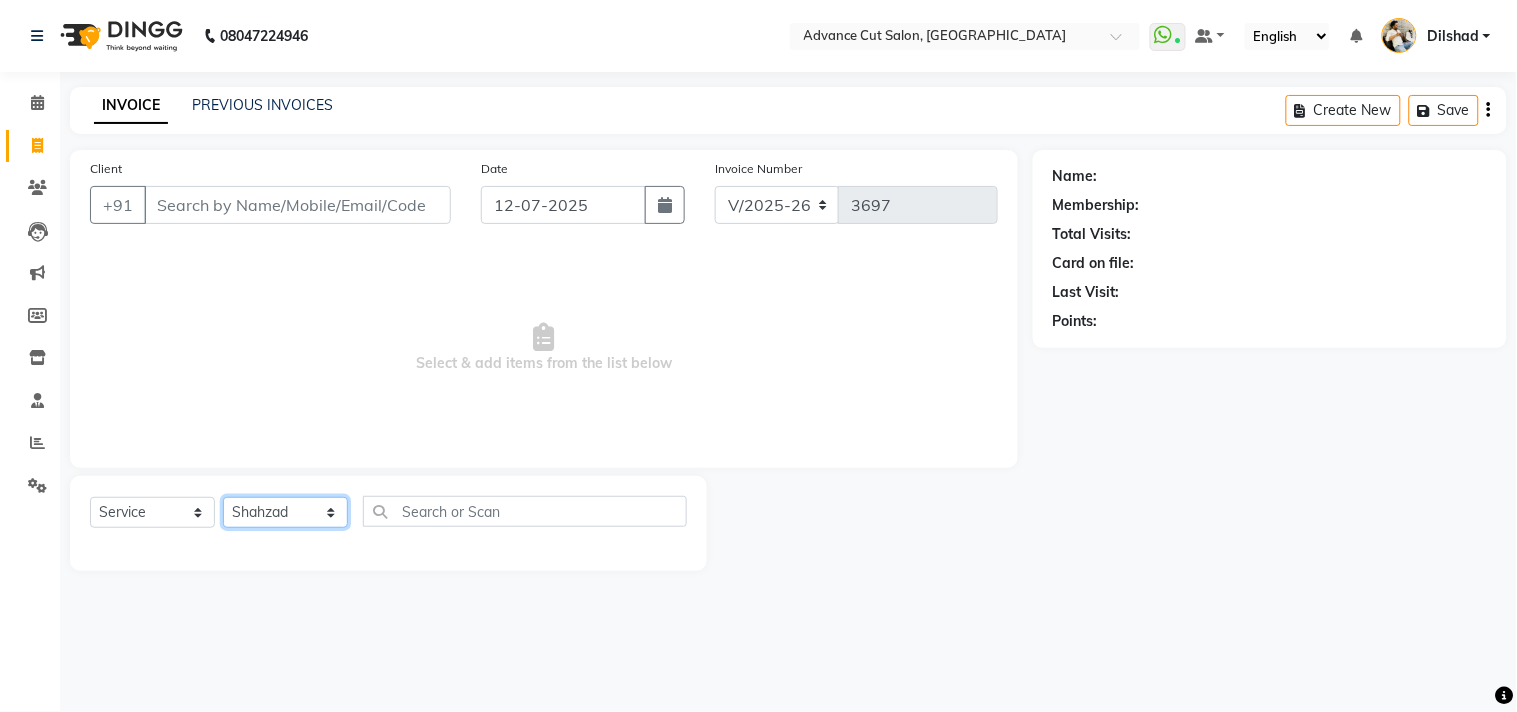 click on "Select Stylist [PERSON_NAME] Avinash Dilshad [PERSON_NAME] [PERSON_NAME] [PERSON_NAME] [PERSON_NAME]  [PERSON_NAME] [PERSON_NAME]  [PERSON_NAME] [PERSON_NAME]" 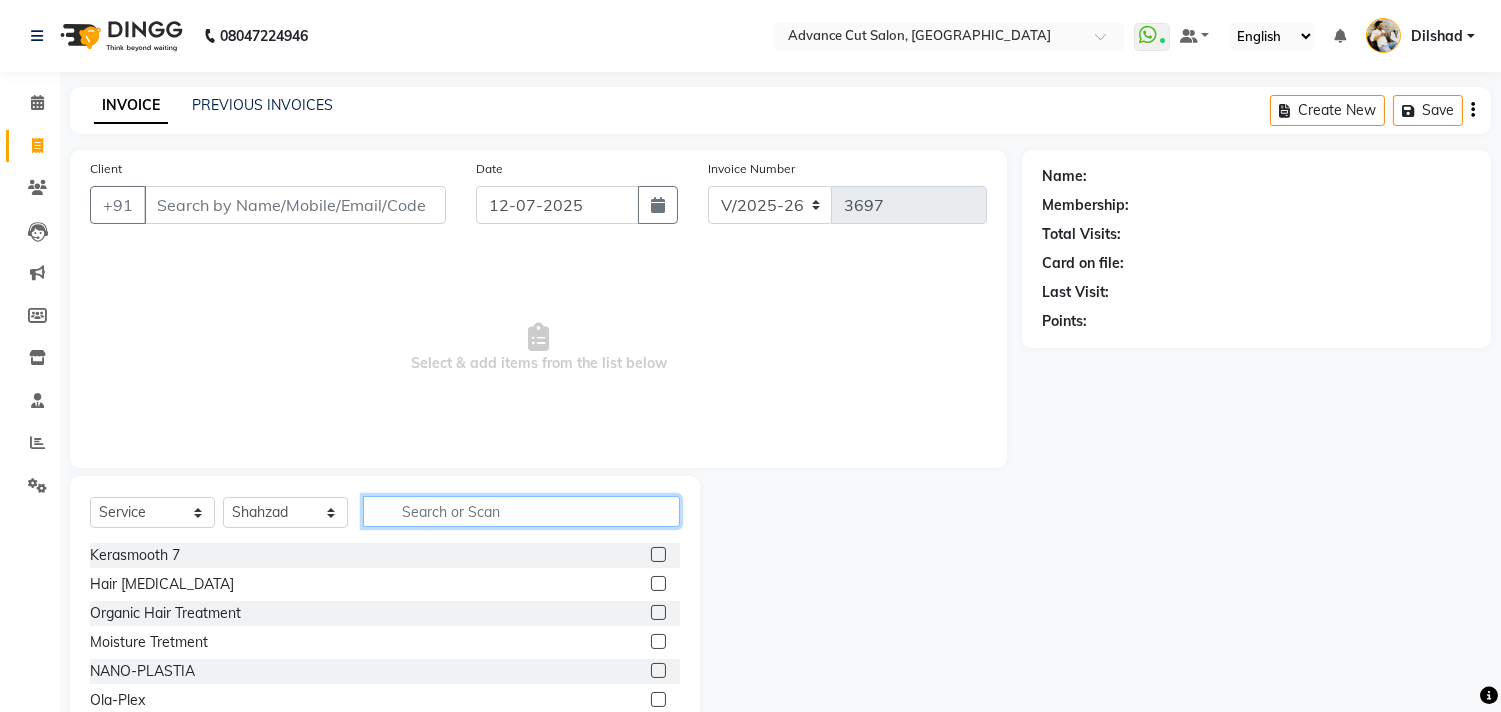 click 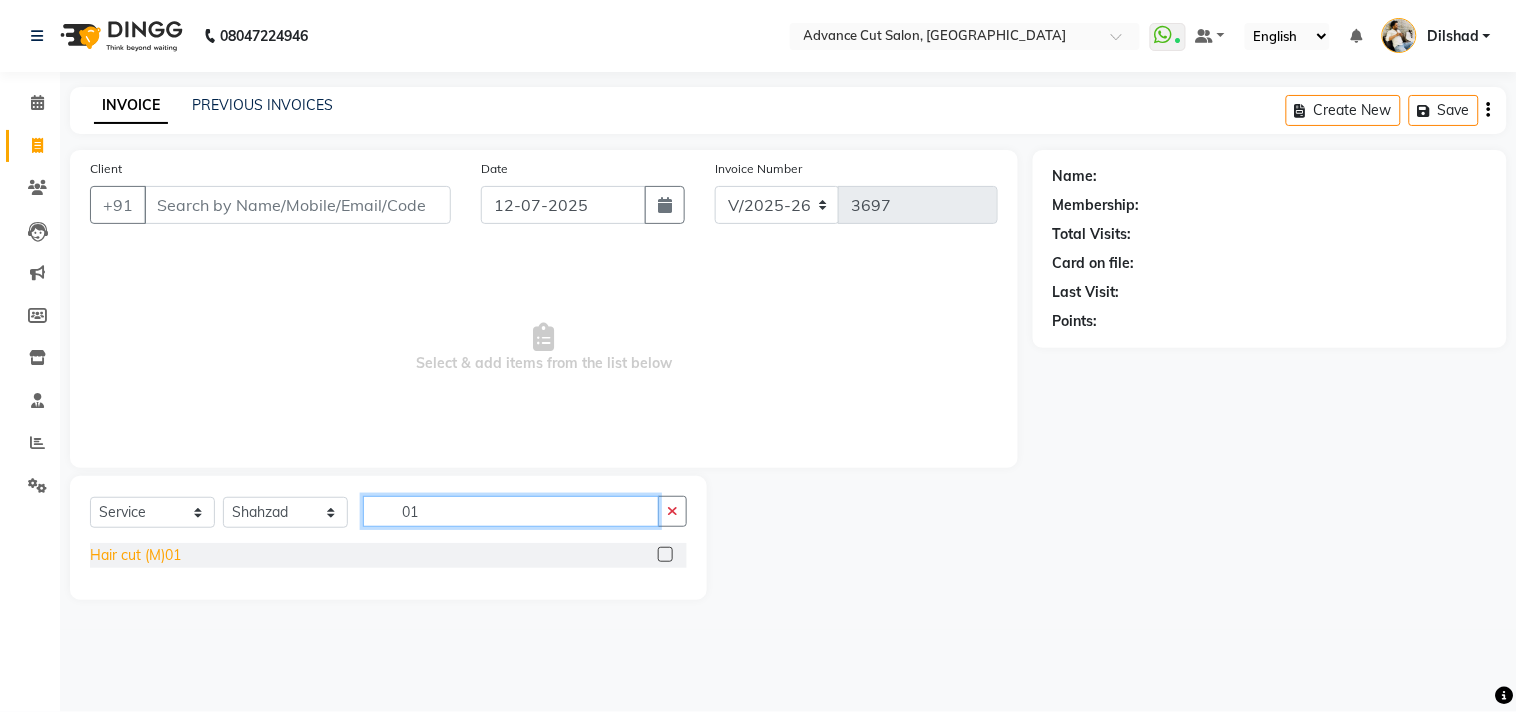 type on "01" 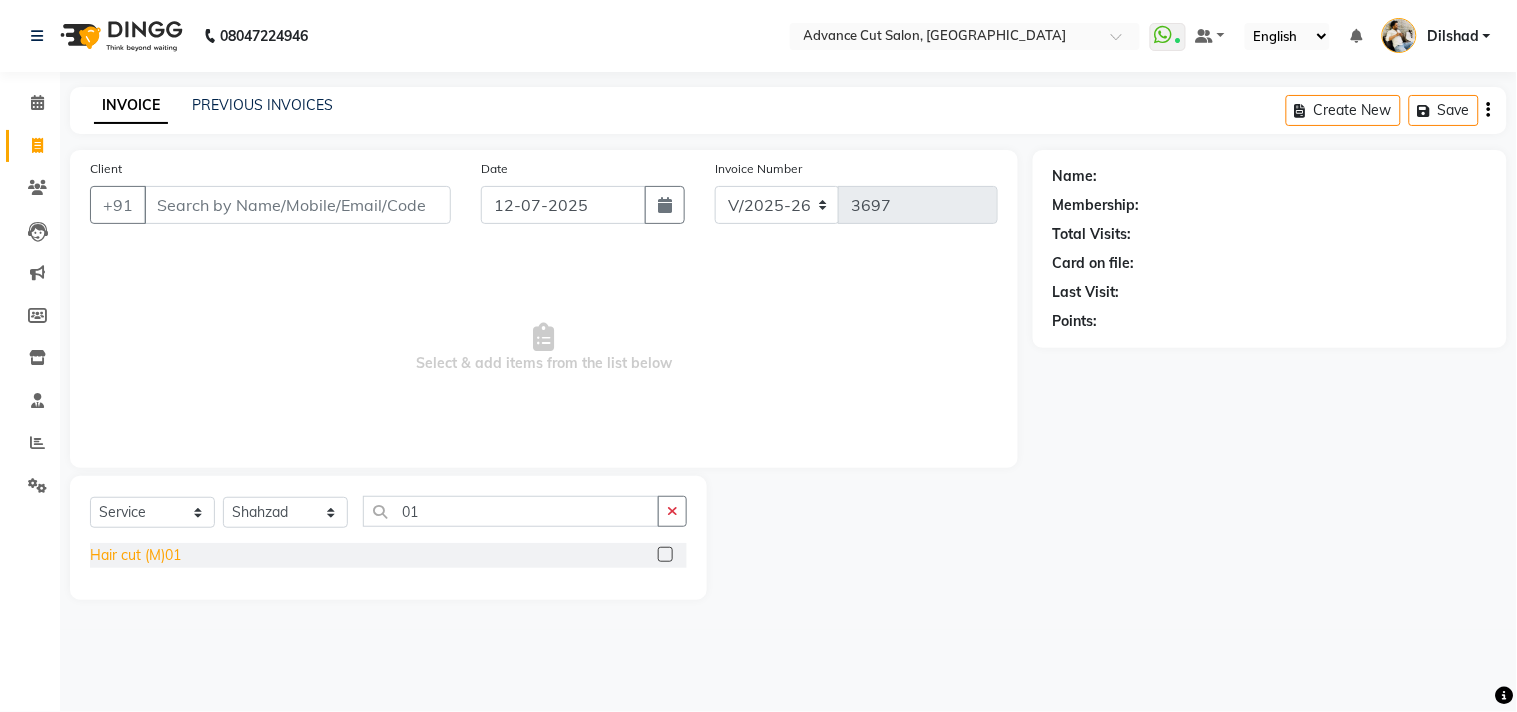 click on "Hair cut (M)01" 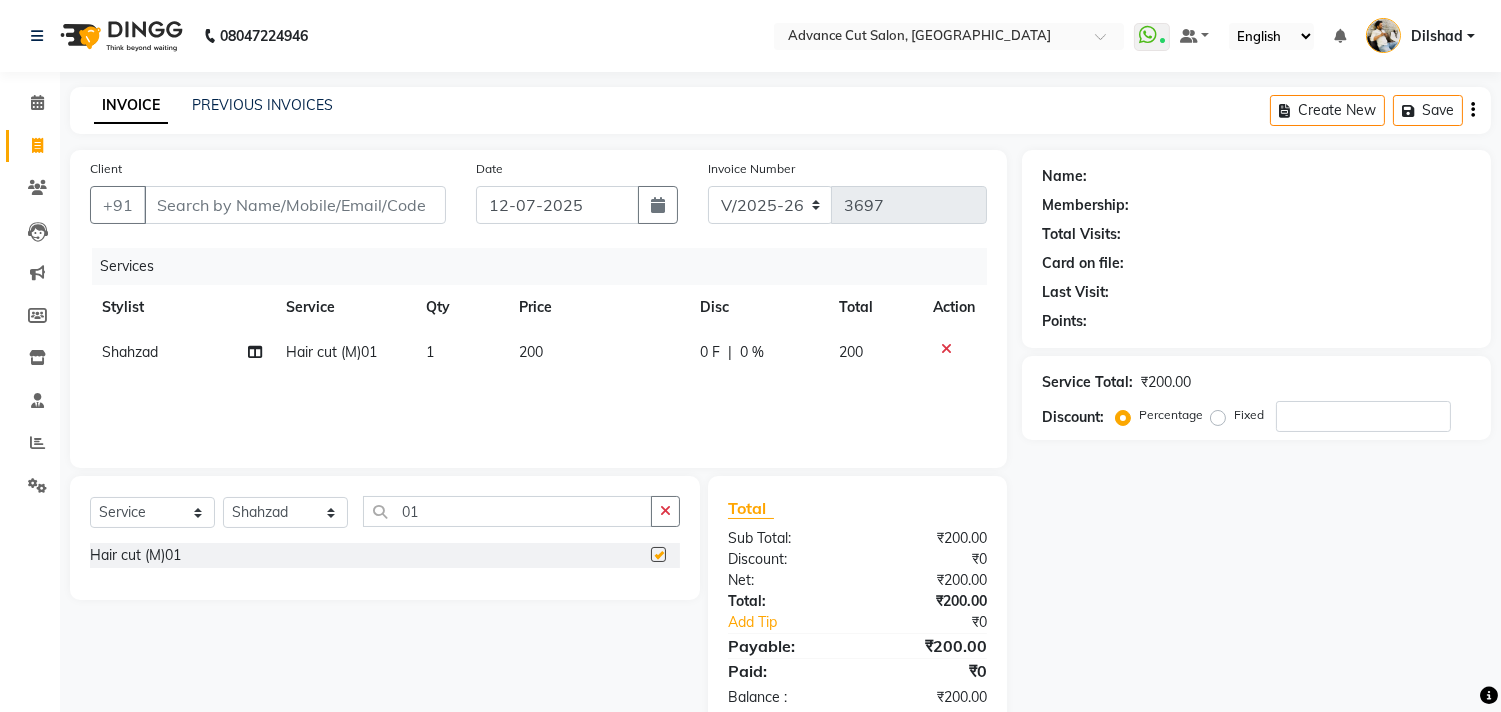 checkbox on "false" 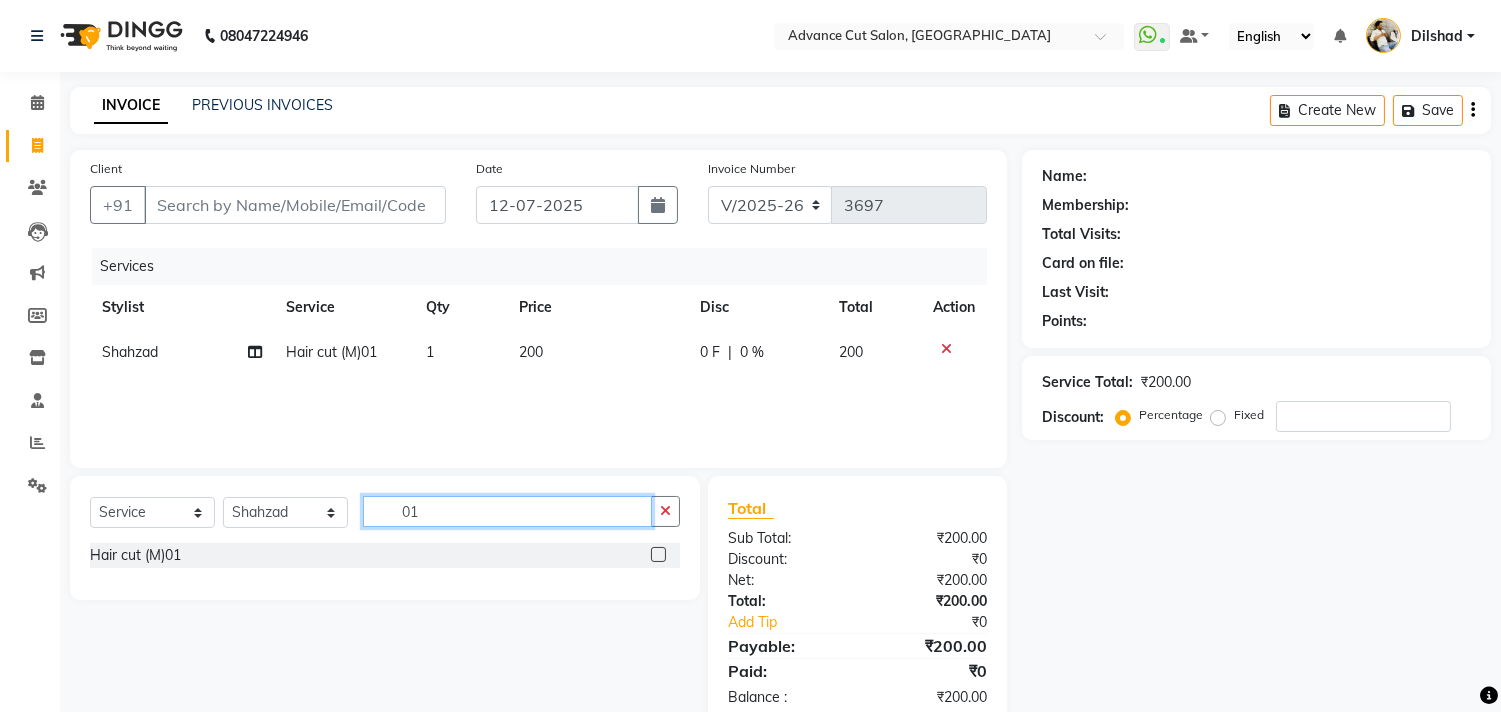click on "01" 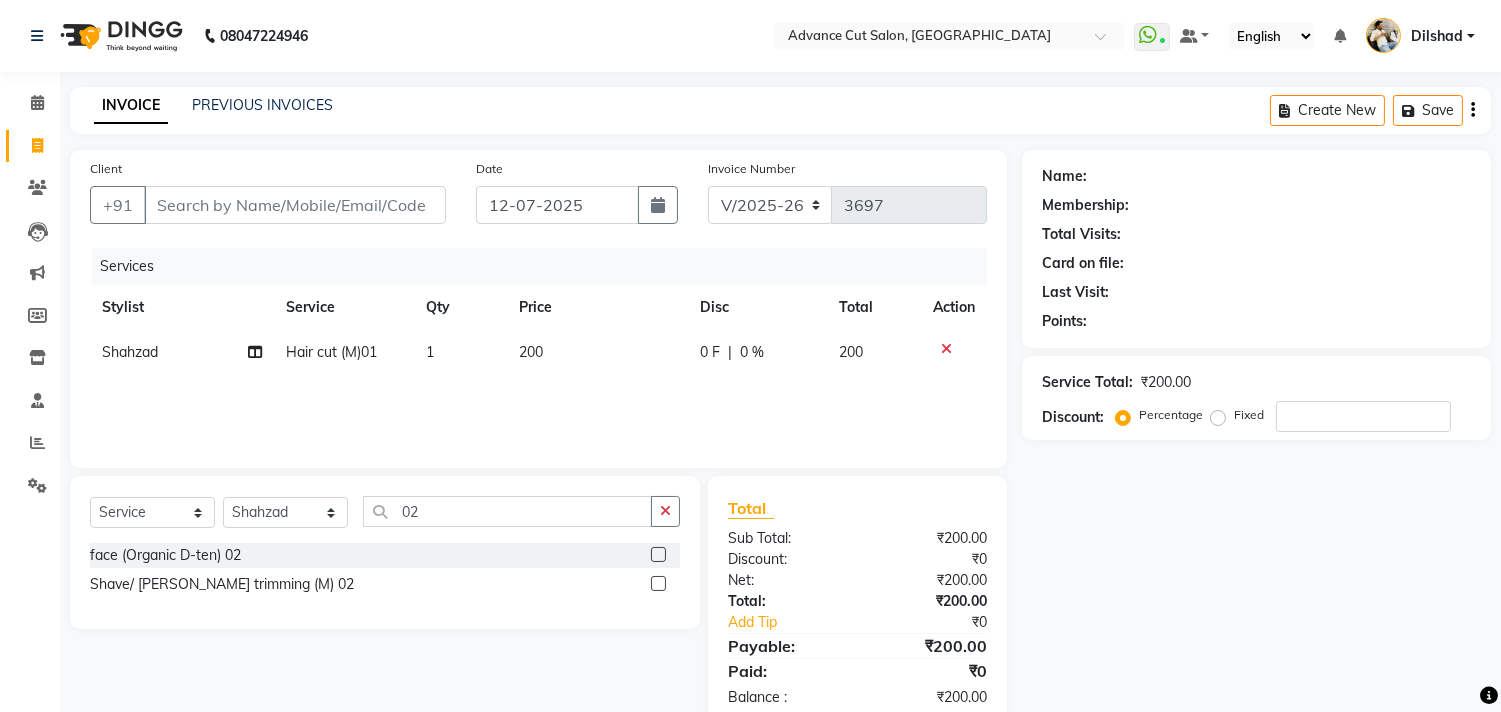 click 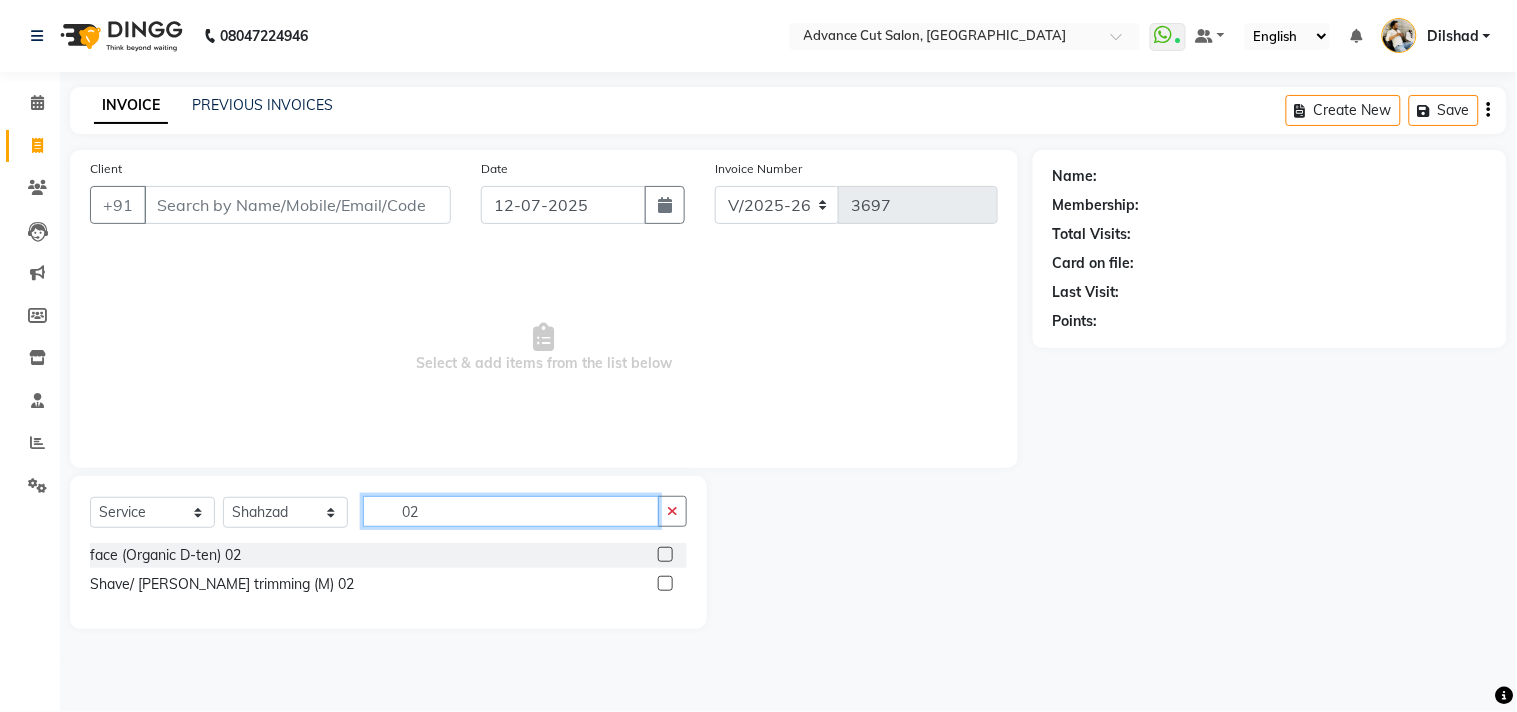 click on "02" 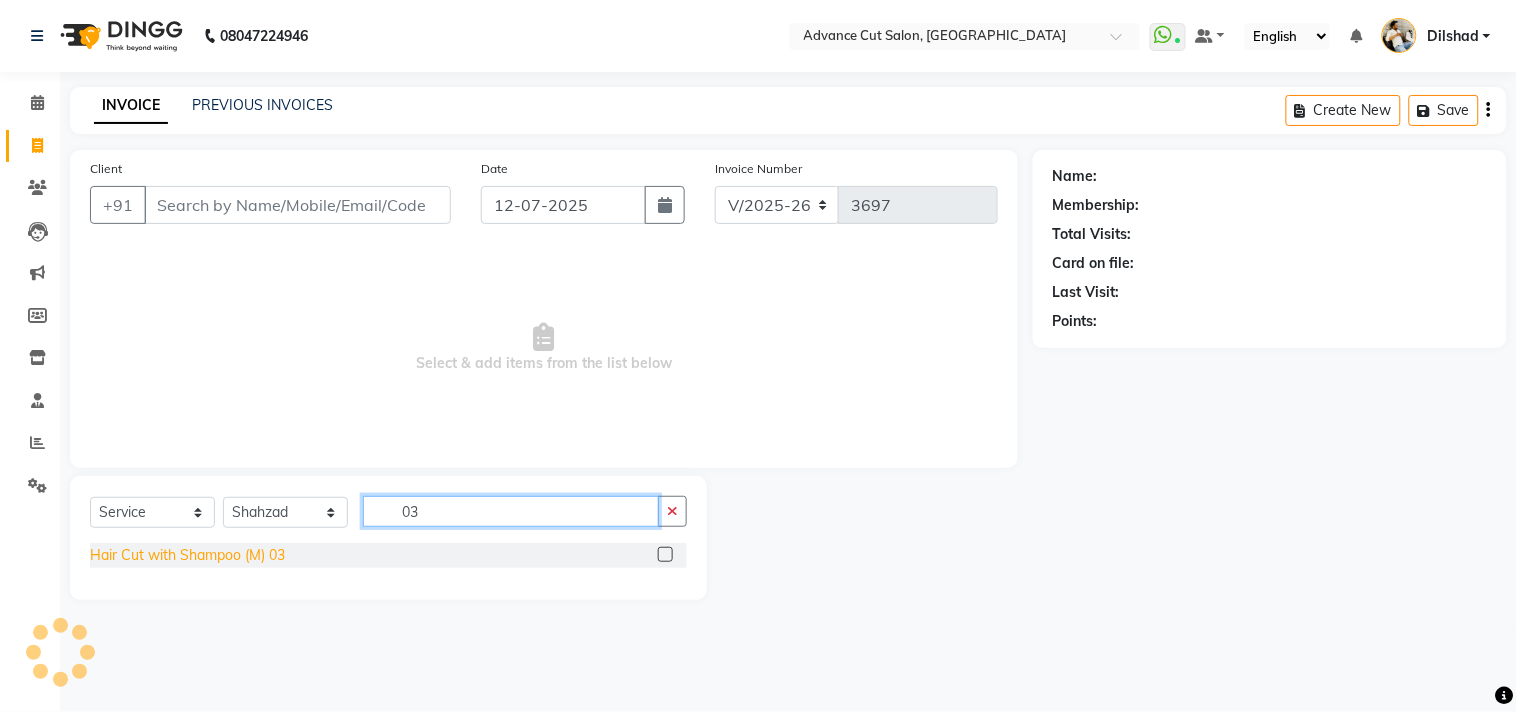 type on "03" 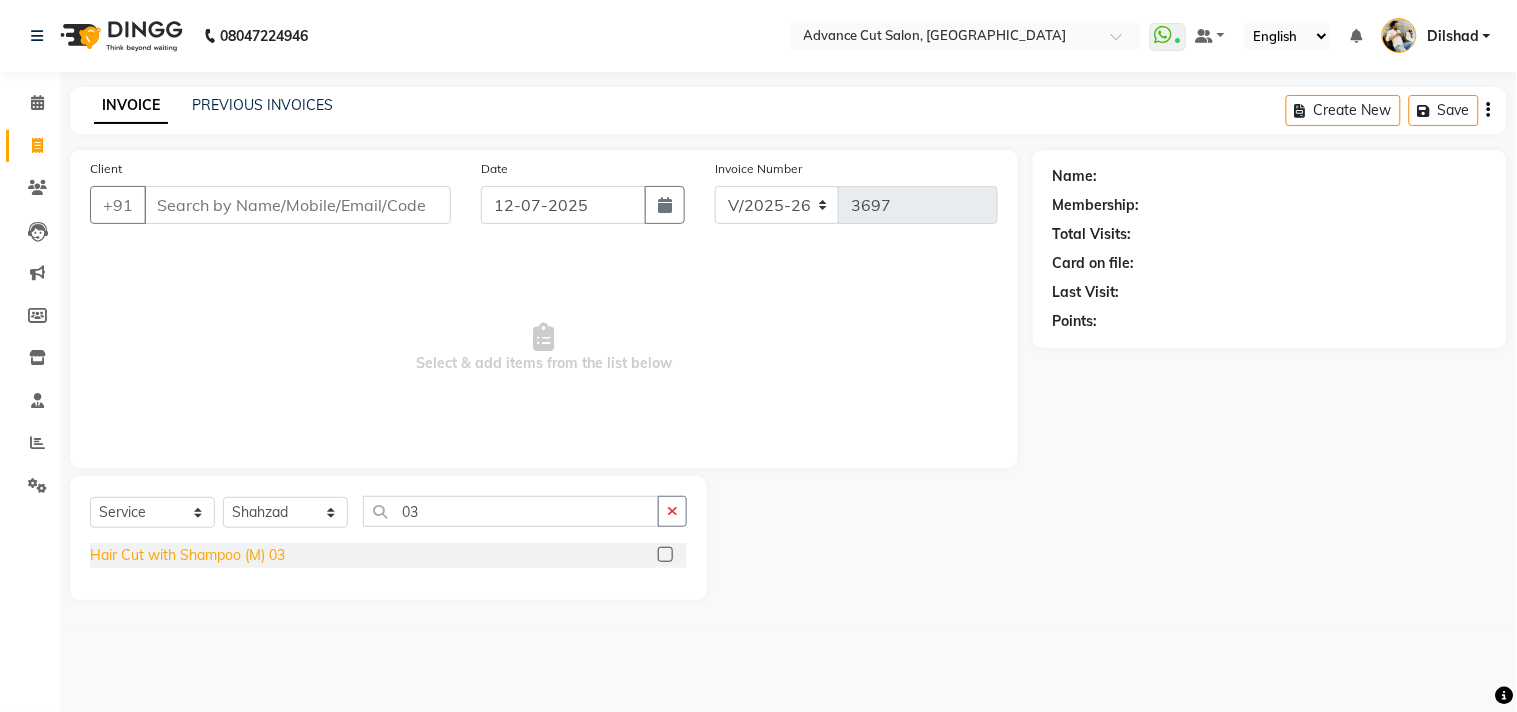 click on "Hair Cut with Shampoo (M) 03" 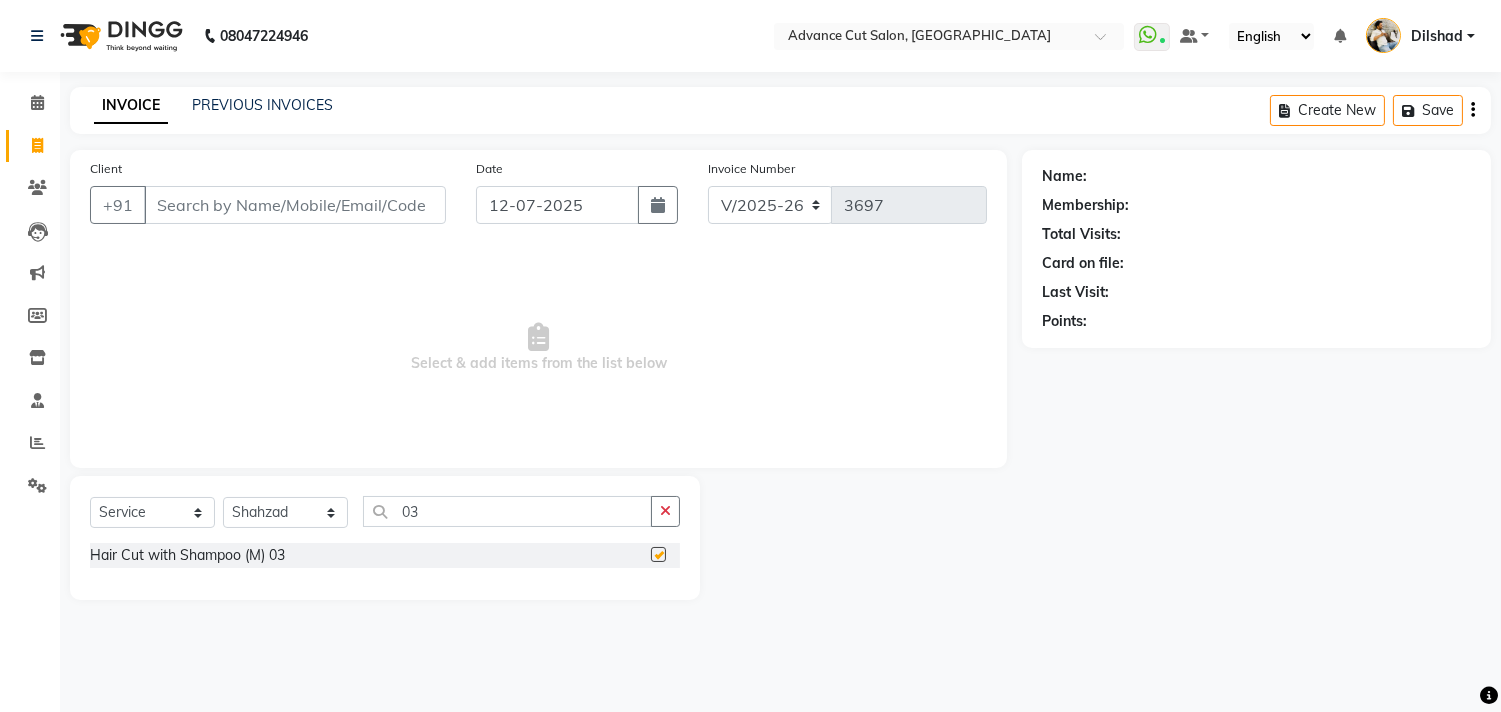checkbox on "false" 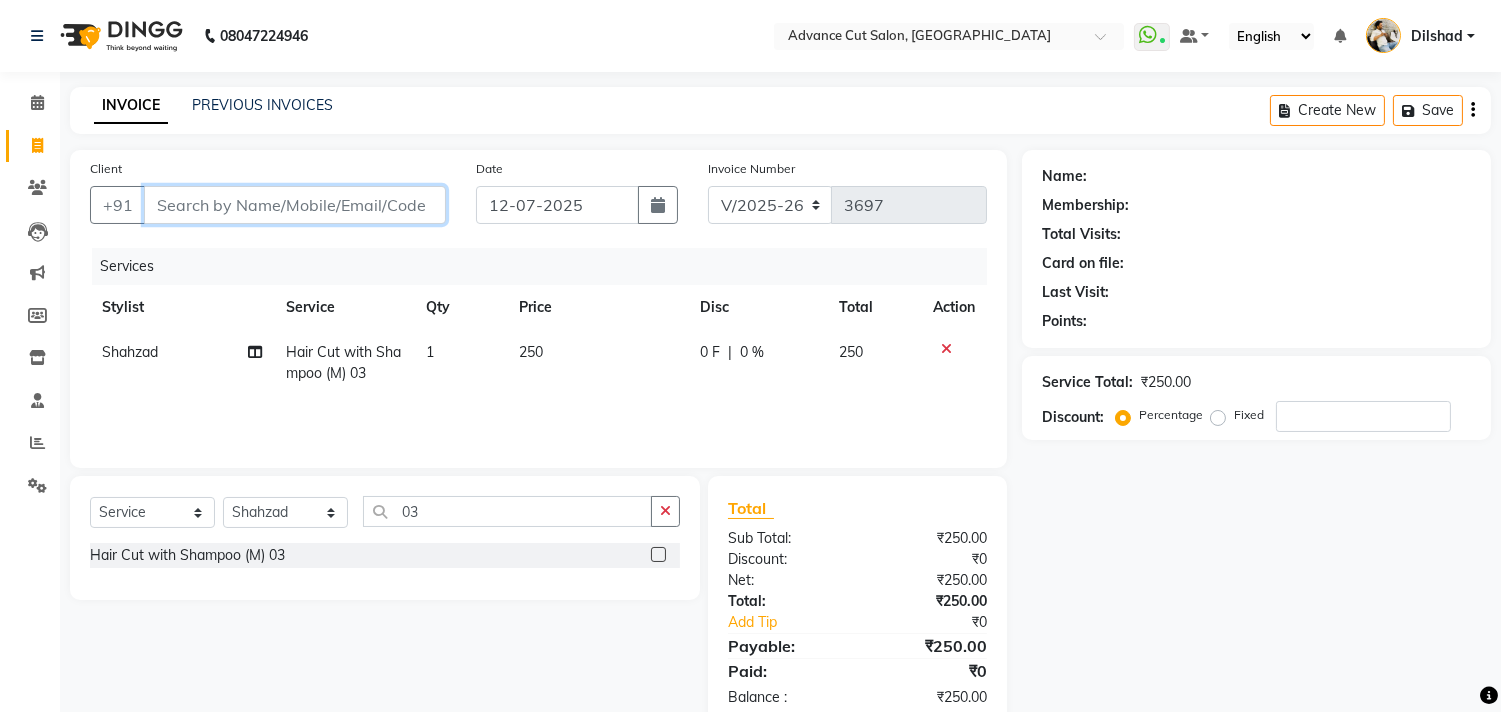 click on "Client" at bounding box center [295, 205] 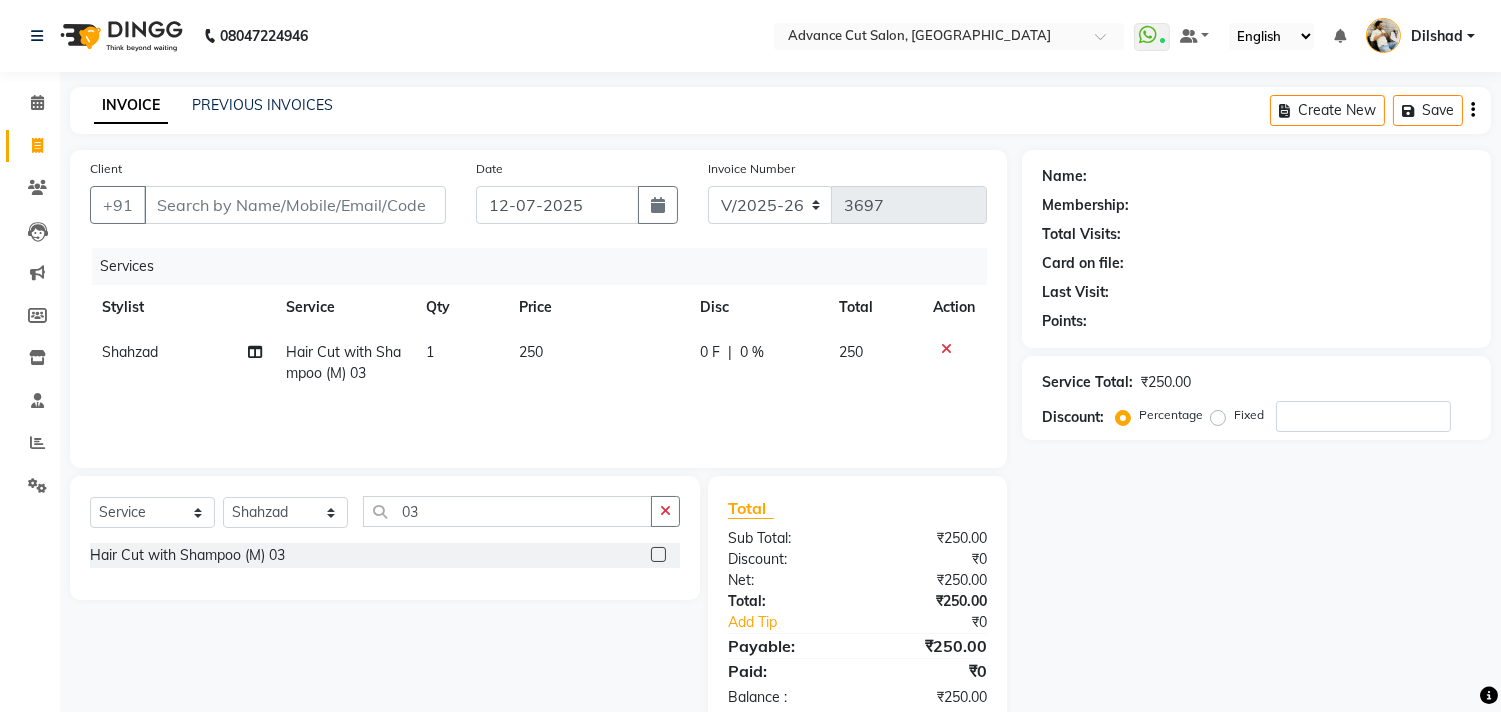click on "Client +91" 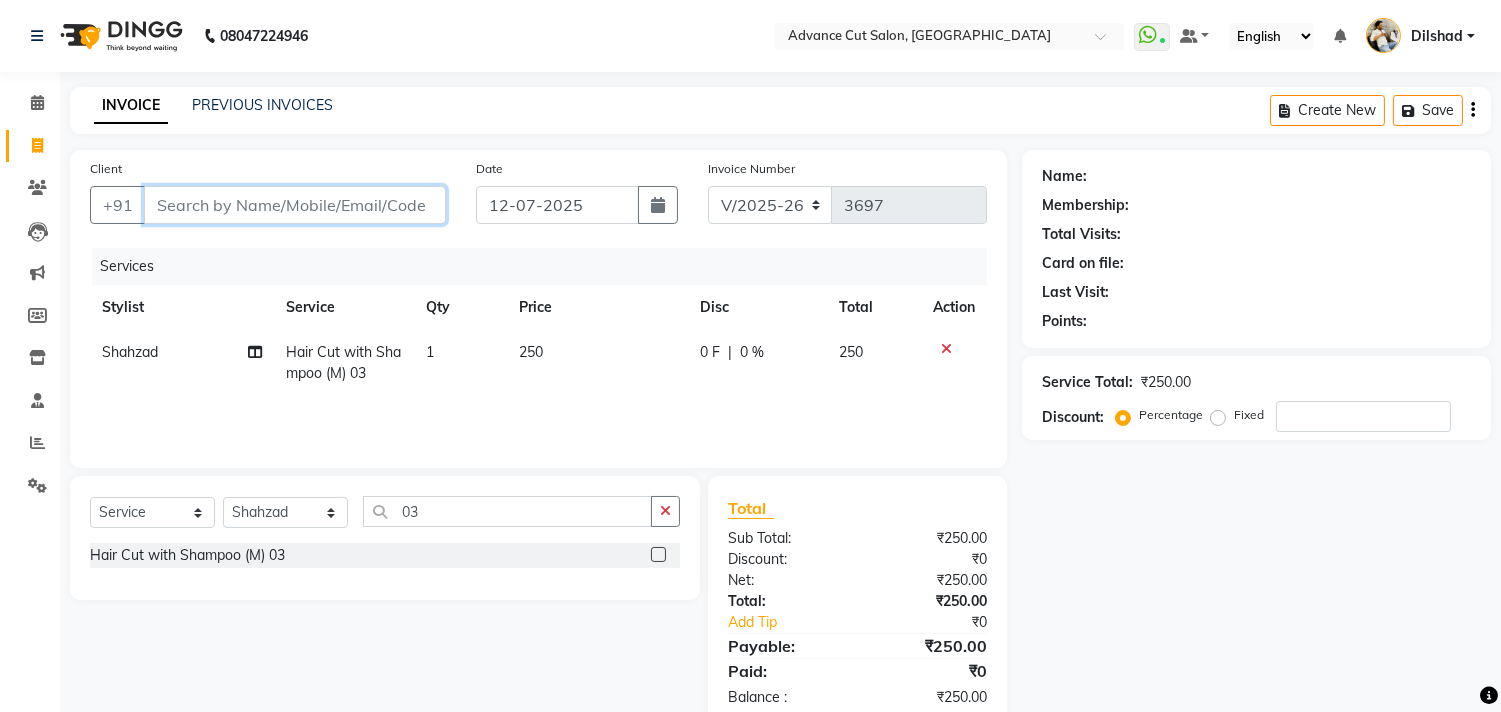 click on "Client" at bounding box center [295, 205] 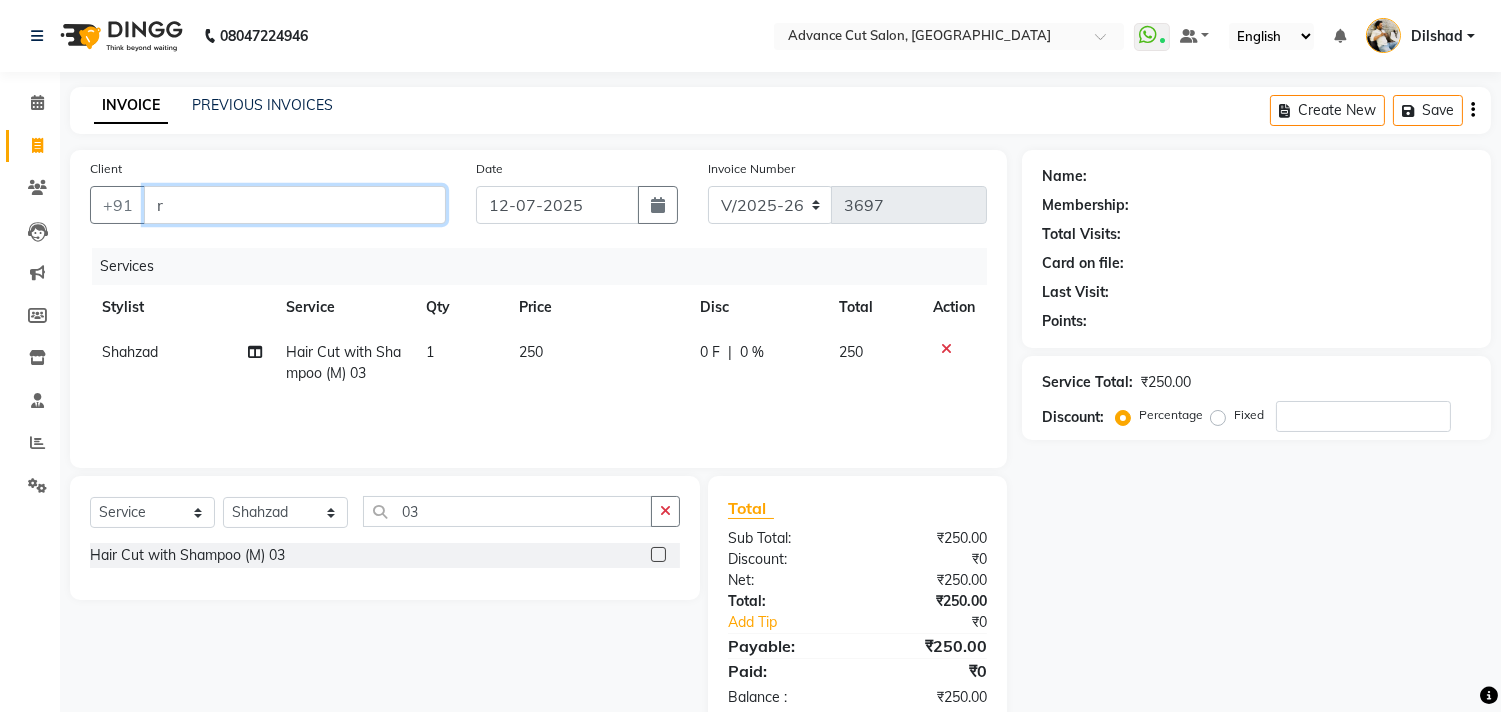 type on "0" 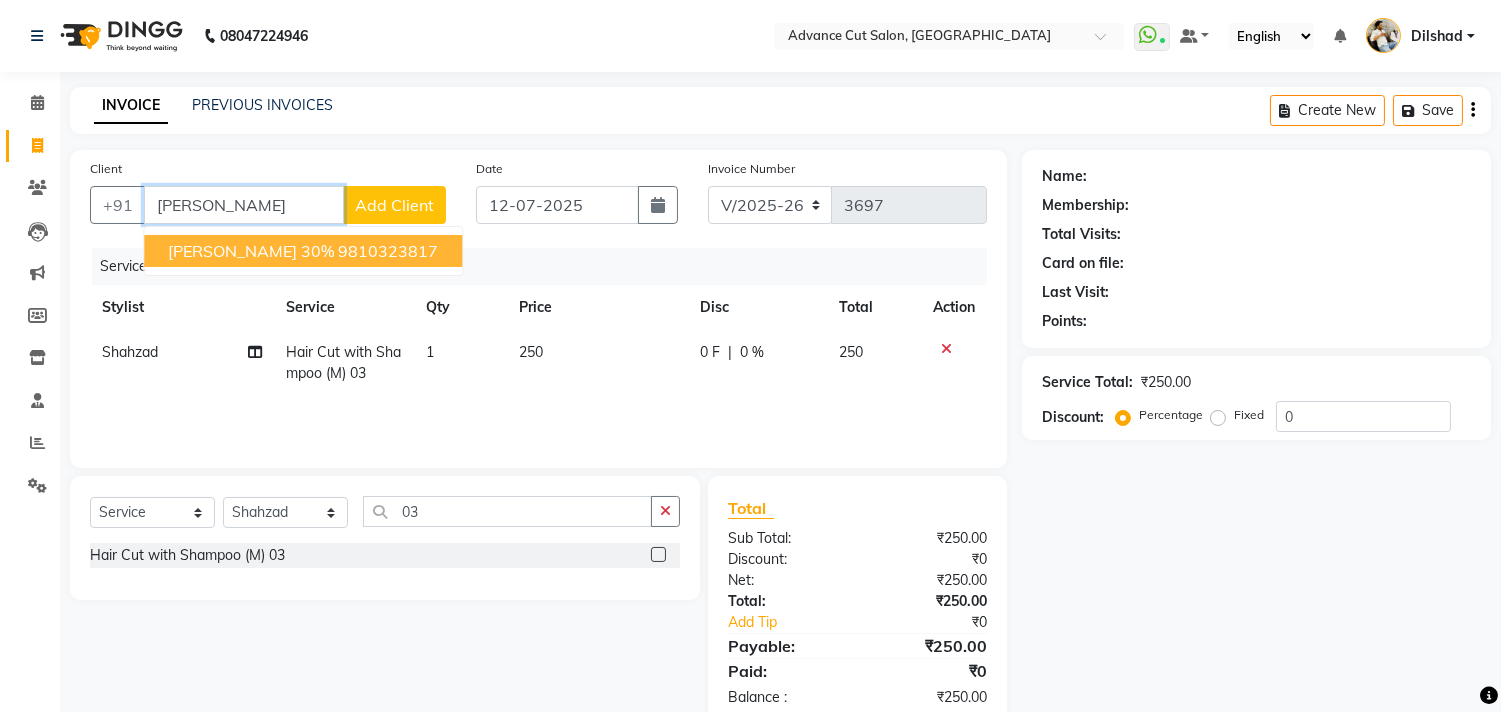 click on "Rajiv Sagar 30%  9810323817" at bounding box center (303, 251) 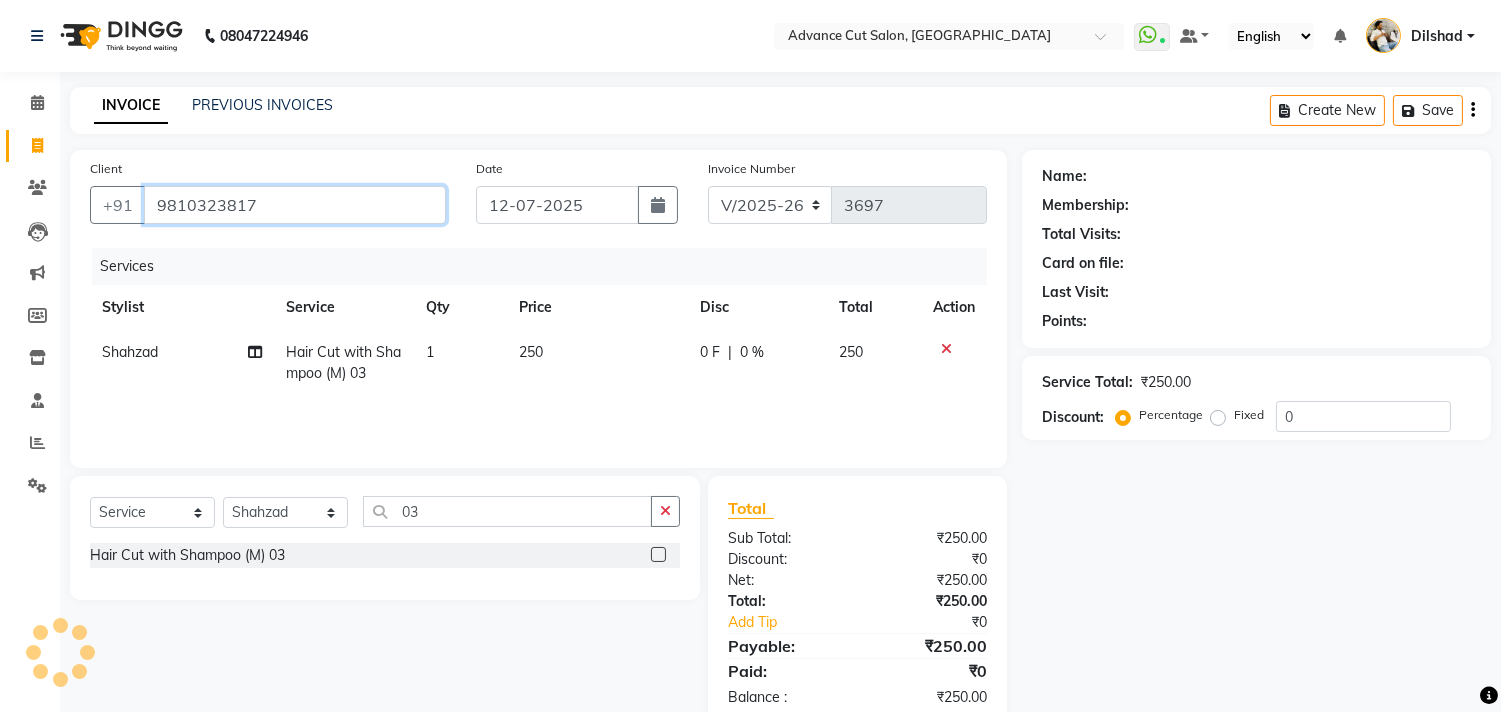 type on "9810323817" 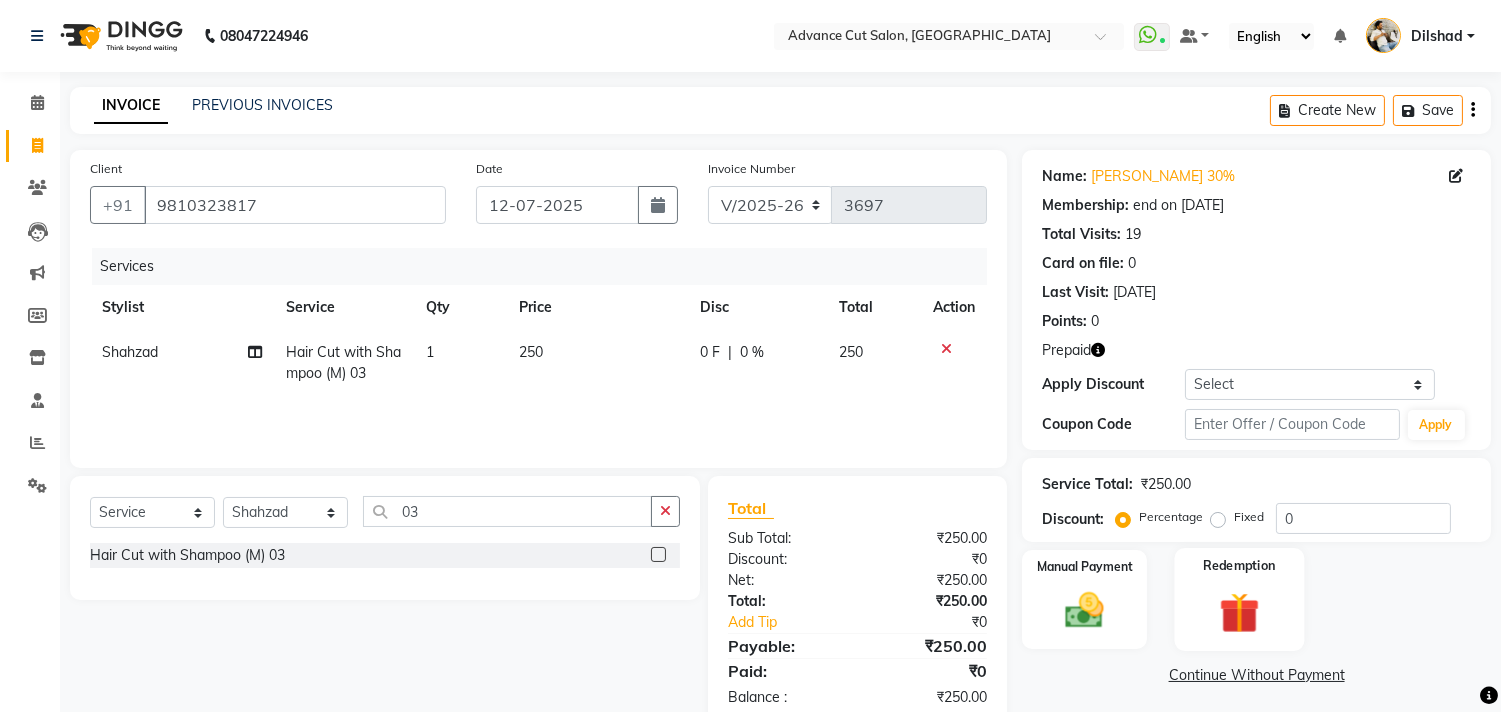 click 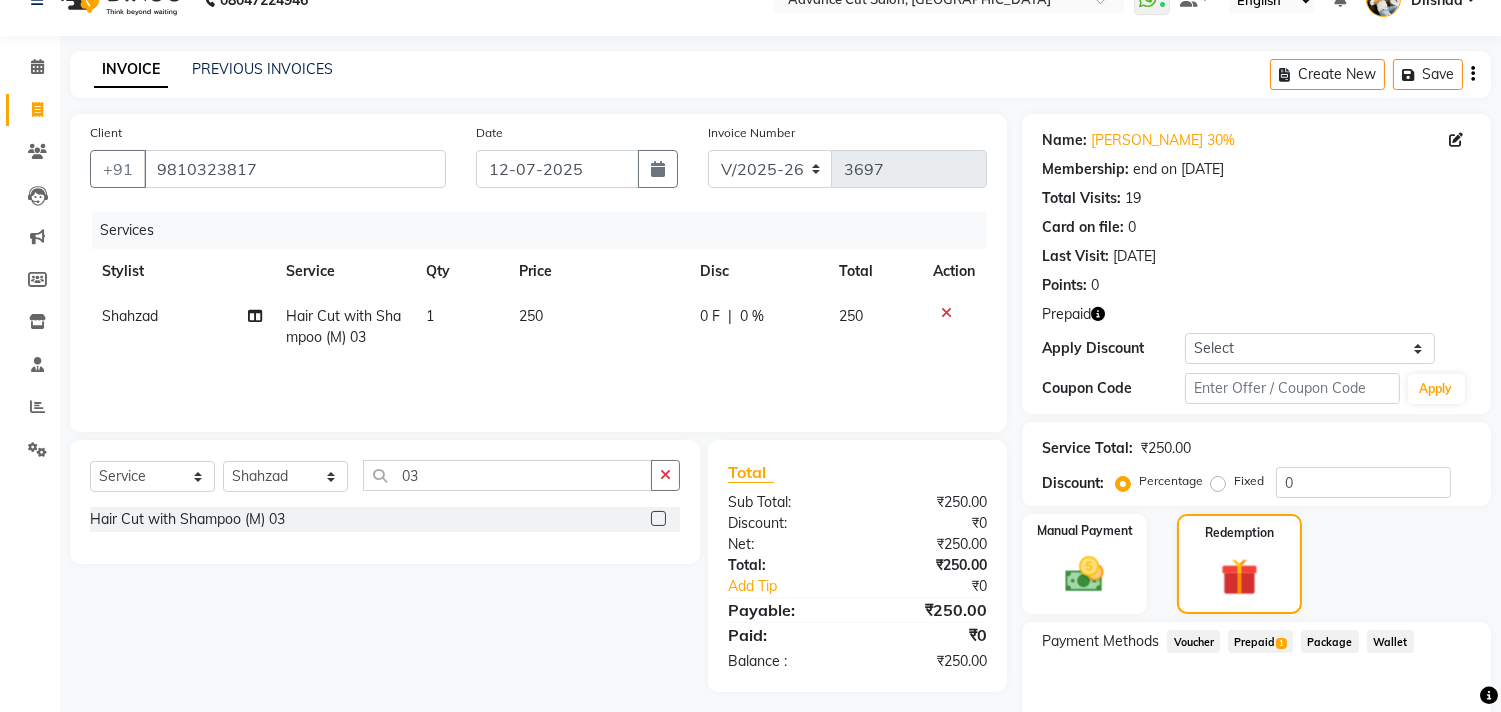 scroll, scrollTop: 135, scrollLeft: 0, axis: vertical 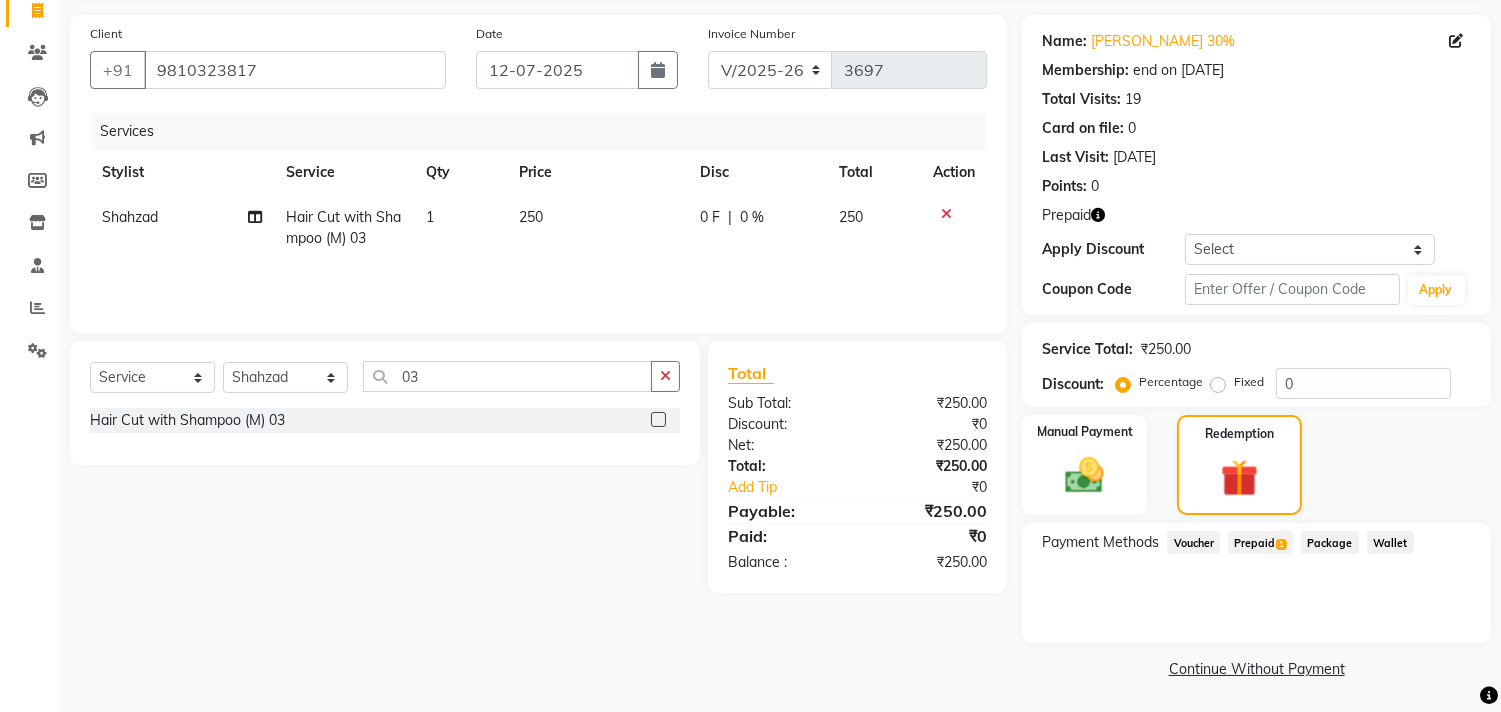 click on "Prepaid  1" 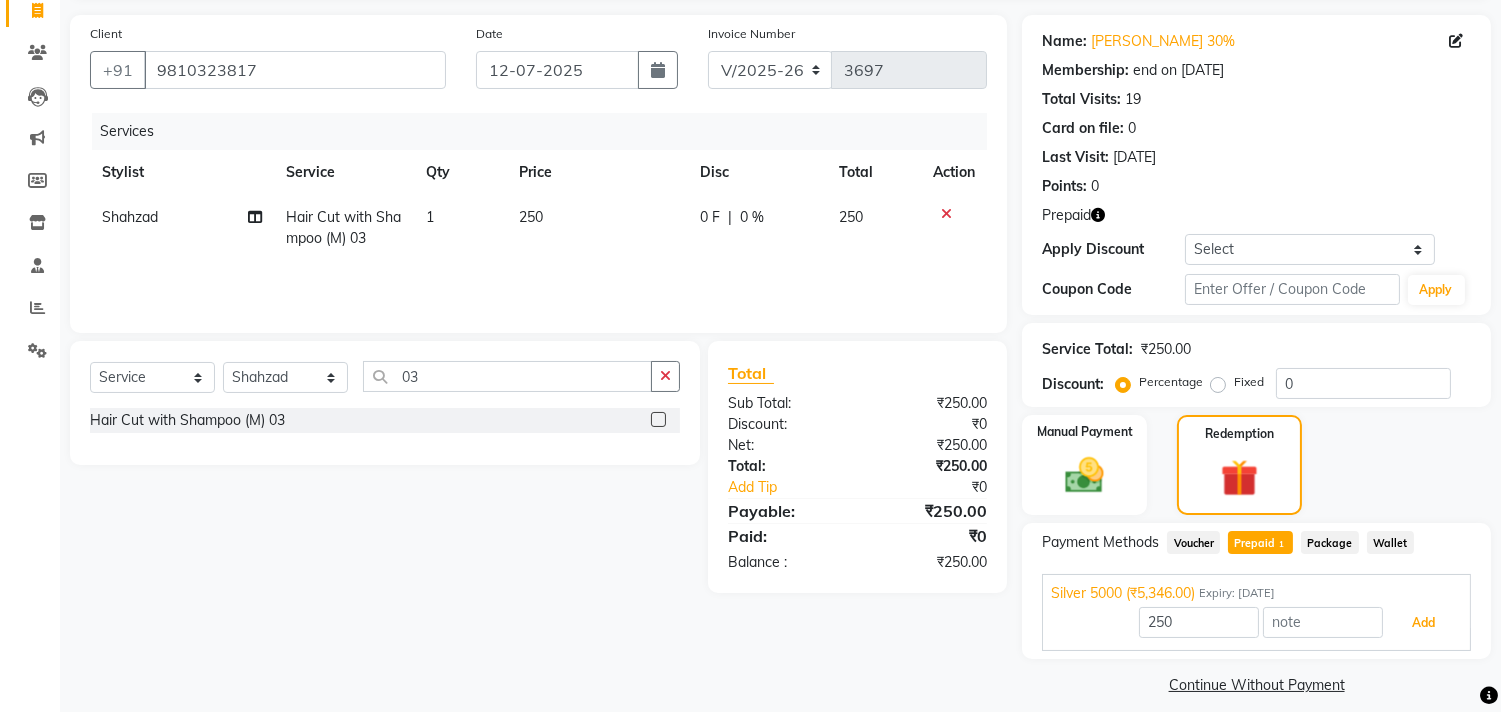 drag, startPoint x: 1418, startPoint y: 628, endPoint x: 1266, endPoint y: 625, distance: 152.0296 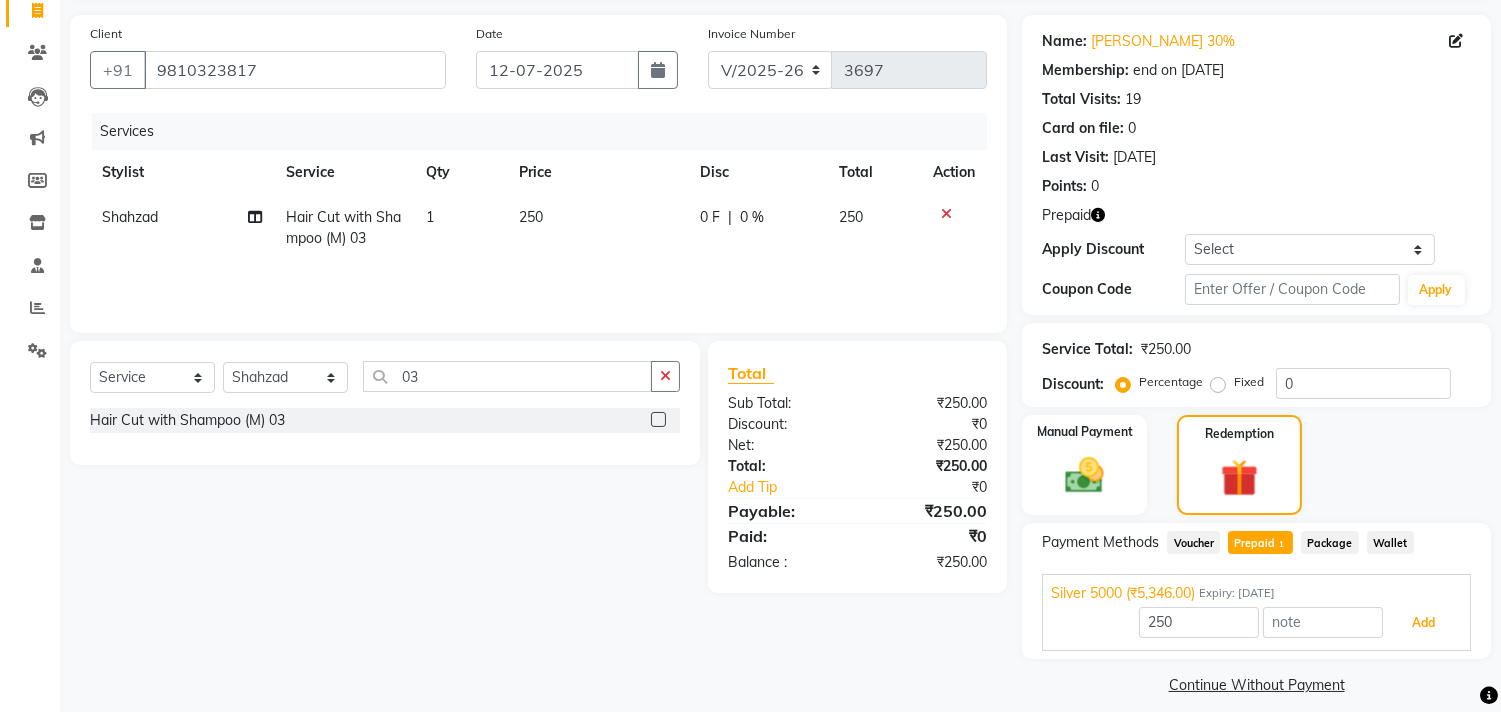 click on "Add" at bounding box center [1423, 623] 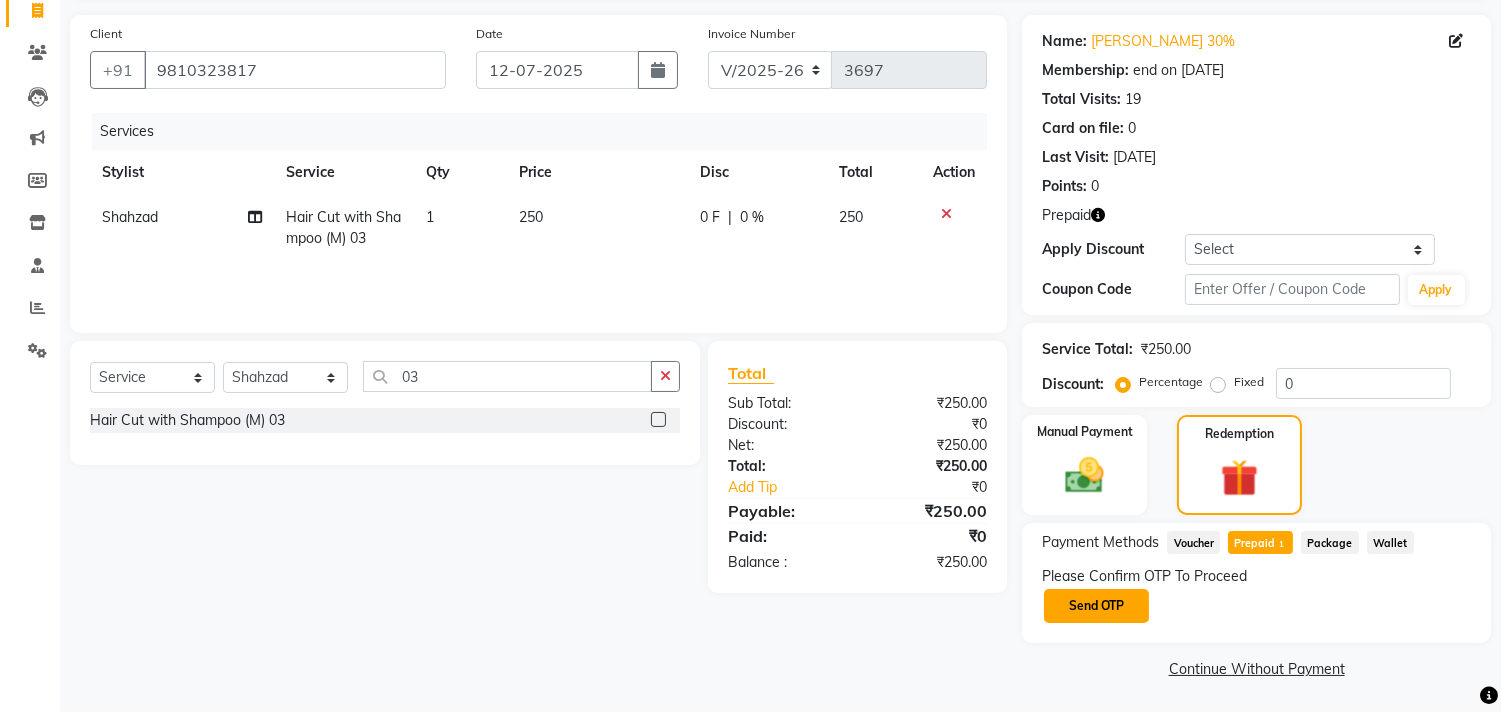 click on "Send OTP" 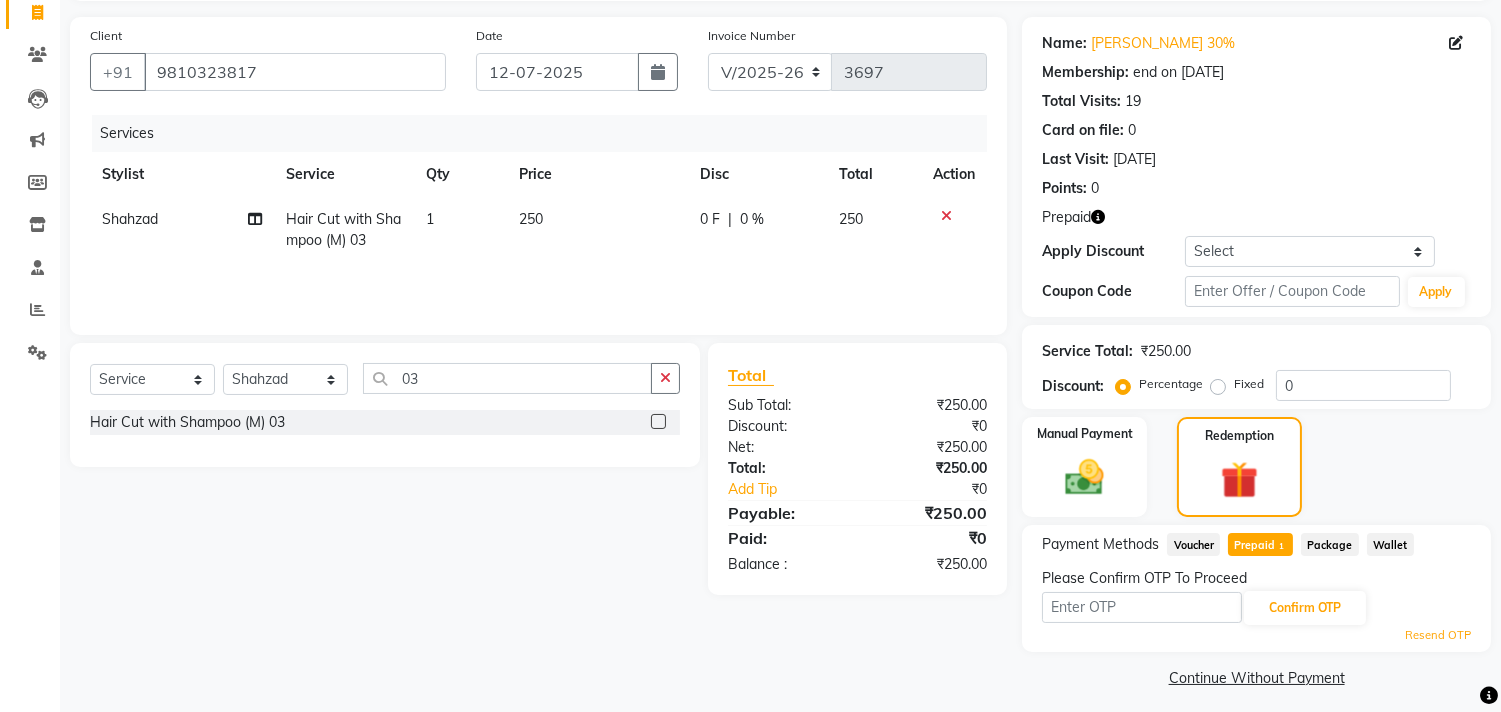 scroll, scrollTop: 143, scrollLeft: 0, axis: vertical 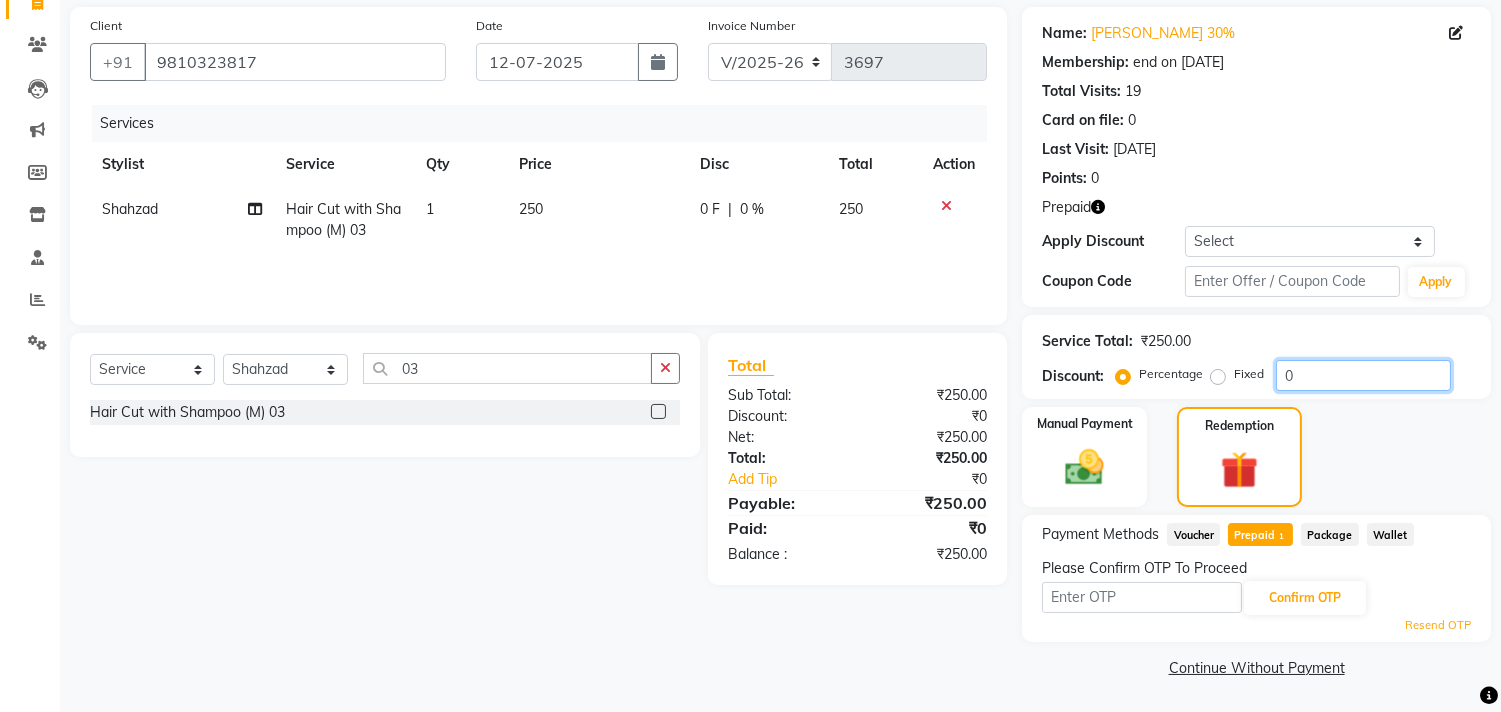 click on "0" 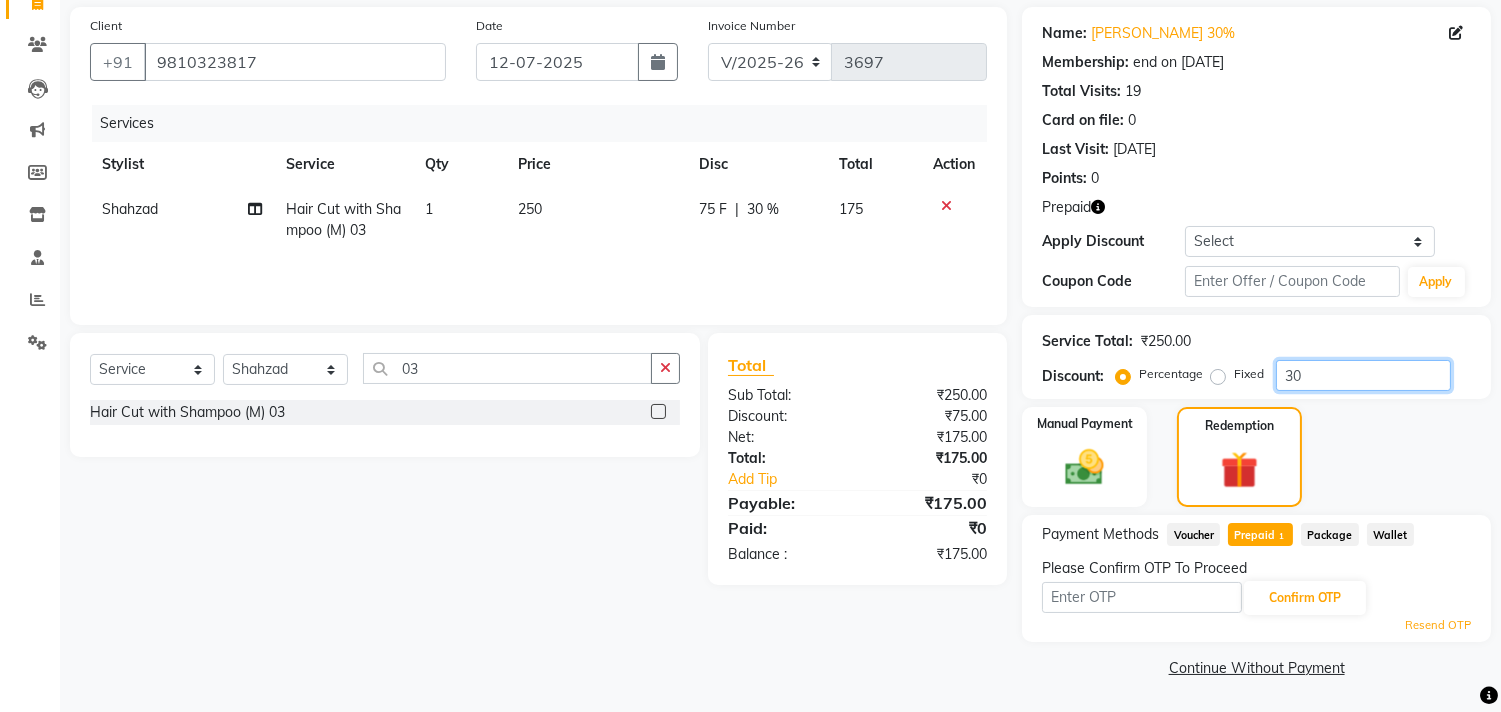type on "30" 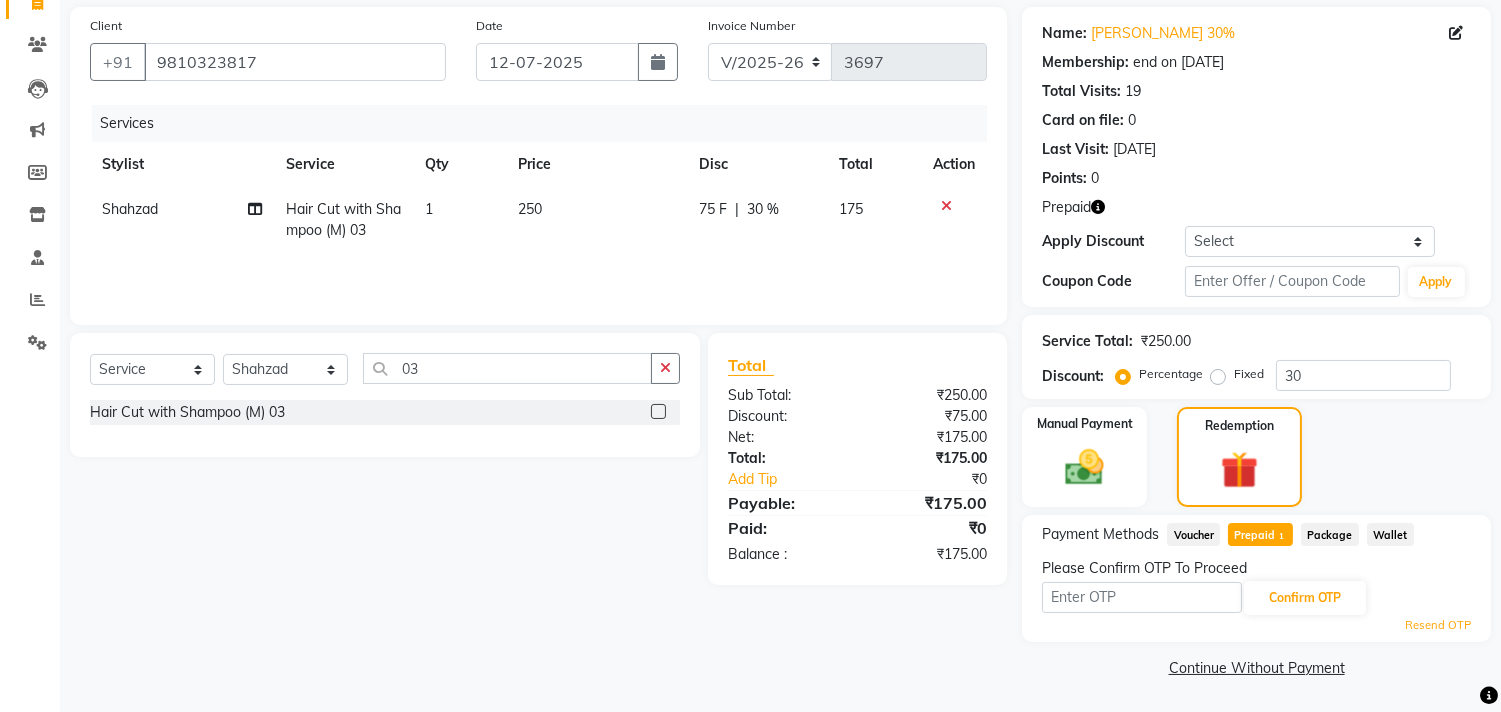click 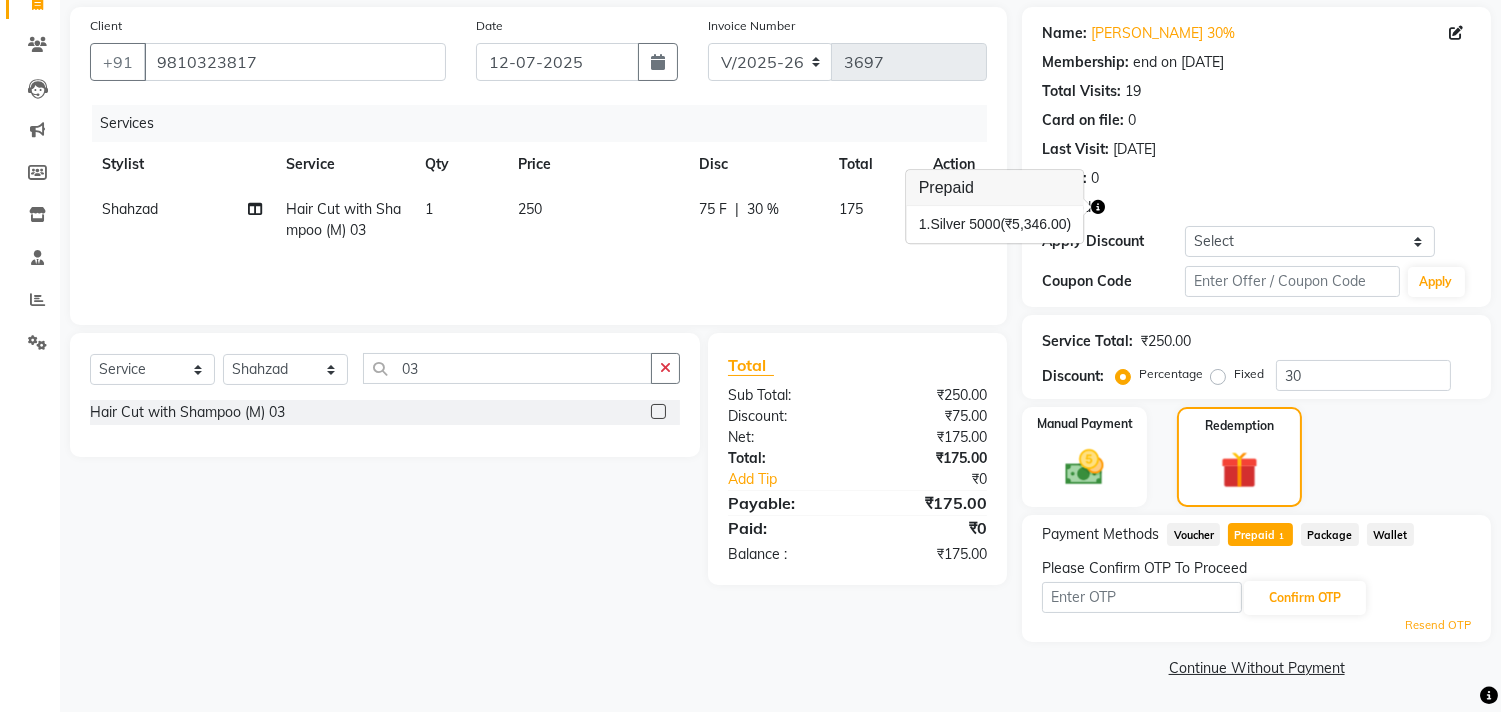 click 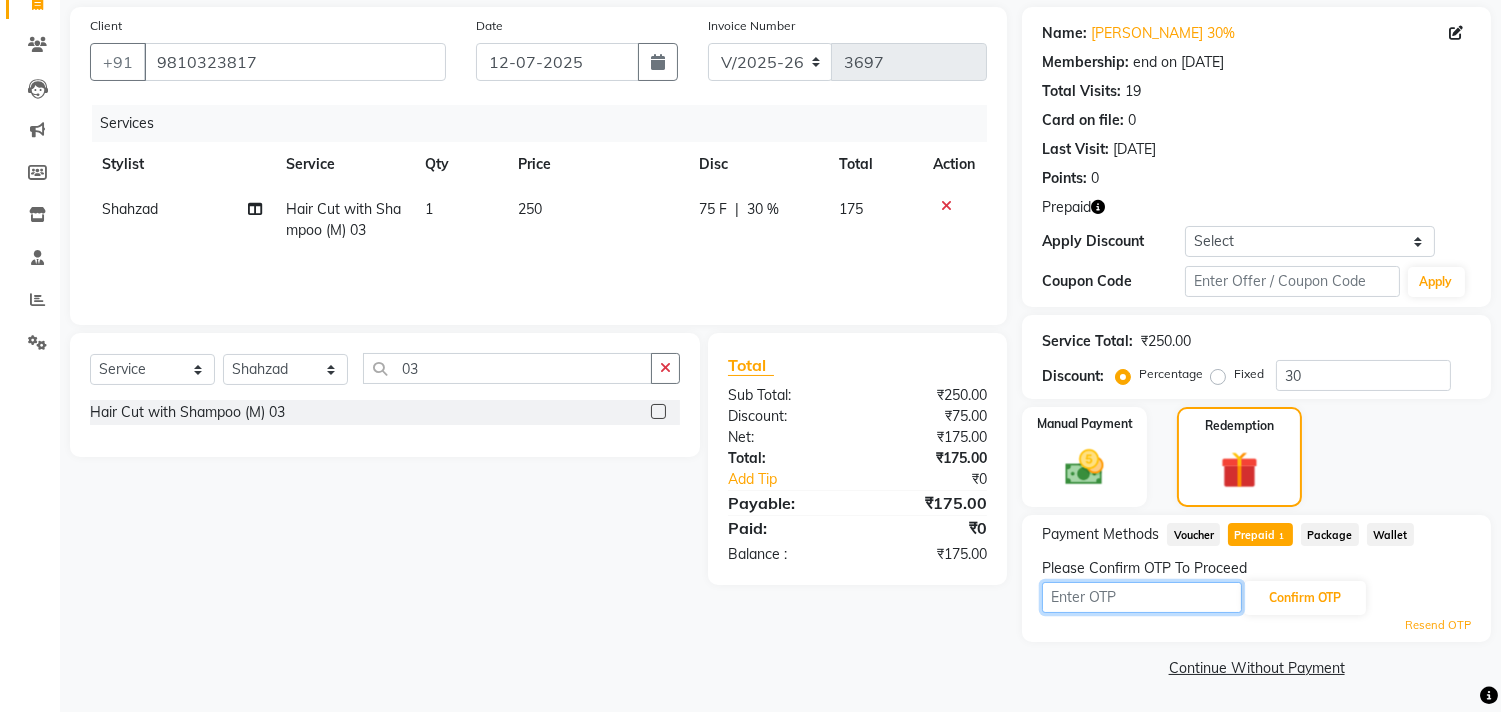 click at bounding box center (1142, 597) 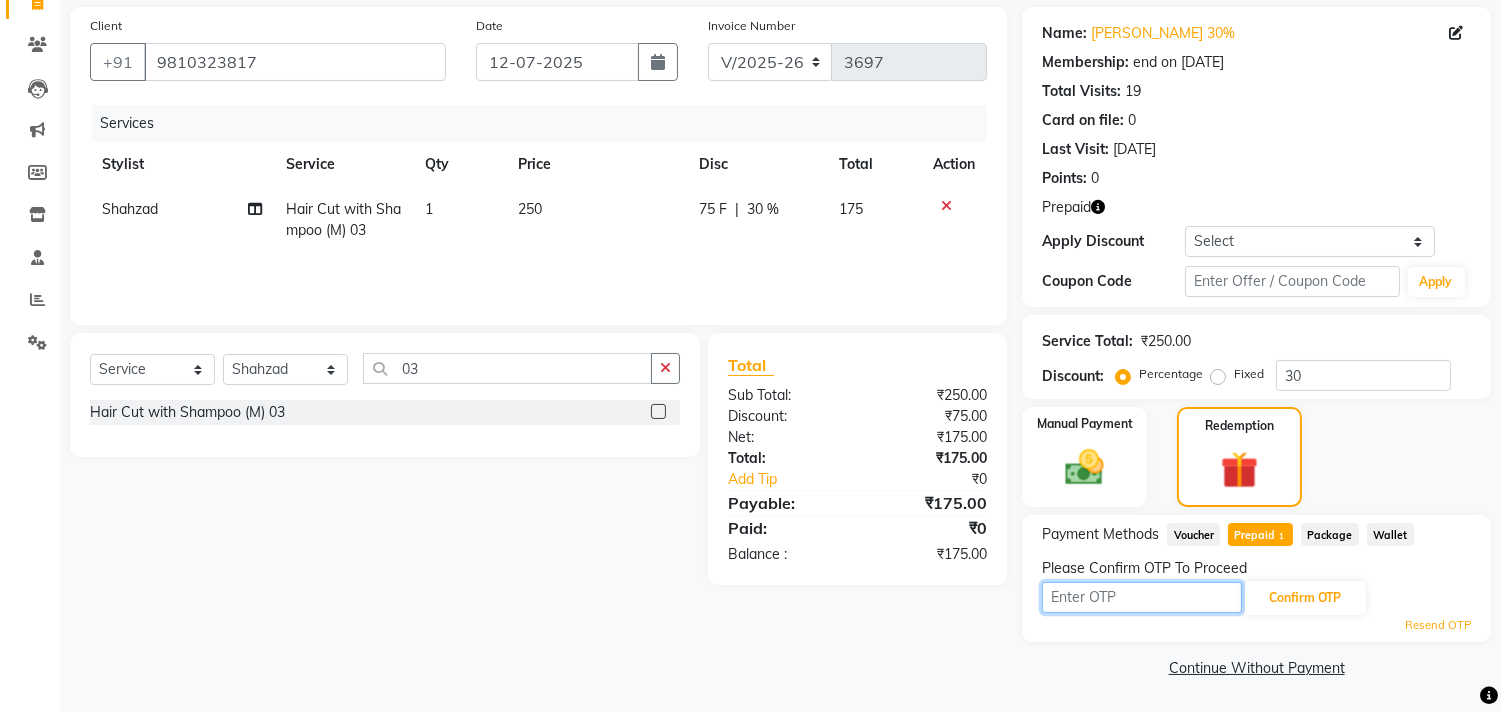 click at bounding box center (1142, 597) 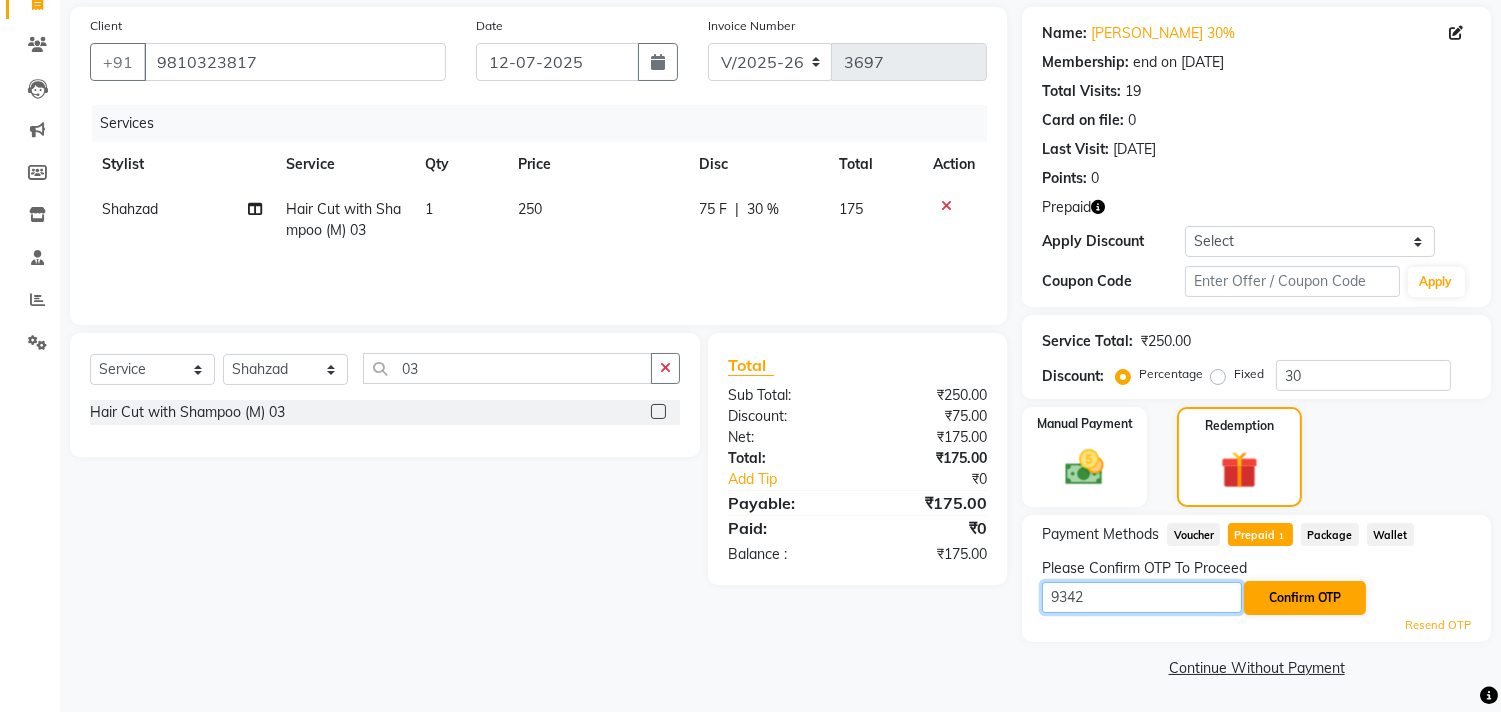 type on "9342" 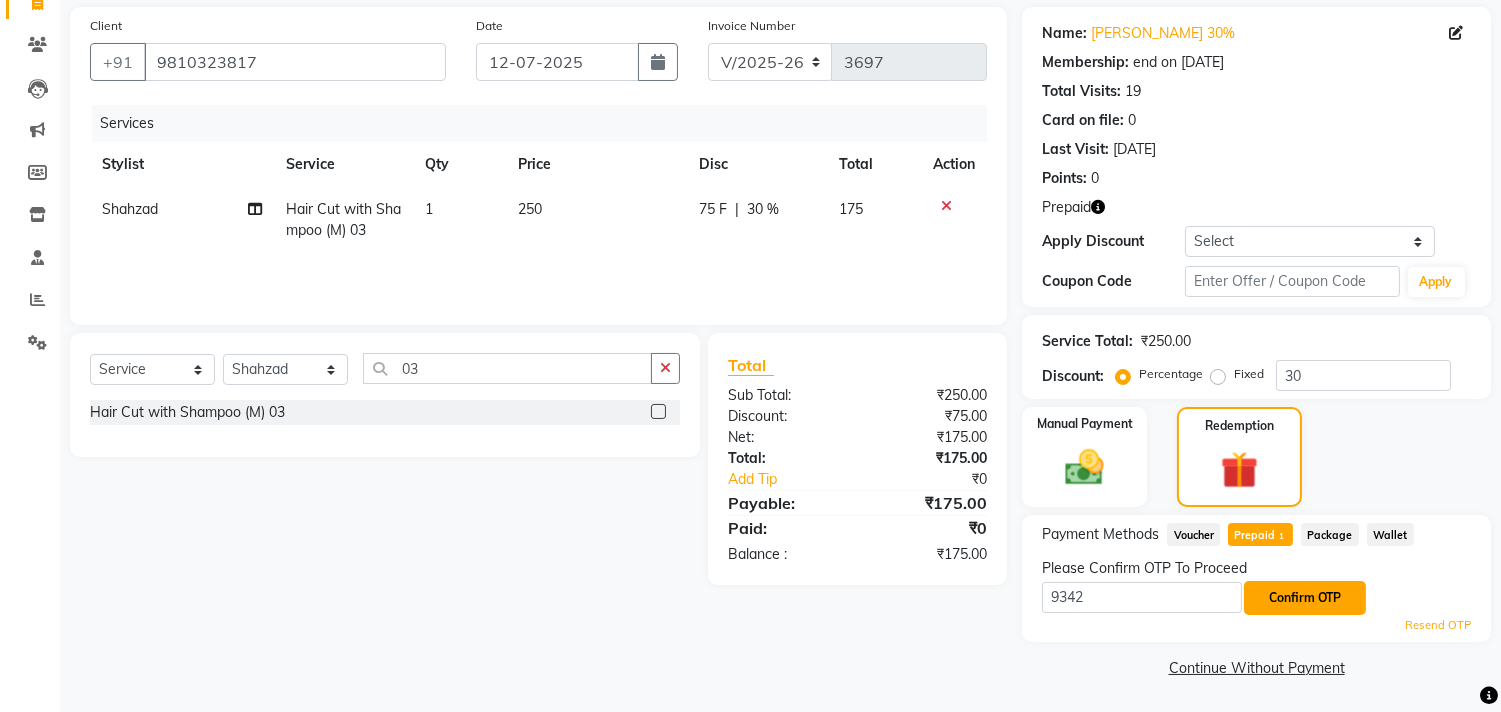 click on "Confirm OTP" 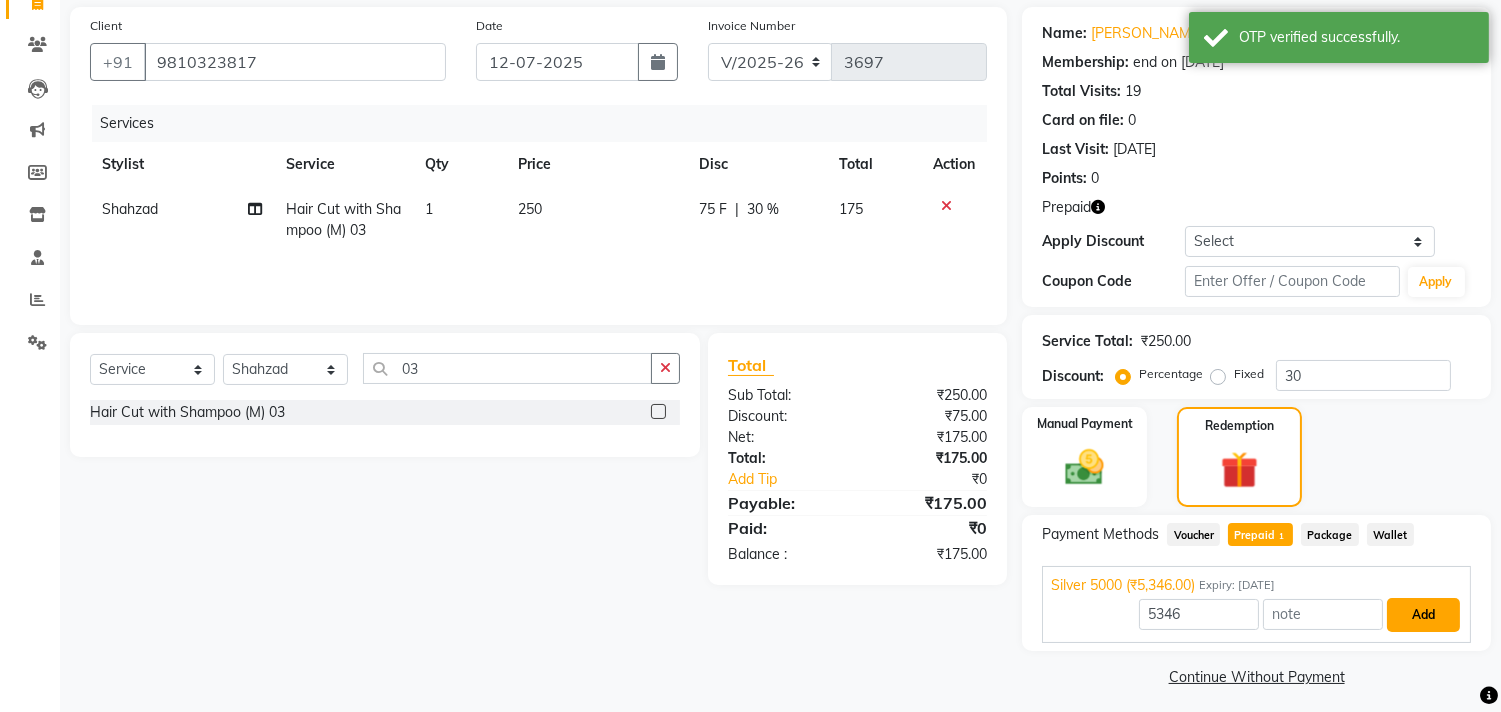 click on "Add" at bounding box center [1423, 615] 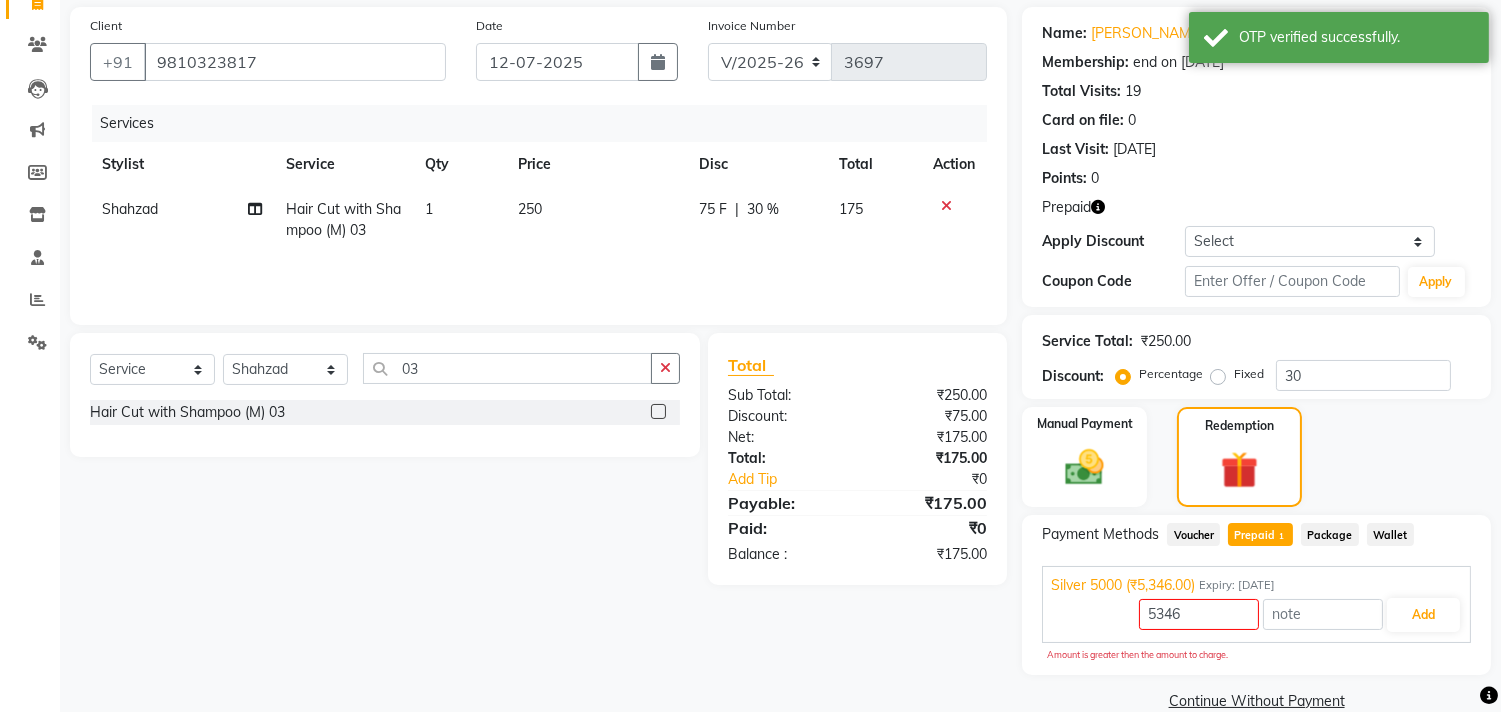 click on "Prepaid  1" 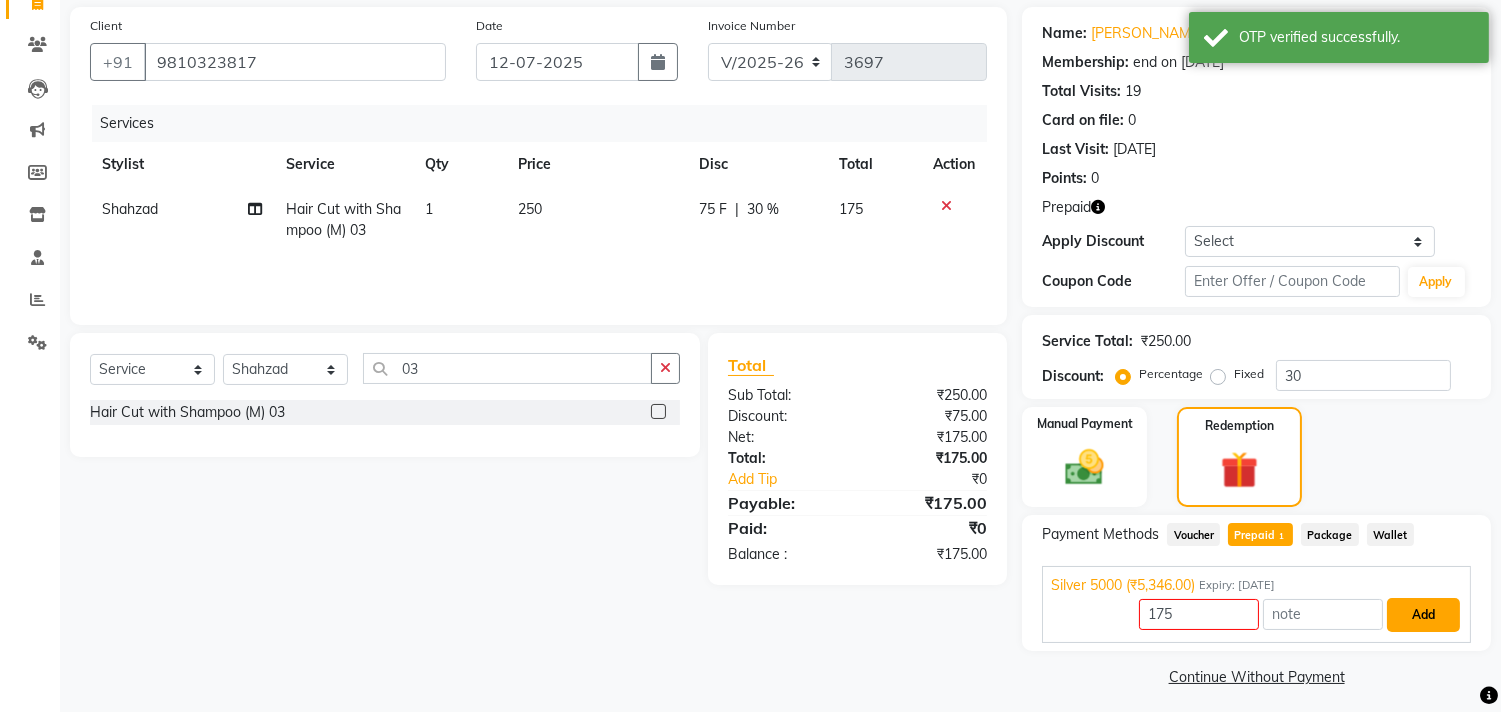 click on "Add" at bounding box center (1423, 615) 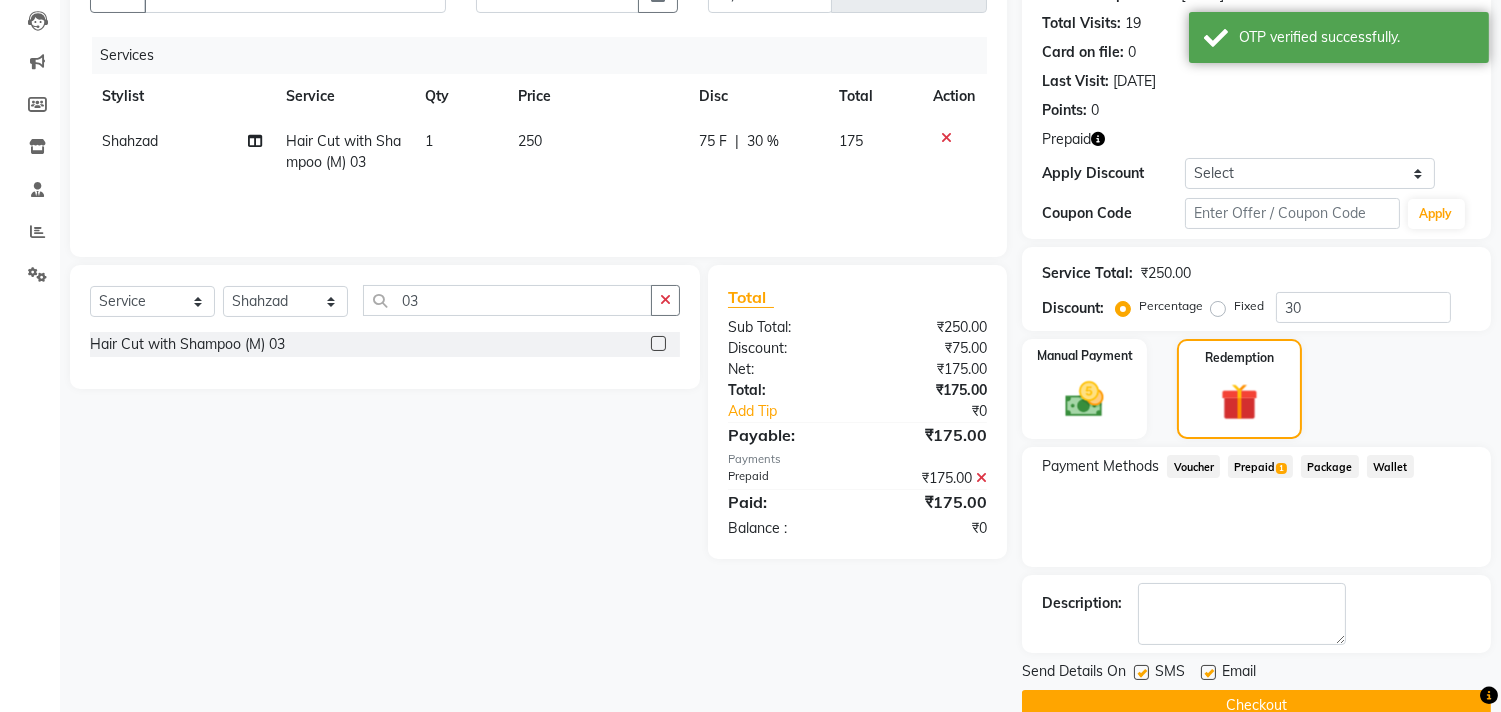 scroll, scrollTop: 248, scrollLeft: 0, axis: vertical 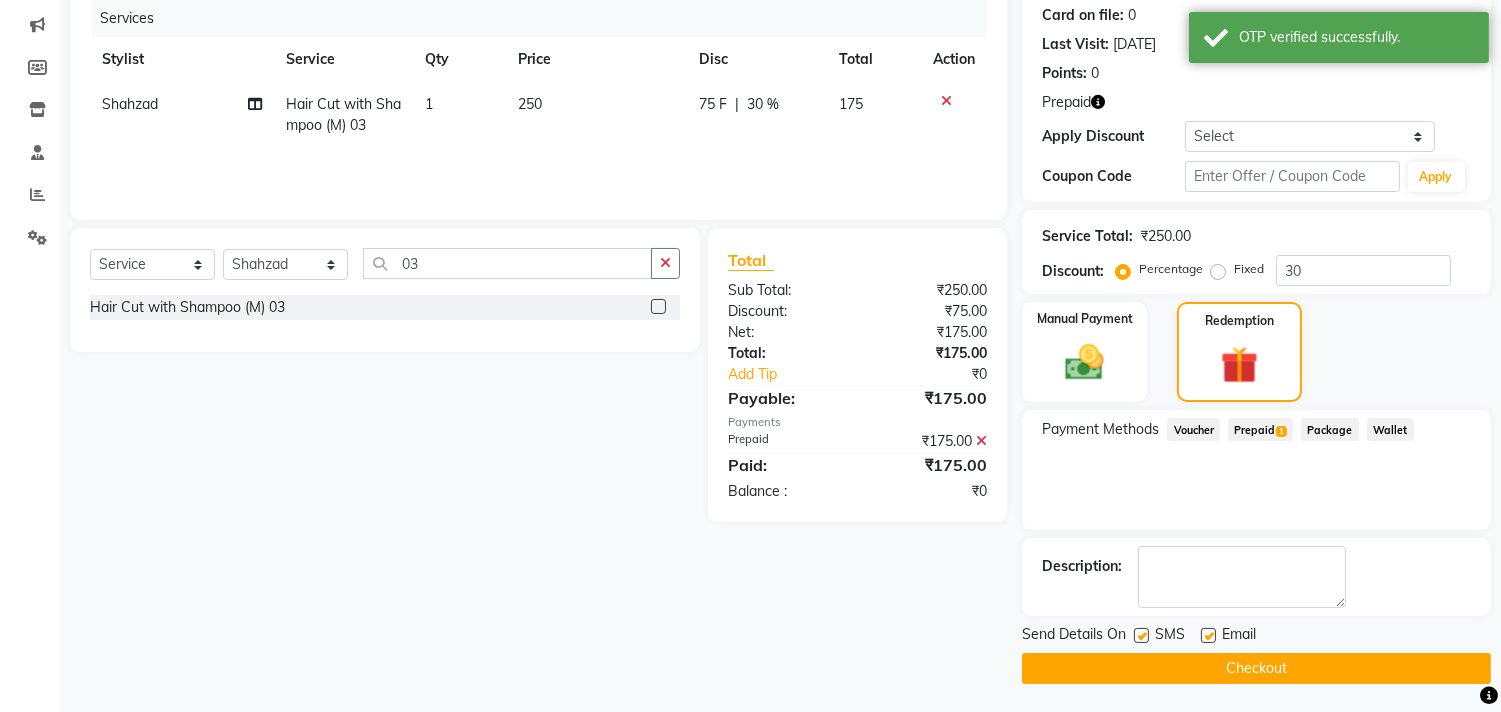 click on "Checkout" 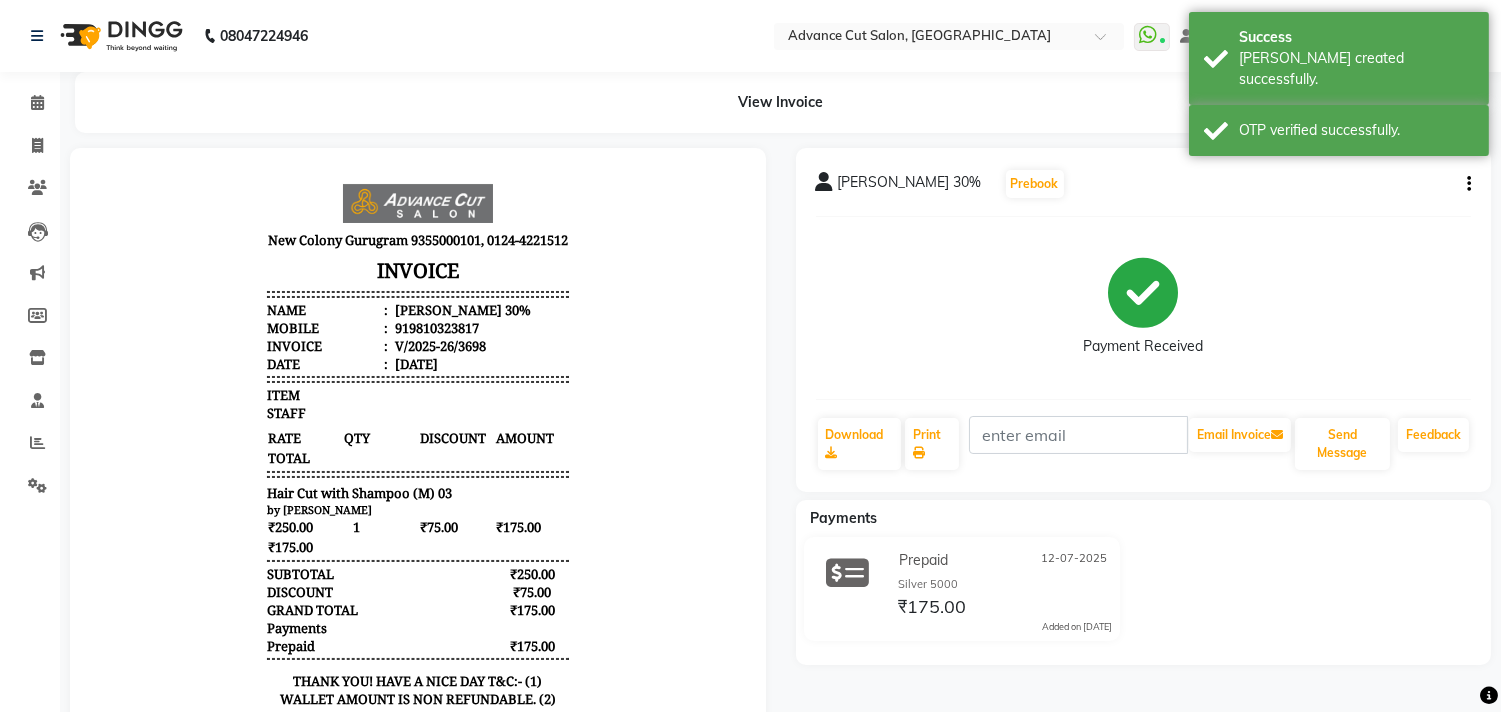 scroll, scrollTop: 0, scrollLeft: 0, axis: both 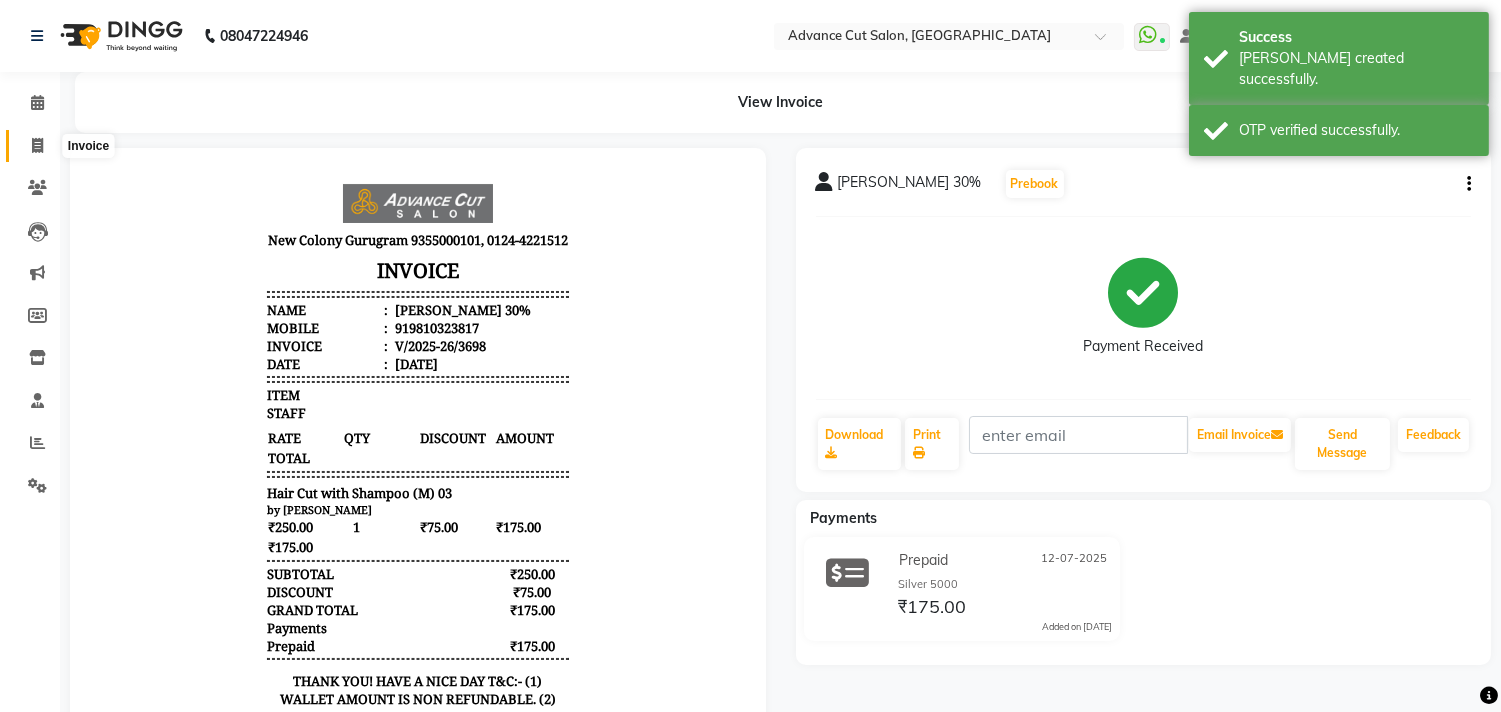 click 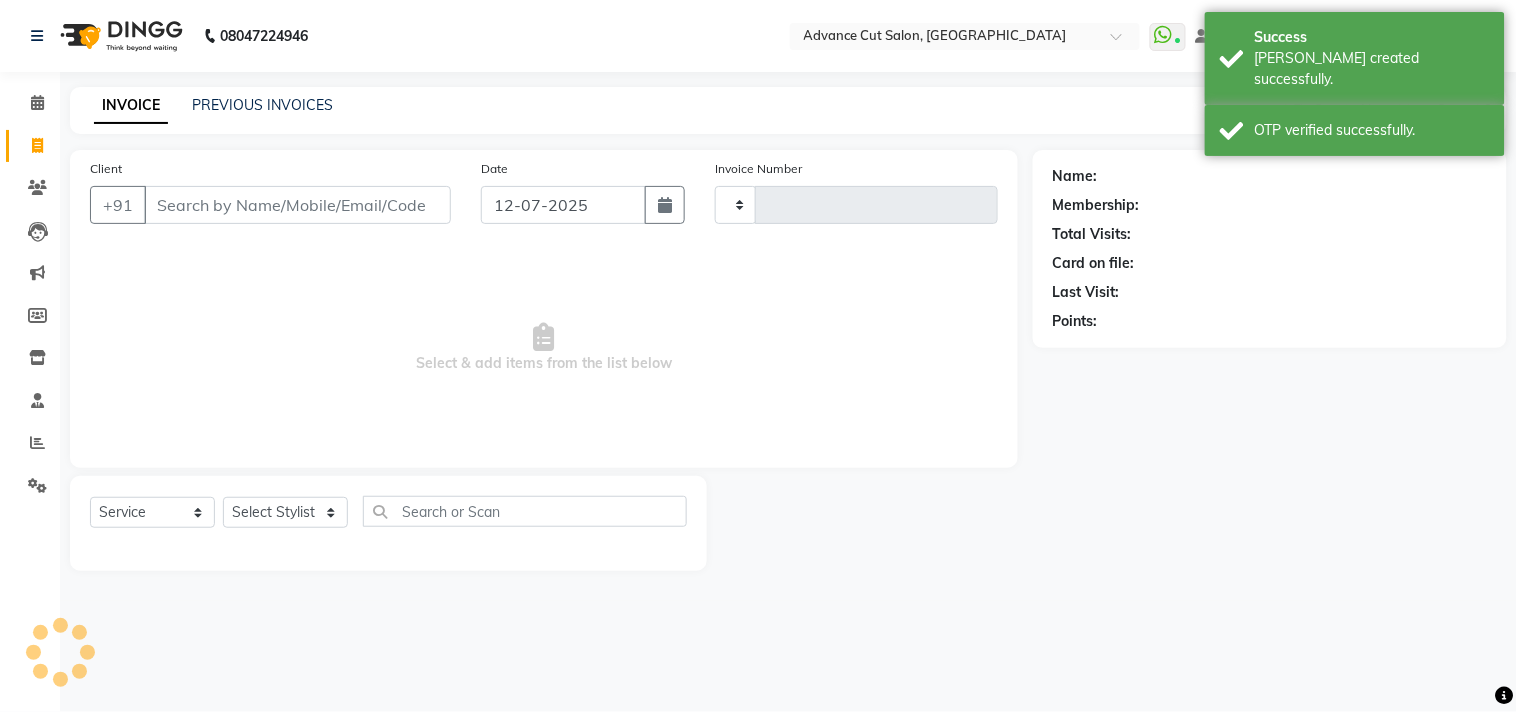 type on "3699" 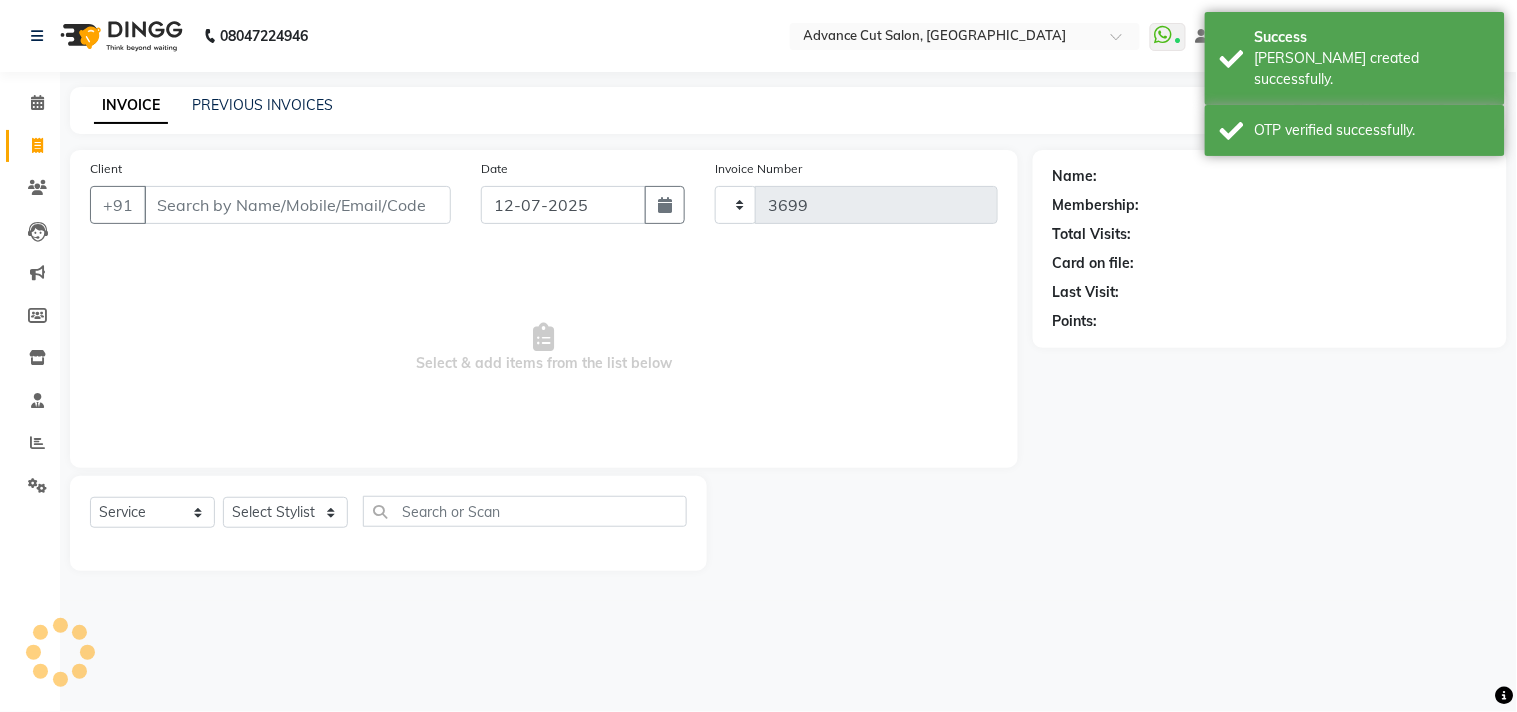 select on "922" 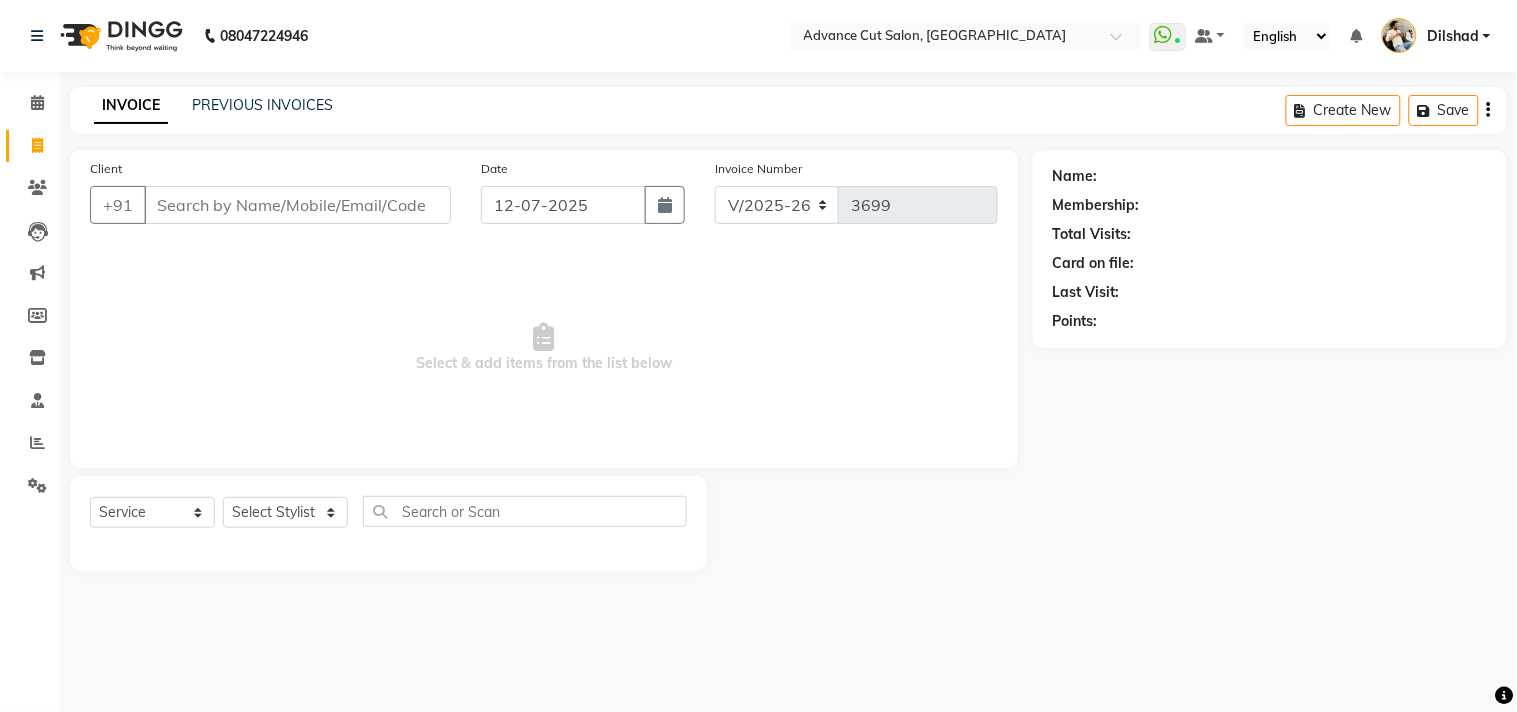 click on "INVOICE PREVIOUS INVOICES Create New   Save" 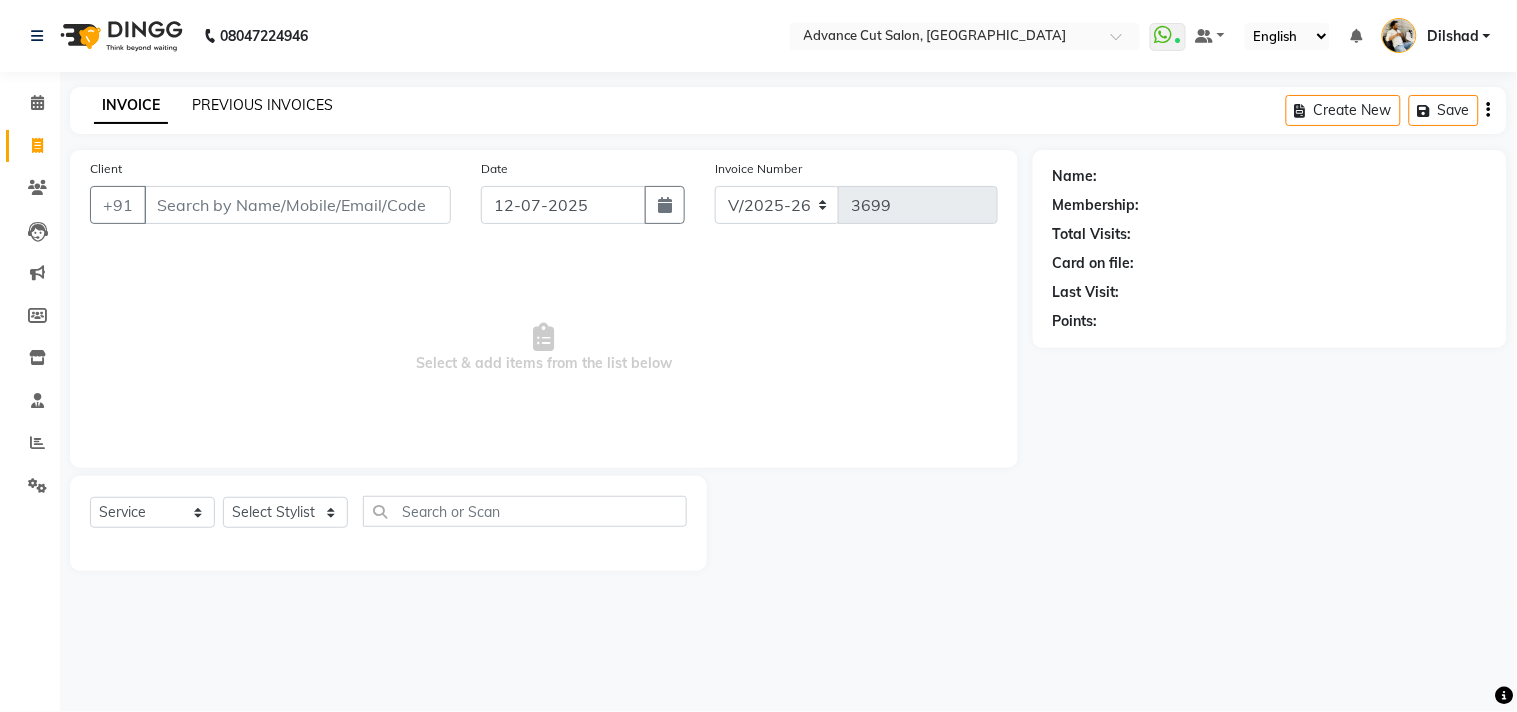 click on "PREVIOUS INVOICES" 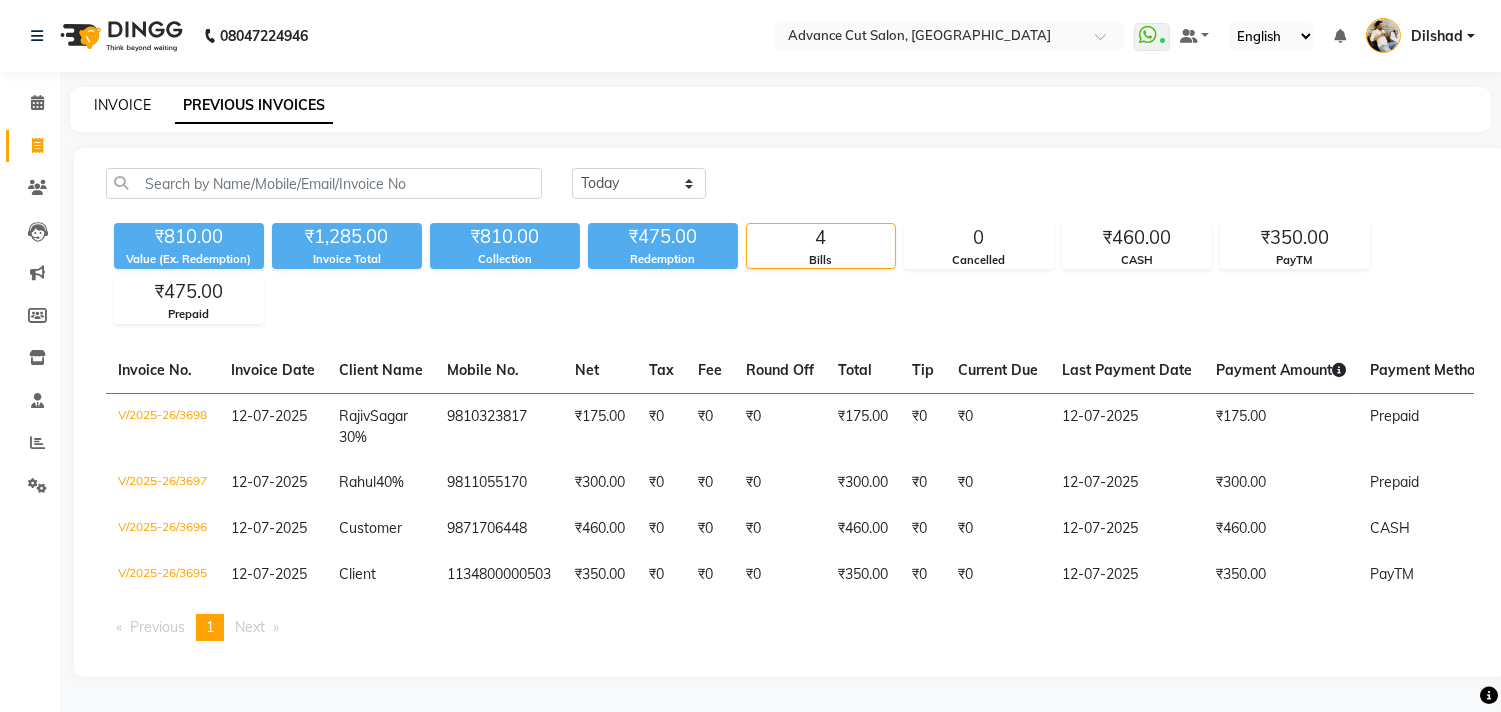 click on "INVOICE" 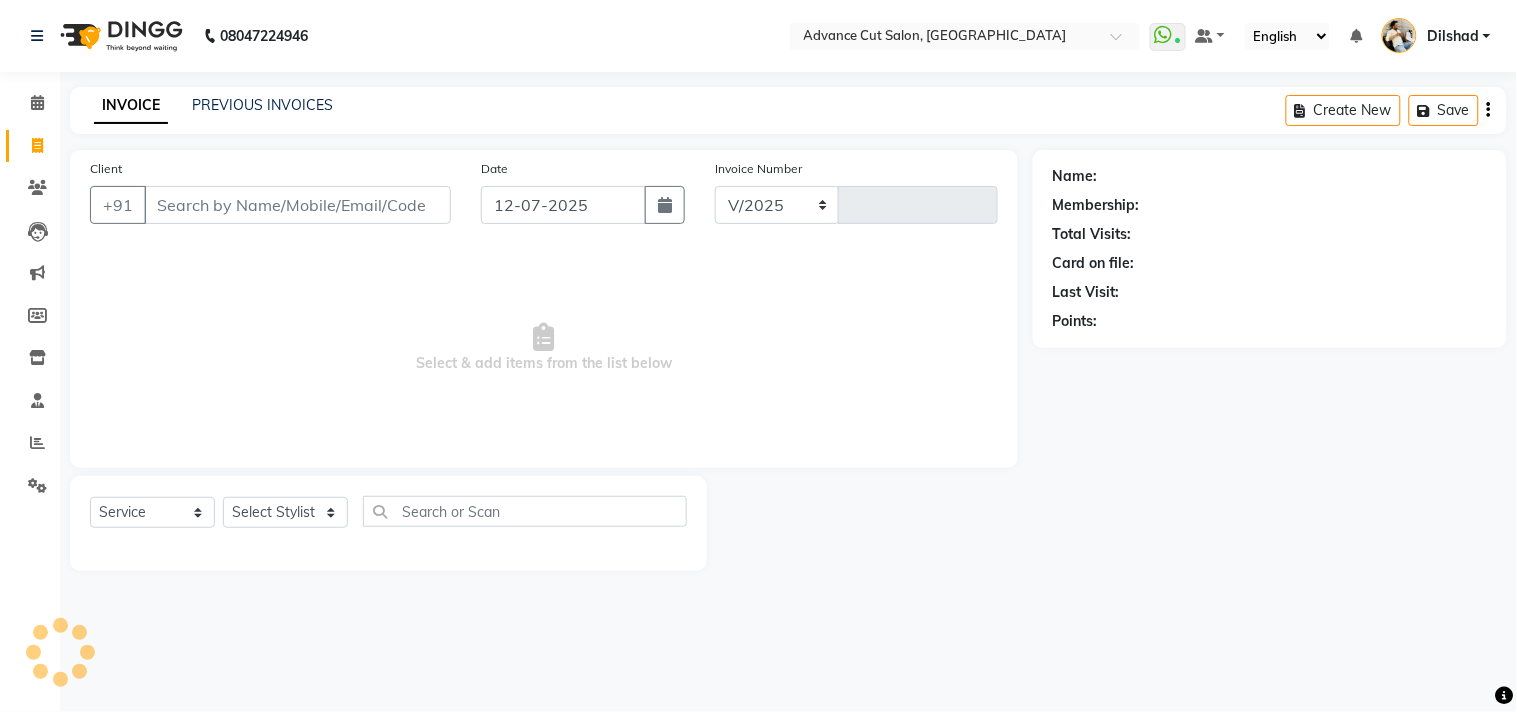 select on "922" 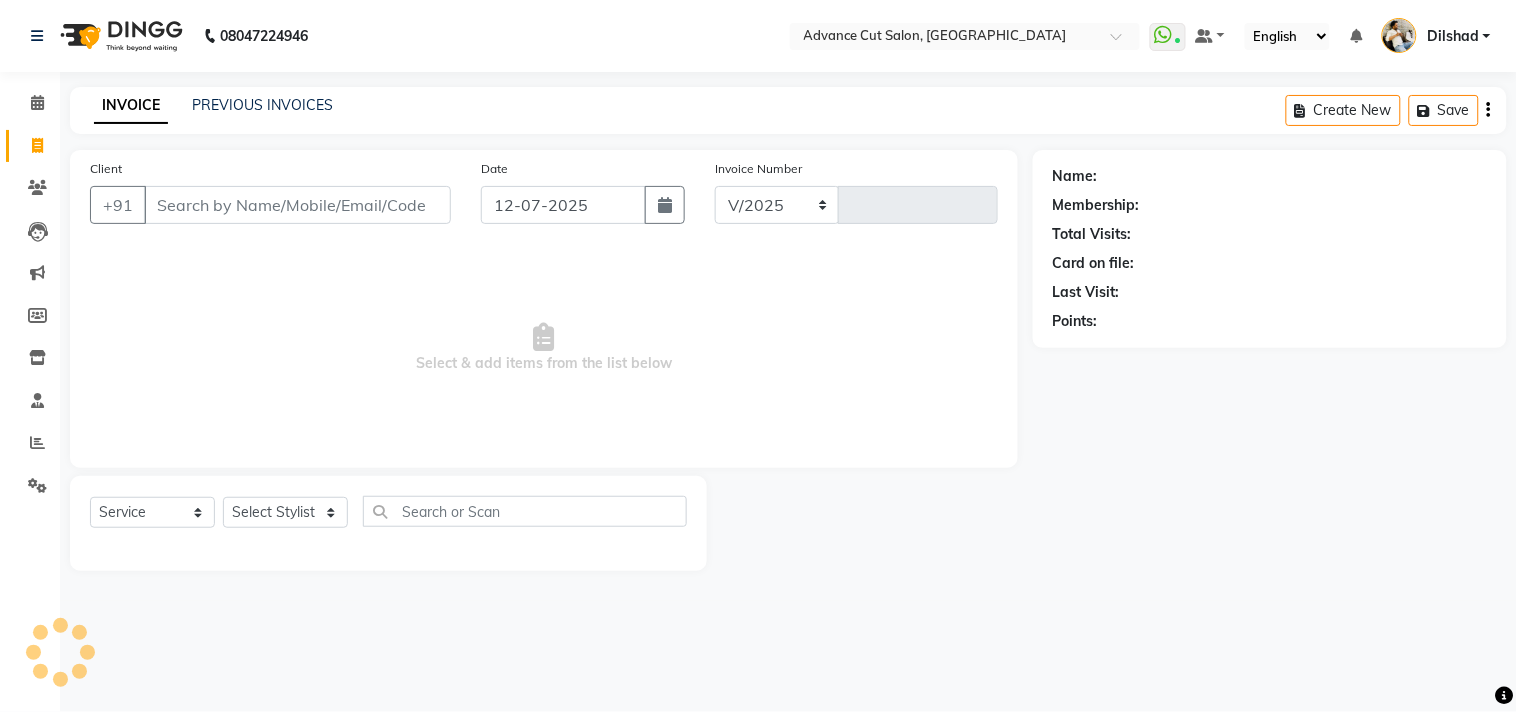 type on "3699" 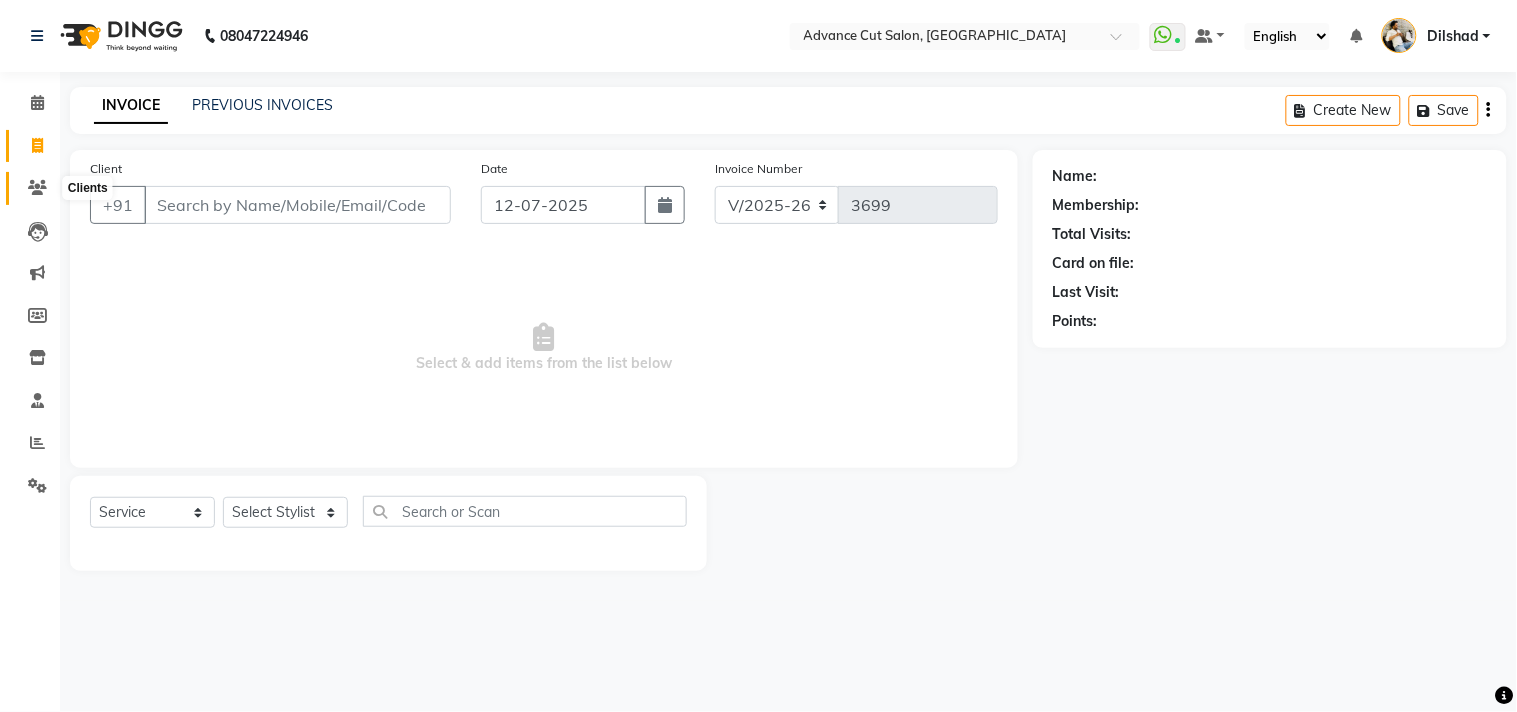 click 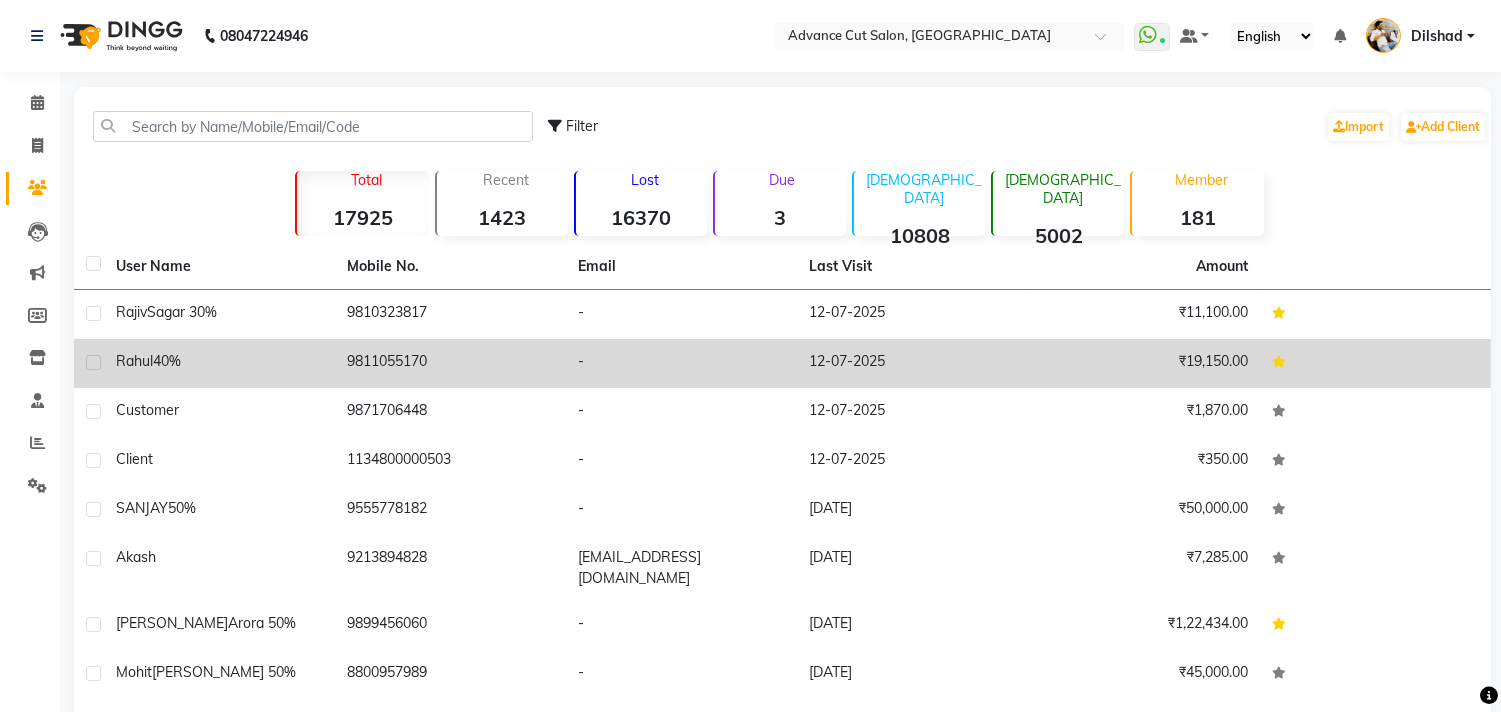 click on "9811055170" 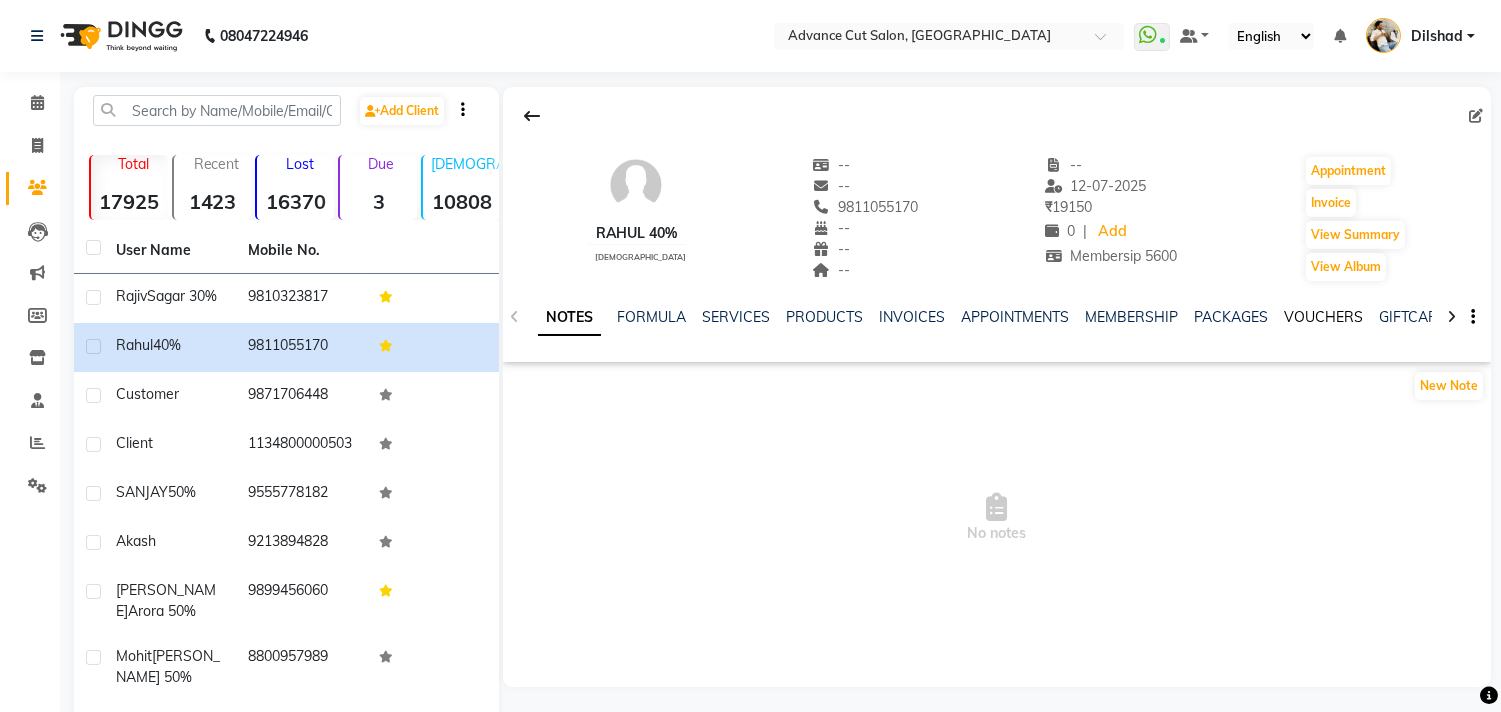 click on "VOUCHERS" 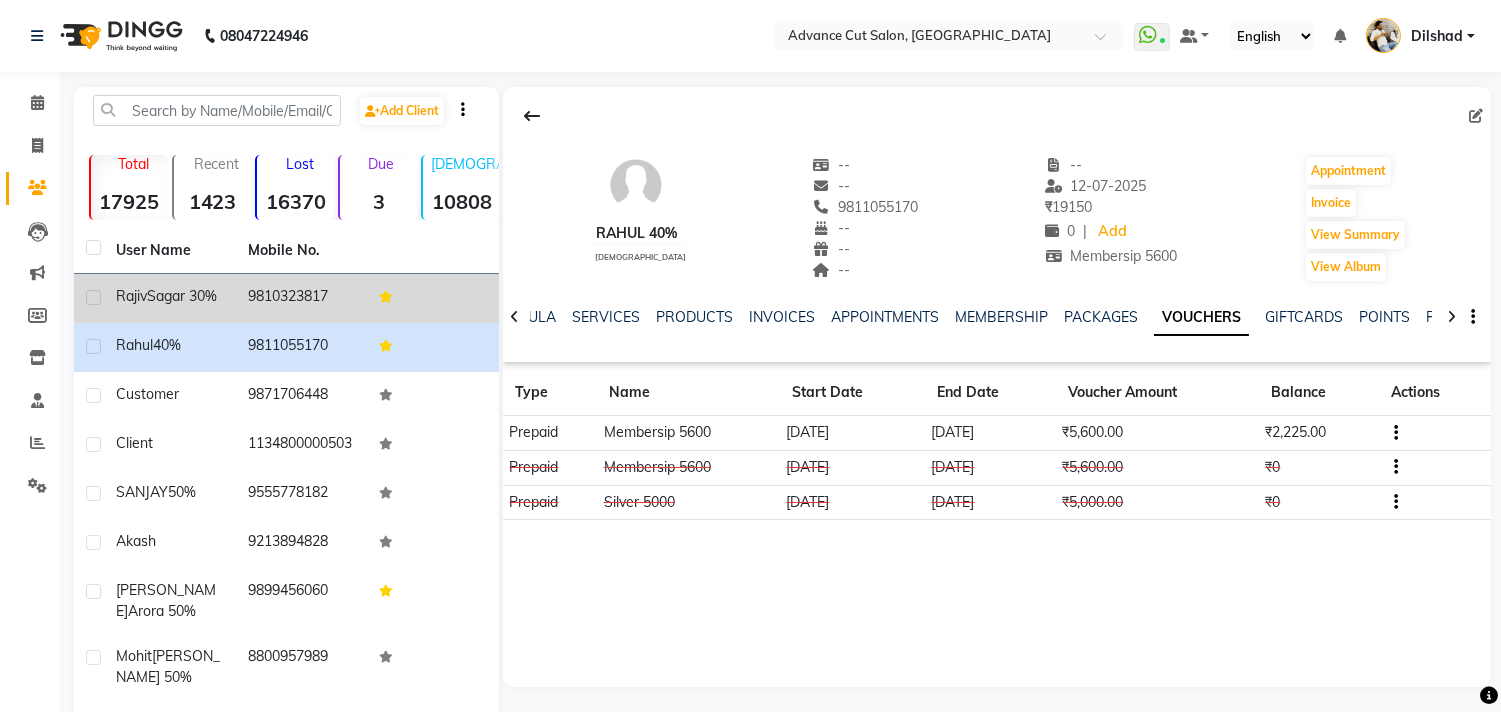 drag, startPoint x: 157, startPoint y: 301, endPoint x: 213, endPoint y: 304, distance: 56.0803 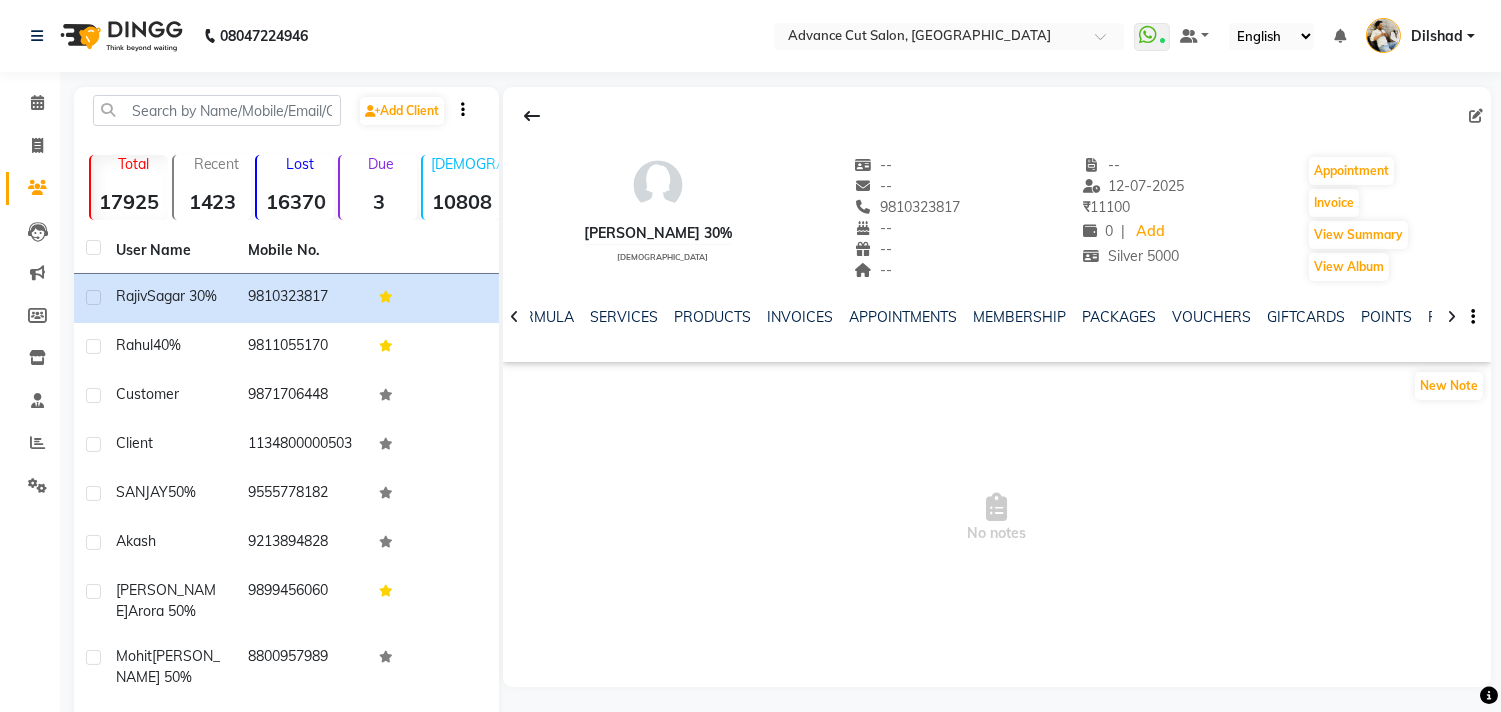 click on "GIFTCARDS" 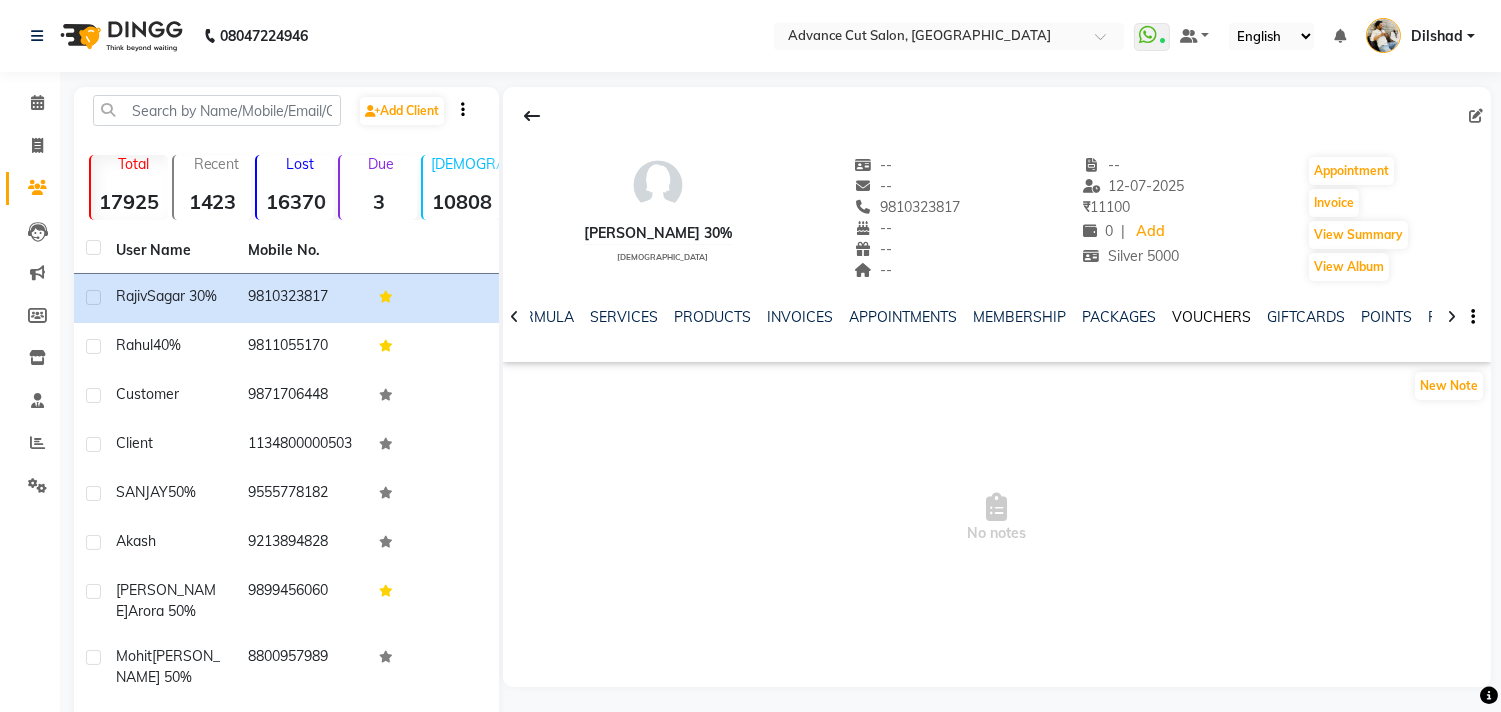 click on "VOUCHERS" 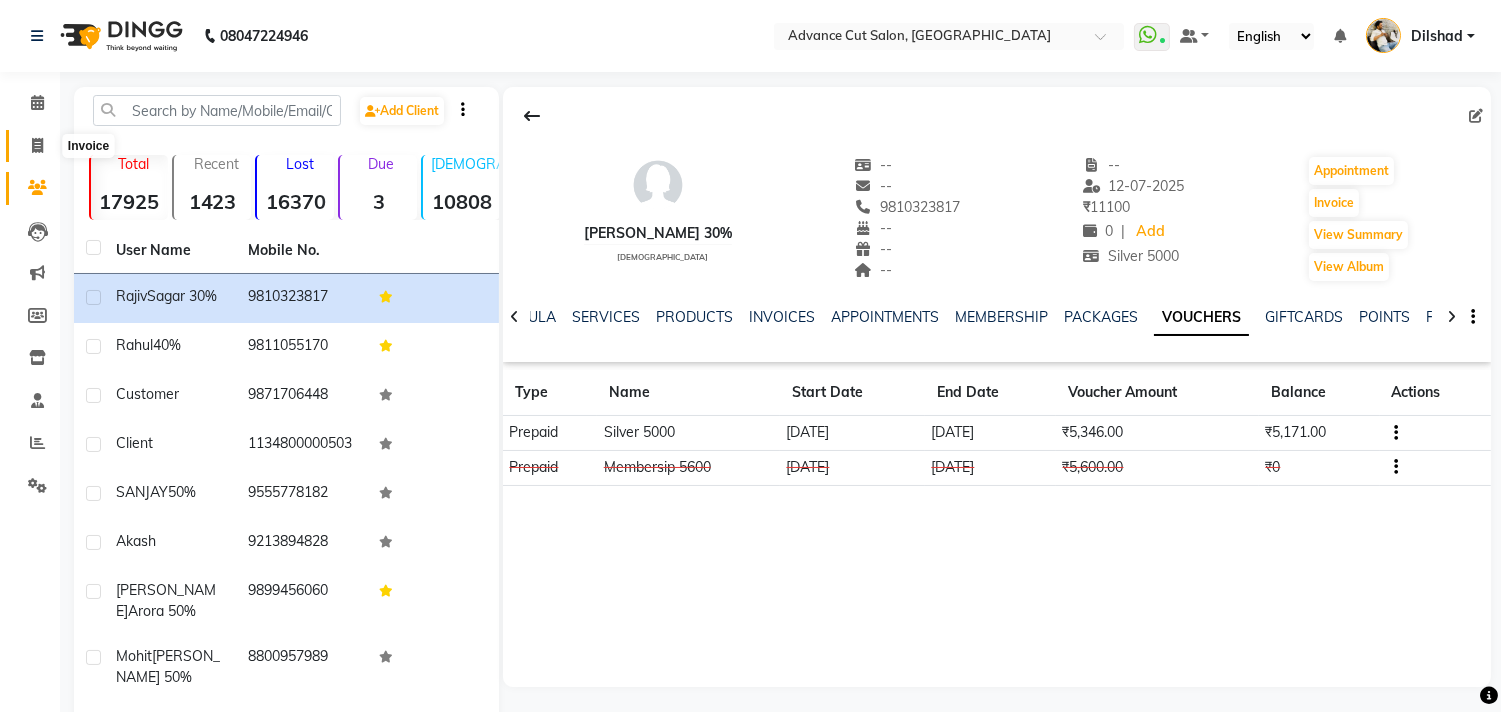click 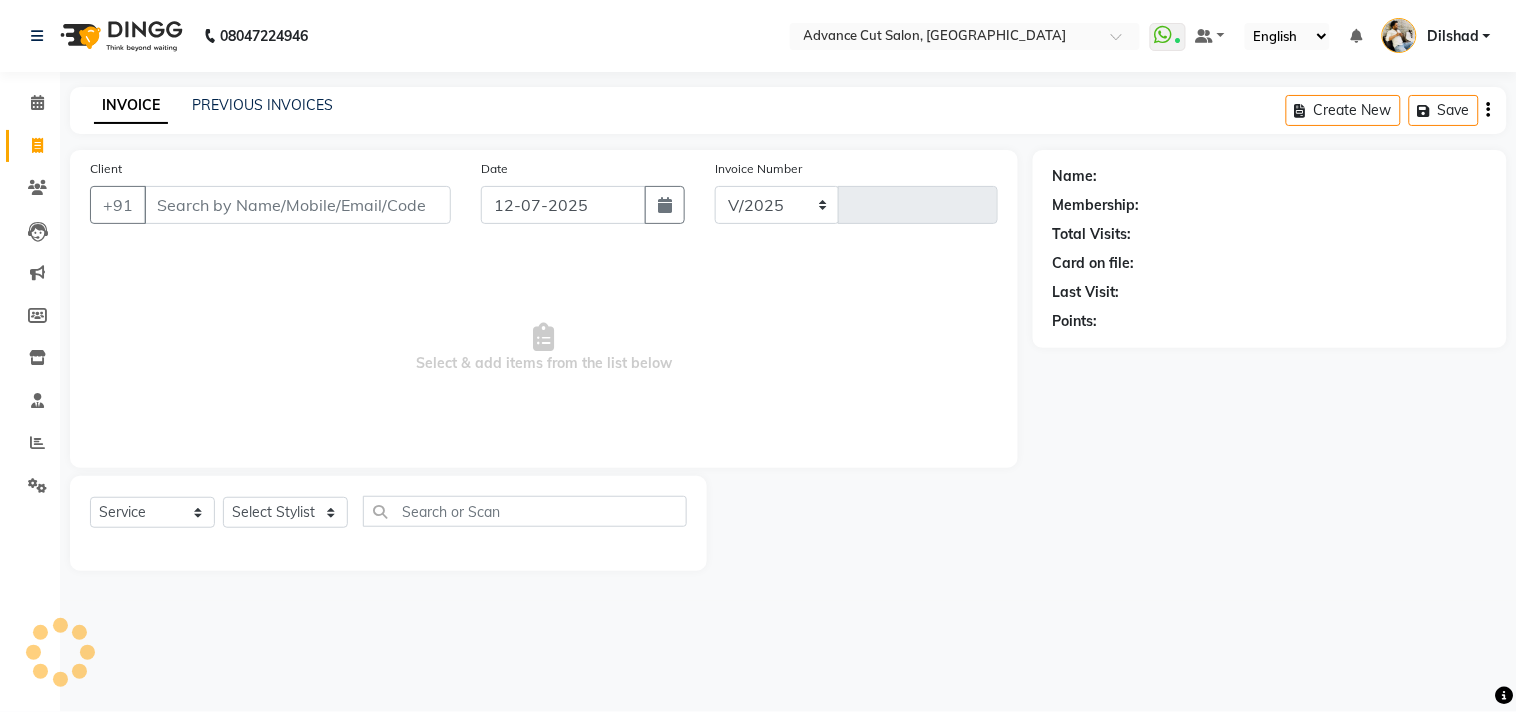 select on "922" 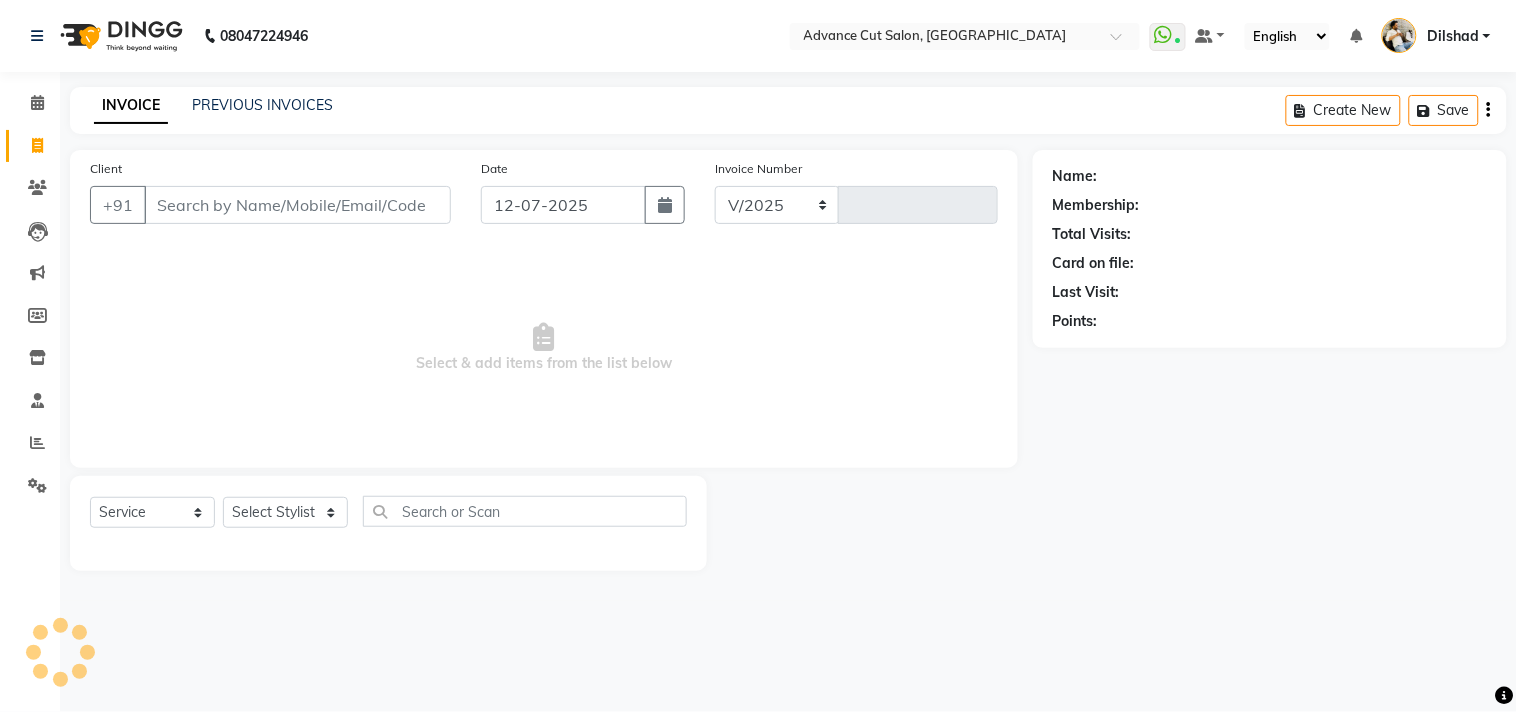 type on "3699" 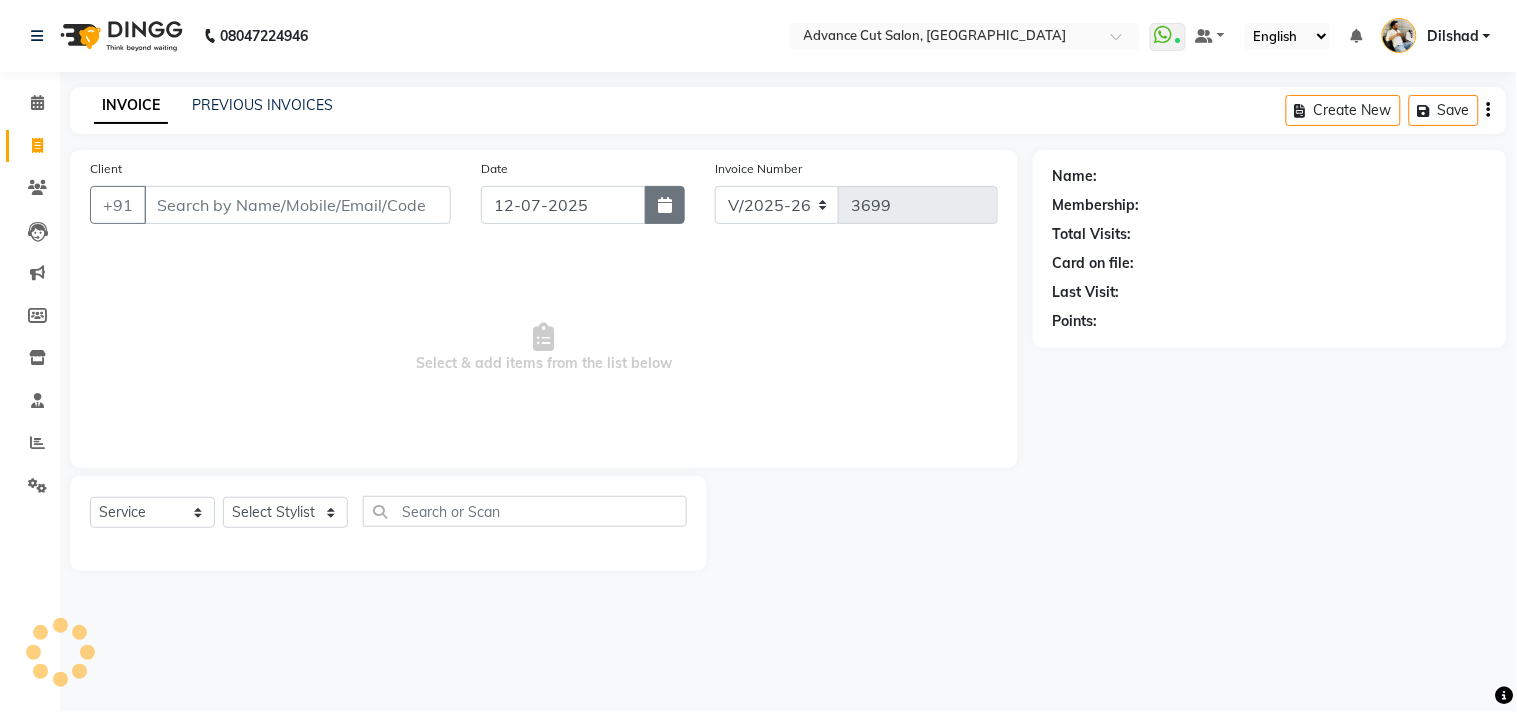 click 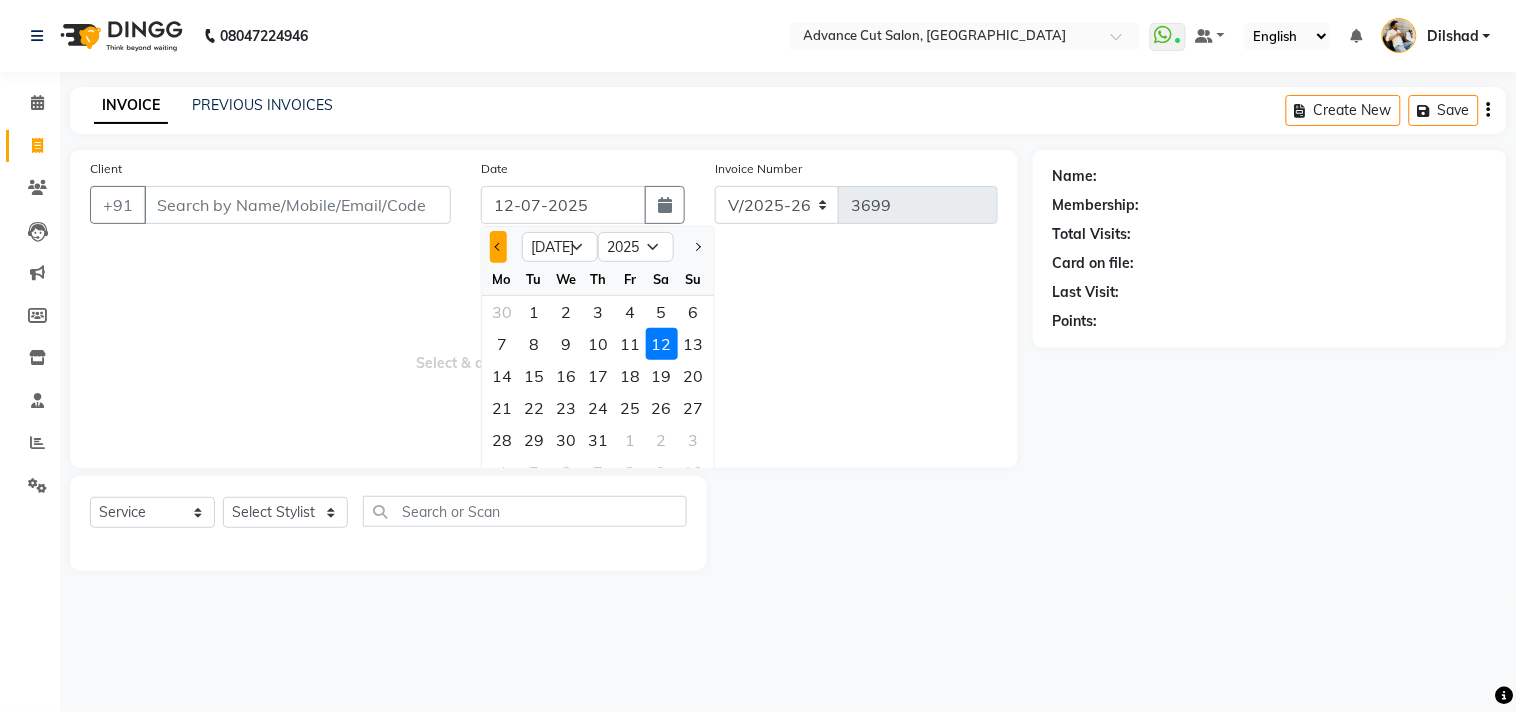 click 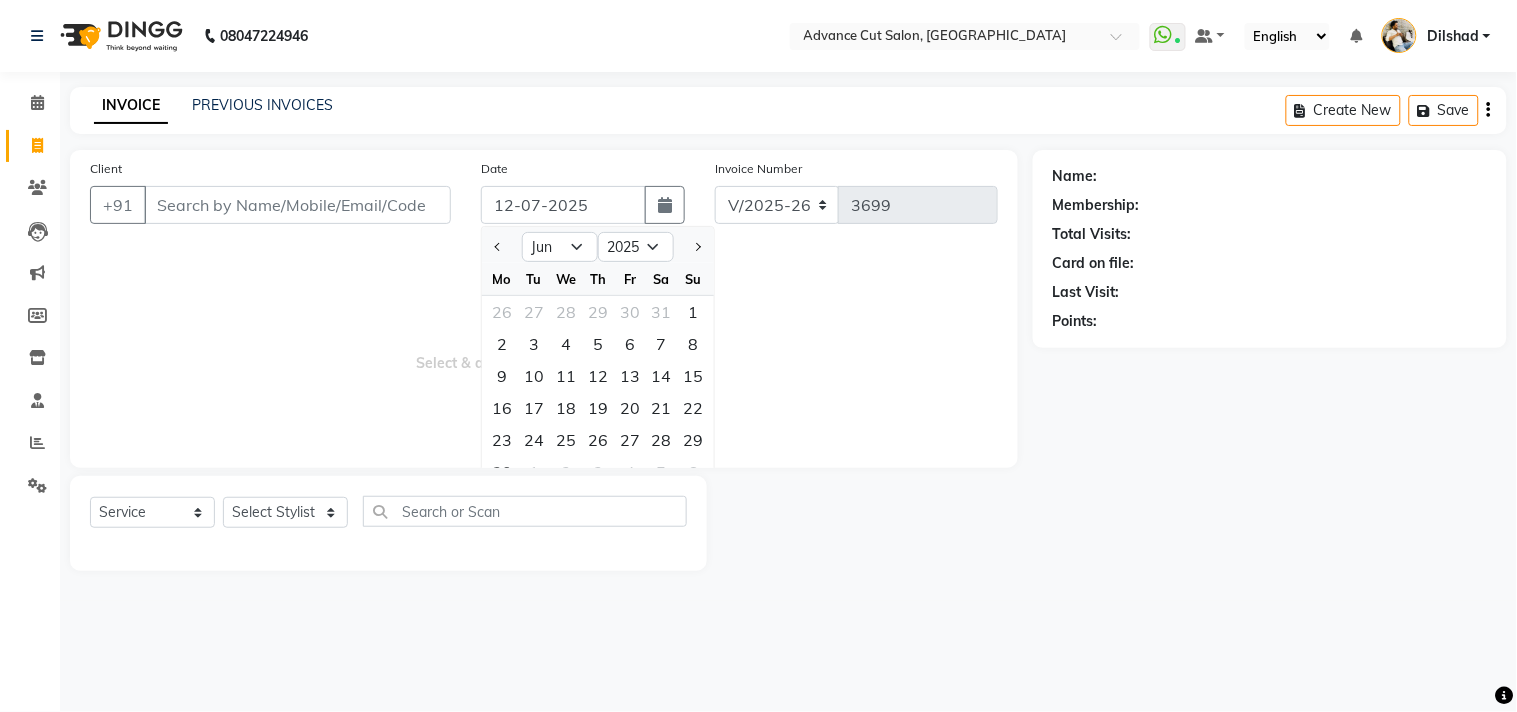 click on "Select & add items from the list below" at bounding box center (544, 348) 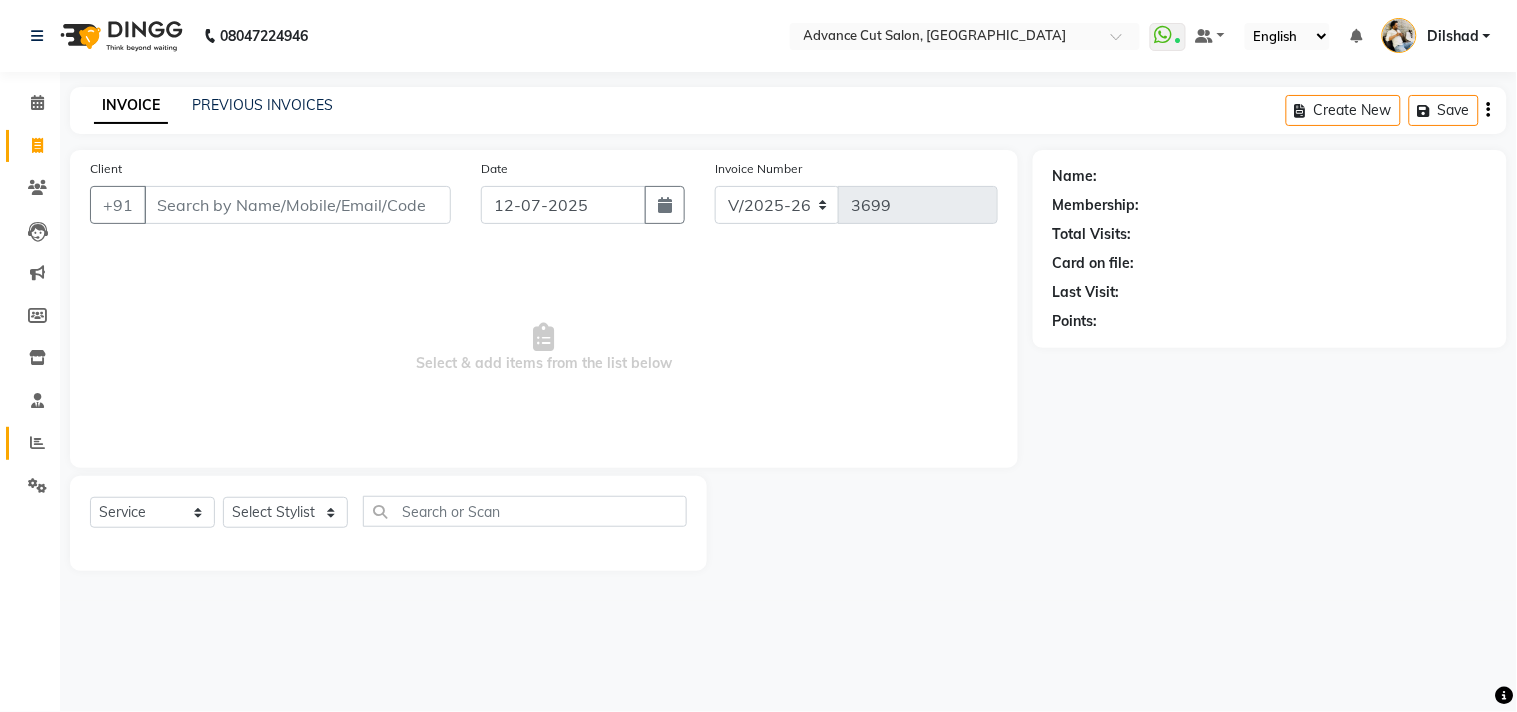 click on "Reports" 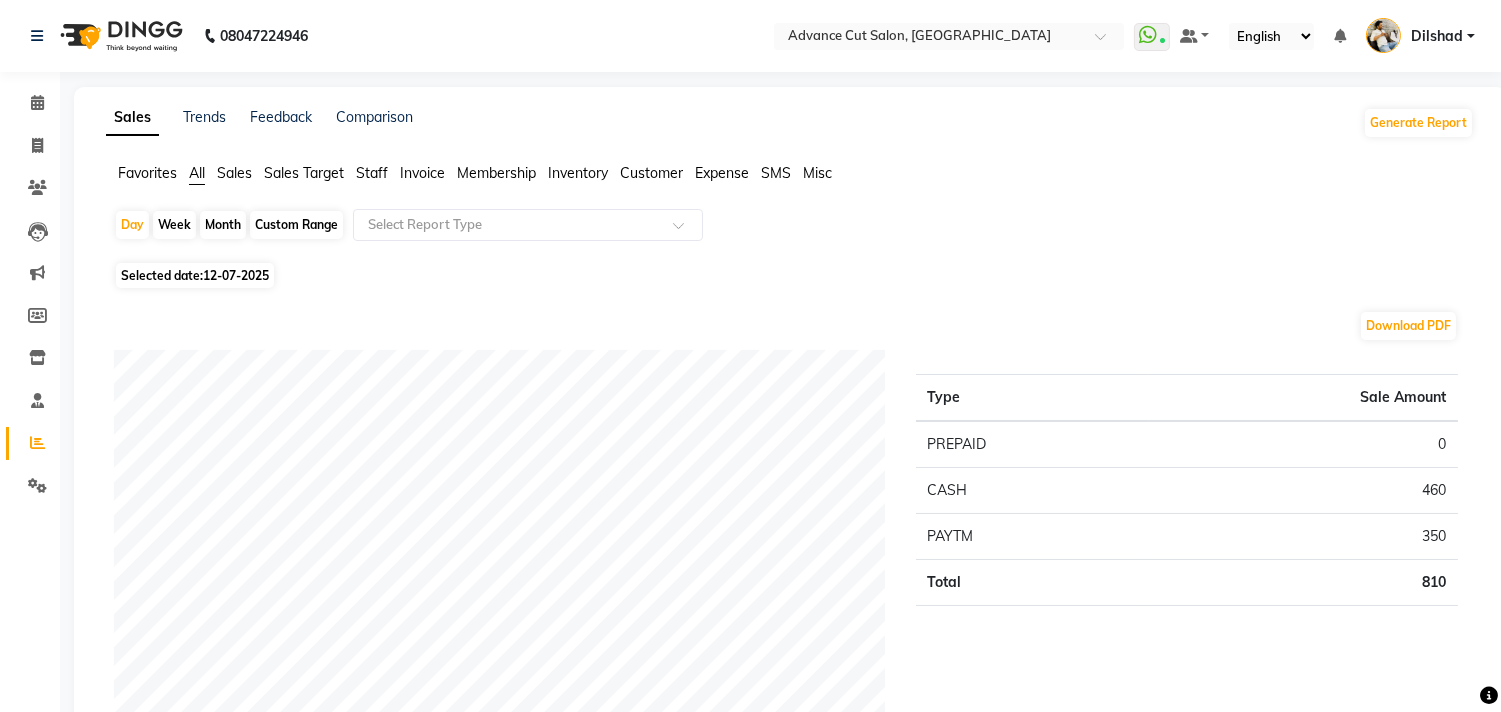 click on "08047224946 Select Location ×  Advance Cut Salon, New Colony  WhatsApp Status  ✕ Status:  Connected Most Recent Message: 11-07-2025     08:53 PM Recent Service Activity: 12-07-2025     10:59 AM Default Panel My Panel English ENGLISH Español العربية मराठी हिंदी ગુજરાતી தமிழ் 中文 Notifications nothing to show Dilshad Manage Profile Change Password Sign out  Version:3.15.4  ☀  Advance Cut Salon, New Colony  Calendar  Invoice  Clients  Leads   Marketing  Members  Inventory  Staff  Reports  Settings Completed InProgress Upcoming Dropped Tentative Check-In Confirm Bookings Generate Report Segments Page Builder Sales Trends Feedback Comparison Generate Report Favorites All Sales Sales Target Staff Invoice Membership Inventory Customer Expense SMS Misc  Day   Week   Month   Custom Range  Select Report Type Selected date:  12-07-2025  Download PDF Payment mode Type Sale Amount PREPAID 0 CASH 460 PAYTM 350 Total 810 Staff summary Type Sale Amount Abrar" at bounding box center (750, 1214) 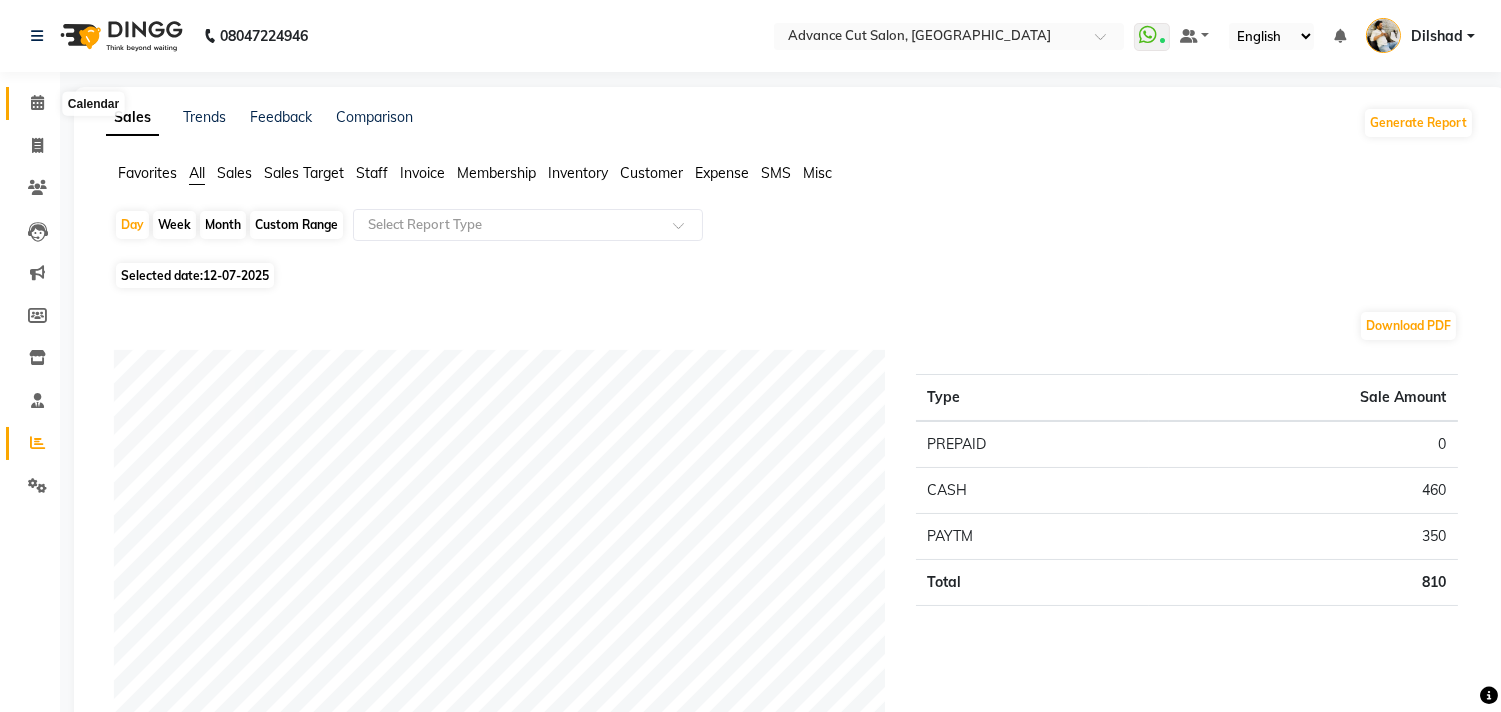 click 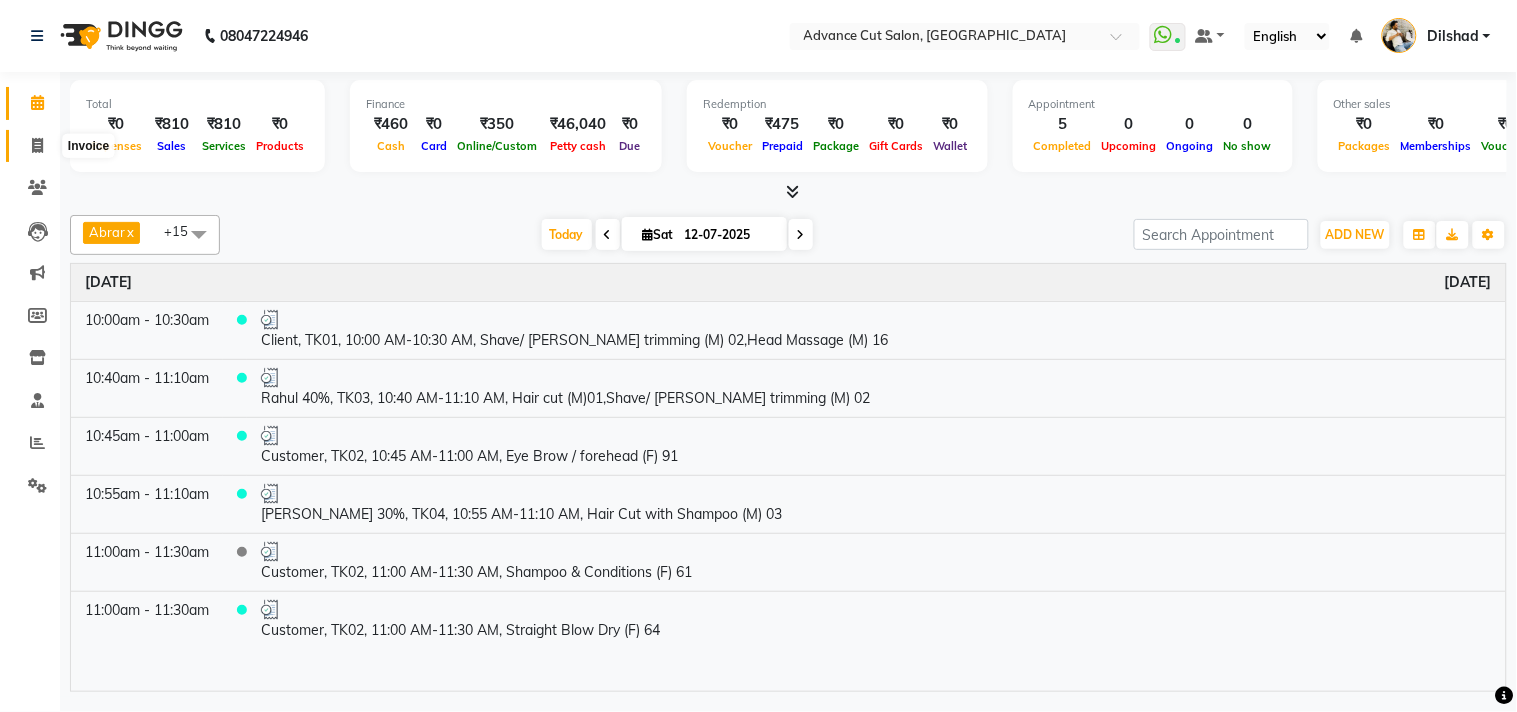 click 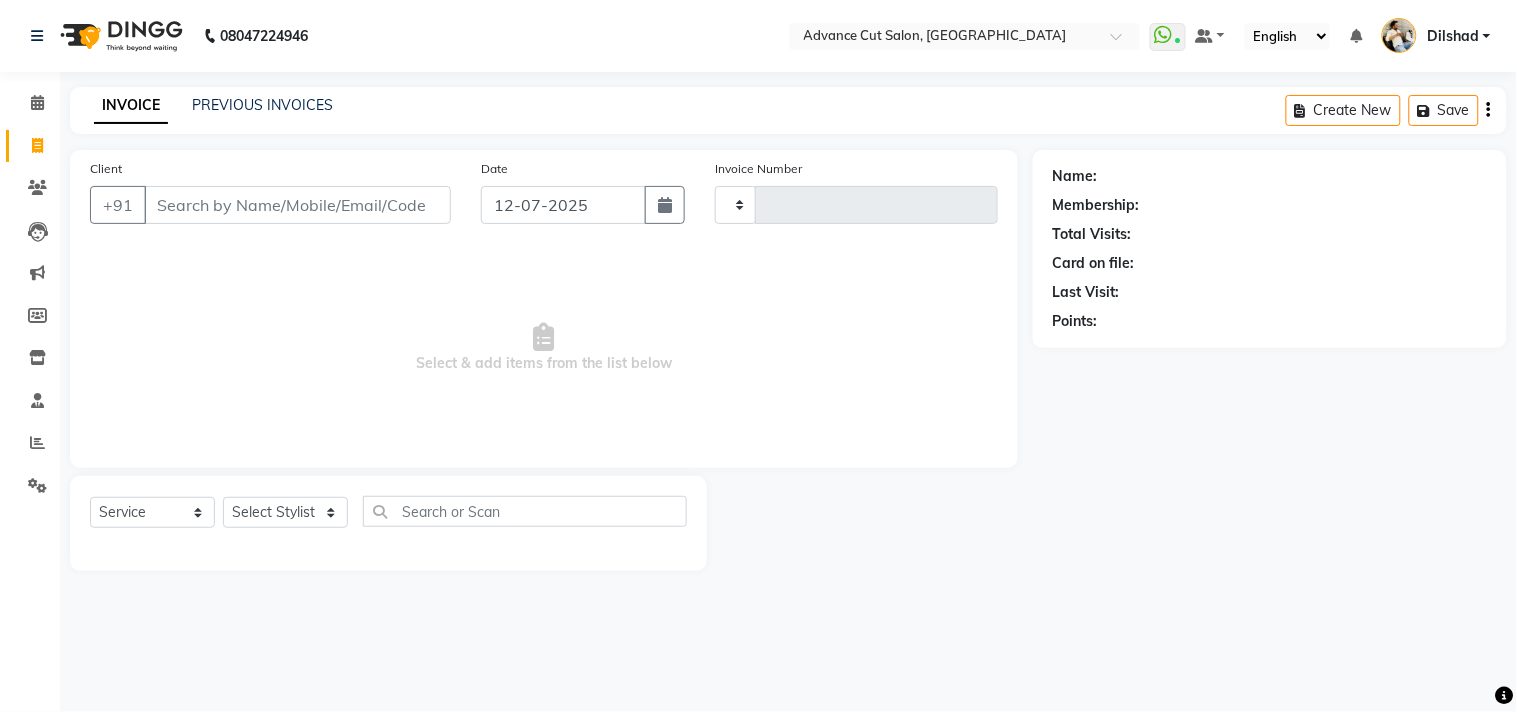type on "3699" 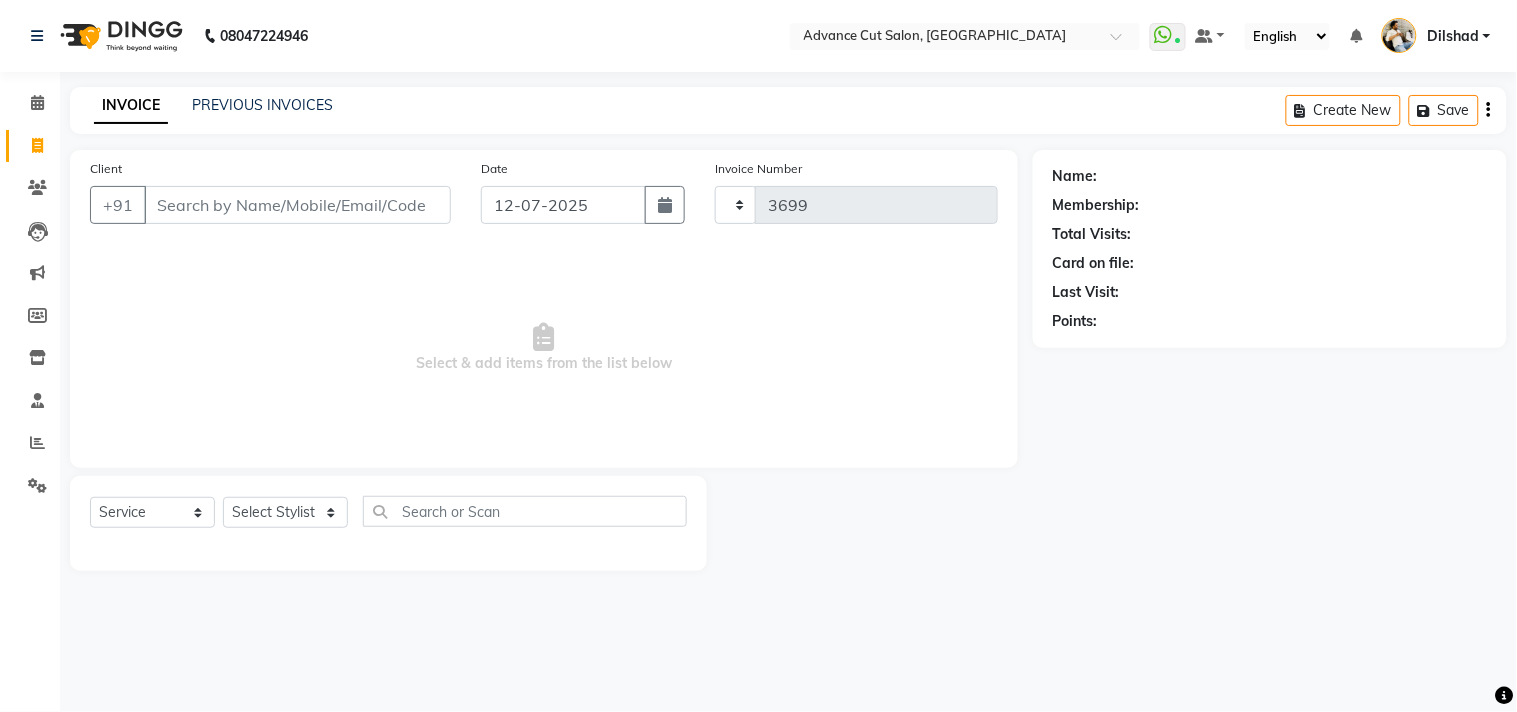 select on "922" 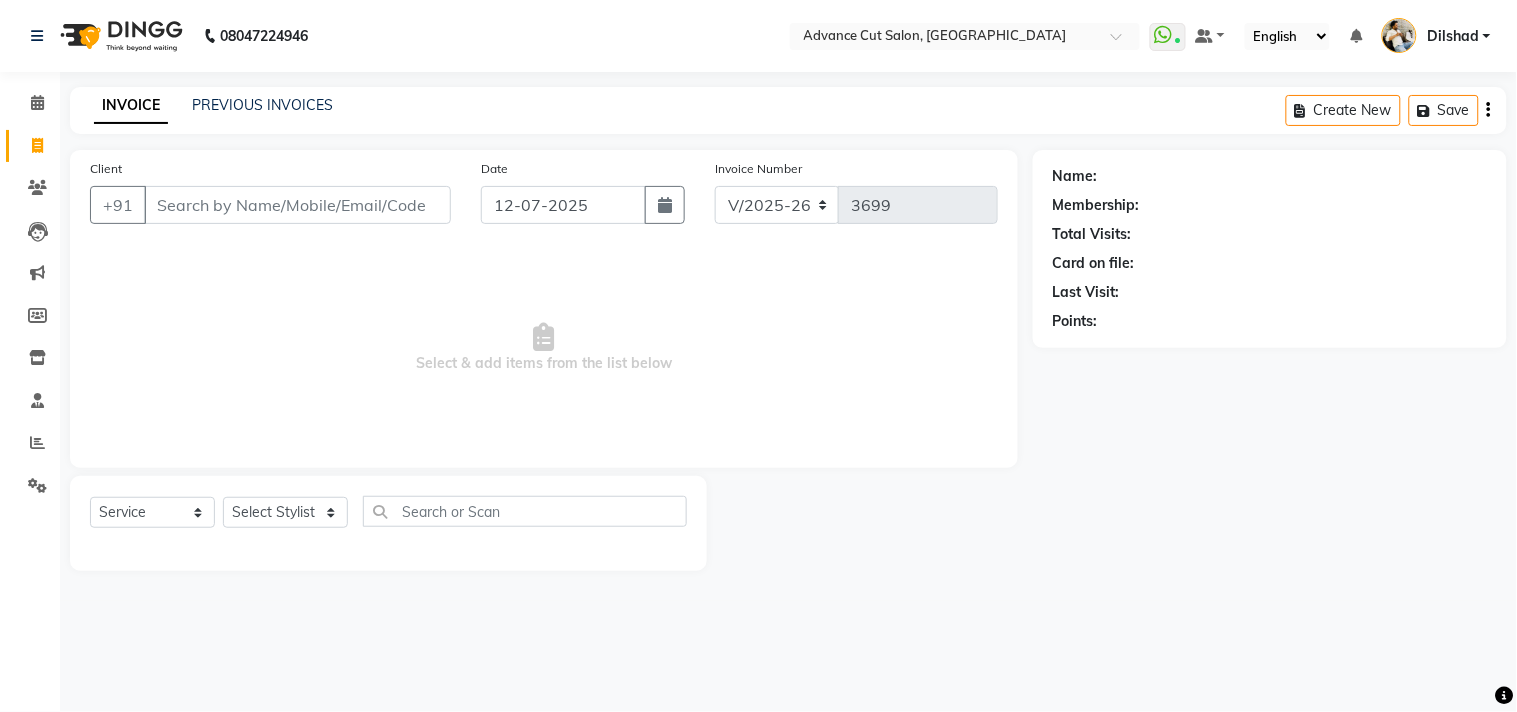 click on "08047224946 Select Location ×  Advance Cut Salon, New Colony  WhatsApp Status  ✕ Status:  Connected Most Recent Message: 11-07-2025     08:53 PM Recent Service Activity: 12-07-2025     10:59 AM Default Panel My Panel English ENGLISH Español العربية मराठी हिंदी ગુજરાતી தமிழ் 中文 Notifications nothing to show Dilshad Manage Profile Change Password Sign out  Version:3.15.4" 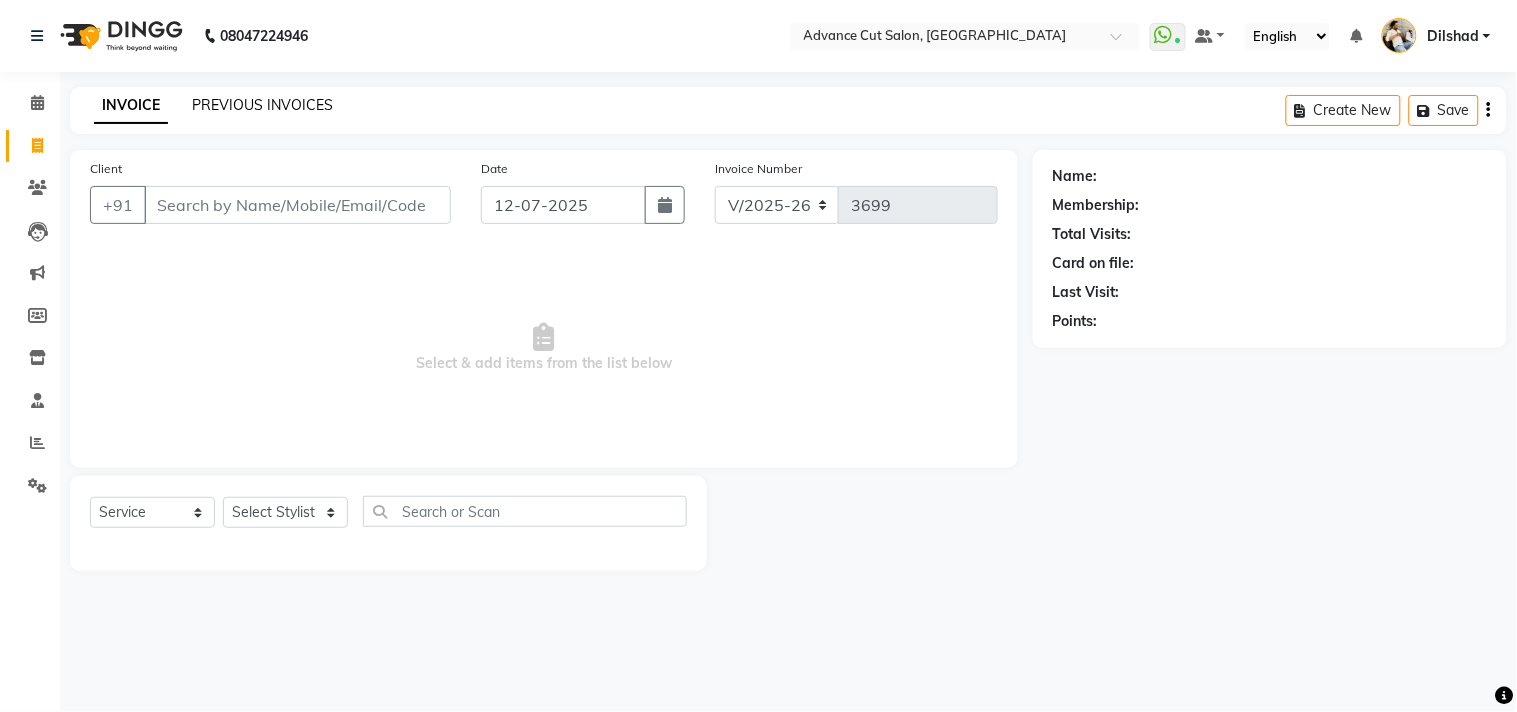 click on "PREVIOUS INVOICES" 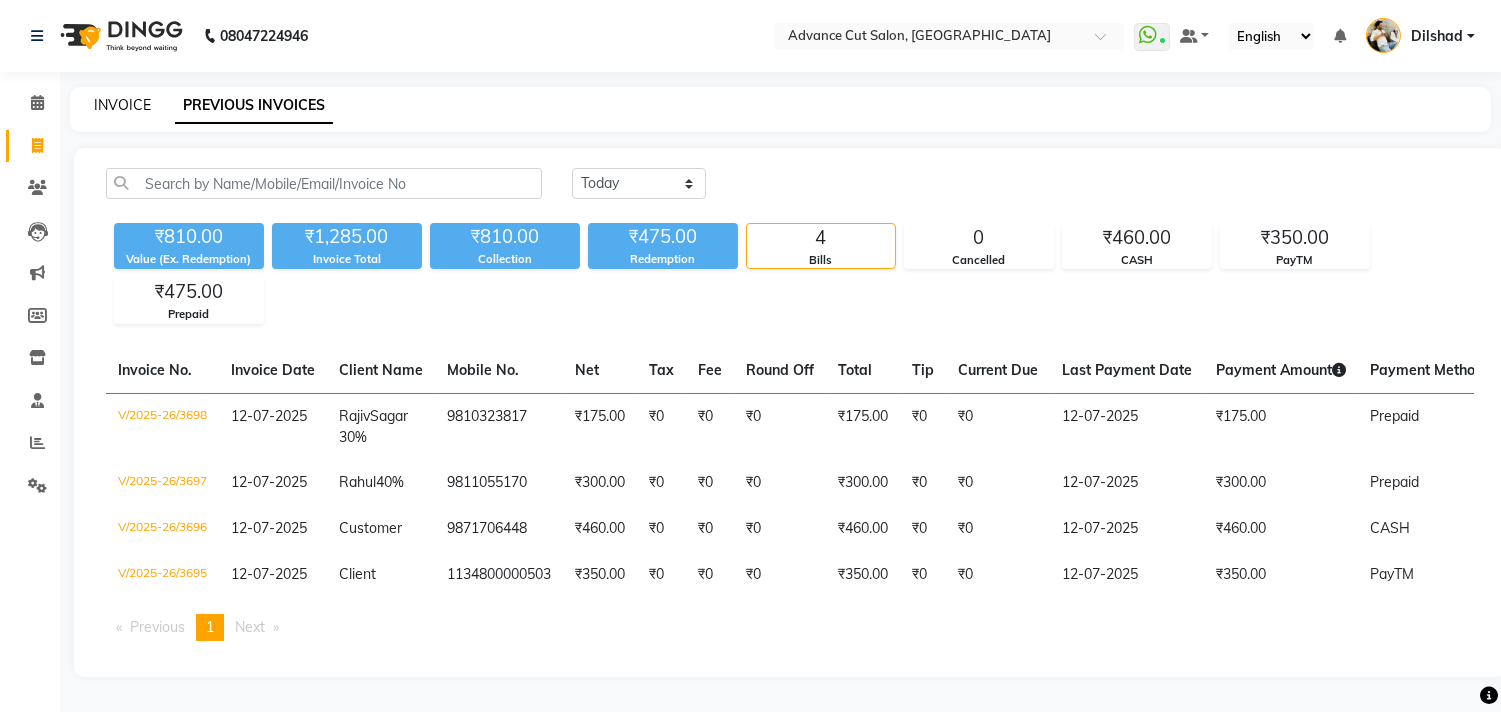 click on "INVOICE" 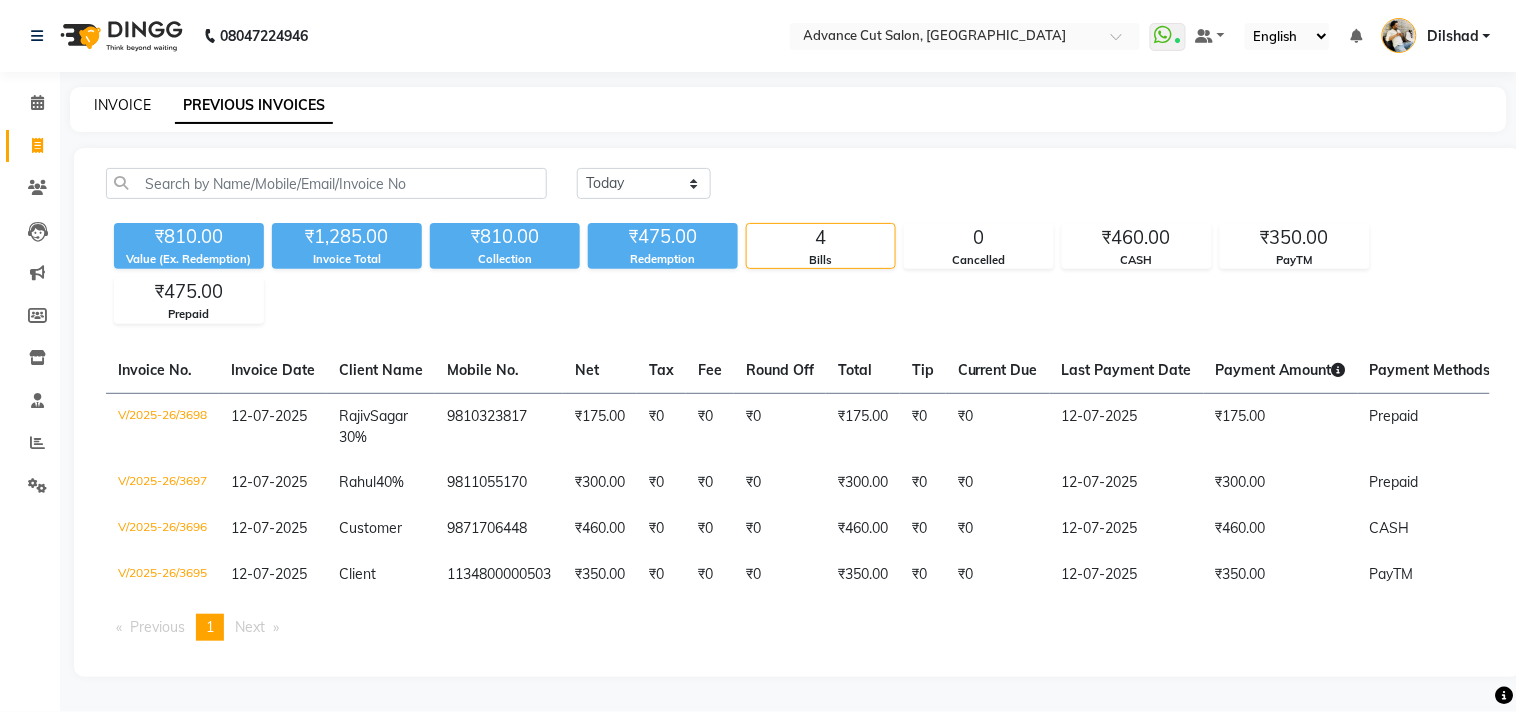 select on "922" 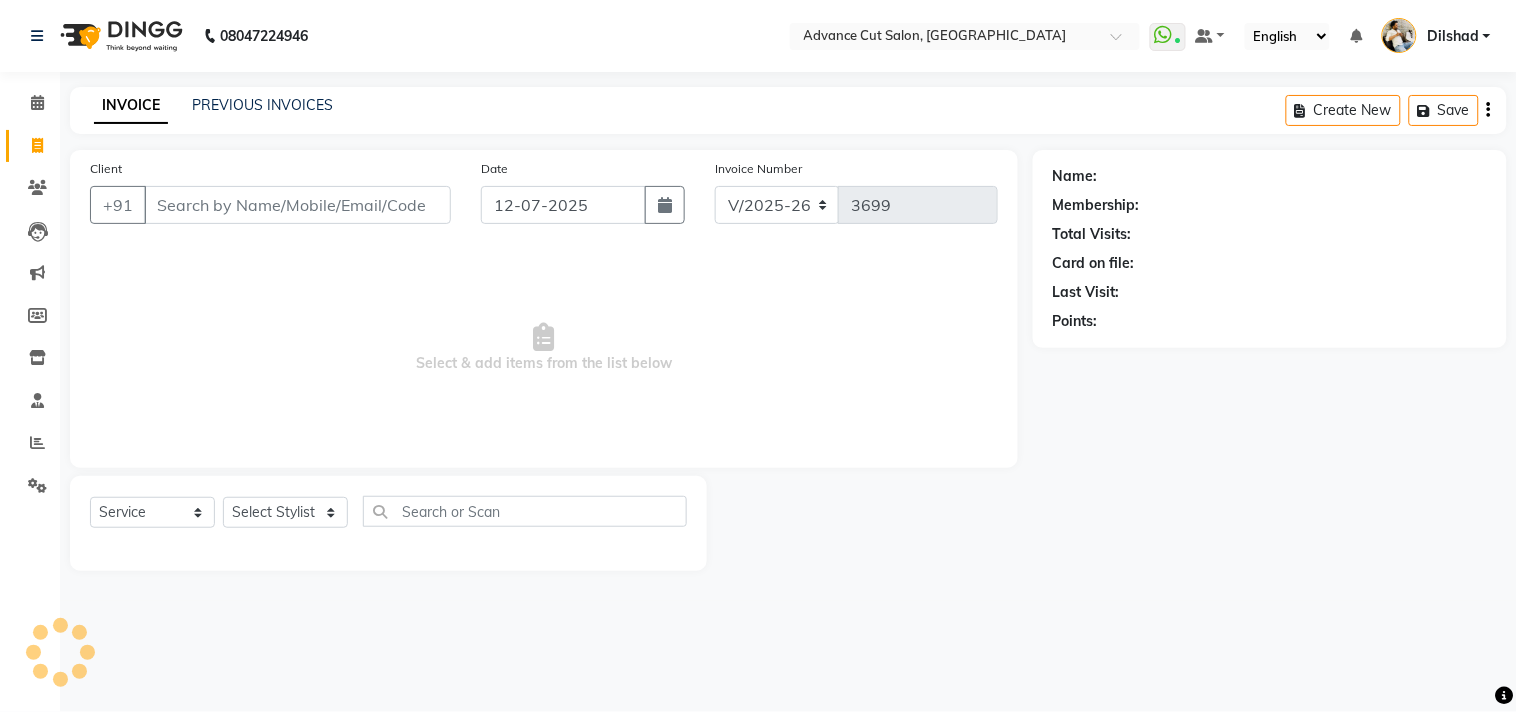 click on "Client +91 Date 12-07-2025 Invoice Number V/2025 V/2025-26 3699  Select & add items from the list below" 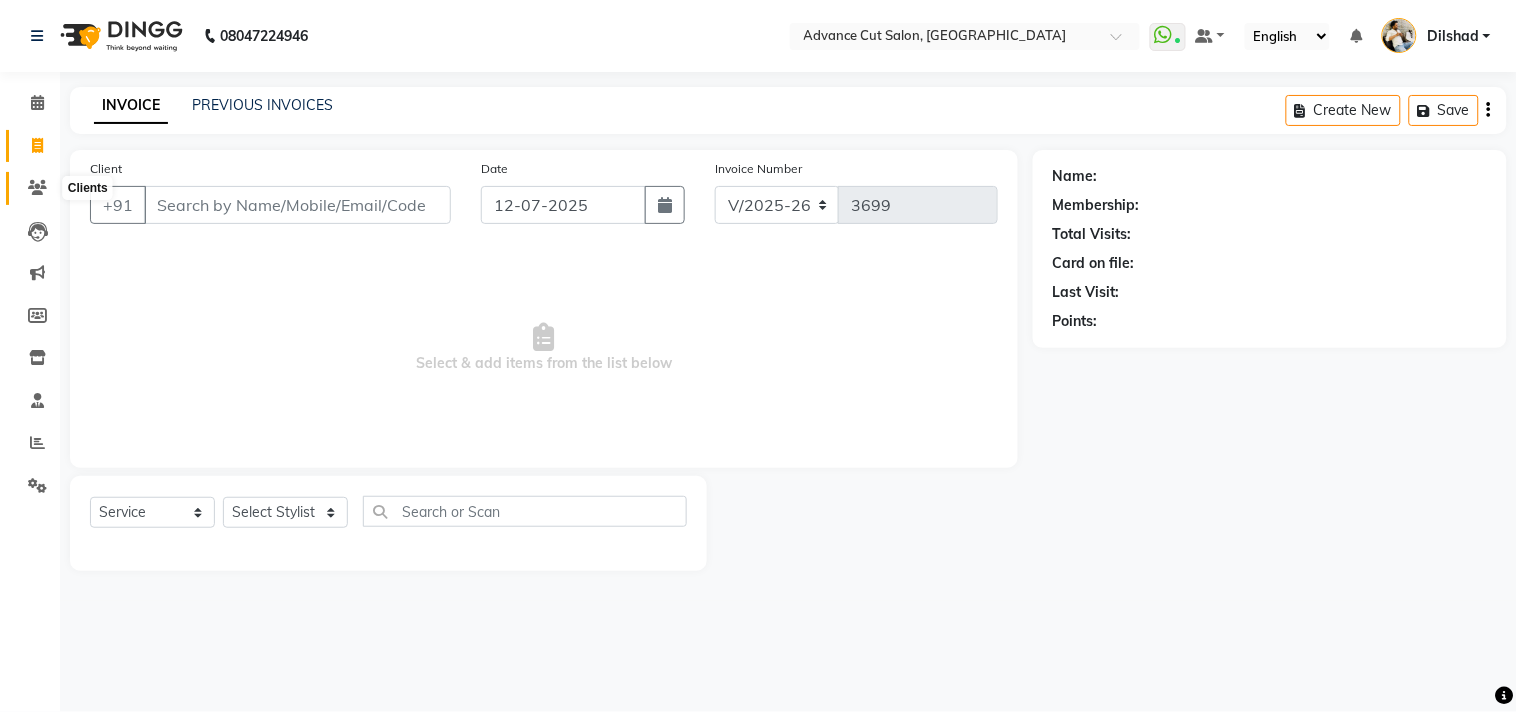 click 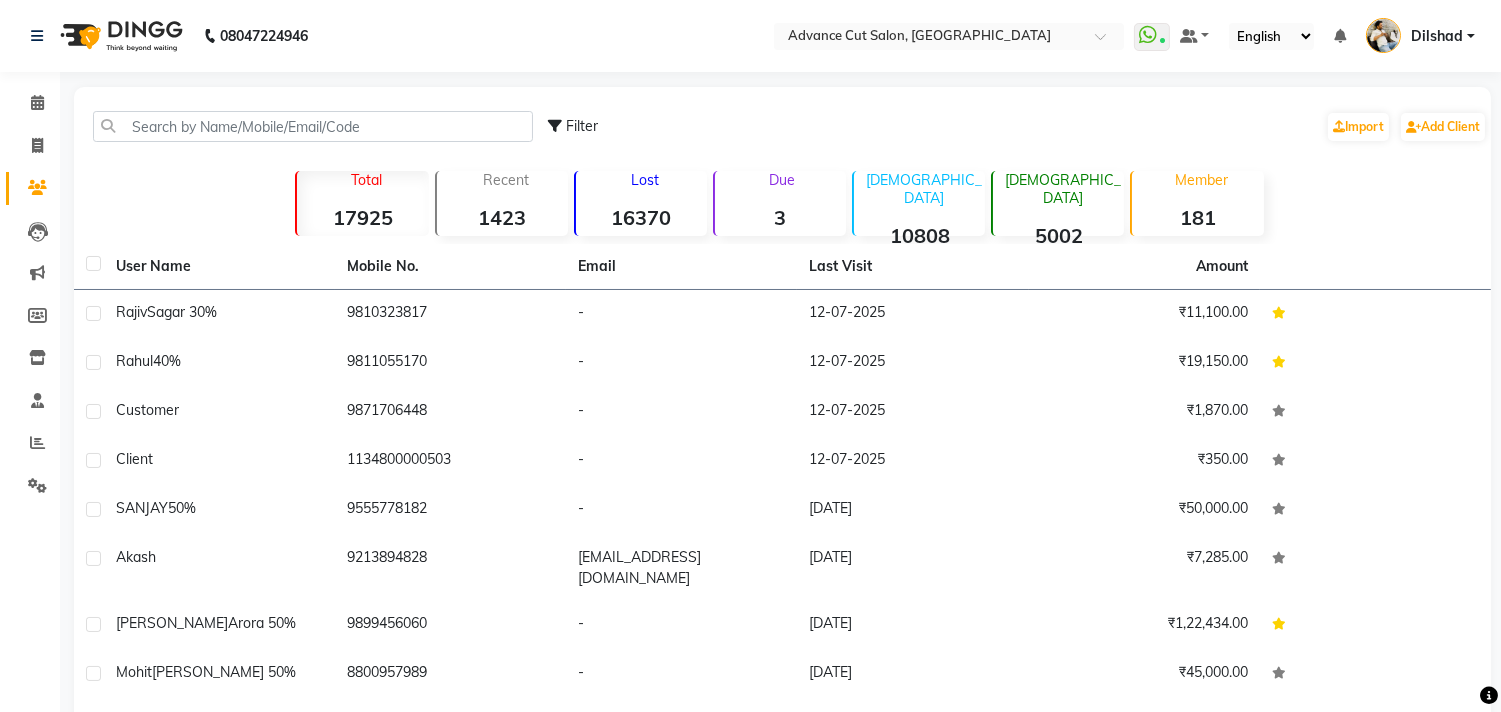 click on "Filter  Import   Add Client" 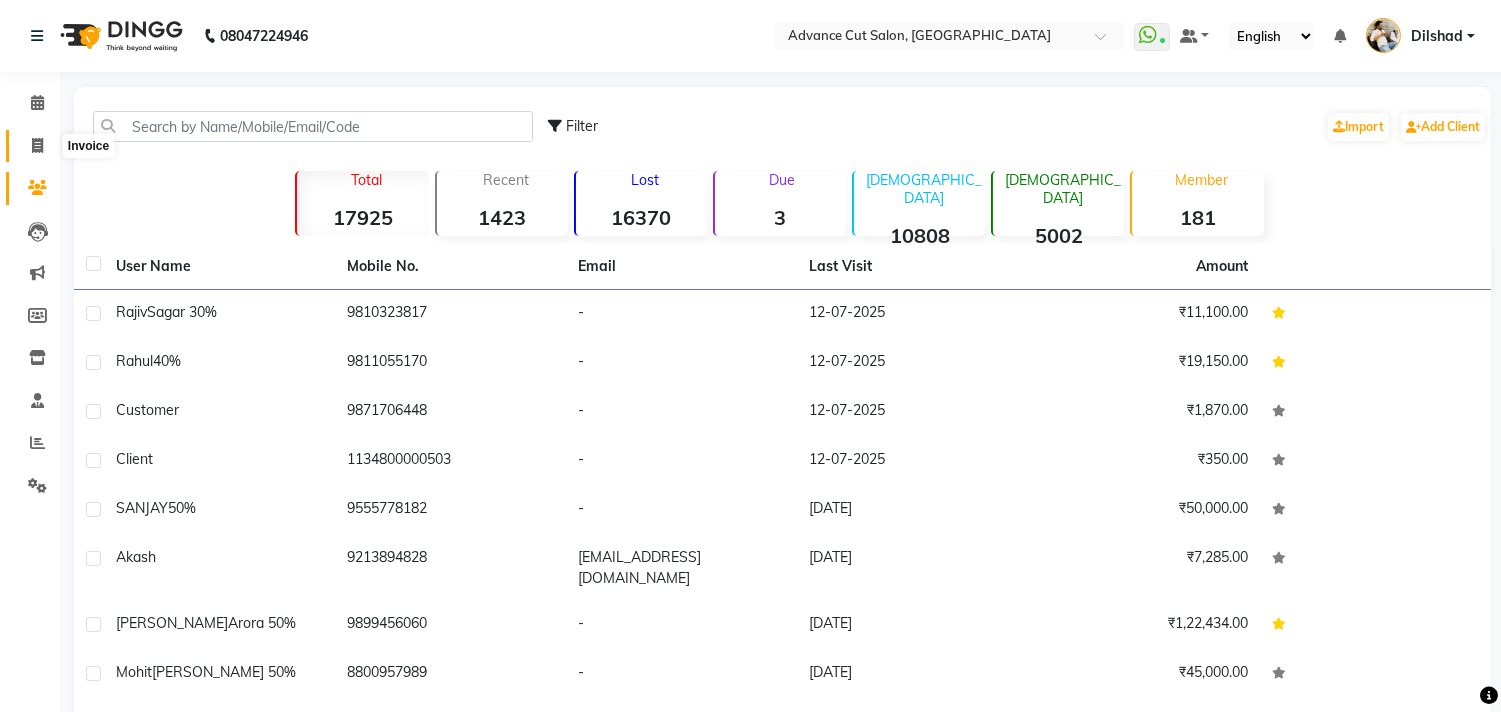 click 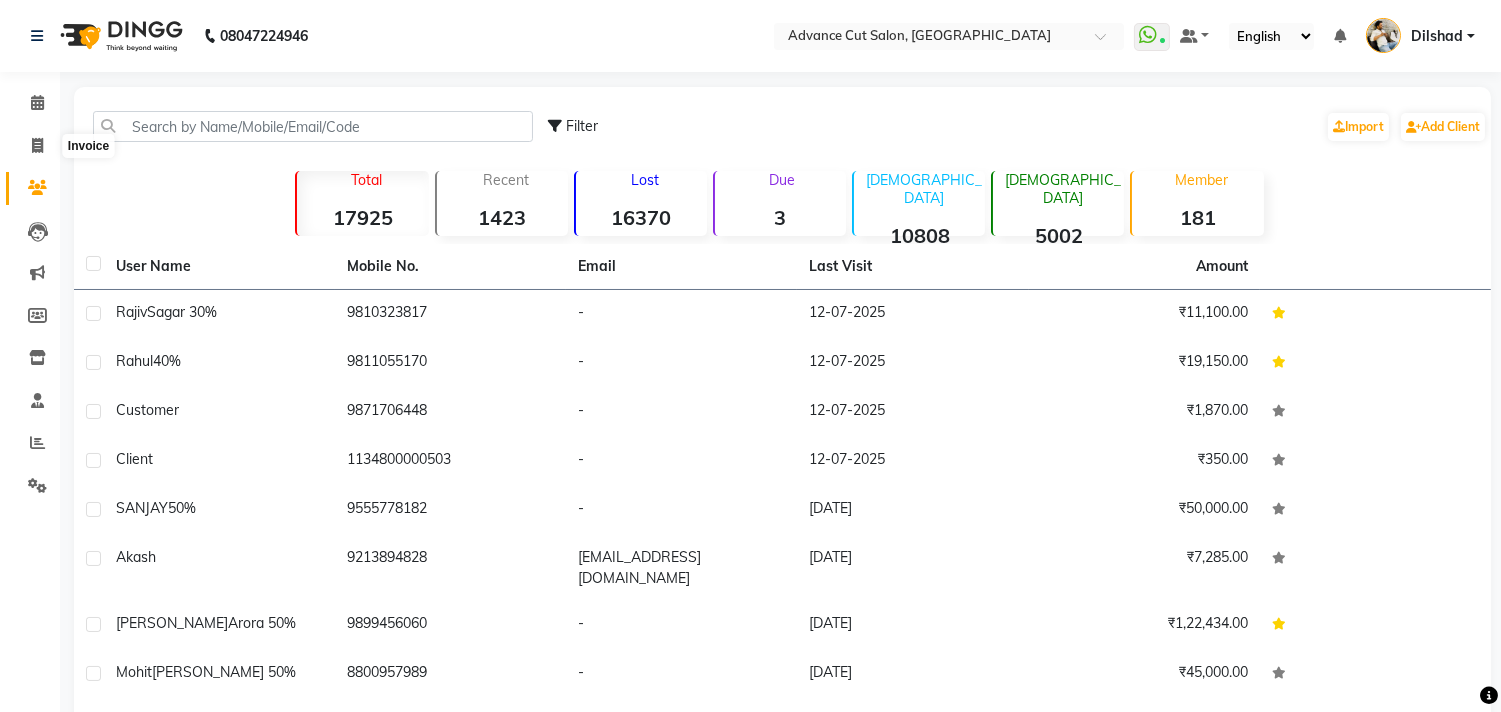 select on "922" 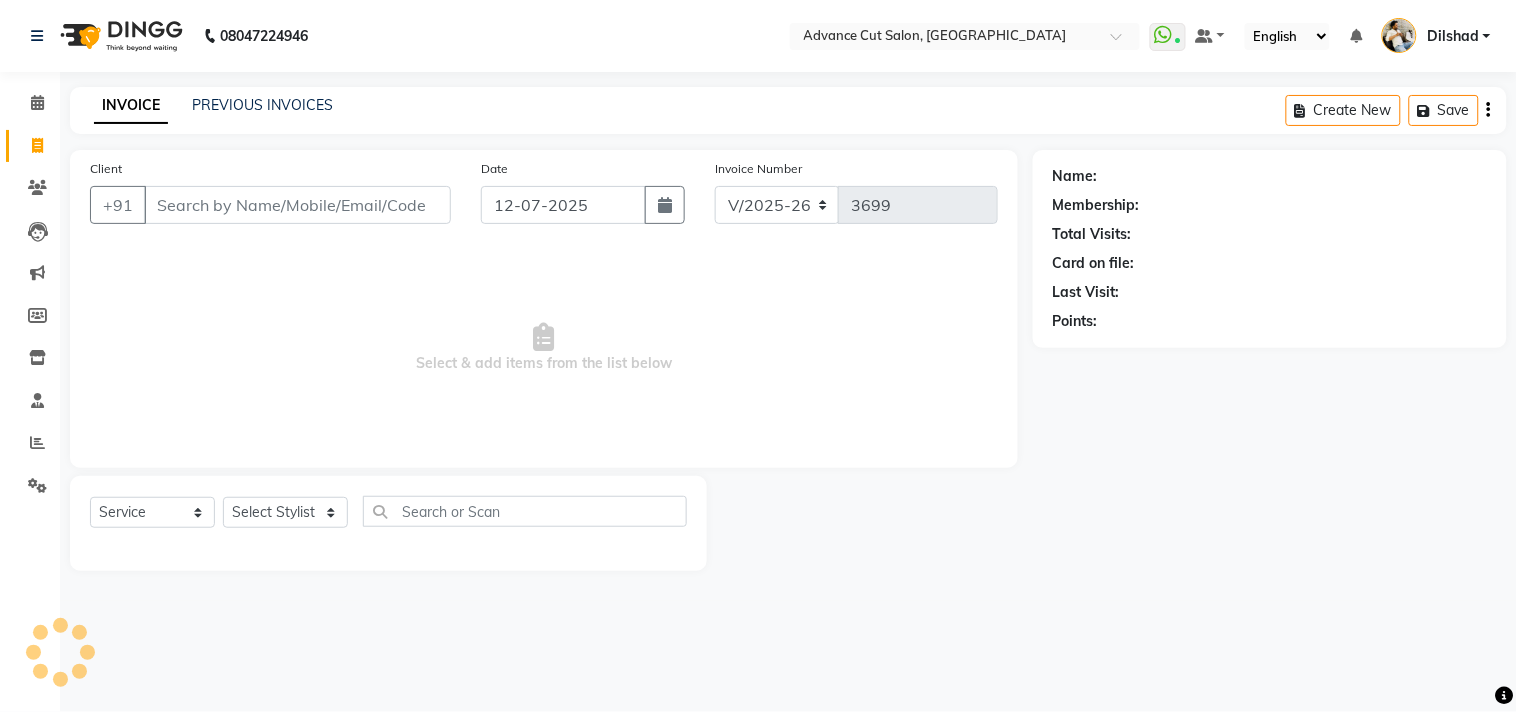 click on "INVOICE PREVIOUS INVOICES Create New   Save" 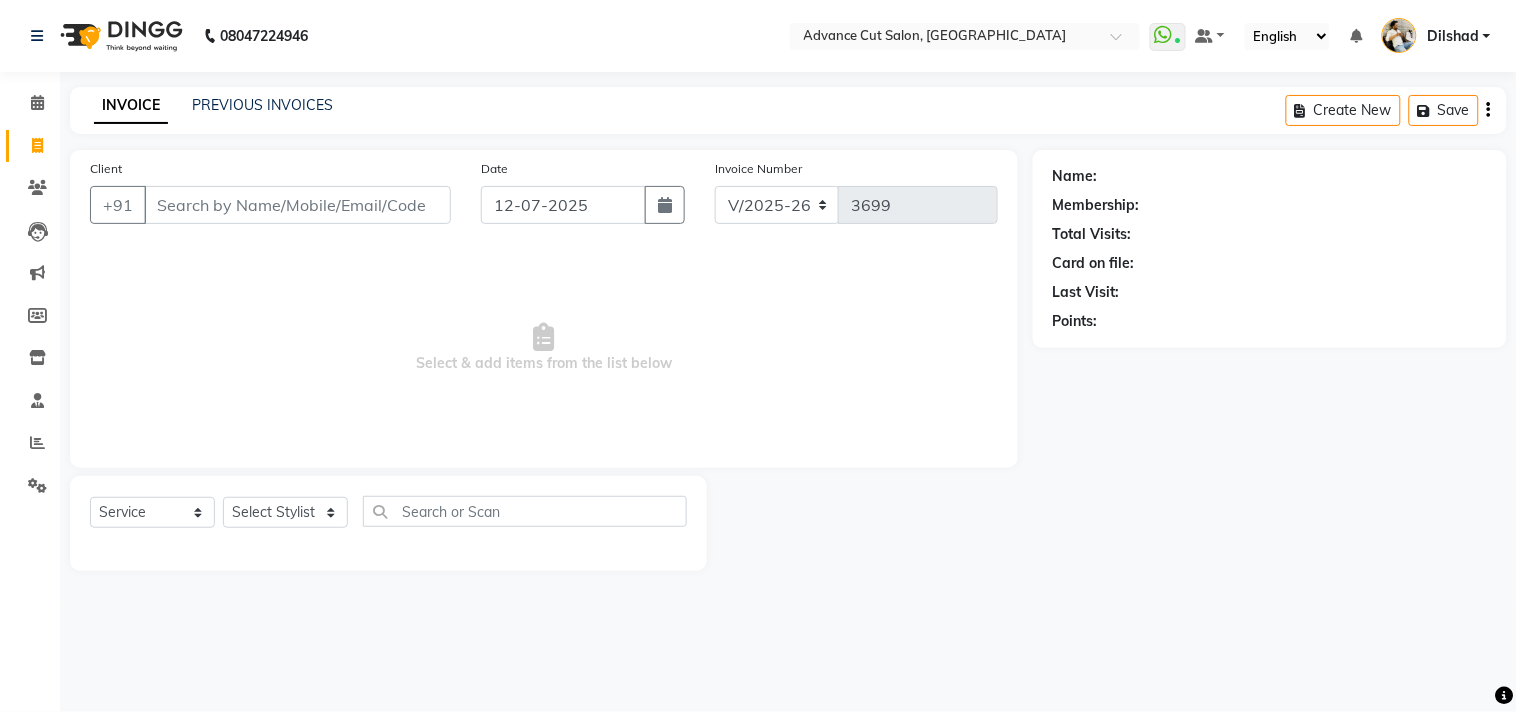 click on "INVOICE PREVIOUS INVOICES Create New   Save" 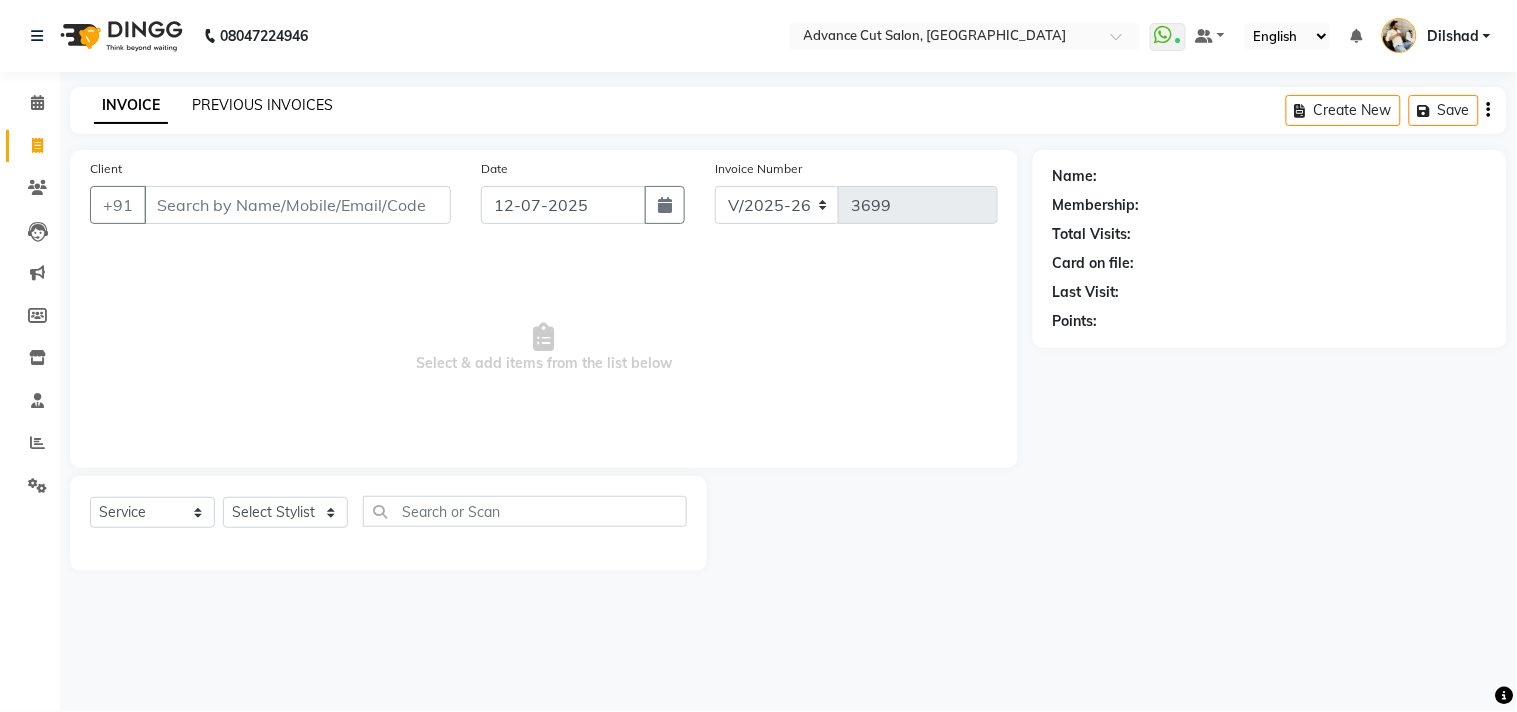 click on "PREVIOUS INVOICES" 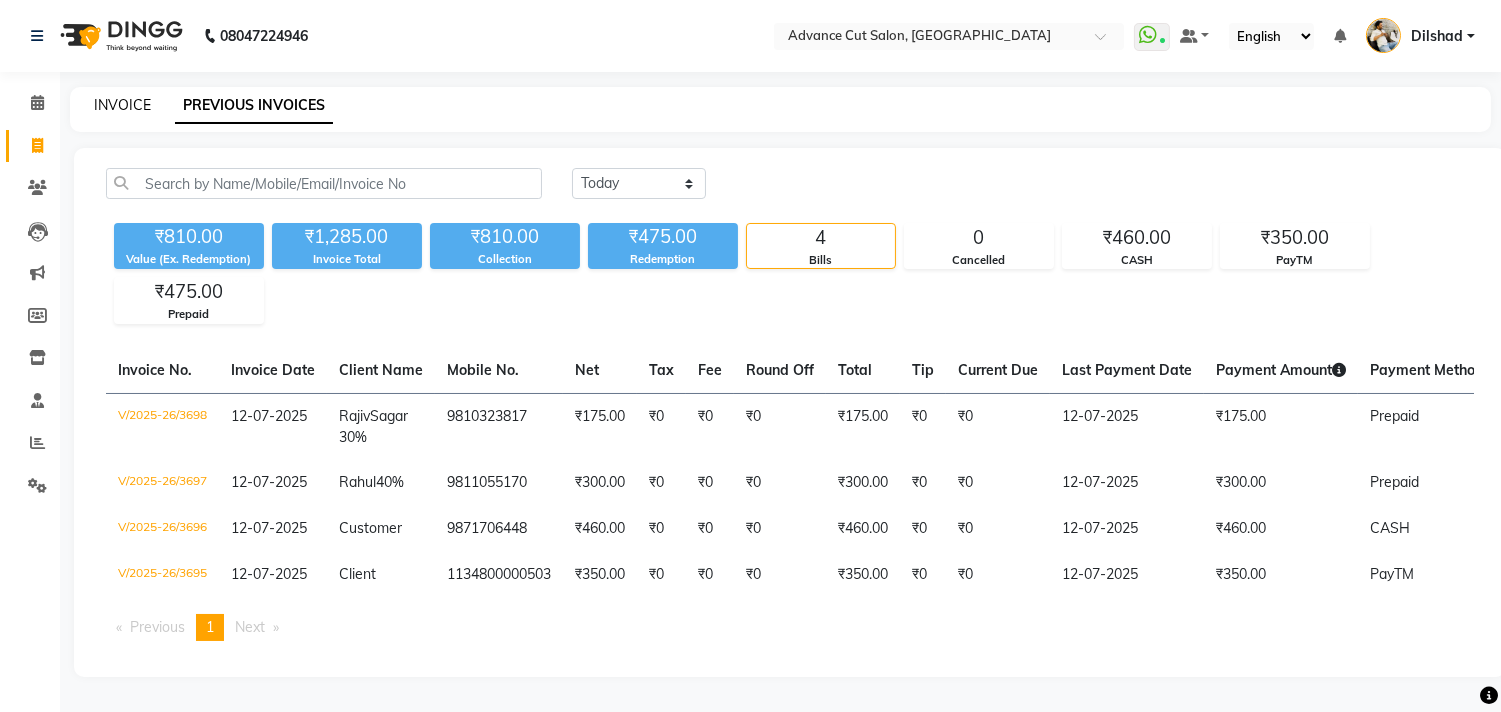click on "INVOICE" 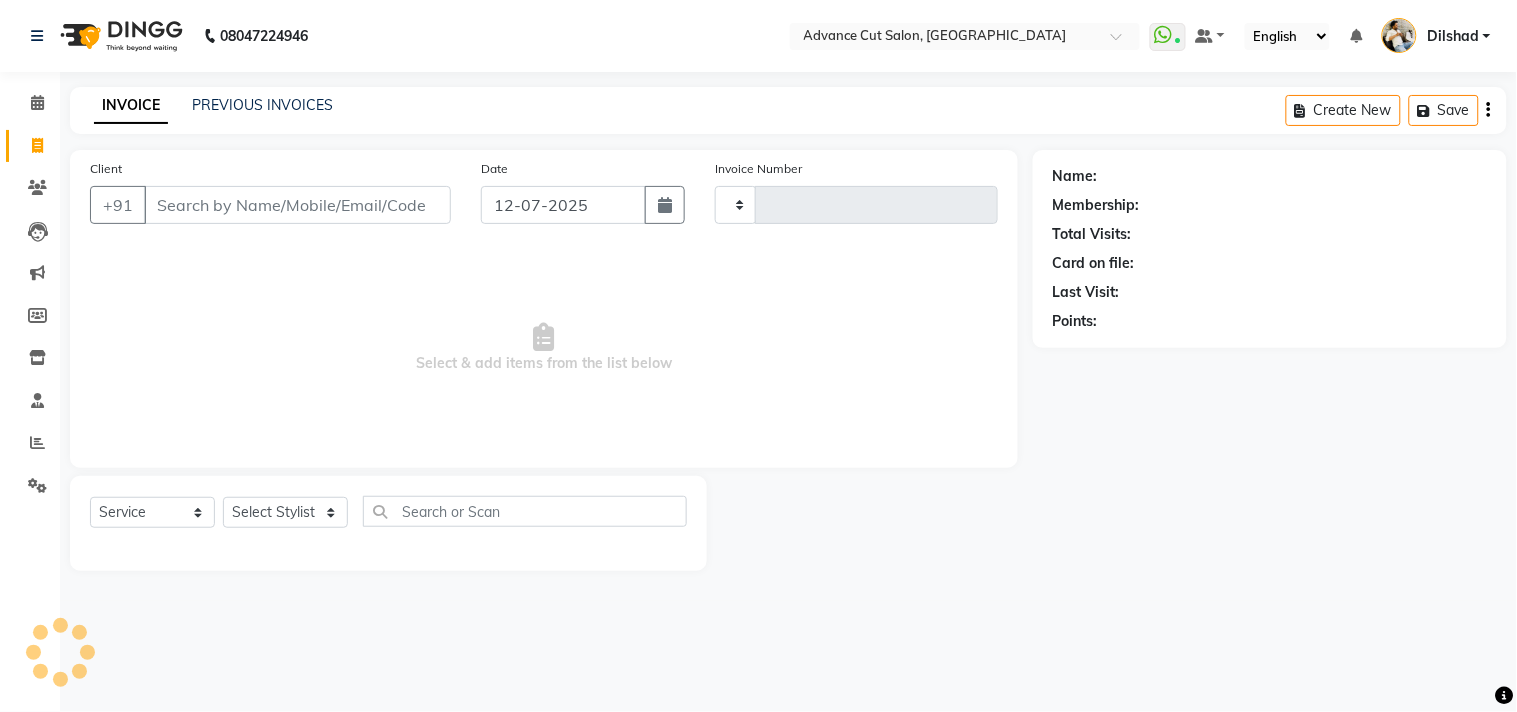 type on "3699" 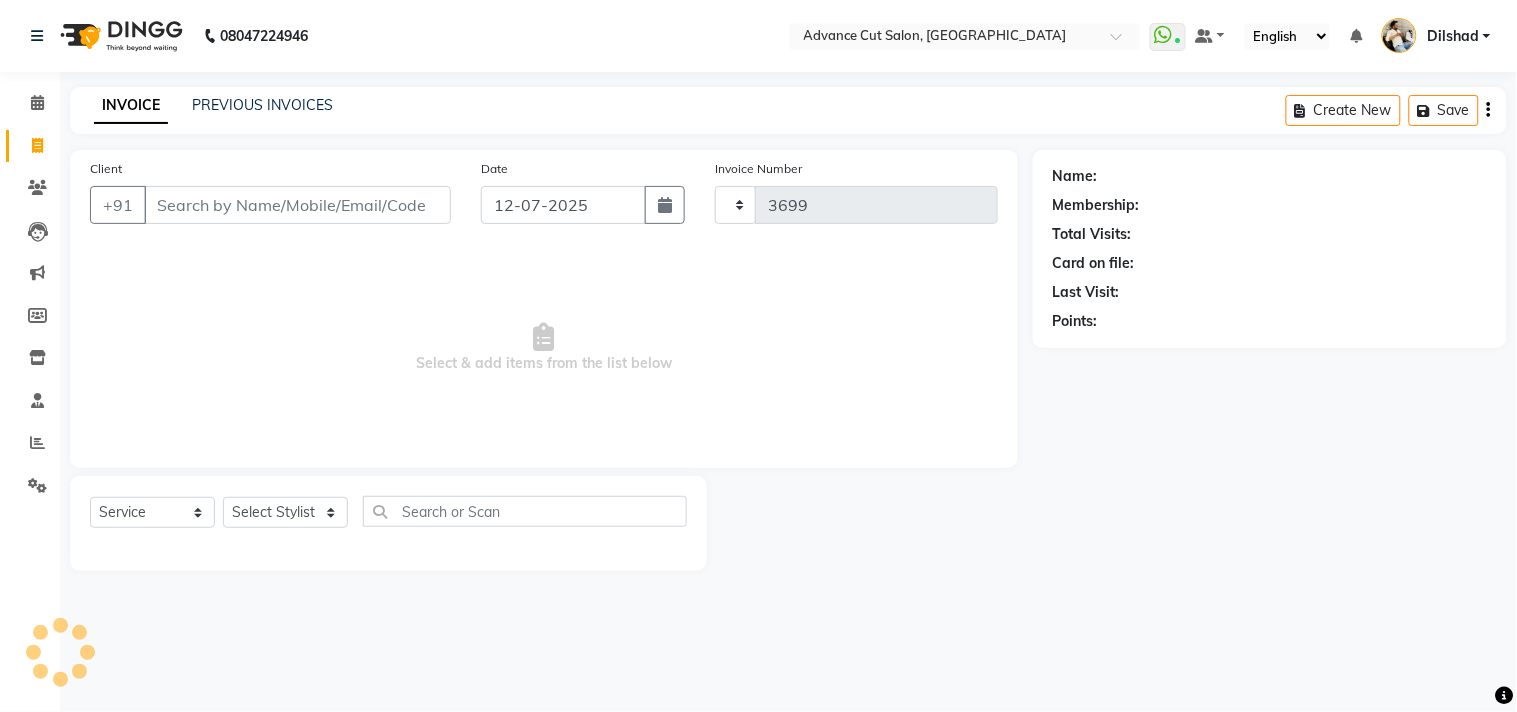 select on "922" 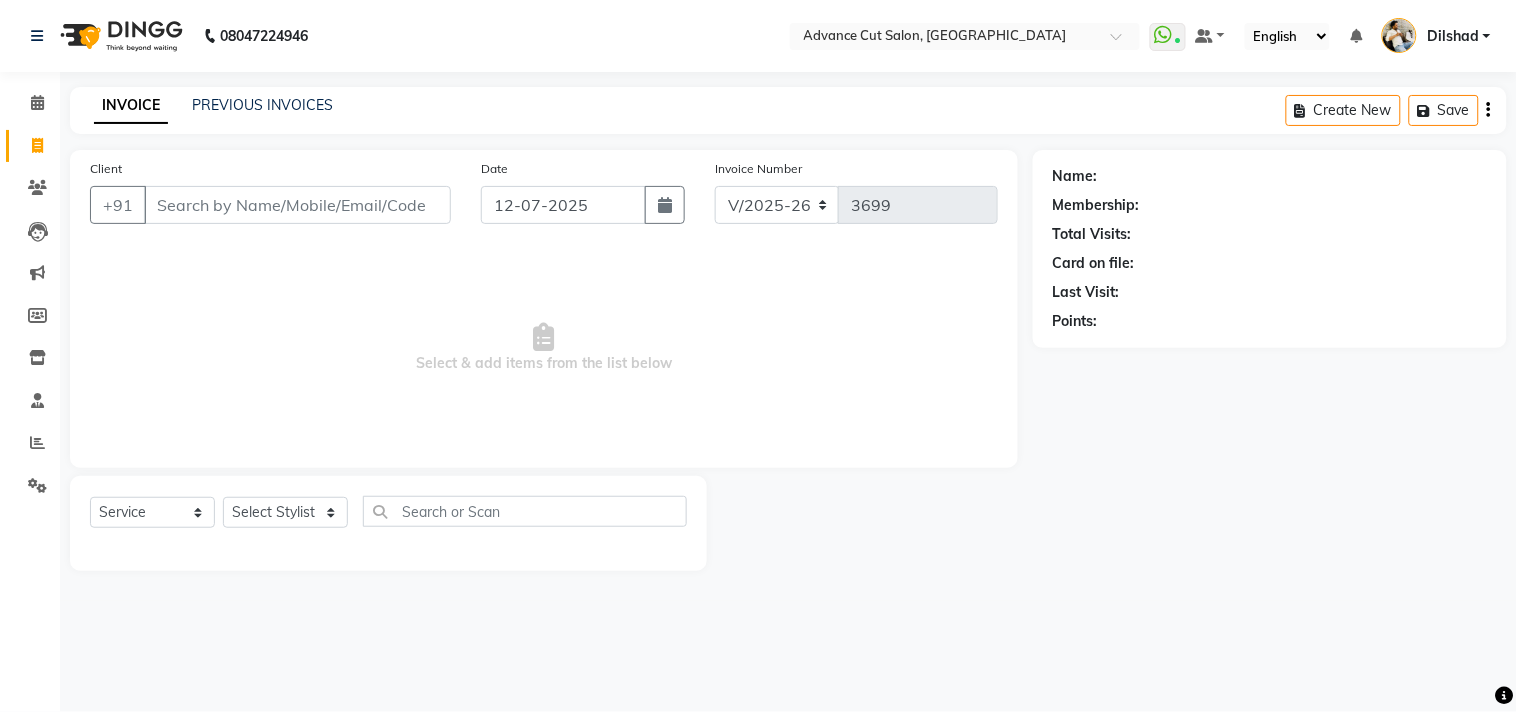 click on "INVOICE PREVIOUS INVOICES Create New   Save" 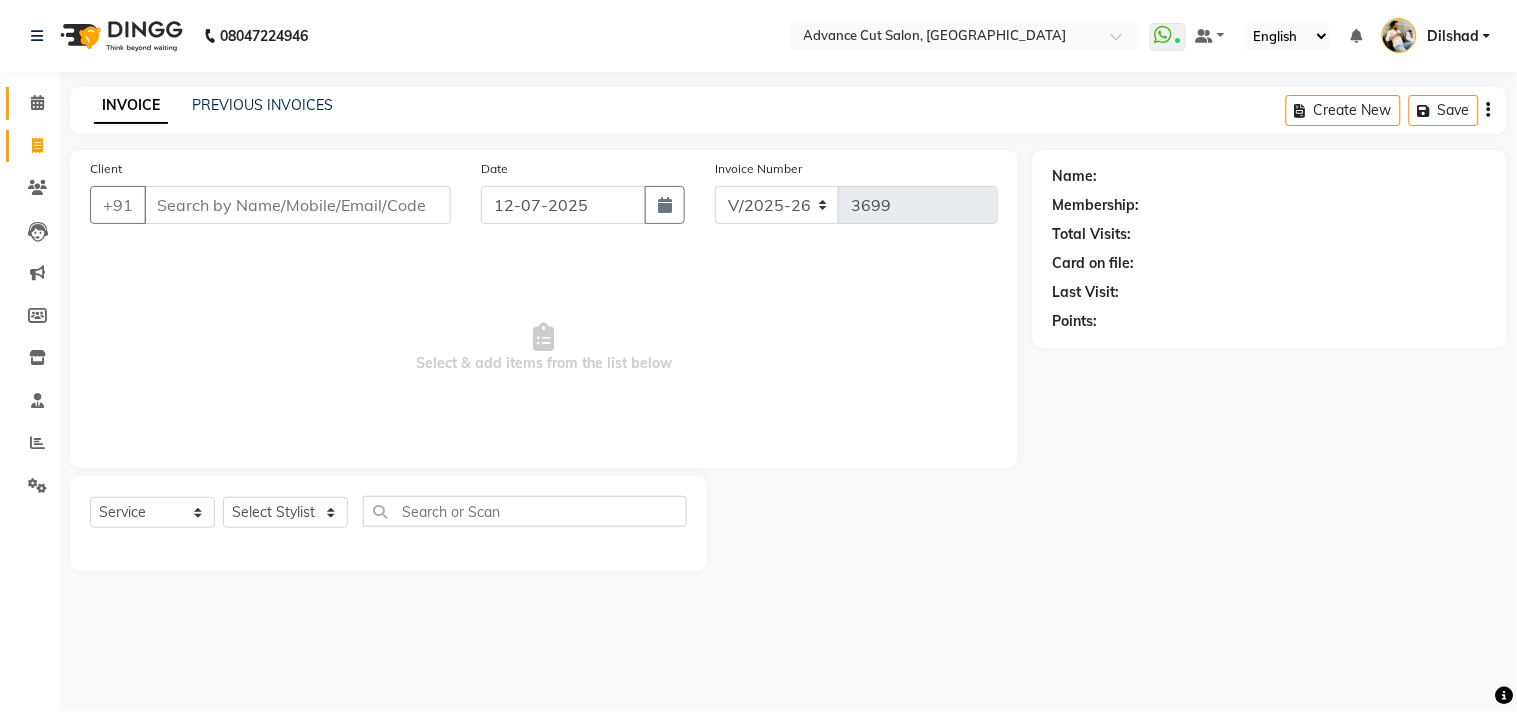 click on "Calendar" 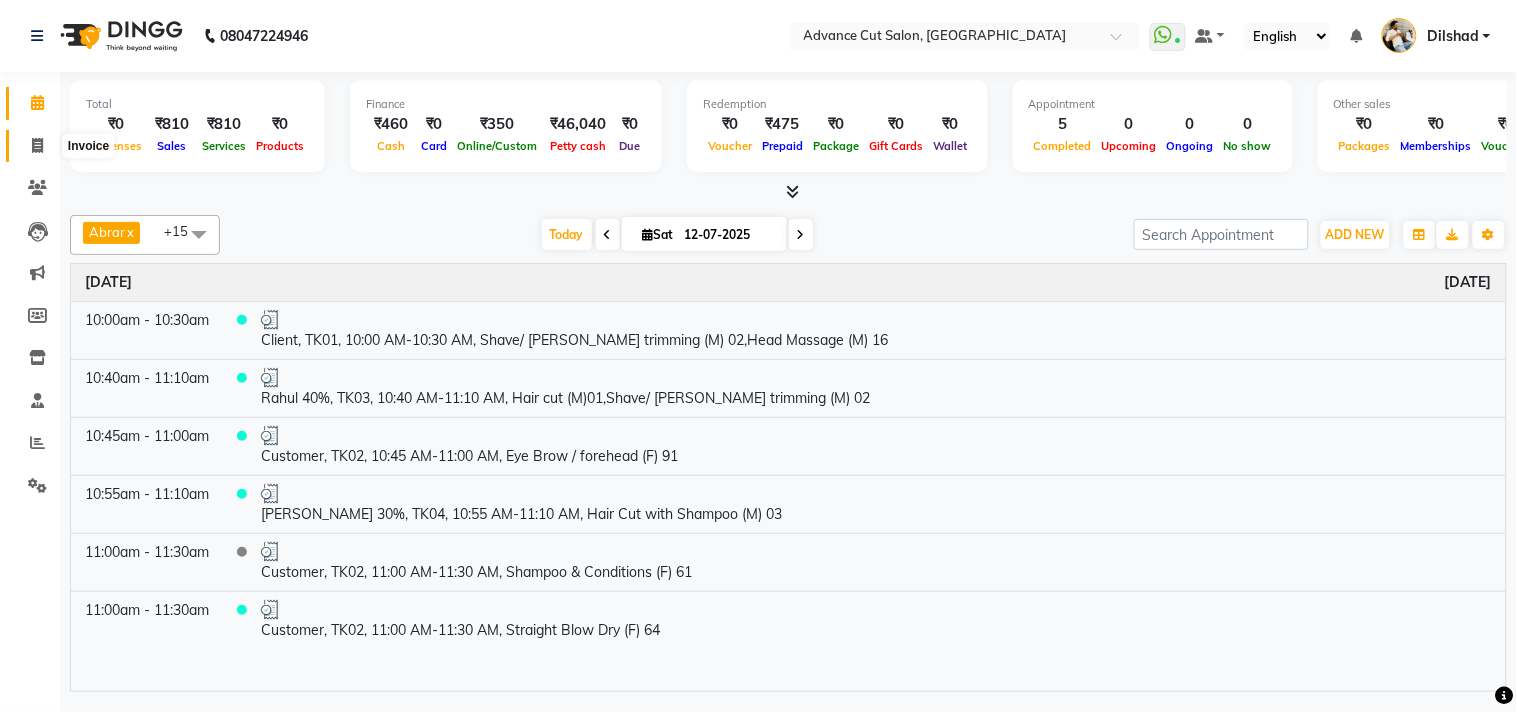 click 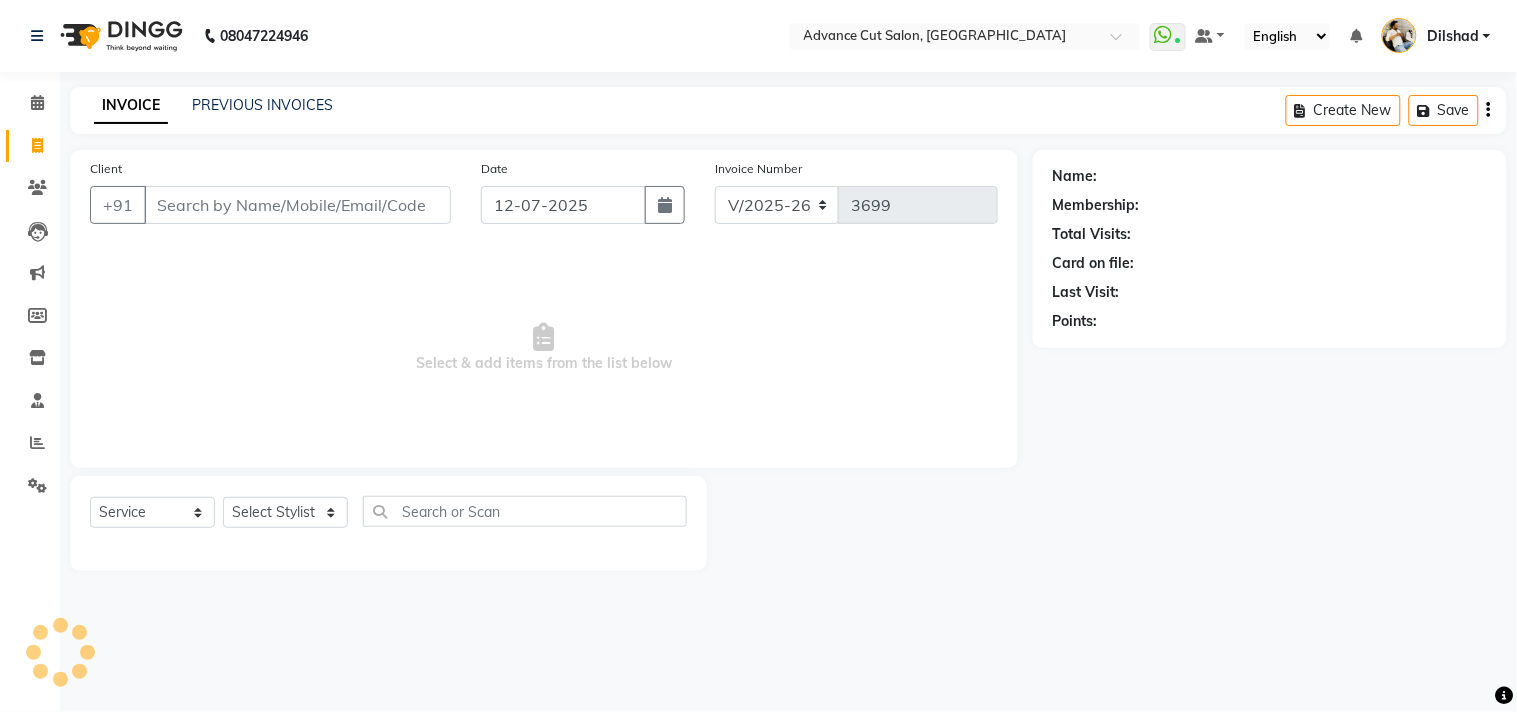 click on "Select & add items from the list below" at bounding box center (544, 348) 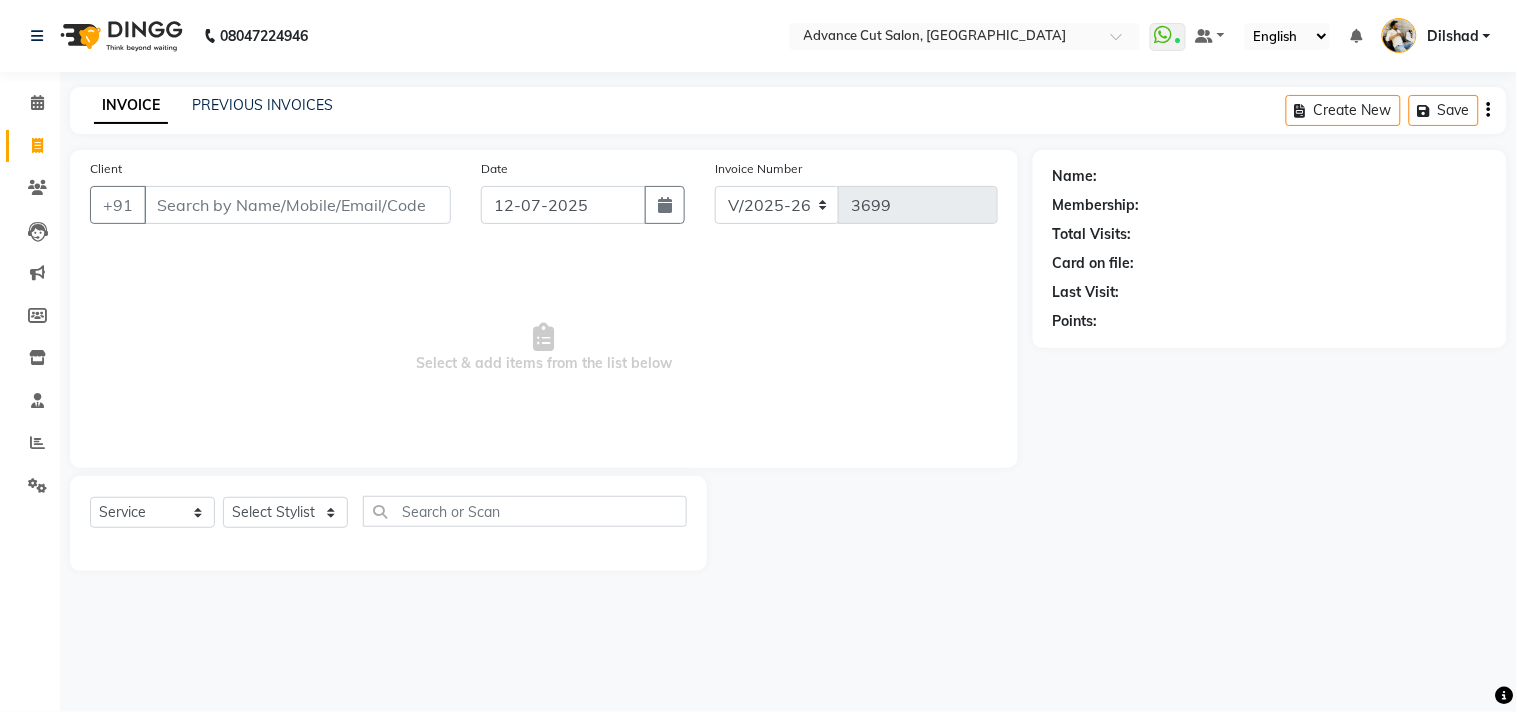 click on "Select & add items from the list below" at bounding box center [544, 348] 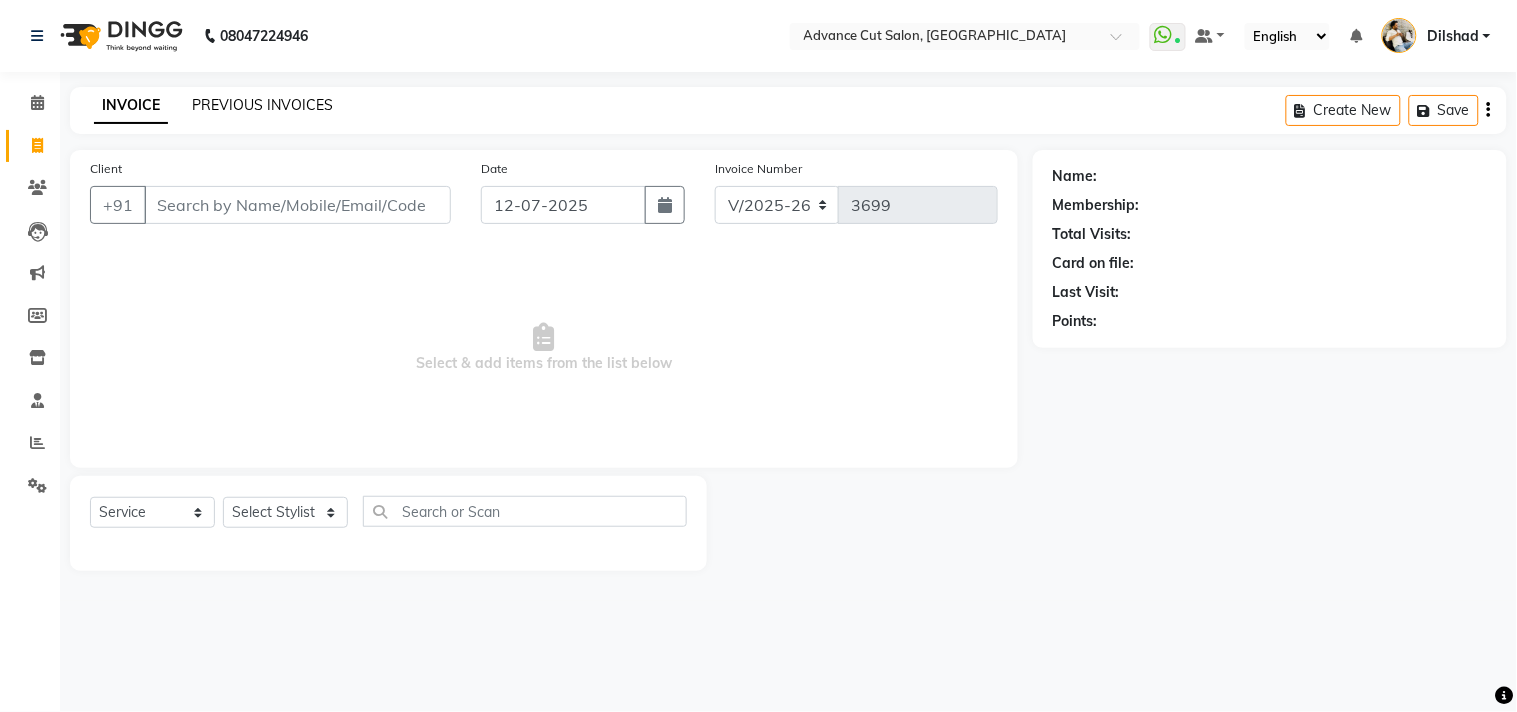 click on "PREVIOUS INVOICES" 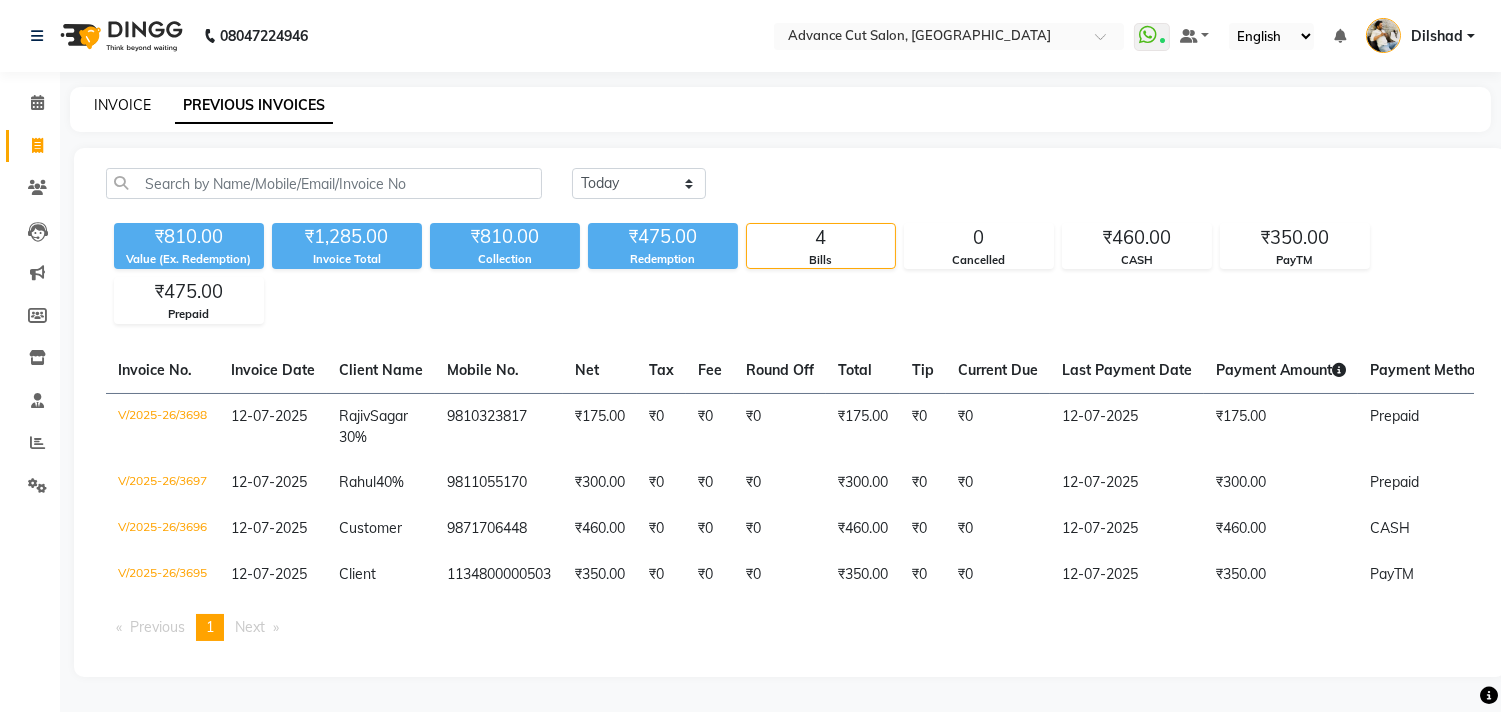click on "INVOICE" 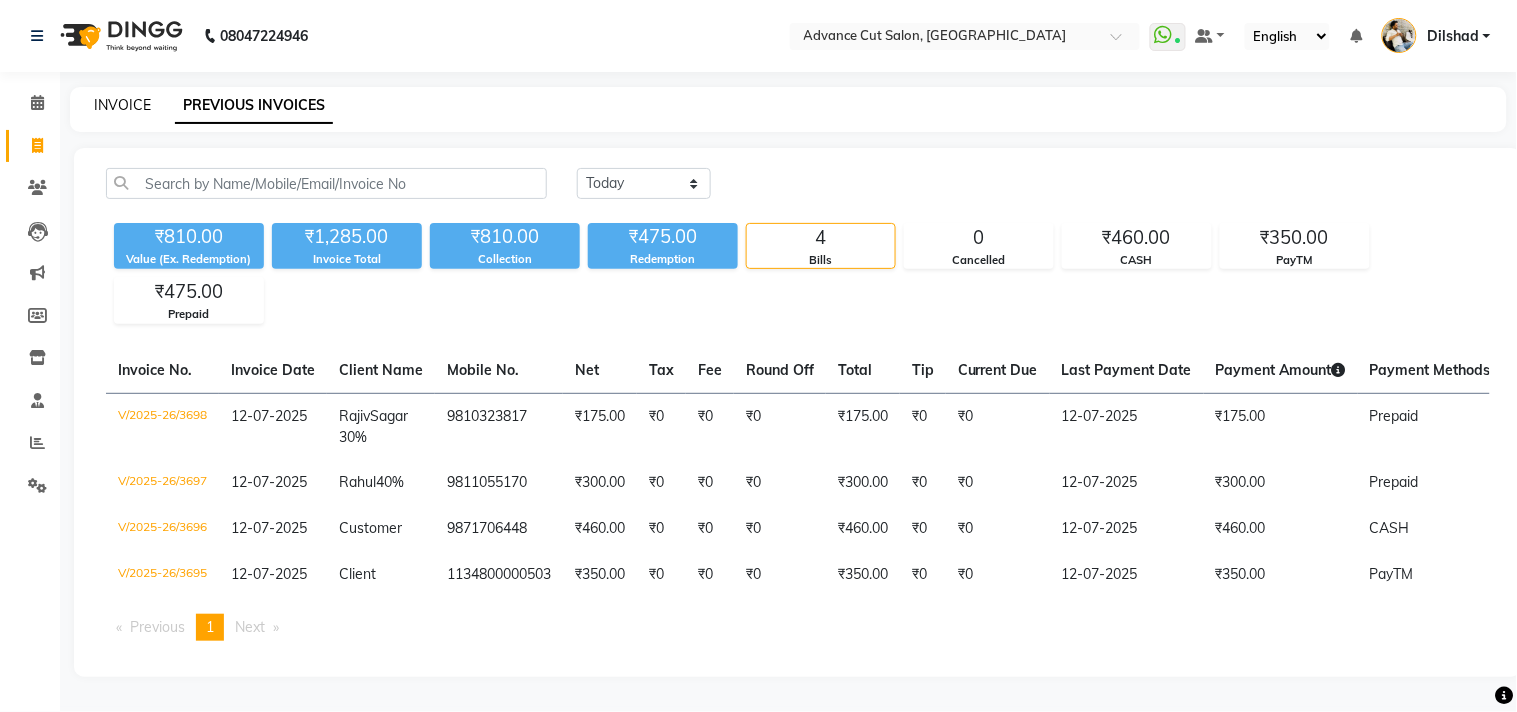 select on "922" 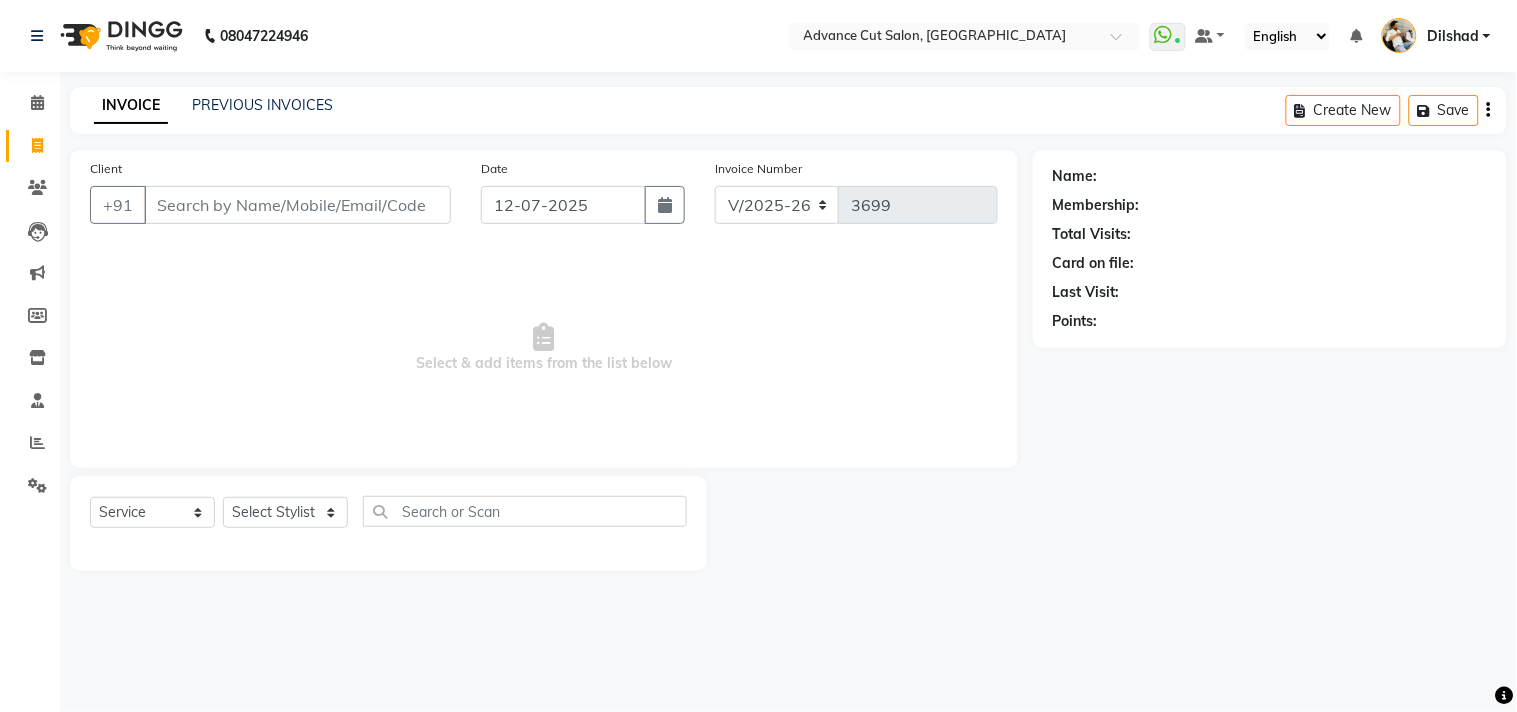 click on "INVOICE" 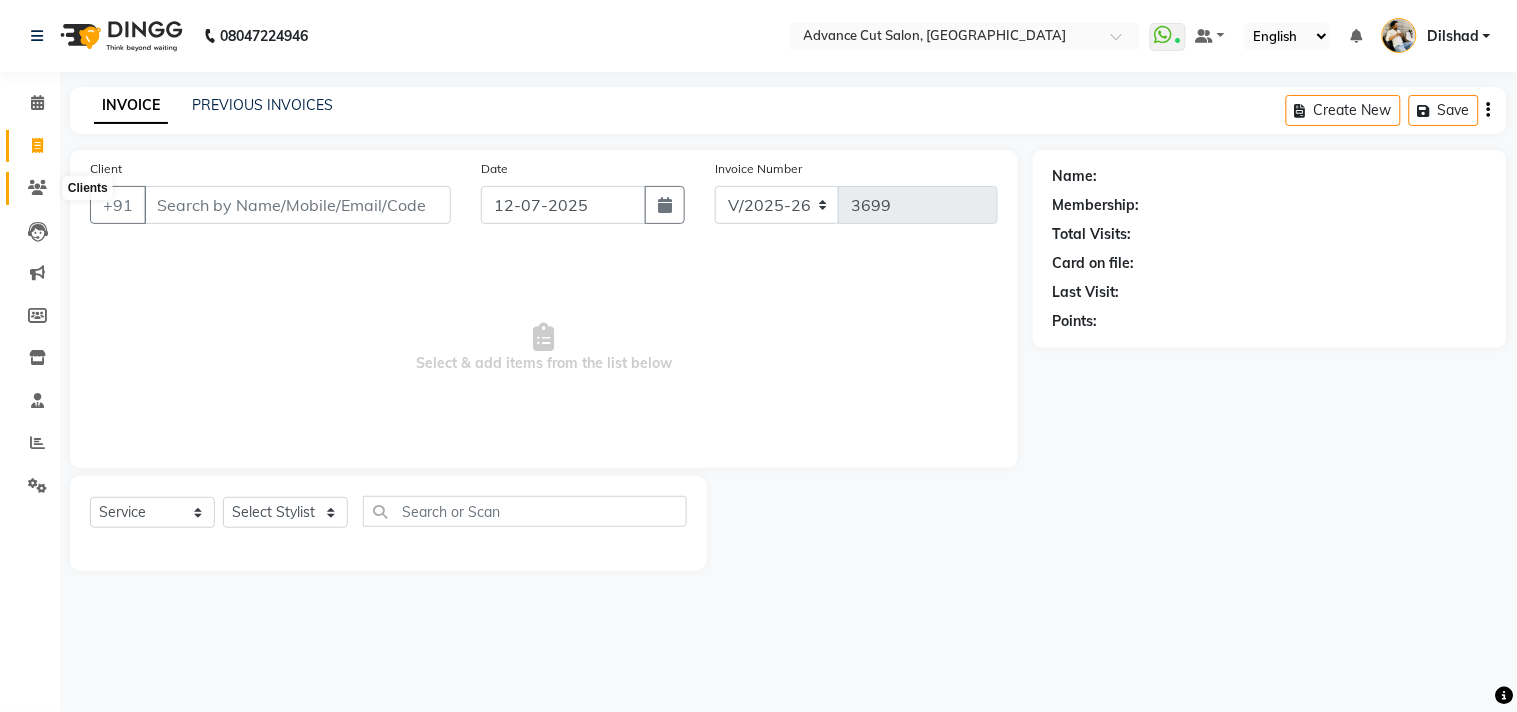 click 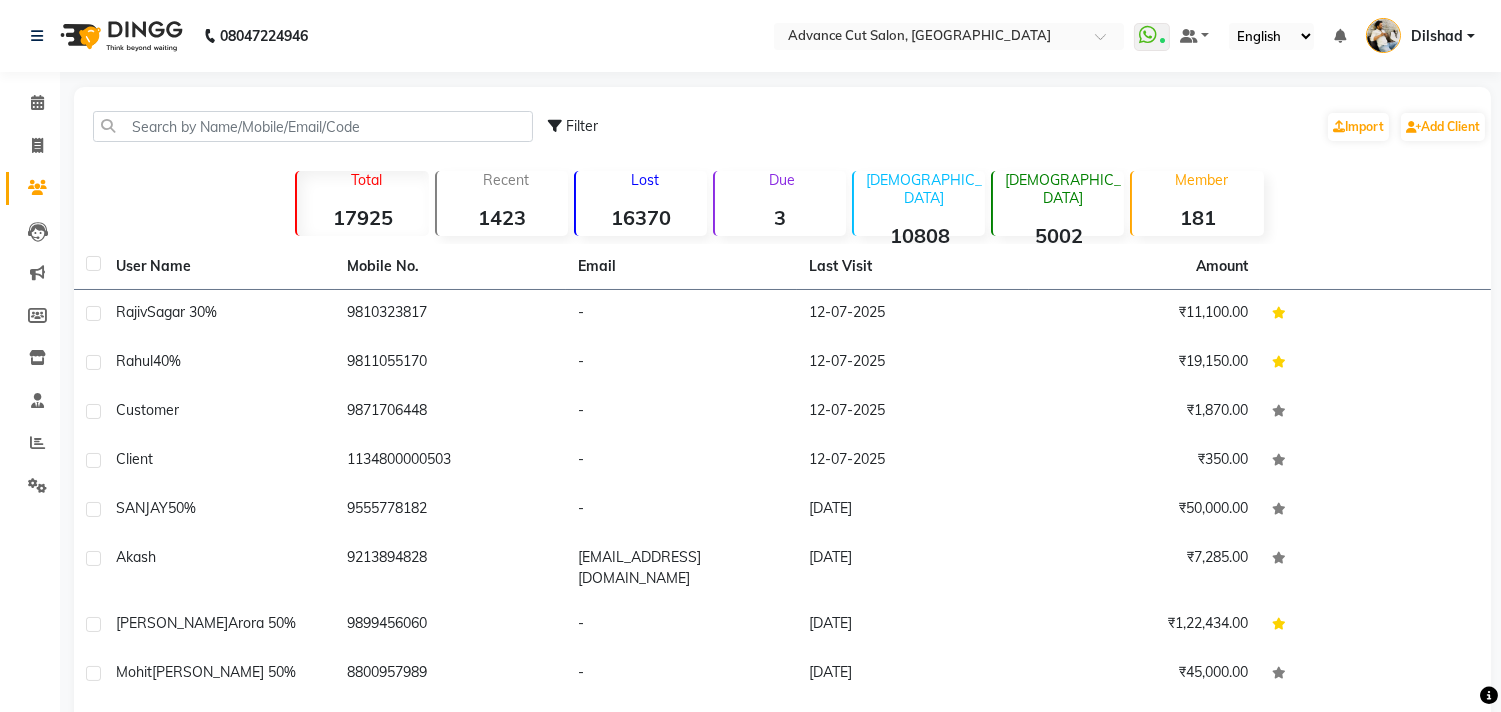 click on "Filter  Import   Add Client" 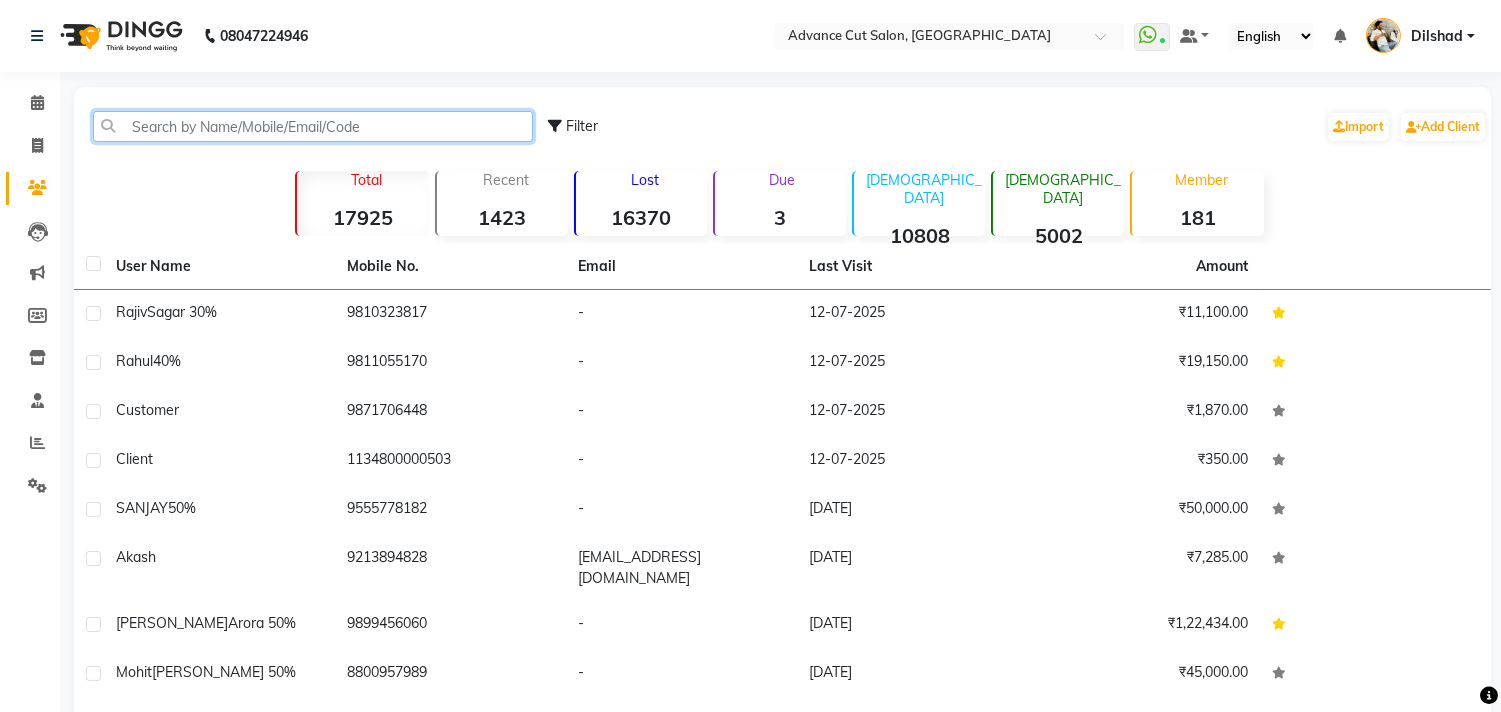 click 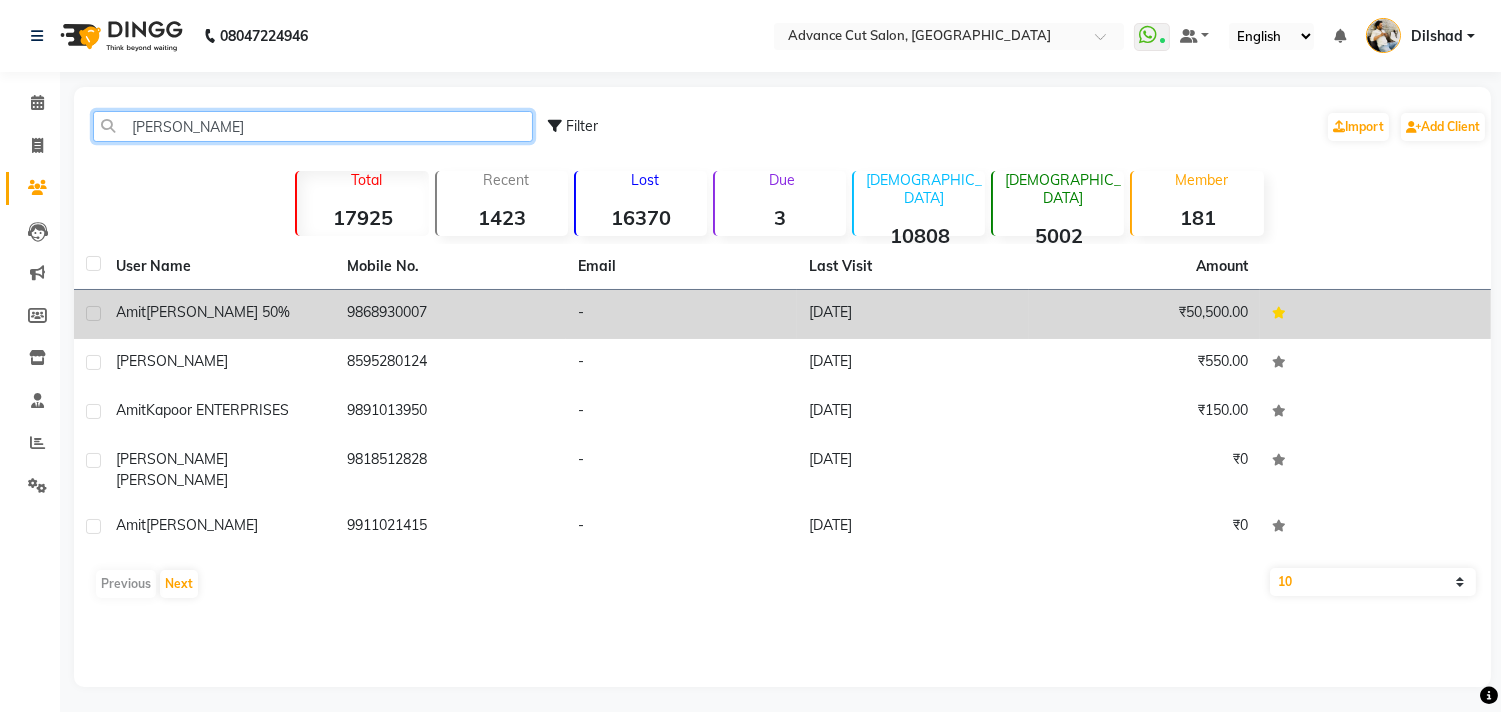 type on "amit ka" 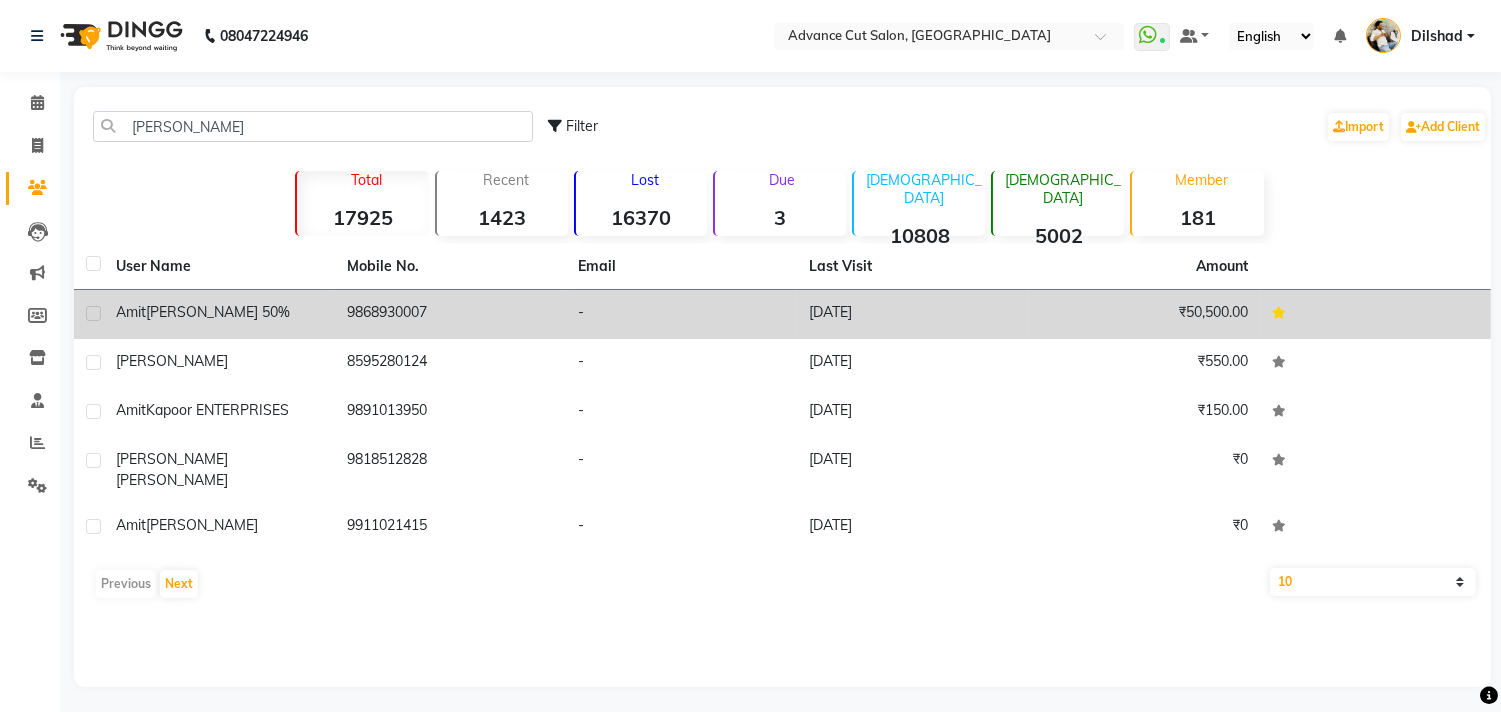 click on "9868930007" 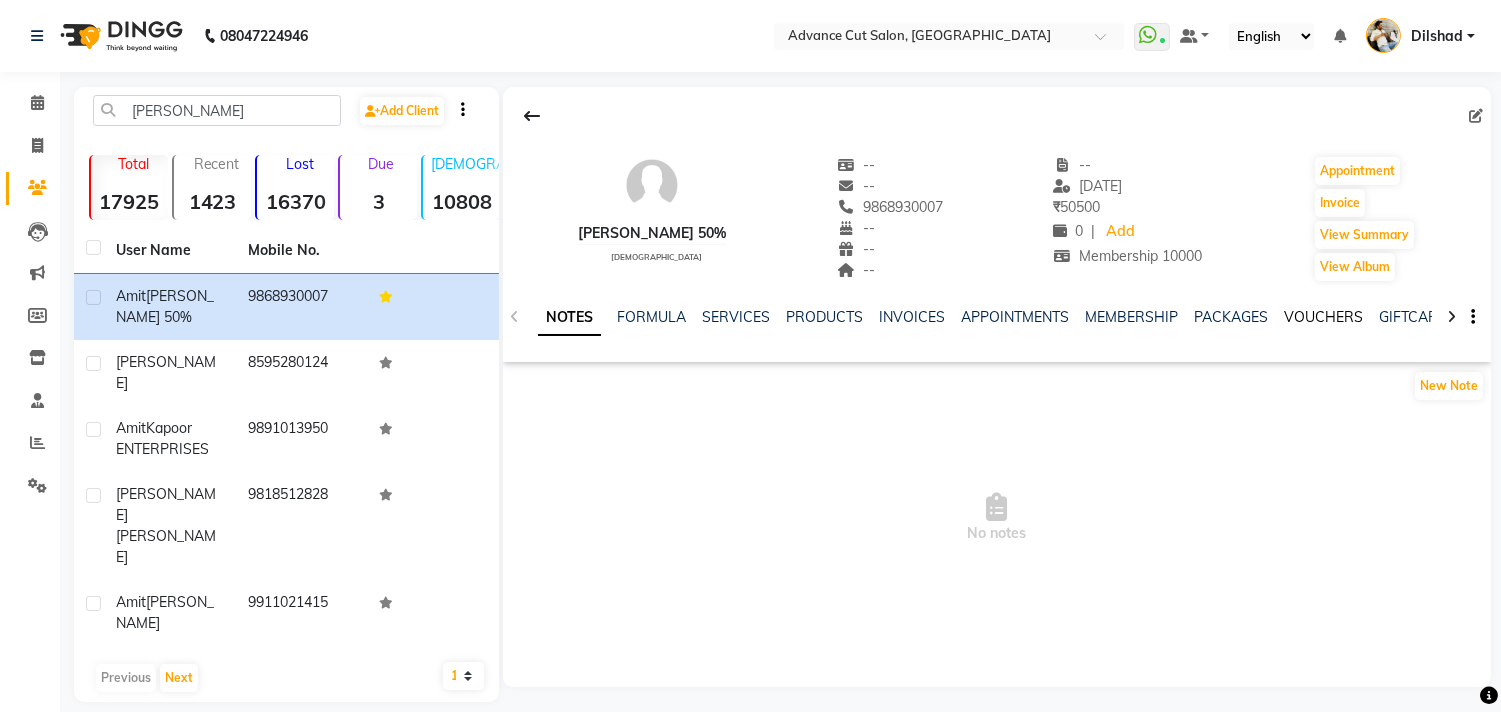 click on "VOUCHERS" 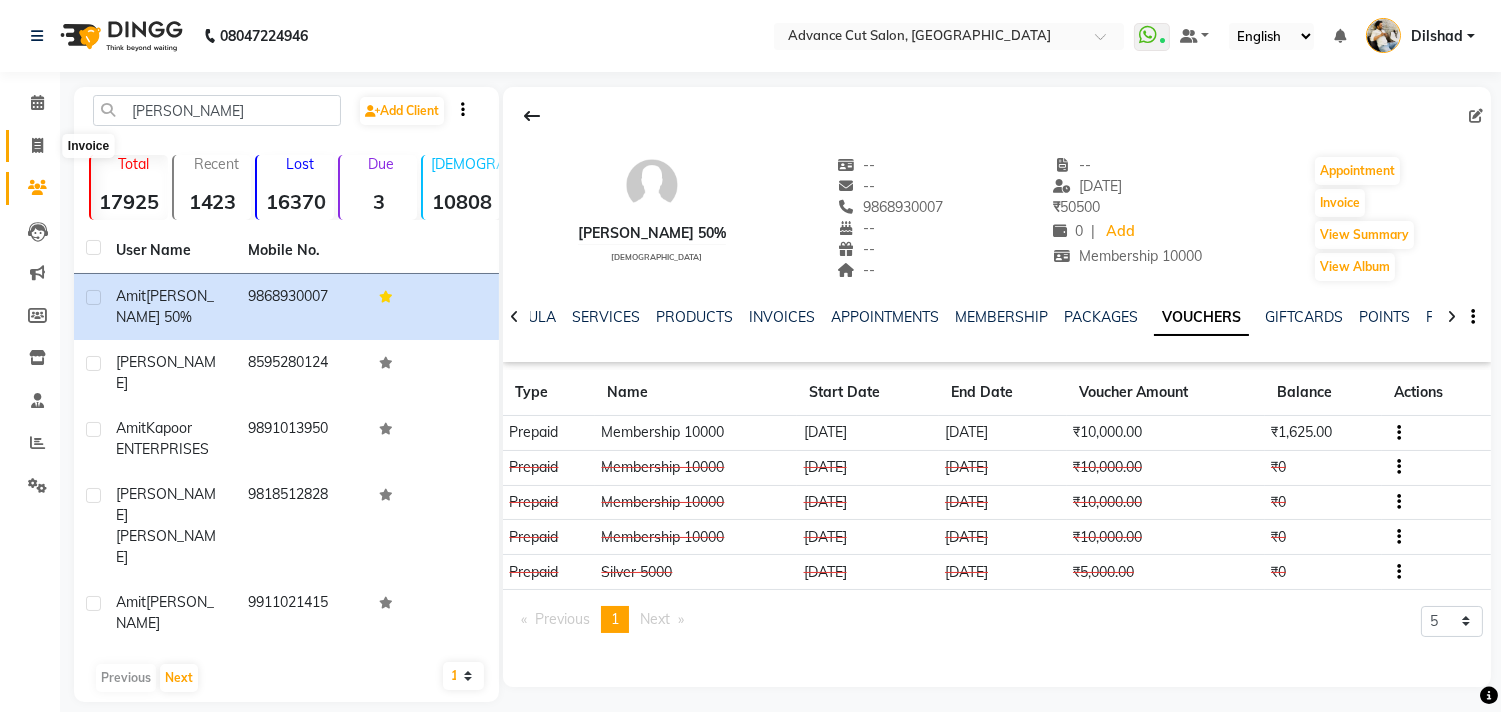 drag, startPoint x: 36, startPoint y: 145, endPoint x: 24, endPoint y: 136, distance: 15 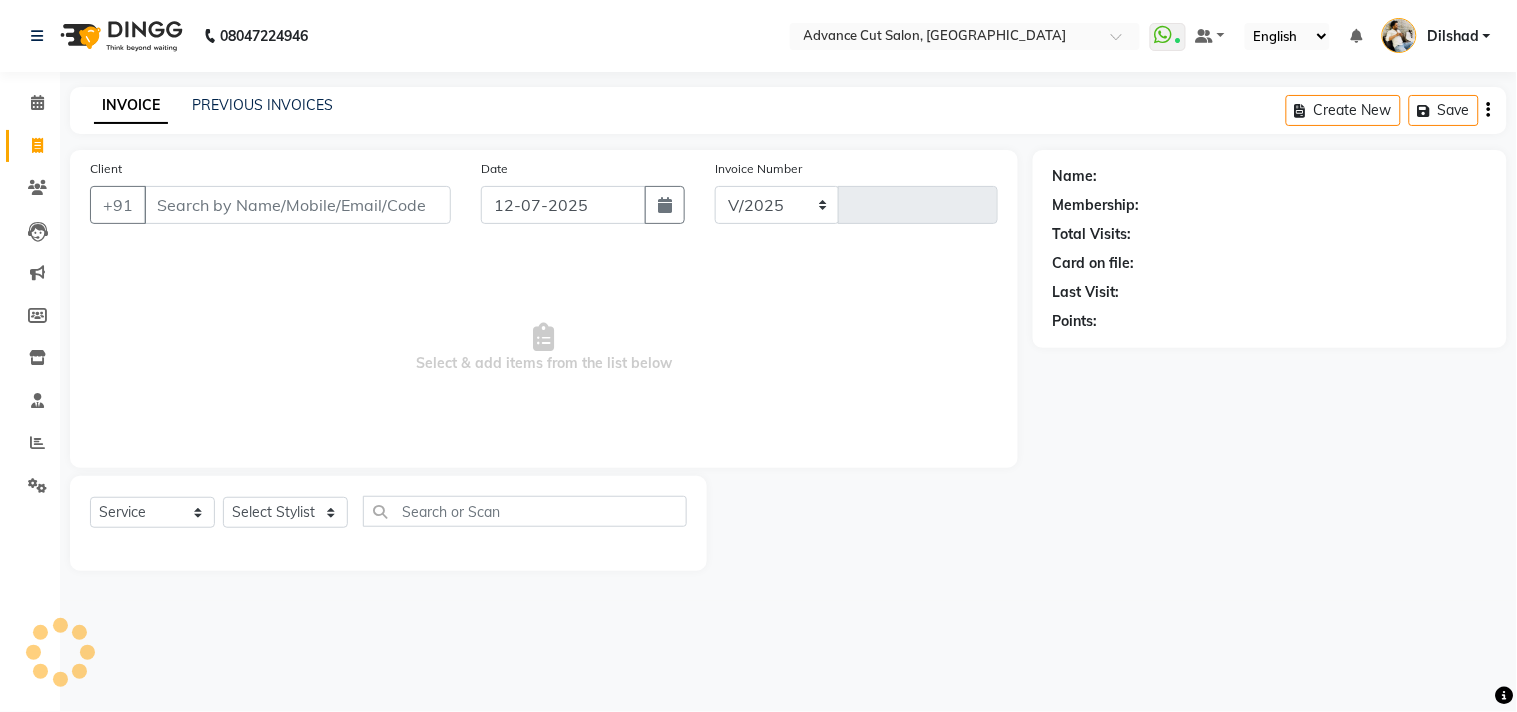 select on "922" 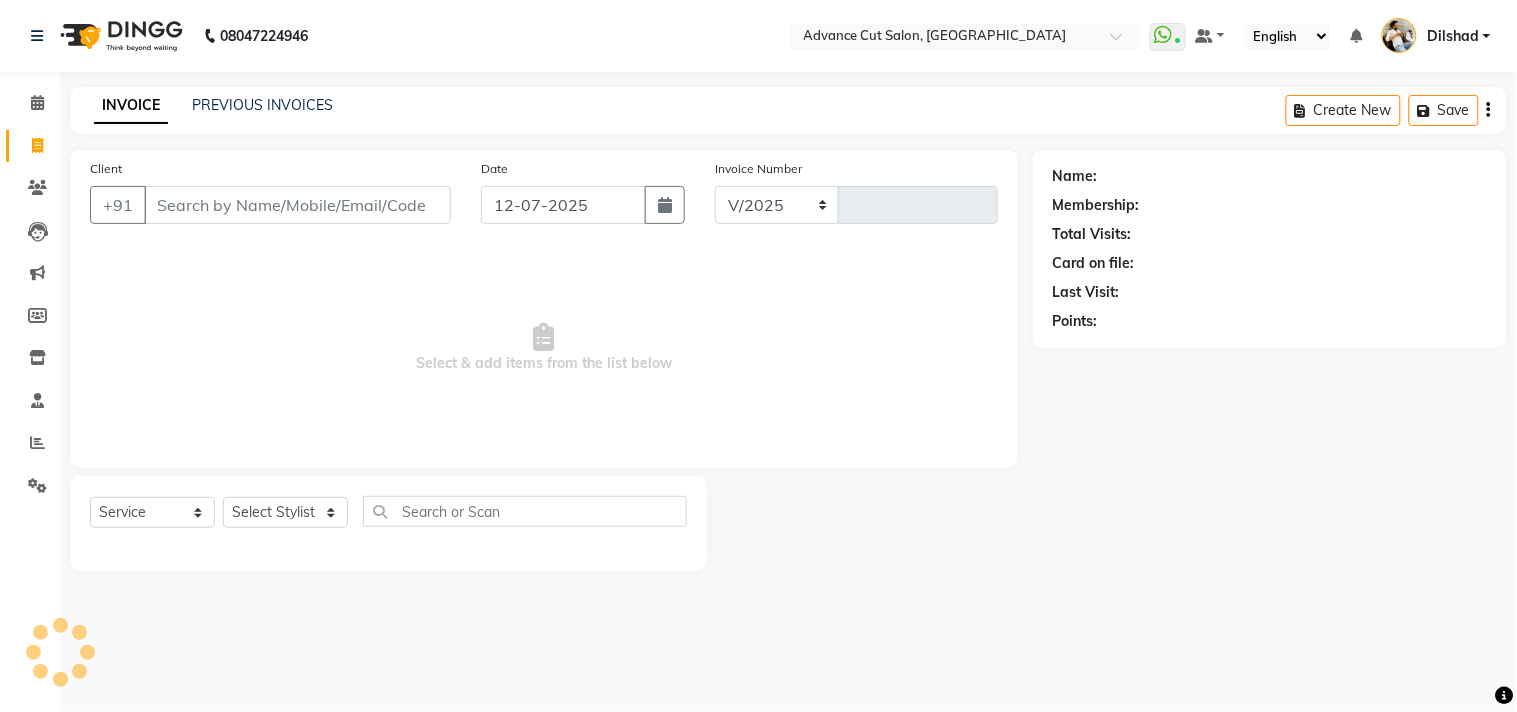 type on "3699" 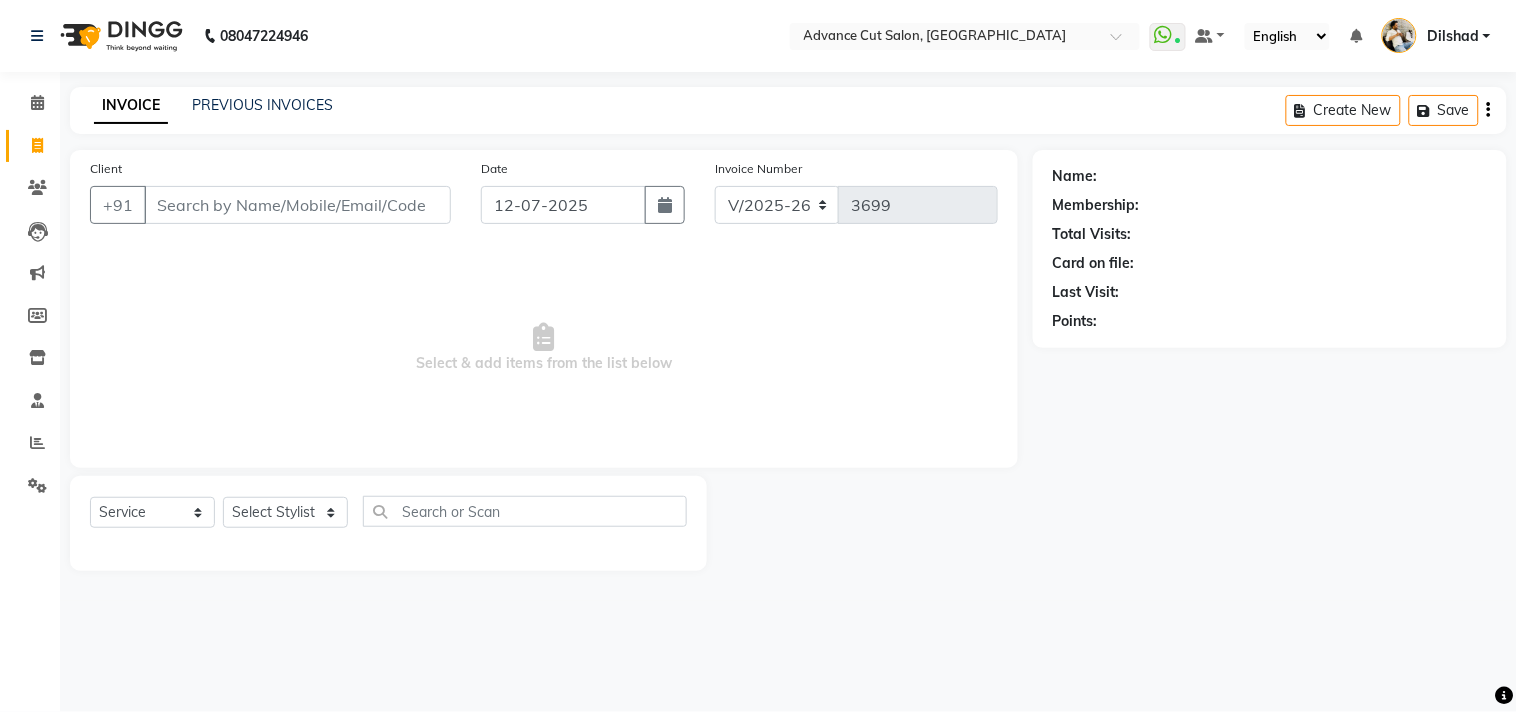 click on "INVOICE PREVIOUS INVOICES Create New   Save  Client +91 Date 12-07-2025 Invoice Number V/2025 V/2025-26 3699  Select & add items from the list below  Select  Service  Product  Membership  Package Voucher Prepaid Gift Card  Select Stylist Abrar Alam Avinash Dilshad Lallan Meenu Nabeel Nafeesh Ahmad Naved O.P. Sharma  Pryag Sahil Samar Shahzad  SHWETA SINGH Zarina Name: Membership: Total Visits: Card on file: Last Visit:  Points:" 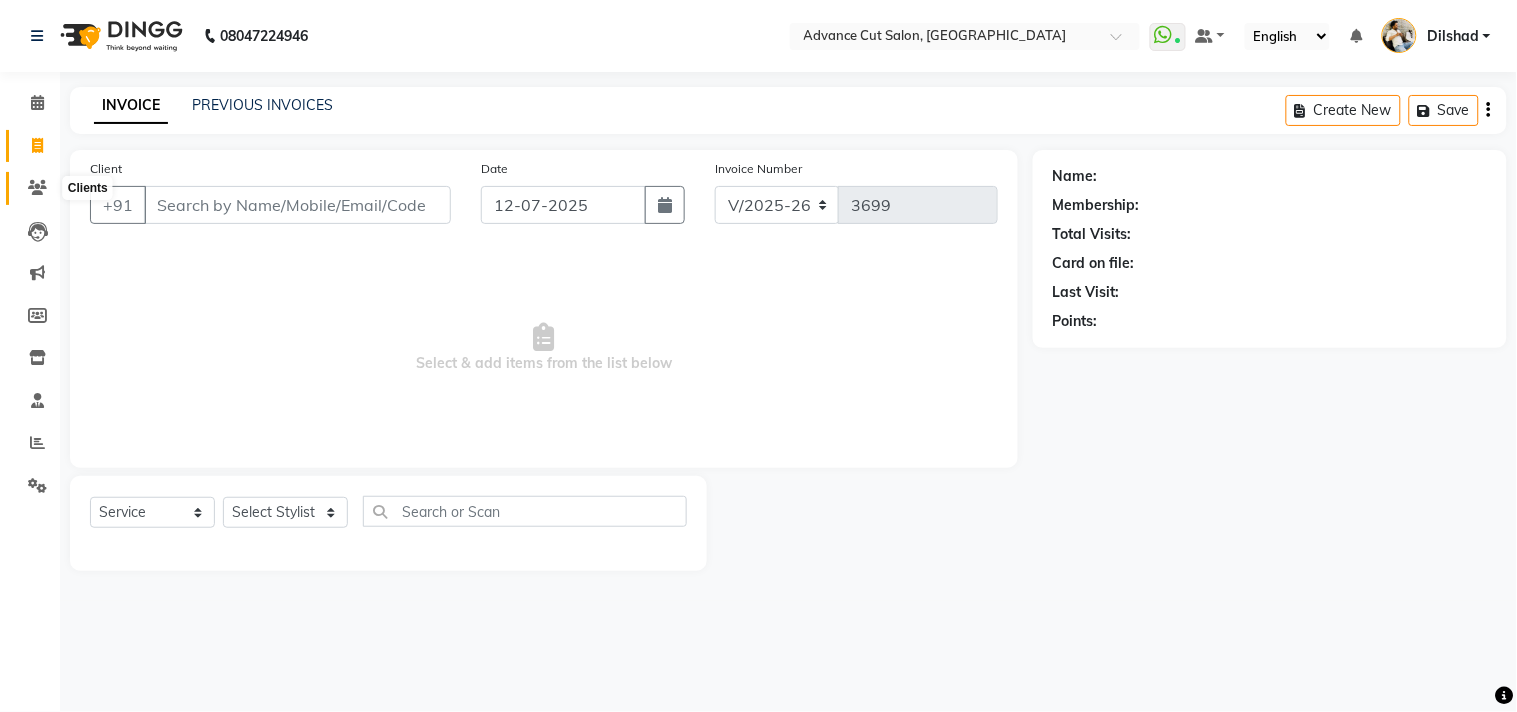 click 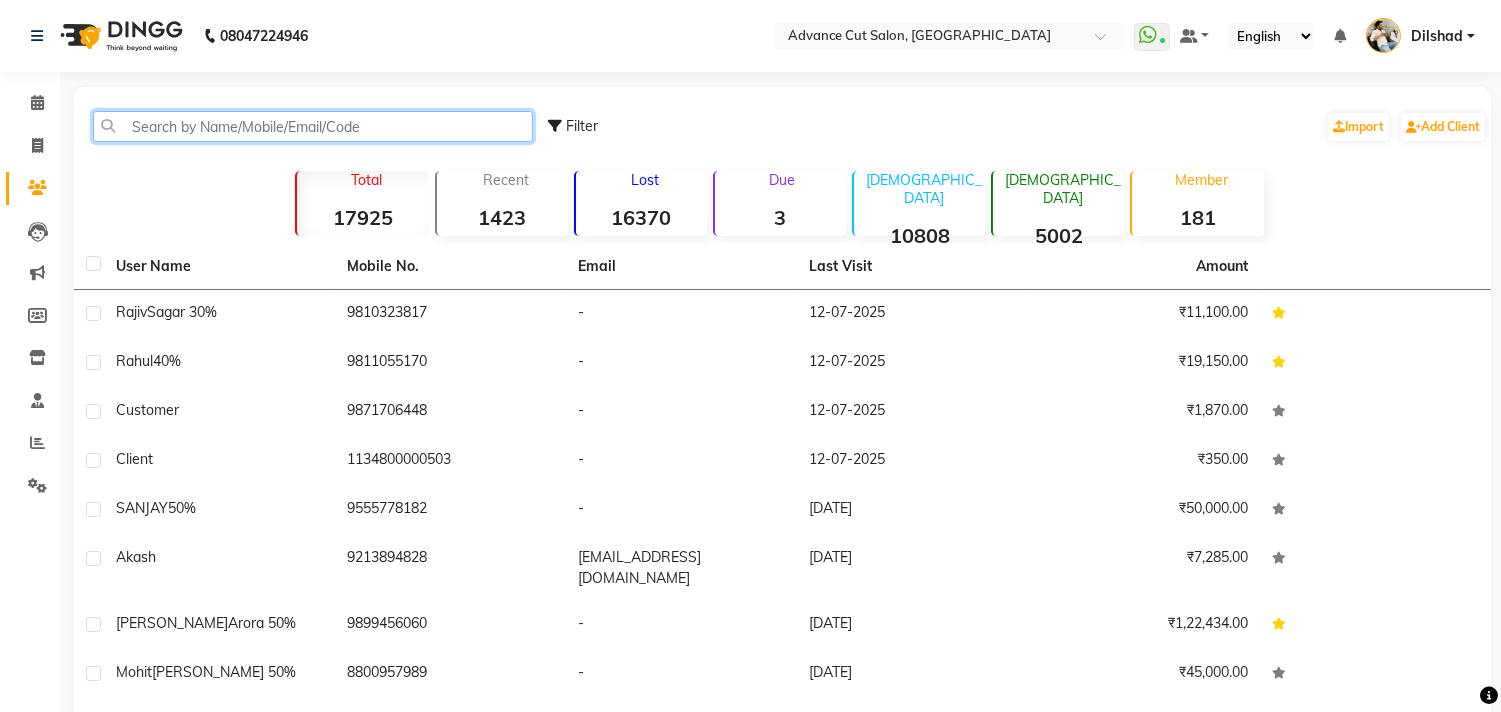 click 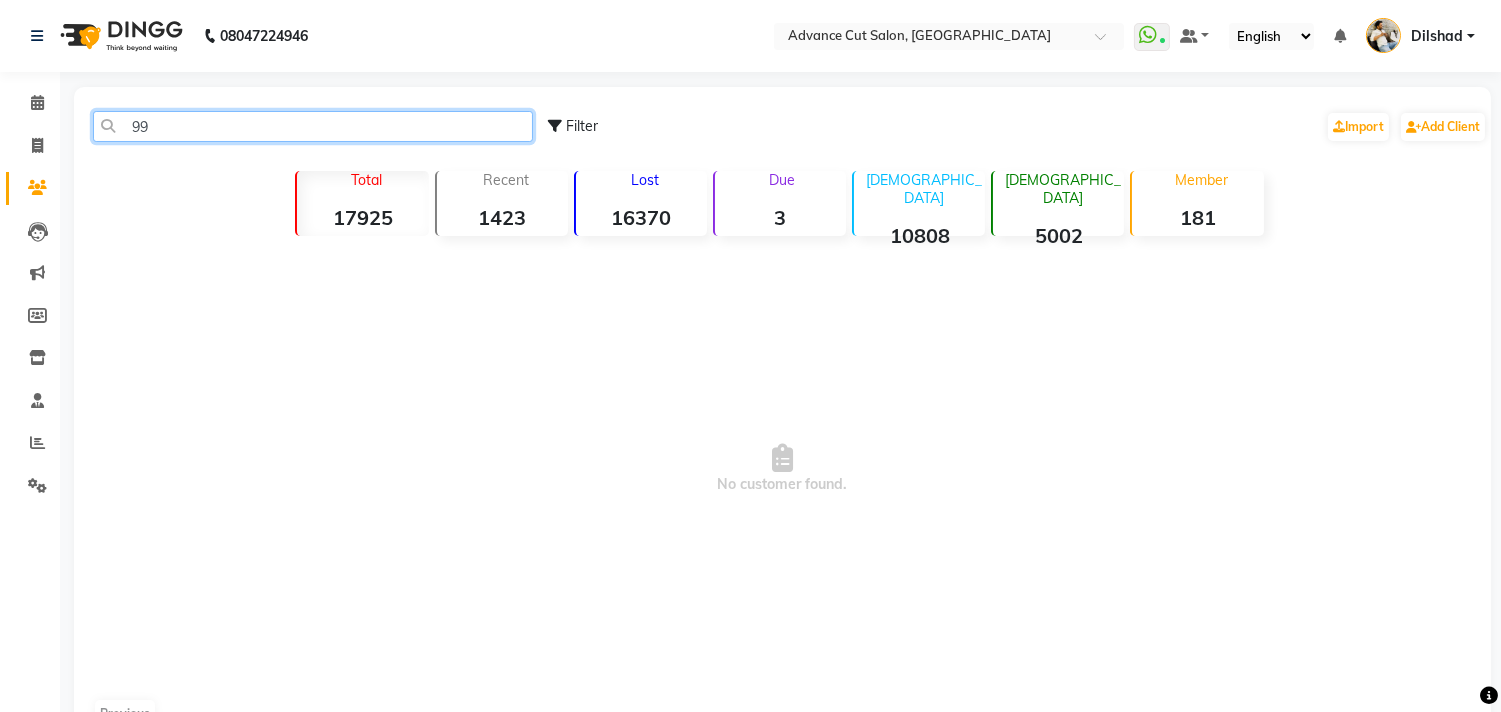type on "9" 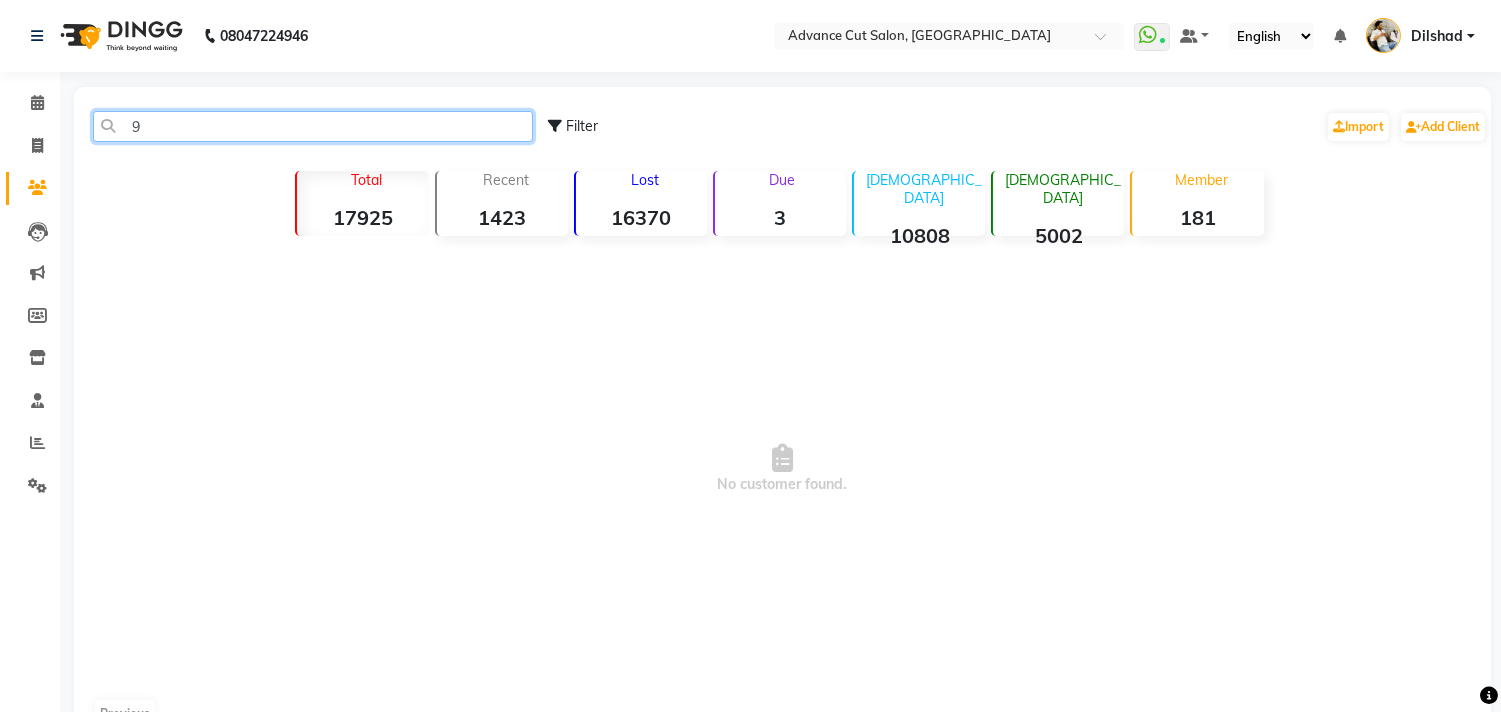 type 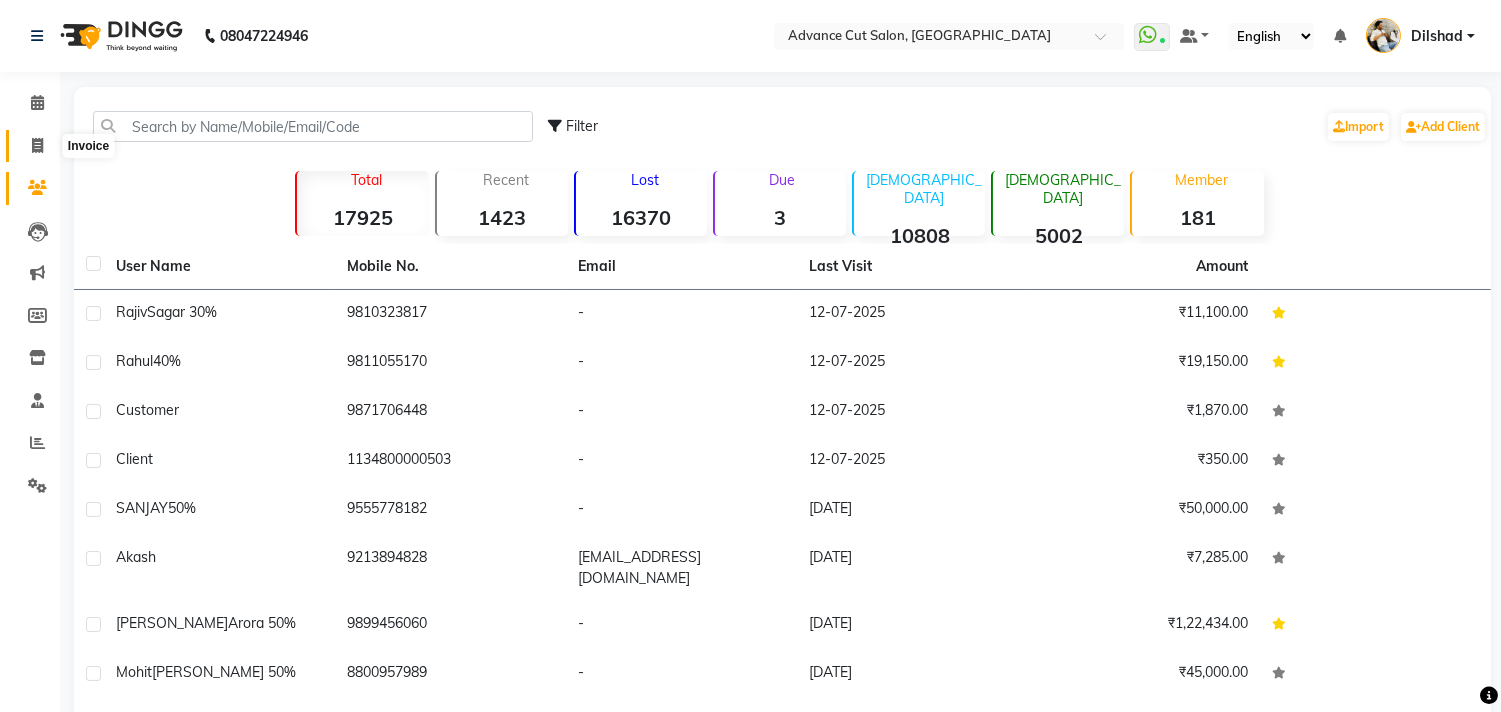 click 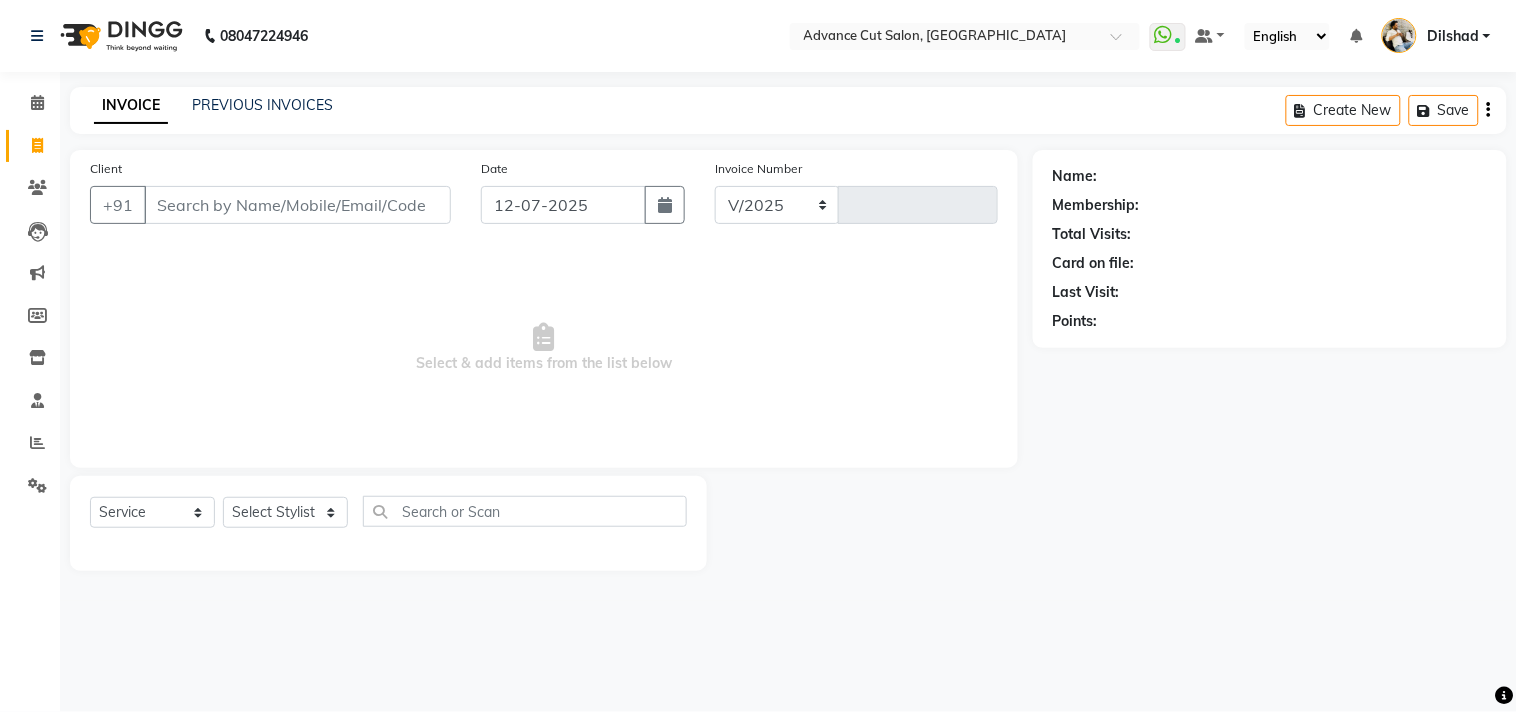 select on "922" 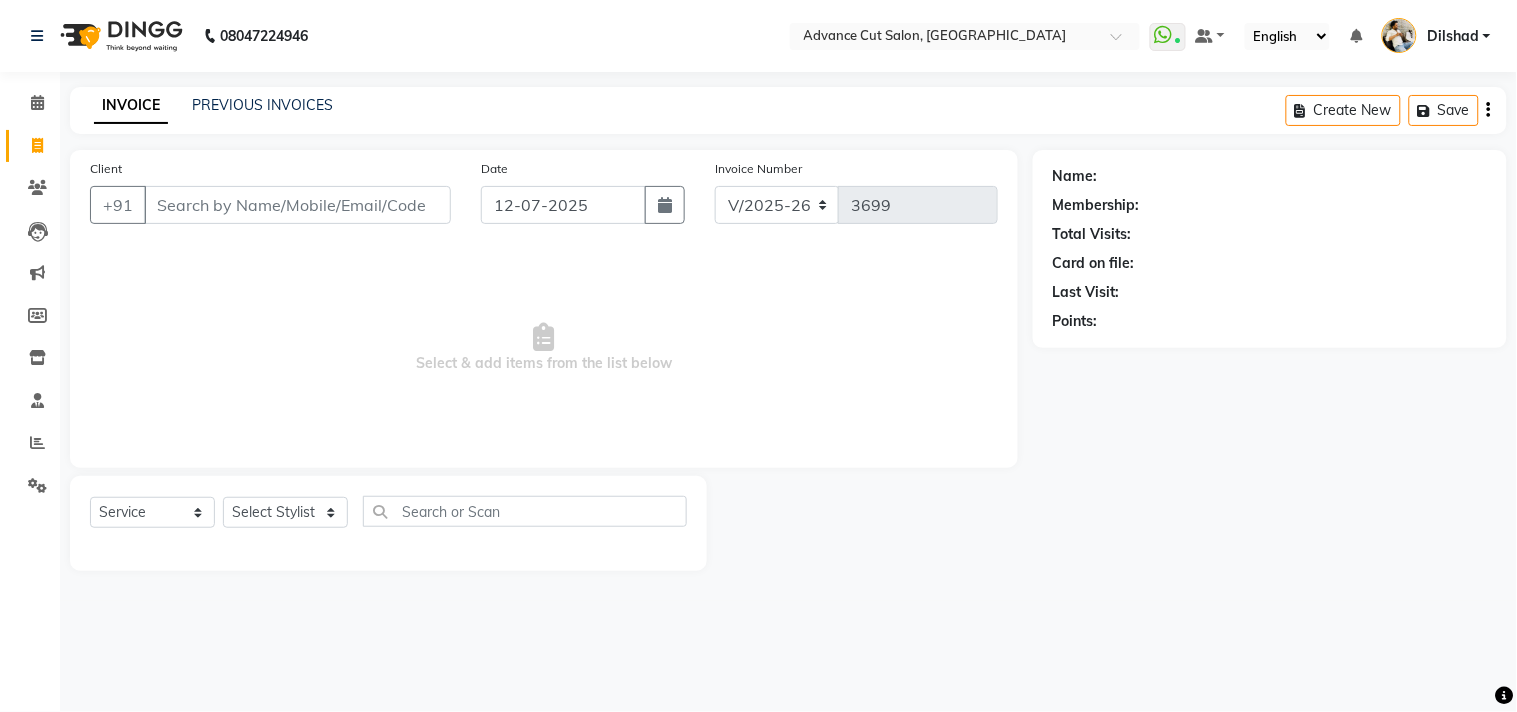 click on "08047224946 Need Help?  Call us on 08047224946 Select Location ×  Advance Cut Salon, New Colony  WhatsApp Status  ✕ Status:  Connected Most Recent Message: 11-07-2025     08:53 PM Recent Service Activity: 12-07-2025     10:59 AM Default Panel My Panel English ENGLISH Español العربية मराठी हिंदी ગુજરાતી தமிழ் 中文 Notifications nothing to show Dilshad Manage Profile Change Password Sign out  Version:3.15.4  ☀  Advance Cut Salon, New Colony  Calendar  Invoice  Clients  Leads   Marketing  Members  Inventory  Staff  Reports  Settings Completed InProgress Upcoming Dropped Tentative Check-In Confirm Bookings Generate Report Segments Page Builder INVOICE PREVIOUS INVOICES Create New   Save  Client +91 Date 12-07-2025 Invoice Number V/2025 V/2025-26 3699  Select & add items from the list below  Select  Service  Product  Membership  Package Voucher Prepaid Gift Card  Select Stylist Abrar Alam Avinash Dilshad Lallan Meenu Nabeel Nafeesh Ahmad Naved" at bounding box center [758, 356] 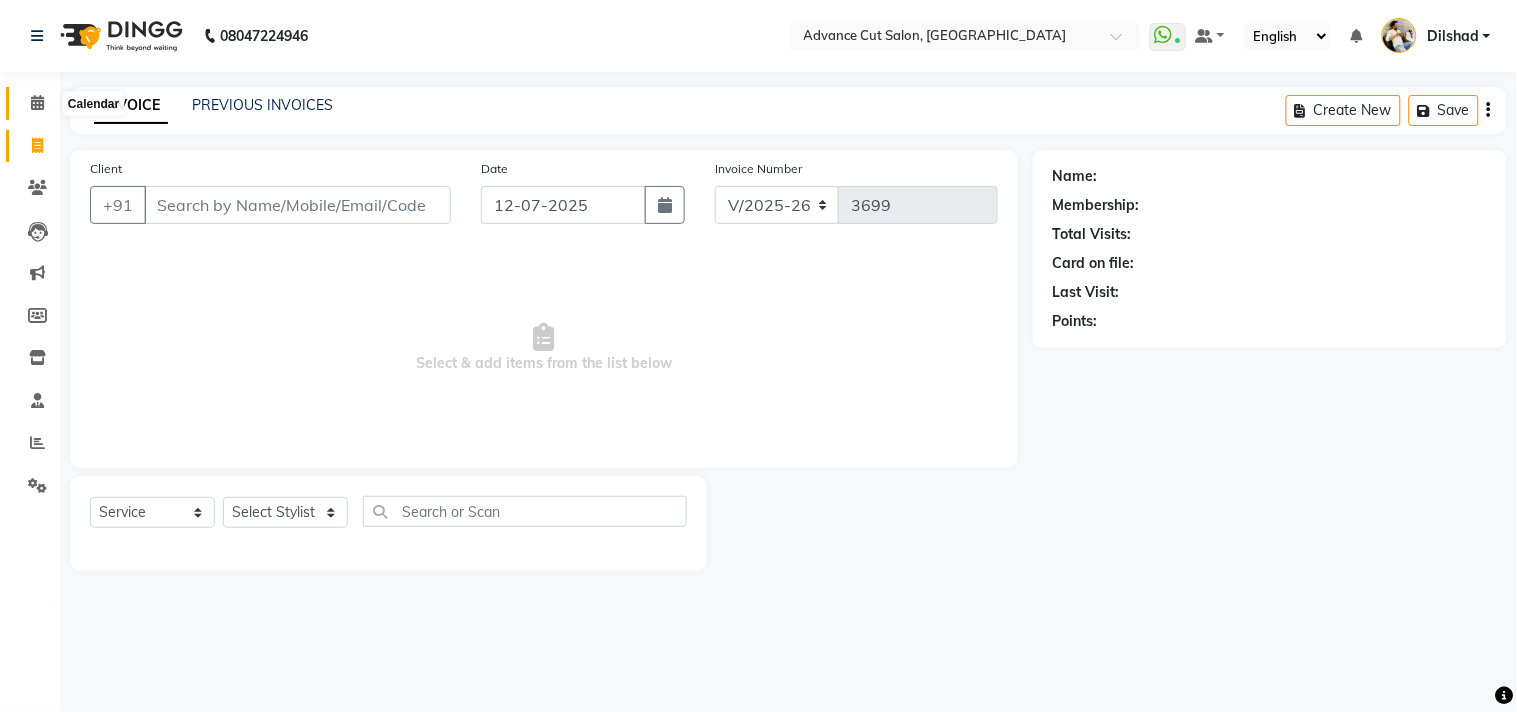 click 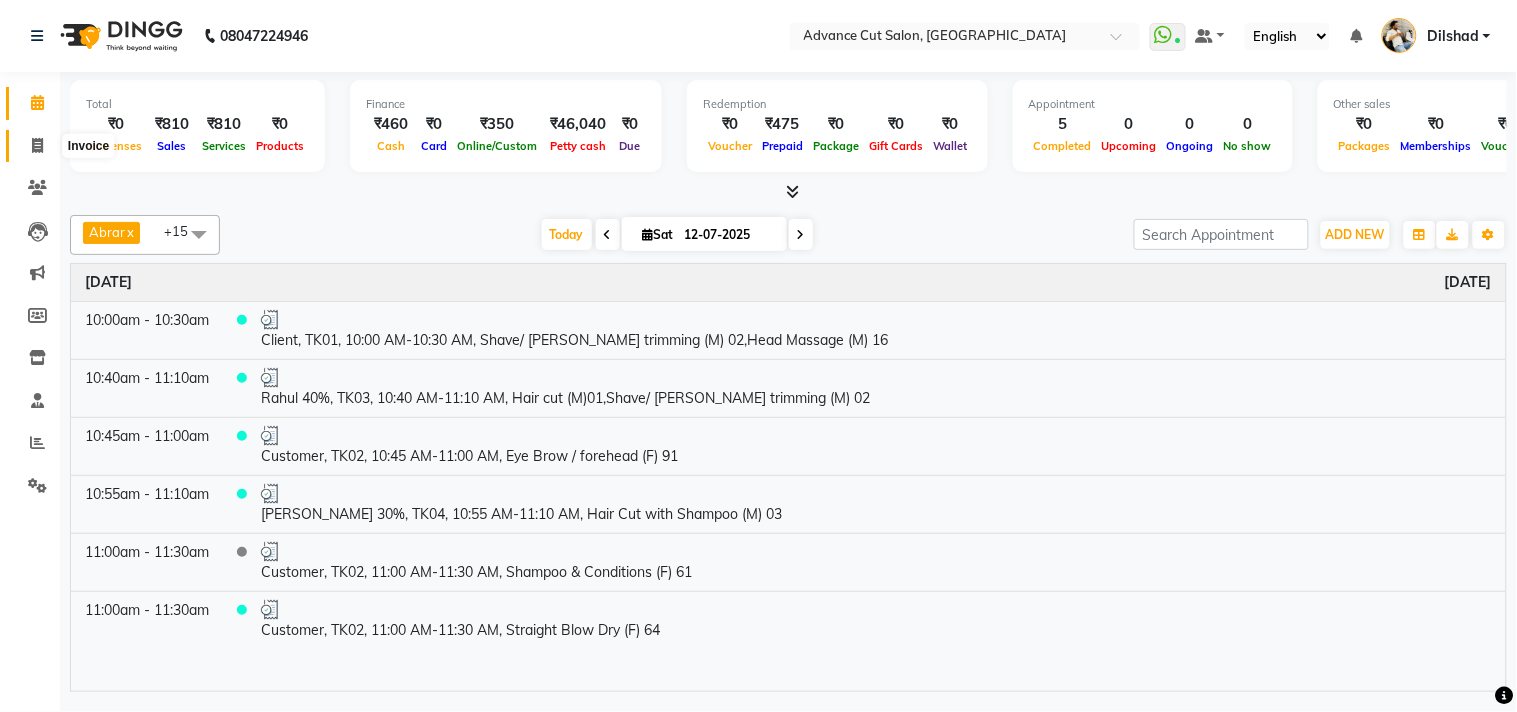 click 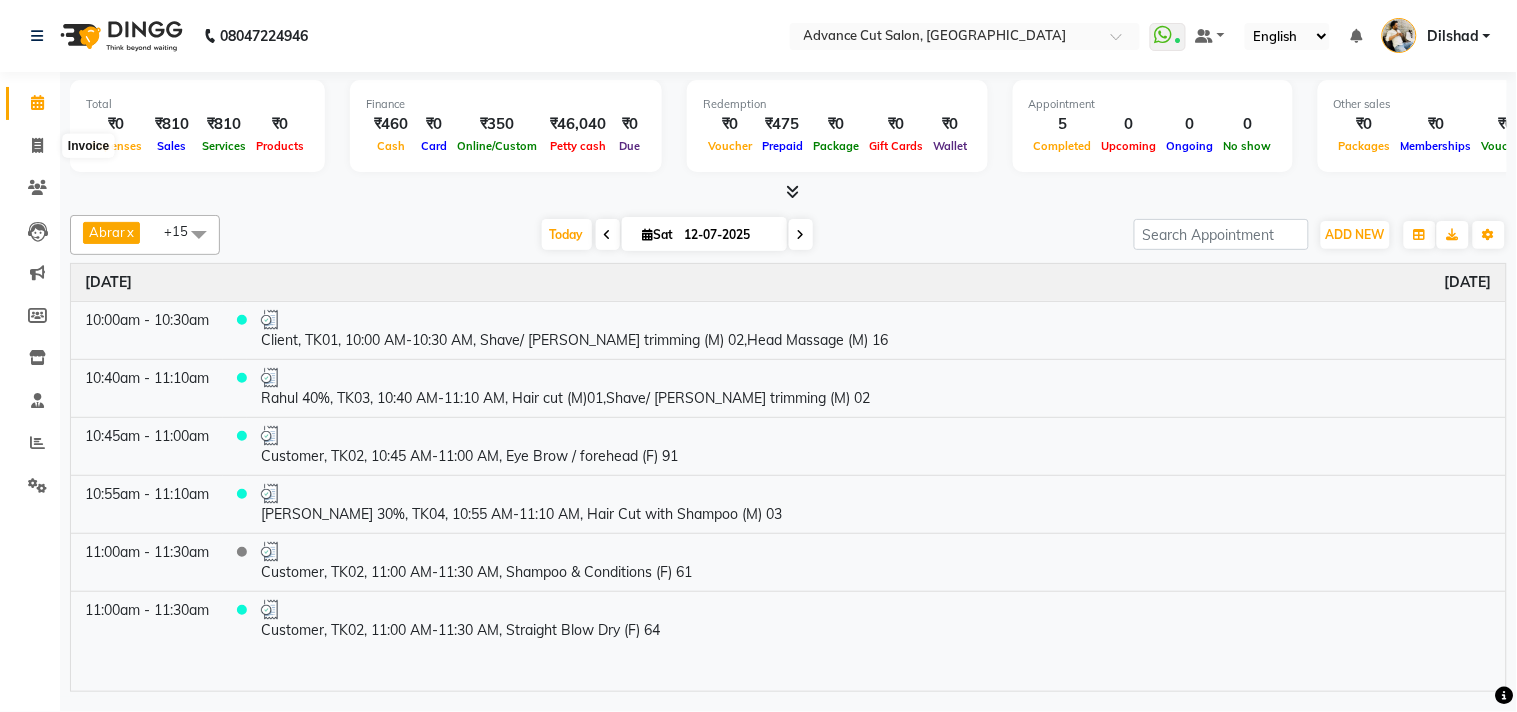 select on "service" 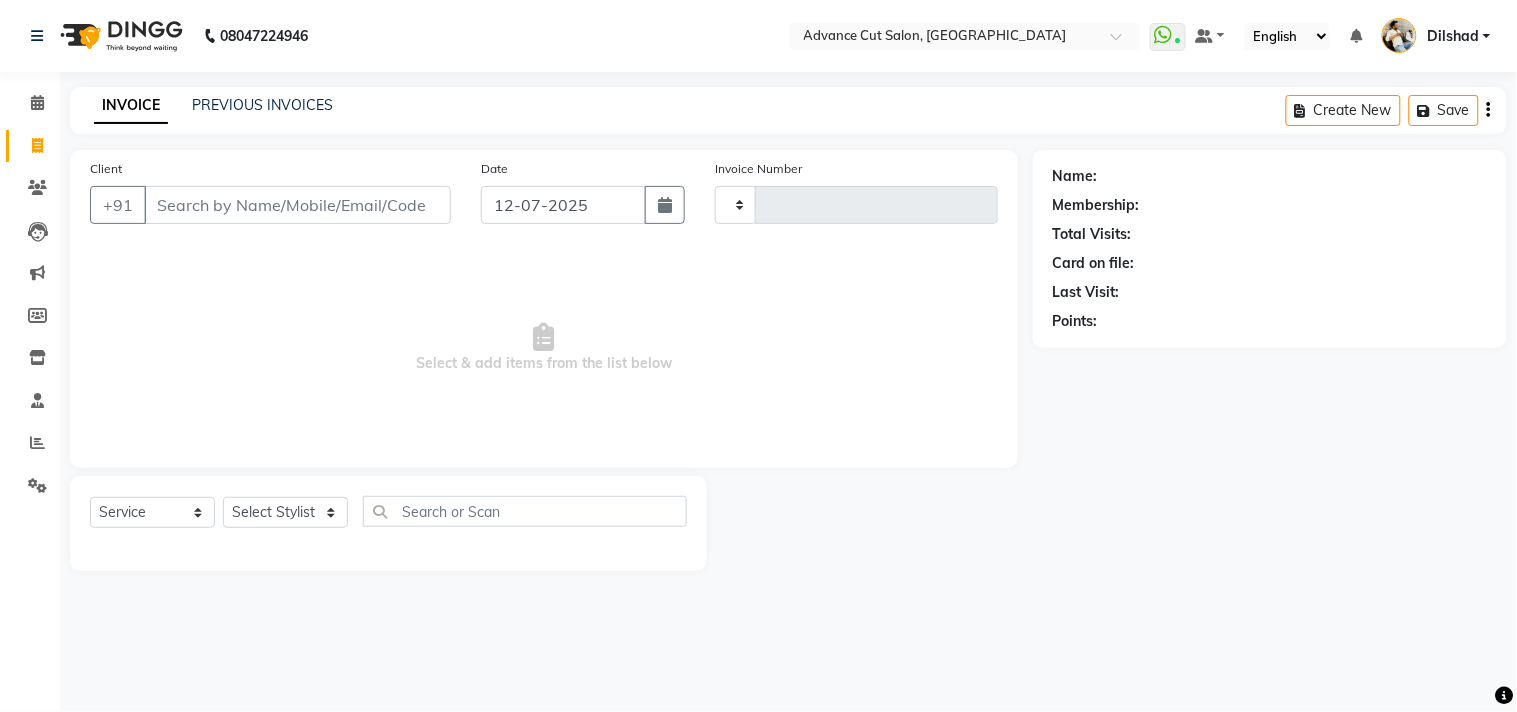 click on "08047224946 Select Location ×  Advance Cut Salon, New Colony  WhatsApp Status  ✕ Status:  Connected Most Recent Message: 11-07-2025     08:53 PM Recent Service Activity: 12-07-2025     10:59 AM Default Panel My Panel English ENGLISH Español العربية मराठी हिंदी ગુજરાતી தமிழ் 中文 Notifications nothing to show Dilshad Manage Profile Change Password Sign out  Version:3.15.4" 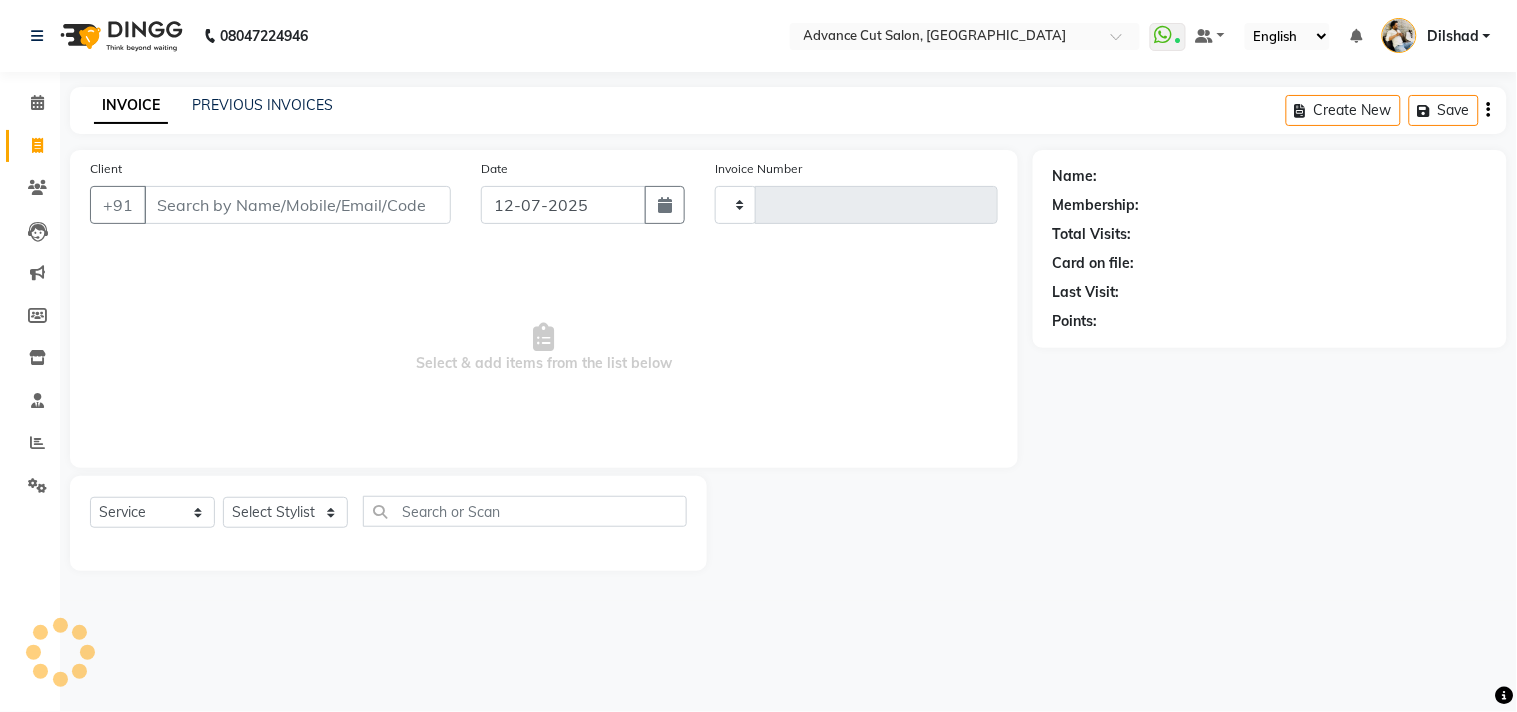 type on "3699" 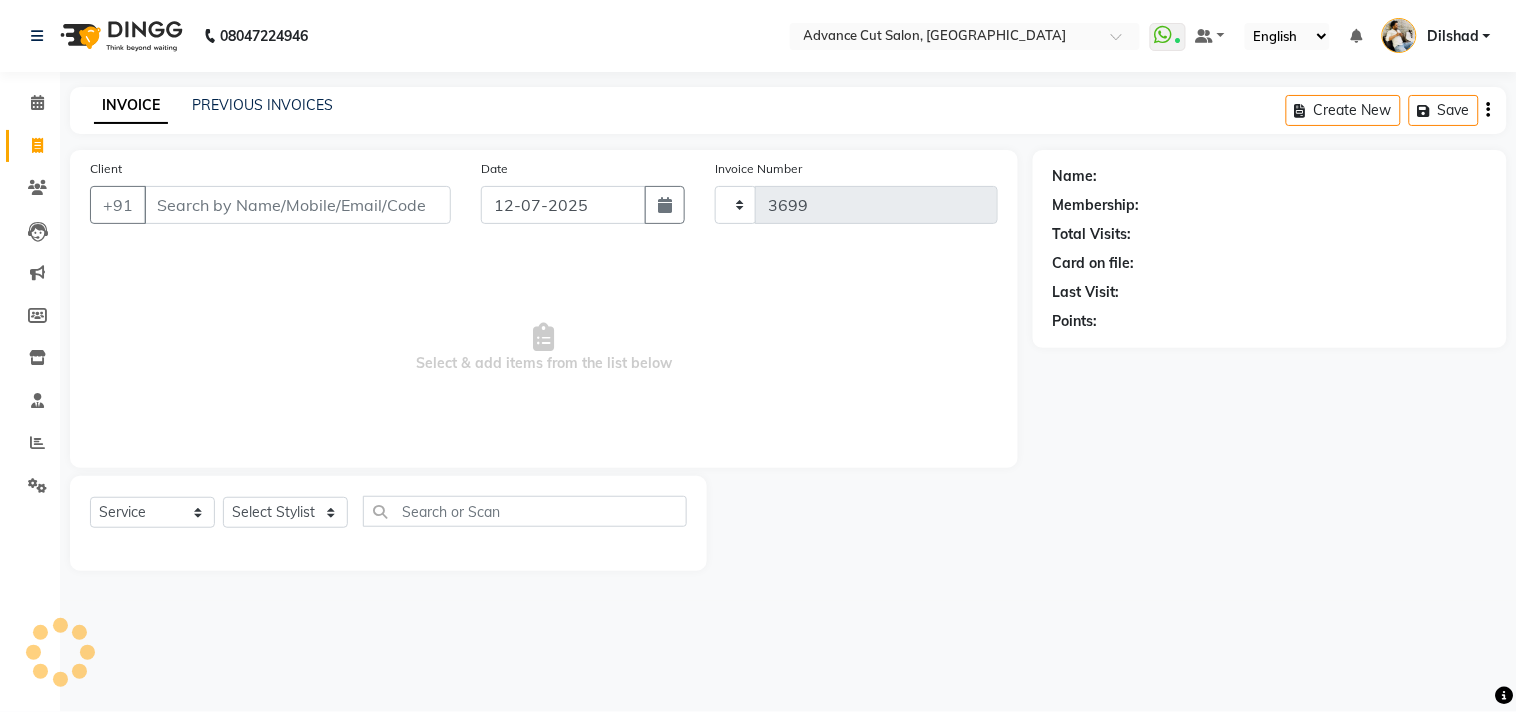 select on "922" 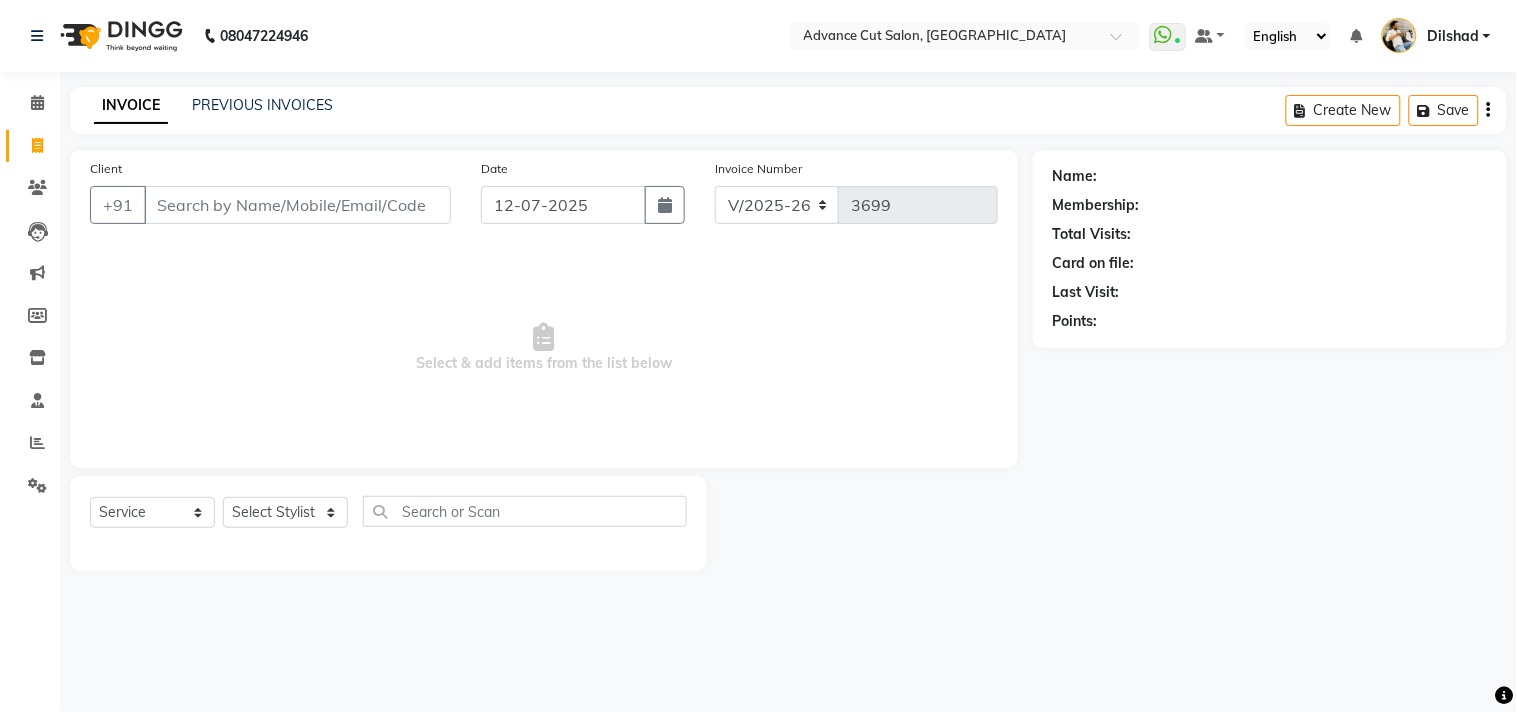 click on "08047224946 Select Location ×  Advance Cut Salon, New Colony  WhatsApp Status  ✕ Status:  Connected Most Recent Message: 11-07-2025     08:53 PM Recent Service Activity: 12-07-2025     10:59 AM Default Panel My Panel English ENGLISH Español العربية मराठी हिंदी ગુજરાતી தமிழ் 中文 Notifications nothing to show Dilshad Manage Profile Change Password Sign out  Version:3.15.4" 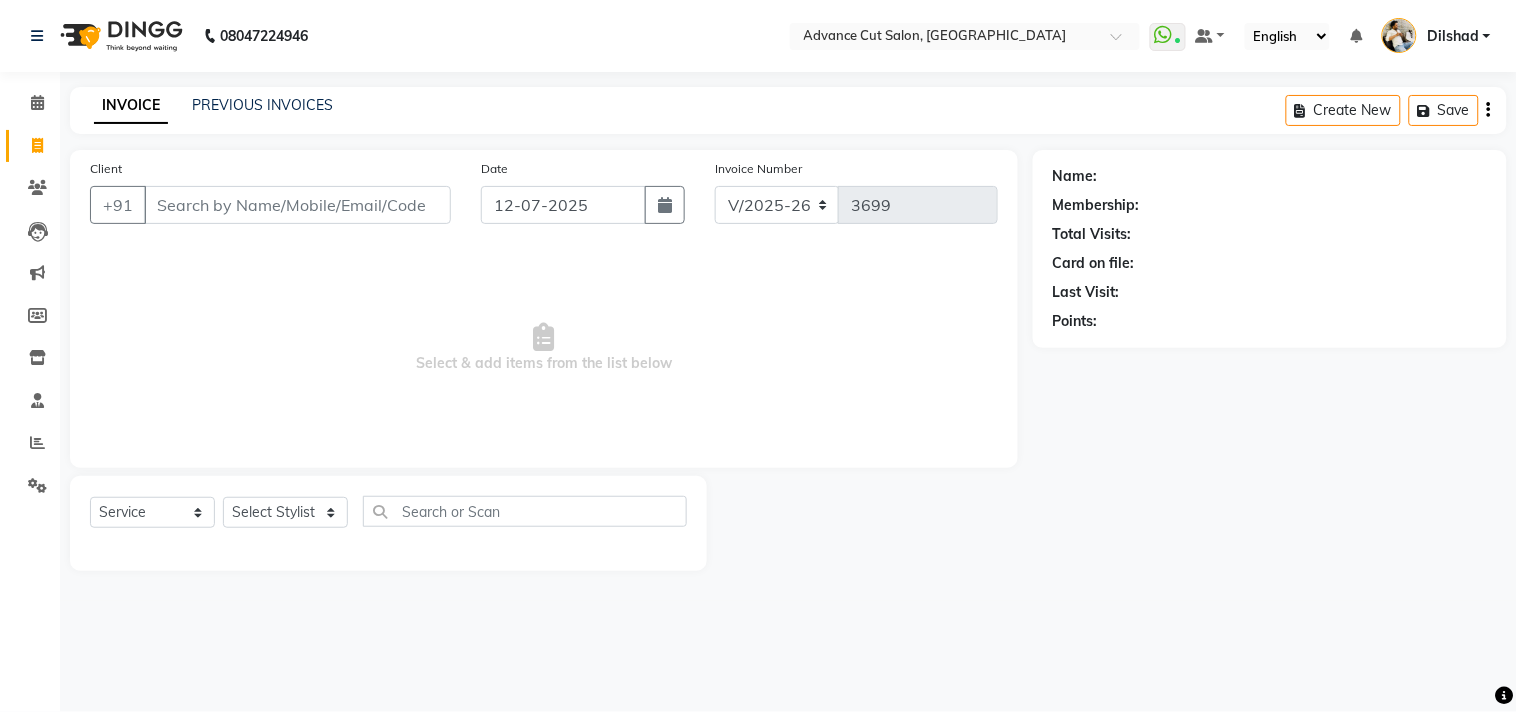 click on "Client +91 Date 12-07-2025 Invoice Number V/2025 V/2025-26 3699  Select & add items from the list below" 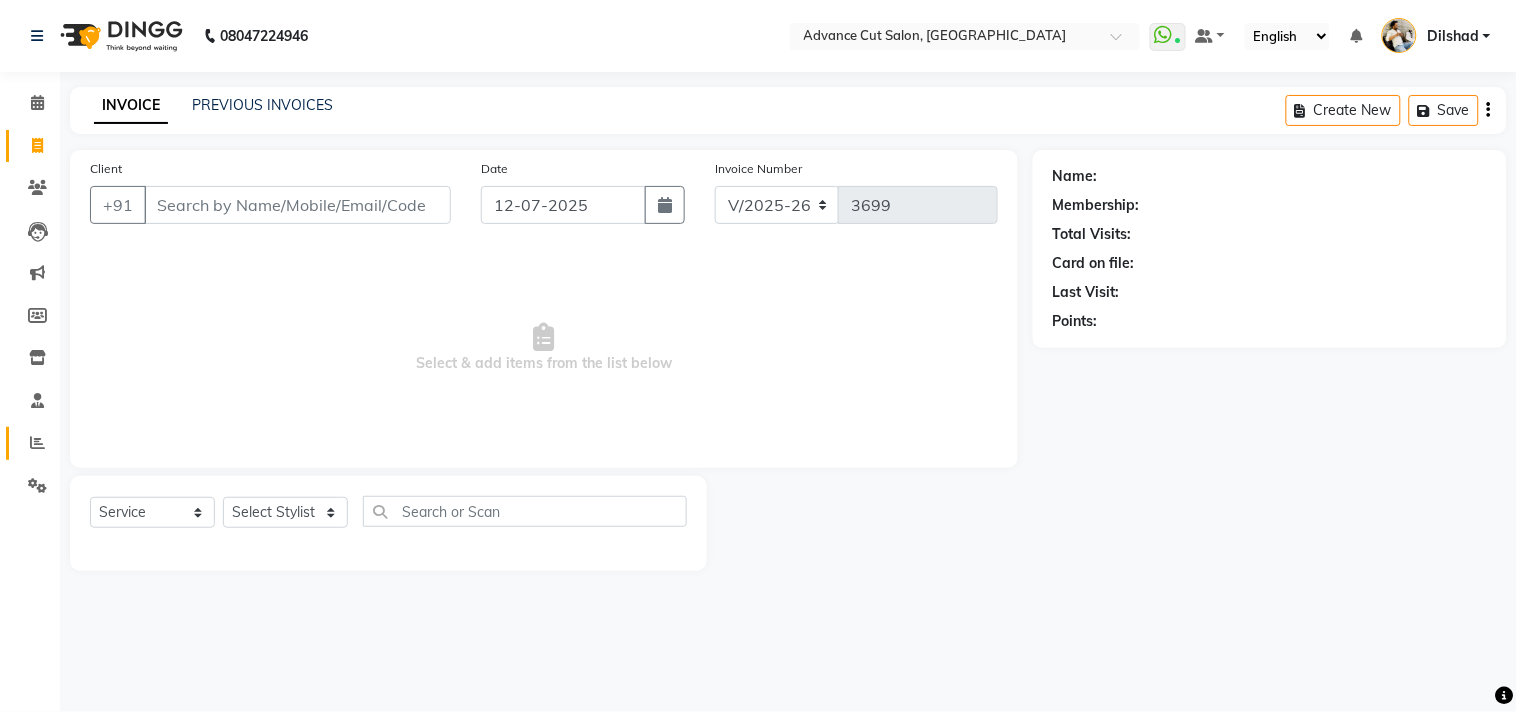 click on "Reports" 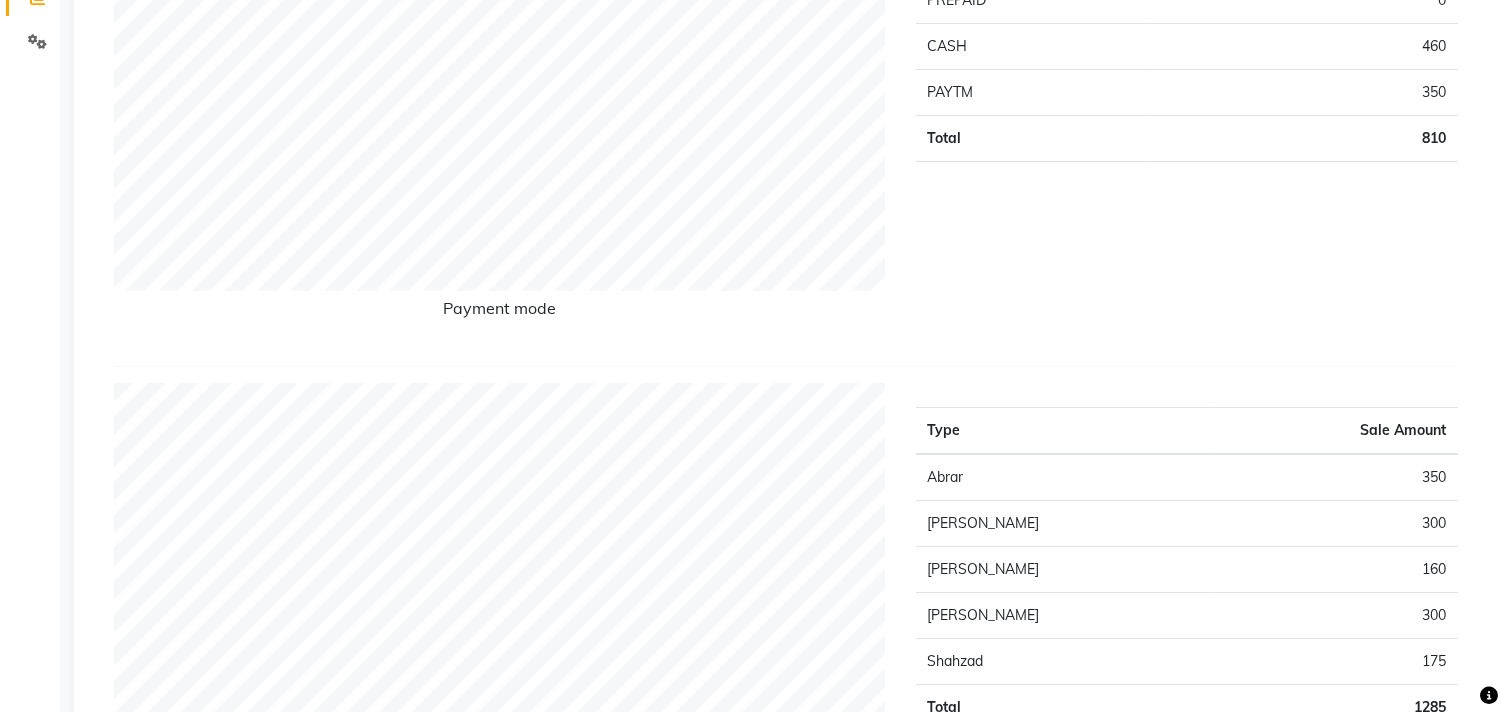 scroll, scrollTop: 0, scrollLeft: 0, axis: both 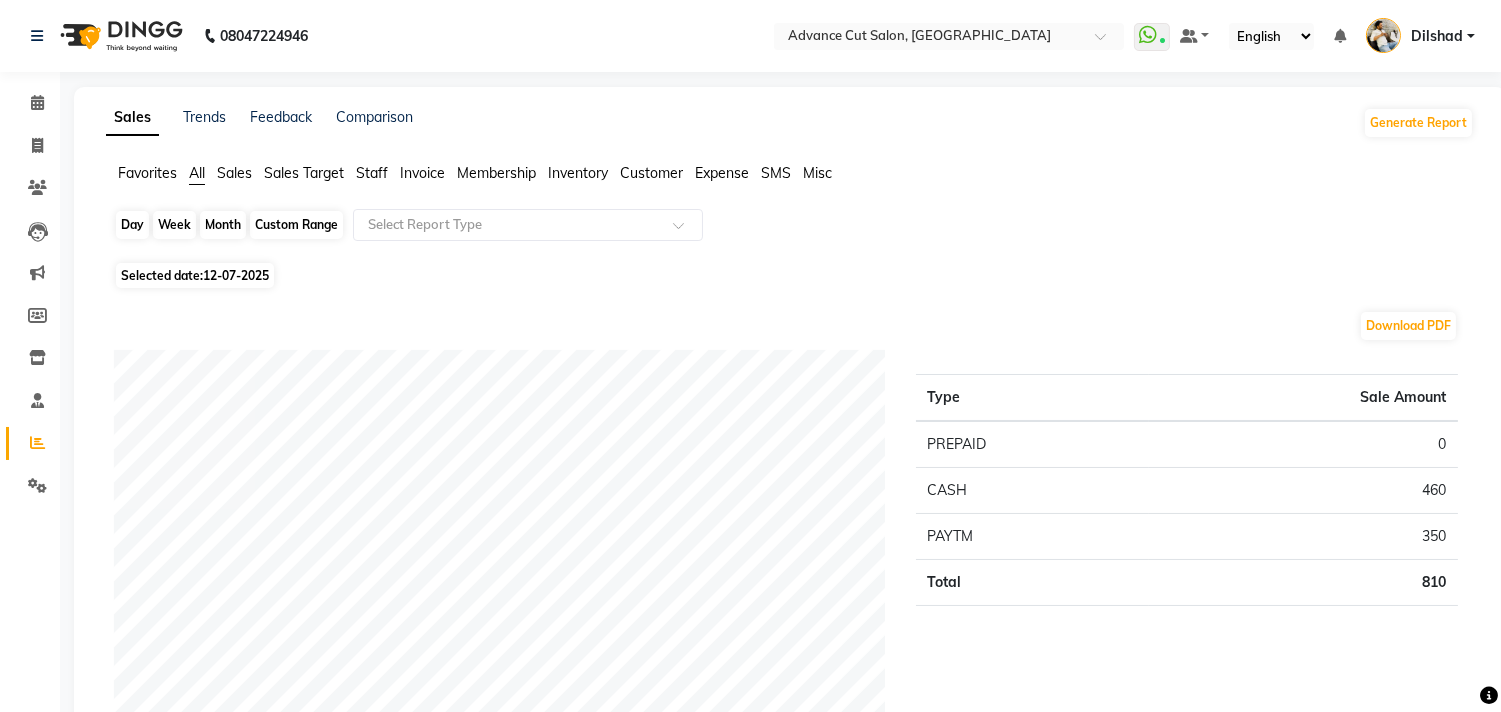 click on "Day" 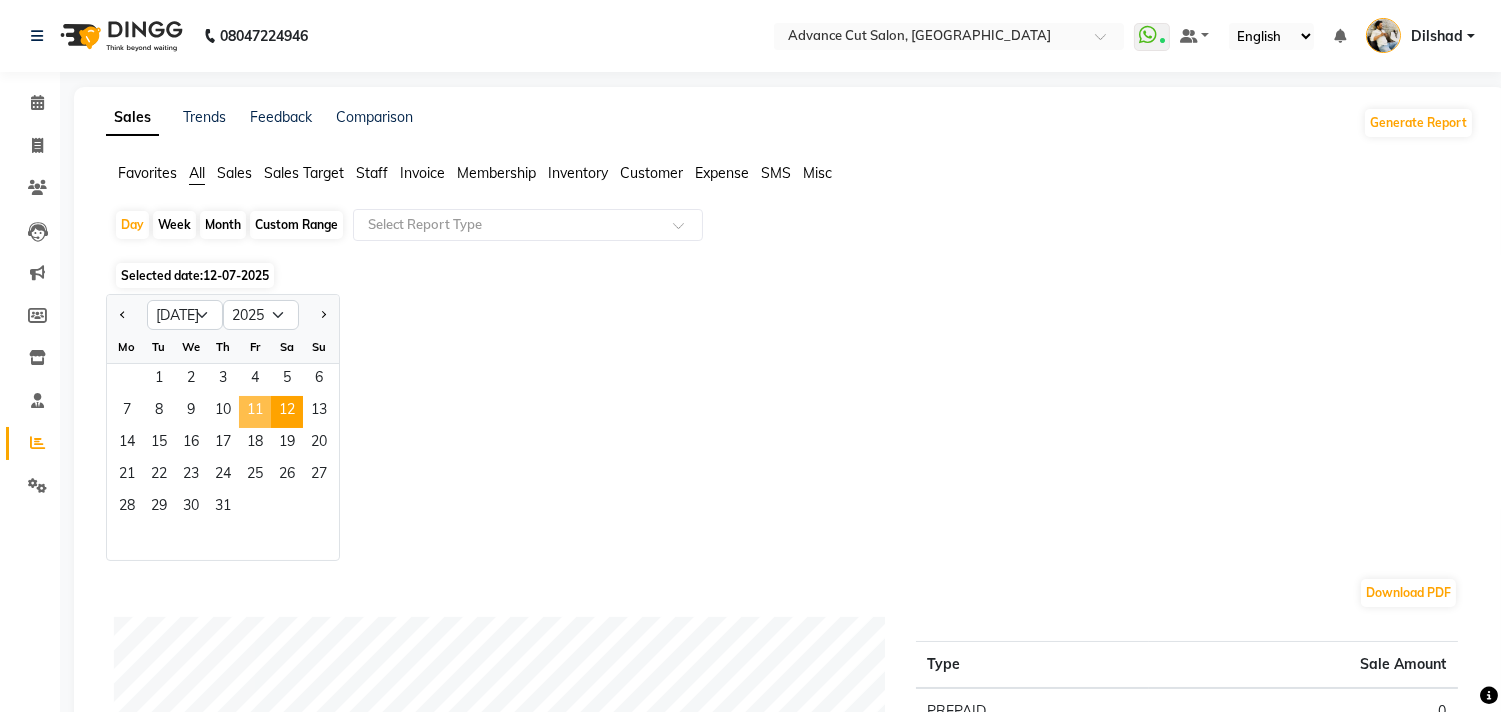 click on "11" 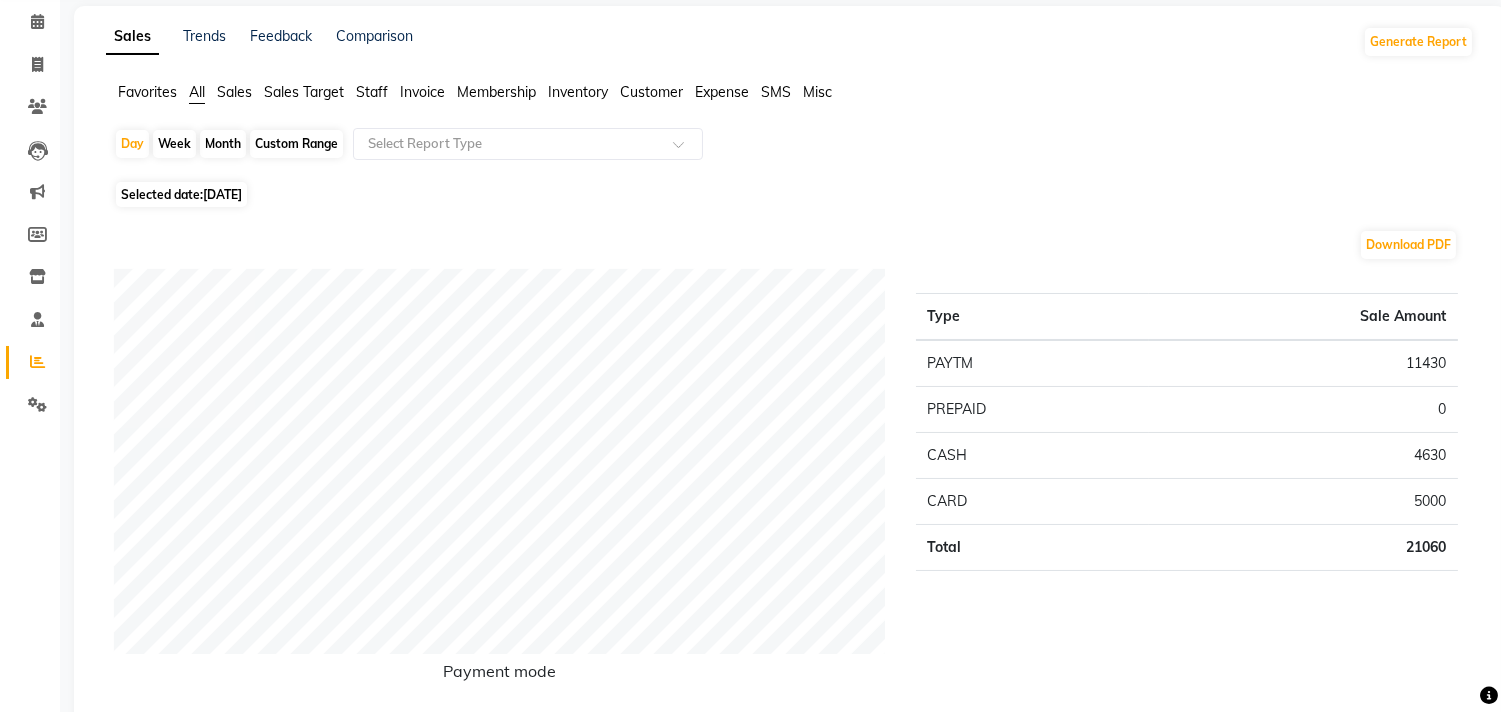 scroll, scrollTop: 0, scrollLeft: 0, axis: both 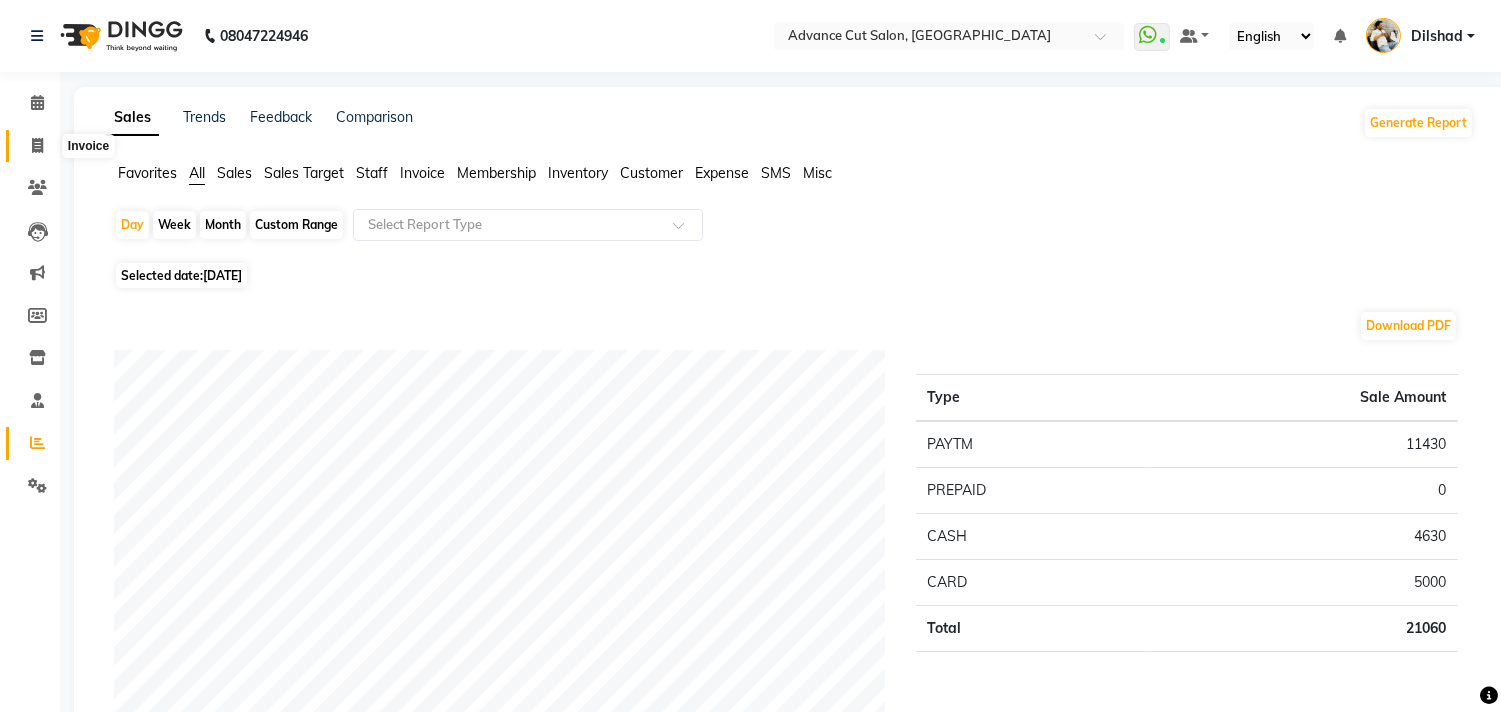 click 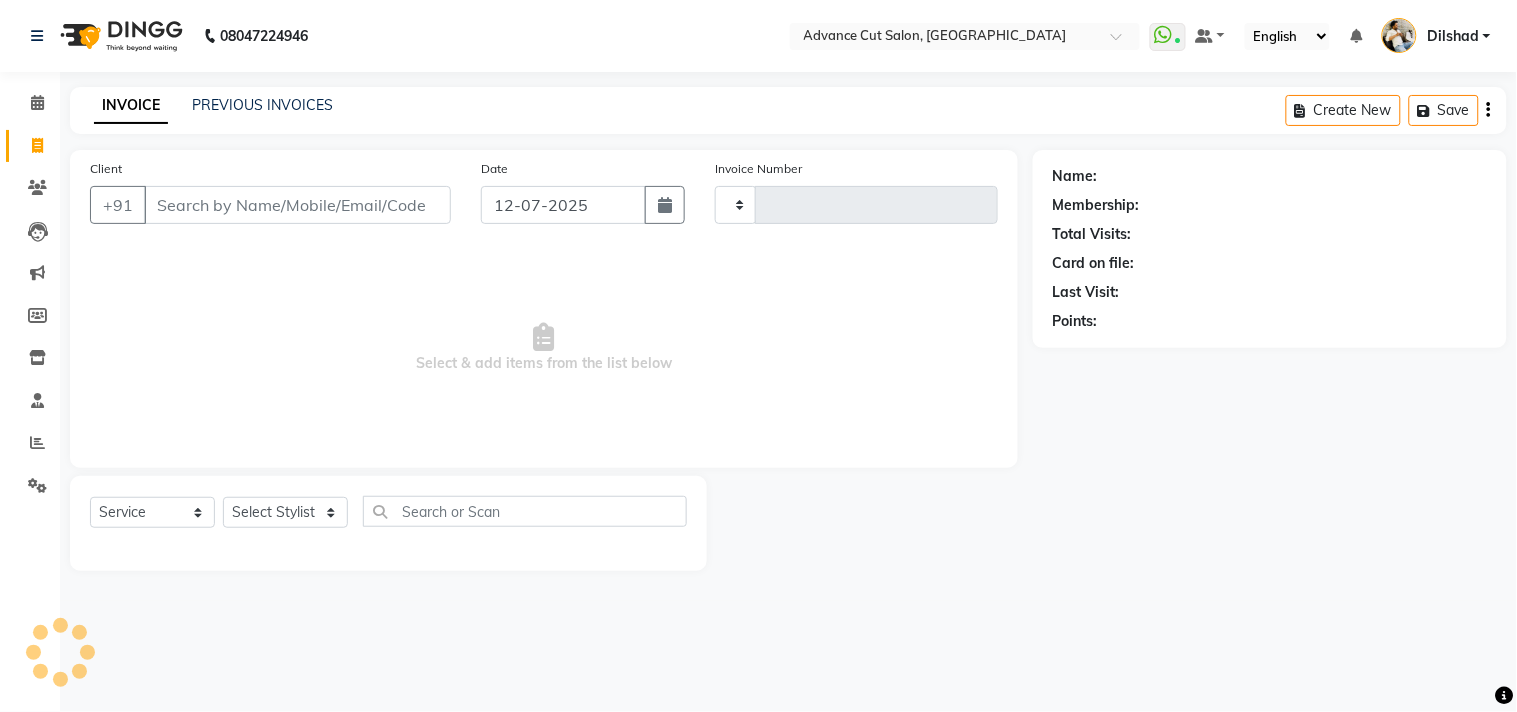 type on "3699" 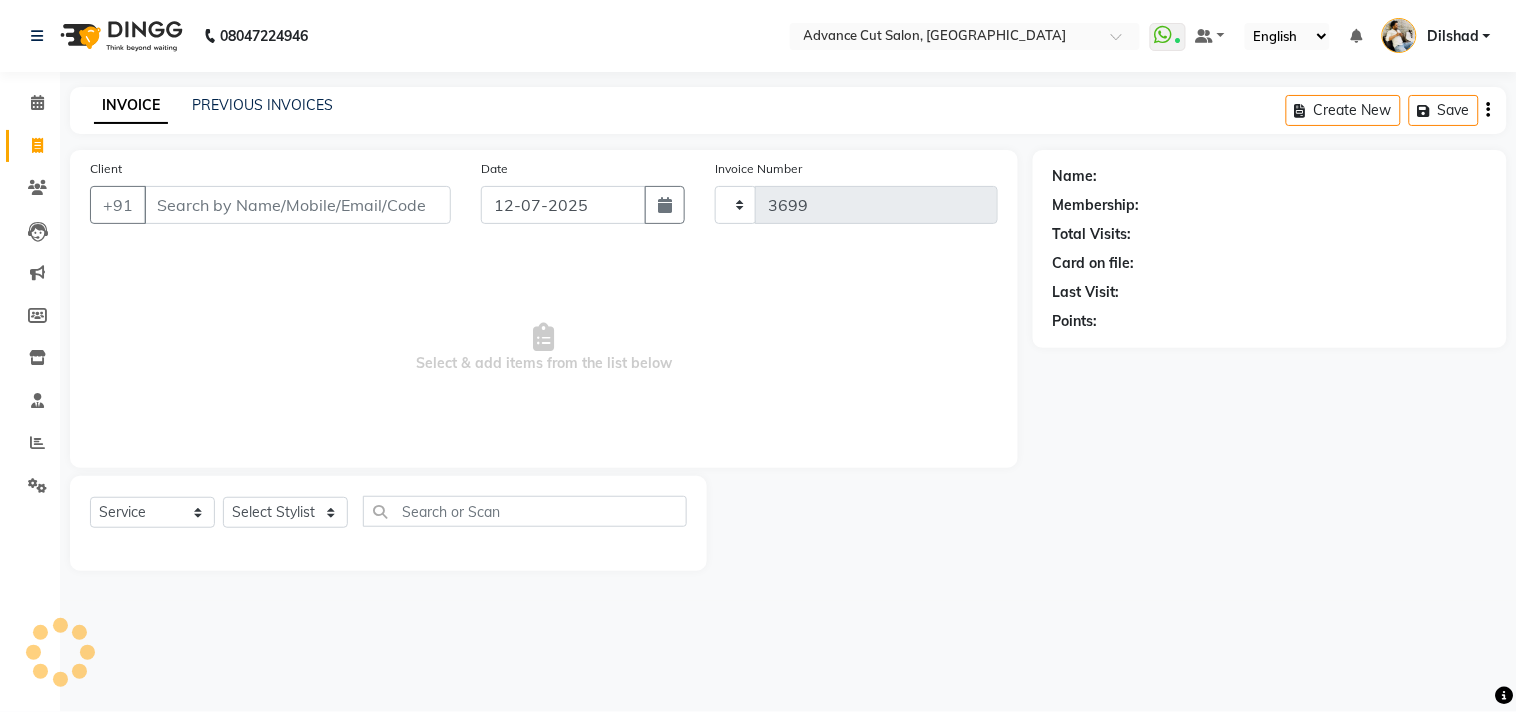 select on "922" 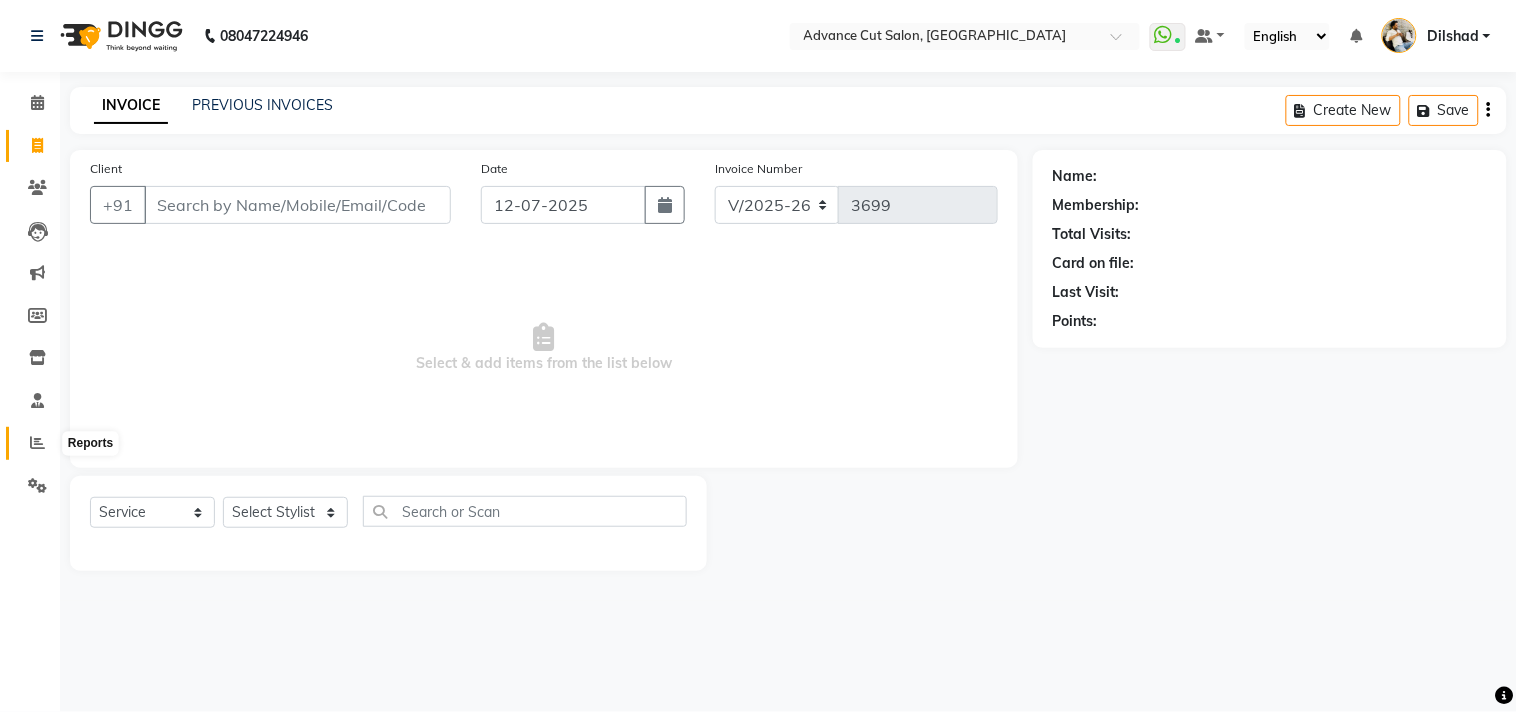 drag, startPoint x: 36, startPoint y: 441, endPoint x: 53, endPoint y: 434, distance: 18.384777 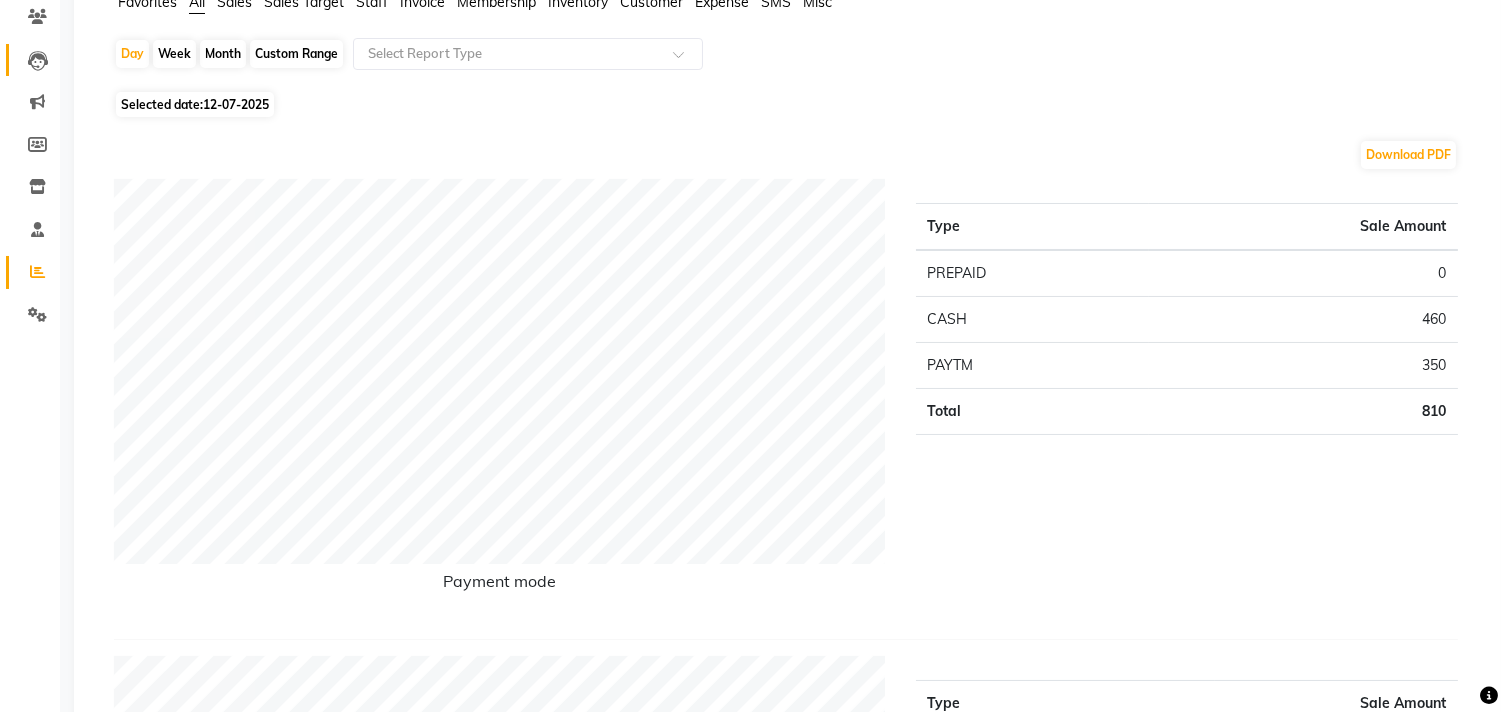 scroll, scrollTop: 0, scrollLeft: 0, axis: both 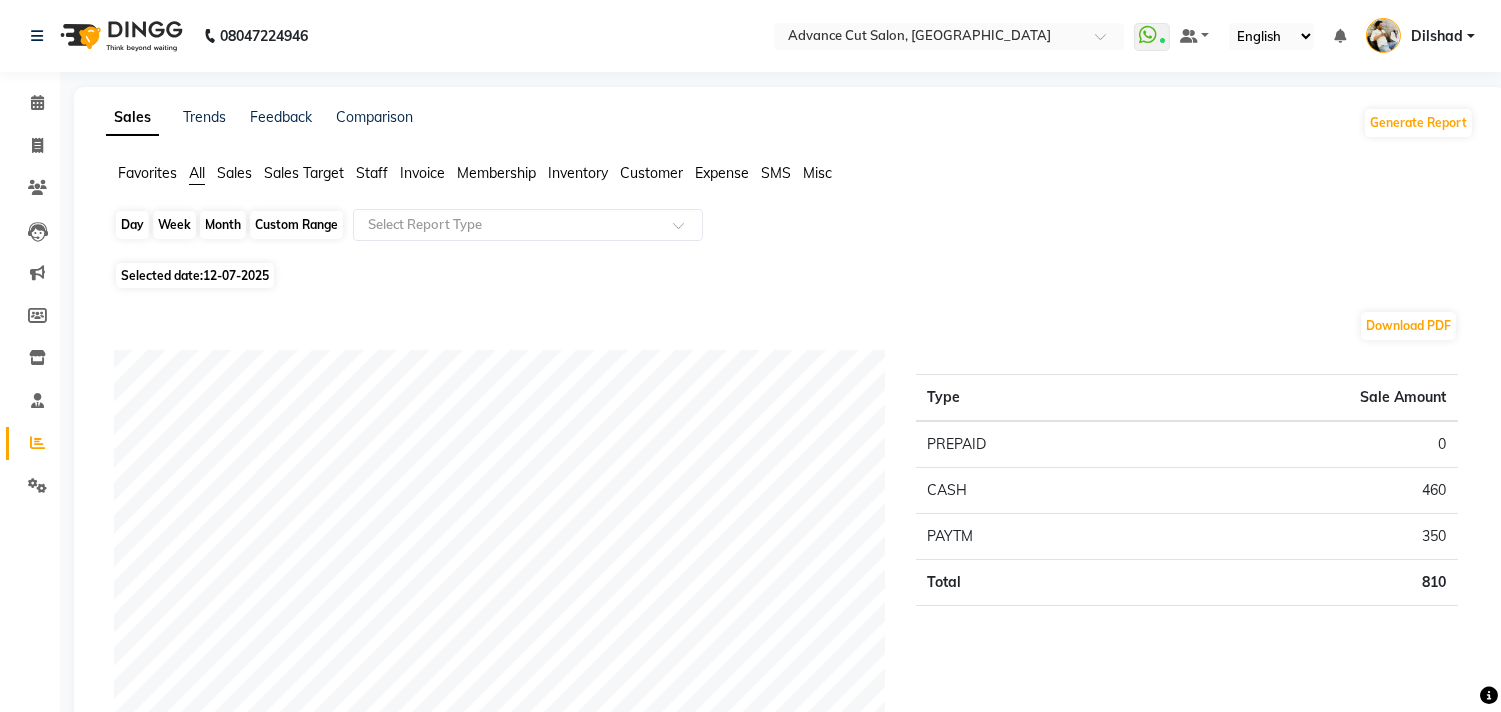 click on "Day" 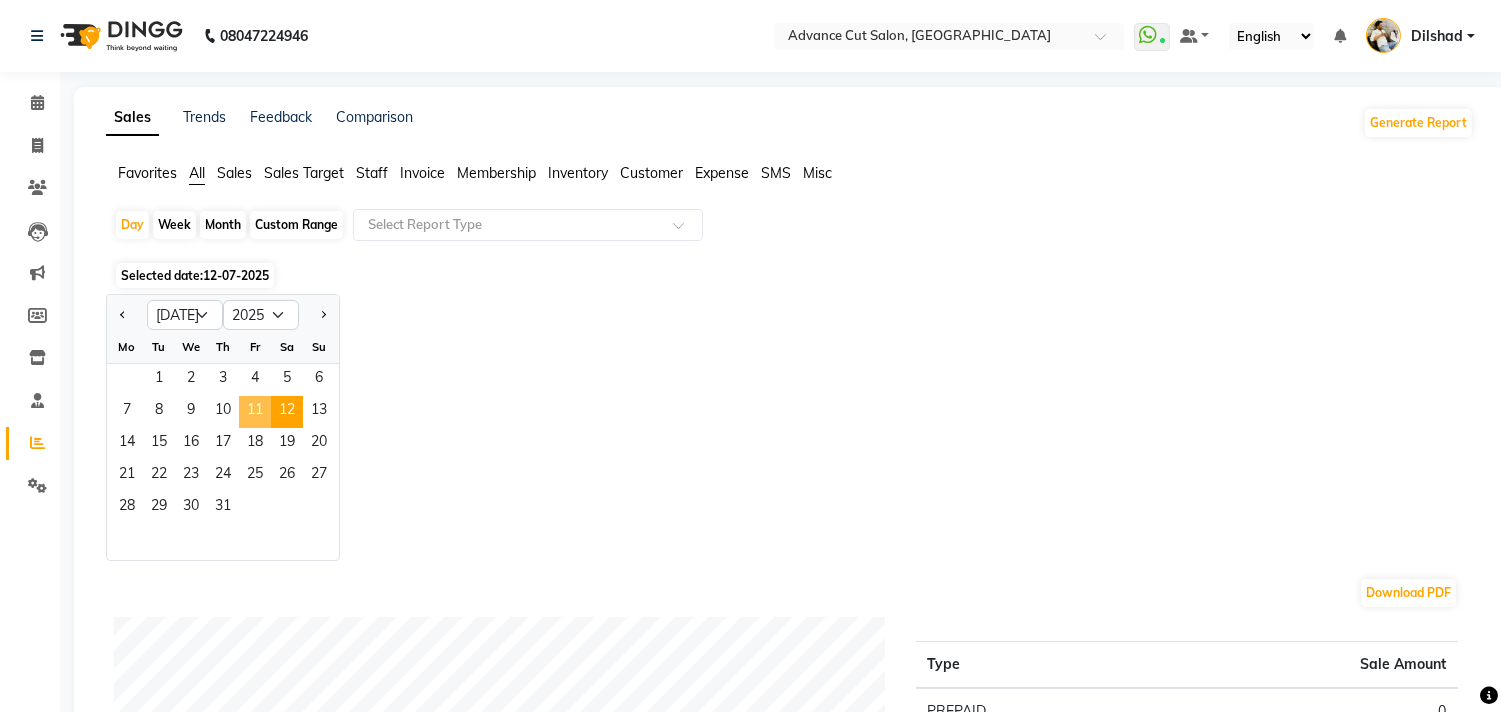 click on "11" 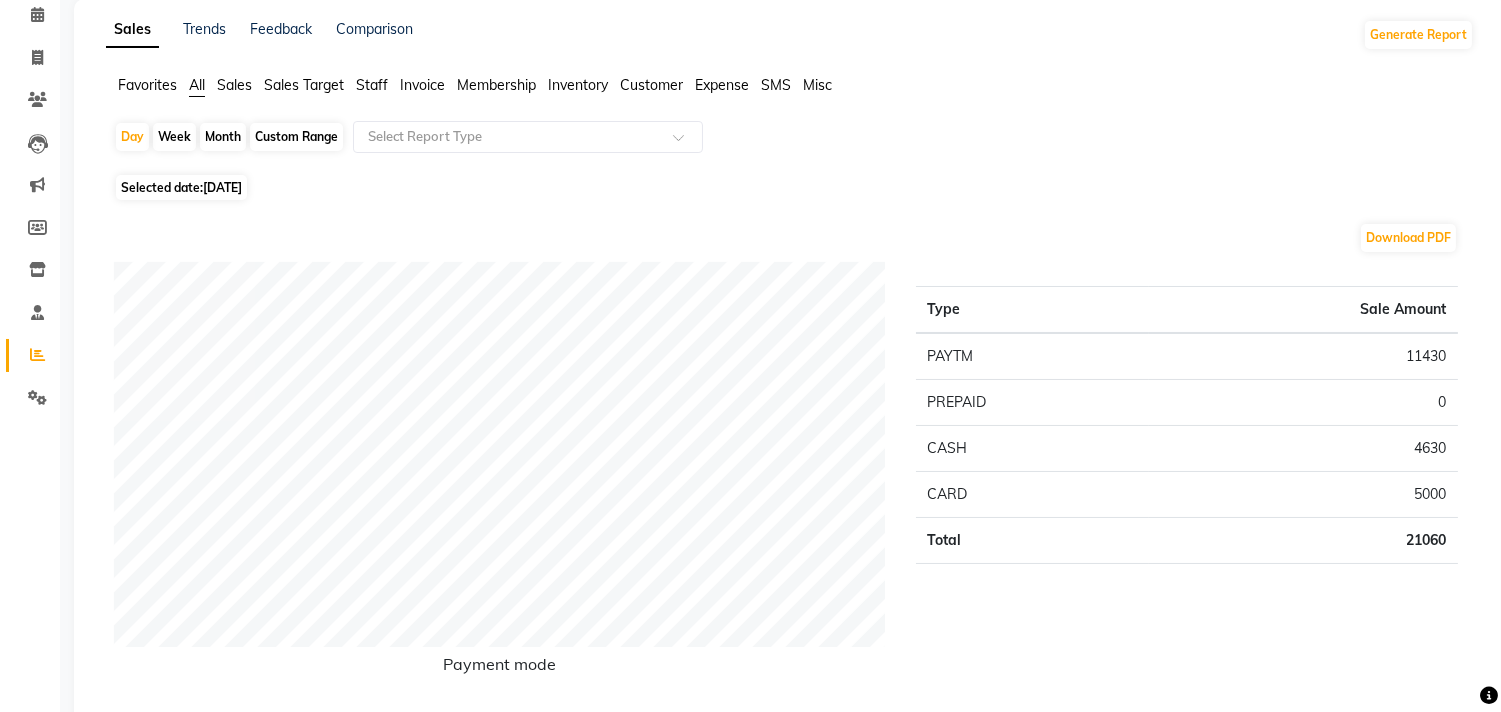scroll, scrollTop: 0, scrollLeft: 0, axis: both 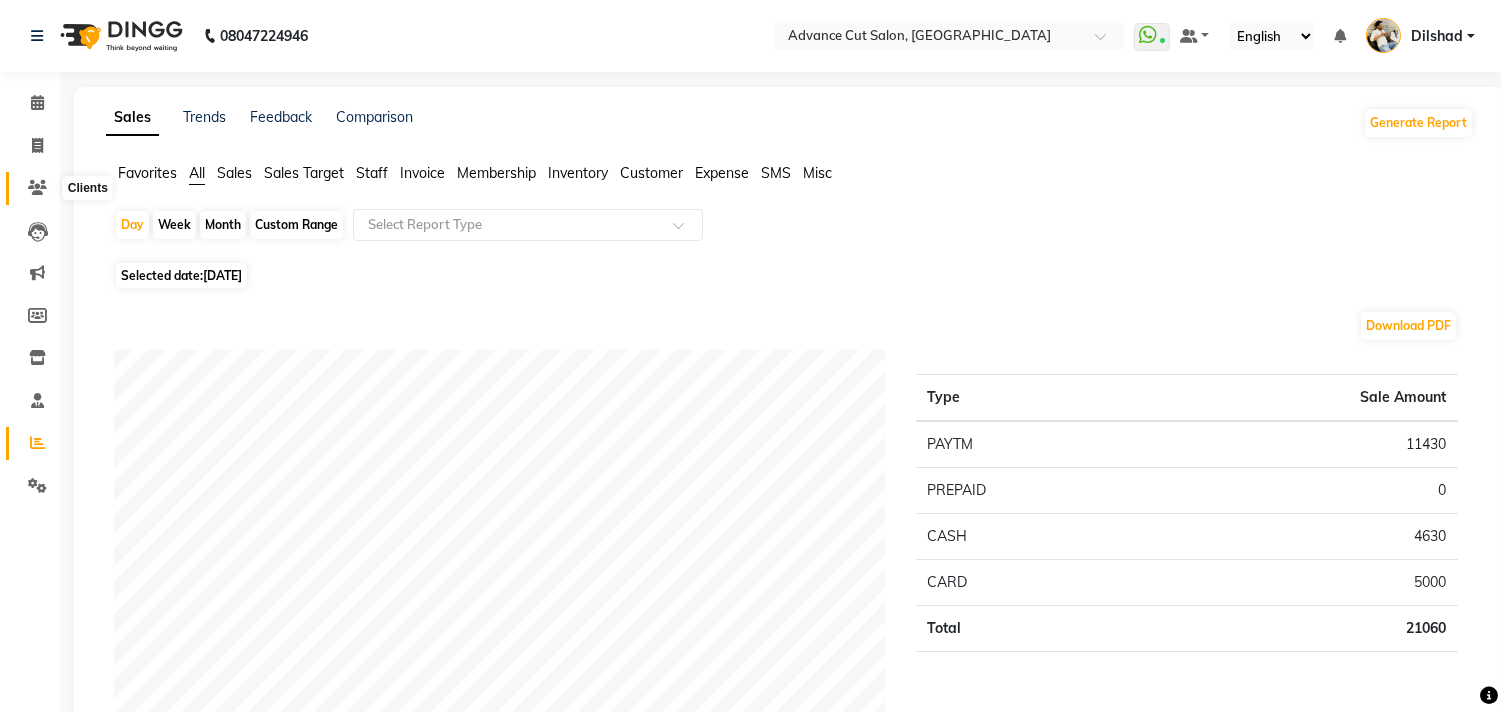click 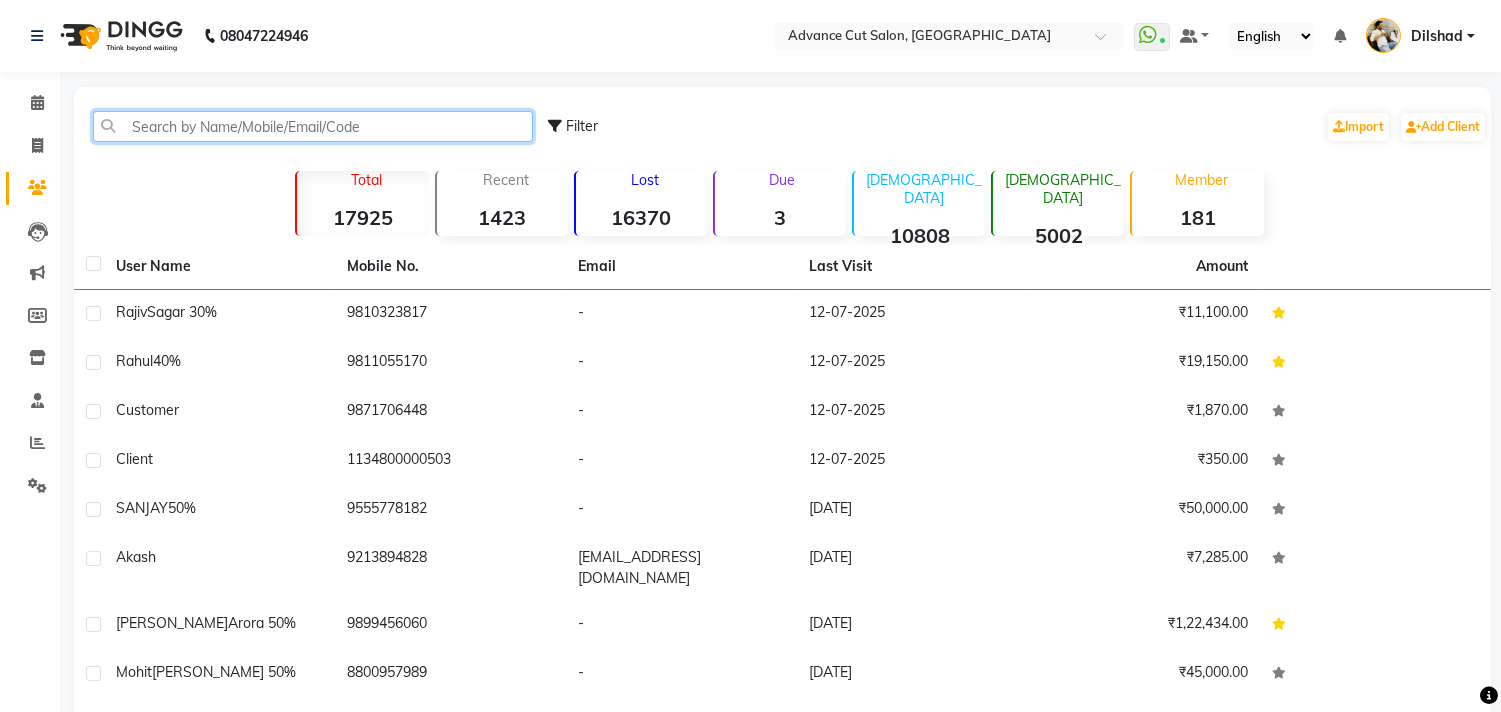 click 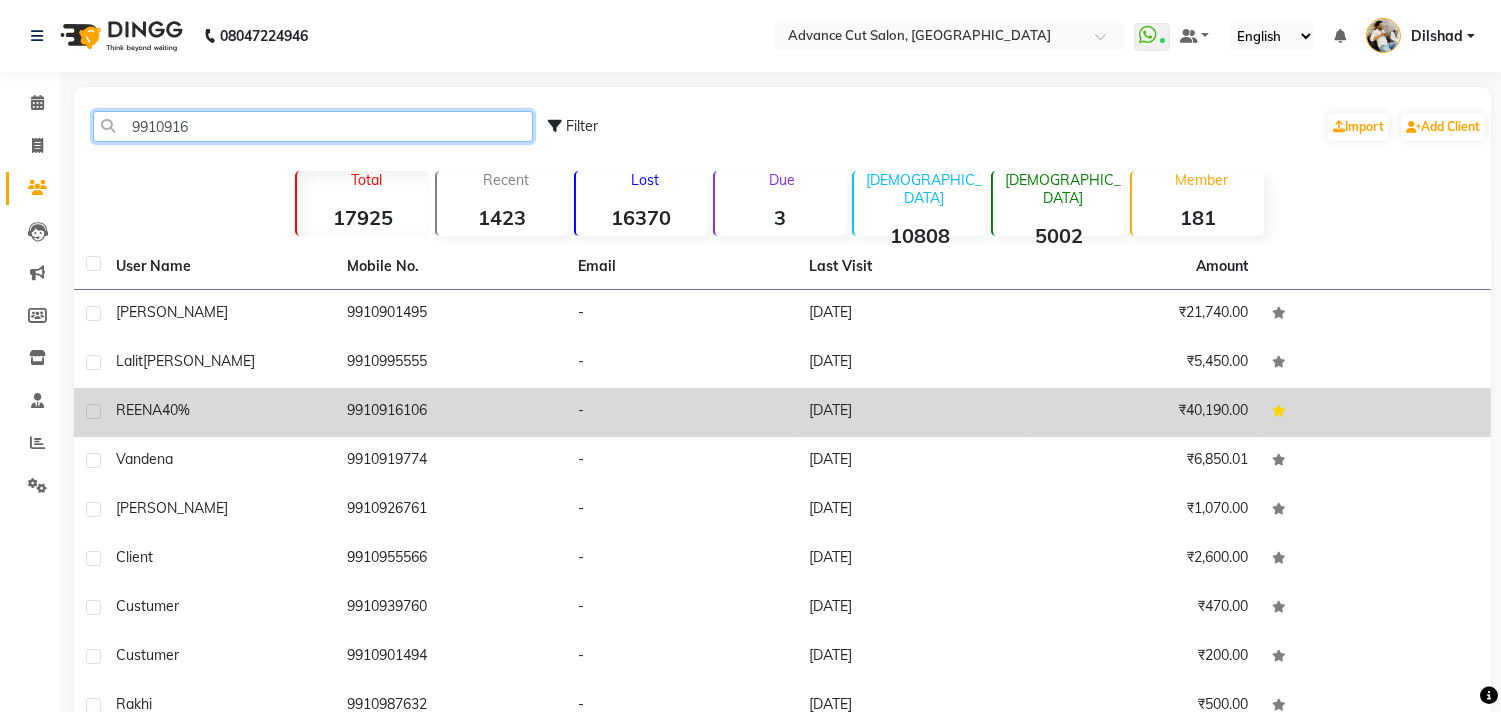 type on "9910916" 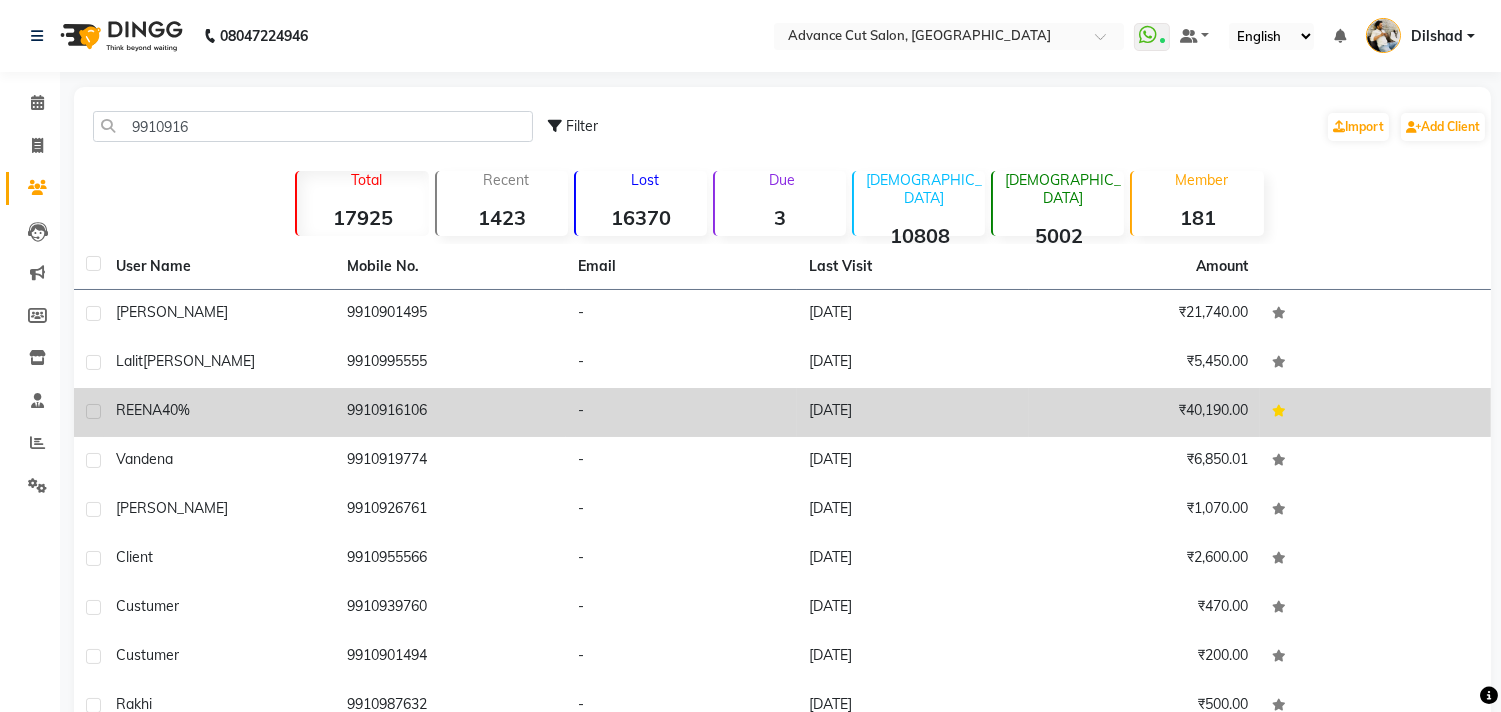 click on "9910916106" 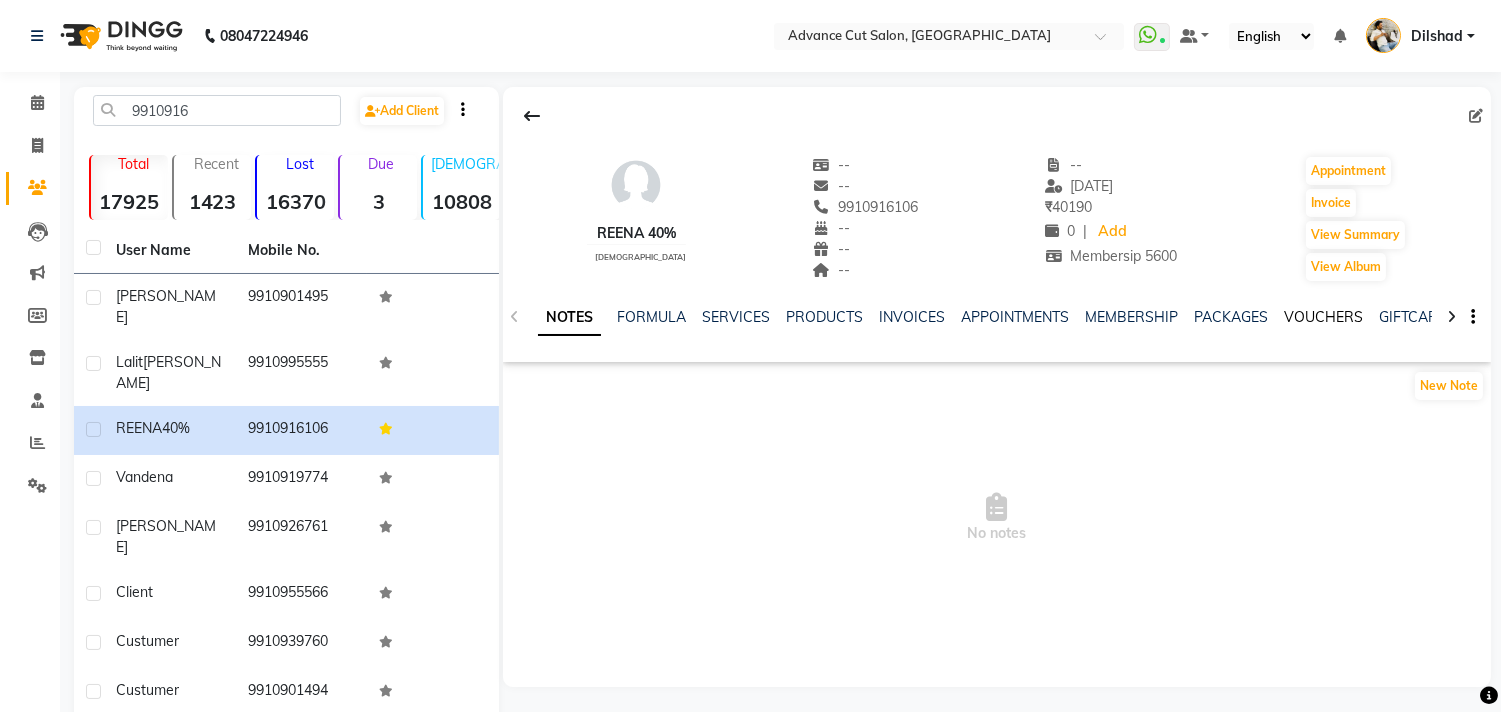 click on "VOUCHERS" 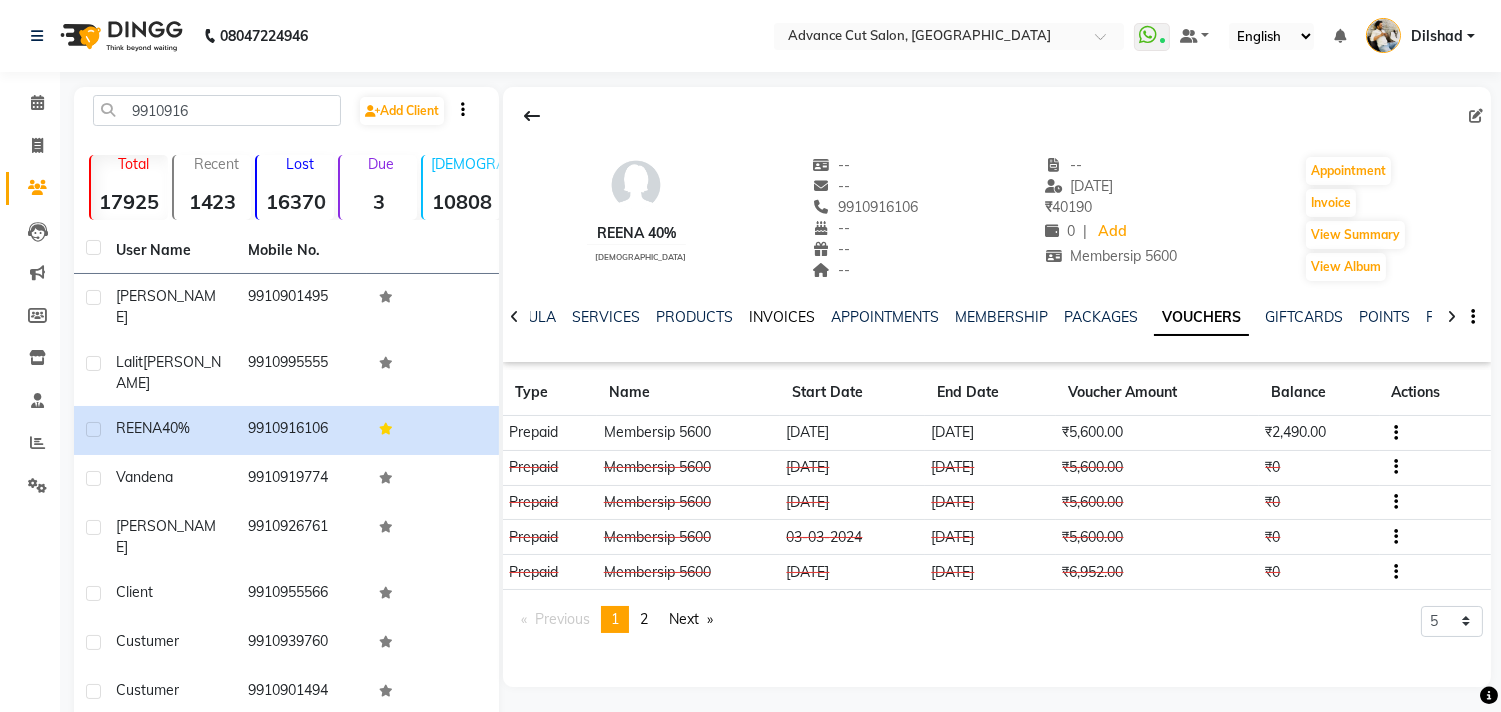 click on "INVOICES" 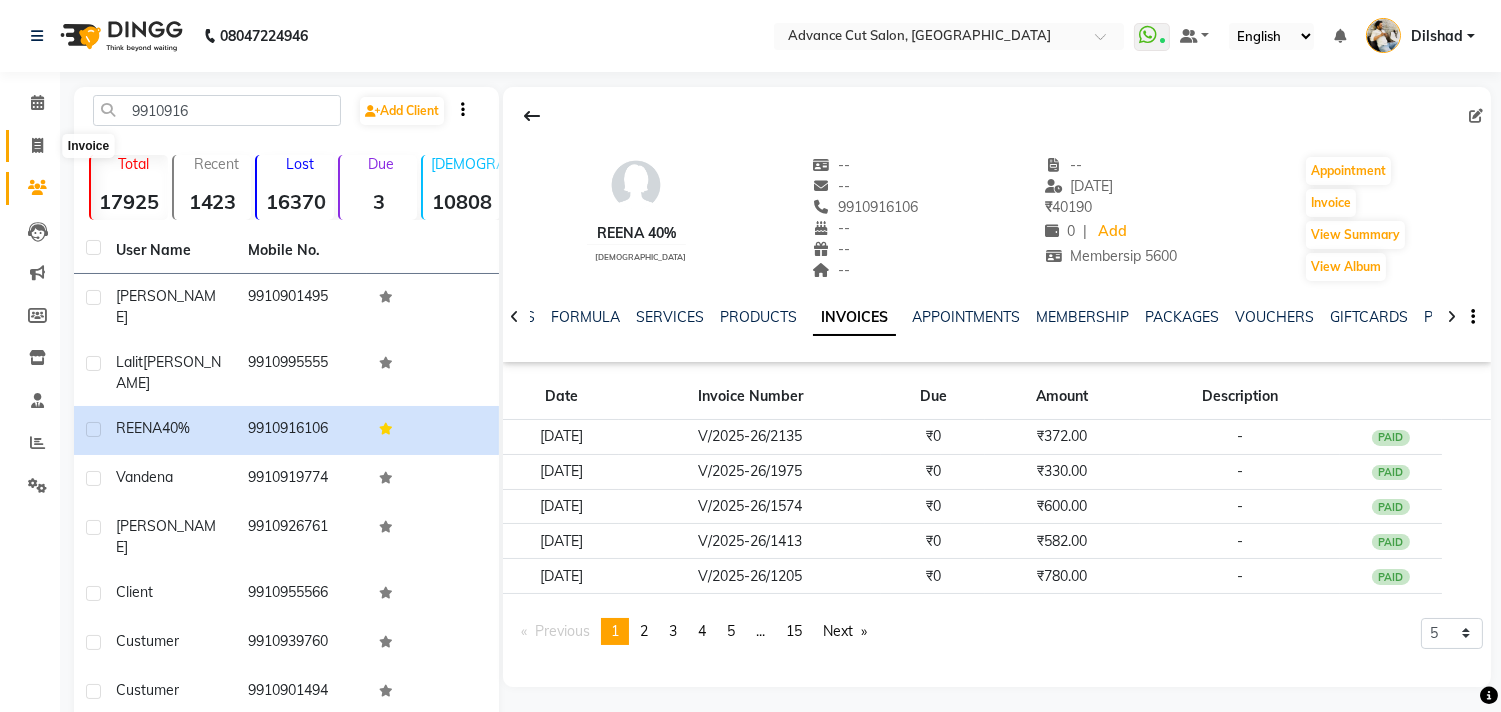 click 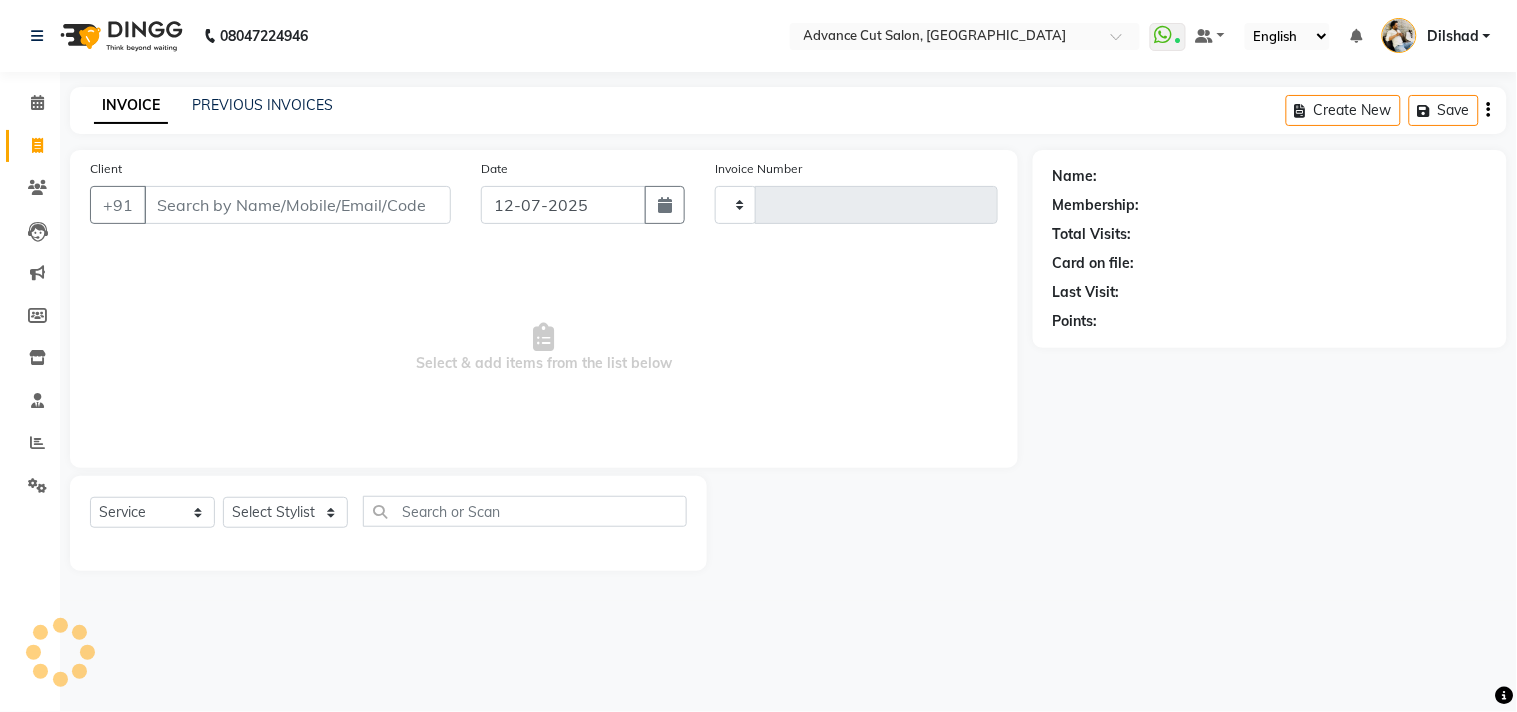 type on "3699" 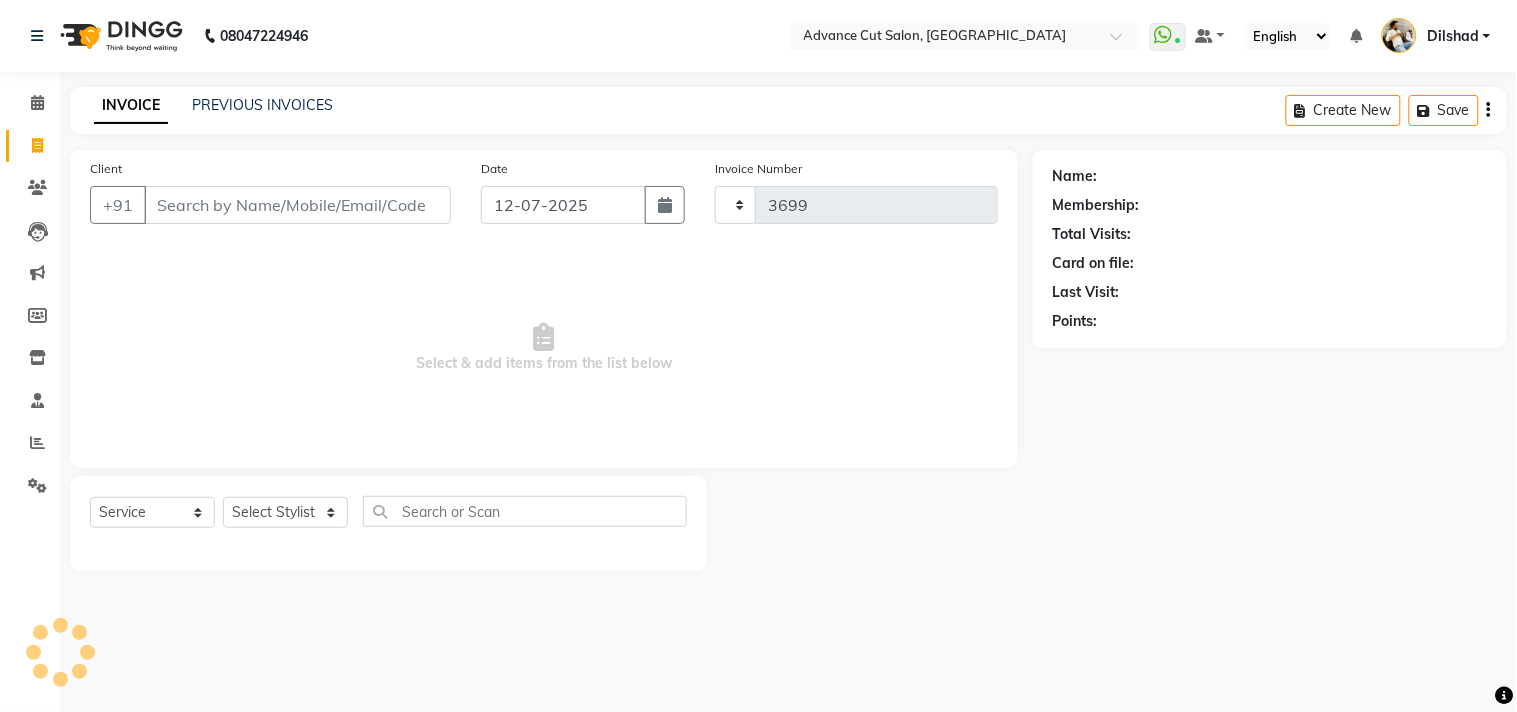 select on "922" 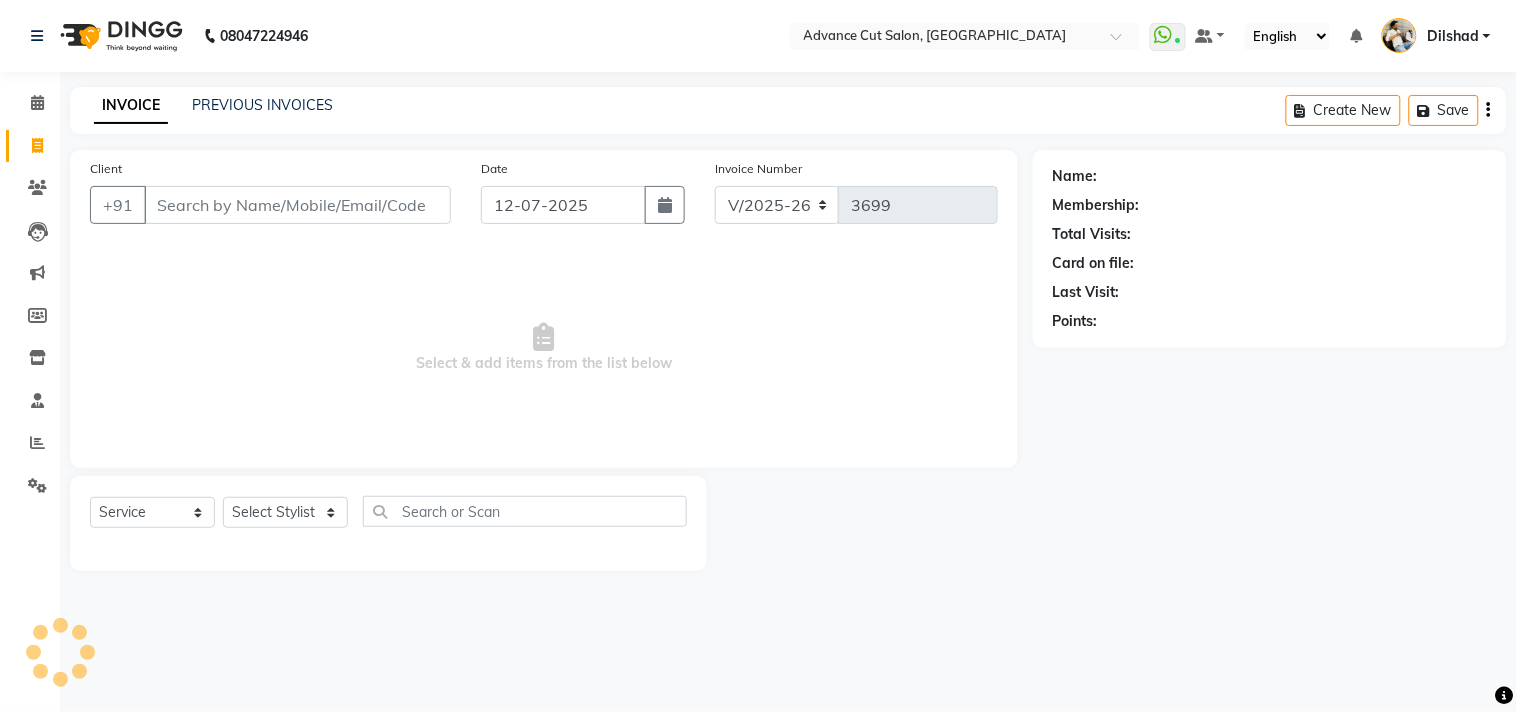 click on "INVOICE PREVIOUS INVOICES Create New   Save" 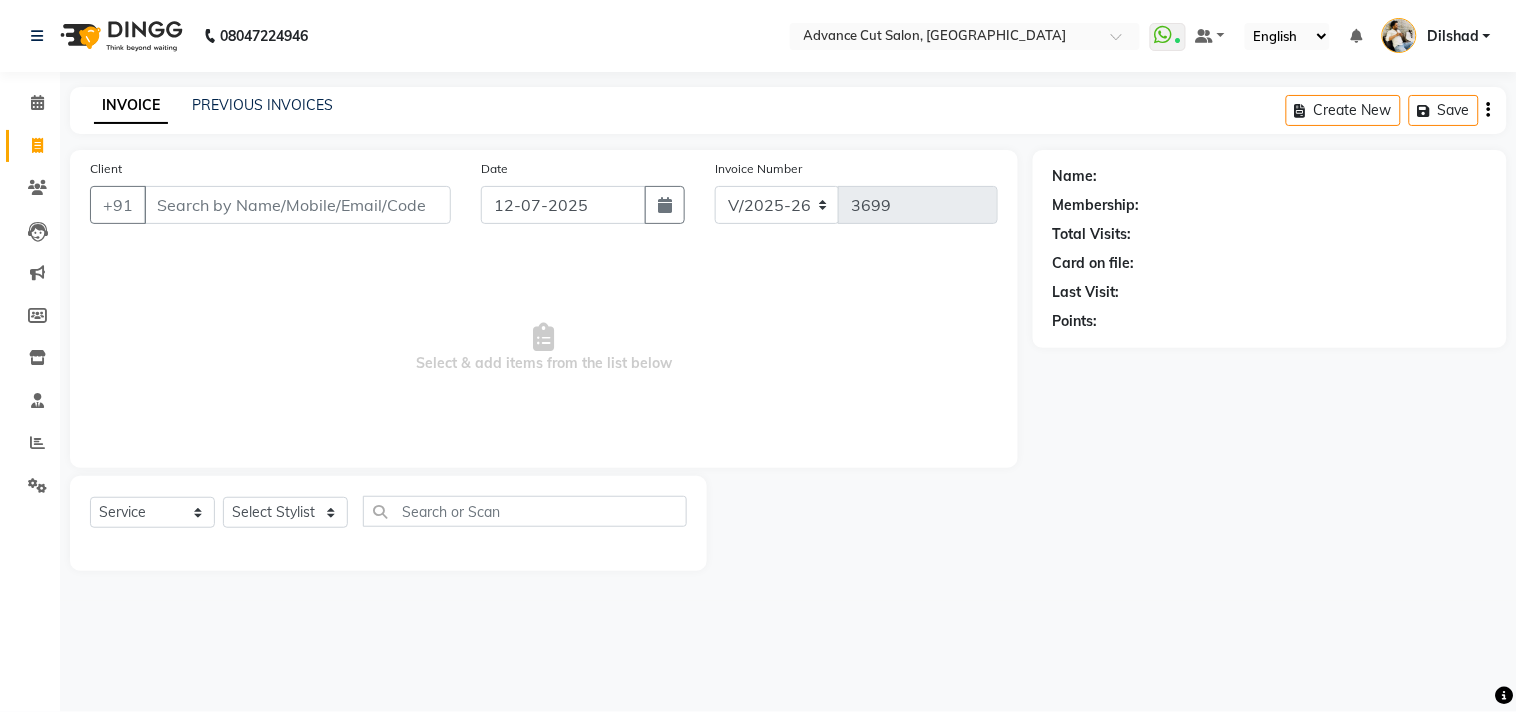click on "INVOICE PREVIOUS INVOICES Create New   Save" 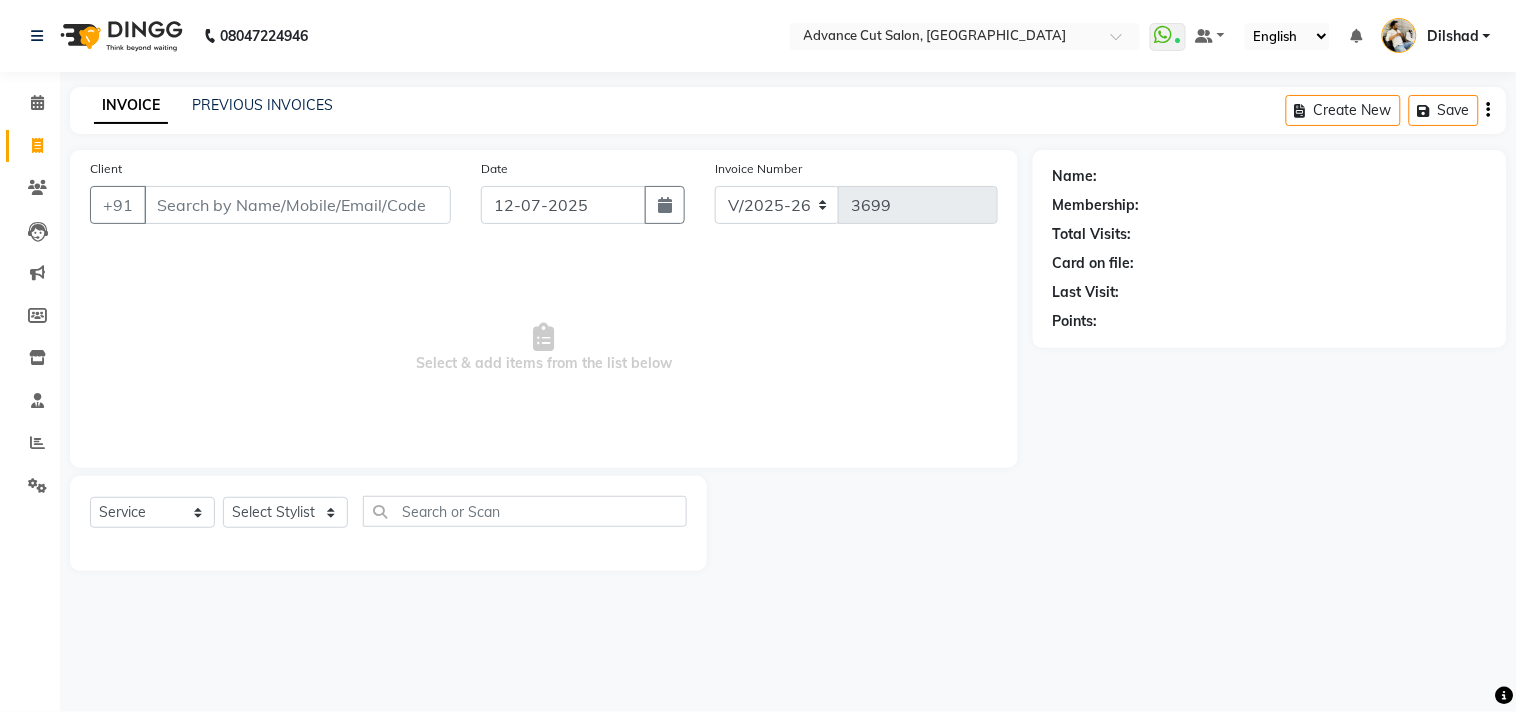 click on "INVOICE PREVIOUS INVOICES Create New   Save" 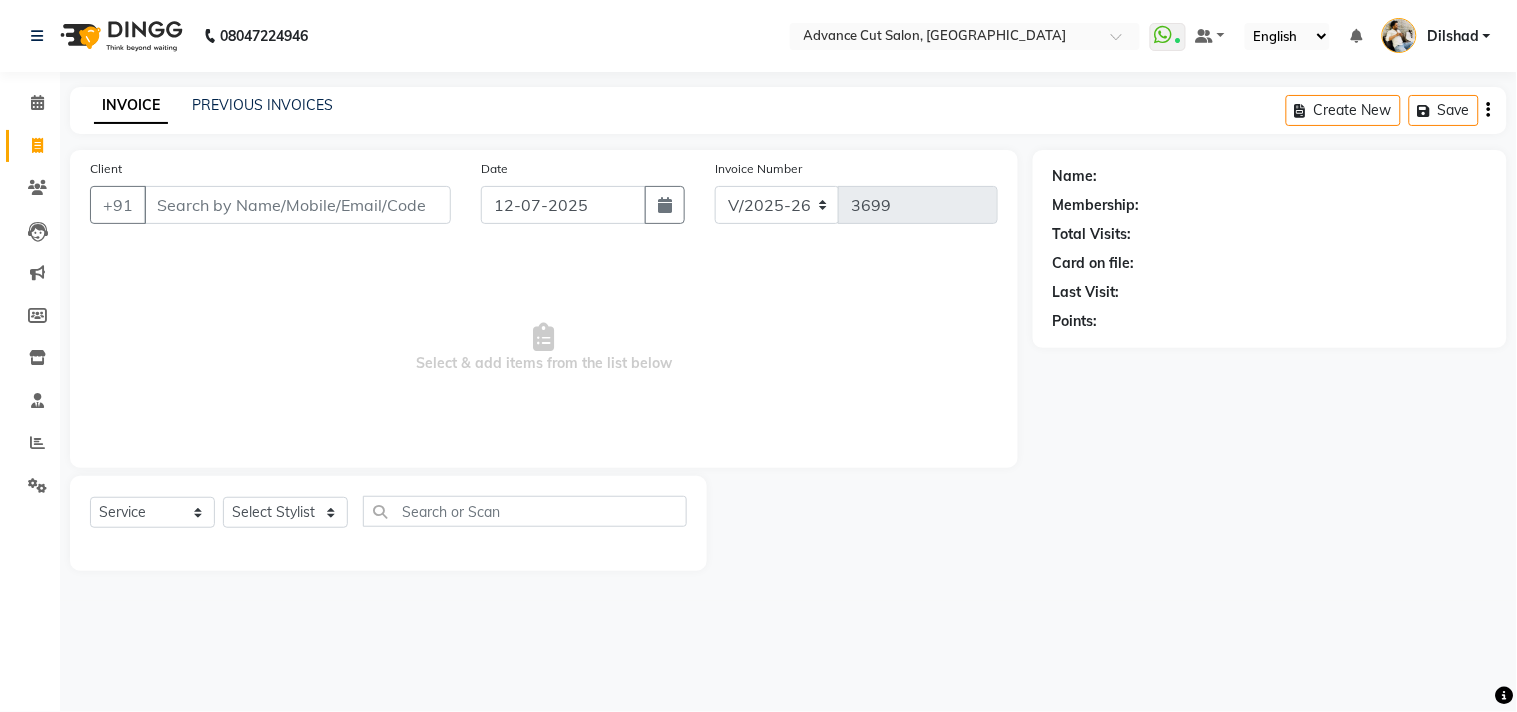 click on "INVOICE PREVIOUS INVOICES Create New   Save" 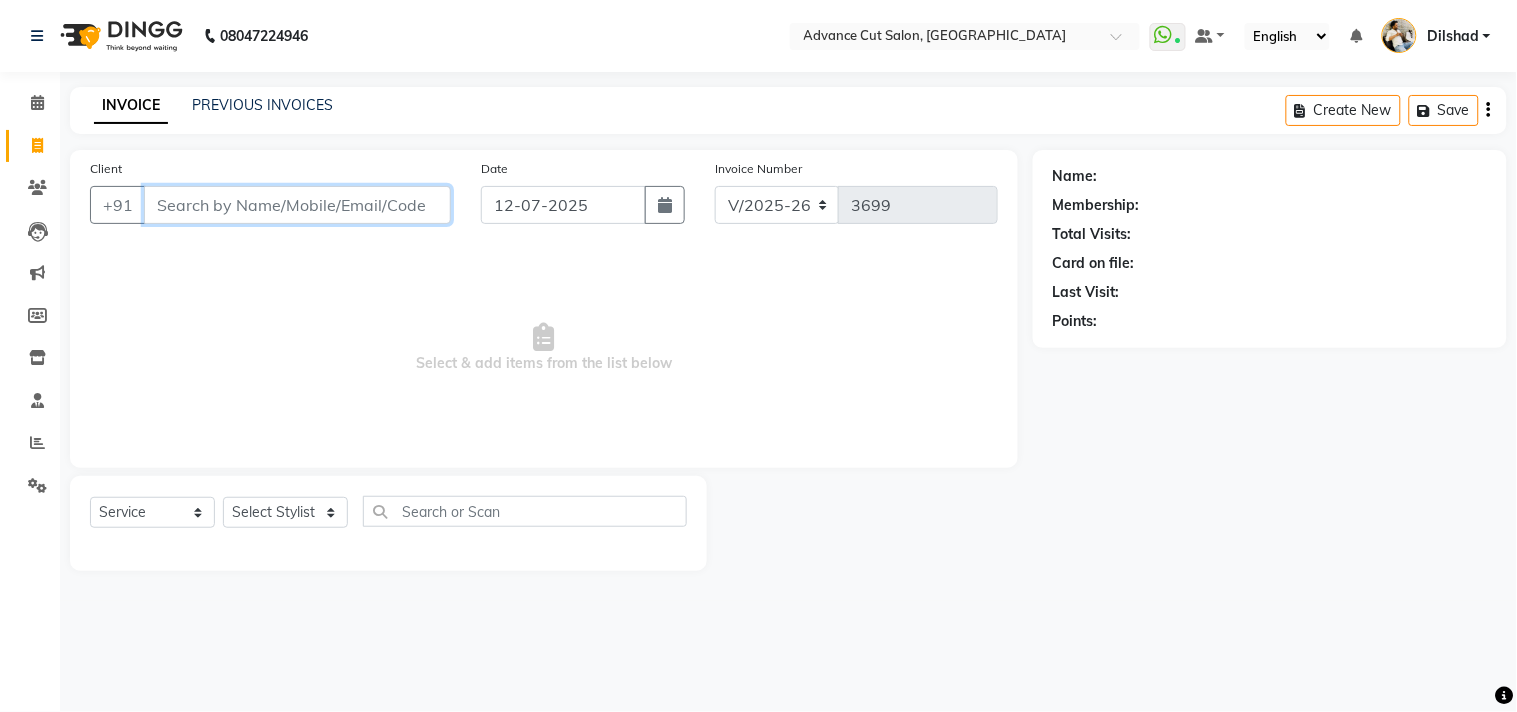 click on "Client" at bounding box center (297, 205) 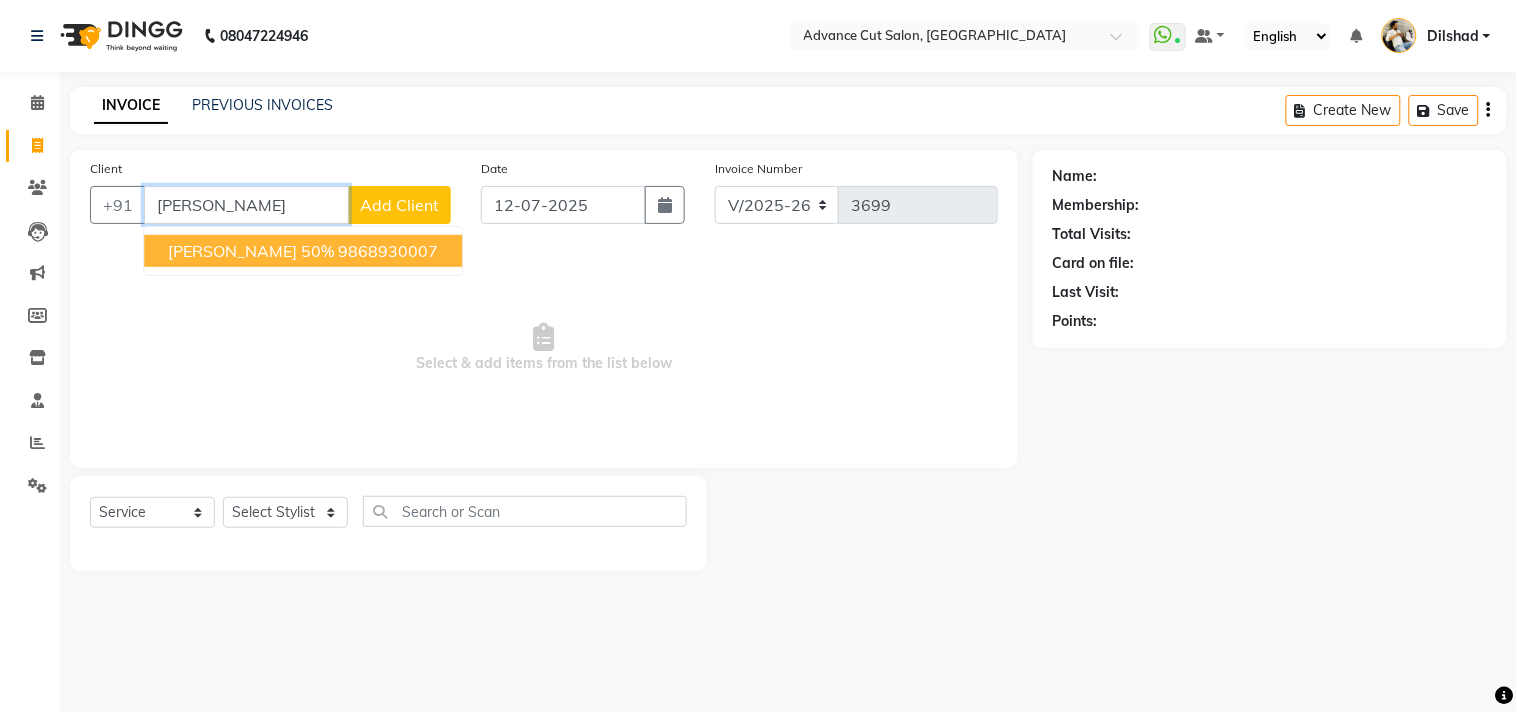 click on "Amit Kataria 50%" at bounding box center [251, 251] 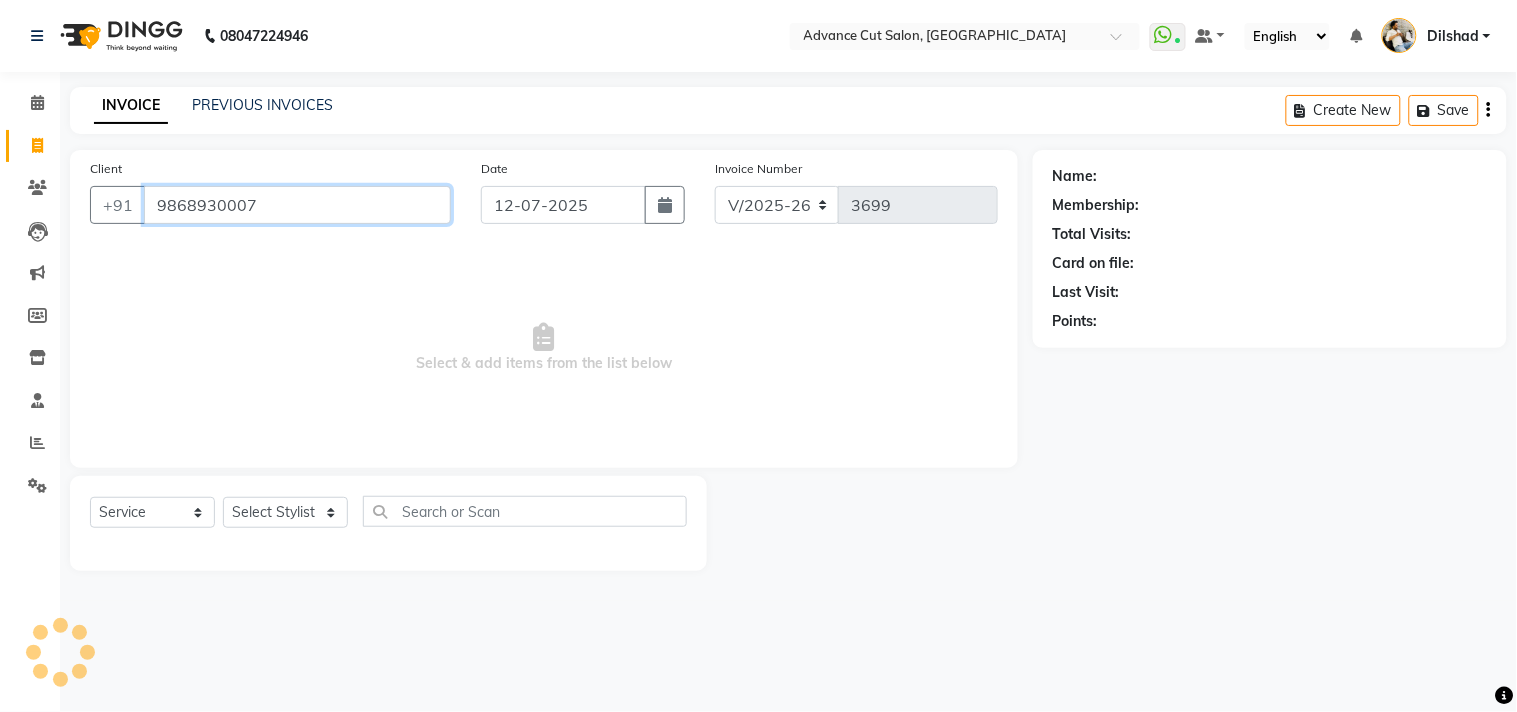 type on "9868930007" 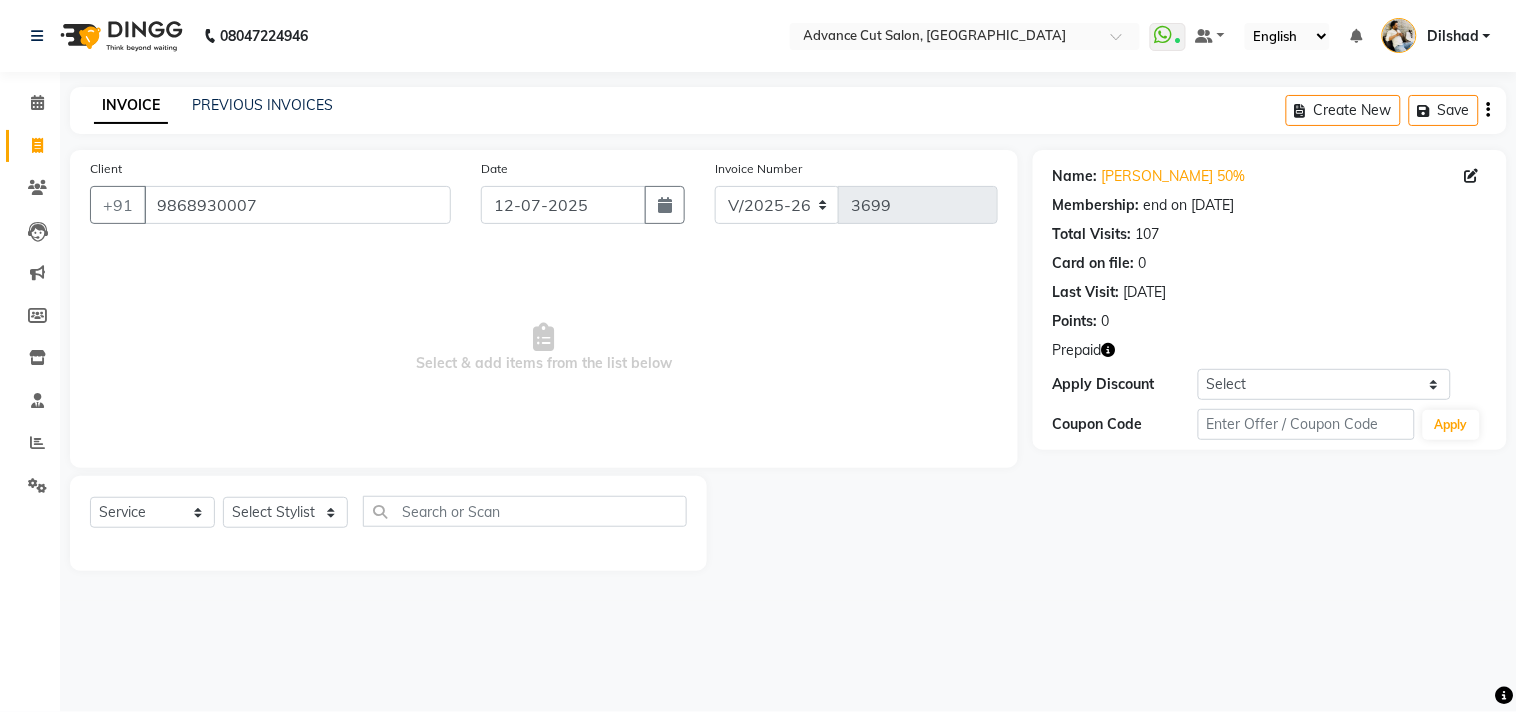 click on "Select  Service  Product  Membership  Package Voucher Prepaid Gift Card  Select Stylist Abrar Alam Avinash Dilshad Lallan Meenu Nabeel Nafeesh Ahmad Naved O.P. Sharma  Pryag Sahil Samar Shahzad  SHWETA SINGH Zarina" 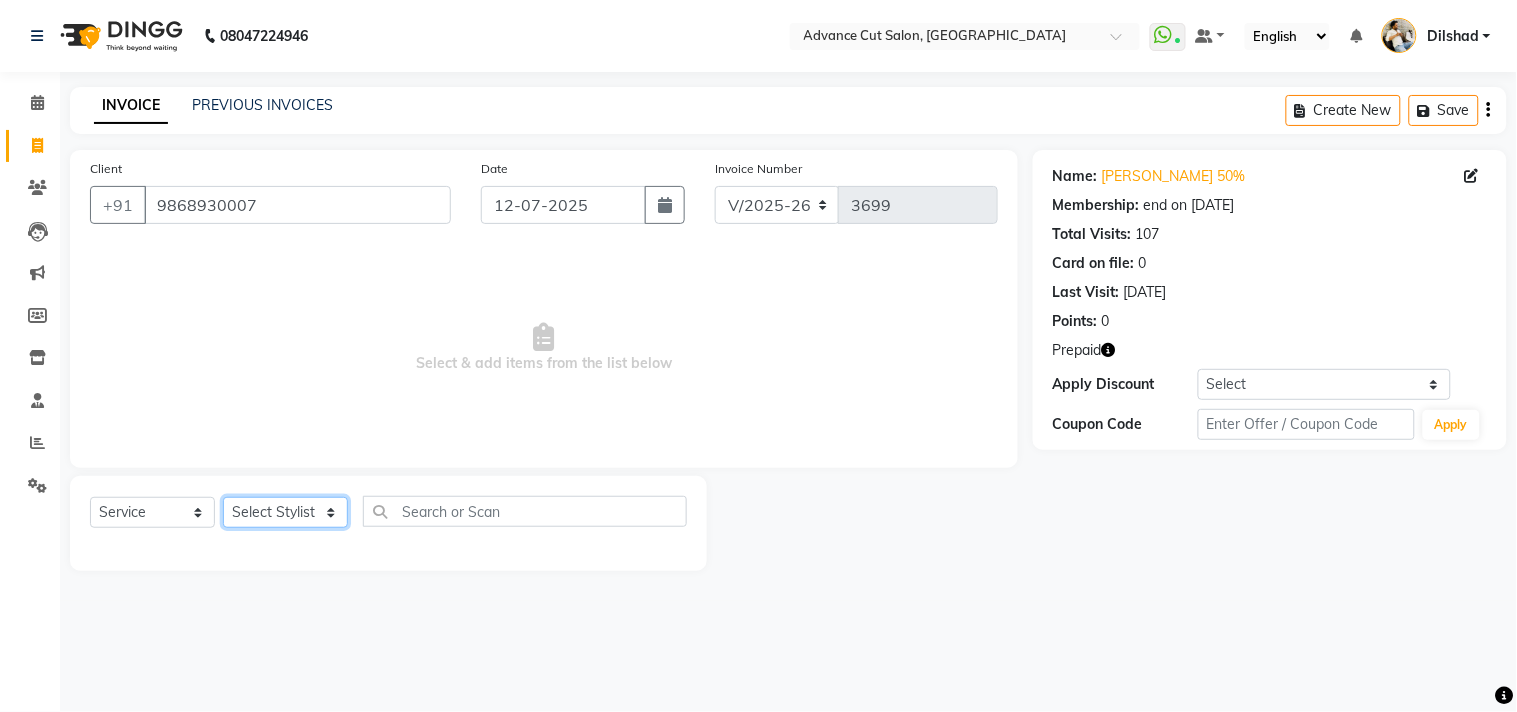 click on "Select Stylist [PERSON_NAME] Avinash Dilshad [PERSON_NAME] [PERSON_NAME] [PERSON_NAME] [PERSON_NAME]  [PERSON_NAME] [PERSON_NAME]  [PERSON_NAME] [PERSON_NAME]" 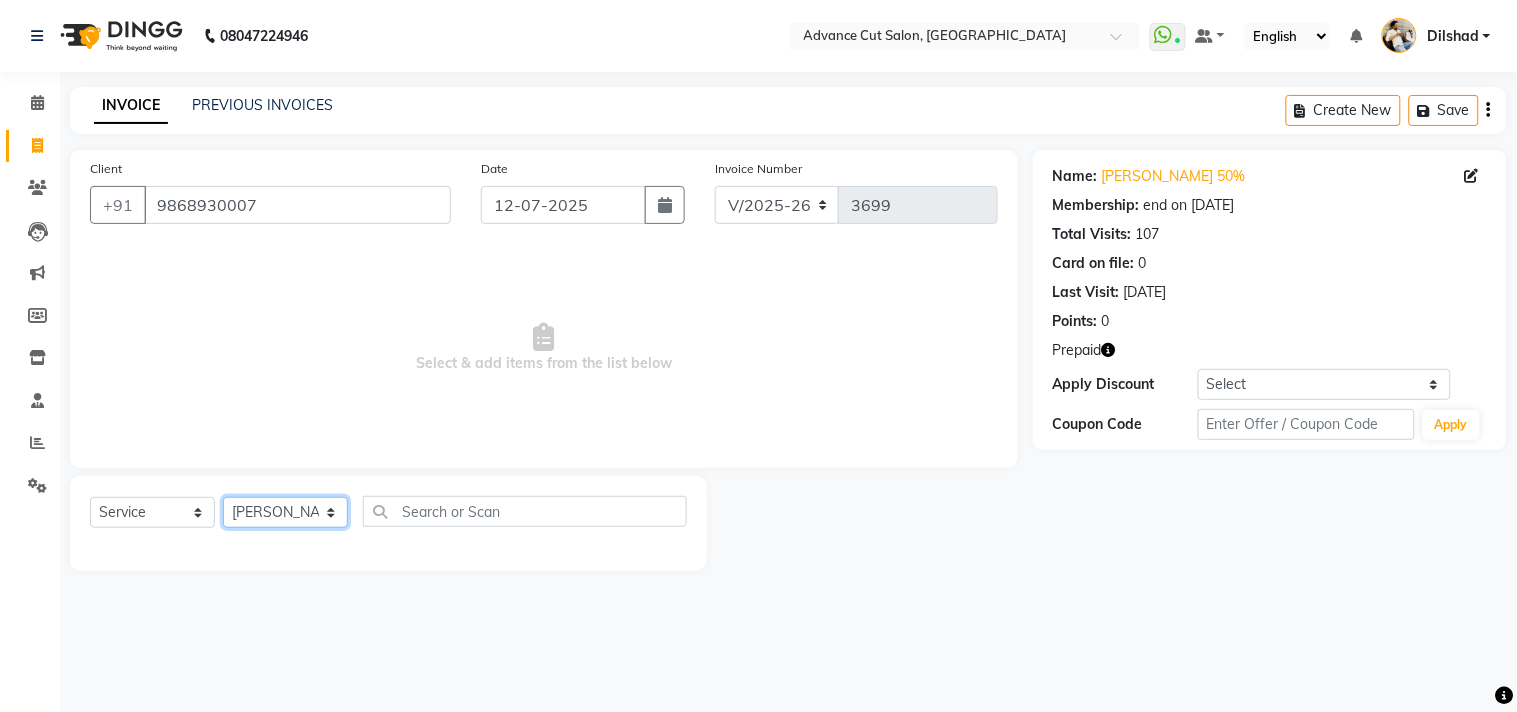click on "Select Stylist [PERSON_NAME] Avinash Dilshad [PERSON_NAME] [PERSON_NAME] [PERSON_NAME] [PERSON_NAME]  [PERSON_NAME] [PERSON_NAME]  [PERSON_NAME] [PERSON_NAME]" 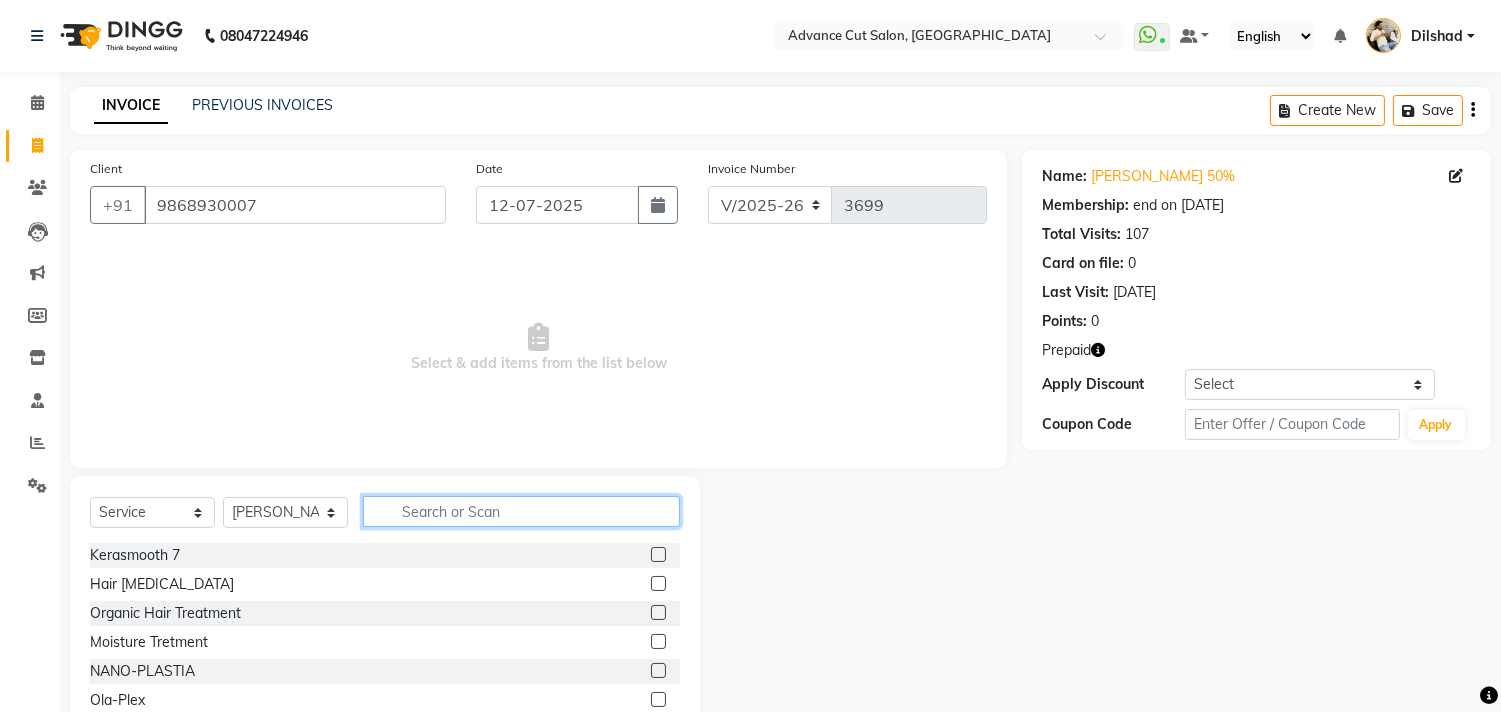 drag, startPoint x: 440, startPoint y: 516, endPoint x: 423, endPoint y: 526, distance: 19.723083 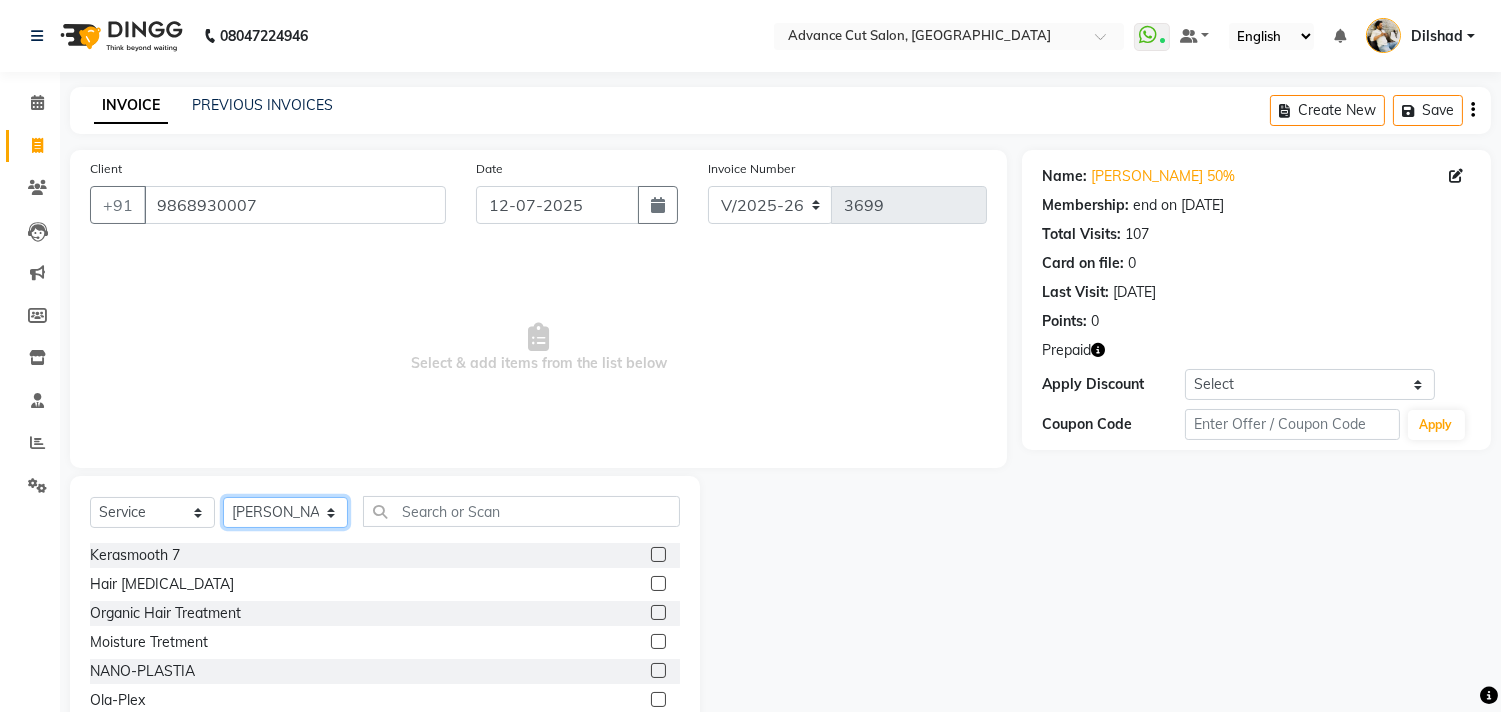 click on "Select Stylist [PERSON_NAME] Avinash Dilshad [PERSON_NAME] [PERSON_NAME] [PERSON_NAME] [PERSON_NAME]  [PERSON_NAME] [PERSON_NAME]  [PERSON_NAME] [PERSON_NAME]" 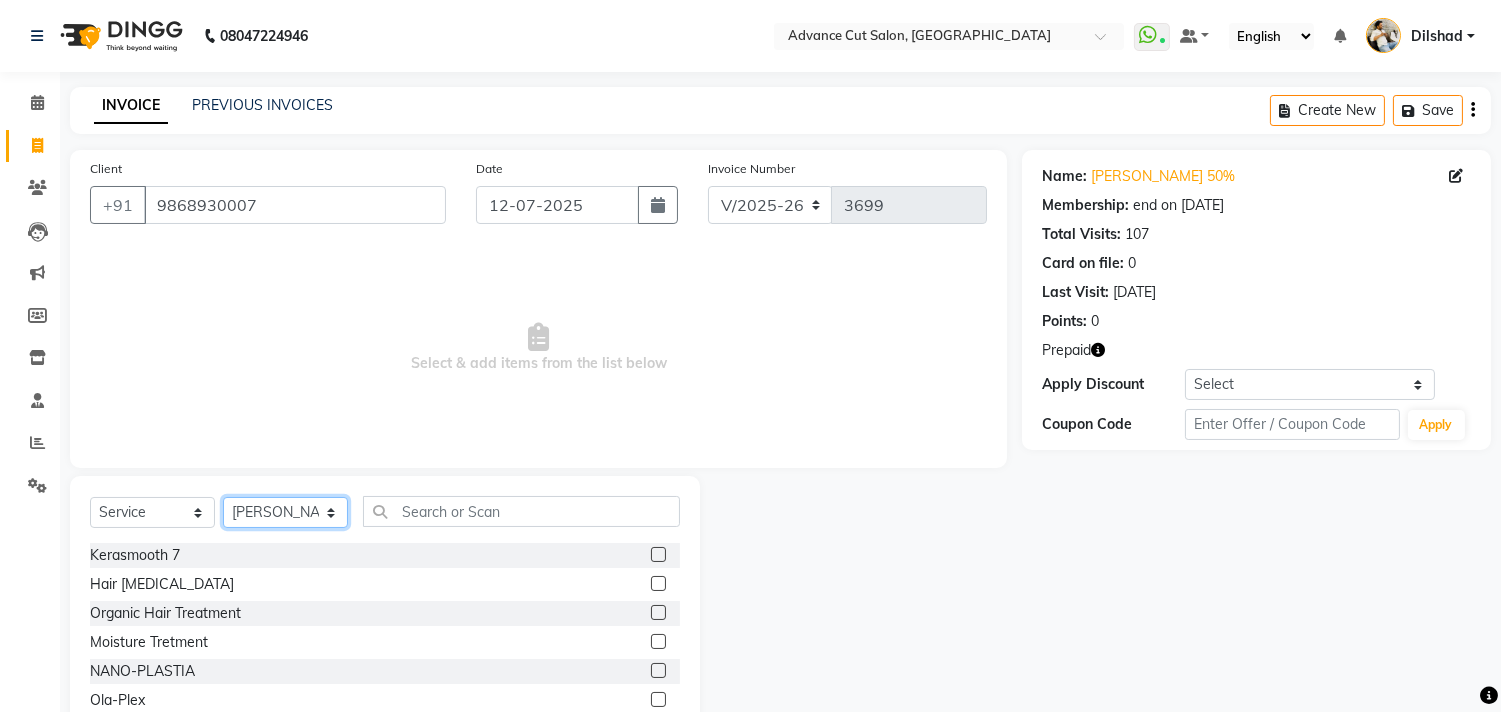 select on "15626" 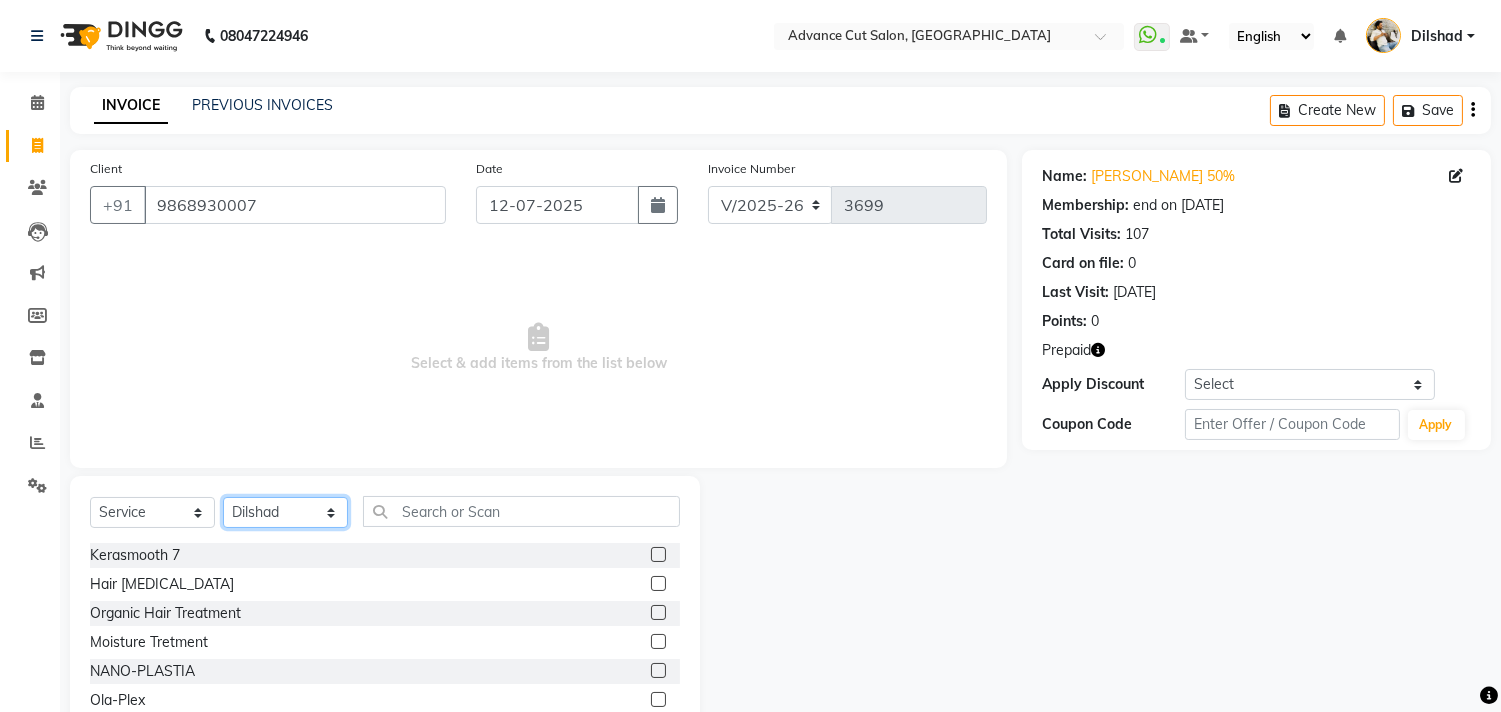 click on "Select Stylist [PERSON_NAME] Avinash Dilshad [PERSON_NAME] [PERSON_NAME] [PERSON_NAME] [PERSON_NAME]  [PERSON_NAME] [PERSON_NAME]  [PERSON_NAME] [PERSON_NAME]" 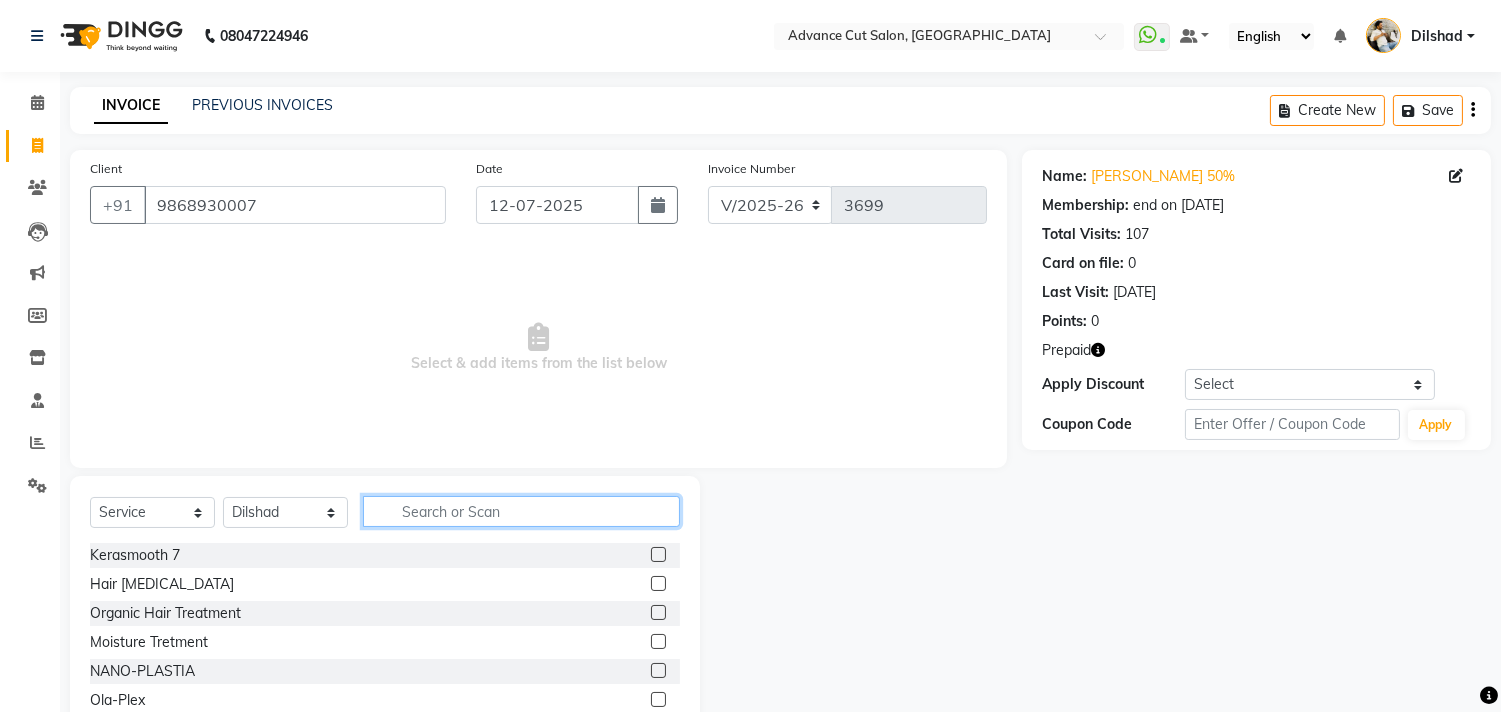 click 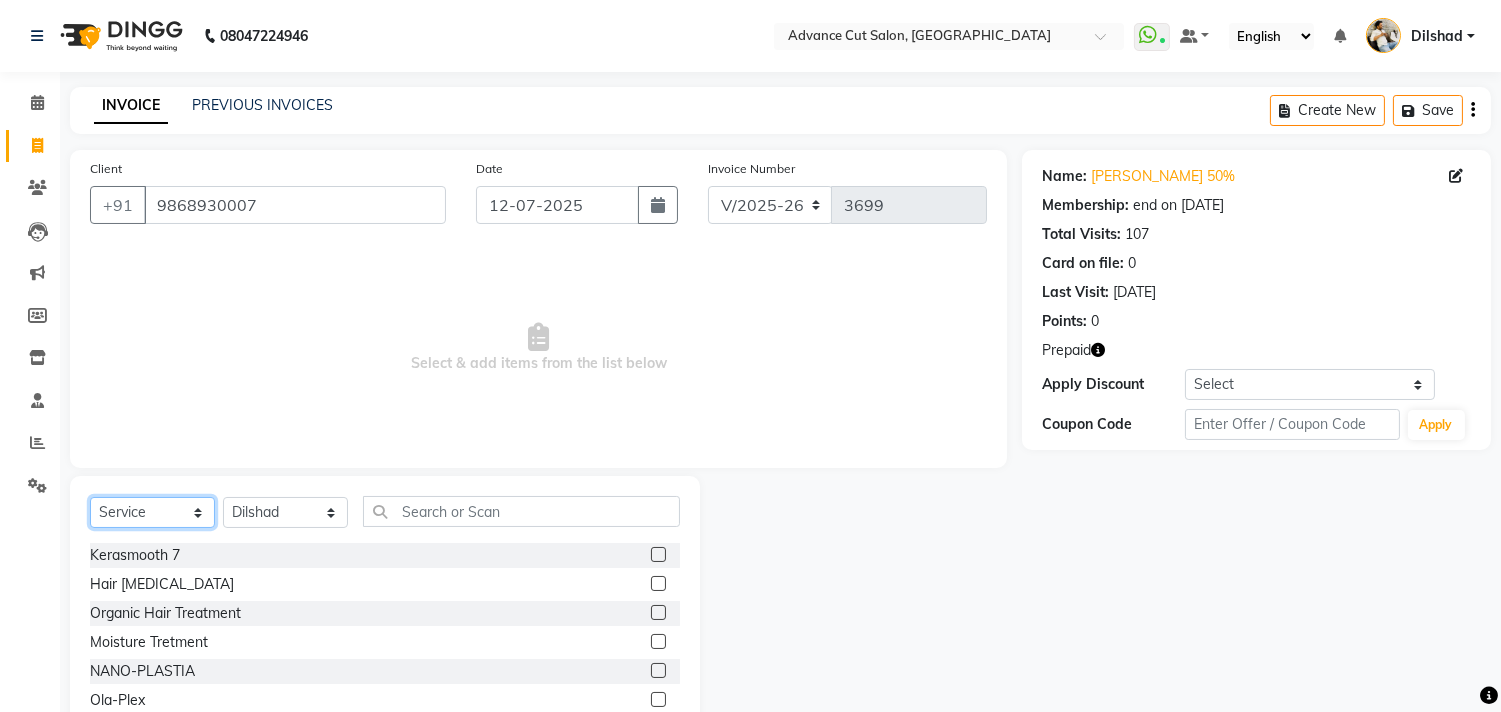 click on "Select  Service  Product  Membership  Package Voucher Prepaid Gift Card" 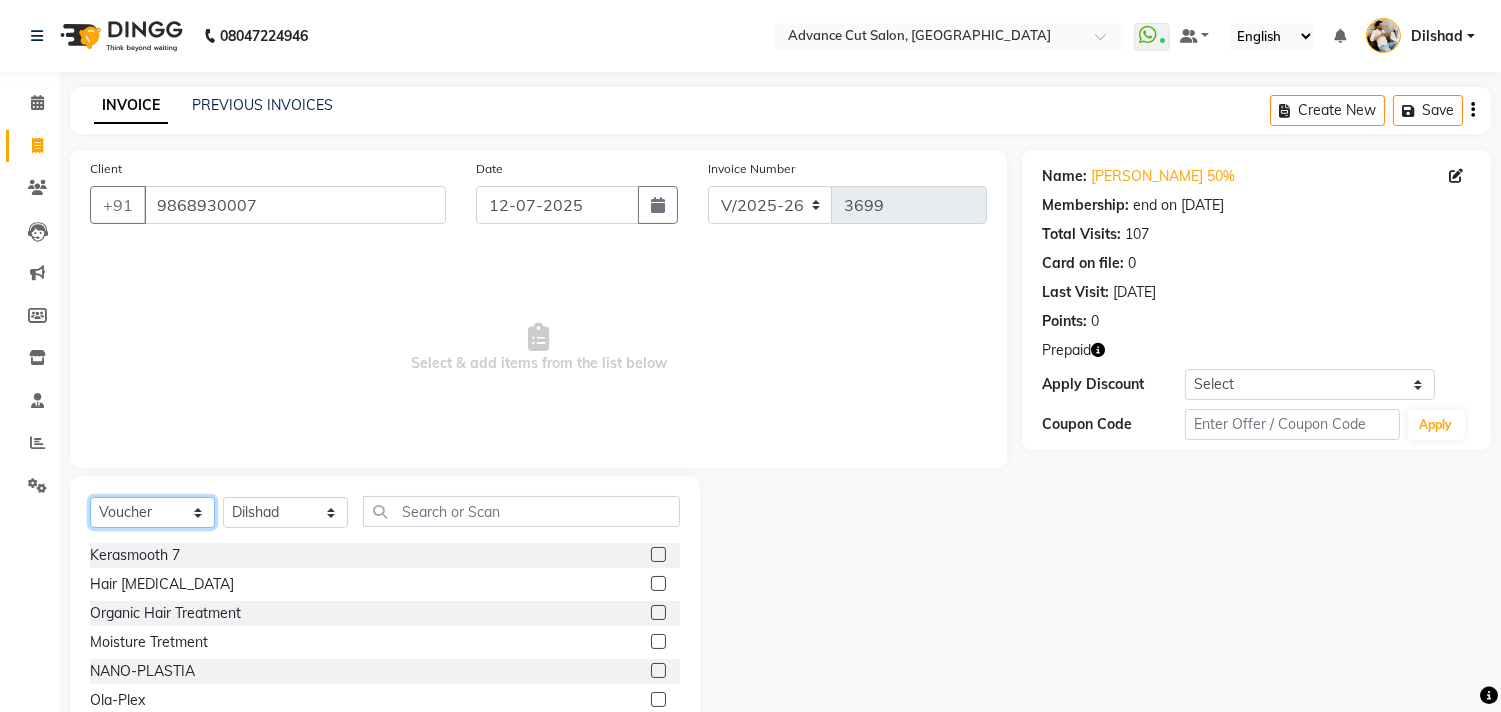 click on "Select  Service  Product  Membership  Package Voucher Prepaid Gift Card" 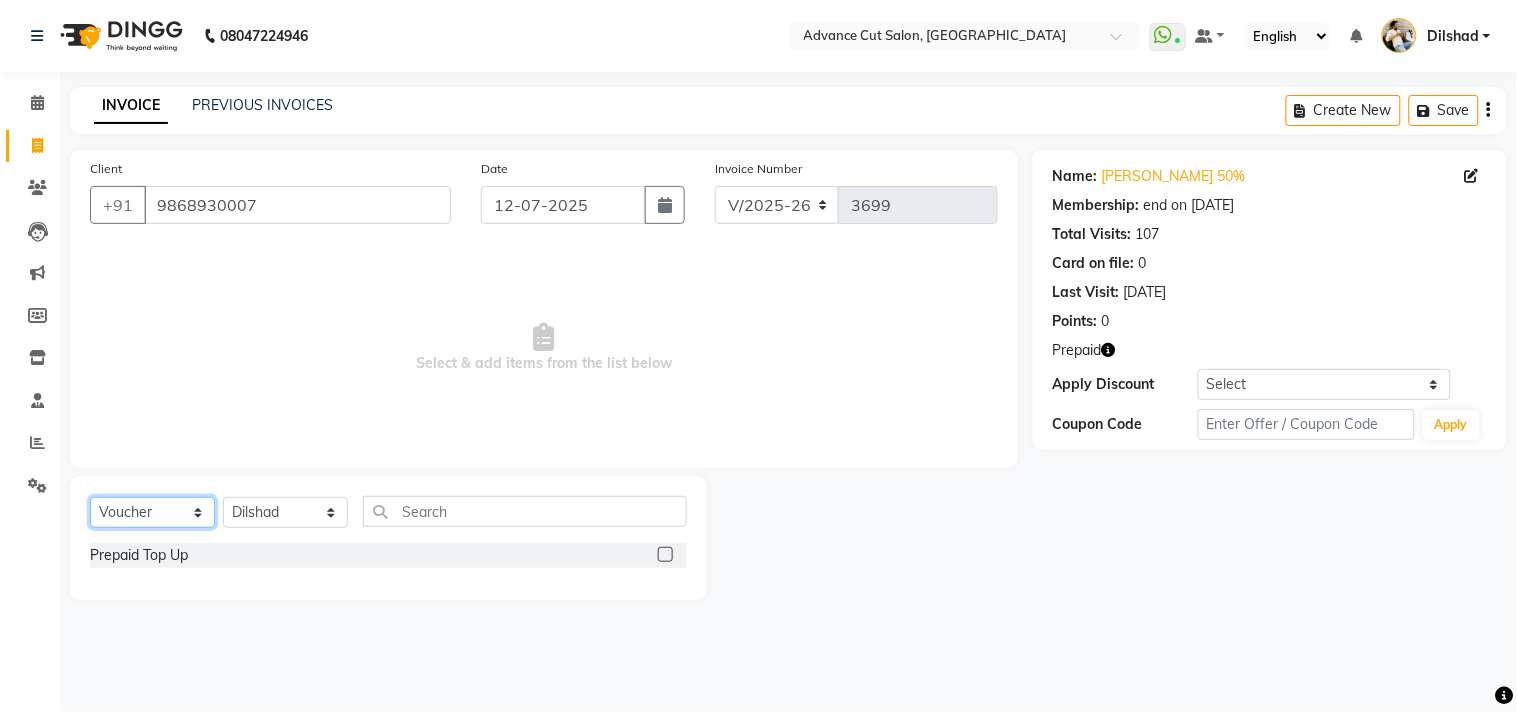 drag, startPoint x: 128, startPoint y: 512, endPoint x: 127, endPoint y: 502, distance: 10.049875 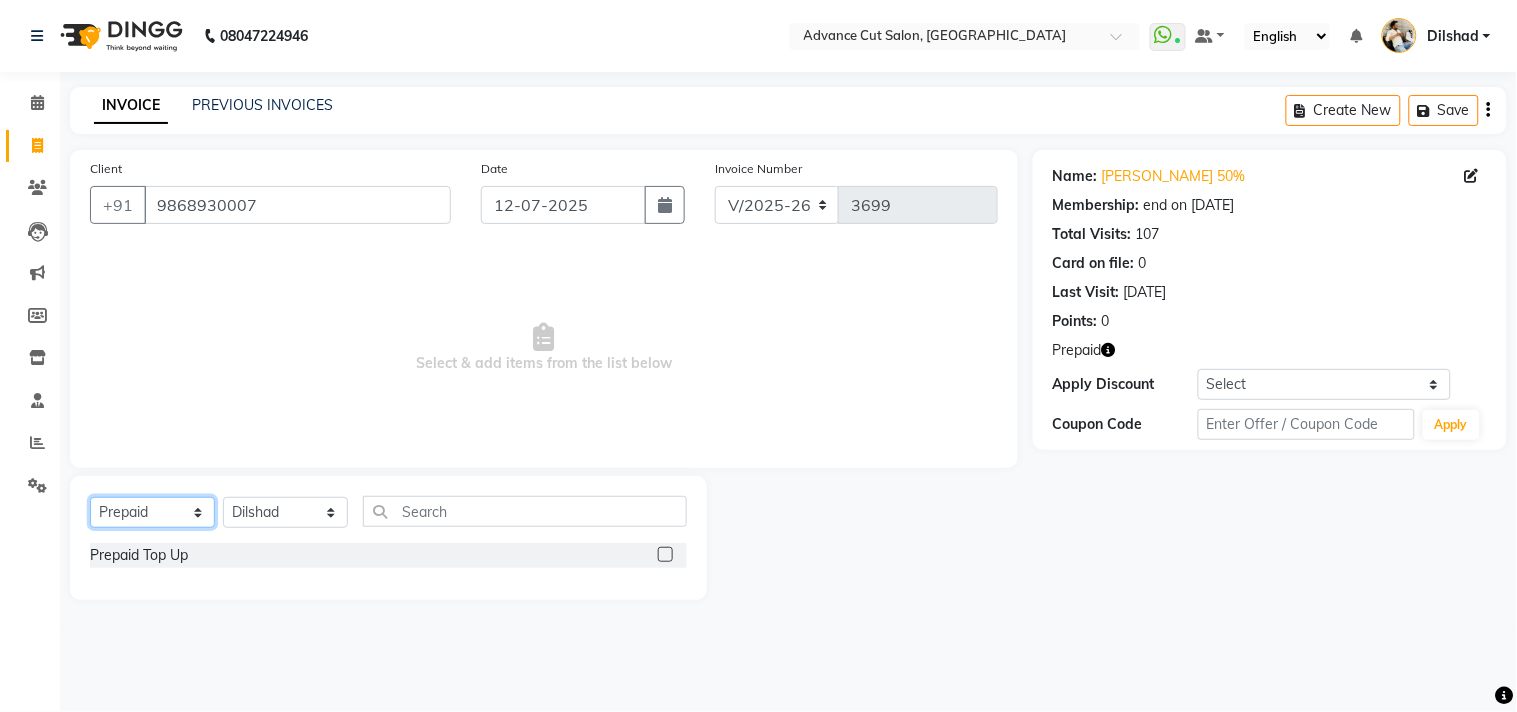 click on "Select  Service  Product  Membership  Package Voucher Prepaid Gift Card" 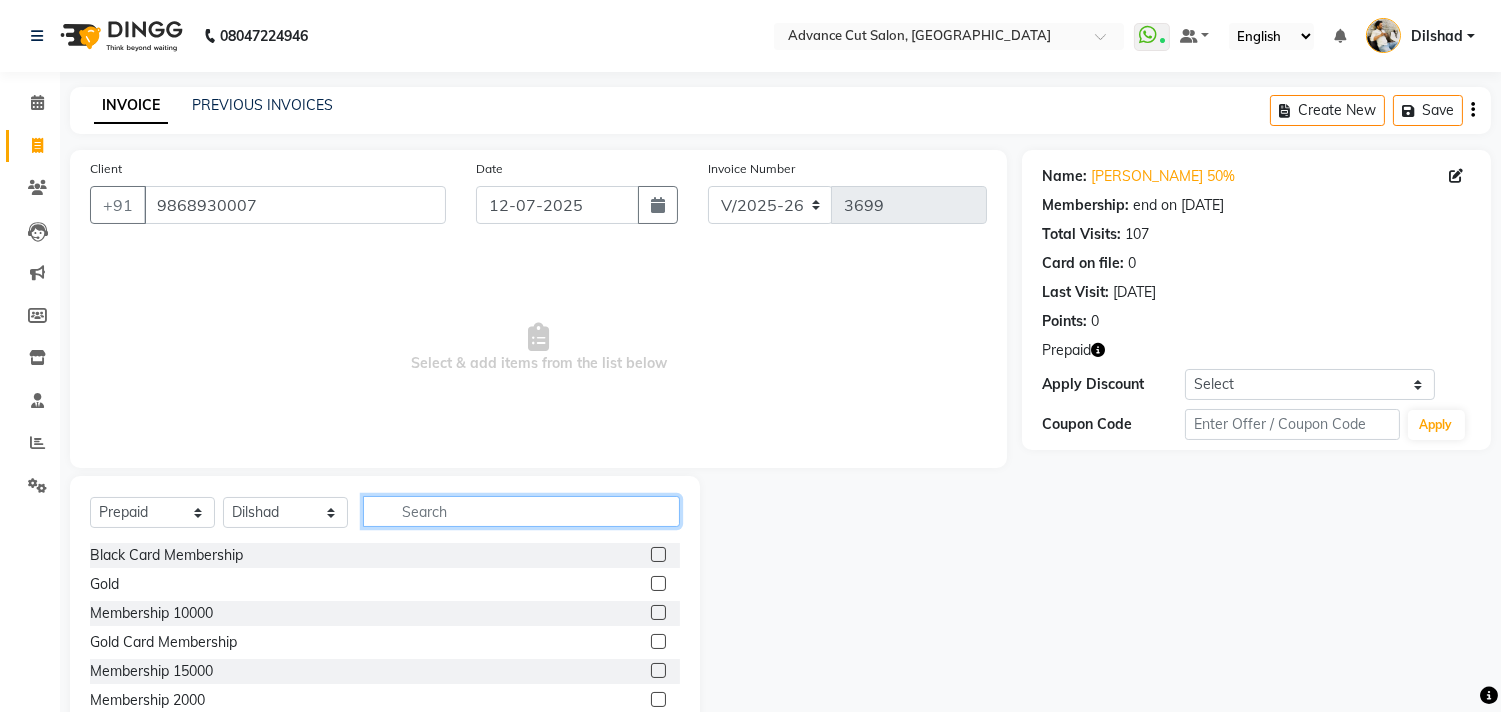 click 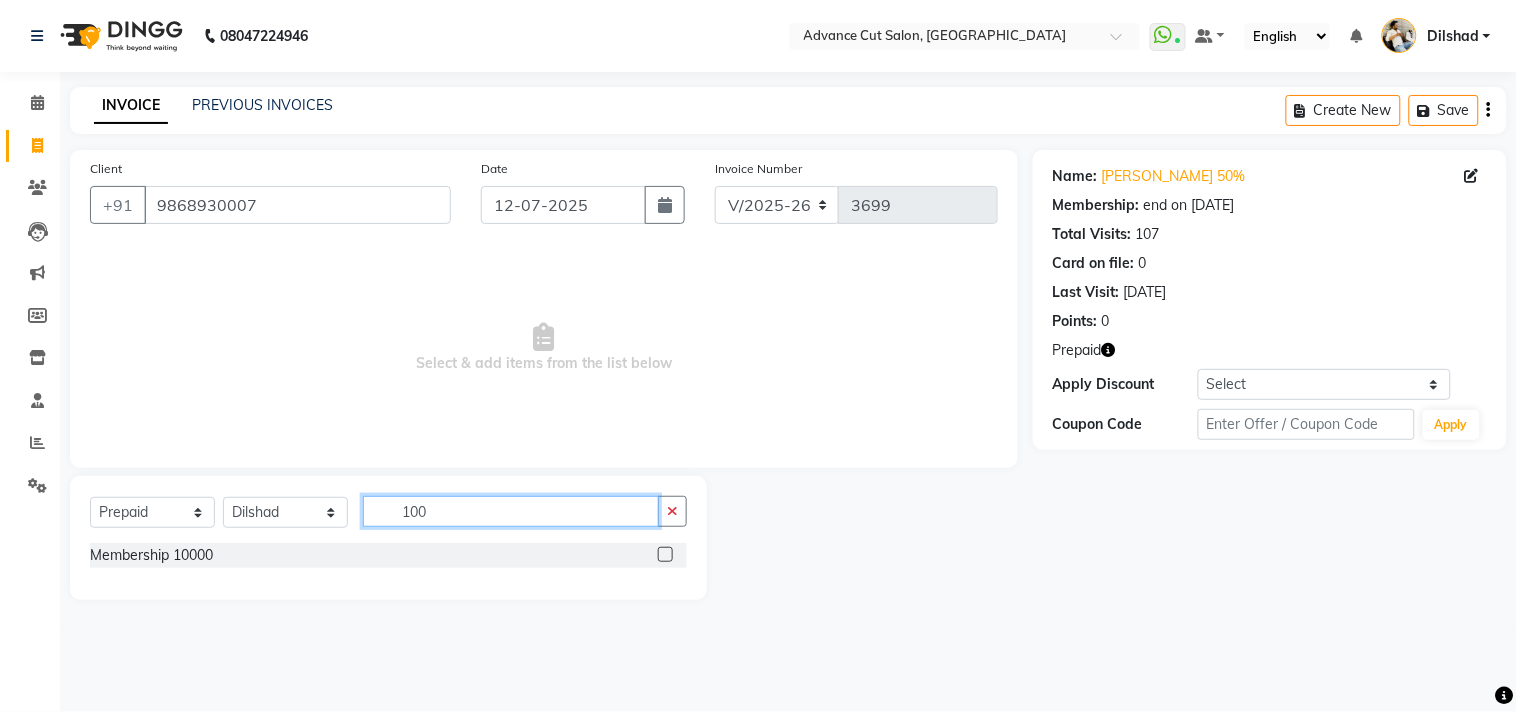 type on "100" 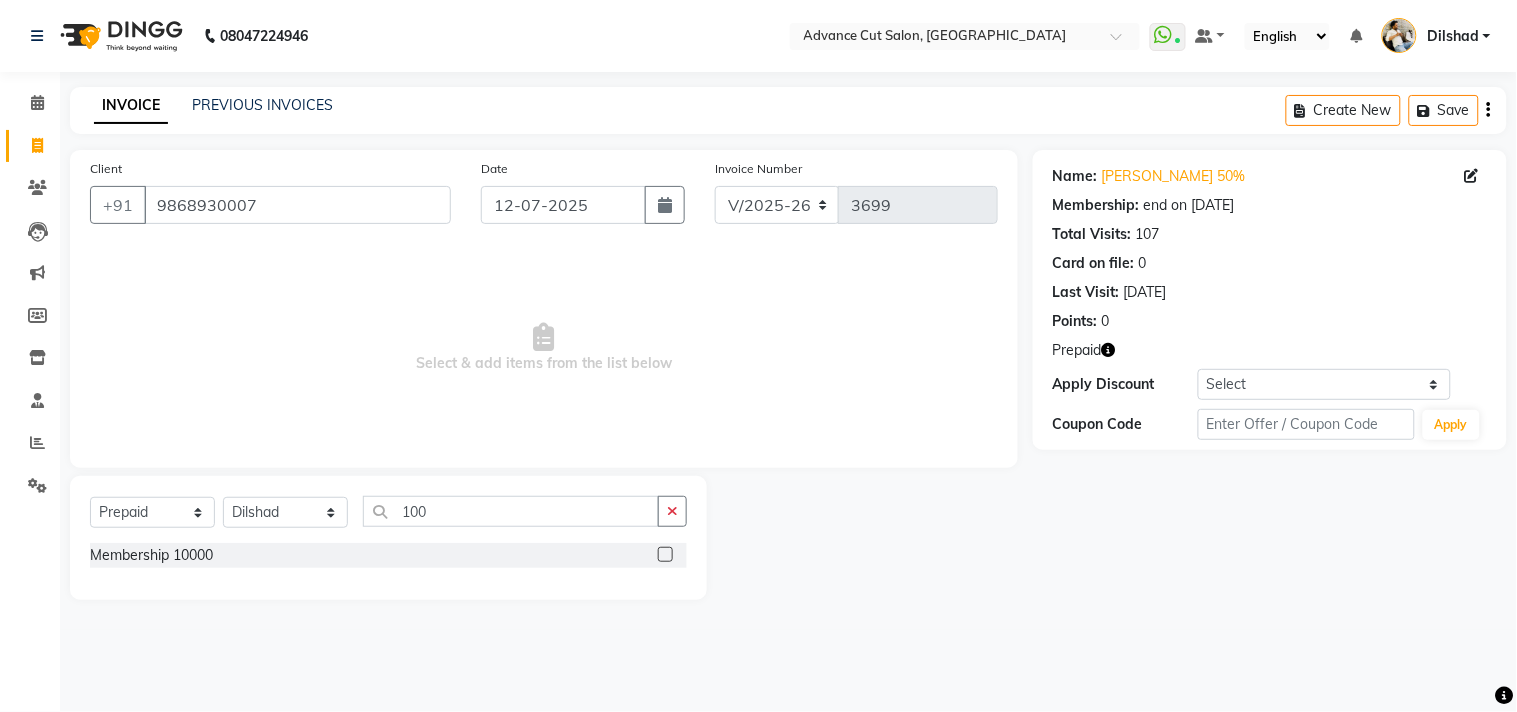 click on "Select  Service  Product  Membership  Package Voucher Prepaid Gift Card  Select Stylist Abrar Alam Avinash Dilshad Lallan Meenu Nabeel Nafeesh Ahmad Naved O.P. Sharma  Pryag Sahil Samar Shahzad  SHWETA SINGH Zarina 100" 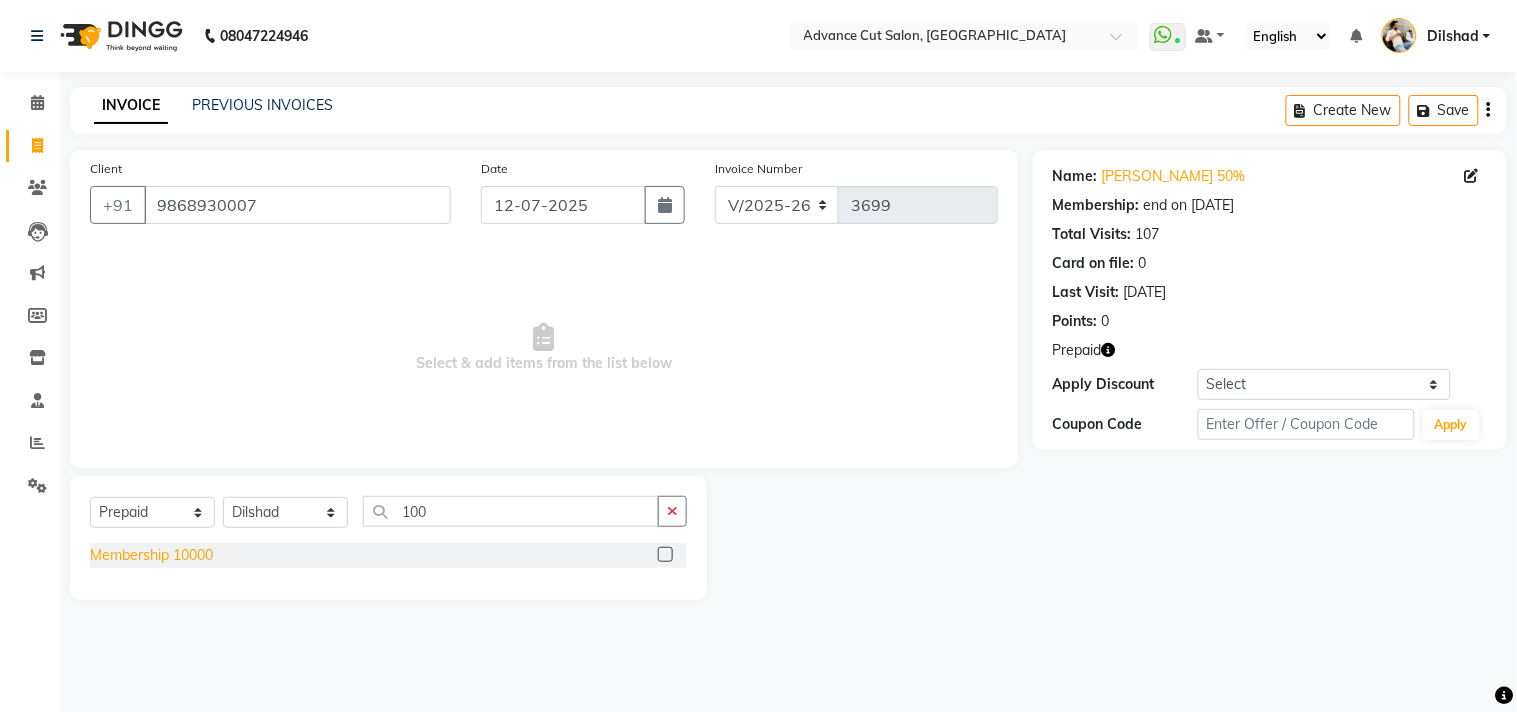 click on "Membership 10000" 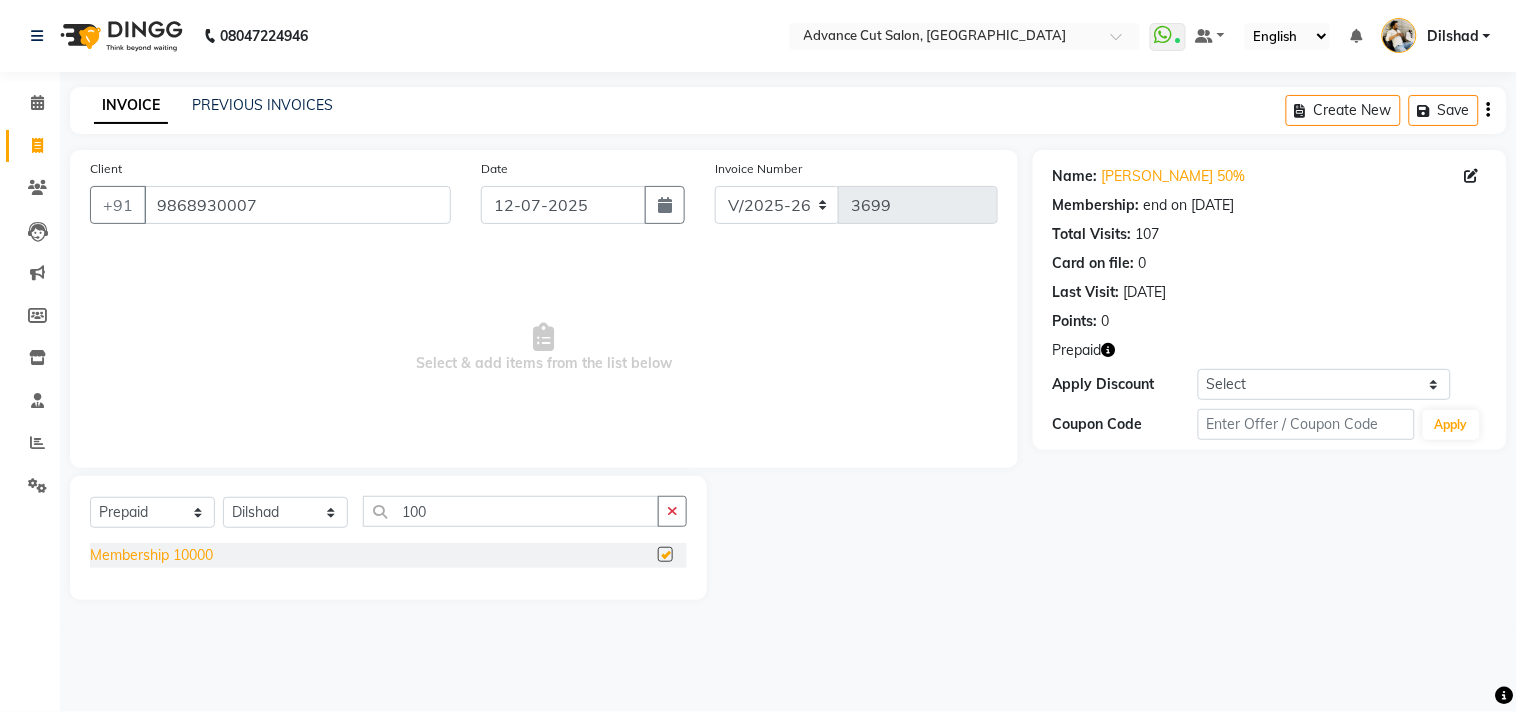 select on "select" 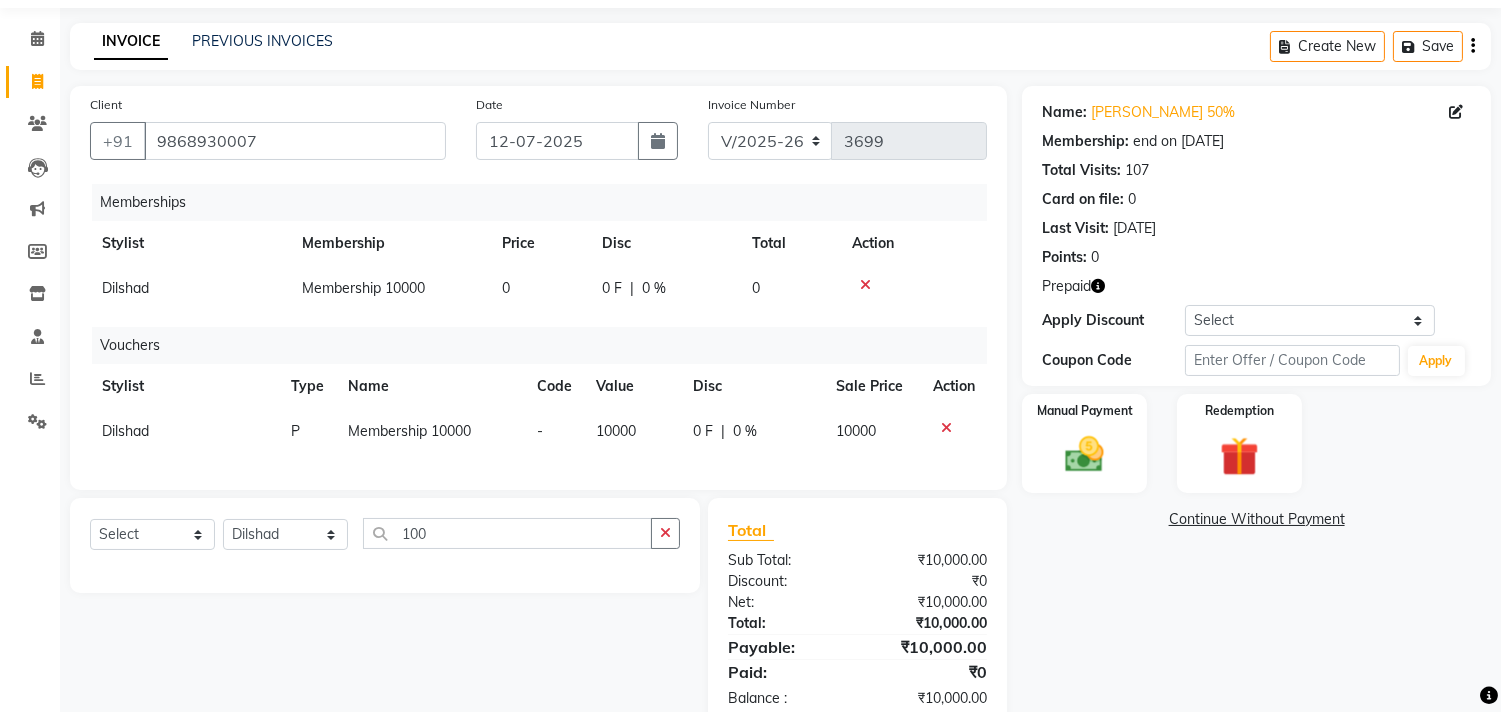 scroll, scrollTop: 127, scrollLeft: 0, axis: vertical 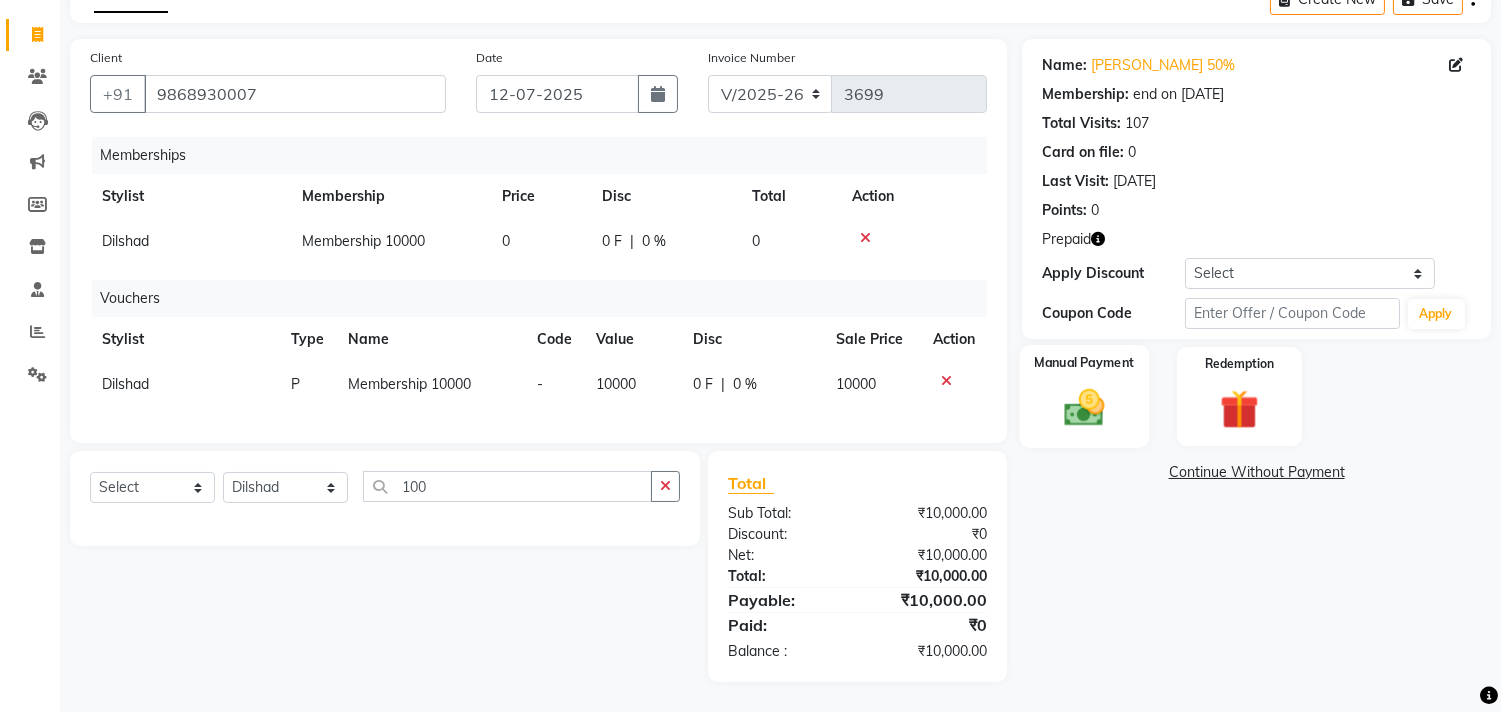 click 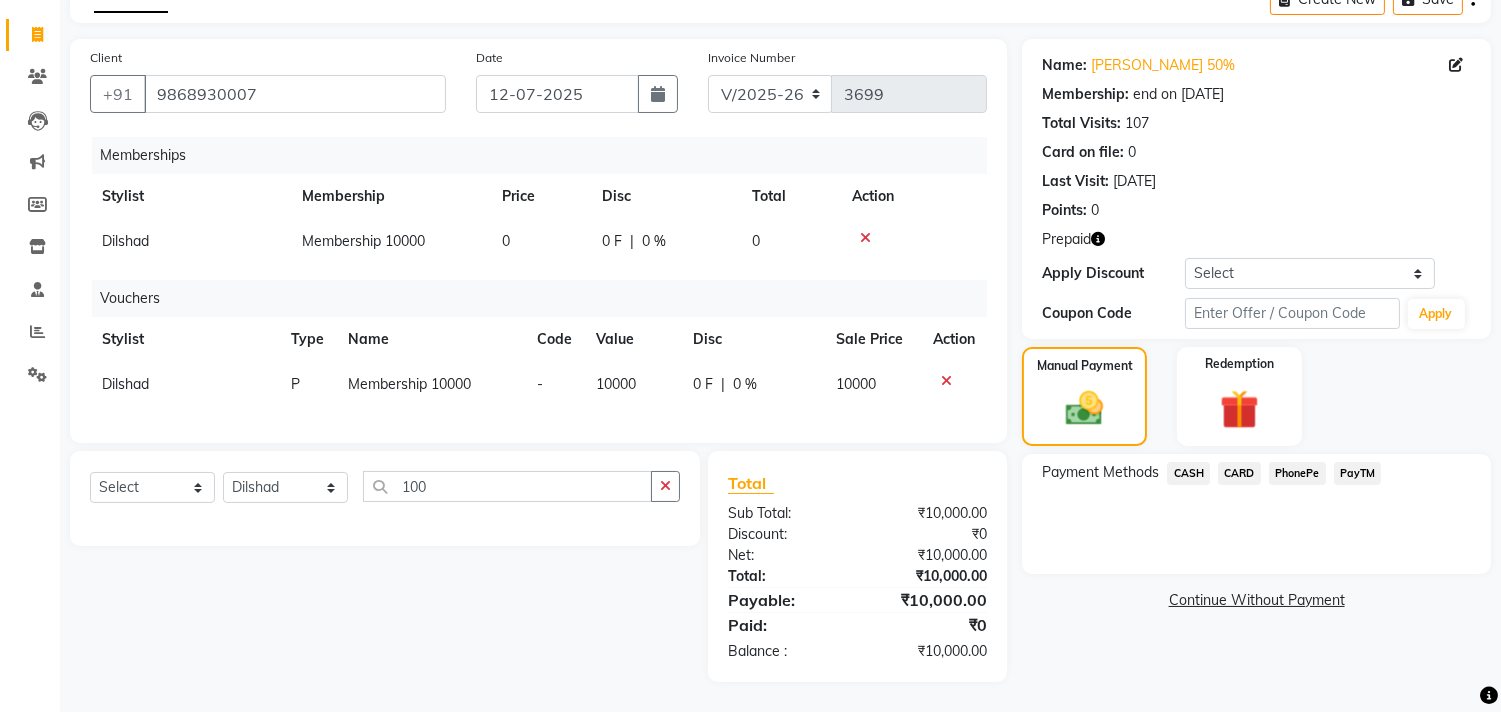 click on "CASH" 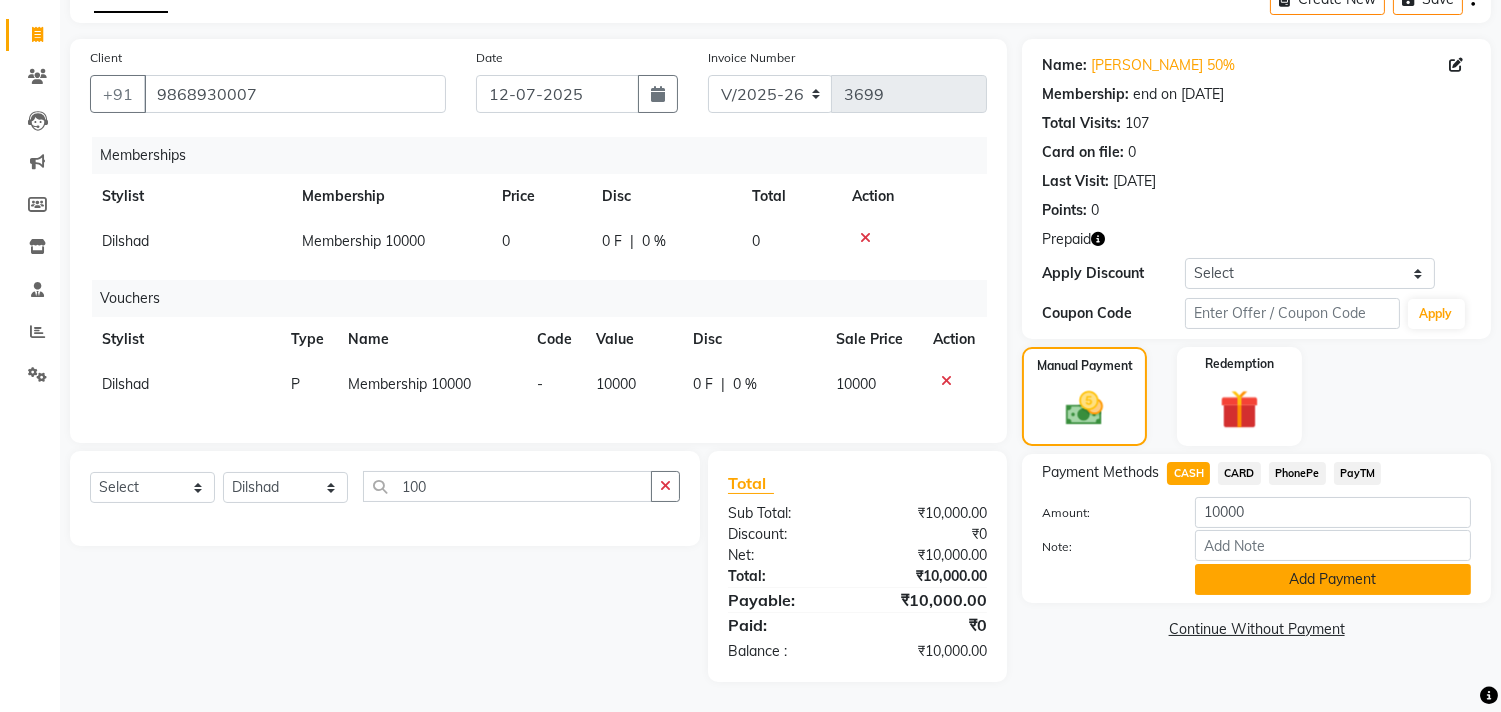 click on "Add Payment" 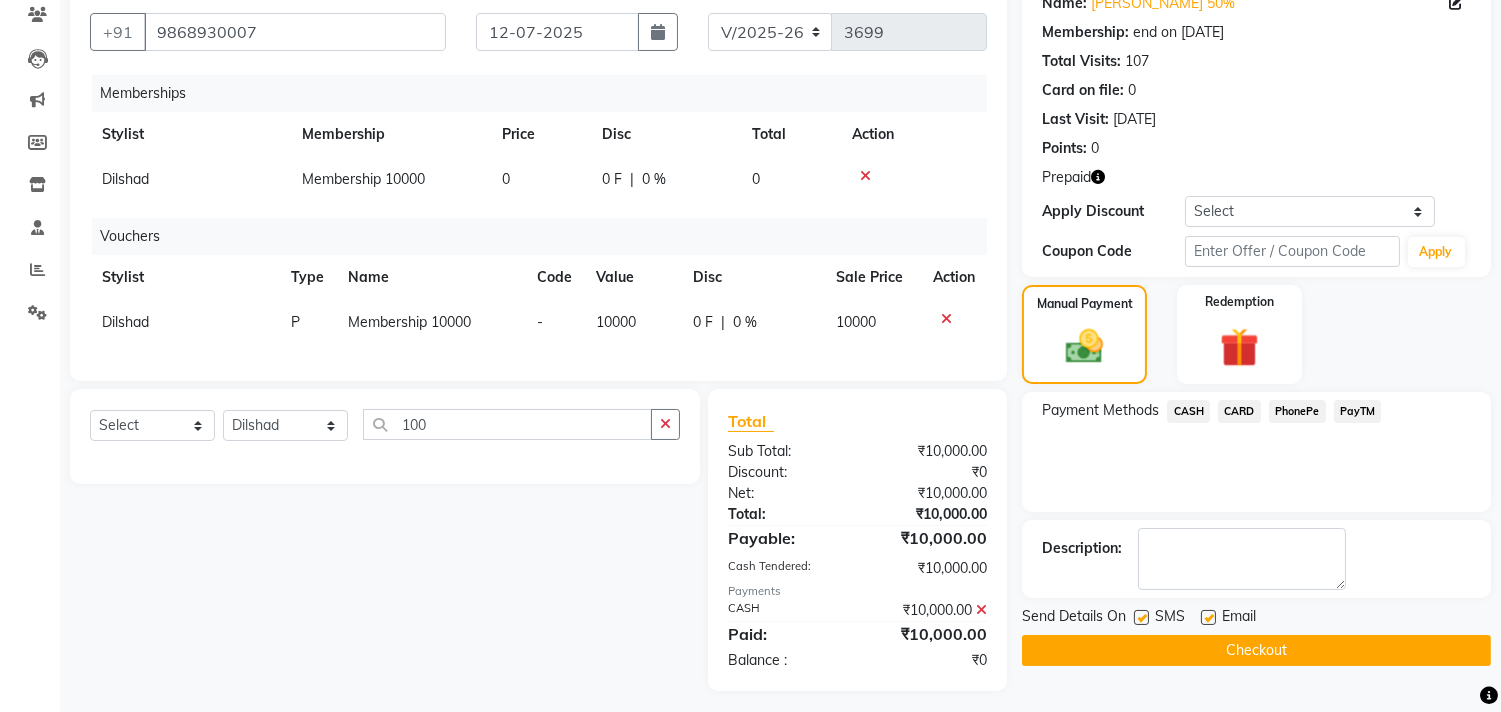 scroll, scrollTop: 198, scrollLeft: 0, axis: vertical 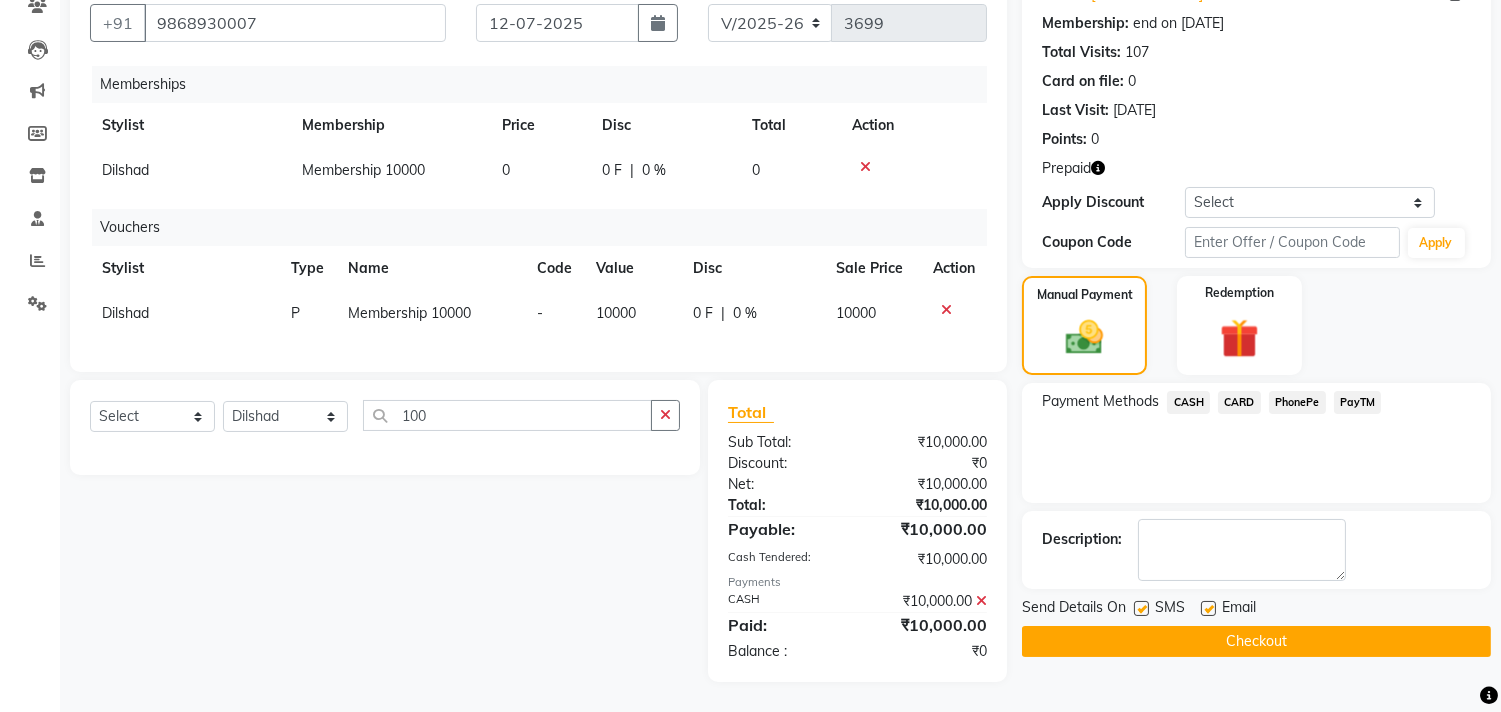 click on "Checkout" 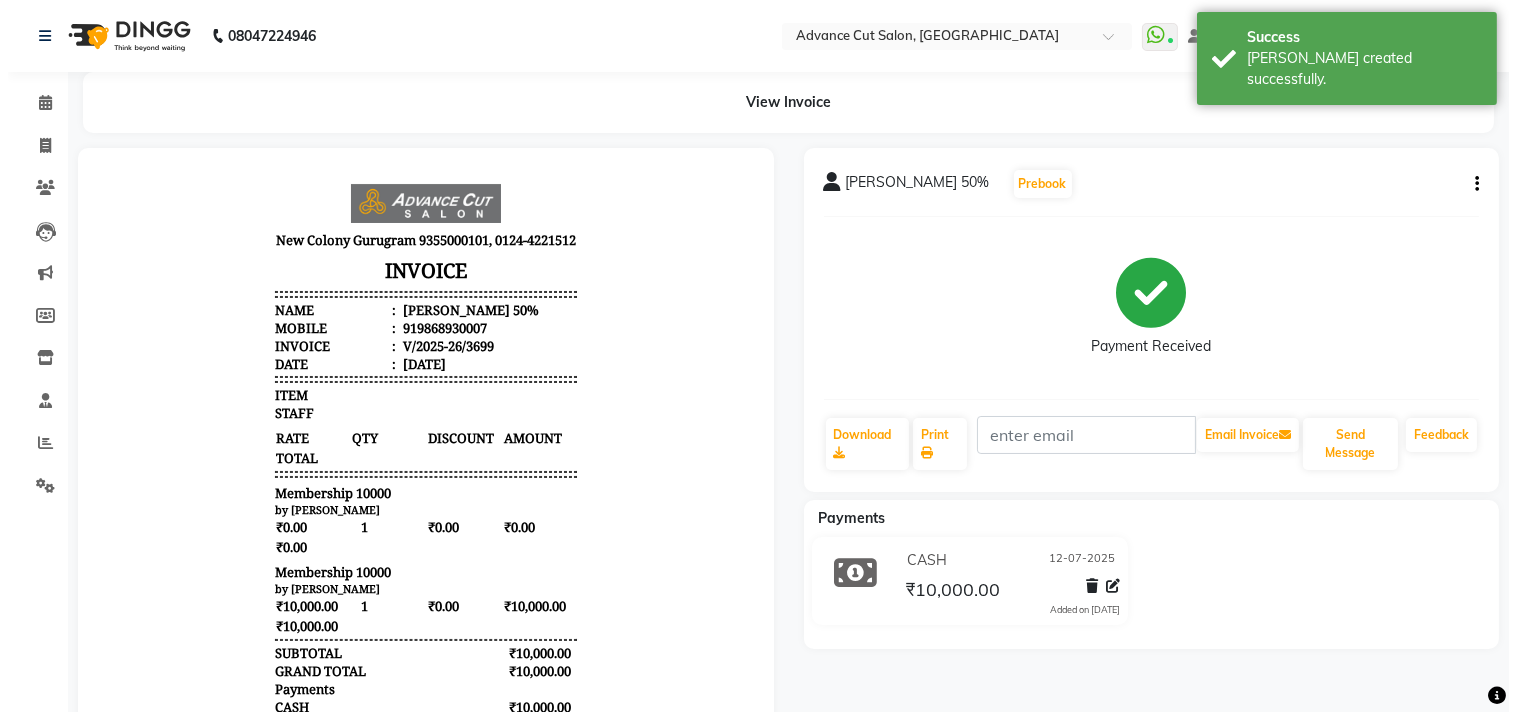 scroll, scrollTop: 0, scrollLeft: 0, axis: both 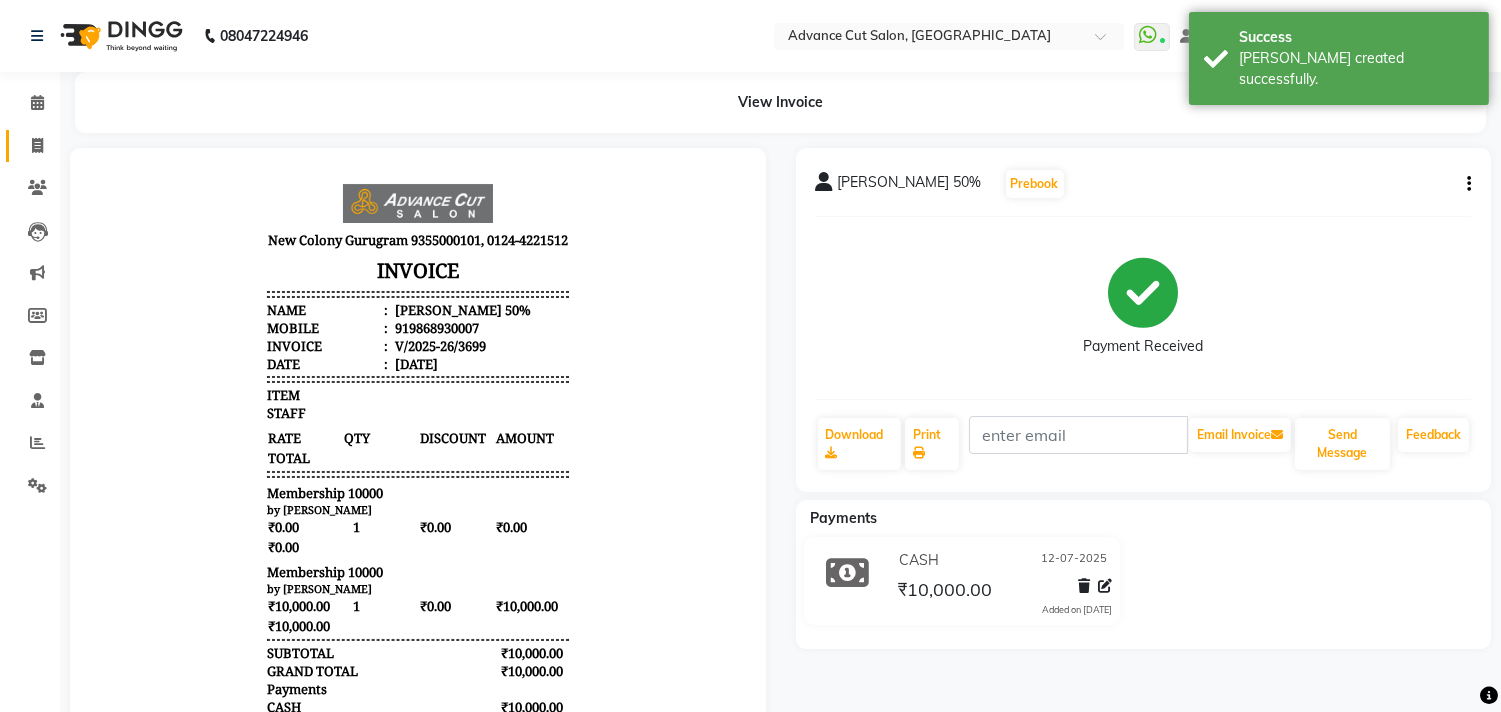 click 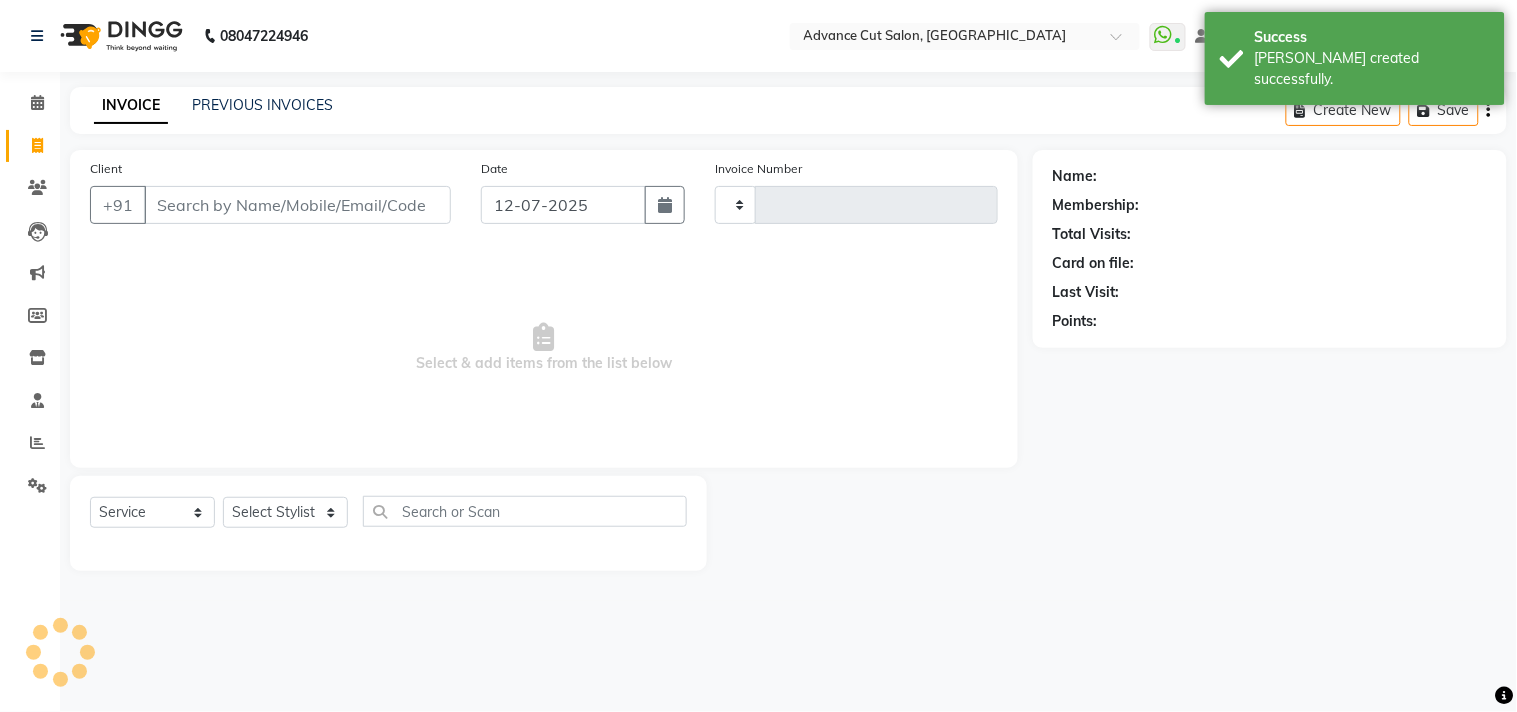 type on "3700" 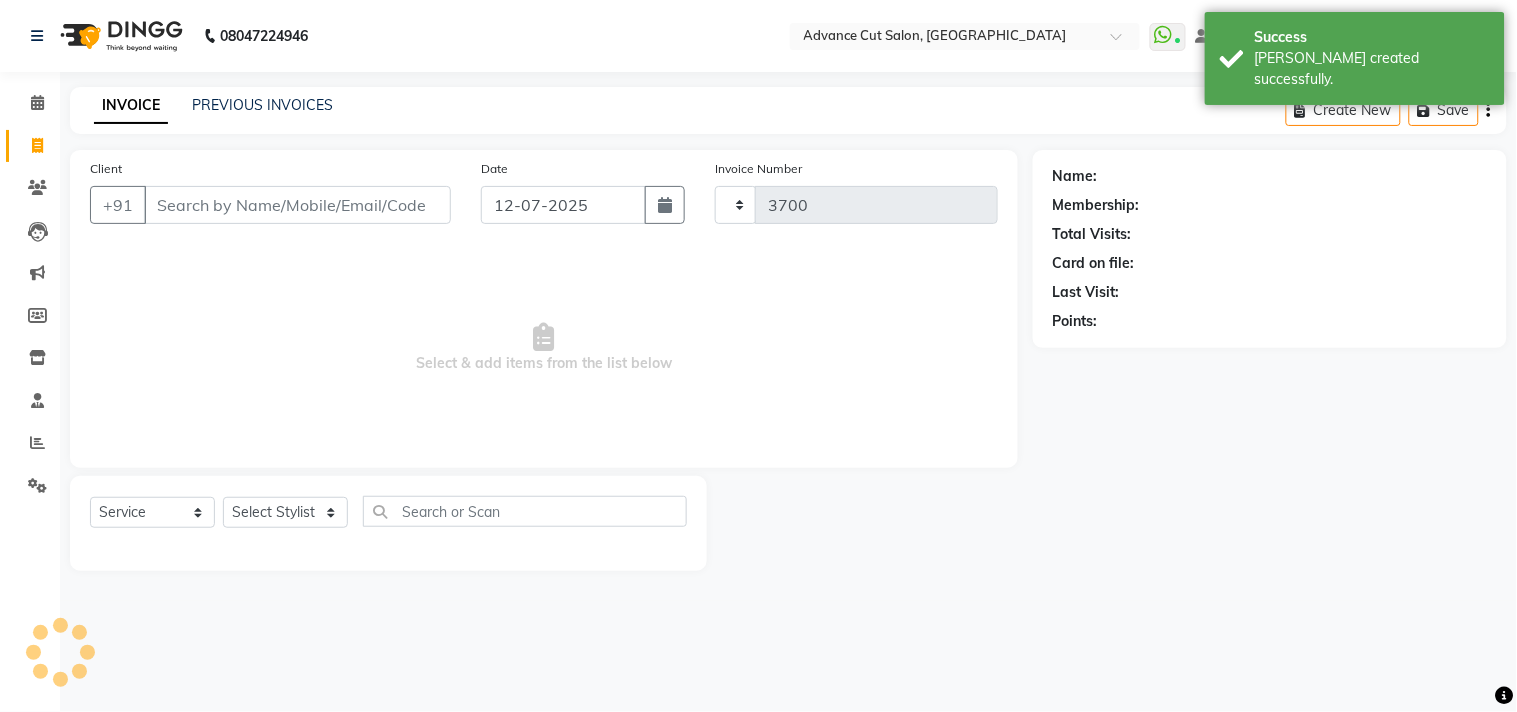 select on "922" 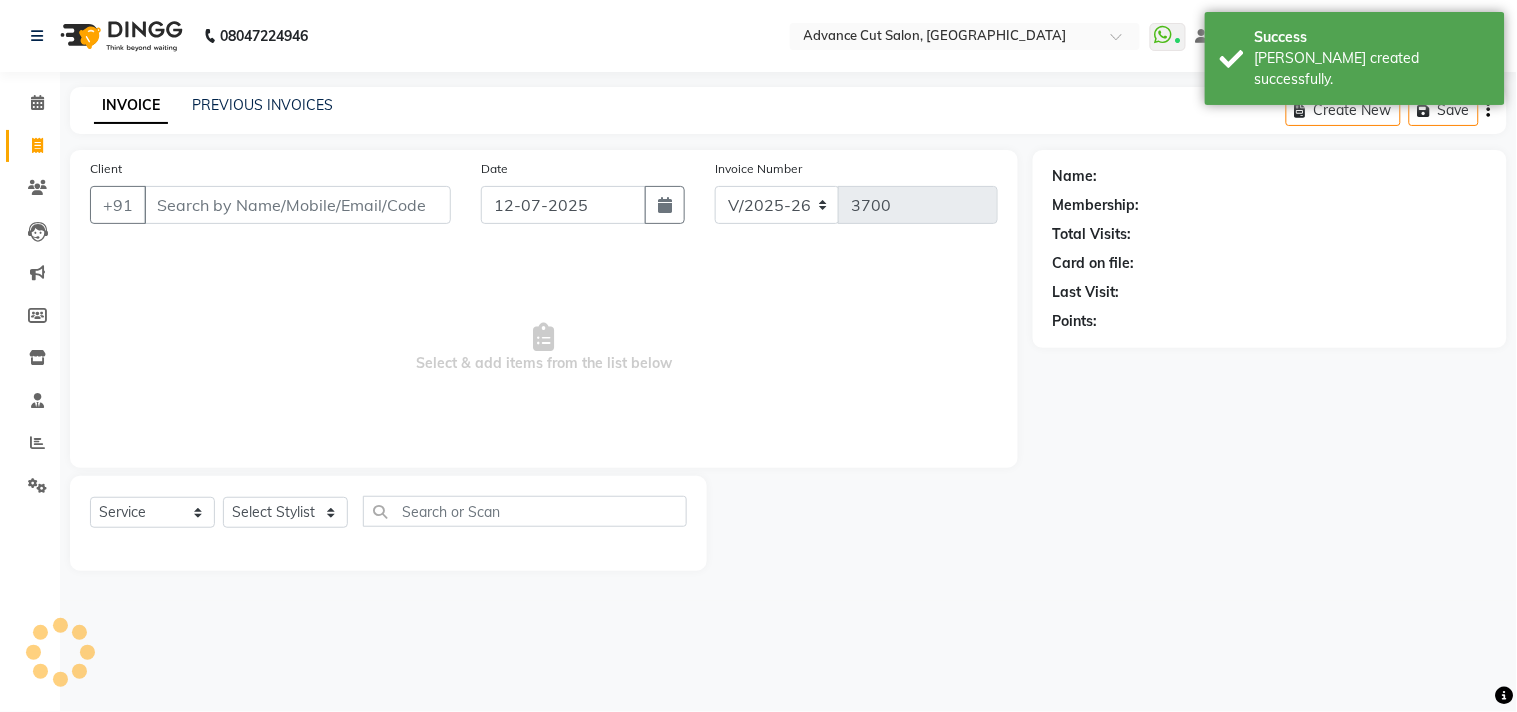 click on "INVOICE PREVIOUS INVOICES Create New   Save  Client +91 Date 12-07-2025 Invoice Number V/2025 V/2025-26 3700  Select & add items from the list below  Select  Service  Product  Membership  Package Voucher Prepaid Gift Card  Select Stylist Name: Membership: Total Visits: Card on file: Last Visit:  Points:" 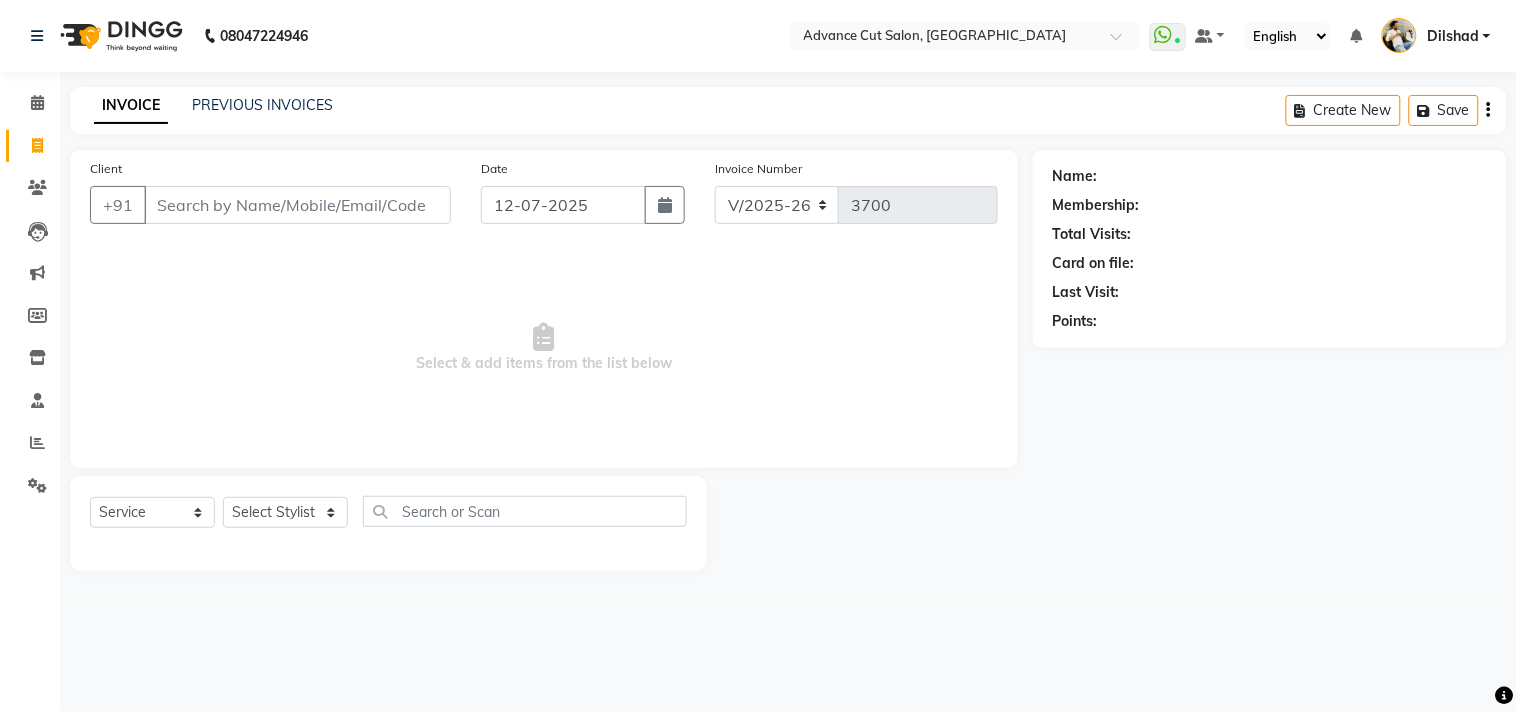 click on "INVOICE PREVIOUS INVOICES Create New   Save  Client +91 Date 12-07-2025 Invoice Number V/2025 V/2025-26 3700  Select & add items from the list below  Select  Service  Product  Membership  Package Voucher Prepaid Gift Card  Select Stylist Abrar Alam Avinash Dilshad Lallan Meenu Nabeel Nafeesh Ahmad Naved O.P. Sharma  Pryag Sahil Samar Shahzad  SHWETA SINGH Zarina Name: Membership: Total Visits: Card on file: Last Visit:  Points:" 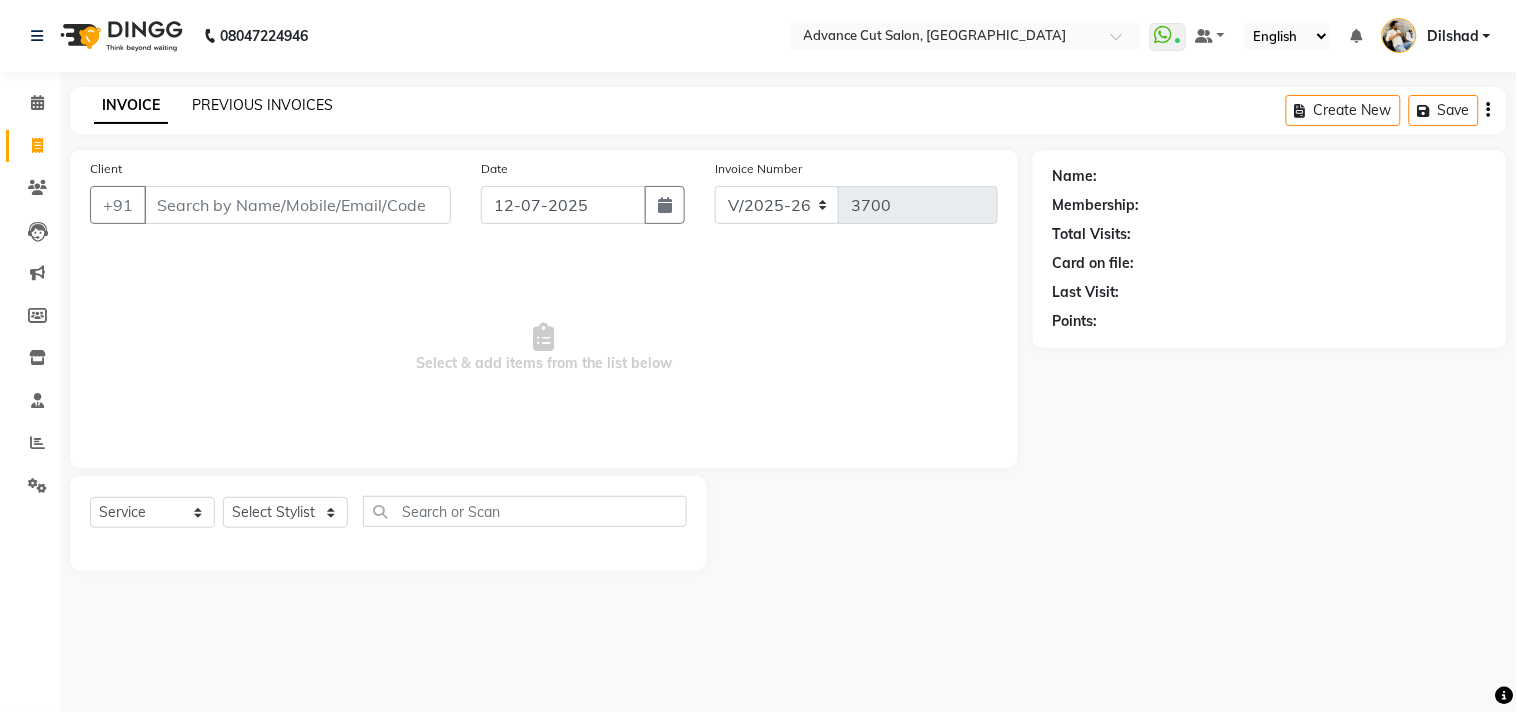 click on "PREVIOUS INVOICES" 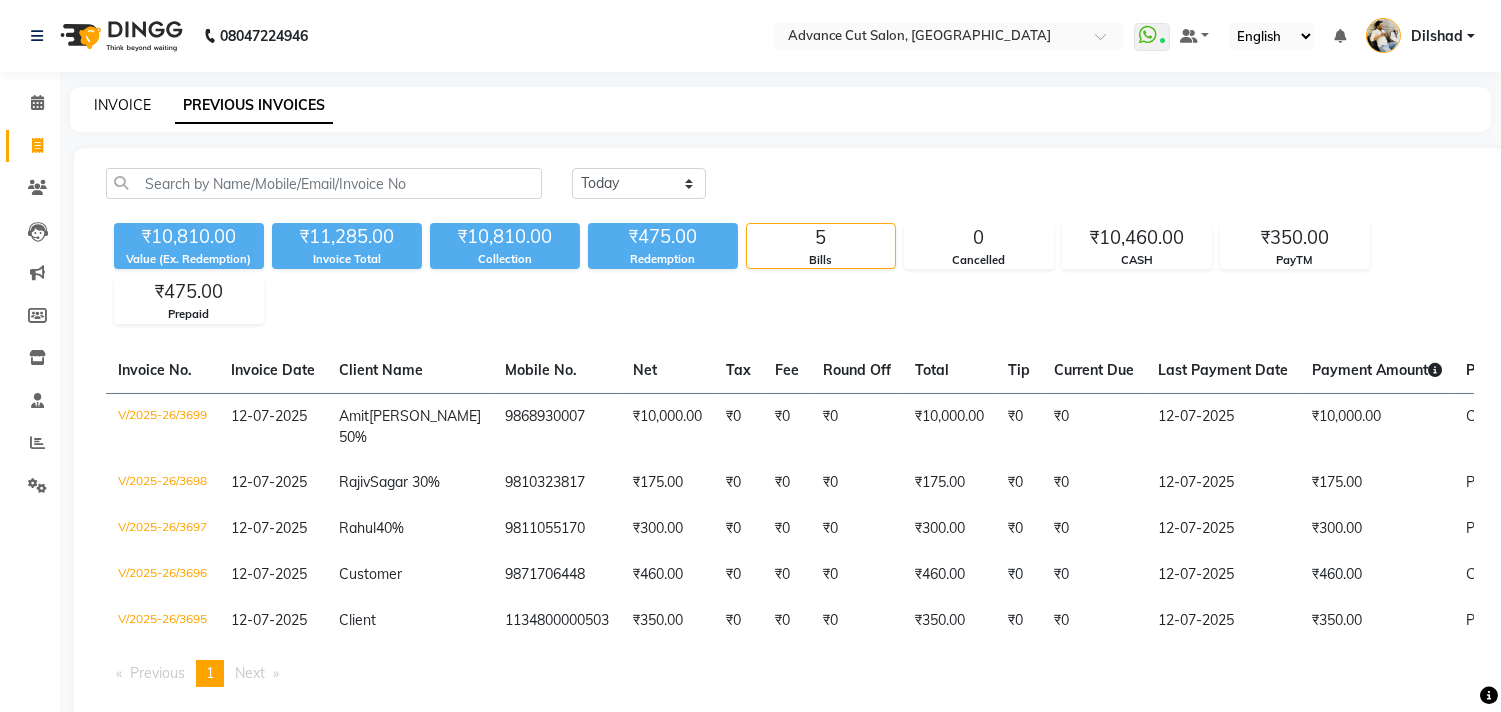 click on "INVOICE" 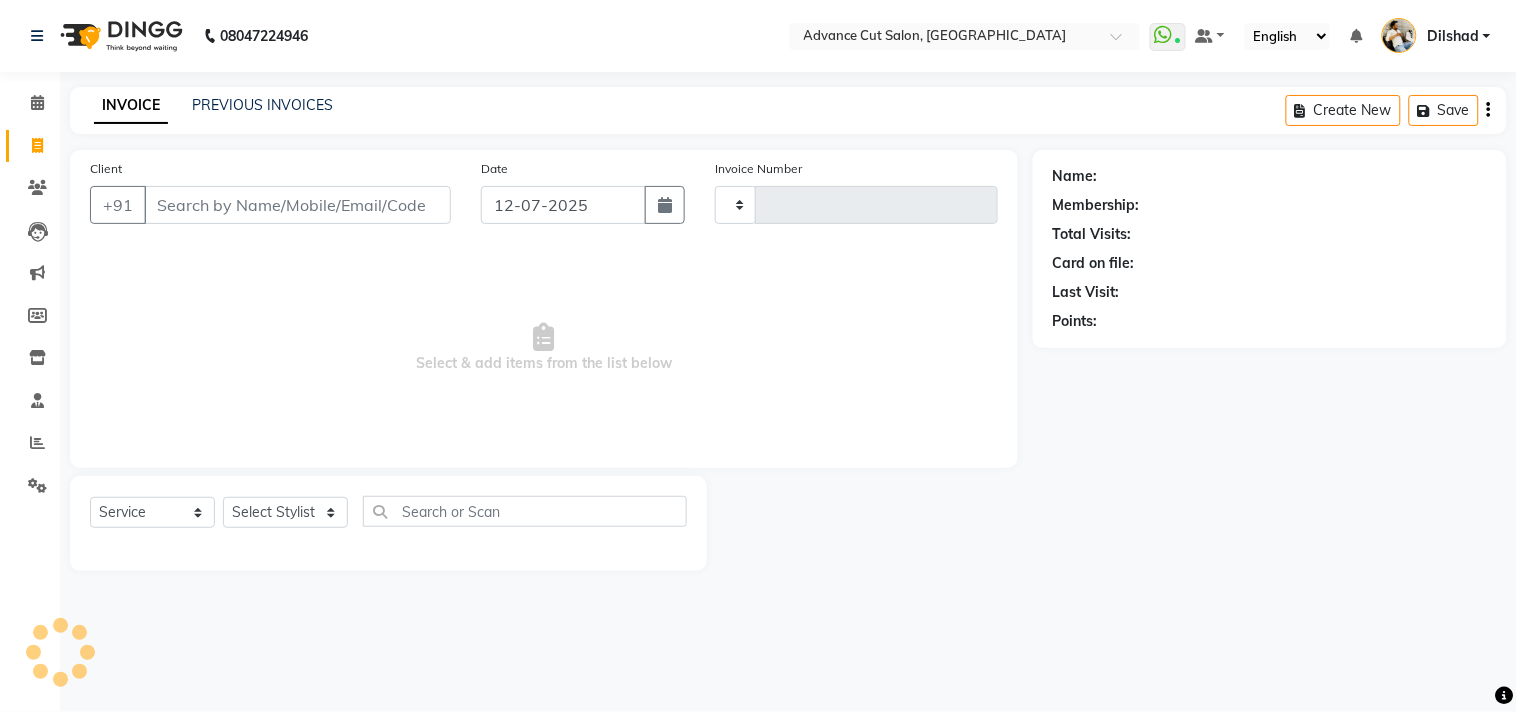 click on "08047224946 Select Location ×  Advance Cut Salon, New Colony  WhatsApp Status  ✕ Status:  Connected Most Recent Message: 11-07-2025     08:53 PM Recent Service Activity: 12-07-2025     10:59 AM Default Panel My Panel English ENGLISH Español العربية मराठी हिंदी ગુજરાતી தமிழ் 中文 Notifications nothing to show Dilshad Manage Profile Change Password Sign out  Version:3.15.4" 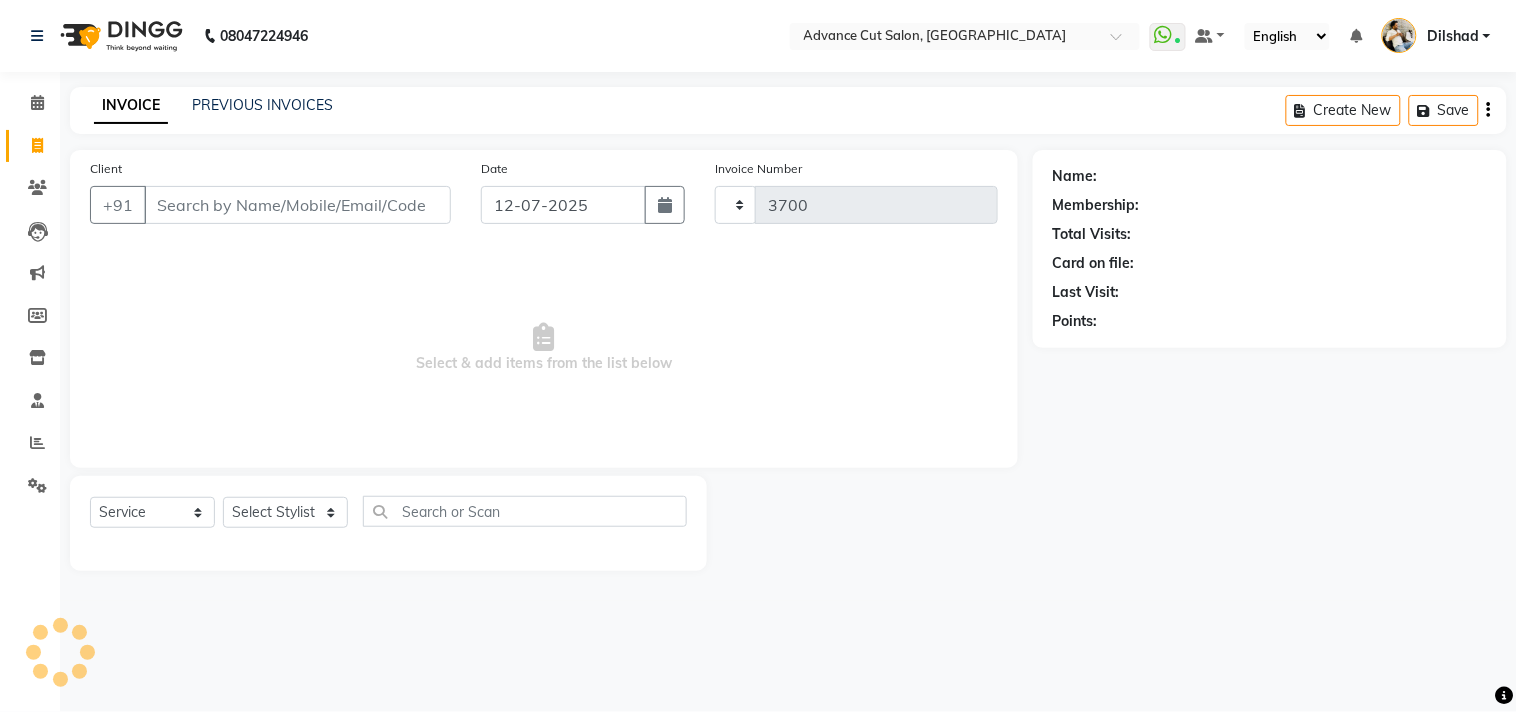 select on "922" 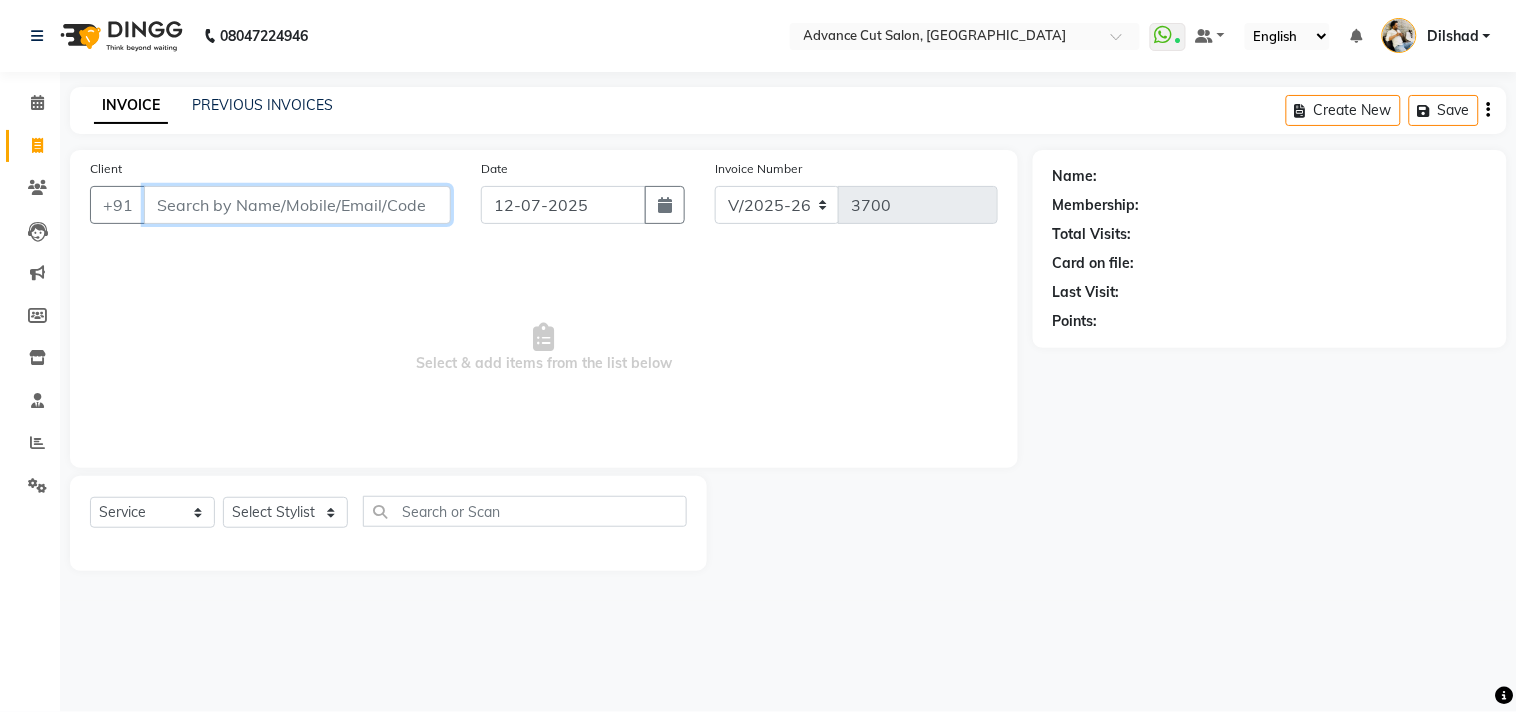 click on "Client" at bounding box center (297, 205) 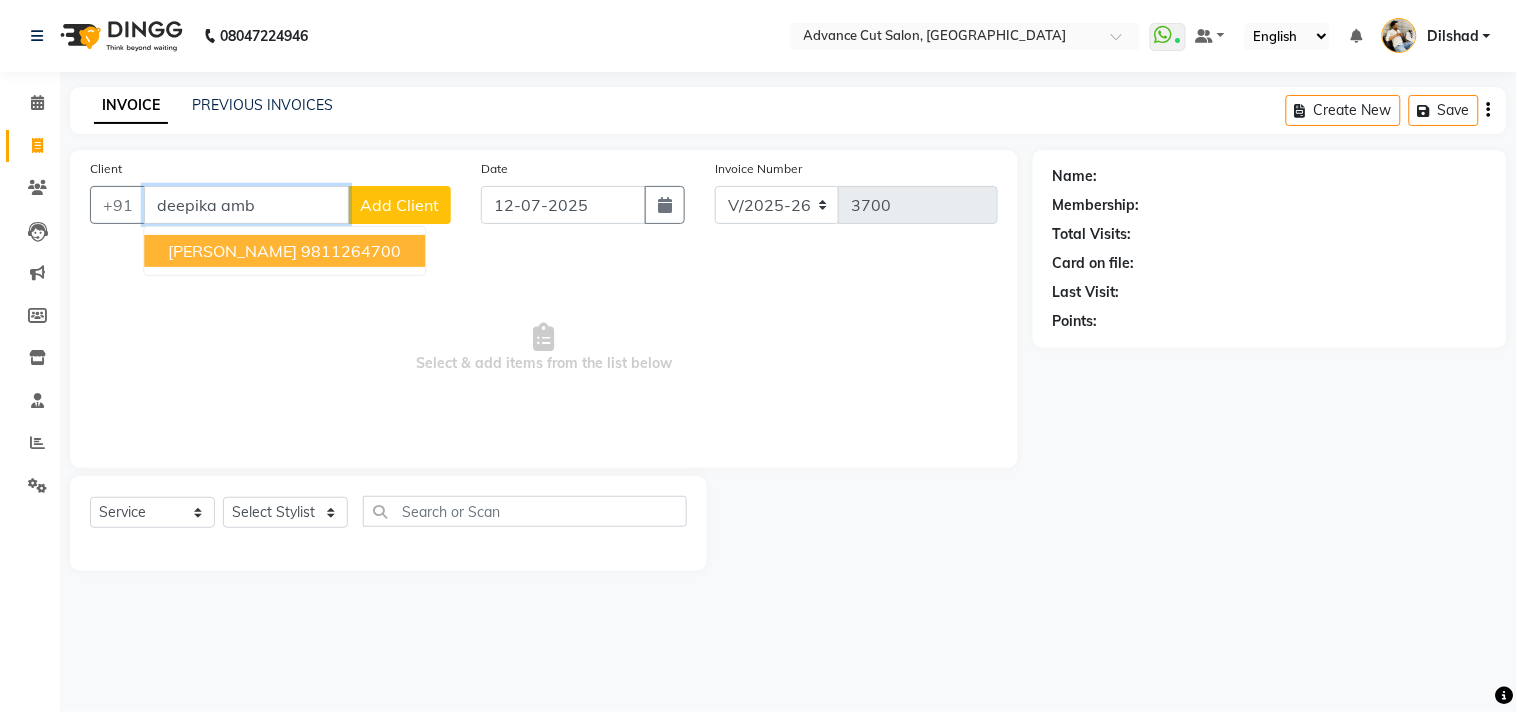 click on "Deepika Ambwani" at bounding box center (232, 251) 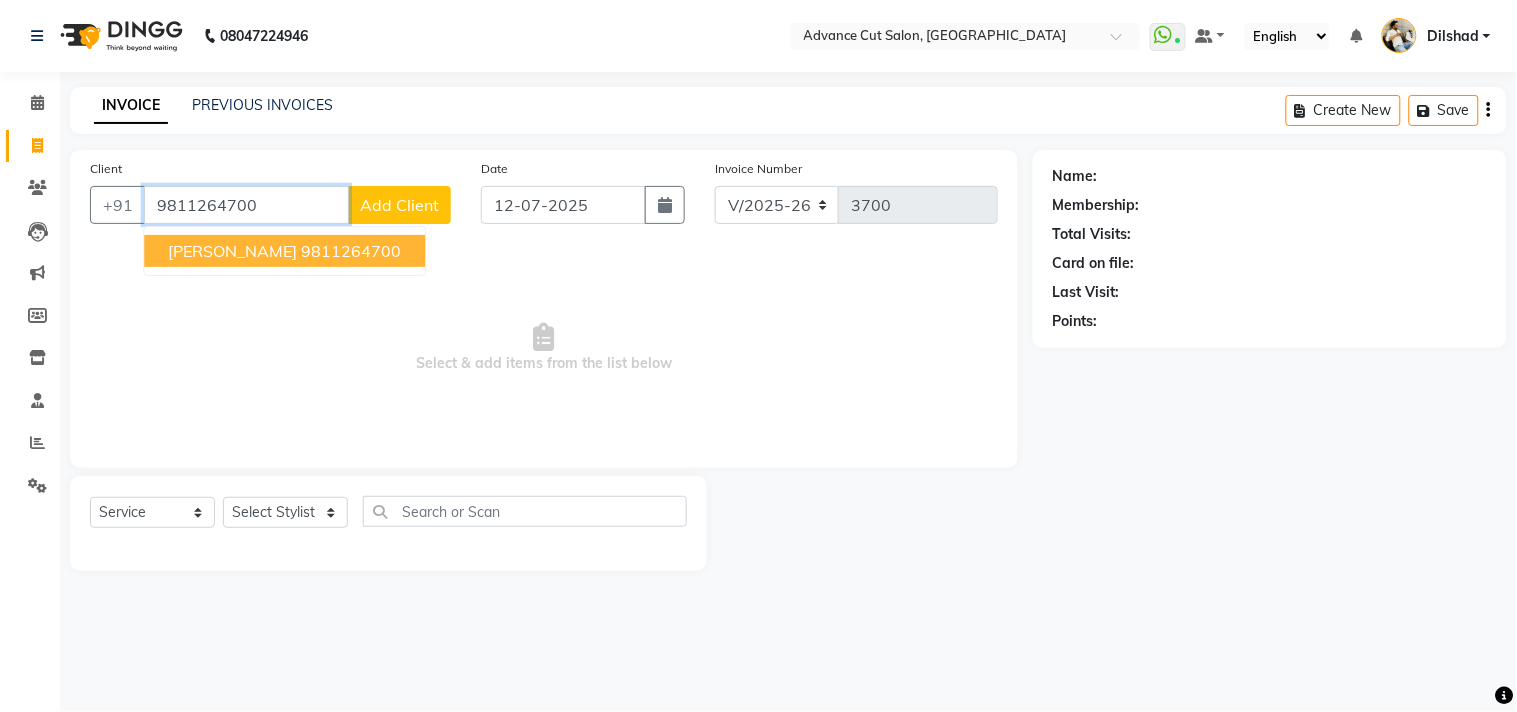 type on "9811264700" 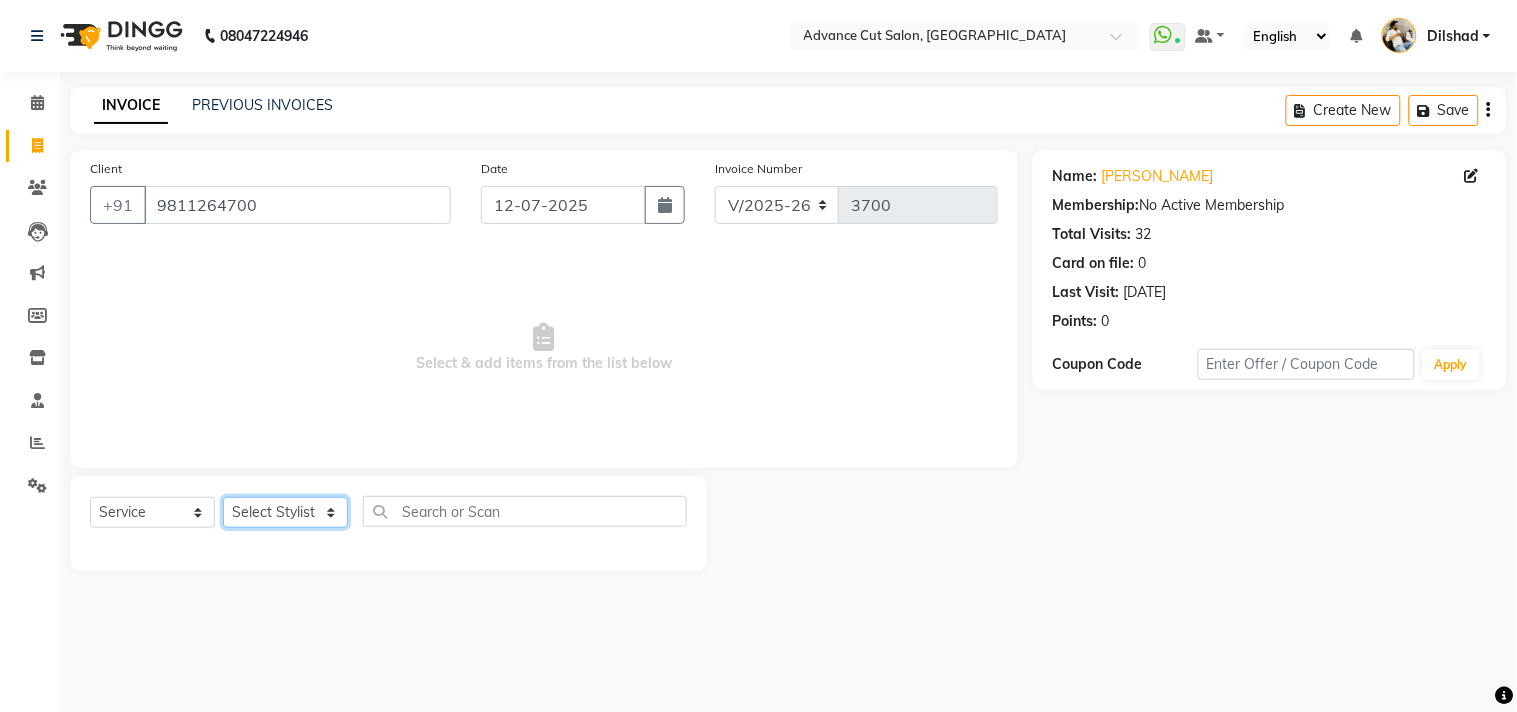 drag, startPoint x: 297, startPoint y: 511, endPoint x: 296, endPoint y: 500, distance: 11.045361 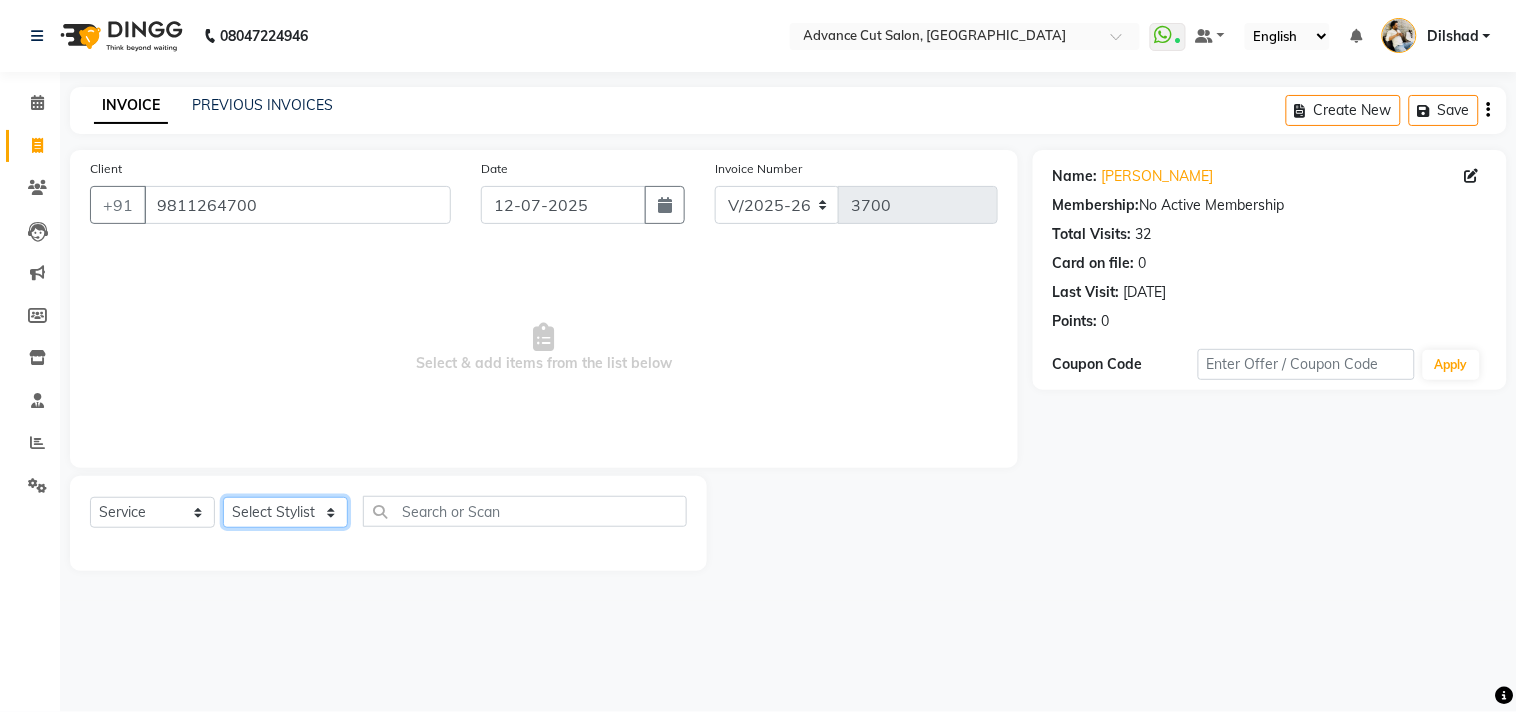 select on "85496" 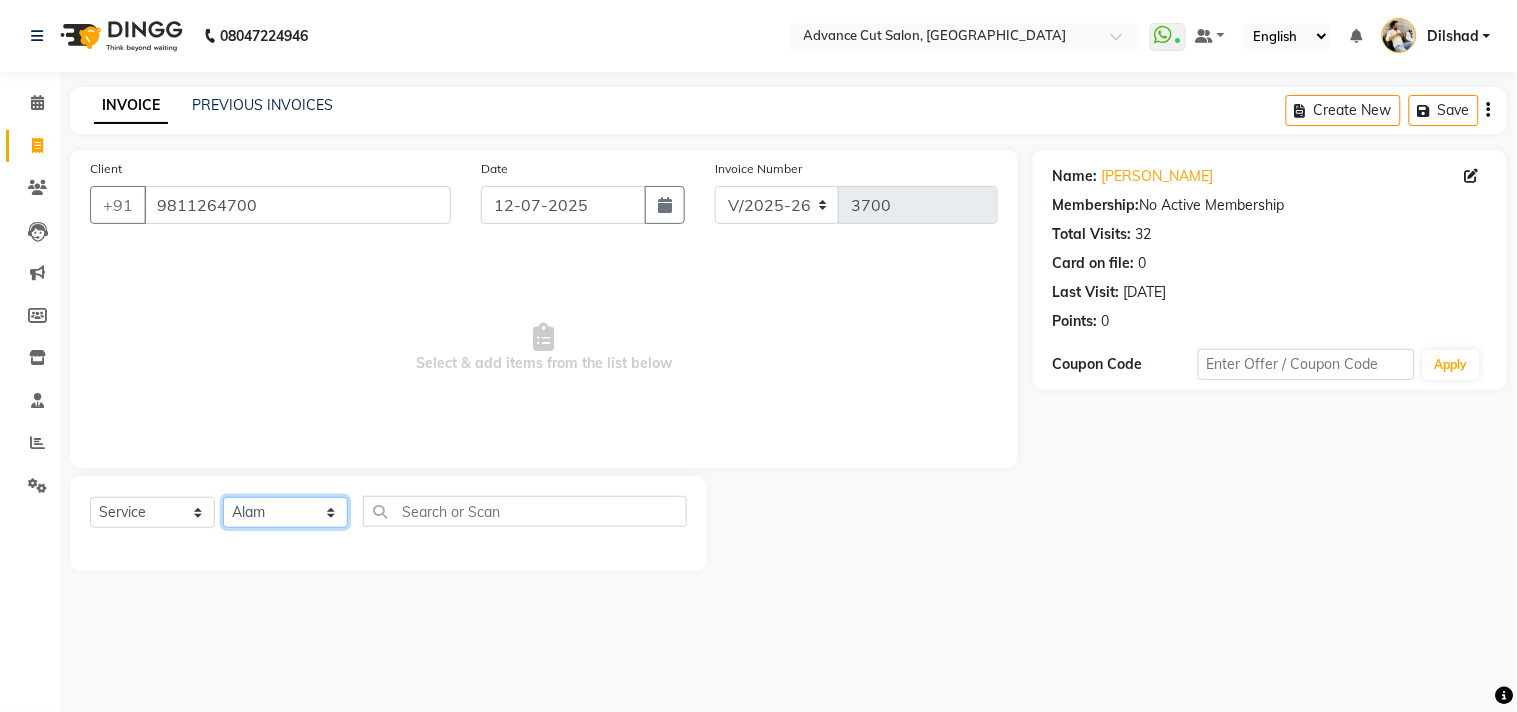 click on "Select Stylist [PERSON_NAME] Avinash Dilshad [PERSON_NAME] [PERSON_NAME] [PERSON_NAME] [PERSON_NAME]  [PERSON_NAME] [PERSON_NAME]  [PERSON_NAME] [PERSON_NAME]" 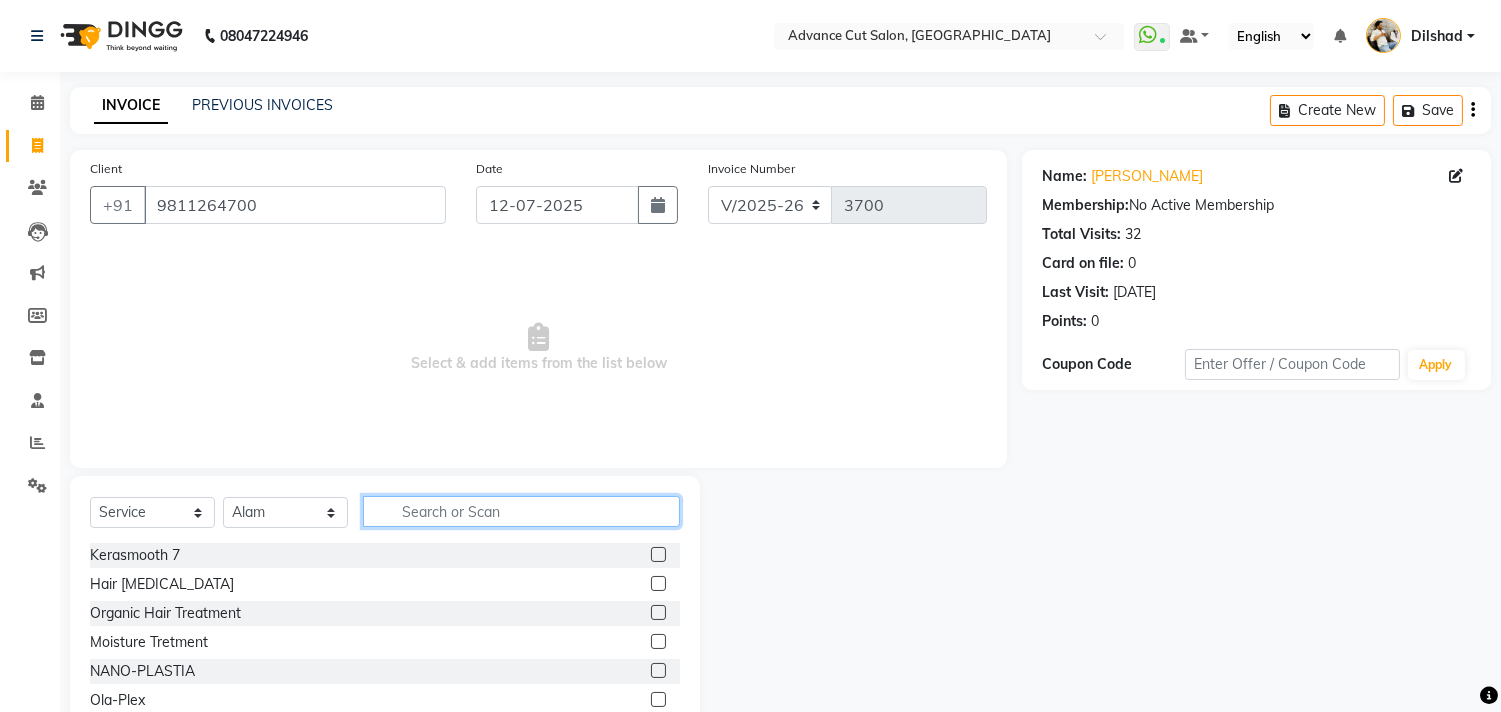 click 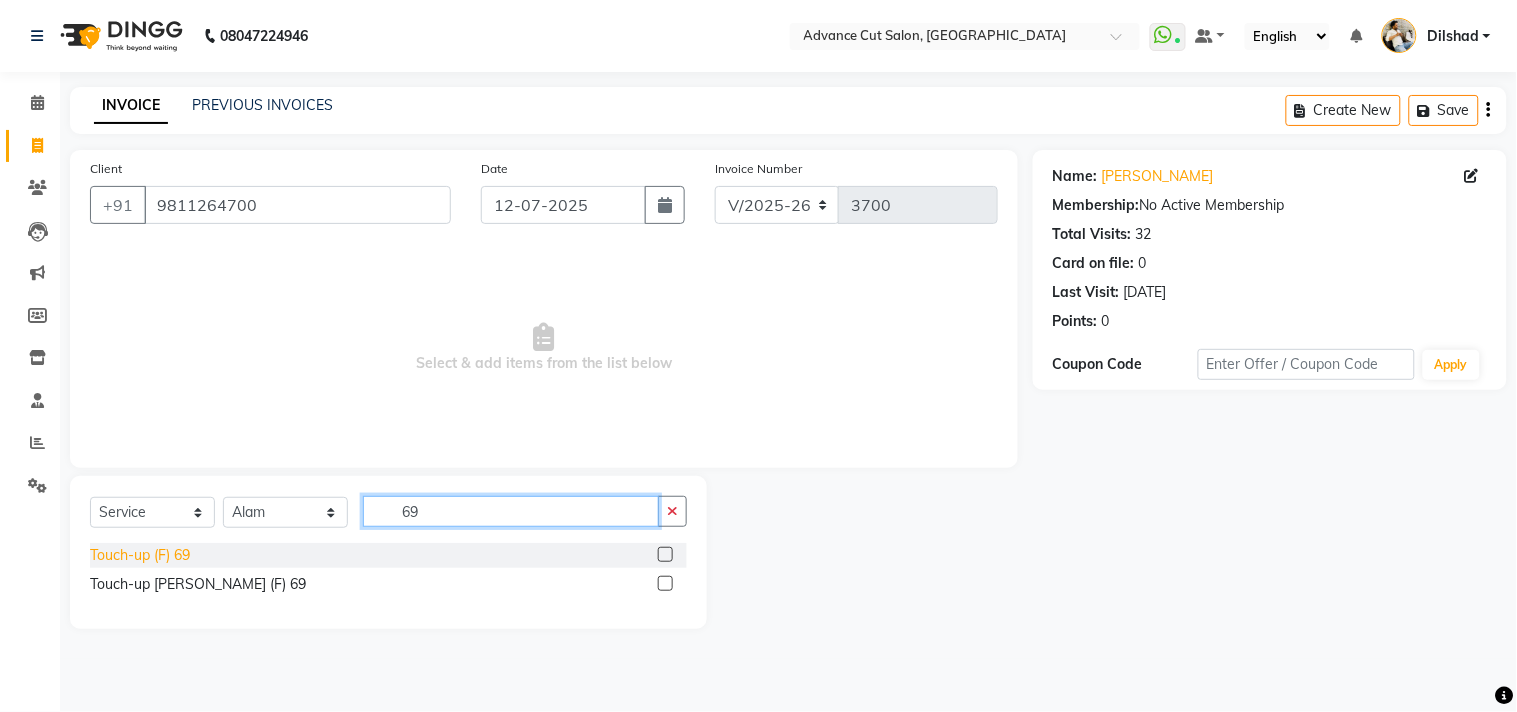 type on "69" 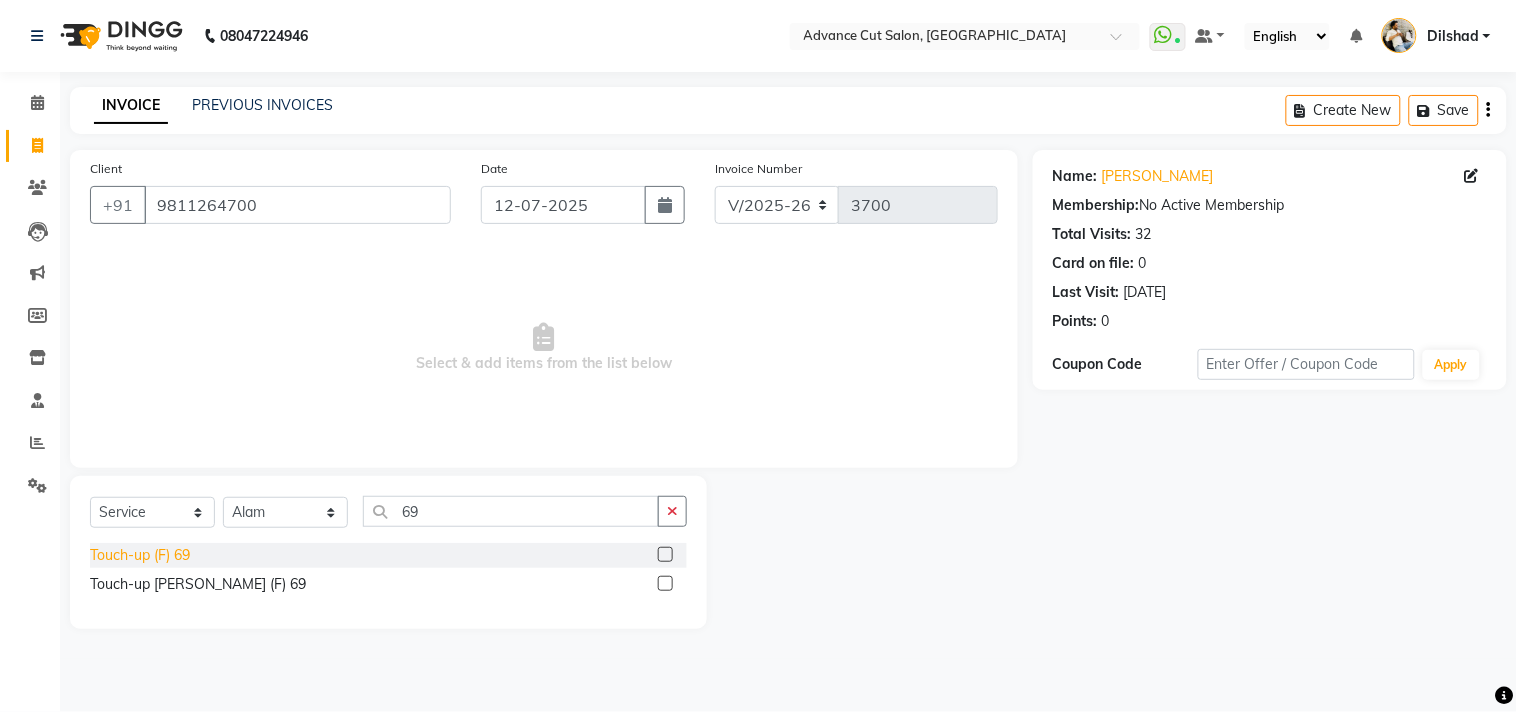 click on "Touch-up (F) 69" 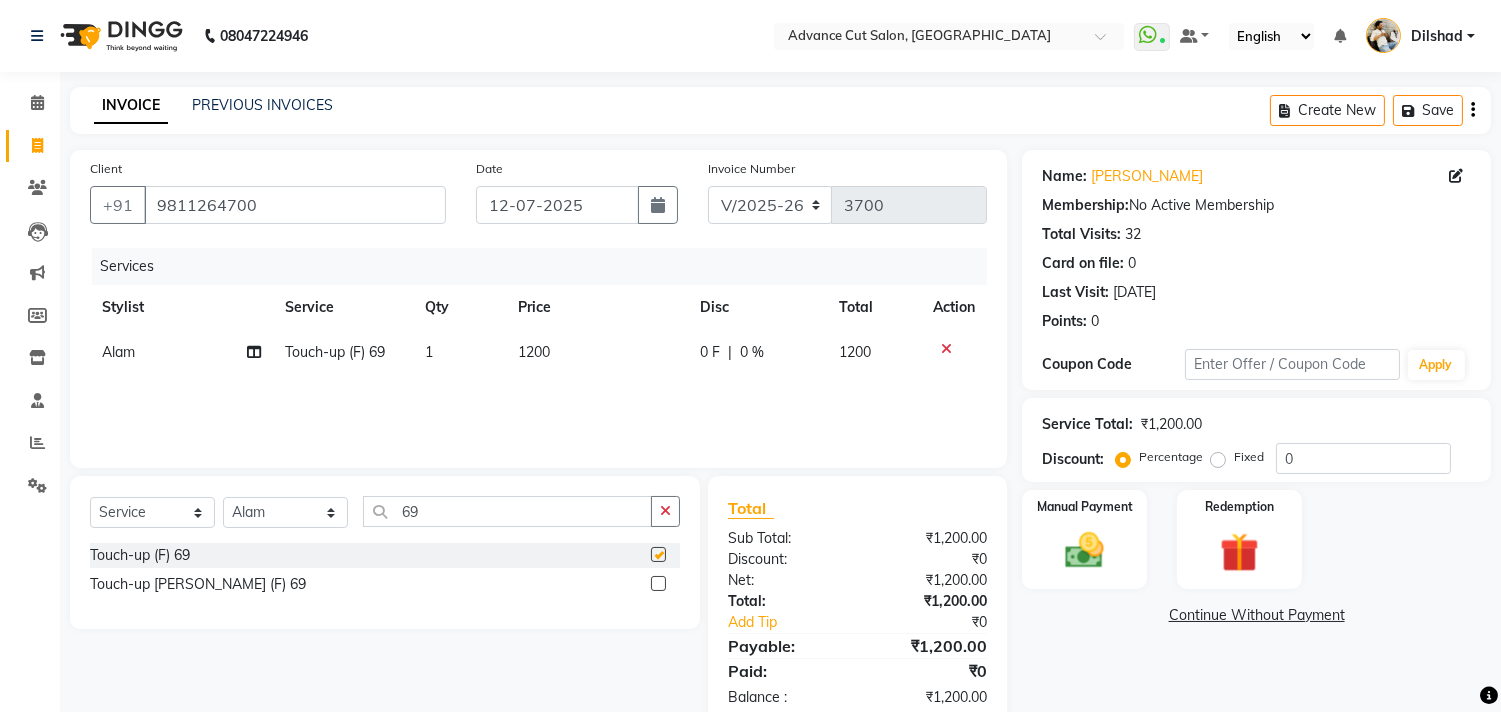 checkbox on "false" 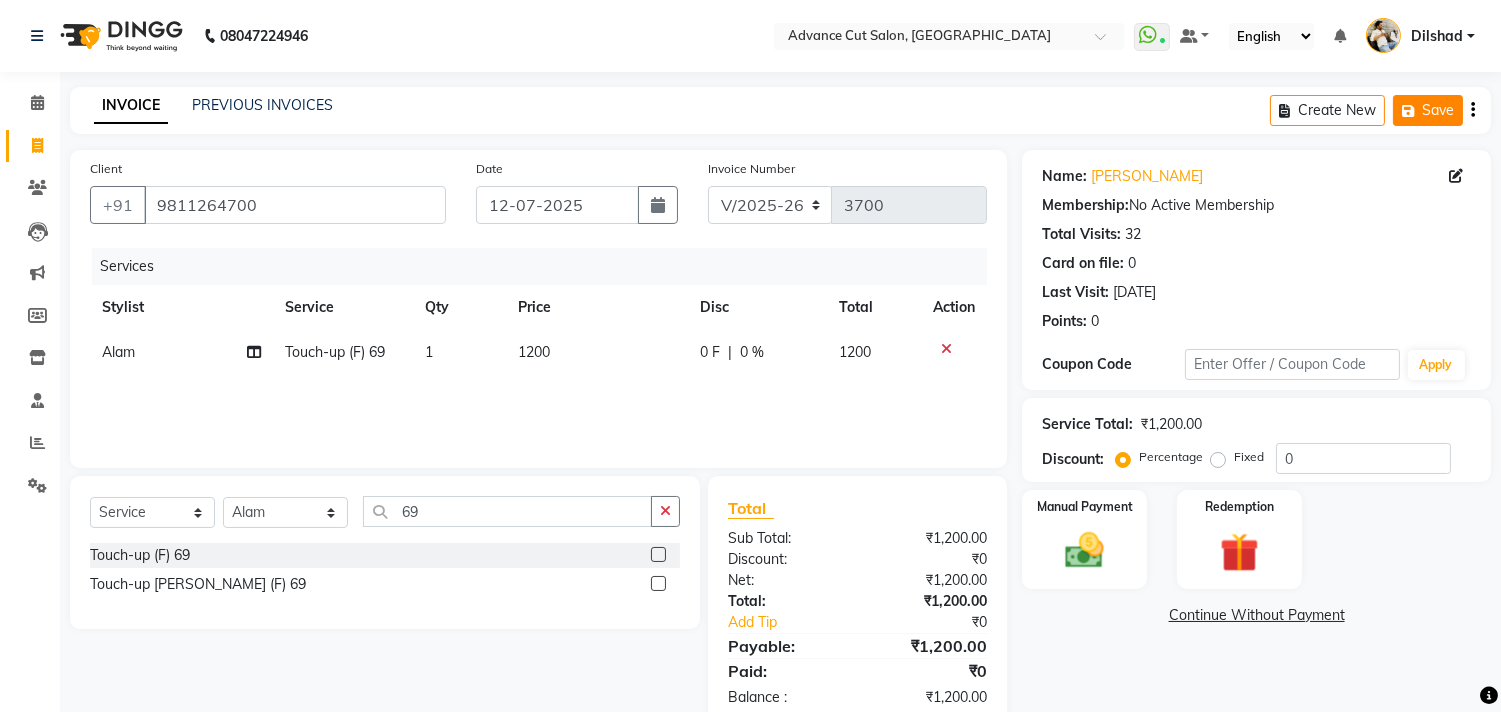 click on "Save" 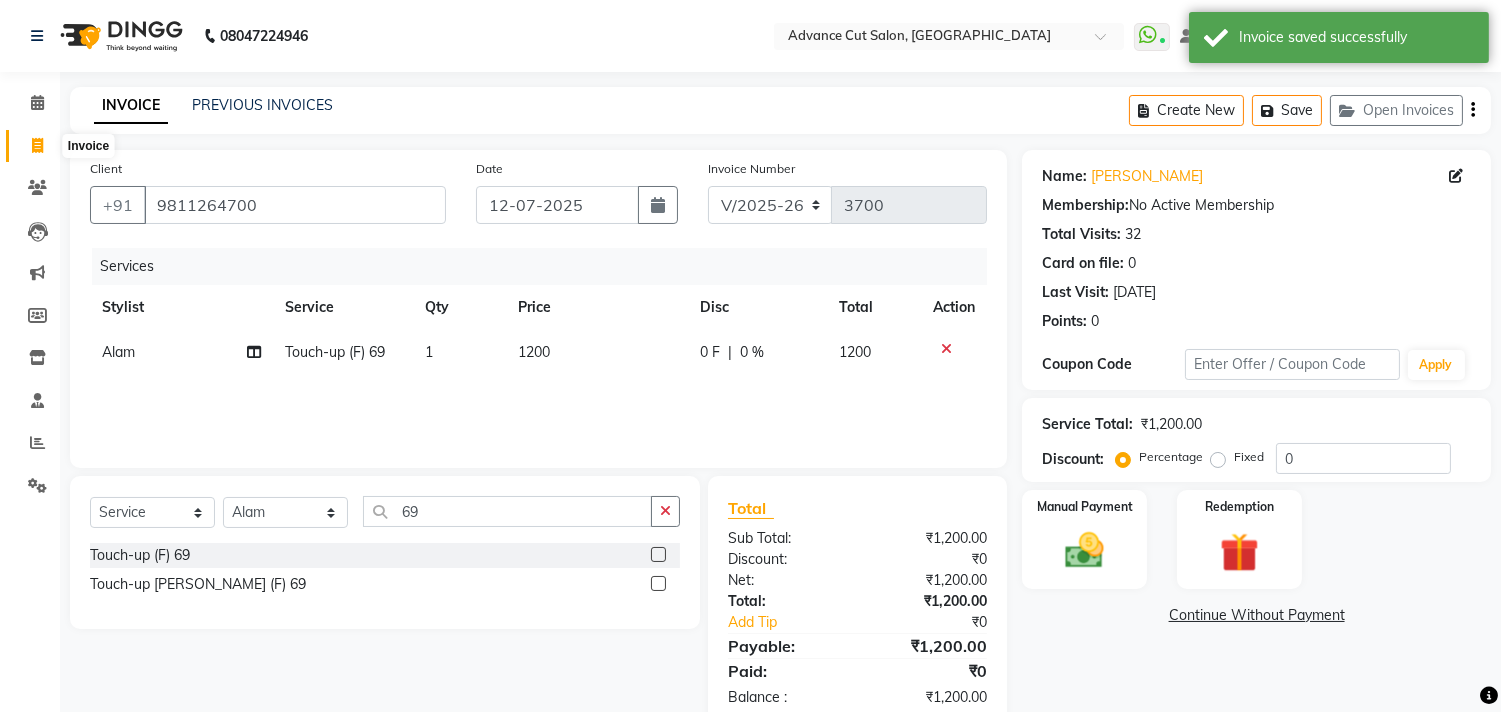 click 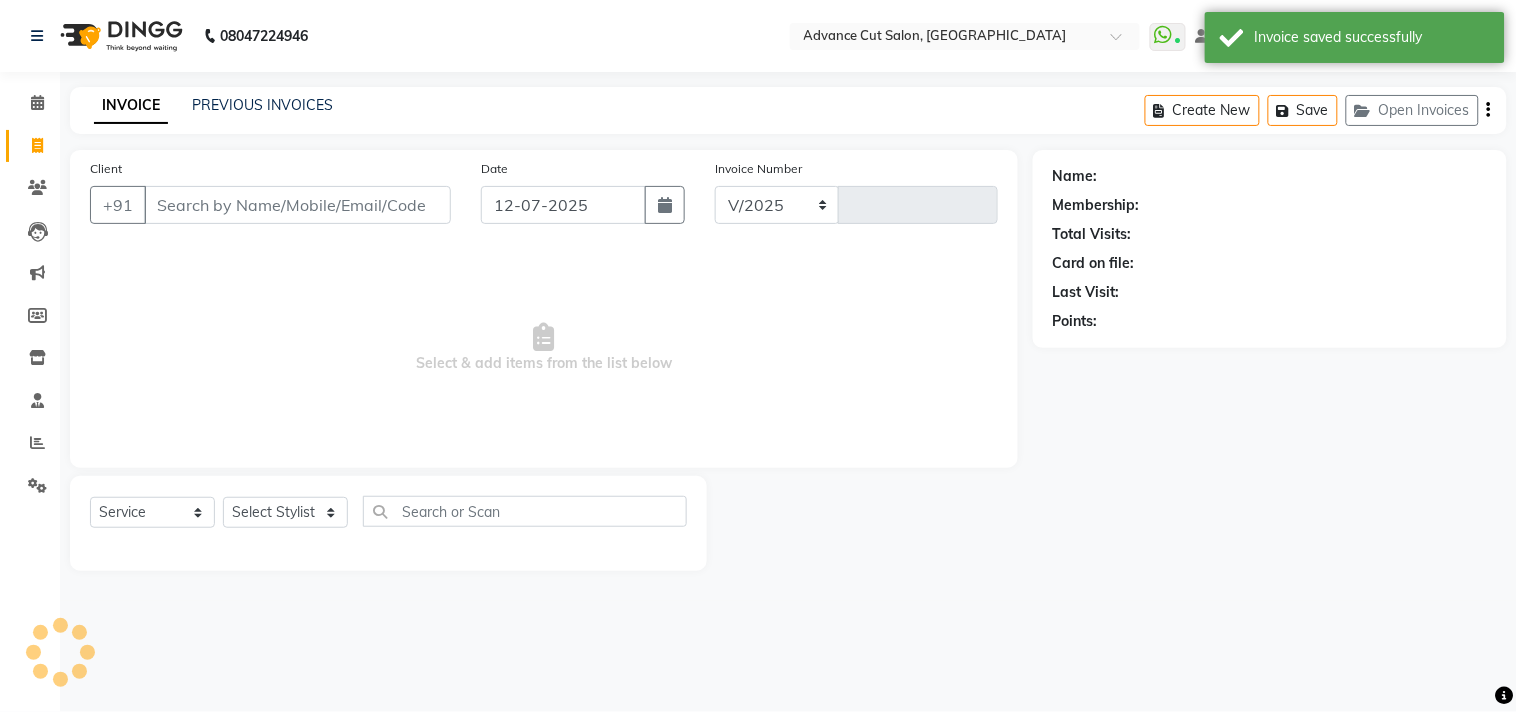 select on "922" 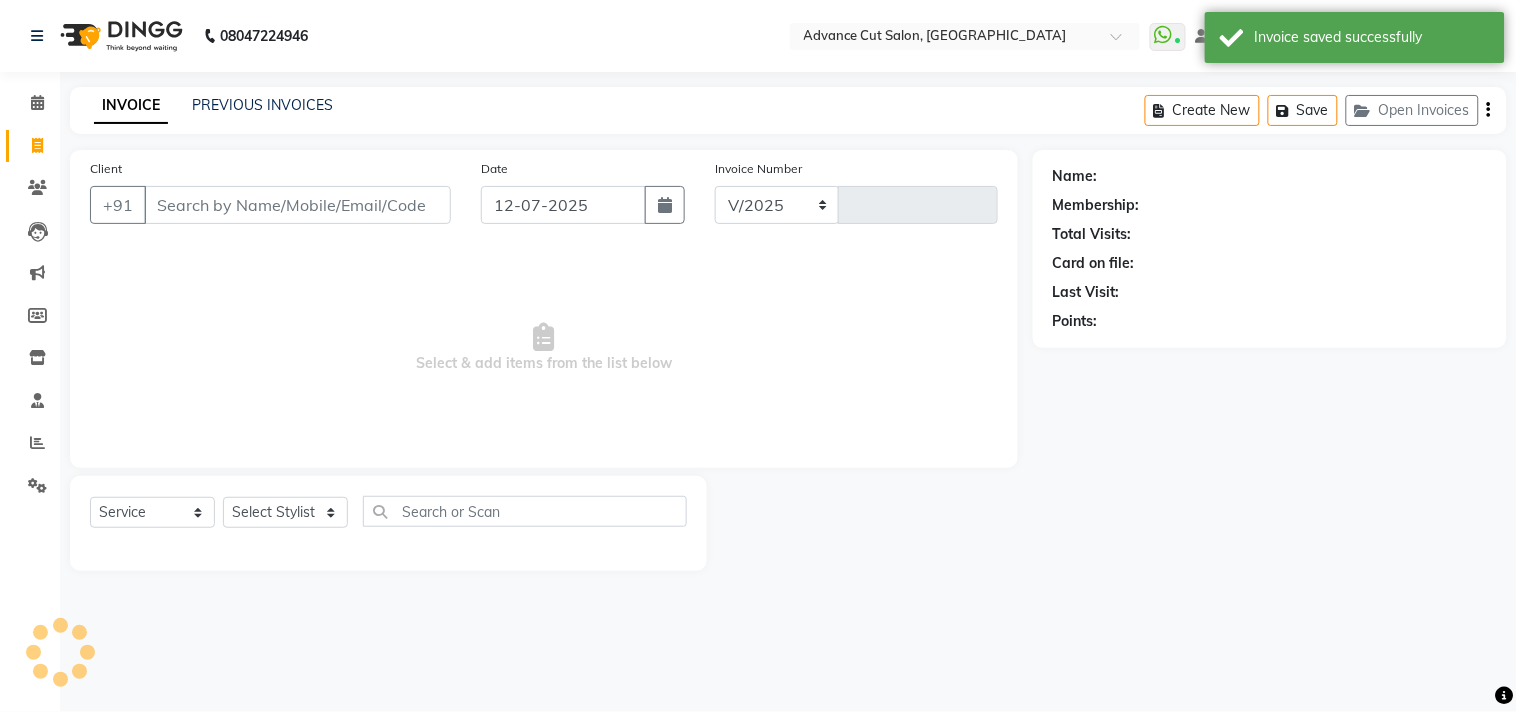 type on "3700" 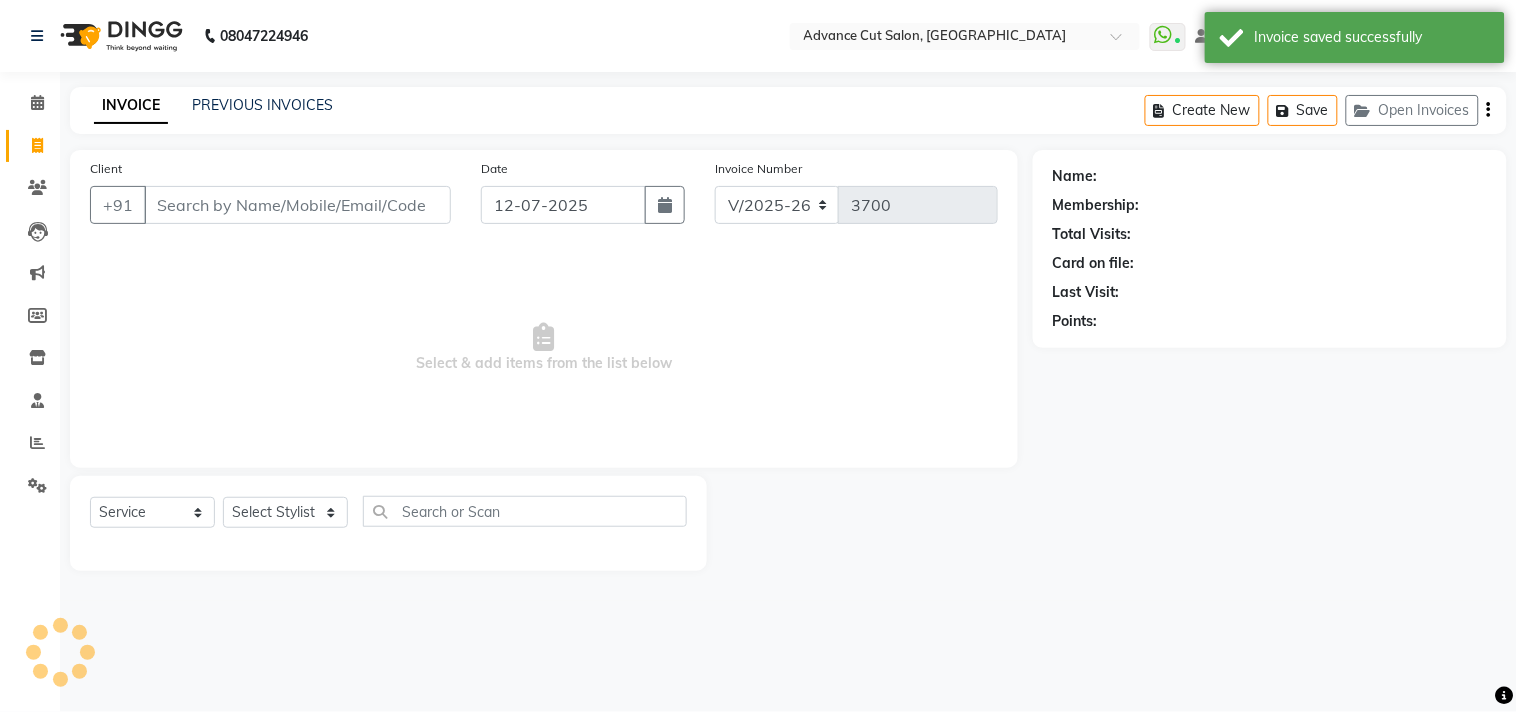click on "08047224946 Select Location ×  Advance Cut Salon, New Colony  WhatsApp Status  ✕ Status:  Connected Most Recent Message: 11-07-2025     08:53 PM Recent Service Activity: 12-07-2025     10:59 AM Default Panel My Panel English ENGLISH Español العربية मराठी हिंदी ગુજરાતી தமிழ் 中文 Notifications nothing to show Dilshad Manage Profile Change Password Sign out  Version:3.15.4  ☀  Advance Cut Salon, New Colony  Calendar  Invoice  Clients  Leads   Marketing  Members  Inventory  Staff  Reports  Settings Completed InProgress Upcoming Dropped Tentative Check-In Confirm Bookings Generate Report Segments Page Builder INVOICE PREVIOUS INVOICES Create New   Save   Open Invoices  Client +91 Date 12-07-2025 Invoice Number V/2025 V/2025-26 3700  Select & add items from the list below  Select  Service  Product  Membership  Package Voucher Prepaid Gift Card  Select Stylist Name: Membership: Total Visits: Card on file: Last Visit:  Points:" at bounding box center [758, 356] 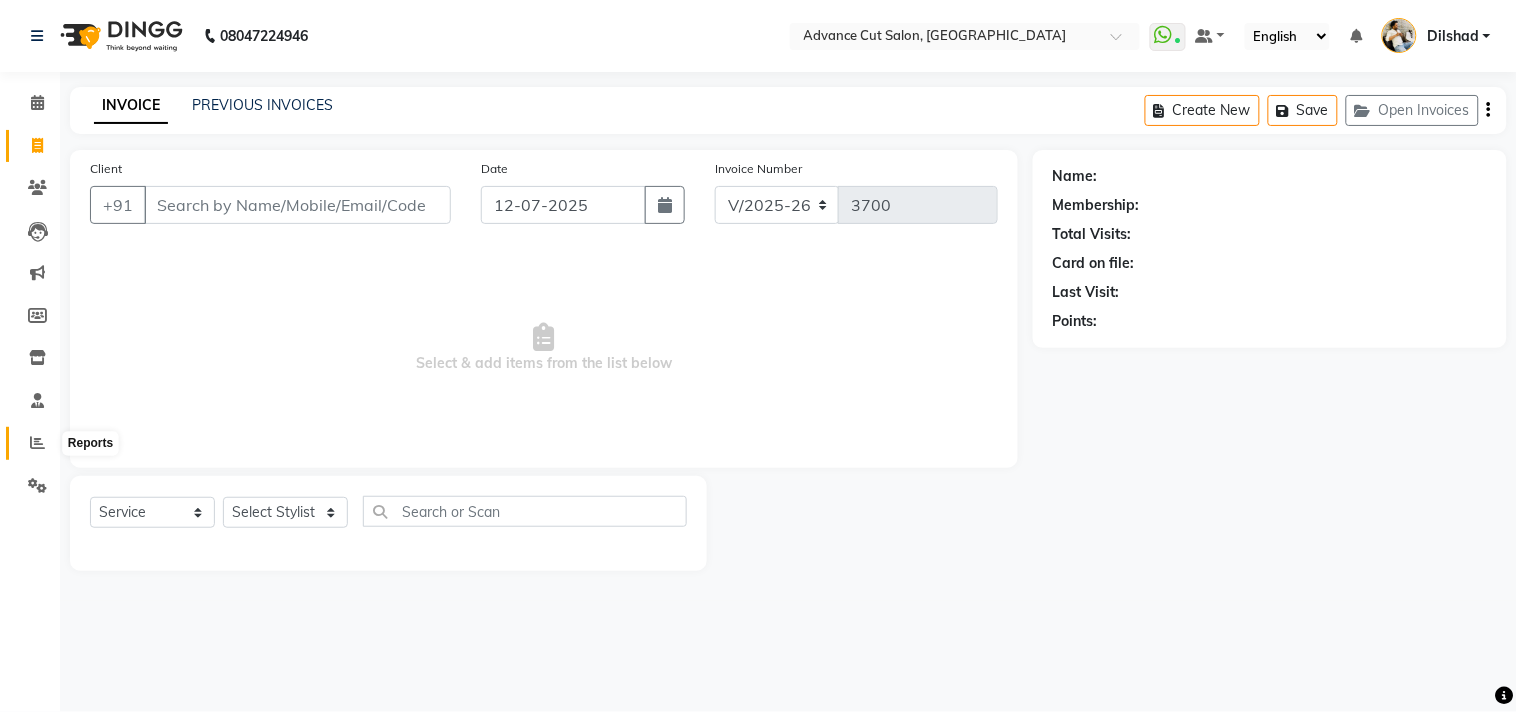 click 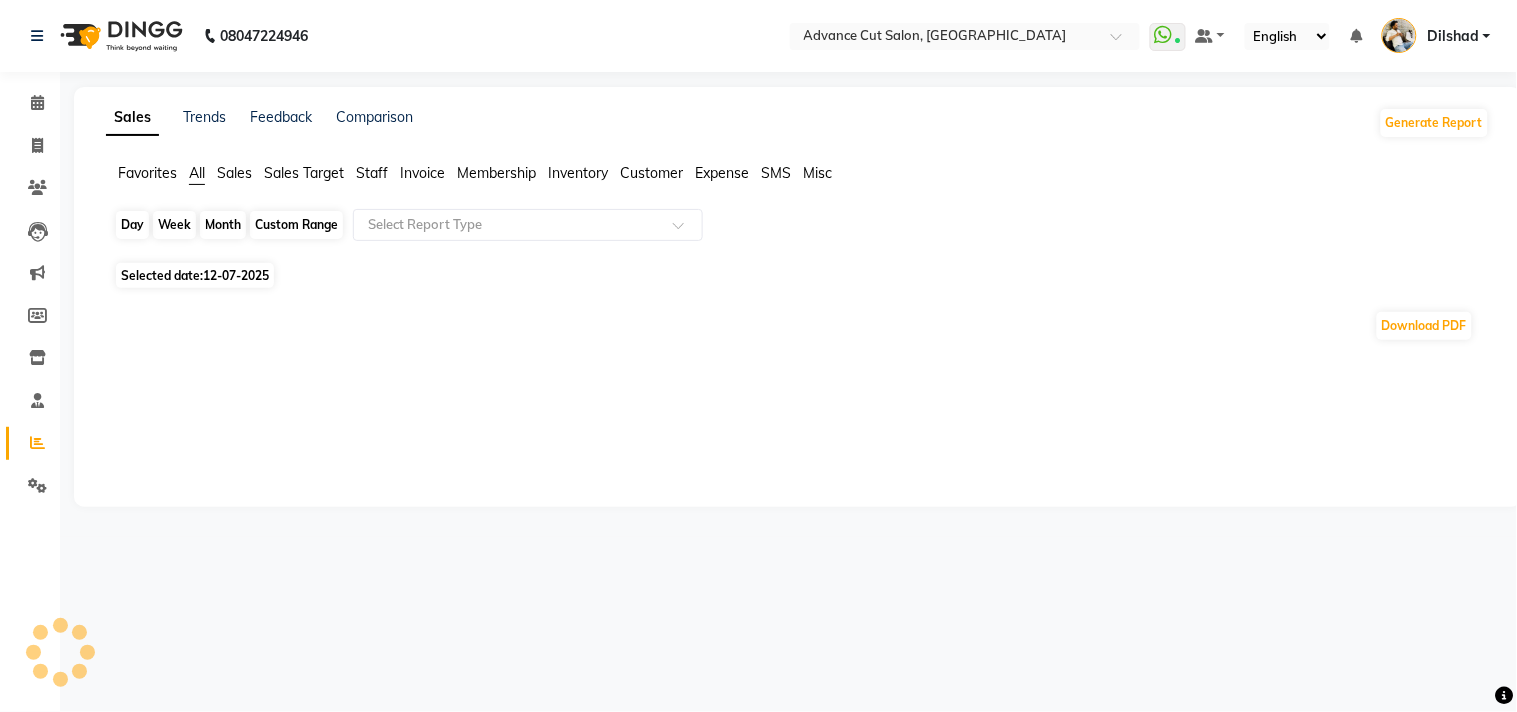 click on "Day" 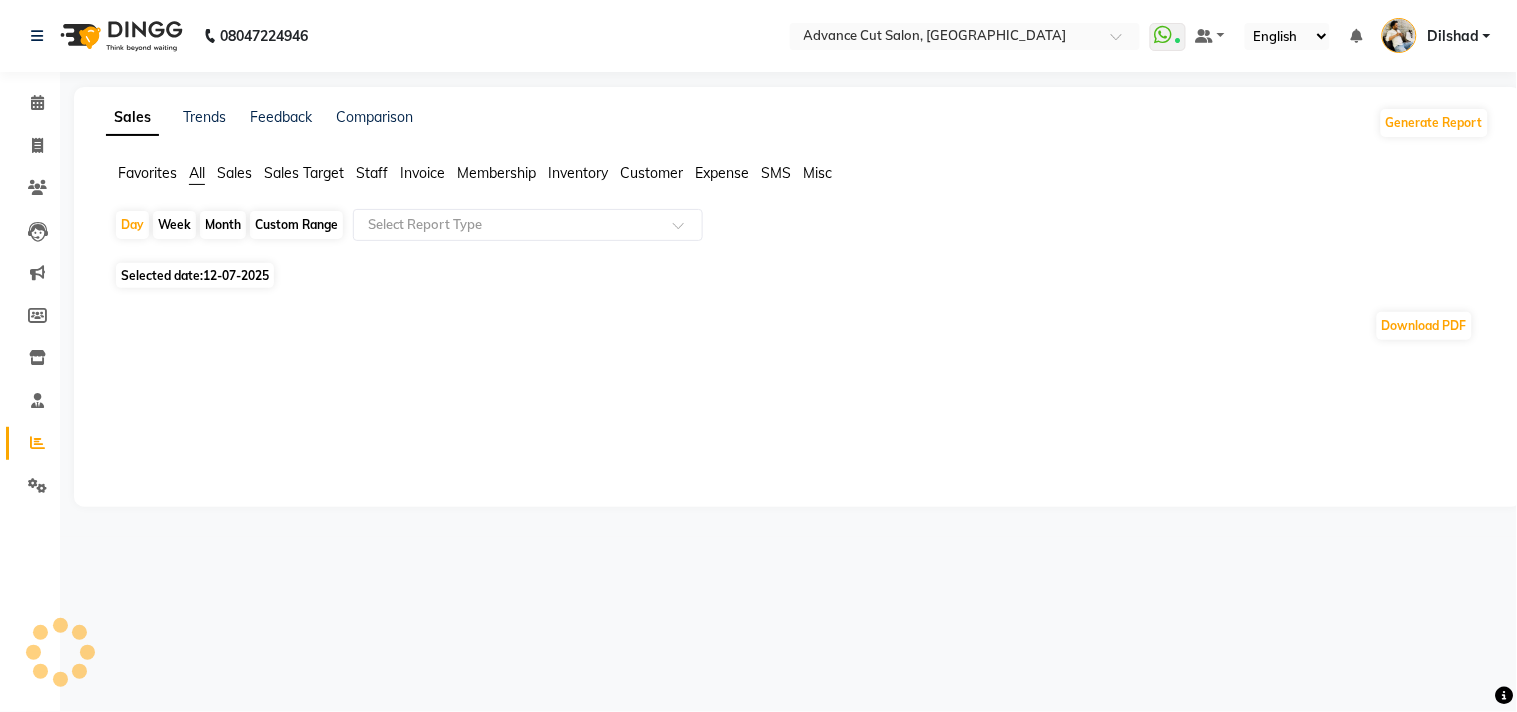 select on "7" 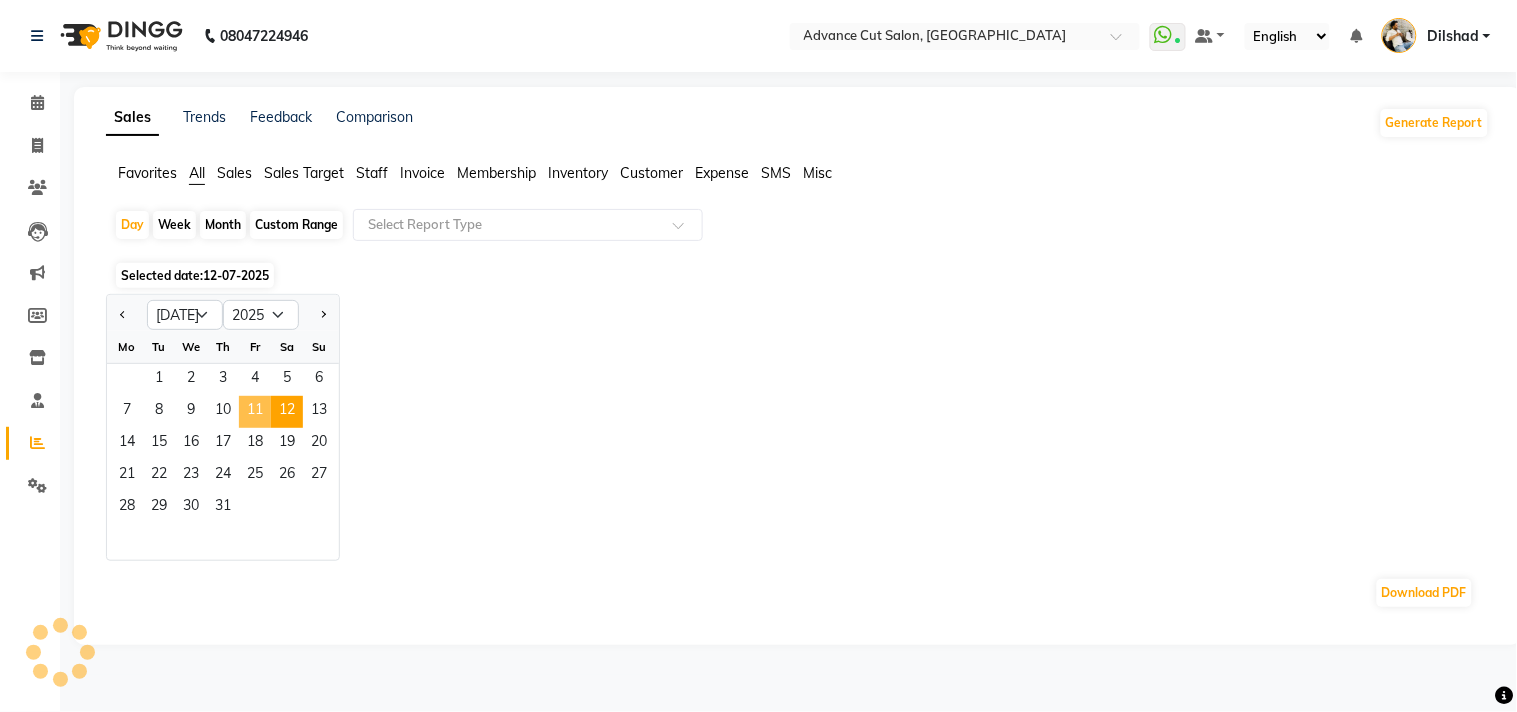 click on "11" 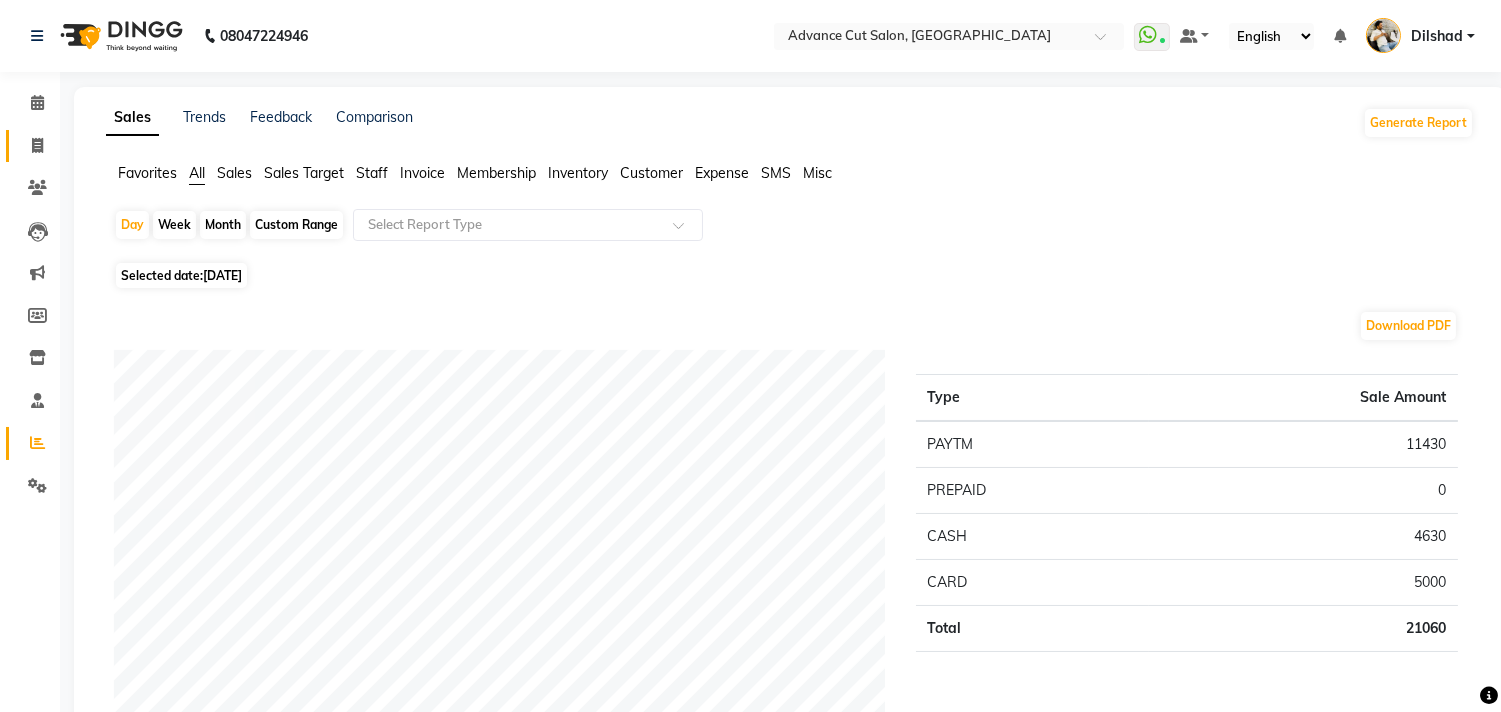 click 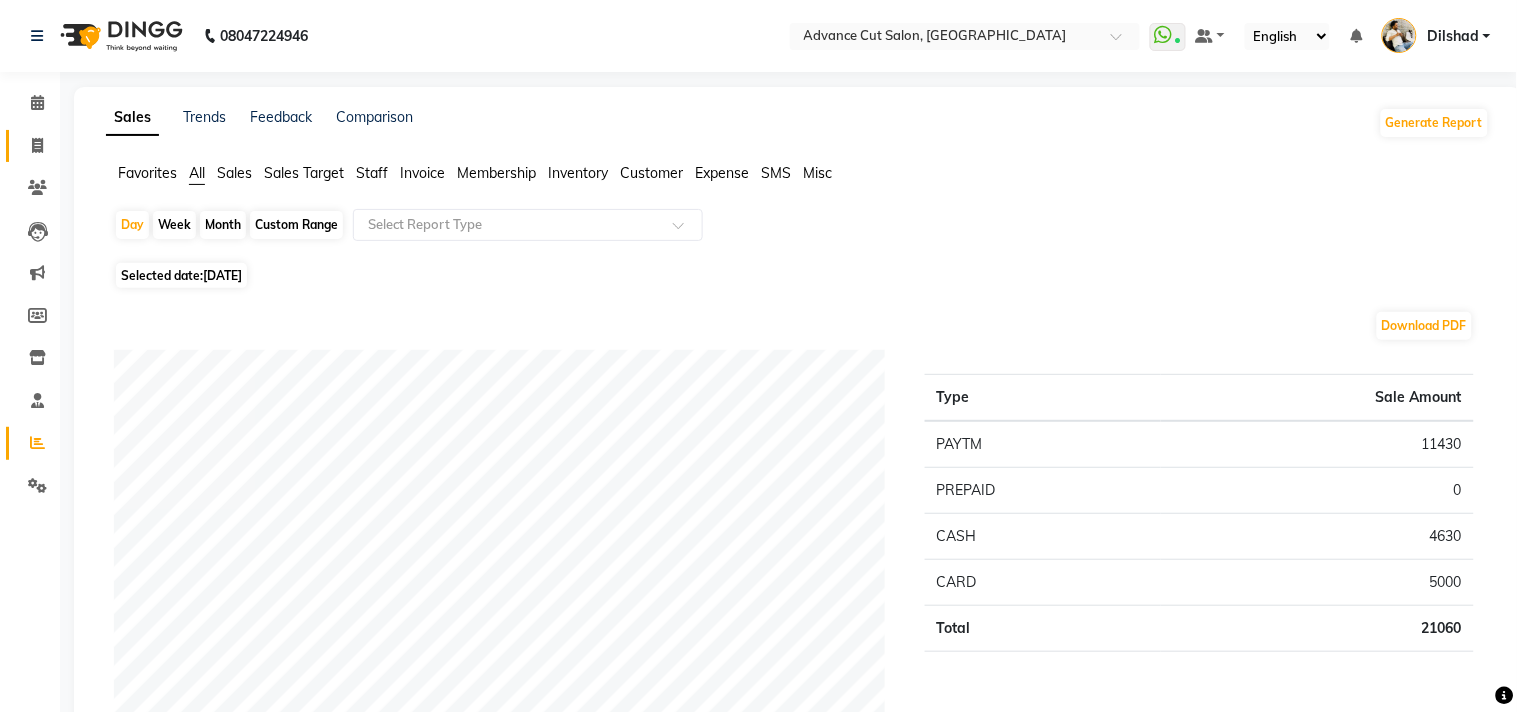 select on "service" 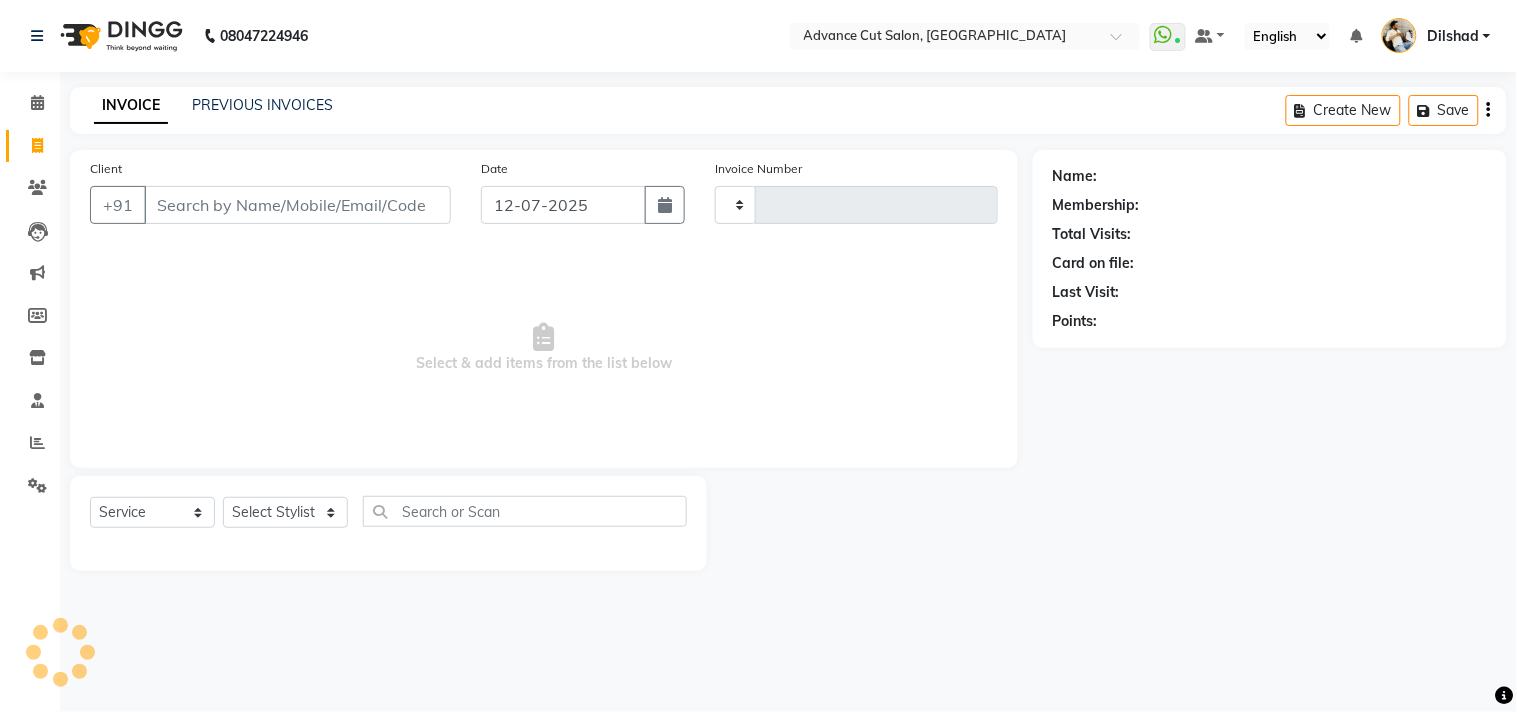 type on "3700" 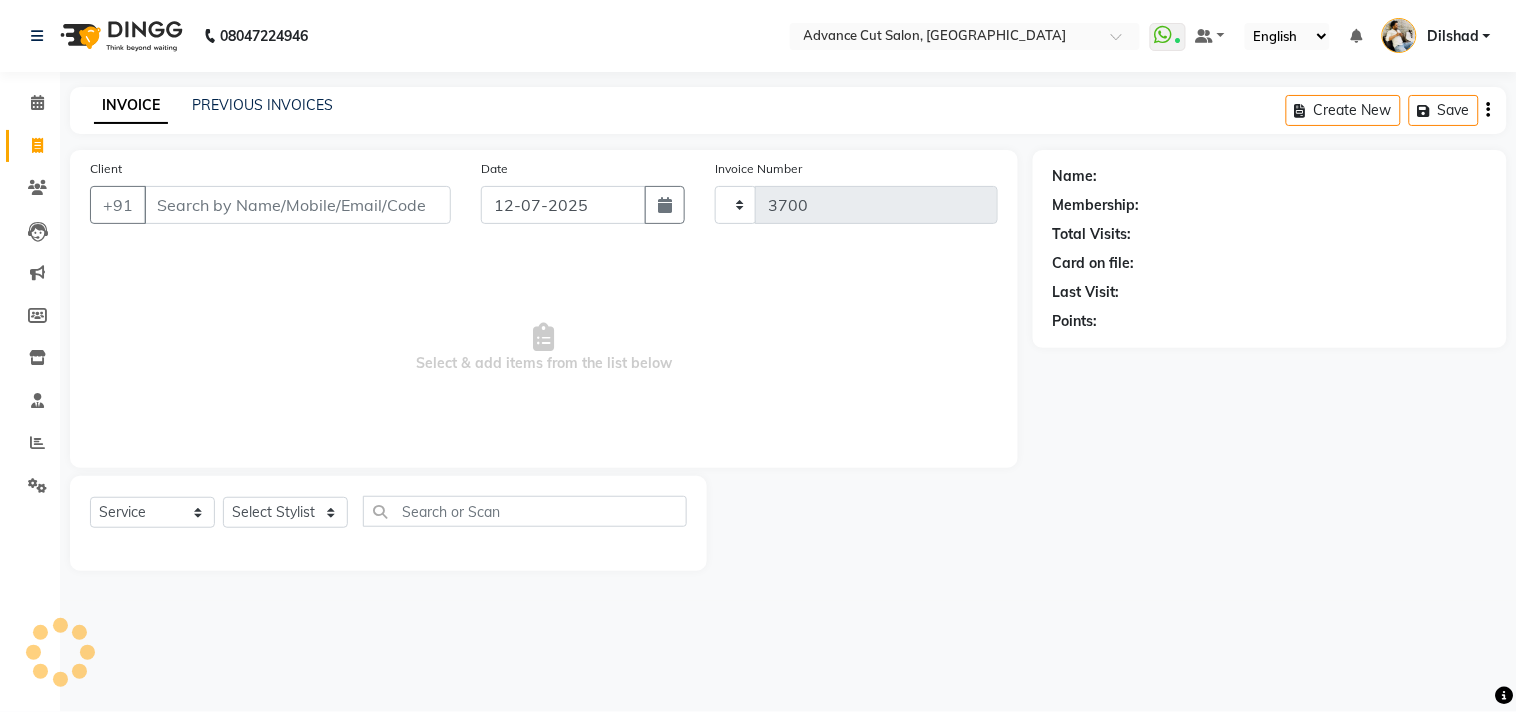 select on "922" 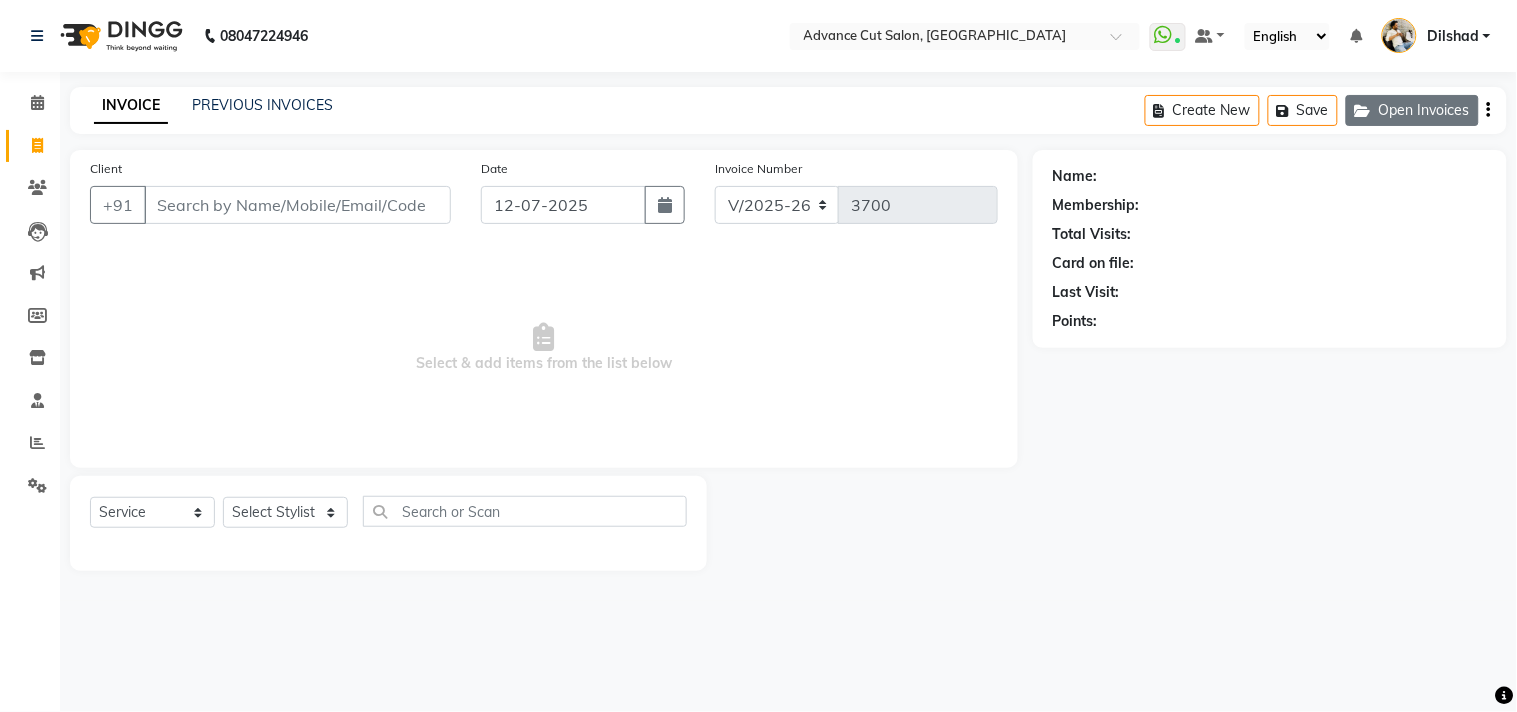 click on "Open Invoices" 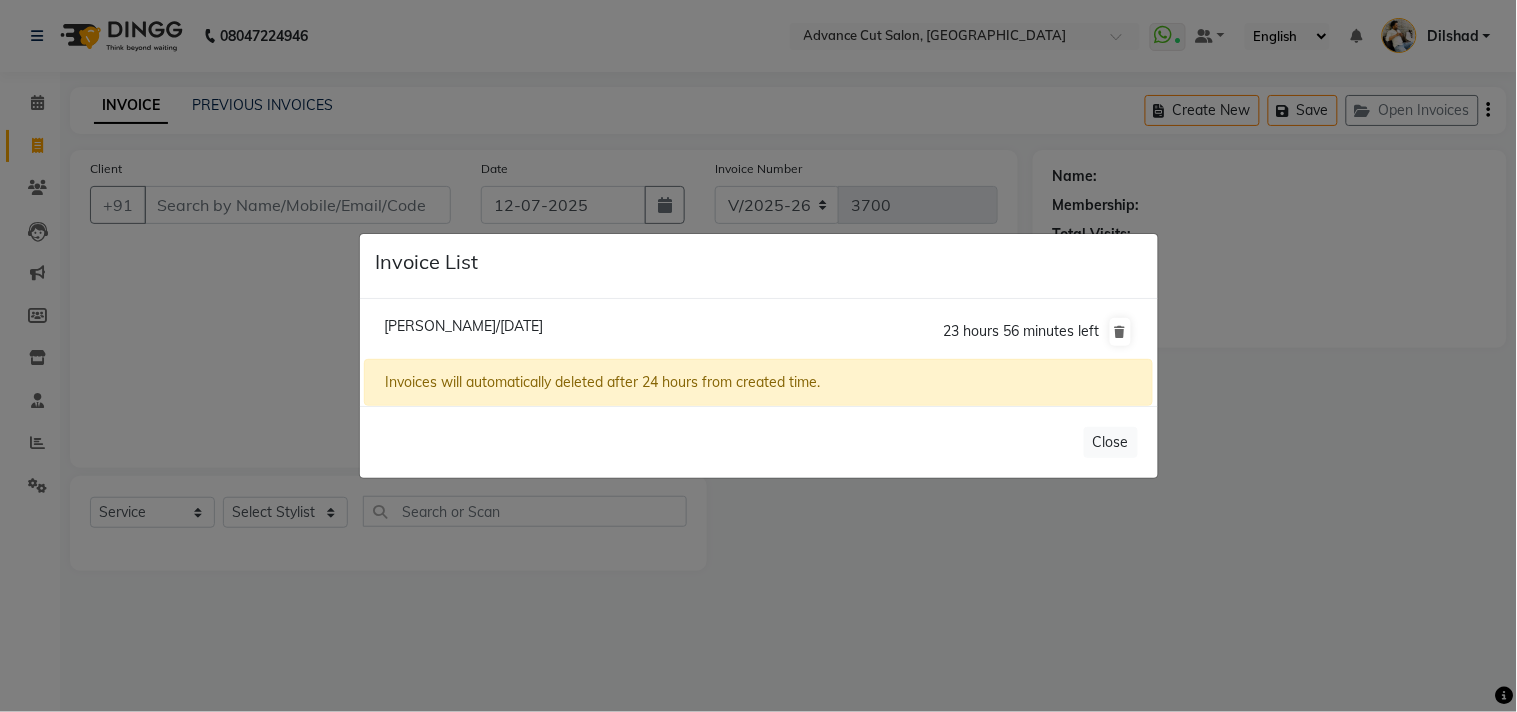 click on "Deepika Ambwani/12 July 2025" 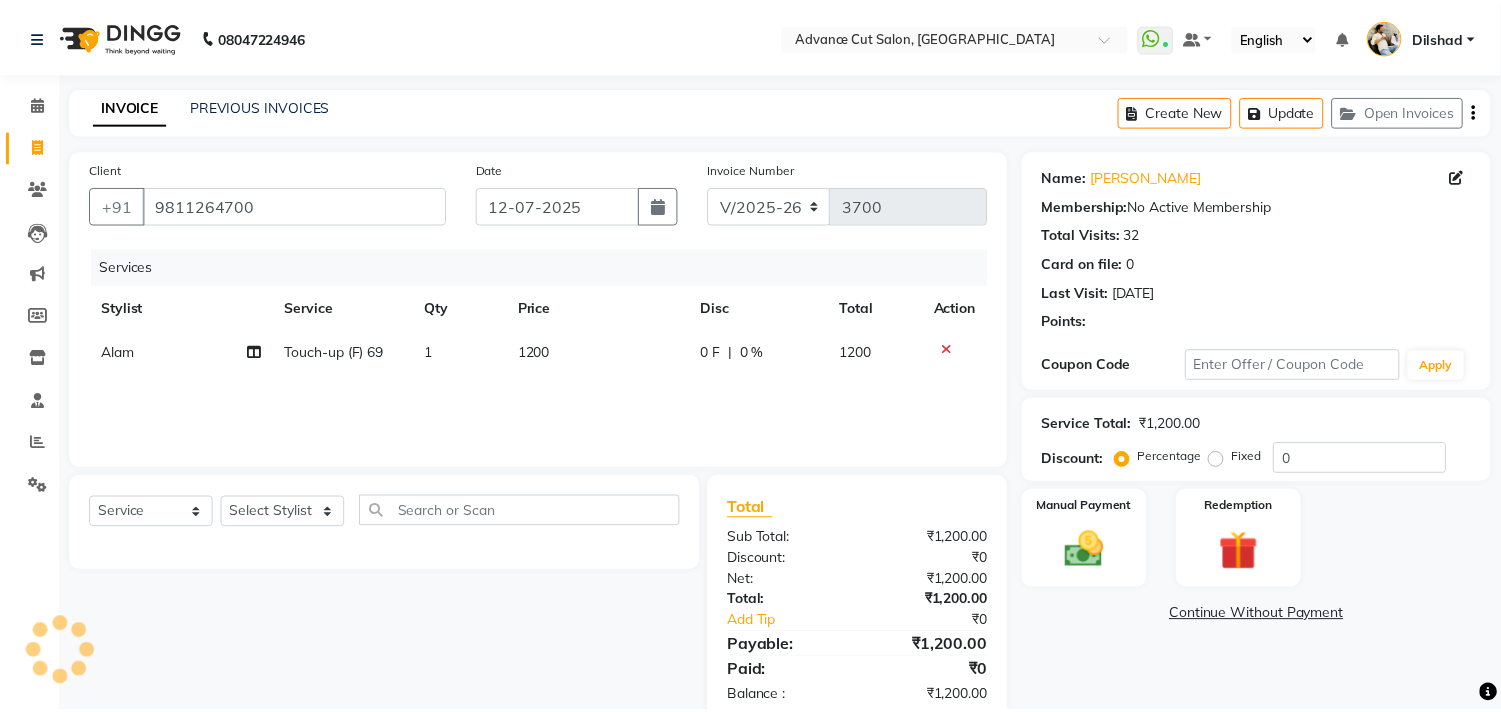 scroll, scrollTop: 46, scrollLeft: 0, axis: vertical 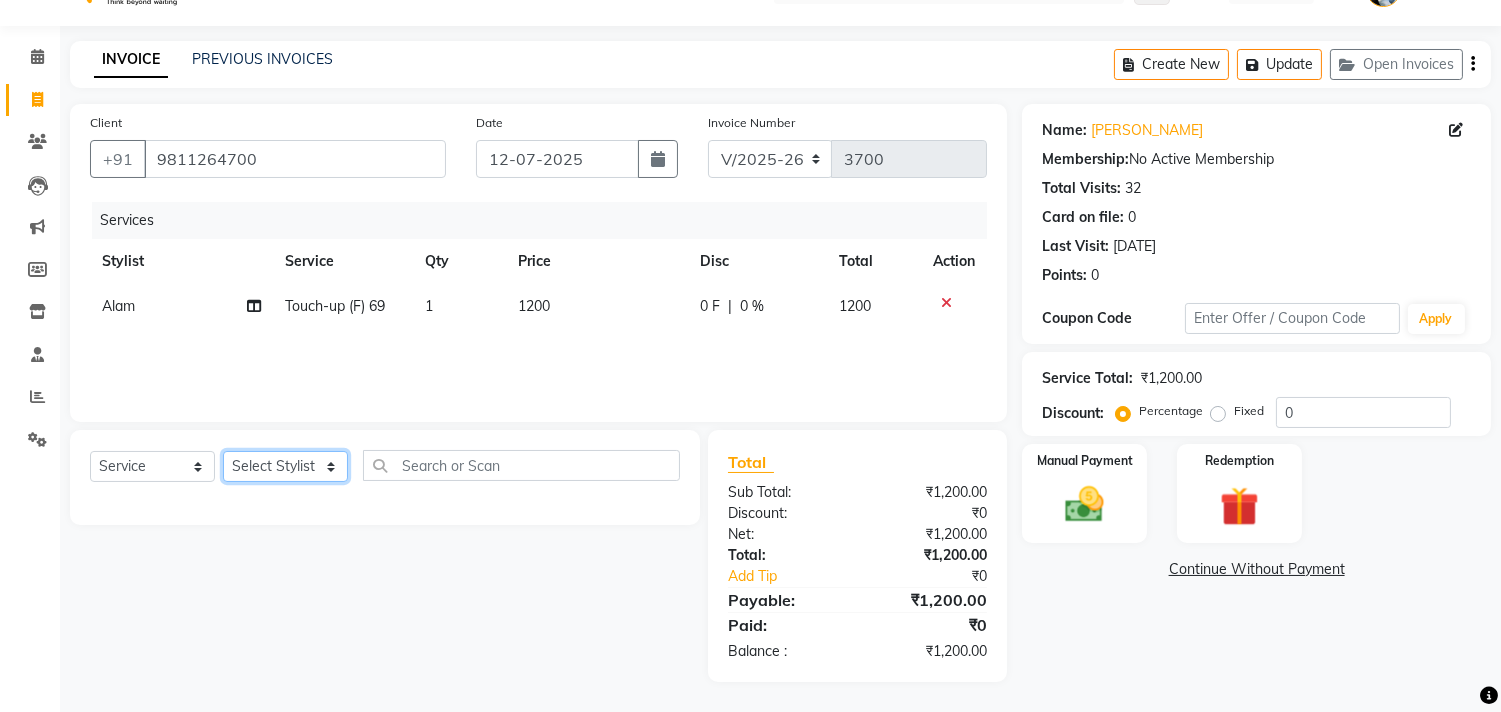 click on "Select Stylist [PERSON_NAME] Avinash Dilshad [PERSON_NAME] [PERSON_NAME] [PERSON_NAME] [PERSON_NAME]  [PERSON_NAME] [PERSON_NAME]  [PERSON_NAME] [PERSON_NAME]" 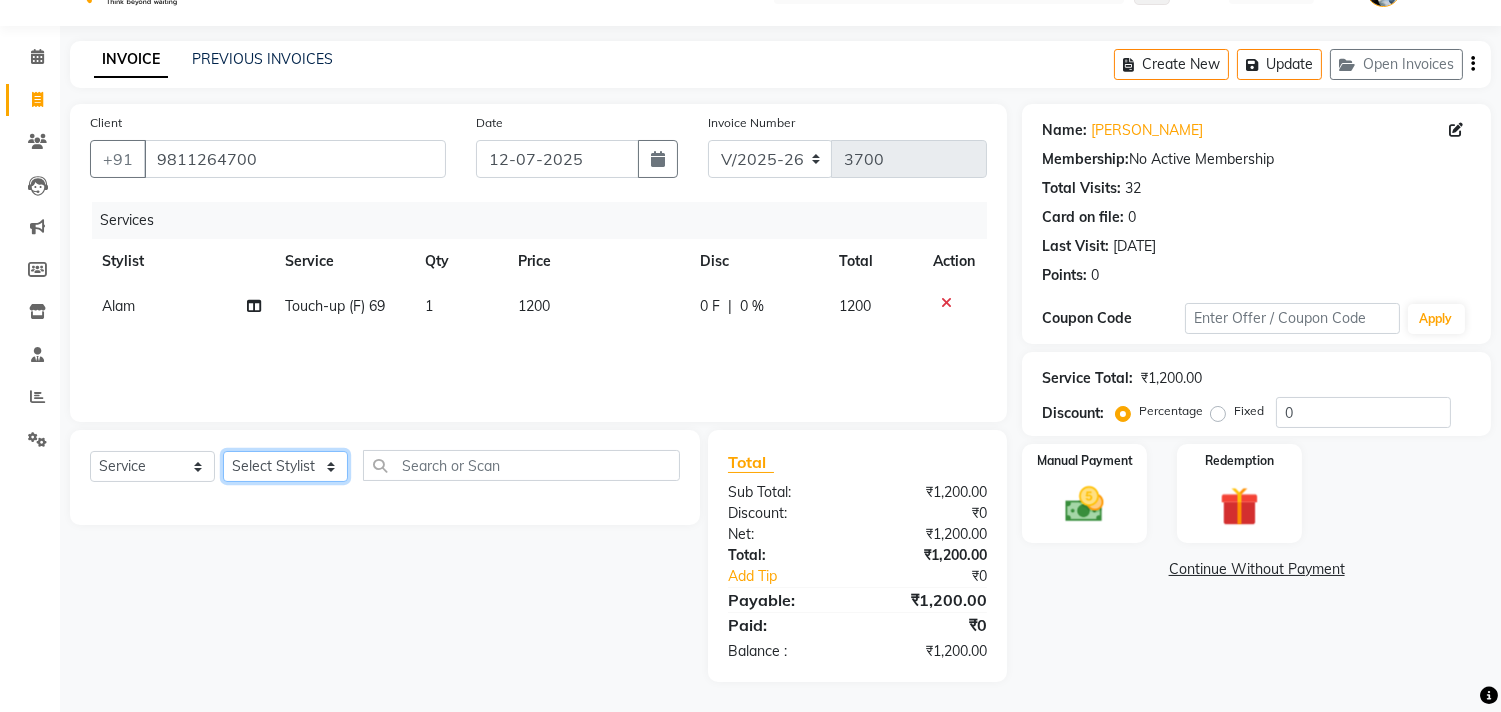 select on "85496" 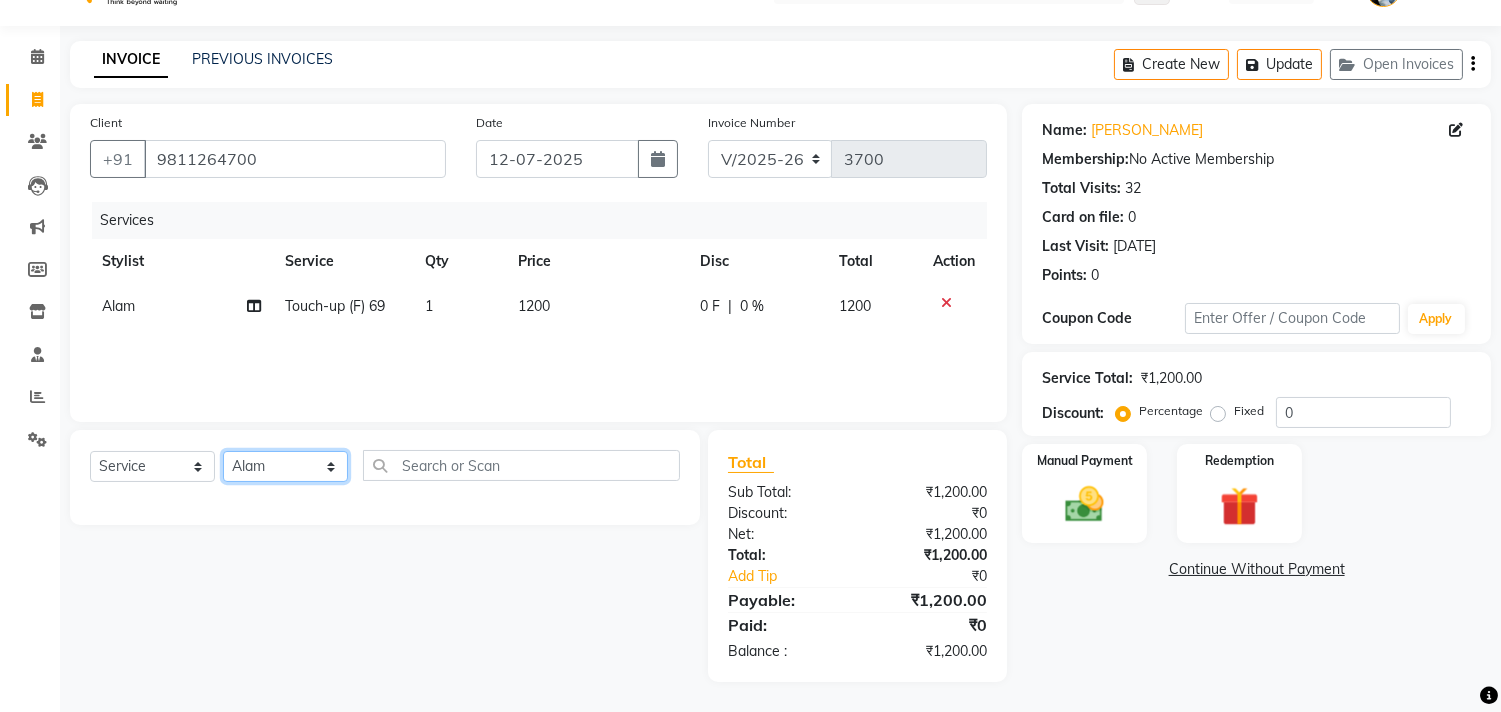 click on "Select Stylist [PERSON_NAME] Avinash Dilshad [PERSON_NAME] [PERSON_NAME] [PERSON_NAME] [PERSON_NAME]  [PERSON_NAME] [PERSON_NAME]  [PERSON_NAME] [PERSON_NAME]" 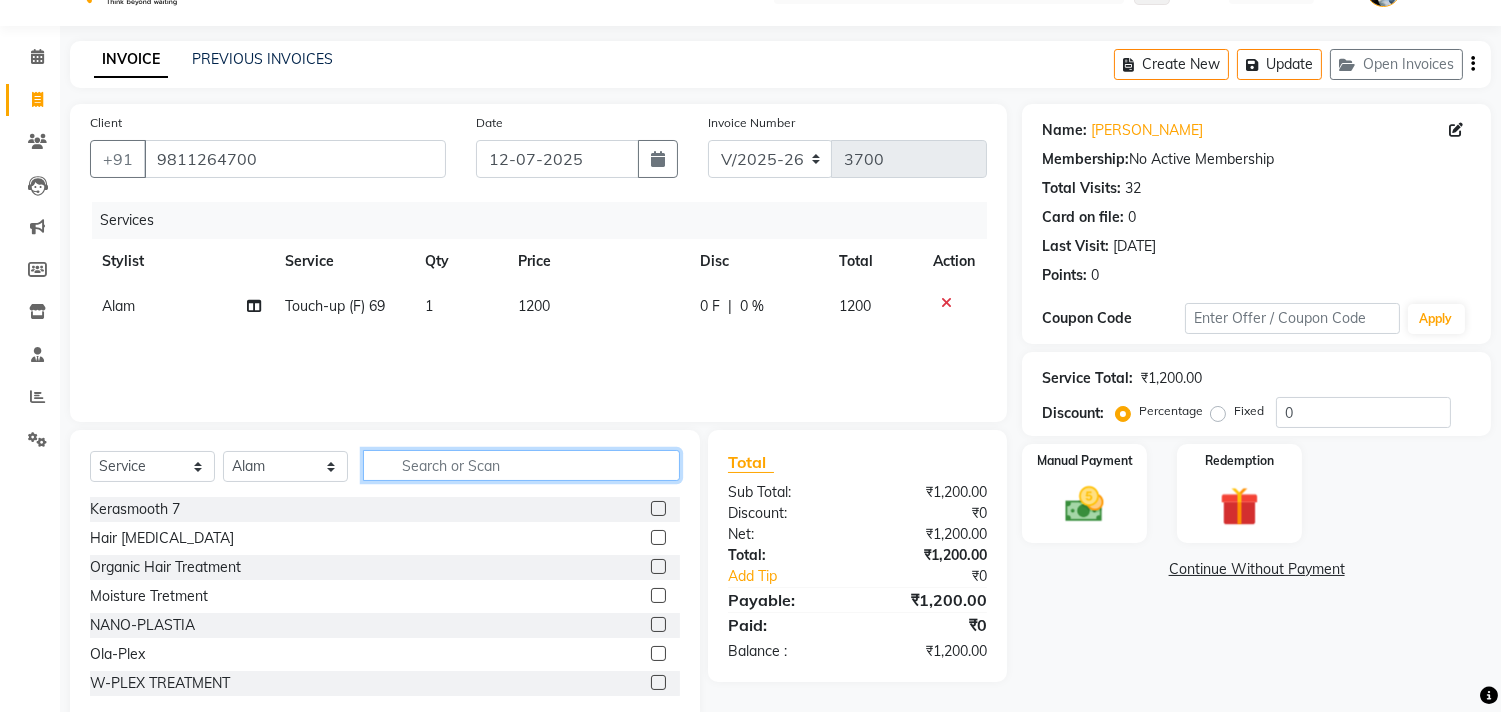 click 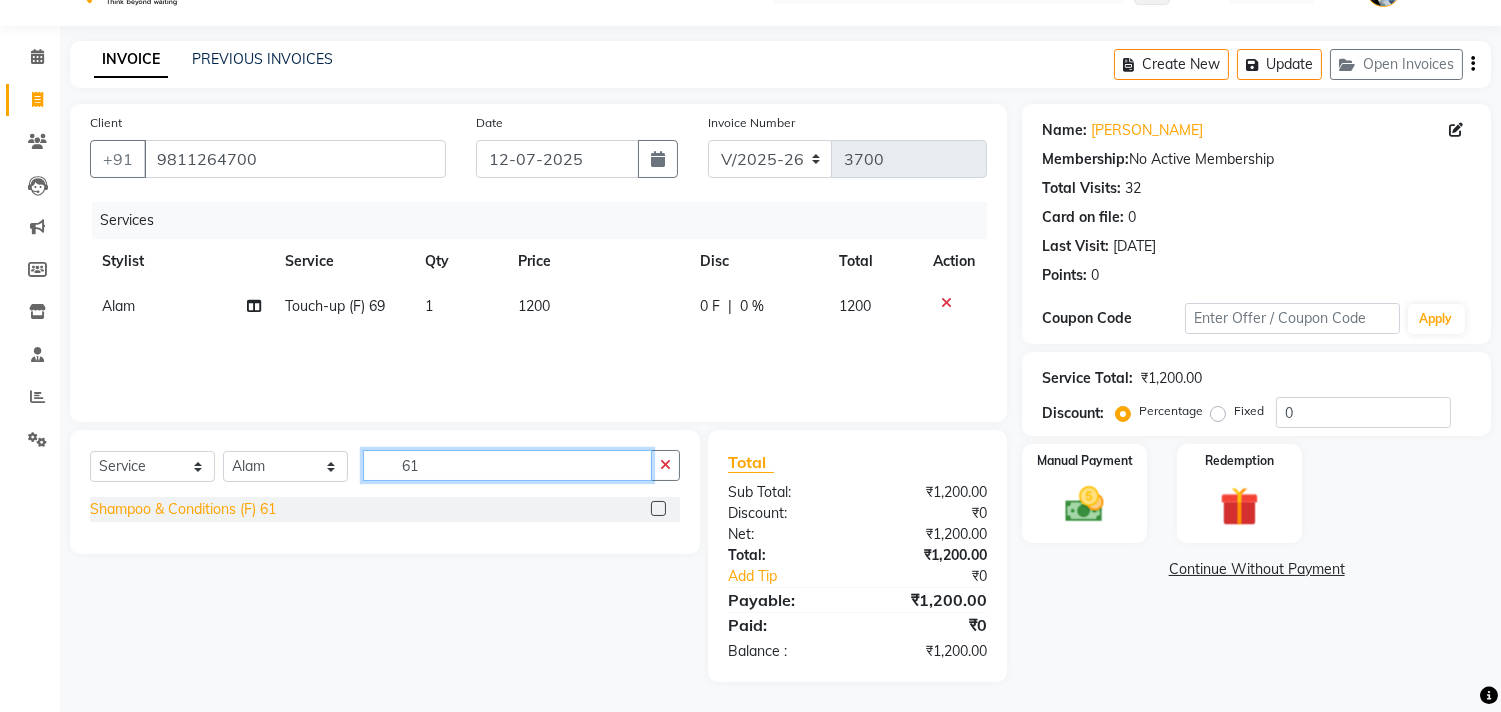 type on "61" 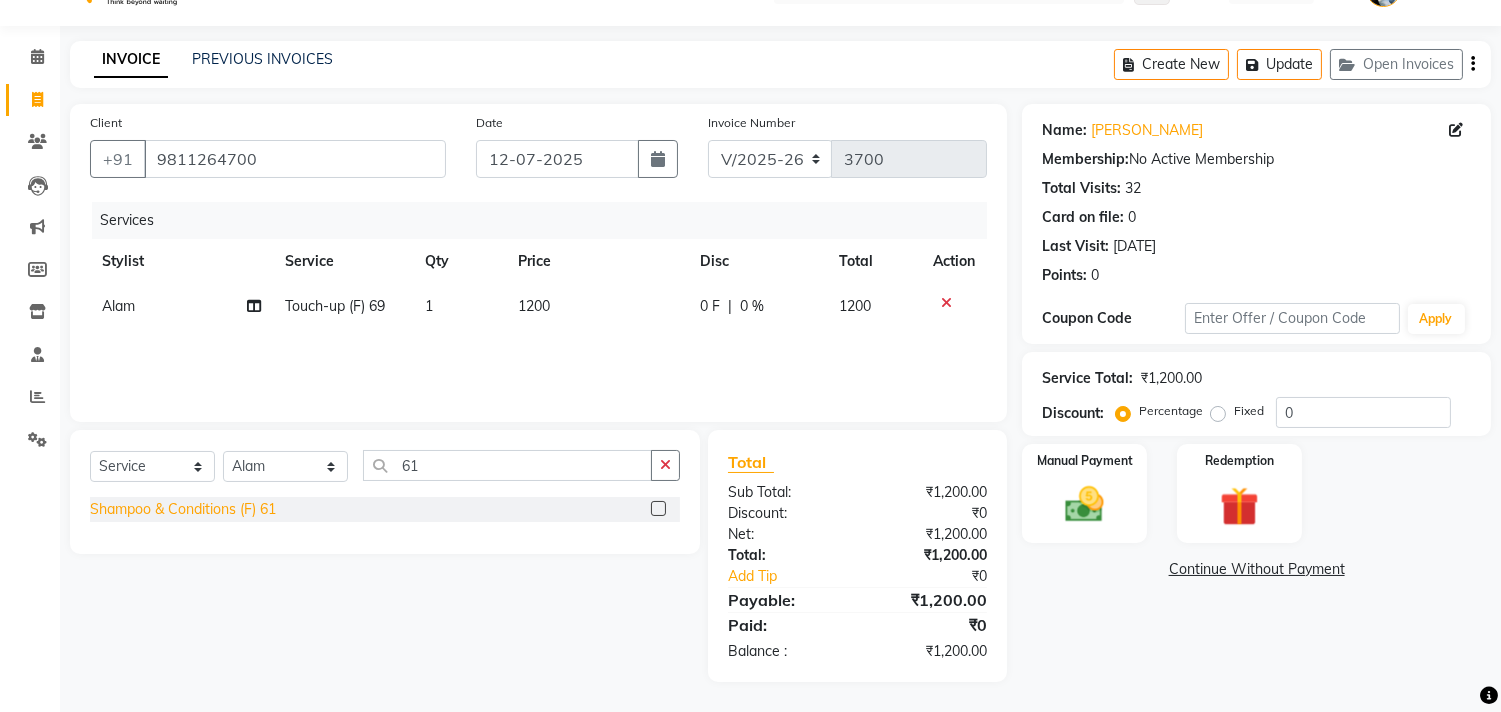click on "Shampoo & Conditions (F) 61" 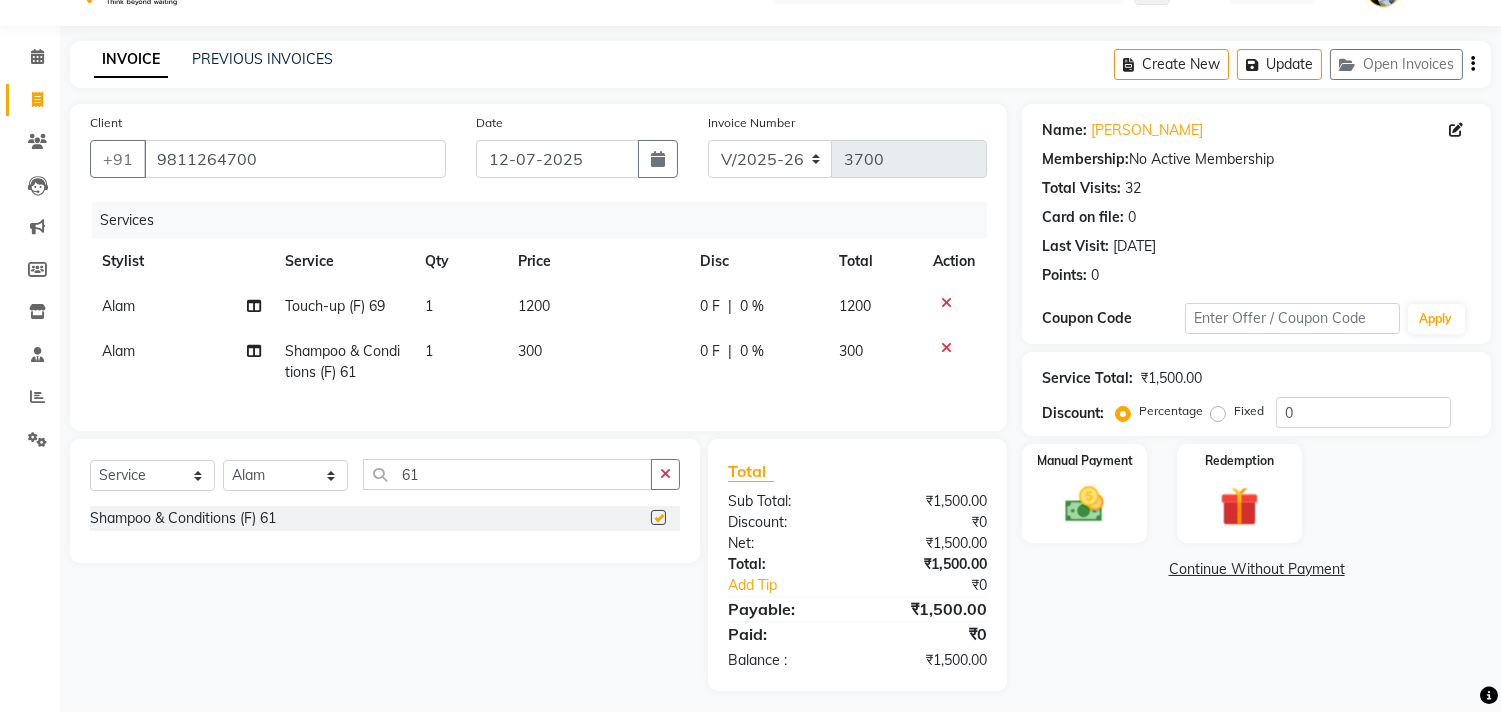 checkbox on "false" 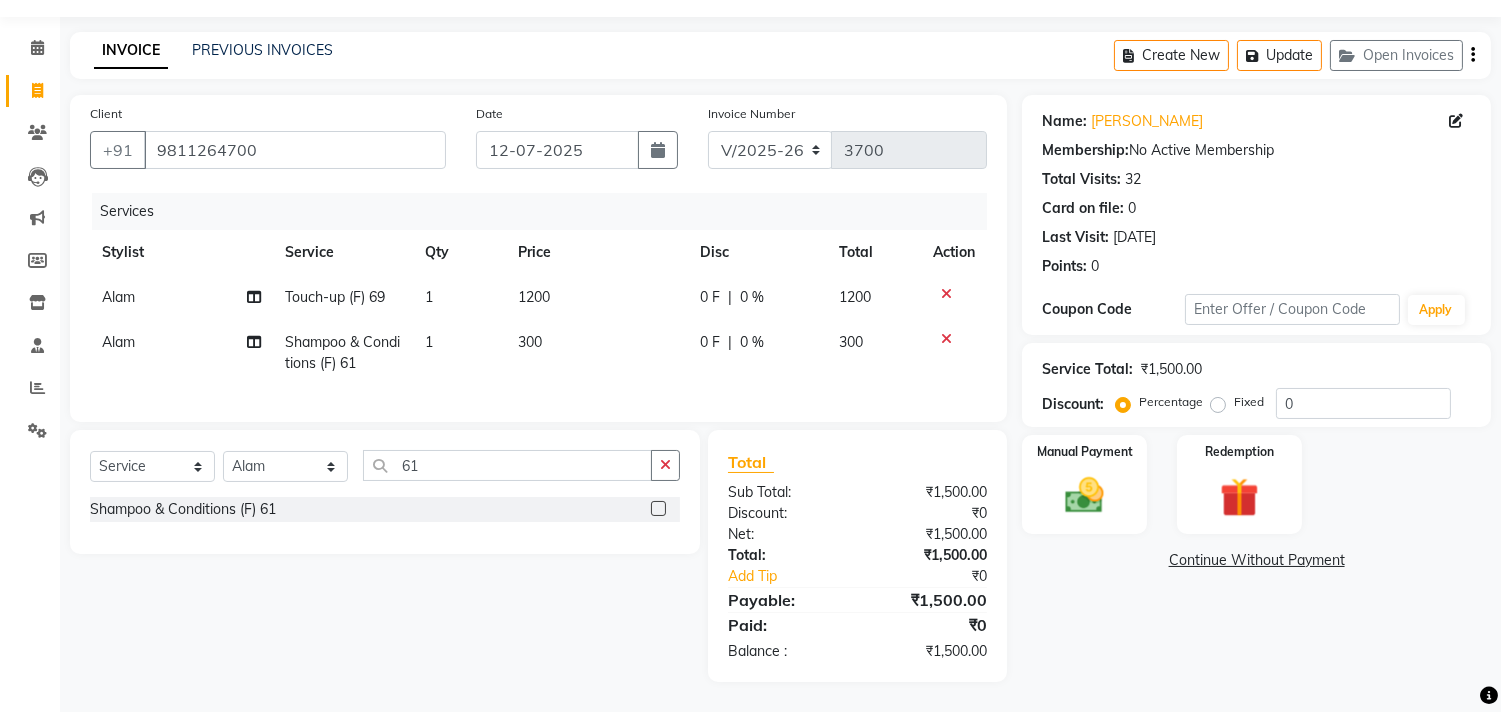 scroll, scrollTop: 72, scrollLeft: 0, axis: vertical 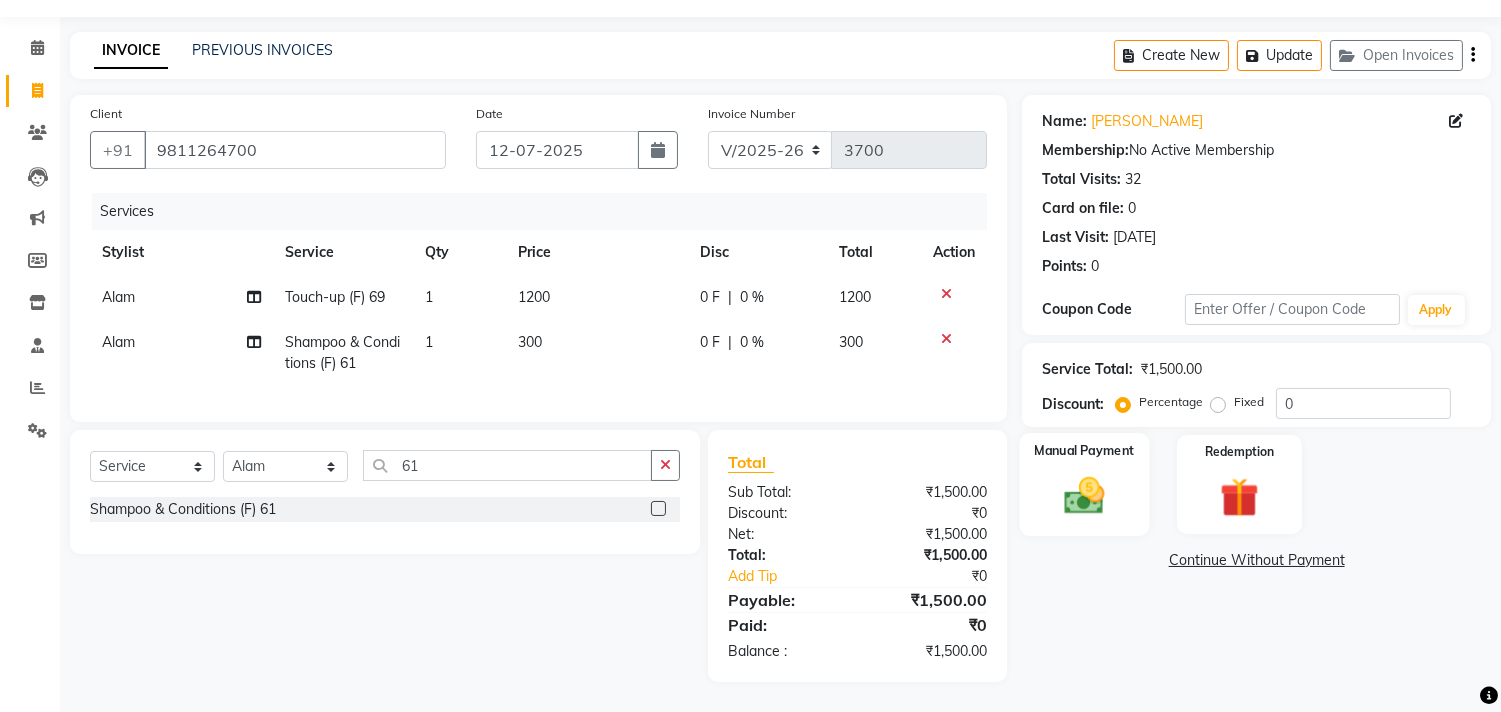 click 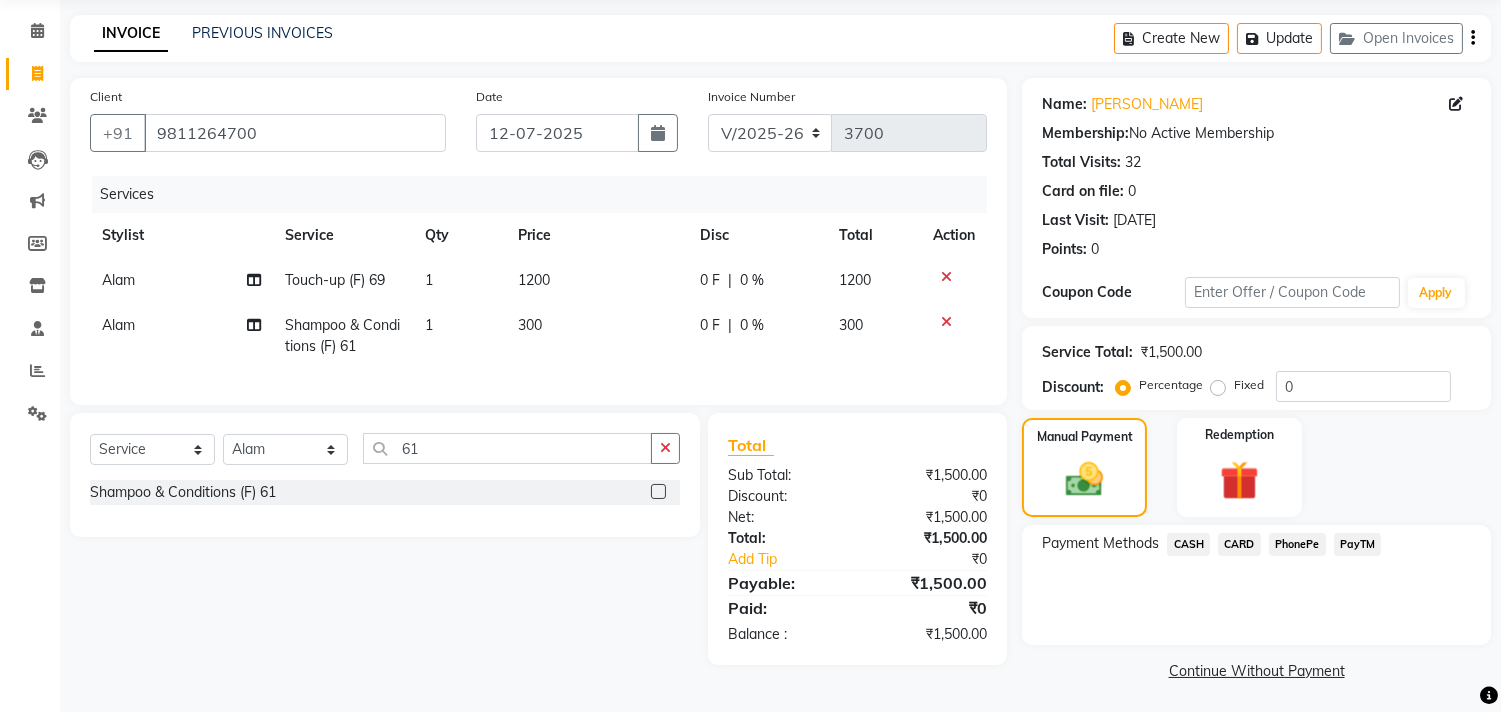 scroll, scrollTop: 74, scrollLeft: 0, axis: vertical 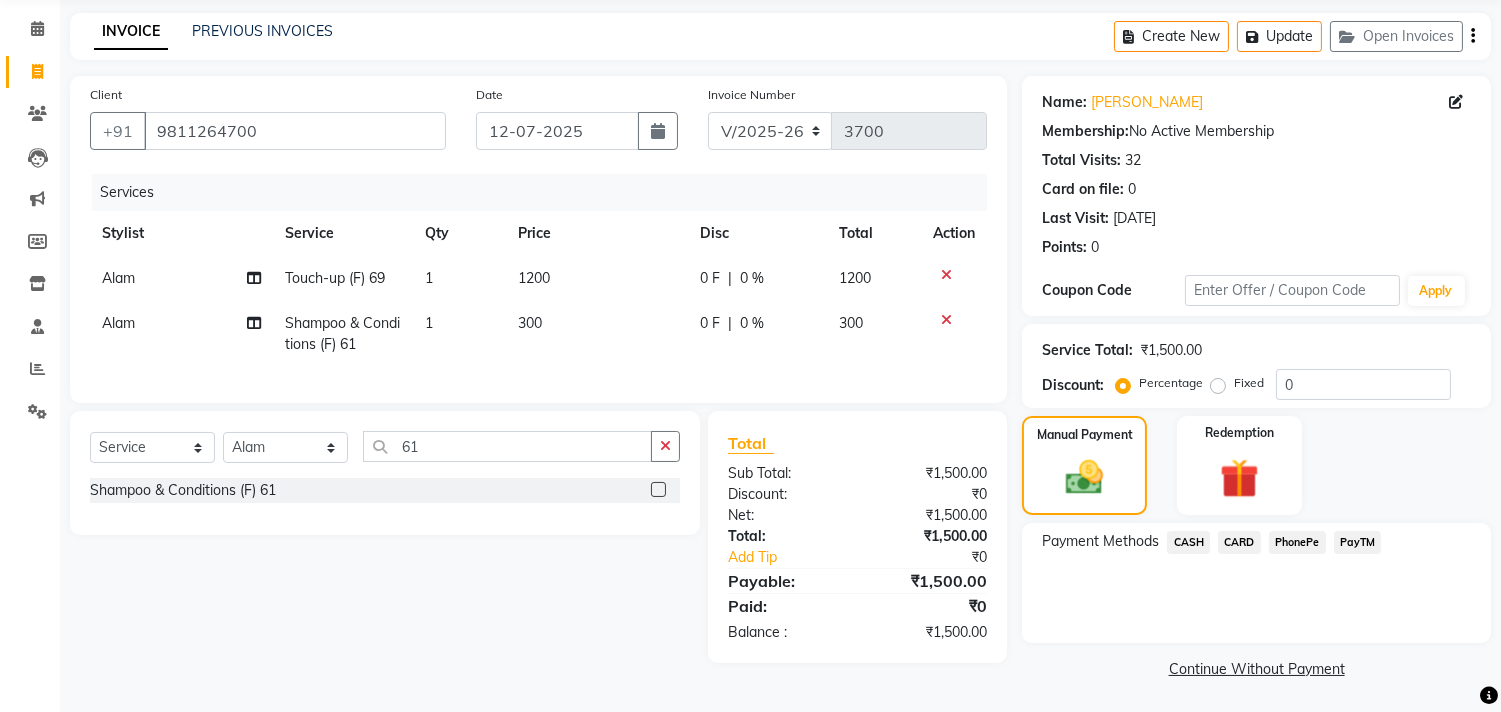 click on "PayTM" 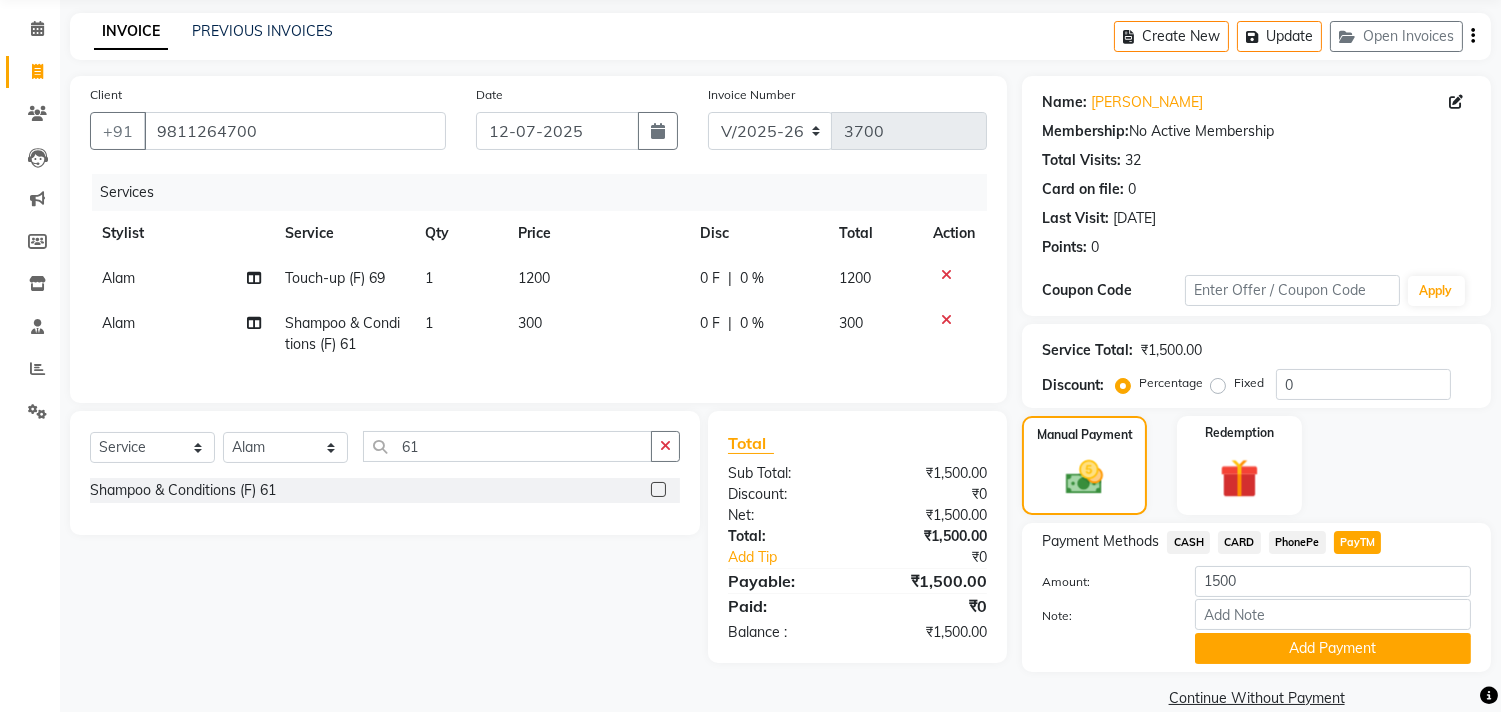 click on "300" 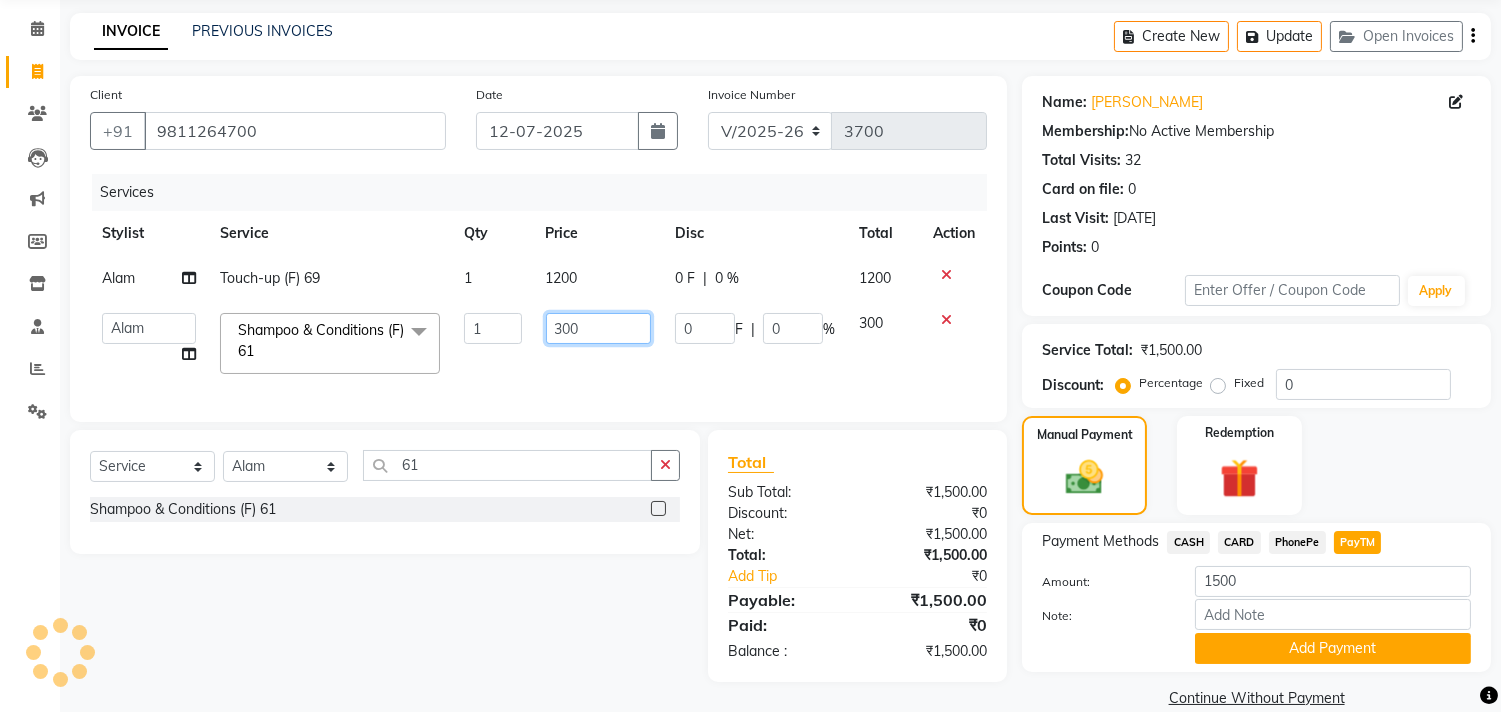 click on "300" 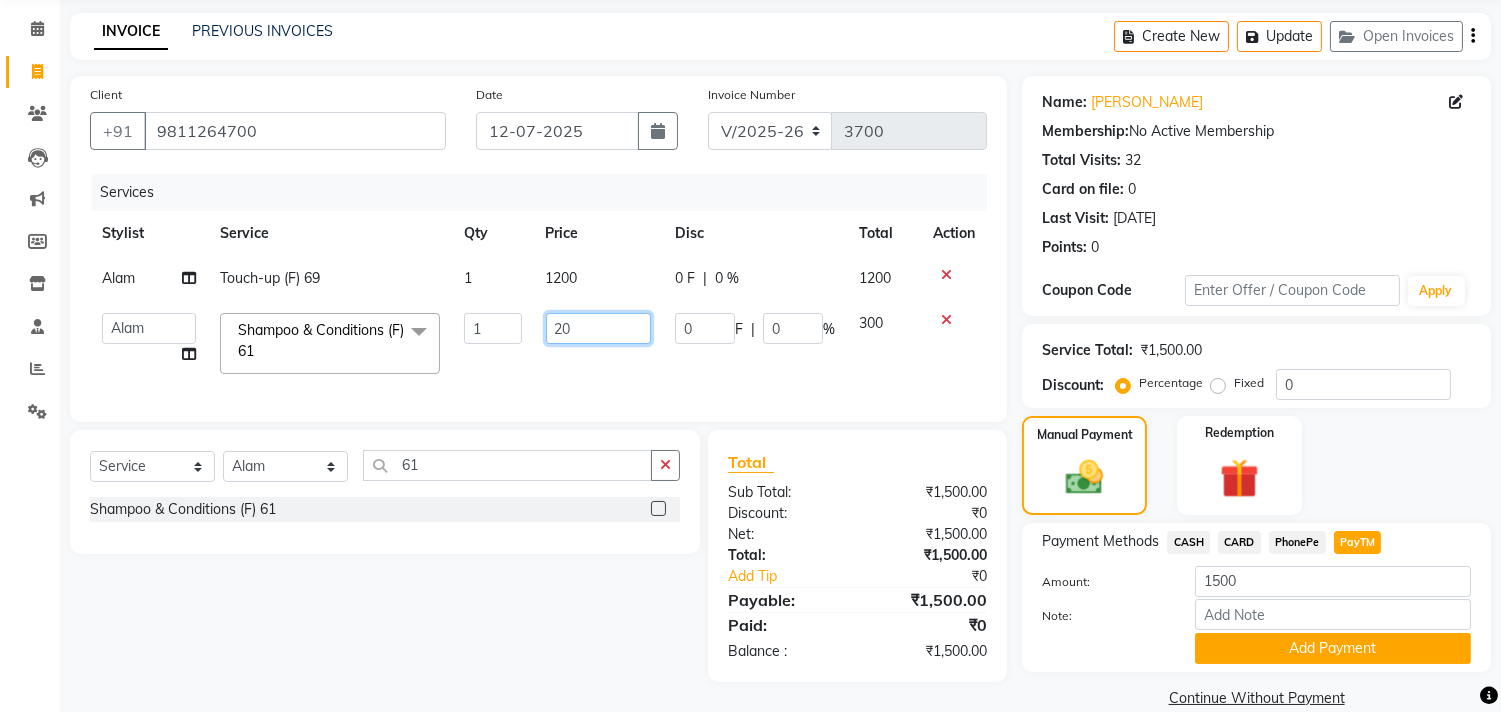 type on "250" 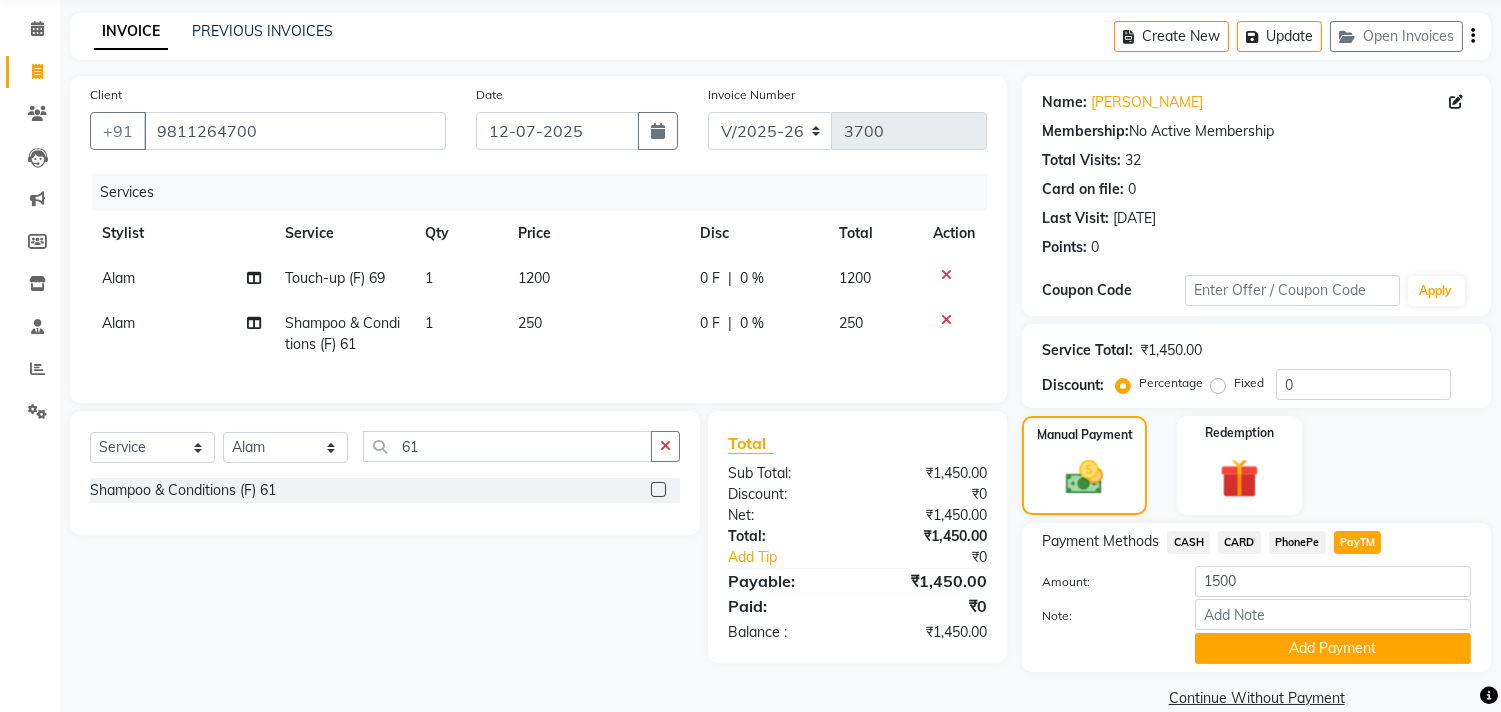 click on "Services Stylist Service Qty Price Disc Total Action Alam Touch-up (F) 69 1 1200 0 F | 0 % 1200 Alam Shampoo & Conditions (F) 61 1 250 0 F | 0 % 250" 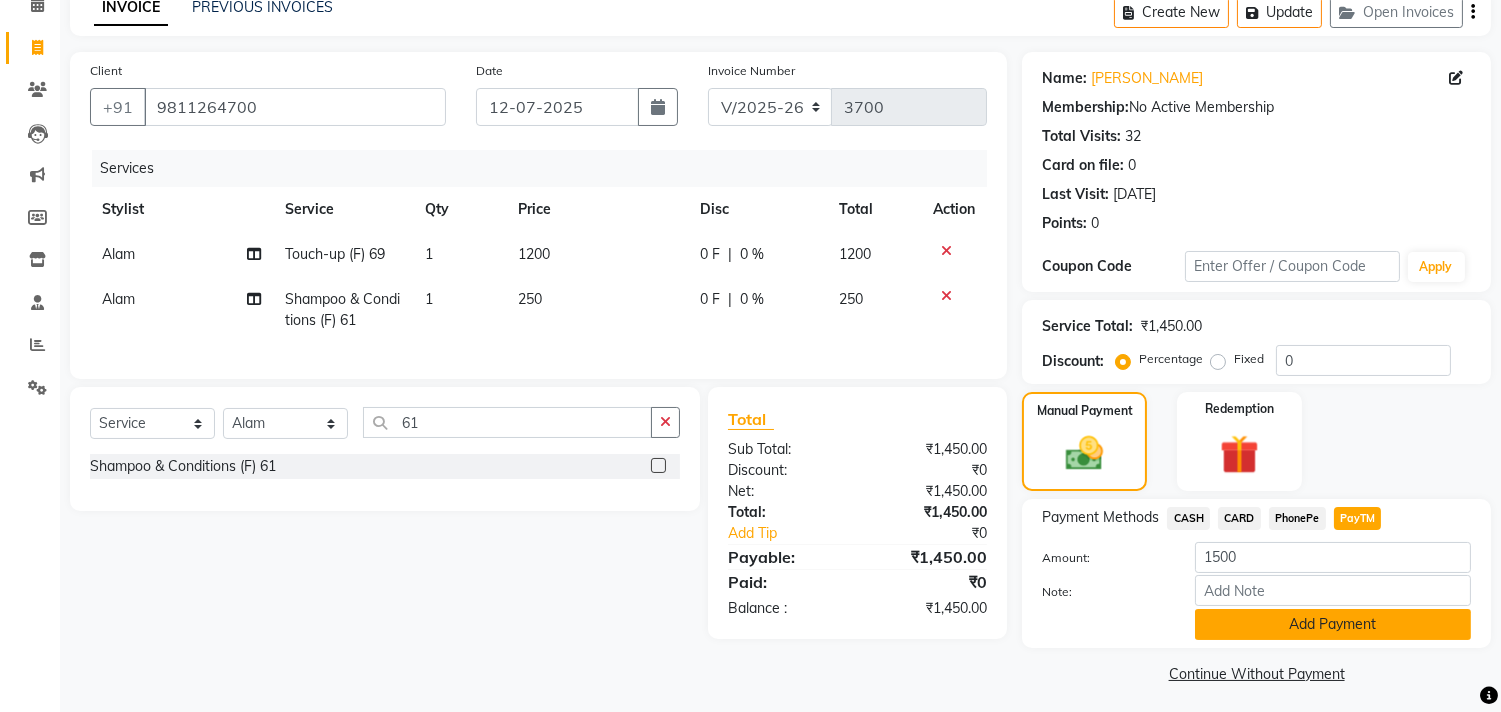scroll, scrollTop: 104, scrollLeft: 0, axis: vertical 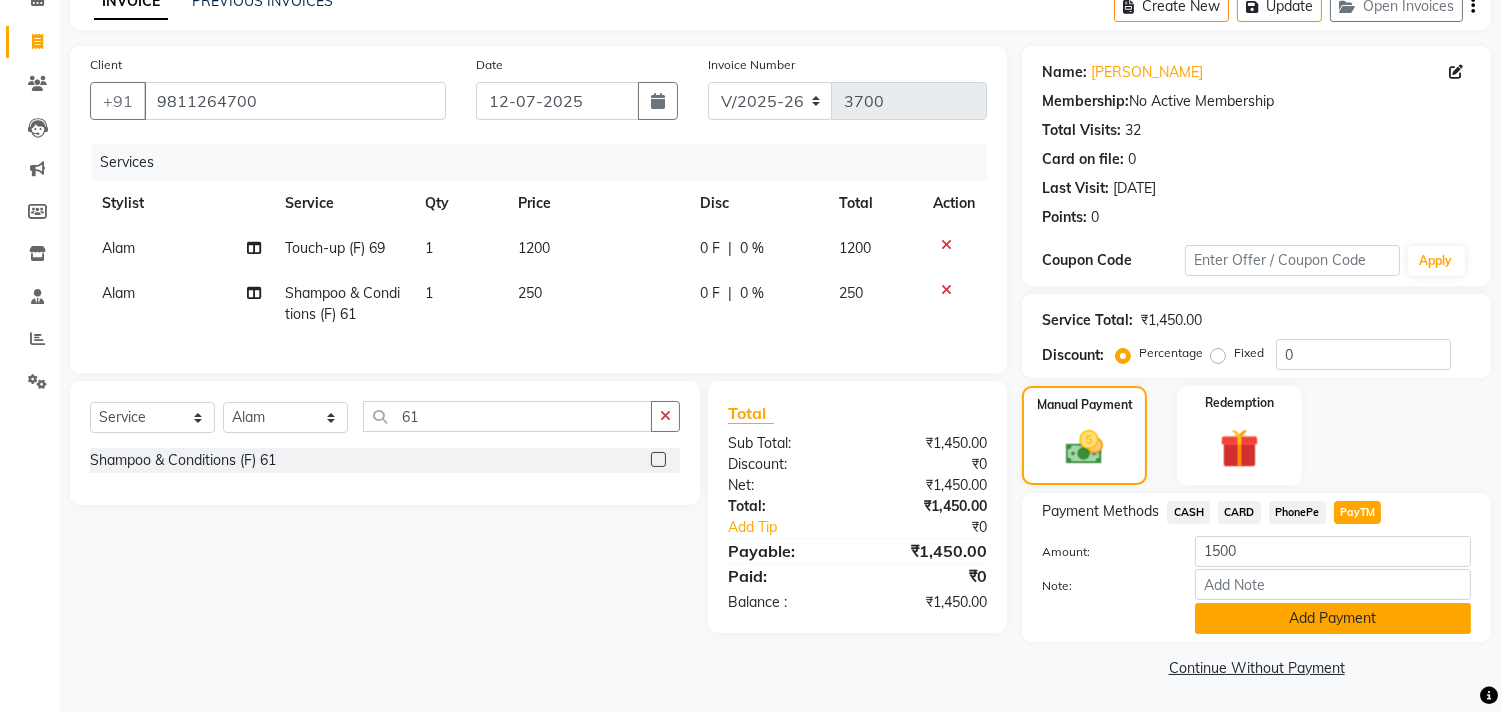 click on "Add Payment" 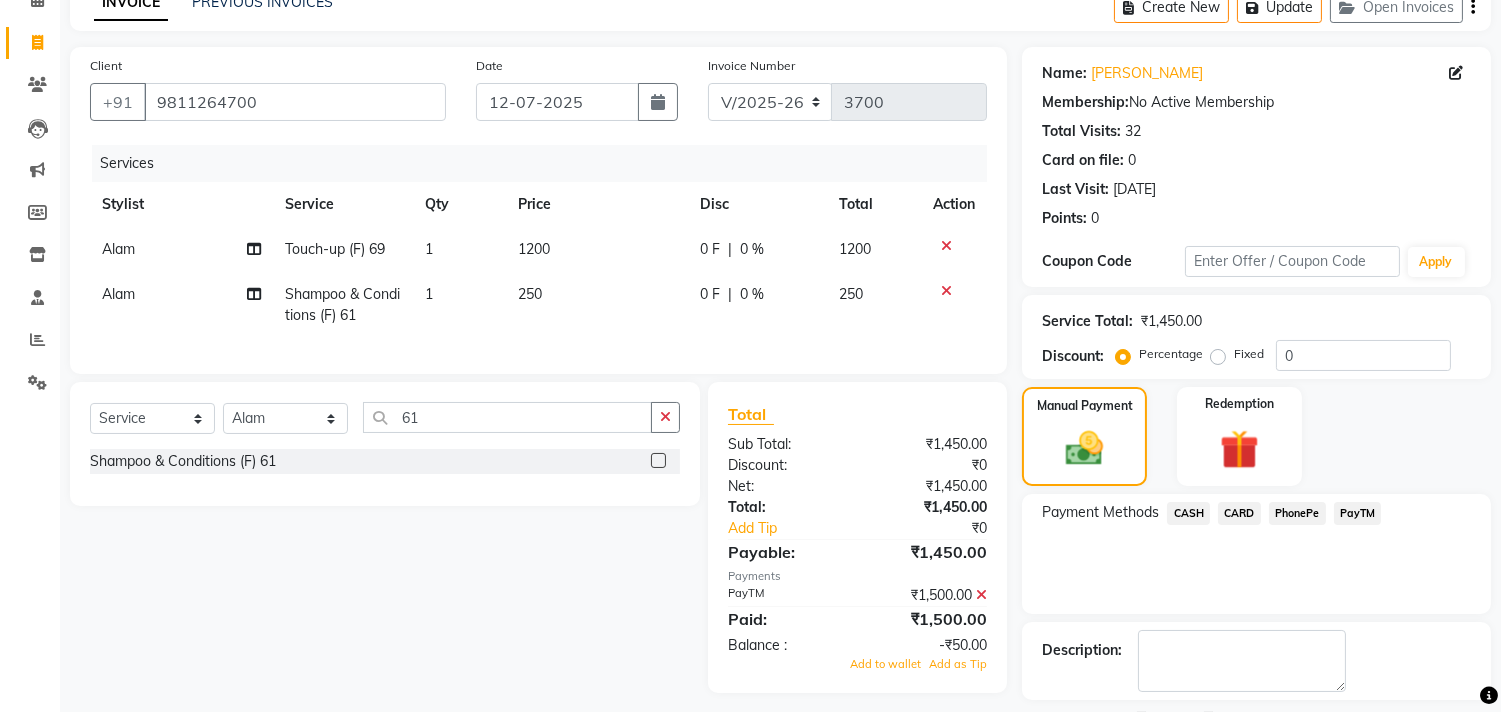scroll, scrollTop: 187, scrollLeft: 0, axis: vertical 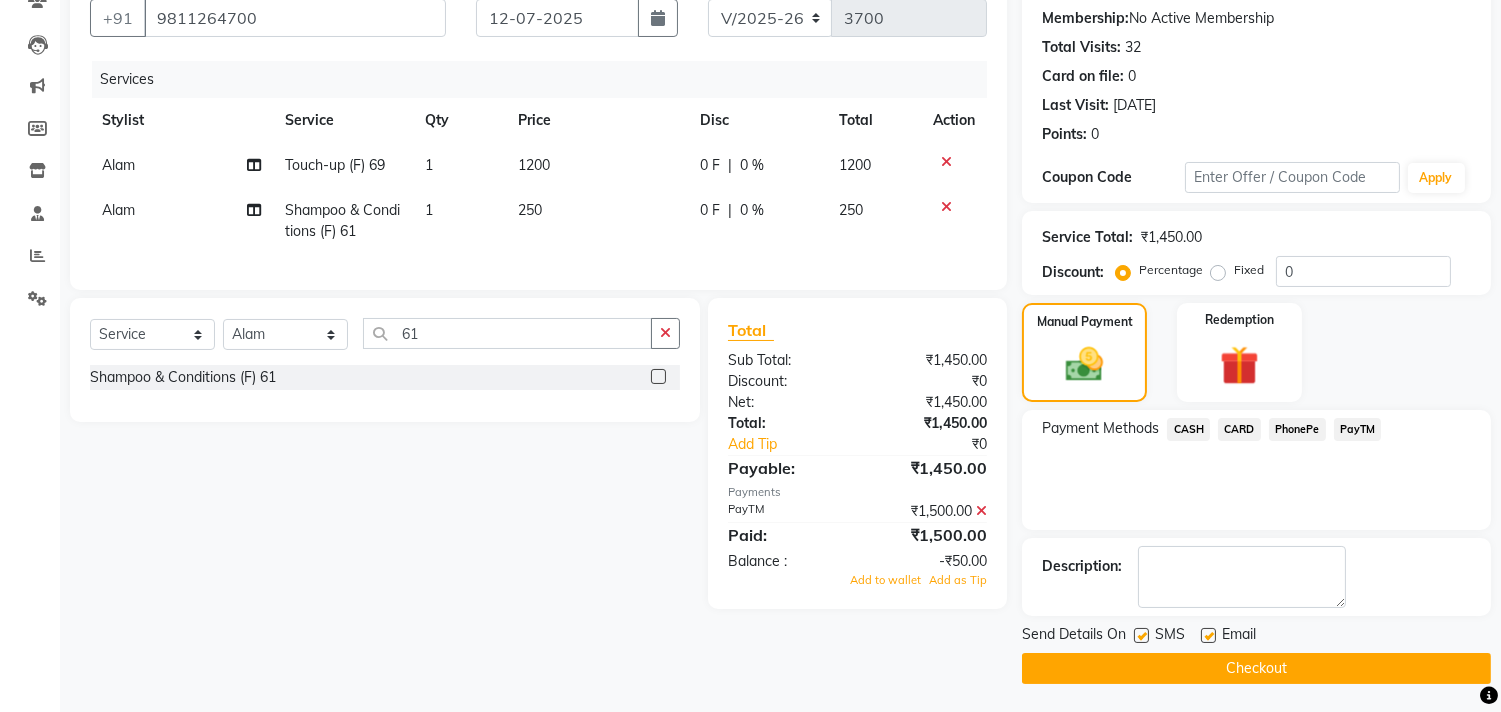 click on "Checkout" 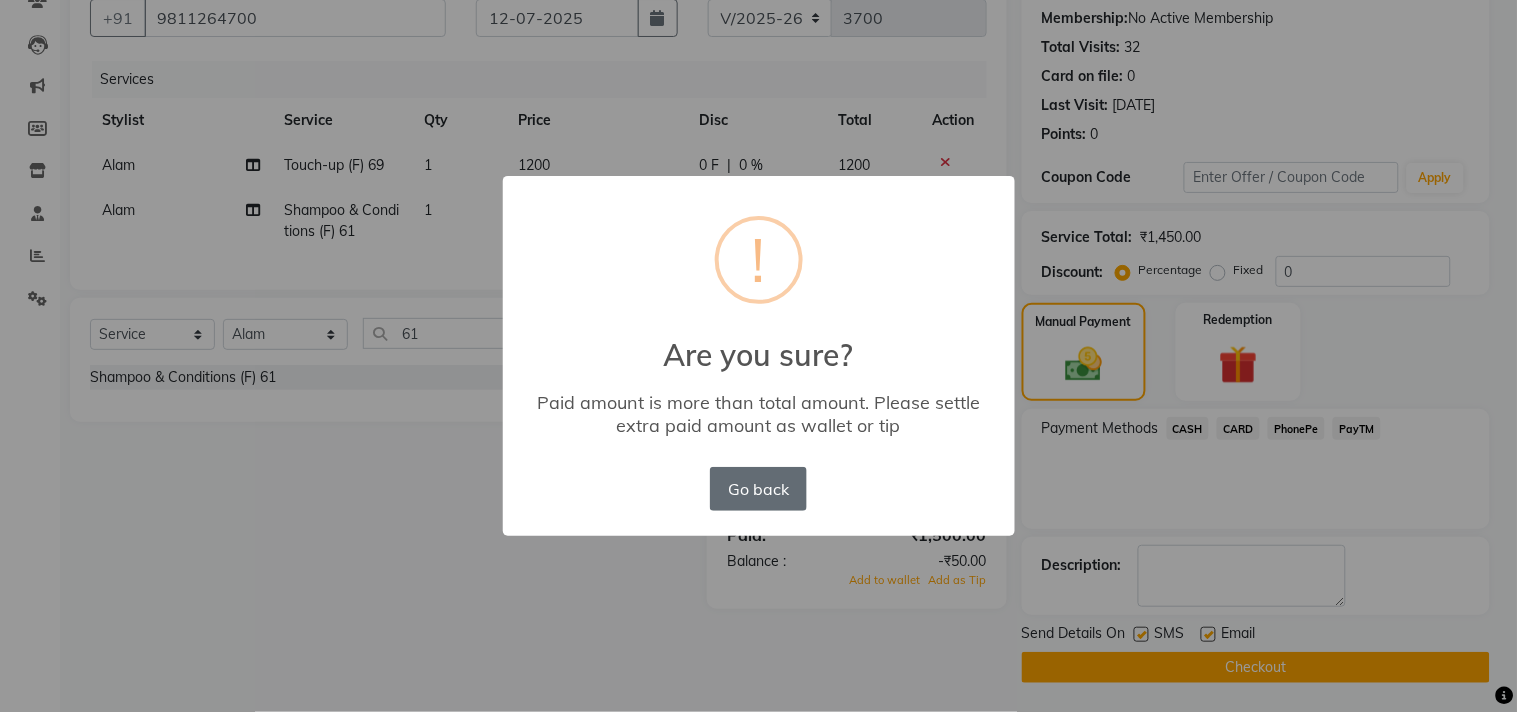 click on "Go back" at bounding box center (758, 489) 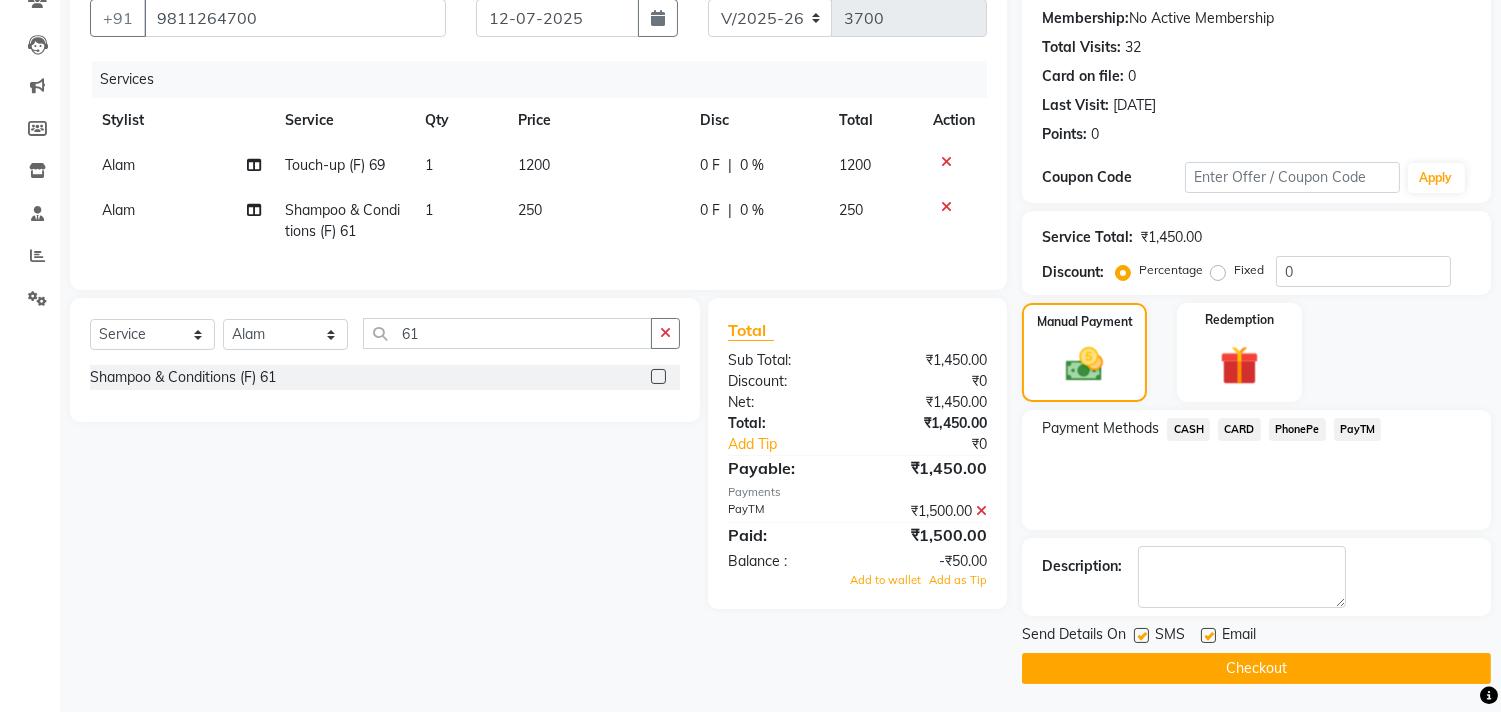 click on "₹1,500.00" 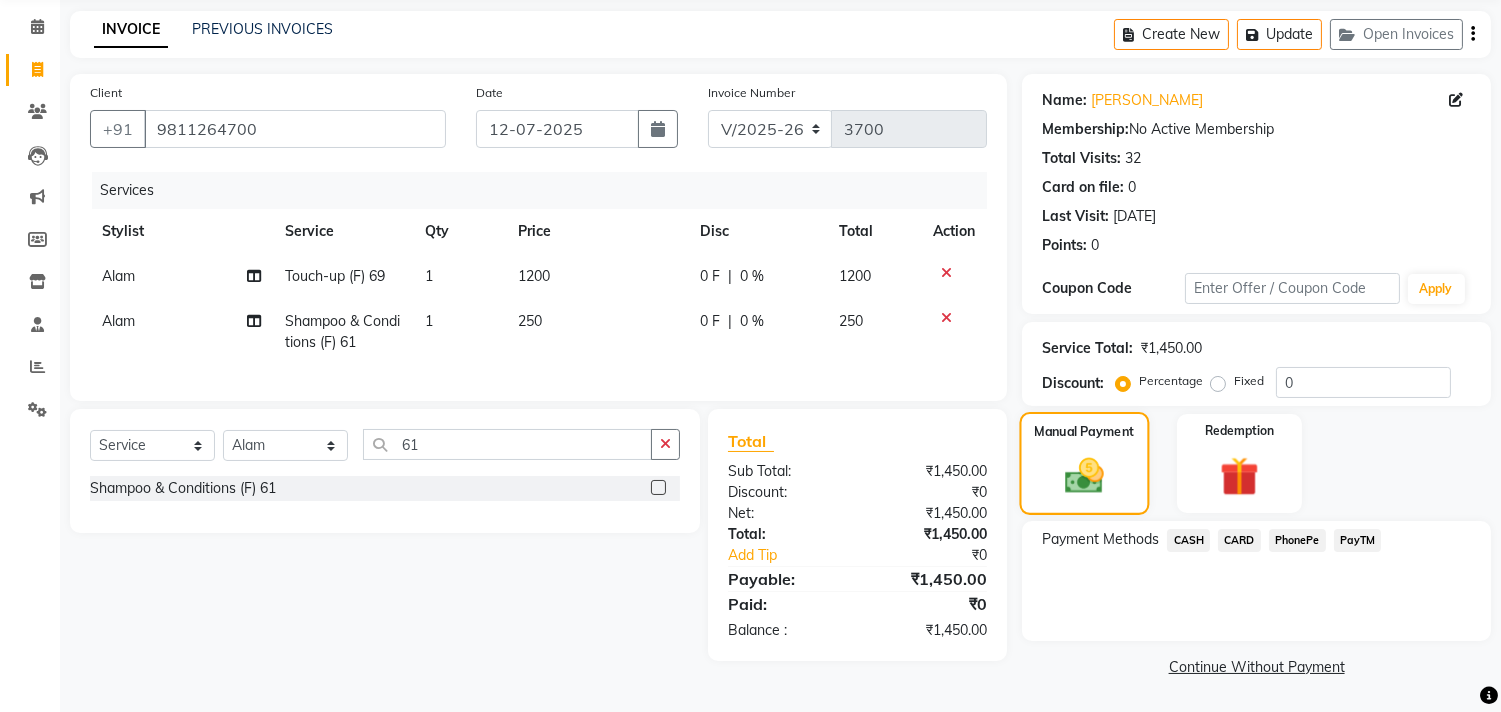 scroll, scrollTop: 74, scrollLeft: 0, axis: vertical 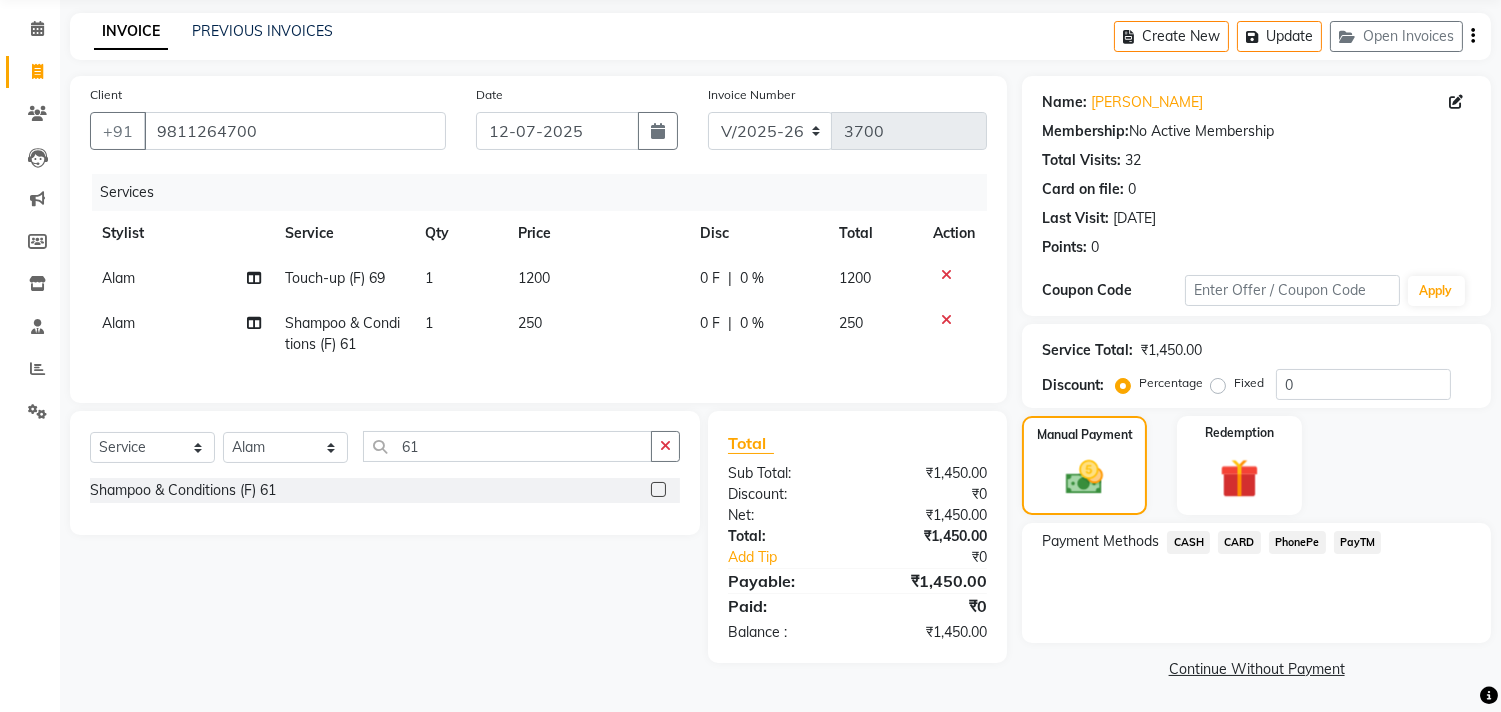 click on "PayTM" 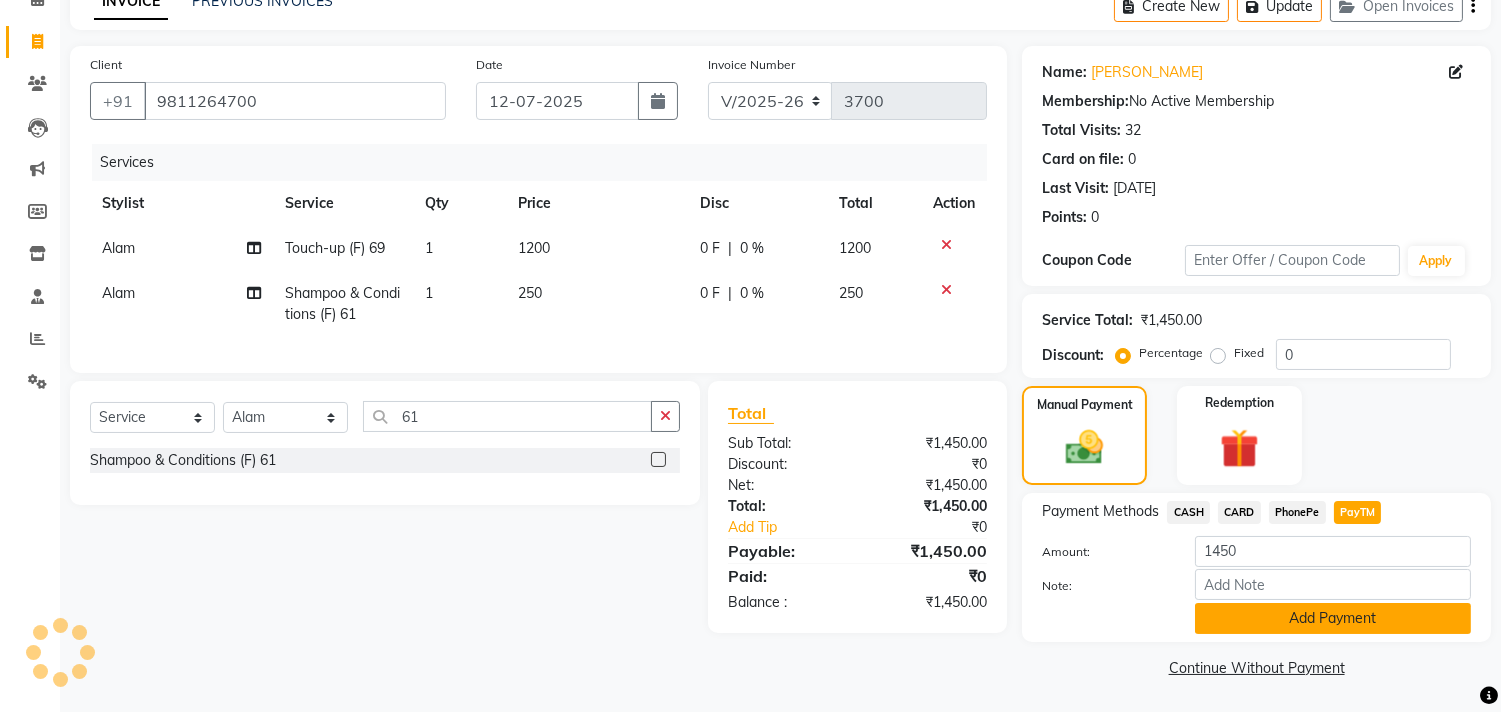 click on "Add Payment" 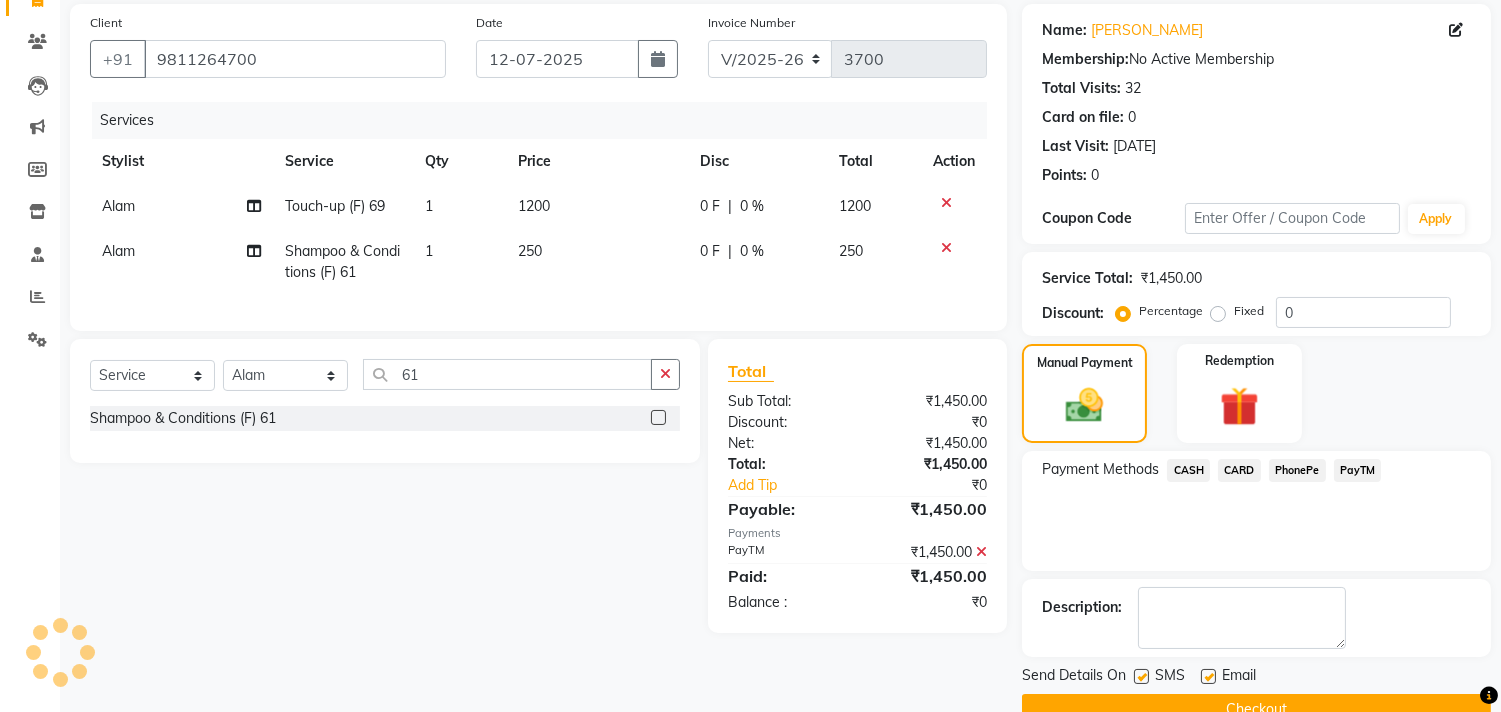 scroll, scrollTop: 187, scrollLeft: 0, axis: vertical 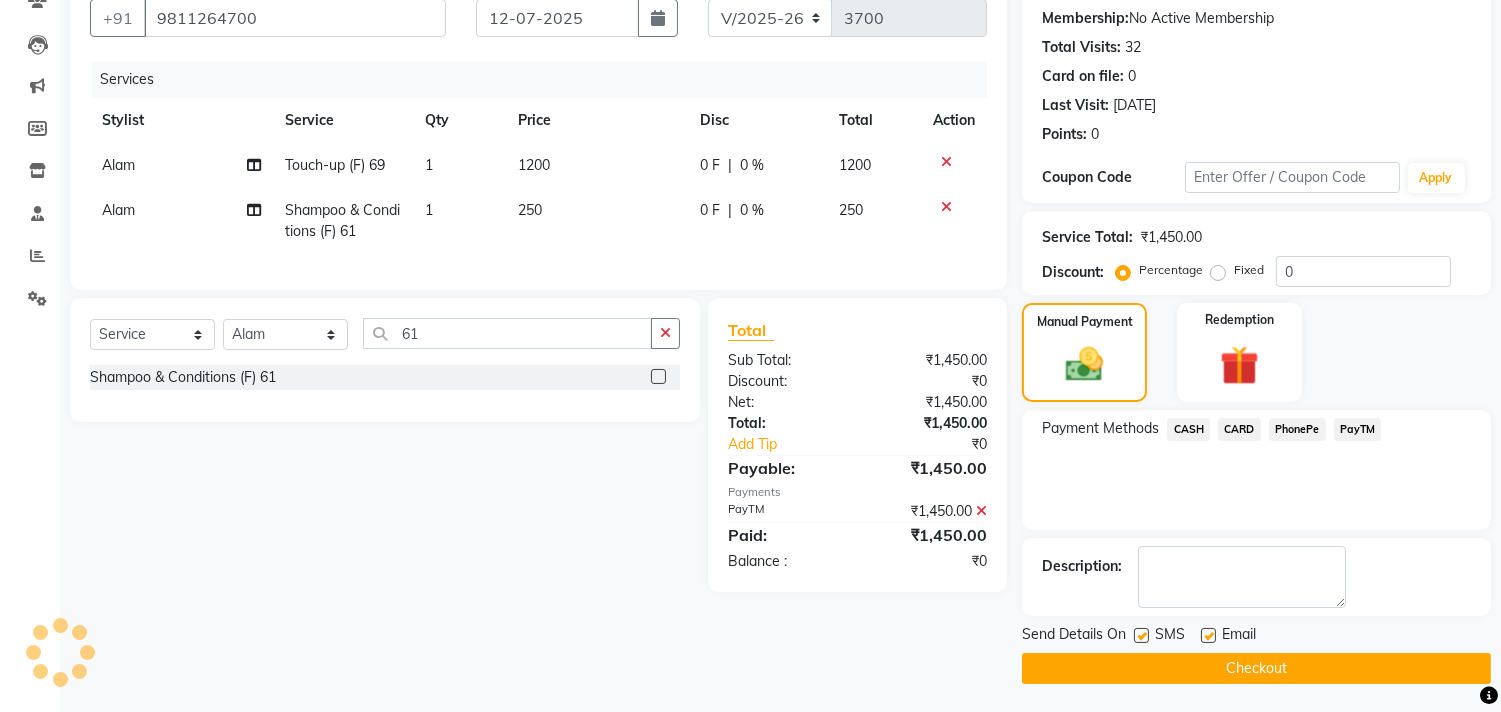 click on "Checkout" 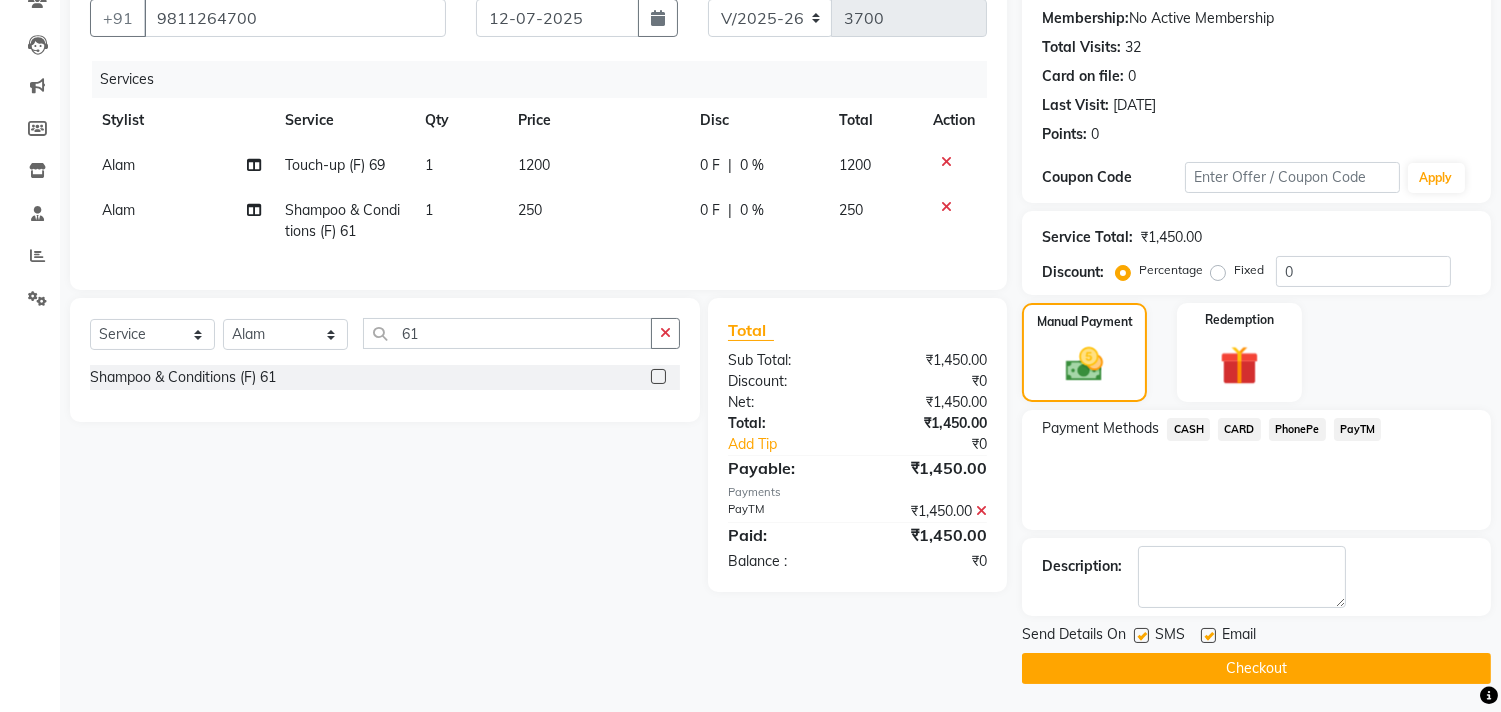 click on "Select  Service  Product  Membership  Package Voucher Prepaid Gift Card  Select Stylist Abrar Alam Avinash Dilshad Lallan Meenu Nabeel Nafeesh Ahmad Naved O.P. Sharma  Pryag Sahil Samar Shahzad  SHWETA SINGH Zarina 61 Shampoo & Conditions (F) 61" 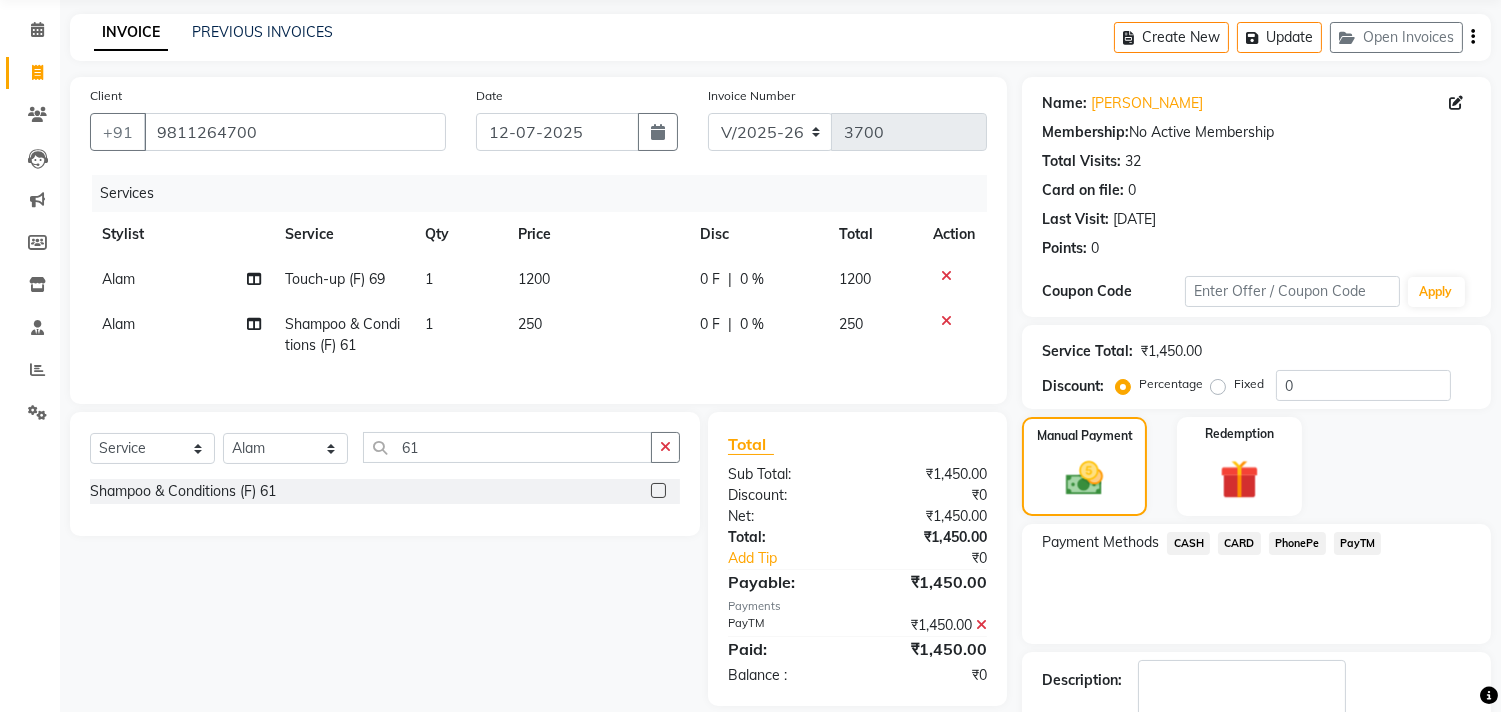 scroll, scrollTop: 187, scrollLeft: 0, axis: vertical 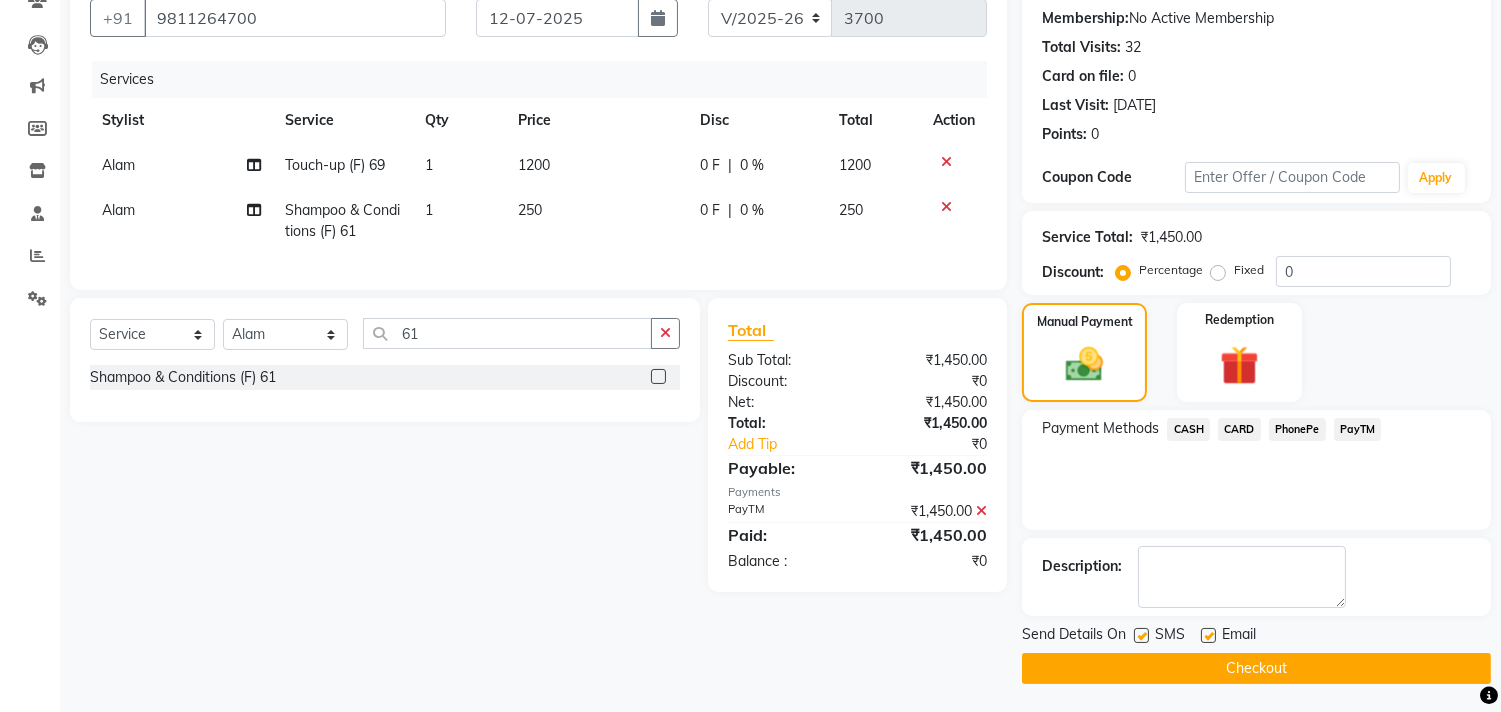 click on "Checkout" 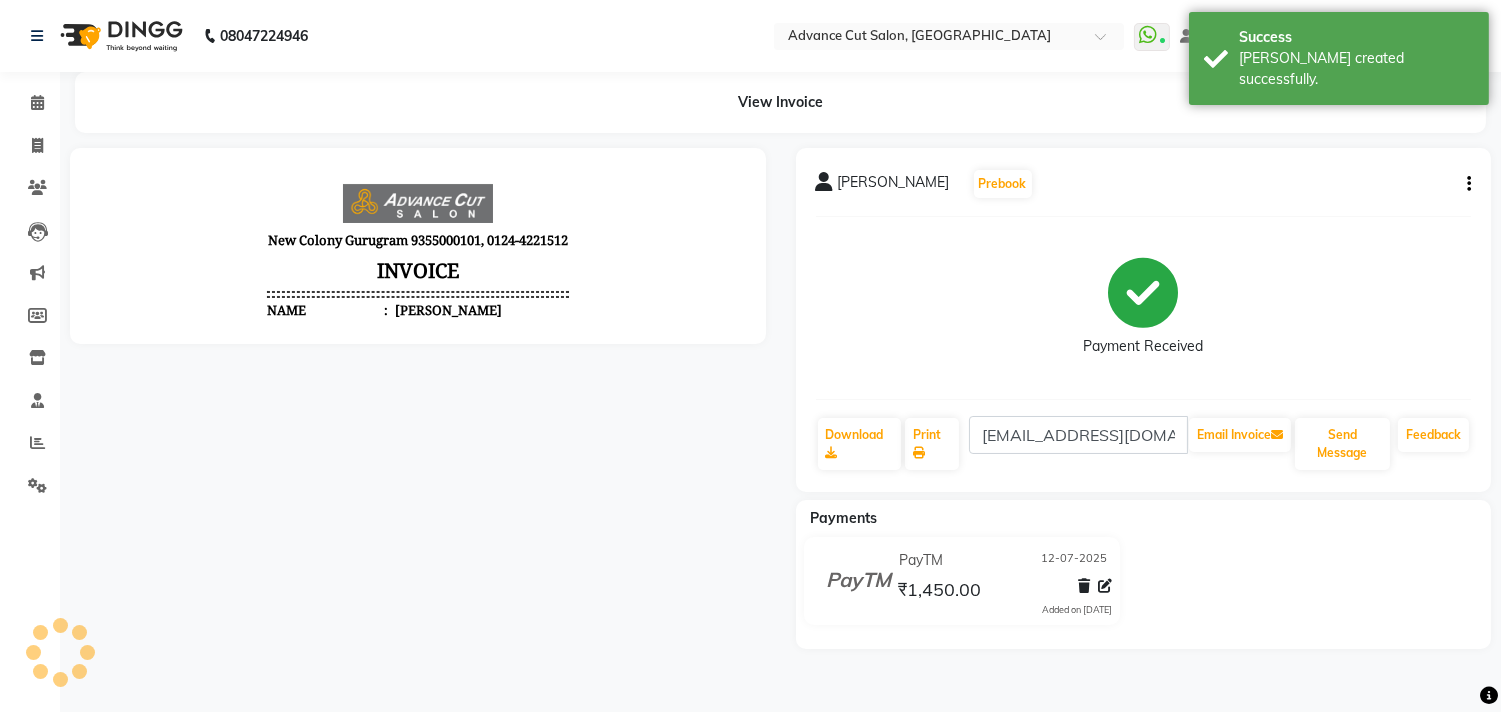 scroll, scrollTop: 0, scrollLeft: 0, axis: both 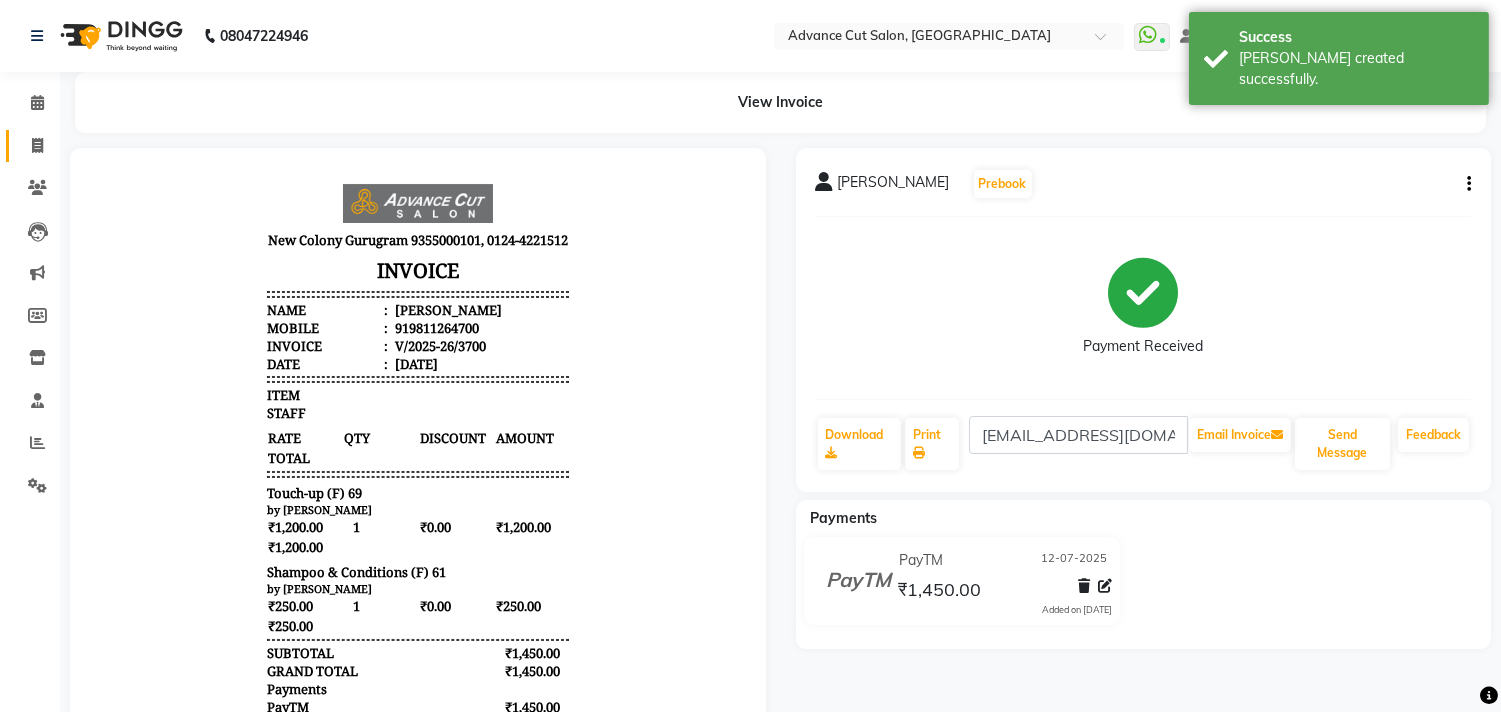 click on "Invoice" 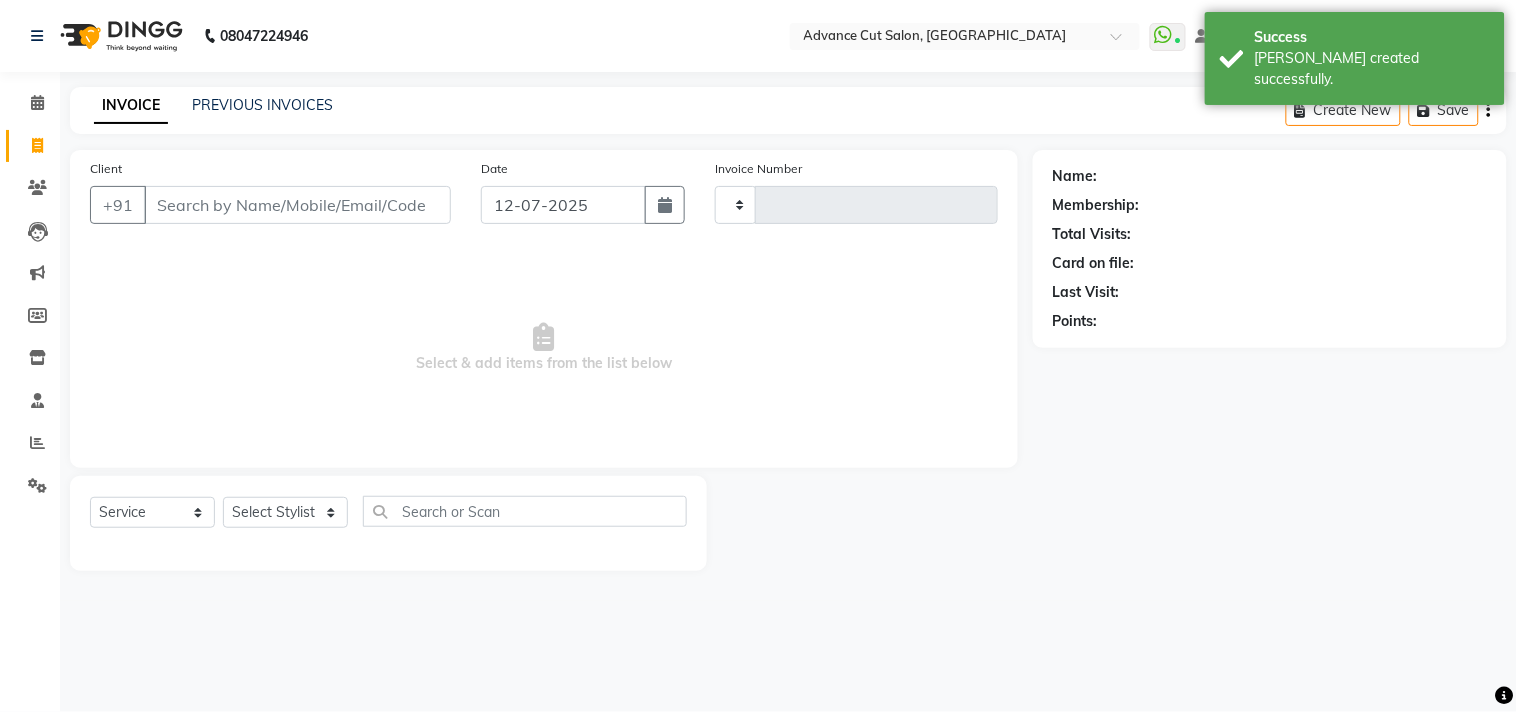 type on "3701" 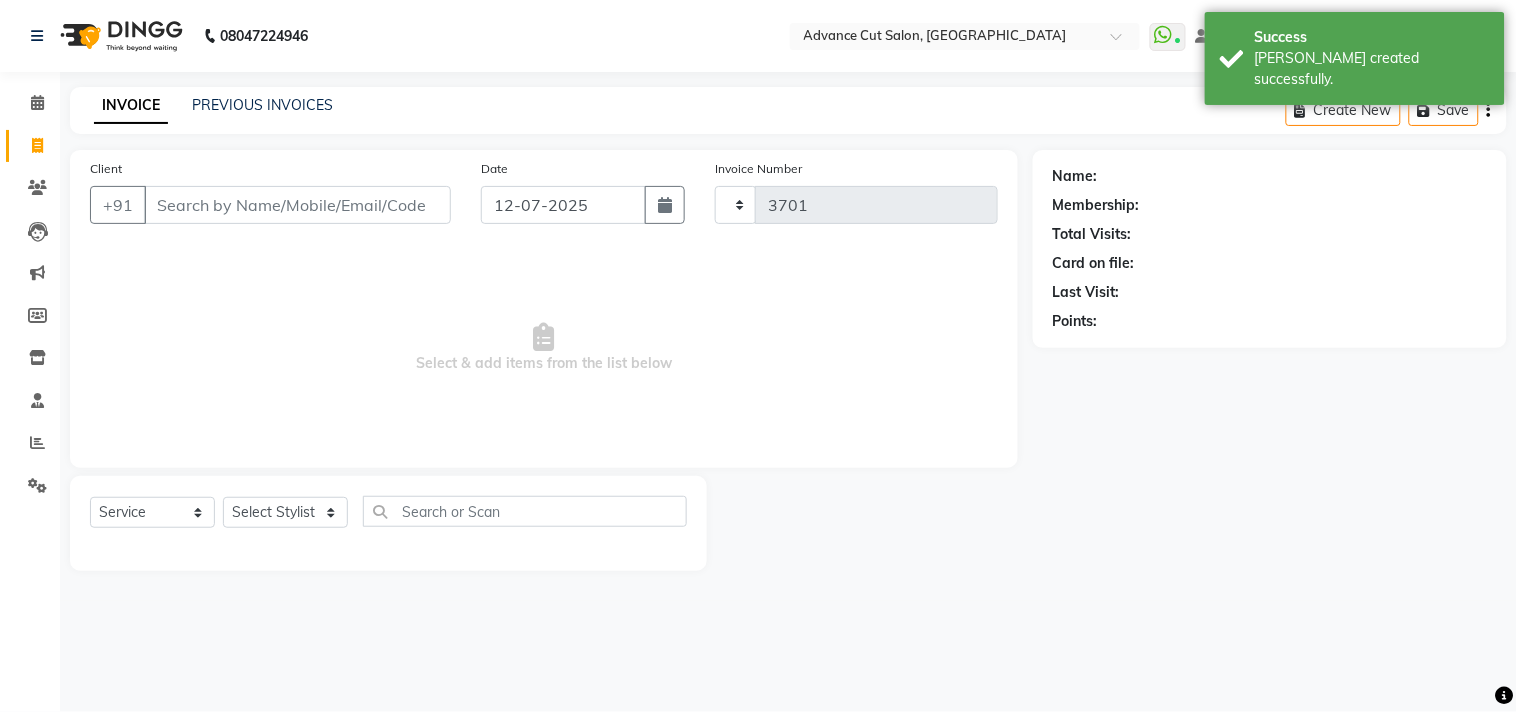 select on "922" 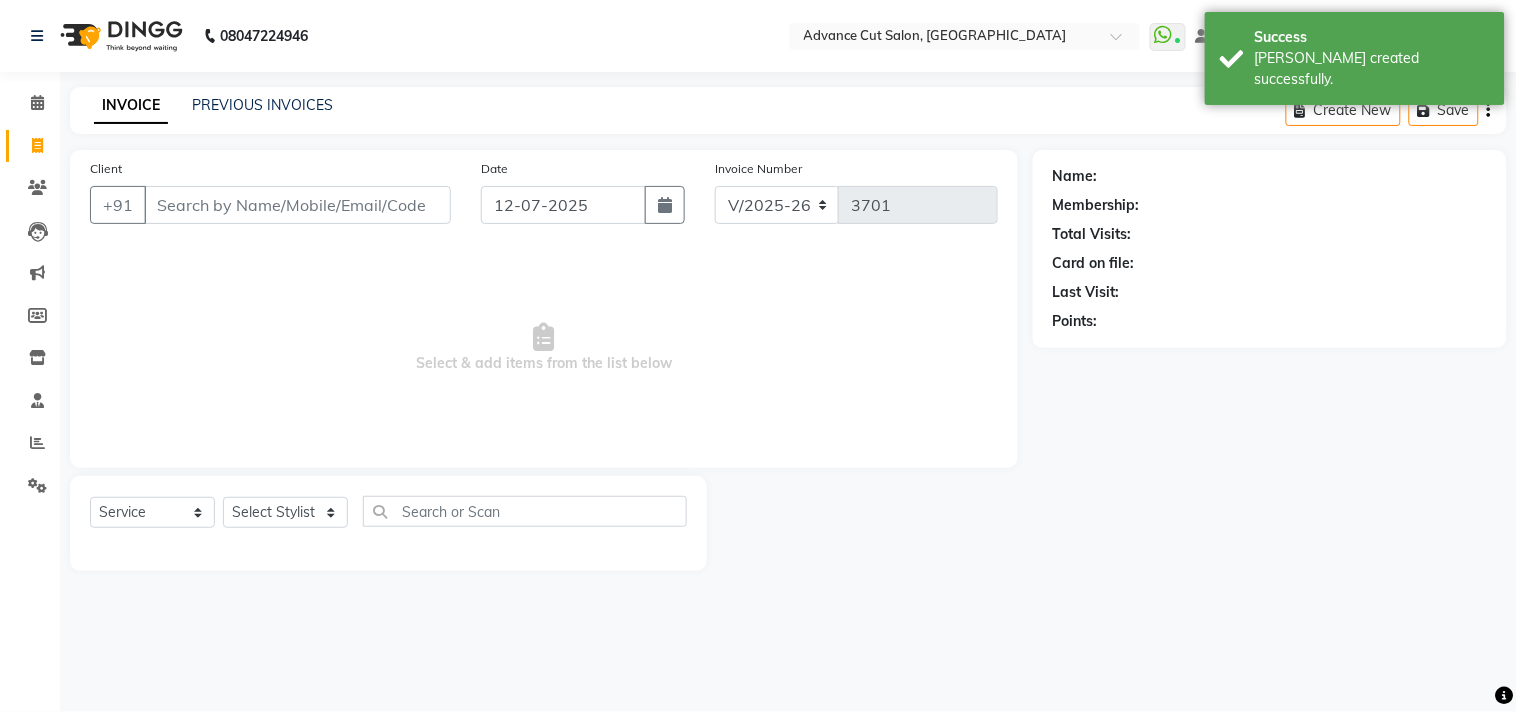 click on "INVOICE PREVIOUS INVOICES Create New   Save" 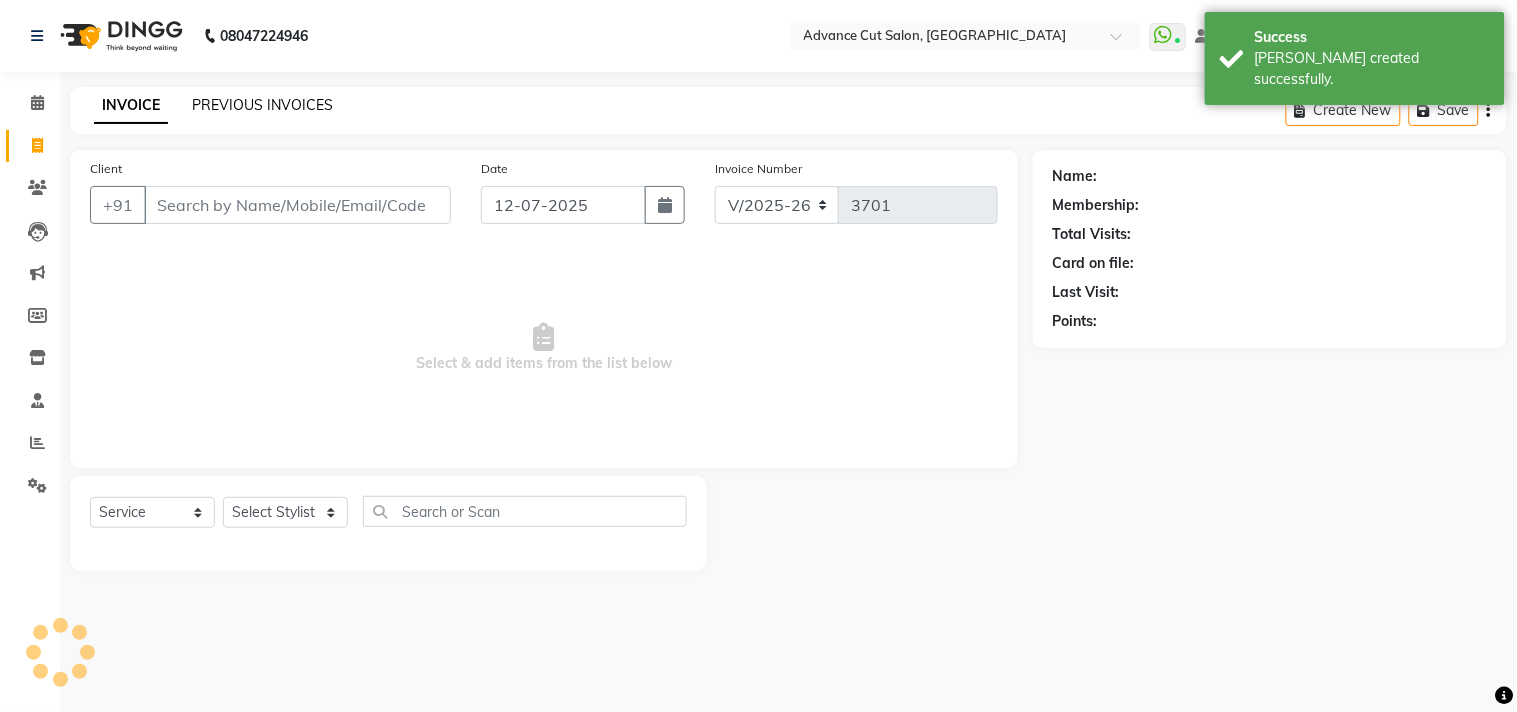 click on "PREVIOUS INVOICES" 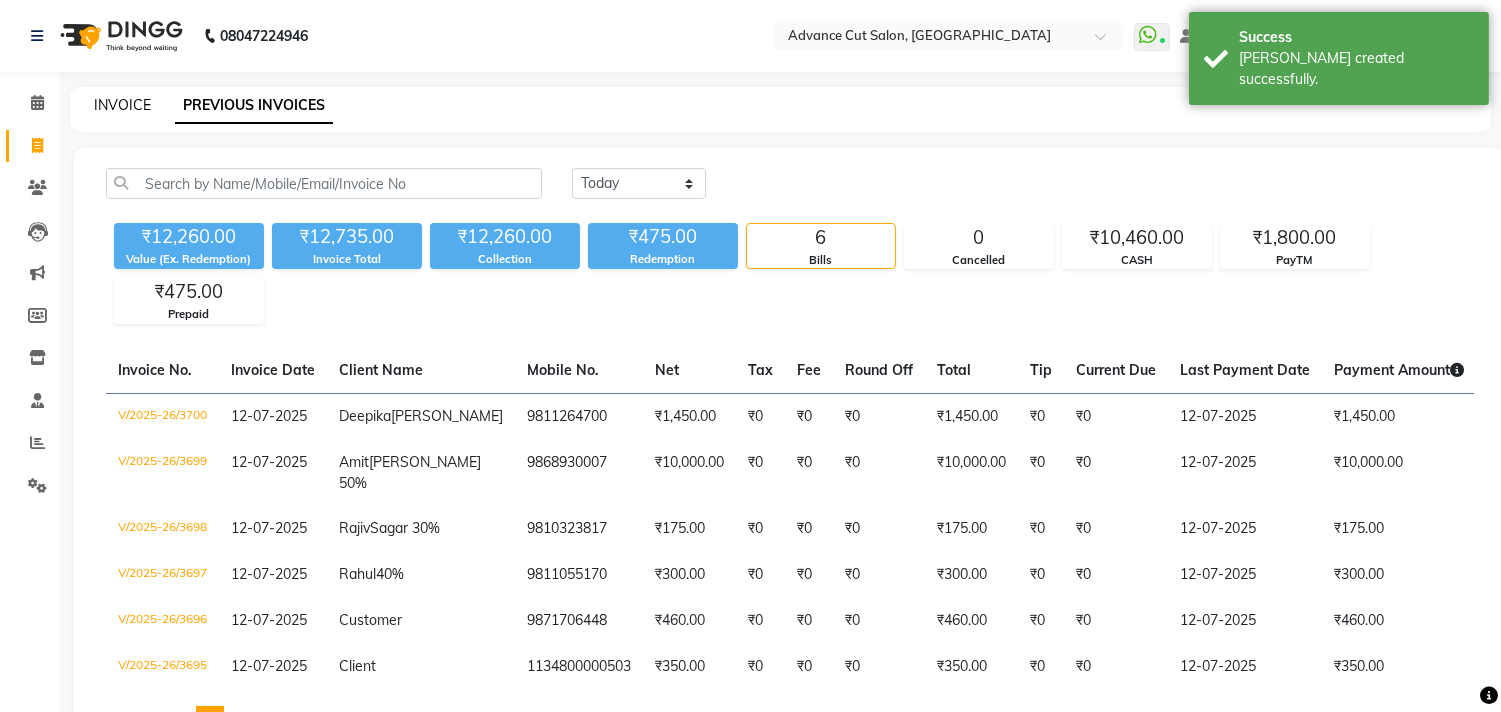 click on "INVOICE" 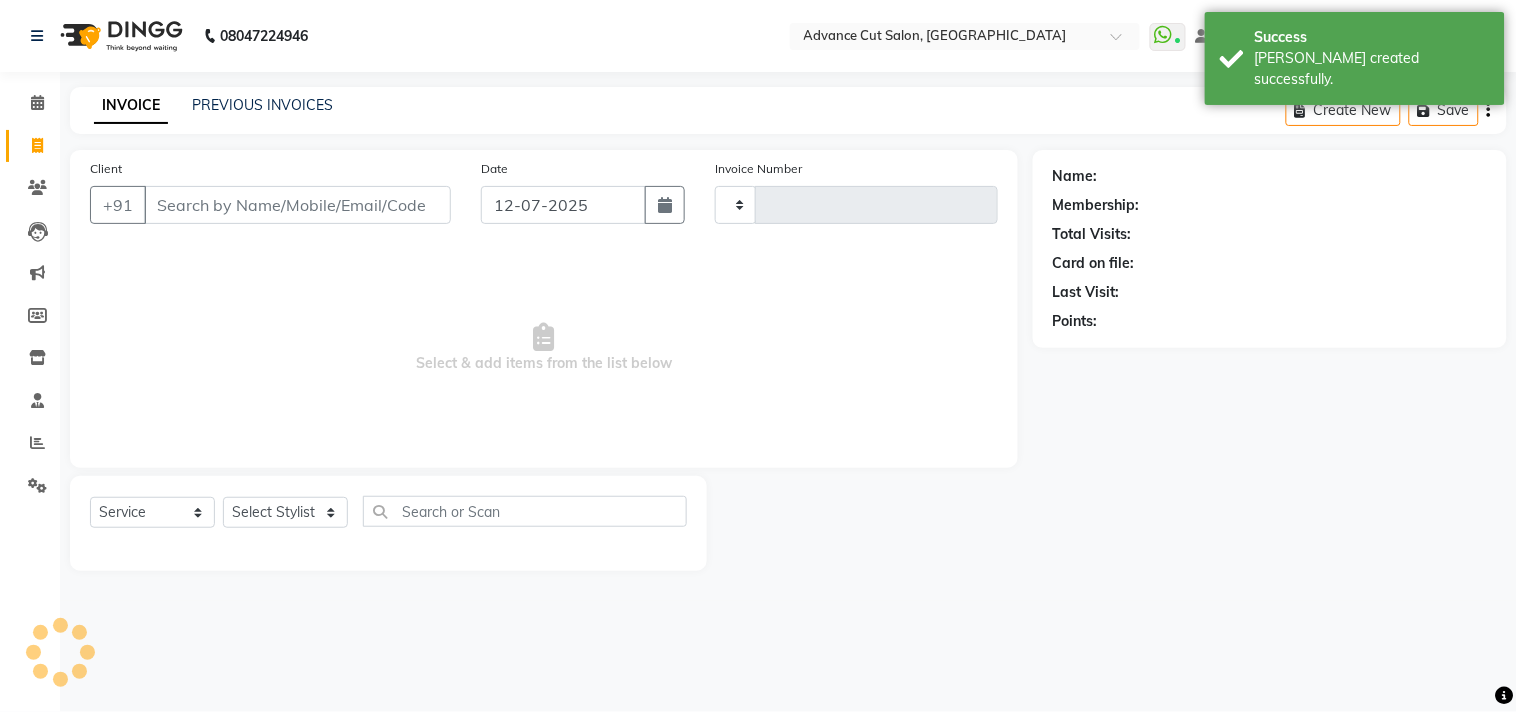 type on "3701" 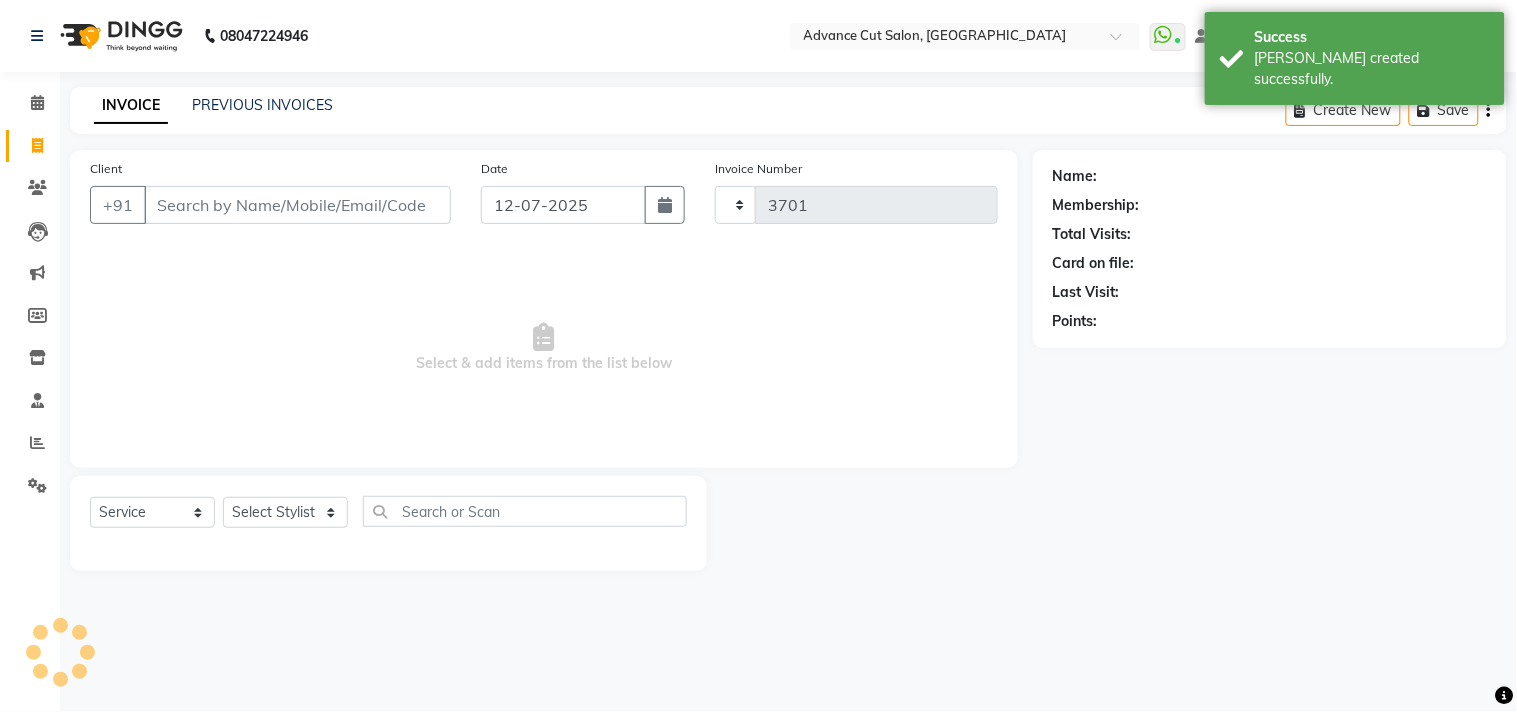 select on "922" 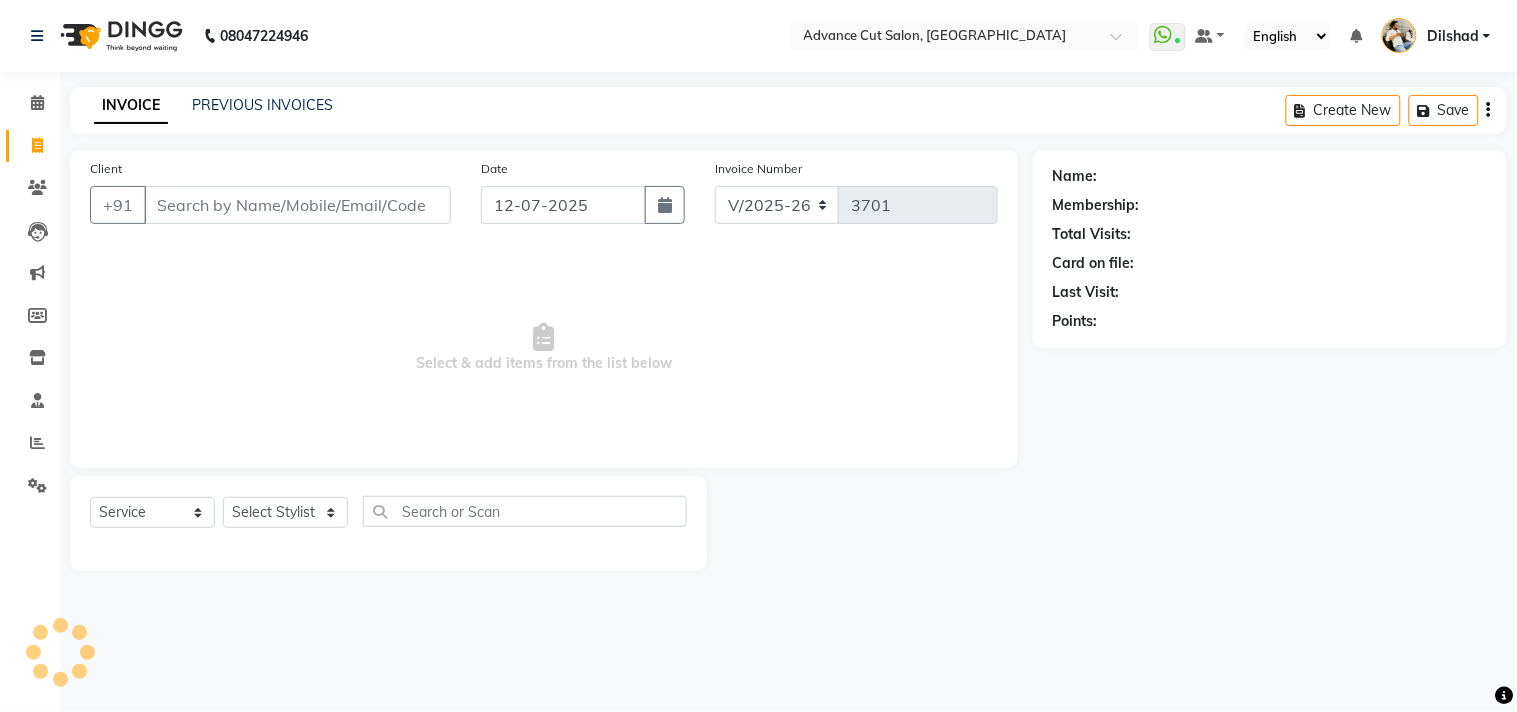 click on "Client" at bounding box center [297, 205] 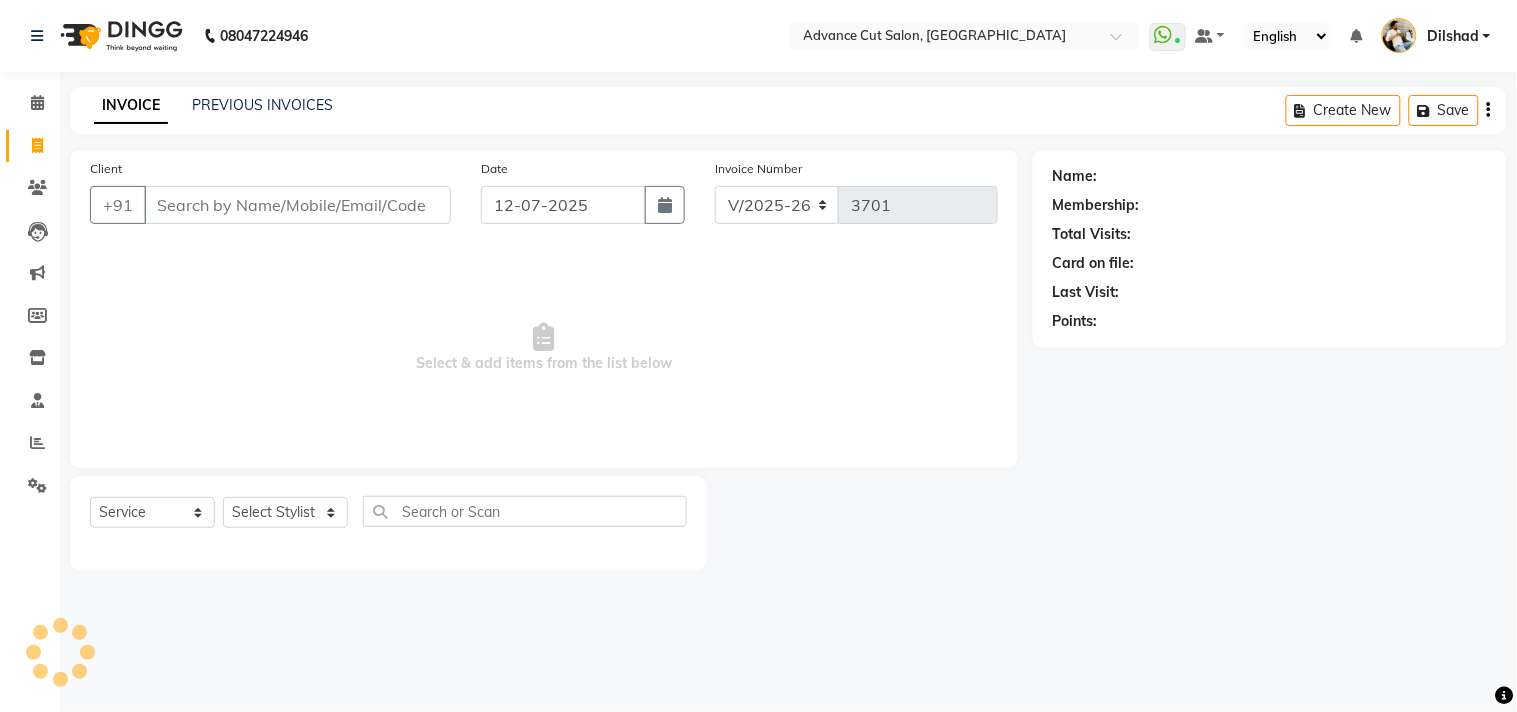 click on "Client" at bounding box center (297, 205) 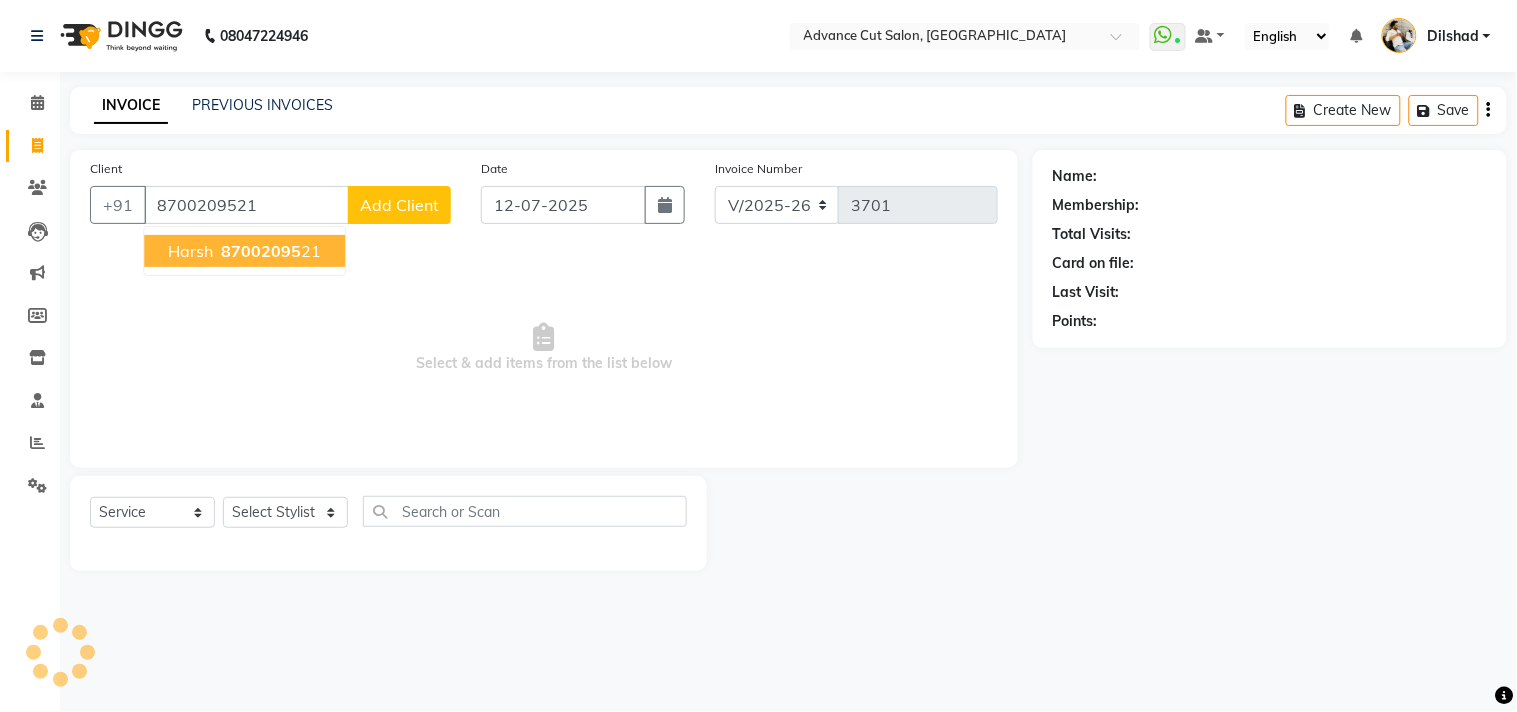 type on "8700209521" 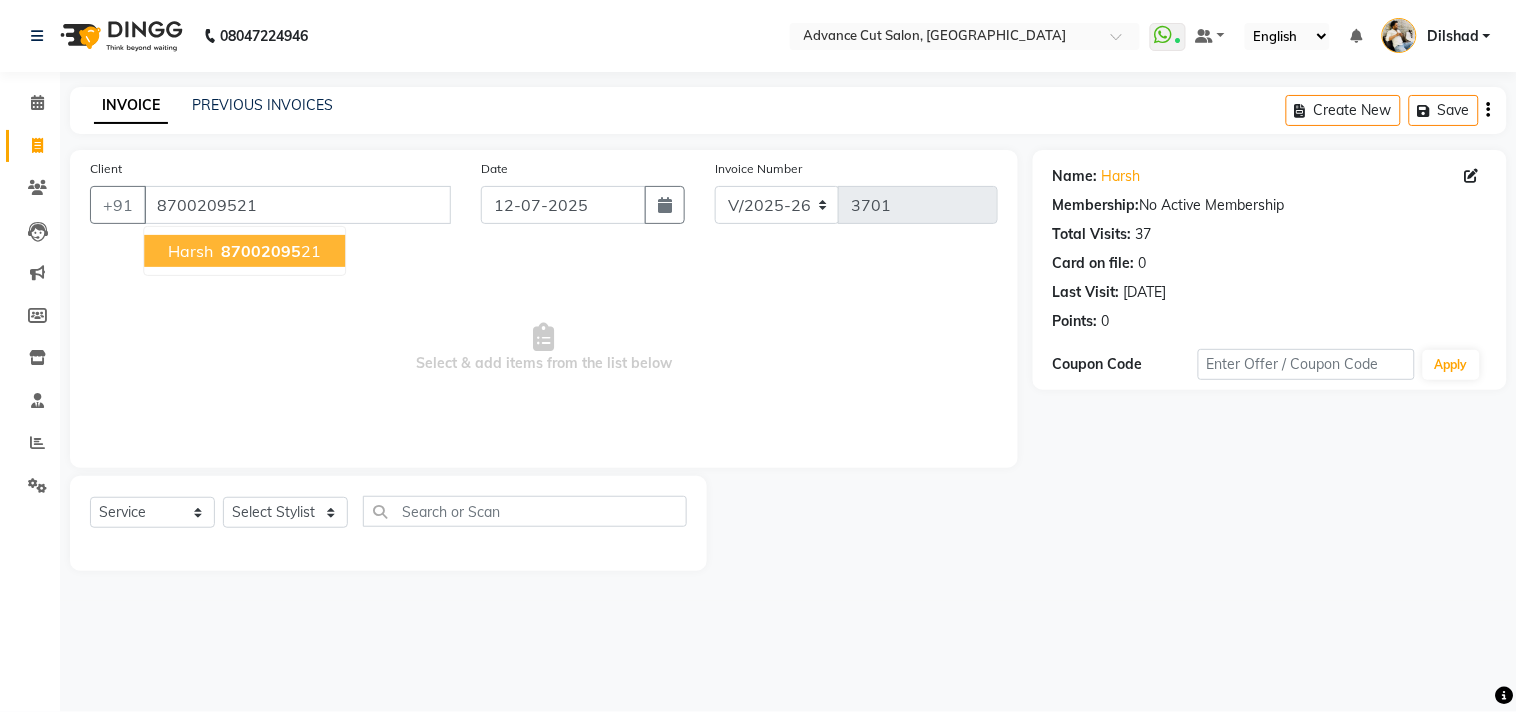 click on "Harsh   87002095 21" at bounding box center [244, 251] 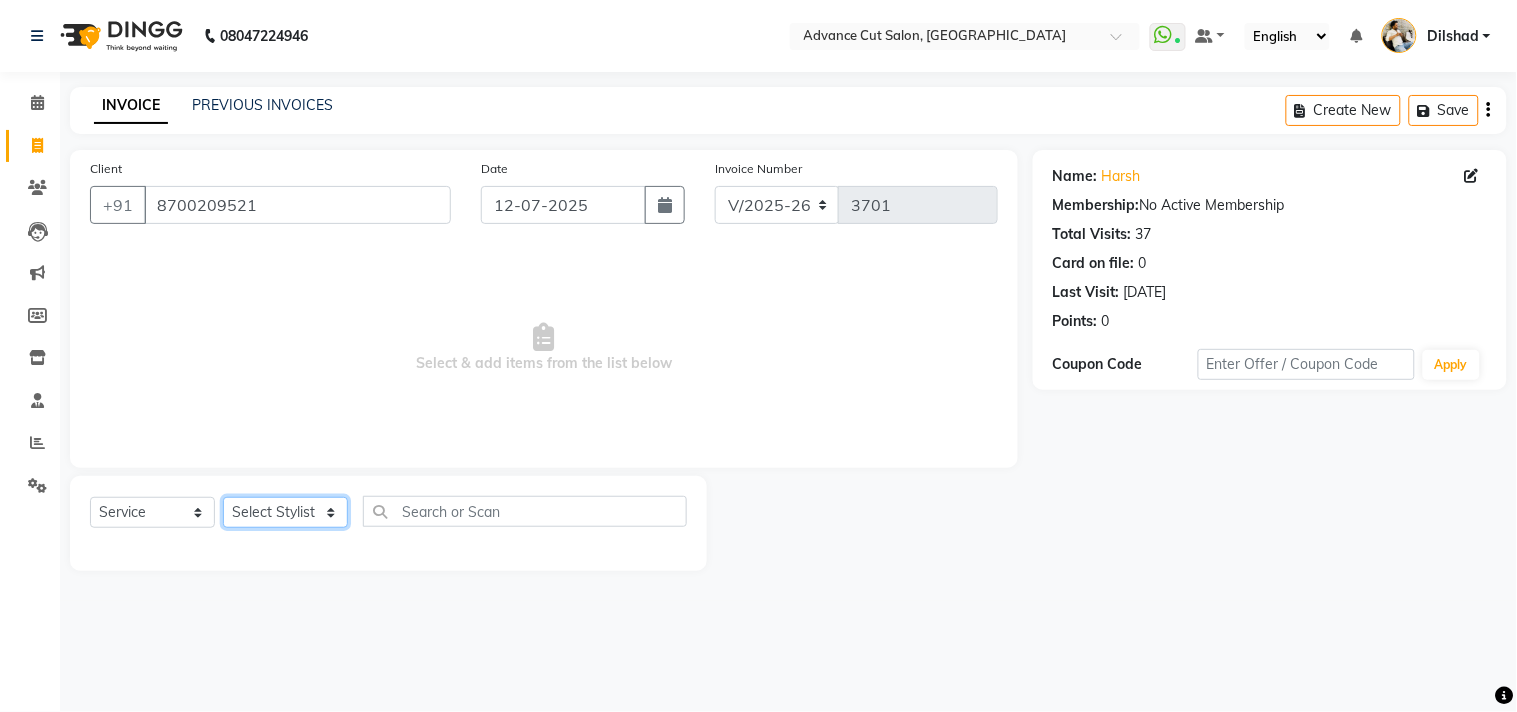click on "Select Stylist [PERSON_NAME] Avinash Dilshad [PERSON_NAME] [PERSON_NAME] [PERSON_NAME] [PERSON_NAME]  [PERSON_NAME] [PERSON_NAME]  [PERSON_NAME] [PERSON_NAME]" 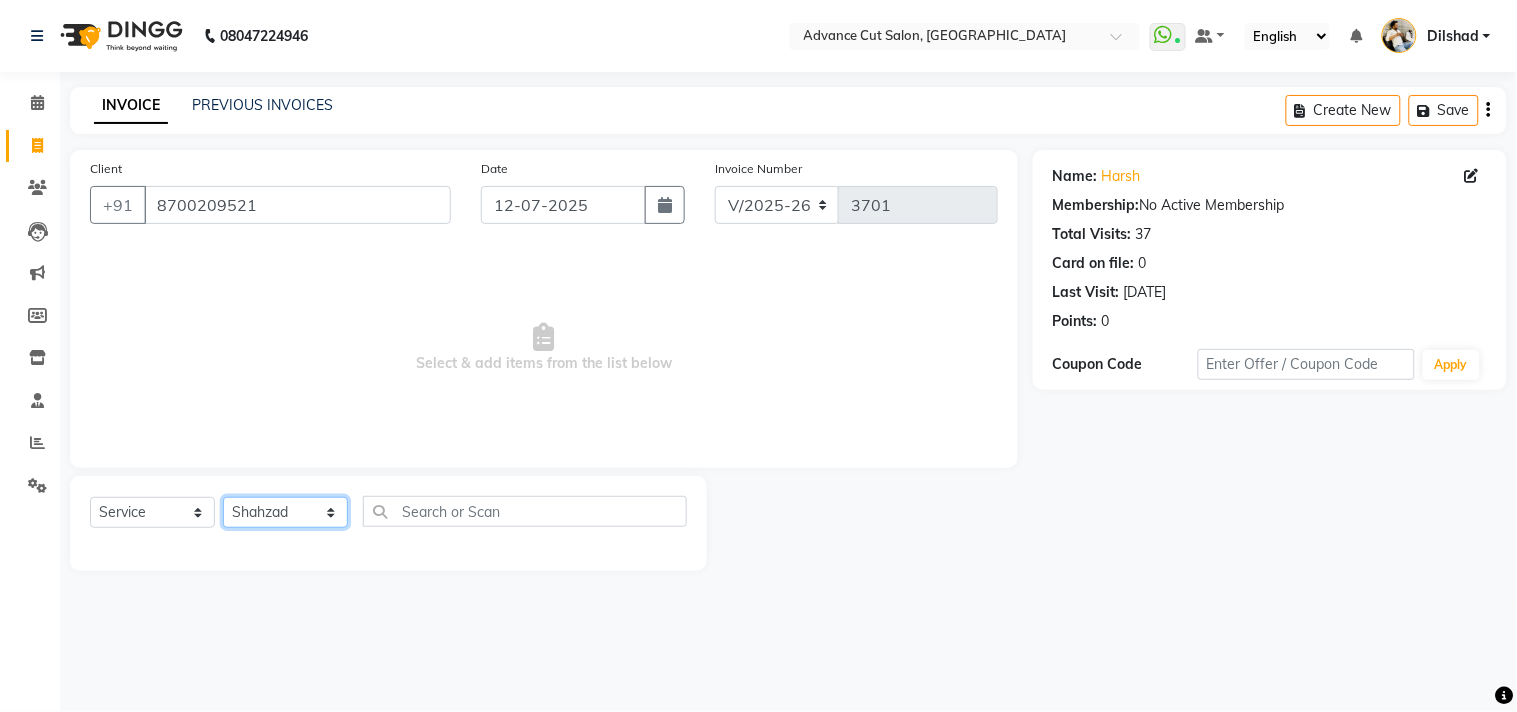 click on "Select Stylist [PERSON_NAME] Avinash Dilshad [PERSON_NAME] [PERSON_NAME] [PERSON_NAME] [PERSON_NAME]  [PERSON_NAME] [PERSON_NAME]  [PERSON_NAME] [PERSON_NAME]" 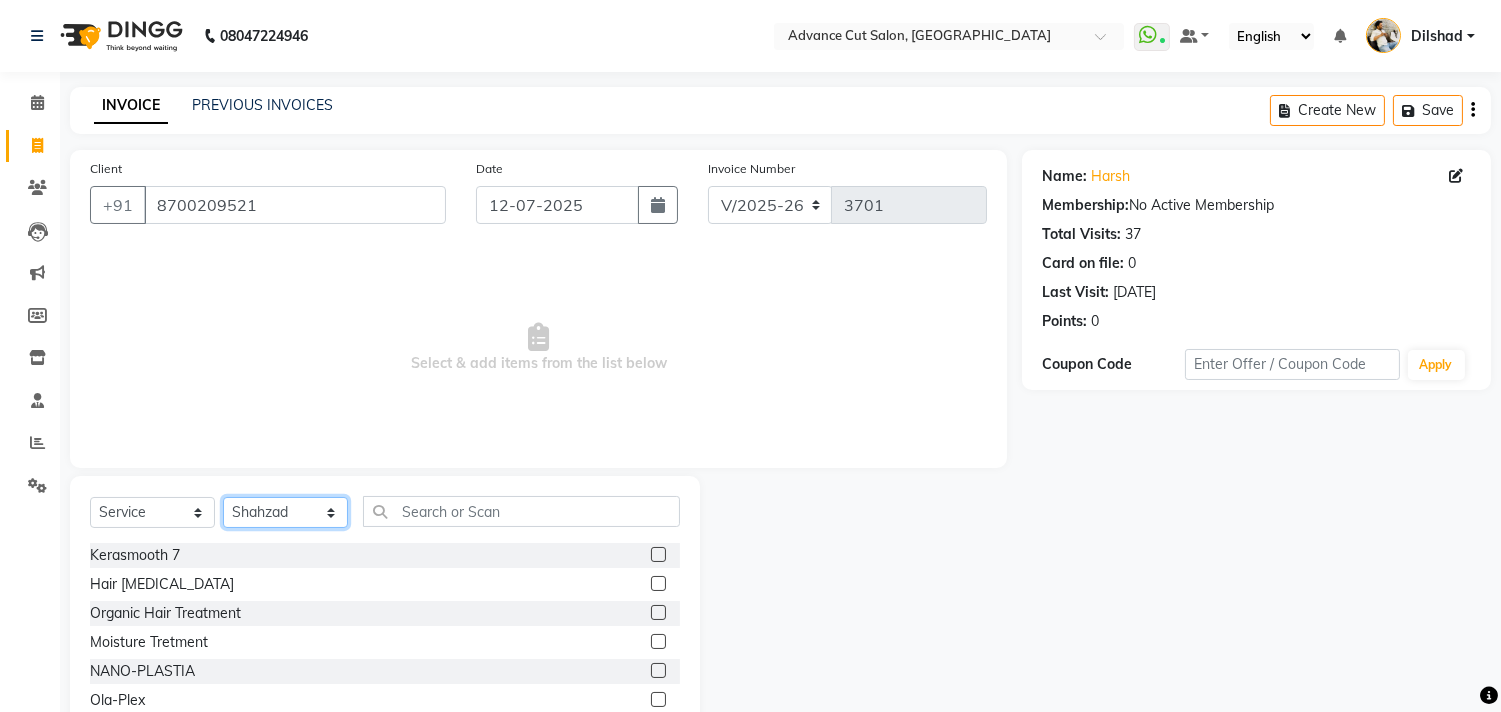 click on "Select Stylist [PERSON_NAME] Avinash Dilshad [PERSON_NAME] [PERSON_NAME] [PERSON_NAME] [PERSON_NAME]  [PERSON_NAME] [PERSON_NAME]  [PERSON_NAME] [PERSON_NAME]" 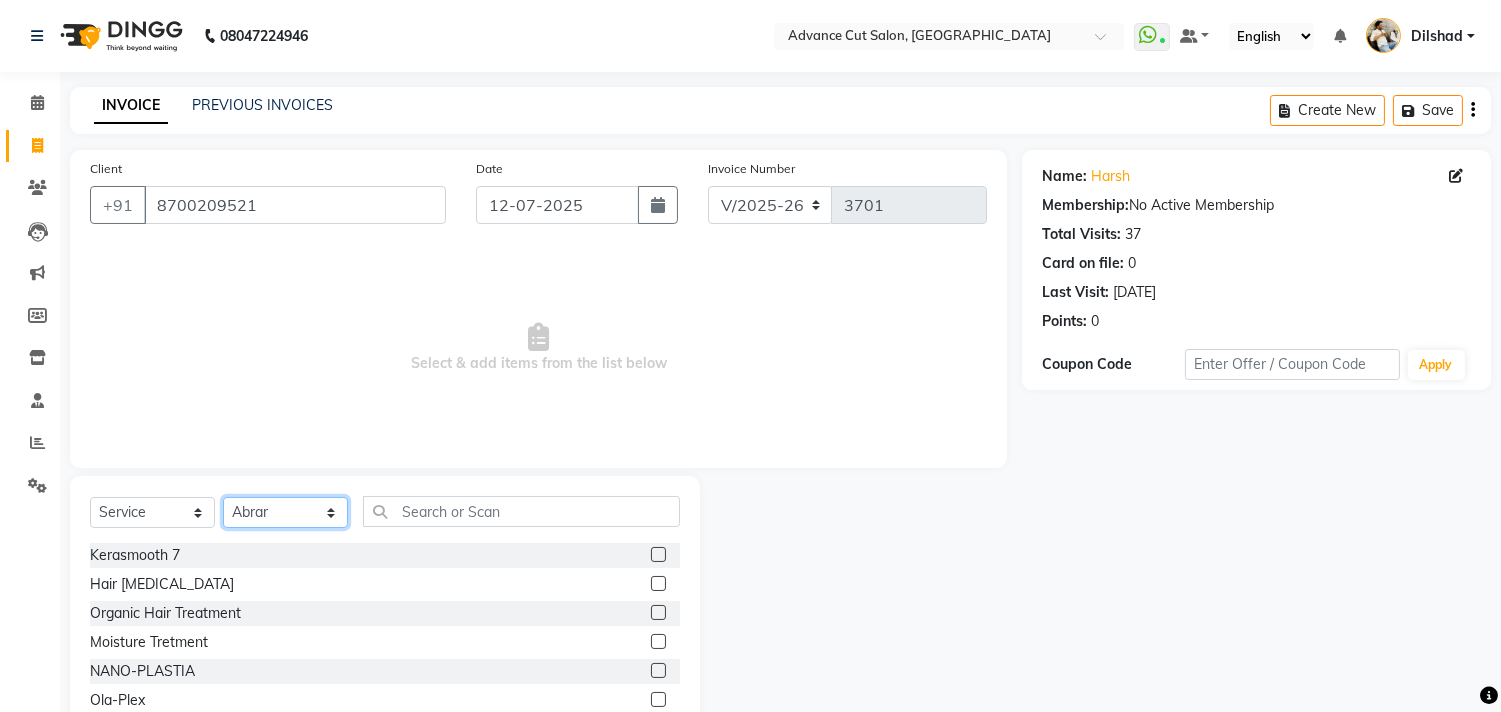 click on "Select Stylist [PERSON_NAME] Avinash Dilshad [PERSON_NAME] [PERSON_NAME] [PERSON_NAME] [PERSON_NAME]  [PERSON_NAME] [PERSON_NAME]  [PERSON_NAME] [PERSON_NAME]" 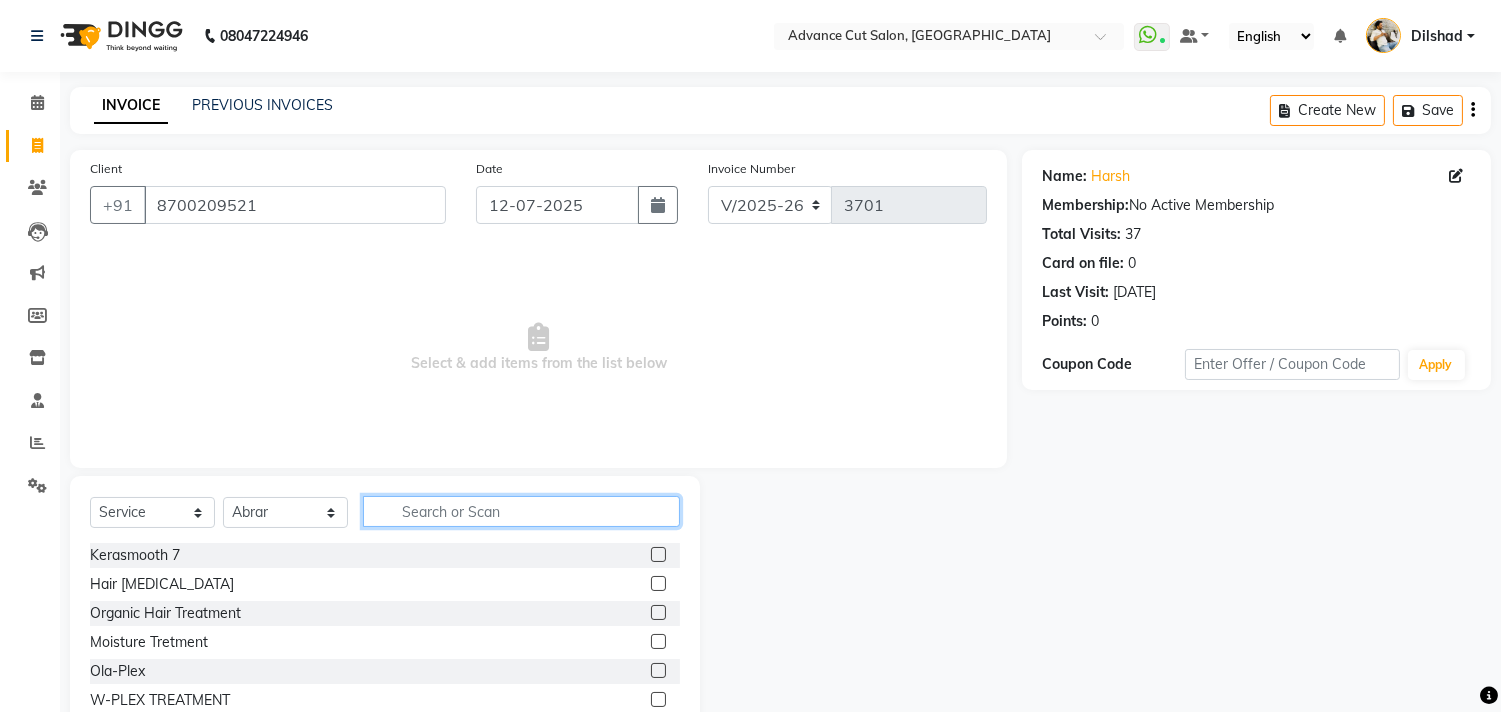 click 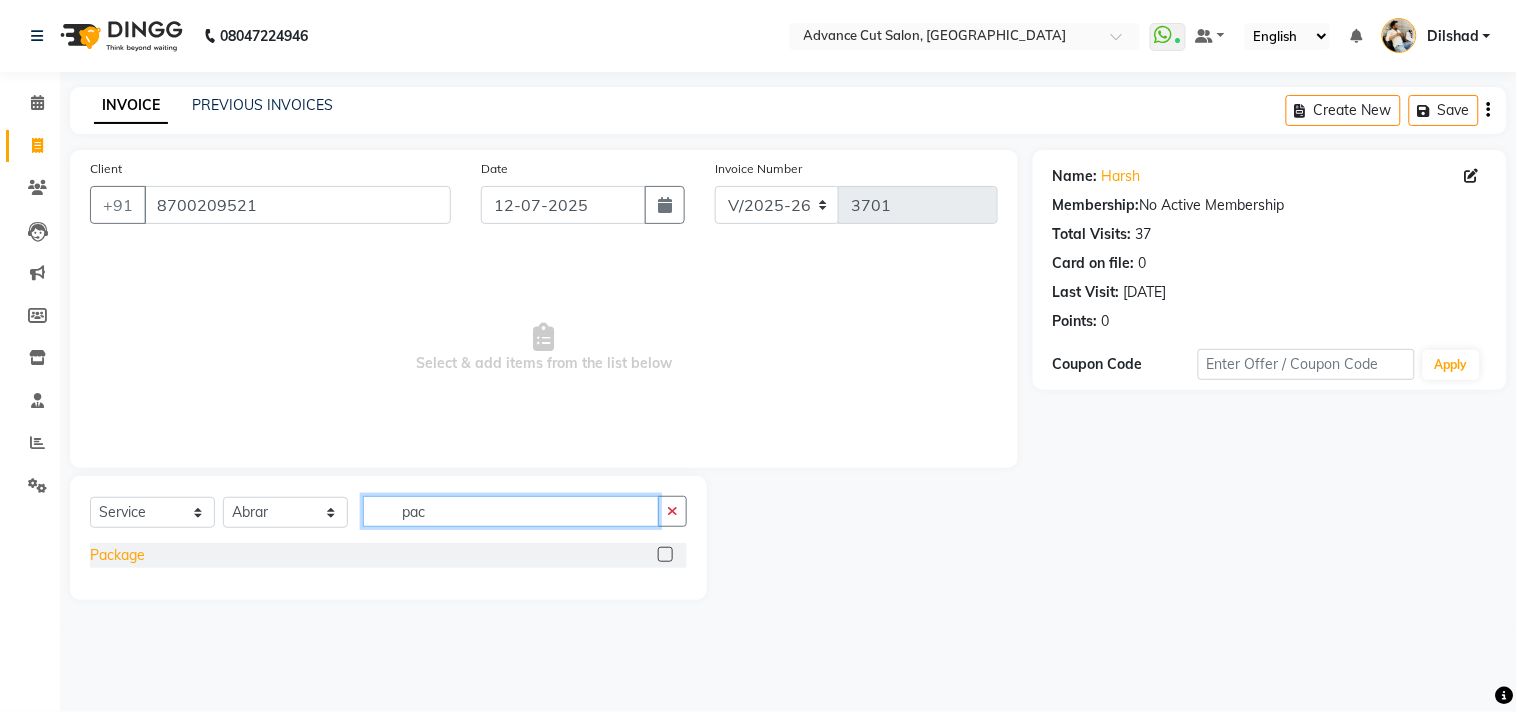 type on "pac" 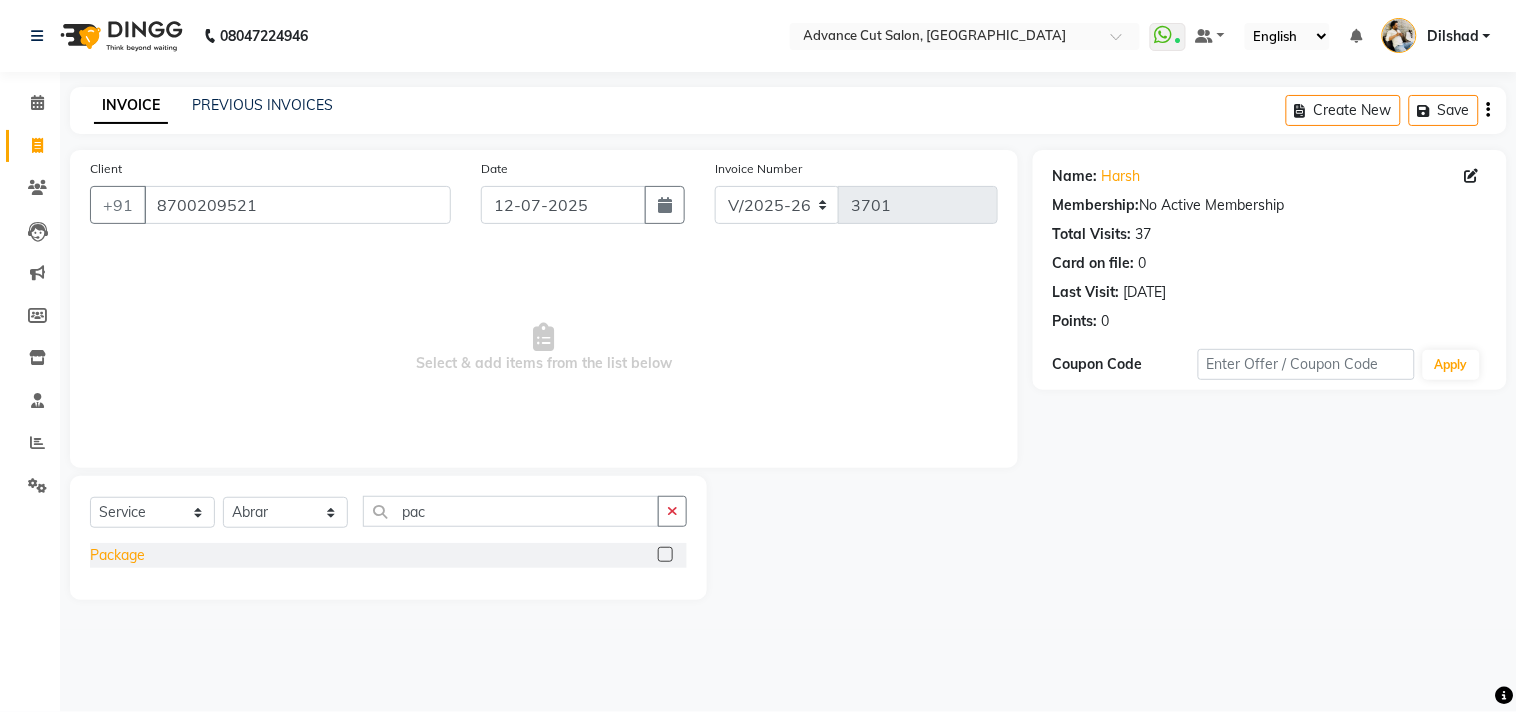 click on "Package" 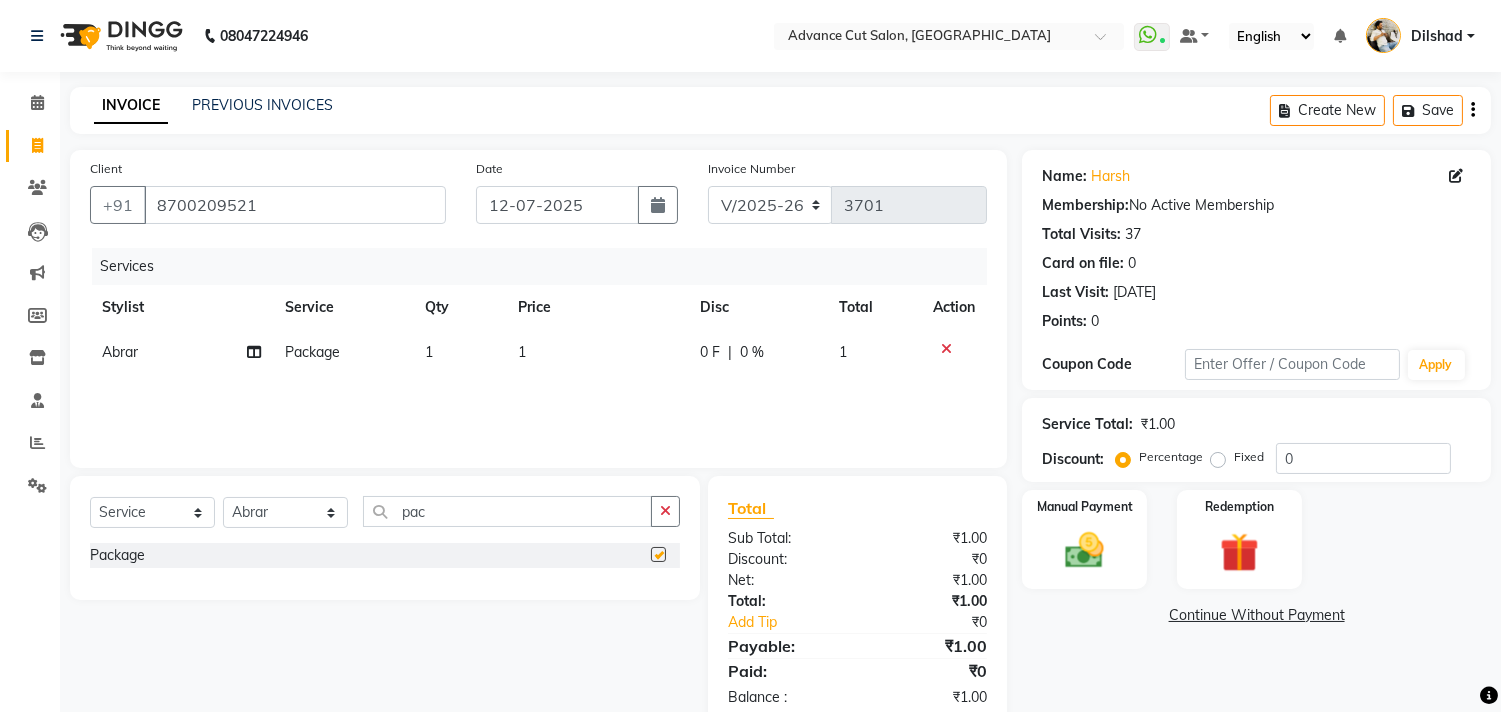 checkbox on "false" 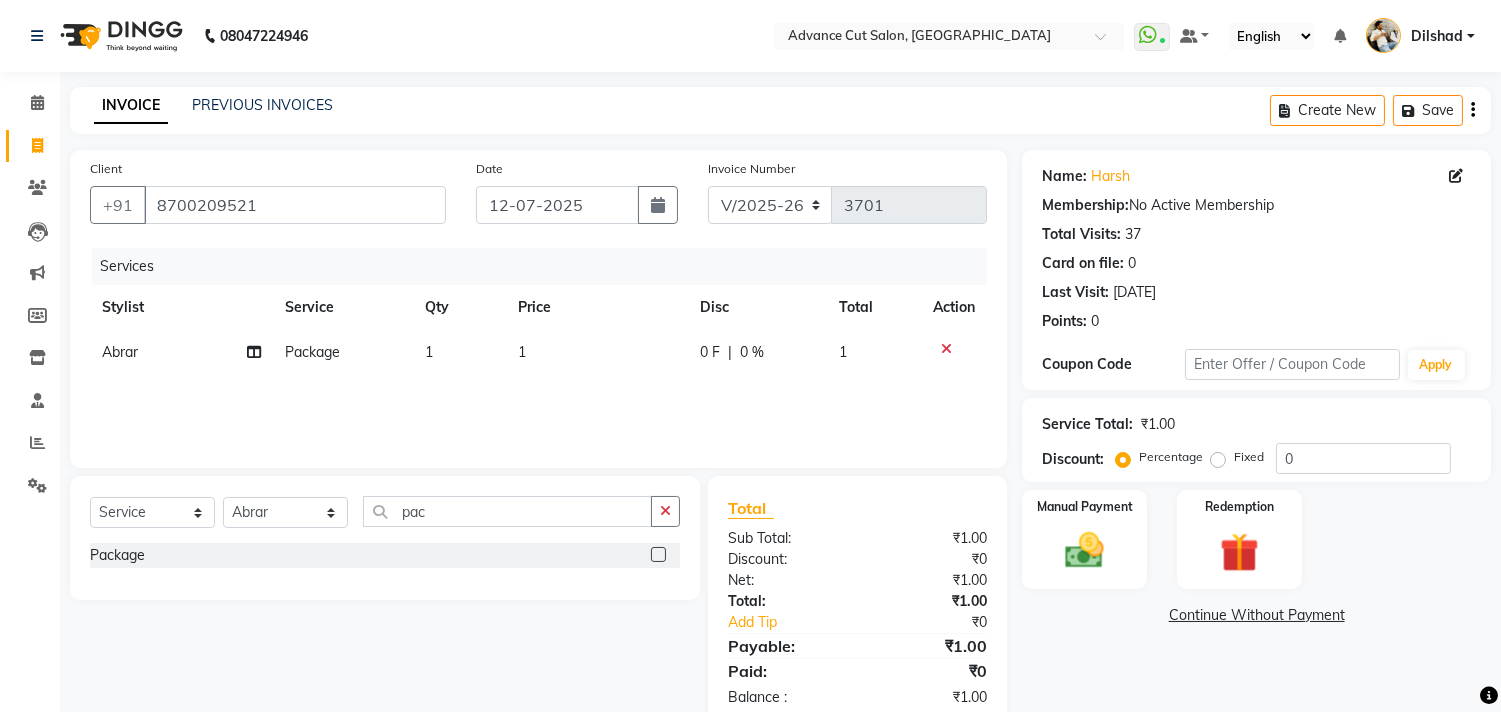 click on "1" 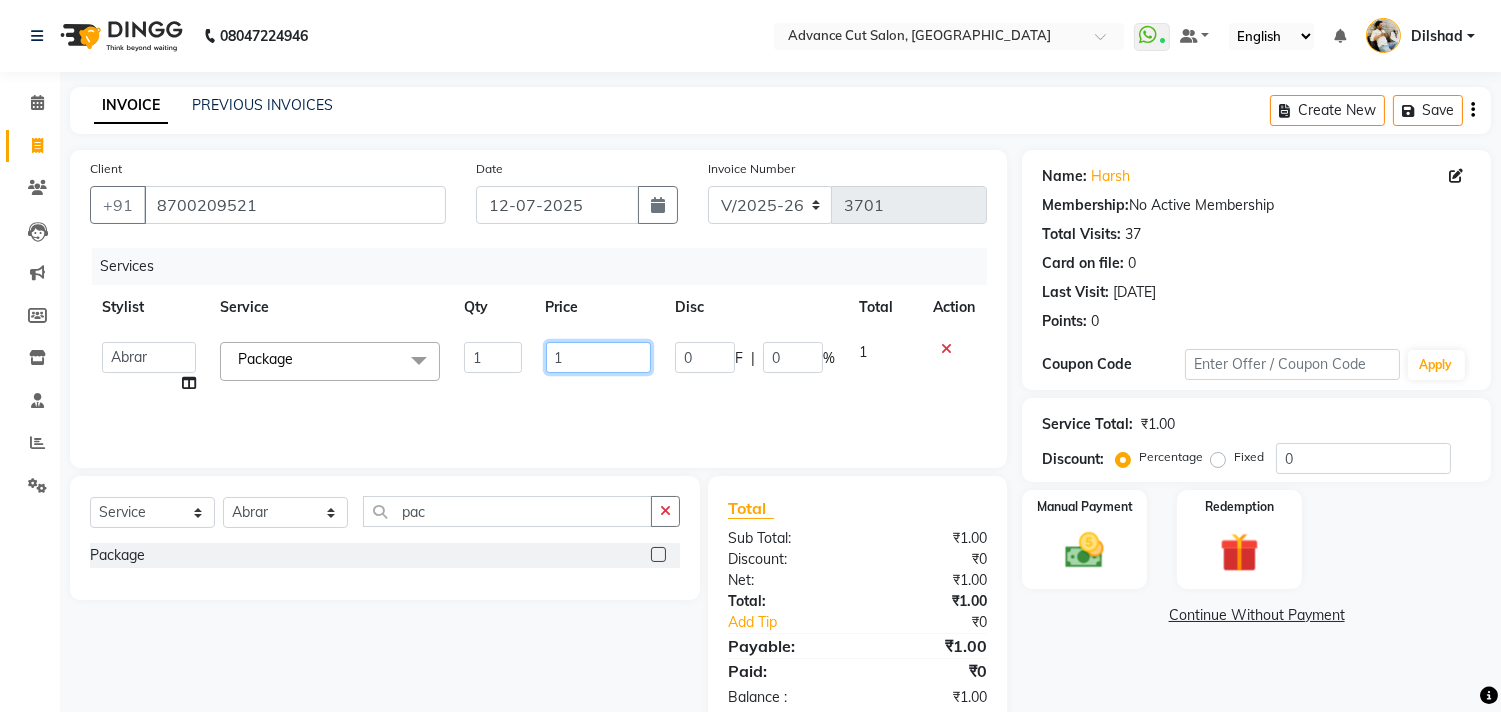 click on "1" 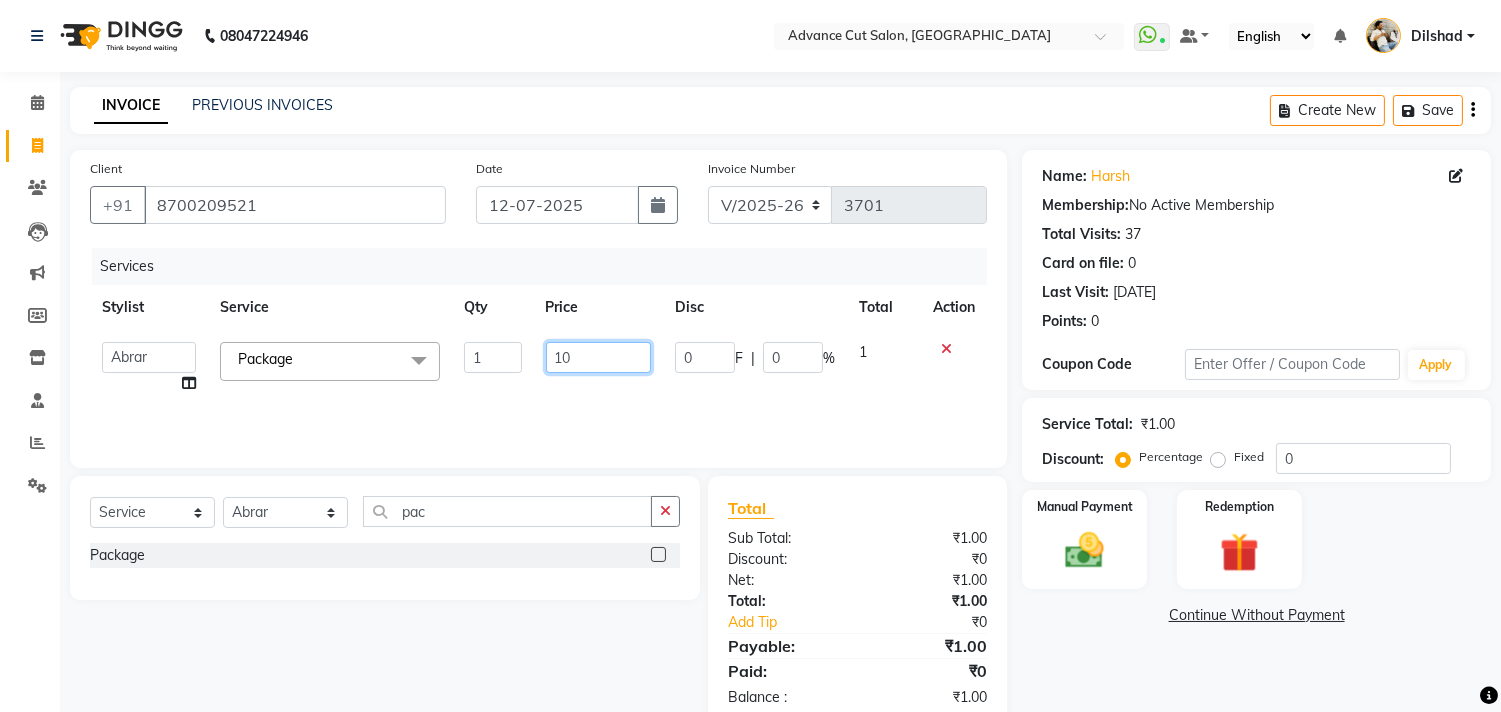 type on "1" 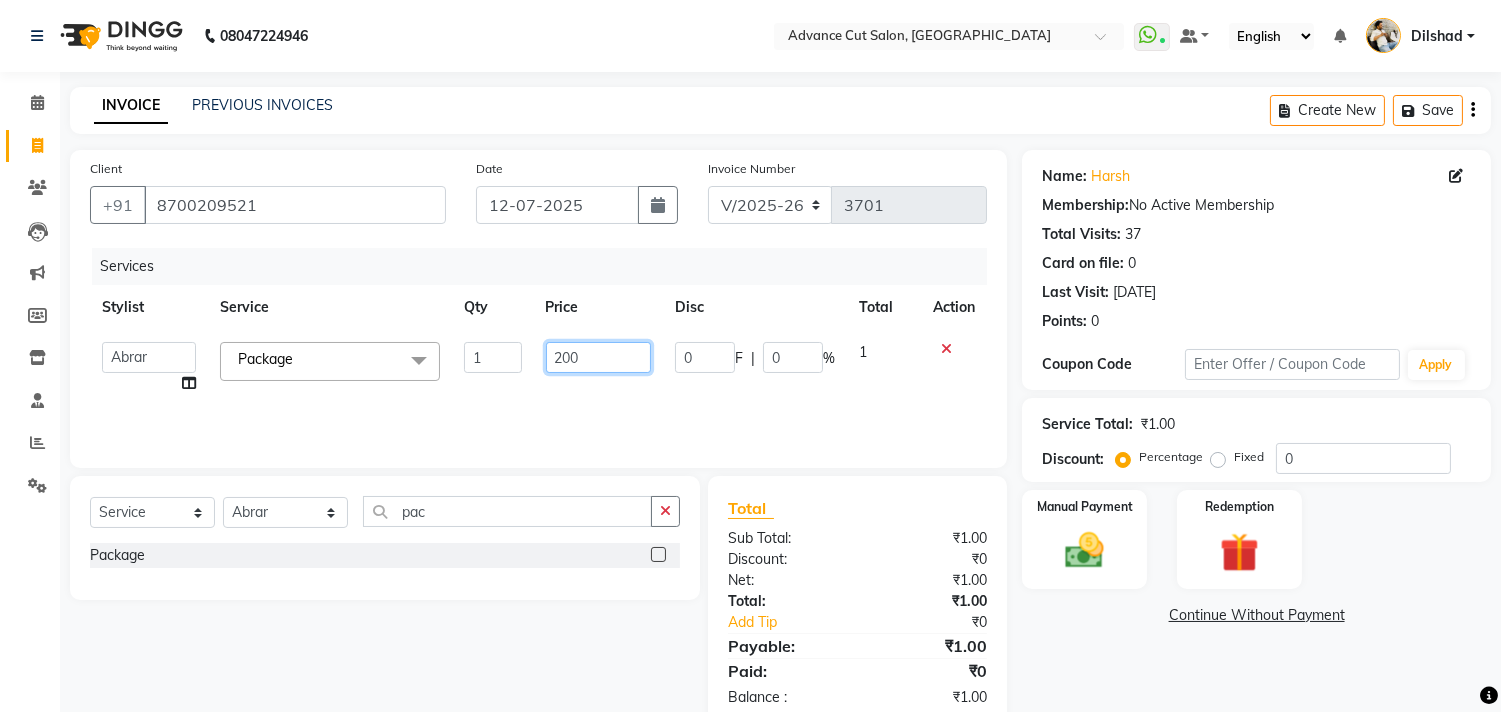 type on "2000" 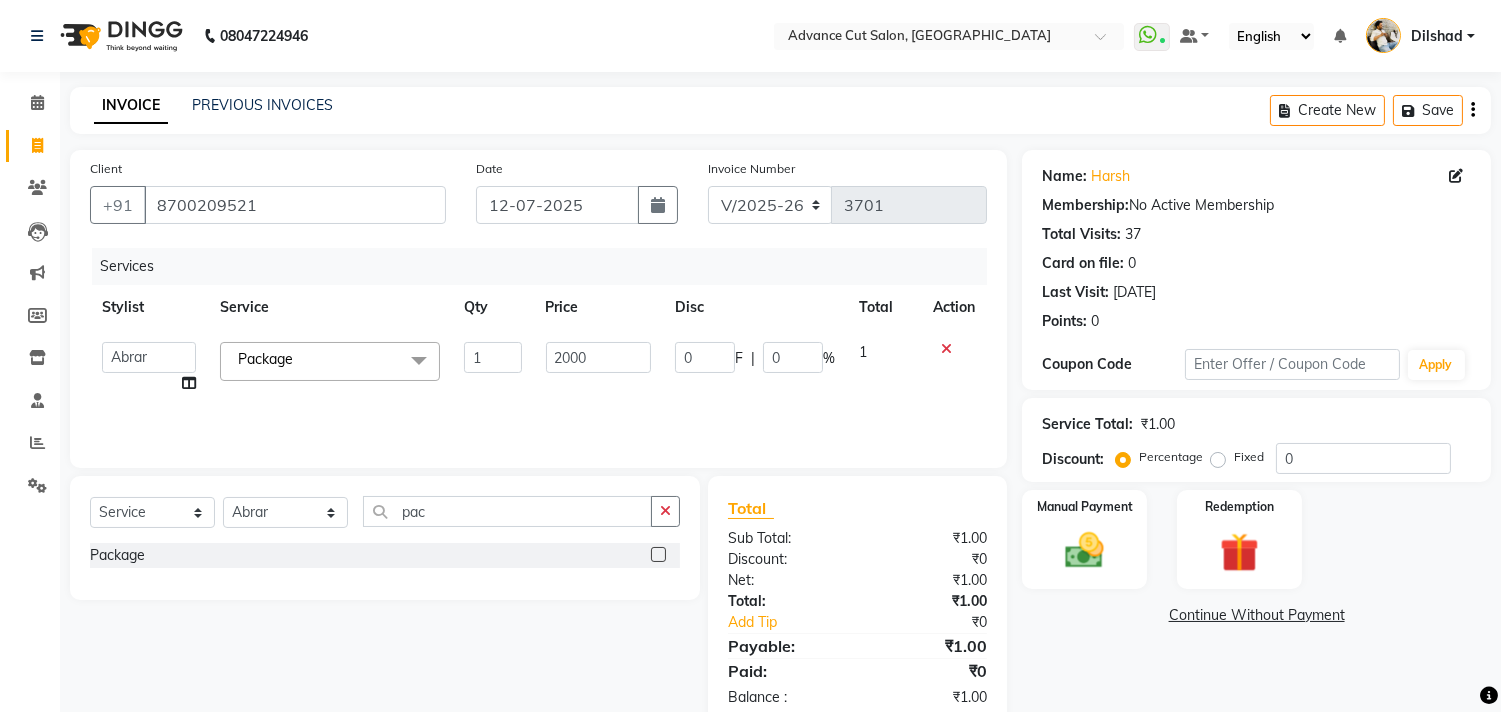 click on "Services Stylist Service Qty Price Disc Total Action  Abrar   Alam   Avinash   Dilshad   Lallan   Meenu   Nabeel   Nafeesh Ahmad   Naved   O.P. Sharma    Pryag   Sahil   Samar   Shahzad    SHWETA SINGH   Zarina  Package  x Kerasmooth 7 Hair Botox Organic Hair Treatment Moisture Tretment Ola-Plex  W-PLEX TREATMENT IONIC TREATMENT Casmara Prestige  127 Regular face clean-up  Express face clean-up  Whitening (F) 124 Skinora Mattifliying / Hydra Skinora Rediance / Age control Age Perfectnist Casmara Vitamin Veg. Intimate Facial Premium face clean-up  Luxury face clean-up Papaya Marshmellow (F) 128 Blanch (F) 129 Upendice (F) 130 Sothys Goji (F) 131 Casmara Gold O3+ Vitamin C  Face (OXY/D-Tan) (F) 133 Face (OZONE) (F) 134 Arms Bleach (F) 136 Legs (F) 137 Half Front Bleach (F) 138 Full Body Bleach (F) 139 face (Organic D-ten) 02 Half Back Bleach Full Back Bleach Full Front Bleach Classic Manicure (F) 140 PediPie Manicure (F) 141 Alga Manicure (F) 142 Classic Pedicure (F) 143 PediPie Pedicure (F) 144 Saree Draping" 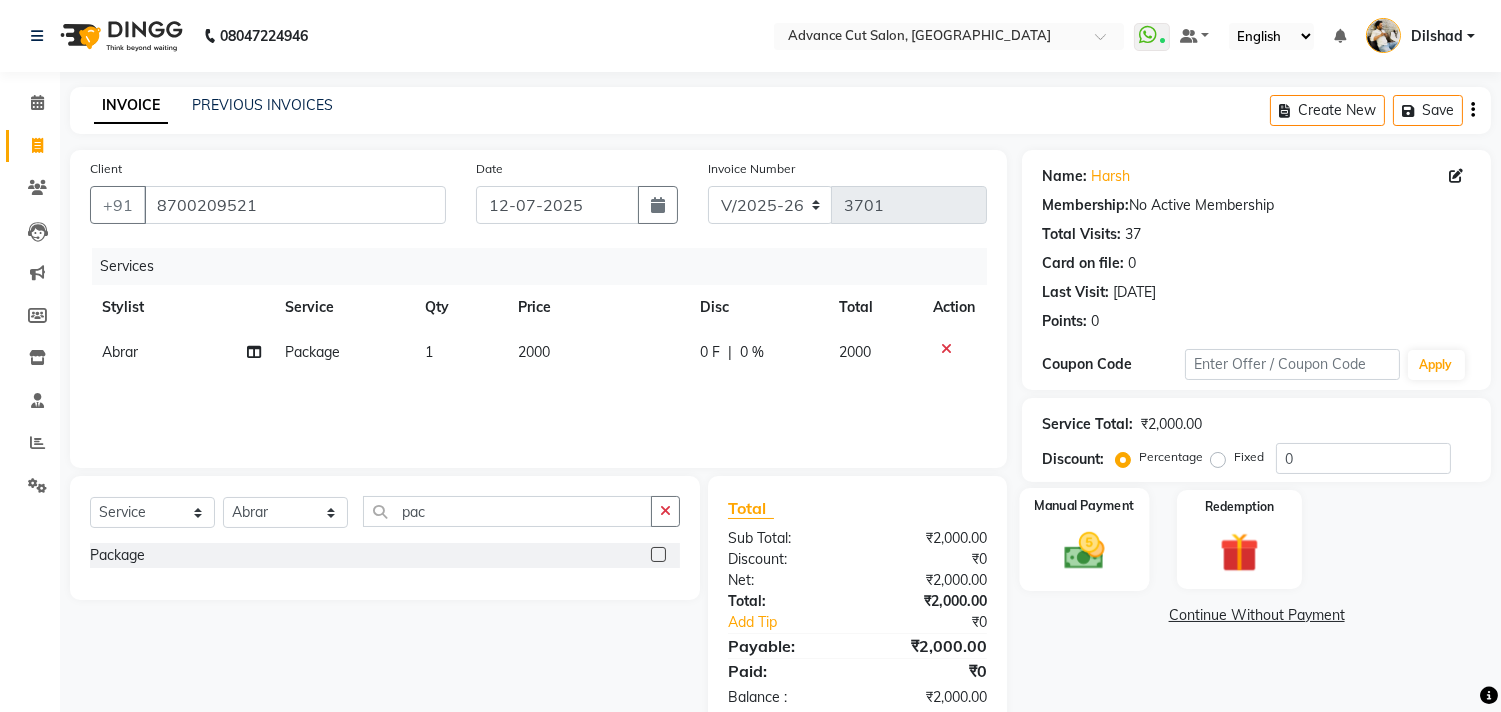 click 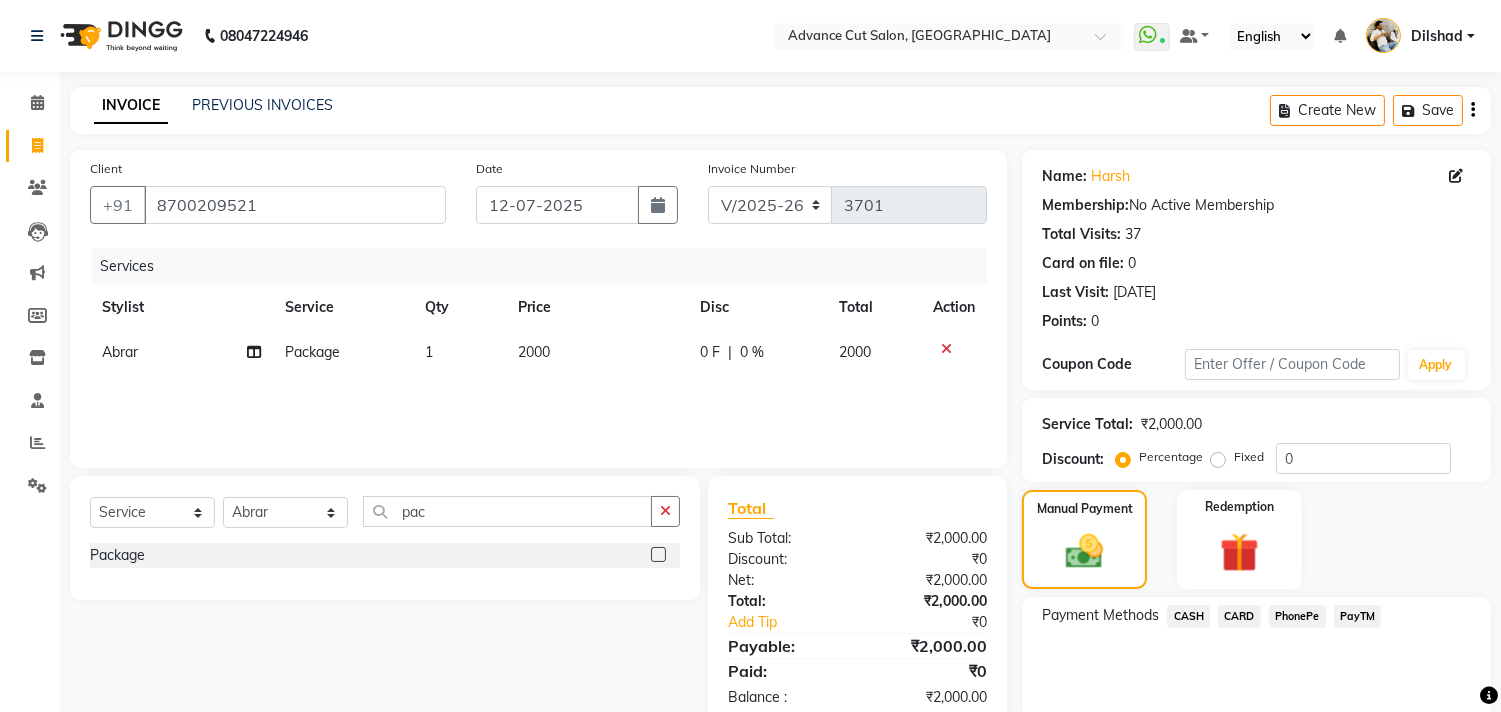 click on "PayTM" 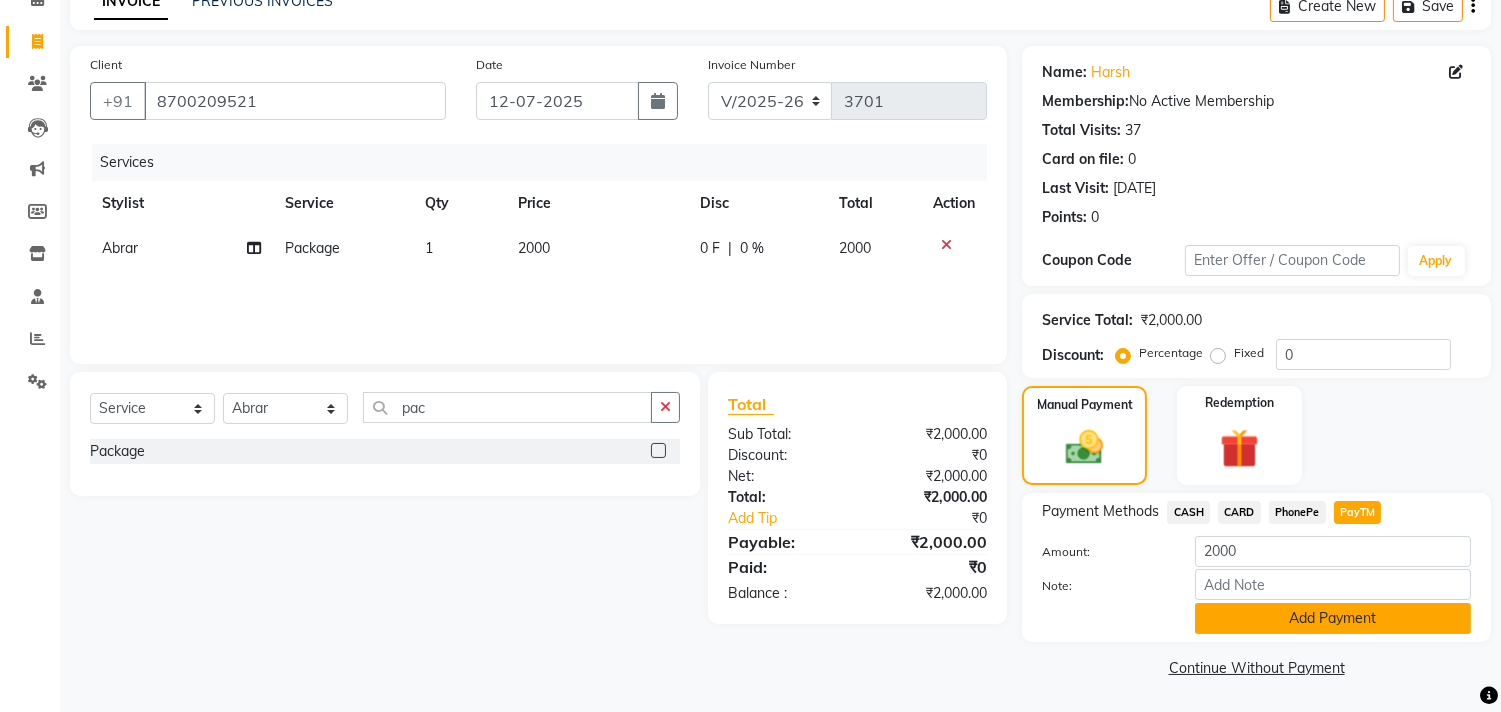 click on "Add Payment" 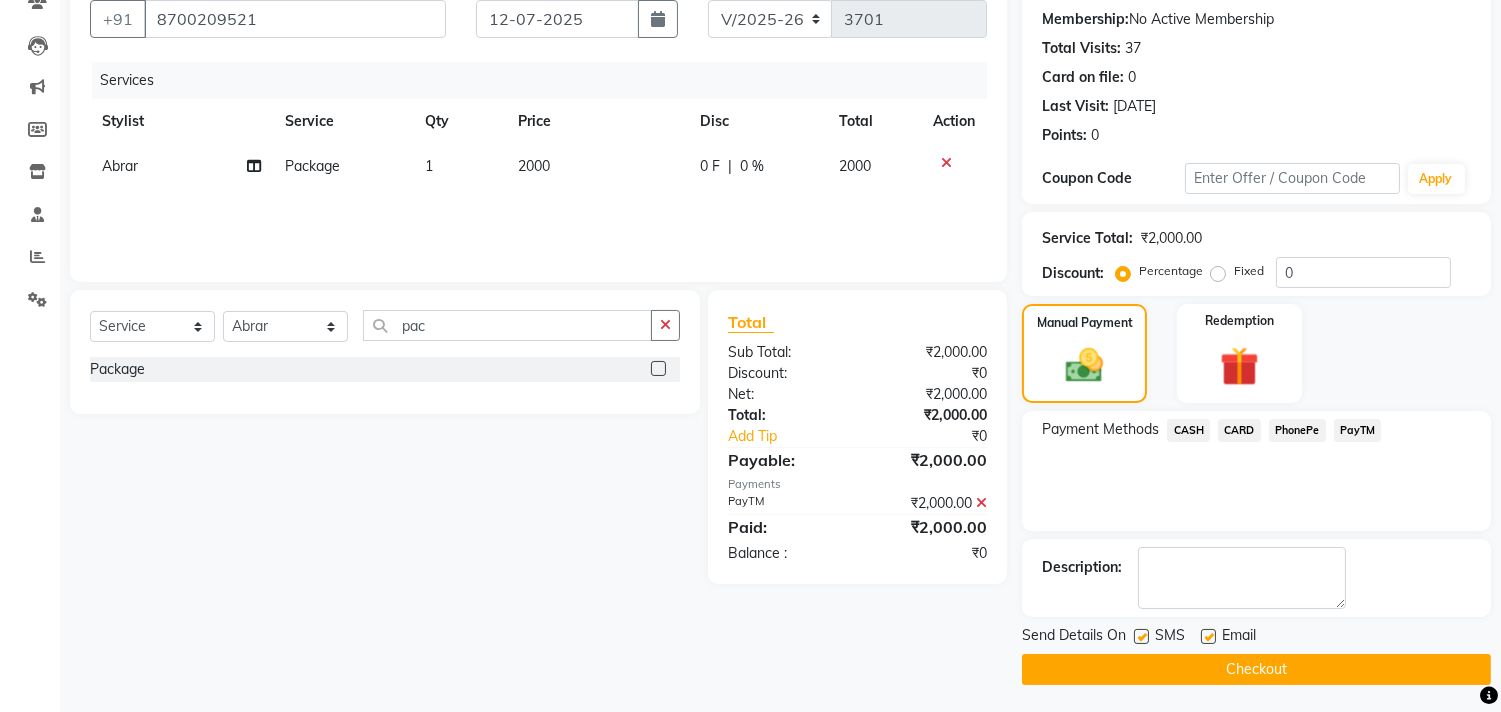 scroll, scrollTop: 187, scrollLeft: 0, axis: vertical 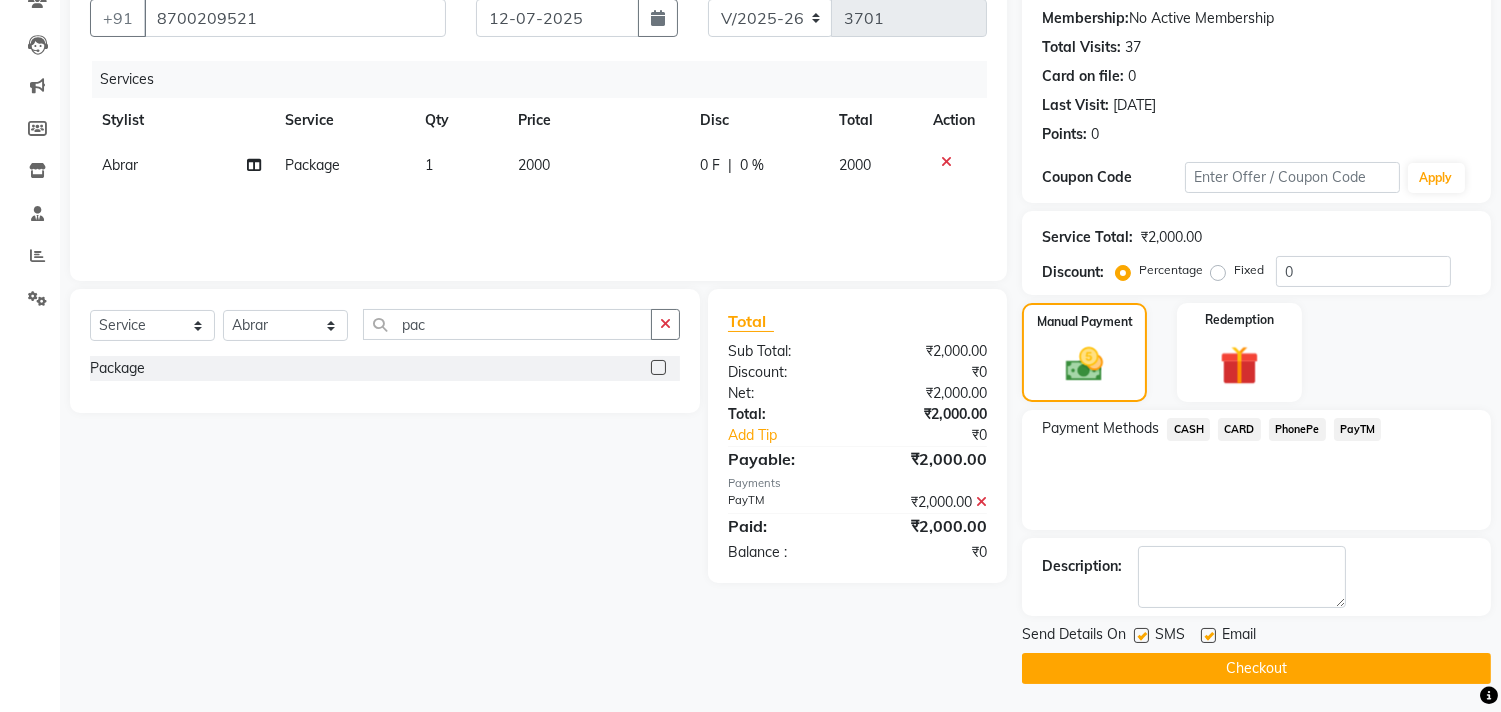 click on "Checkout" 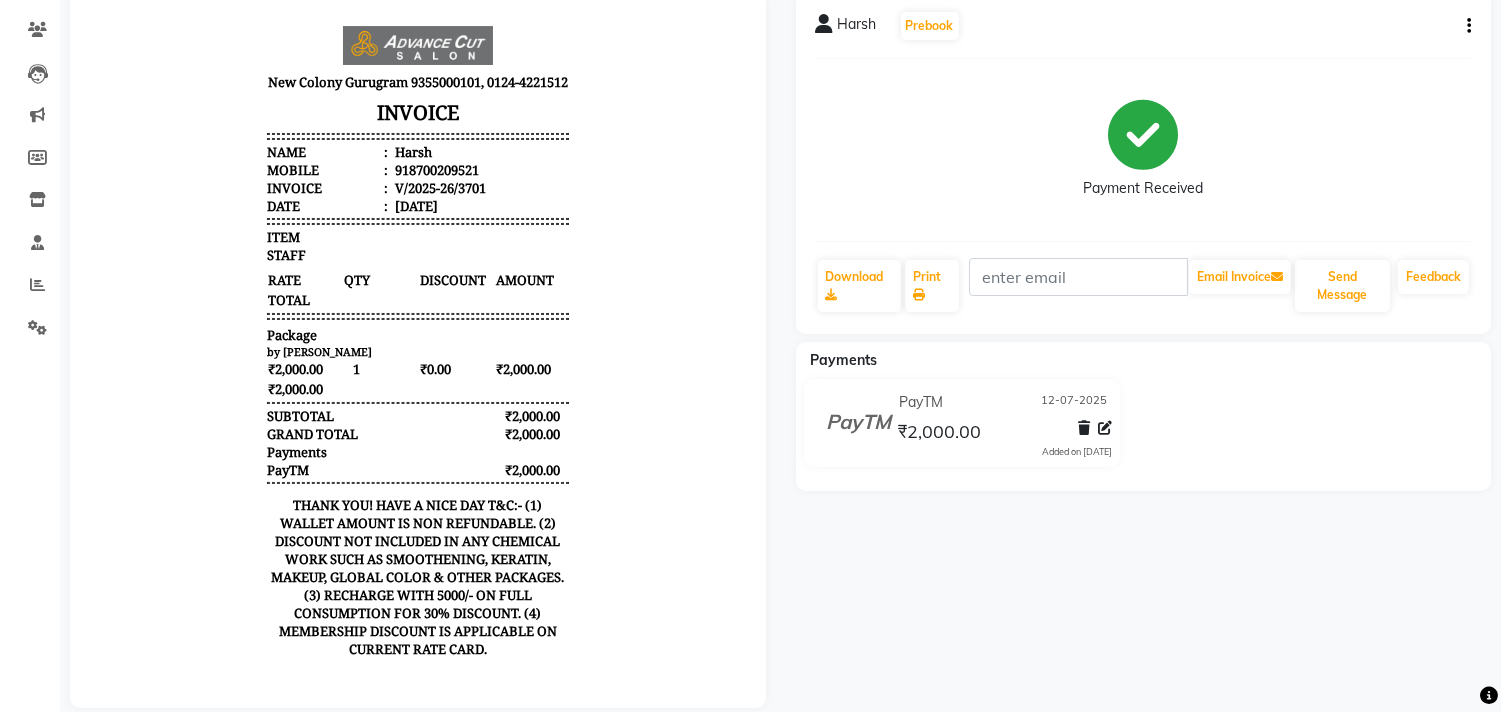 scroll, scrollTop: 0, scrollLeft: 0, axis: both 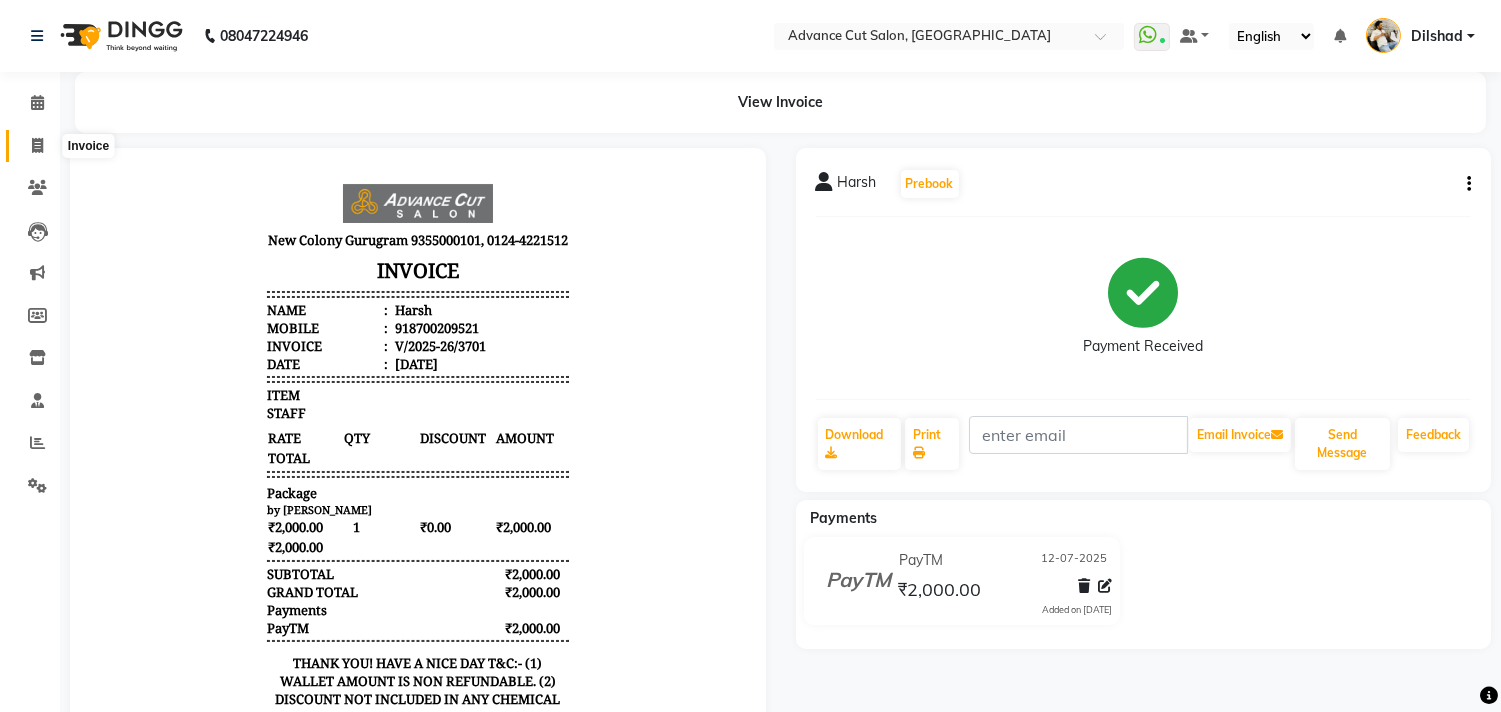 click 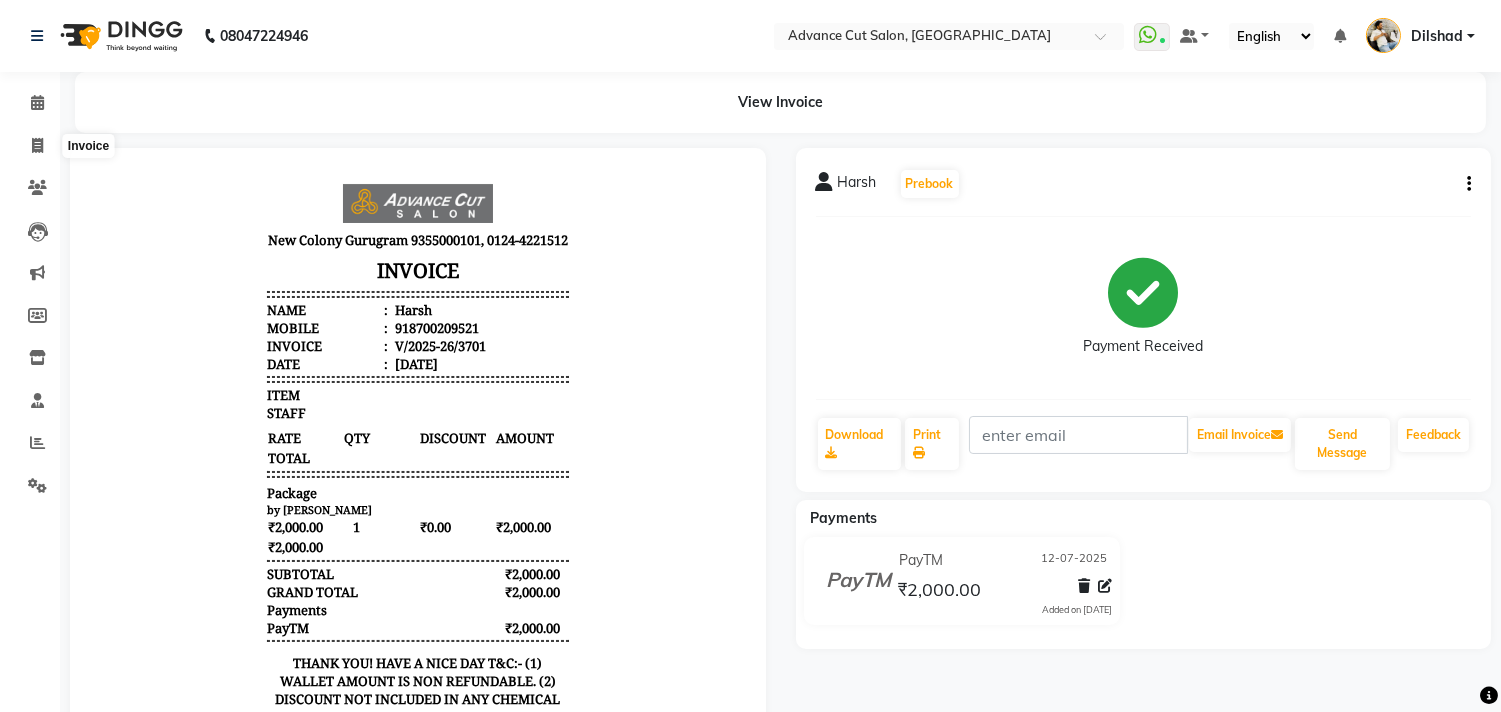 select on "service" 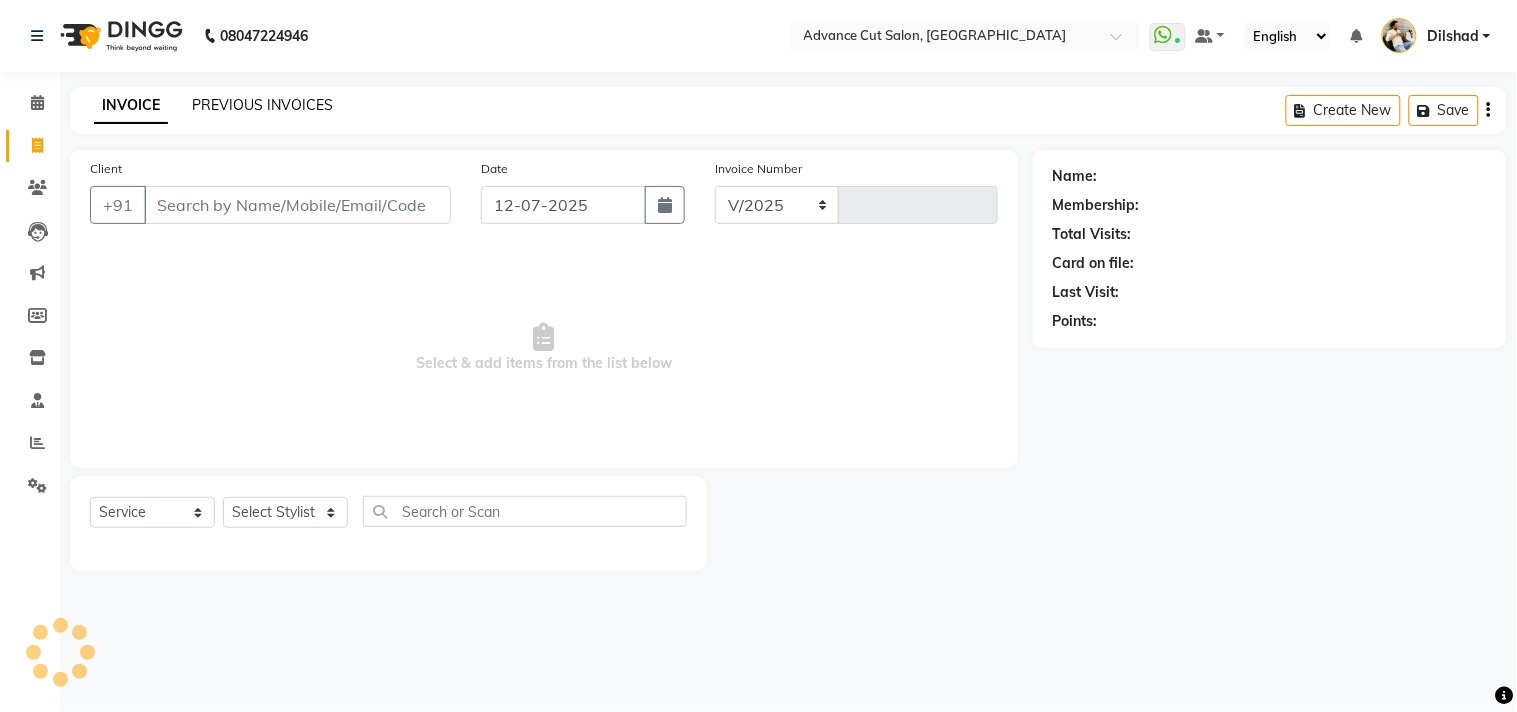 select on "922" 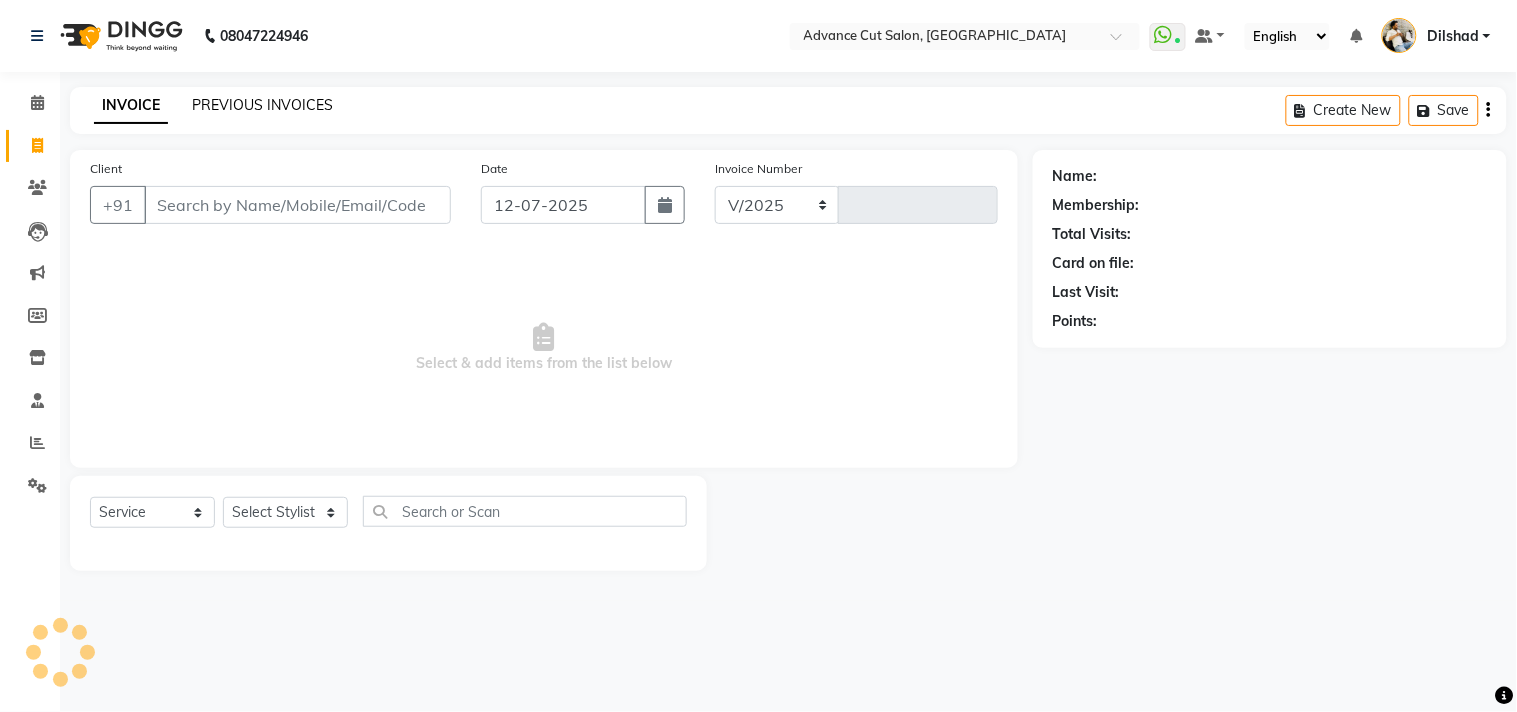 type on "3702" 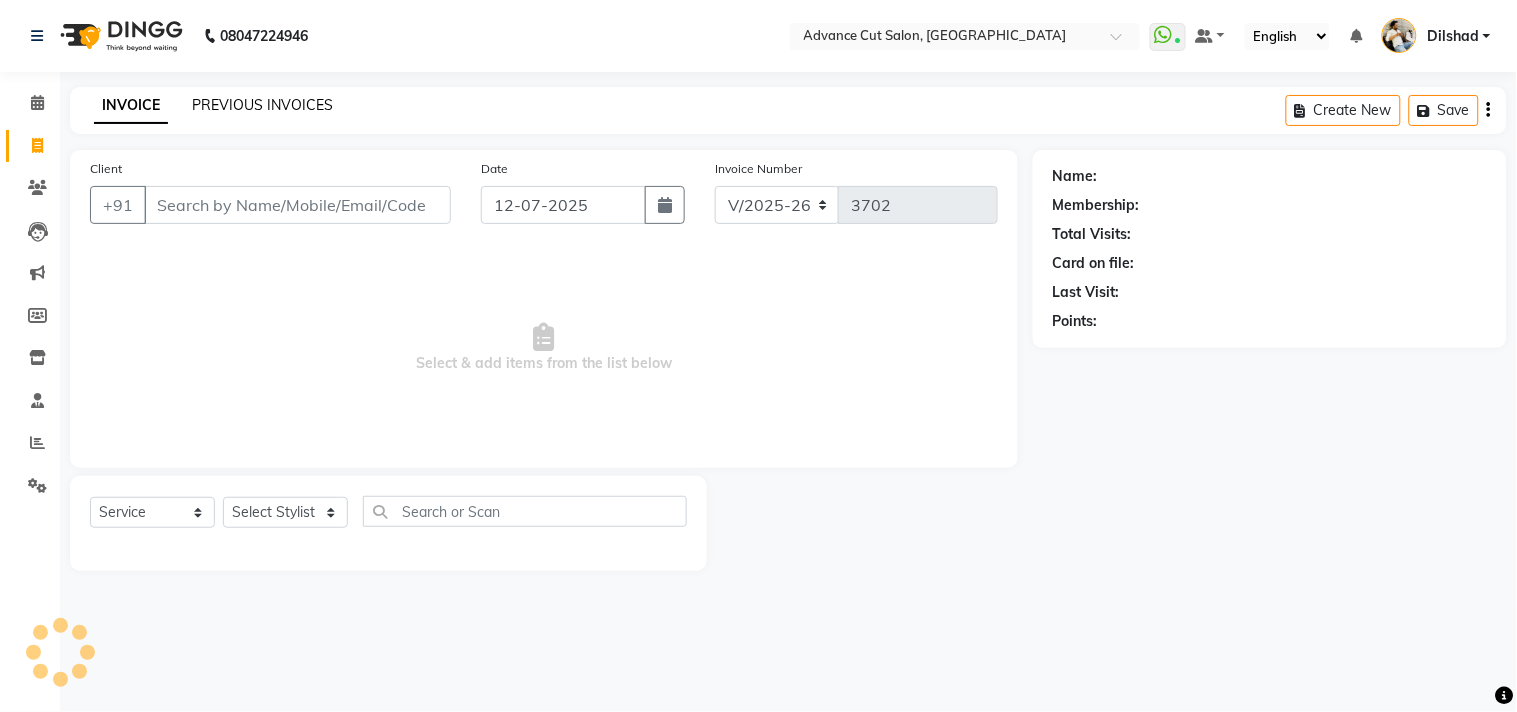 click on "PREVIOUS INVOICES" 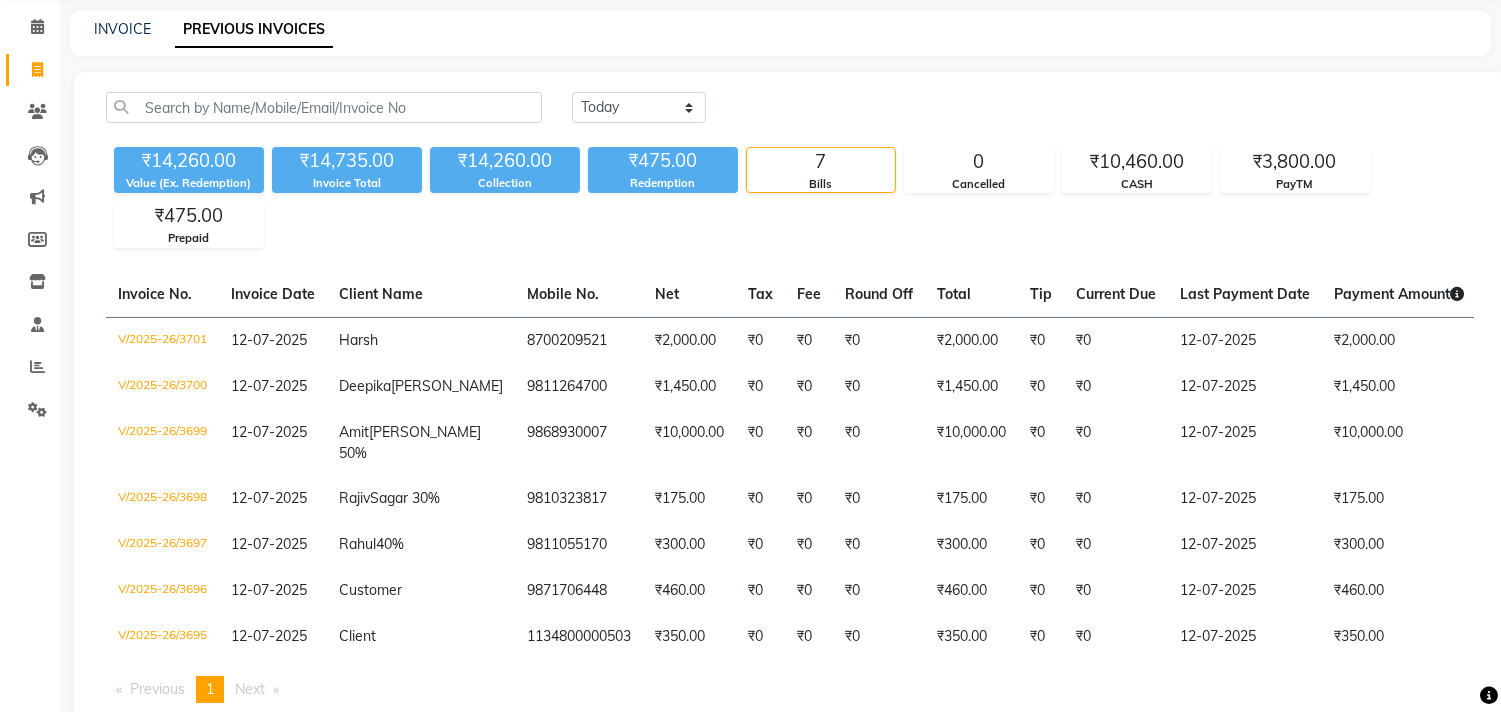 scroll, scrollTop: 0, scrollLeft: 0, axis: both 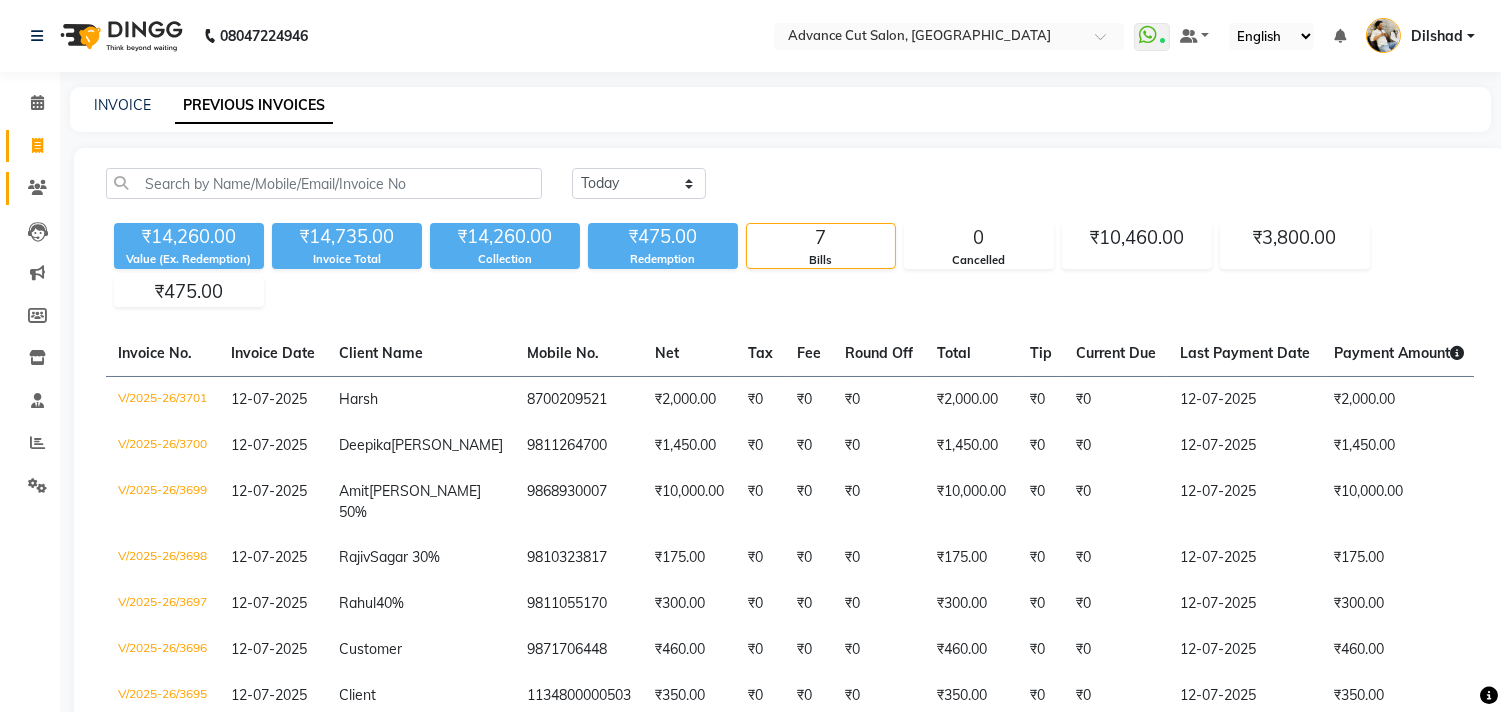 click on "Clients" 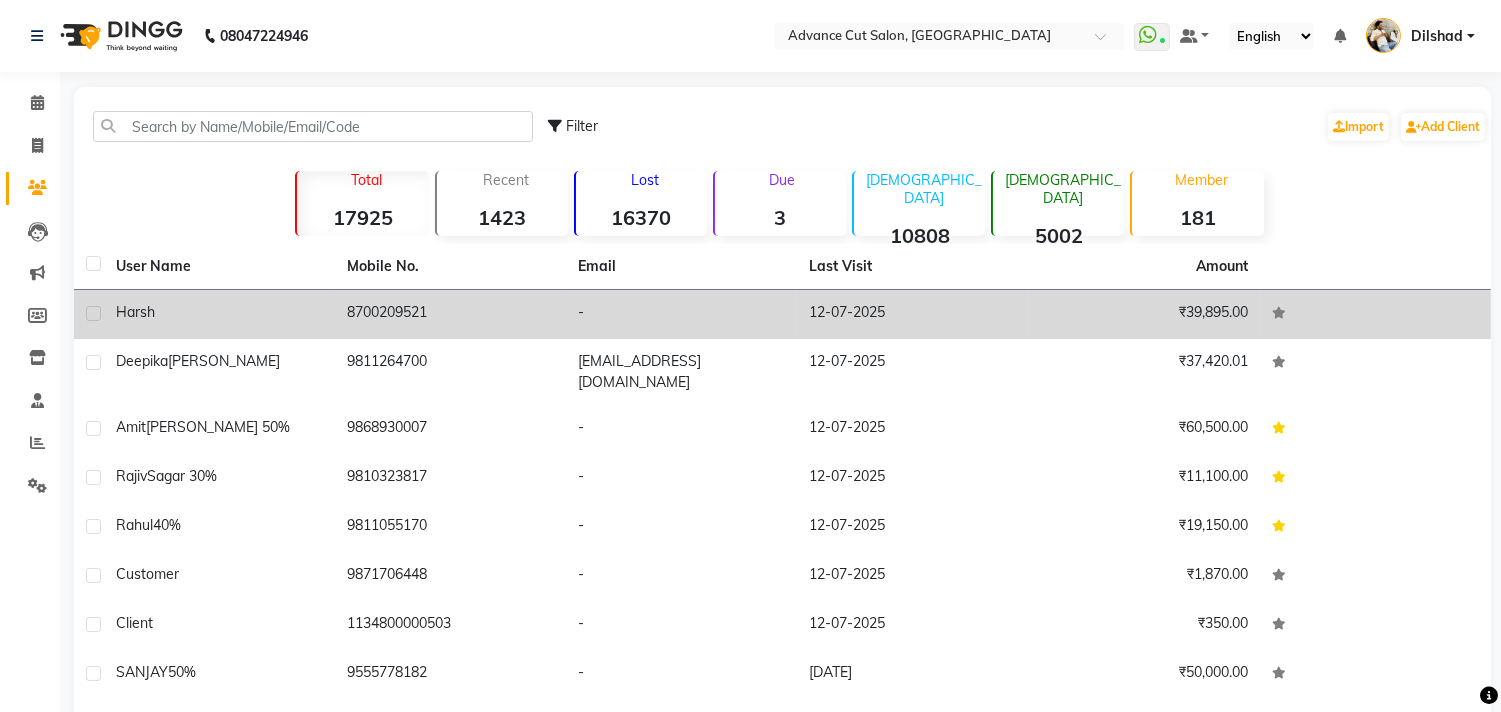 click on "8700209521" 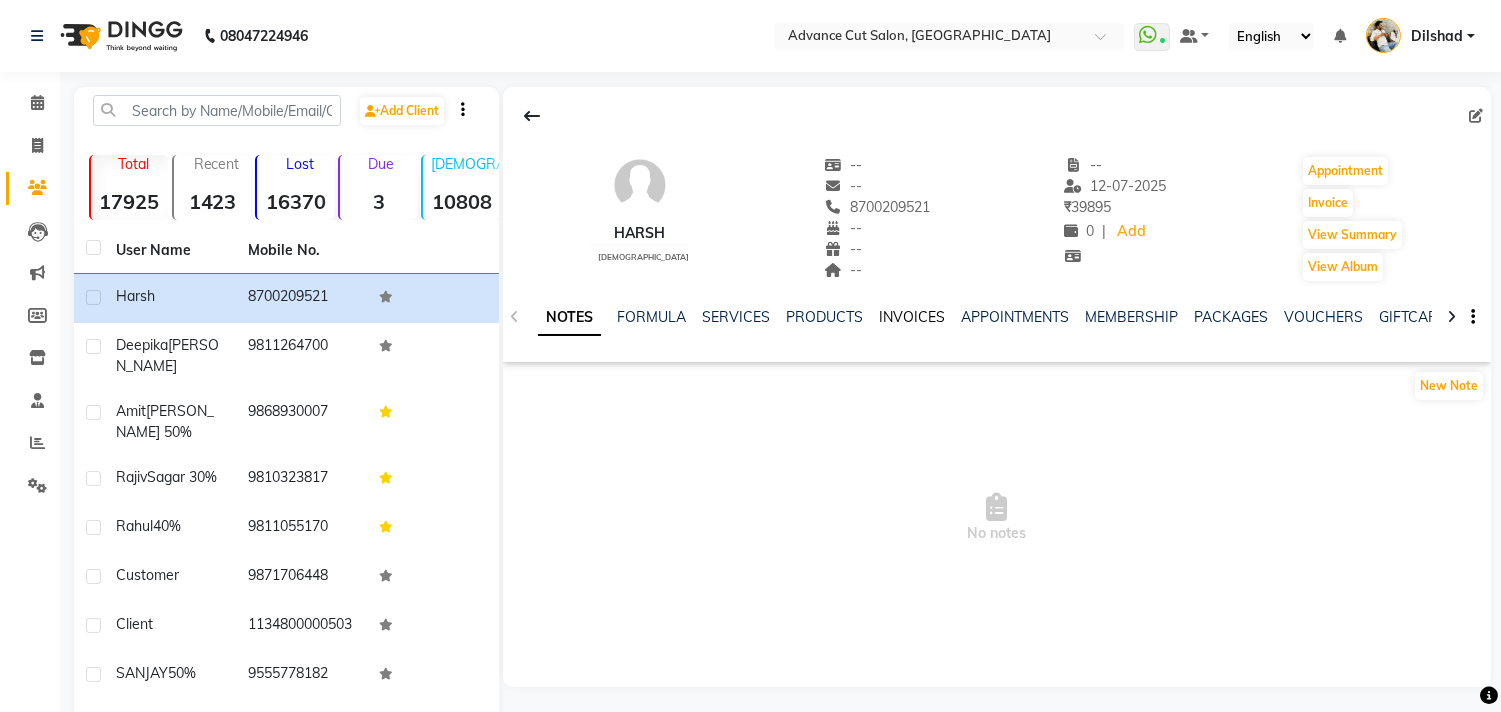 click on "INVOICES" 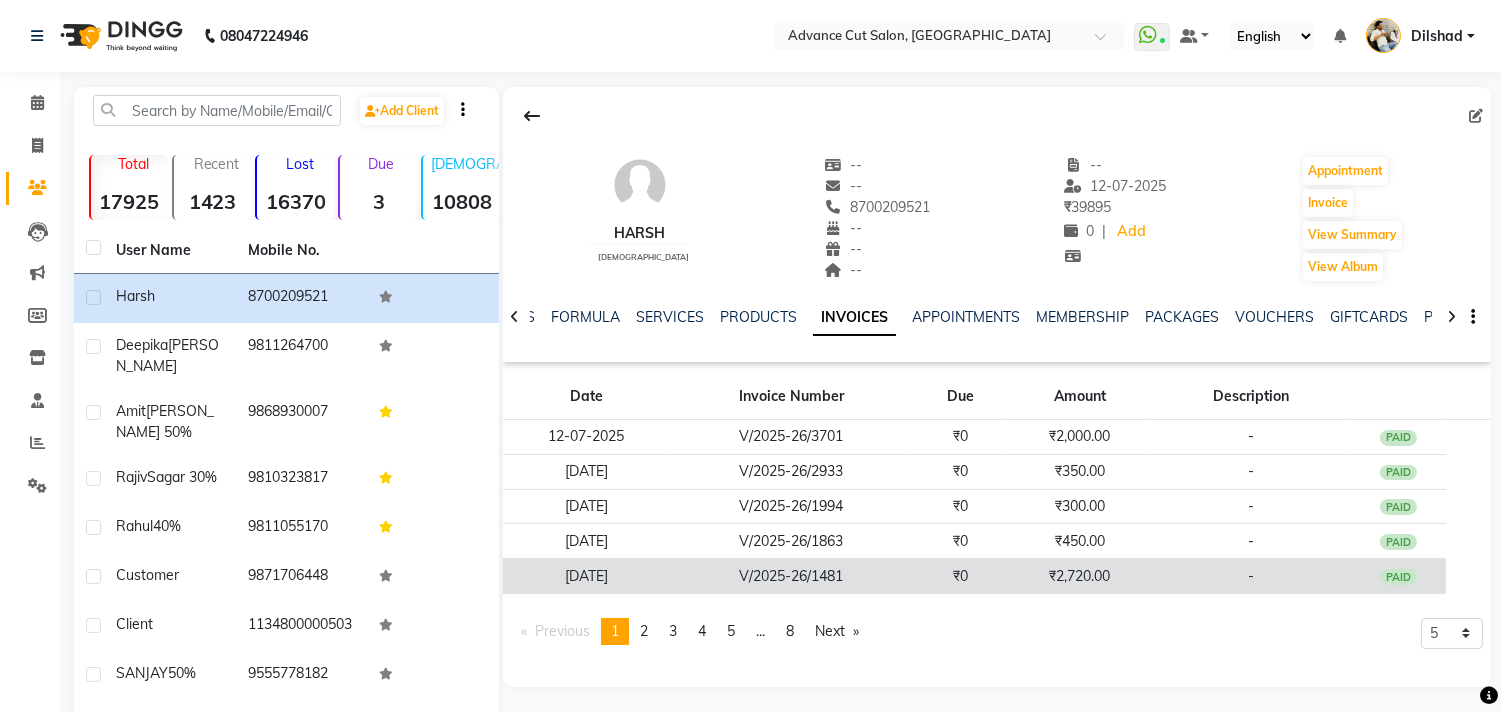 click on "V/2025-26/1481" 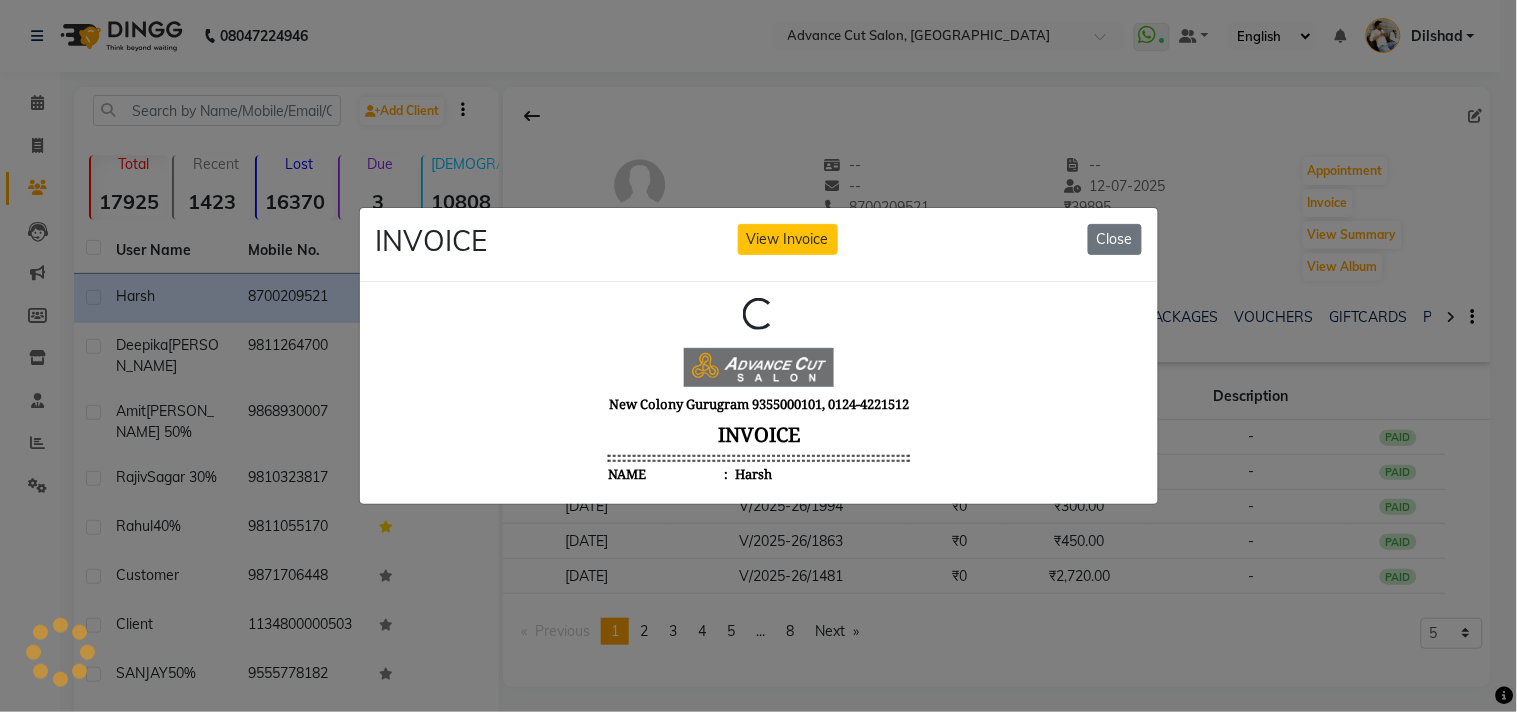 scroll, scrollTop: 0, scrollLeft: 0, axis: both 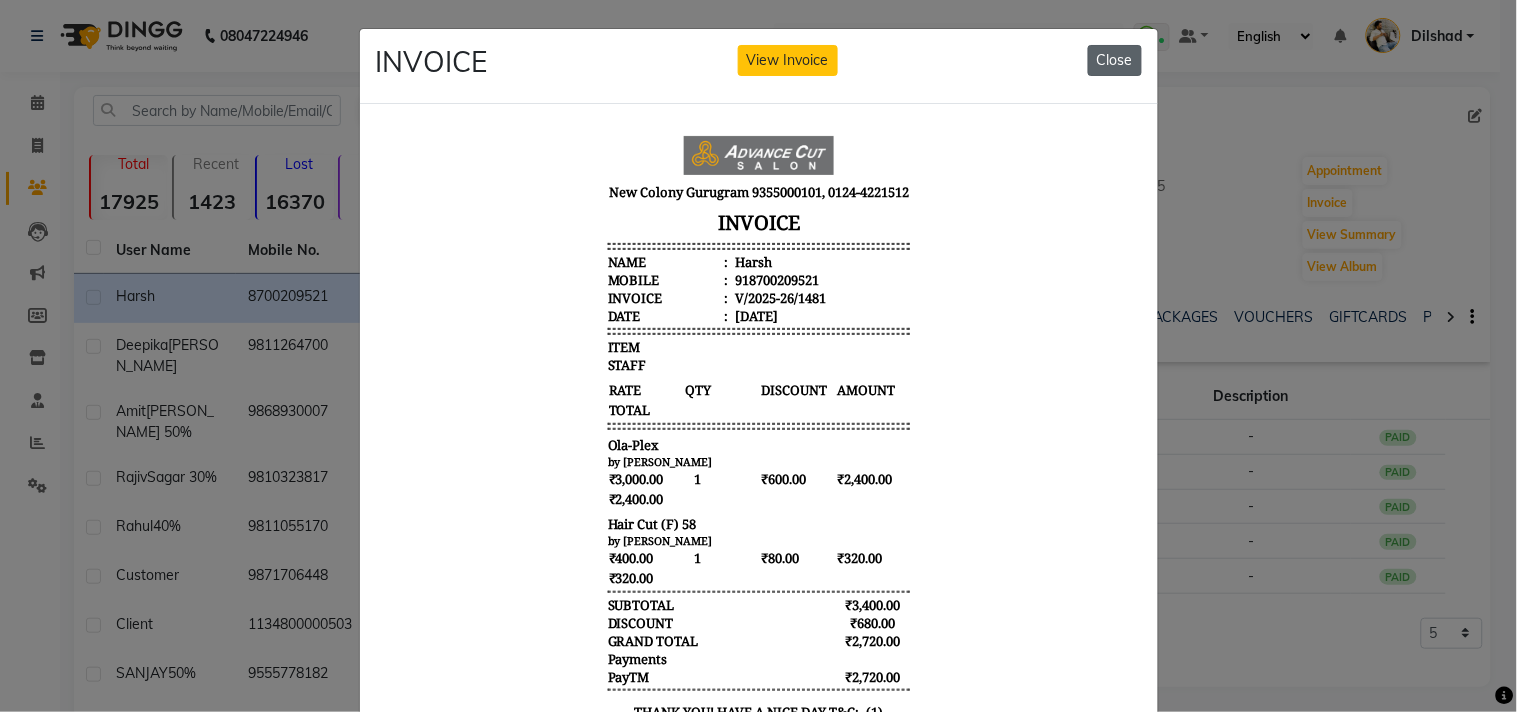 click on "Close" 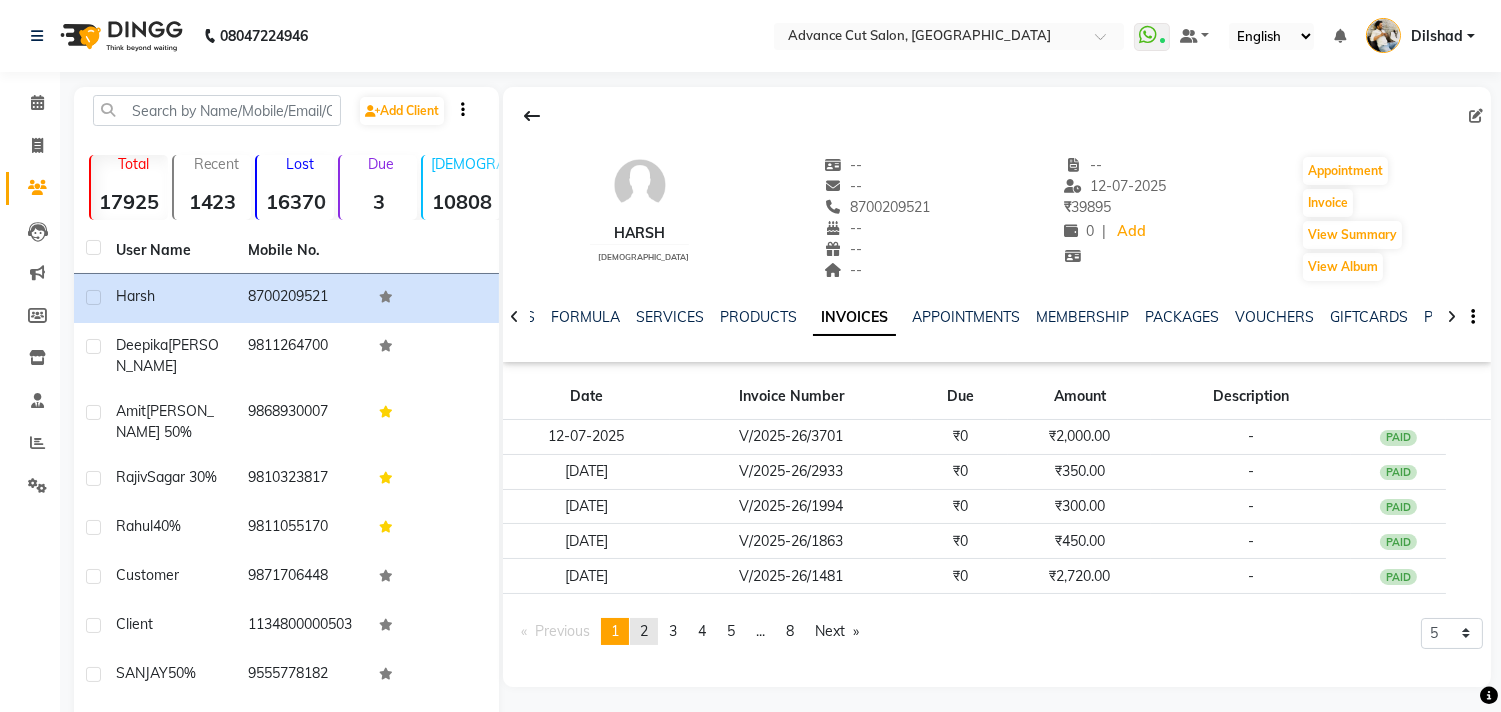 click on "page  2" 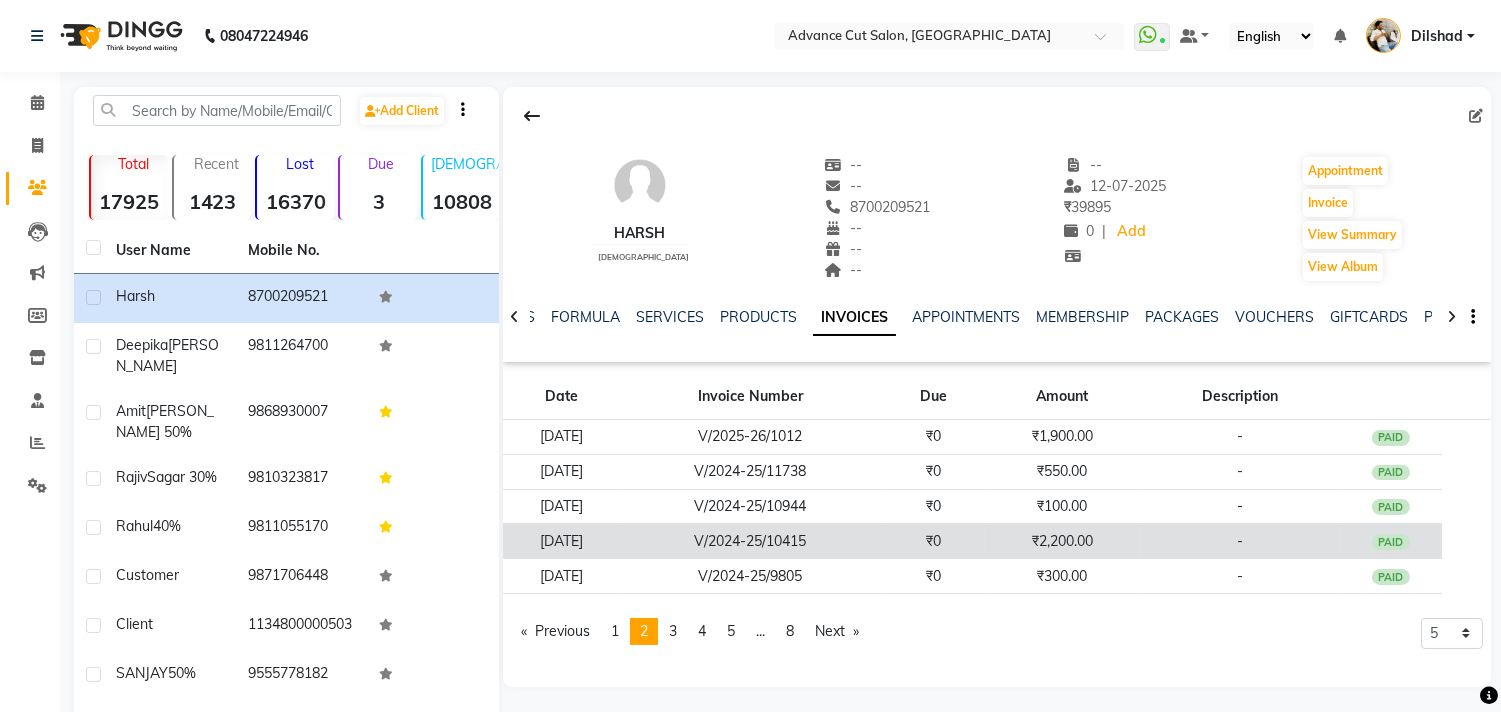 click on "V/2024-25/10415" 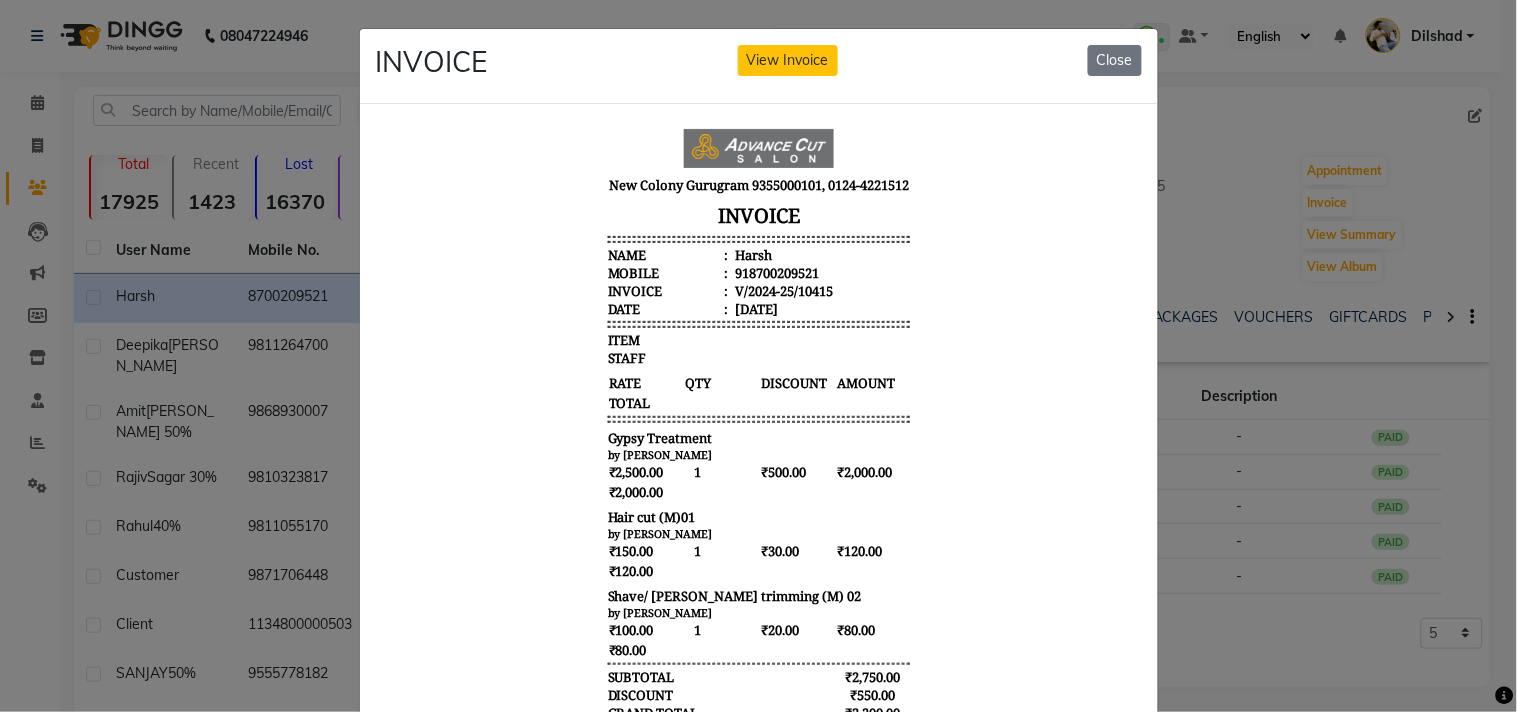 scroll, scrollTop: 15, scrollLeft: 0, axis: vertical 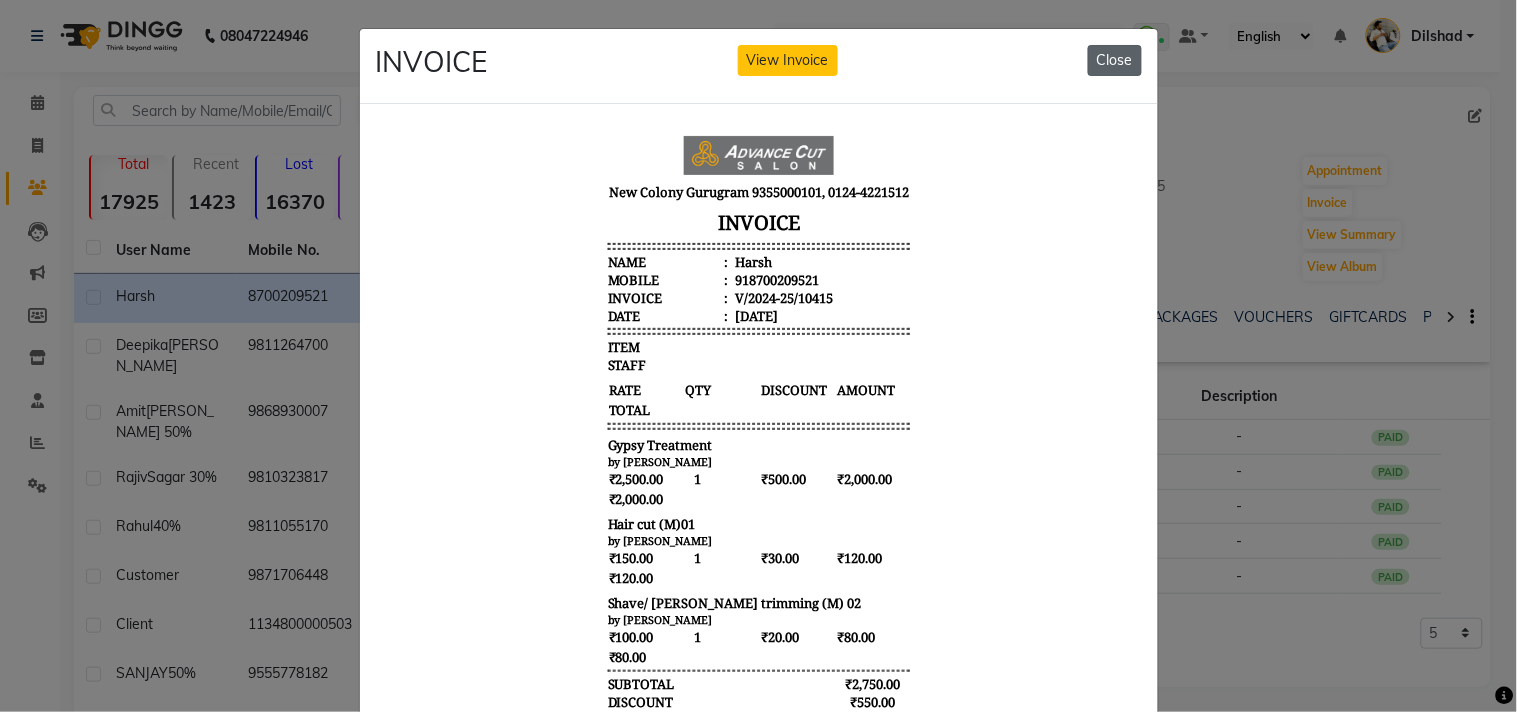 click on "Close" 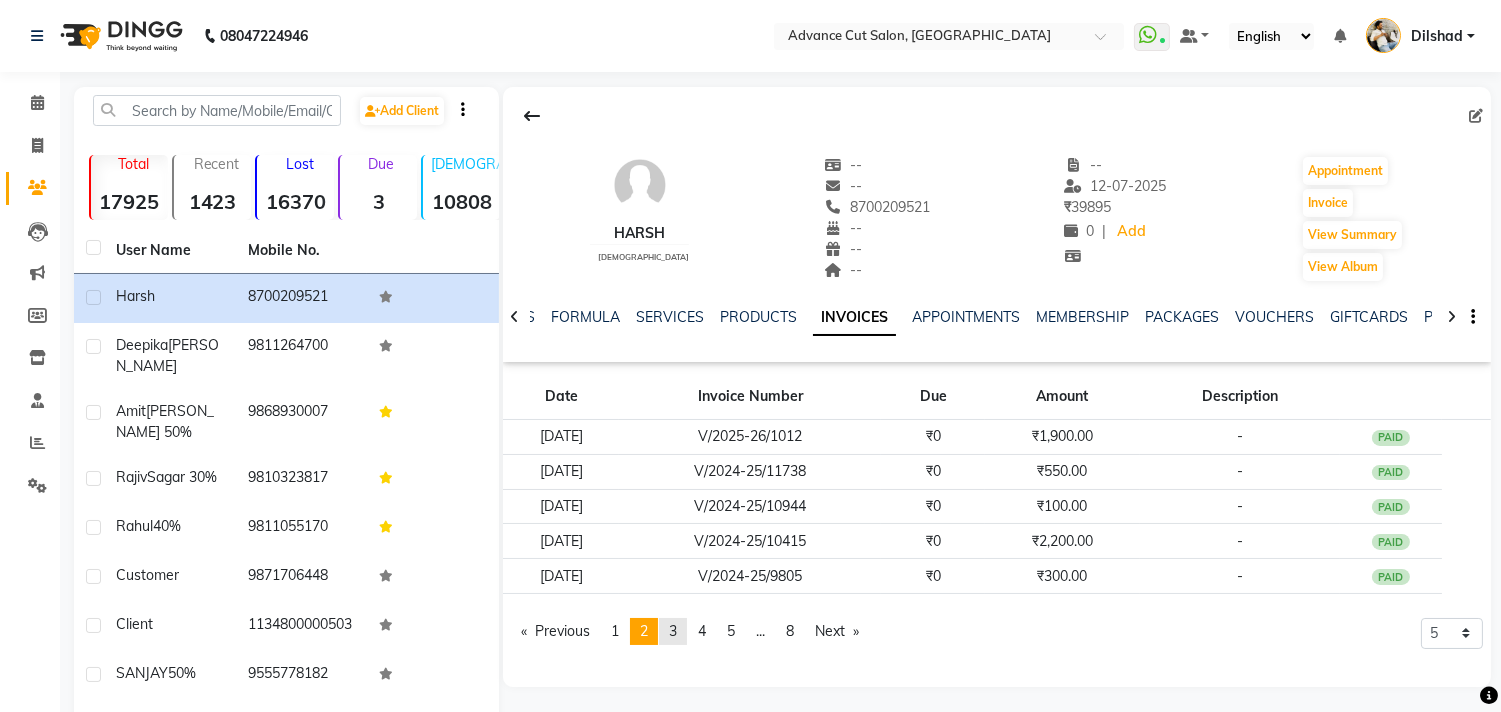 click on "3" 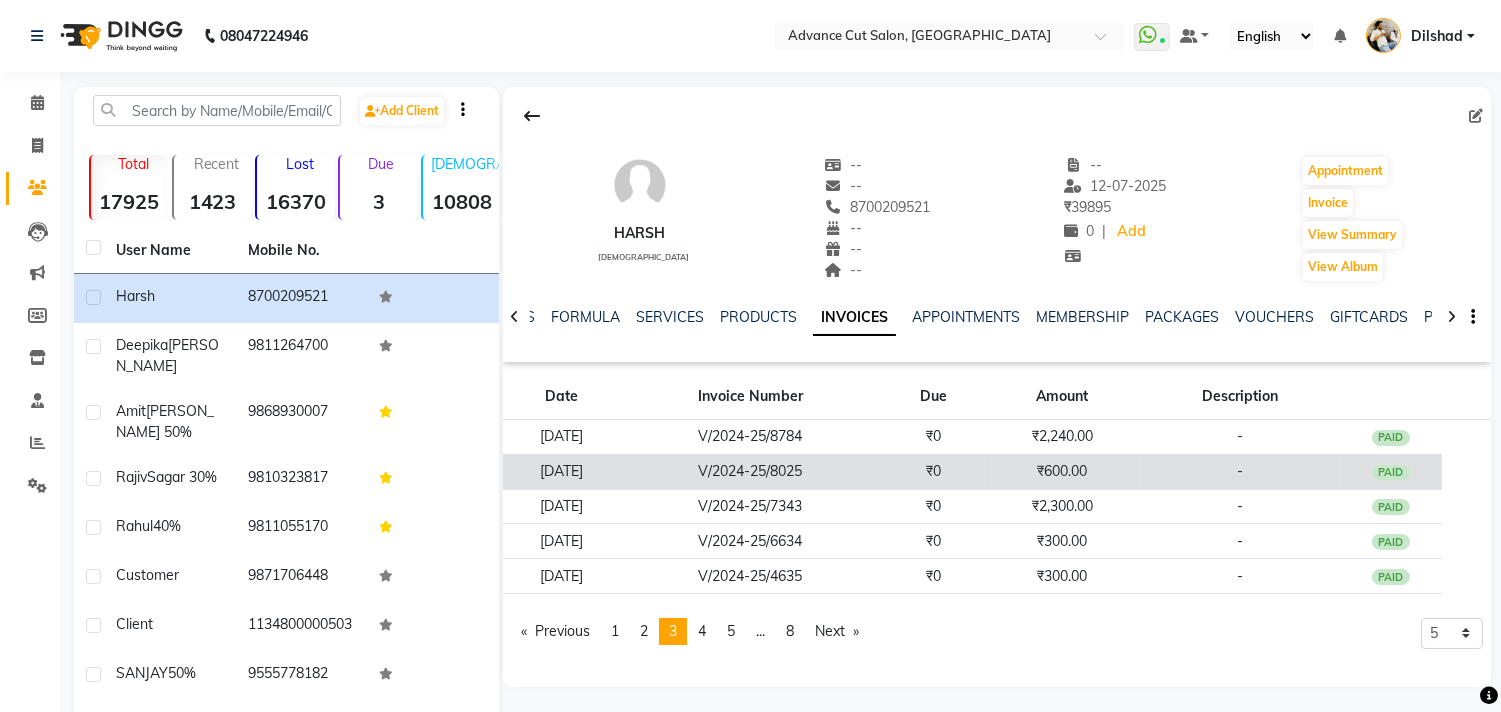 click on "V/2024-25/8025" 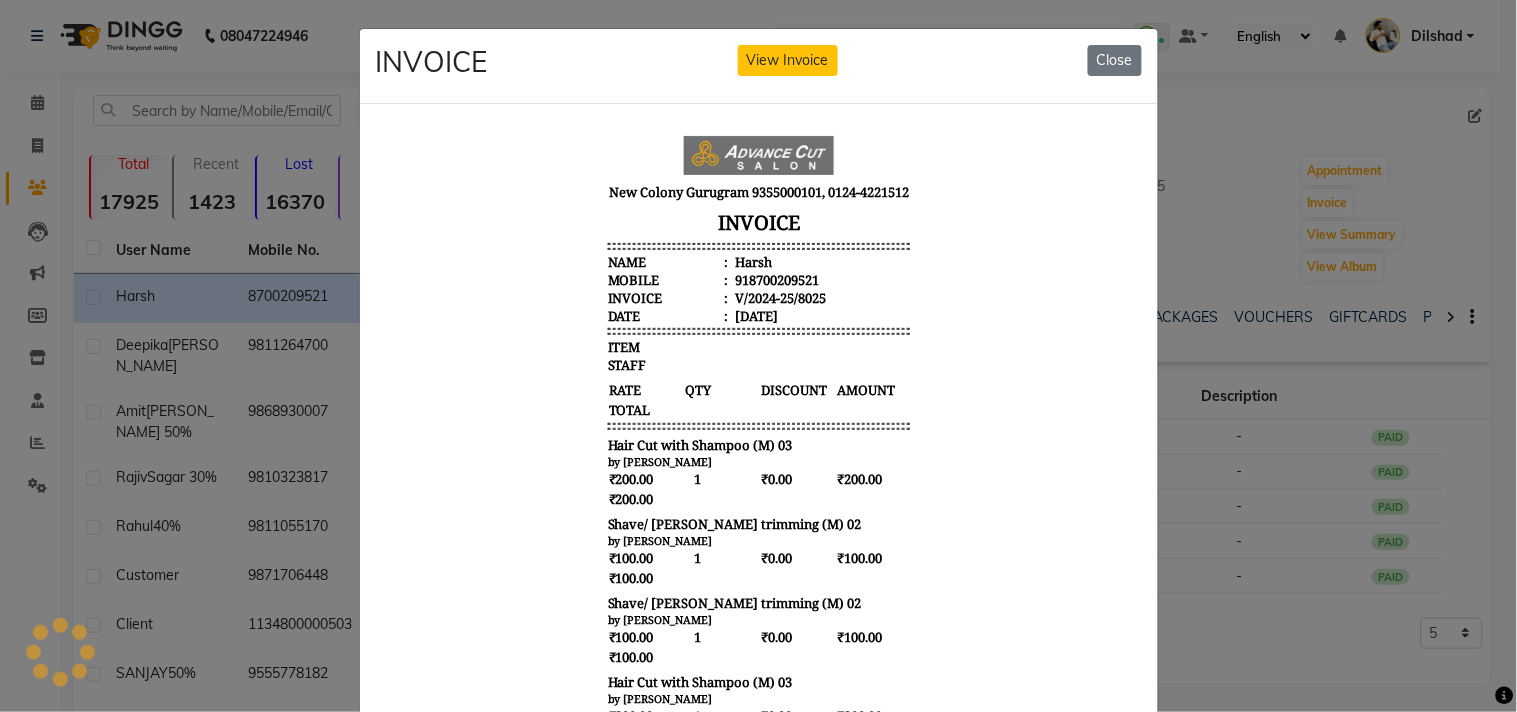 scroll, scrollTop: 0, scrollLeft: 0, axis: both 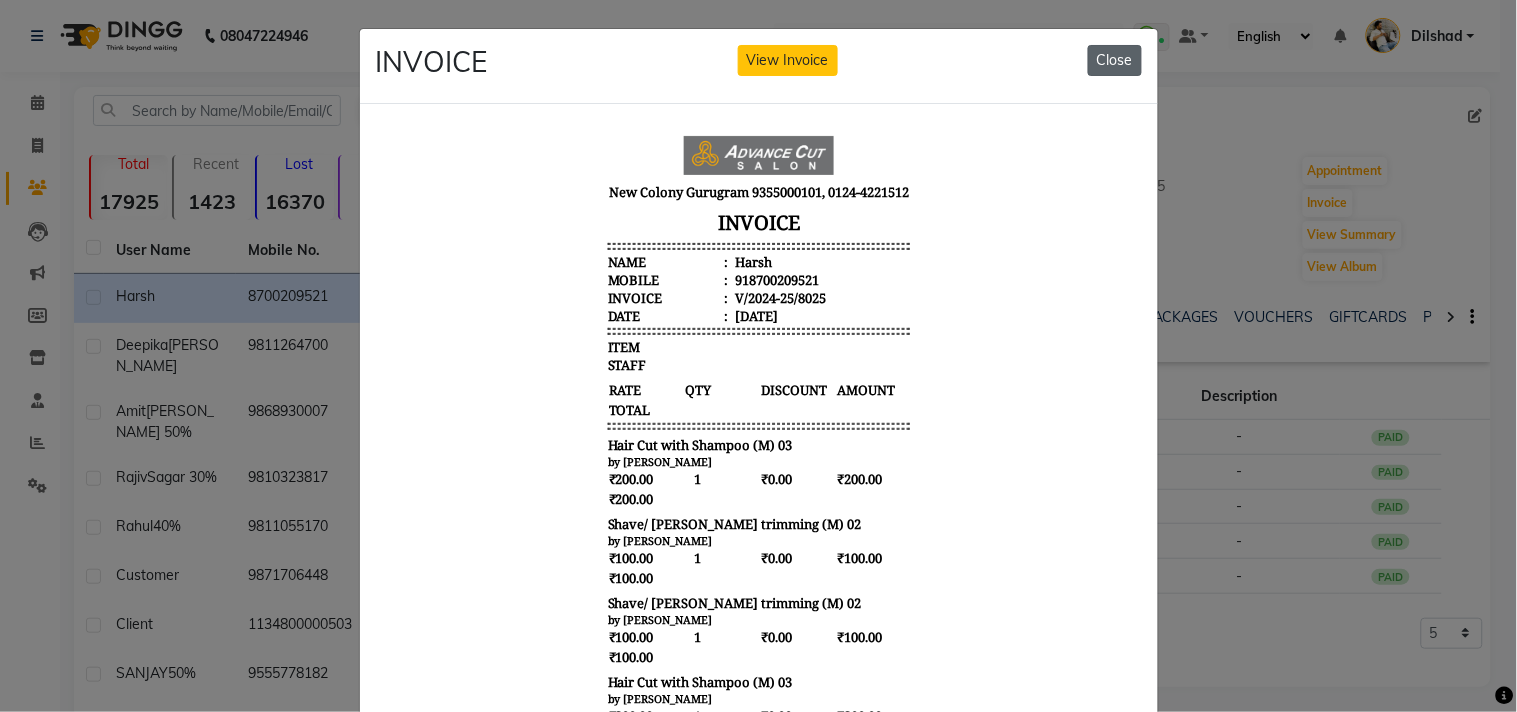 click on "INVOICE View Invoice Close" 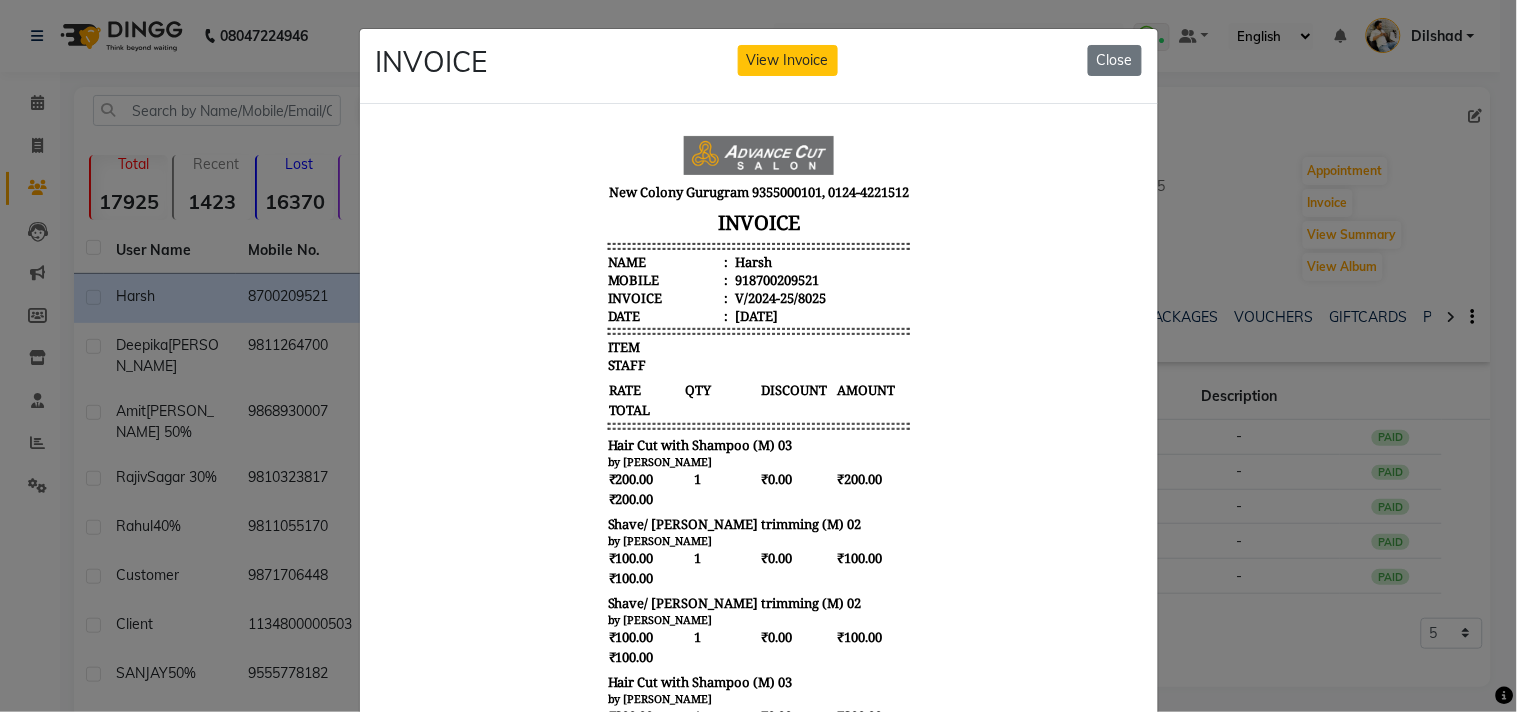 drag, startPoint x: 1102, startPoint y: 52, endPoint x: 1077, endPoint y: 88, distance: 43.829212 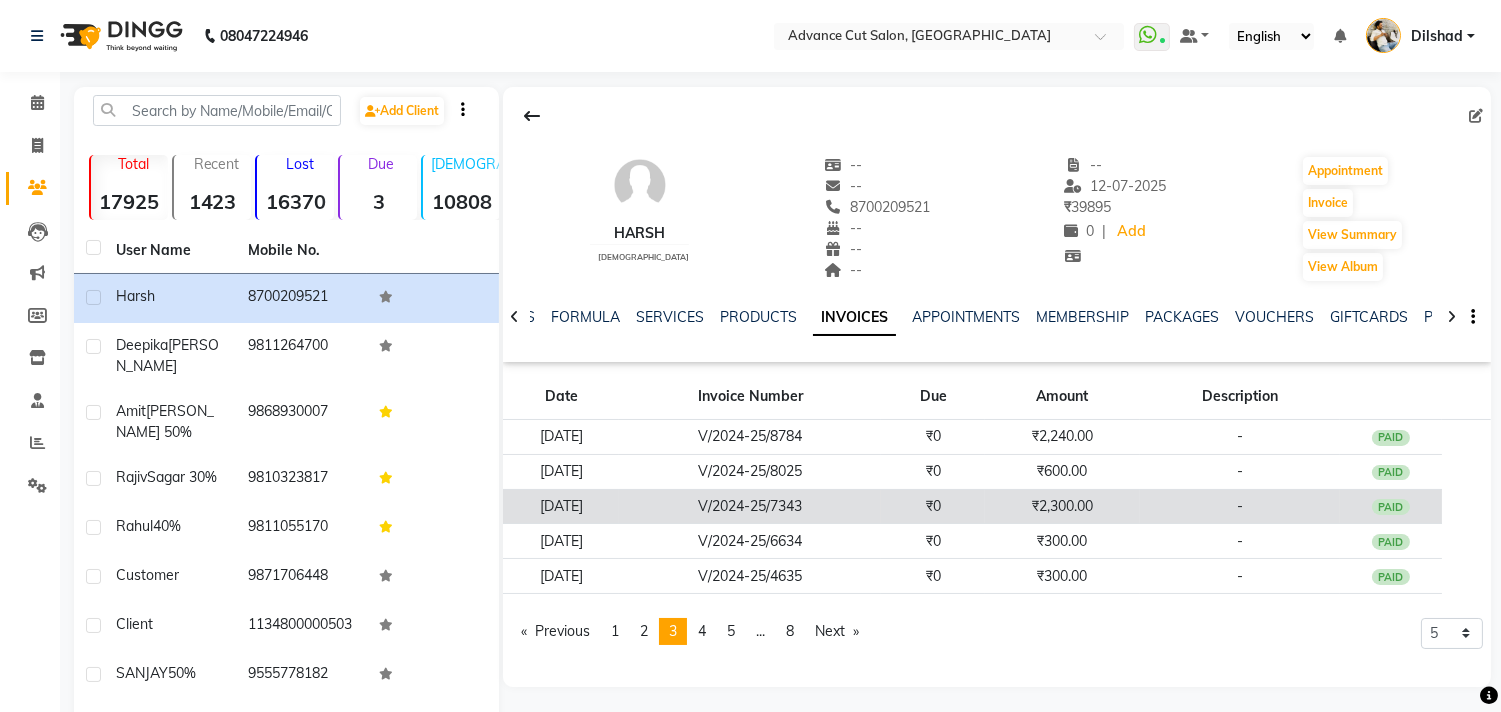 click on "V/2024-25/7343" 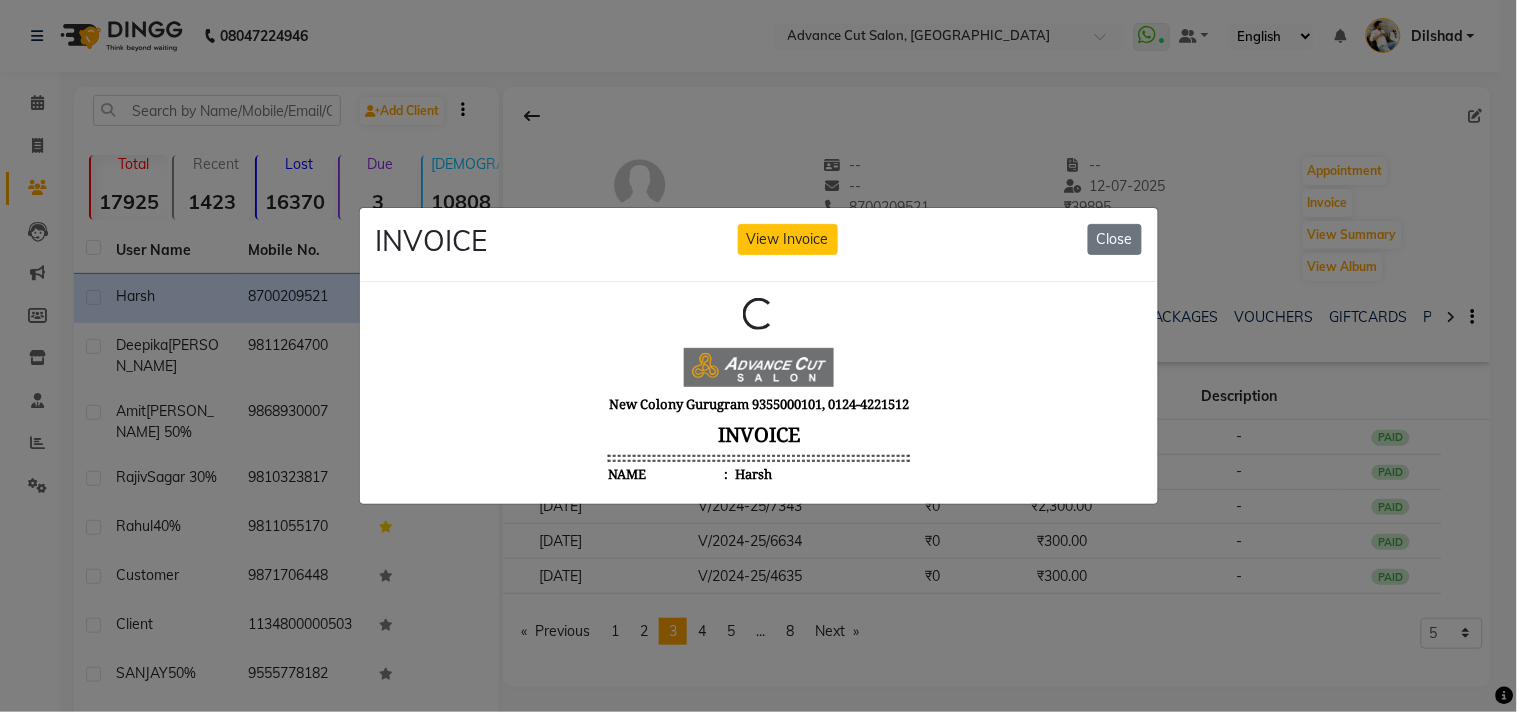 scroll, scrollTop: 0, scrollLeft: 0, axis: both 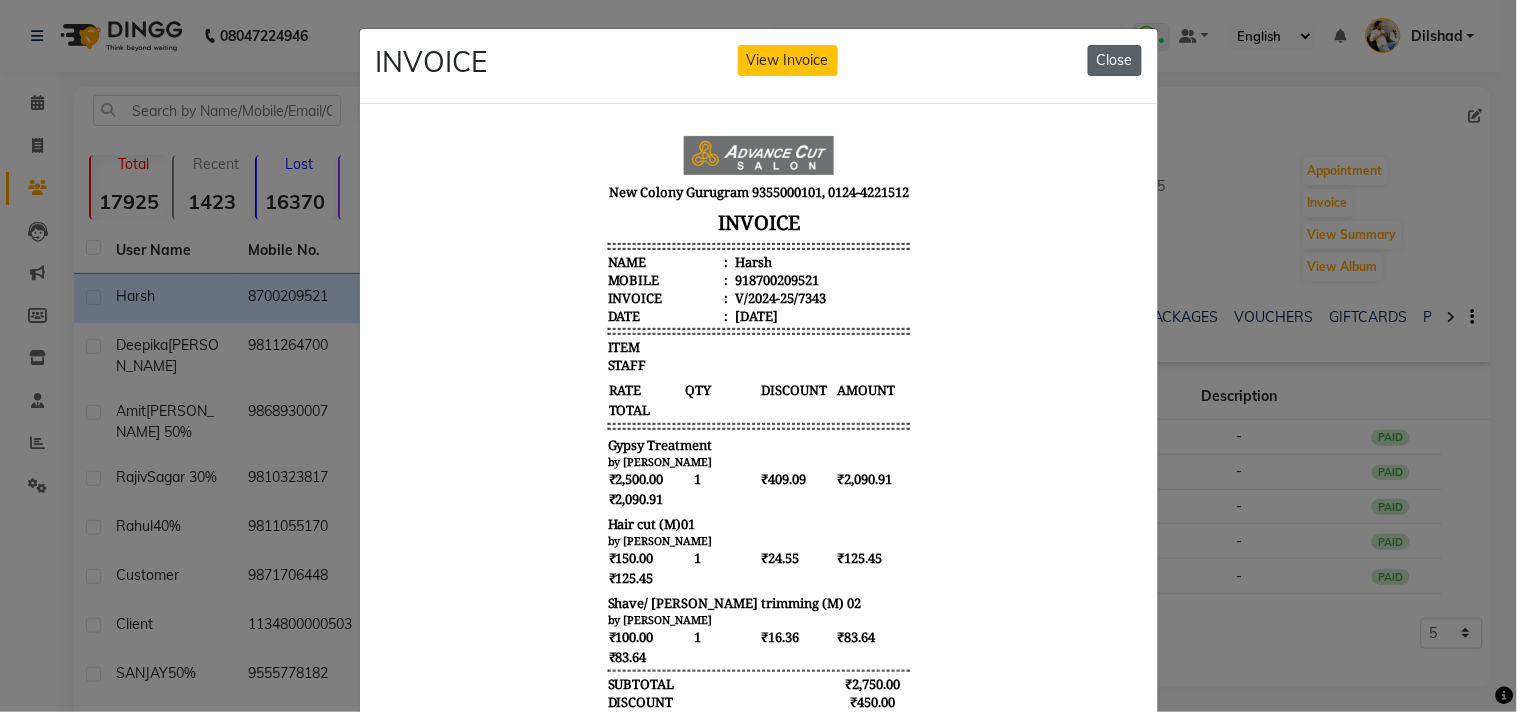 click on "Close" 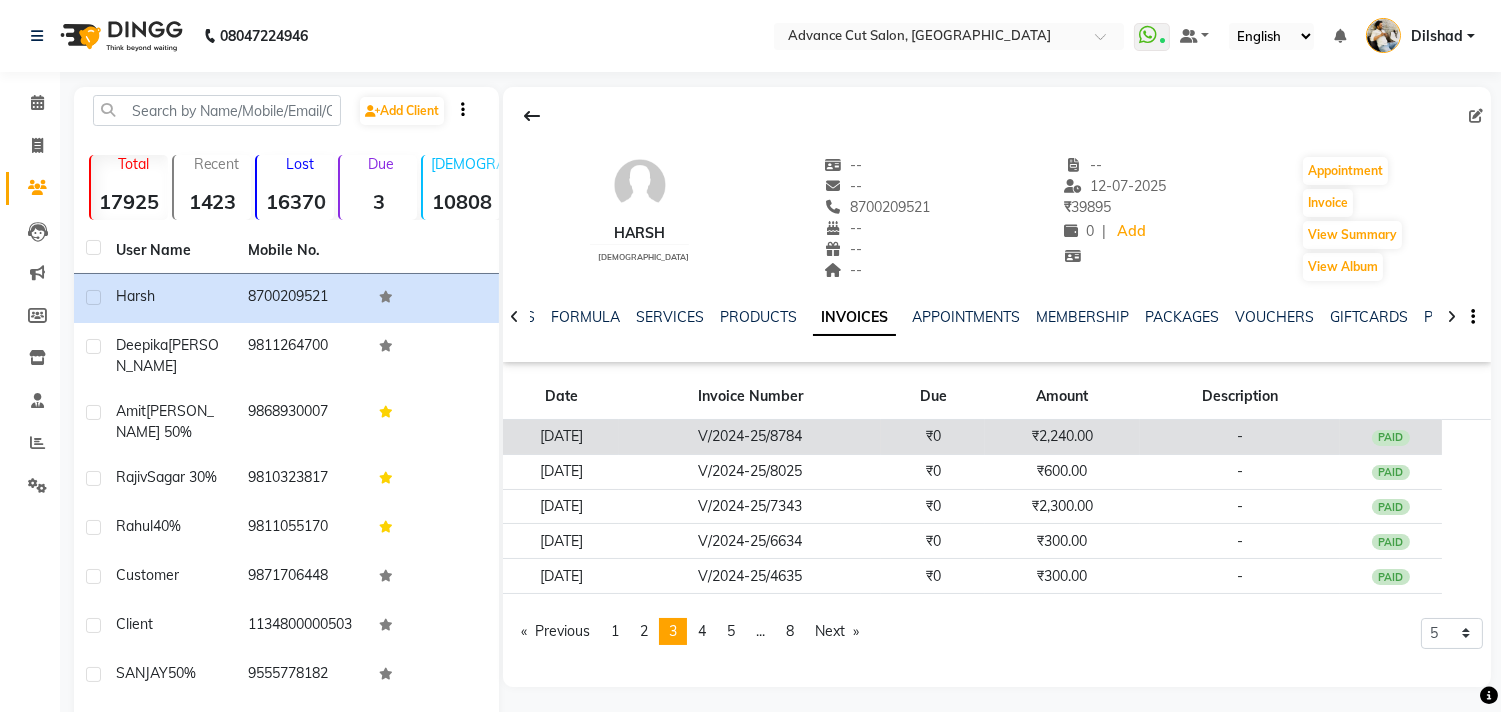 click on "₹0" 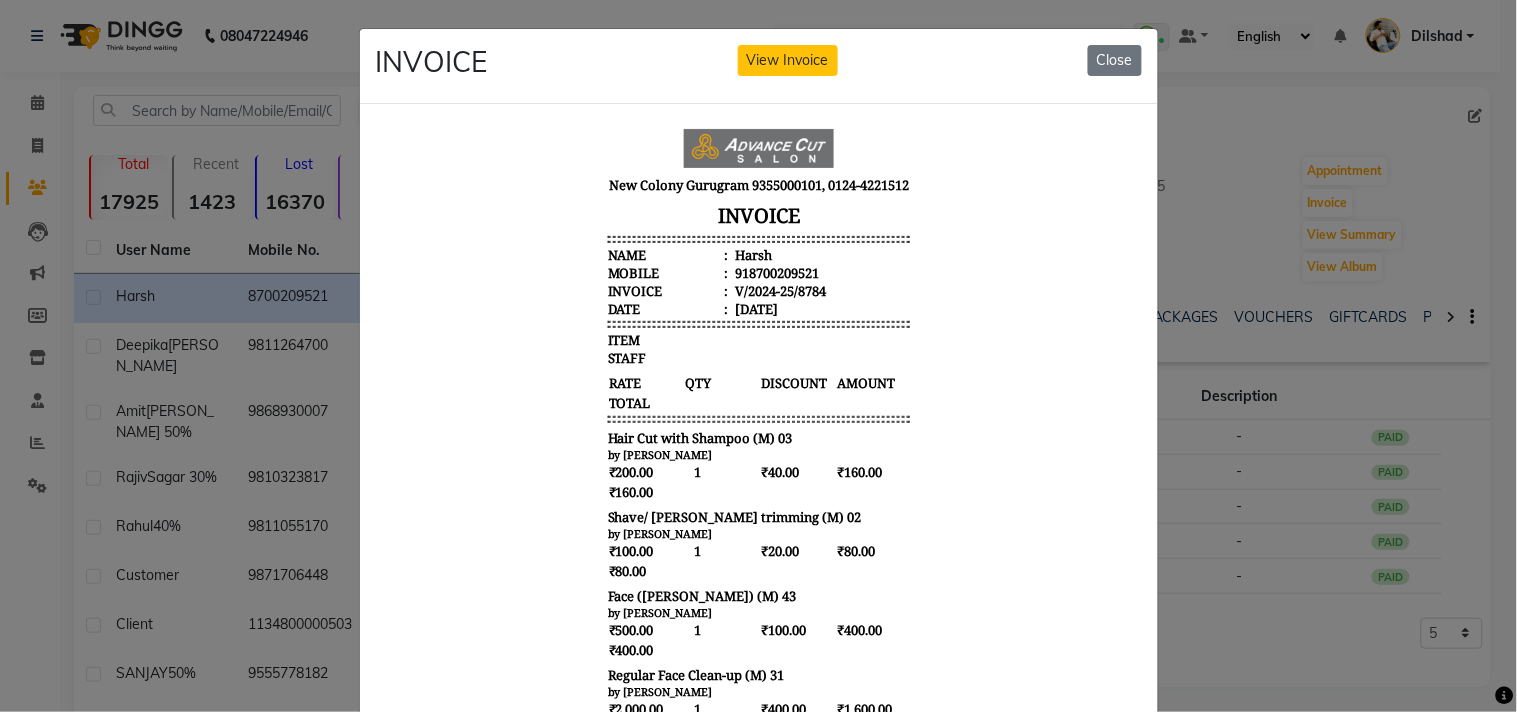 scroll, scrollTop: 15, scrollLeft: 0, axis: vertical 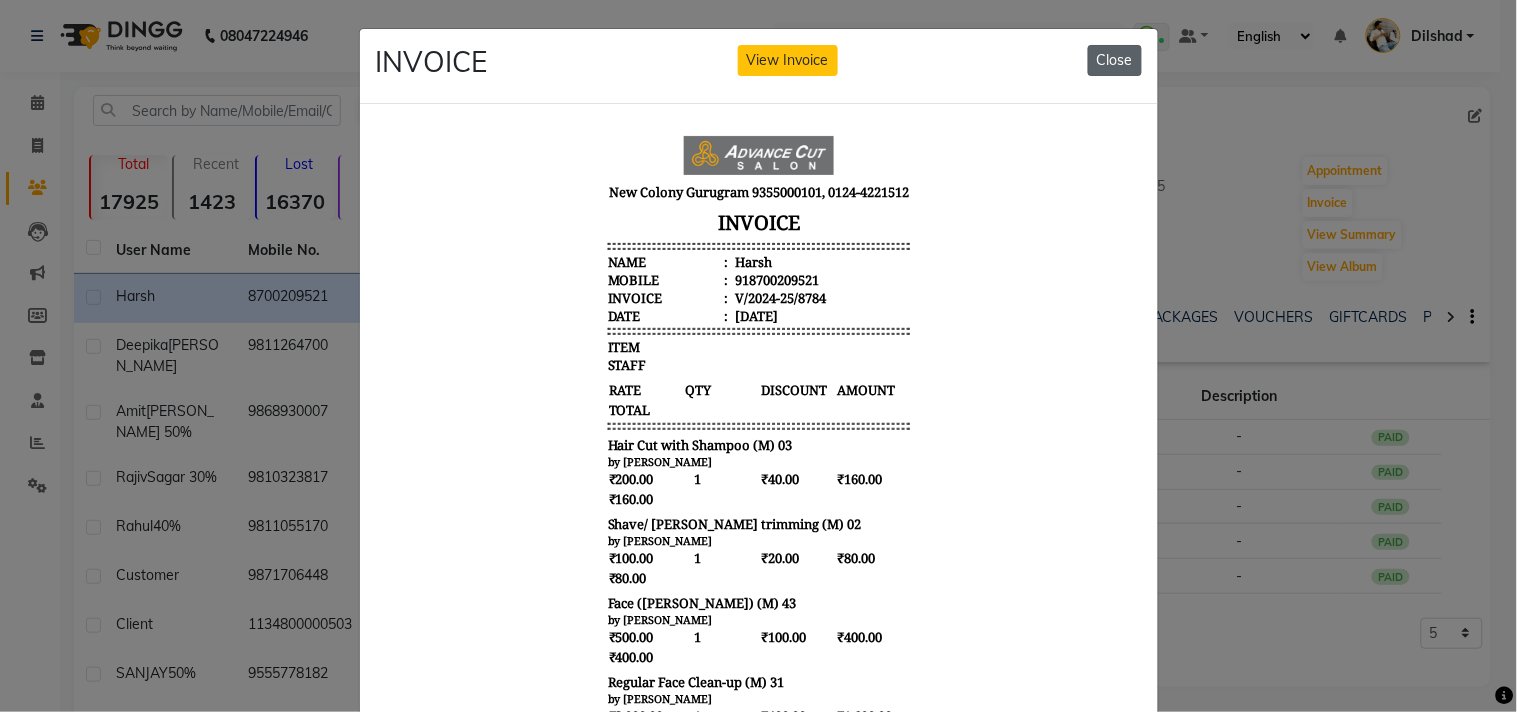 click on "Close" 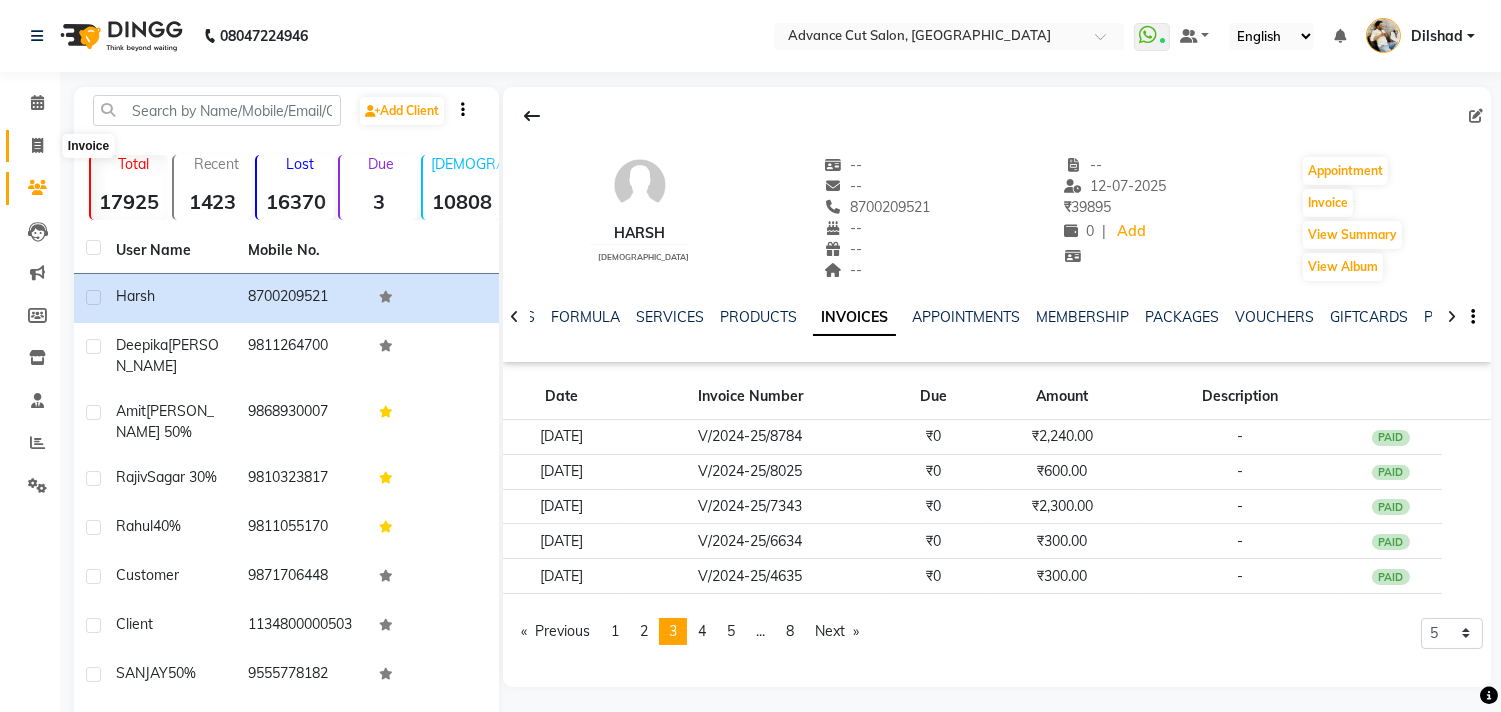 click 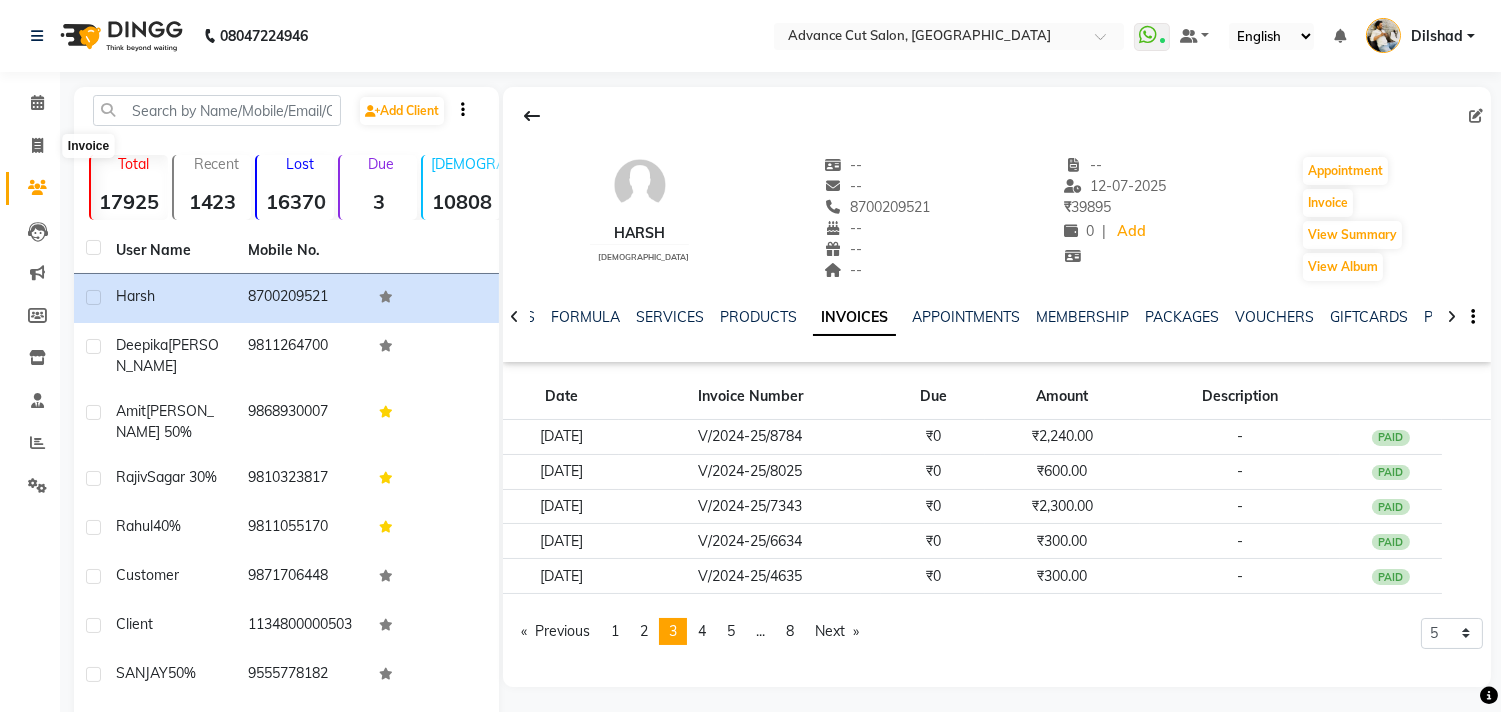 select on "service" 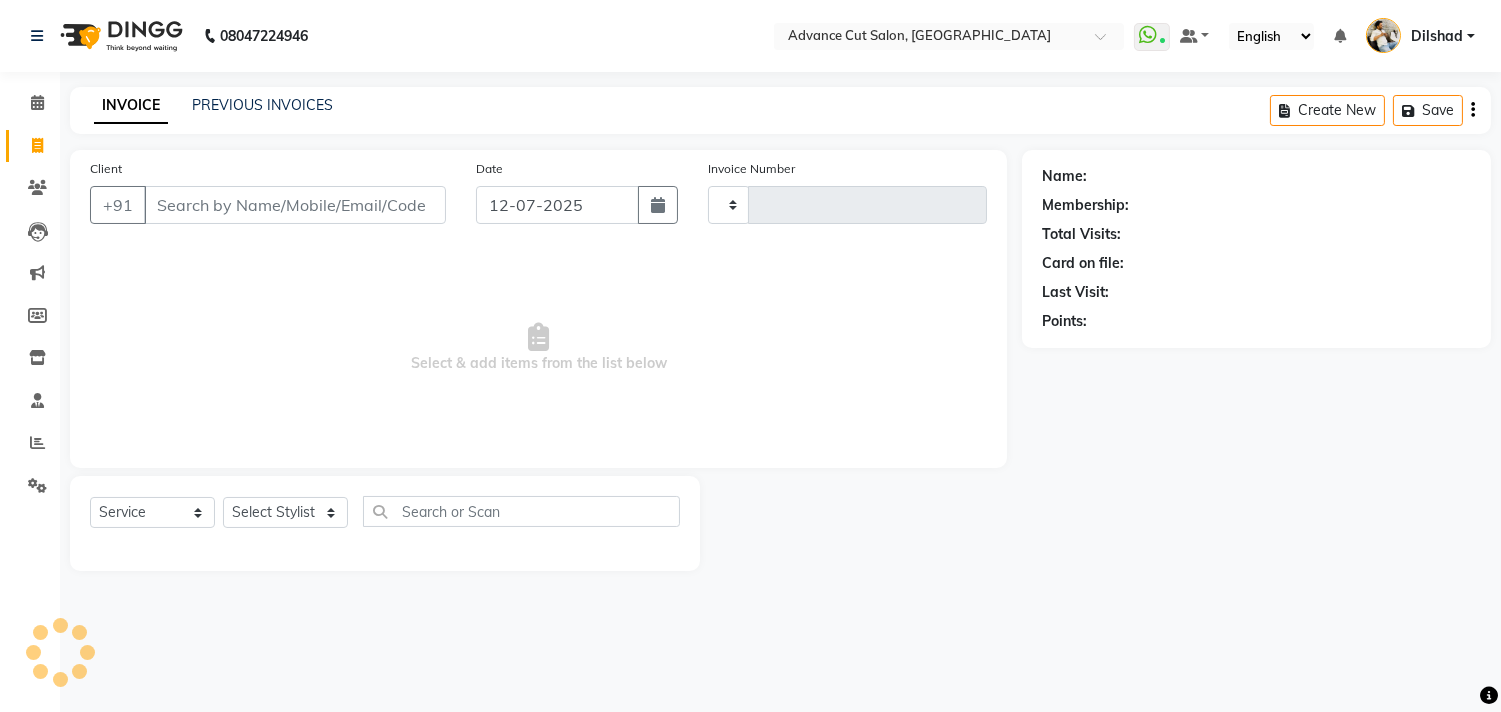 click on "08047224946 Select Location ×  Advance Cut Salon, [GEOGRAPHIC_DATA]  WhatsApp Status  ✕ Status:  Connected Most Recent Message: [DATE]     12:27 PM Recent Service Activity: [DATE]     12:26 PM Default Panel My Panel English ENGLISH Español العربية मराठी हिंदी ગુજરાતી தமிழ் 中文 Notifications nothing to show Dilshad Manage Profile Change Password Sign out  Version:3.15.4" 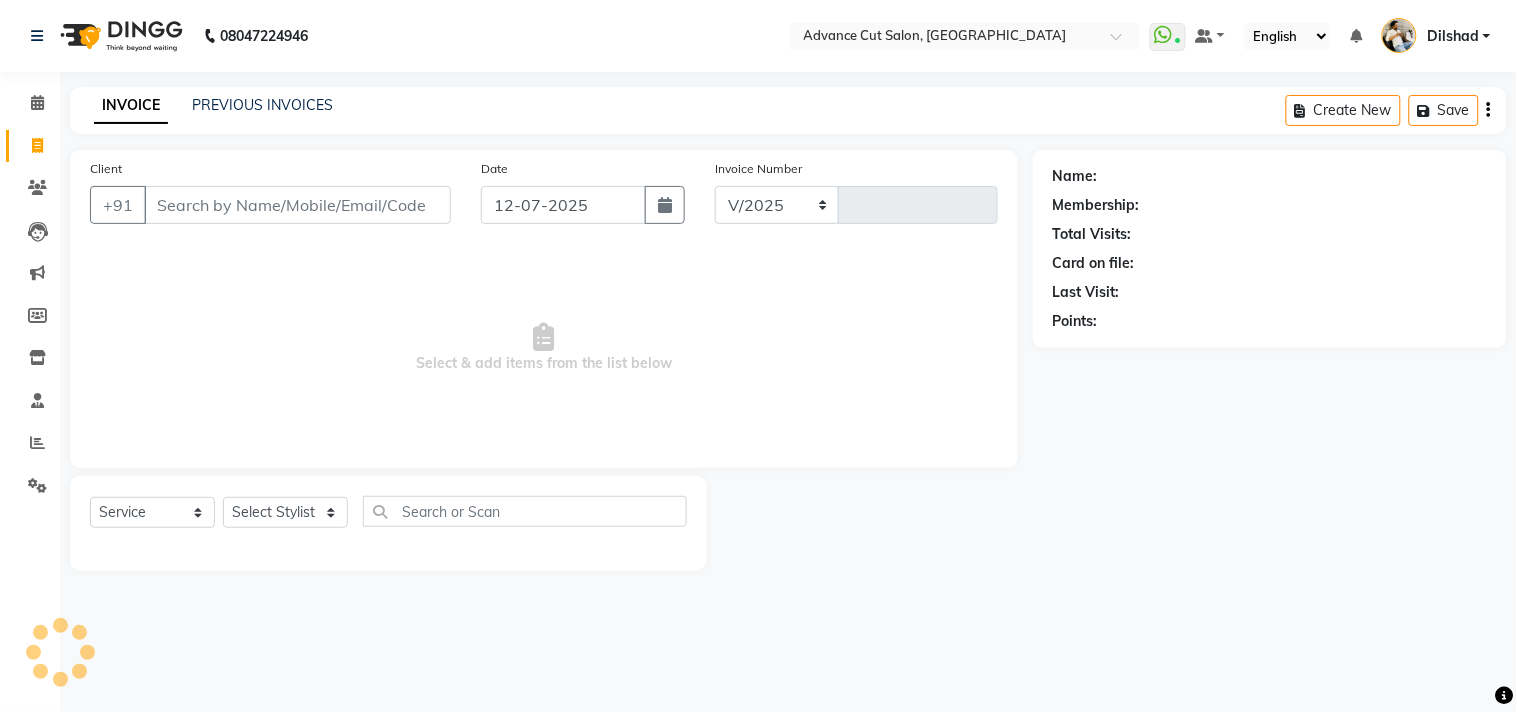 select on "922" 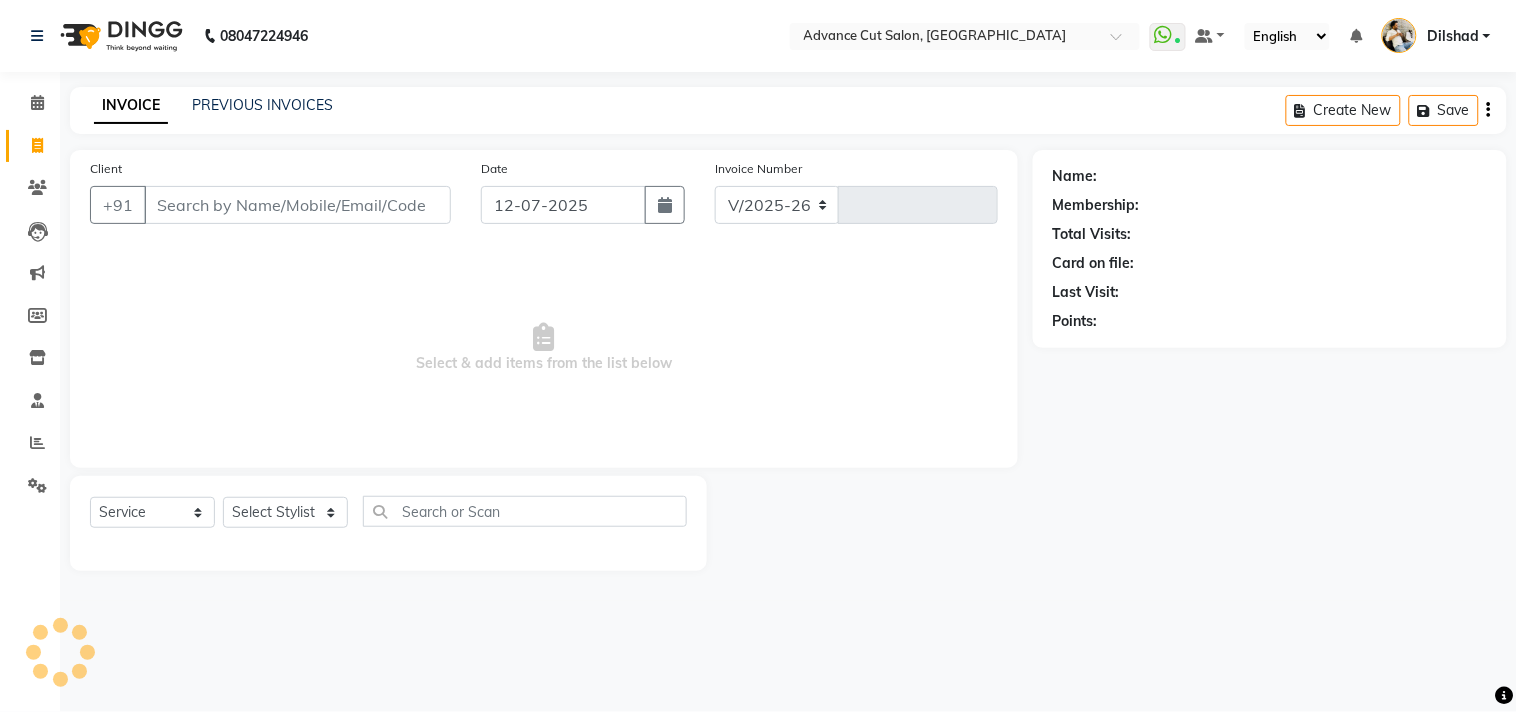type on "3702" 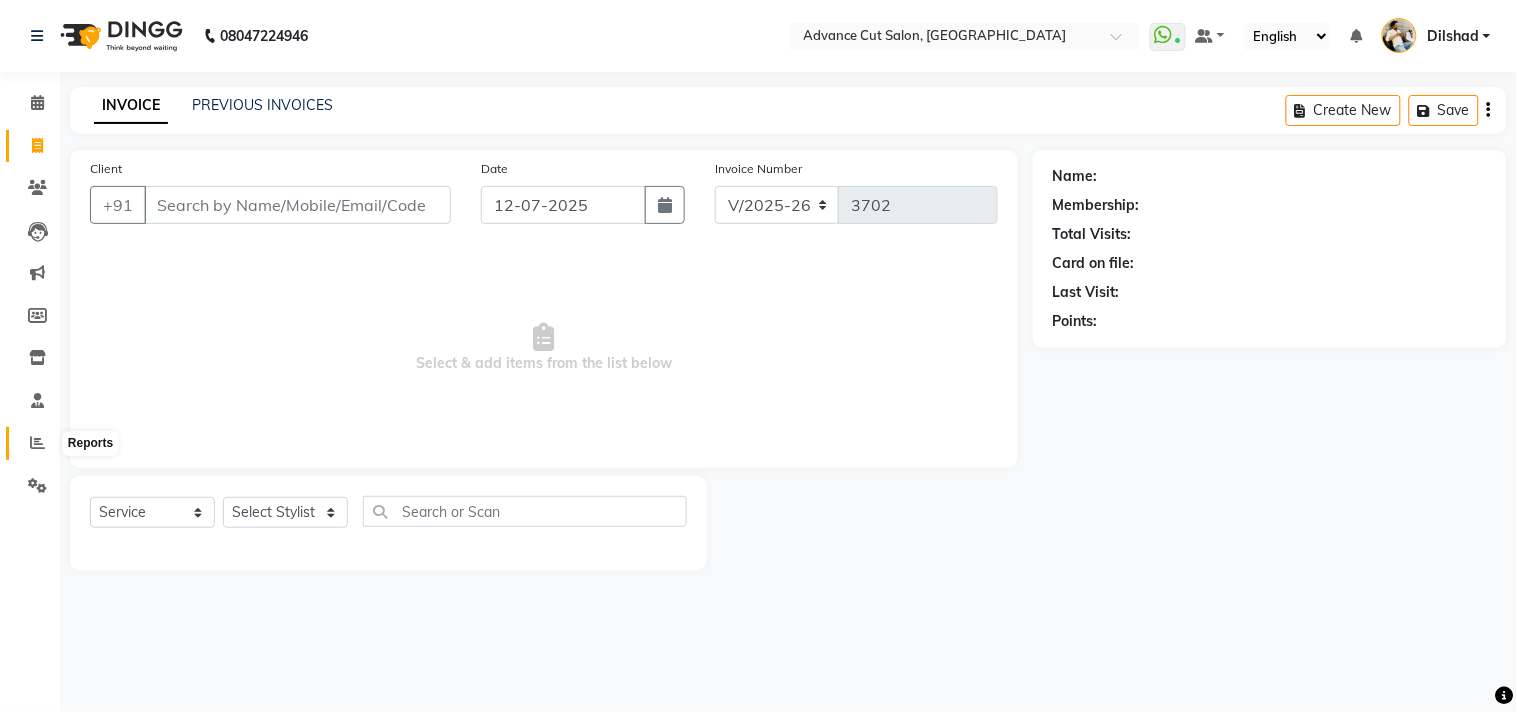 click 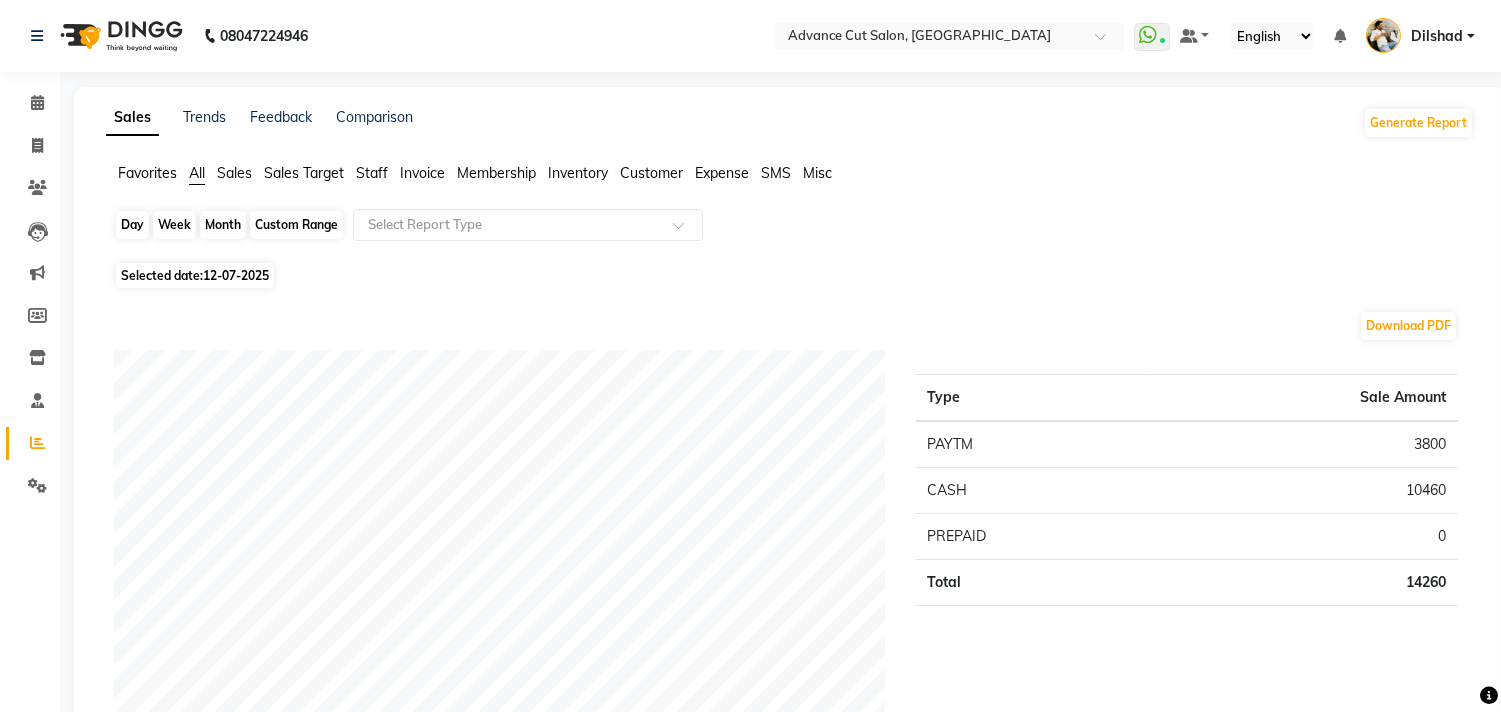 click on "Day" 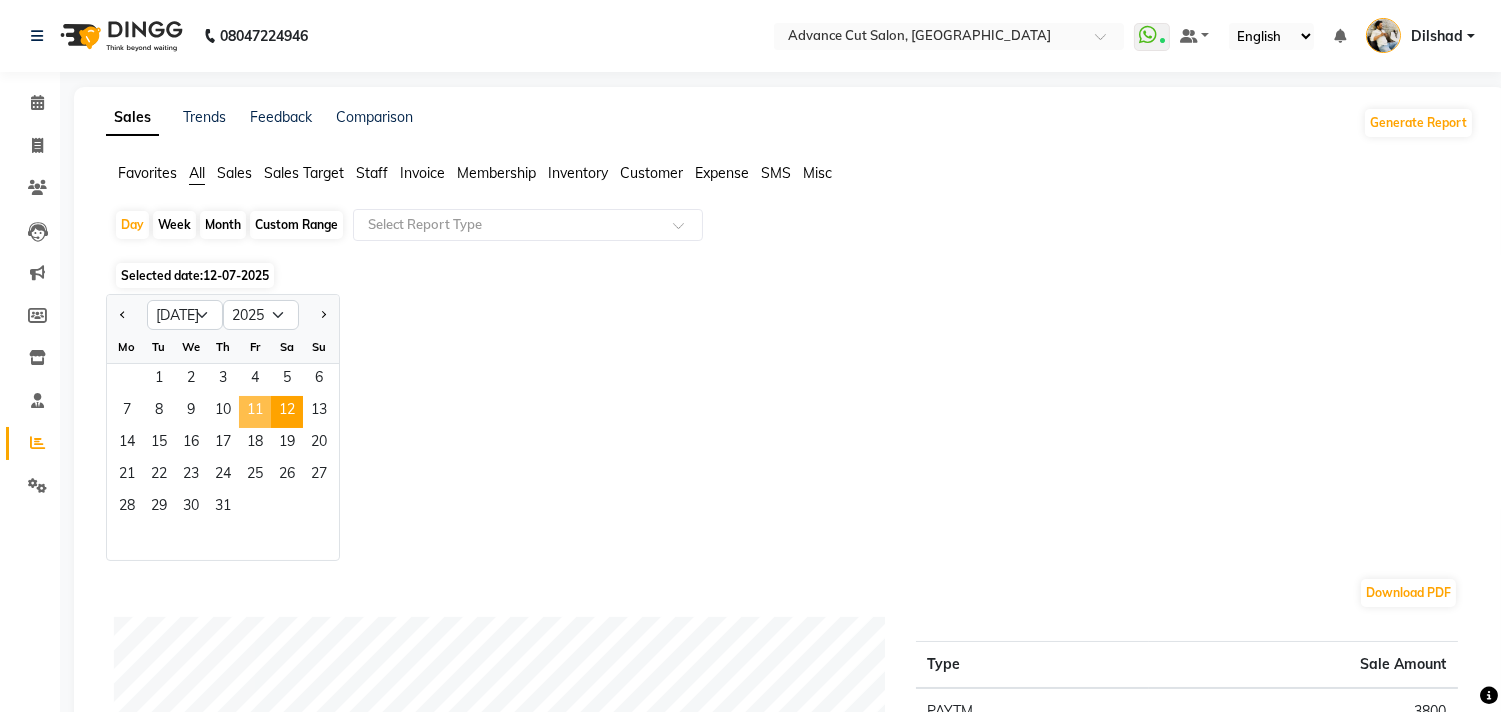 click on "11" 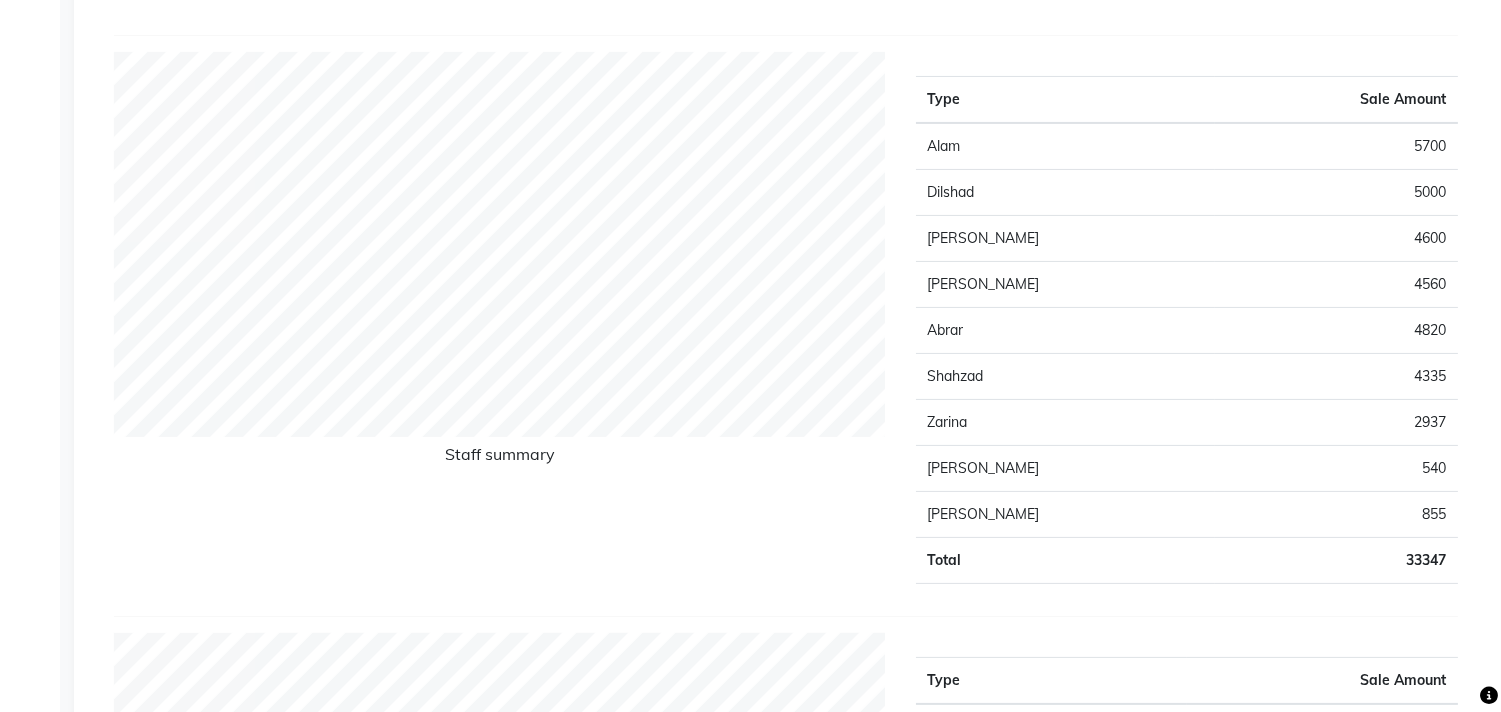 scroll, scrollTop: 777, scrollLeft: 0, axis: vertical 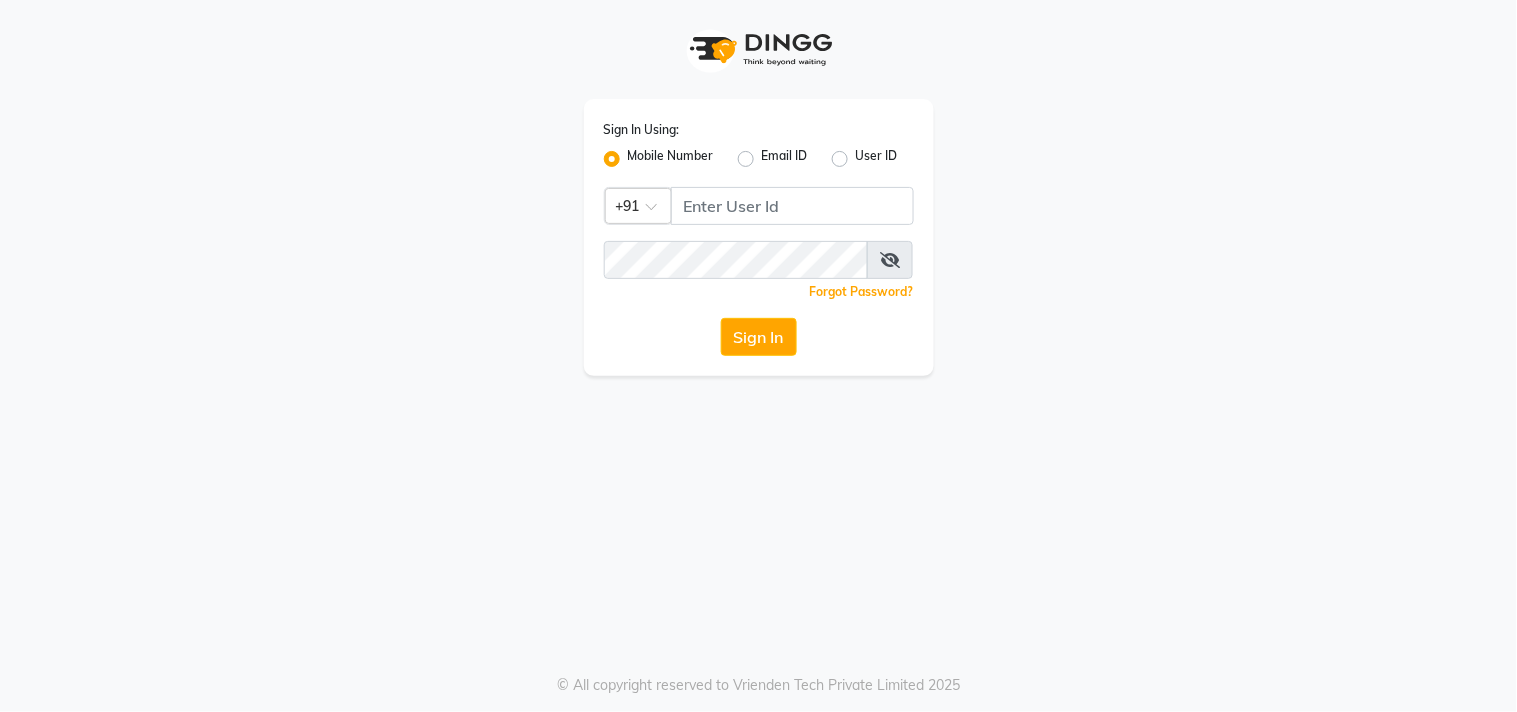 click on "Sign In Using: Mobile Number Email ID User ID Country Code × +91  Remember me Forgot Password?  Sign In" 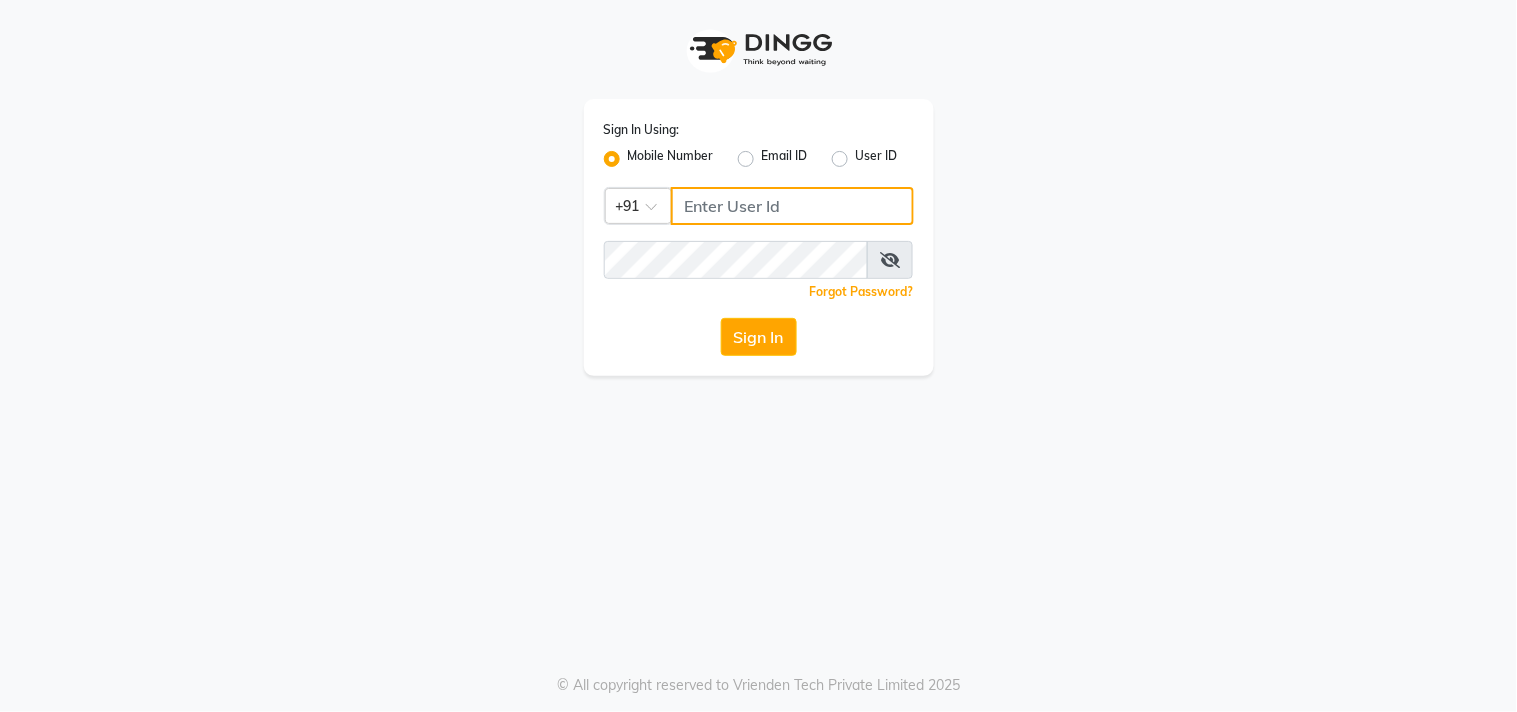click 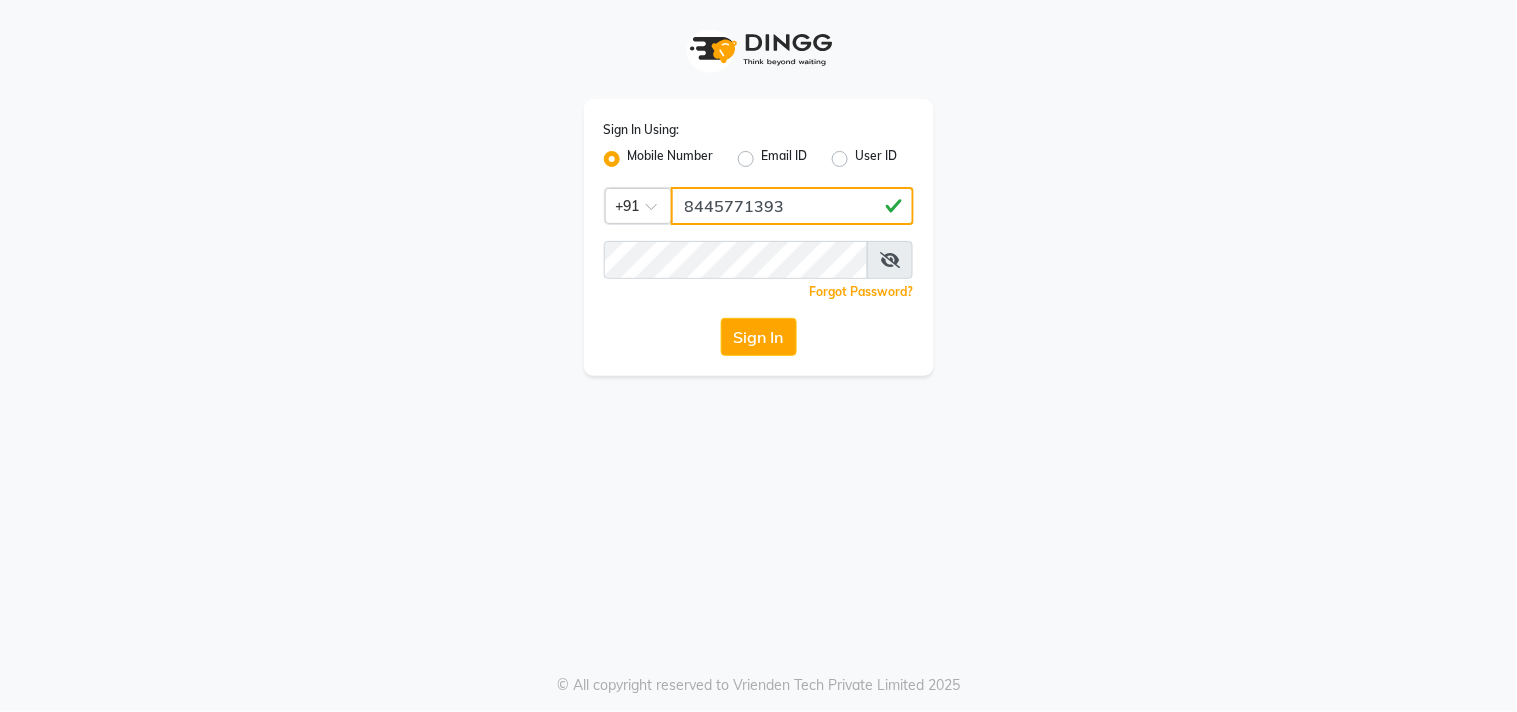 type on "8445771393" 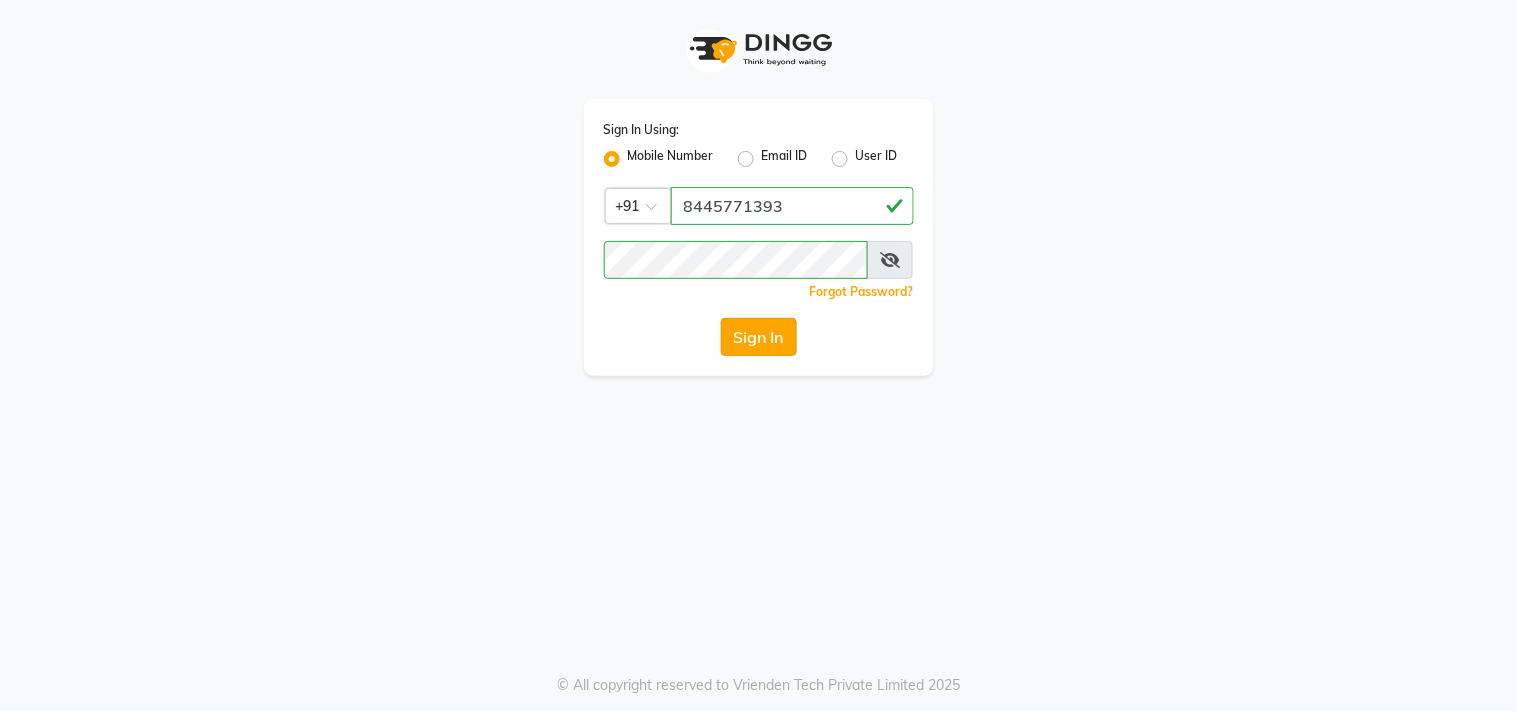 click on "Sign In" 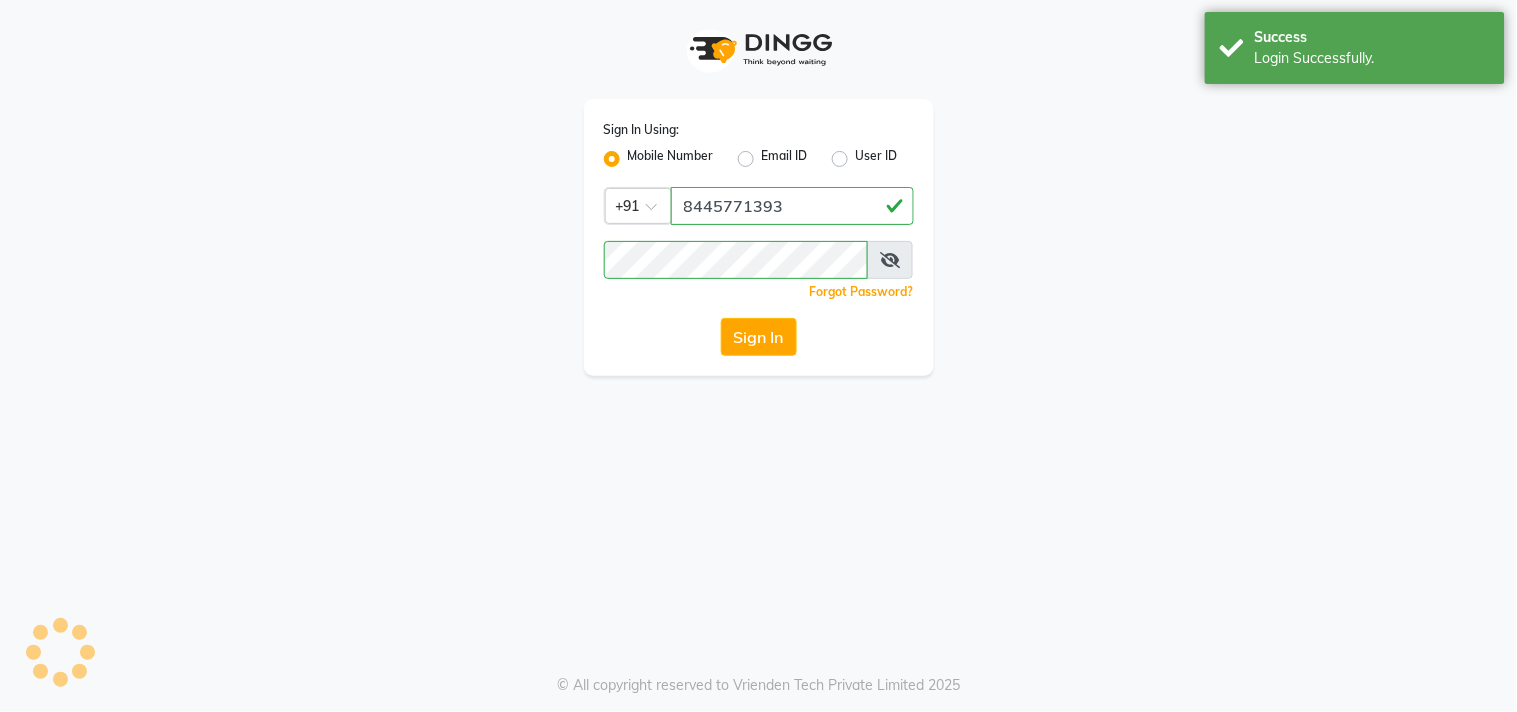select on "service" 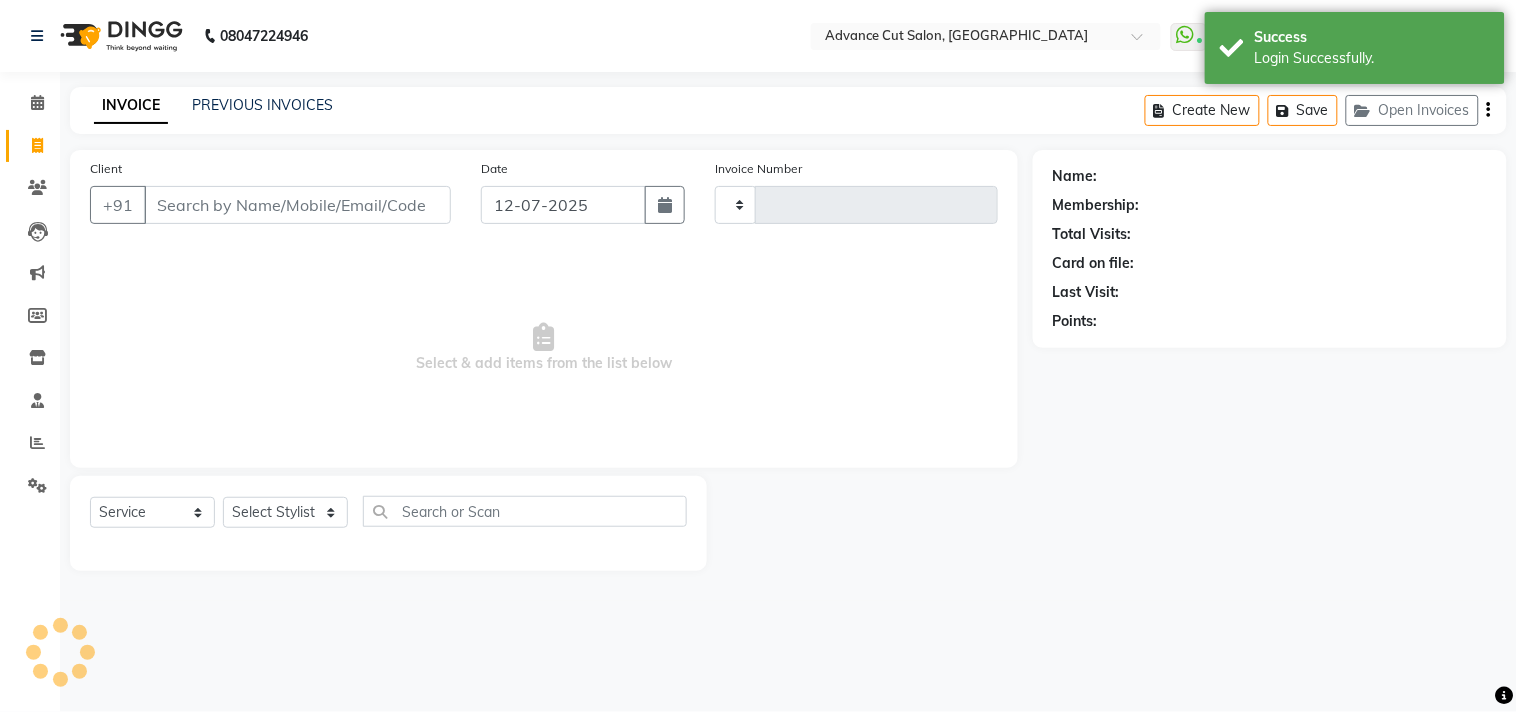type on "3705" 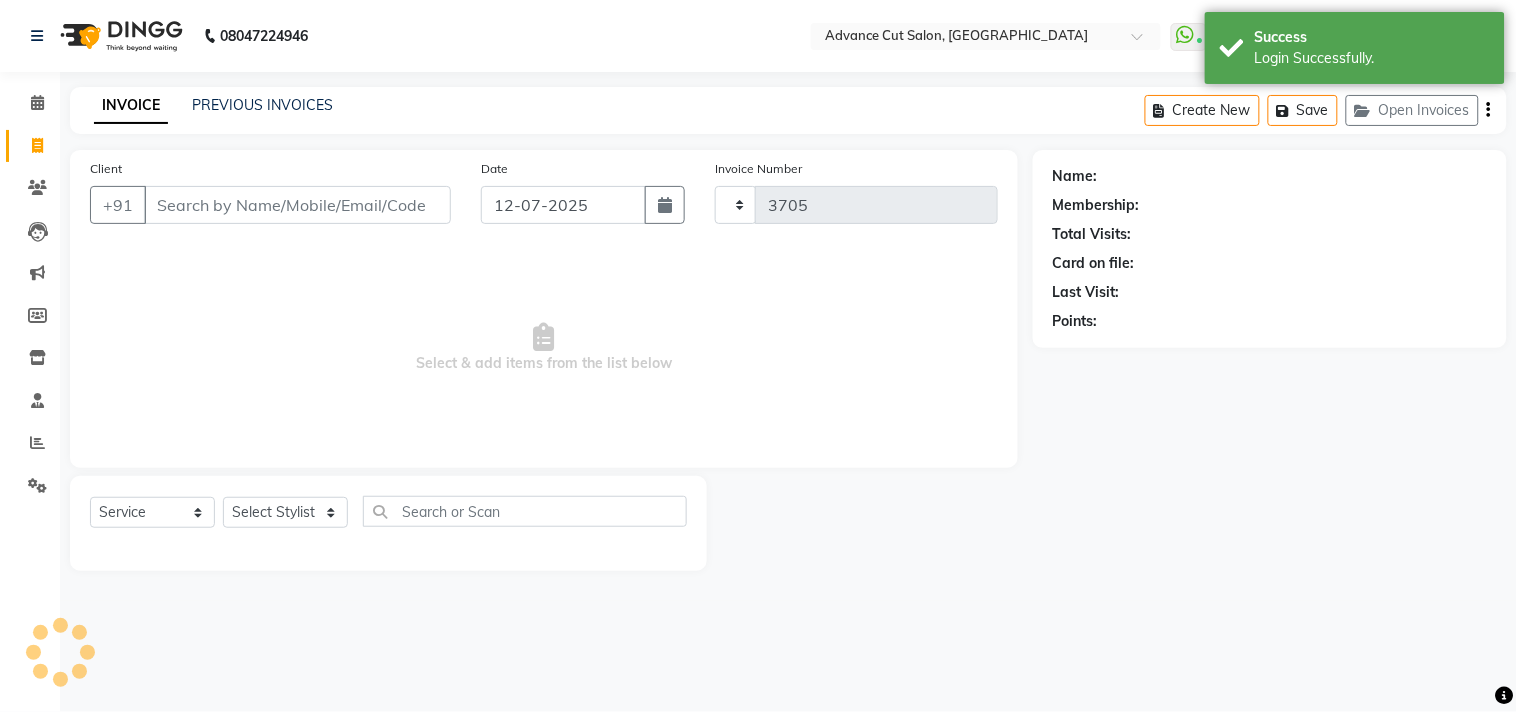 select on "922" 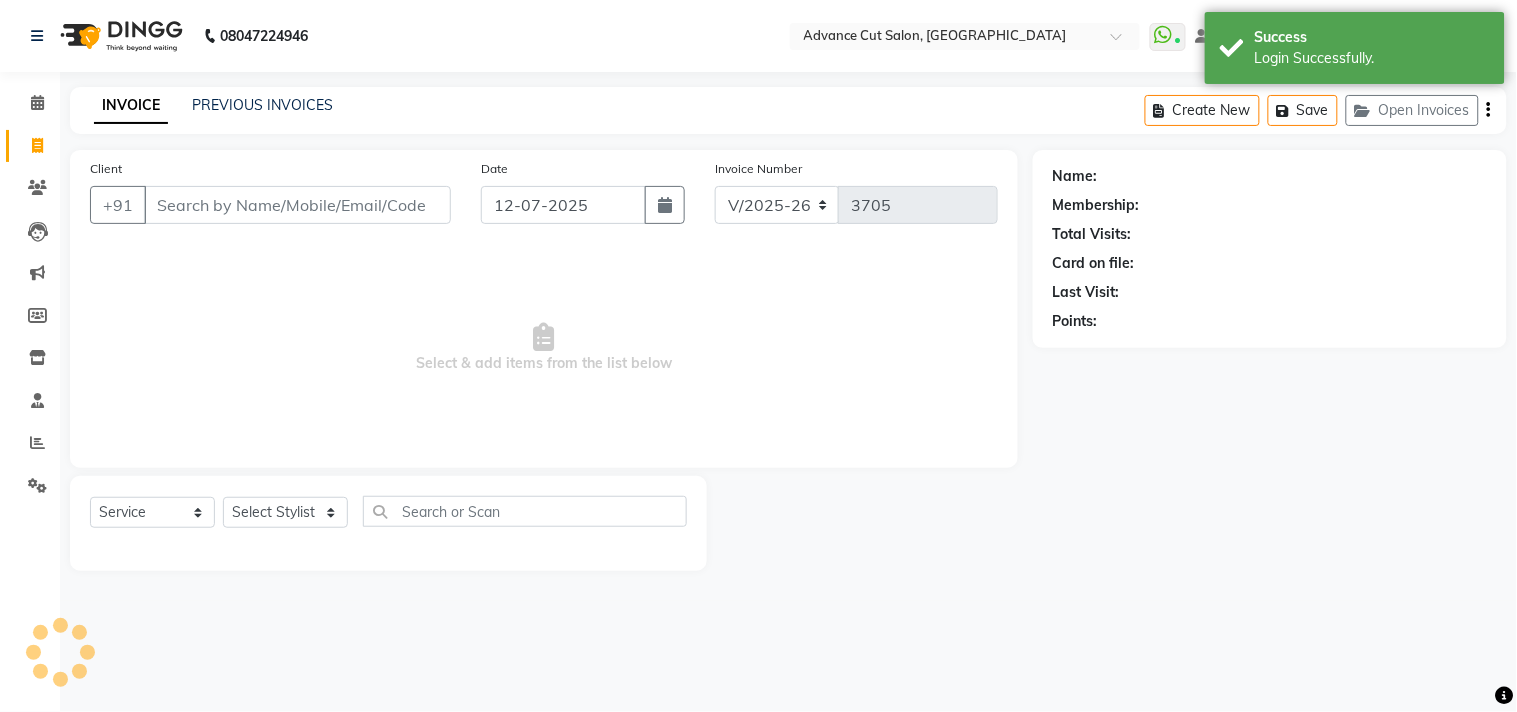 click on "INVOICE PREVIOUS INVOICES Create New   Save   Open Invoices" 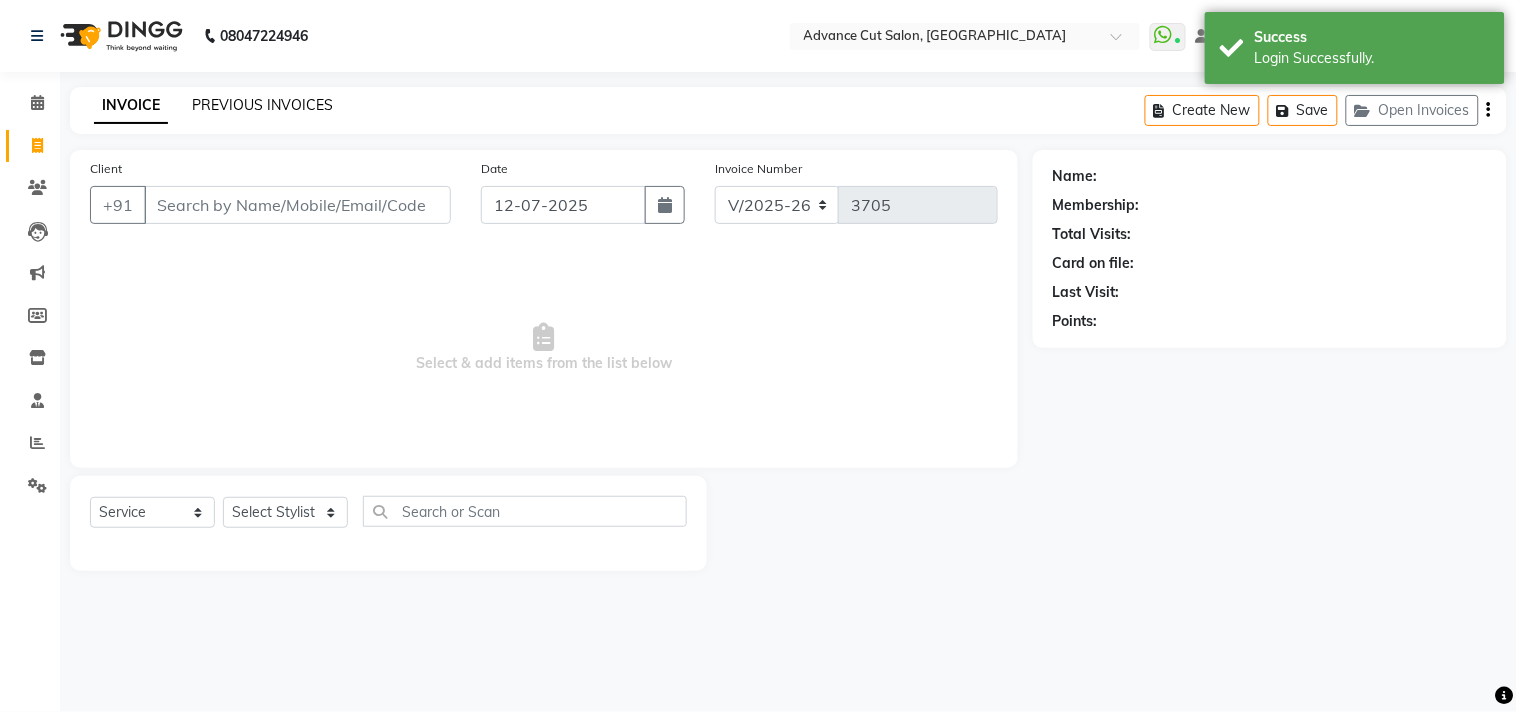 click on "PREVIOUS INVOICES" 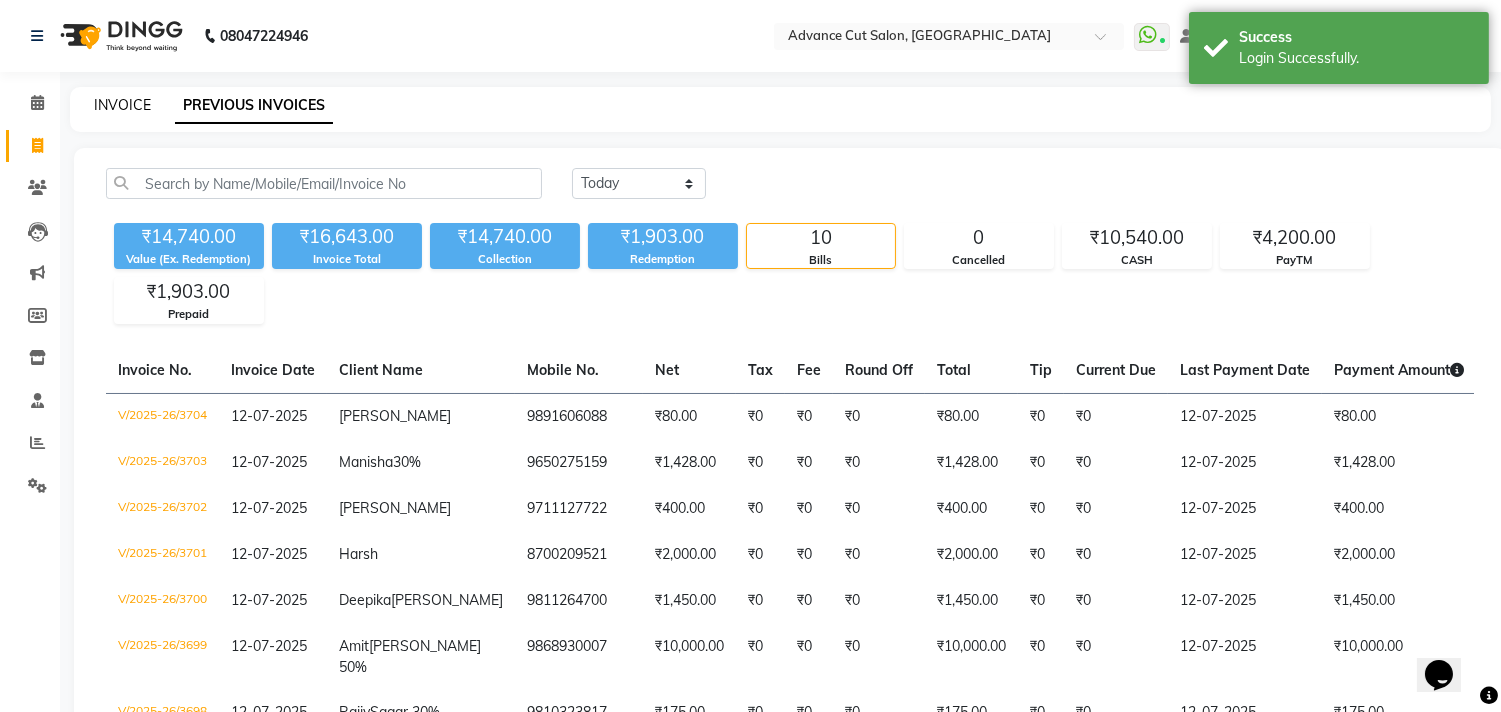 scroll, scrollTop: 0, scrollLeft: 0, axis: both 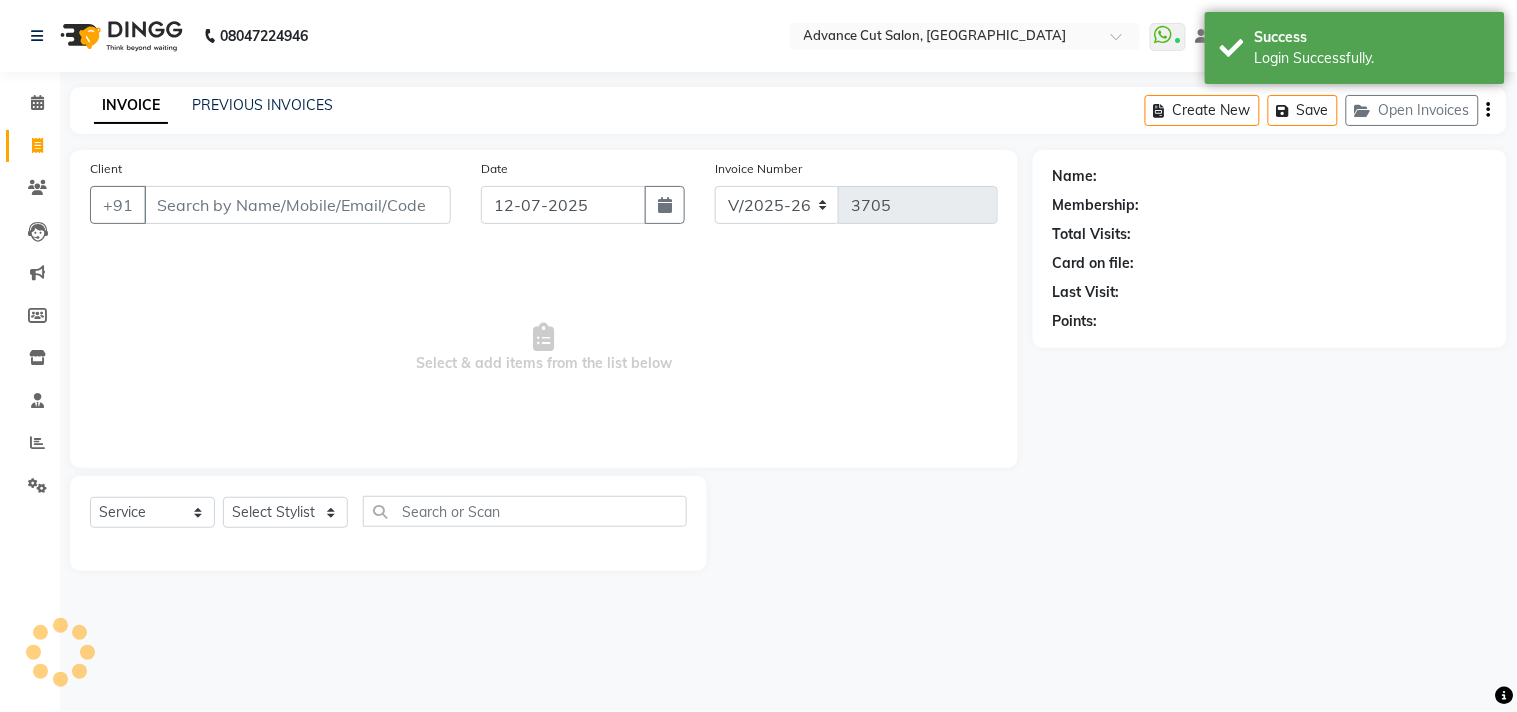 click on "INVOICE PREVIOUS INVOICES Create New   Save   Open Invoices" 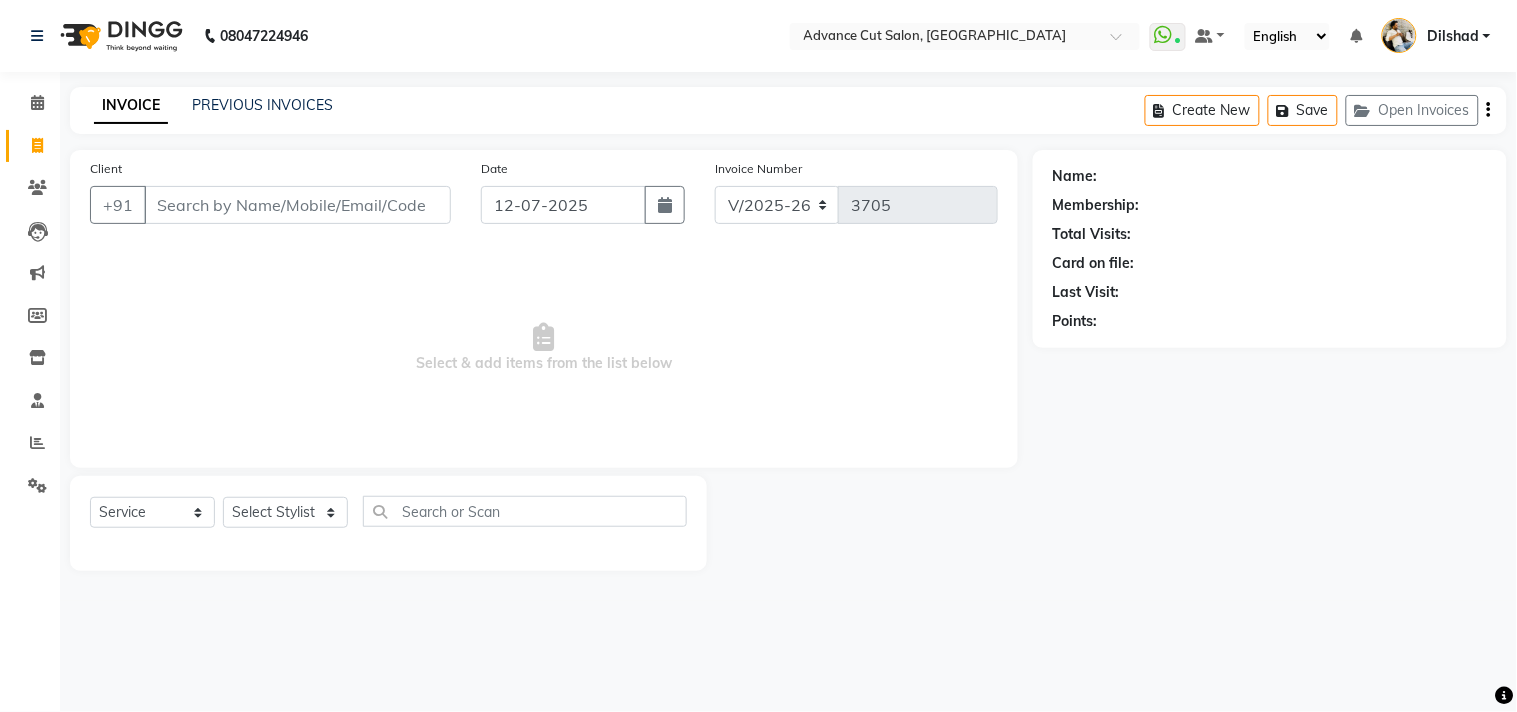 click on "08047224946 Select Location ×  Advance Cut Salon, [GEOGRAPHIC_DATA]  WhatsApp Status  ✕ Status:  Connected Most Recent Message: [DATE]     12:57 PM Recent Service Activity: [DATE]     01:00 PM Default Panel My Panel English ENGLISH Español العربية मराठी हिंदी ગુજરાતી தமிழ் 中文 Notifications nothing to show Dilshad Manage Profile Change Password Sign out  Version:3.15.4  ☀  Advance Cut Salon, New Colony  Calendar  Invoice  Clients  Leads   Marketing  Members  Inventory  Staff  Reports  Settings Completed InProgress Upcoming Dropped Tentative Check-In Confirm Bookings Generate Report Segments Page Builder INVOICE PREVIOUS INVOICES Create New   Save   Open Invoices  Client +91 Date [DATE] Invoice Number V/2025 V/[PHONE_NUMBER]  Select & add items from the list below  Select  Service  Product  Membership  Package Voucher Prepaid Gift Card  Select Stylist [PERSON_NAME] Avinash Dilshad [PERSON_NAME] [PERSON_NAME] [PERSON_NAME] [PERSON_NAME]  [PERSON_NAME]" at bounding box center (758, 356) 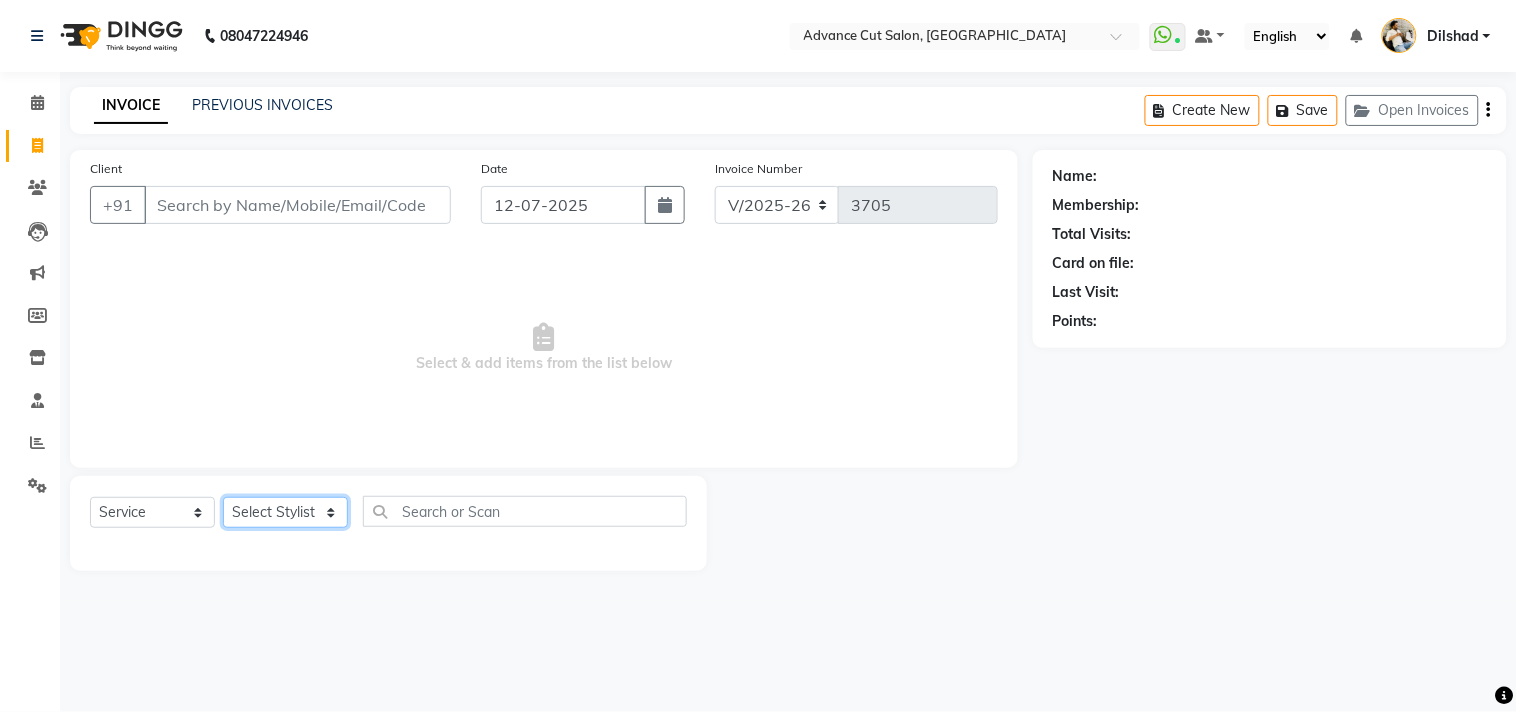 click on "Select Stylist [PERSON_NAME] Avinash Dilshad [PERSON_NAME] [PERSON_NAME] [PERSON_NAME] [PERSON_NAME]  [PERSON_NAME] [PERSON_NAME]  [PERSON_NAME] [PERSON_NAME]" 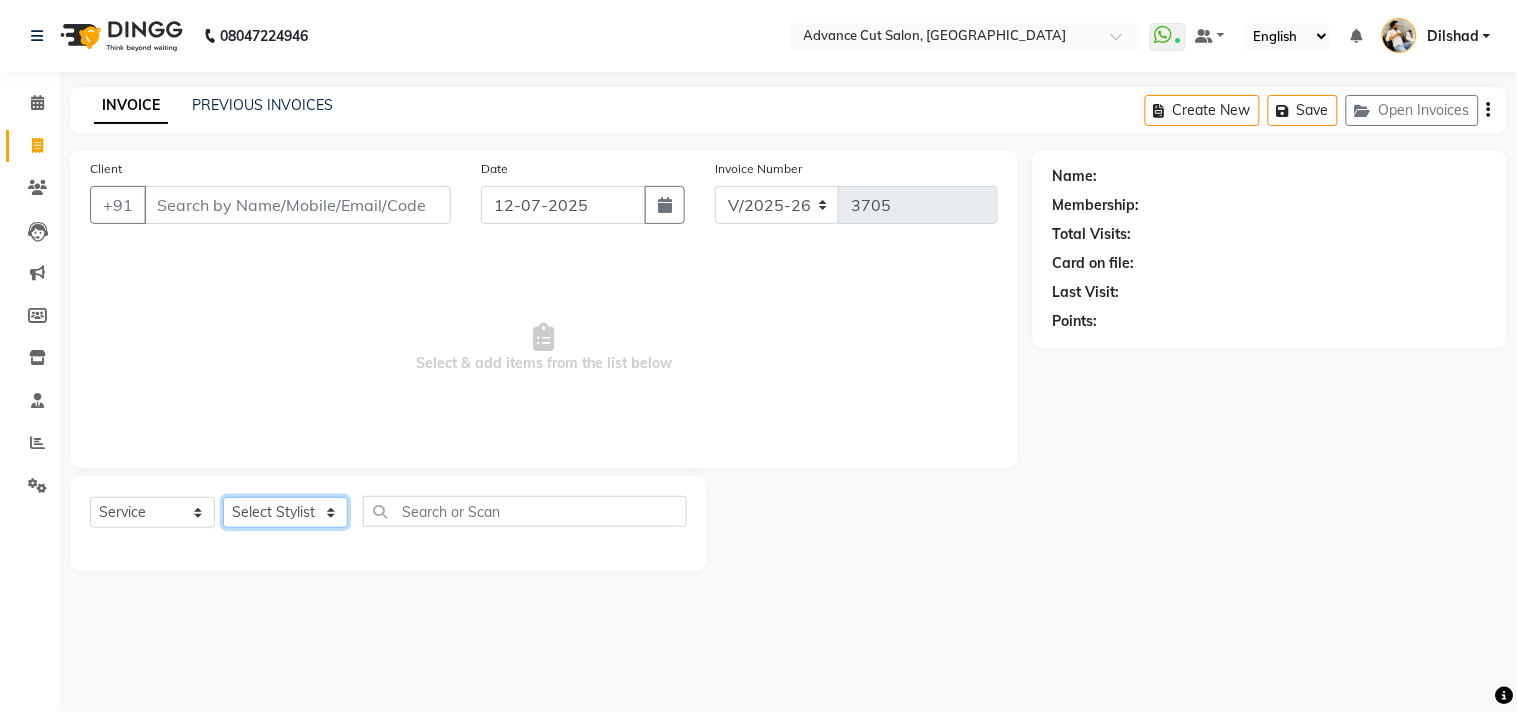 select on "25769" 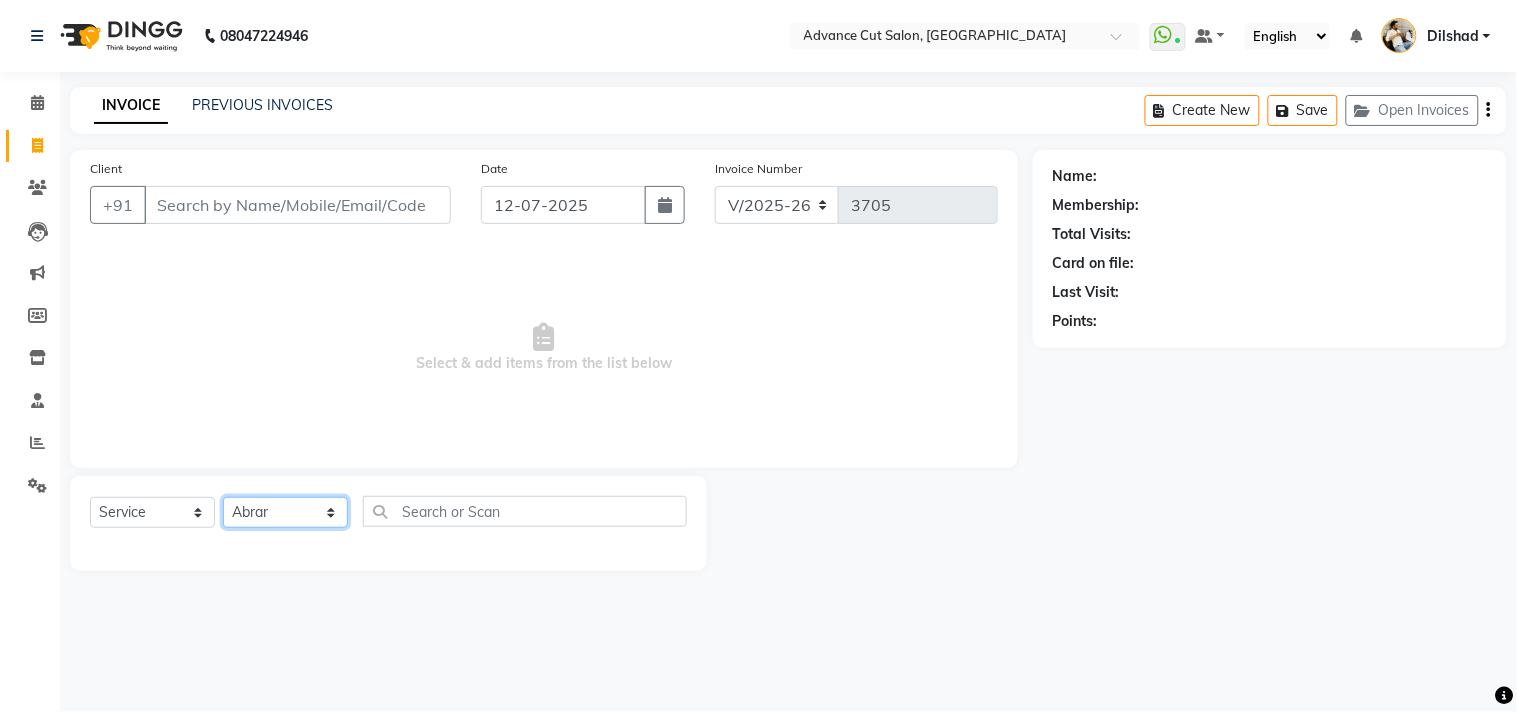 click on "Select Stylist [PERSON_NAME] Avinash Dilshad [PERSON_NAME] [PERSON_NAME] [PERSON_NAME] [PERSON_NAME]  [PERSON_NAME] [PERSON_NAME]  [PERSON_NAME] [PERSON_NAME]" 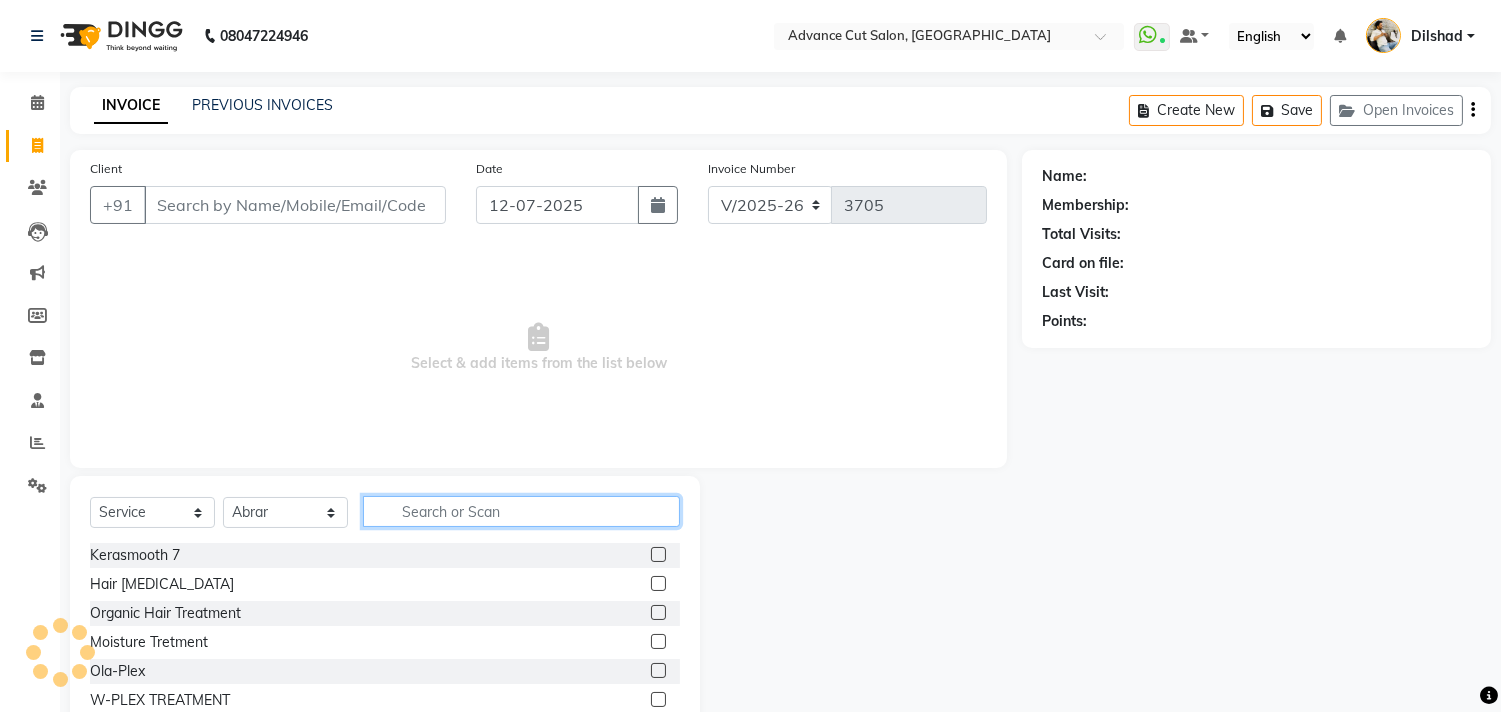 click 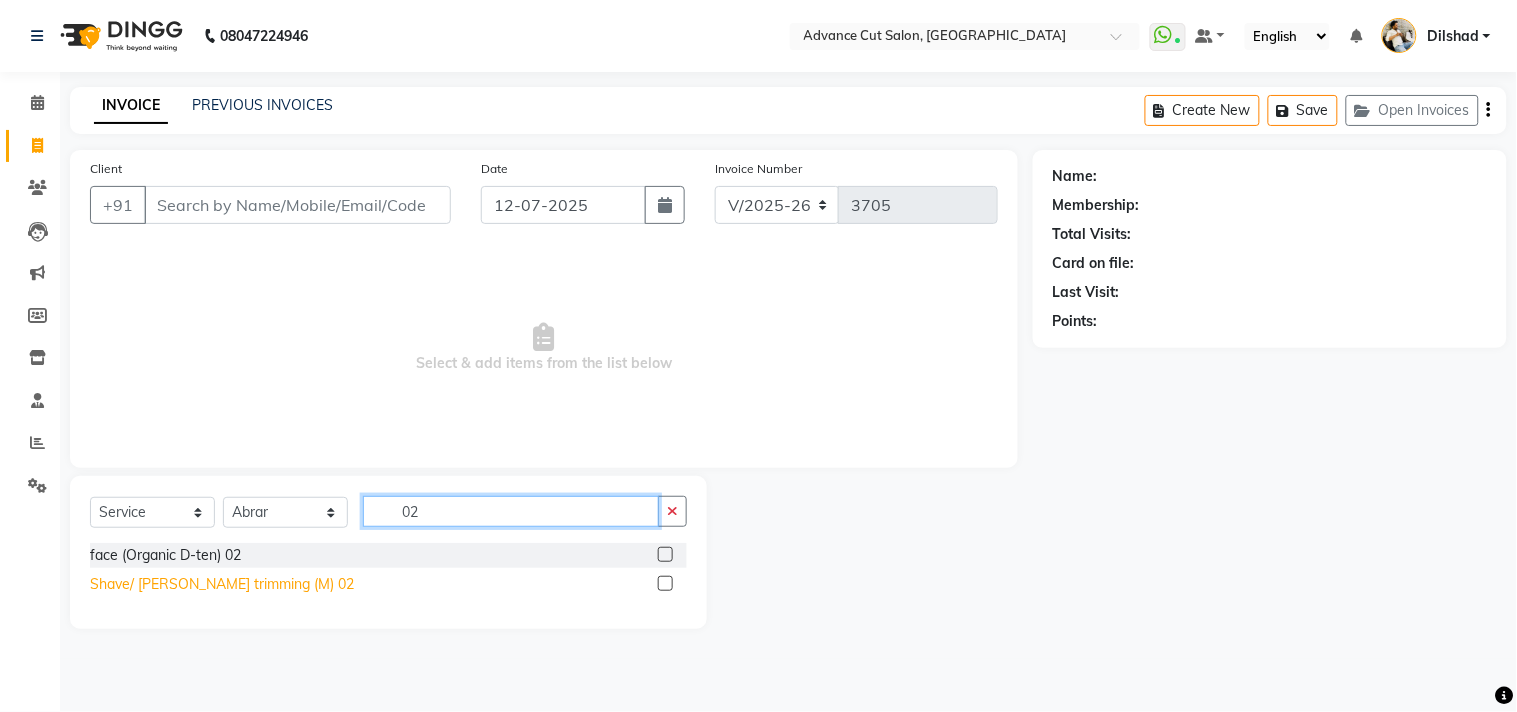 type on "02" 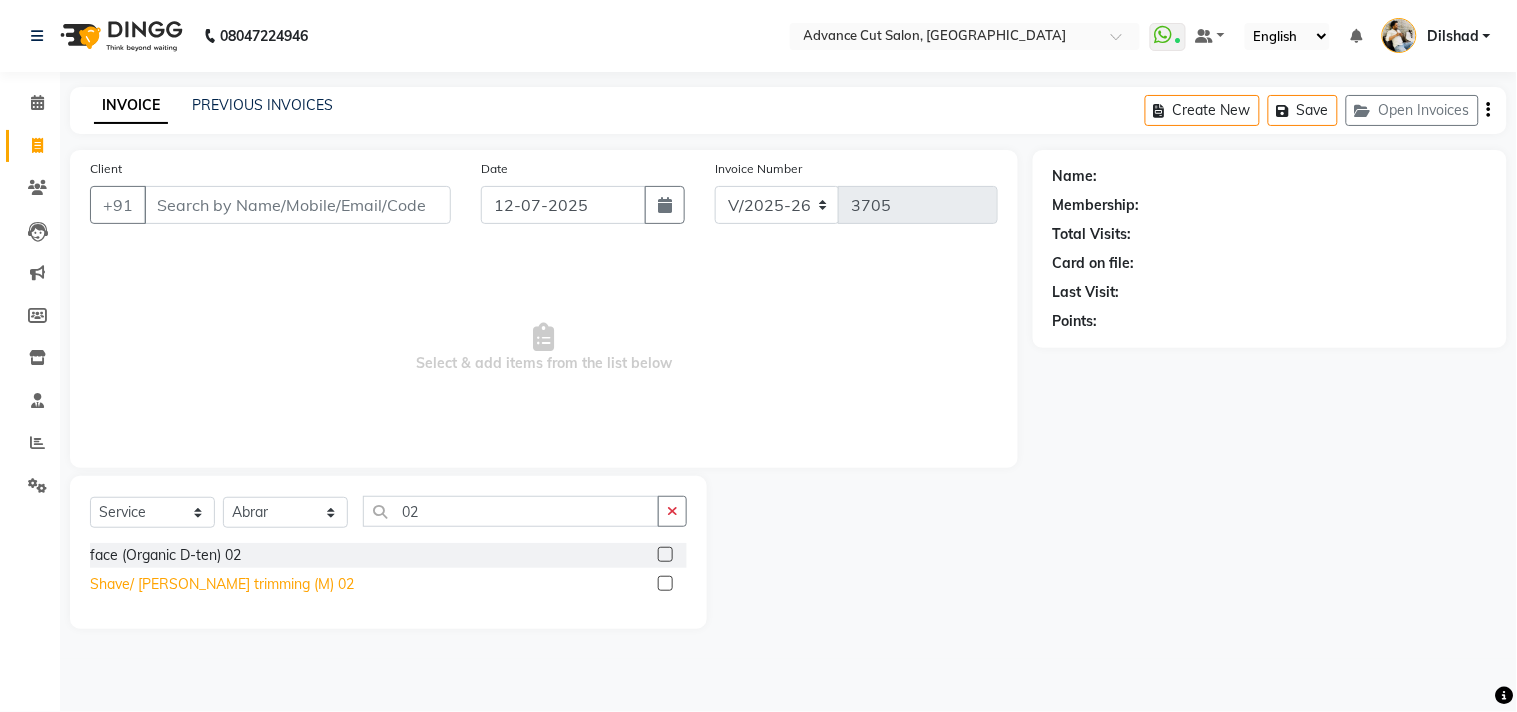 click on "Shave/ [PERSON_NAME] trimming (M) 02" 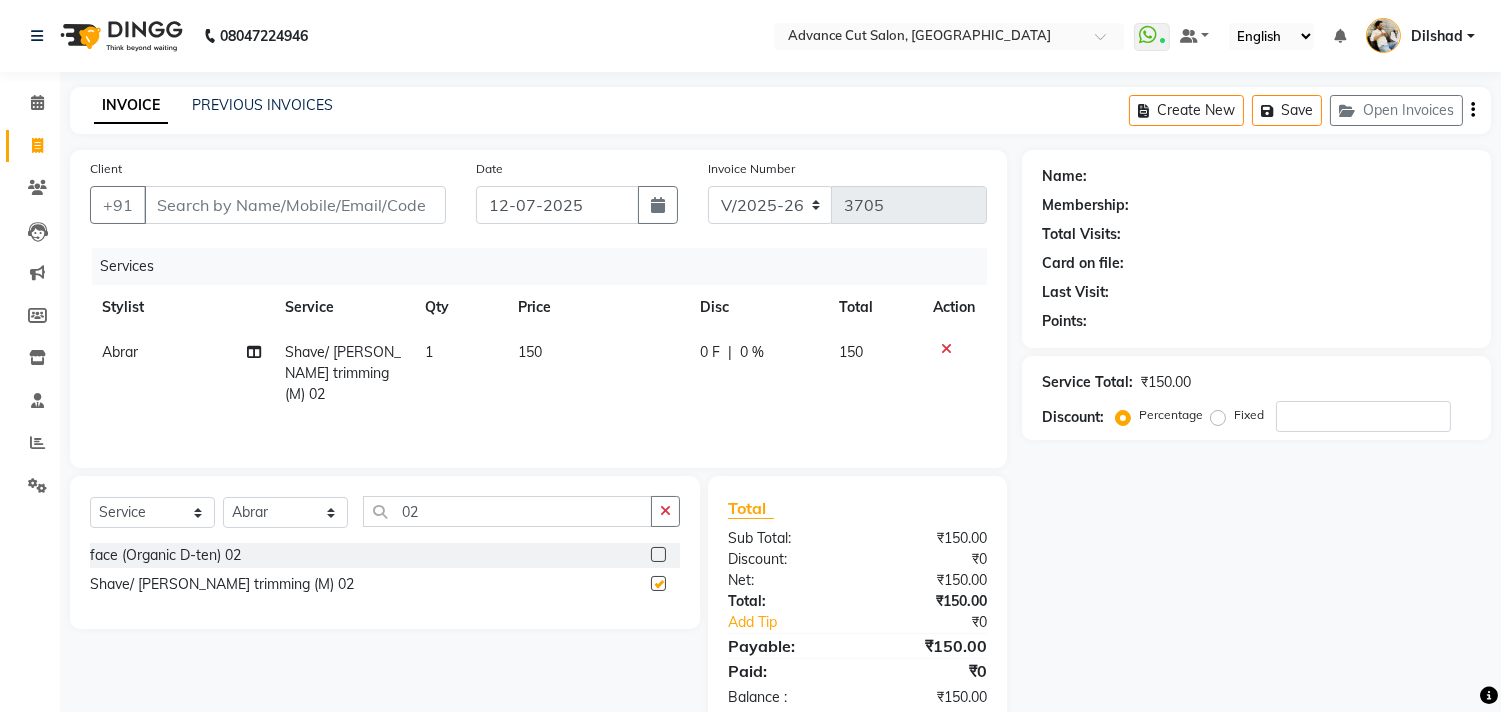 checkbox on "false" 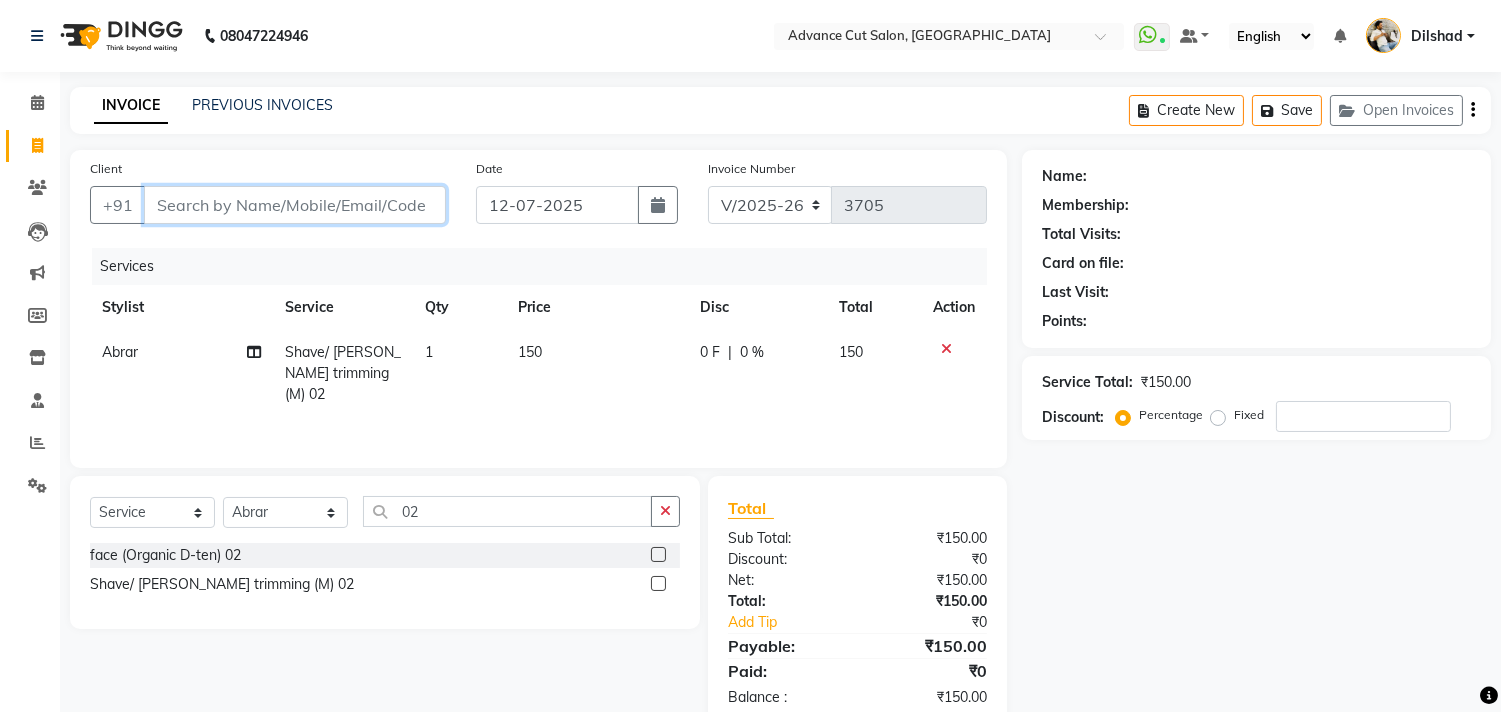 click on "Client" at bounding box center [295, 205] 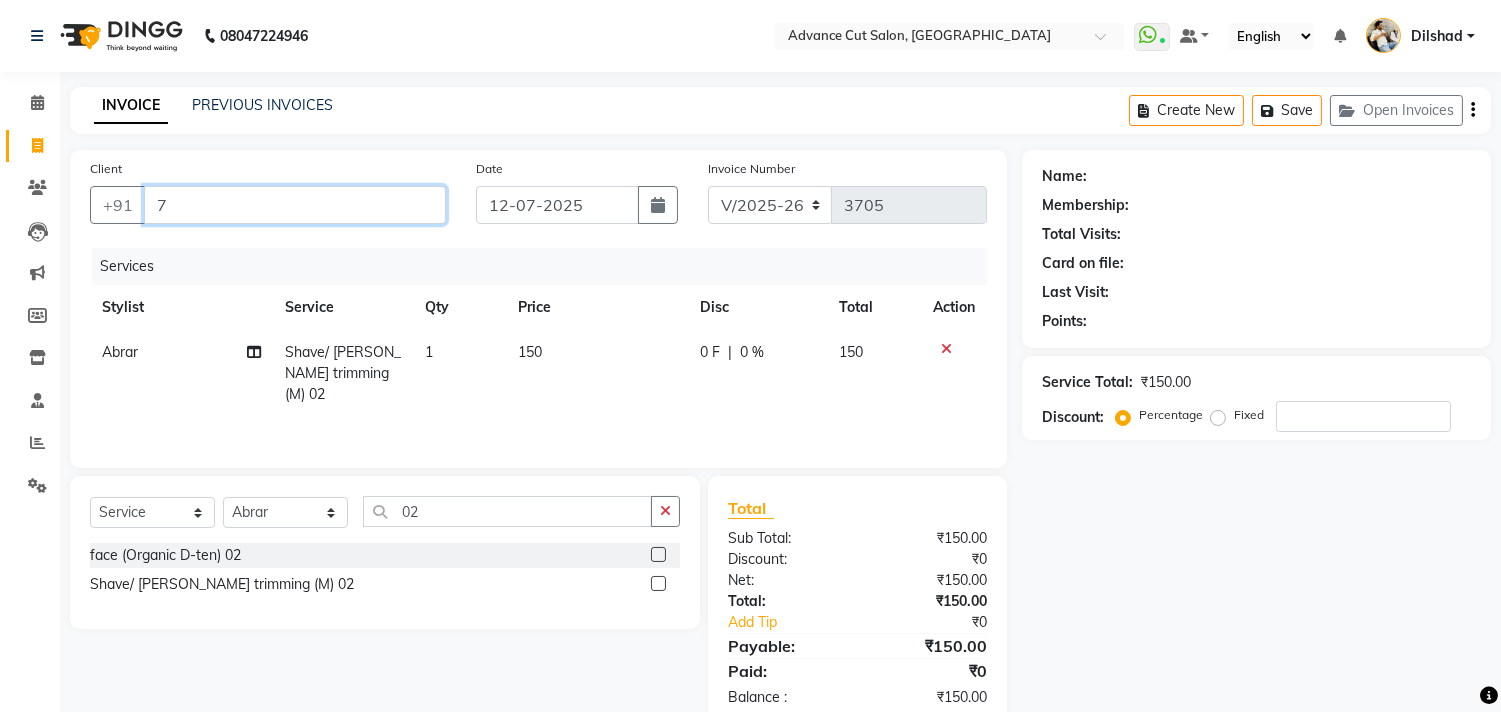 type on "0" 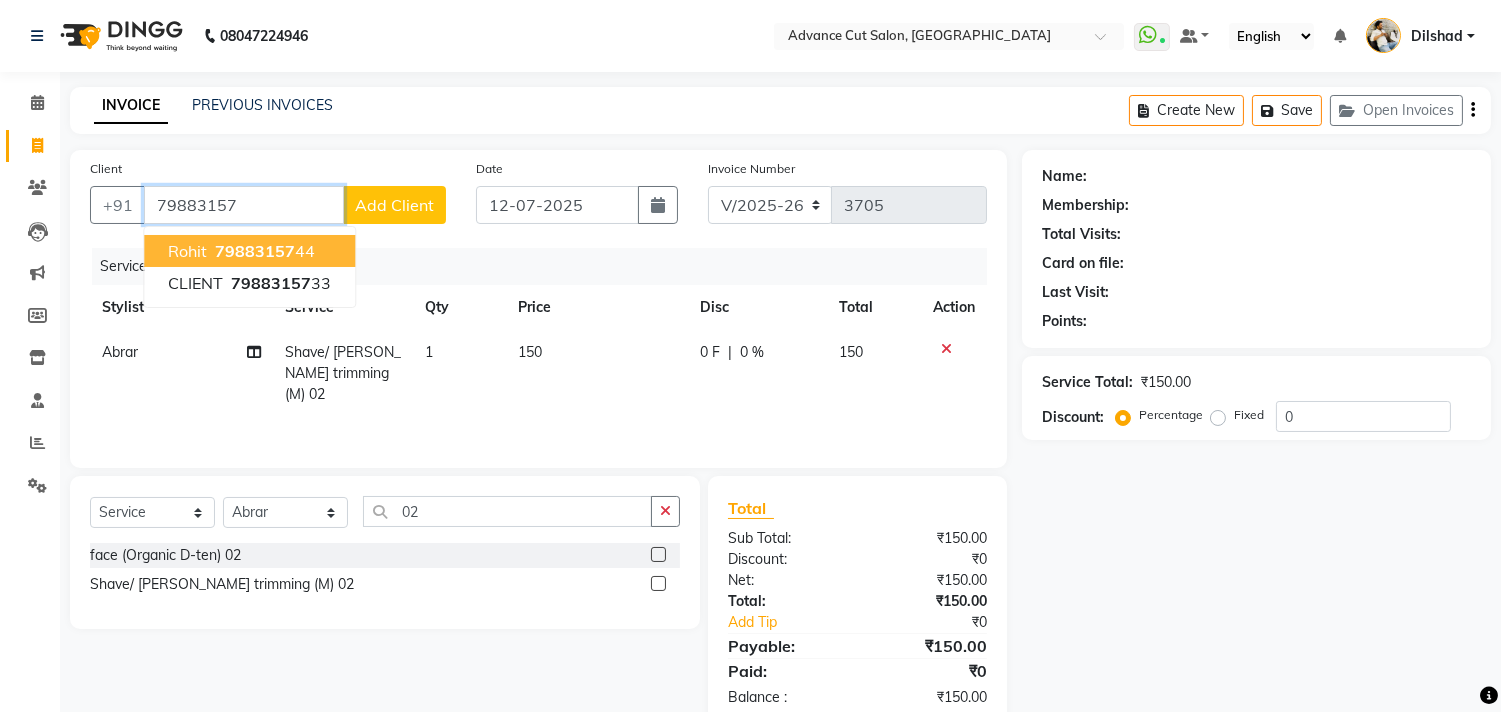 click on "79883157" at bounding box center [255, 251] 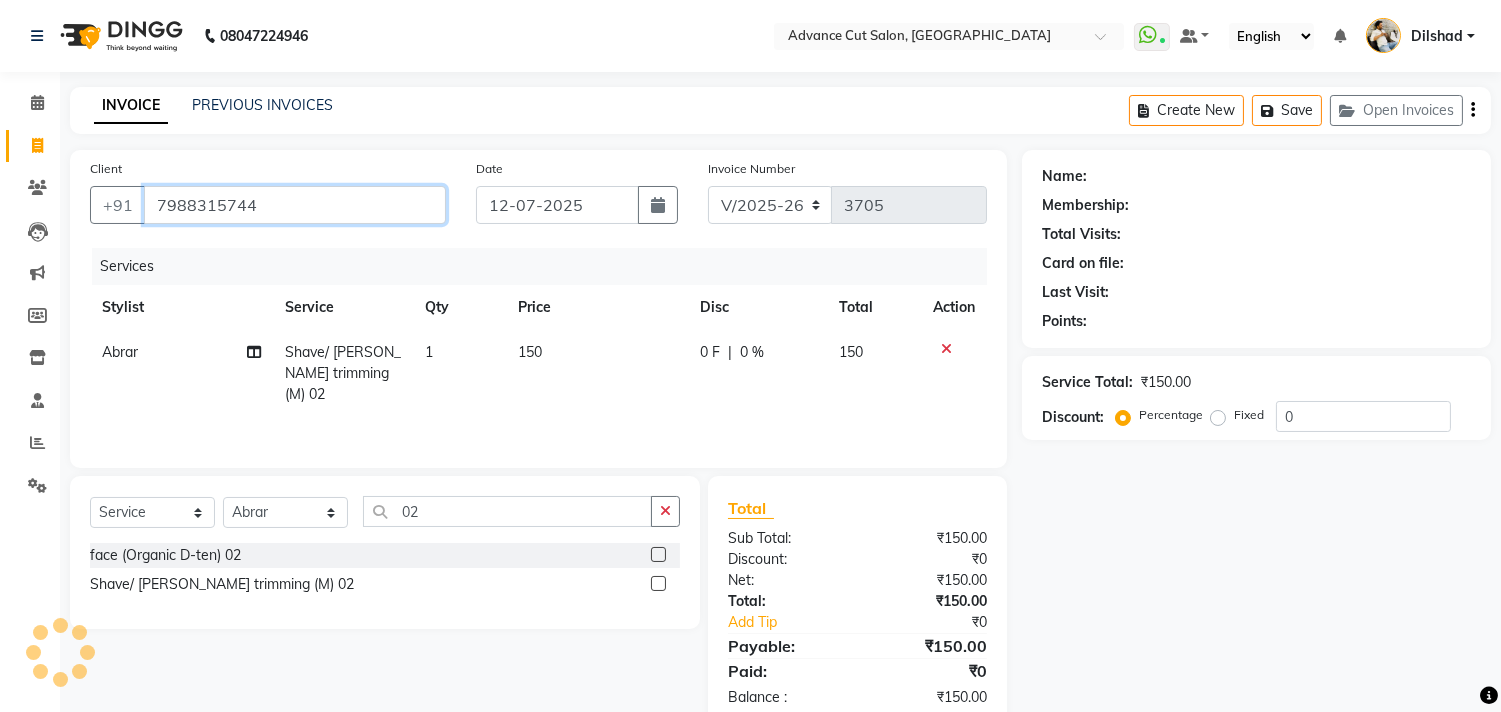 type on "7988315744" 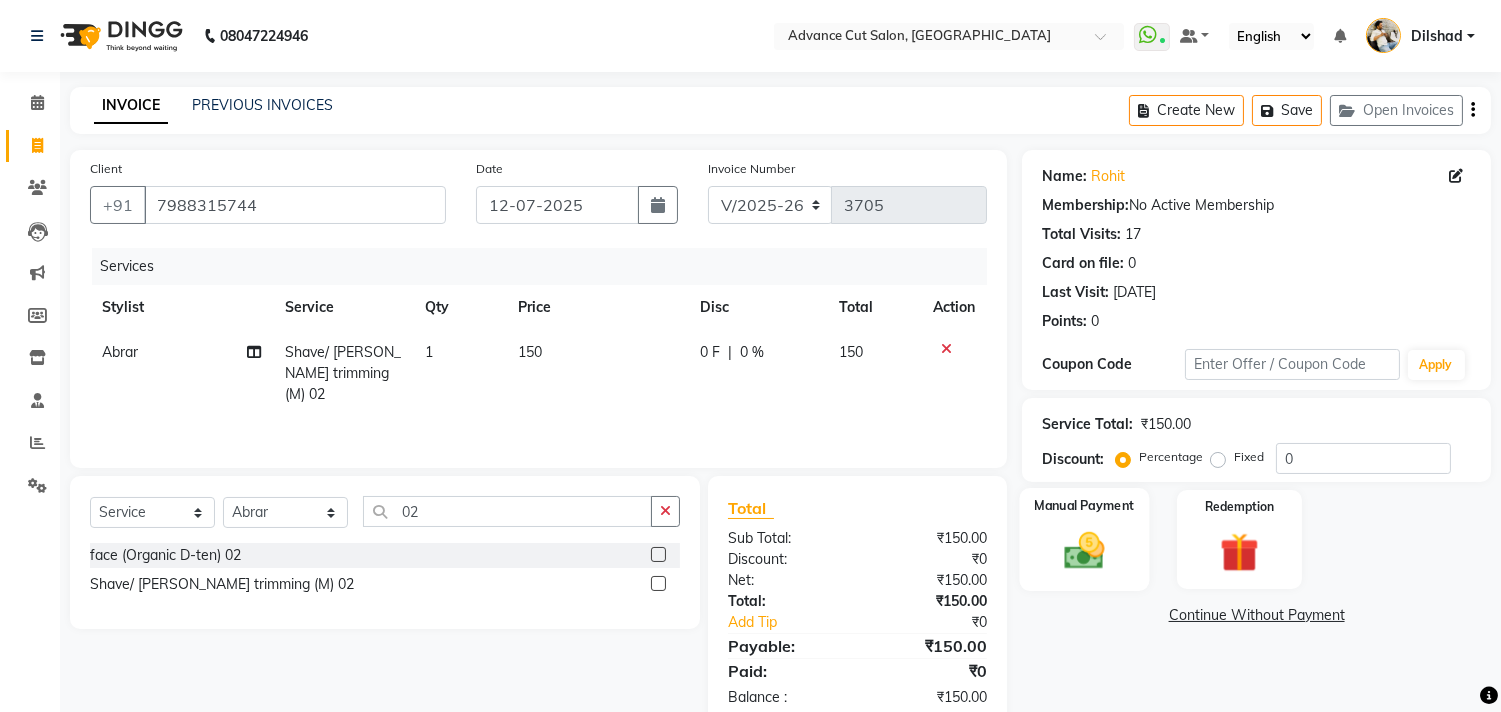 click 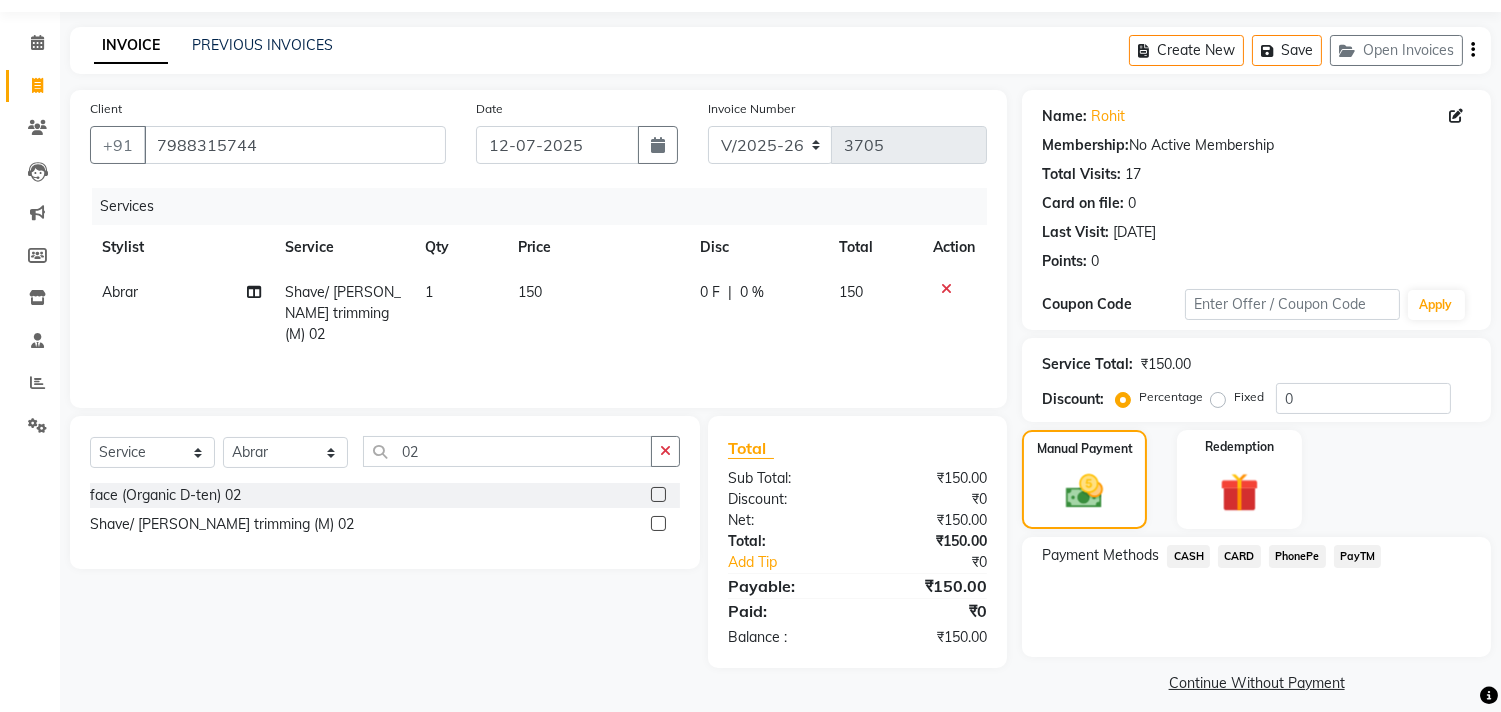 scroll, scrollTop: 74, scrollLeft: 0, axis: vertical 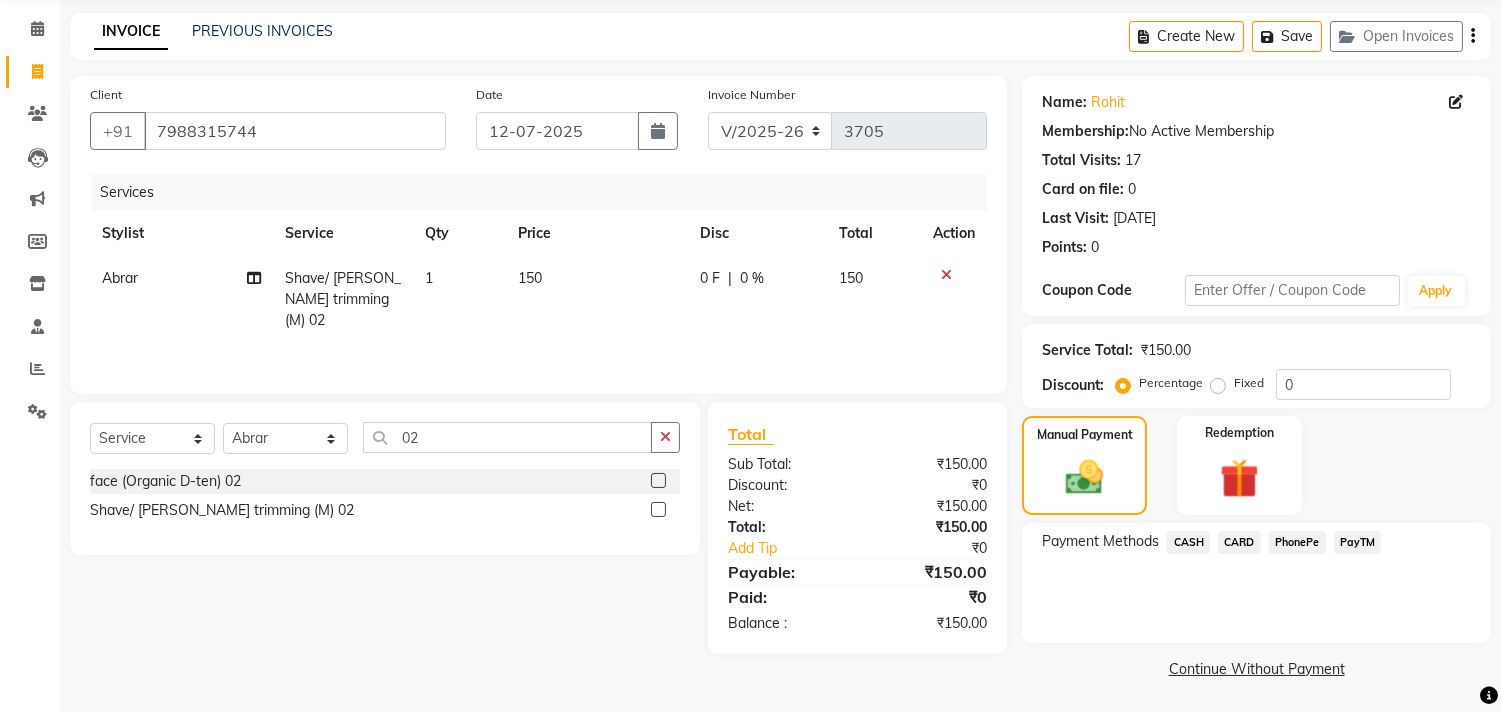 drag, startPoint x: 1373, startPoint y: 534, endPoint x: 1368, endPoint y: 543, distance: 10.29563 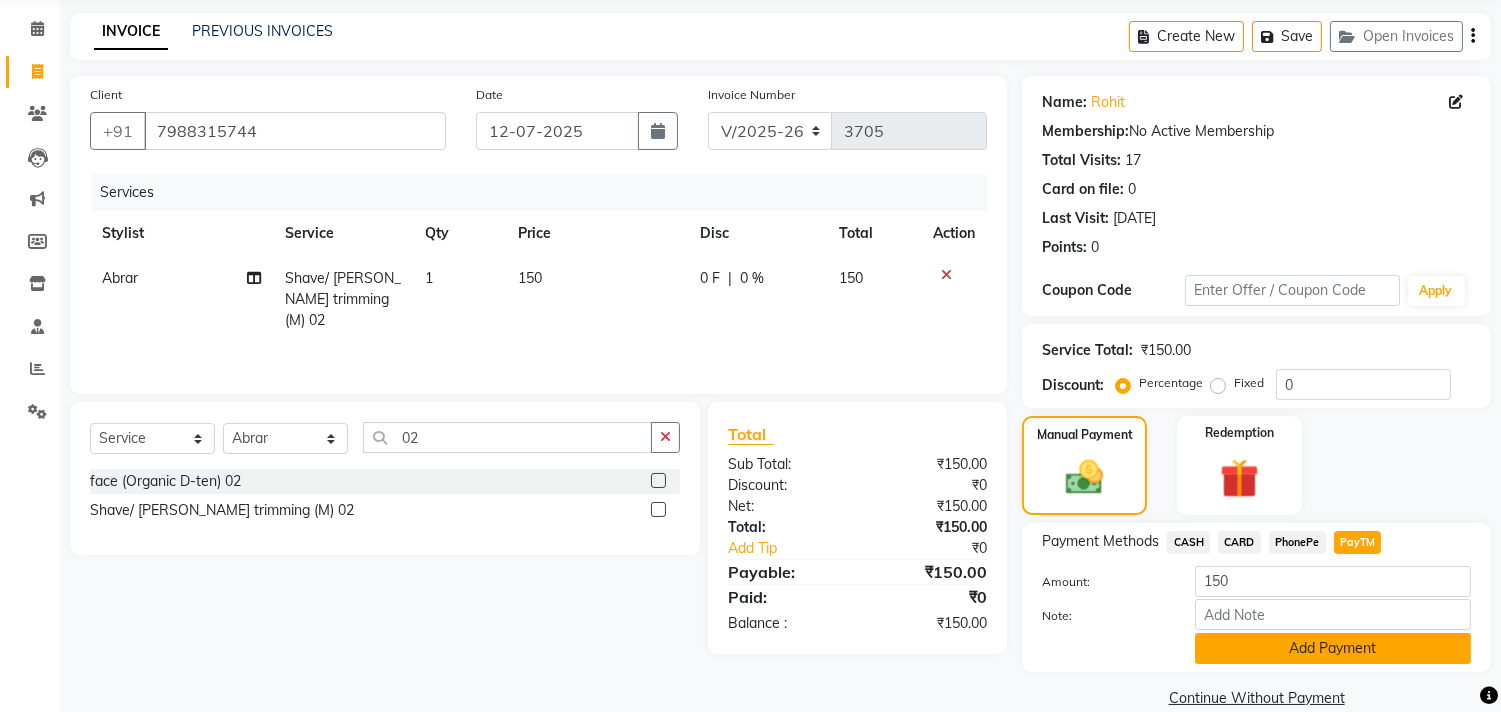 drag, startPoint x: 1328, startPoint y: 638, endPoint x: 1315, endPoint y: 642, distance: 13.601471 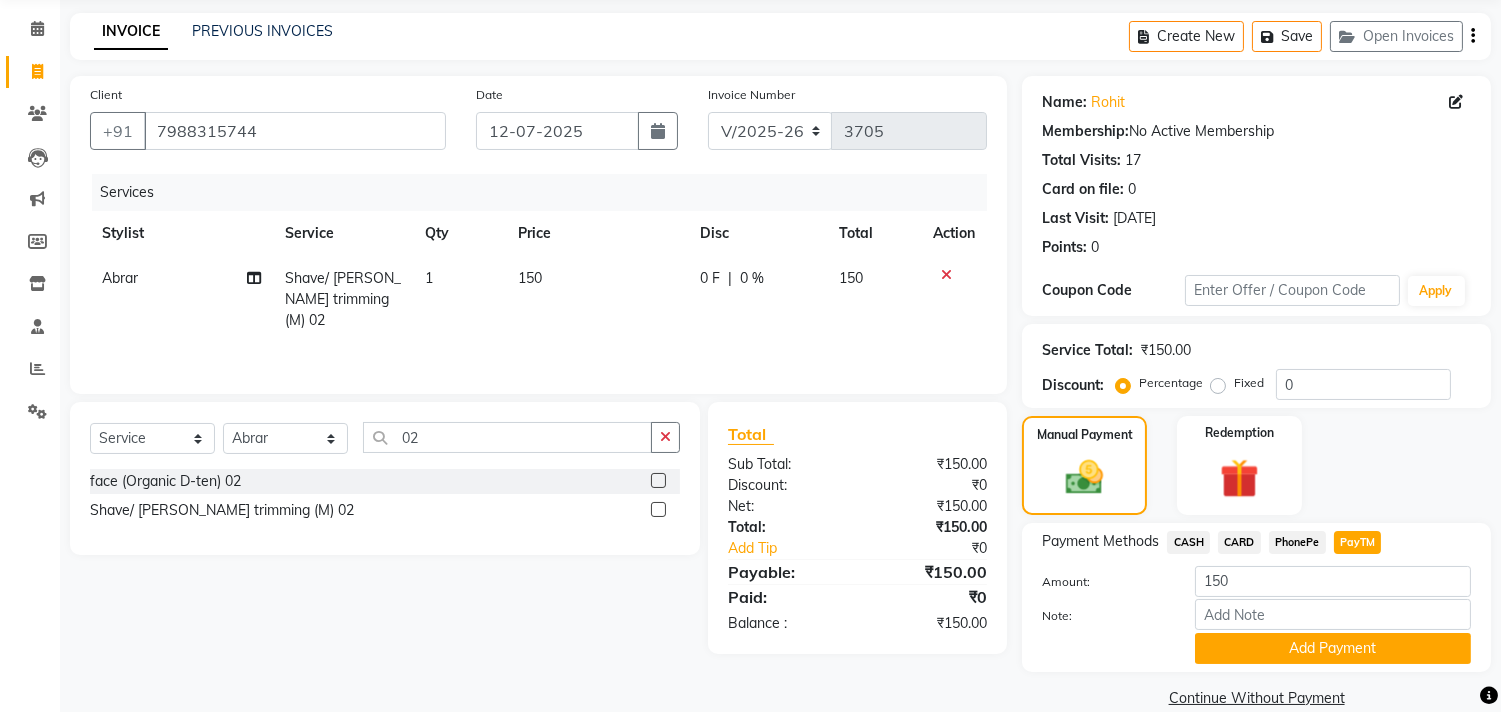 click on "Add Payment" 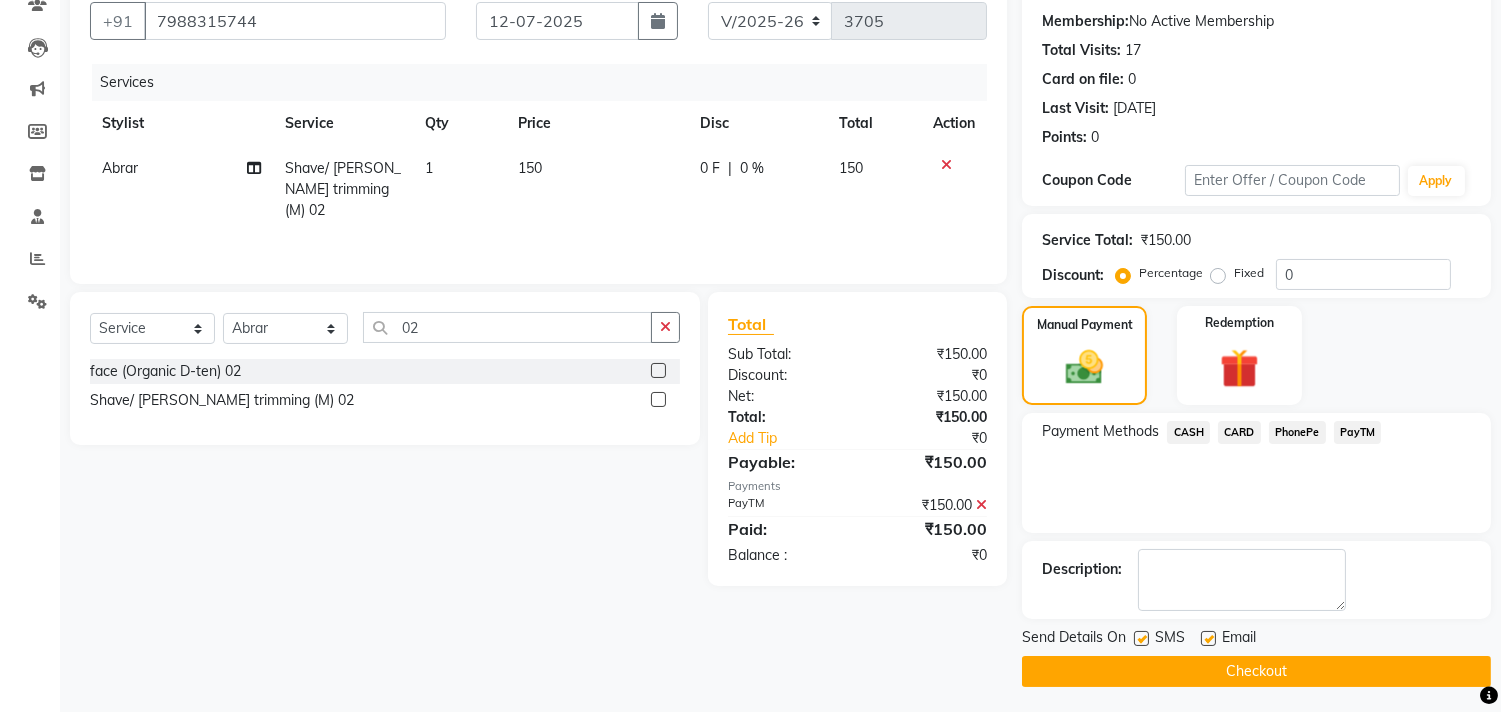 scroll, scrollTop: 187, scrollLeft: 0, axis: vertical 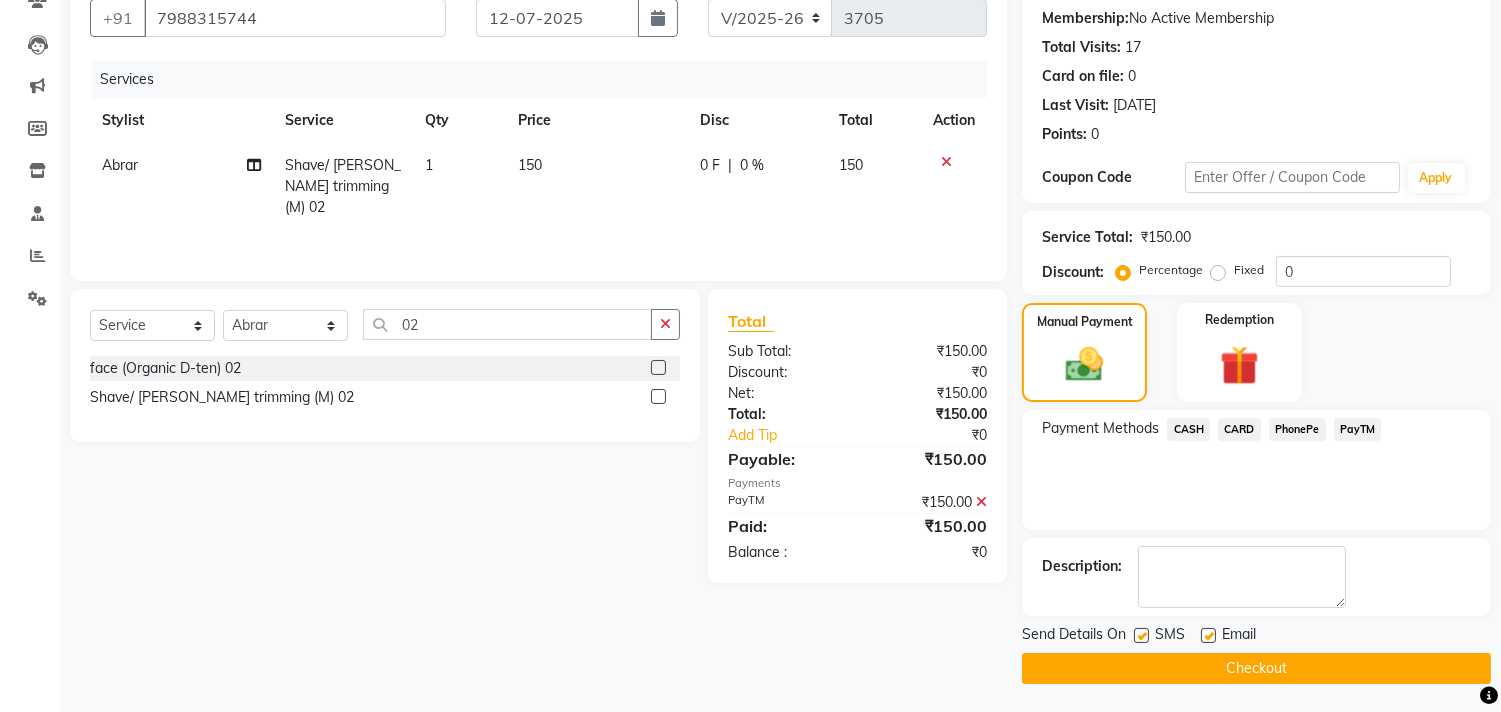 click on "Checkout" 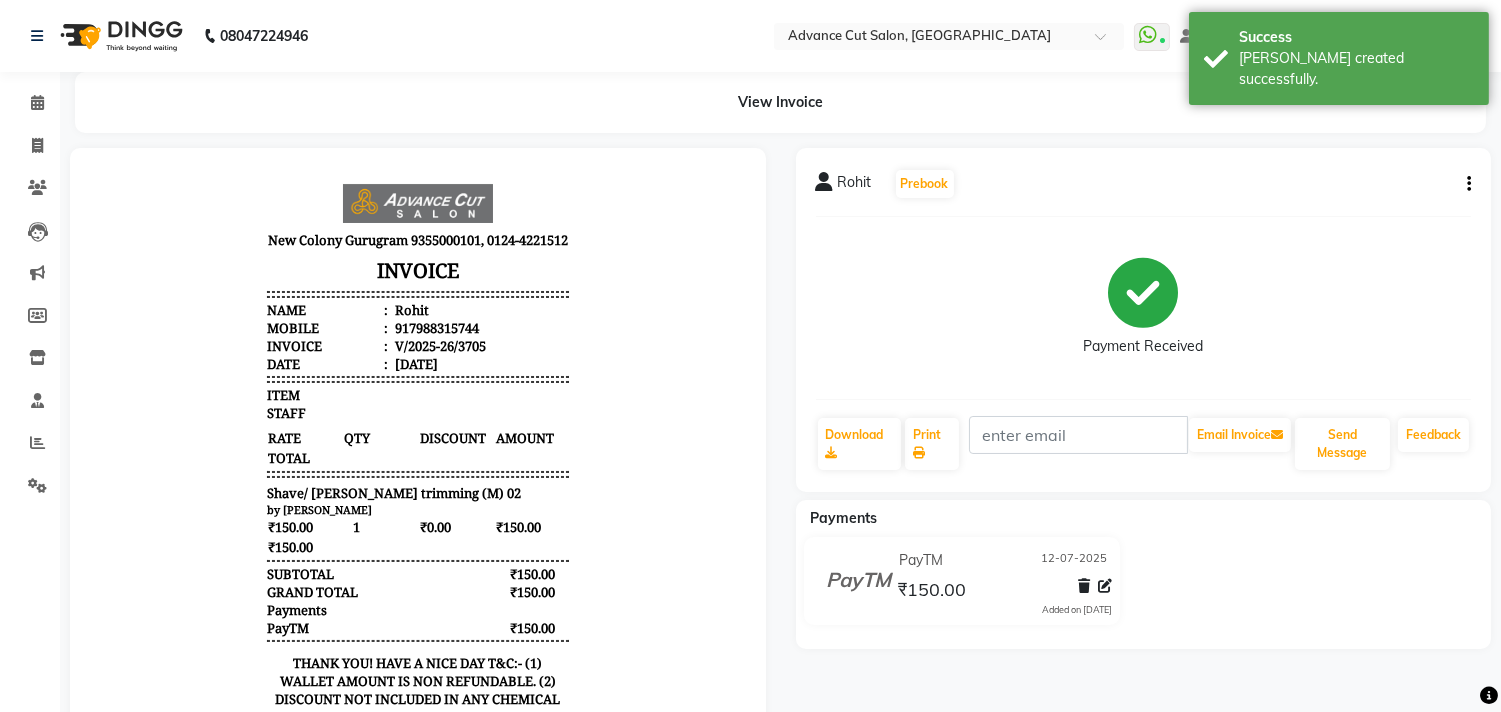 scroll, scrollTop: 0, scrollLeft: 0, axis: both 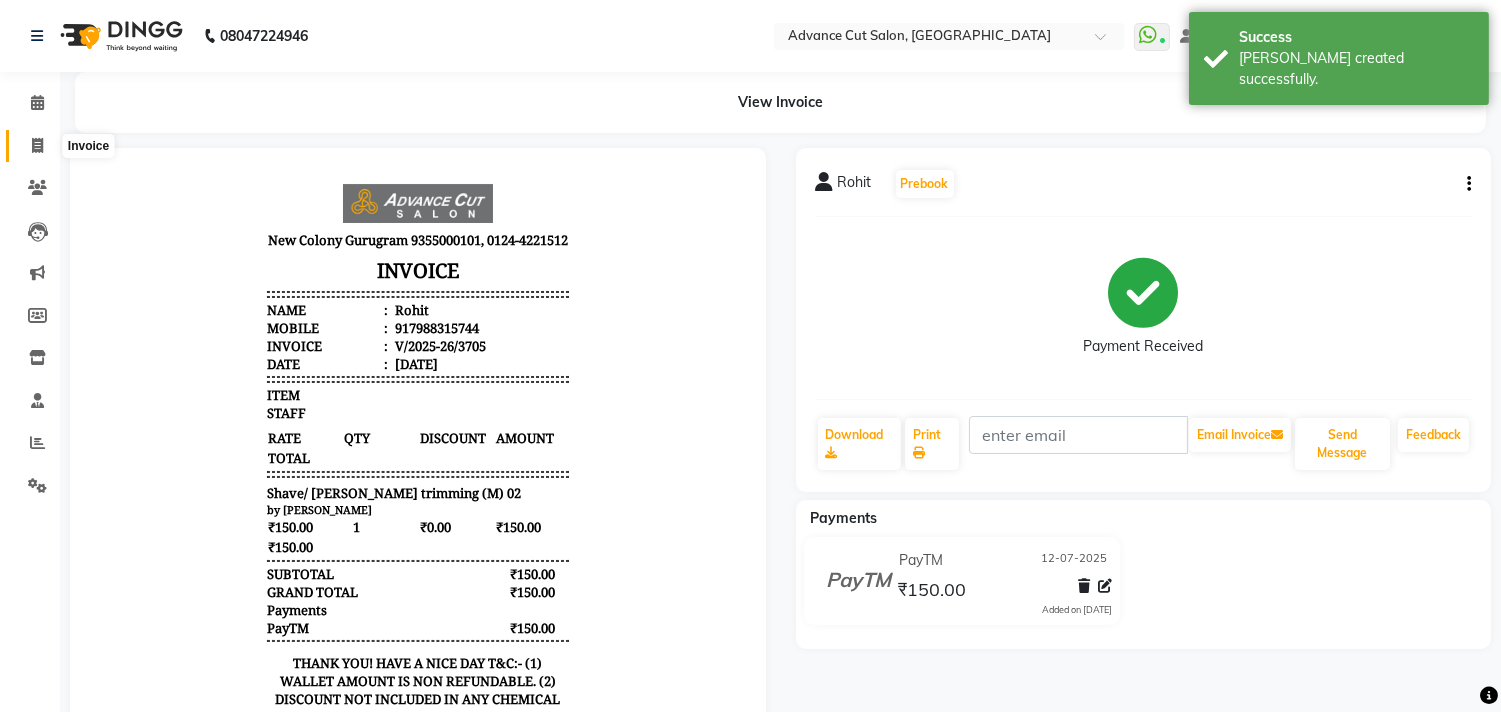click 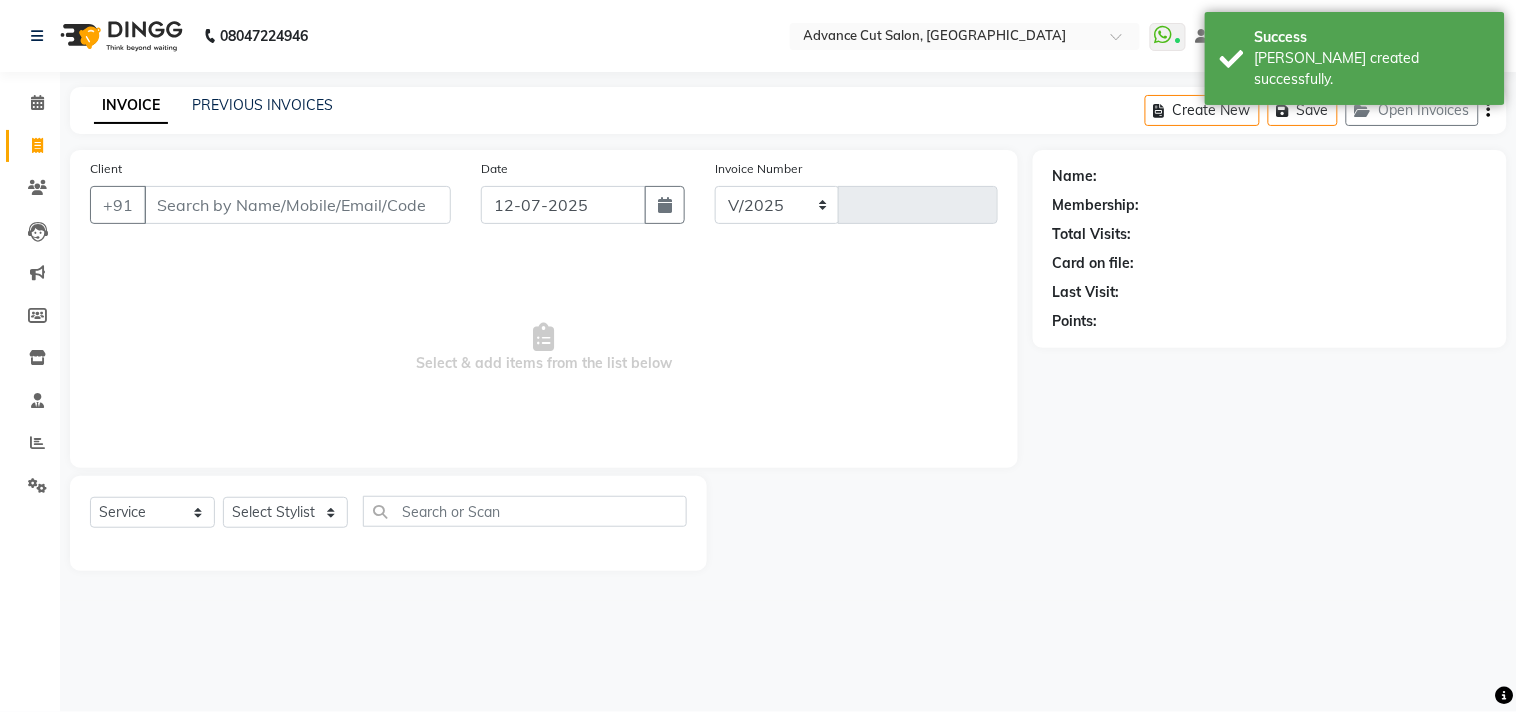 select on "922" 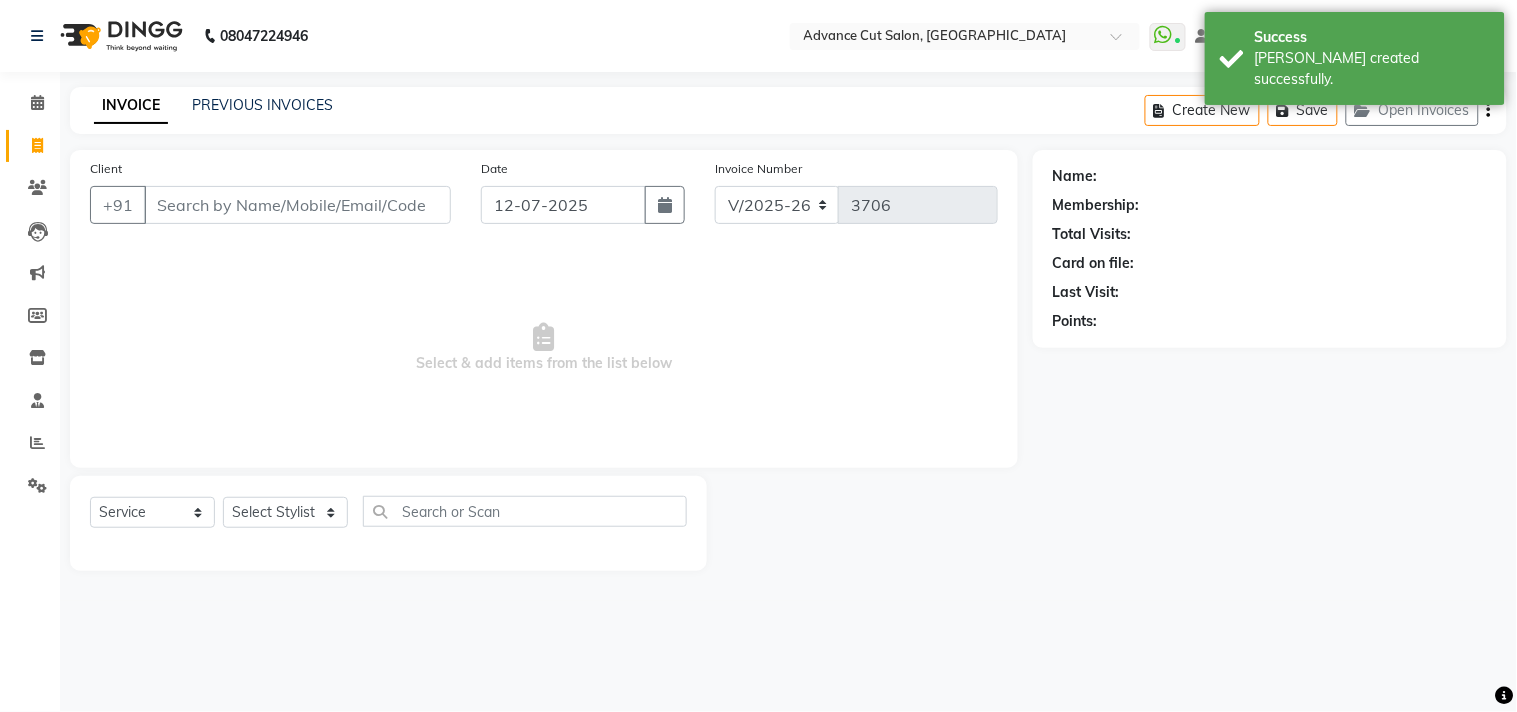click on "08047224946 Select Location ×  Advance Cut Salon, [GEOGRAPHIC_DATA]  WhatsApp Status  ✕ Status:  Connected Most Recent Message: [DATE]     12:57 PM Recent Service Activity: [DATE]     01:00 PM Default Panel My Panel English ENGLISH Español العربية मराठी हिंदी ગુજરાતી தமிழ் 中文 Notifications nothing to show Dilshad Manage Profile Change Password Sign out  Version:3.15.4  ☀  Advance Cut Salon, New Colony  Calendar  Invoice  Clients  Leads   Marketing  Members  Inventory  Staff  Reports  Settings Completed InProgress Upcoming Dropped Tentative Check-In Confirm Bookings Generate Report Segments Page Builder INVOICE PREVIOUS INVOICES Create New   Save   Open Invoices  Client +91 Date [DATE] Invoice Number V/2025 V/[PHONE_NUMBER]  Select & add items from the list below  Select  Service  Product  Membership  Package Voucher Prepaid Gift Card  Select Stylist Name: Membership: Total Visits: Card on file: Last Visit:  Points:" at bounding box center [758, 356] 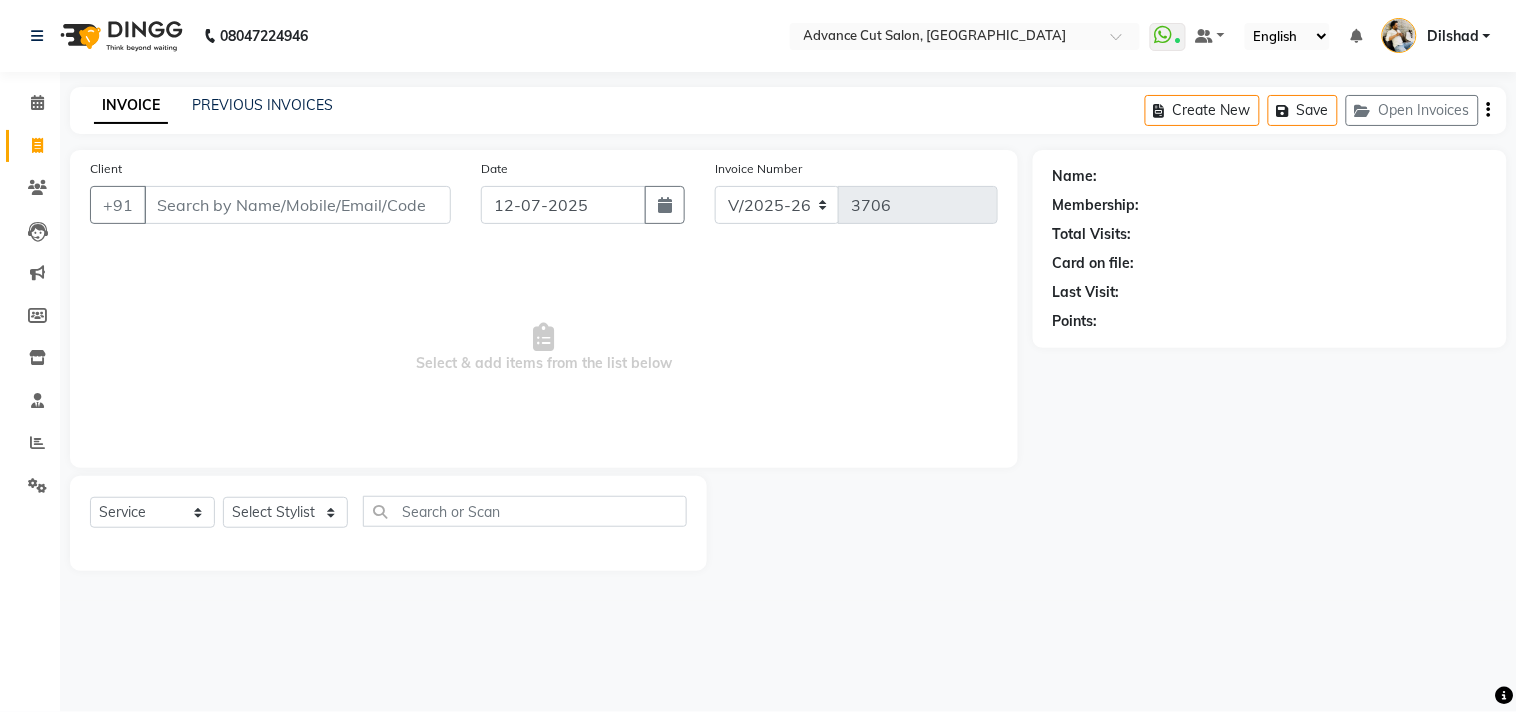 click on "INVOICE PREVIOUS INVOICES Create New   Save   Open Invoices" 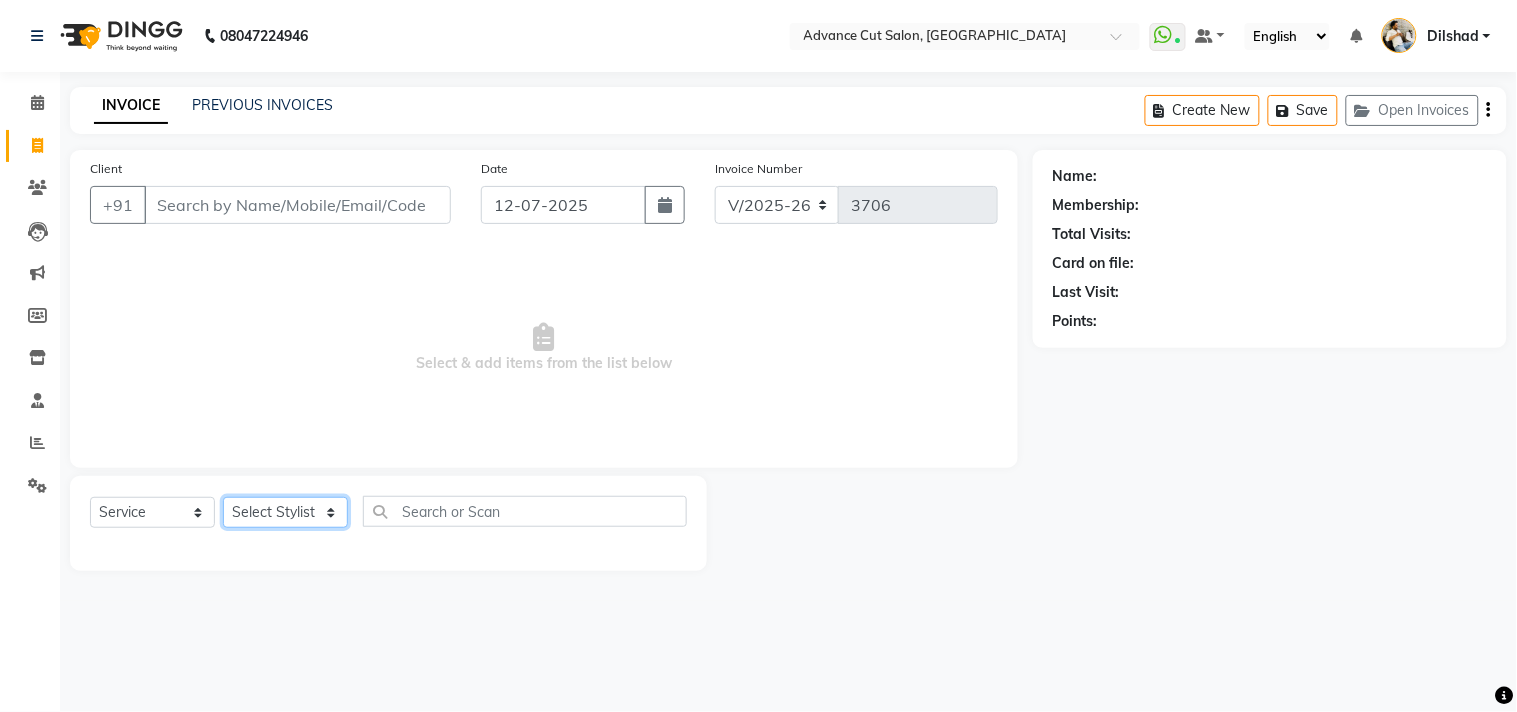 drag, startPoint x: 266, startPoint y: 522, endPoint x: 268, endPoint y: 497, distance: 25.079872 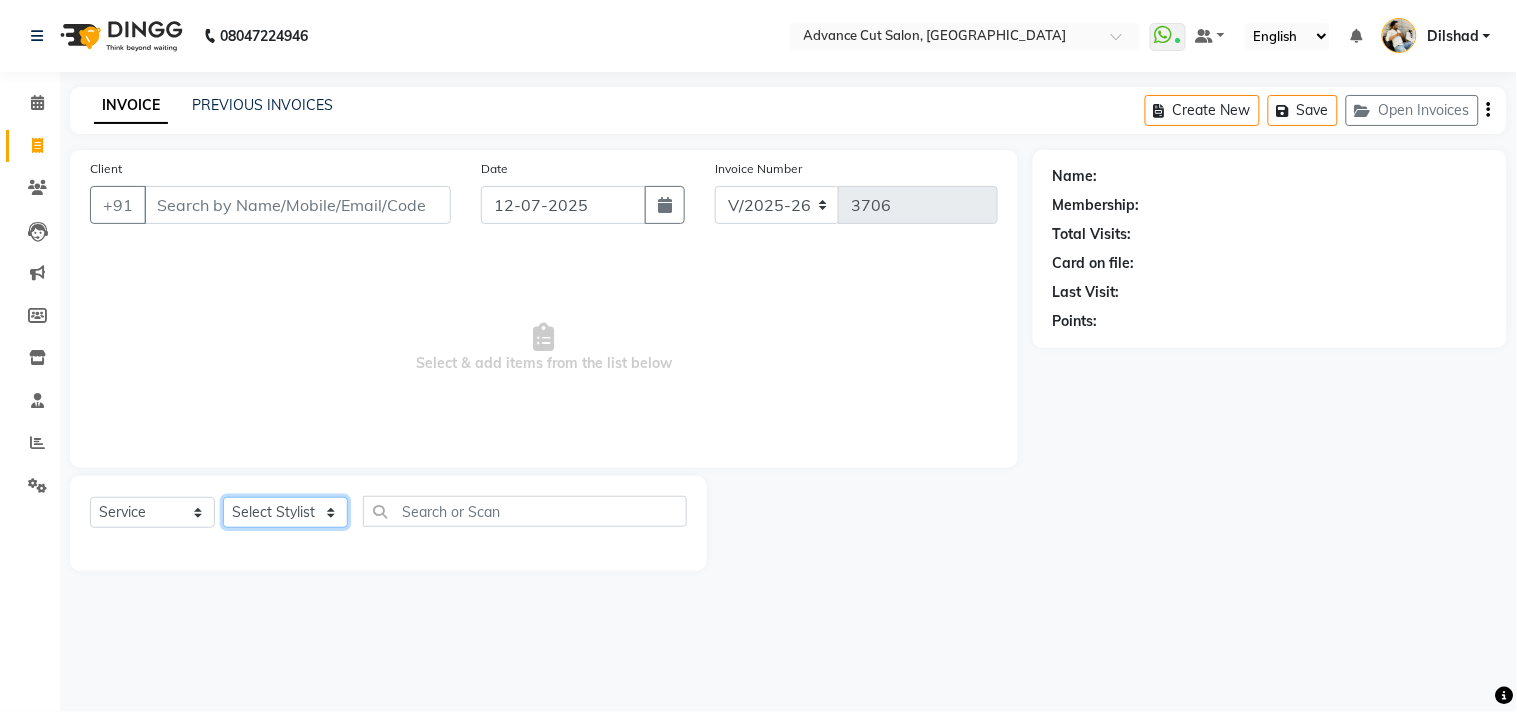 select on "15343" 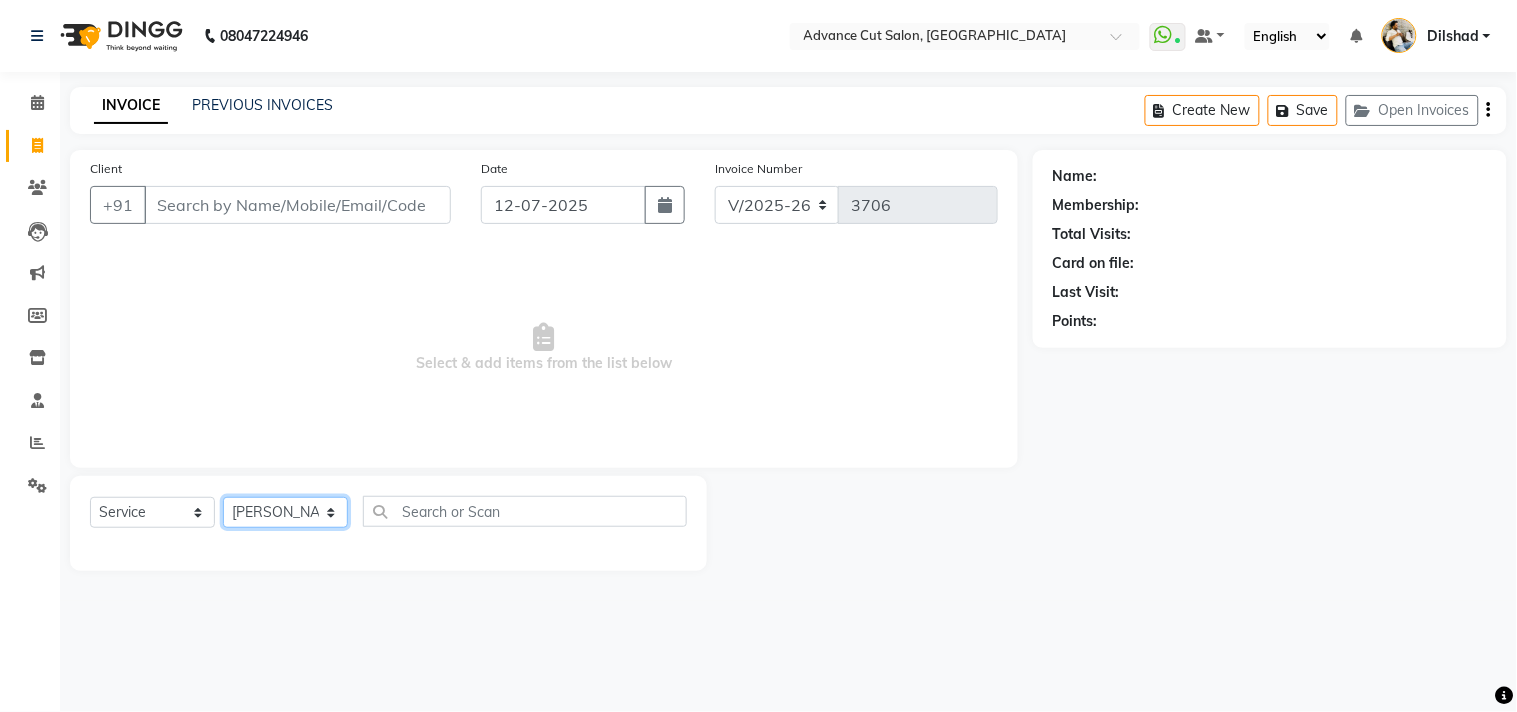 click on "Select Stylist [PERSON_NAME] Avinash Dilshad [PERSON_NAME] [PERSON_NAME] [PERSON_NAME] [PERSON_NAME]  [PERSON_NAME] [PERSON_NAME]  [PERSON_NAME] [PERSON_NAME]" 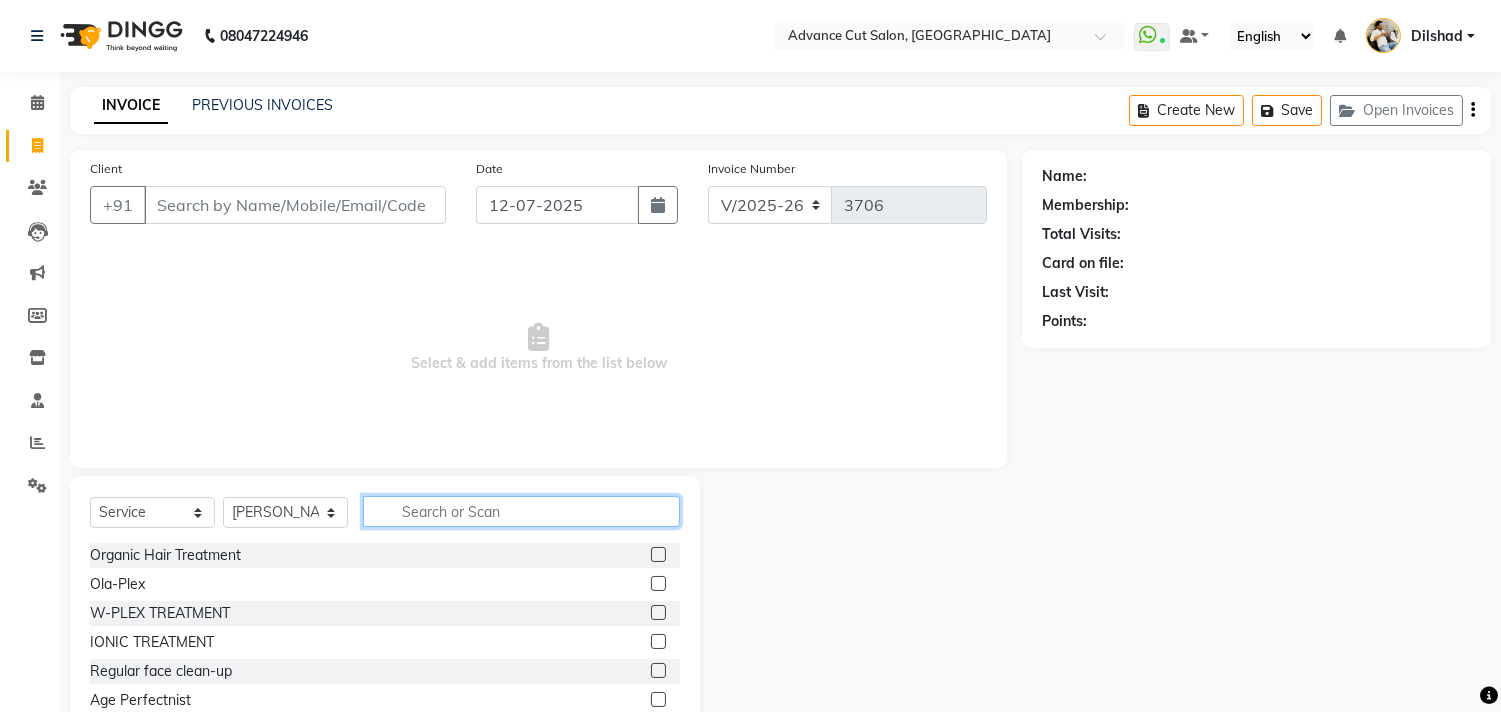 click 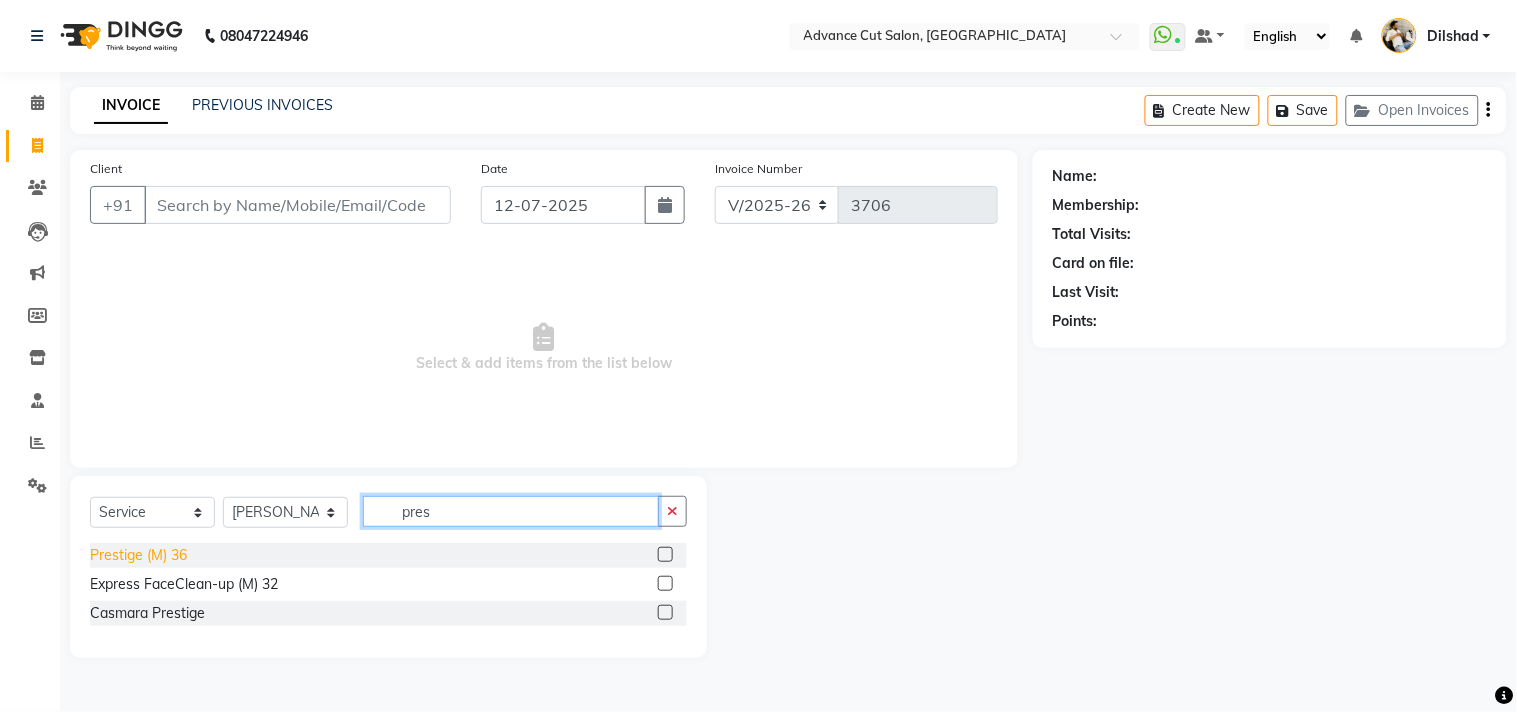 type on "pres" 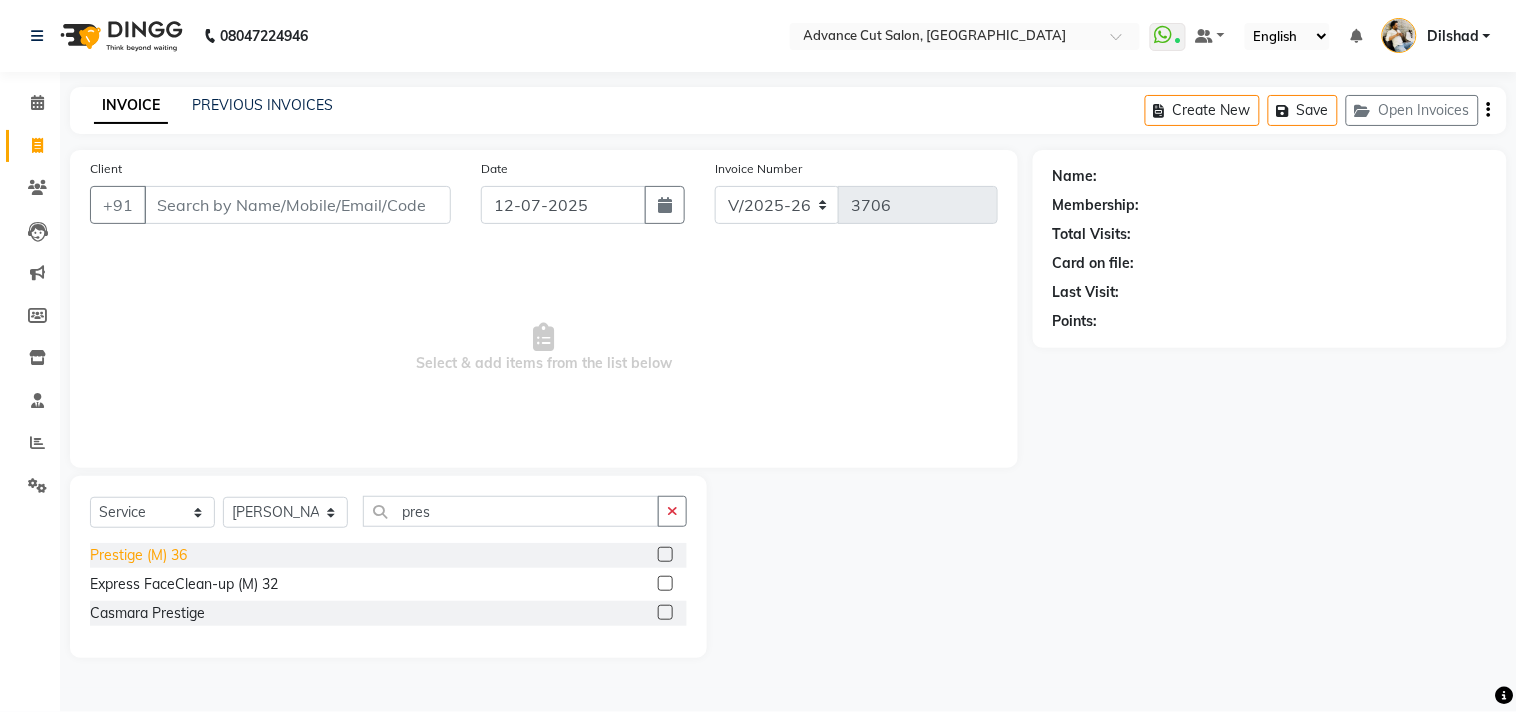 click on "Prestige (M) 36" 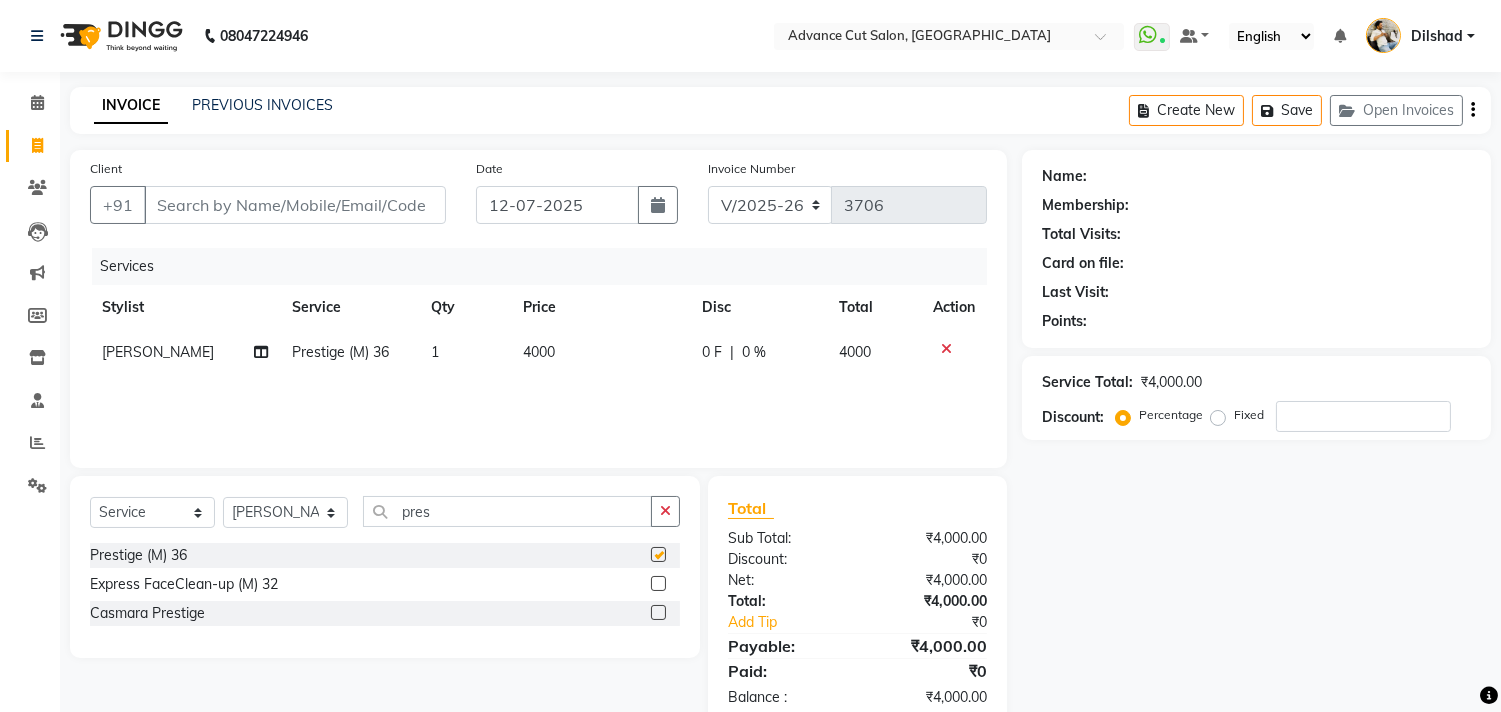 checkbox on "false" 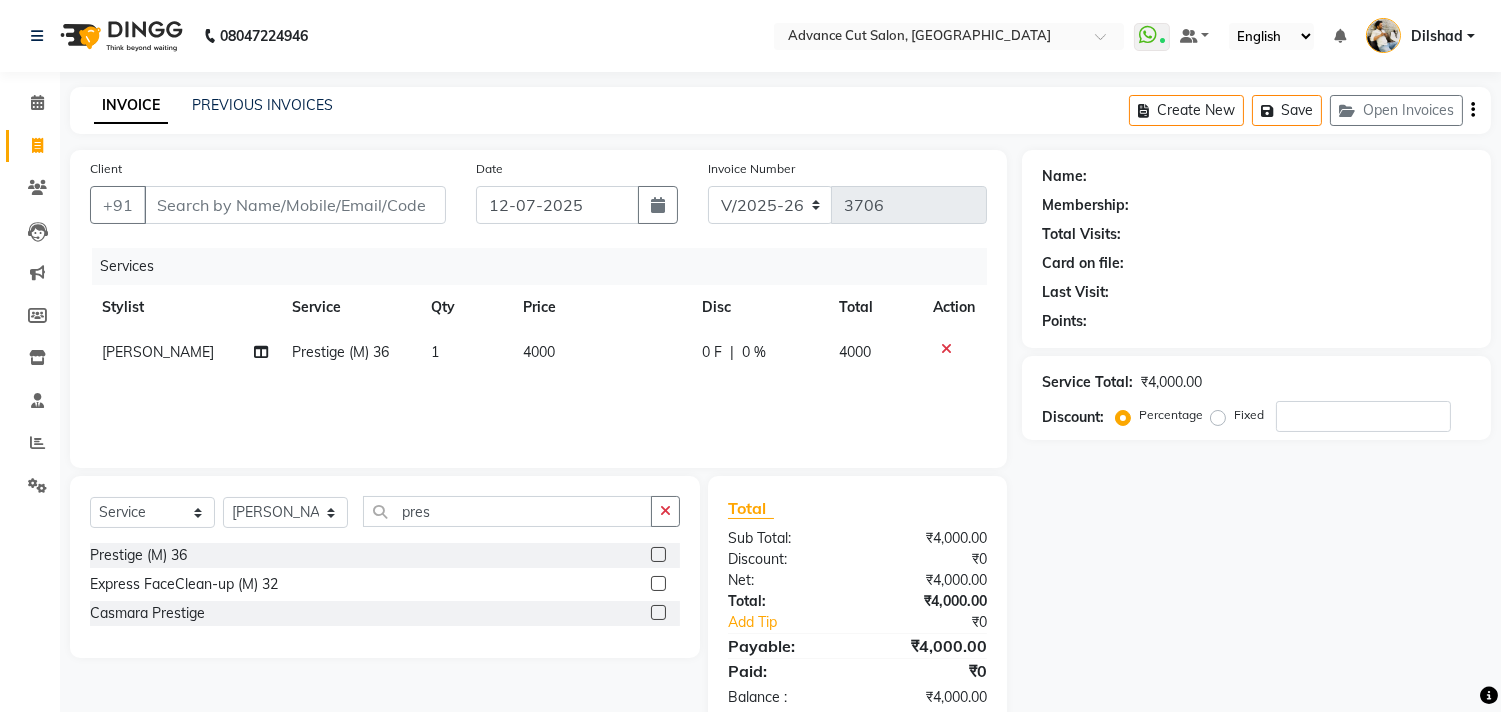 drag, startPoint x: 421, startPoint y: 537, endPoint x: 432, endPoint y: 534, distance: 11.401754 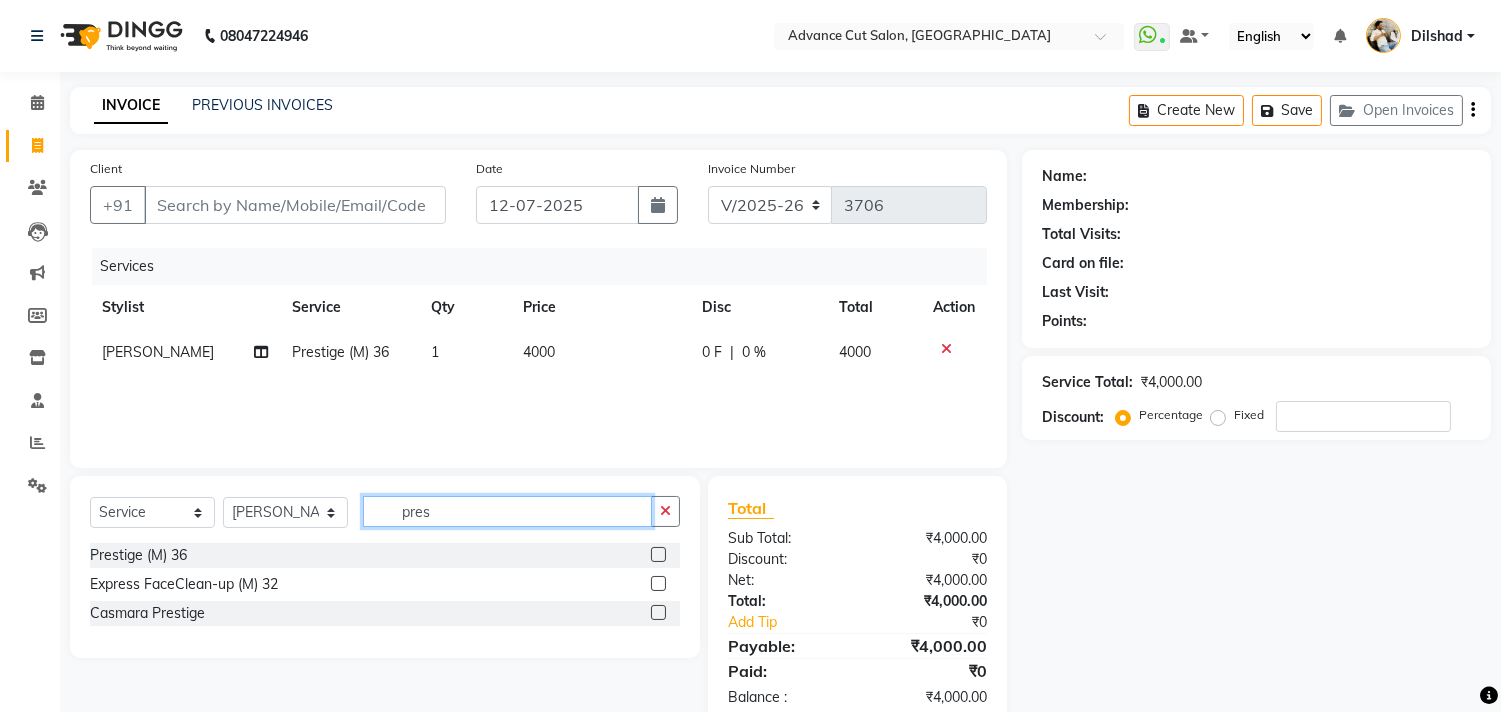 click on "pres" 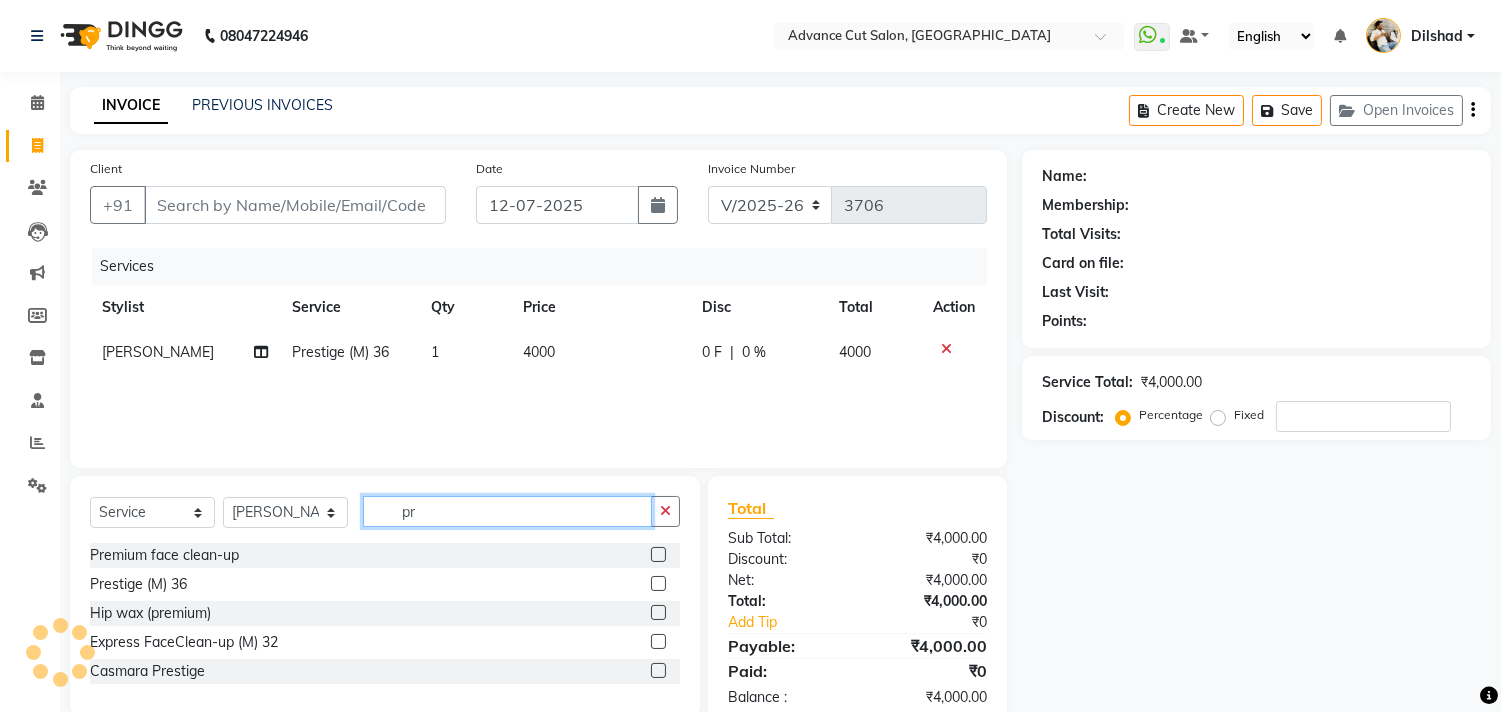 type on "p" 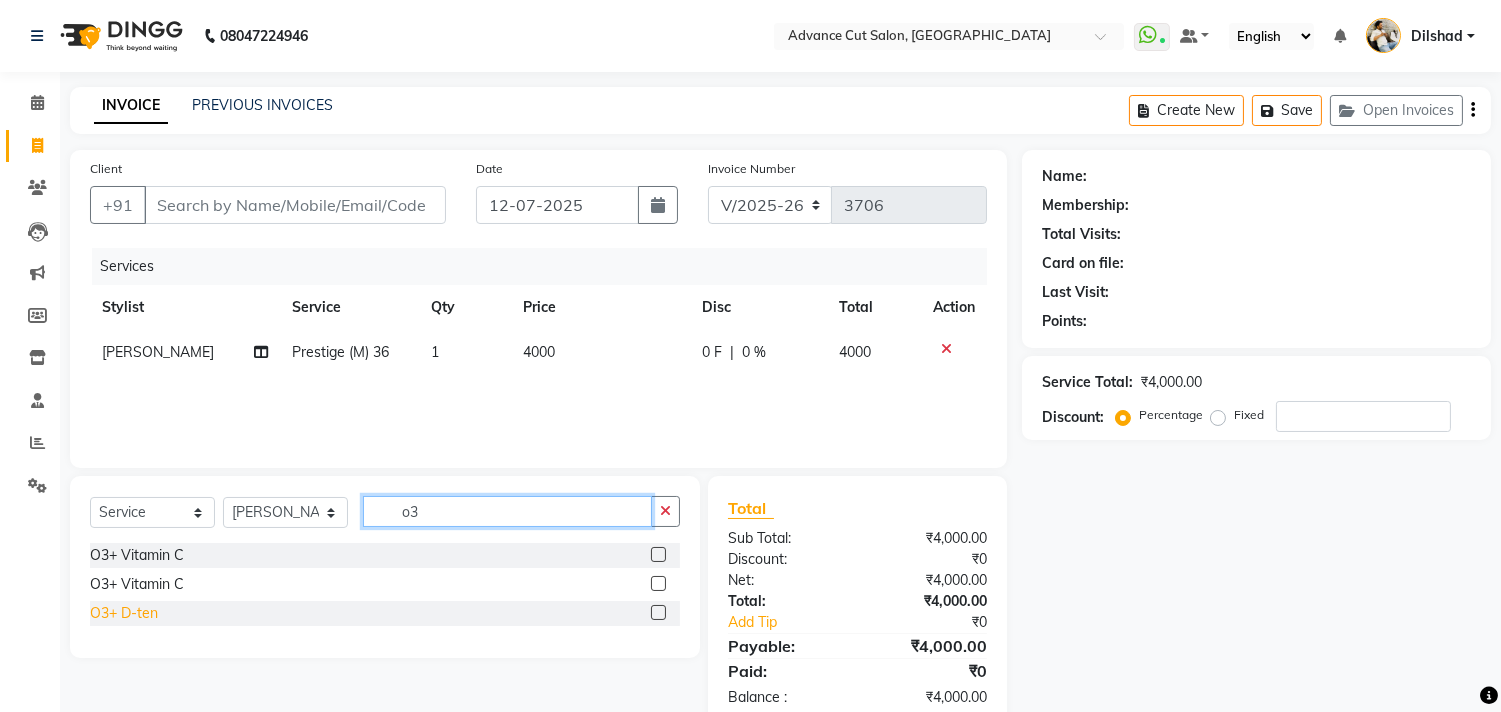 type on "o3" 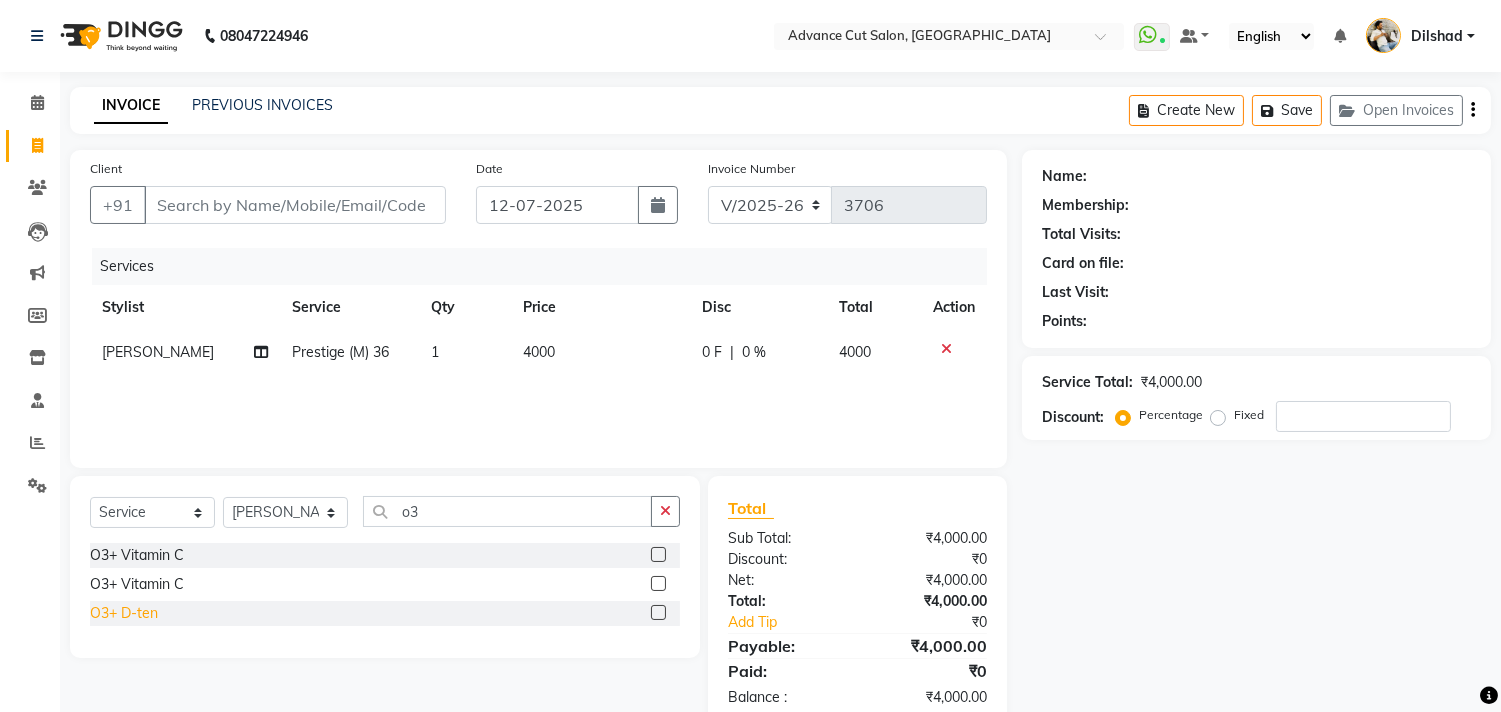 click on "O3+ D-ten" 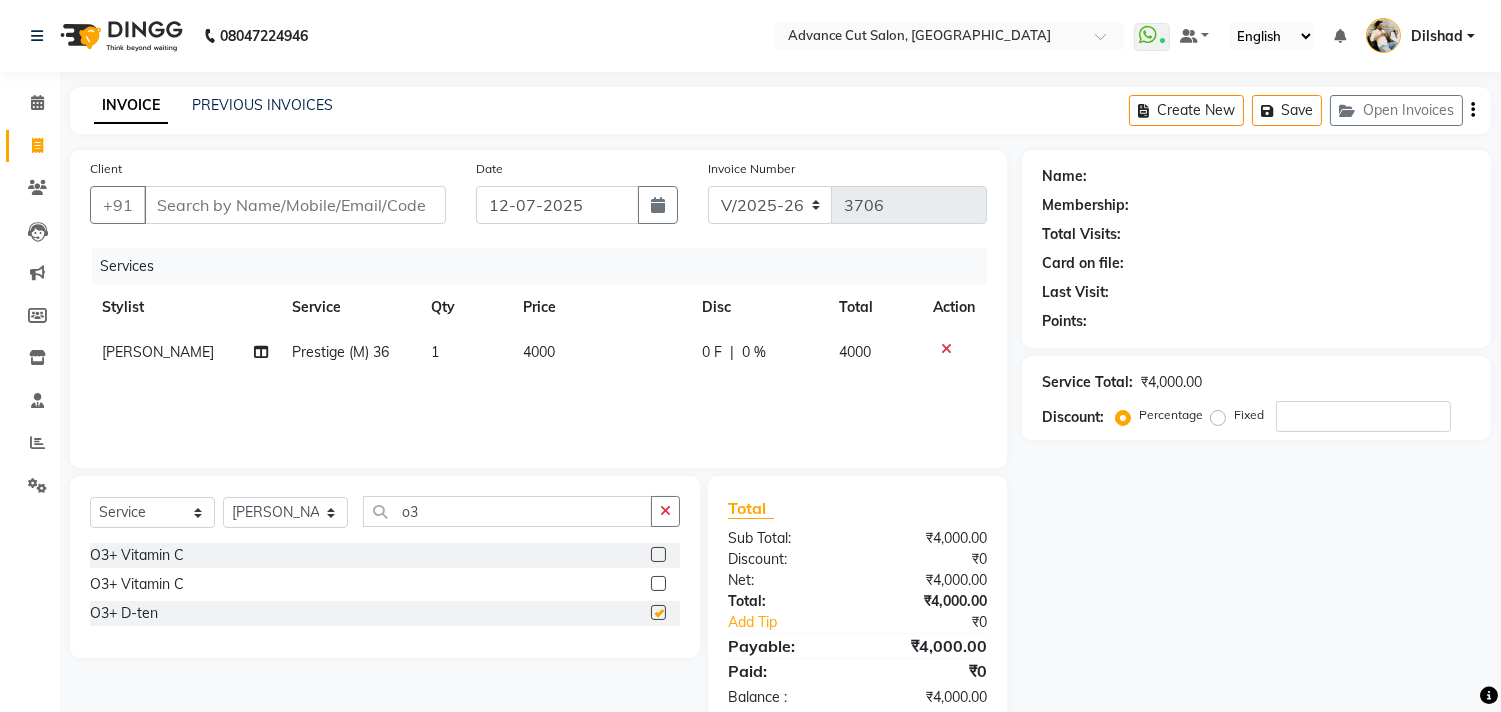checkbox on "false" 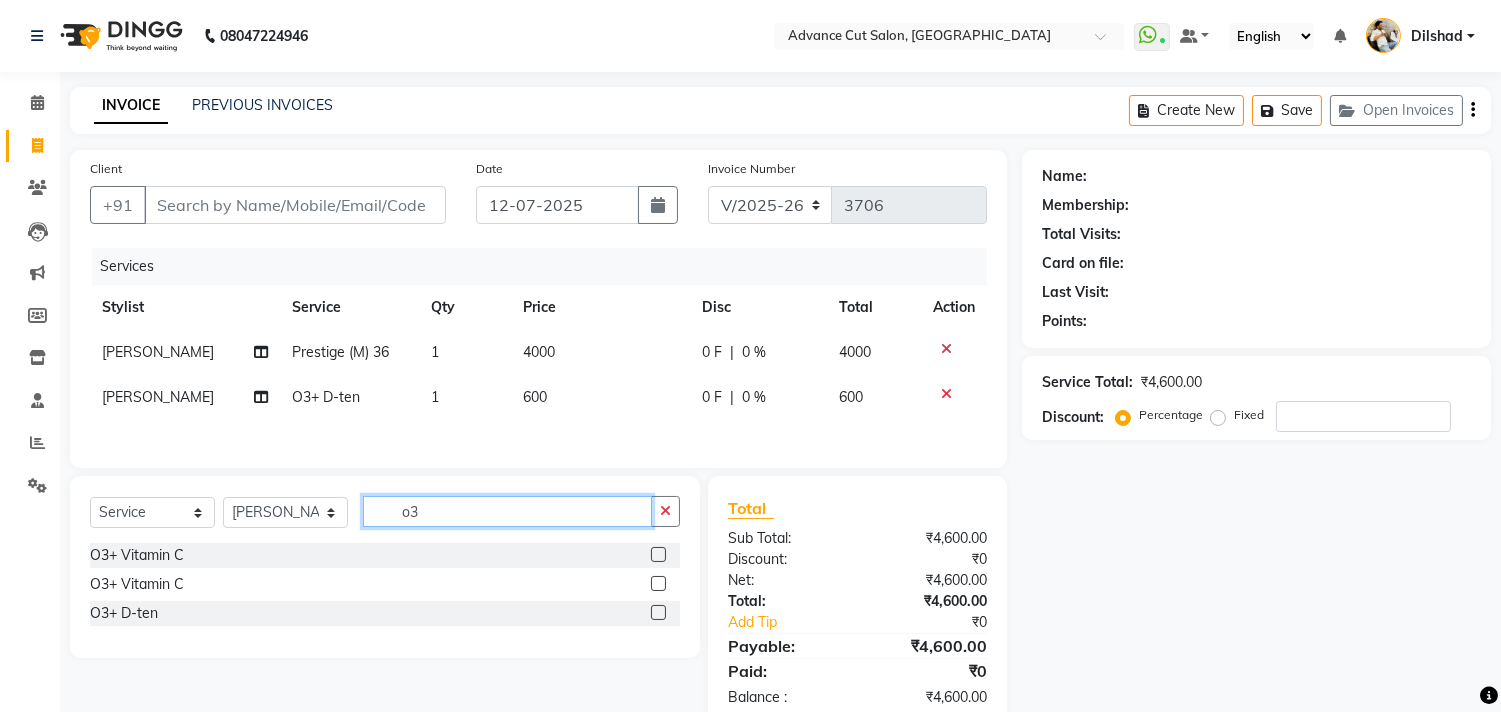 click on "o3" 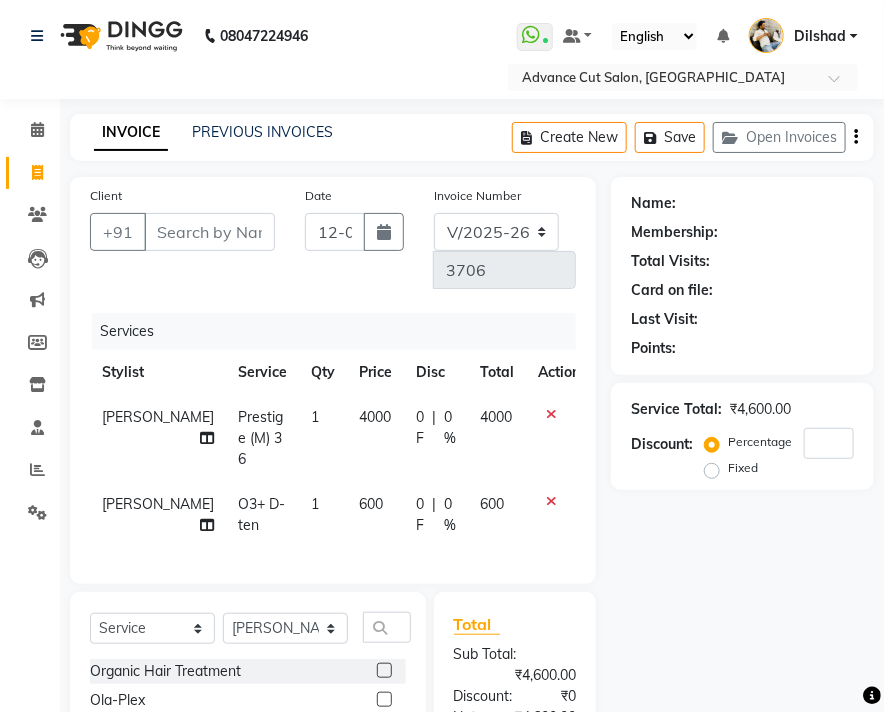 click on "Total Visits:" 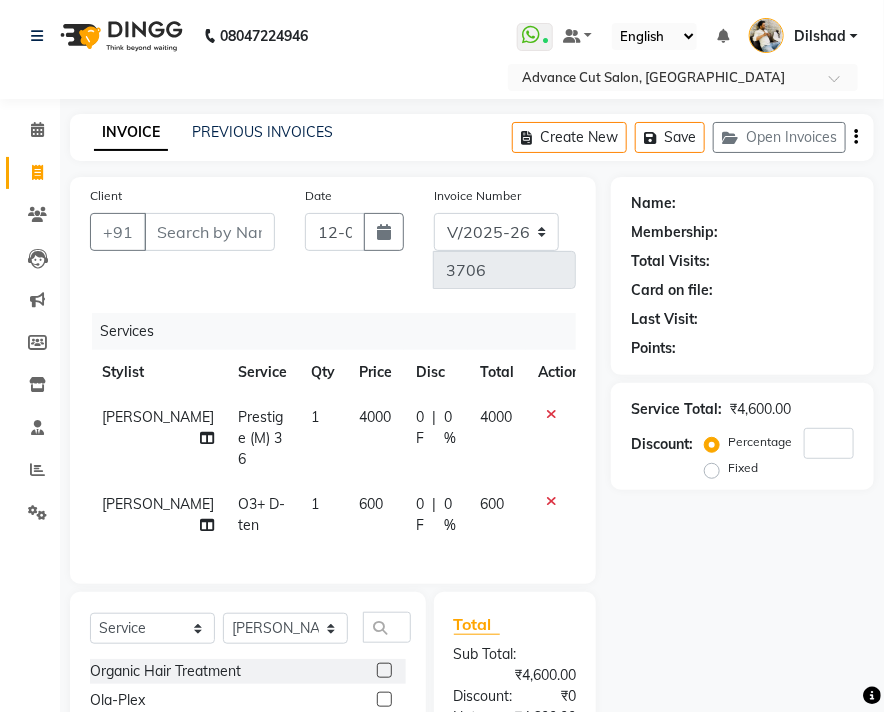 click on "Calendar  Invoice  Clients  Leads   Marketing  Members  Inventory  Staff  Reports  Settings Completed InProgress Upcoming Dropped Tentative Check-In Confirm Bookings Generate Report Segments Page Builder" 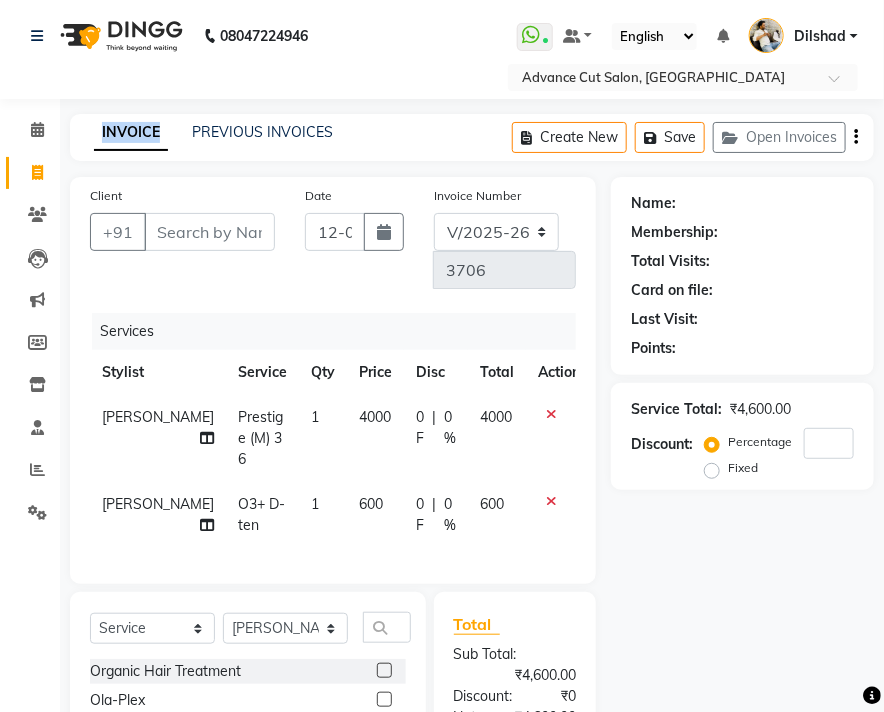 click on "Calendar  Invoice  Clients  Leads   Marketing  Members  Inventory  Staff  Reports  Settings Completed InProgress Upcoming Dropped Tentative Check-In Confirm Bookings Generate Report Segments Page Builder" 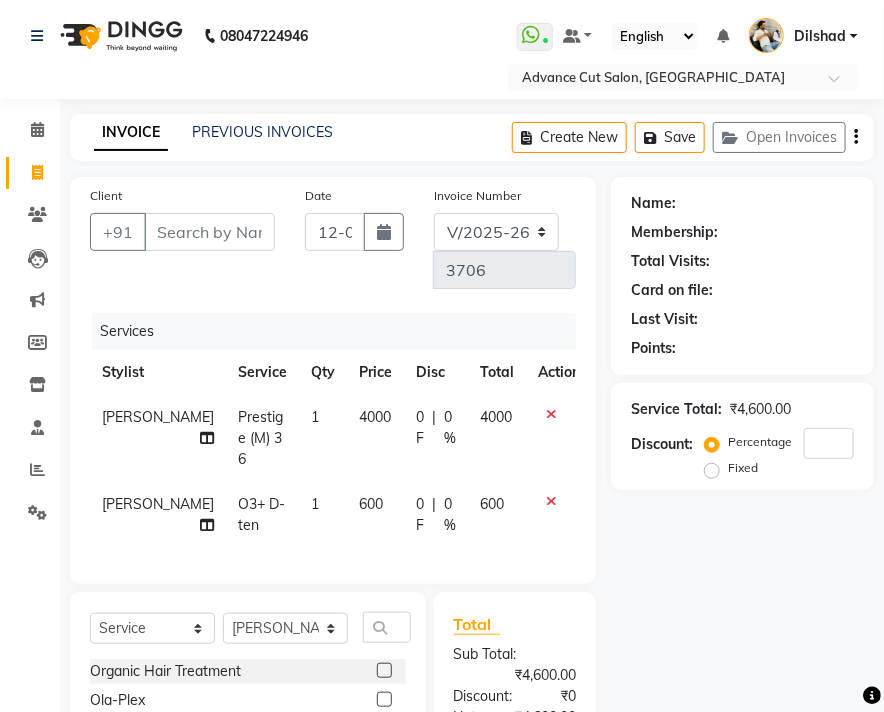 click on "Calendar  Invoice  Clients  Leads   Marketing  Members  Inventory  Staff  Reports  Settings Completed InProgress Upcoming Dropped Tentative Check-In Confirm Bookings Generate Report Segments Page Builder" 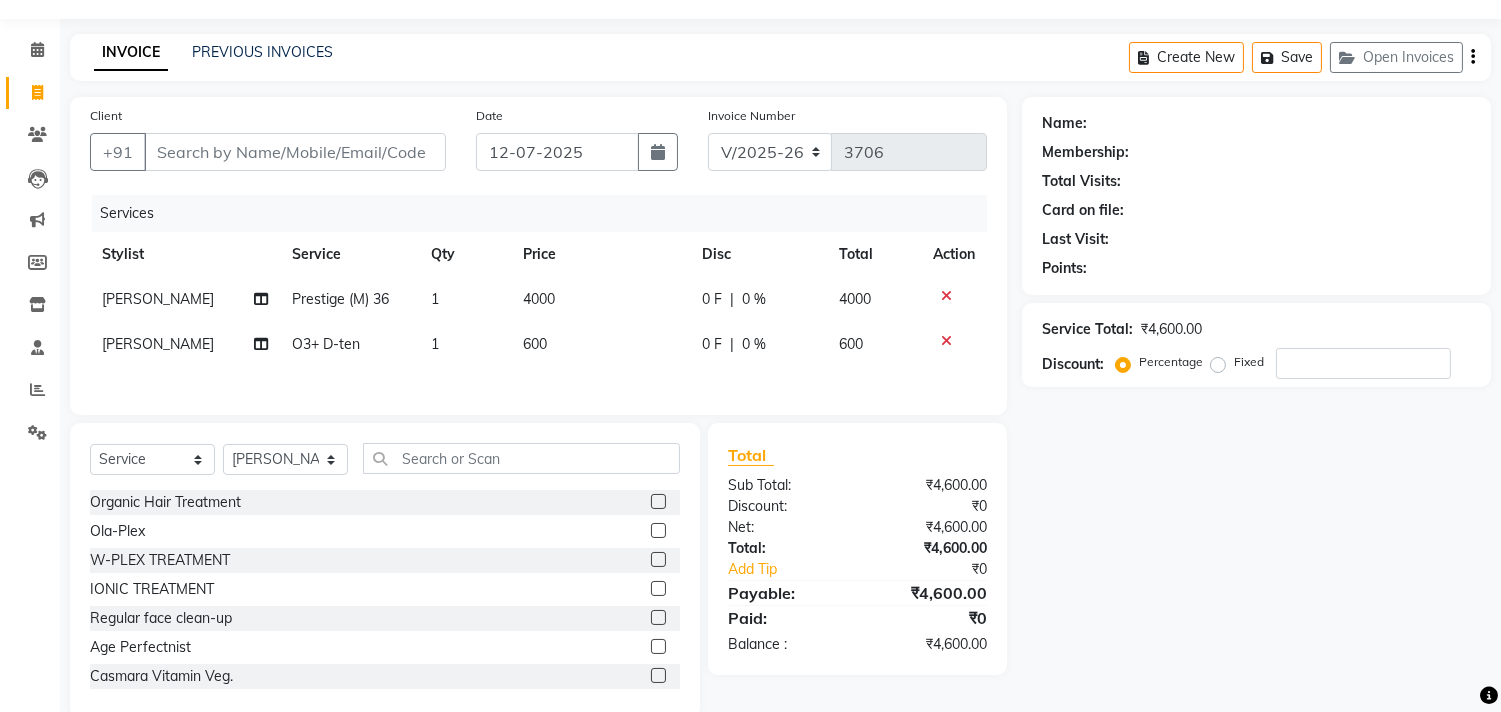 scroll, scrollTop: 93, scrollLeft: 0, axis: vertical 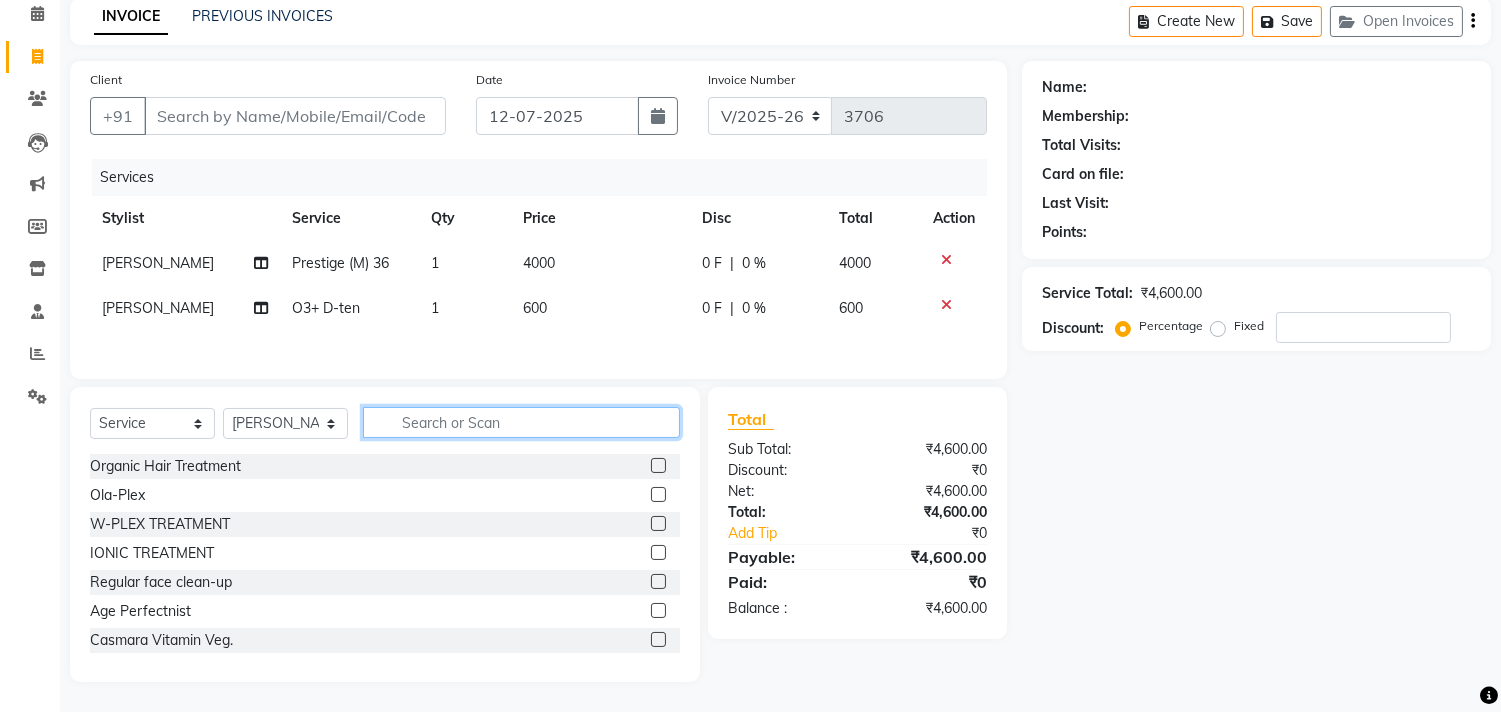 click 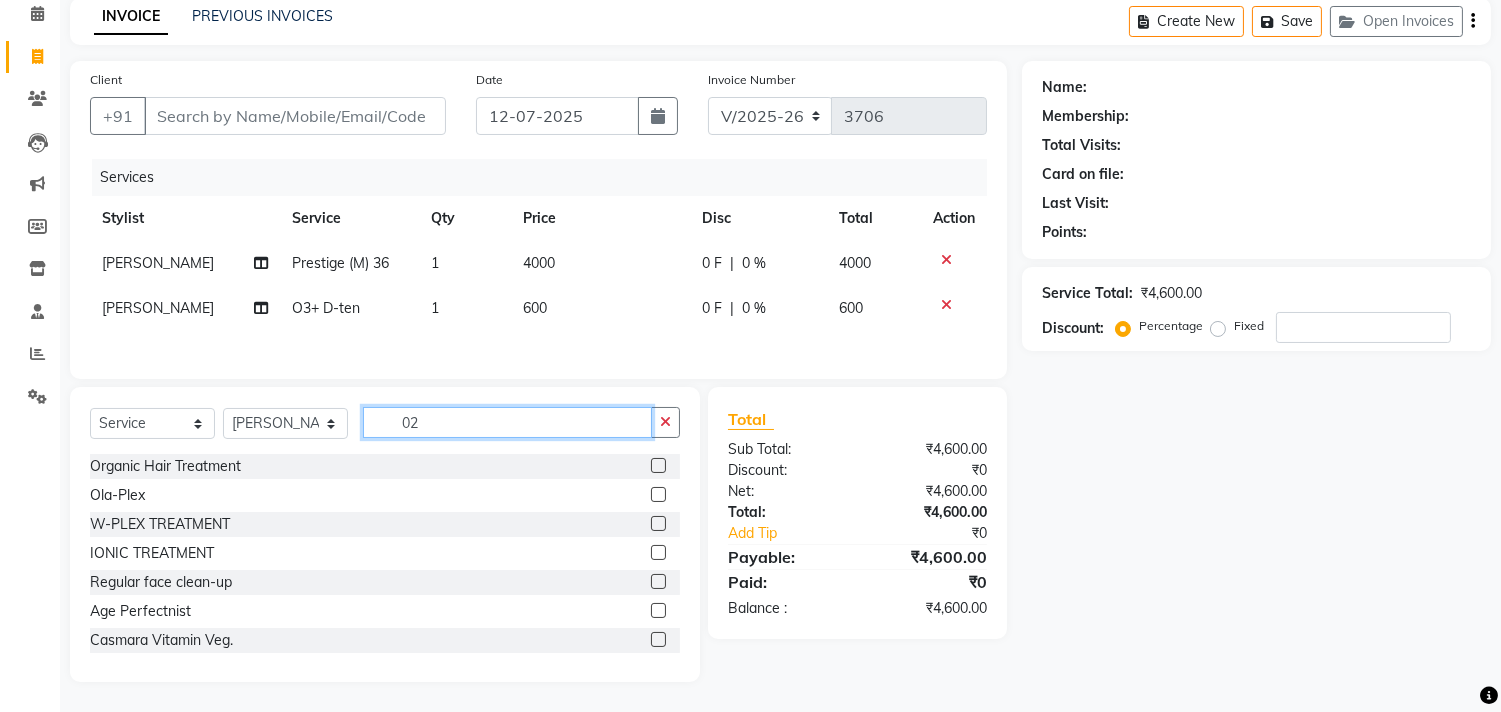 scroll, scrollTop: 51, scrollLeft: 0, axis: vertical 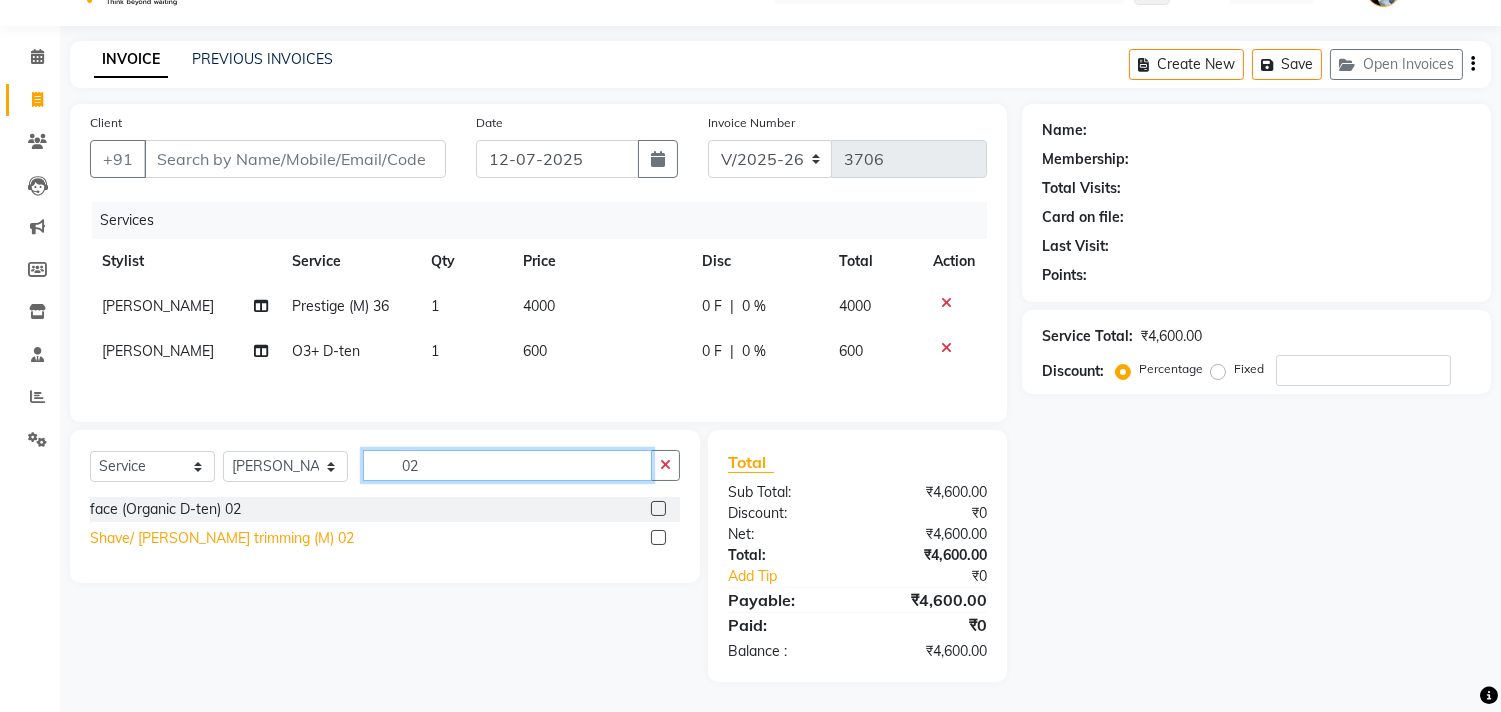 type on "02" 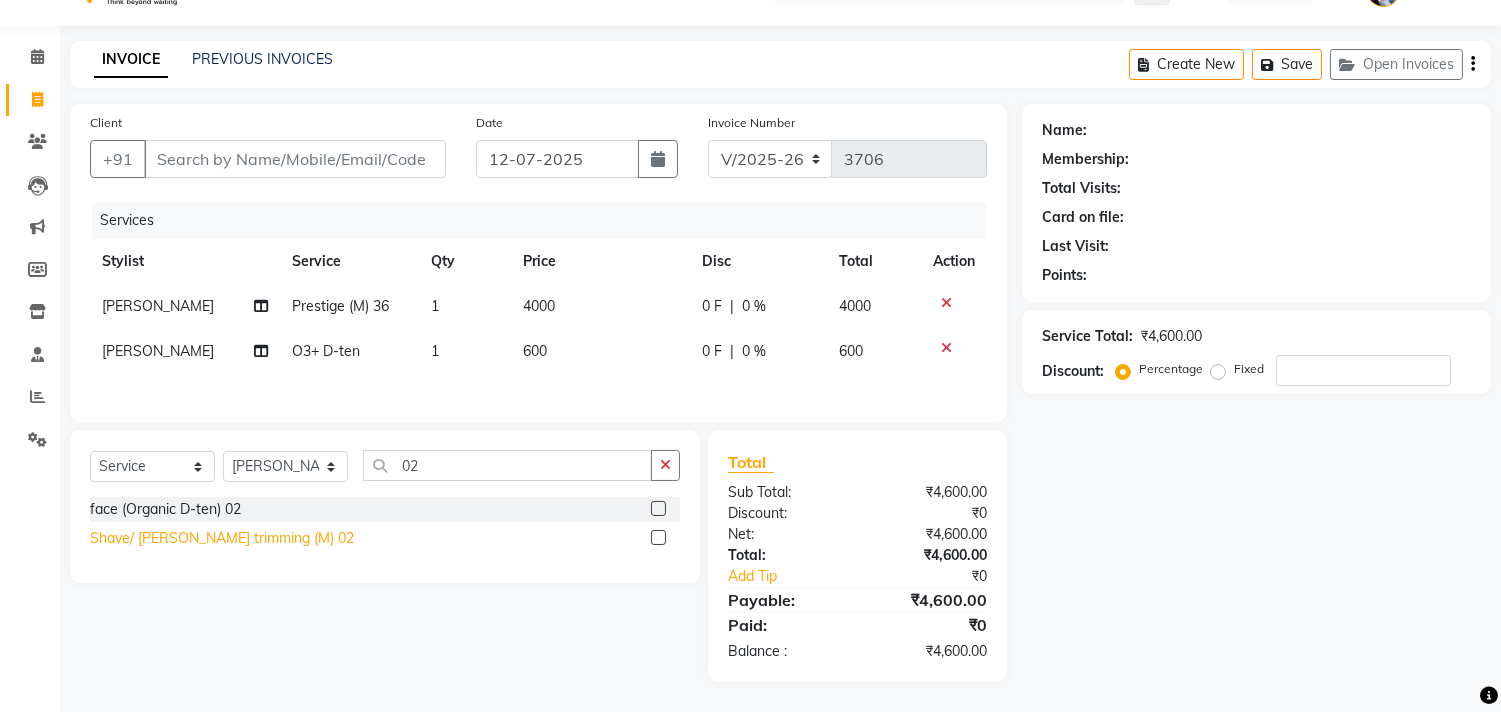 click on "Shave/ [PERSON_NAME] trimming (M) 02" 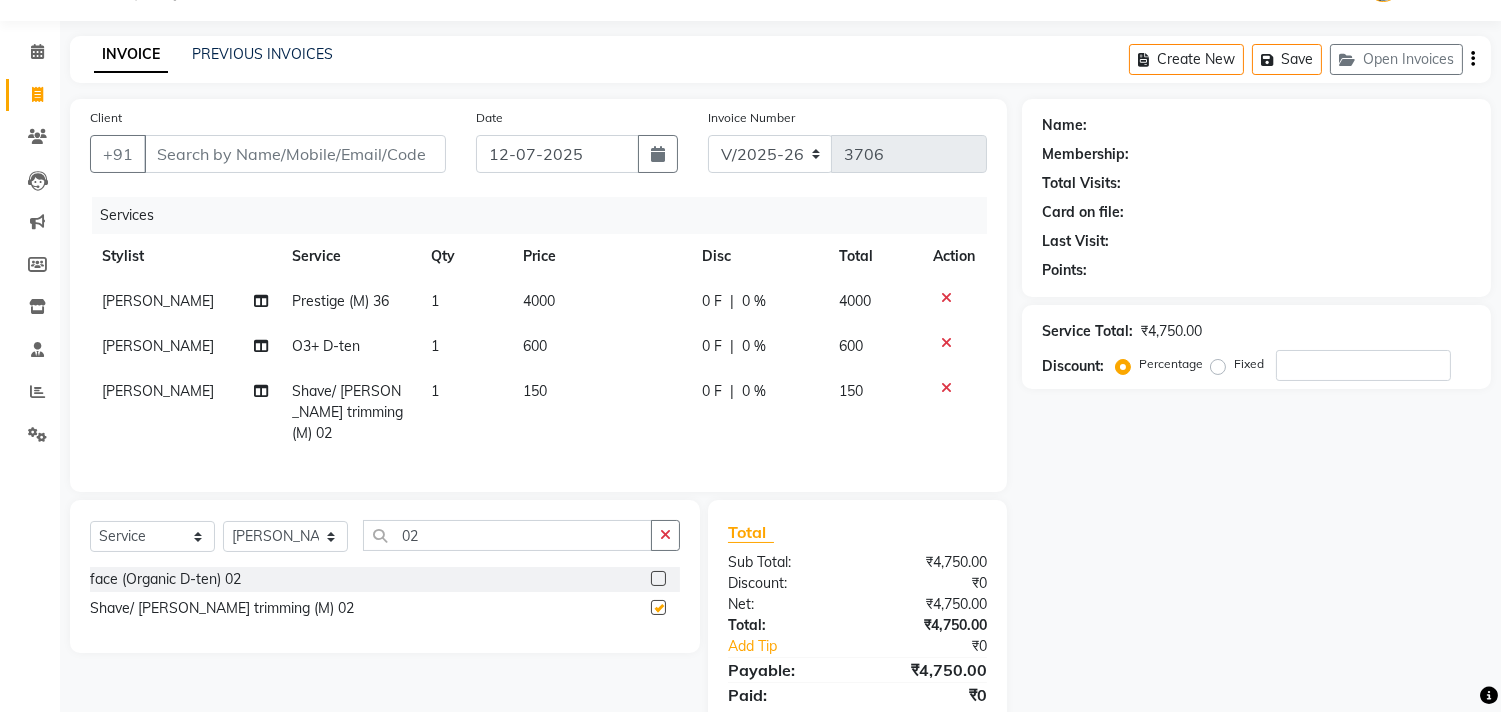 checkbox on "false" 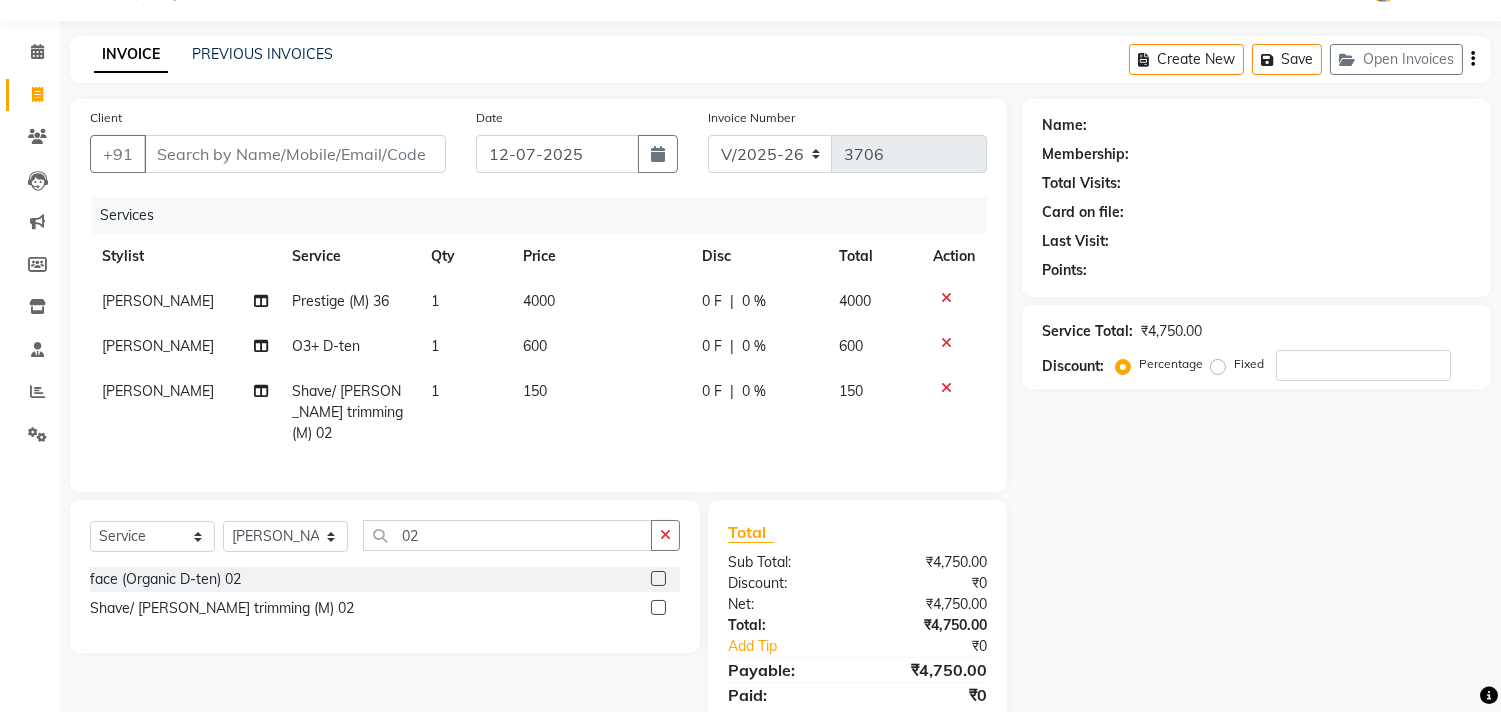 click on "Select  Service  Product  Membership  Package Voucher Prepaid Gift Card  Select Stylist [PERSON_NAME] Avinash Dilshad [PERSON_NAME] [PERSON_NAME] [PERSON_NAME] [PERSON_NAME]  [PERSON_NAME] [PERSON_NAME]  [PERSON_NAME] [PERSON_NAME] 02 face (Organic D-ten) 02  Shave/ [PERSON_NAME] trimming (M) 02" 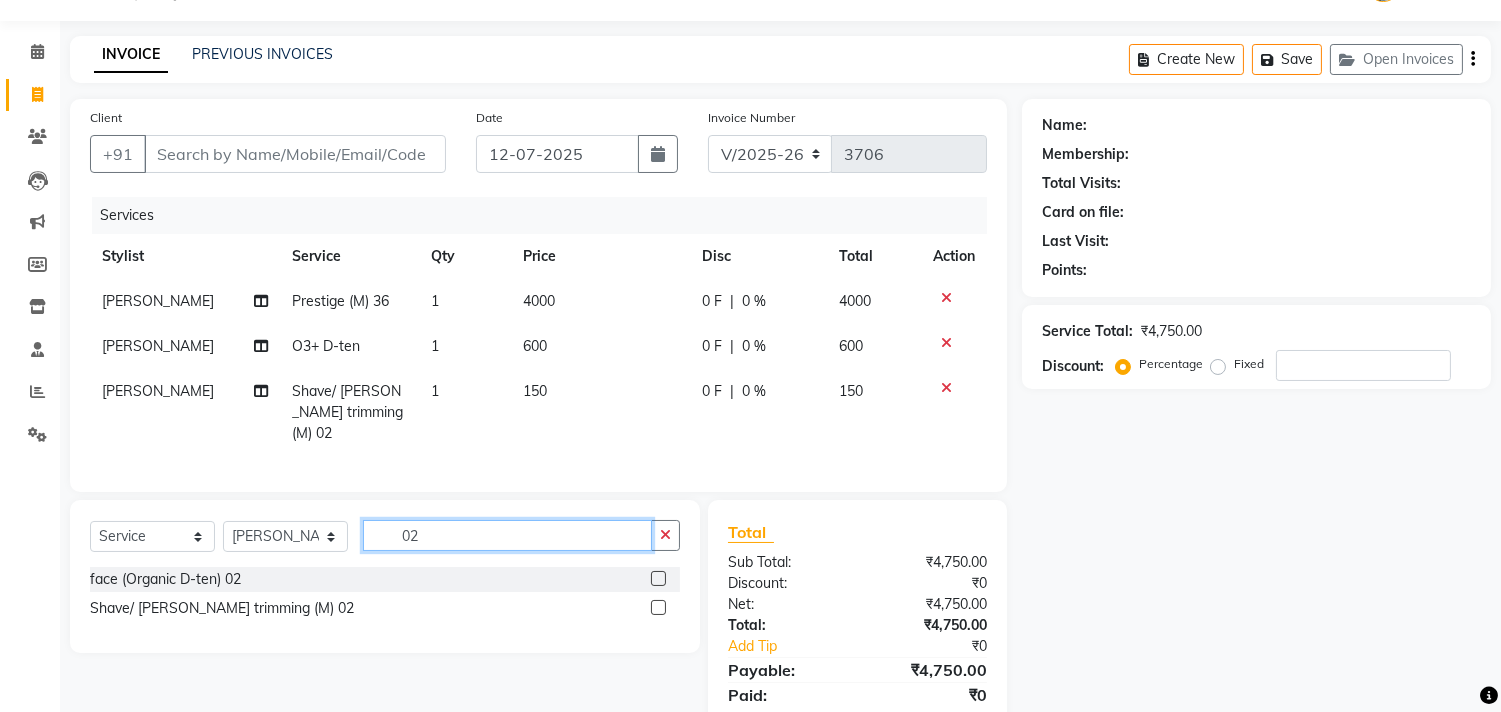 click on "02" 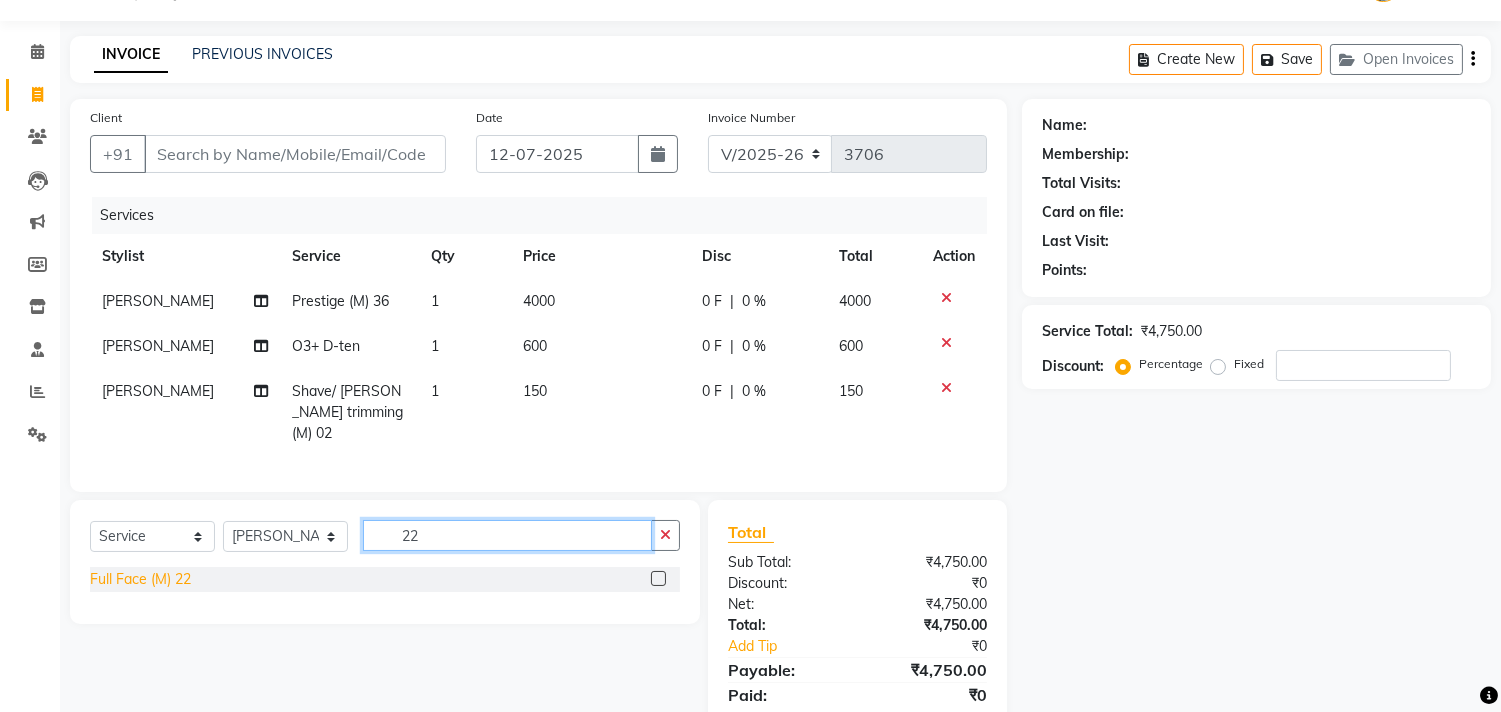 type on "22" 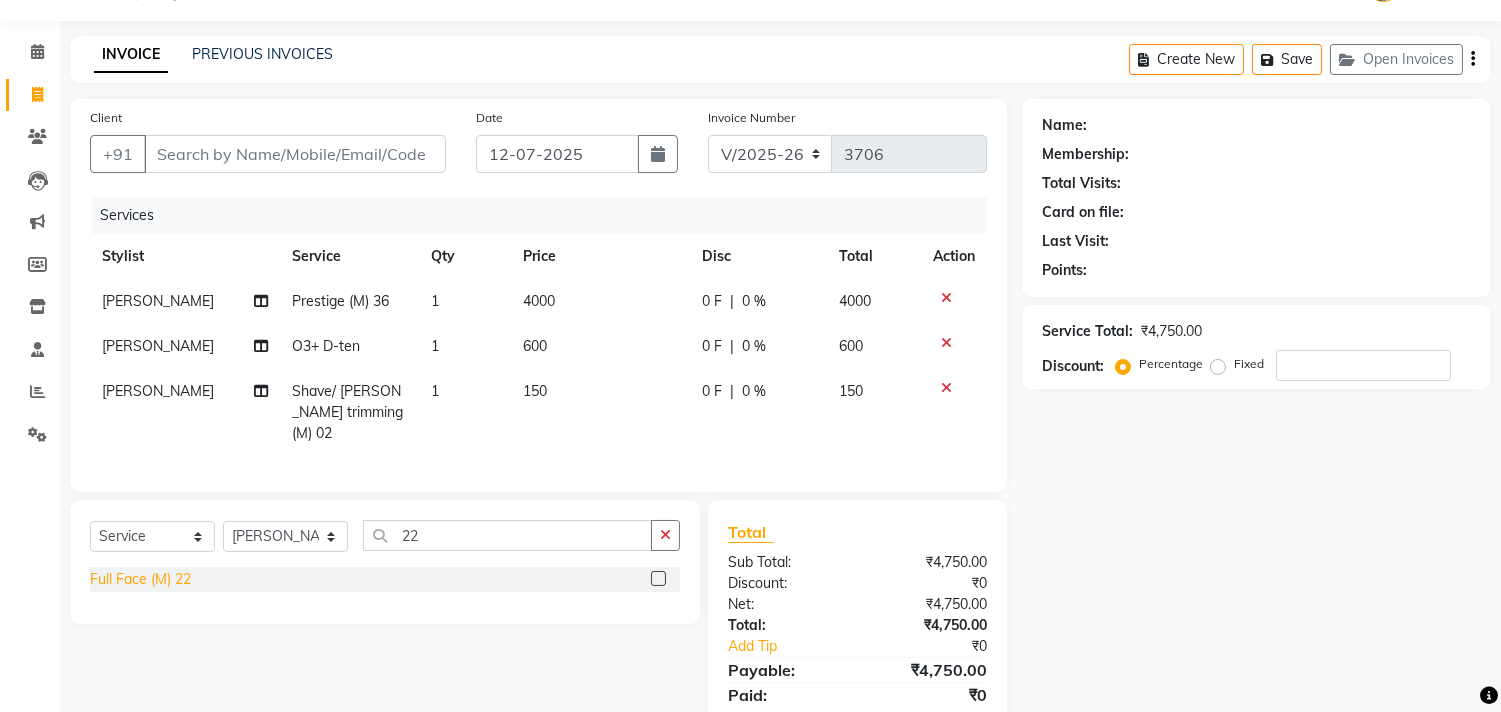 click on "Full Face (M) 22" 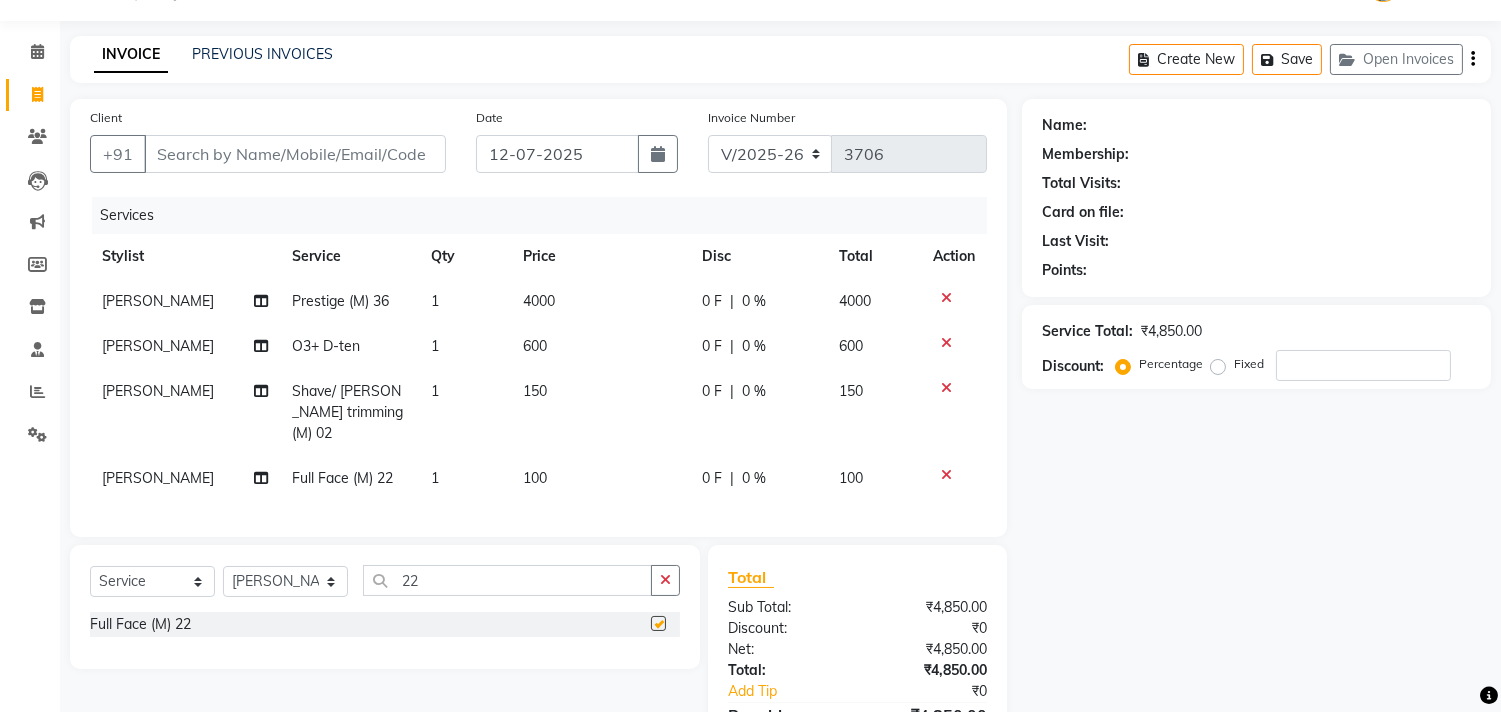 checkbox on "false" 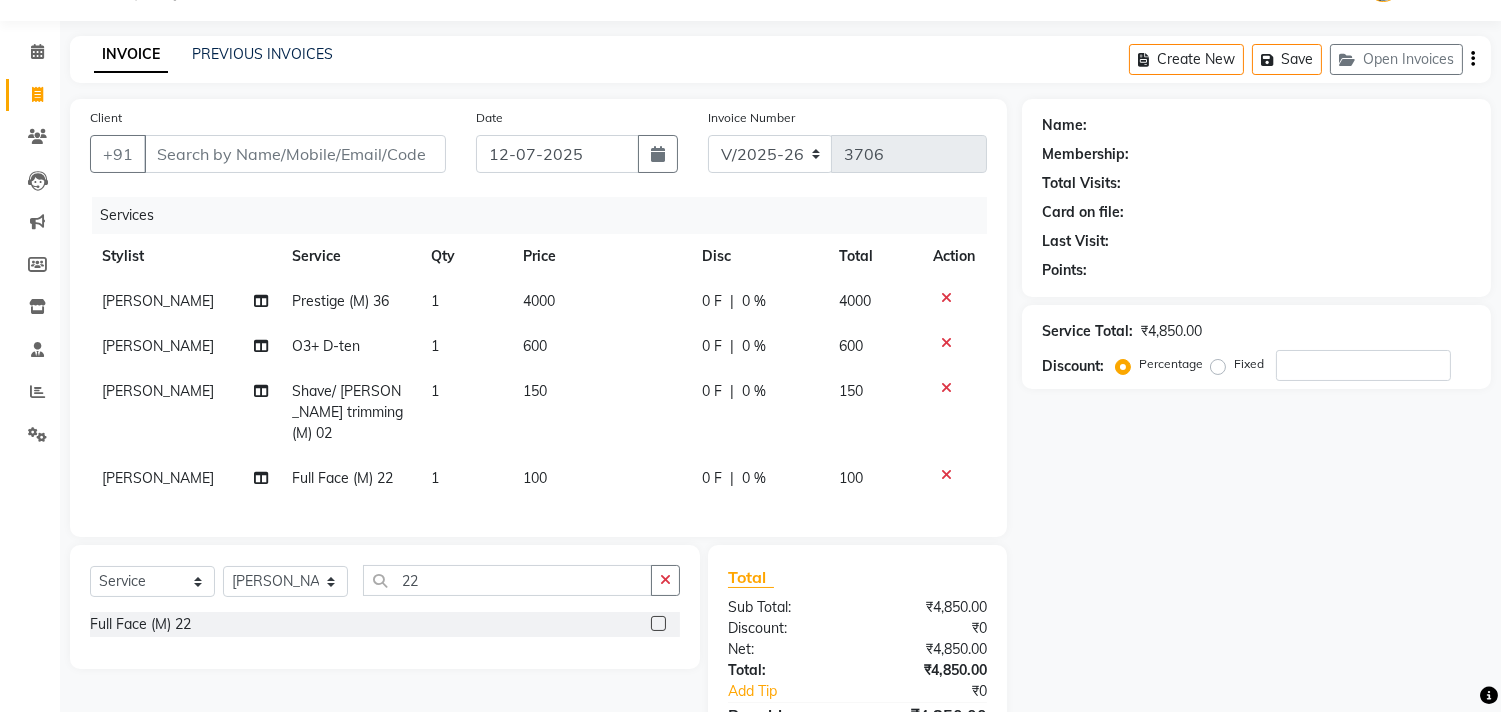 click on "100" 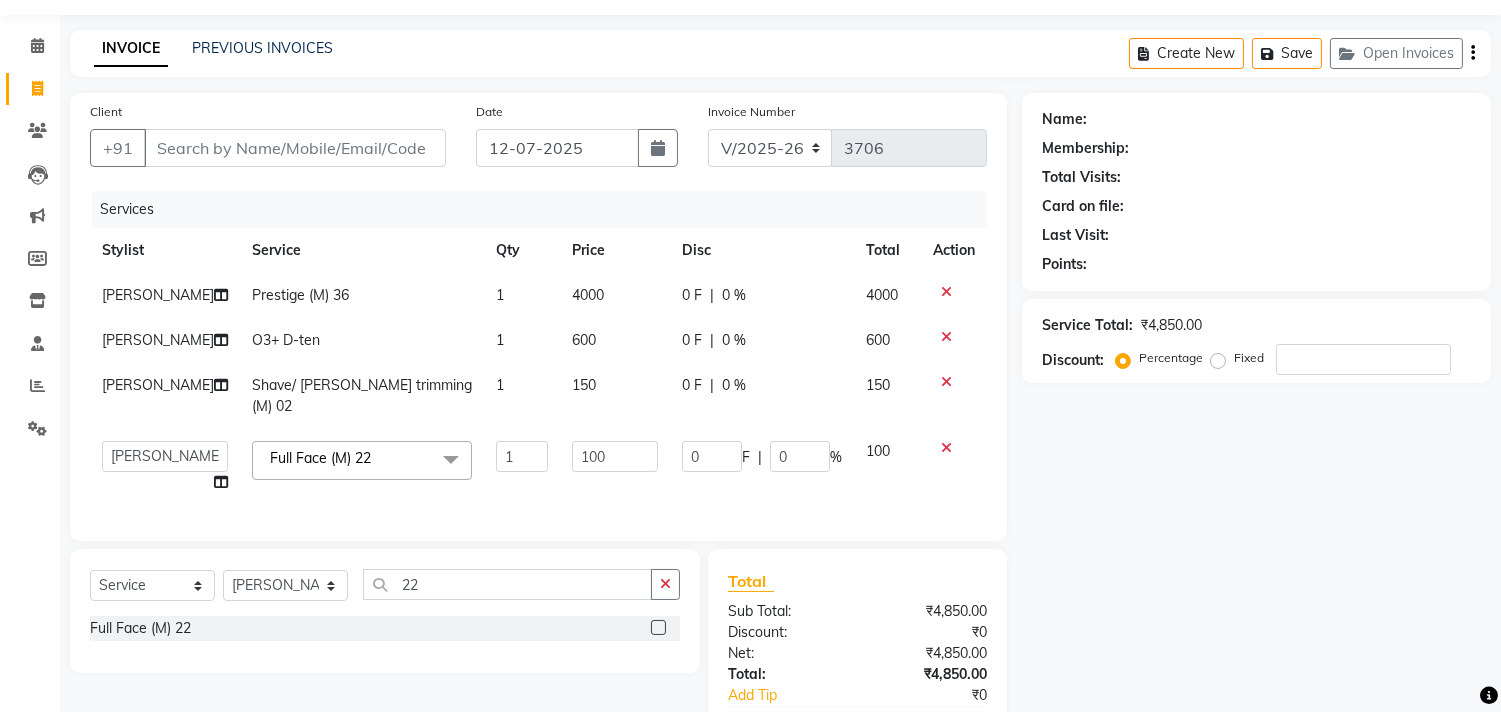 scroll, scrollTop: 234, scrollLeft: 0, axis: vertical 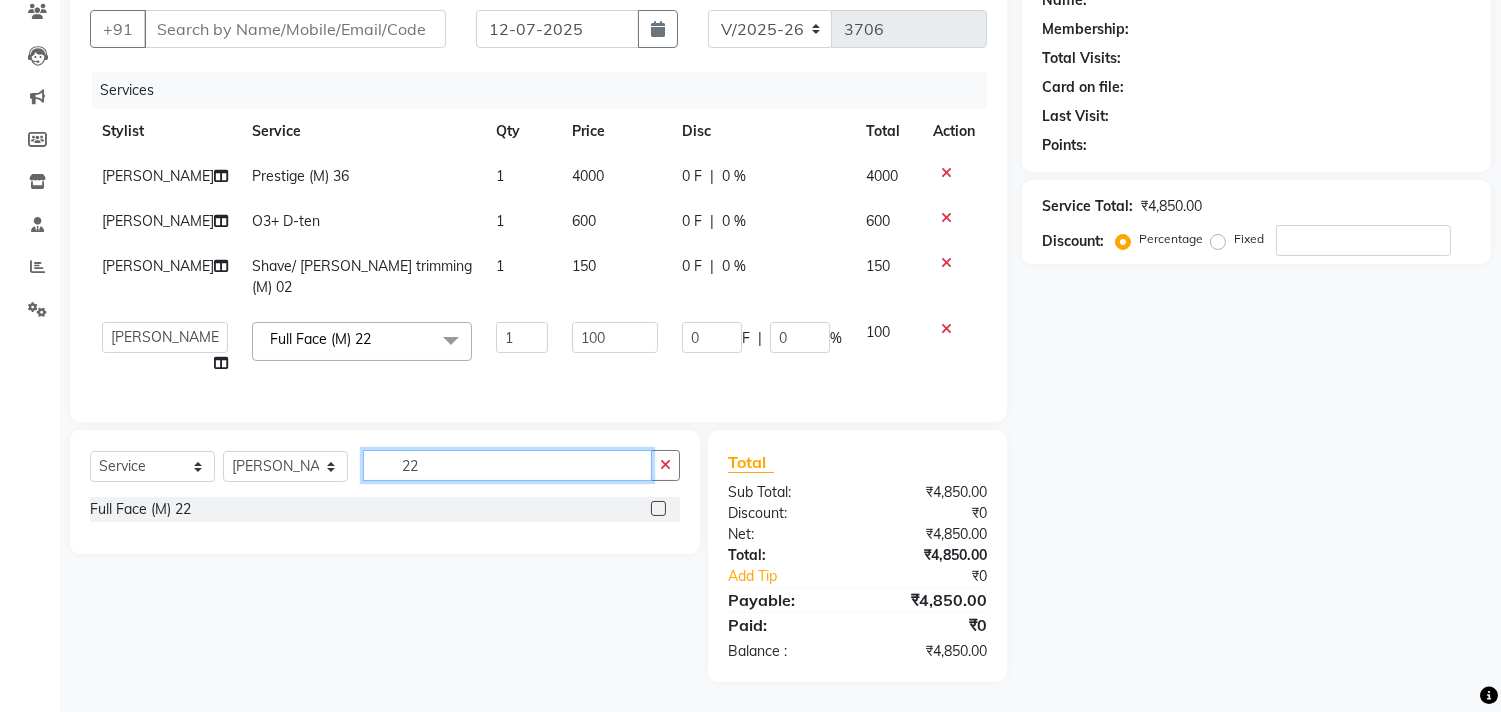 click on "22" 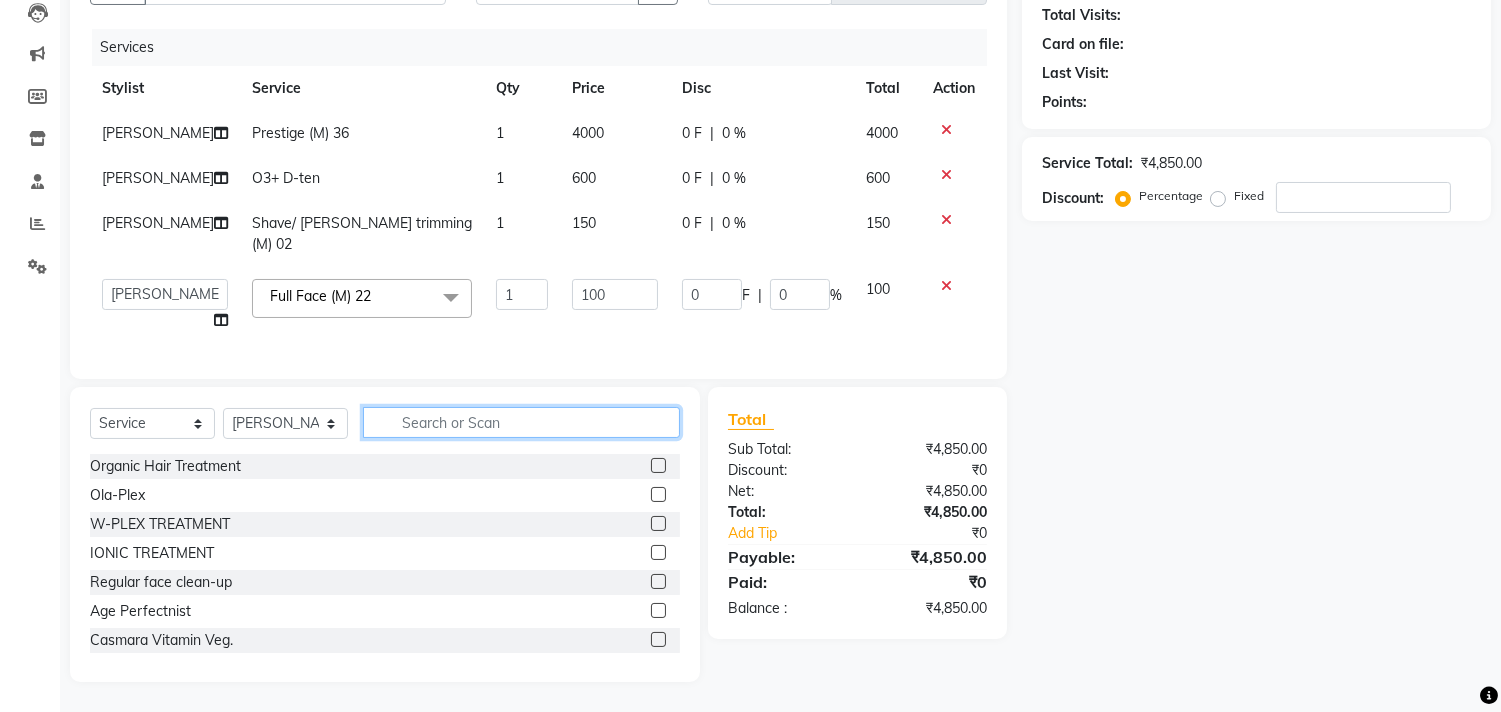 type 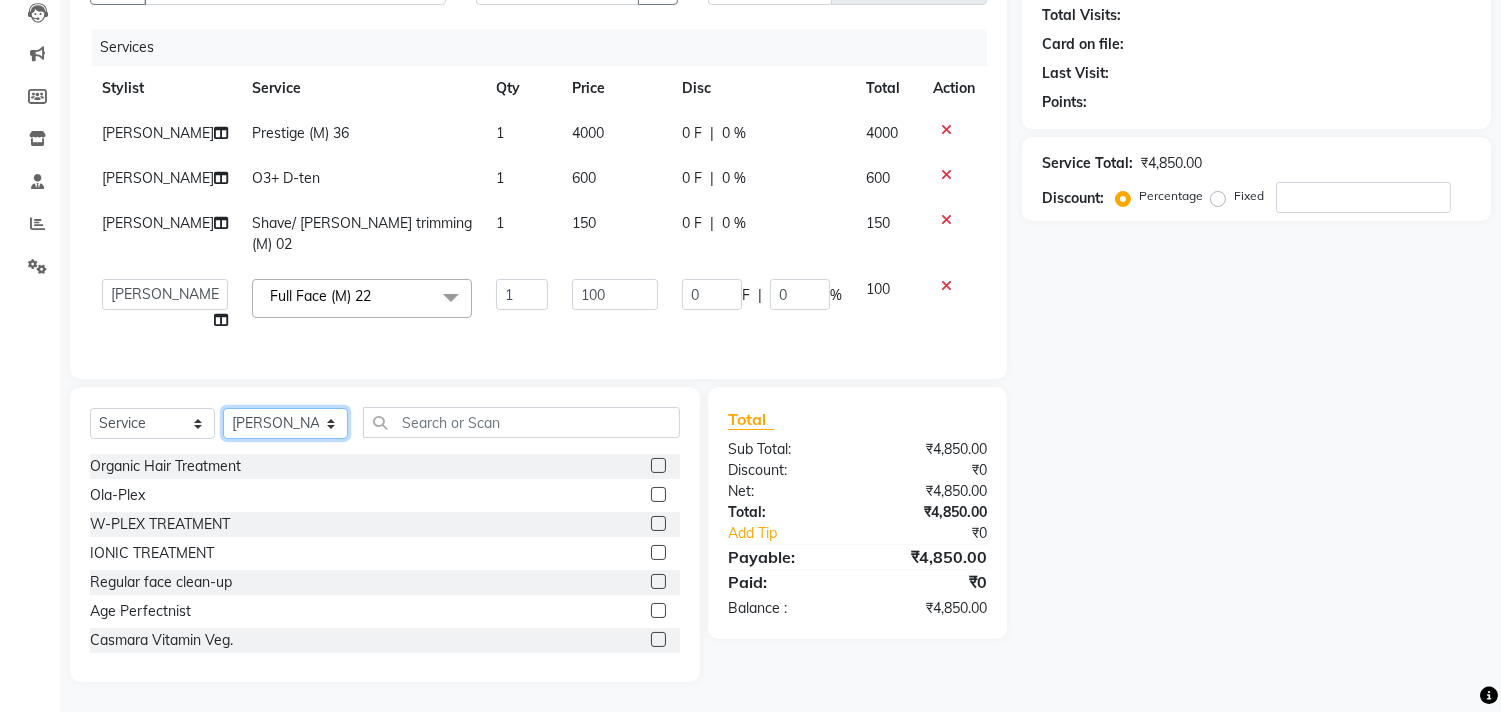 click on "Select Stylist [PERSON_NAME] Avinash Dilshad [PERSON_NAME] [PERSON_NAME] [PERSON_NAME] [PERSON_NAME]  [PERSON_NAME] [PERSON_NAME]  [PERSON_NAME] [PERSON_NAME]" 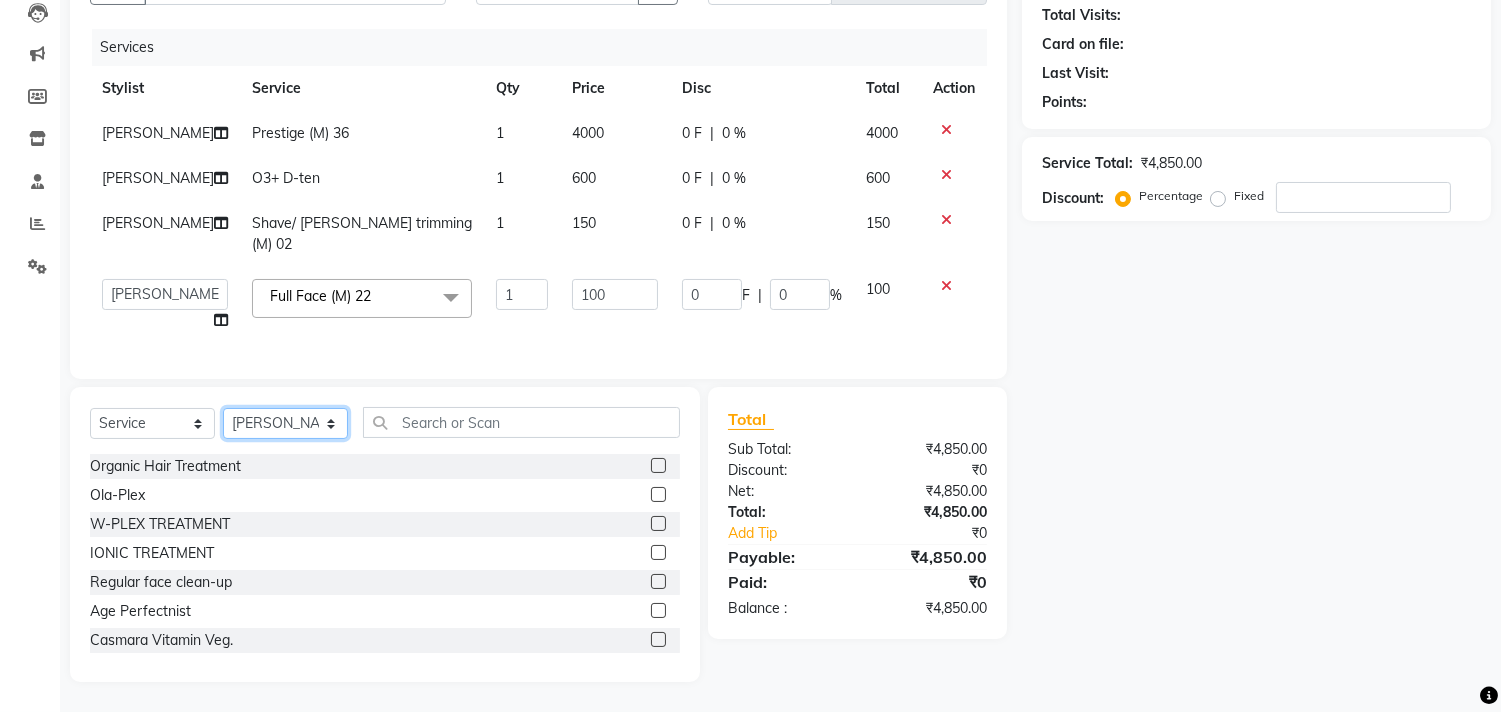 select on "61856" 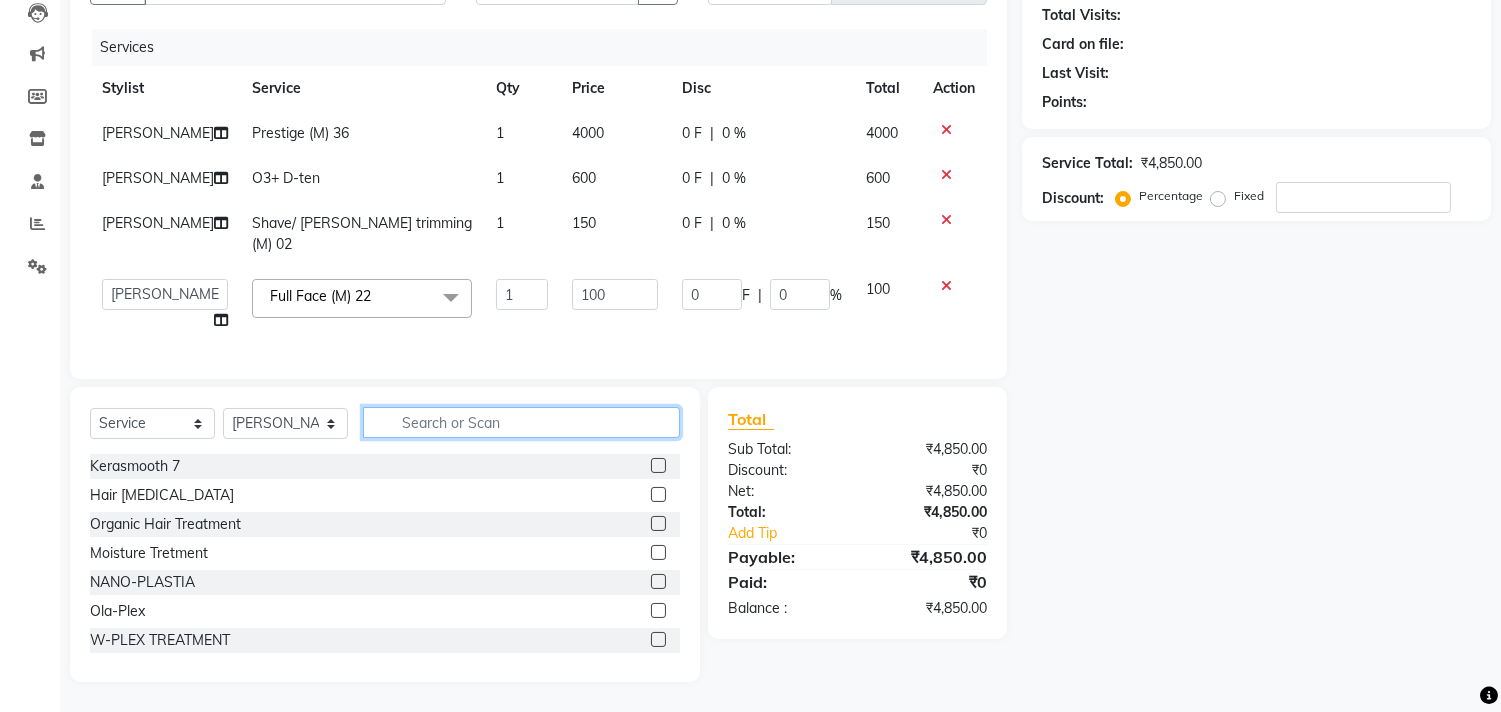click 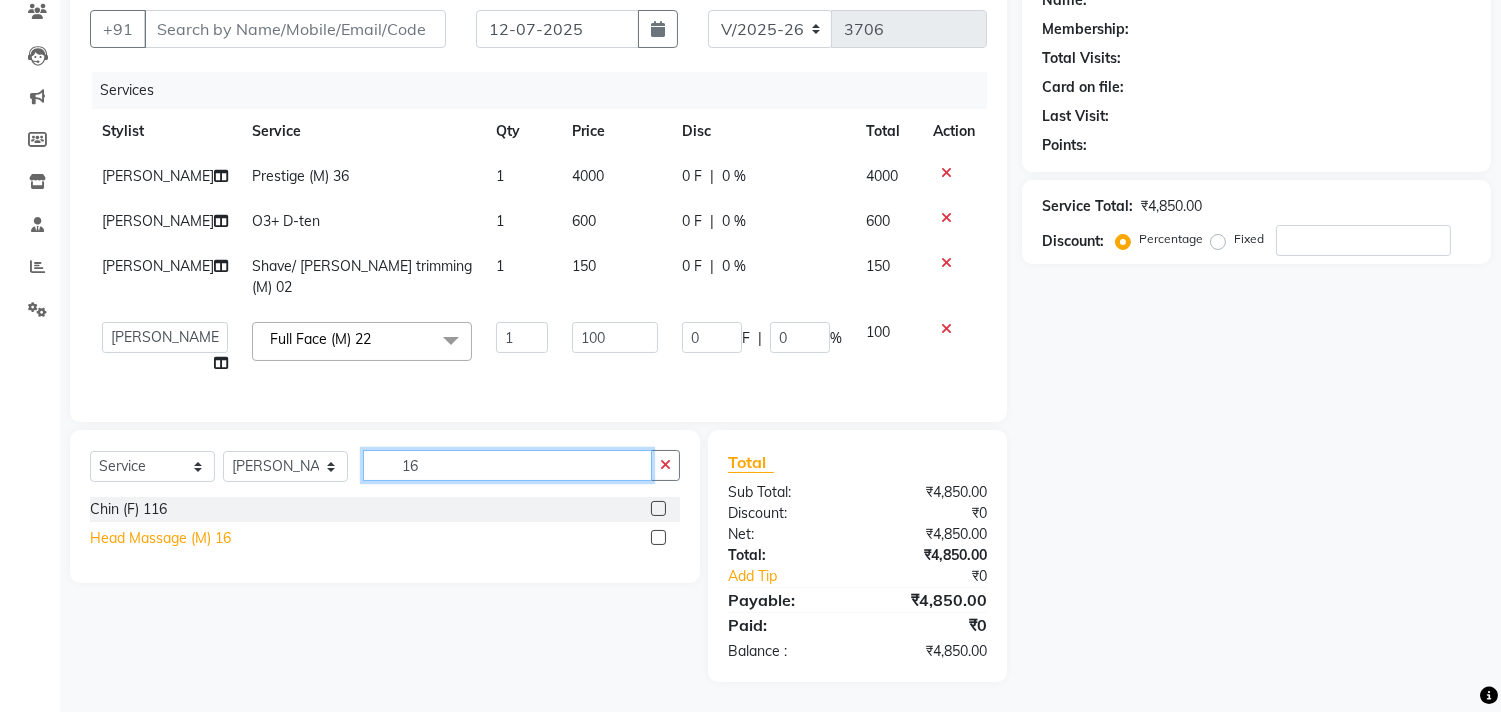 type on "16" 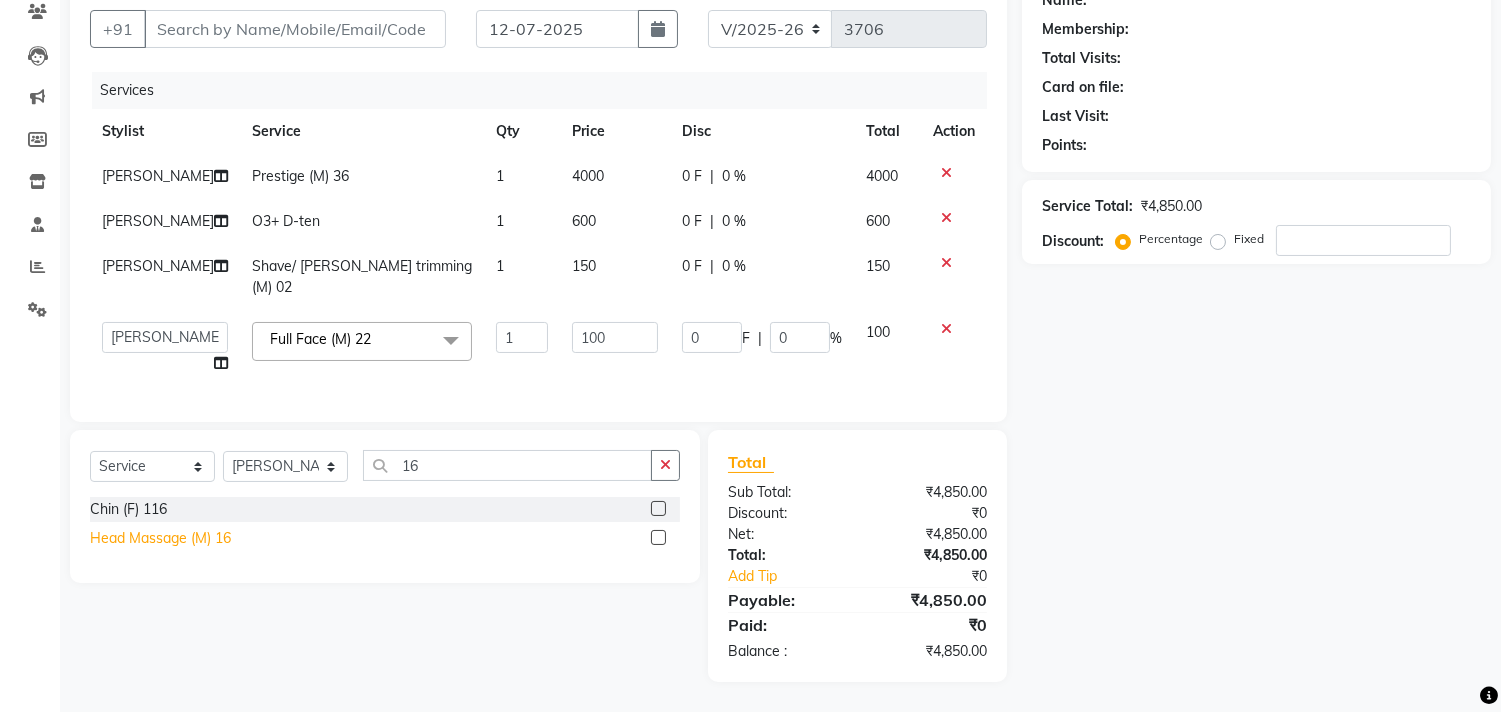 click on "Head Massage (M) 16" 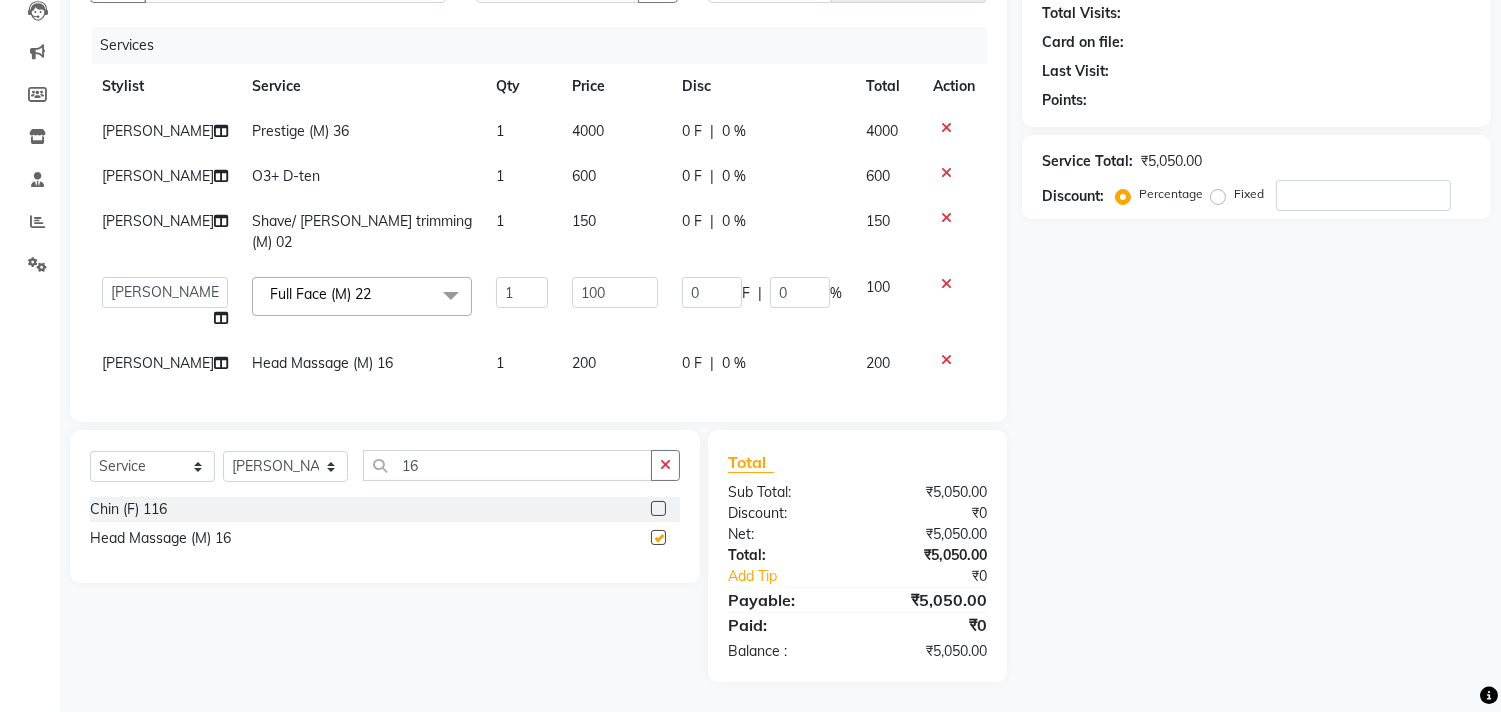 checkbox on "false" 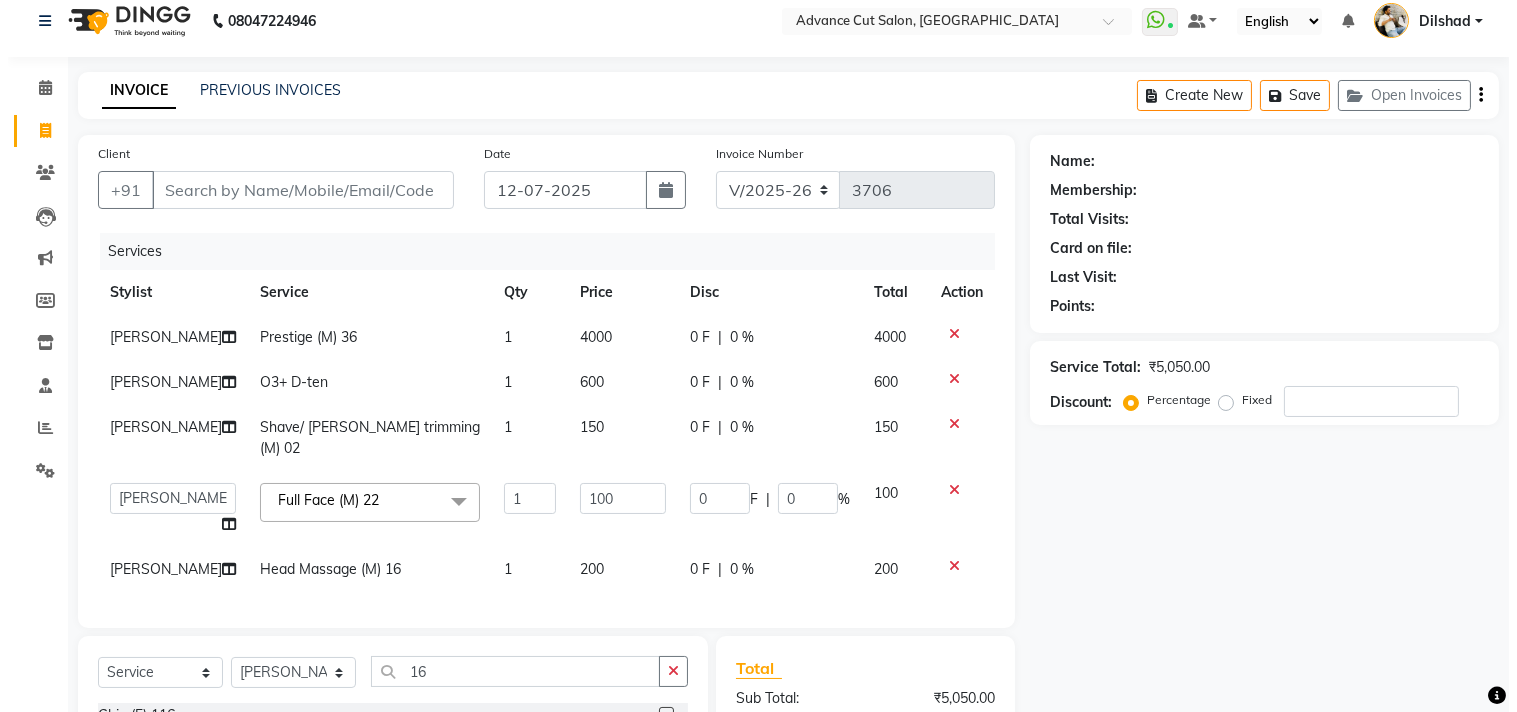 scroll, scrollTop: 0, scrollLeft: 0, axis: both 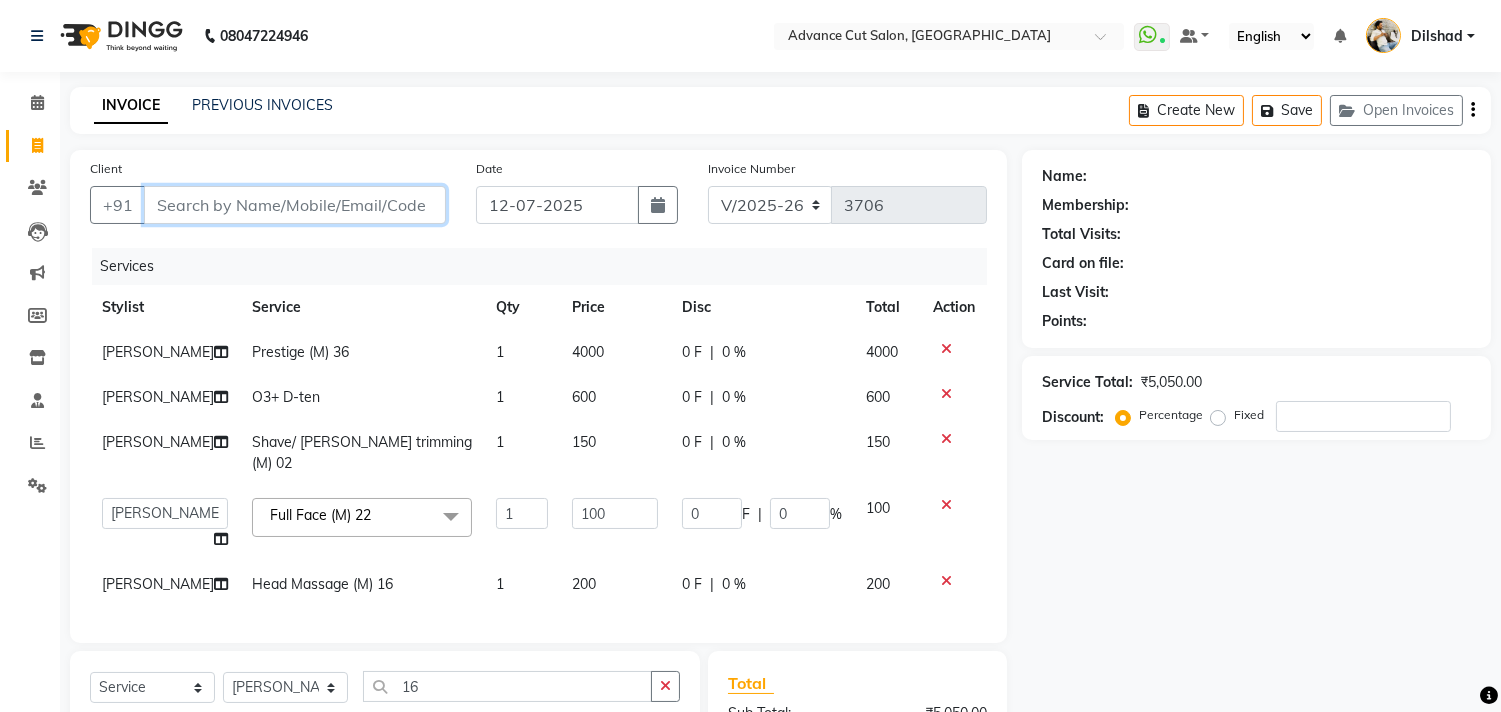 click on "Client" at bounding box center [295, 205] 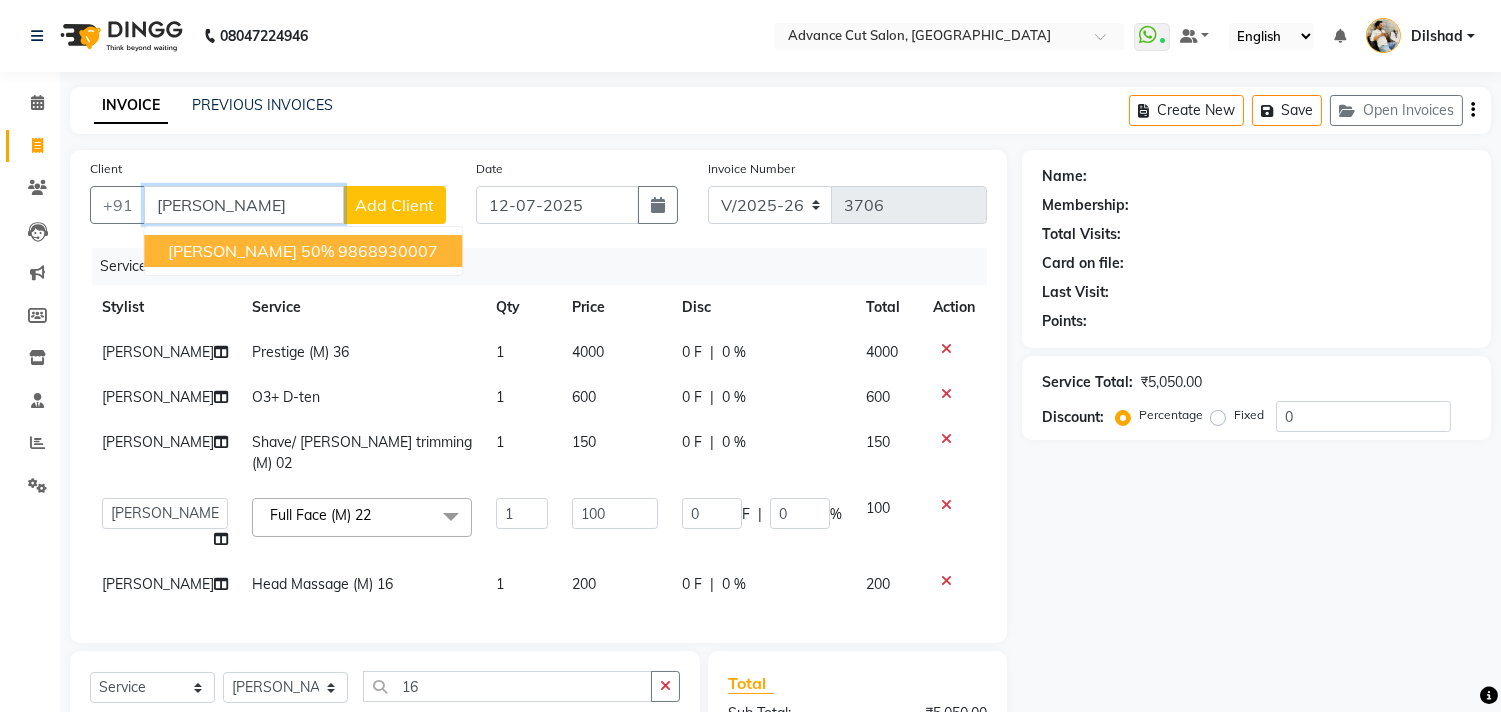 drag, startPoint x: 211, startPoint y: 250, endPoint x: 1516, endPoint y: 172, distance: 1307.329 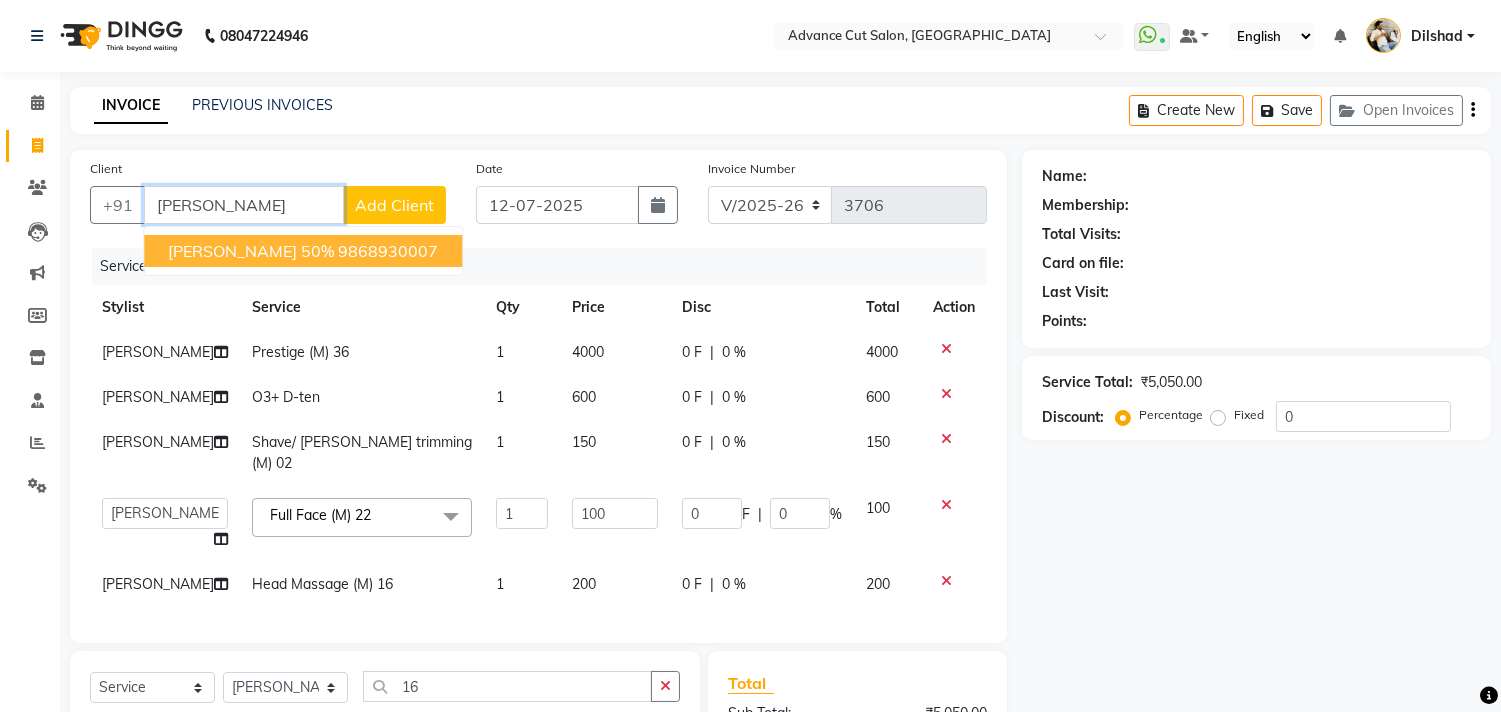 click on "[PERSON_NAME] 50%" at bounding box center (251, 251) 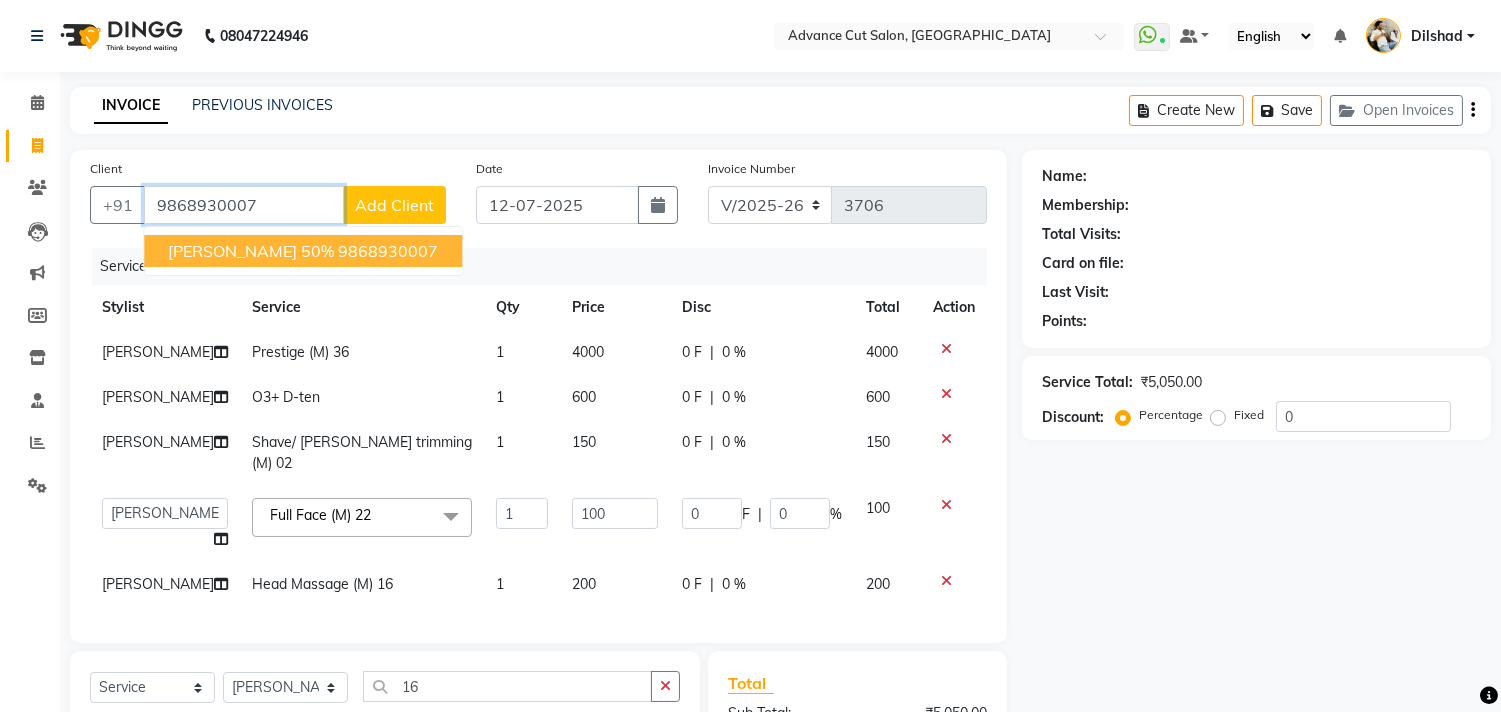 type on "9868930007" 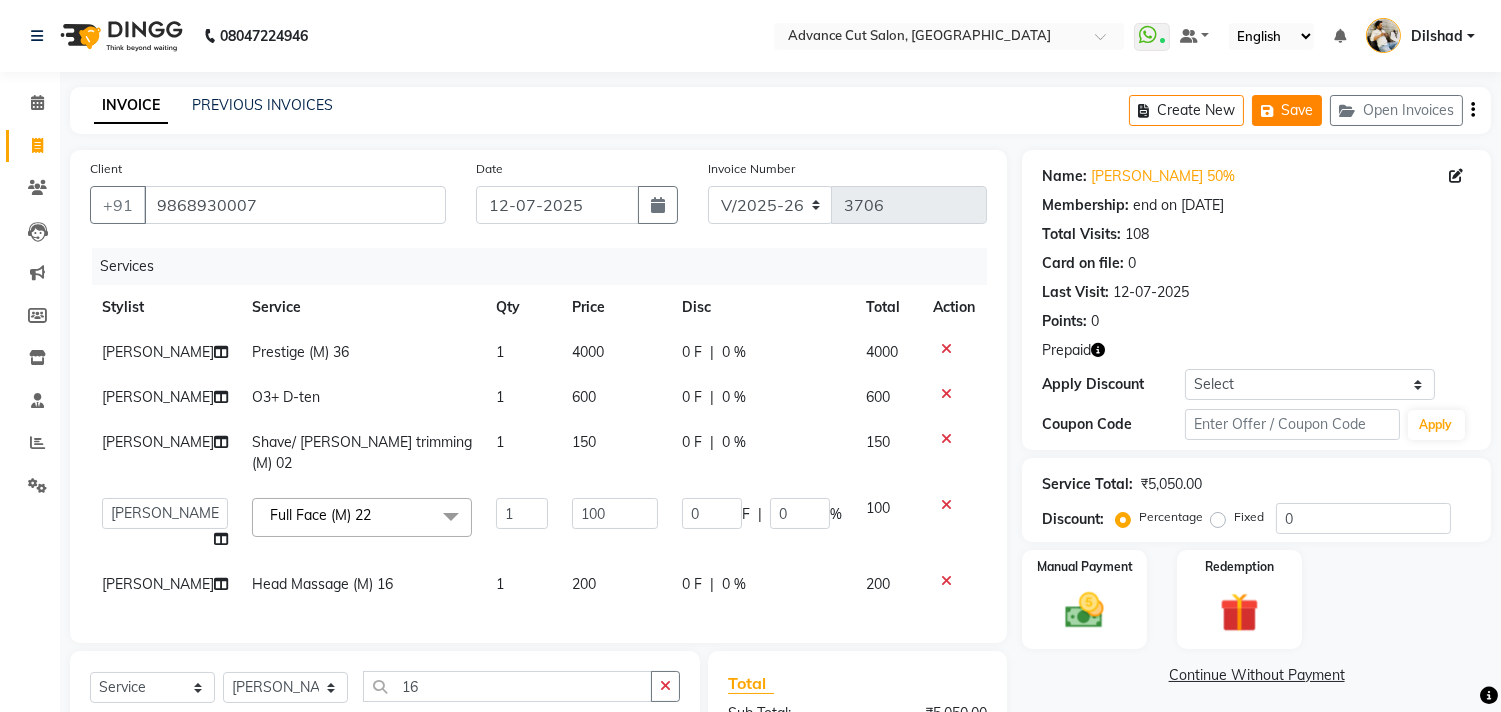 drag, startPoint x: 1303, startPoint y: 121, endPoint x: 1282, endPoint y: 117, distance: 21.377558 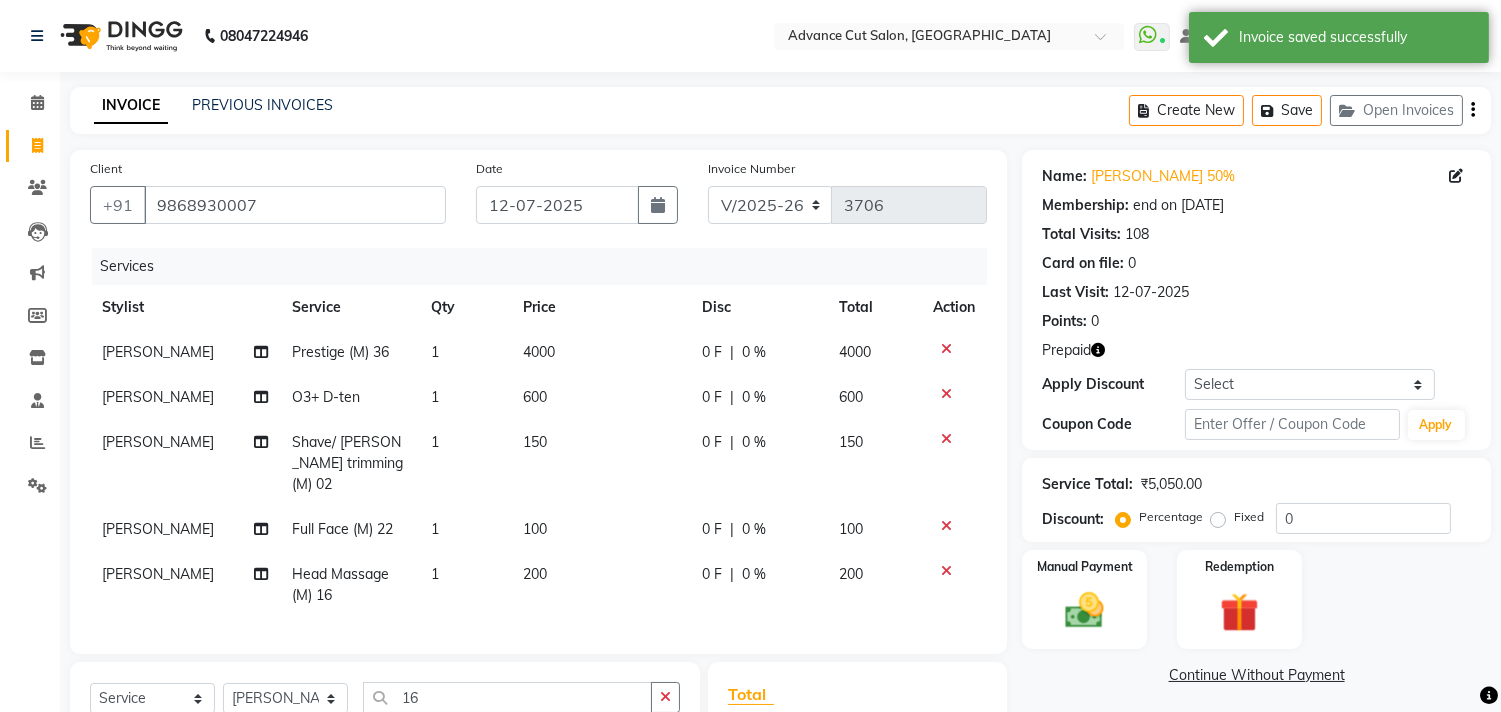 click on "Invoice" 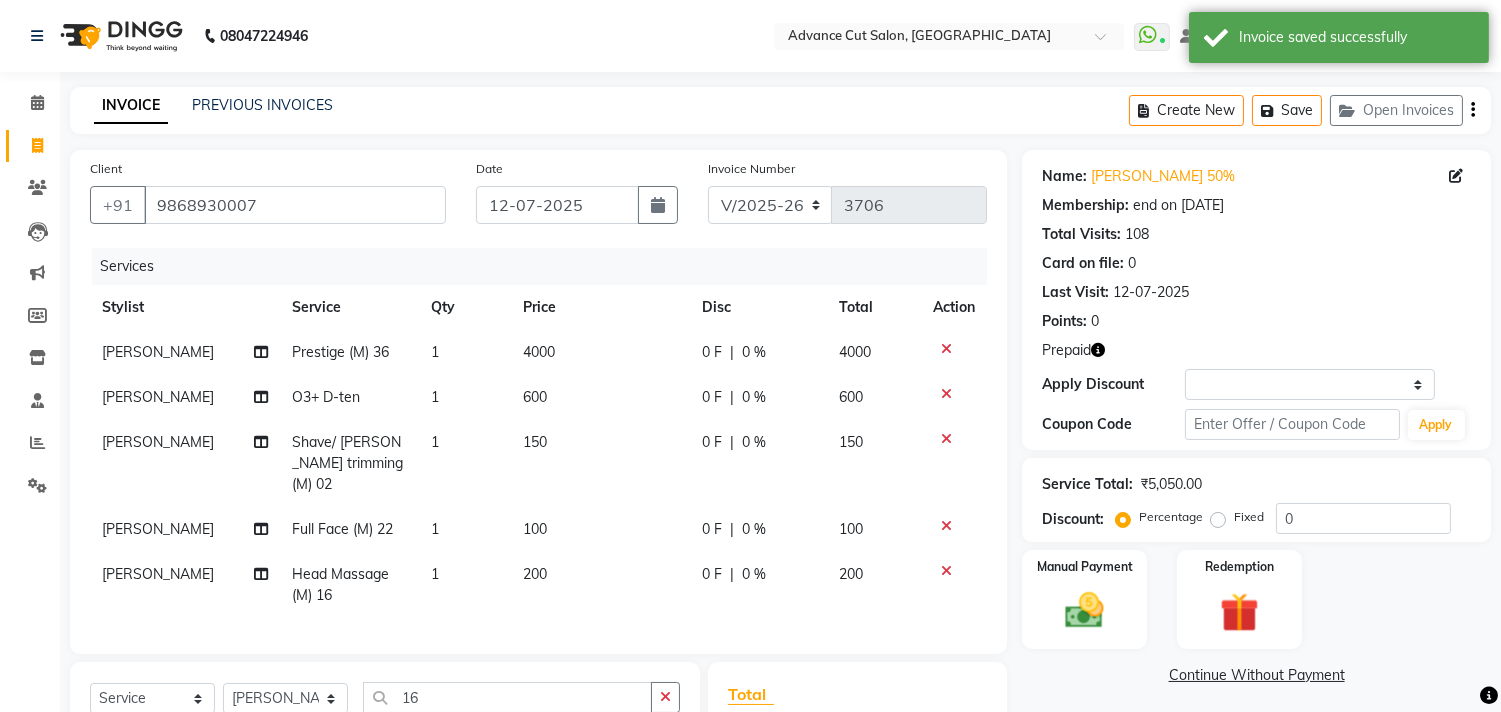 select on "service" 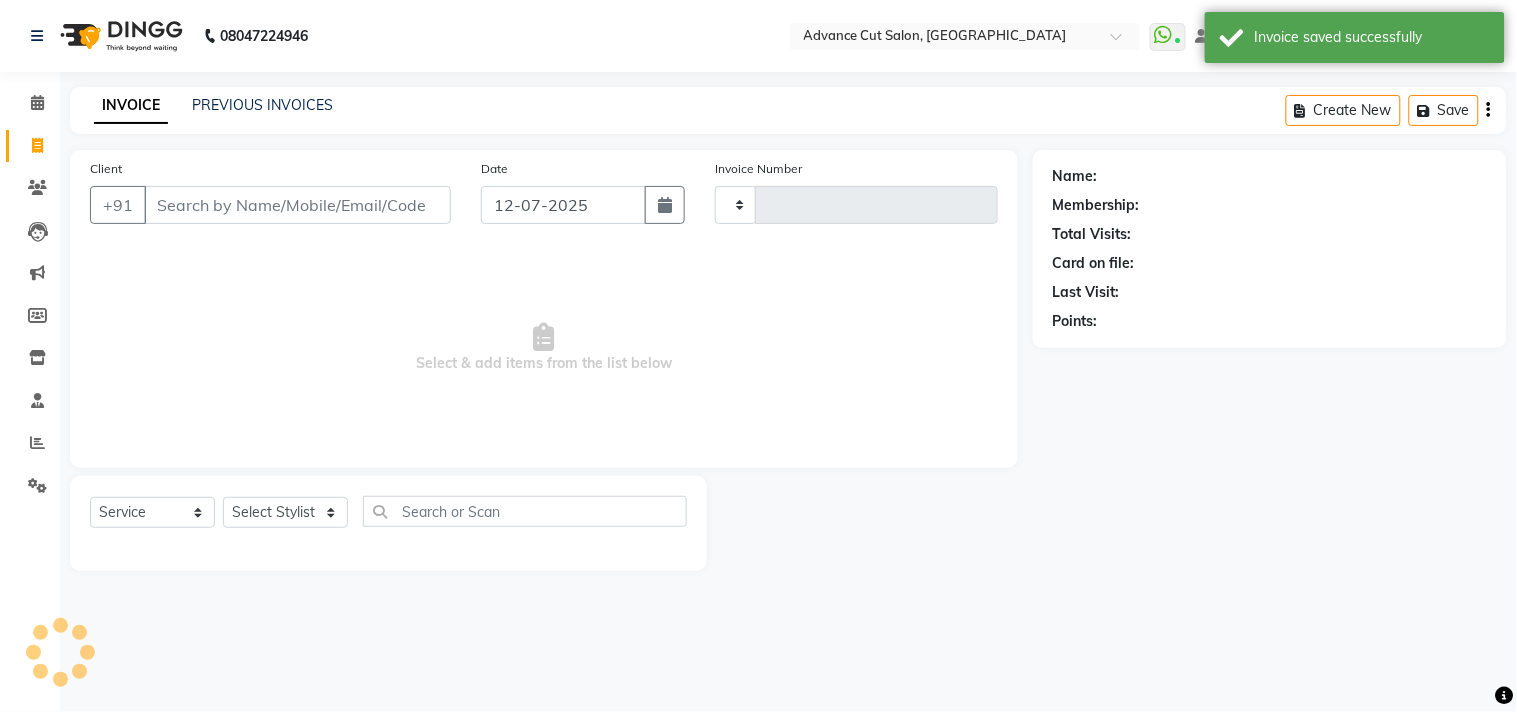 drag, startPoint x: 446, startPoint y: 96, endPoint x: 434, endPoint y: 92, distance: 12.649111 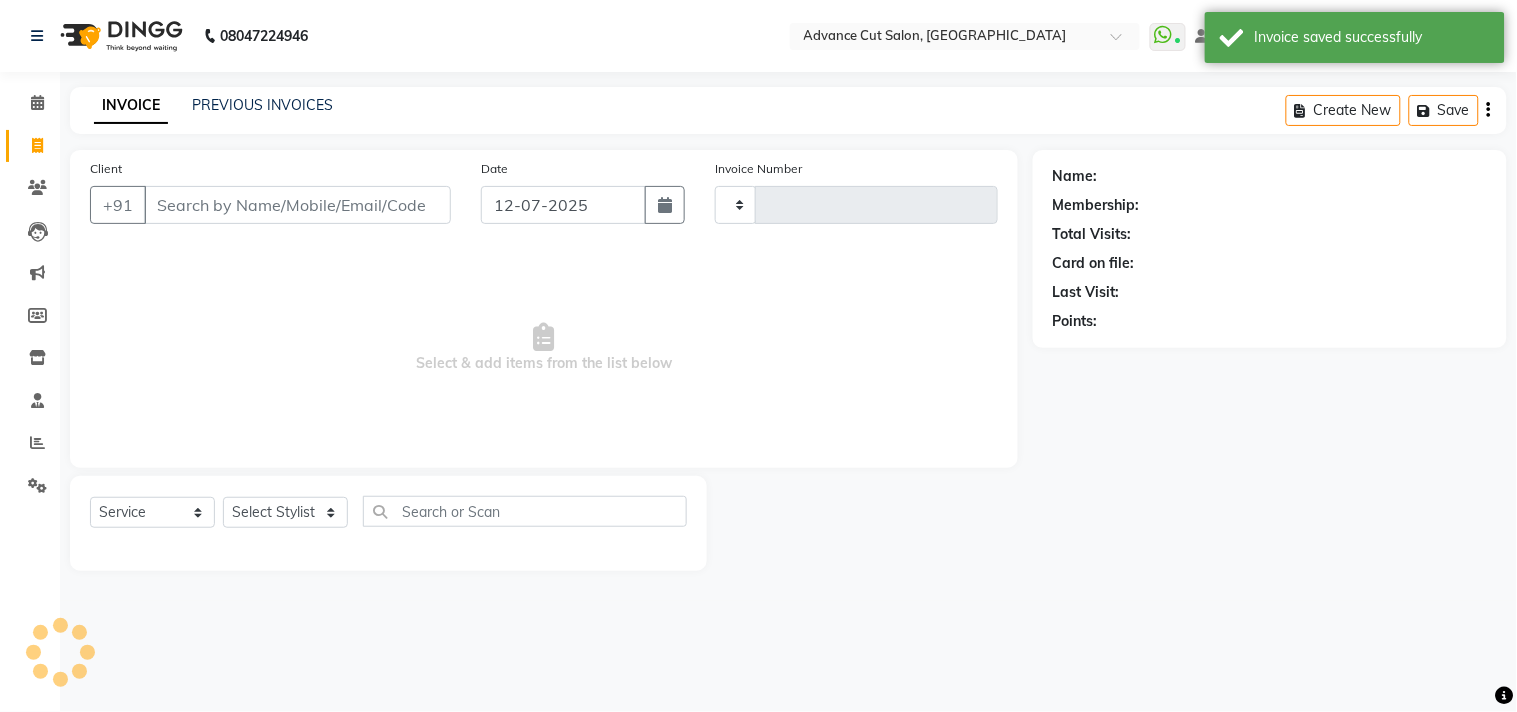 click on "INVOICE PREVIOUS INVOICES Create New   Save" 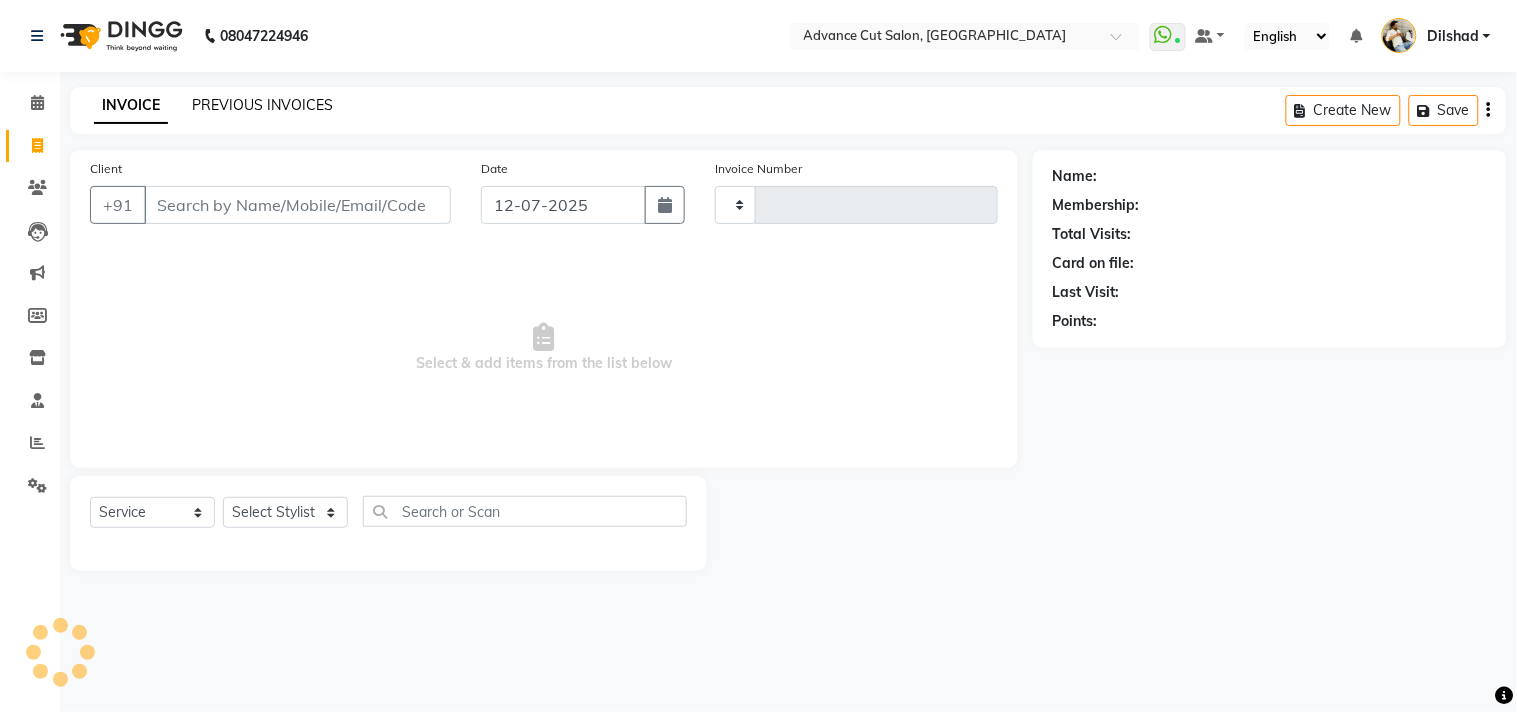 click on "PREVIOUS INVOICES" 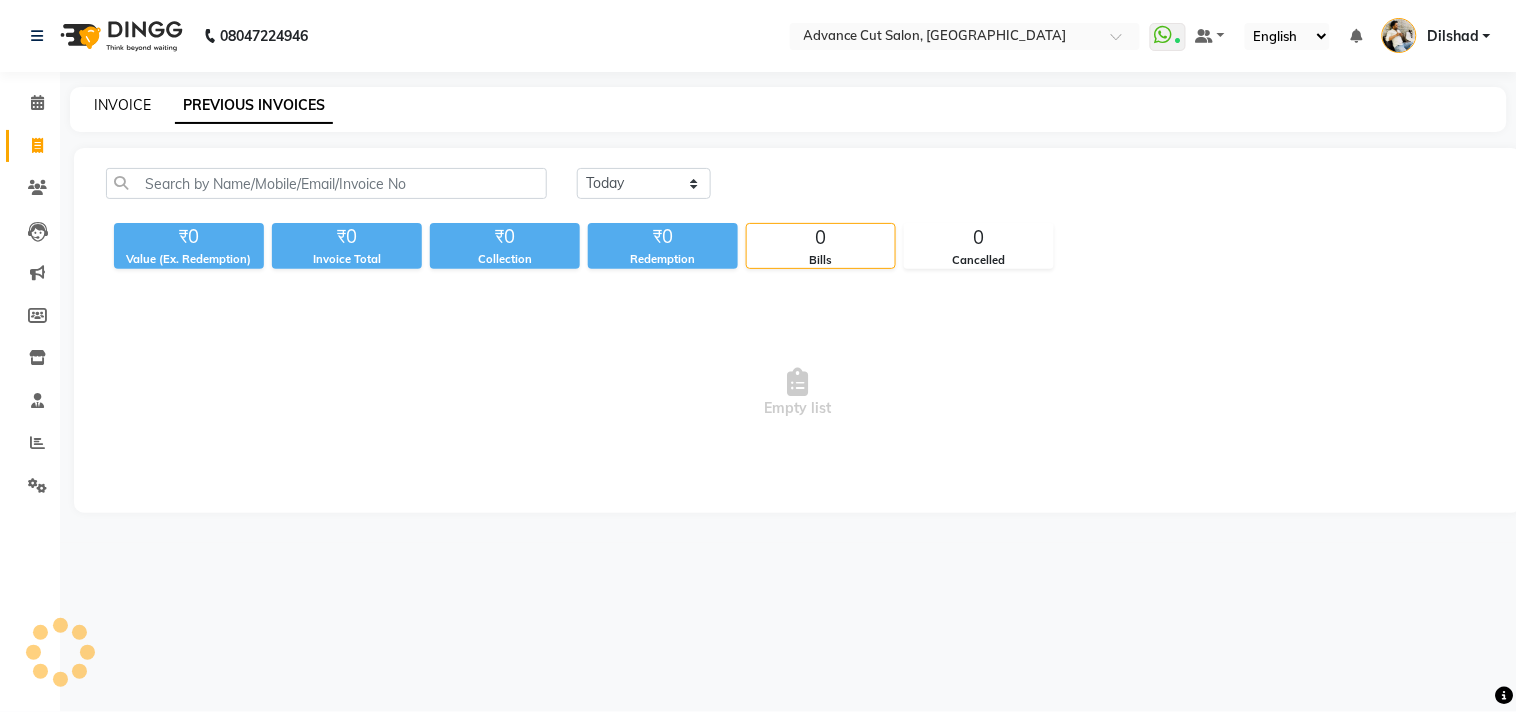 click on "INVOICE" 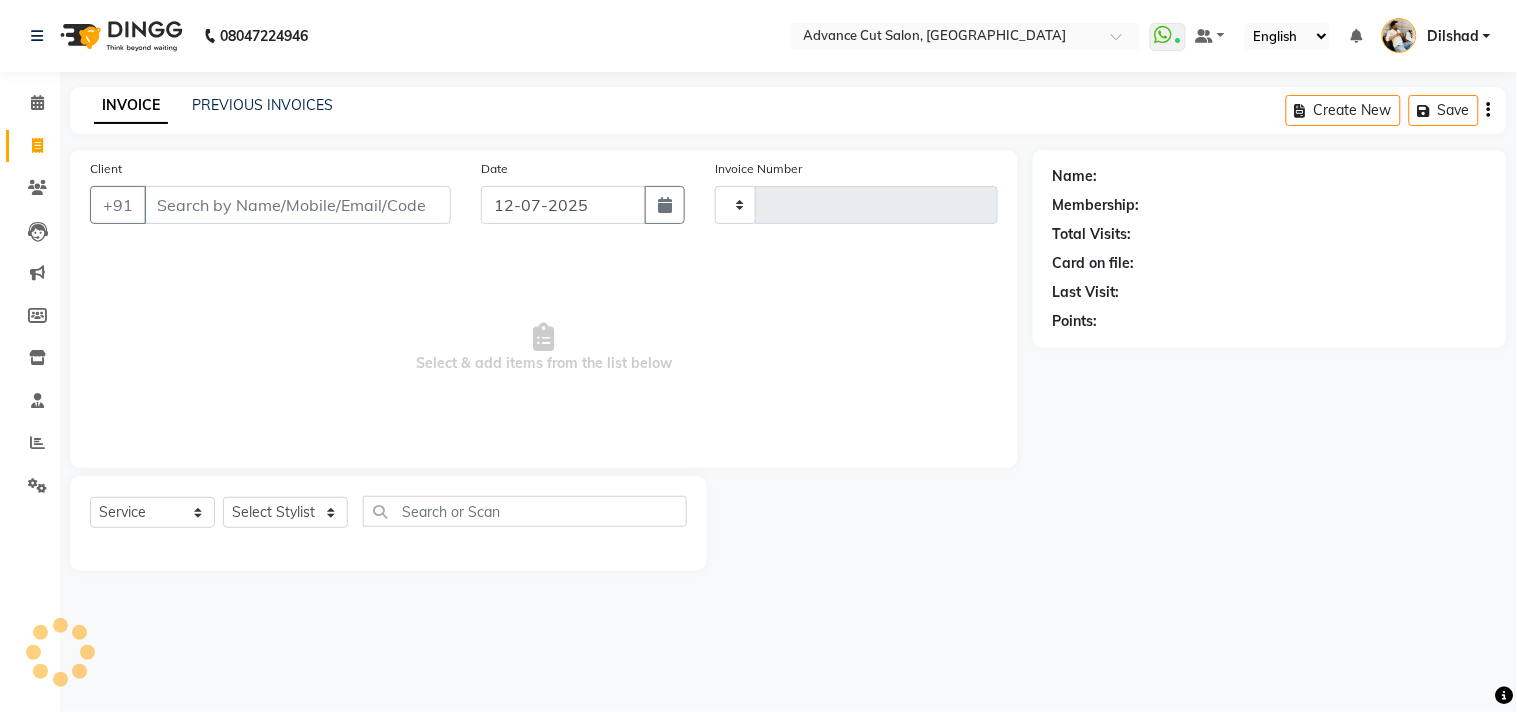 click on "INVOICE PREVIOUS INVOICES Create New   Save" 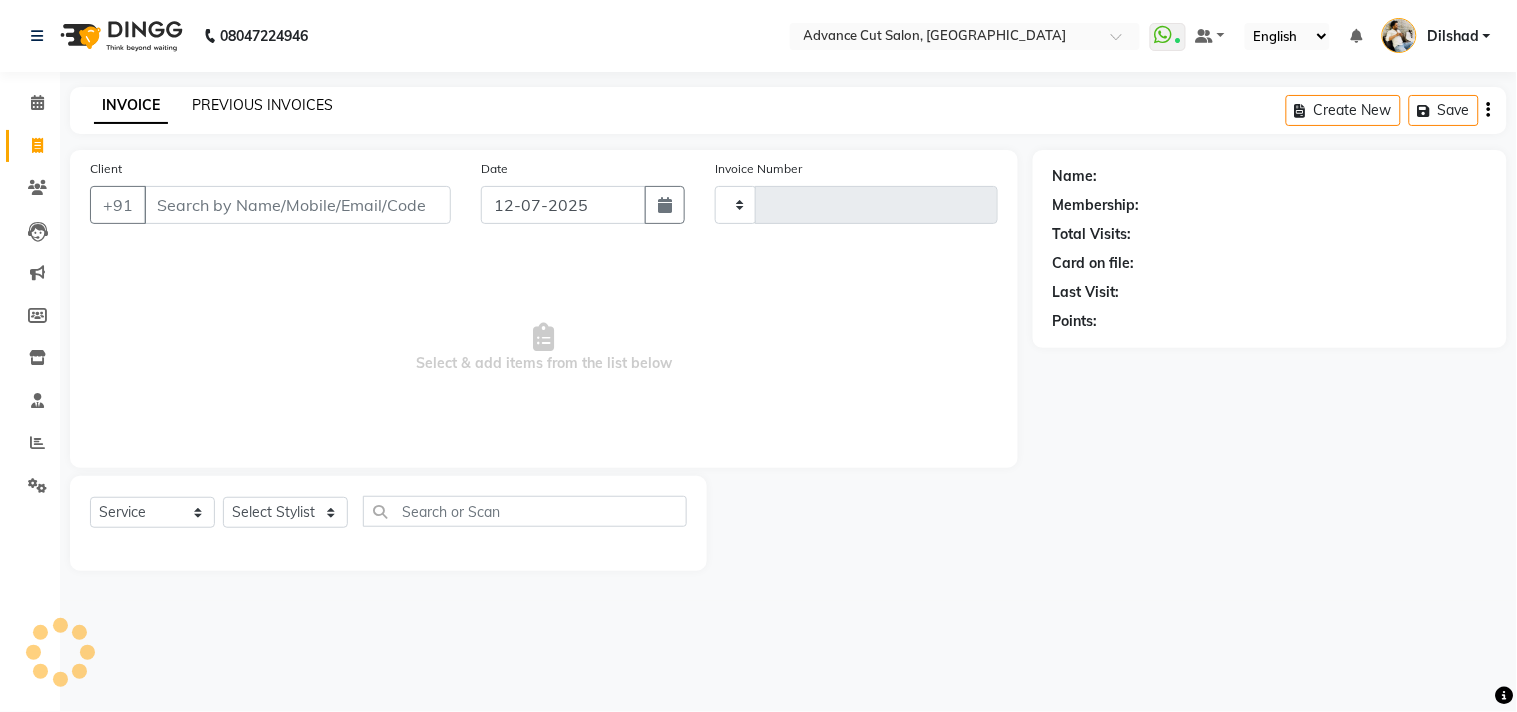 click on "PREVIOUS INVOICES" 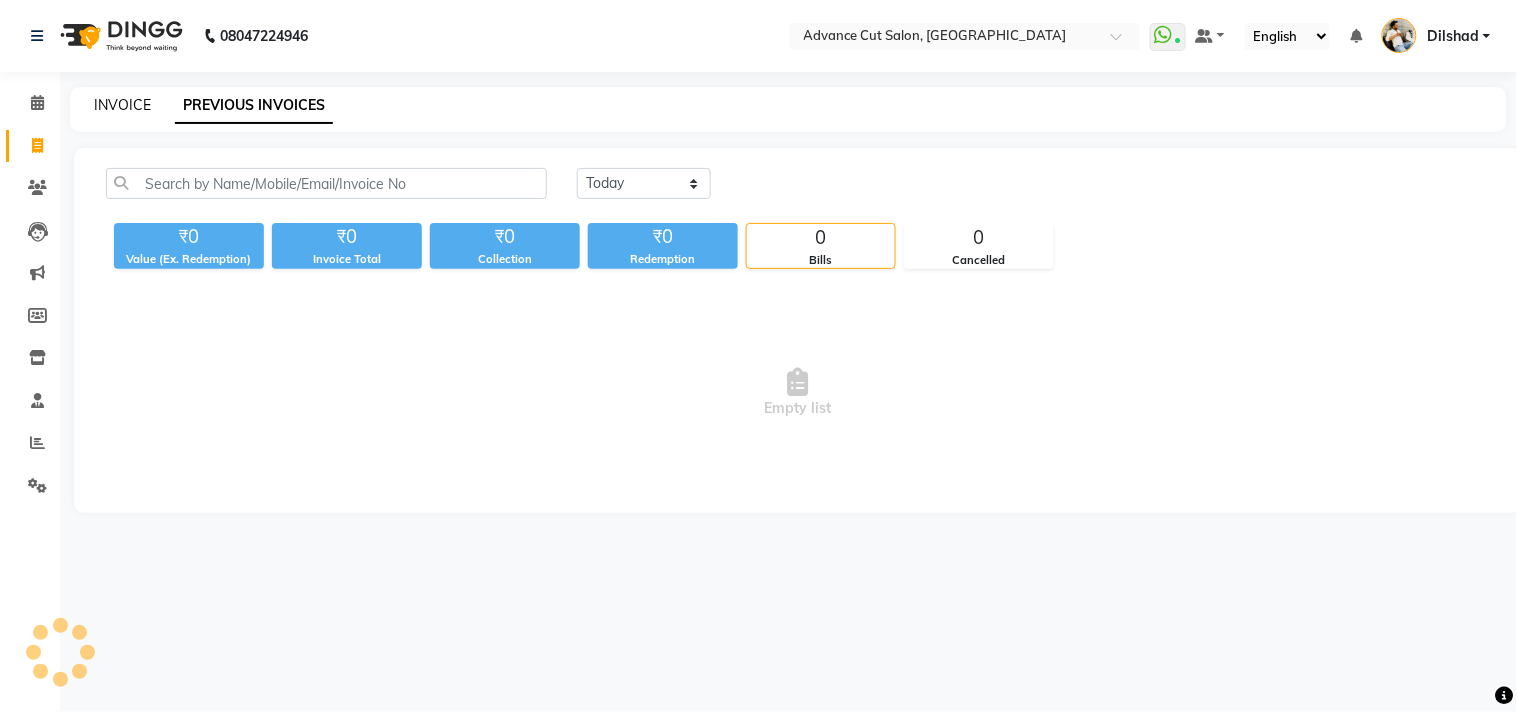 click on "INVOICE" 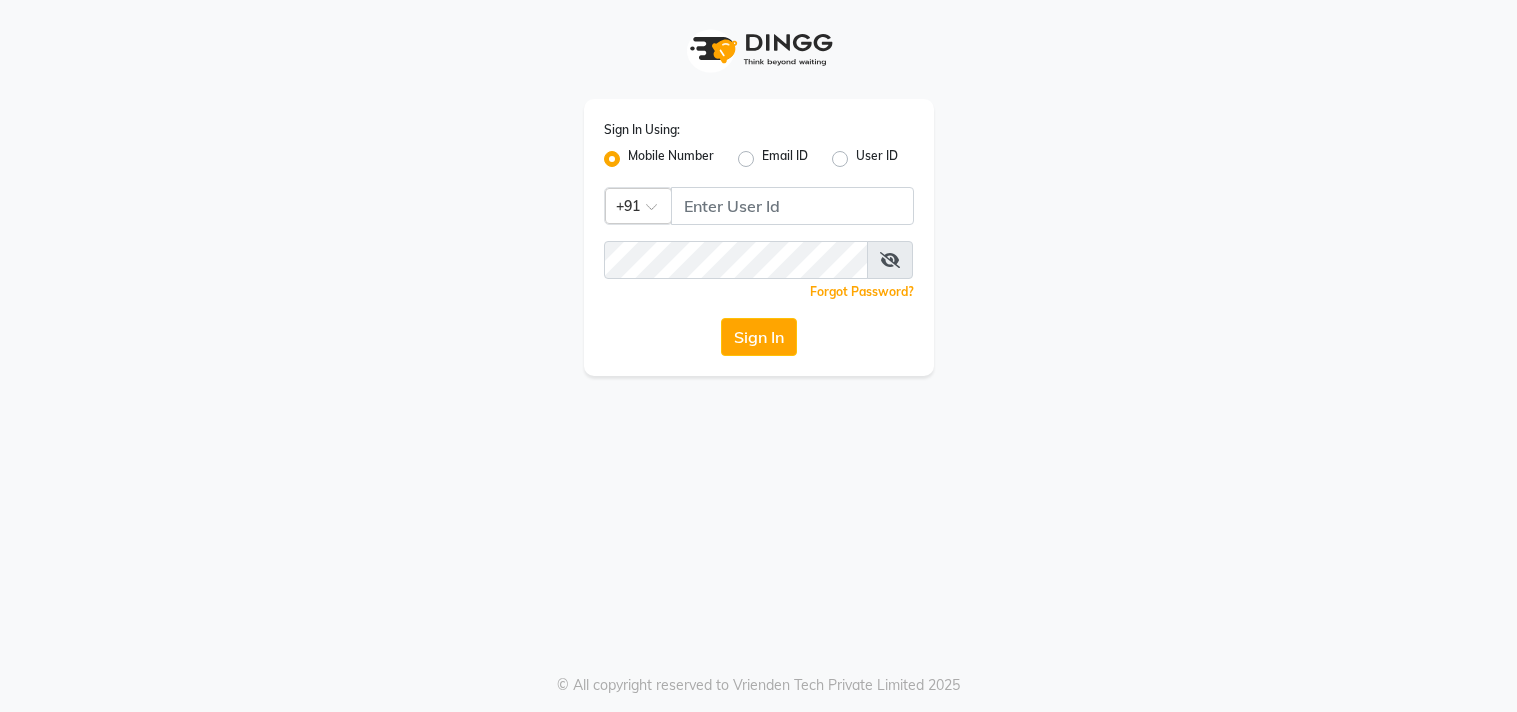 scroll, scrollTop: 0, scrollLeft: 0, axis: both 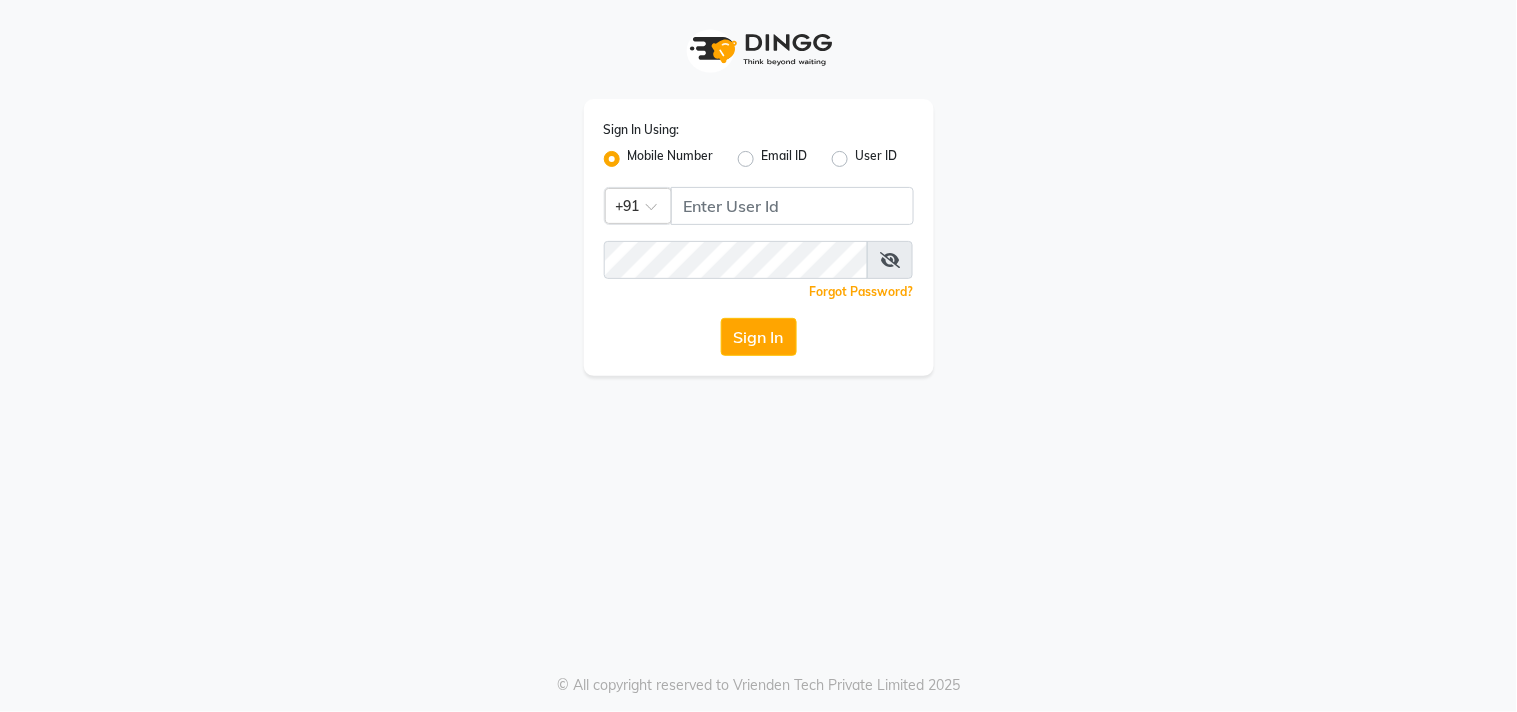 click on "Sign In Using: Mobile Number Email ID User ID Country Code × +91  Remember me Forgot Password?  Sign In" 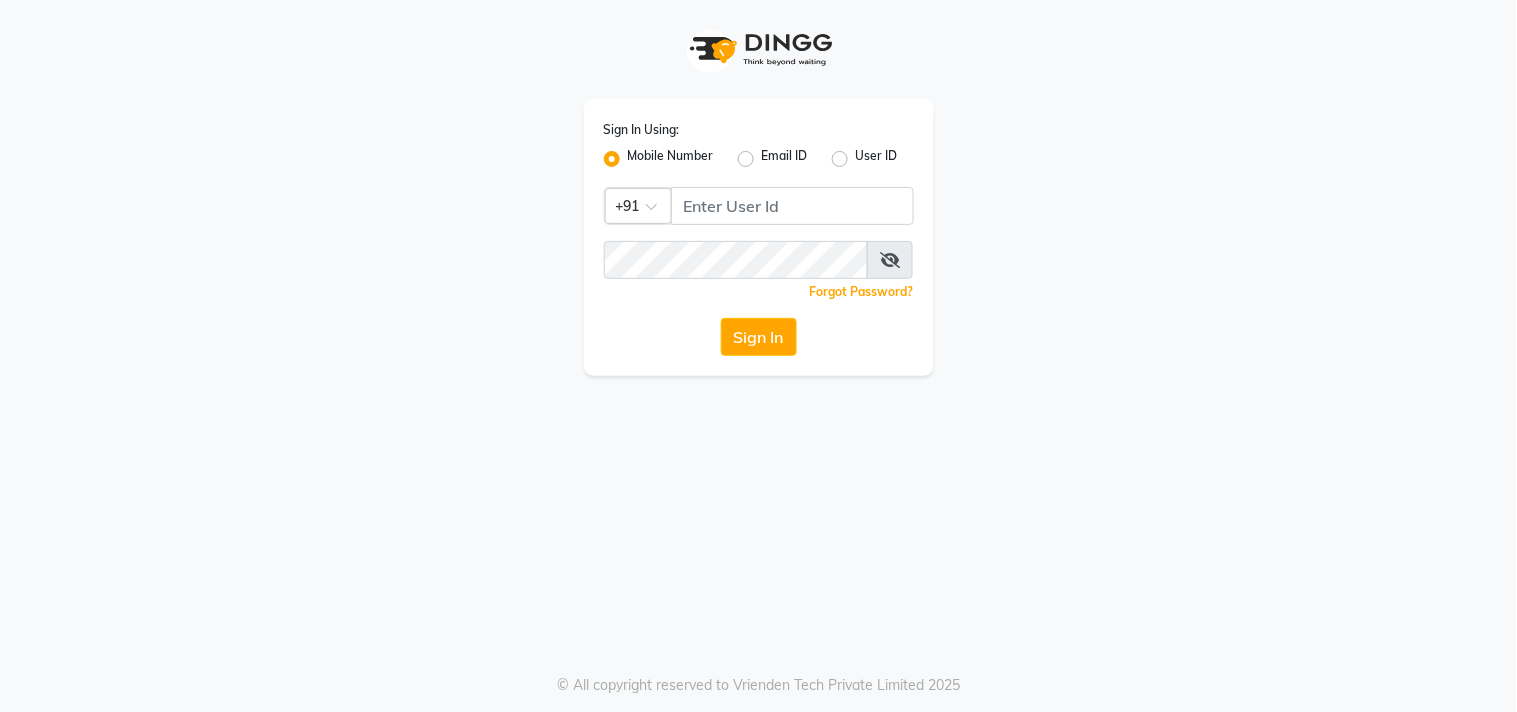 click on "Sign In Using: Mobile Number Email ID User ID Country Code × +91  Remember me Forgot Password?  Sign In" 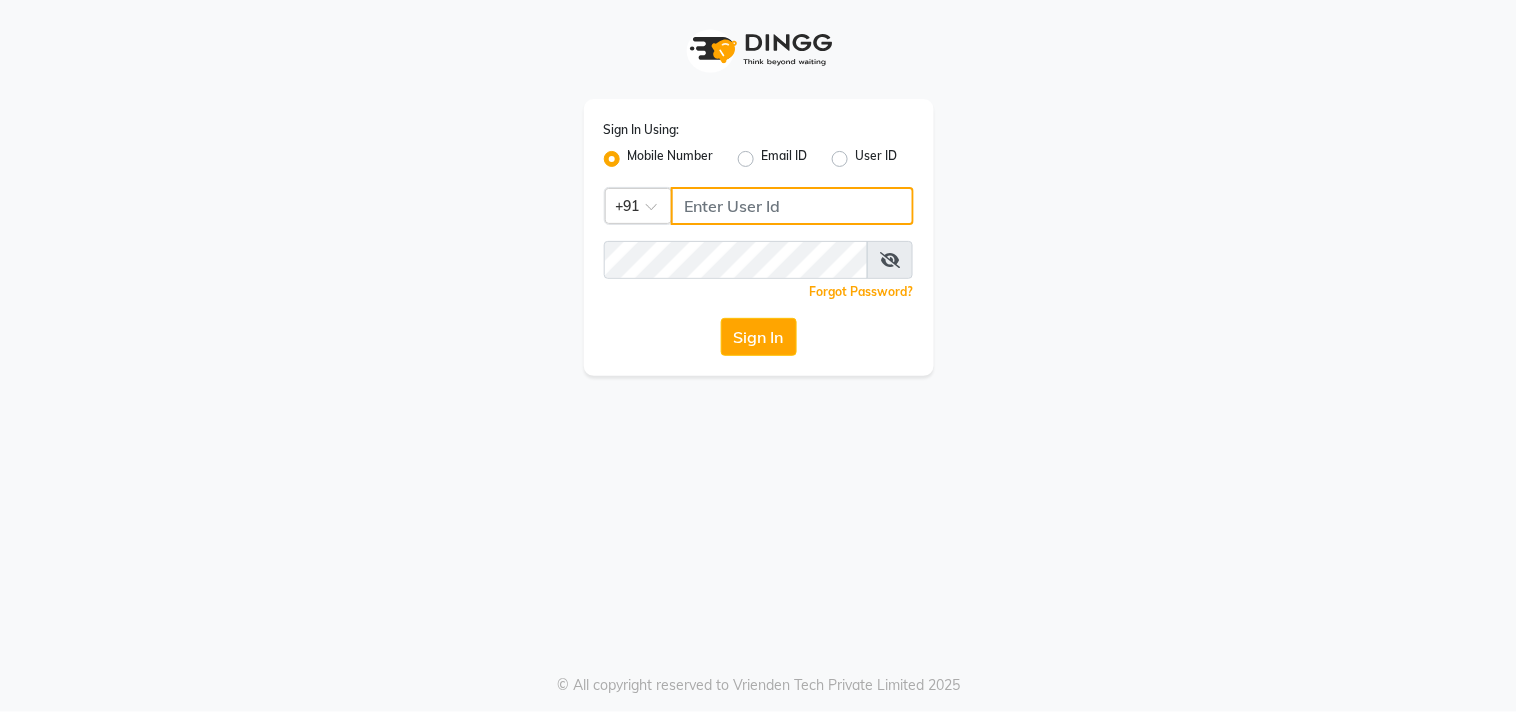 drag, startPoint x: 730, startPoint y: 205, endPoint x: 720, endPoint y: 208, distance: 10.440307 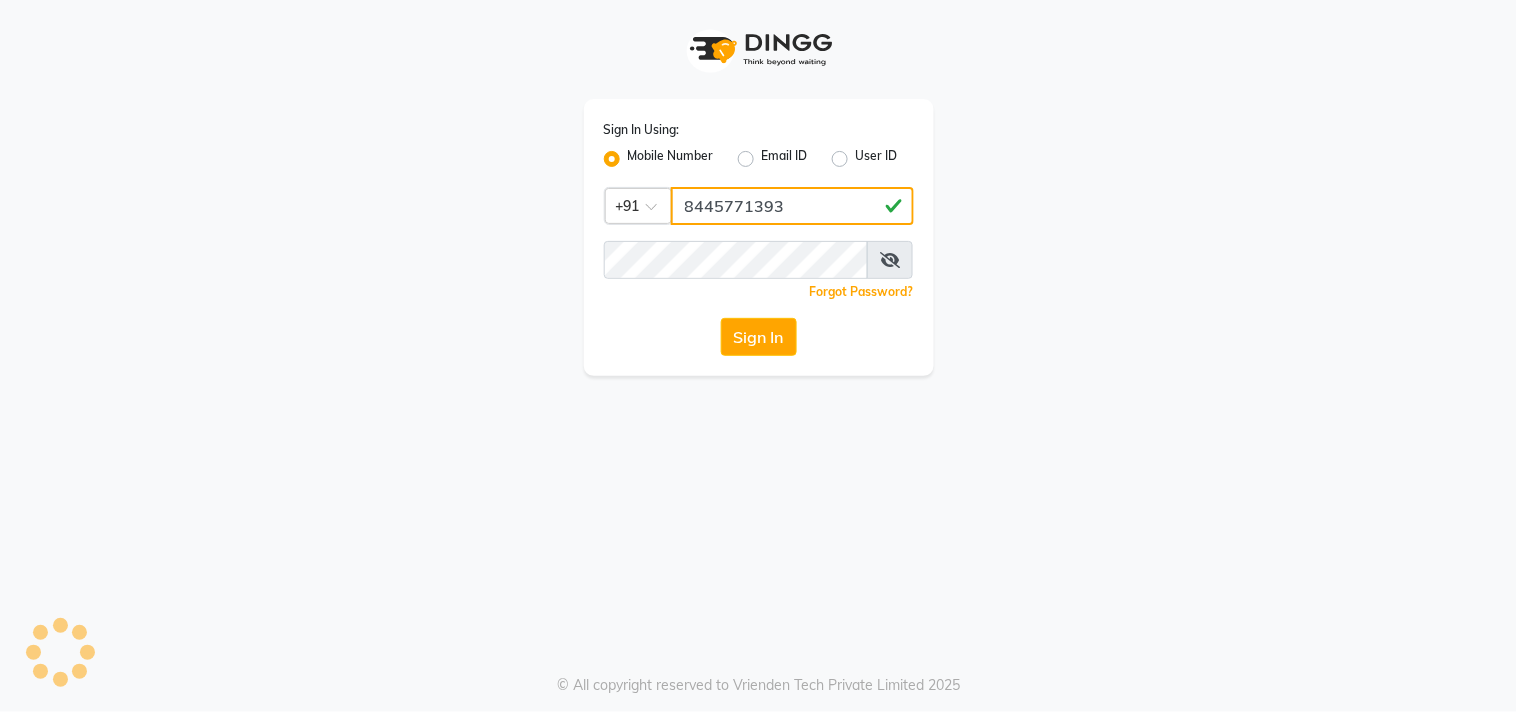 type on "8445771393" 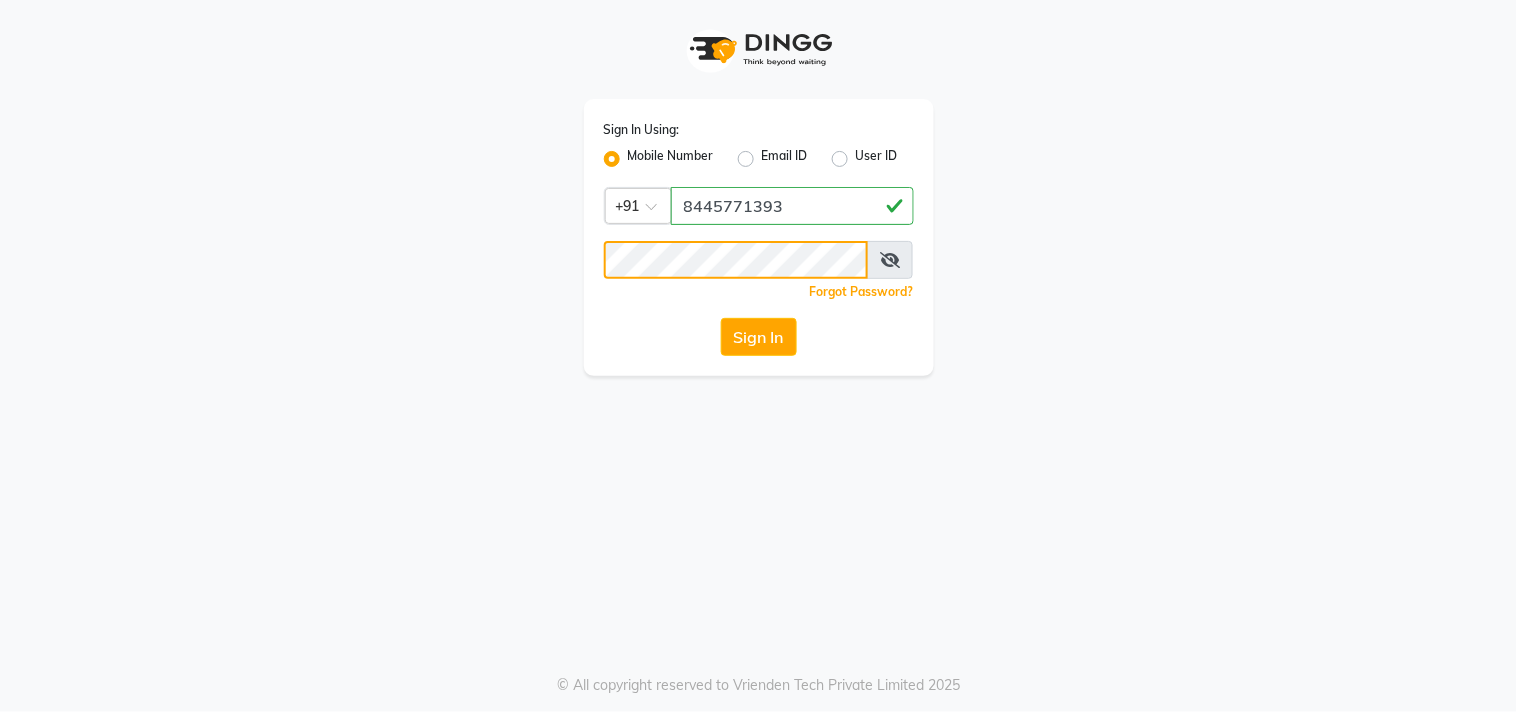 click on "Sign In" 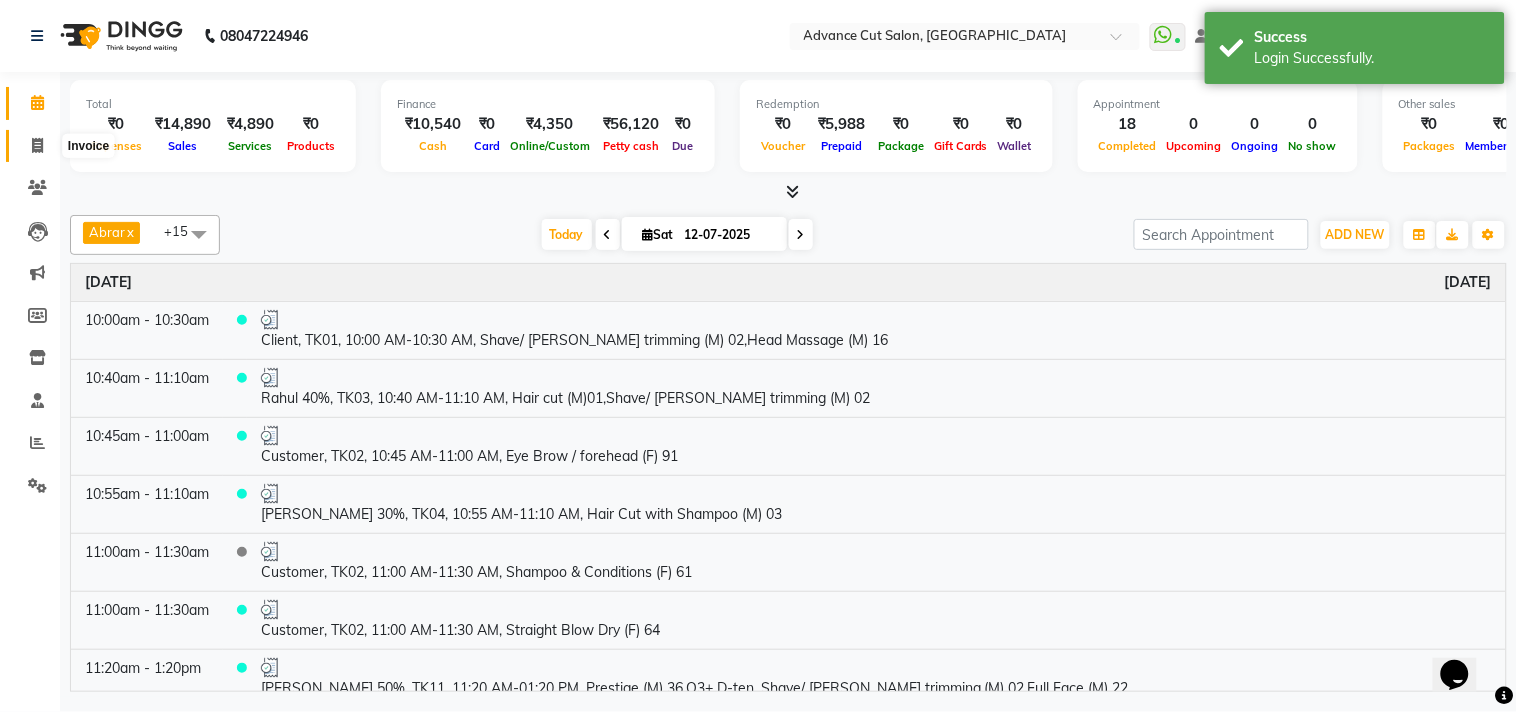 scroll, scrollTop: 0, scrollLeft: 0, axis: both 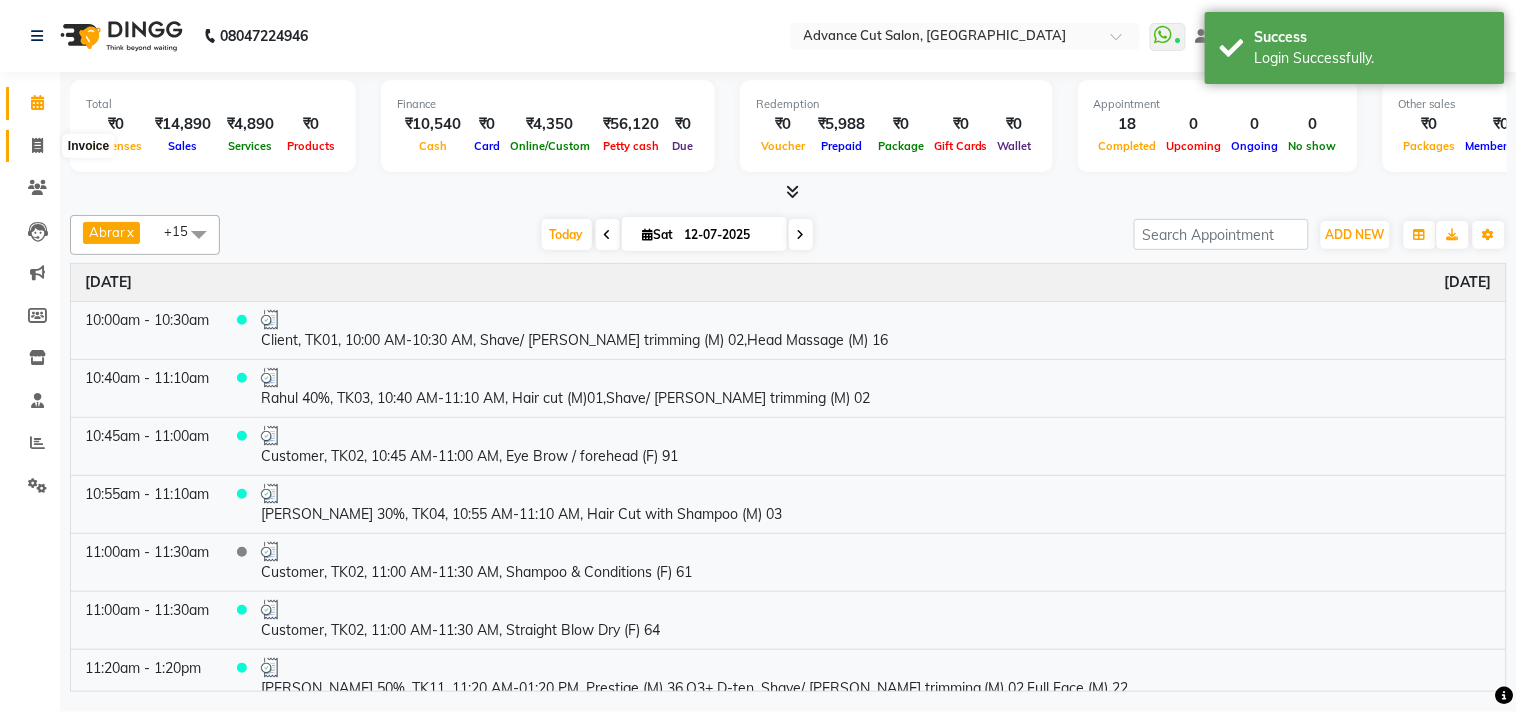 click 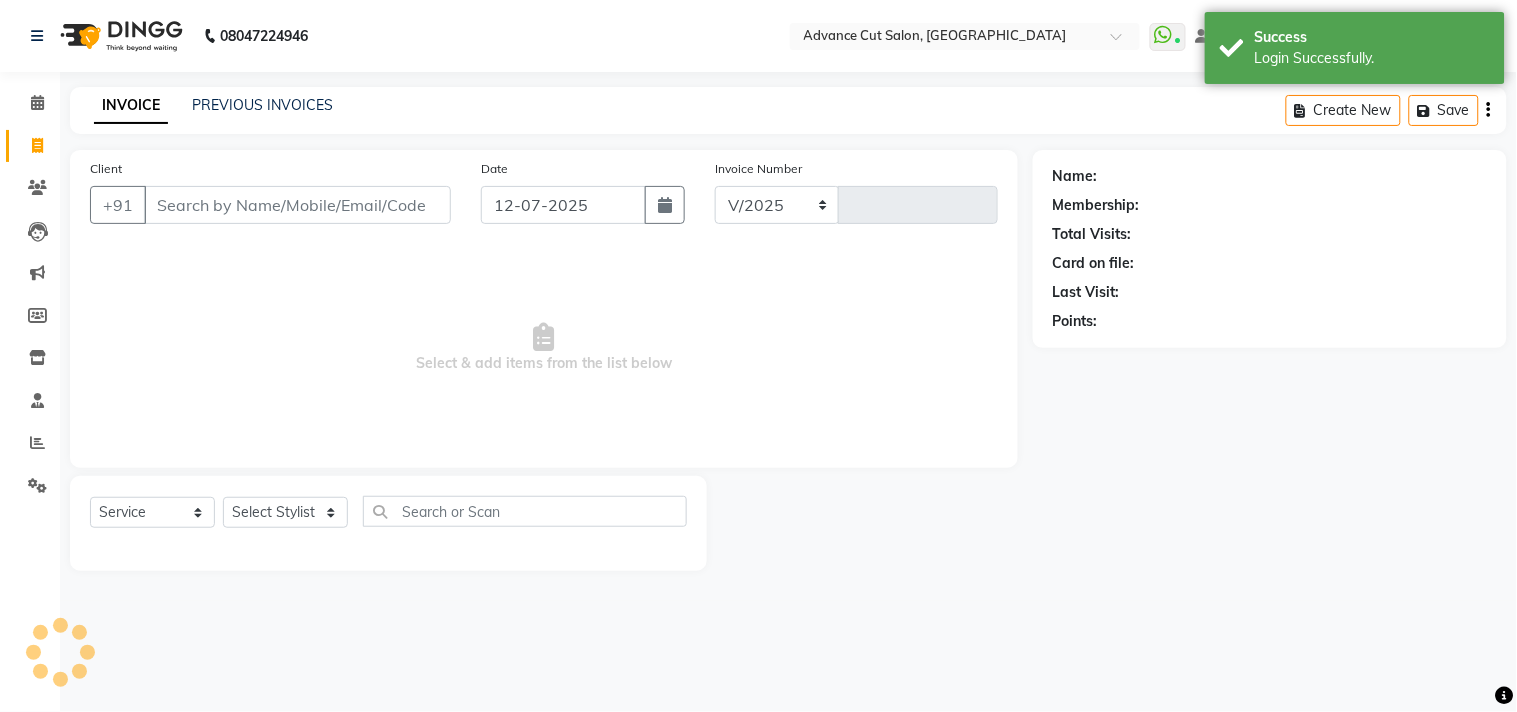 select on "922" 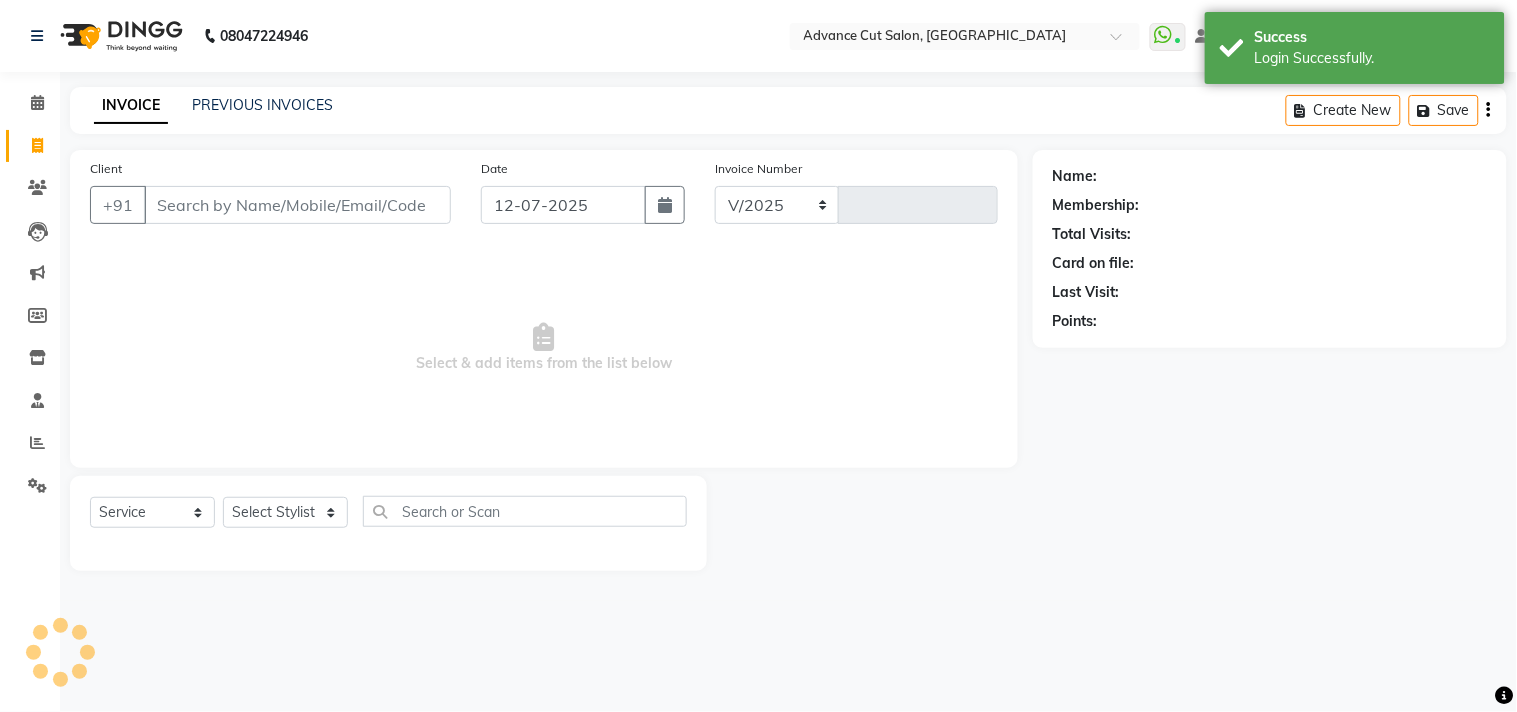 type on "3708" 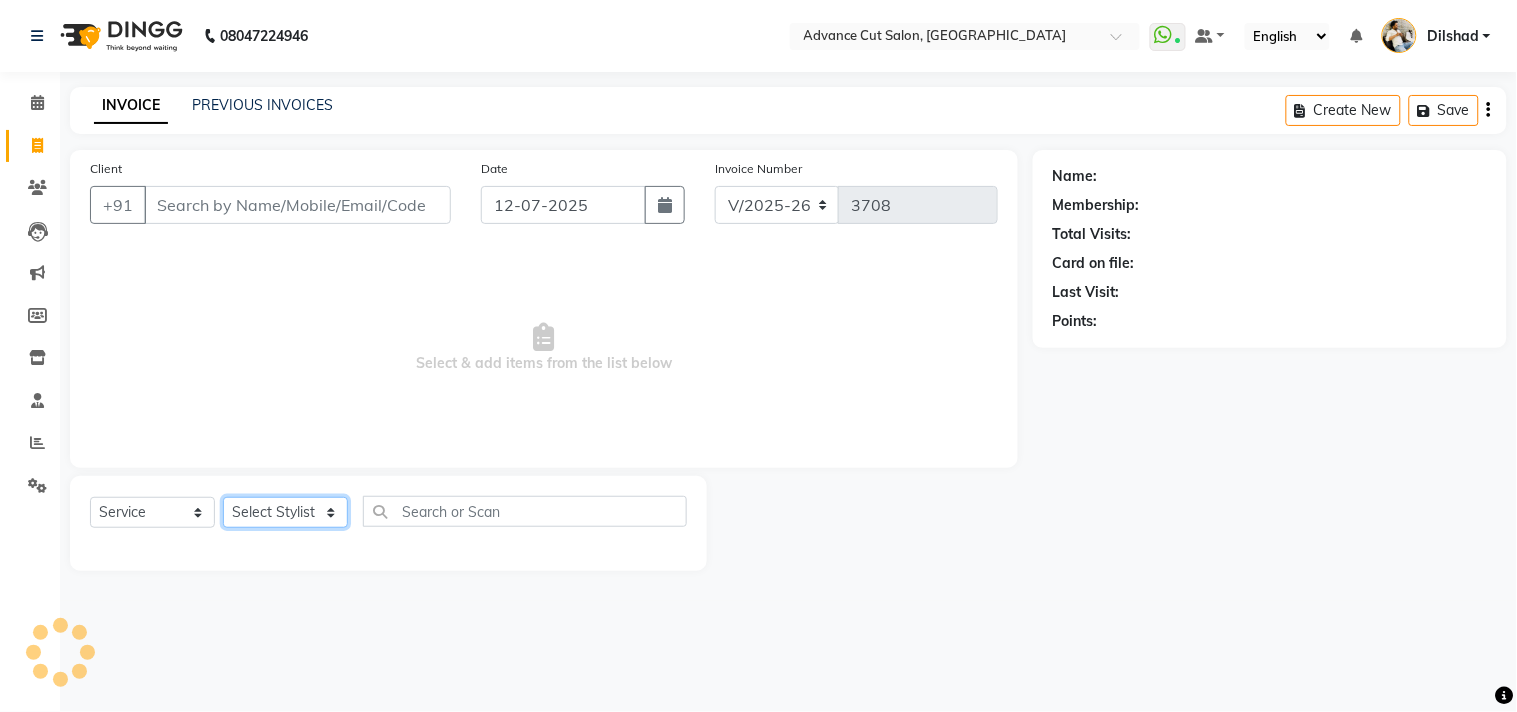 click on "Select Stylist [PERSON_NAME] Avinash Dilshad [PERSON_NAME] [PERSON_NAME] [PERSON_NAME] [PERSON_NAME]  [PERSON_NAME] [PERSON_NAME]  [PERSON_NAME] [PERSON_NAME]" 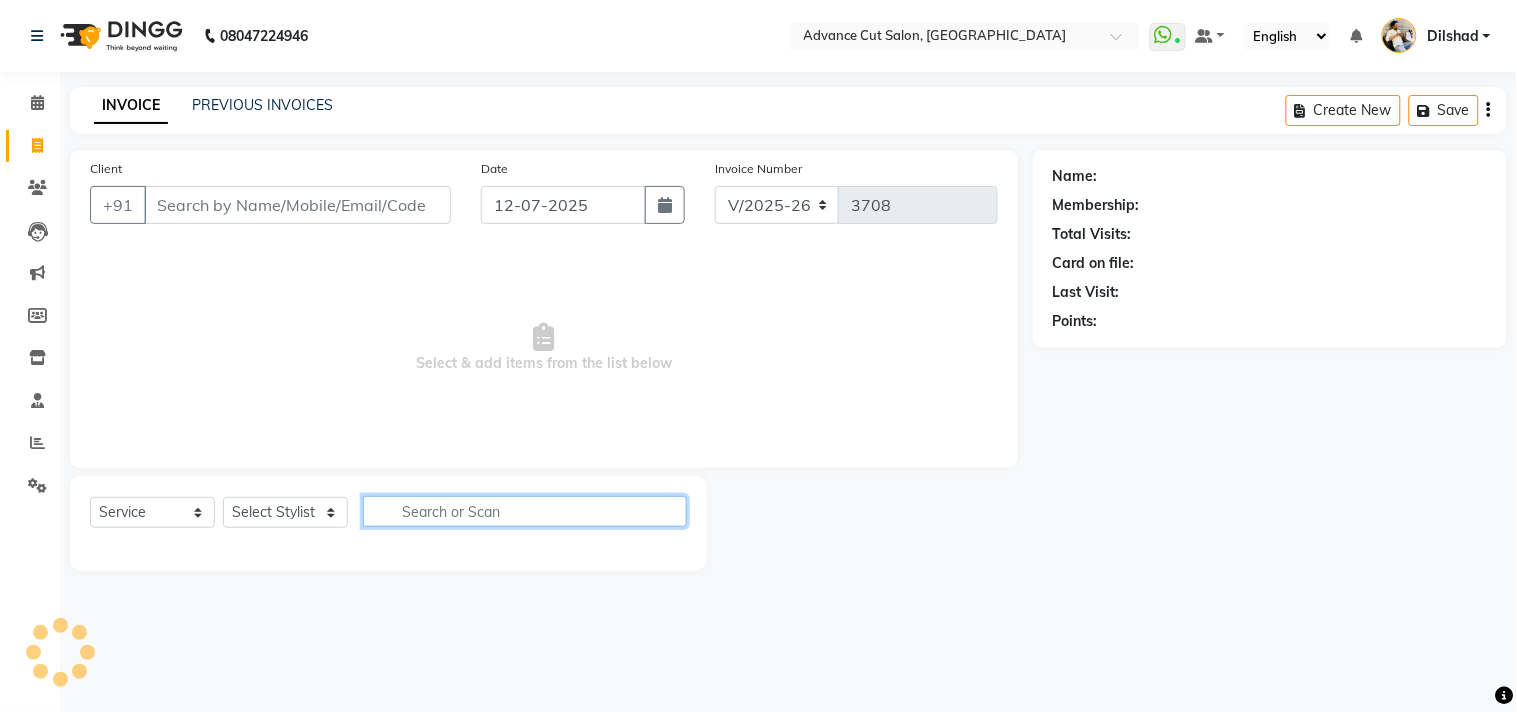 click 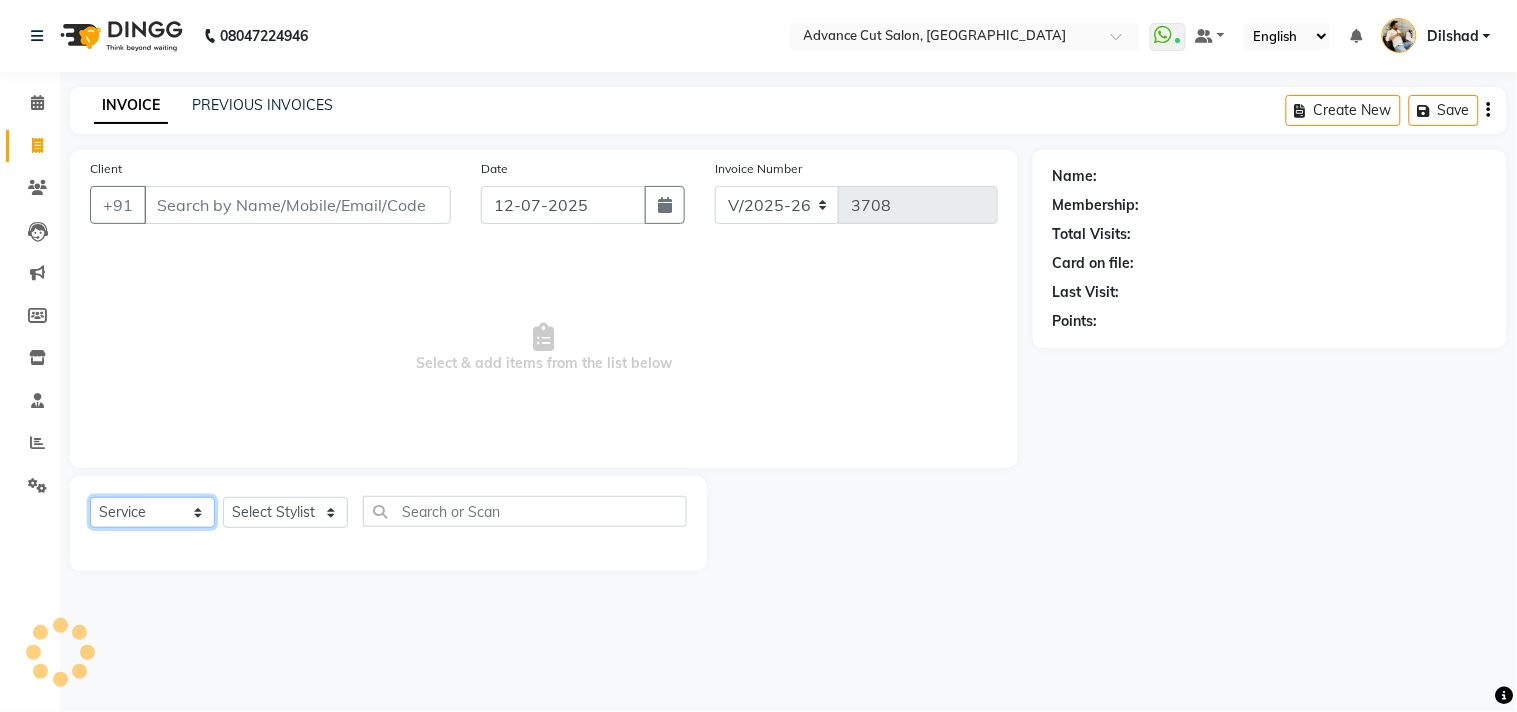 click on "Select  Service  Product  Membership  Package Voucher Prepaid Gift Card" 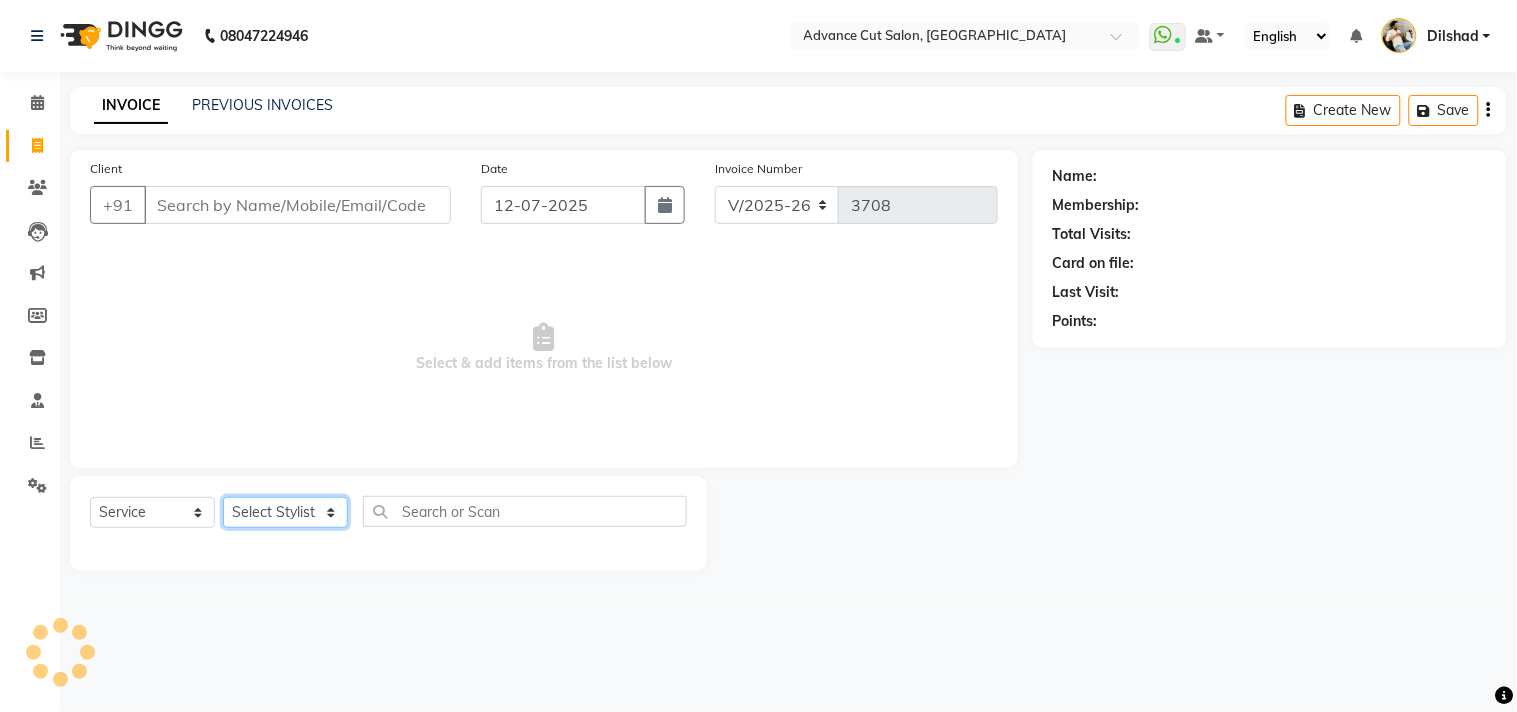 click on "Select Stylist [PERSON_NAME] Avinash Dilshad [PERSON_NAME] [PERSON_NAME] [PERSON_NAME] [PERSON_NAME]  [PERSON_NAME] [PERSON_NAME]  [PERSON_NAME] [PERSON_NAME]" 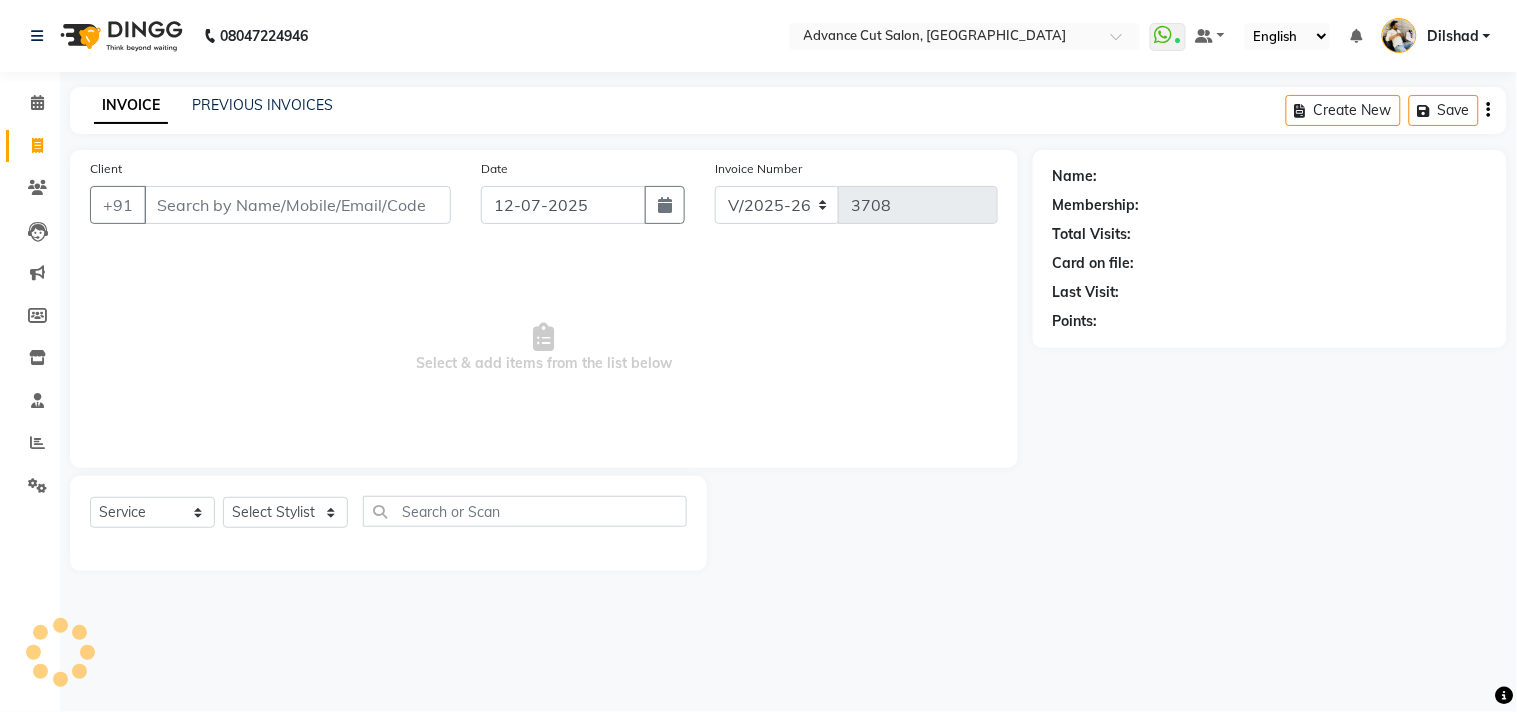click on "08047224946 Select Location ×  Advance Cut Salon, [GEOGRAPHIC_DATA]  WhatsApp Status  ✕ Status:  Connected Most Recent Message: [DATE]     01:42 PM Recent Service Activity: [DATE]     02:12 PM Default Panel My Panel English ENGLISH Español العربية मराठी हिंदी ગુજરાતી தமிழ் 中文 Notifications nothing to show Dilshad Manage Profile Change Password Sign out  Version:3.15.4  ☀  Advance Cut Salon, New Colony  Calendar  Invoice  Clients  Leads   Marketing  Members  Inventory  Staff  Reports  Settings Completed InProgress Upcoming Dropped Tentative Check-In Confirm Bookings Generate Report Segments Page Builder INVOICE PREVIOUS INVOICES Create New   Save  Client +91 Date [DATE] Invoice Number V/2025 V/[PHONE_NUMBER]  Select & add items from the list below  Select  Service  Product  Membership  Package Voucher Prepaid Gift Card  Select Stylist [PERSON_NAME] Avinash Dilshad [PERSON_NAME] [PERSON_NAME] [PERSON_NAME] [PERSON_NAME]  [PERSON_NAME] [PERSON_NAME]" at bounding box center (758, 356) 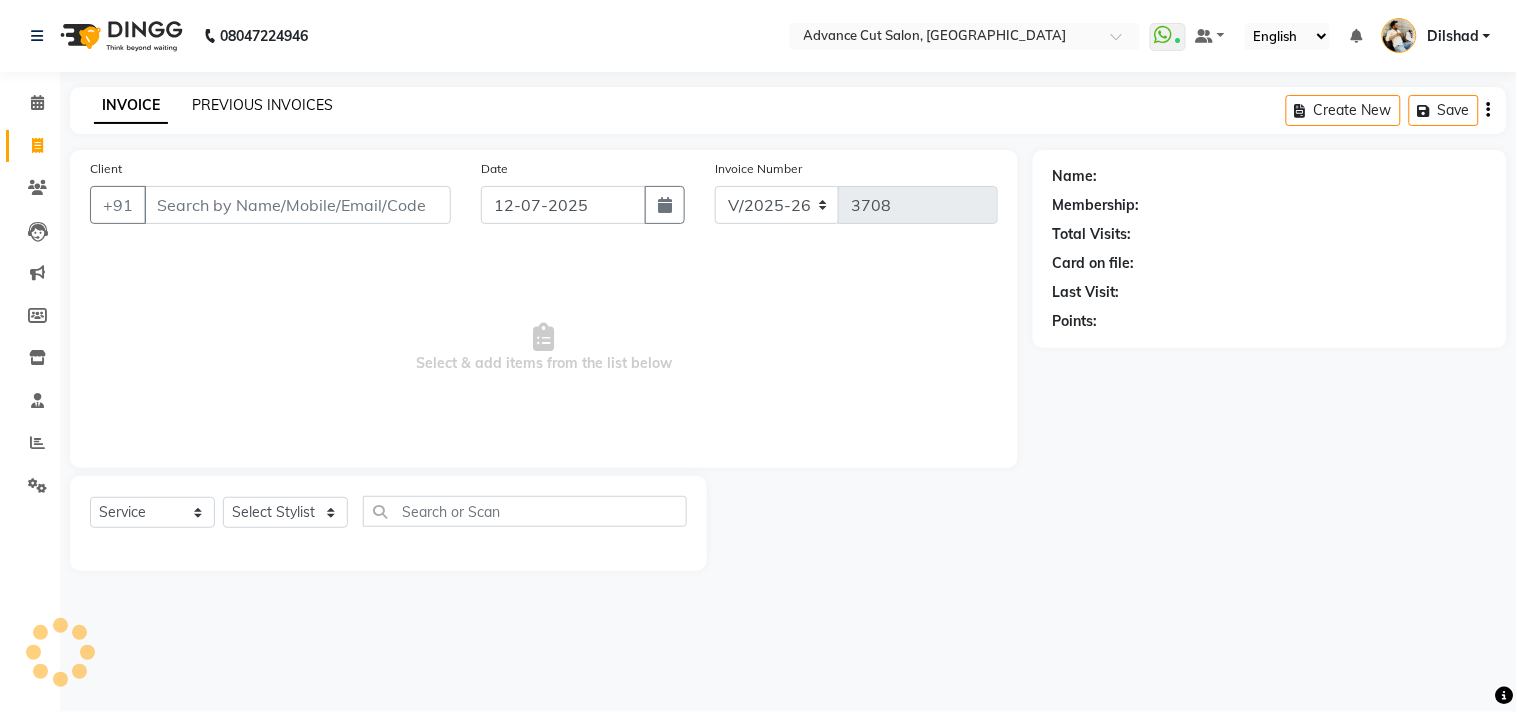 click on "PREVIOUS INVOICES" 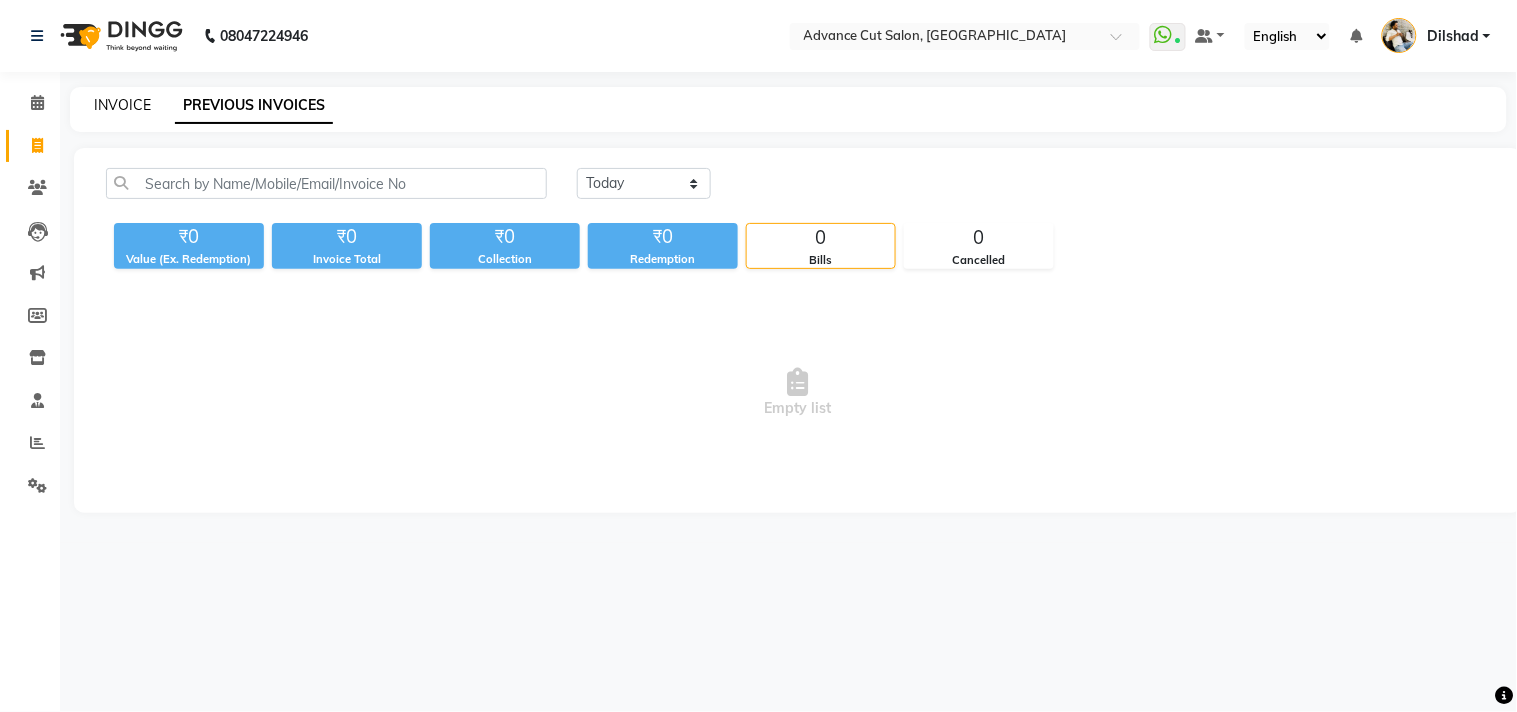 click on "INVOICE" 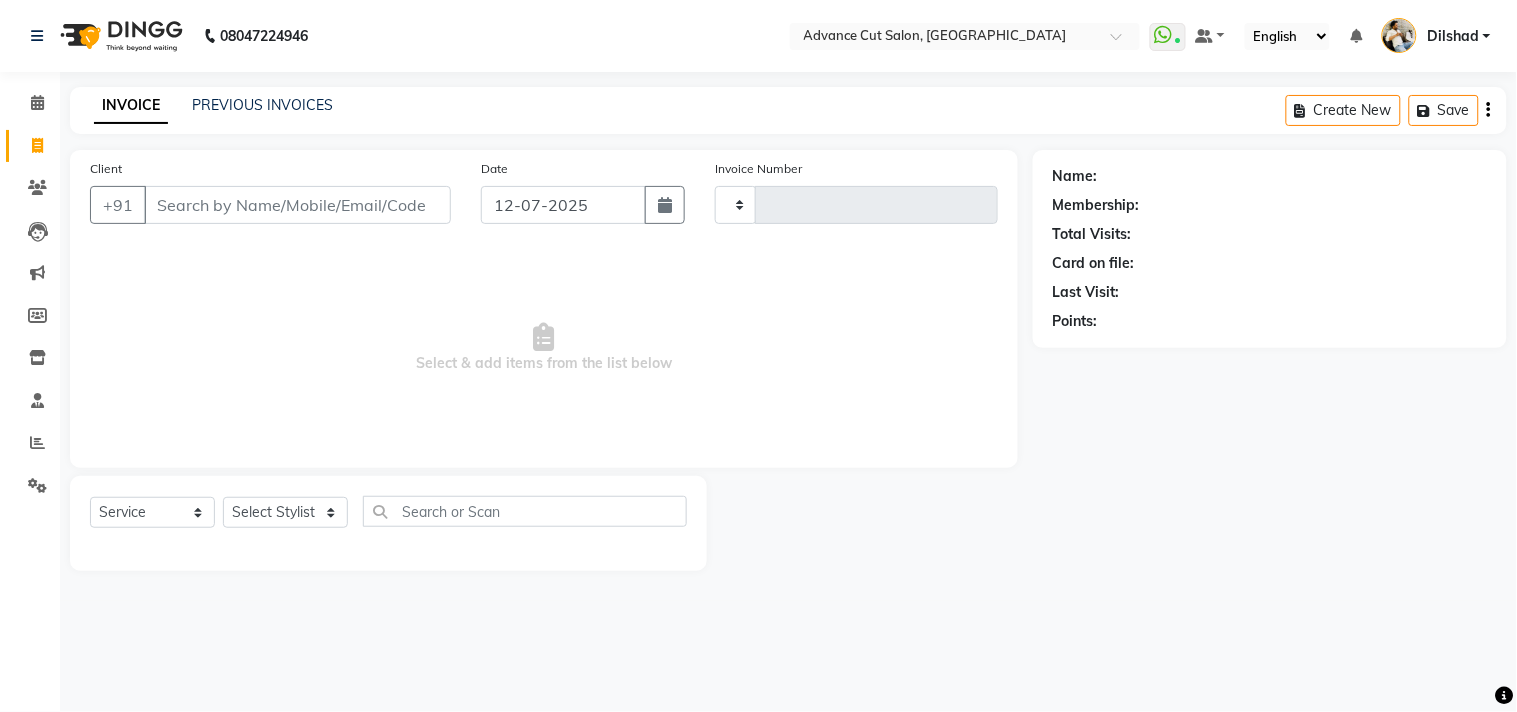 click on "INVOICE PREVIOUS INVOICES Create New   Save" 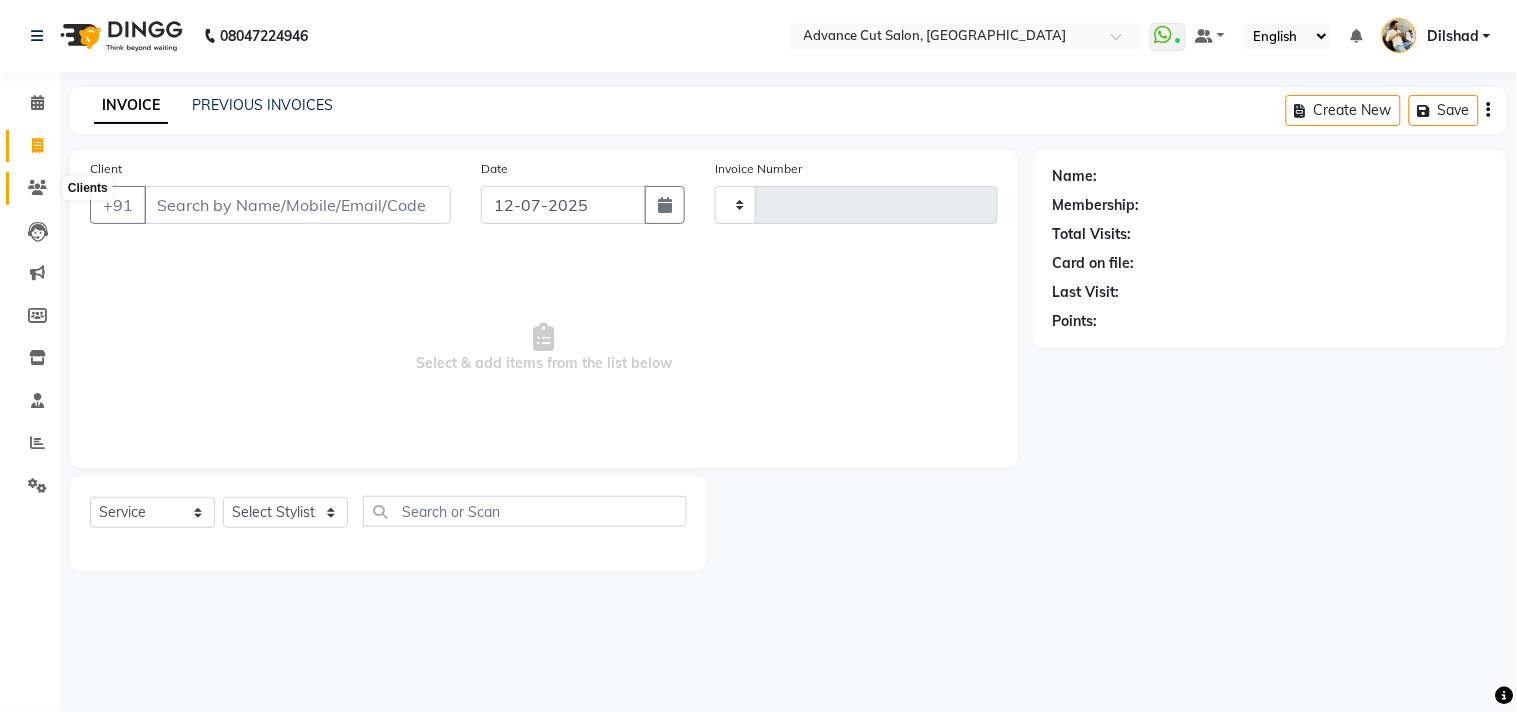 click 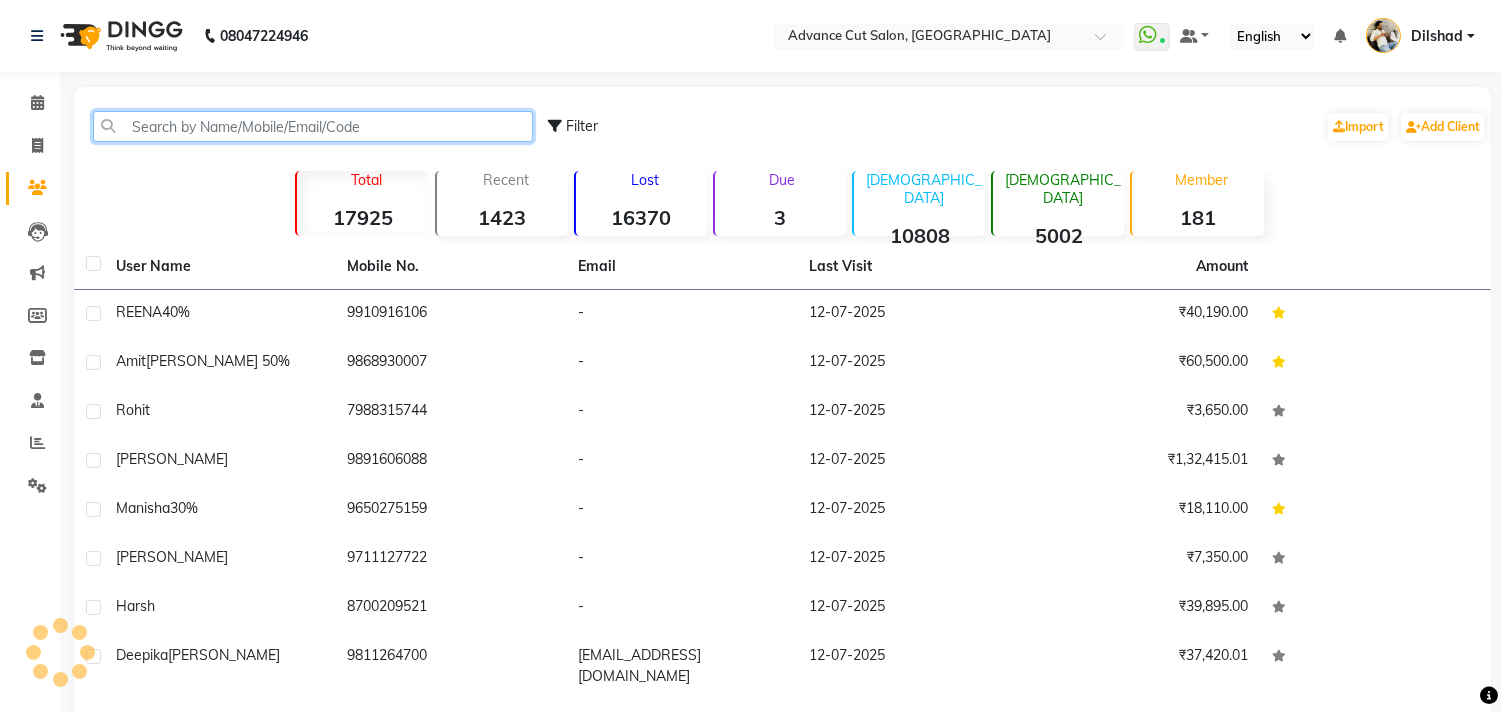 drag, startPoint x: 243, startPoint y: 125, endPoint x: 225, endPoint y: 144, distance: 26.172504 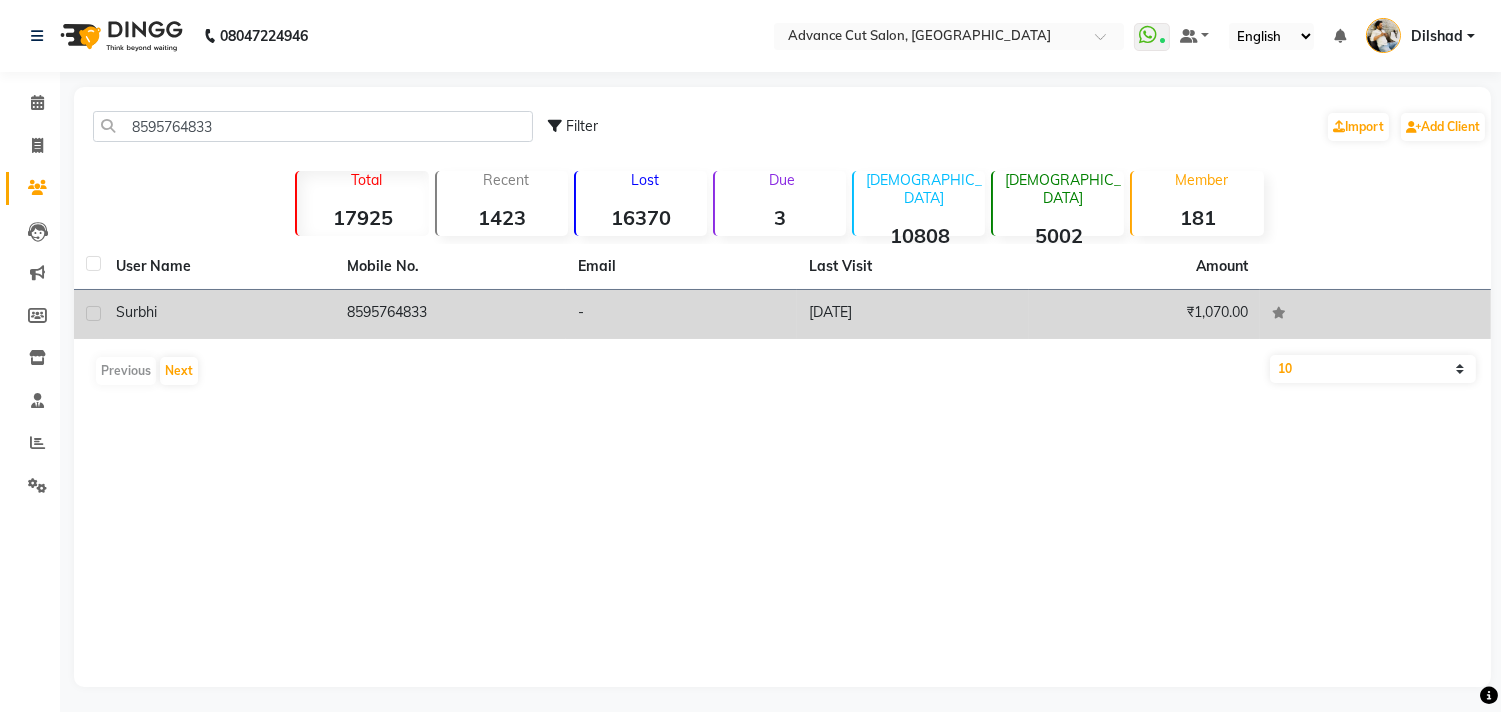 click on "8595764833" 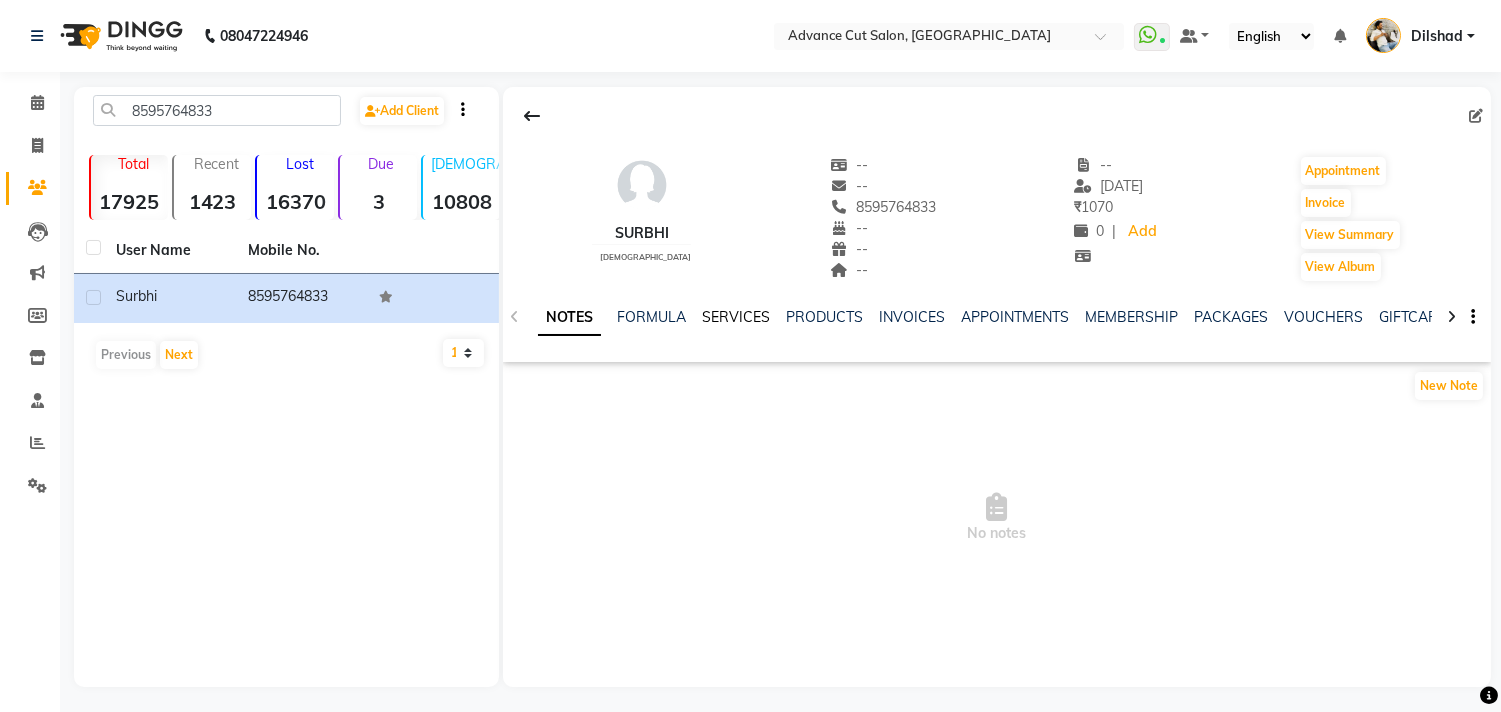 click on "SERVICES" 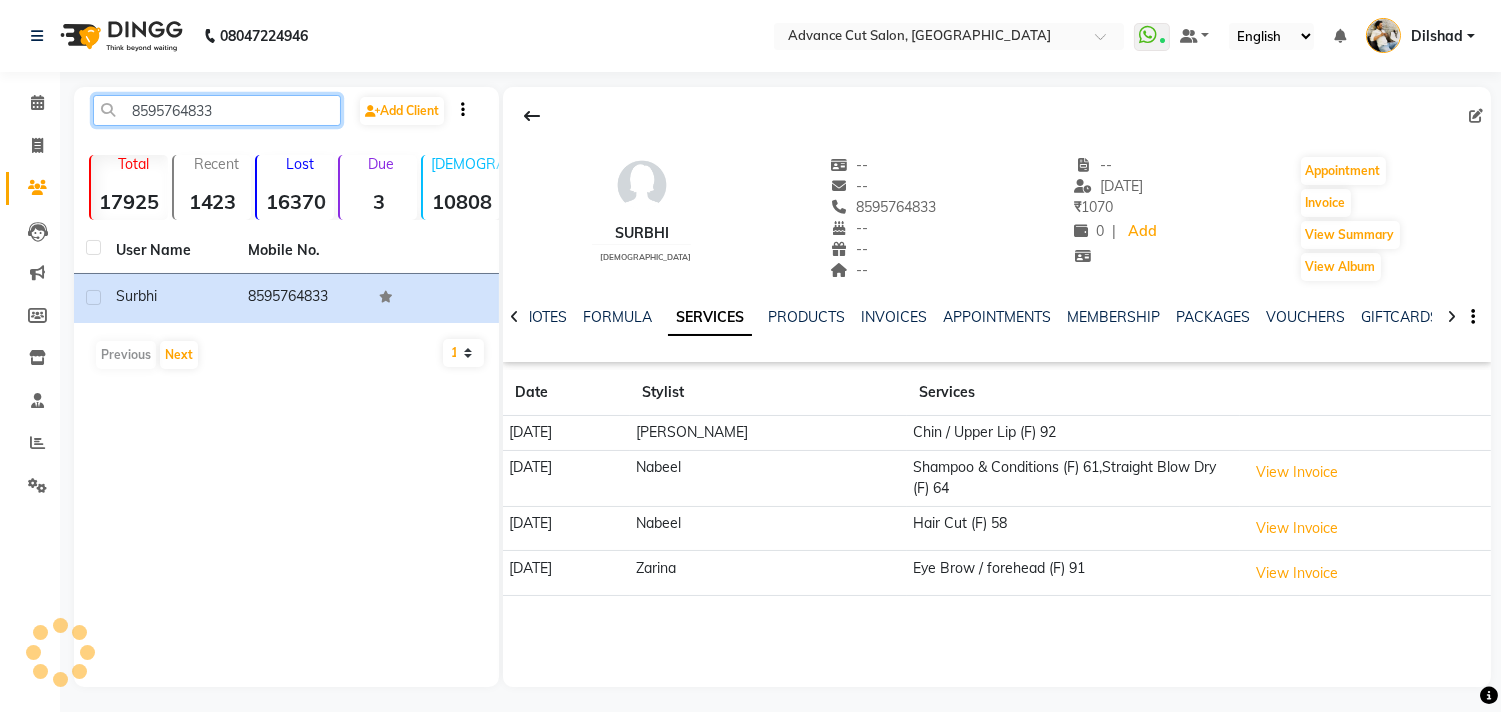 click on "8595764833" 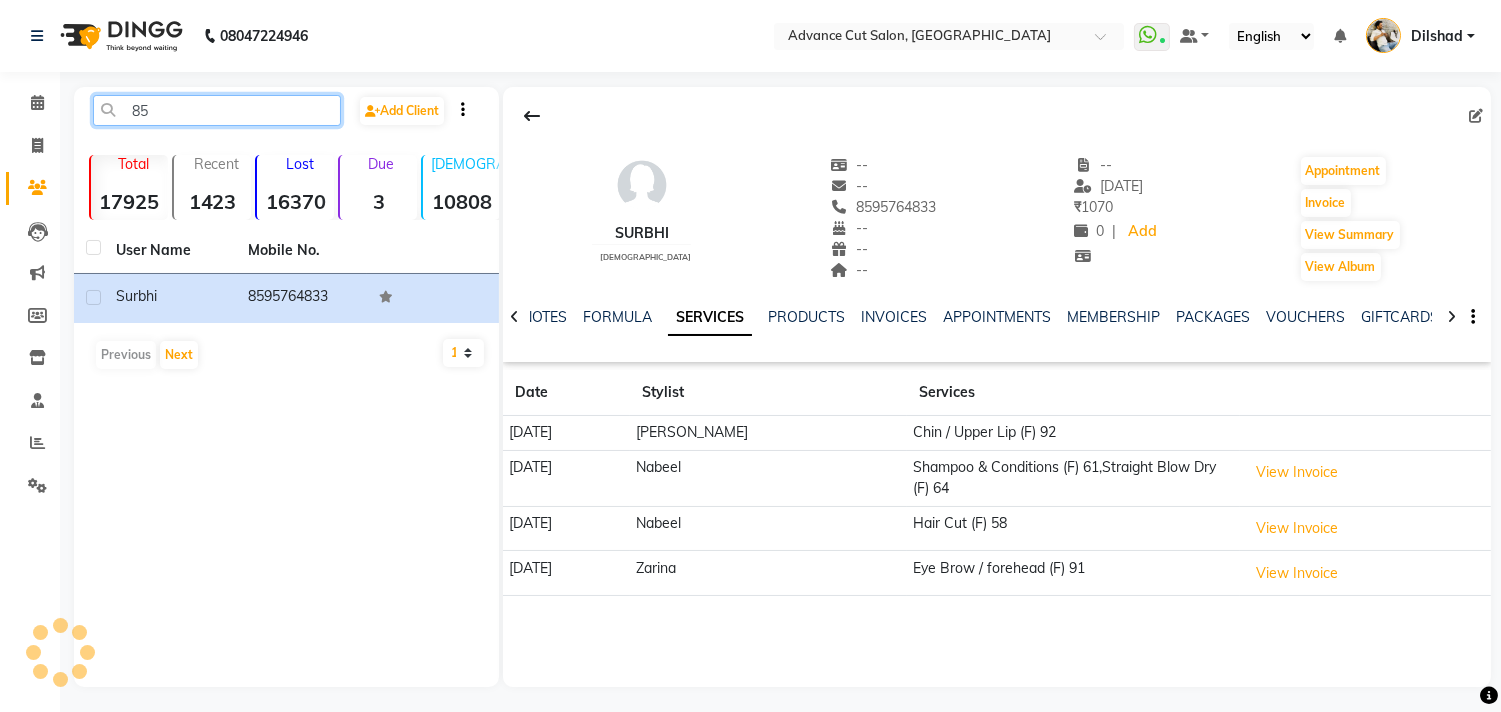type on "8" 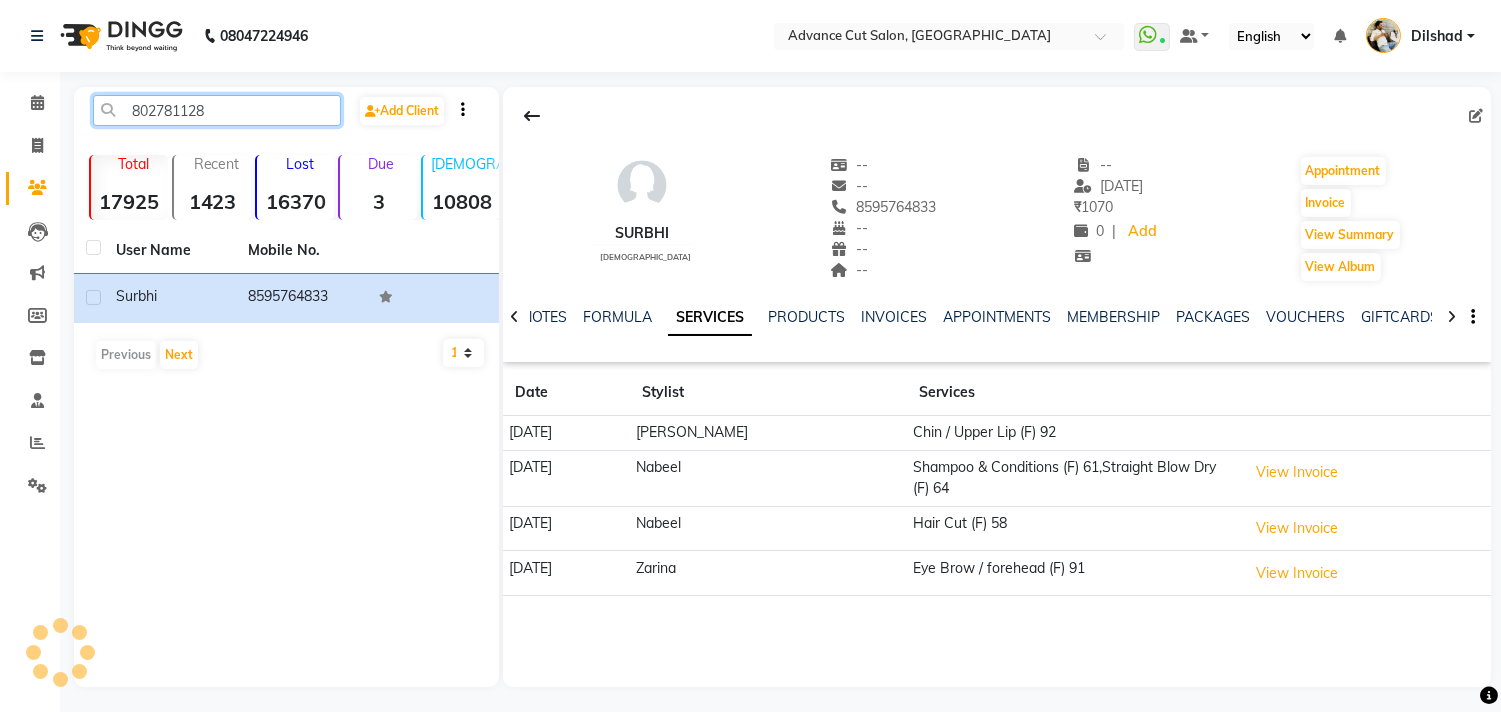 type on "802781128" 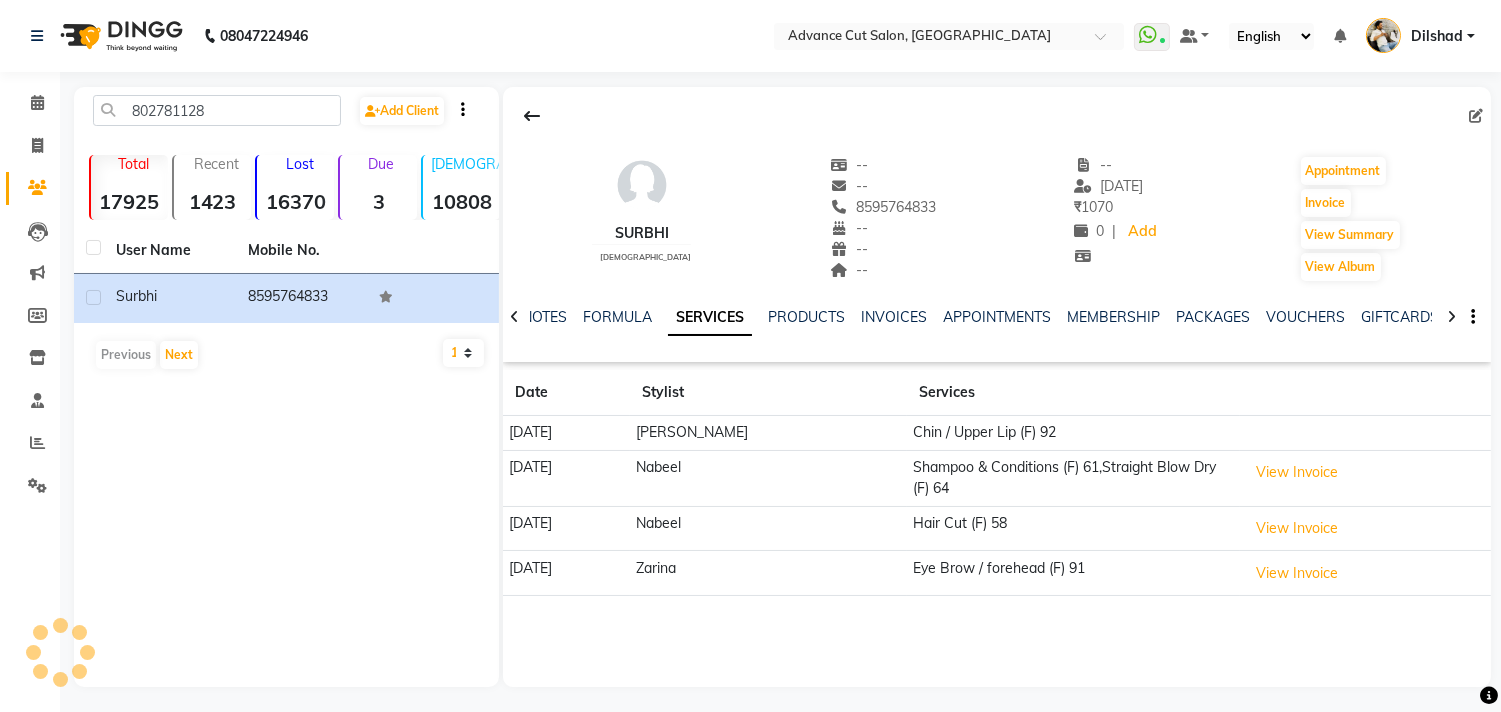 click on "802781128  Add Client  Total  17925  Recent  1423  Lost  16370  Due  3  [DEMOGRAPHIC_DATA]  10808  [DEMOGRAPHIC_DATA]  5002  Member  181 User Name Mobile No. [PERSON_NAME]     [PHONE_NUMBER]   Previous   Next   10   50   100   [PERSON_NAME]    [DEMOGRAPHIC_DATA]  --   --   8595764833  --  --  --  -- [DATE] ₹    1070 0 |  Add   Appointment   Invoice  View Summary  View Album  NOTES FORMULA SERVICES PRODUCTS INVOICES APPOINTMENTS MEMBERSHIP PACKAGES VOUCHERS GIFTCARDS POINTS FORMS FAMILY CARDS WALLET Date Stylist Services [DATE] [PERSON_NAME] / Upper Lip (F) 92 [DATE] Nabeel Shampoo & Conditions (F) 61,Straight Blow Dry (F) 64  View Invoice  [DATE] Nabeel Hair Cut (F) 58  View Invoice  [DATE] Zarina Eye Brow / forehead (F) 91  View Invoice" 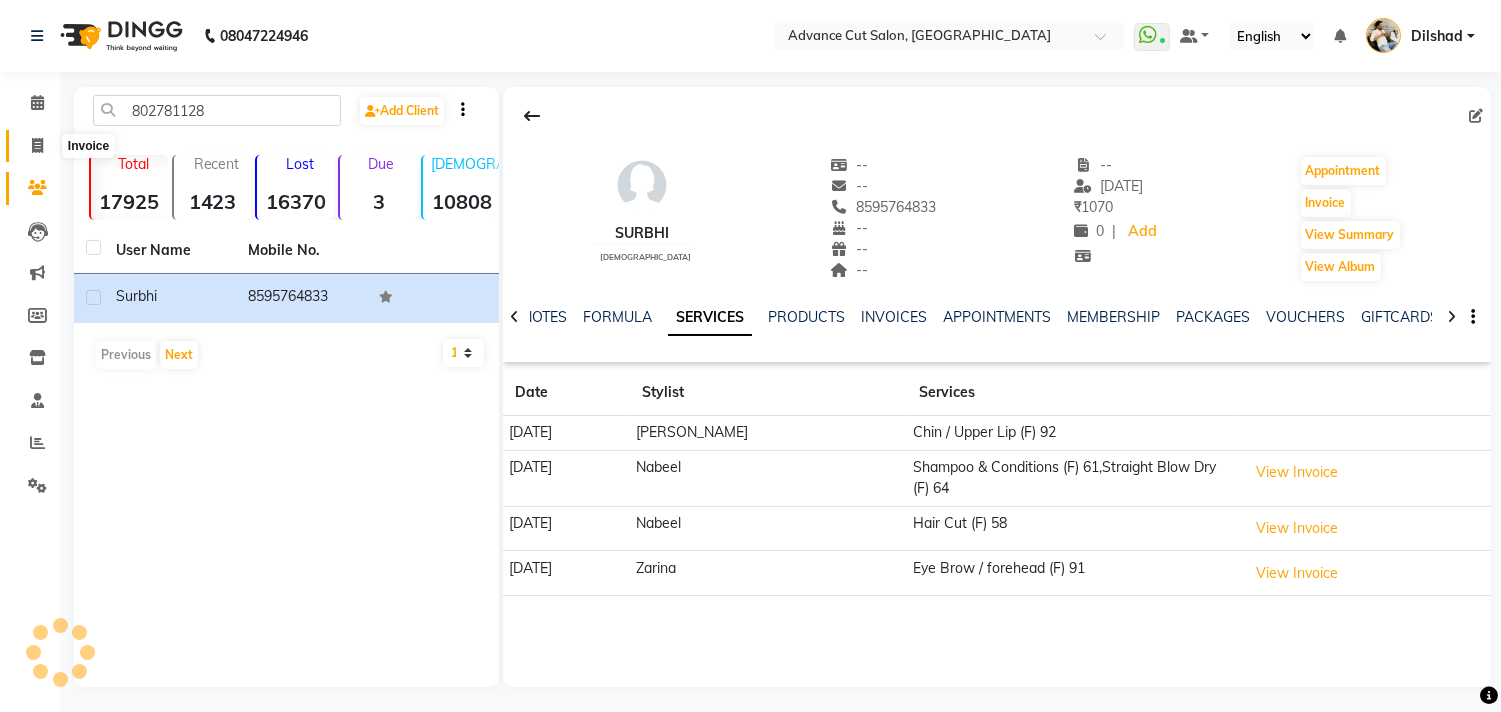 click 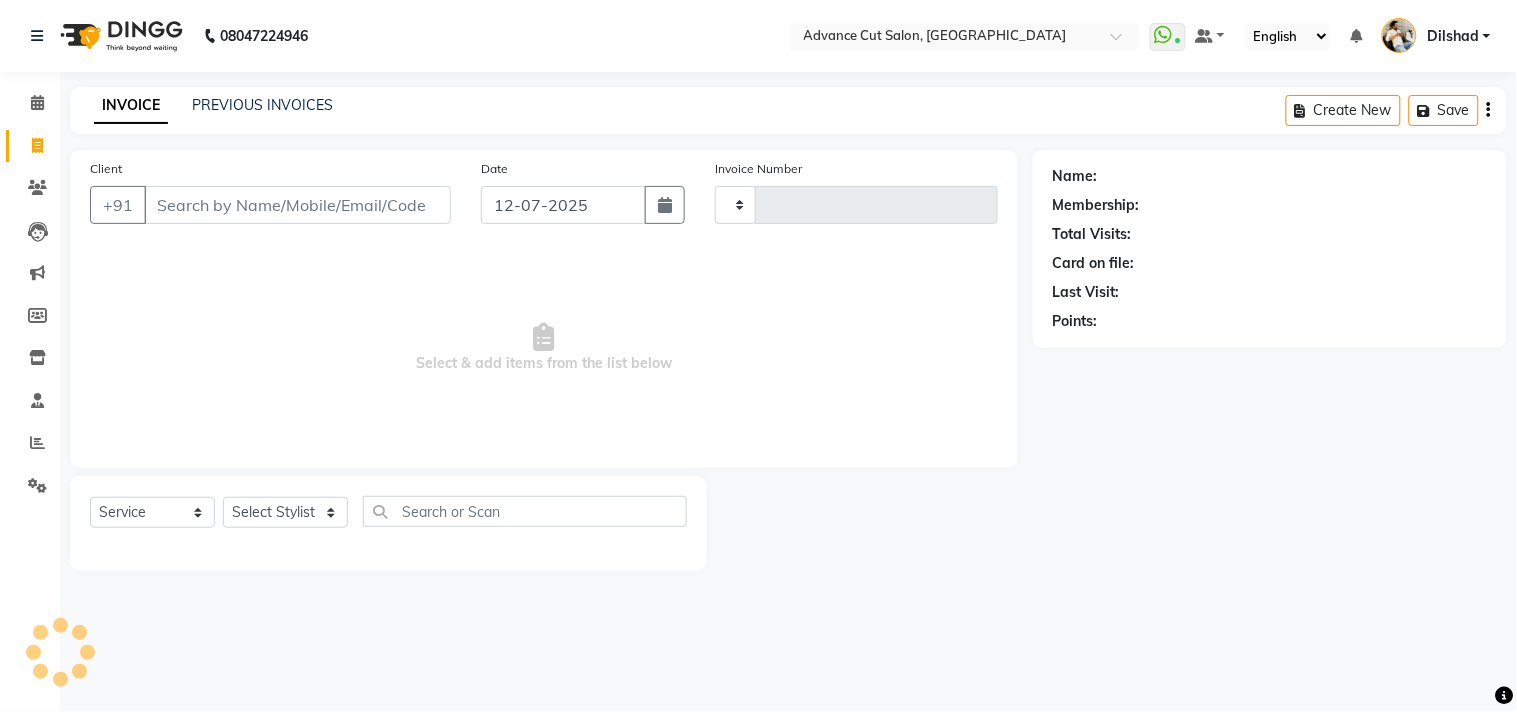 click on "INVOICE PREVIOUS INVOICES Create New   Save" 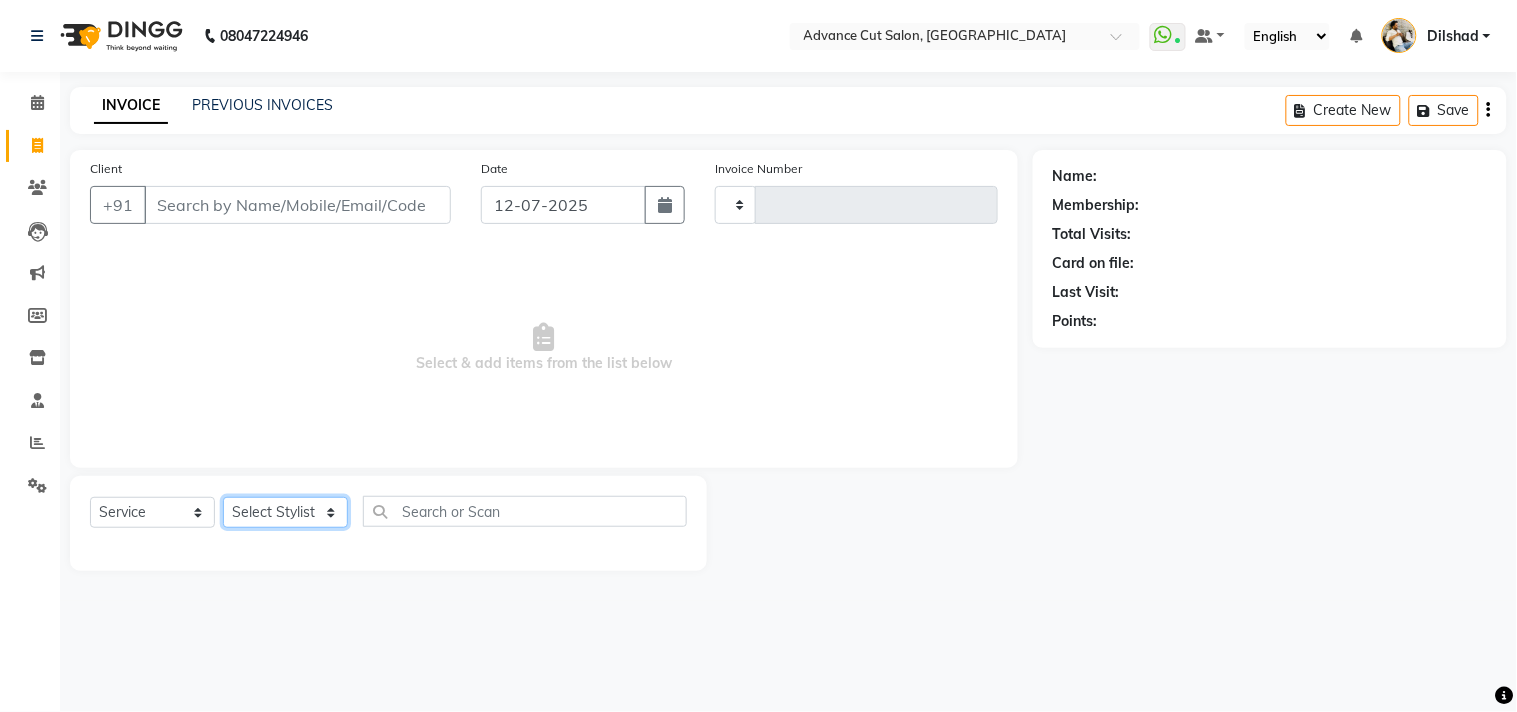 click on "Select Stylist" 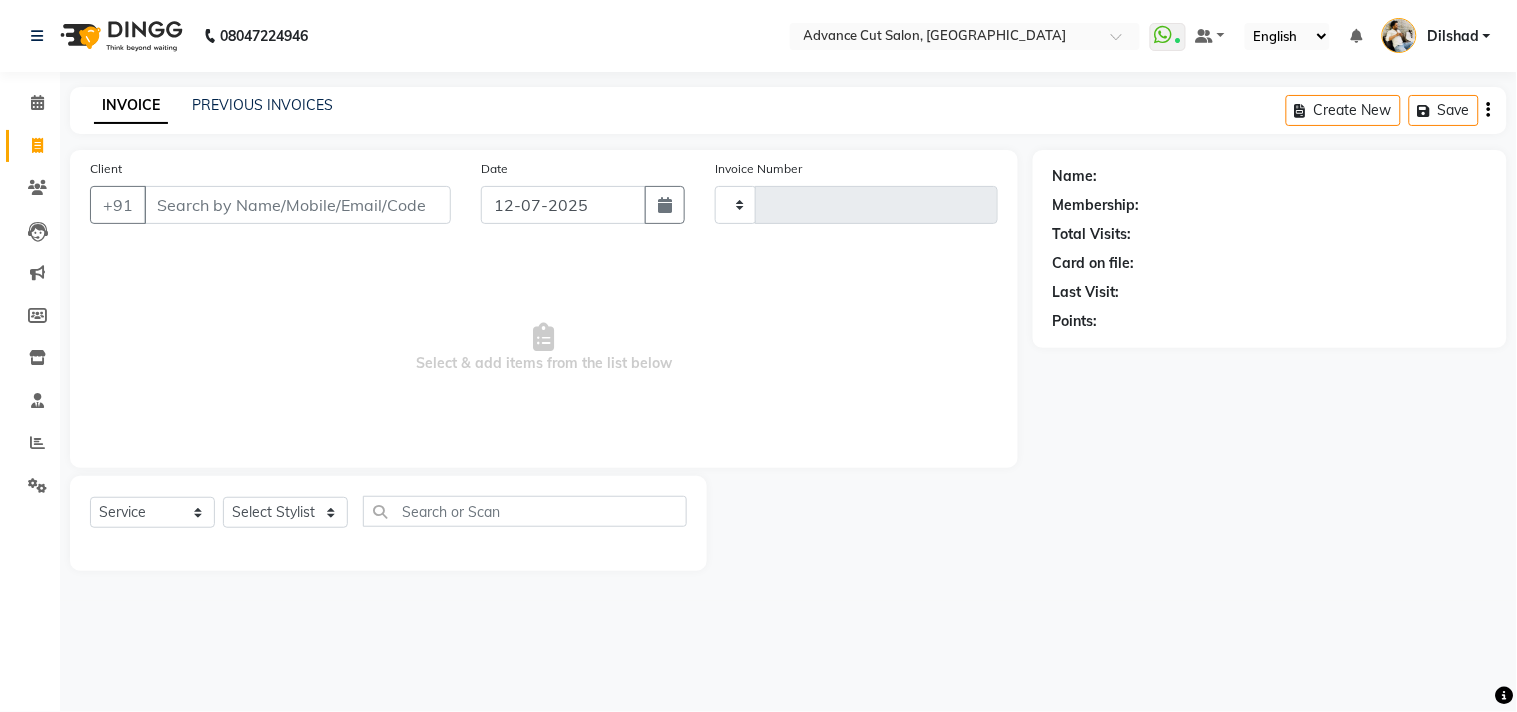 click on "Select & add items from the list below" at bounding box center (544, 348) 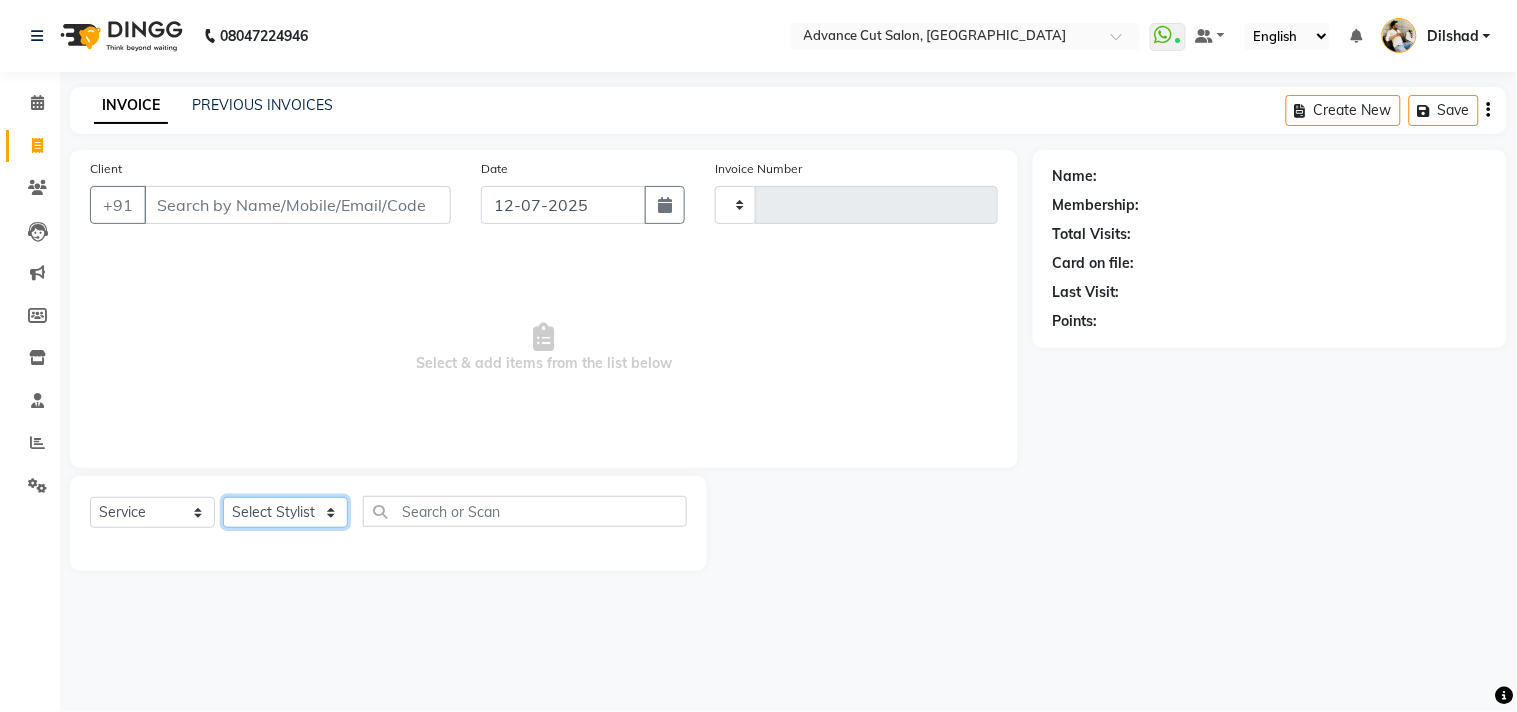 click on "Select Stylist" 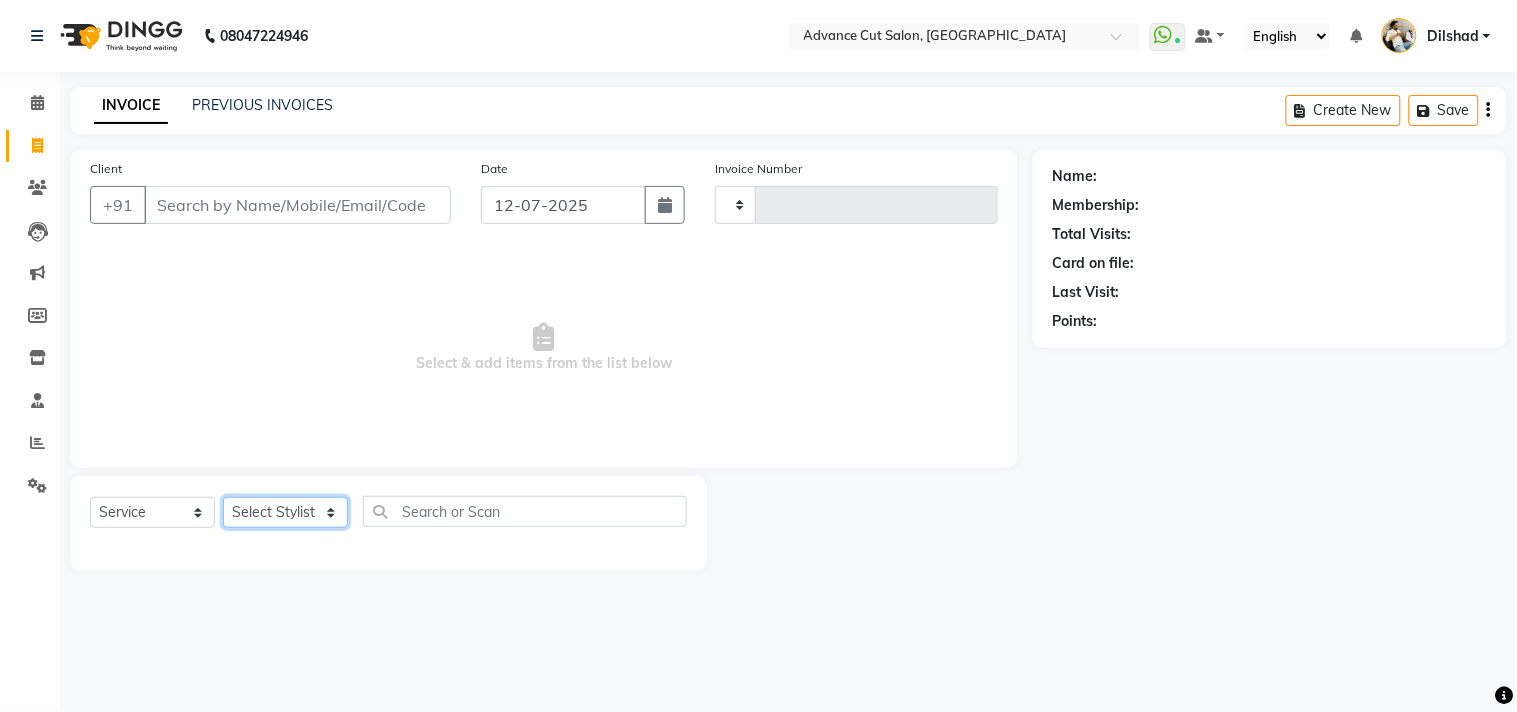 click on "Select Stylist" 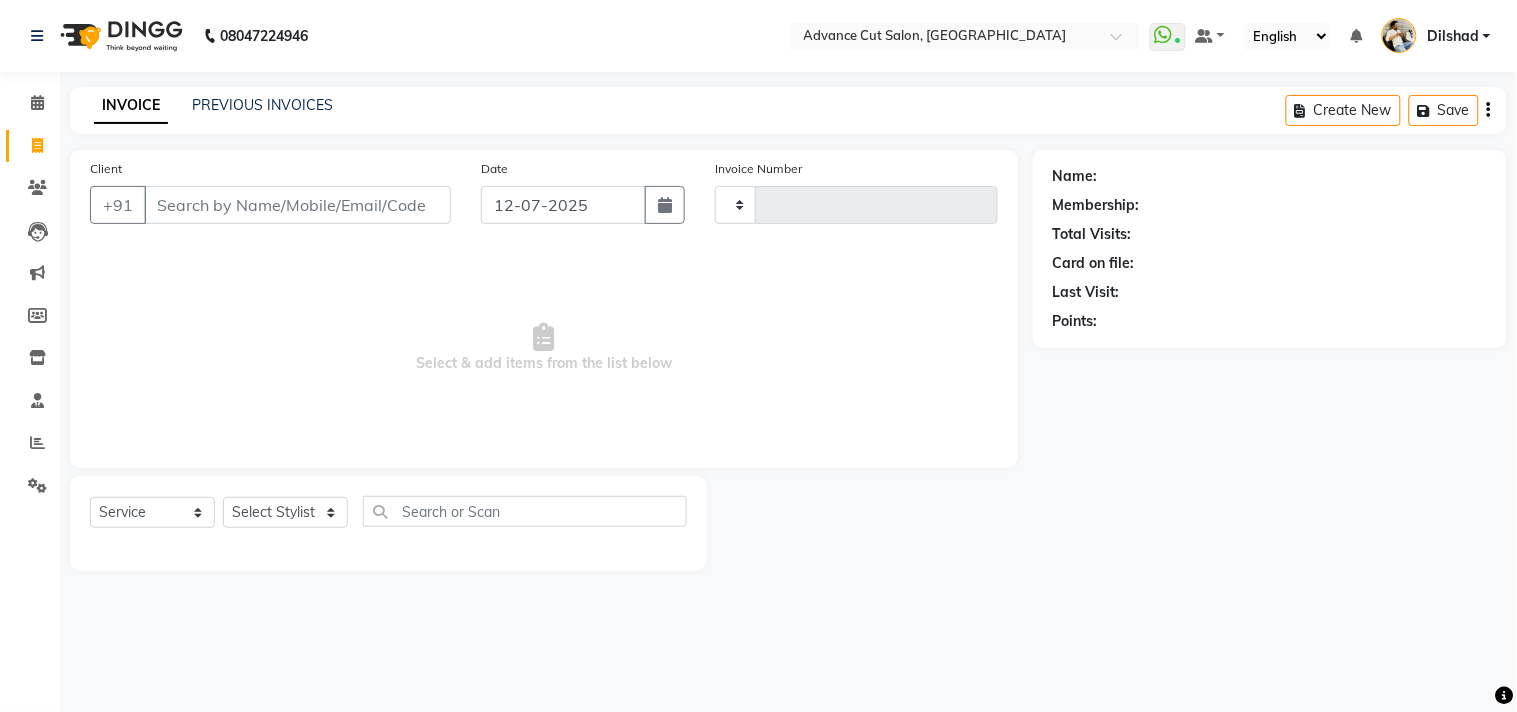 click on "Select & add items from the list below" at bounding box center [544, 348] 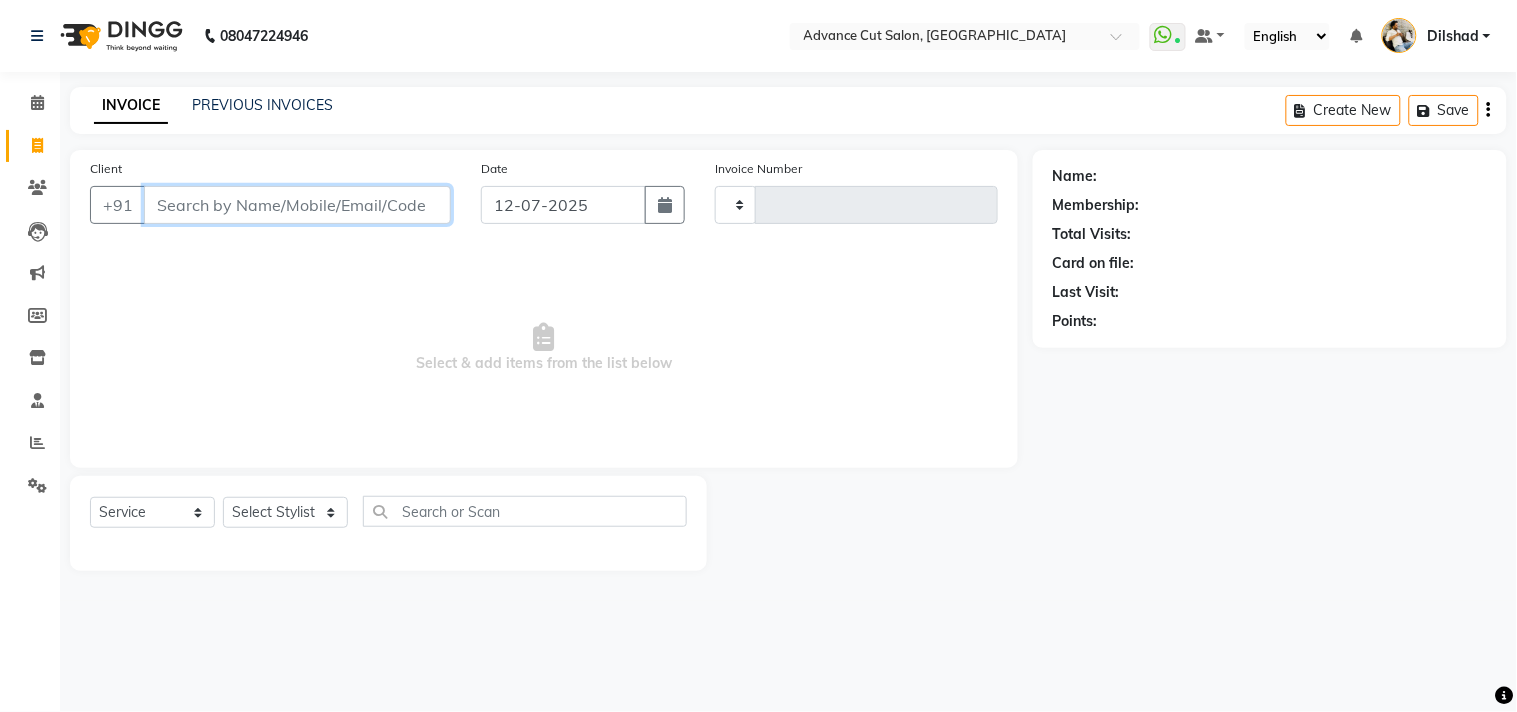 click on "Client" at bounding box center (297, 205) 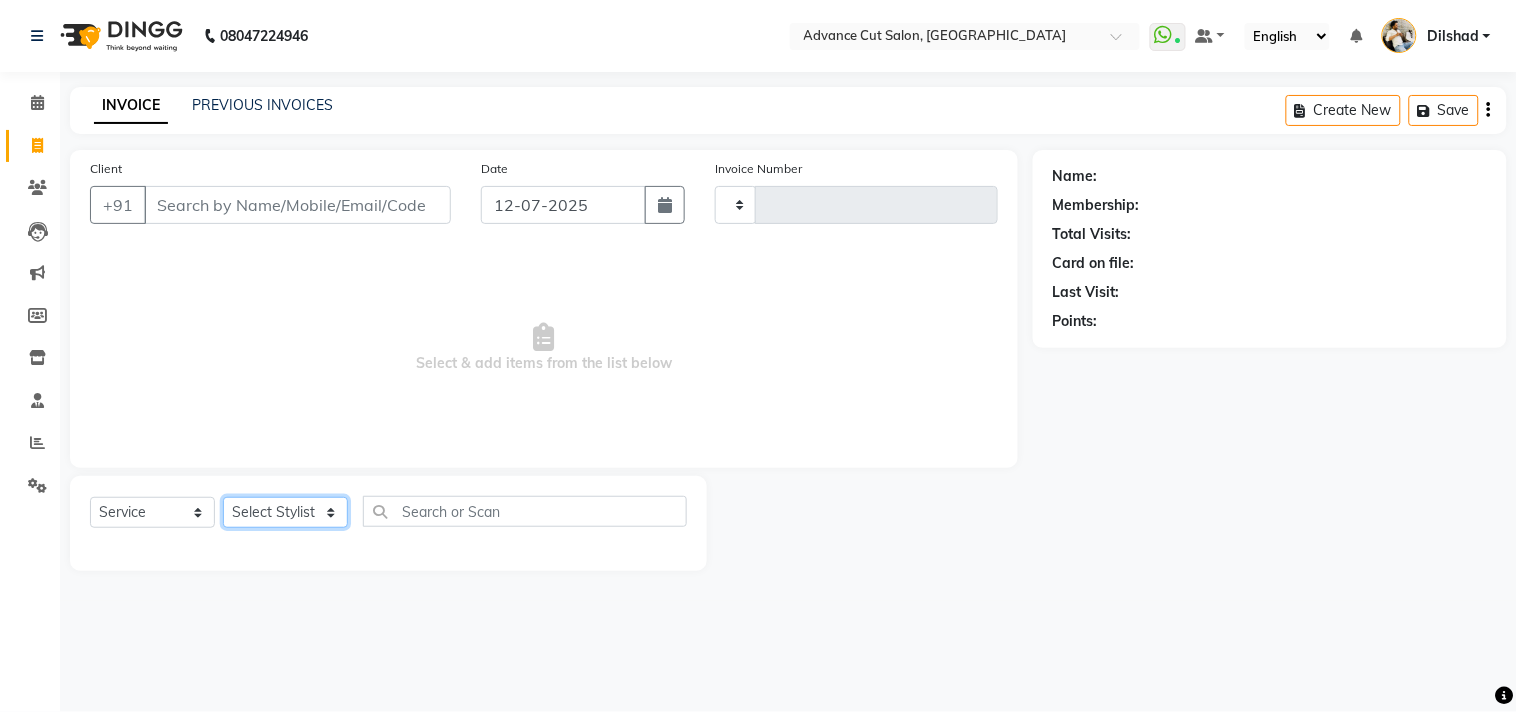 click on "Select Stylist" 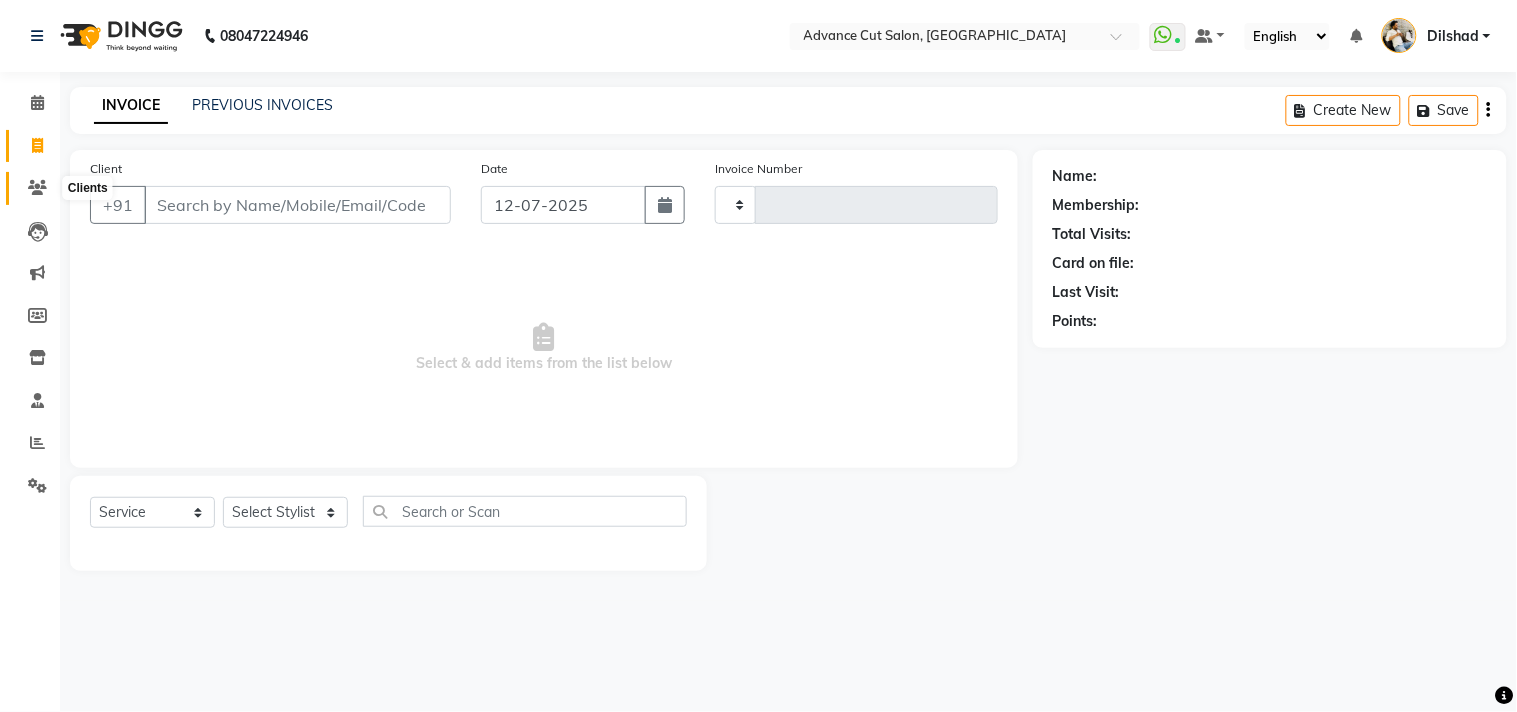 click 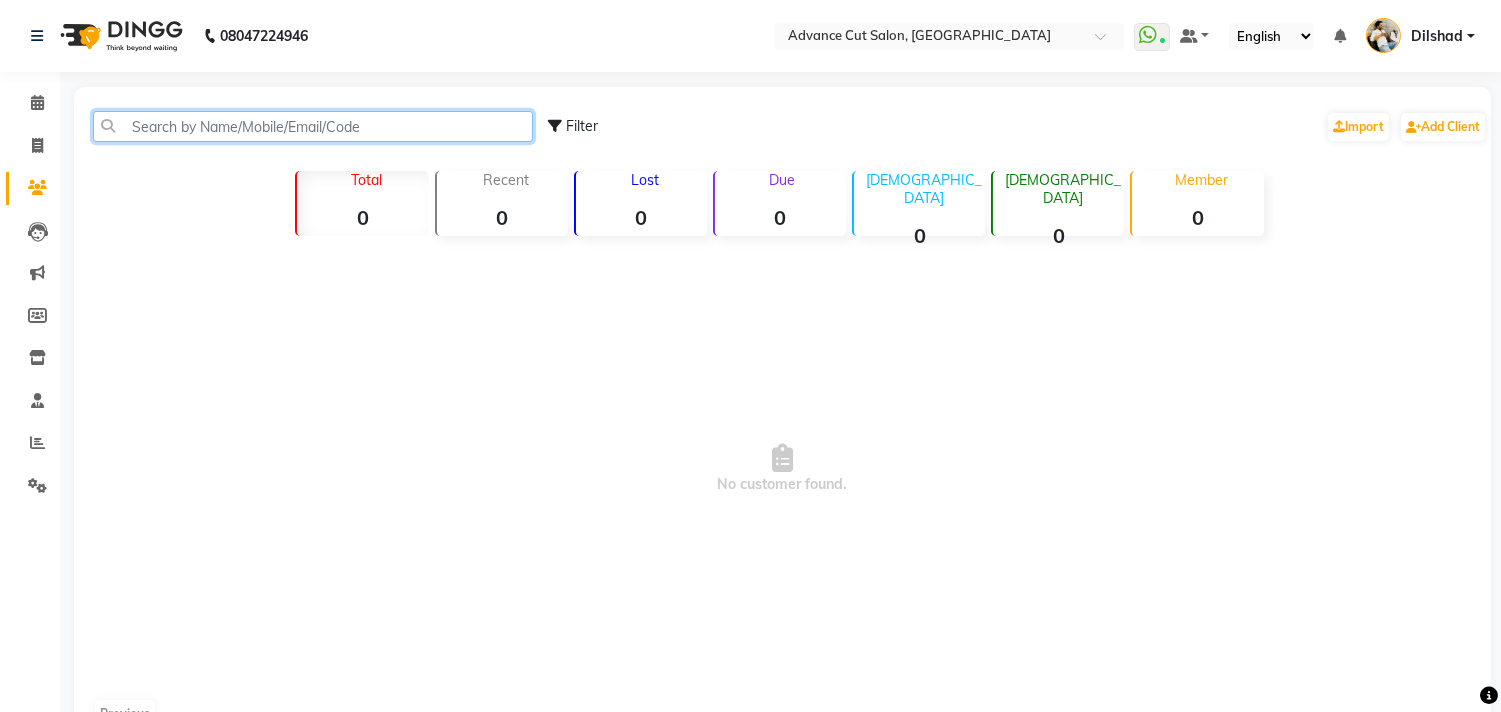 click 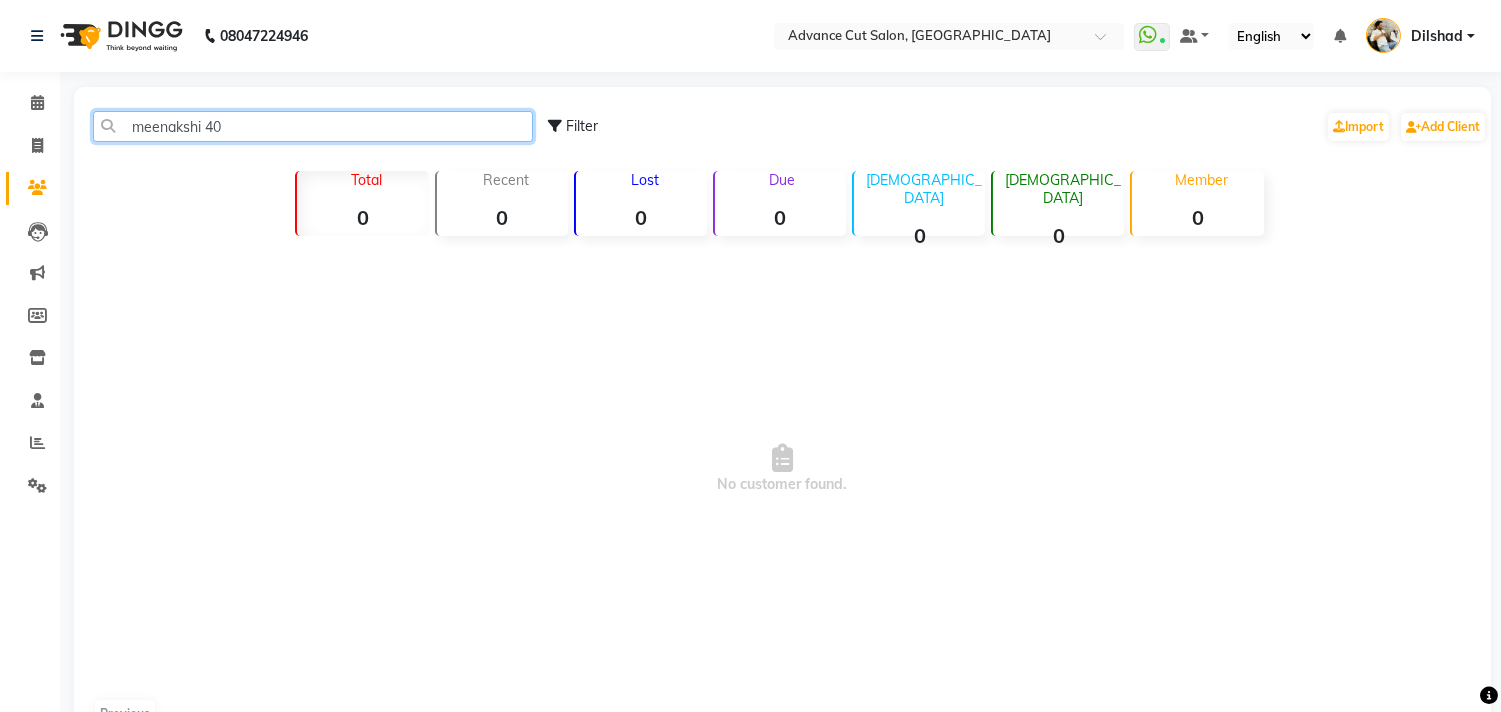 type on "meenakshi 40" 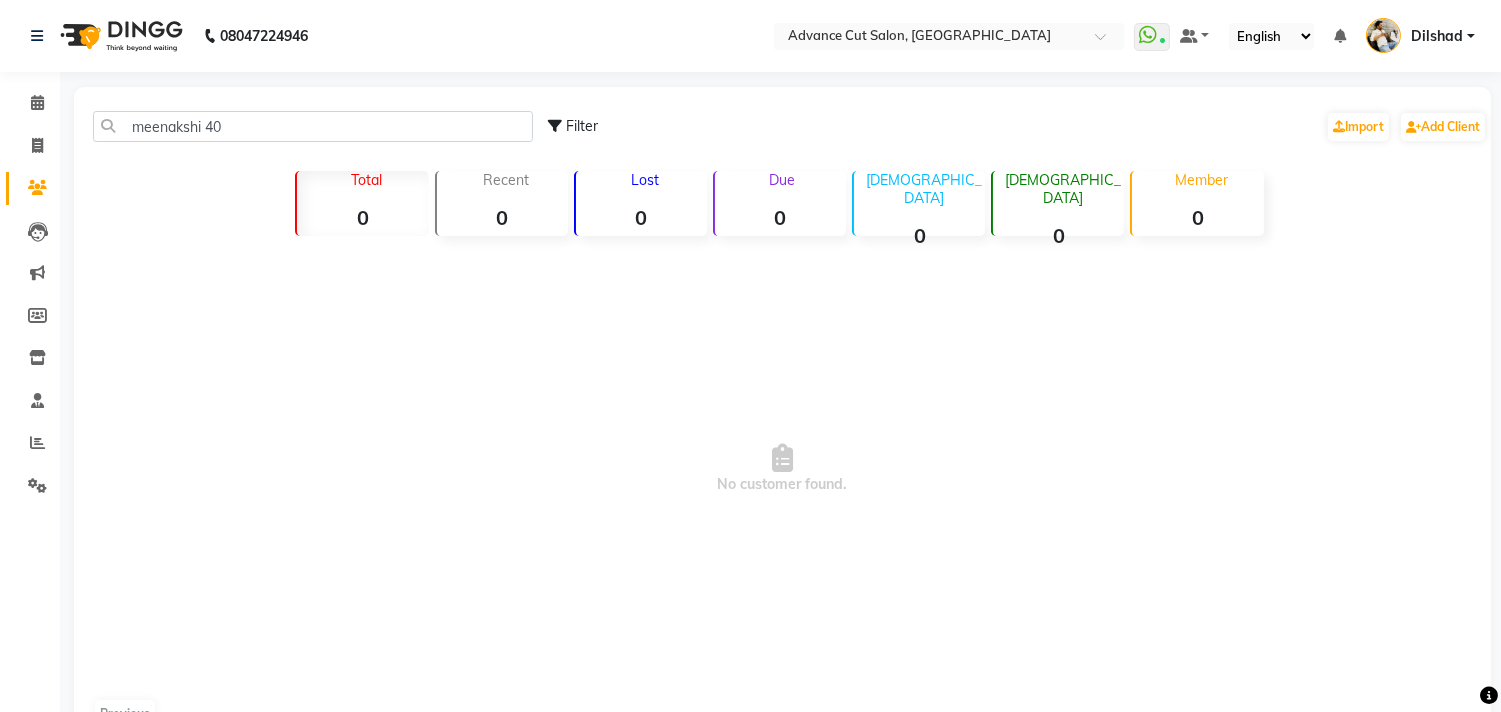 click on "meenakshi 40 Filter  Import   Add Client   Total  0  Recent  0  Lost  0  Due  0  [DEMOGRAPHIC_DATA]  0  [DEMOGRAPHIC_DATA]  0  Member  0  No customer found.   Previous" 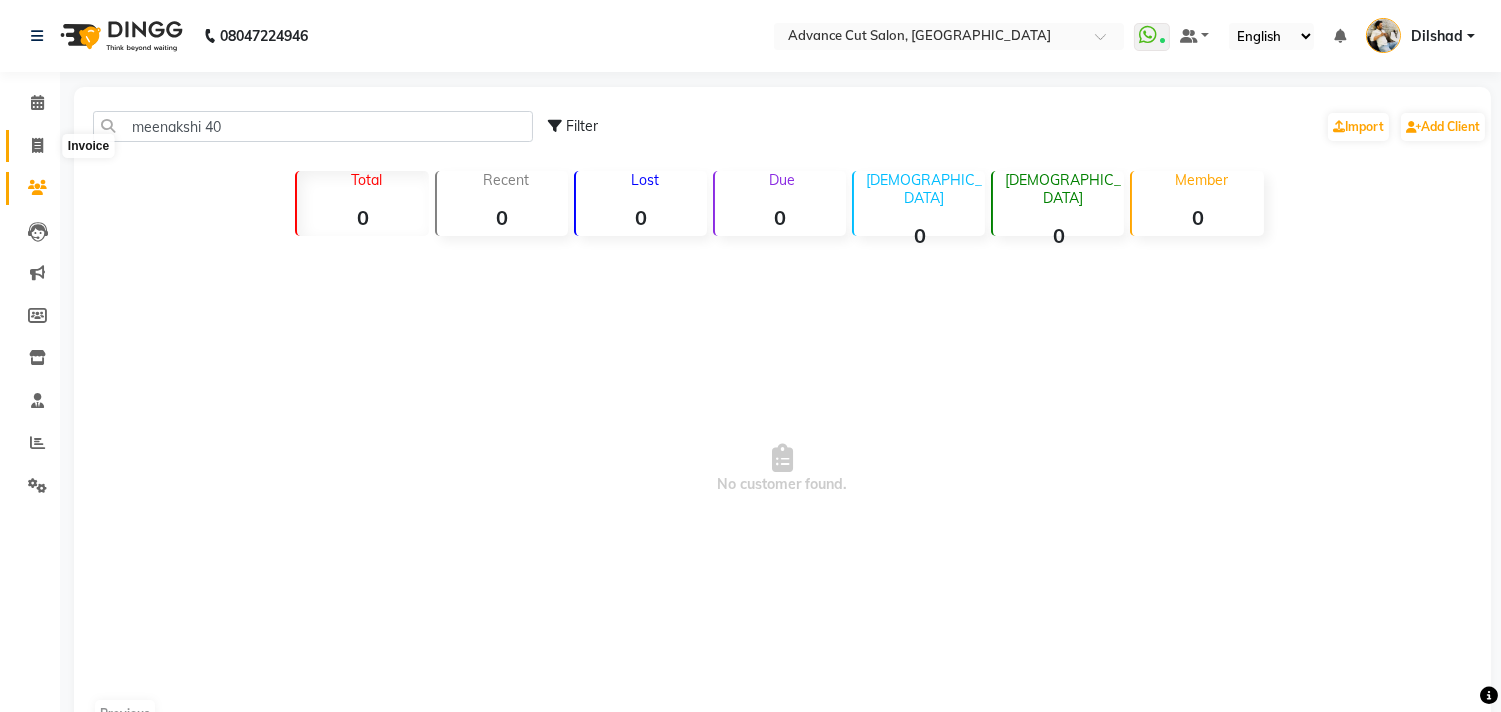 click 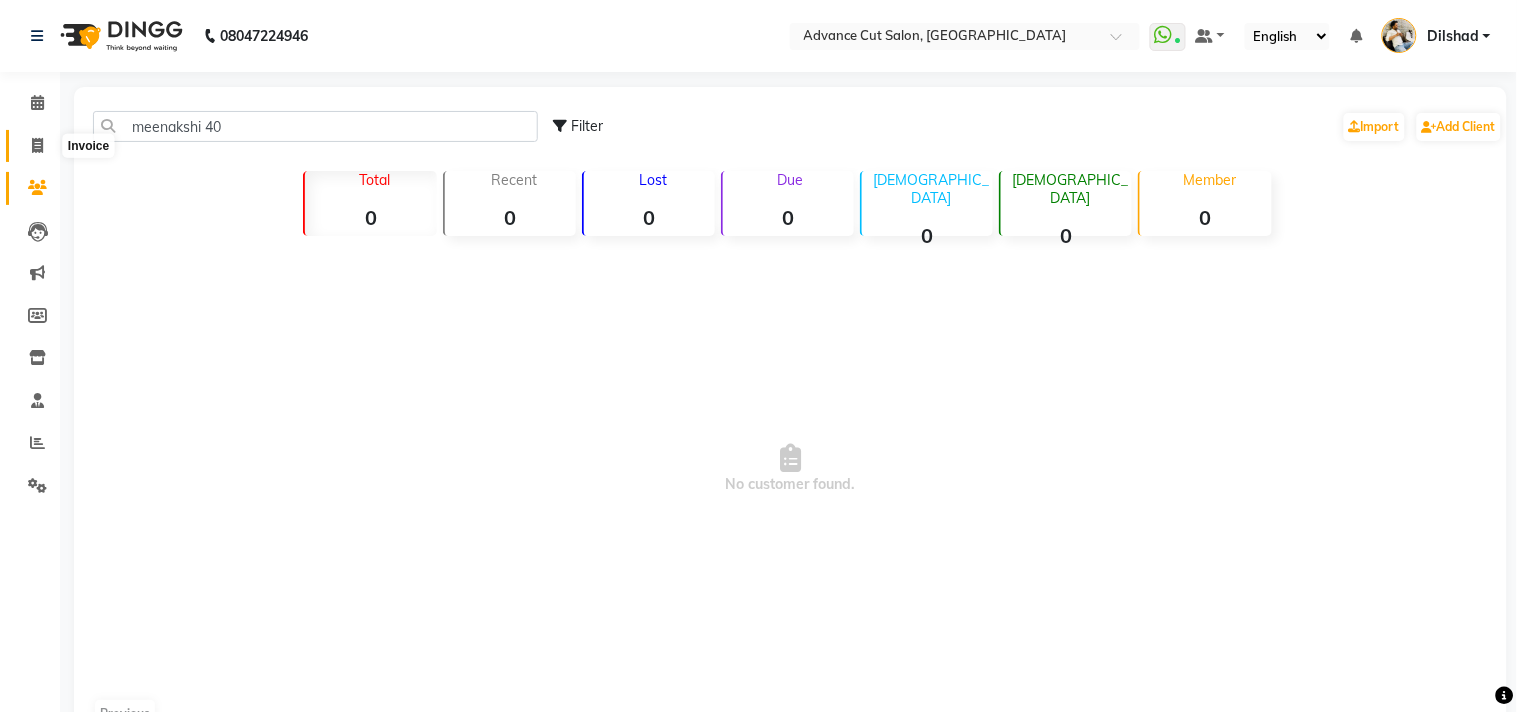 select on "service" 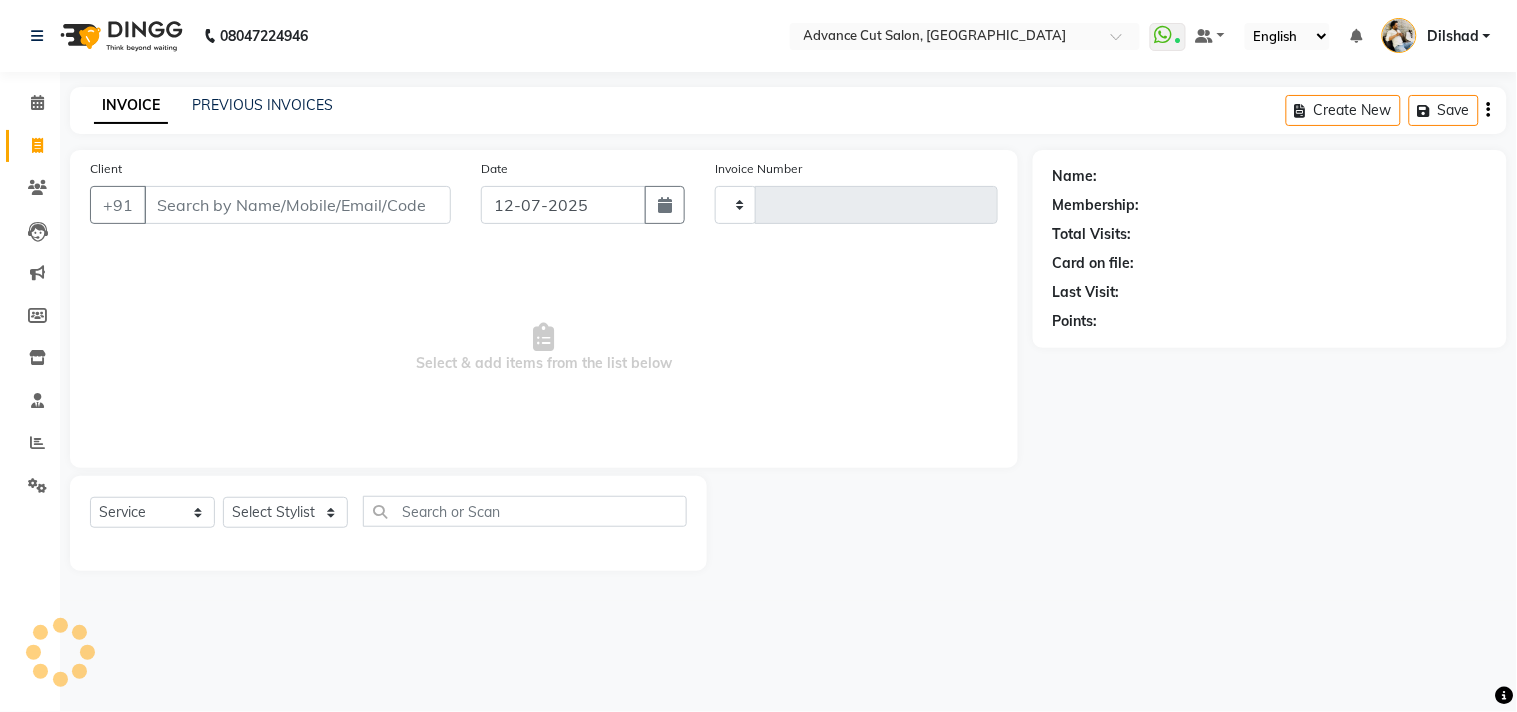 click on "Client +91 Date [DATE] Invoice Number  Select & add items from the list below" 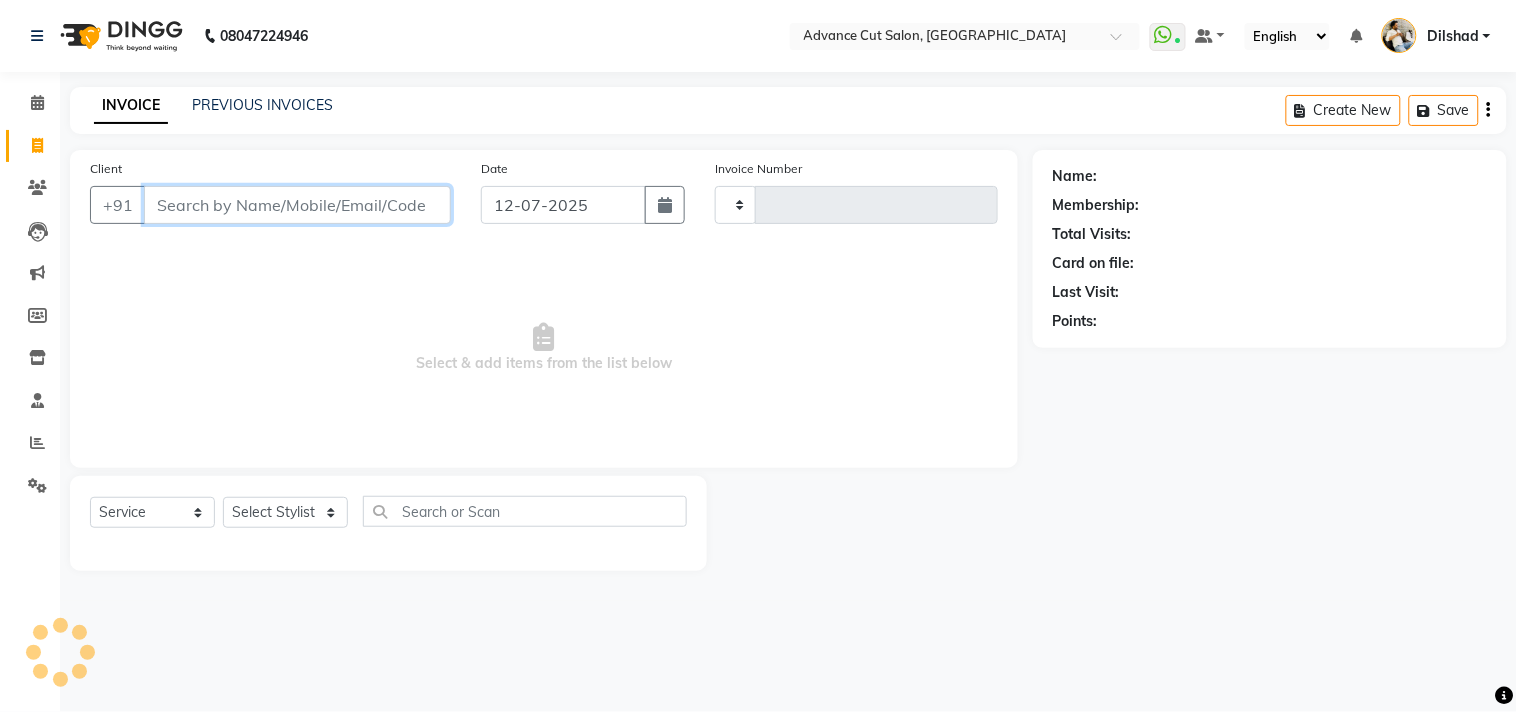 click on "Client" at bounding box center [297, 205] 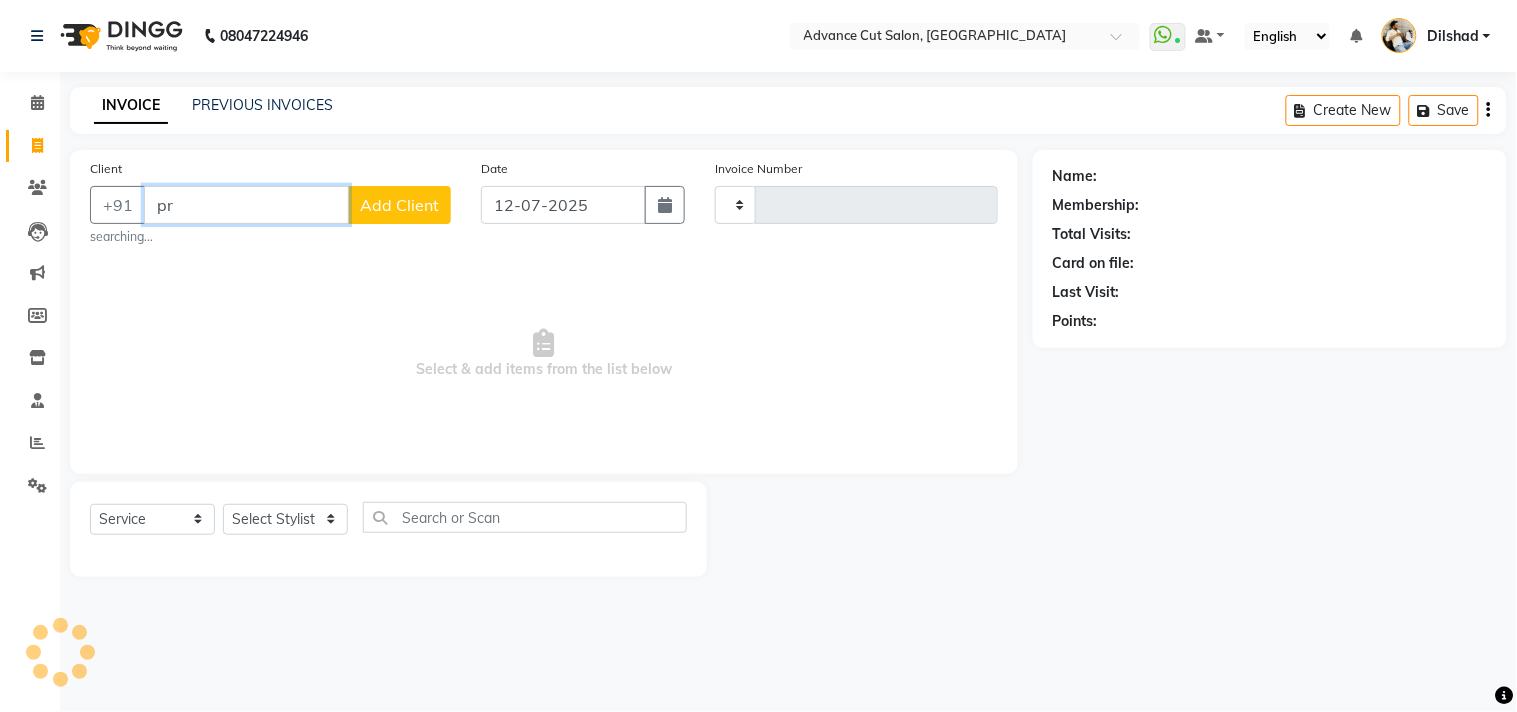 type on "p" 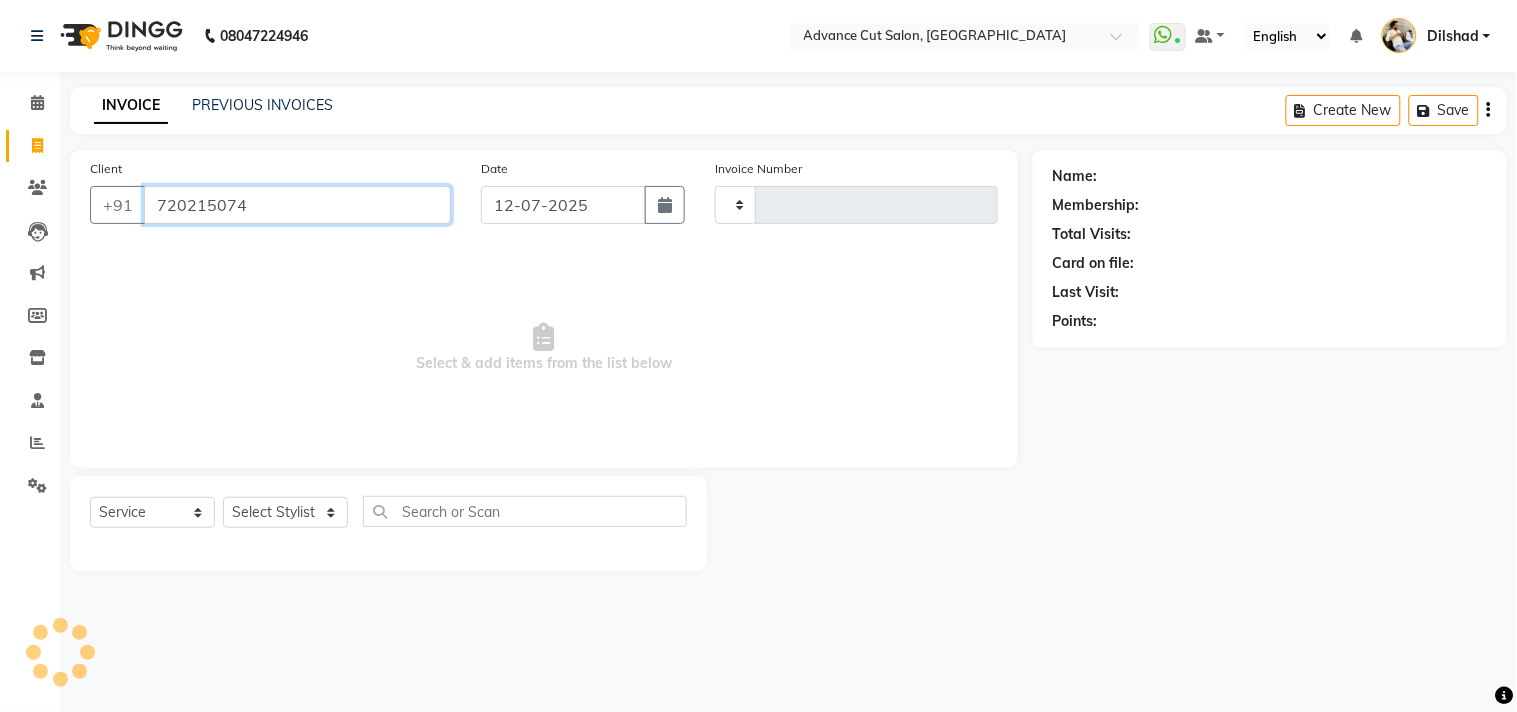 type on "7202150740" 